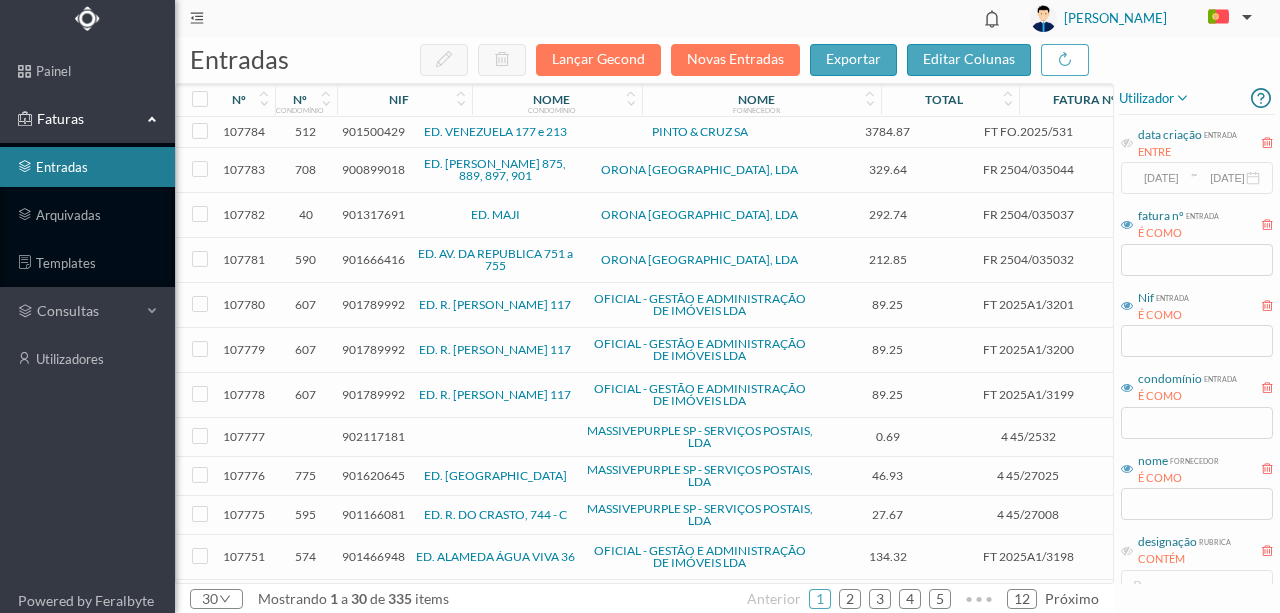 scroll, scrollTop: 0, scrollLeft: 0, axis: both 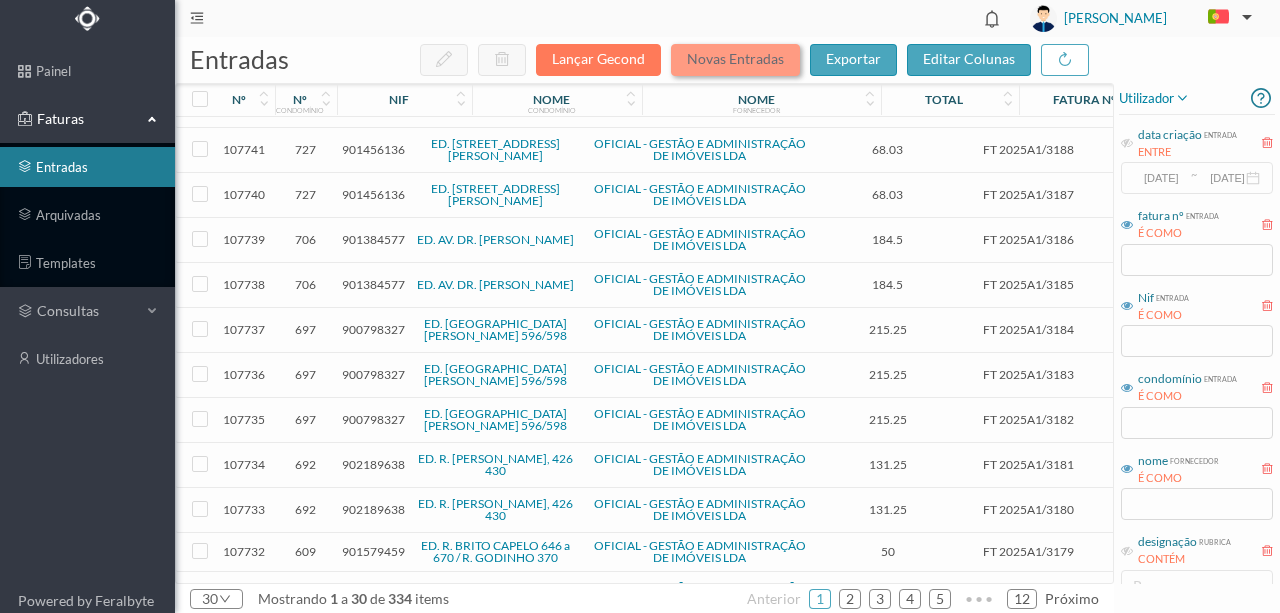 click on "Novas Entradas" at bounding box center [735, 60] 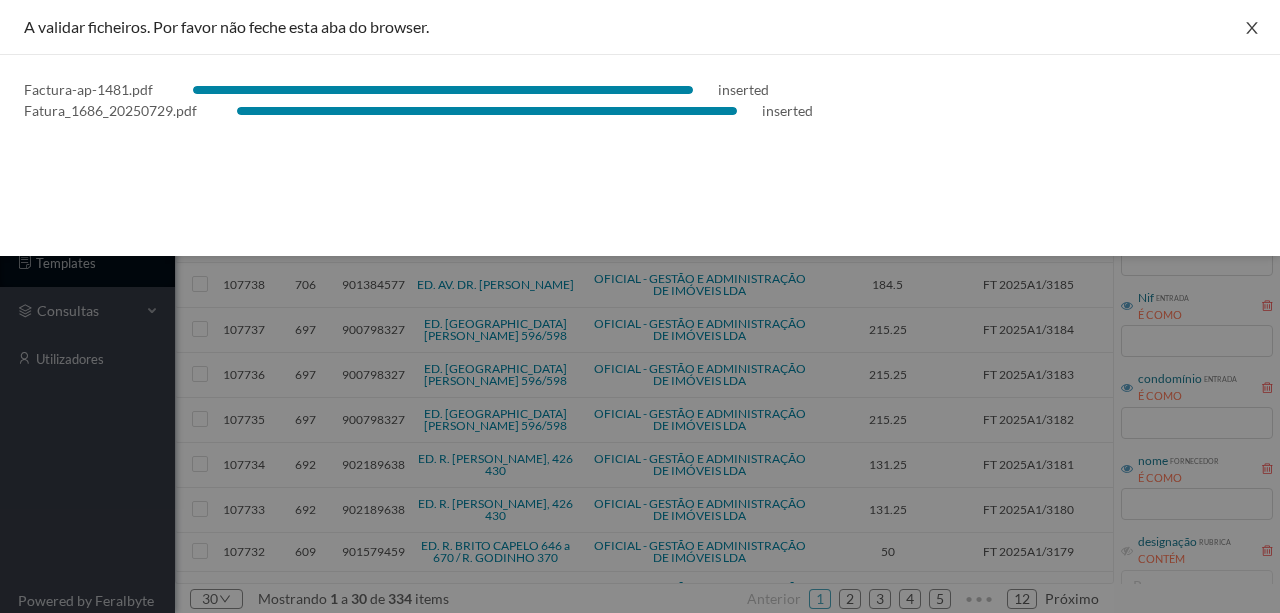 drag, startPoint x: 1250, startPoint y: 20, endPoint x: 1230, endPoint y: 41, distance: 29 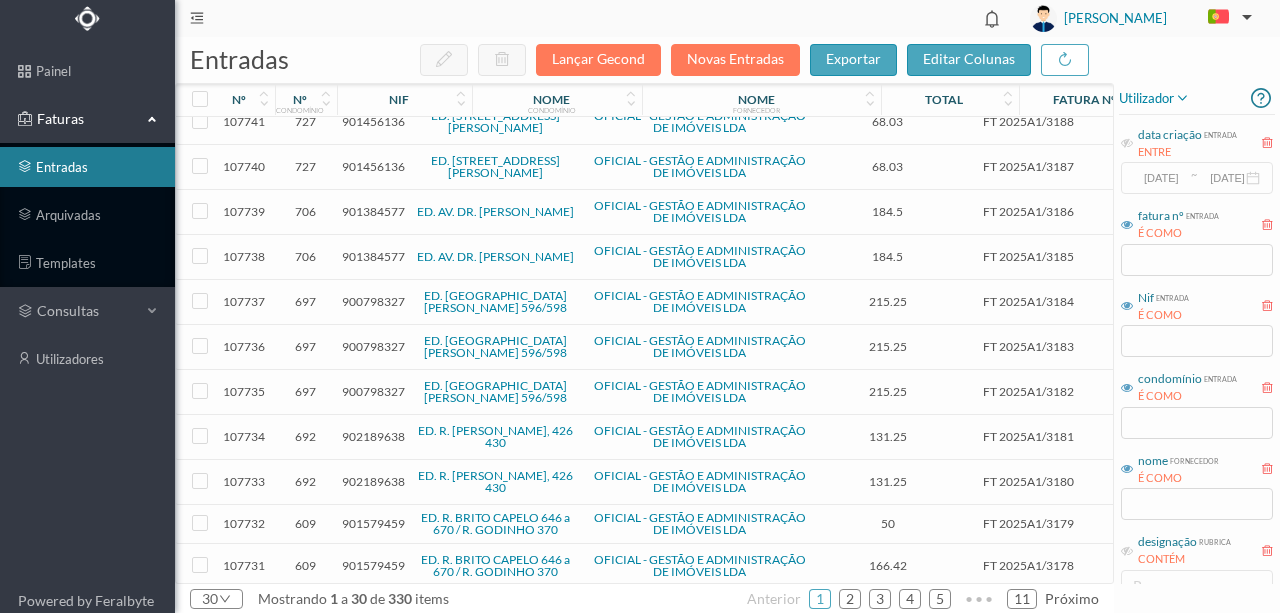 scroll, scrollTop: 773, scrollLeft: 0, axis: vertical 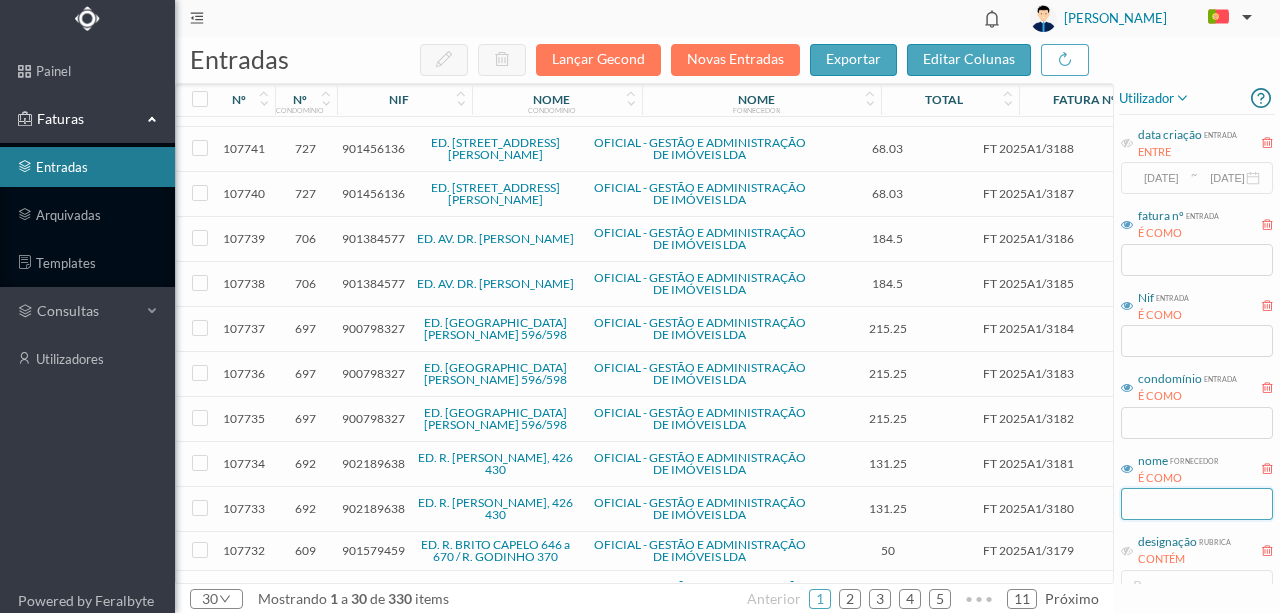 click at bounding box center [1197, 504] 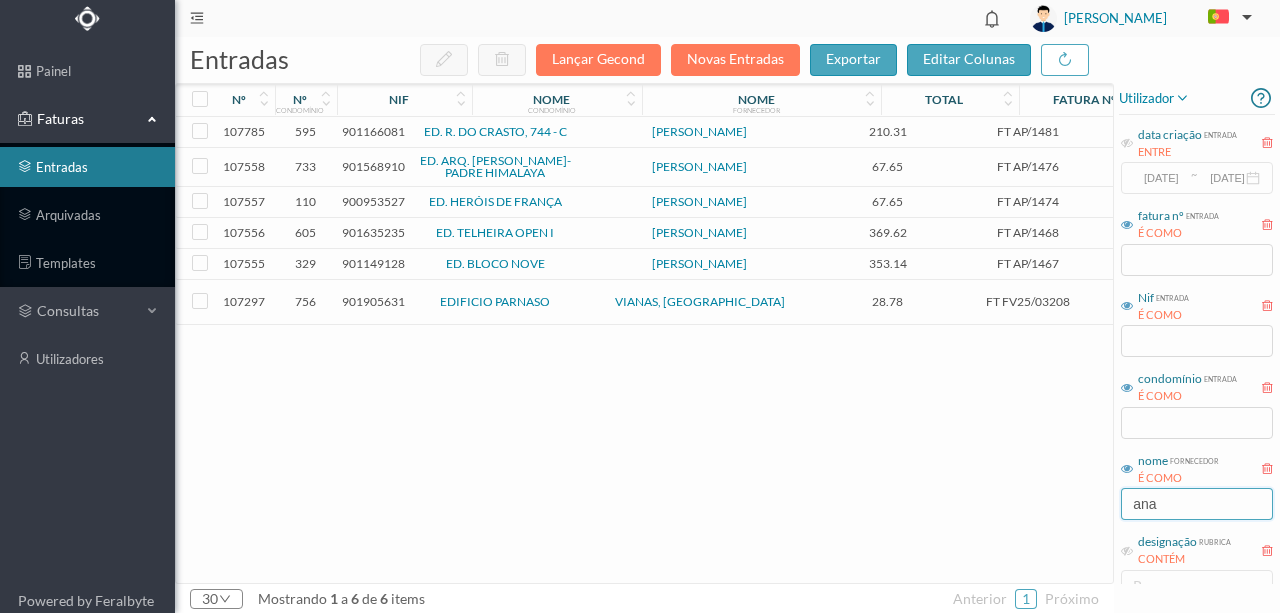 scroll, scrollTop: 0, scrollLeft: 0, axis: both 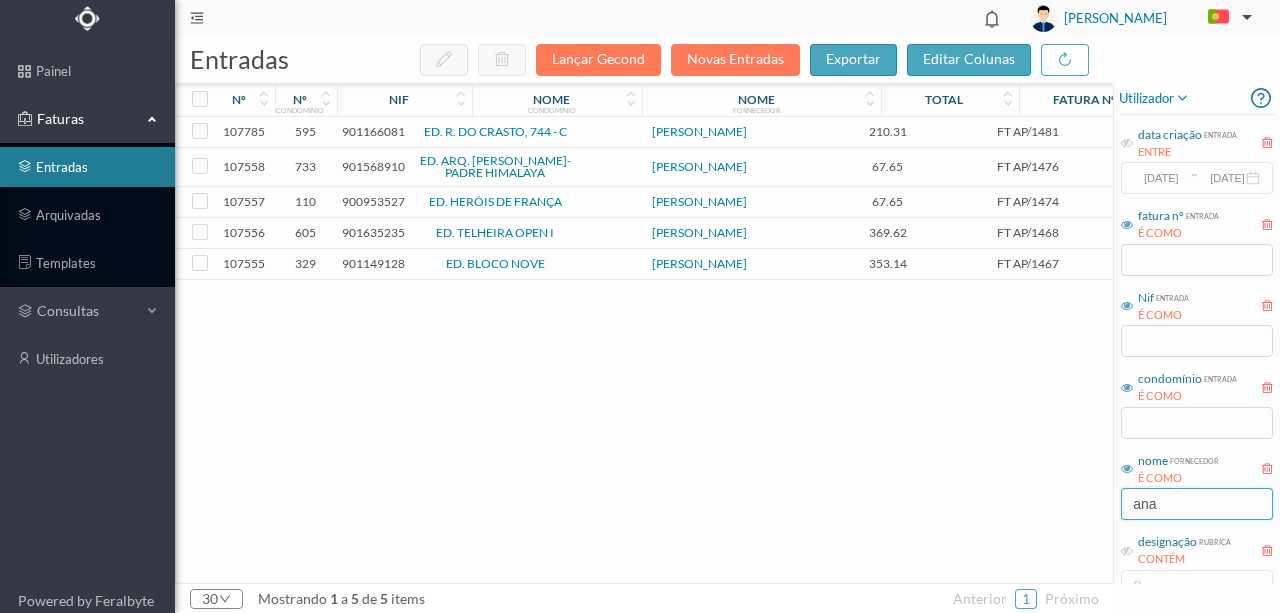 type on "ana" 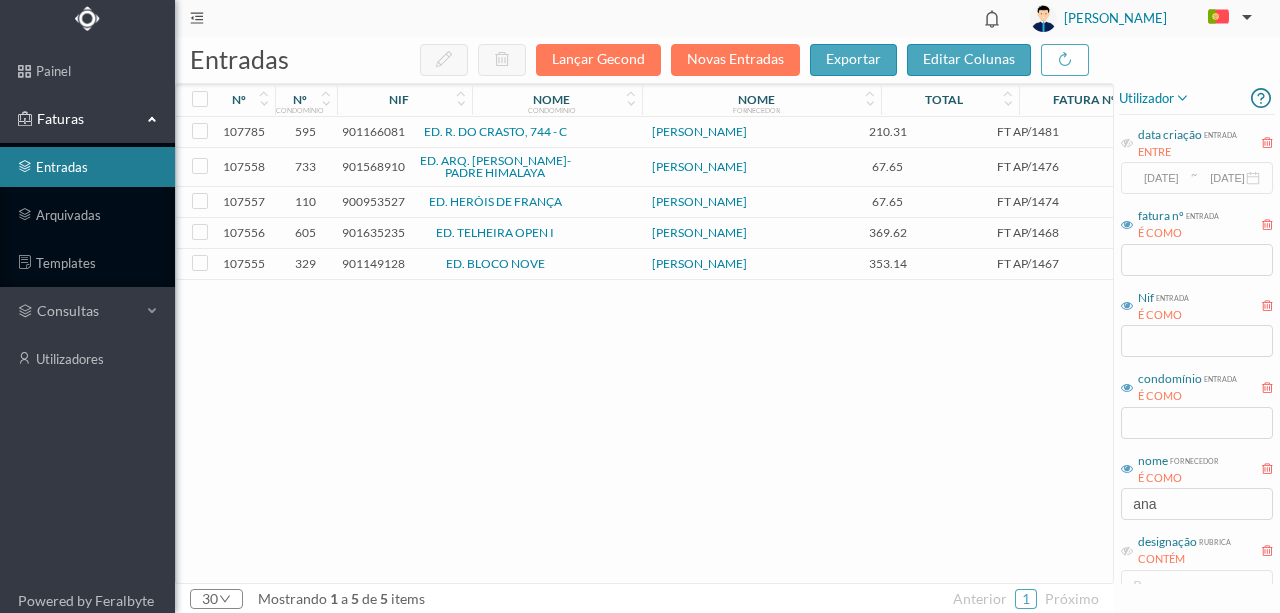 click on "900953527" at bounding box center [373, 201] 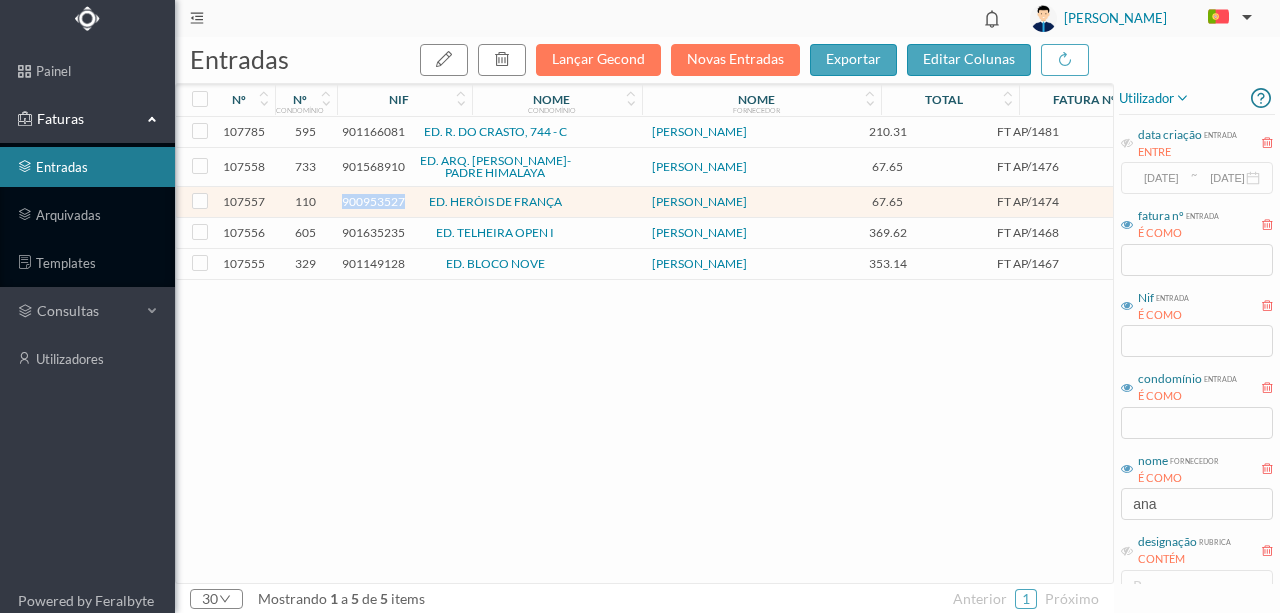 click on "900953527" at bounding box center [373, 201] 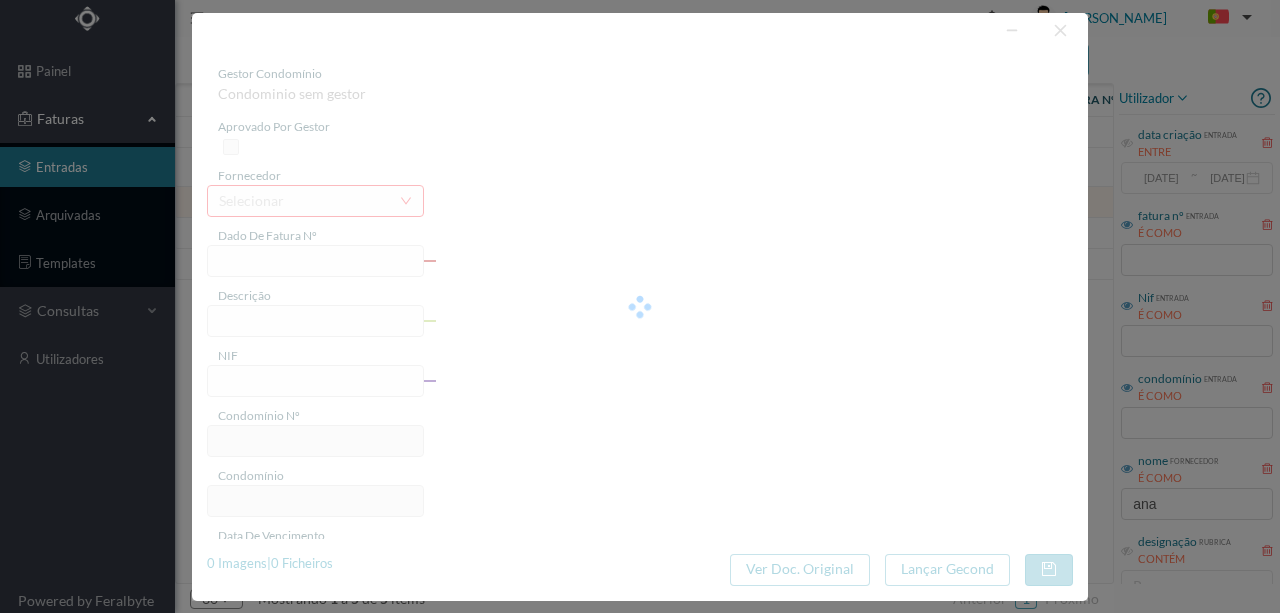 type on "FT AP/1474" 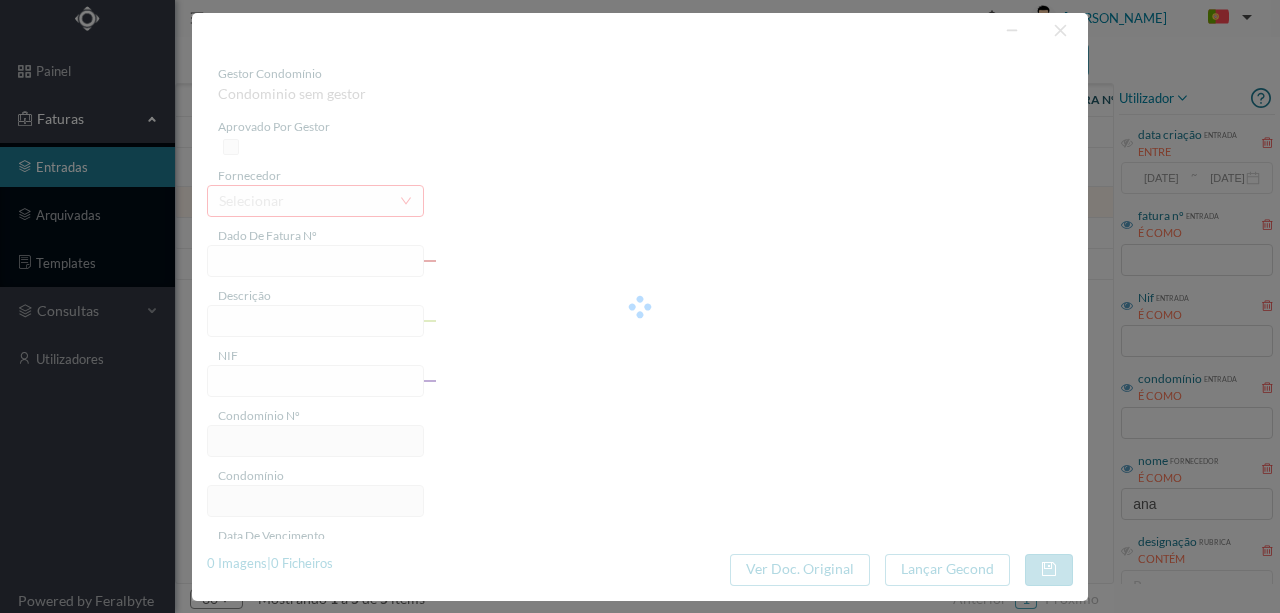 type on "900953527" 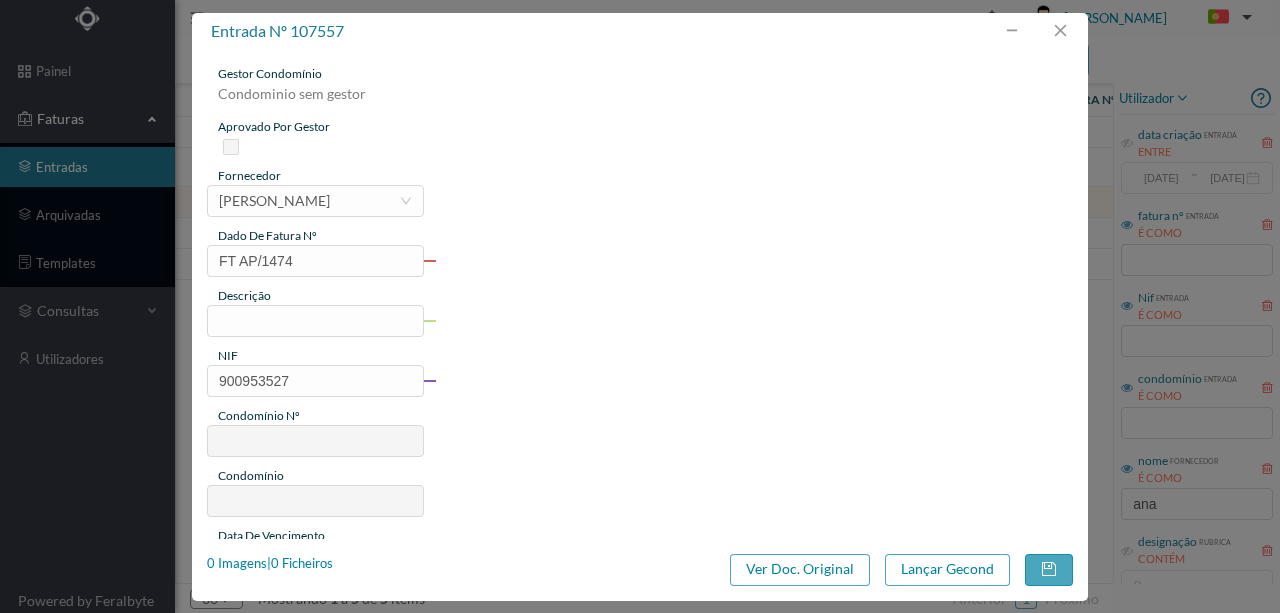 type on "110" 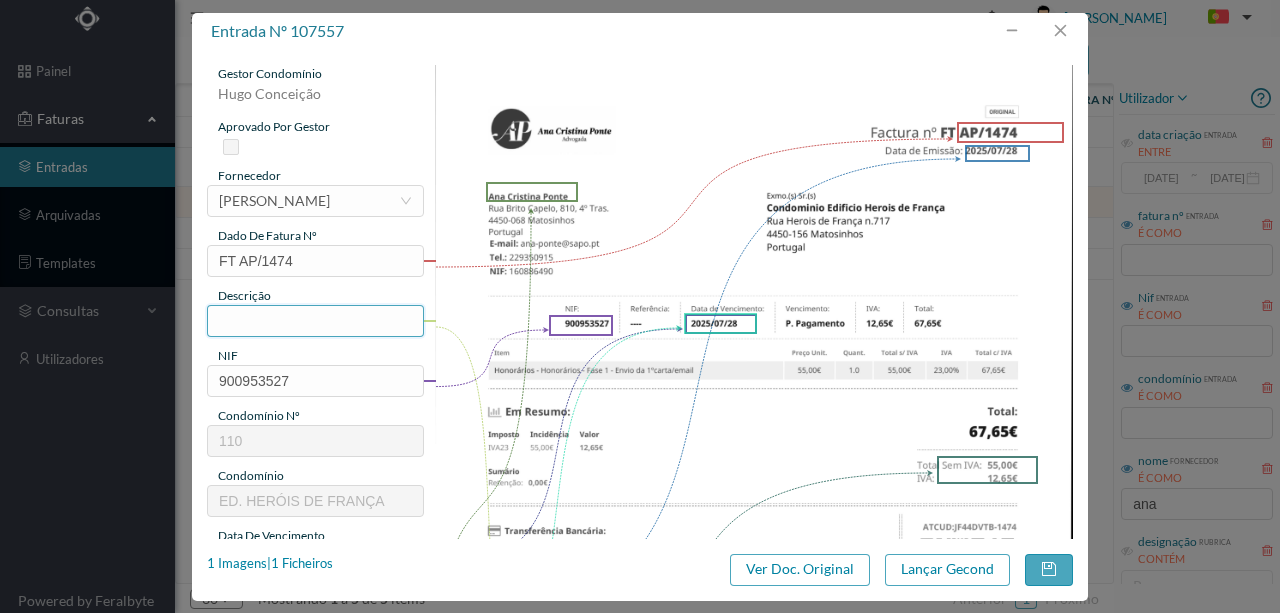 click at bounding box center (315, 321) 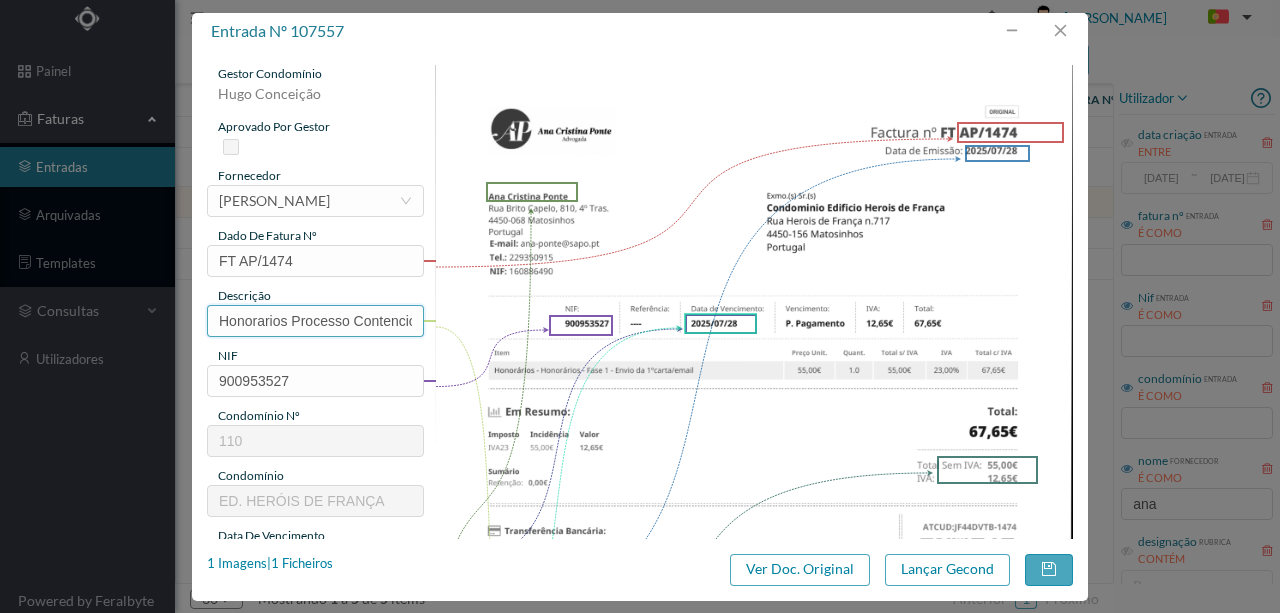 click on "Honorarios Processo Contencioso - Fração BK" at bounding box center (315, 321) 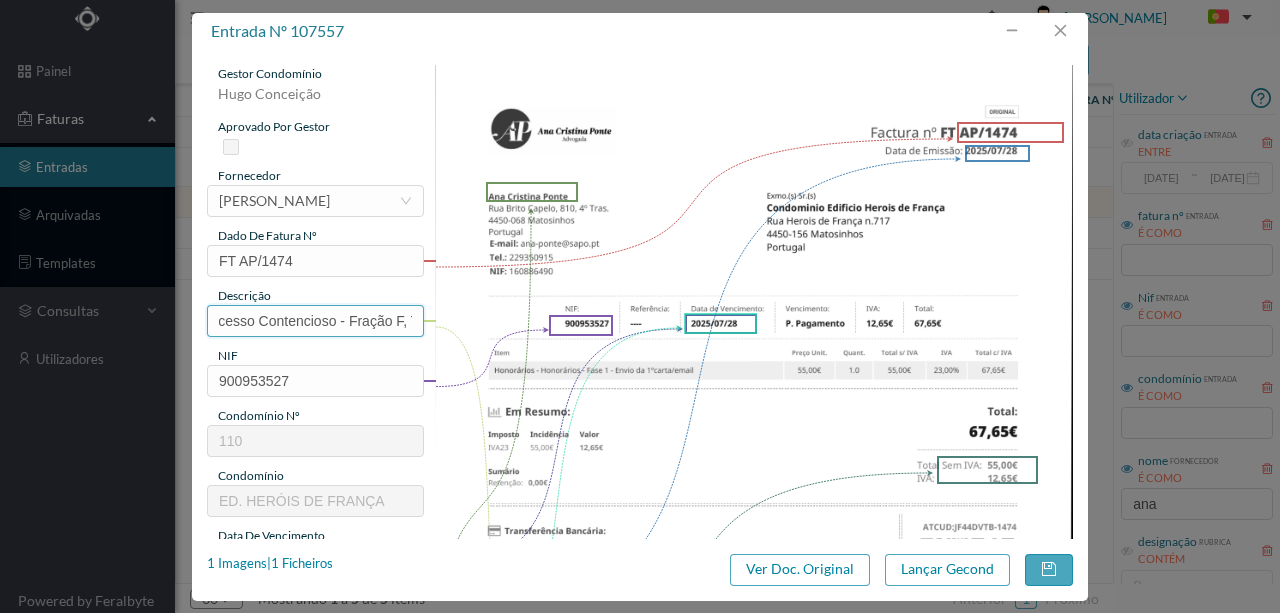 scroll, scrollTop: 0, scrollLeft: 103, axis: horizontal 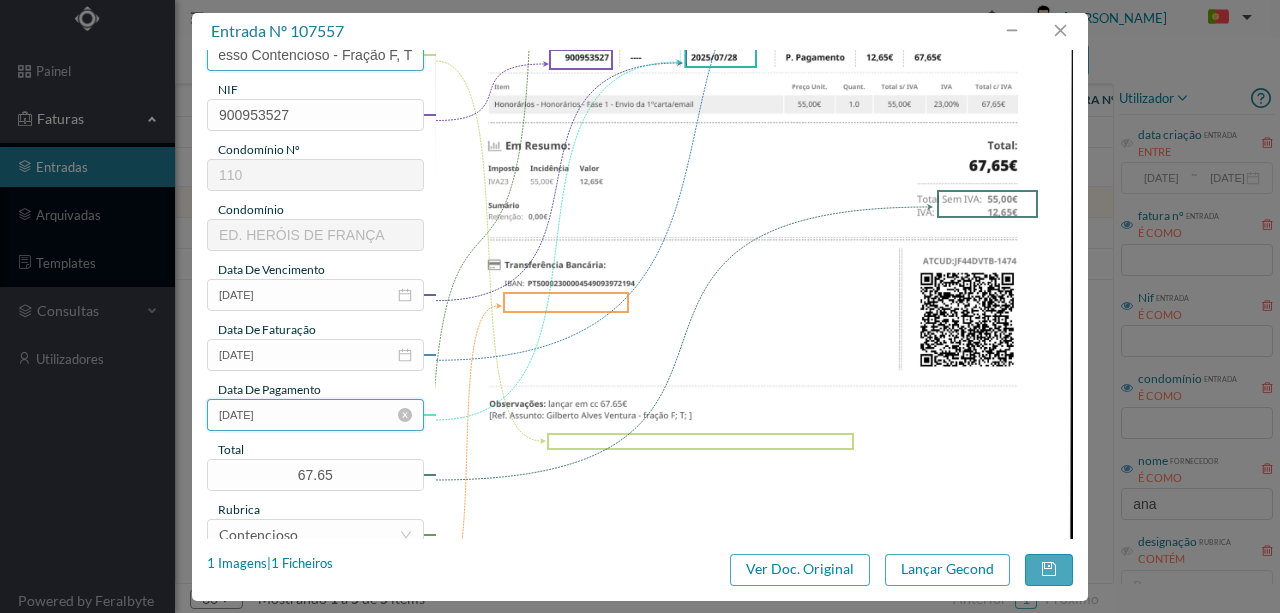 type on "Honorarios Processo Contencioso - Fração F, T" 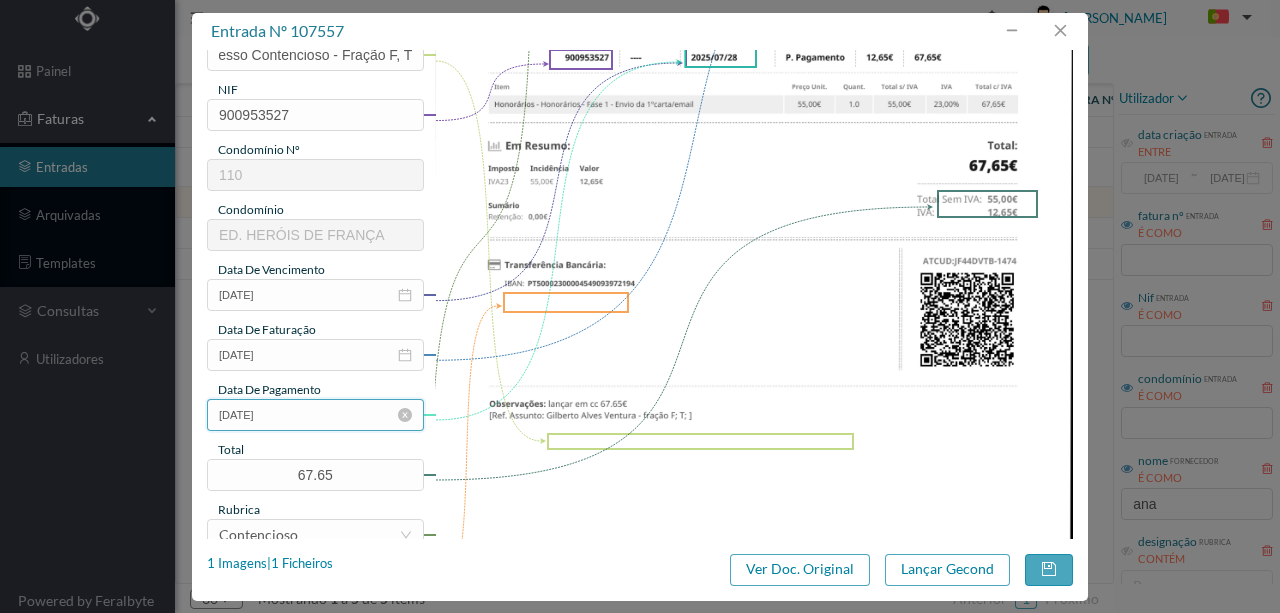scroll, scrollTop: 0, scrollLeft: 0, axis: both 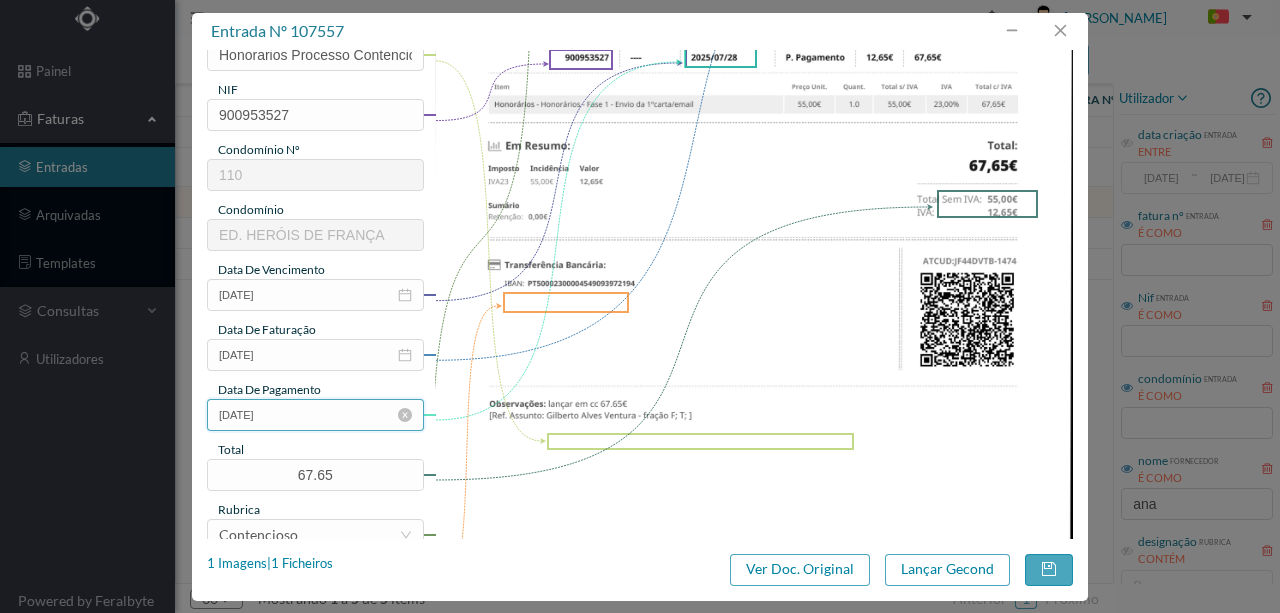 click on "2025-07-28" at bounding box center (315, 415) 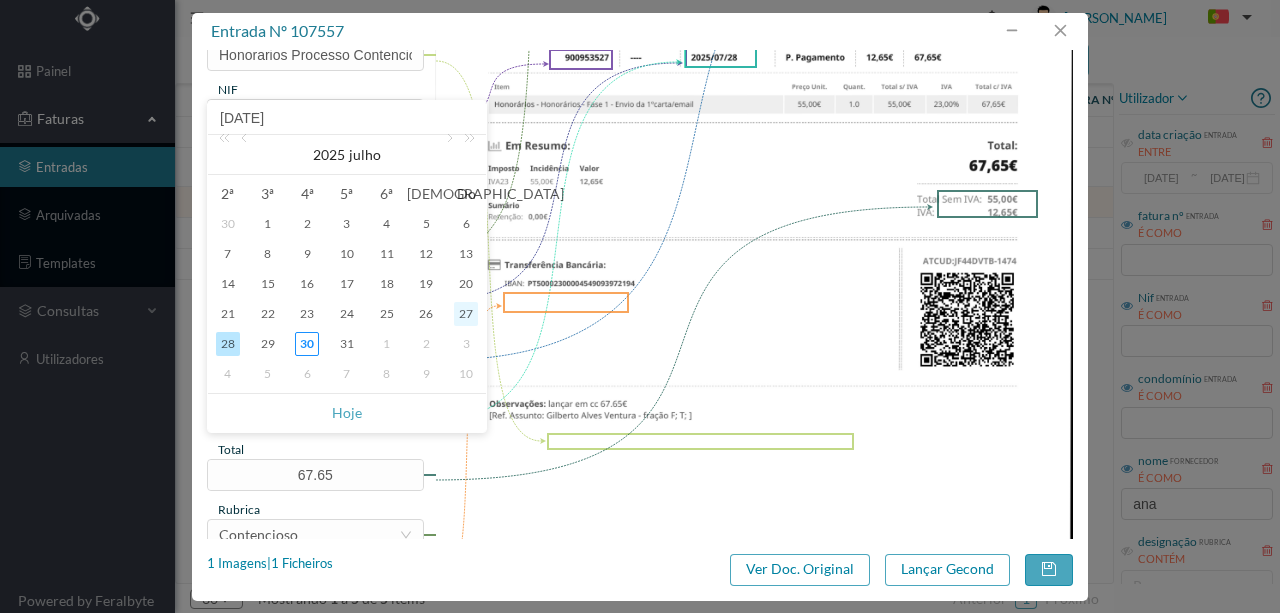 click on "27" at bounding box center [466, 314] 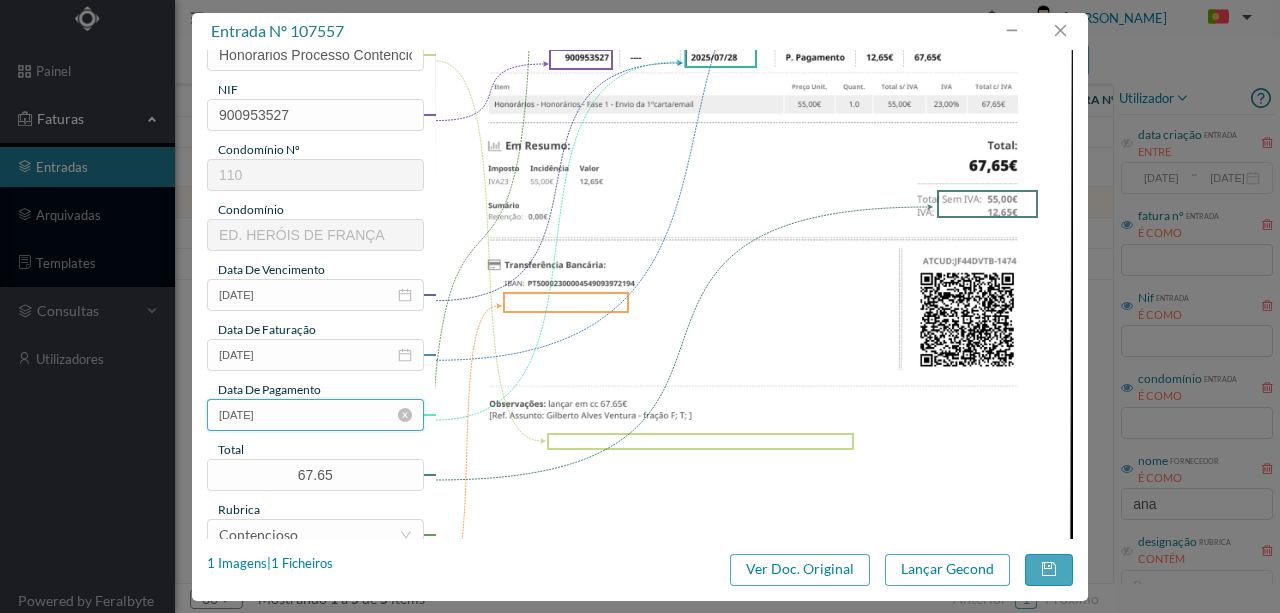 click on "2025-07-27" at bounding box center (315, 415) 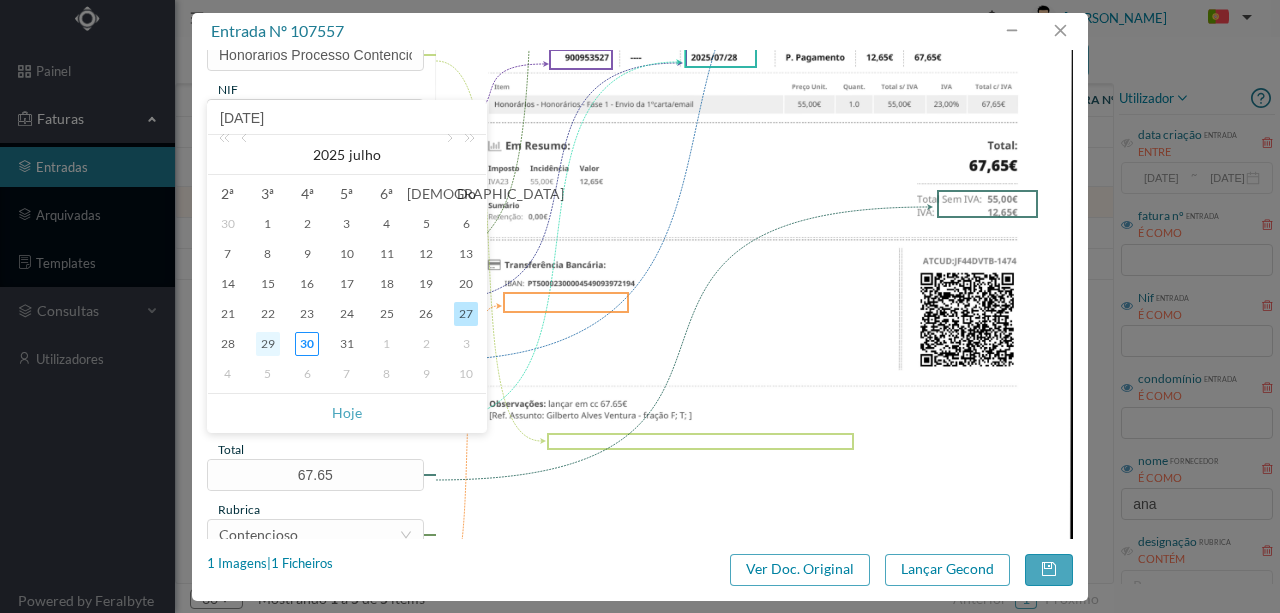 click on "29" at bounding box center [268, 344] 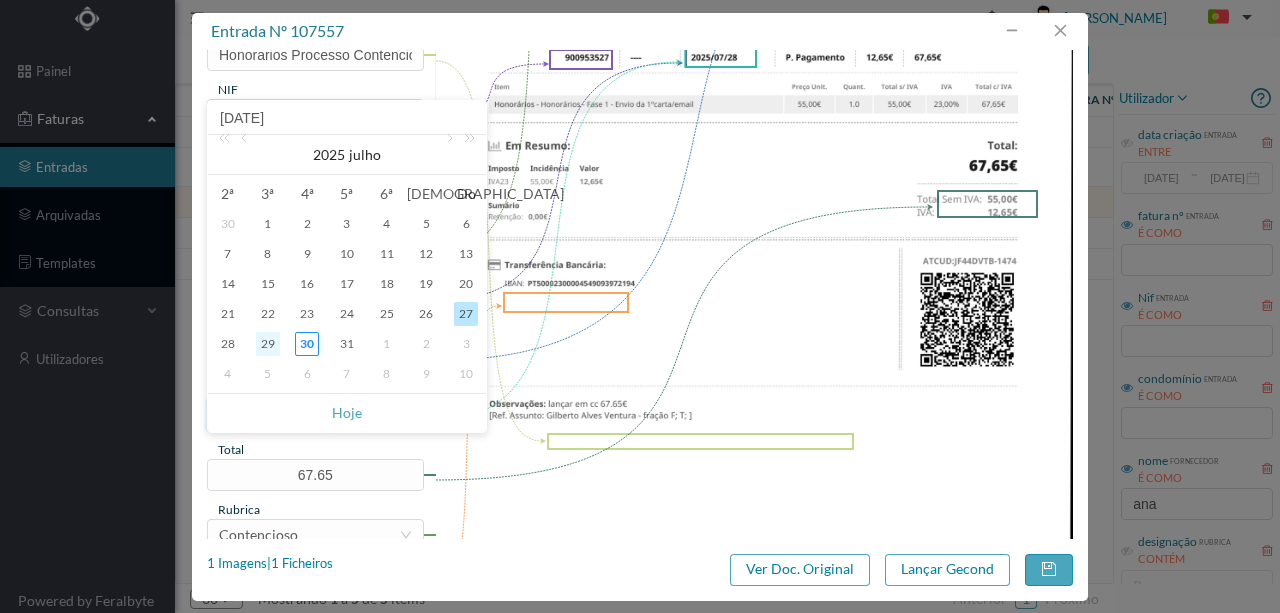 type on "2025-07-29" 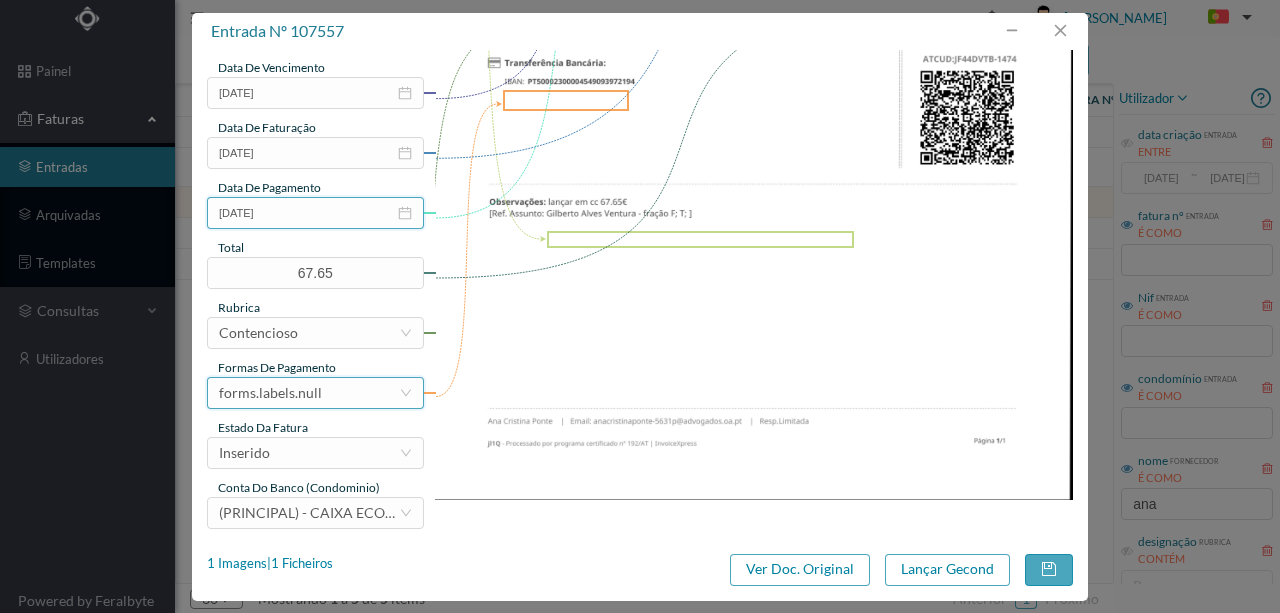 scroll, scrollTop: 473, scrollLeft: 0, axis: vertical 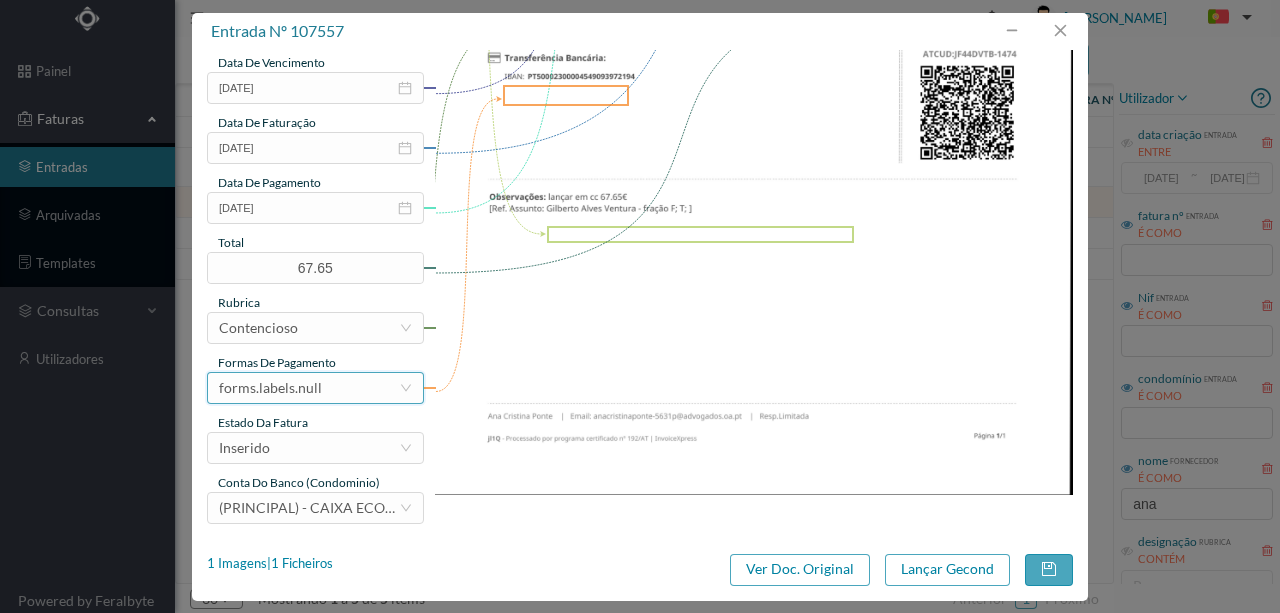 click on "forms.labels.null" at bounding box center [270, 388] 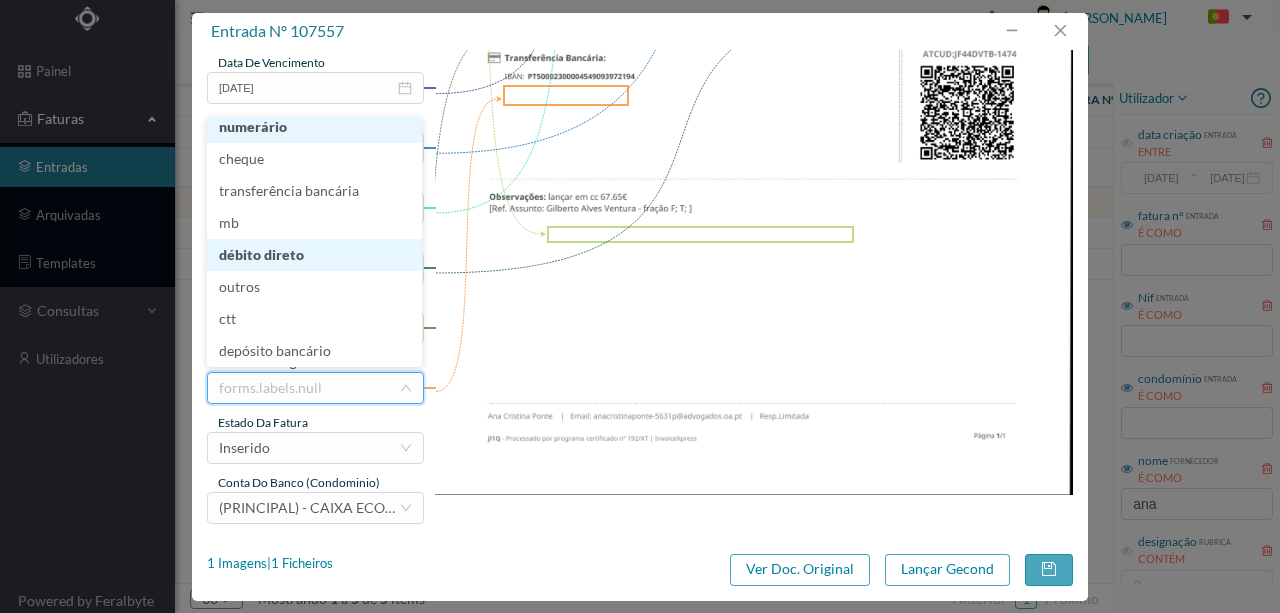 scroll, scrollTop: 4, scrollLeft: 0, axis: vertical 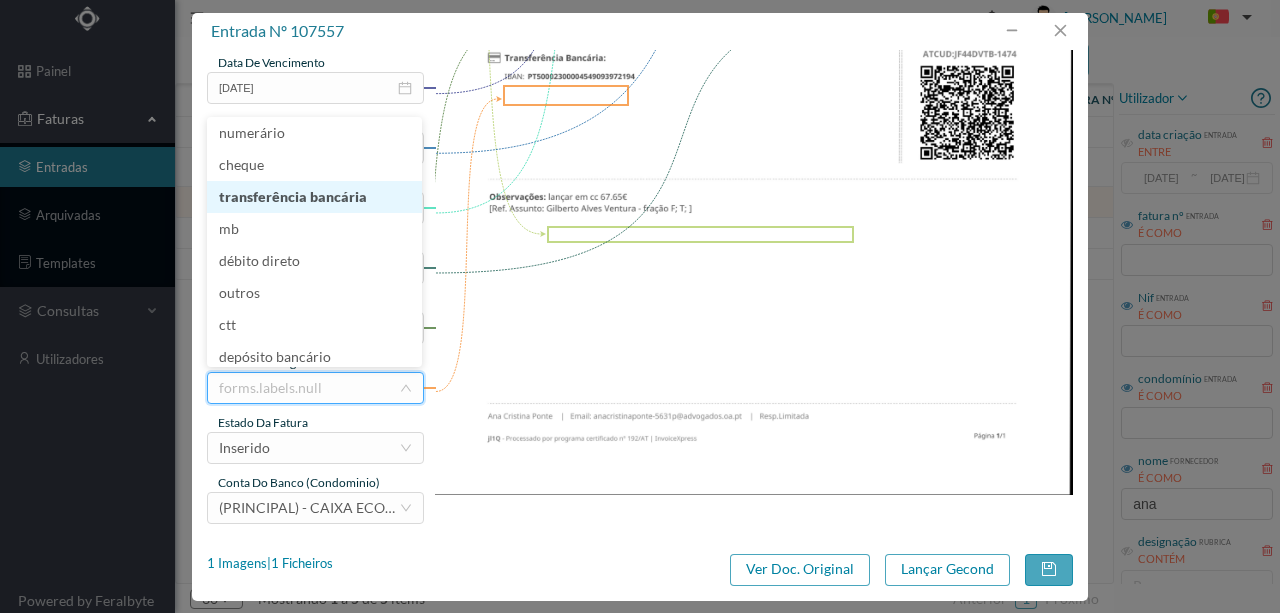 click on "transferência bancária" at bounding box center [314, 197] 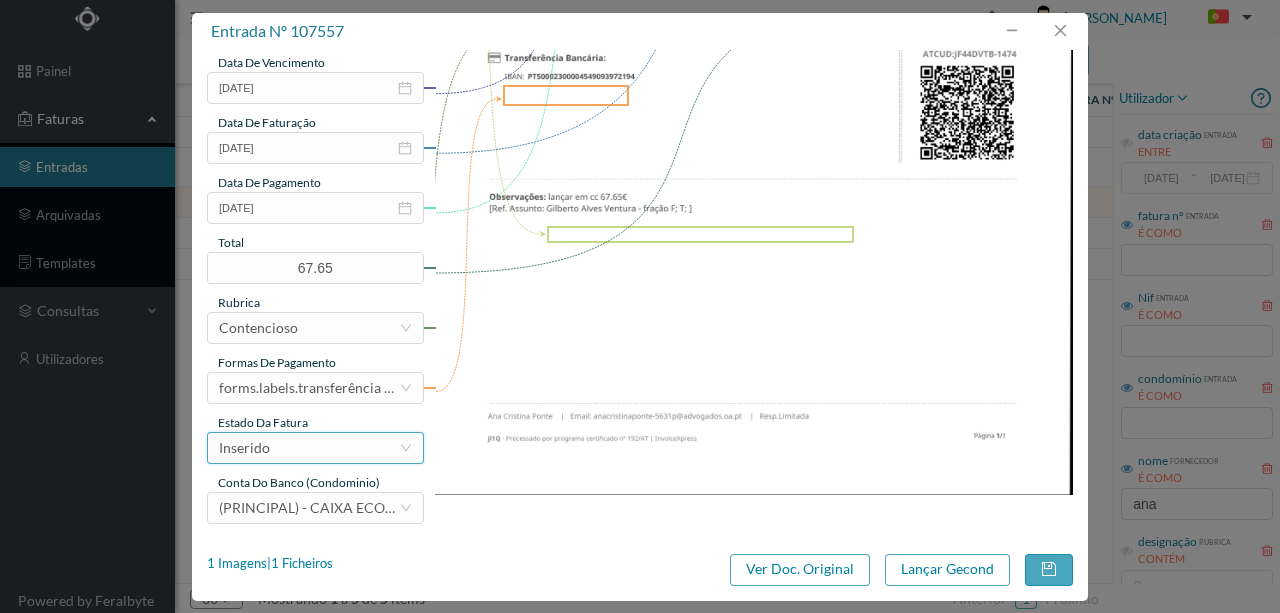 click on "Inserido" at bounding box center (309, 448) 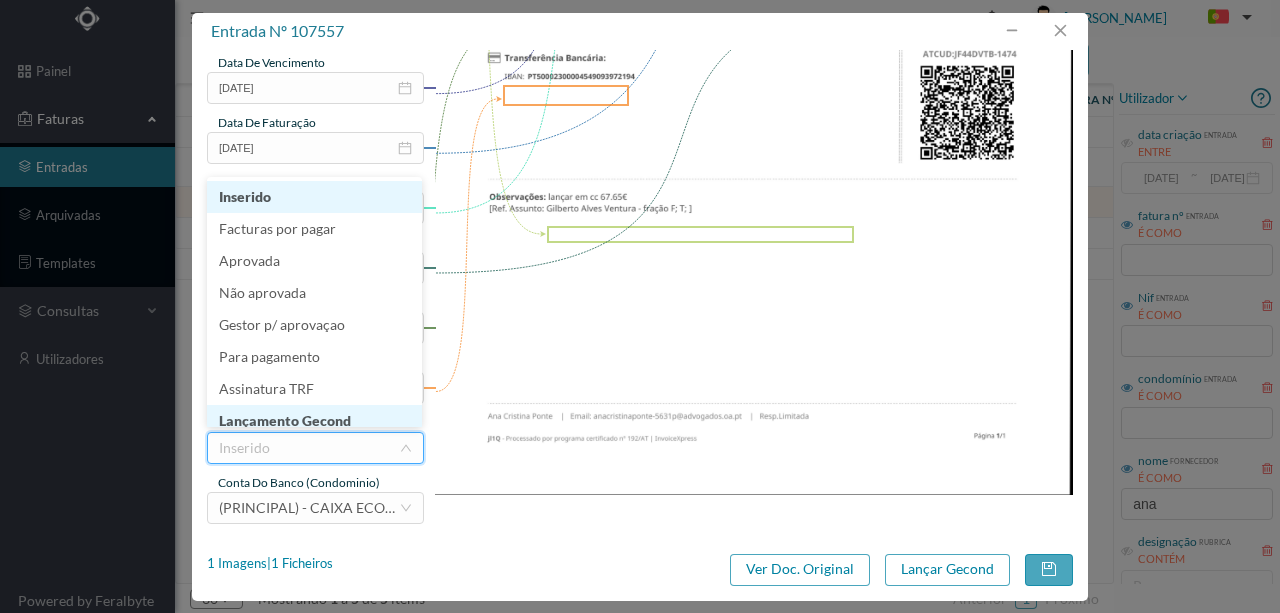 scroll, scrollTop: 10, scrollLeft: 0, axis: vertical 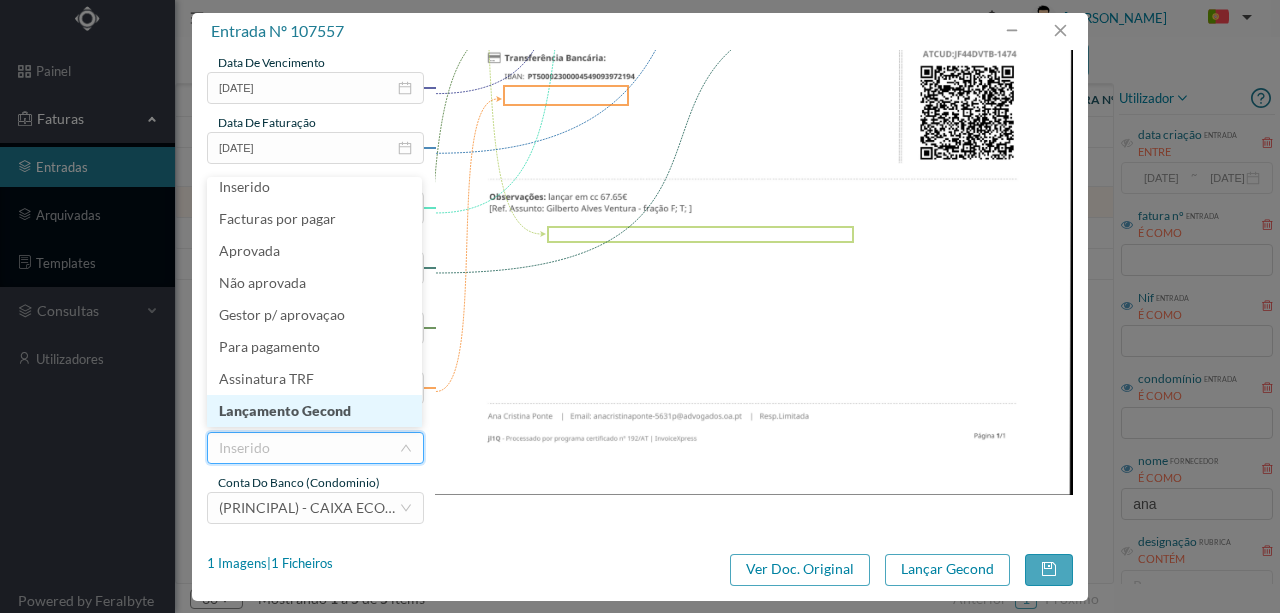 click on "Lançamento Gecond" at bounding box center [314, 411] 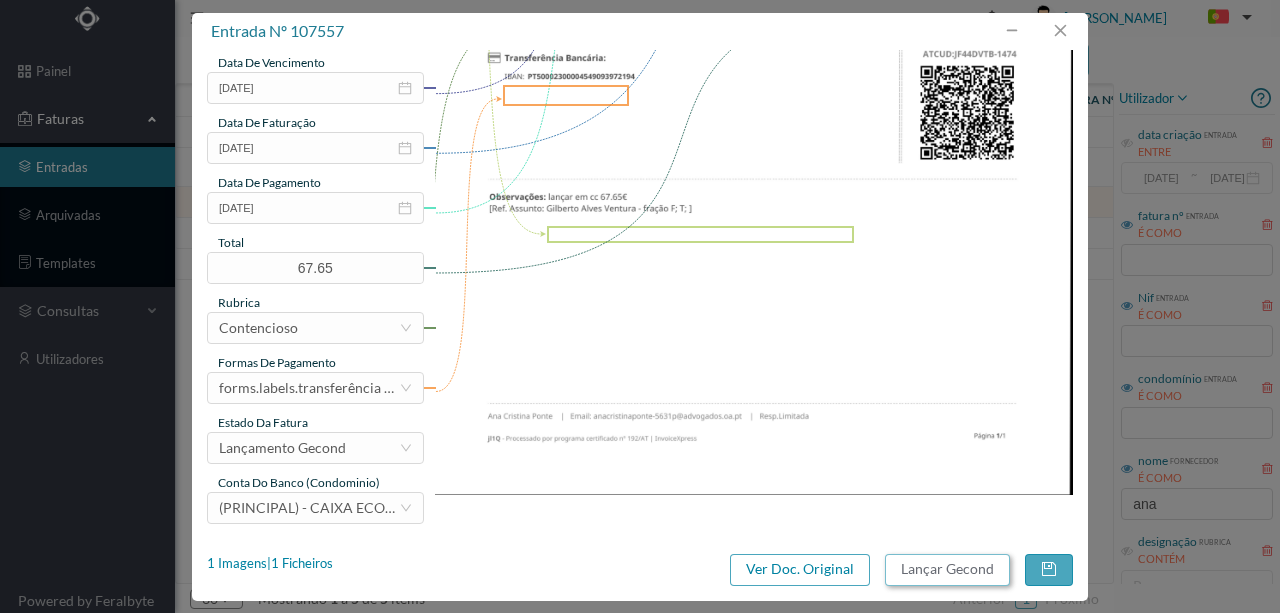 drag, startPoint x: 916, startPoint y: 577, endPoint x: 960, endPoint y: 500, distance: 88.68484 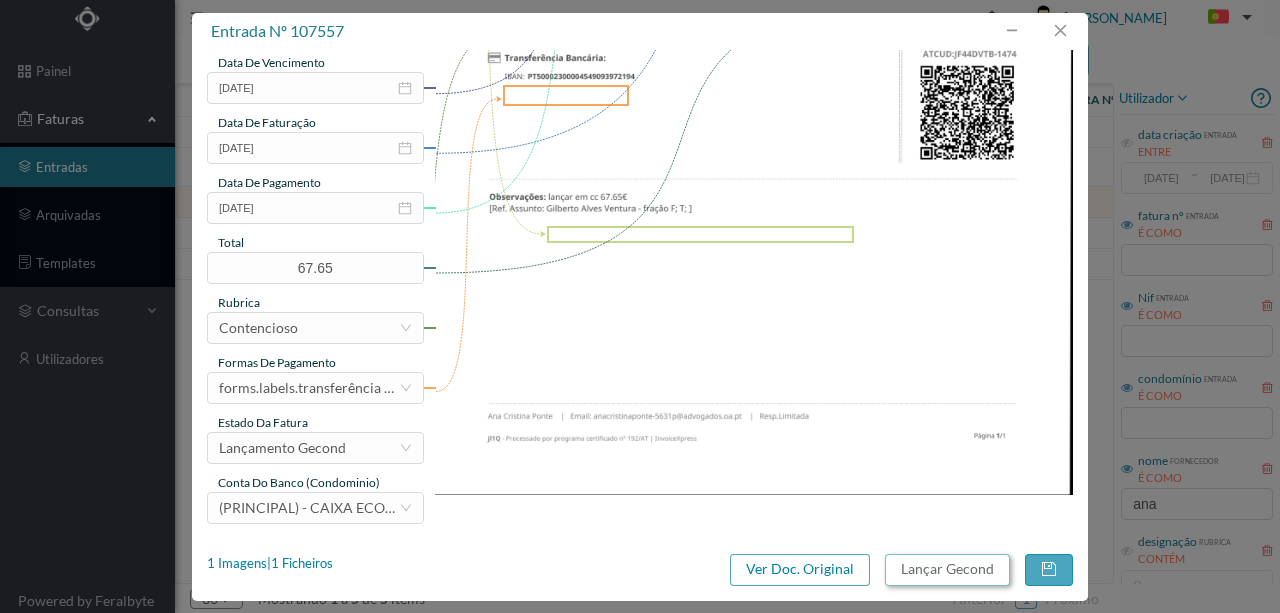 click on "Lançar Gecond" at bounding box center [947, 570] 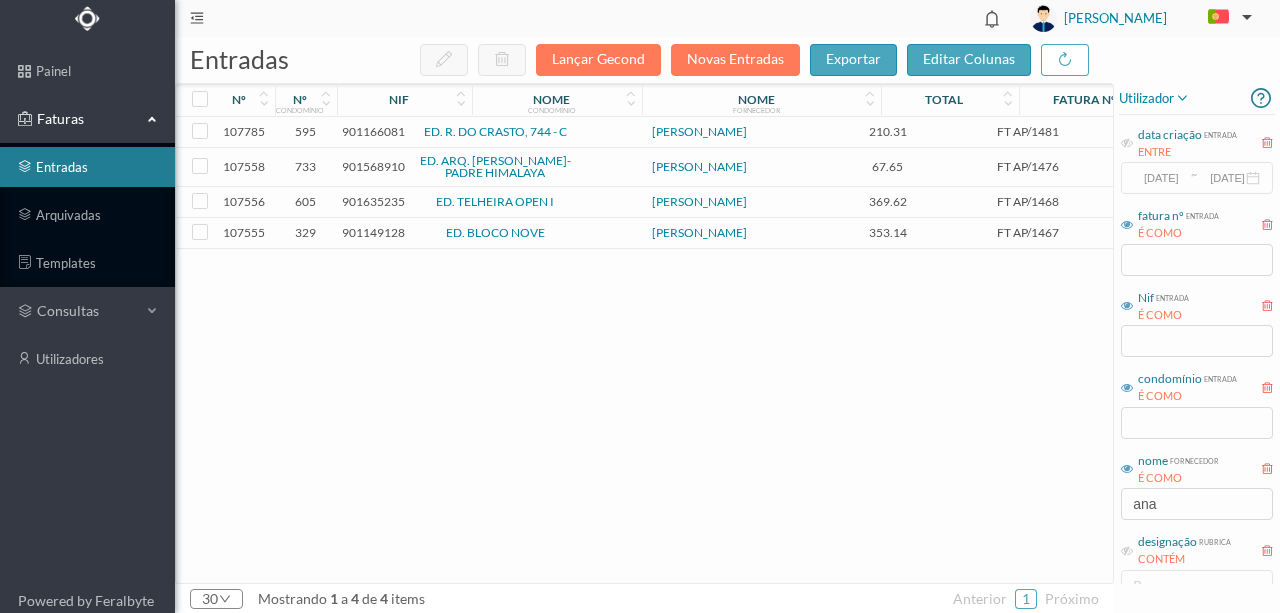 click on "901635235" at bounding box center (373, 201) 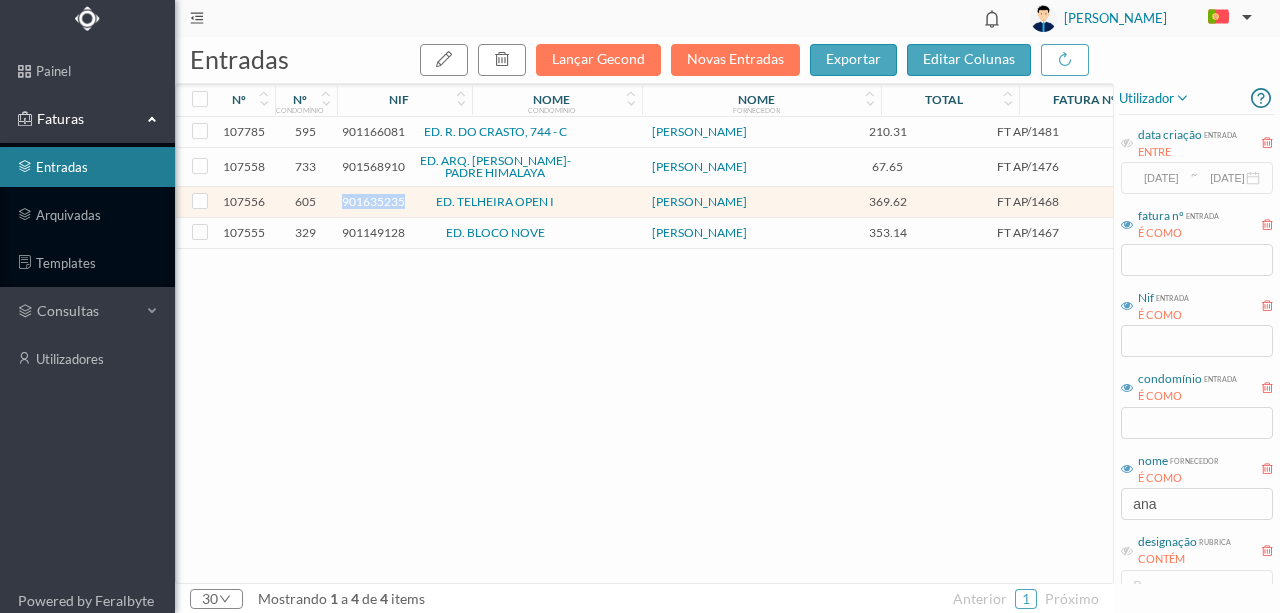 click on "901635235" at bounding box center (373, 201) 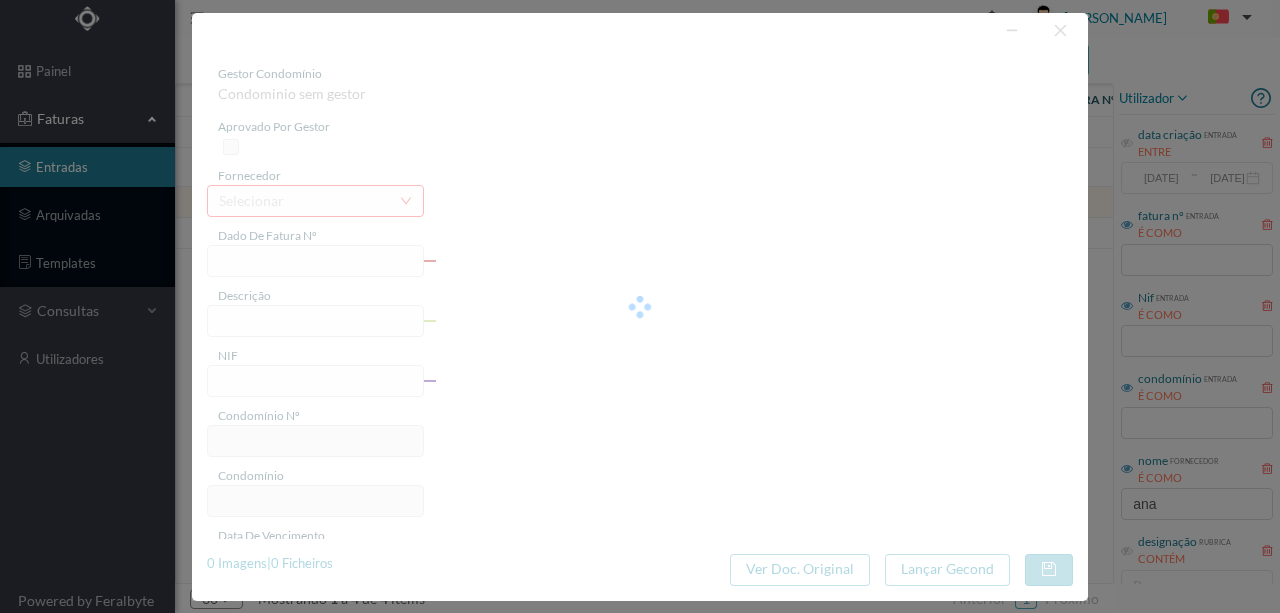 type on "FT AP/1468" 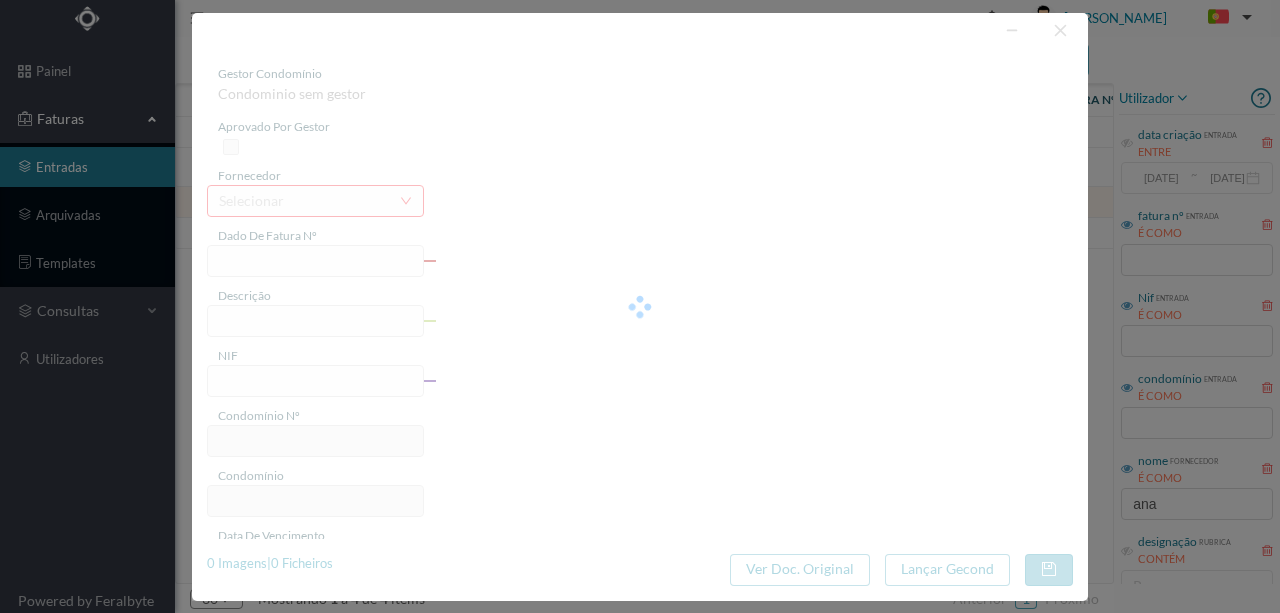 type on ")02300004549093972194" 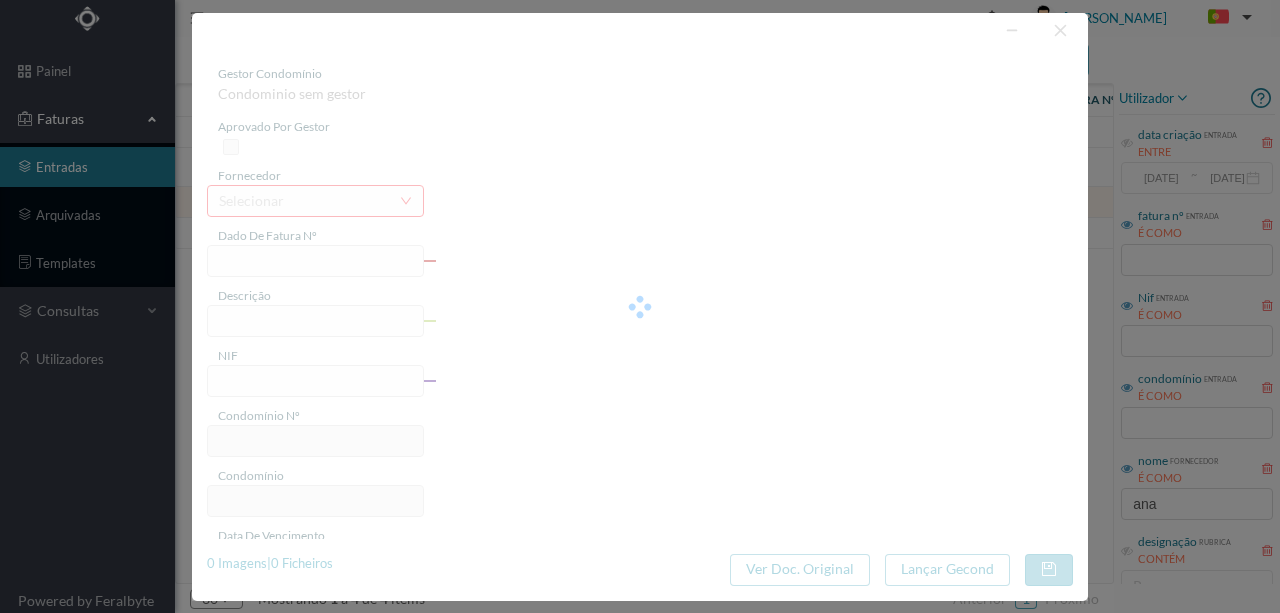 type on "2025-07-28" 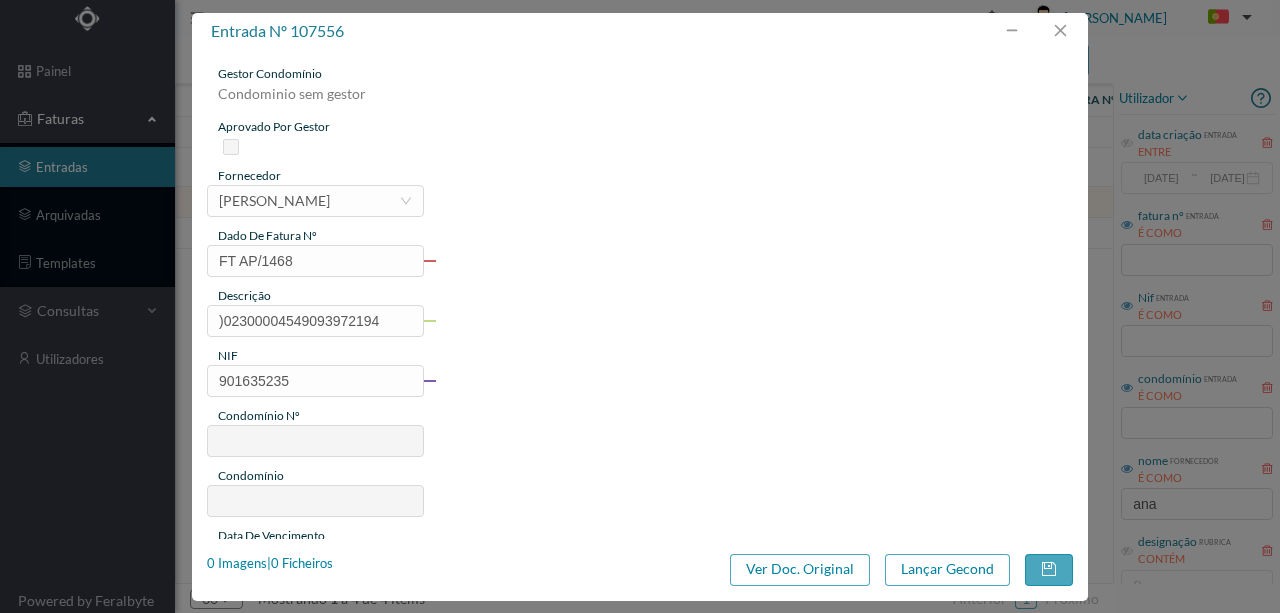 type on "605" 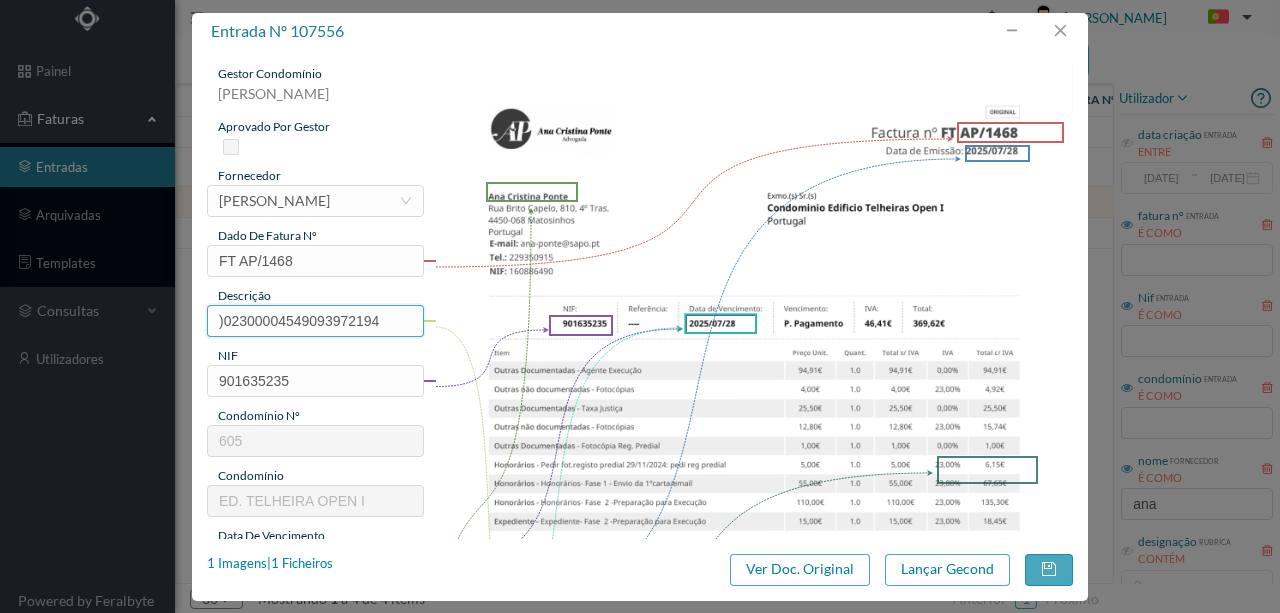 drag, startPoint x: 397, startPoint y: 320, endPoint x: 176, endPoint y: 318, distance: 221.00905 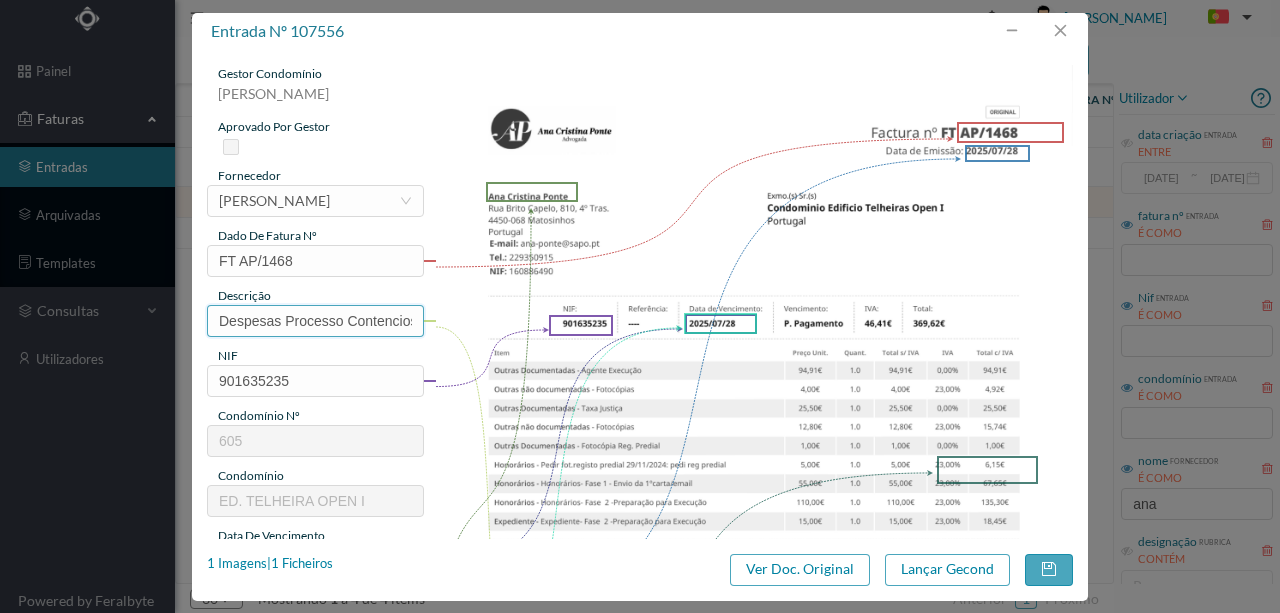 click on "Despesas Processo Contencioso - Fração D" at bounding box center (315, 321) 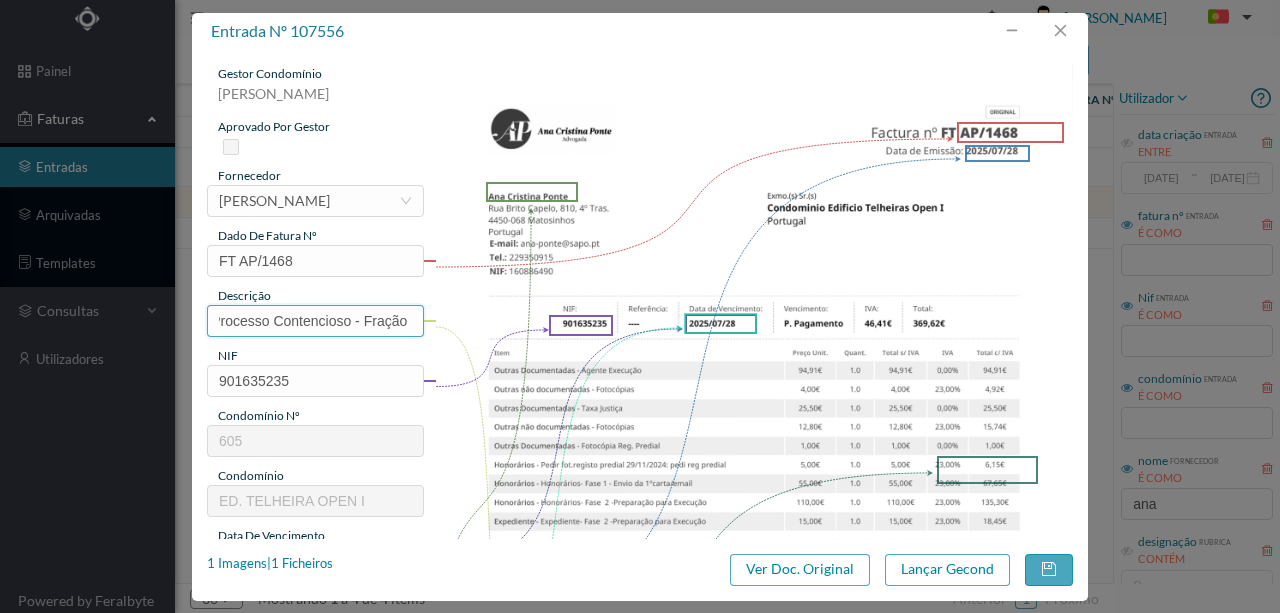 scroll, scrollTop: 0, scrollLeft: 82, axis: horizontal 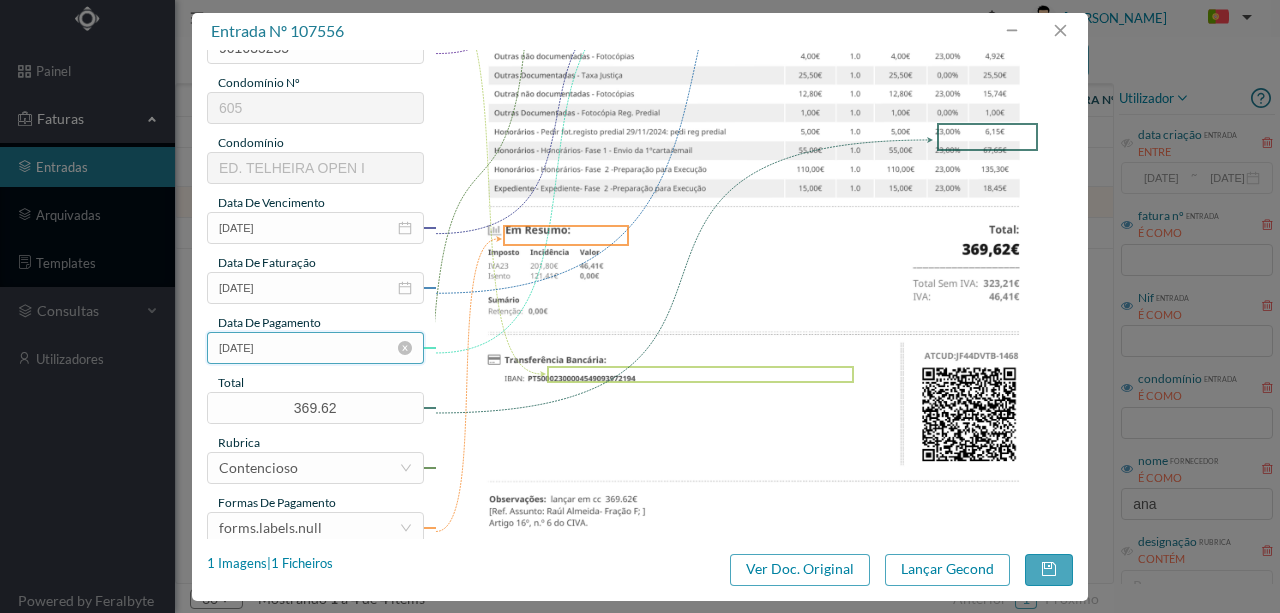 type on "Despesas Processo Contencioso - Fração F" 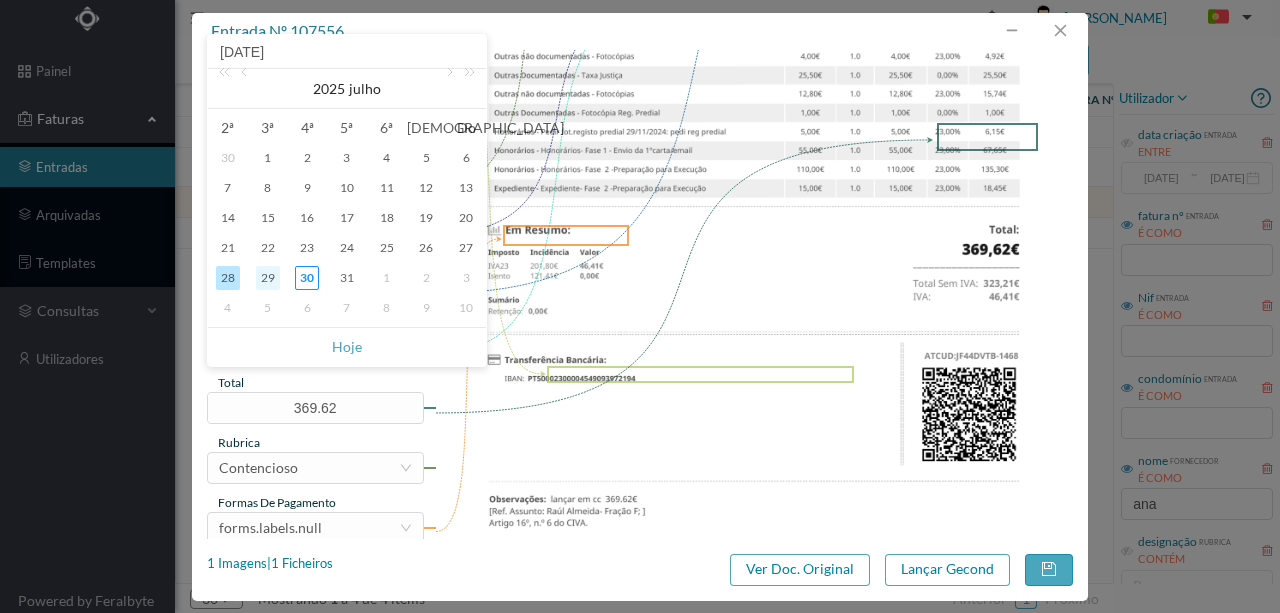 click on "29" at bounding box center [268, 278] 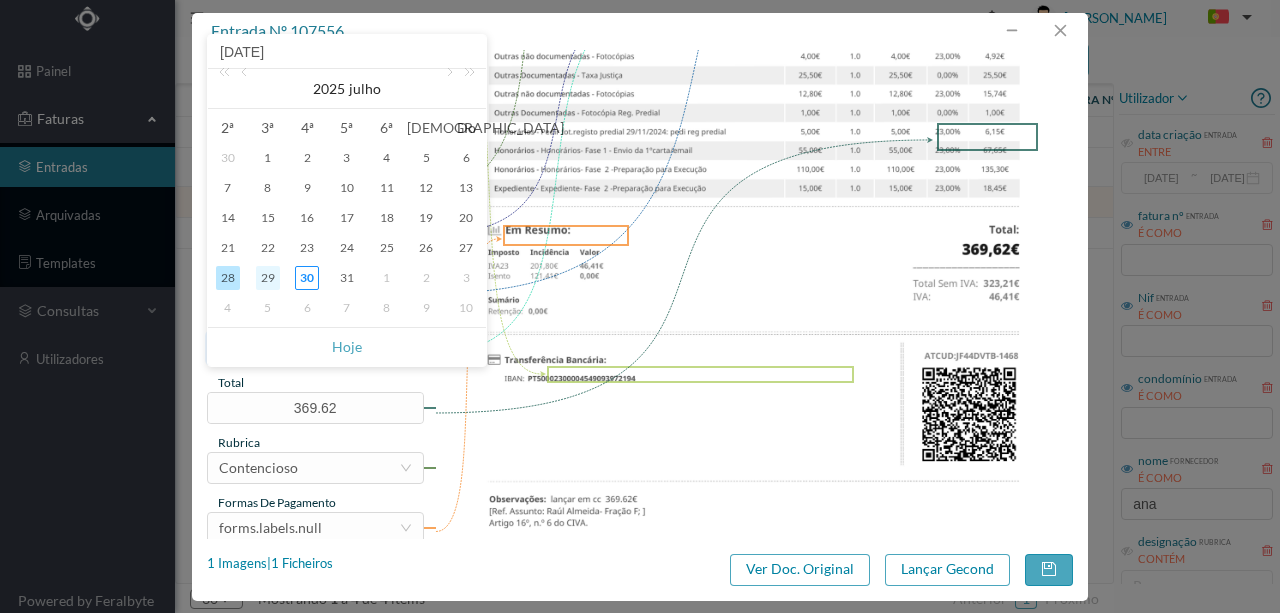 type on "2025-07-29" 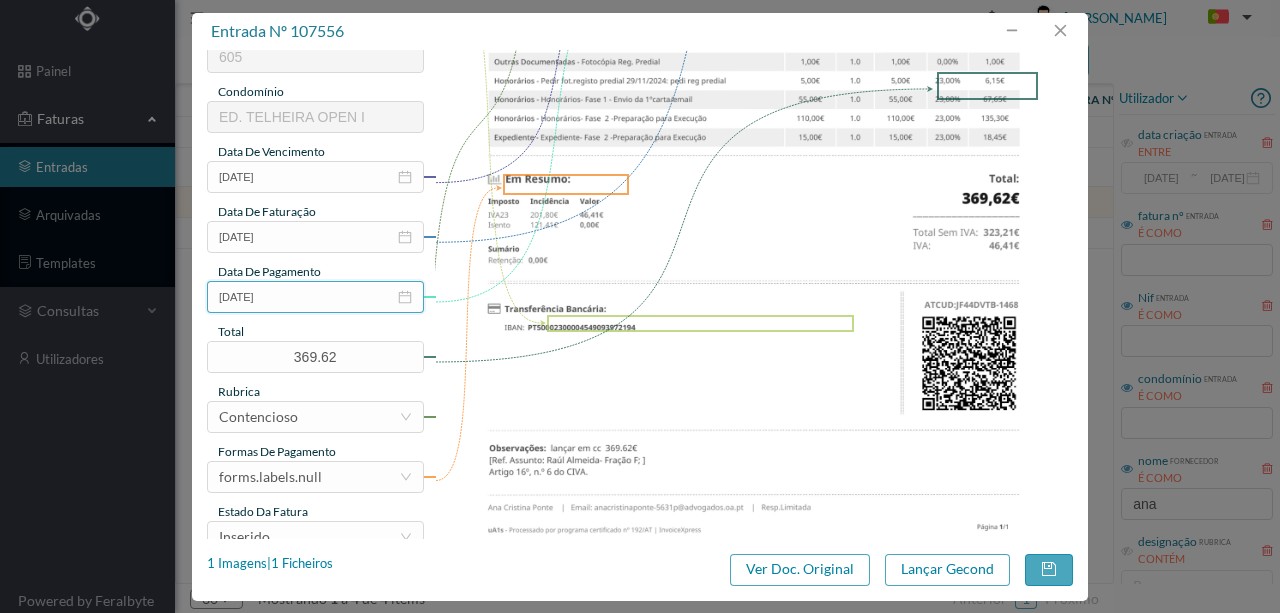 scroll, scrollTop: 466, scrollLeft: 0, axis: vertical 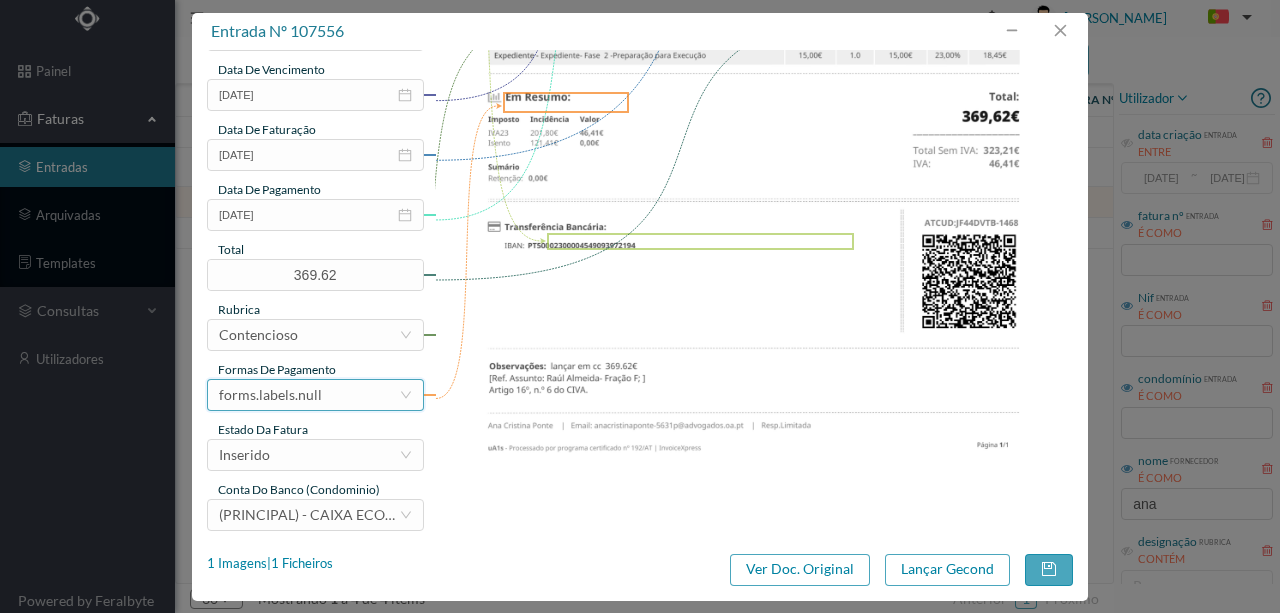 drag, startPoint x: 328, startPoint y: 394, endPoint x: 338, endPoint y: 374, distance: 22.36068 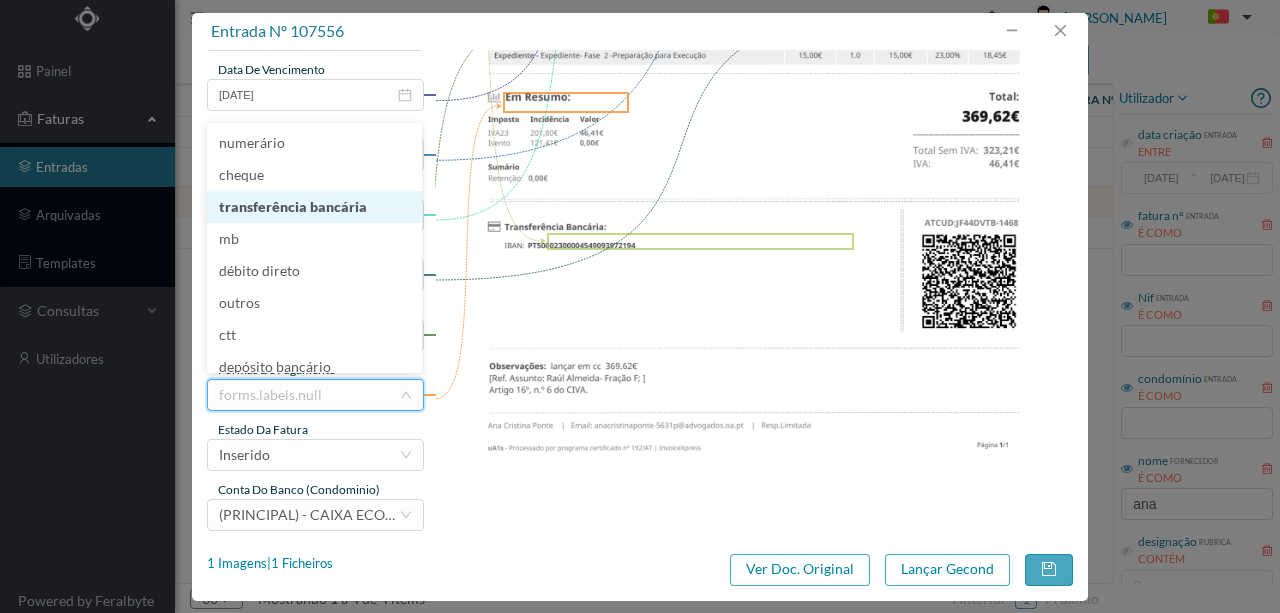 click on "transferência bancária" at bounding box center (314, 207) 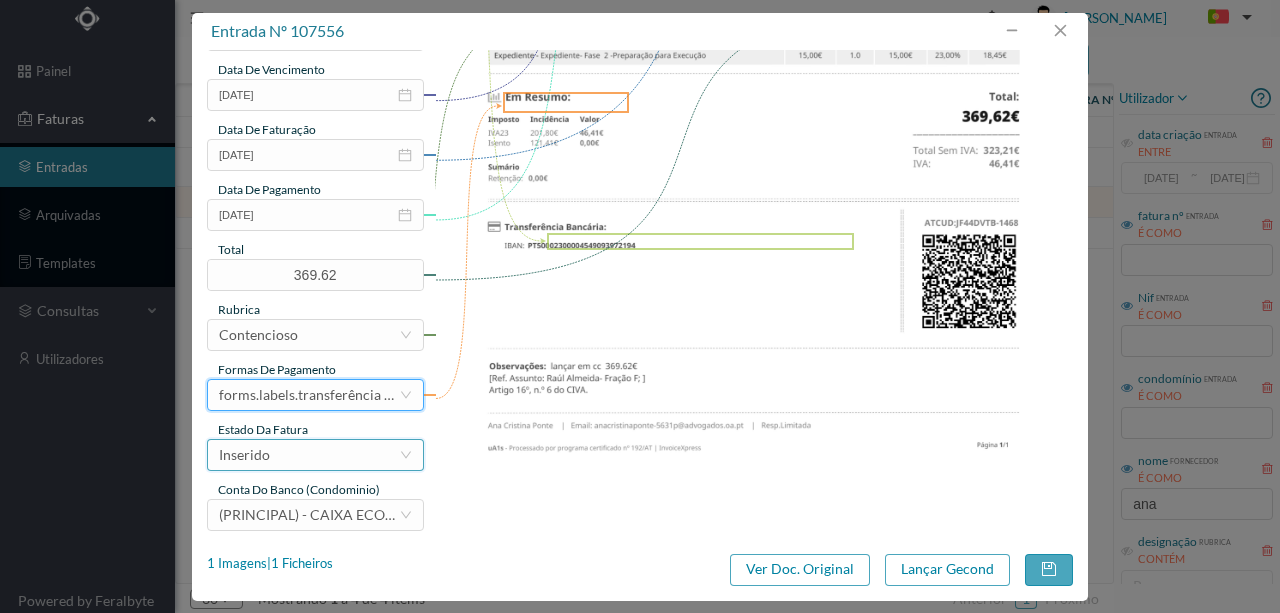 click on "Inserido" at bounding box center (309, 455) 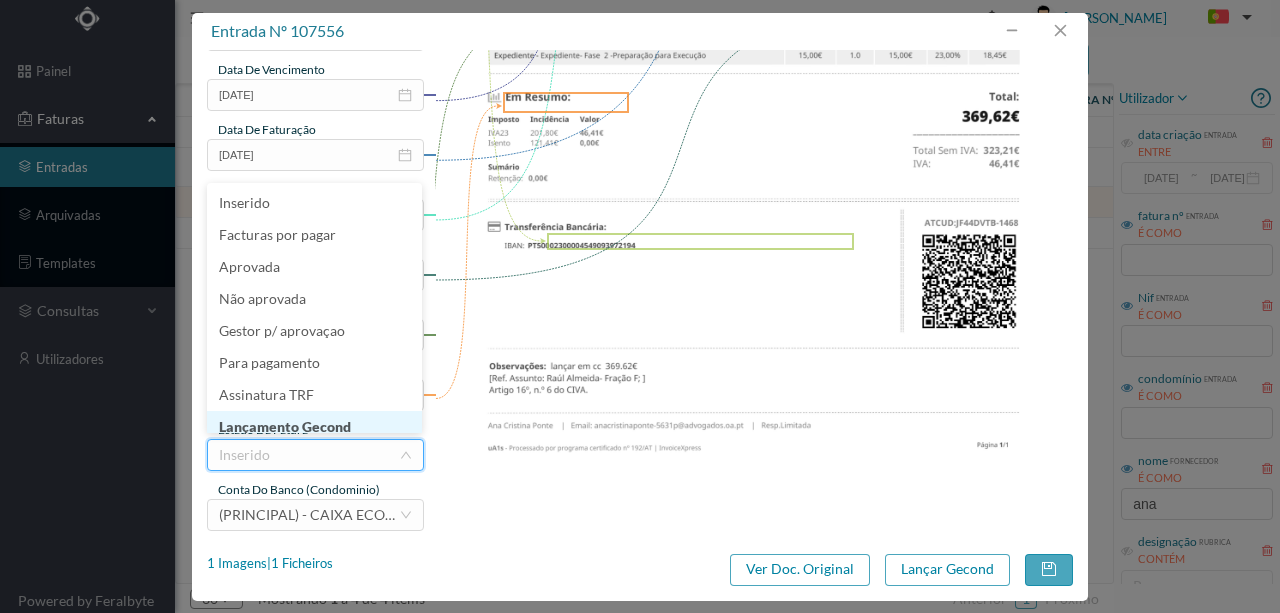 scroll, scrollTop: 10, scrollLeft: 0, axis: vertical 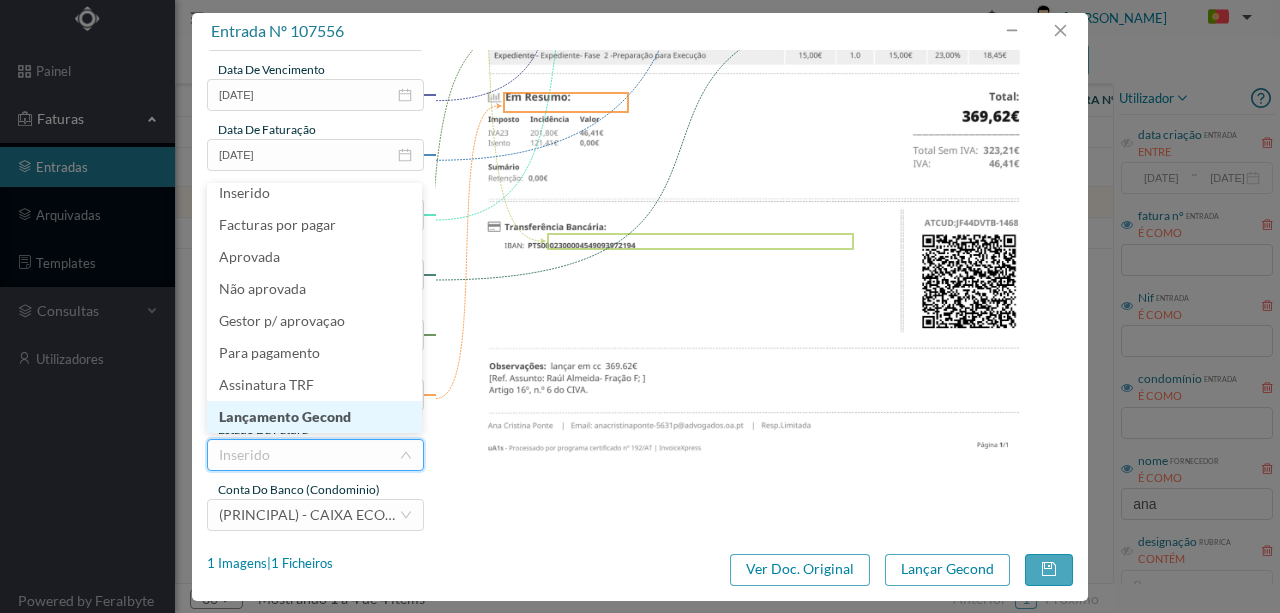 click on "Lançamento Gecond" at bounding box center (314, 417) 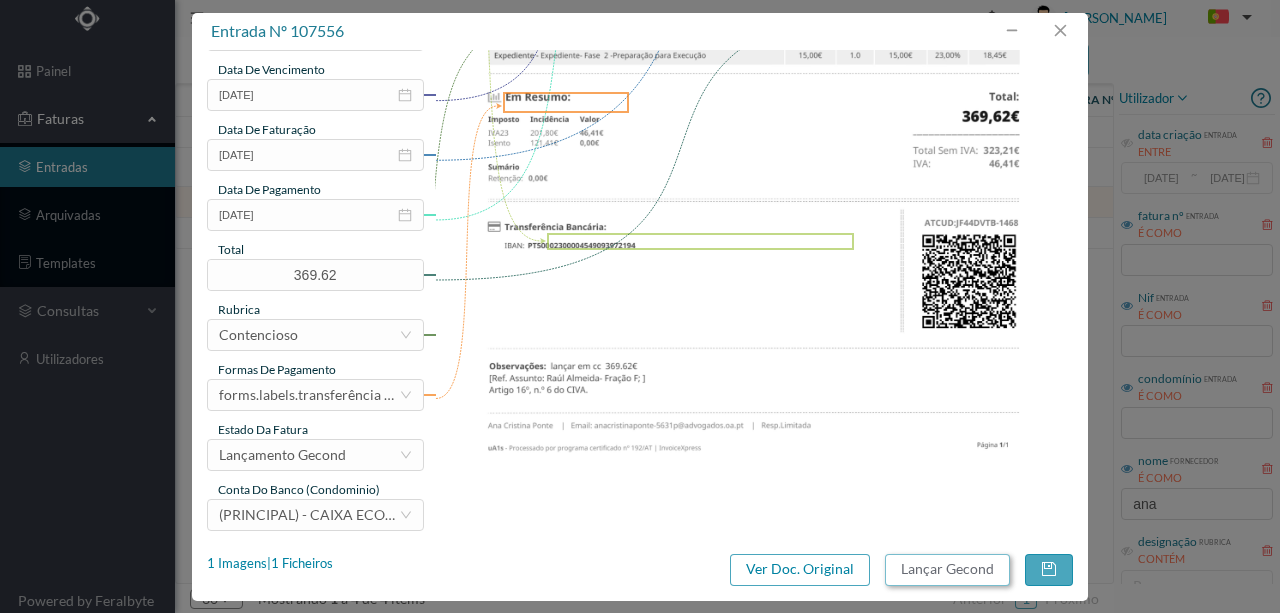 click on "Lançar Gecond" at bounding box center (947, 570) 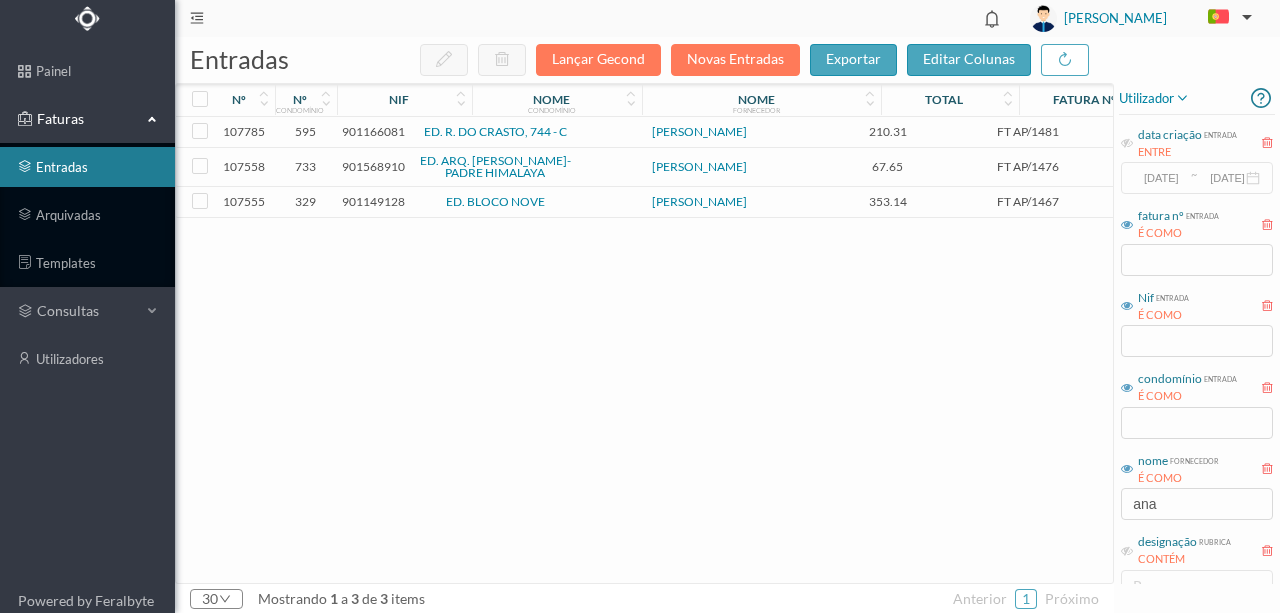 click on "901149128" at bounding box center (373, 201) 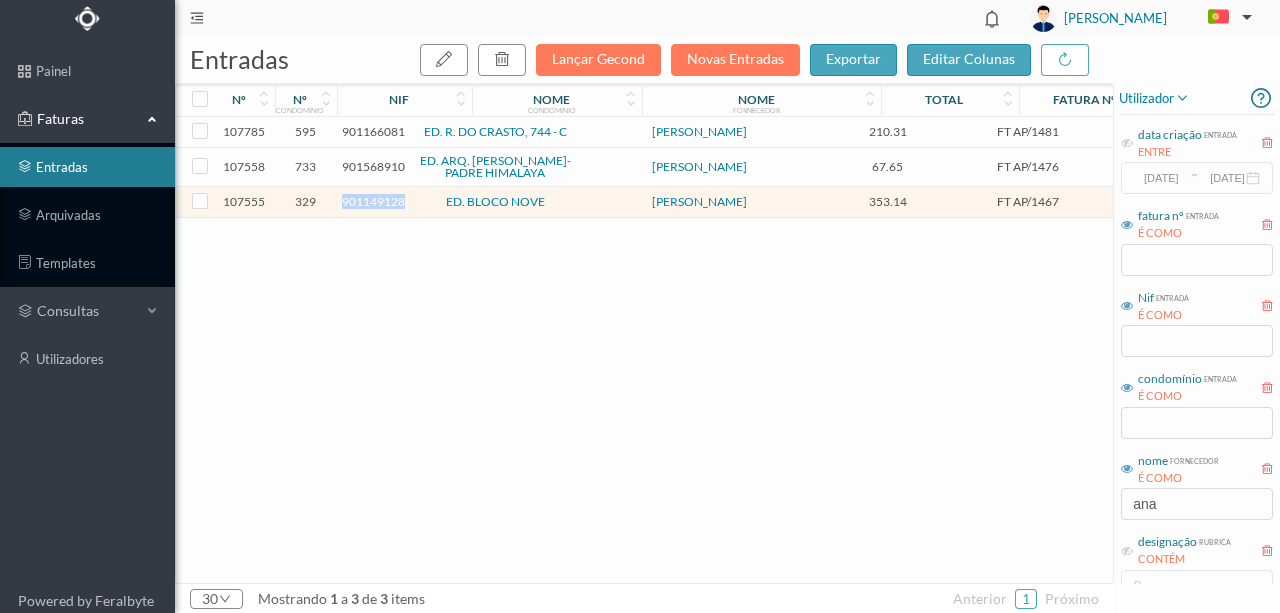 click on "901149128" at bounding box center (373, 201) 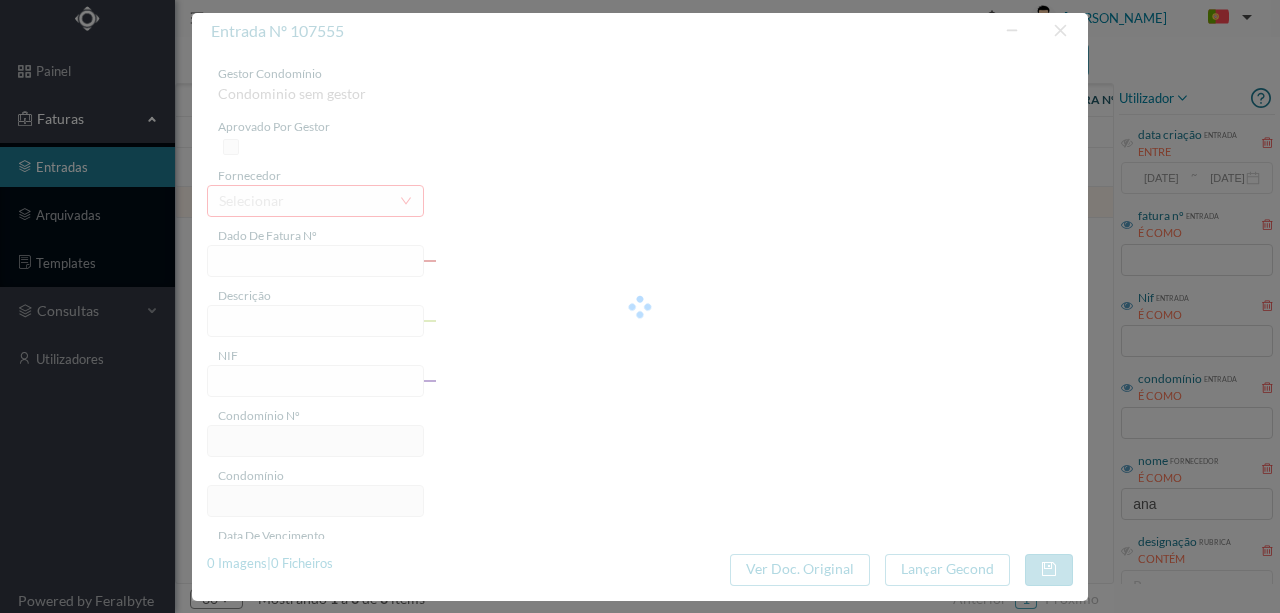 type on "FT AP/1467" 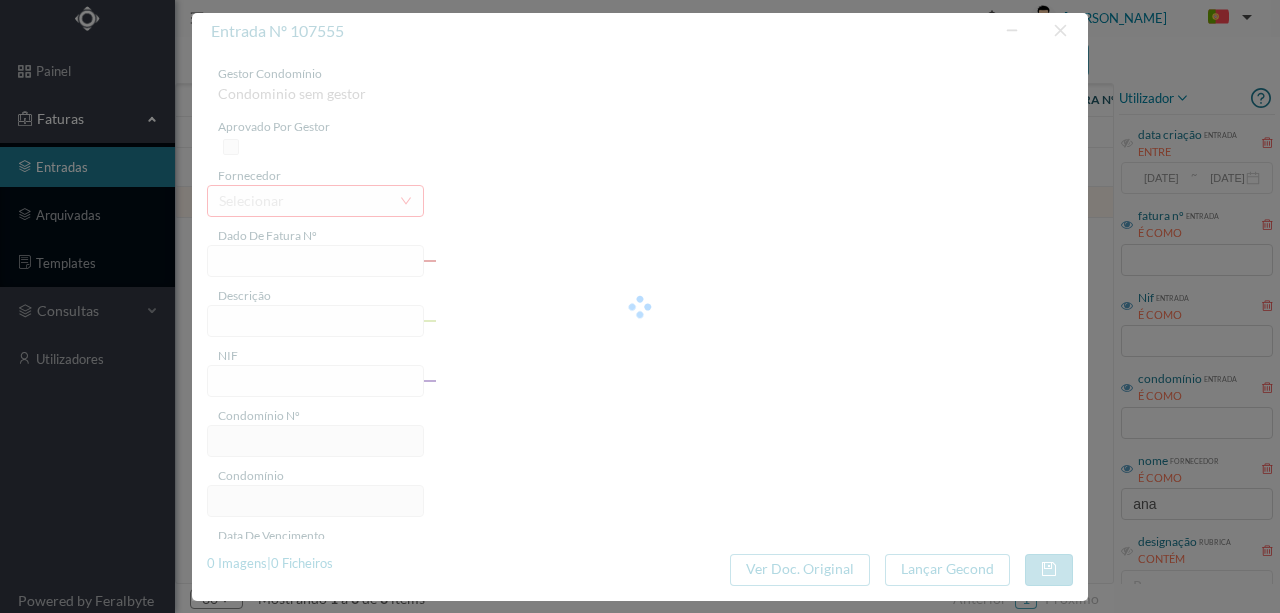 type on "901149128" 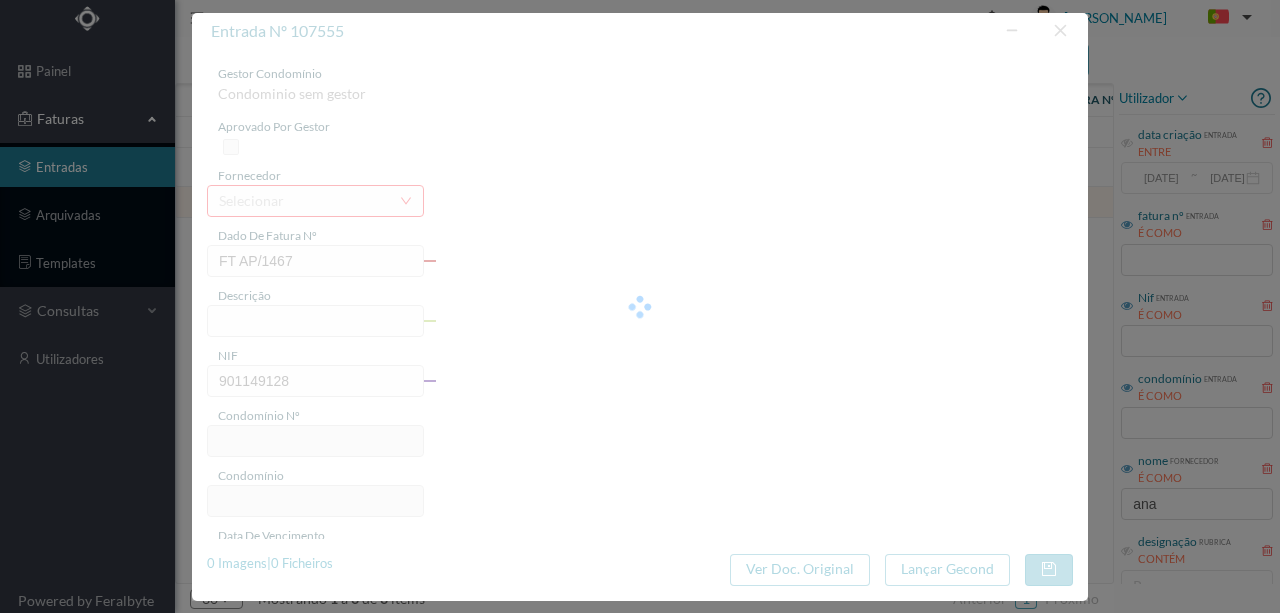 type on "329" 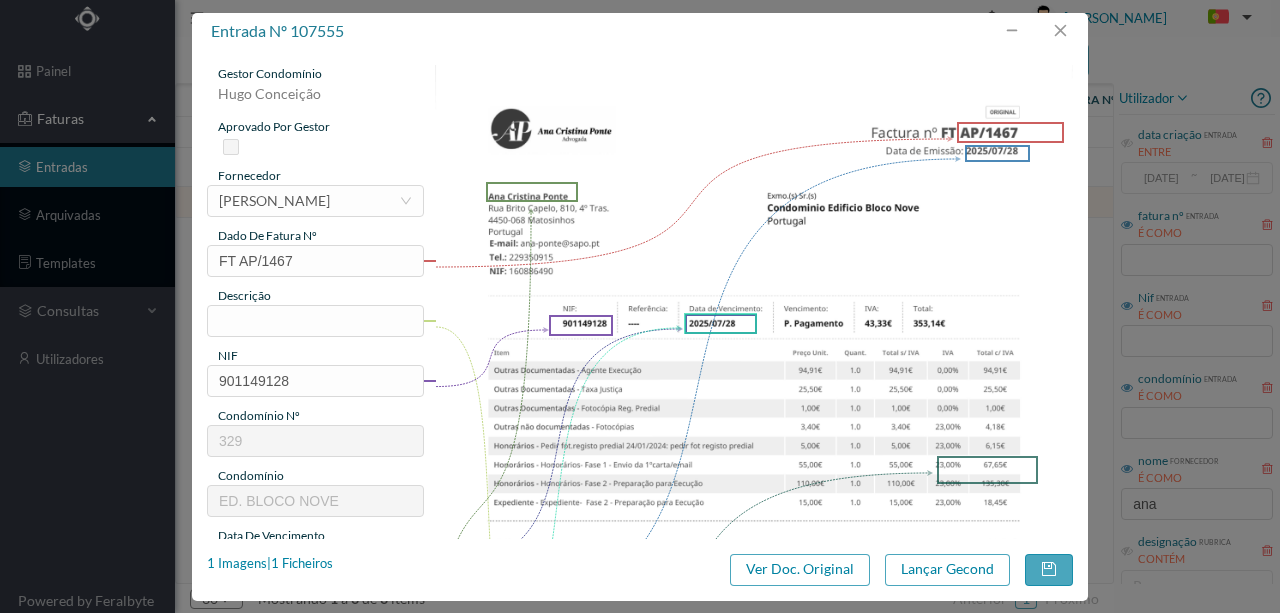 scroll, scrollTop: 0, scrollLeft: 0, axis: both 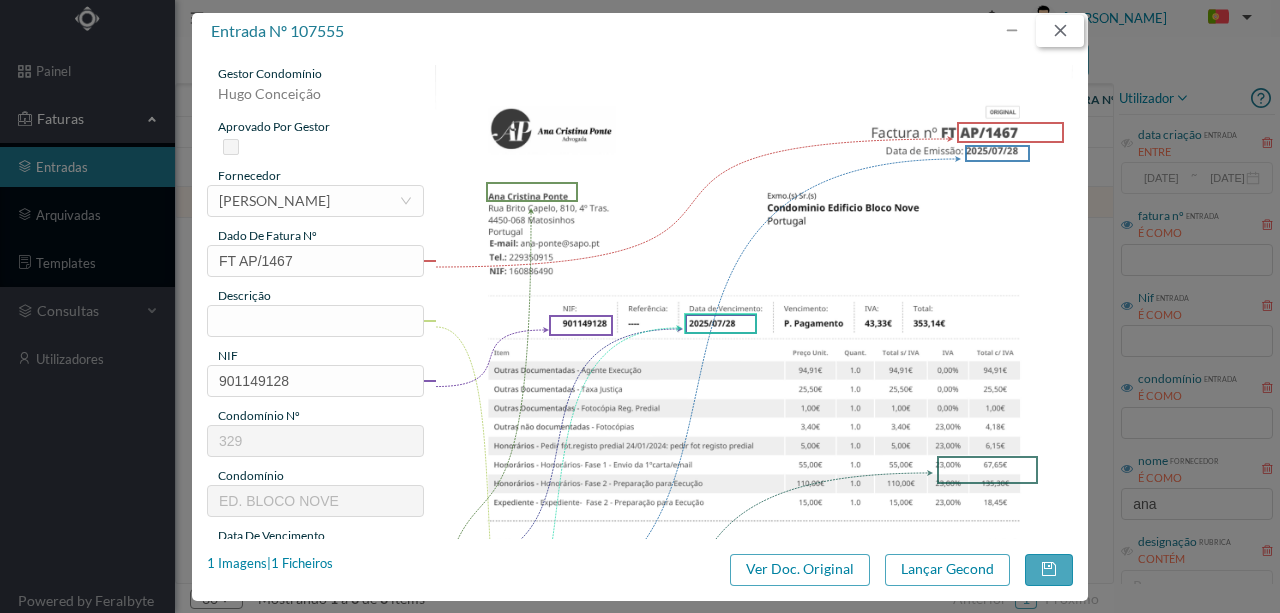 click at bounding box center [1060, 31] 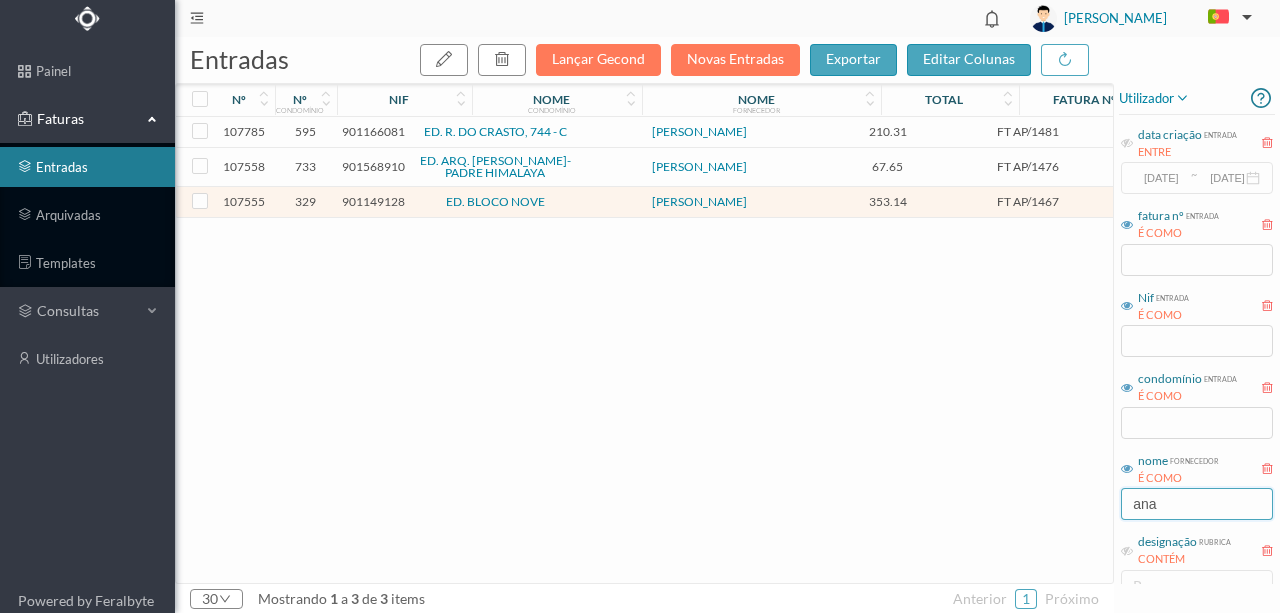 drag, startPoint x: 1176, startPoint y: 500, endPoint x: 1082, endPoint y: 504, distance: 94.08507 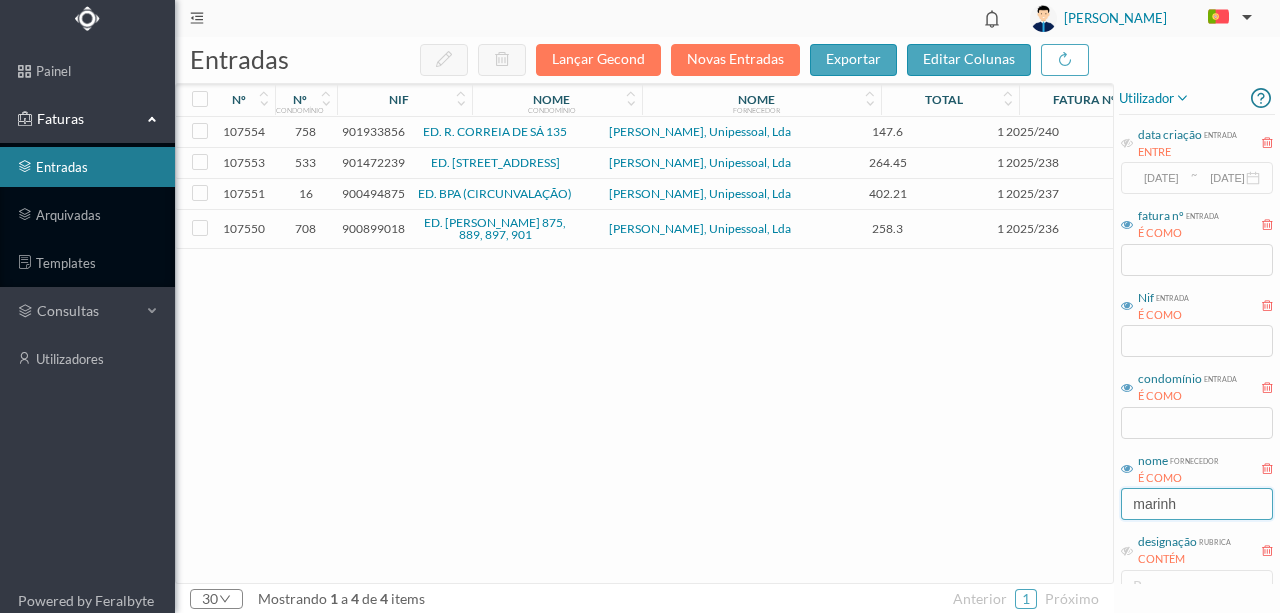 type on "marinh" 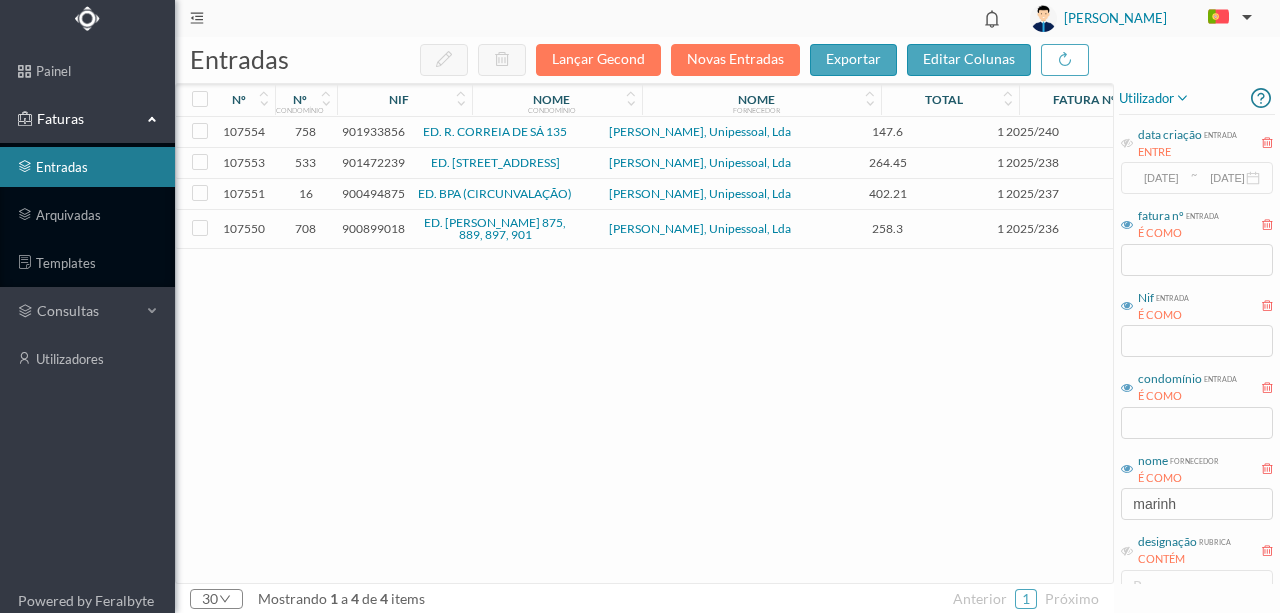 click on "900494875" at bounding box center (373, 193) 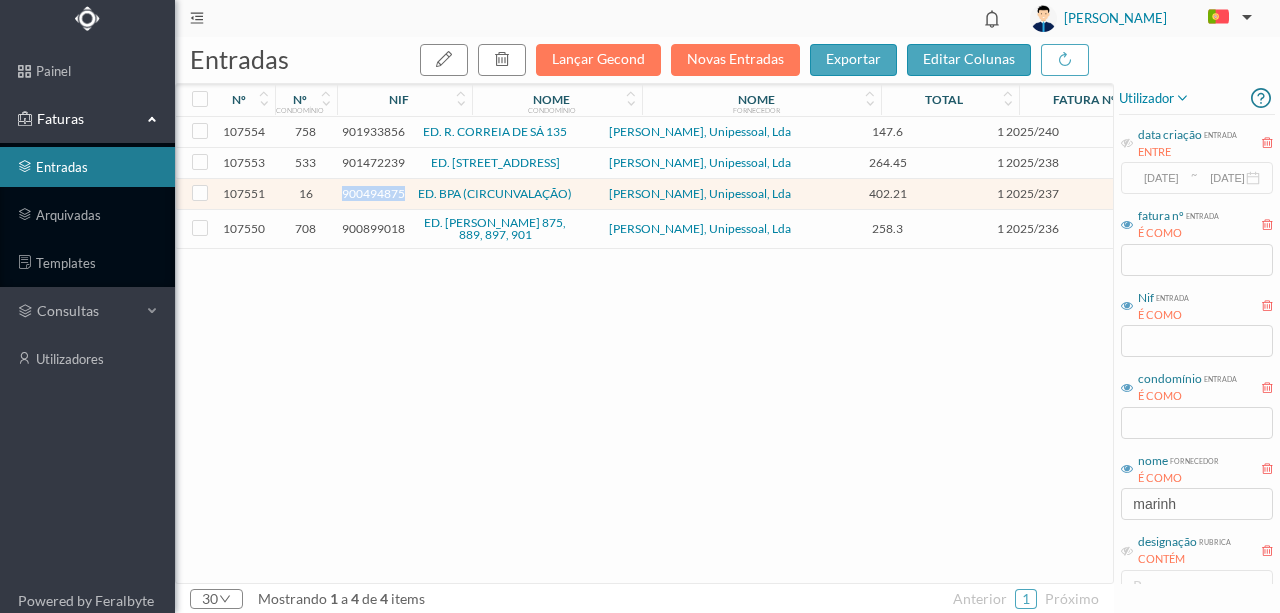 click on "900494875" at bounding box center [373, 193] 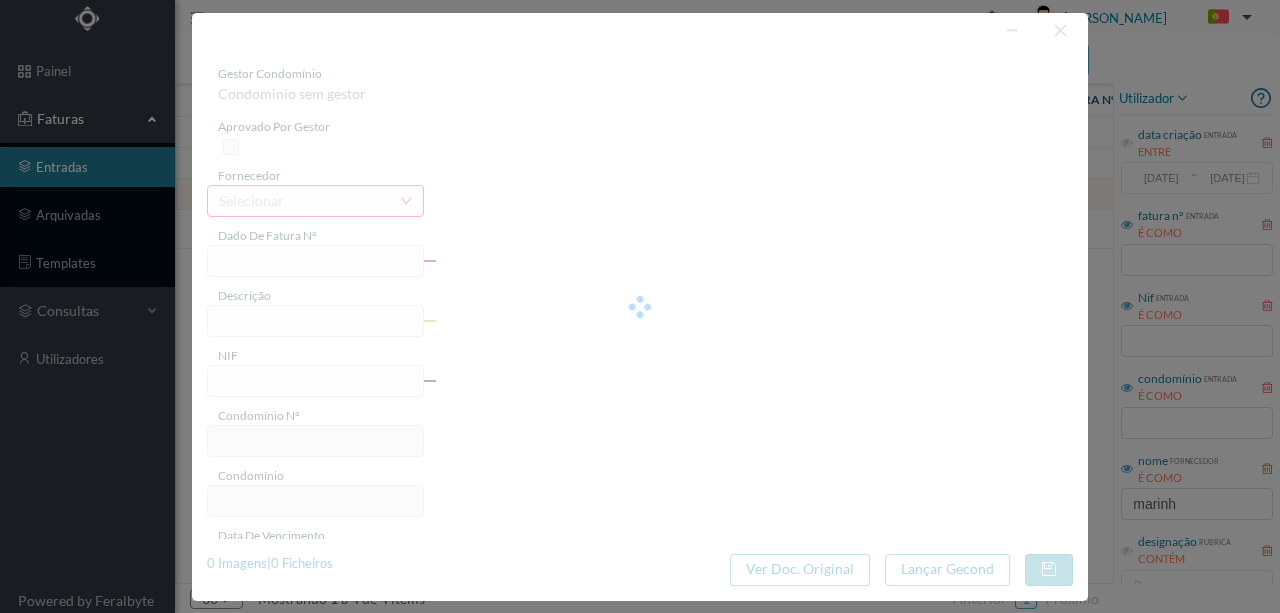 type on "1 2025/237" 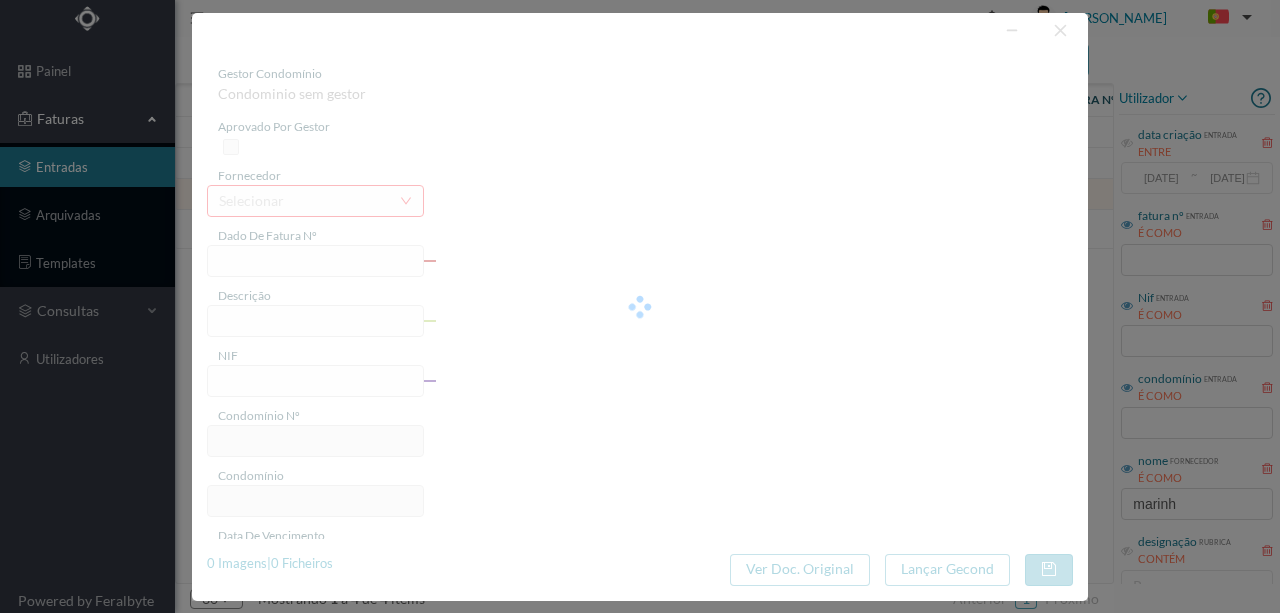 type on "Serviço de limpeza" 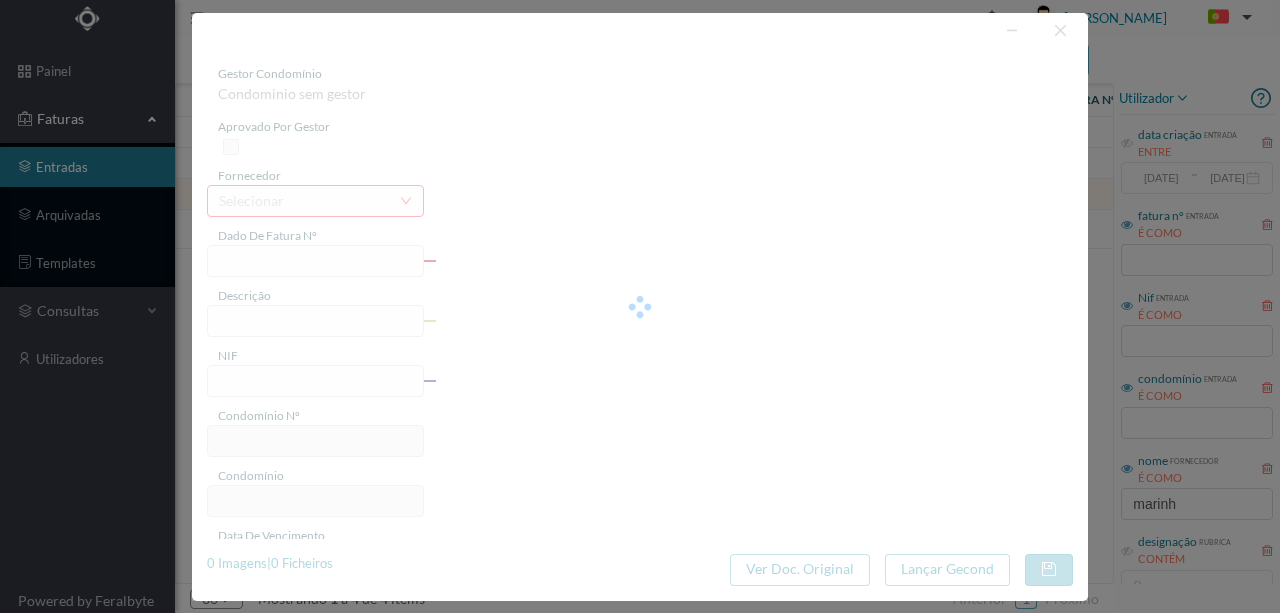type on "402.21" 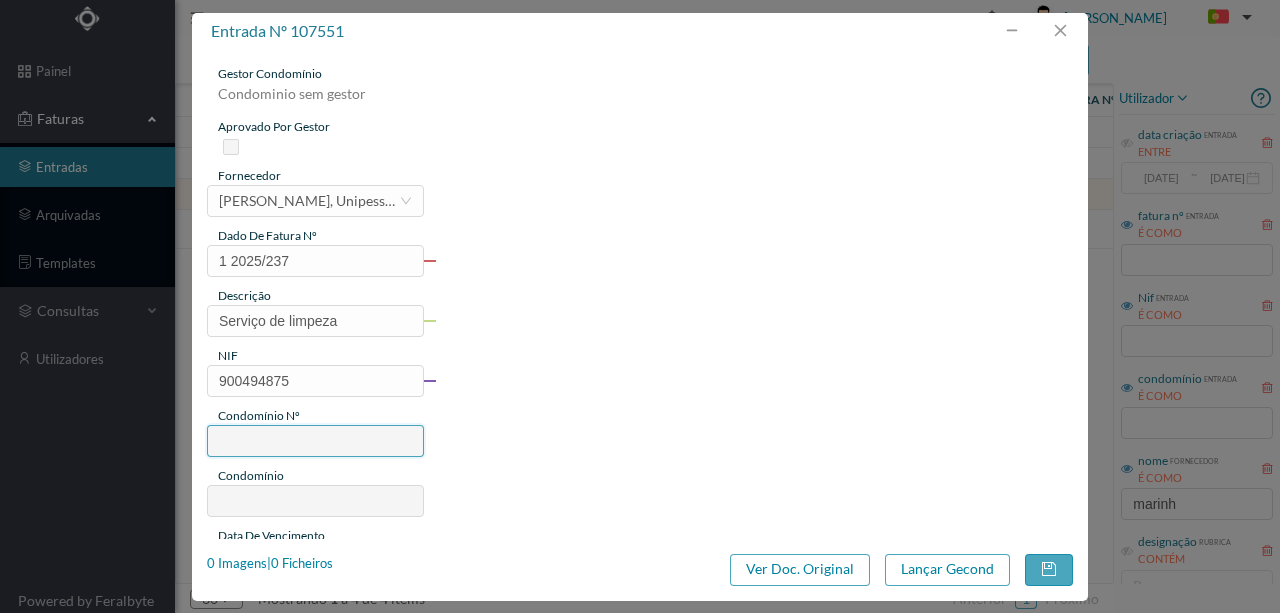 type on "16" 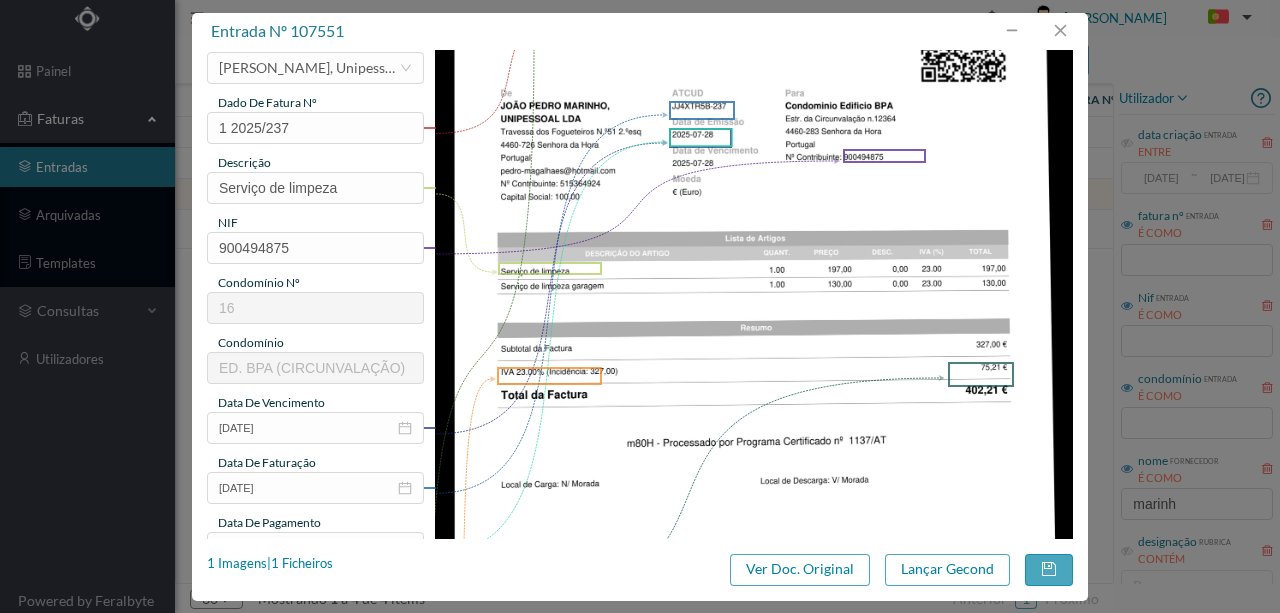 scroll, scrollTop: 200, scrollLeft: 0, axis: vertical 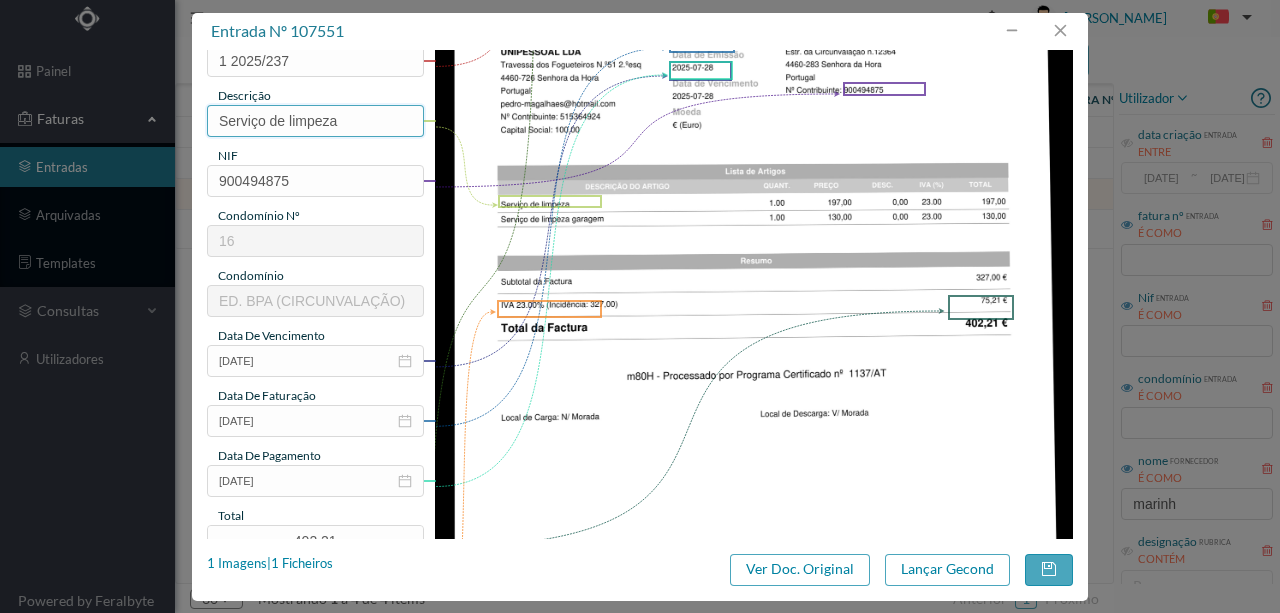 click on "Serviço de limpeza" at bounding box center (315, 121) 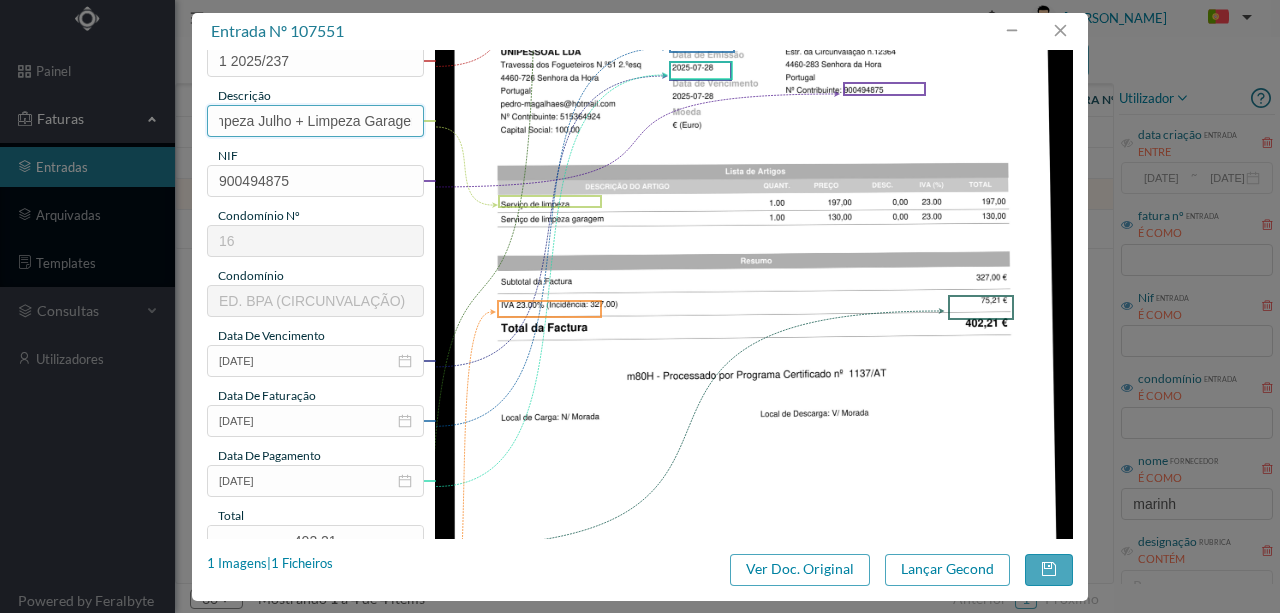 scroll, scrollTop: 0, scrollLeft: 94, axis: horizontal 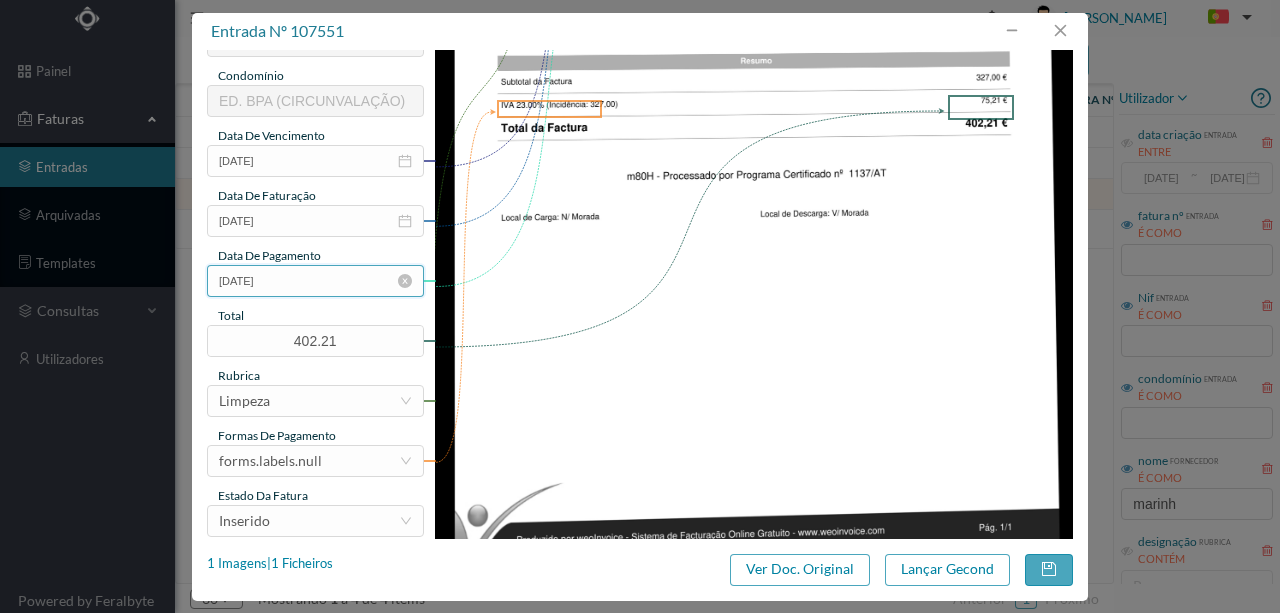 type on "Serviço de limpeza Julho + Limpeza Garagem" 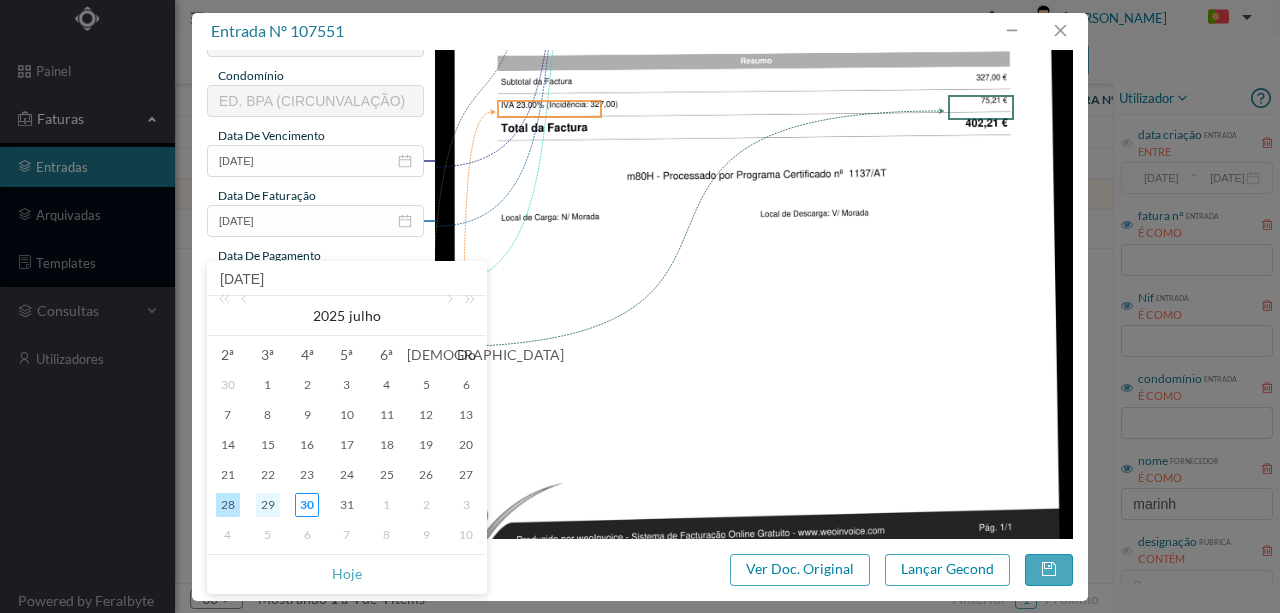 click on "29" at bounding box center (268, 505) 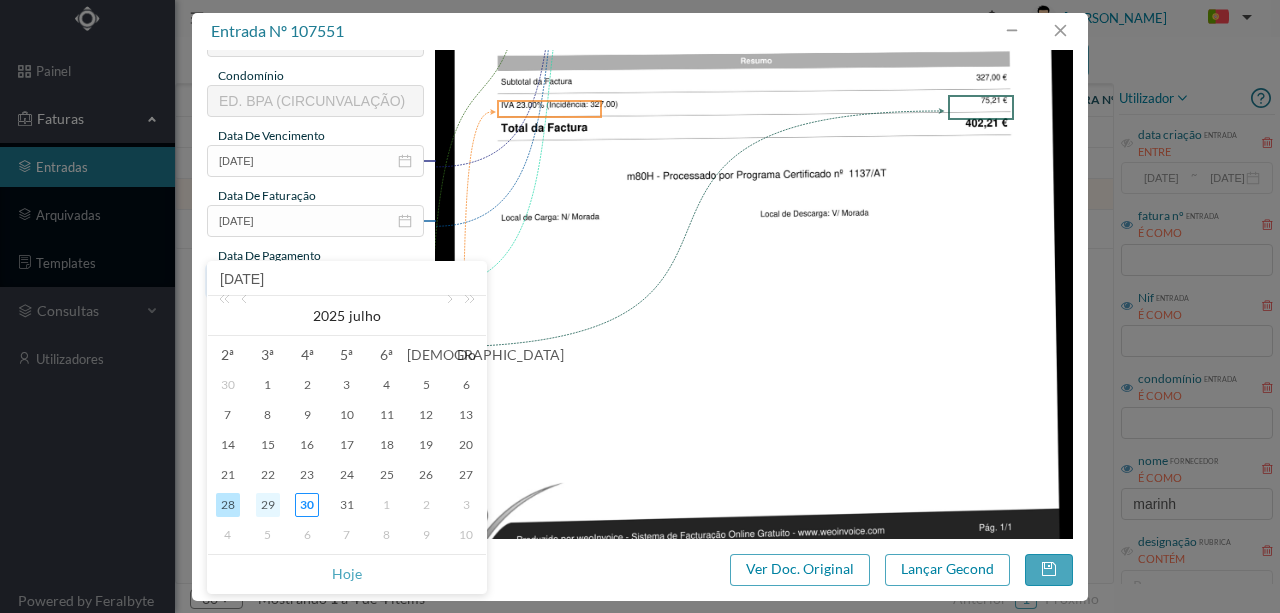 type on "2025-07-29" 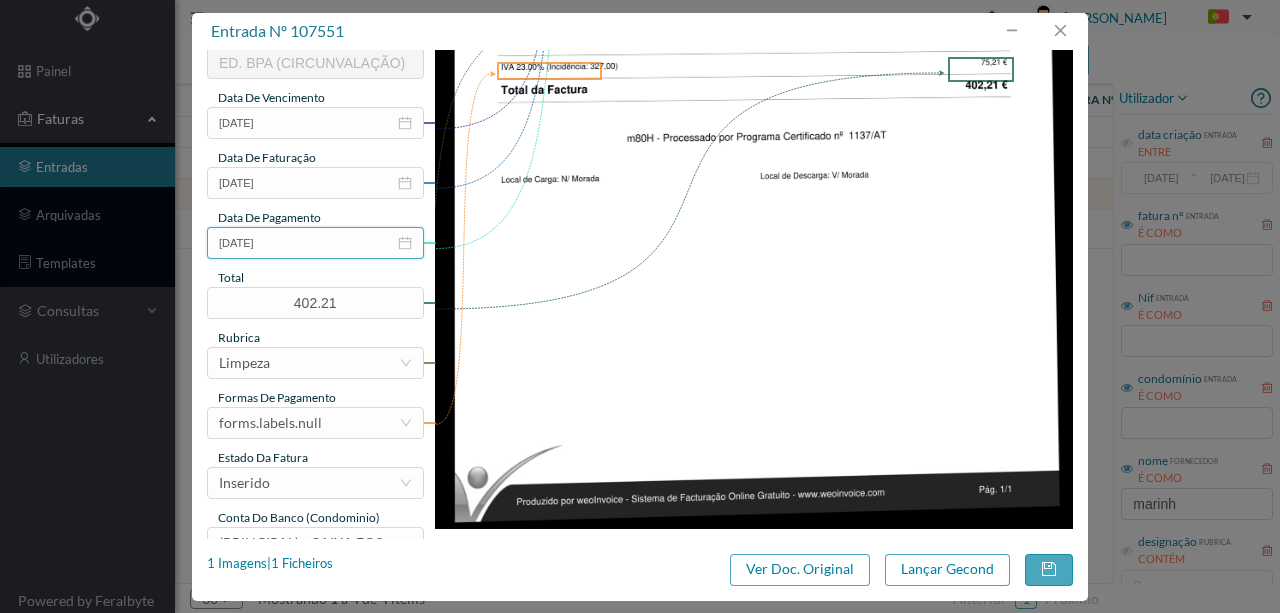 scroll, scrollTop: 473, scrollLeft: 0, axis: vertical 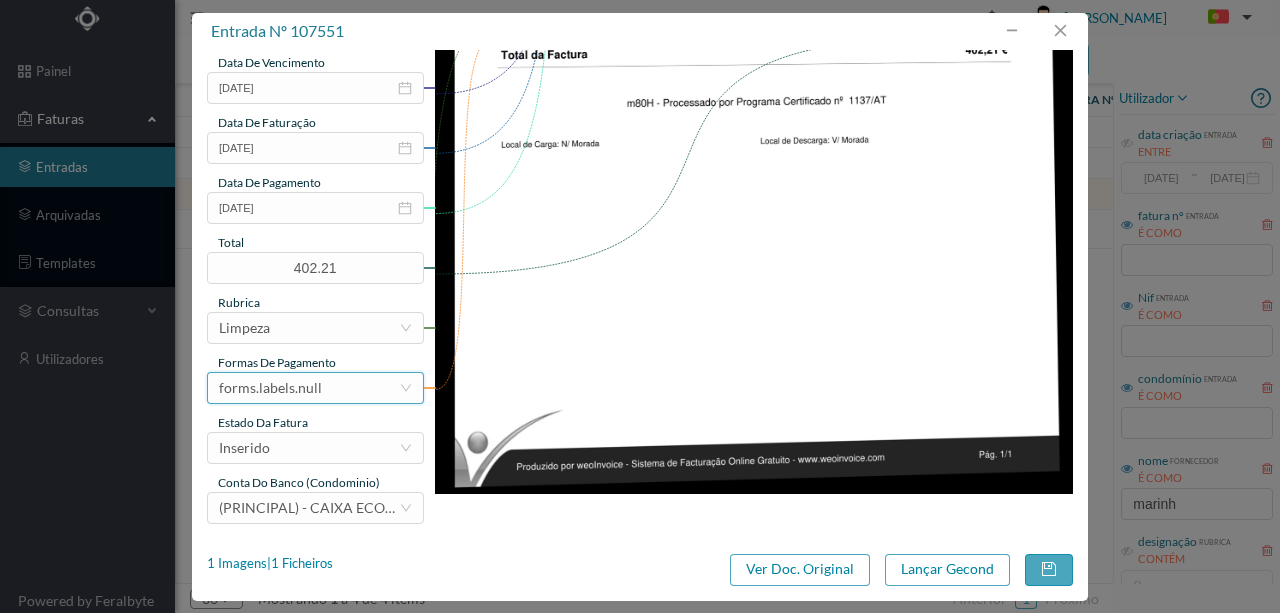 click on "forms.labels.null" at bounding box center (270, 388) 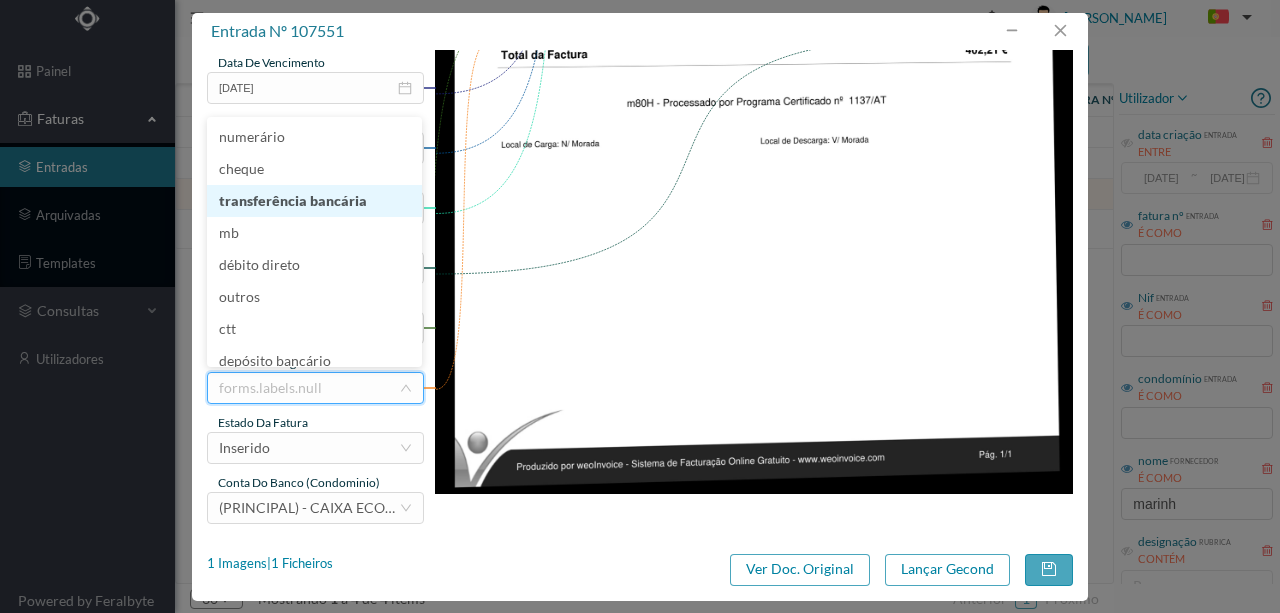 click on "transferência bancária" at bounding box center [314, 201] 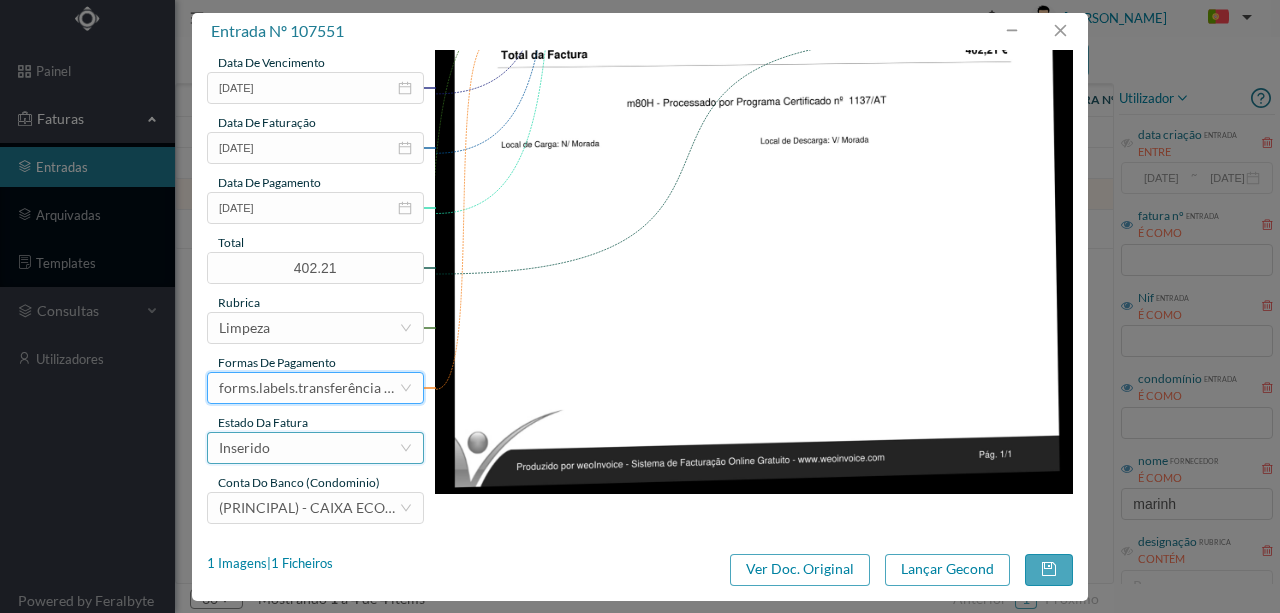 click on "Inserido" at bounding box center (309, 448) 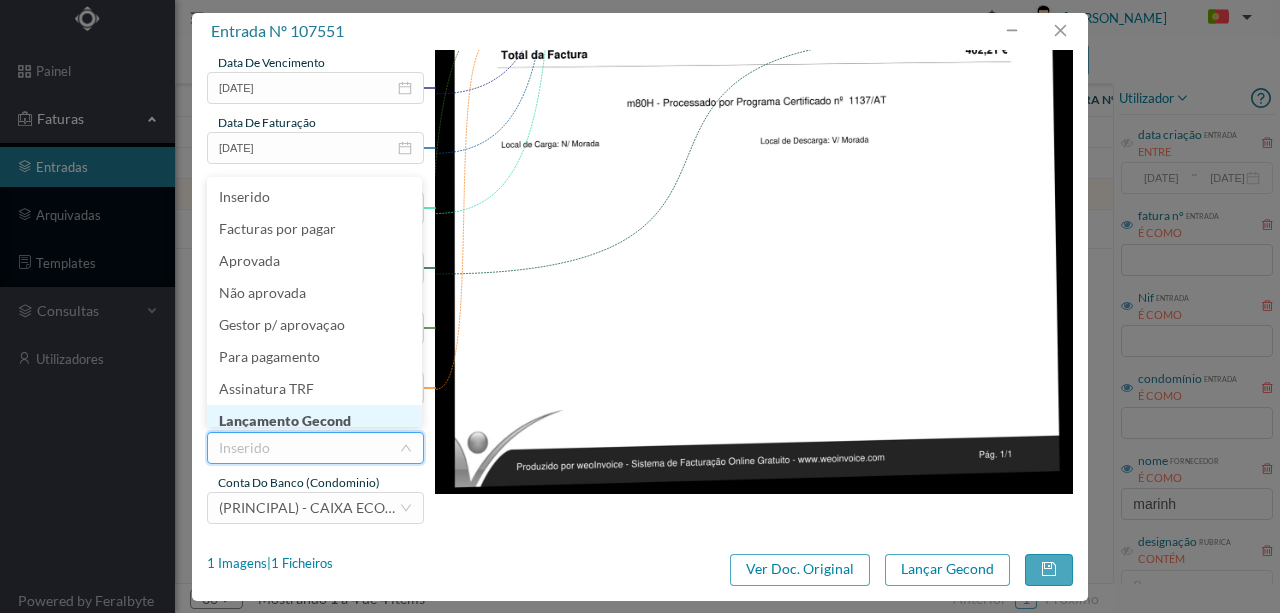 scroll, scrollTop: 10, scrollLeft: 0, axis: vertical 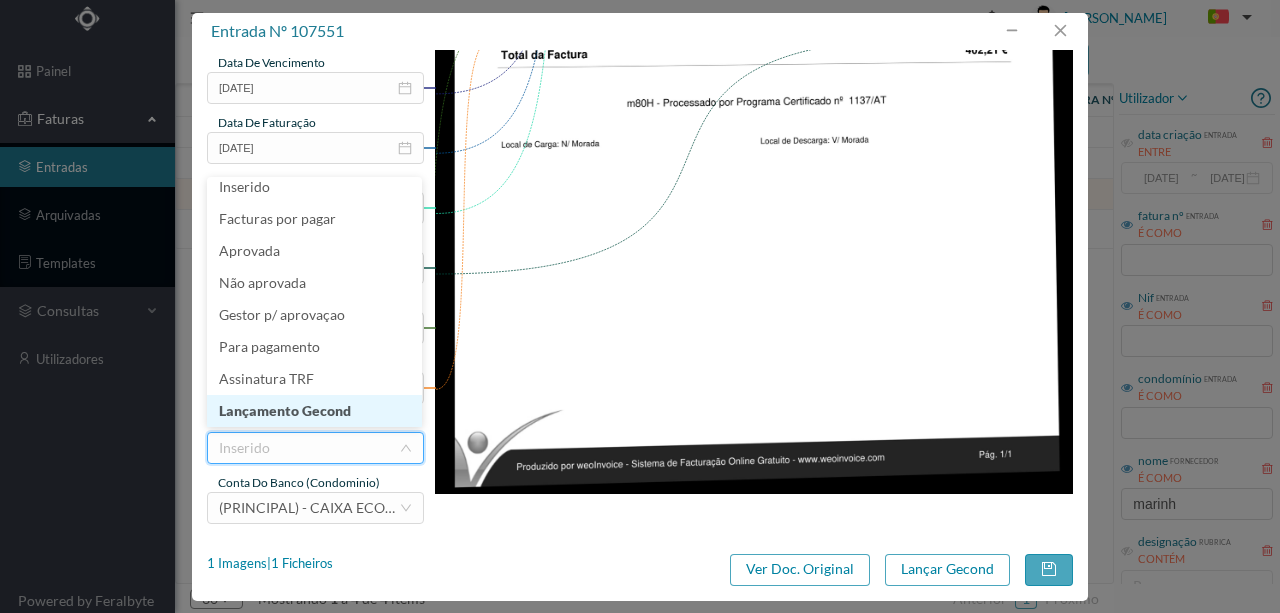 click on "Lançamento Gecond" at bounding box center (314, 411) 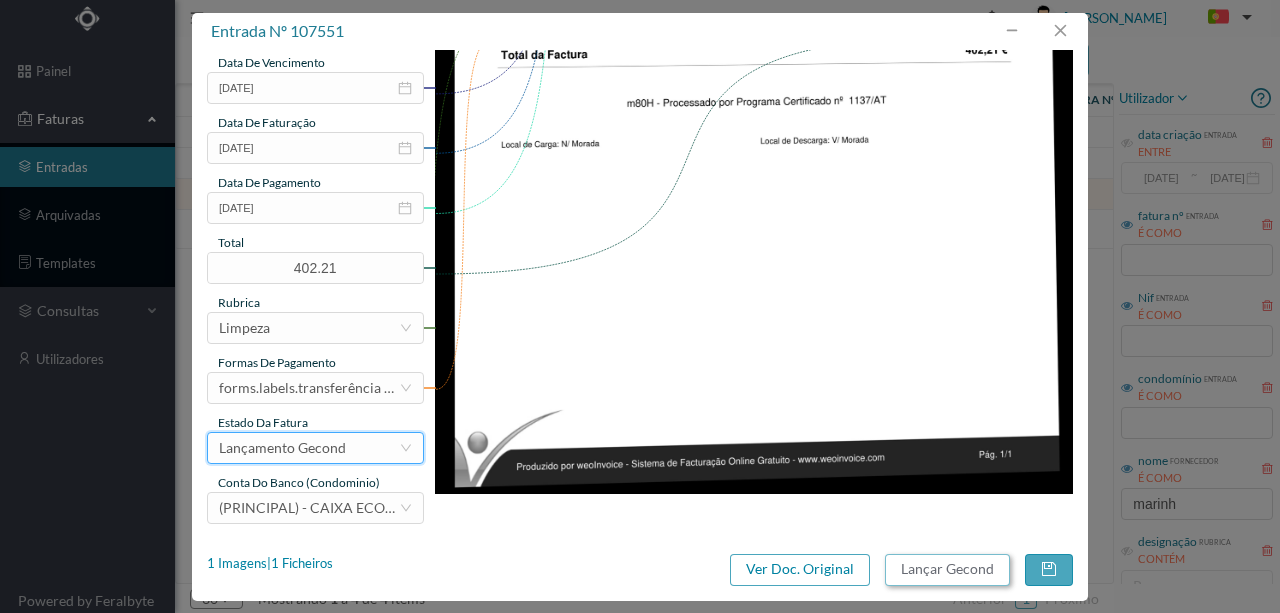 click on "Lançar Gecond" at bounding box center [947, 570] 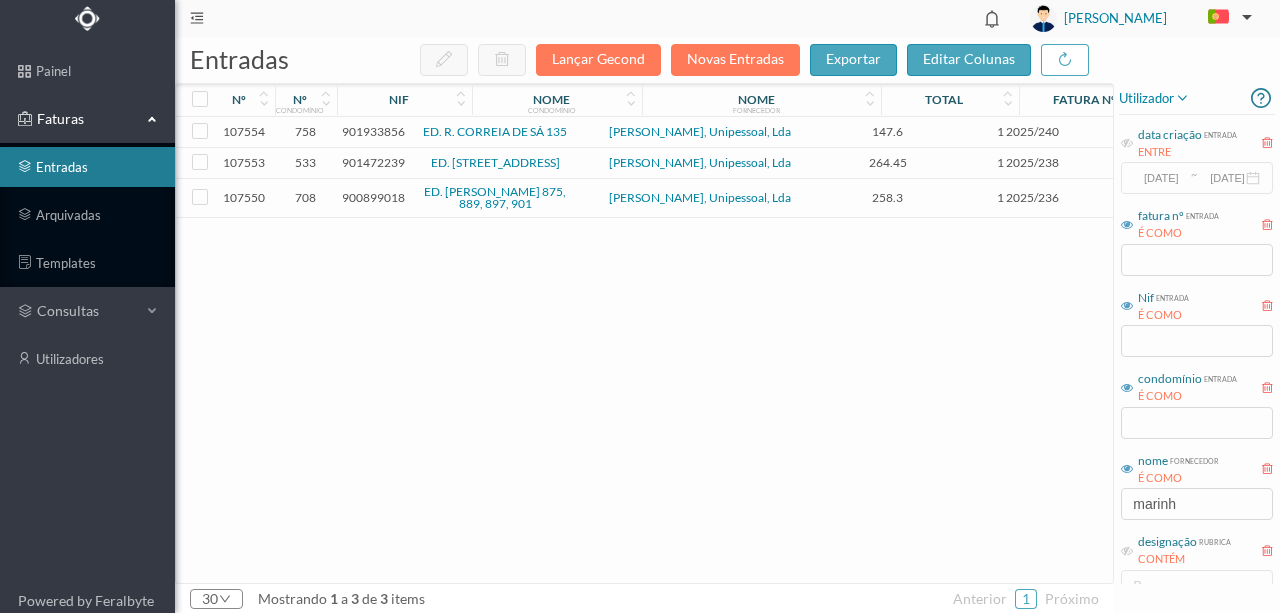 click on "901472239" at bounding box center (373, 162) 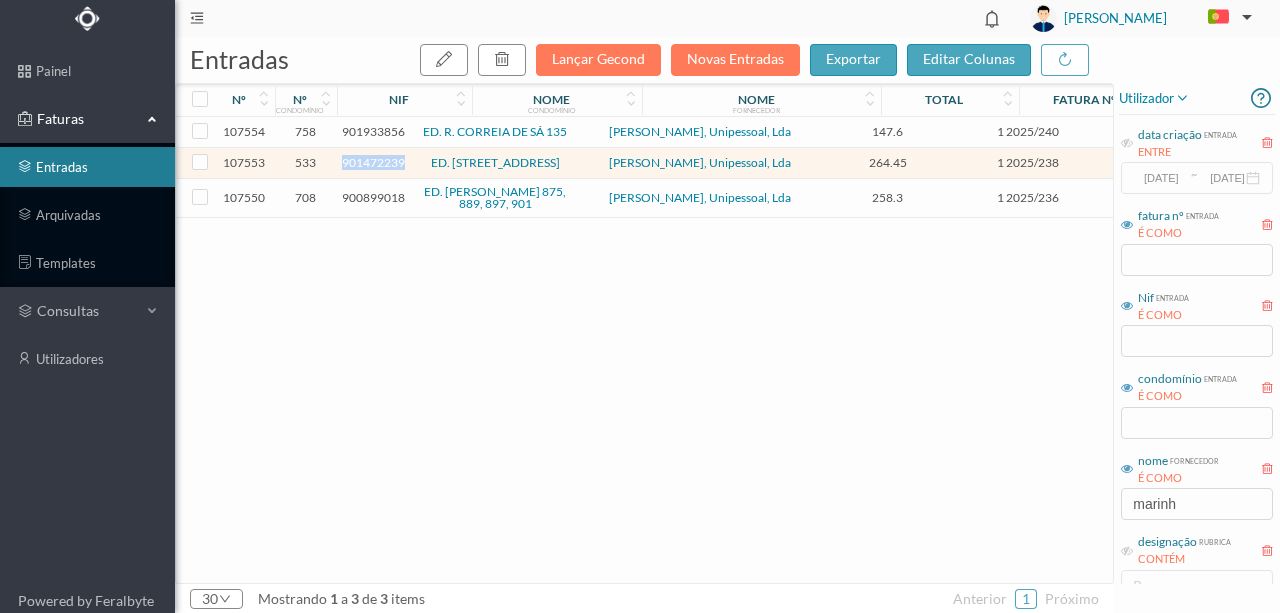 click on "901472239" at bounding box center [373, 162] 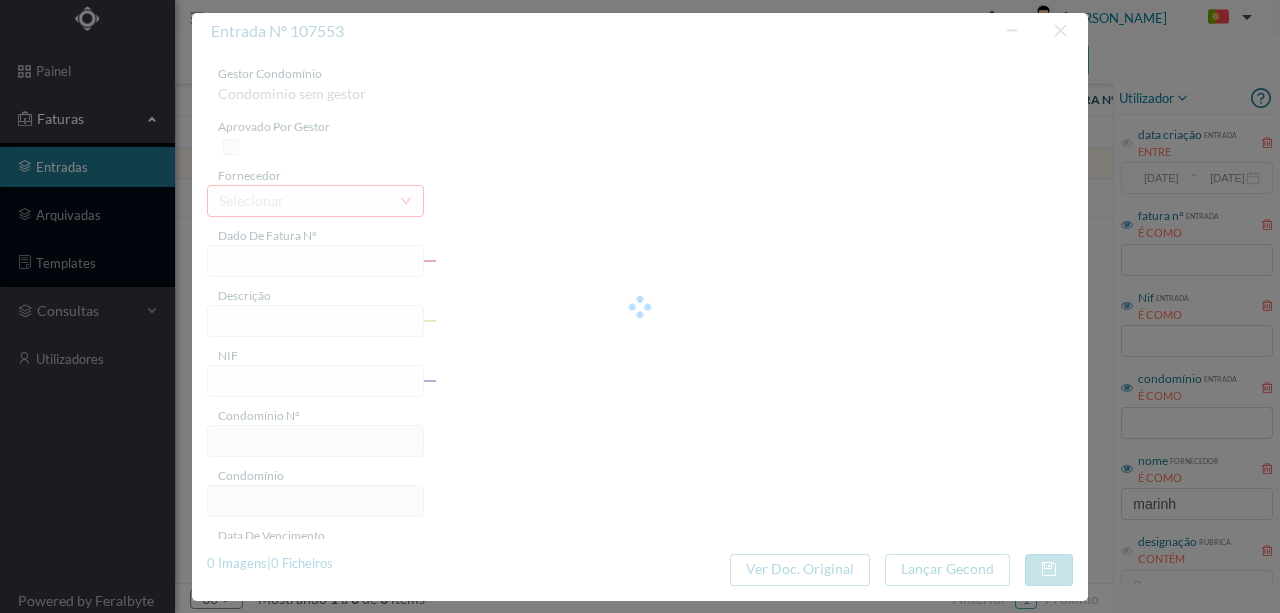 type on "1 2025/238" 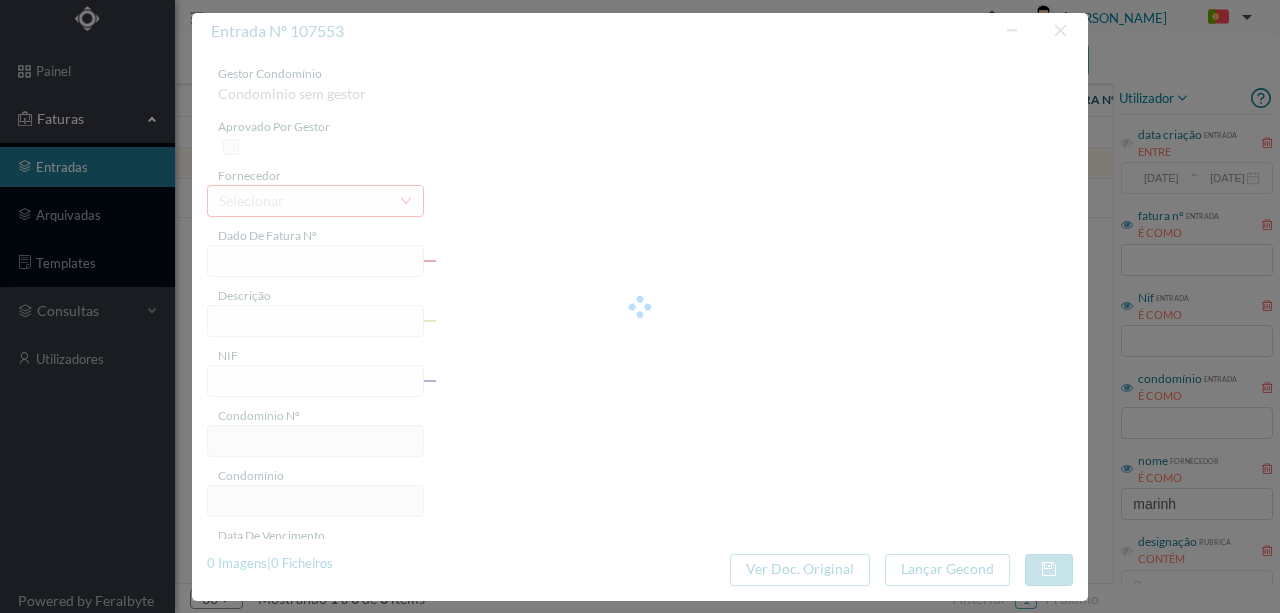 type on "Serviço de limpeza julho" 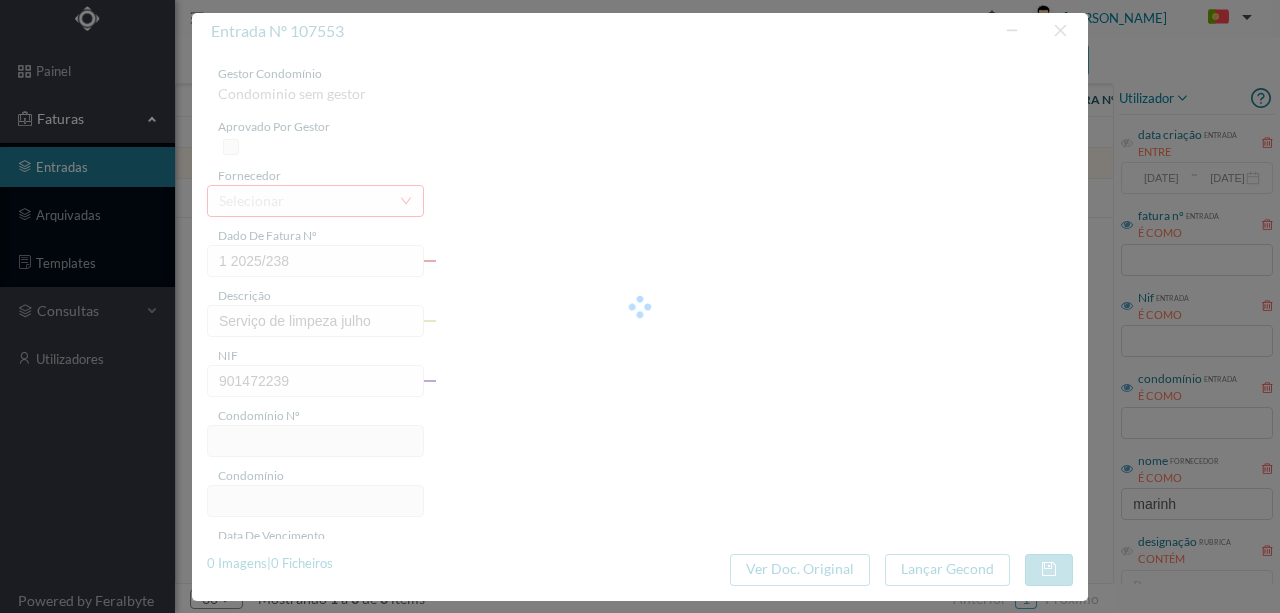 type on "533" 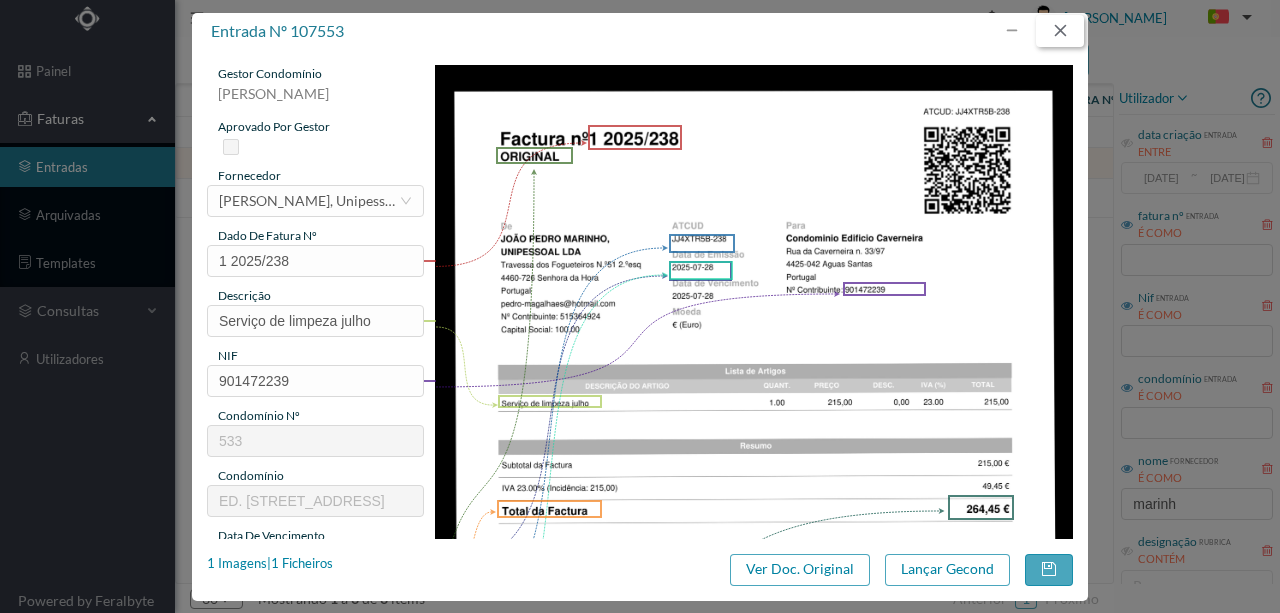 click at bounding box center (1060, 31) 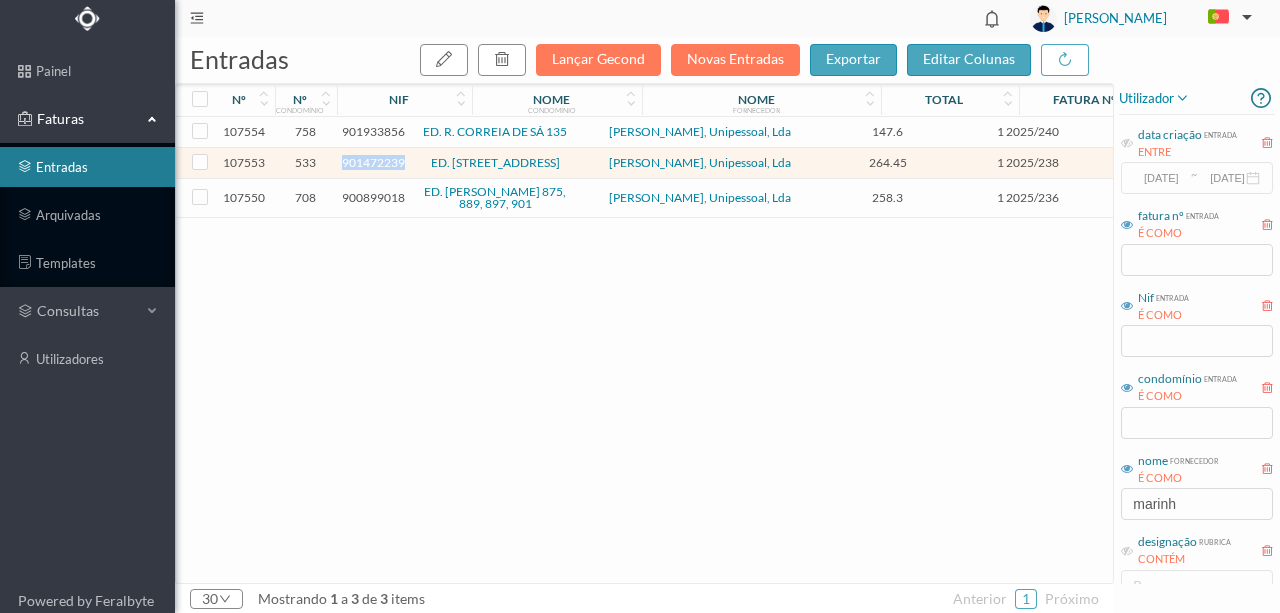 click on "901472239" at bounding box center (373, 162) 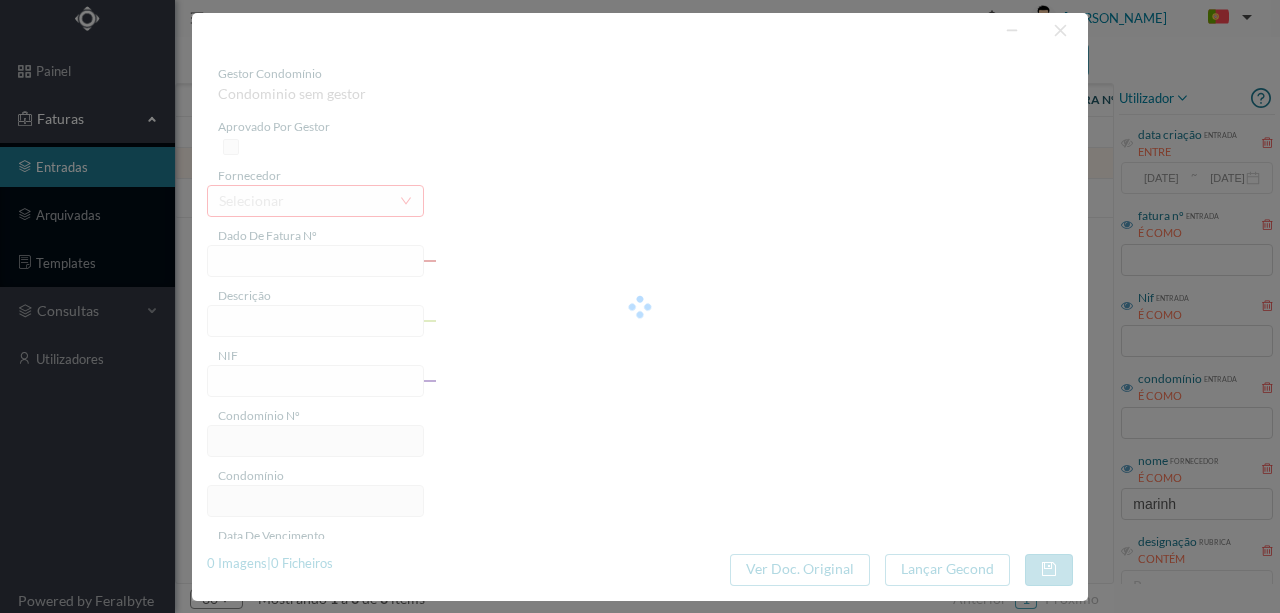 type on "1 2025/238" 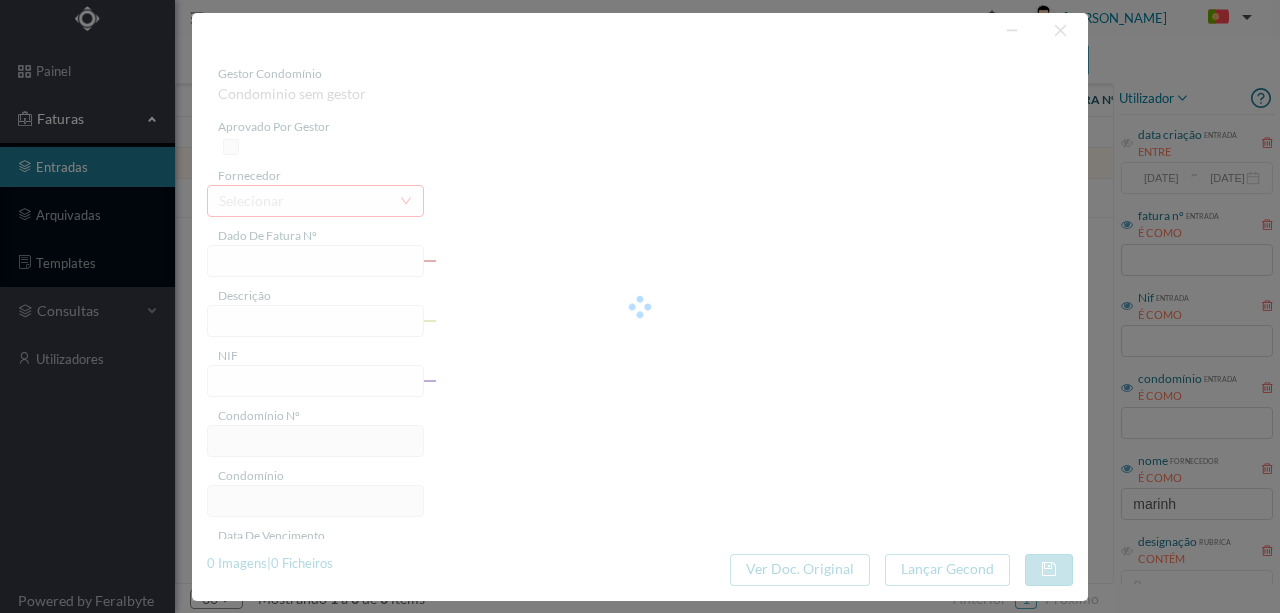 type on "Serviço de limpeza julho" 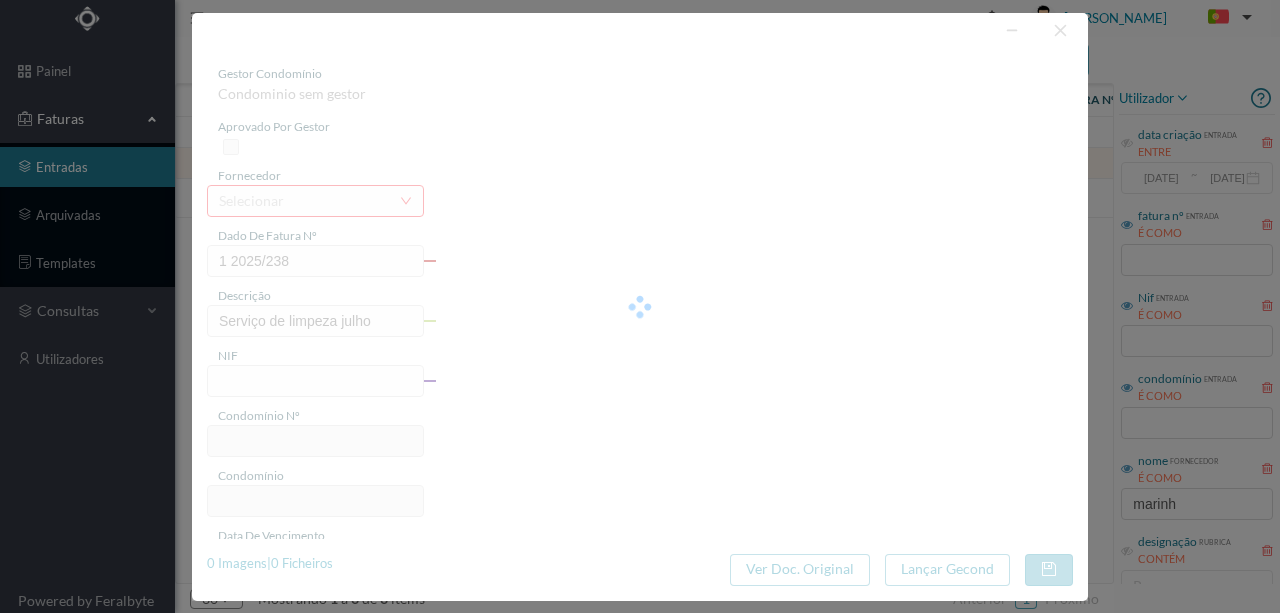 type on "901472239" 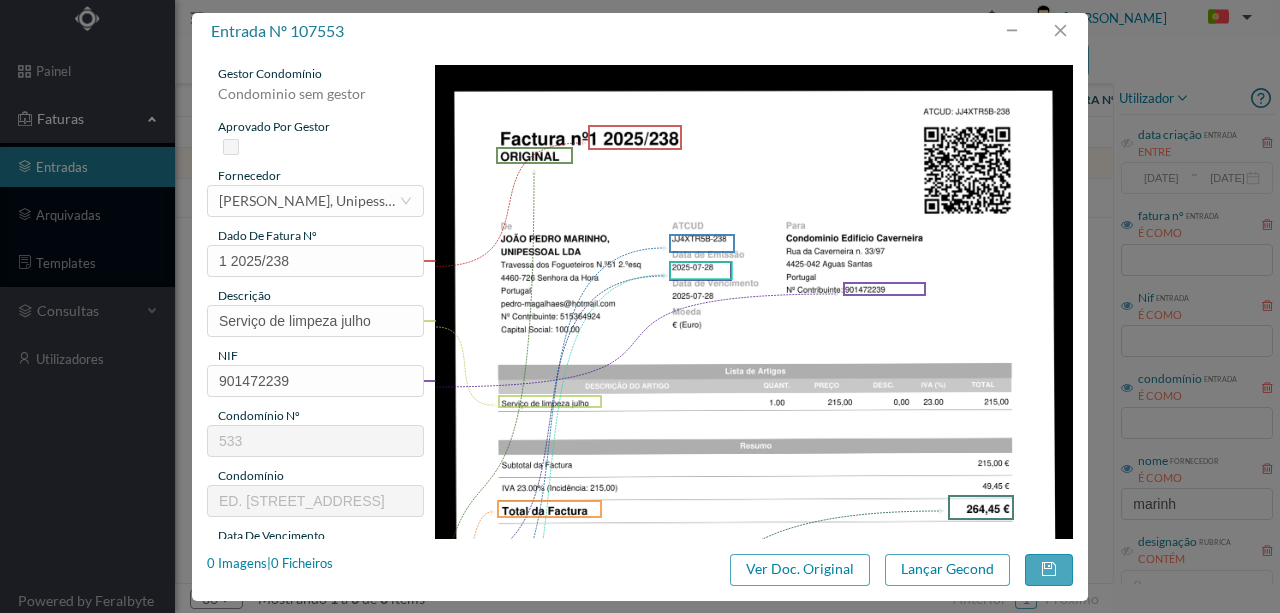 type on "533" 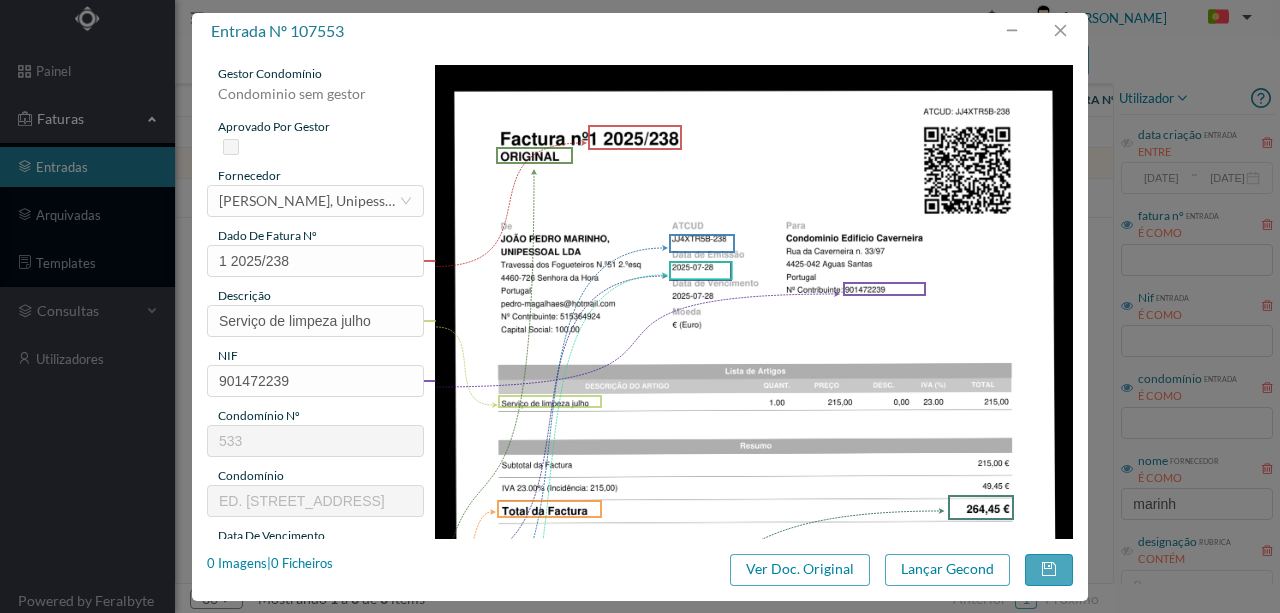 type on "ED. RUA DA CAVERNEIRA 33/97" 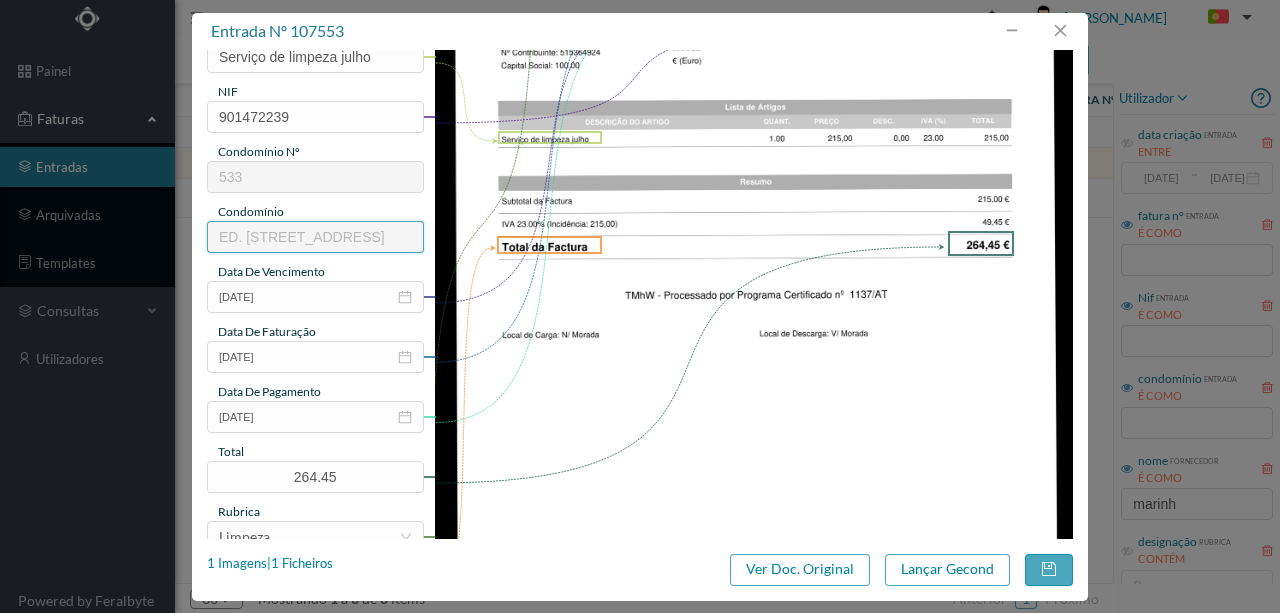 scroll, scrollTop: 266, scrollLeft: 0, axis: vertical 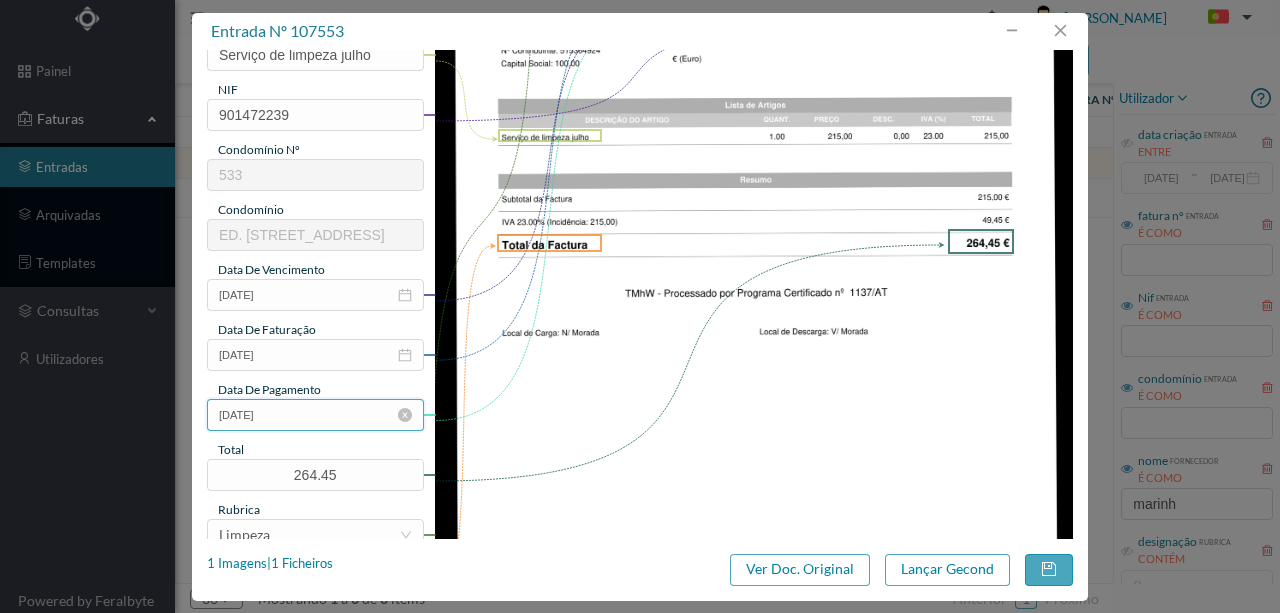 click on "2025-07-28" at bounding box center (315, 415) 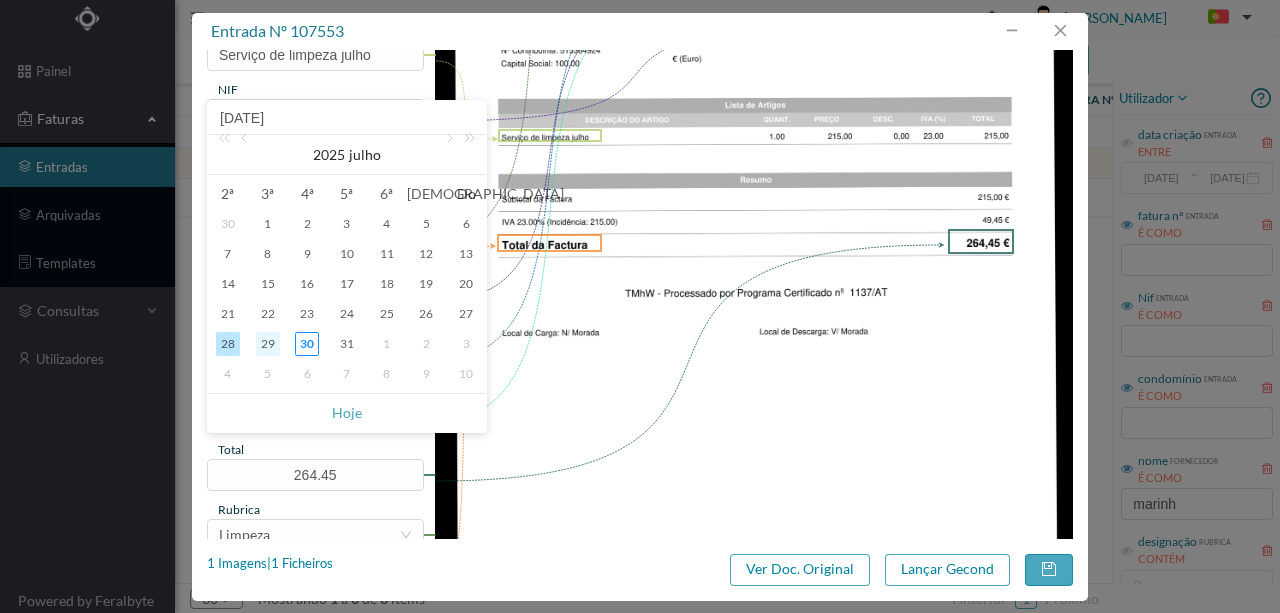 click on "29" at bounding box center (268, 344) 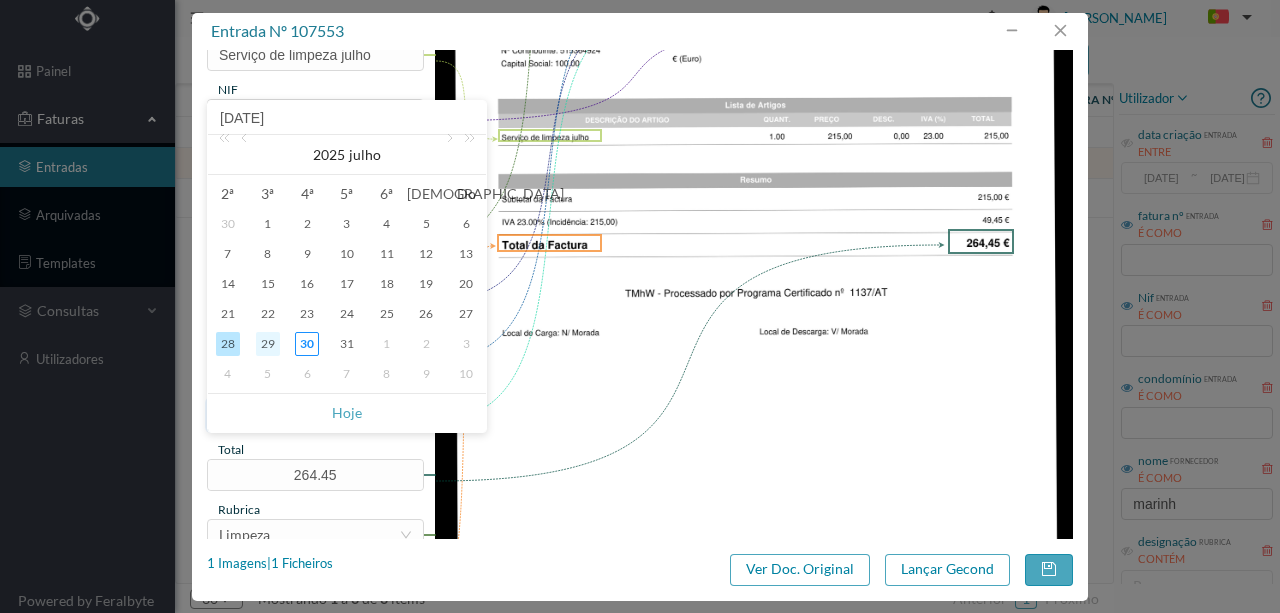 type on "2025-07-29" 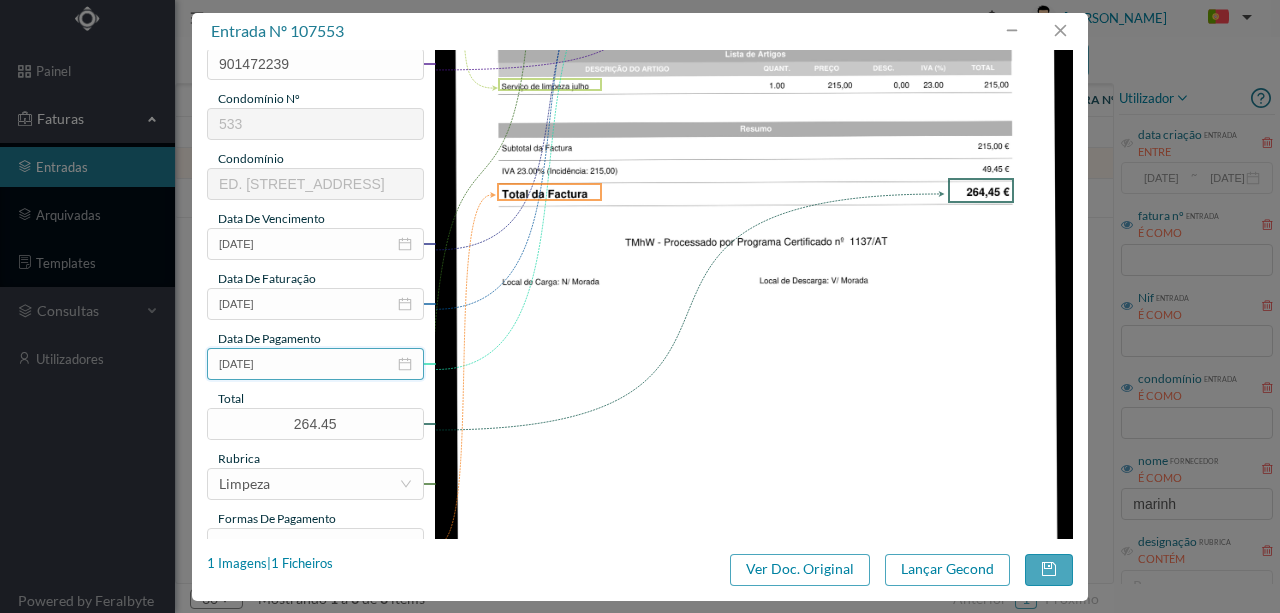 scroll, scrollTop: 473, scrollLeft: 0, axis: vertical 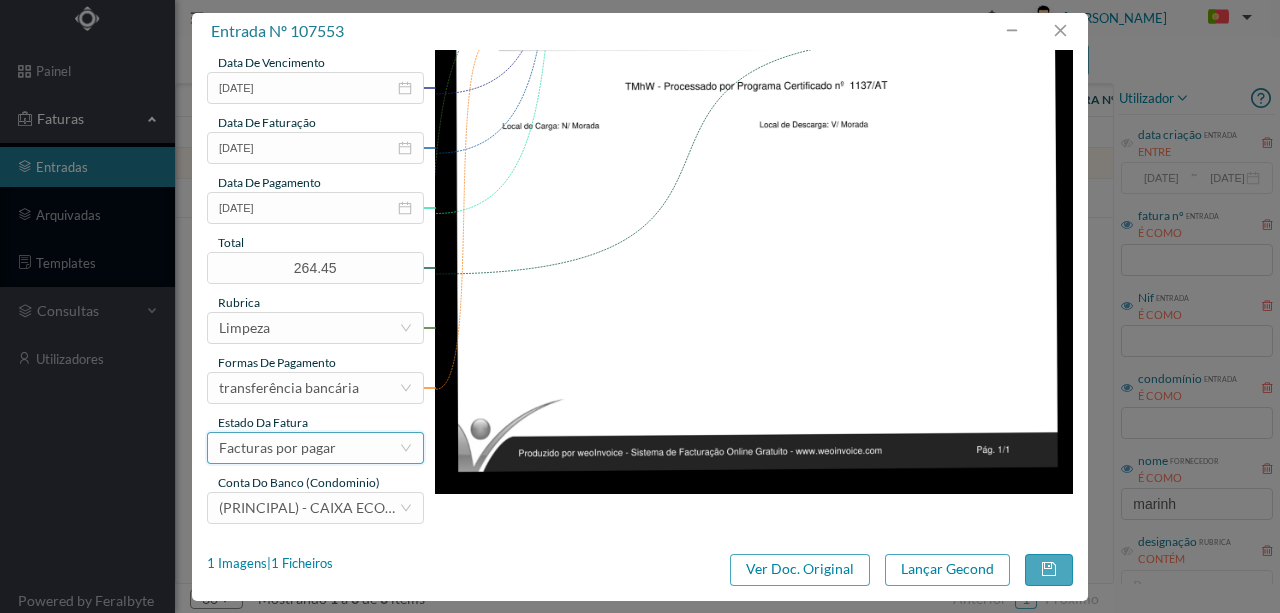 drag, startPoint x: 268, startPoint y: 454, endPoint x: 270, endPoint y: 443, distance: 11.18034 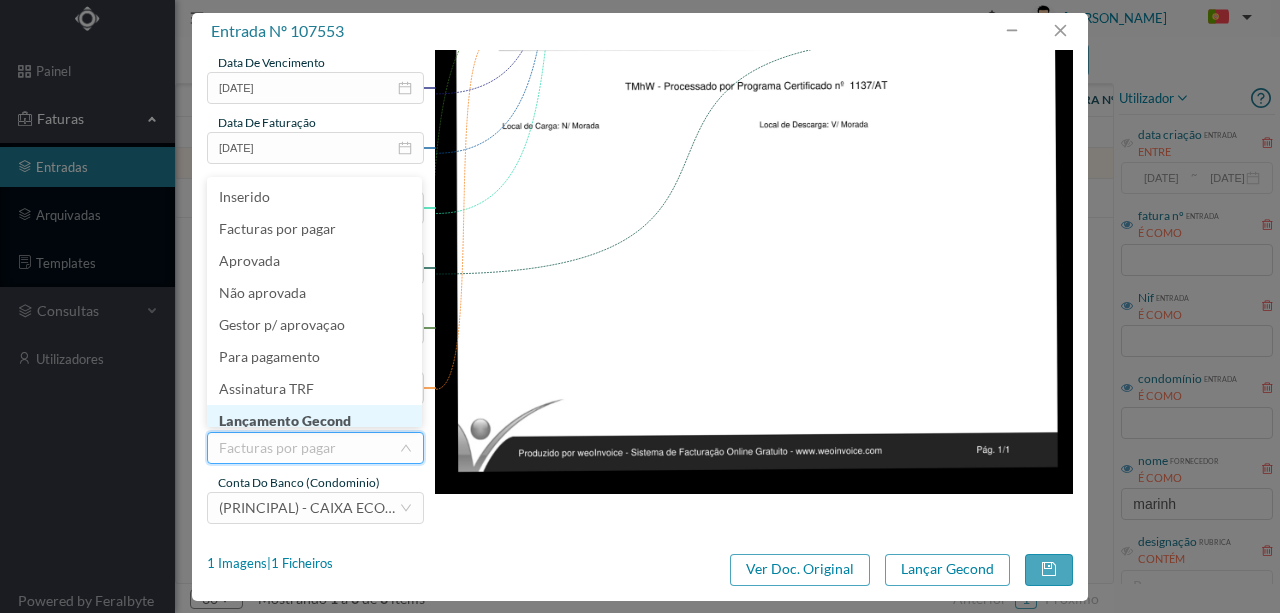 scroll, scrollTop: 10, scrollLeft: 0, axis: vertical 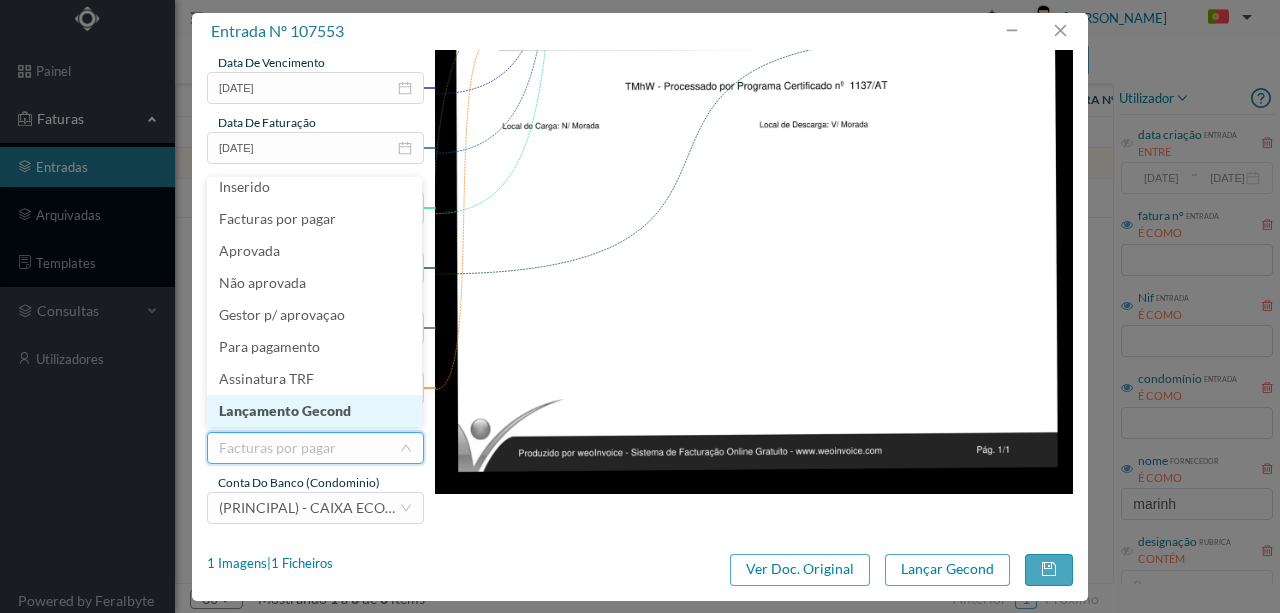 drag, startPoint x: 284, startPoint y: 409, endPoint x: 415, endPoint y: 406, distance: 131.03435 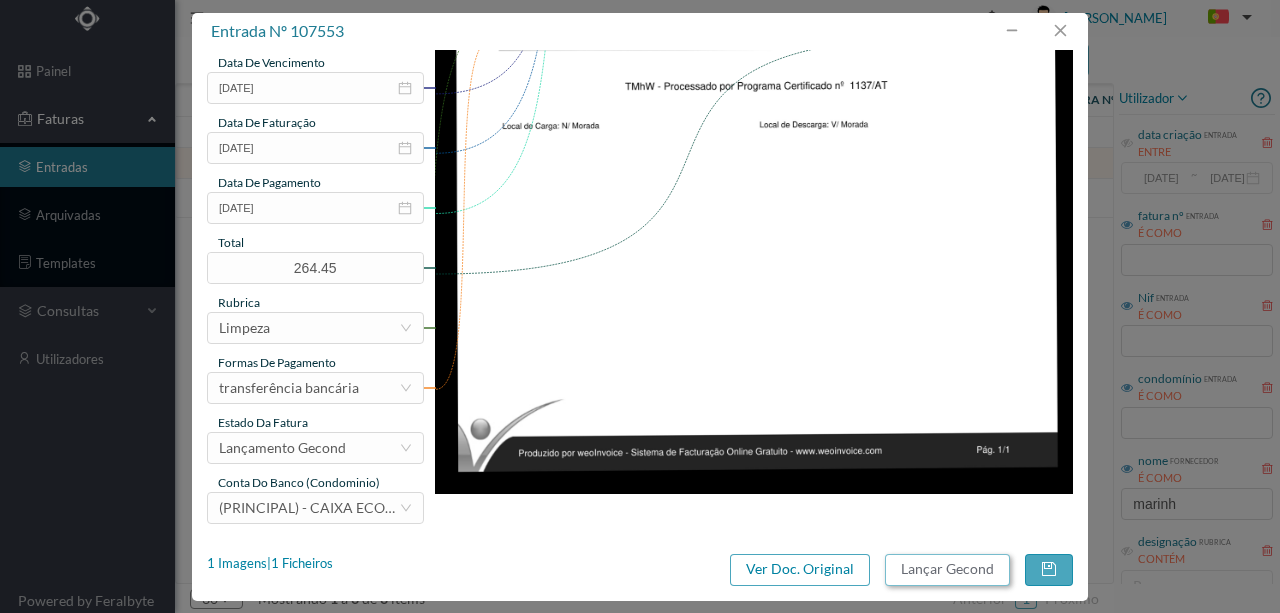 click on "Lançar Gecond" at bounding box center (947, 570) 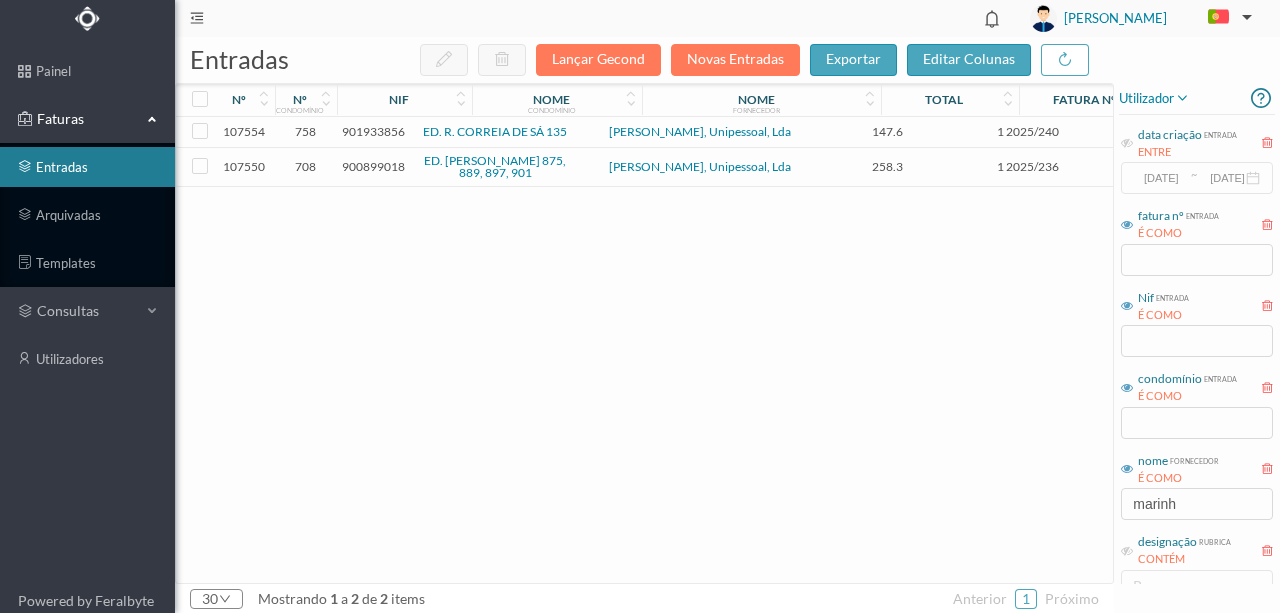click on "901933856" at bounding box center [373, 131] 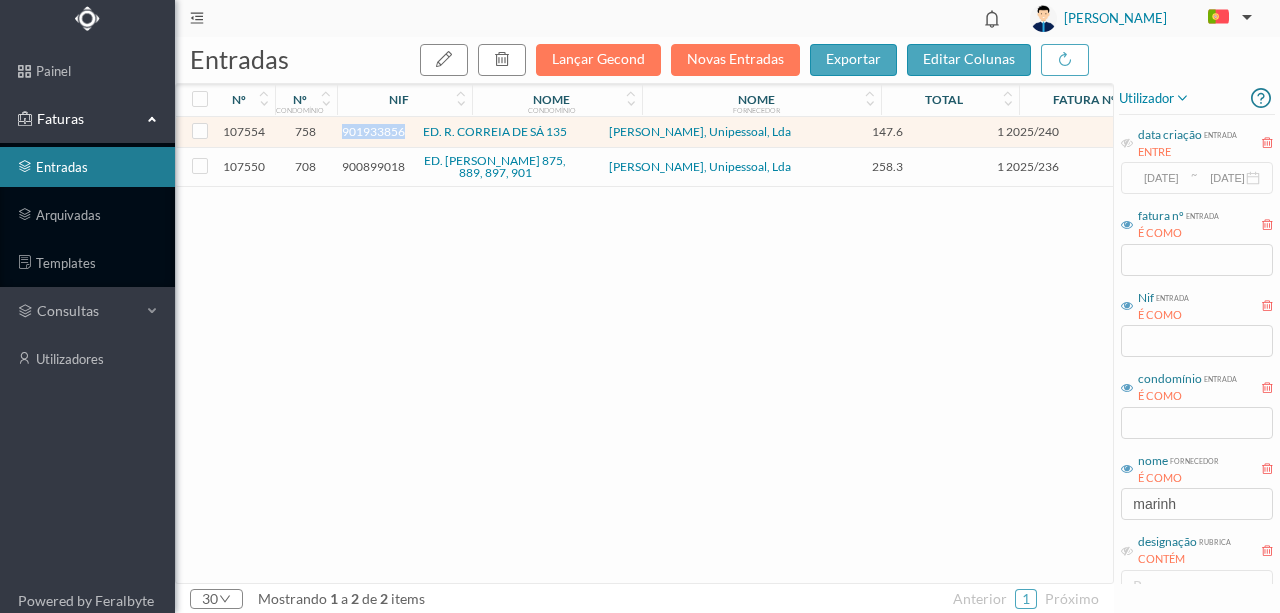 click on "901933856" at bounding box center [373, 131] 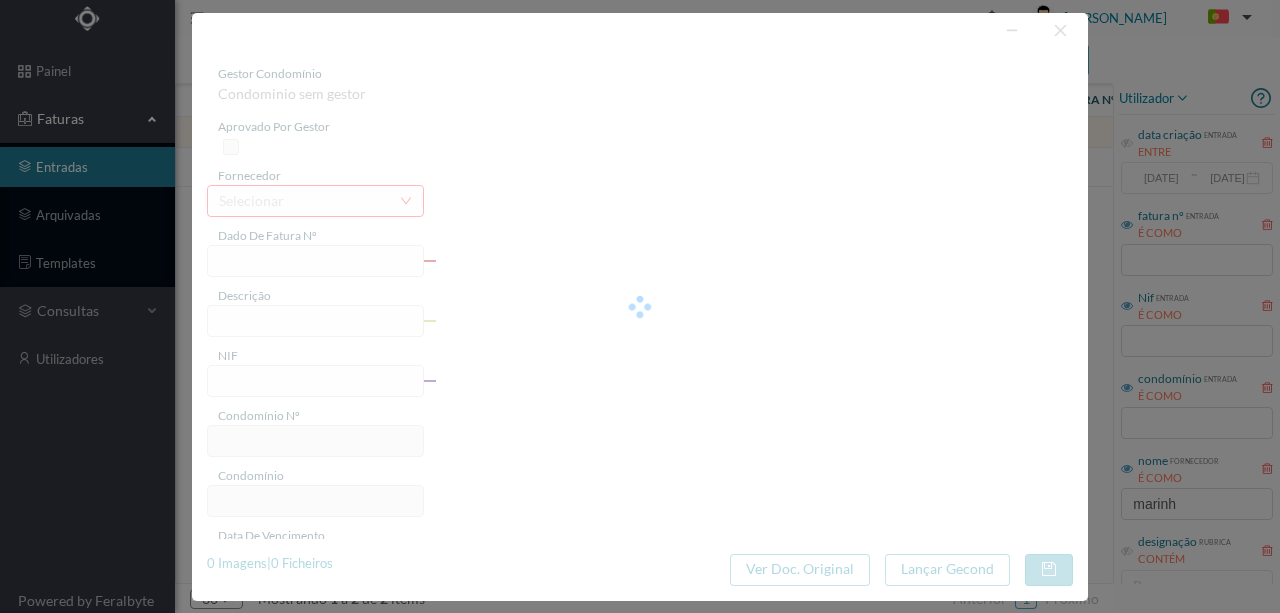 type on "1 2025/240" 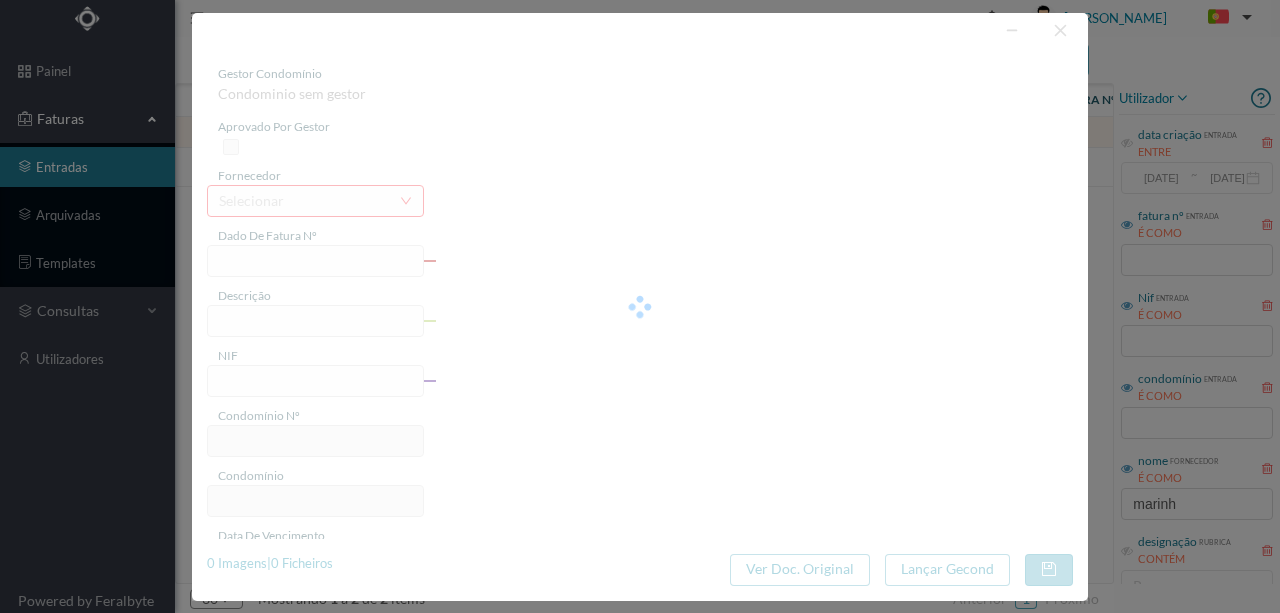 type on "Serviço de limpeza julho" 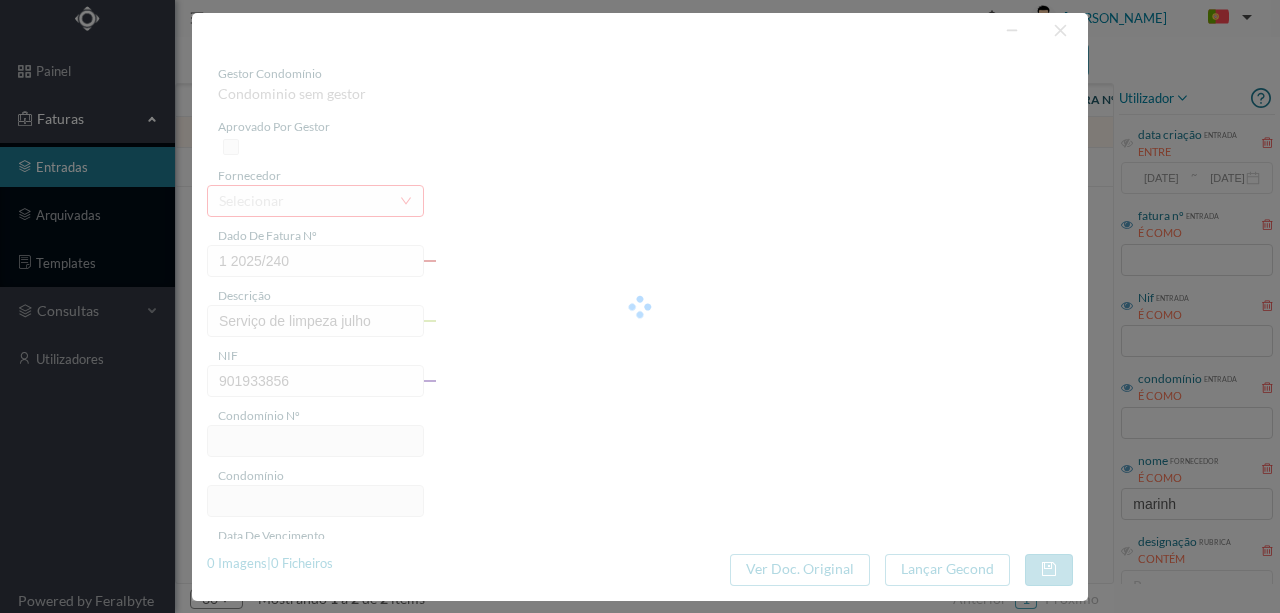type on "2025-07-28" 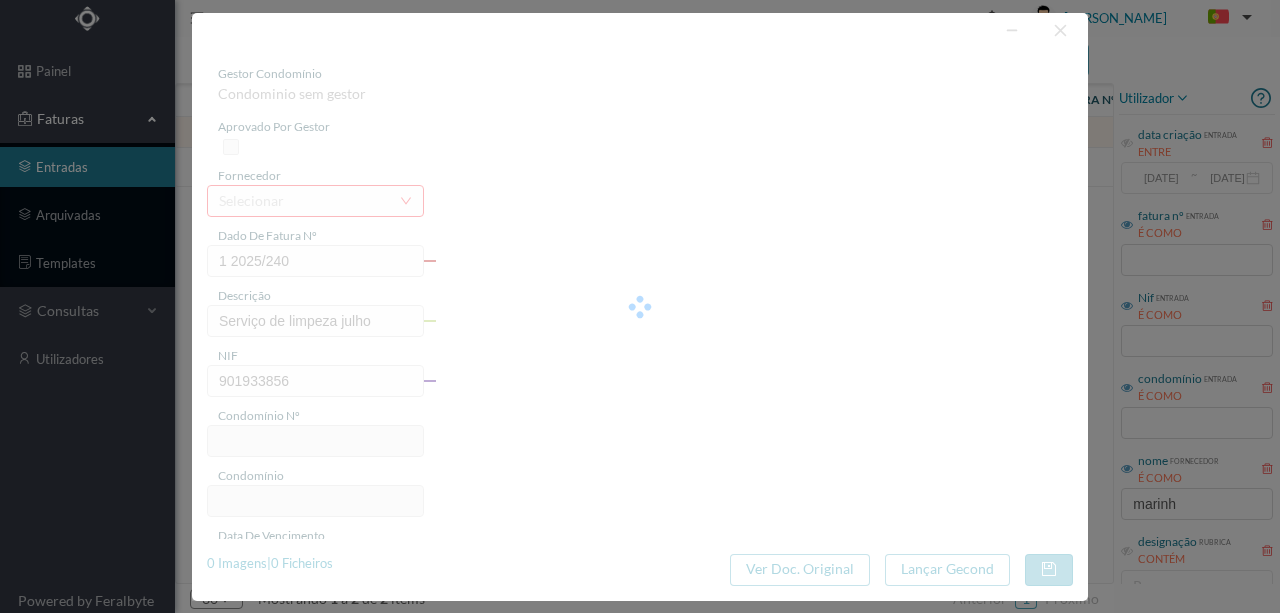 type on "147.60" 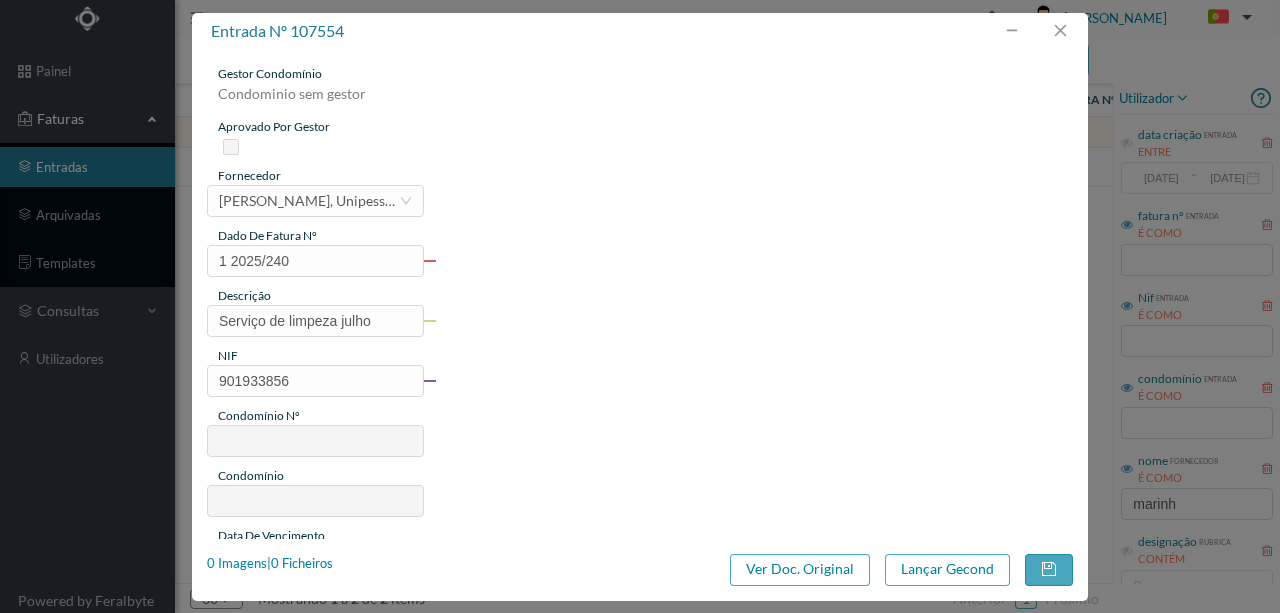 type on "758" 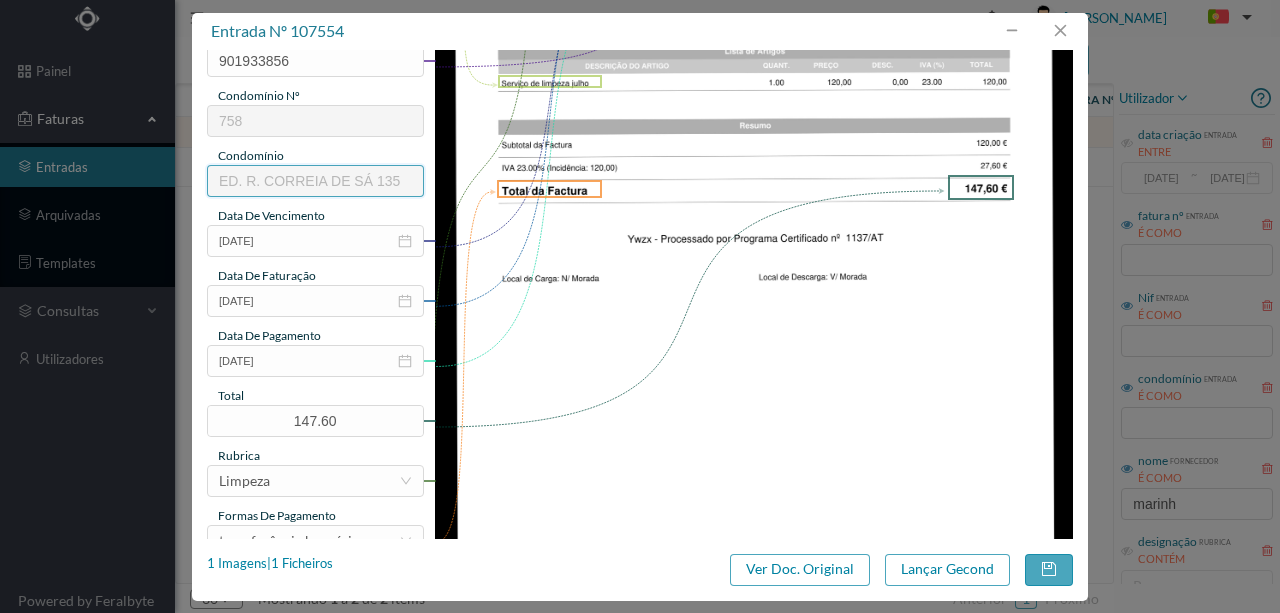 scroll, scrollTop: 333, scrollLeft: 0, axis: vertical 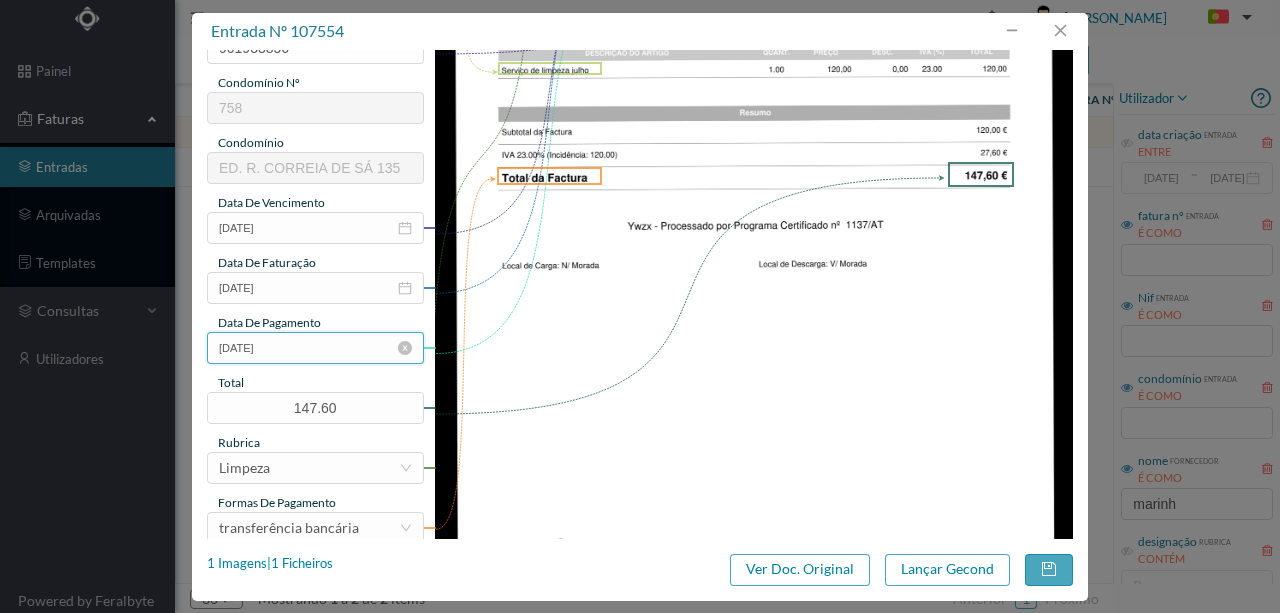 click on "2025-07-28" at bounding box center [315, 348] 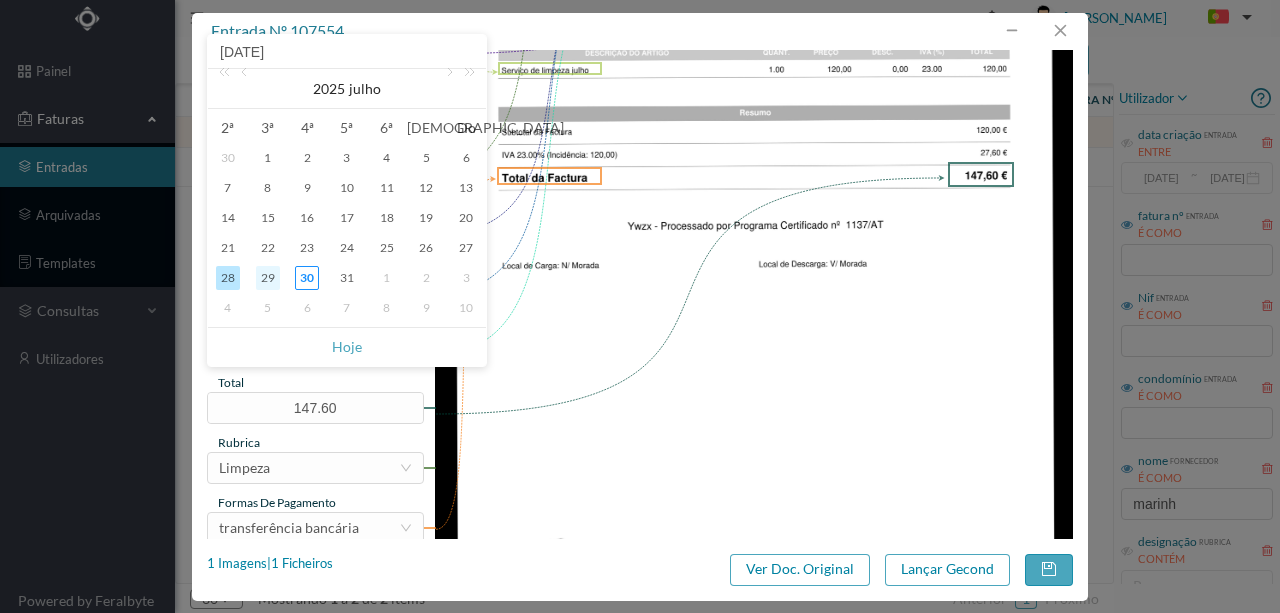 click on "29" at bounding box center (268, 278) 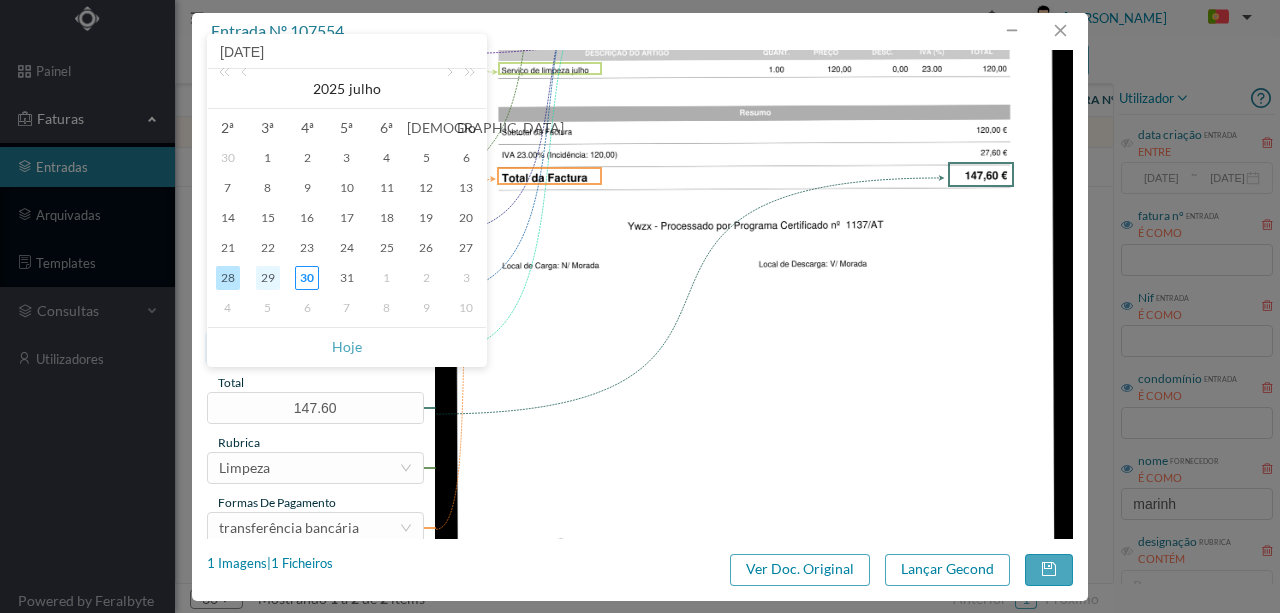 type on "2025-07-29" 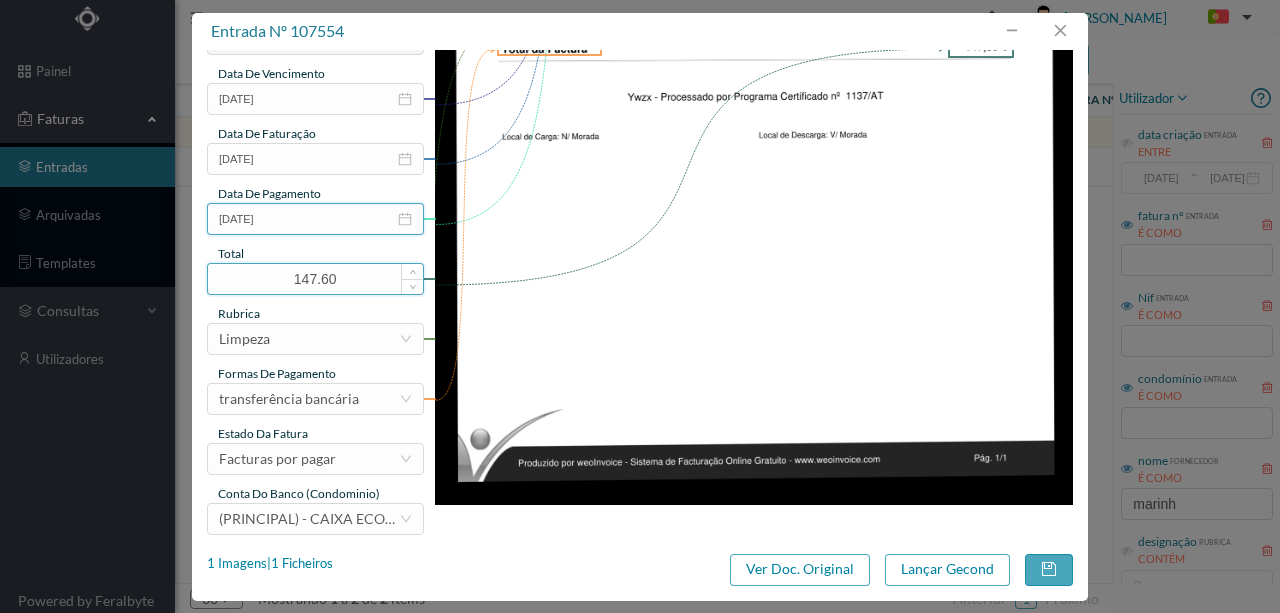 scroll, scrollTop: 473, scrollLeft: 0, axis: vertical 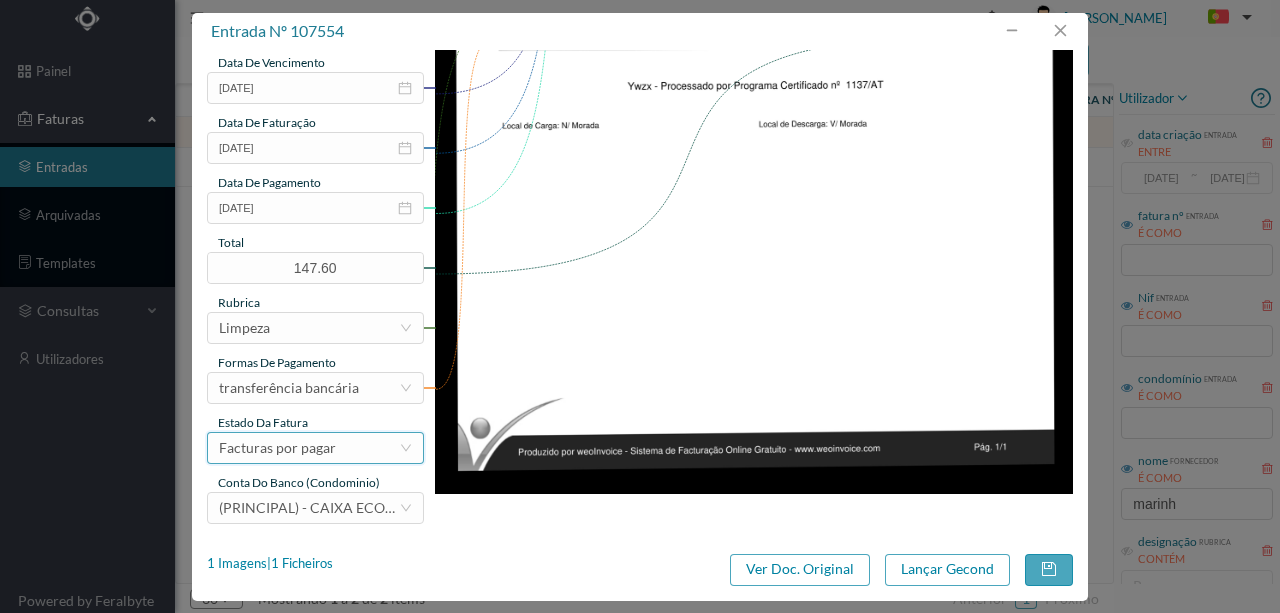 click on "Facturas por pagar" at bounding box center (277, 448) 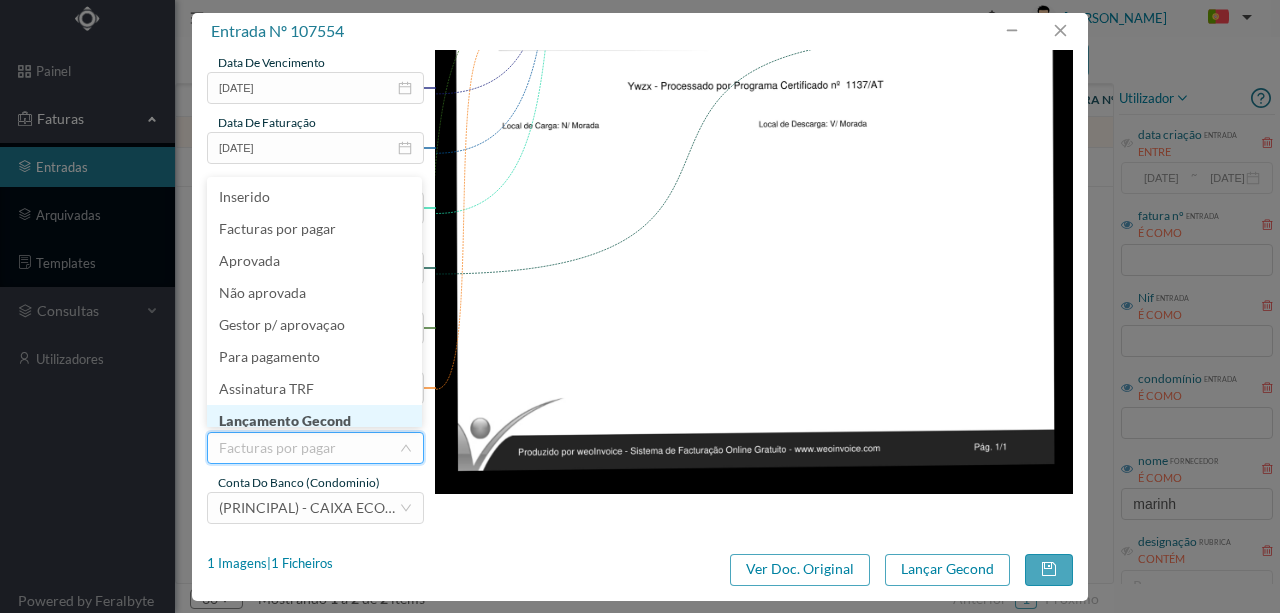 scroll, scrollTop: 10, scrollLeft: 0, axis: vertical 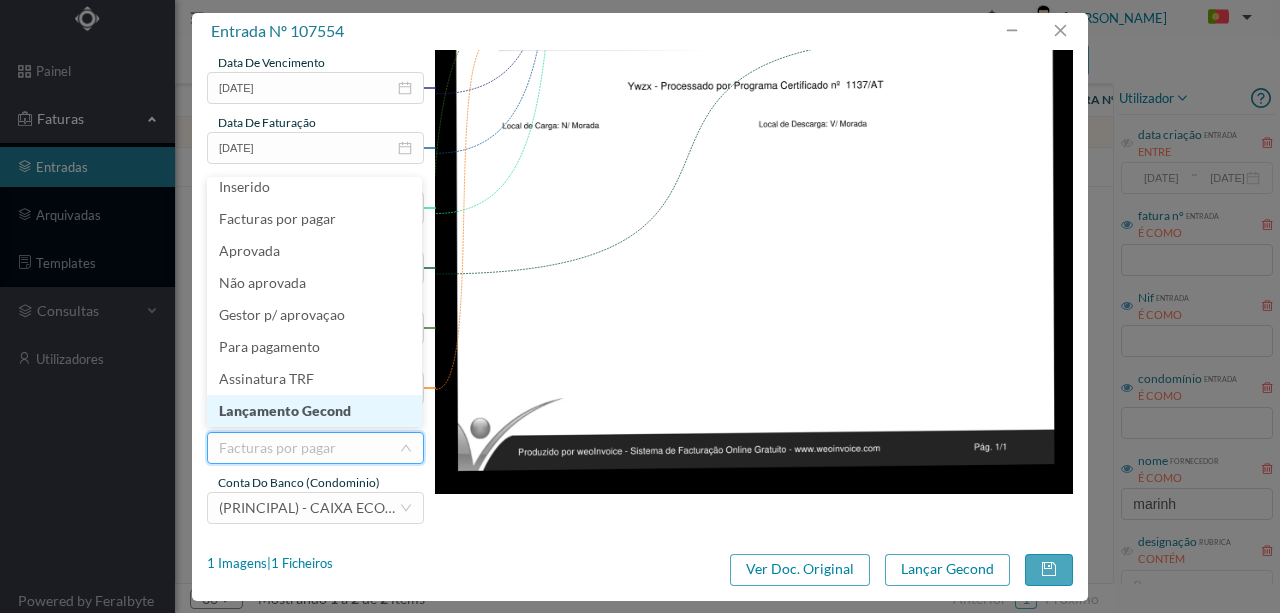 click on "Lançamento Gecond" at bounding box center [314, 411] 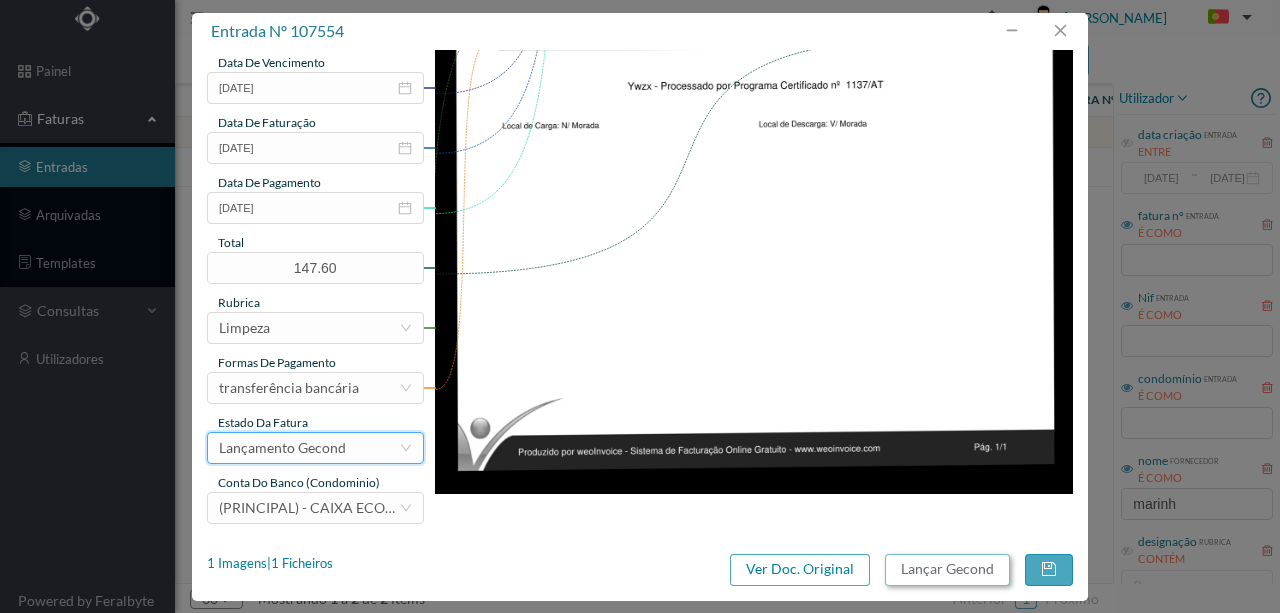 click on "Lançar Gecond" at bounding box center [947, 570] 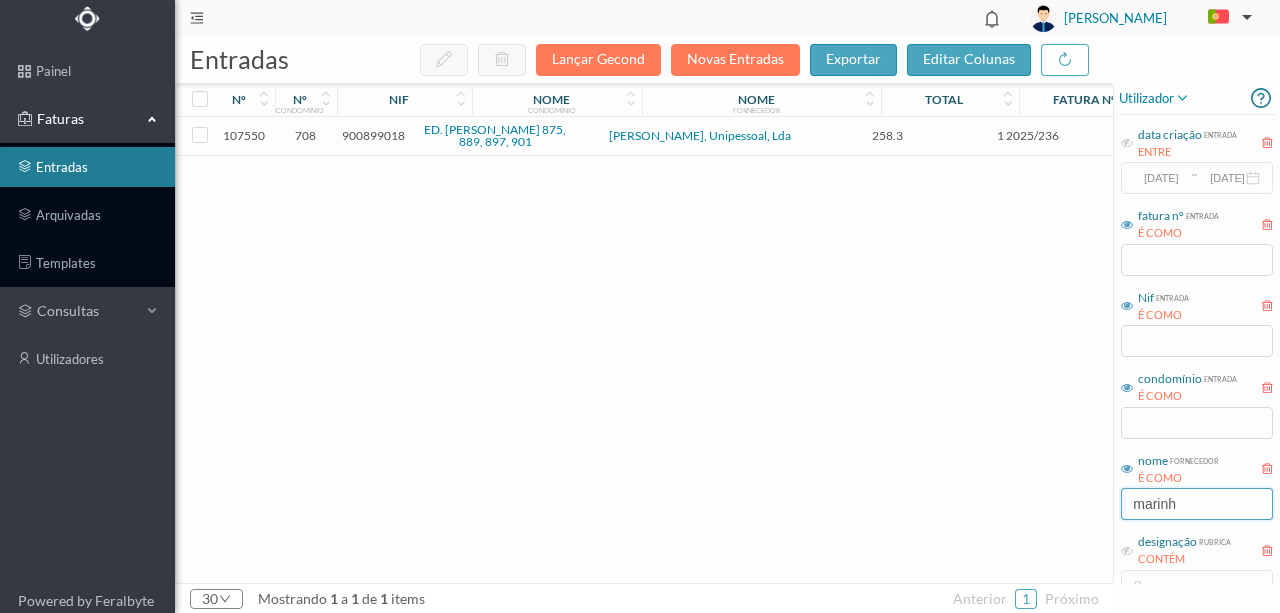 drag, startPoint x: 1214, startPoint y: 504, endPoint x: 1070, endPoint y: 512, distance: 144.22205 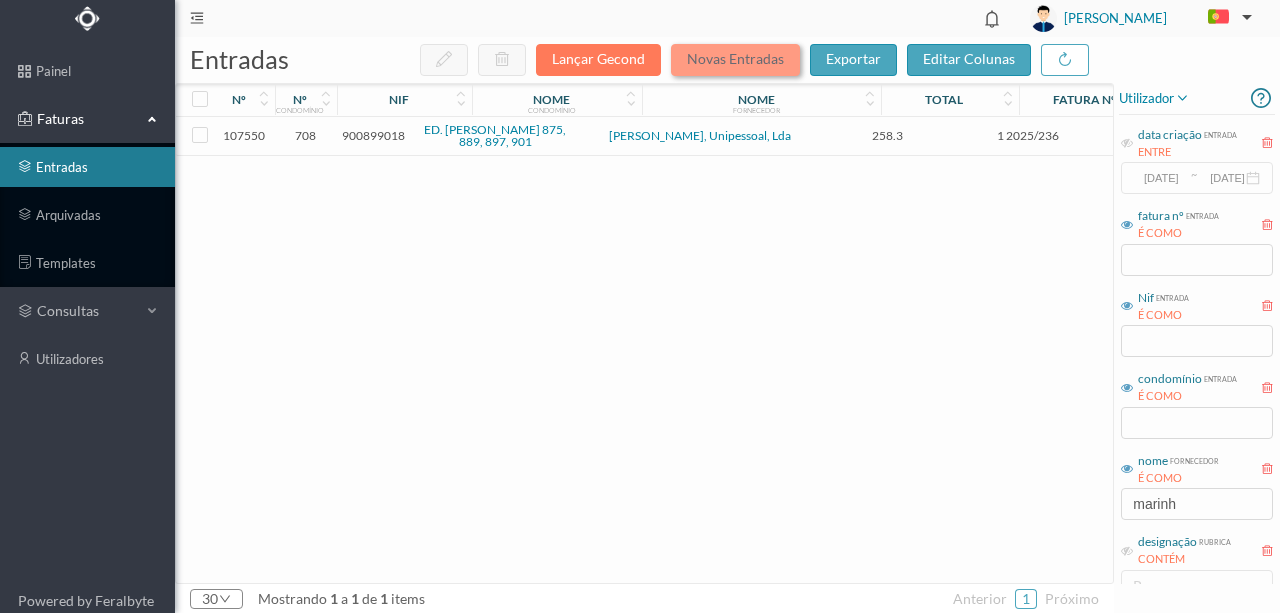 click on "Novas Entradas" at bounding box center [735, 60] 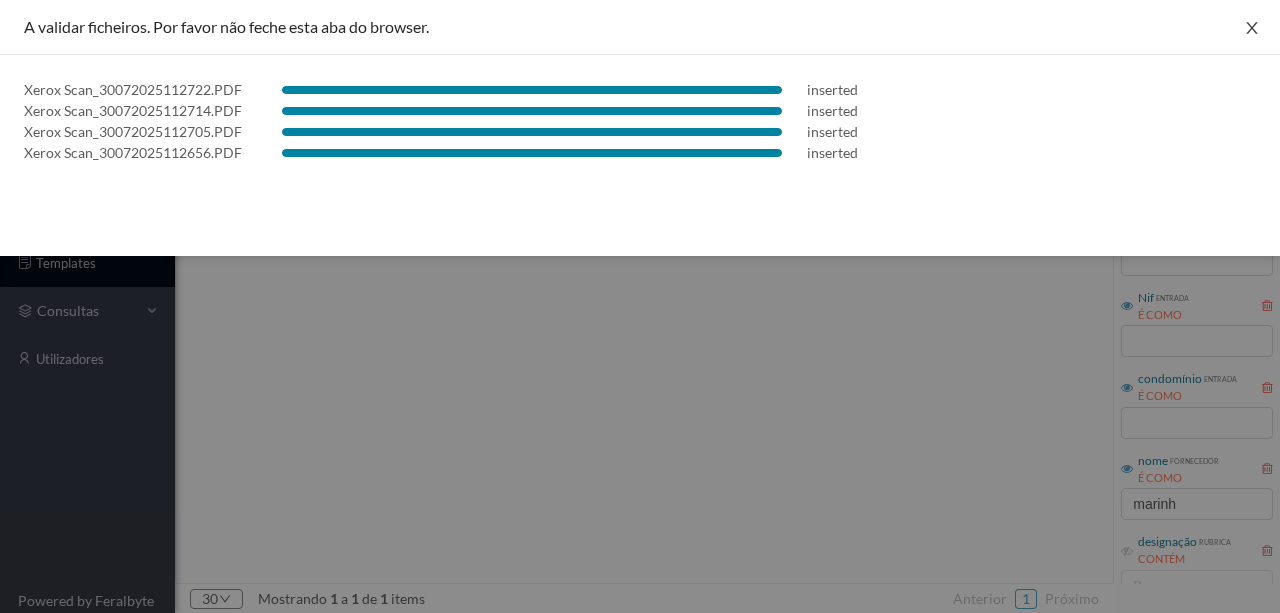 click 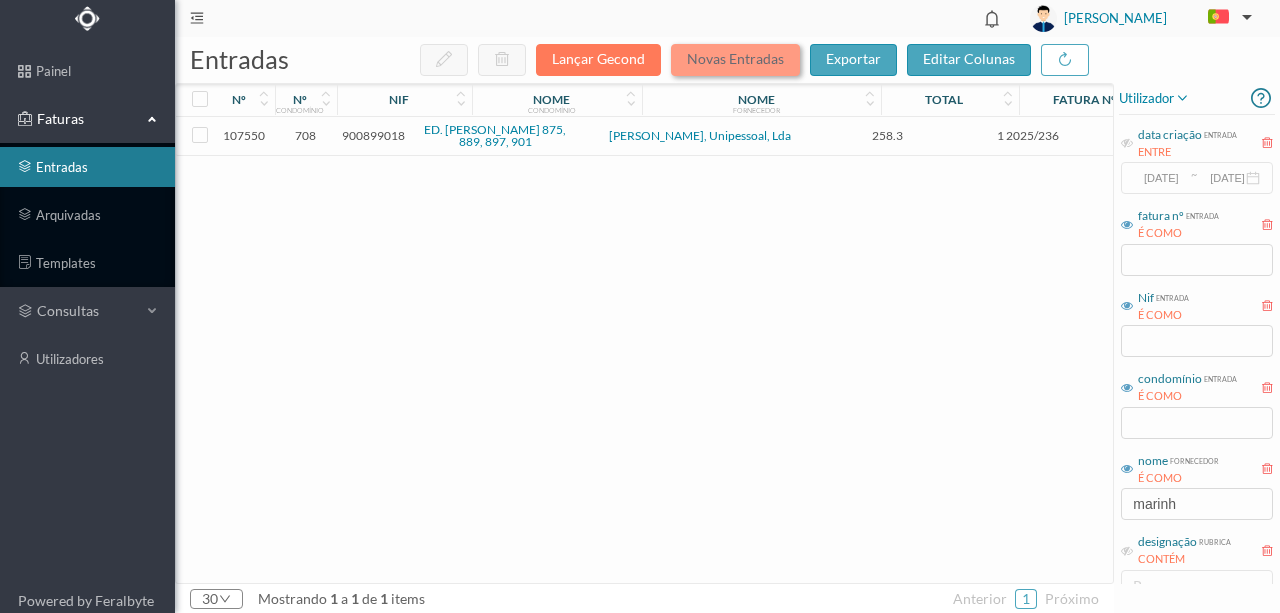 click on "Novas Entradas" at bounding box center (735, 60) 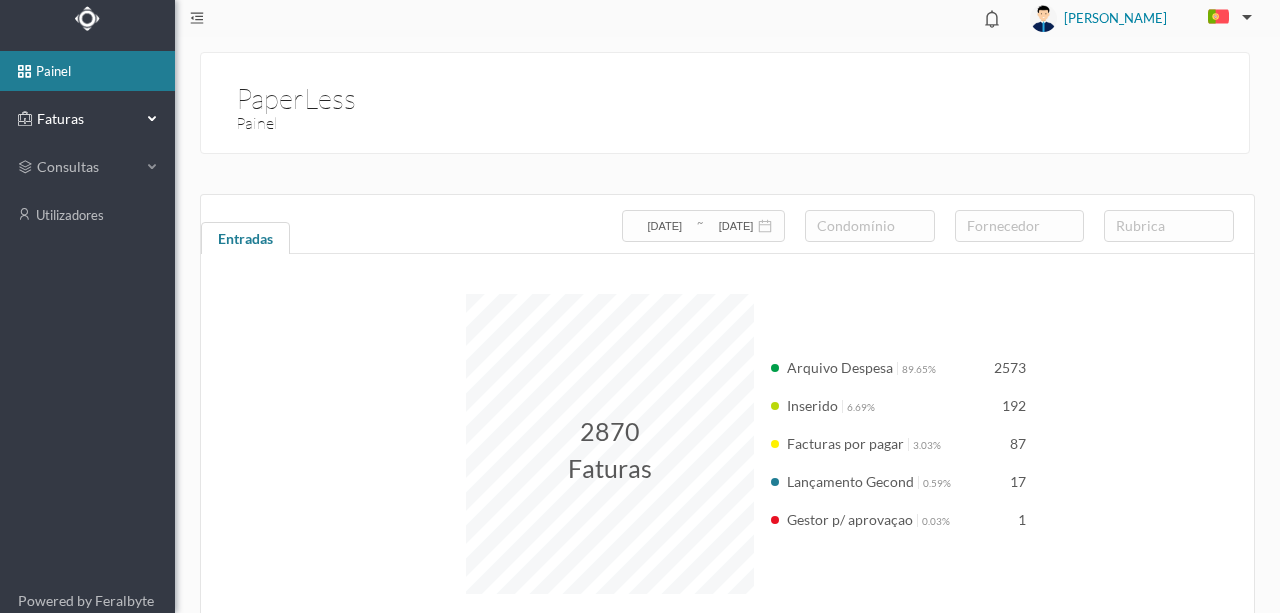 scroll, scrollTop: 0, scrollLeft: 0, axis: both 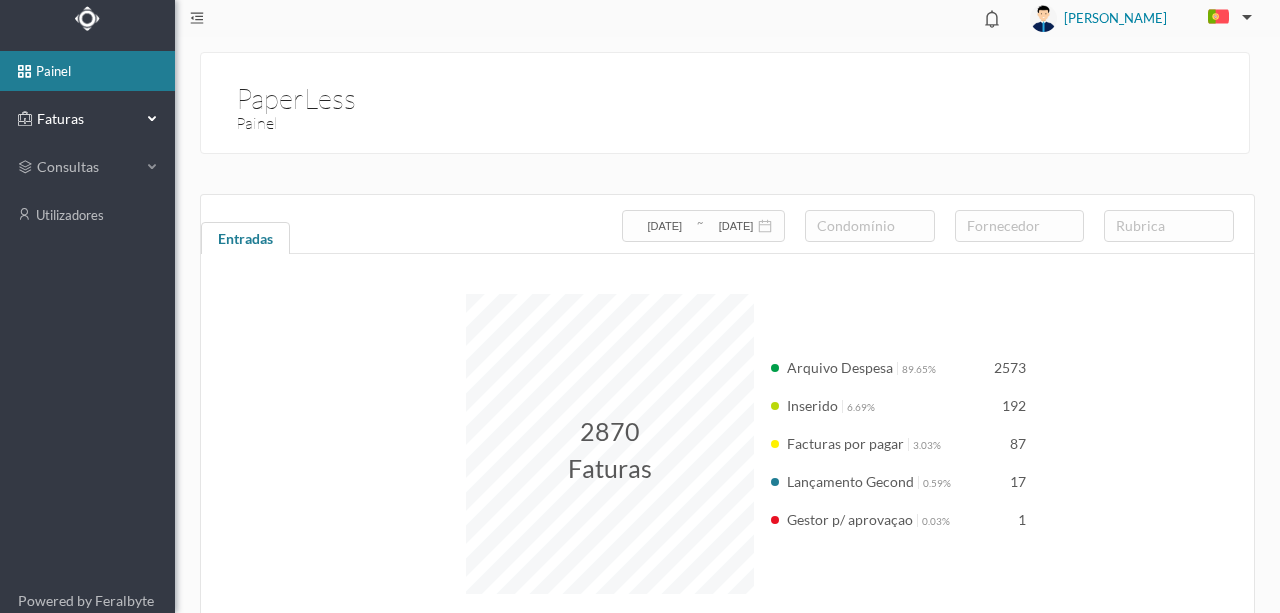 click on "Faturas" at bounding box center (87, 119) 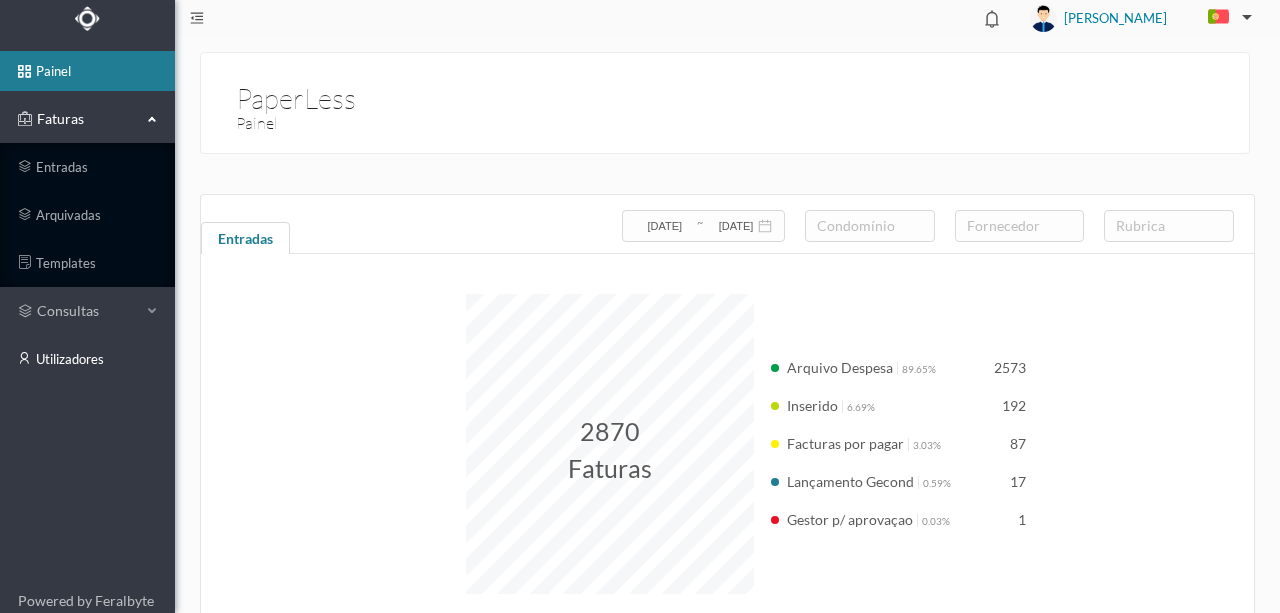scroll, scrollTop: 0, scrollLeft: 0, axis: both 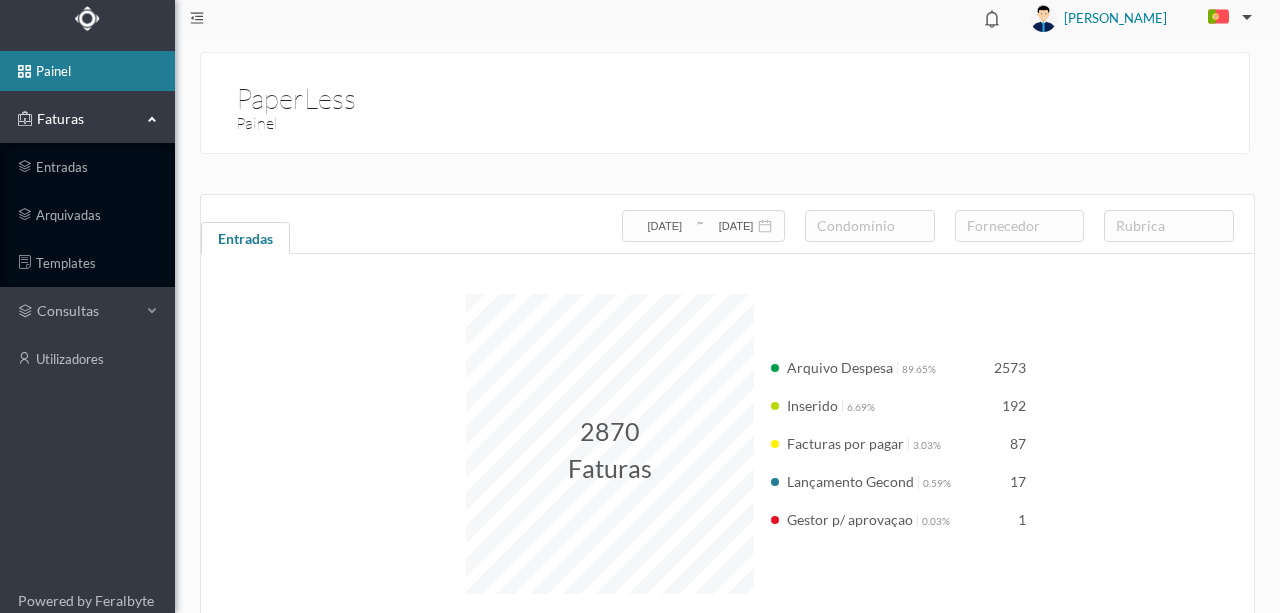 click on "Faturas" at bounding box center [87, 119] 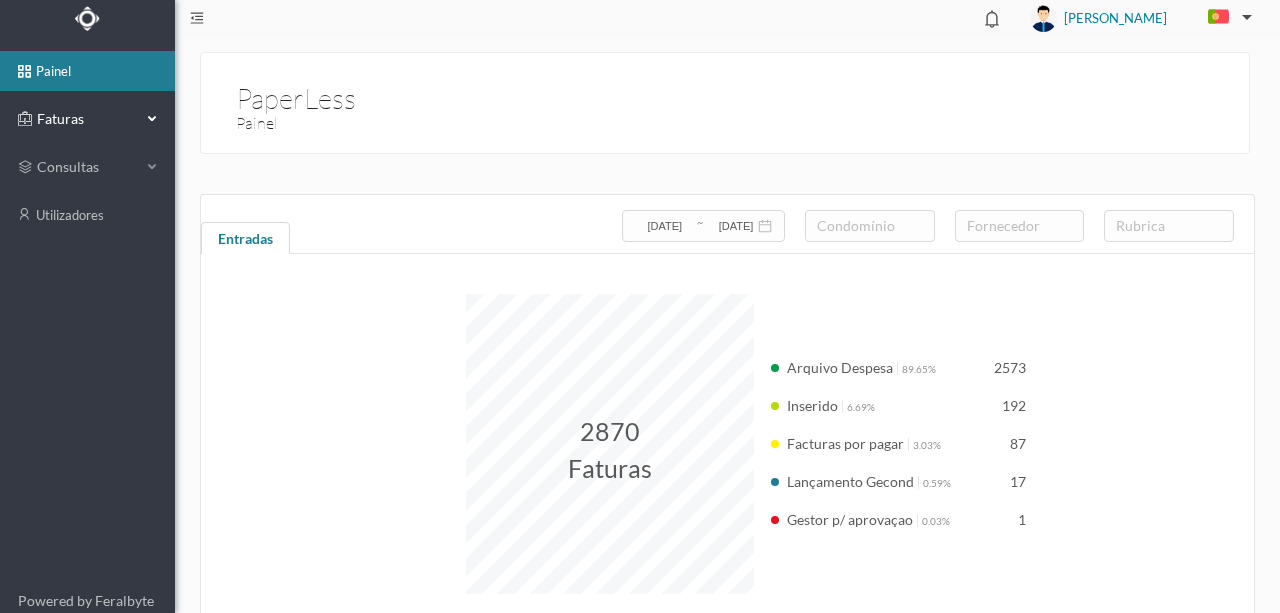 click on "Faturas" at bounding box center (87, 119) 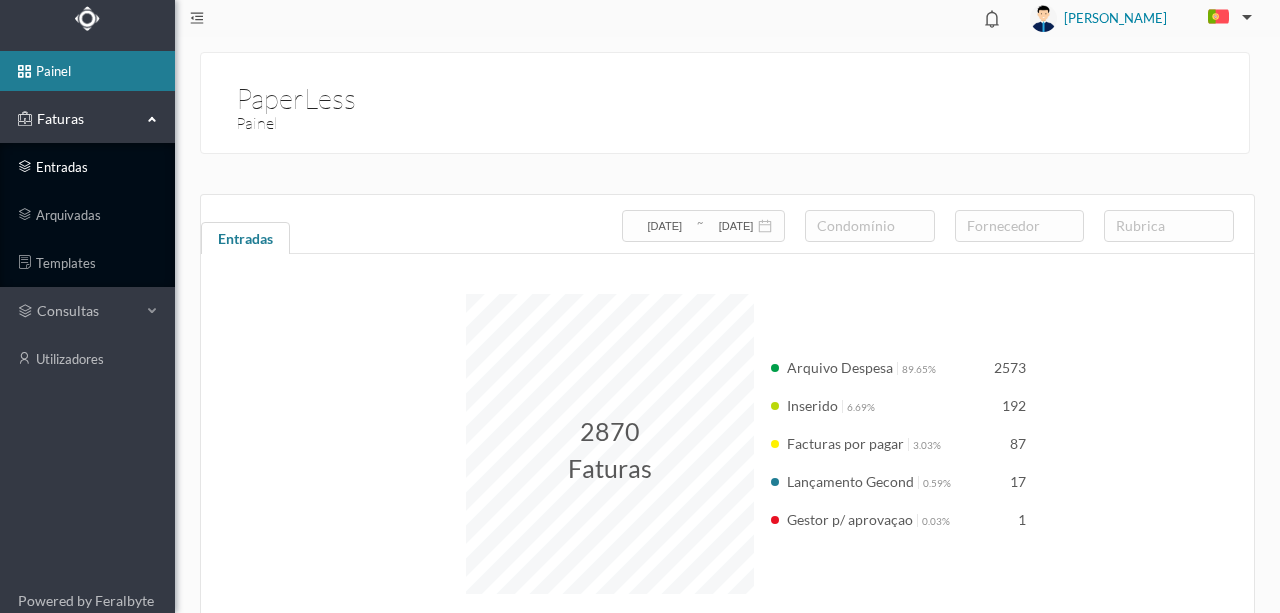 click on "entradas" at bounding box center [87, 167] 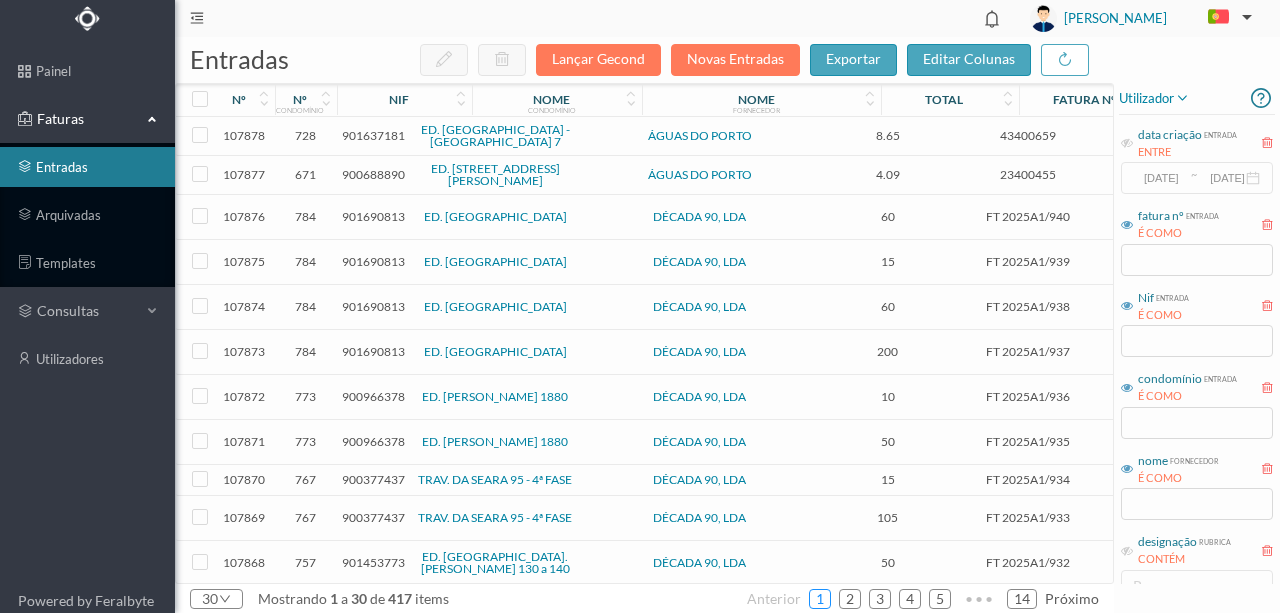 click on "1" at bounding box center [820, 599] 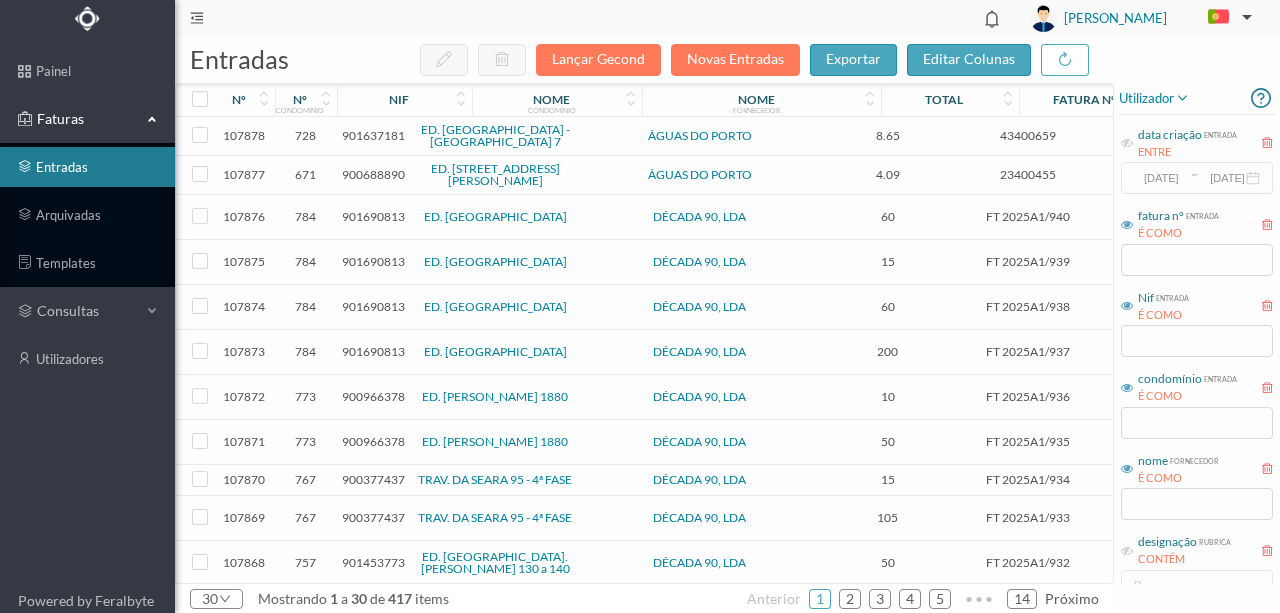 click on "900688890" at bounding box center [373, 174] 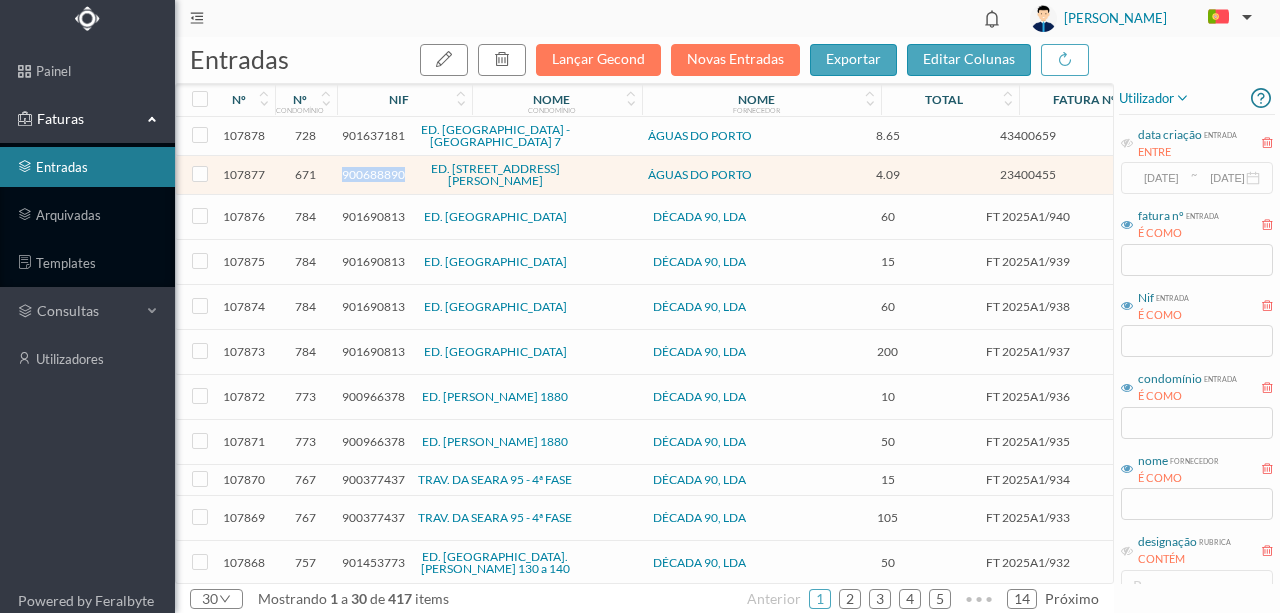 click on "900688890" at bounding box center [373, 174] 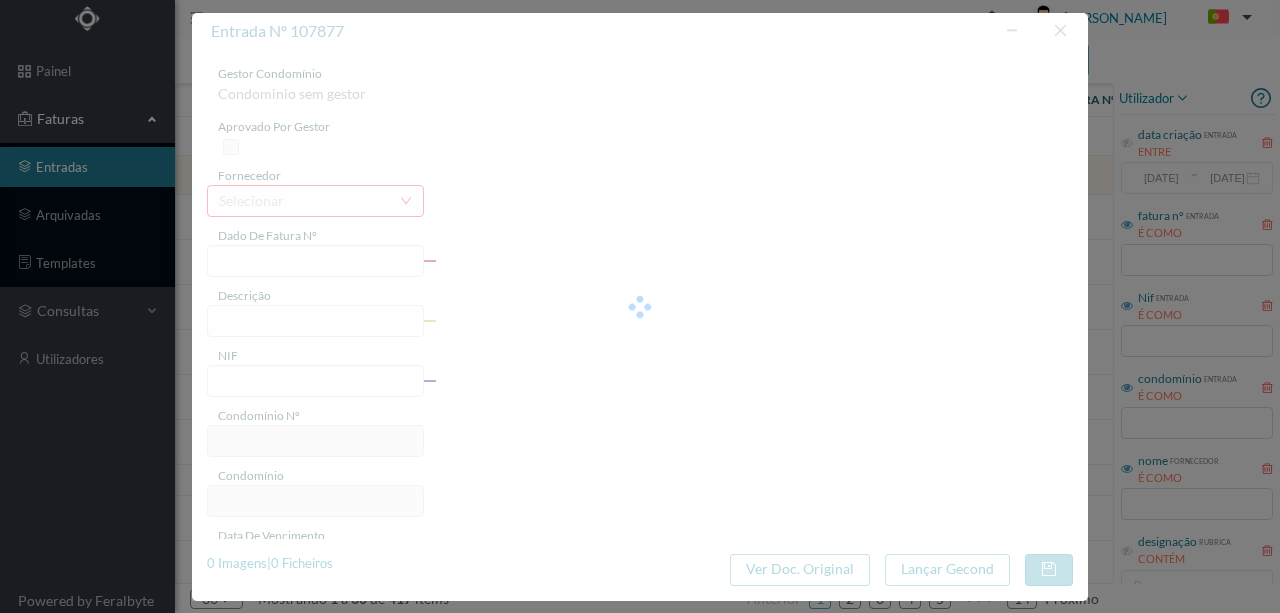 type on "23400455" 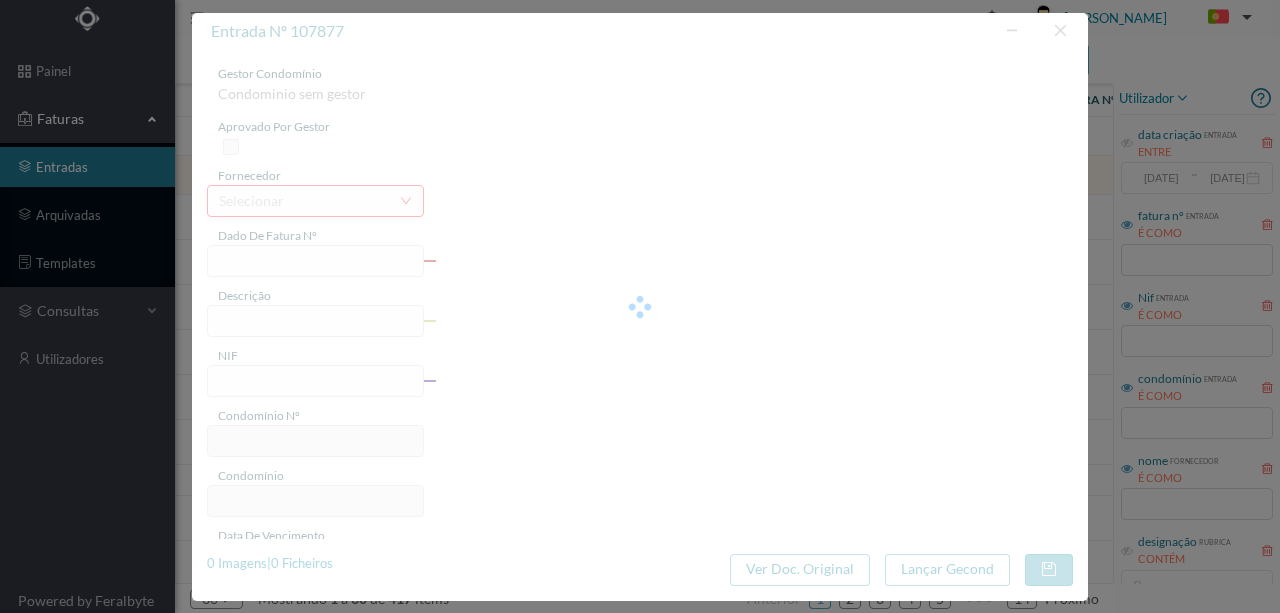 type on "RUA RUI BARBOSA, NR 18 ., TOTALI PORTO" 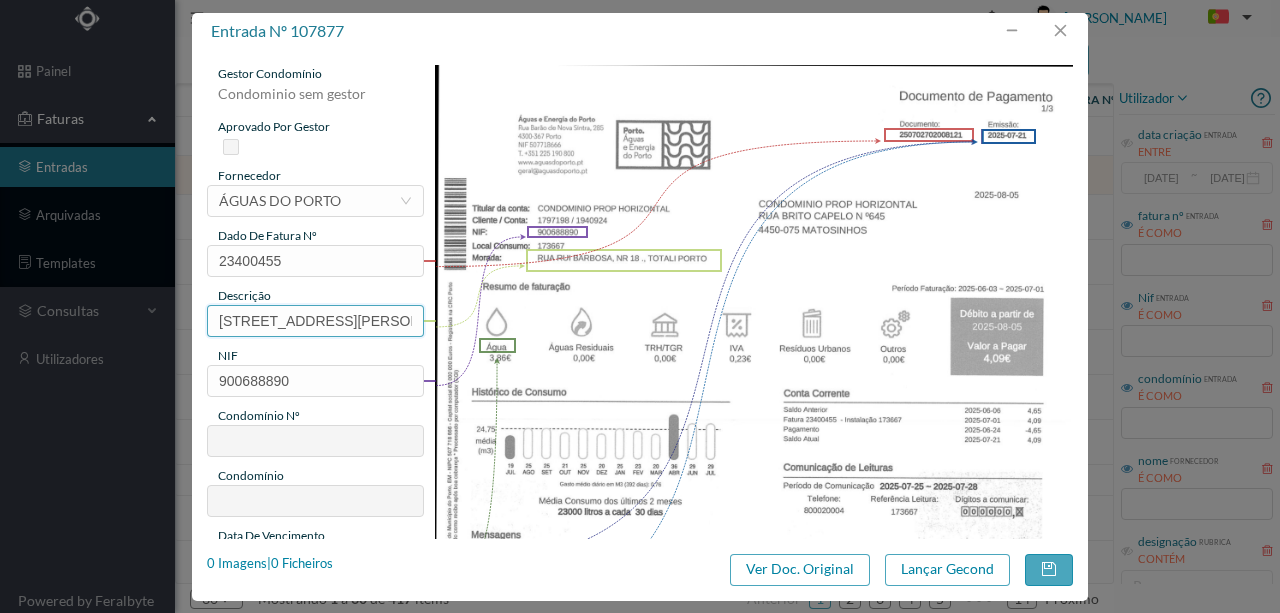 scroll, scrollTop: 0, scrollLeft: 100, axis: horizontal 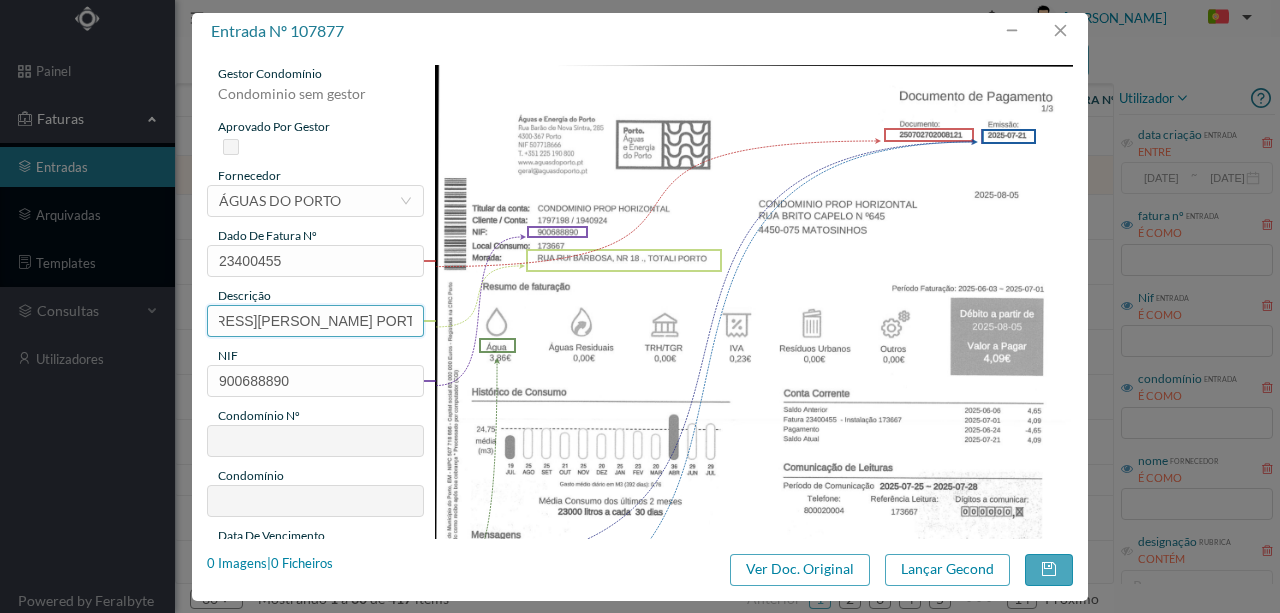 type on "671" 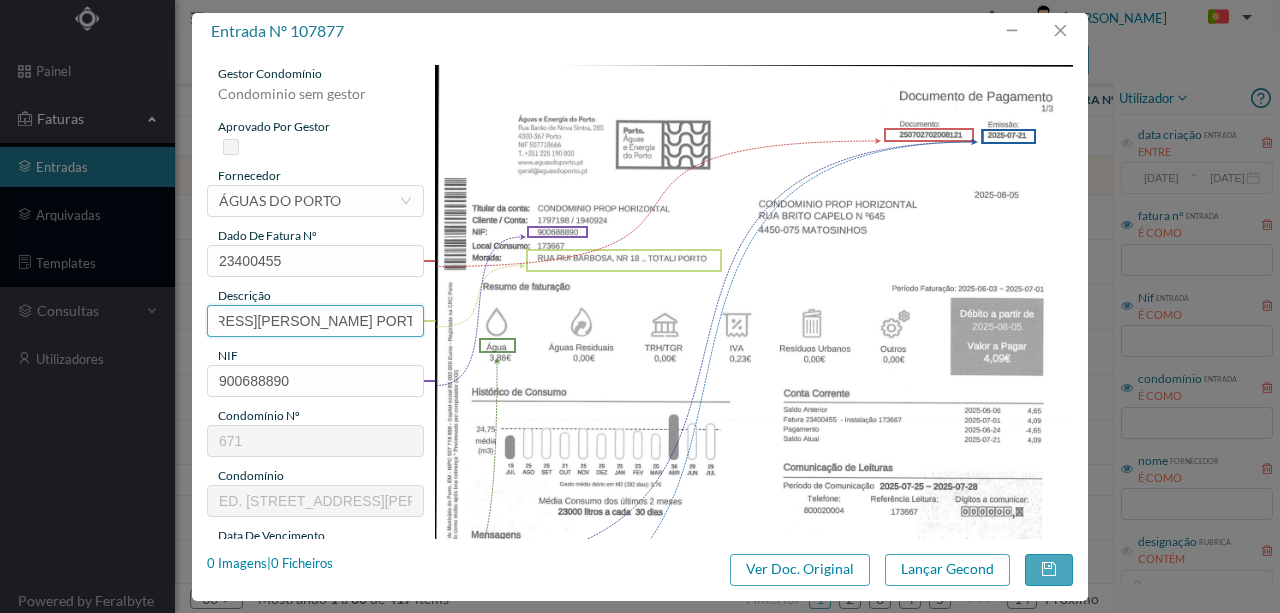 drag, startPoint x: 217, startPoint y: 317, endPoint x: 674, endPoint y: 317, distance: 457 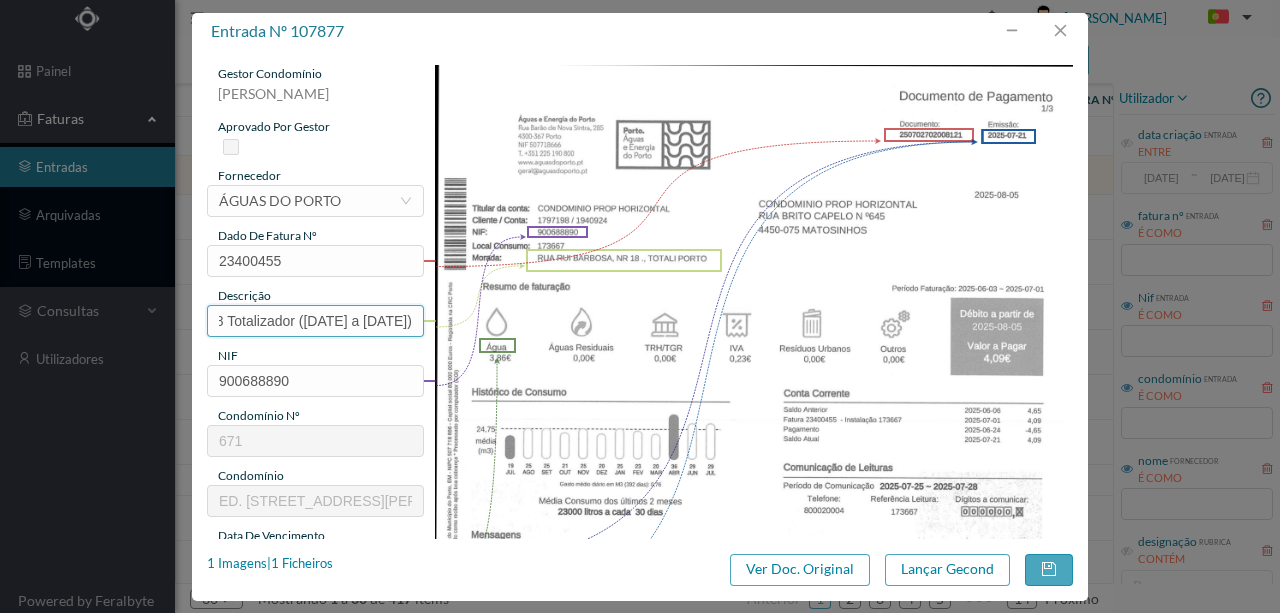 scroll, scrollTop: 0, scrollLeft: 64, axis: horizontal 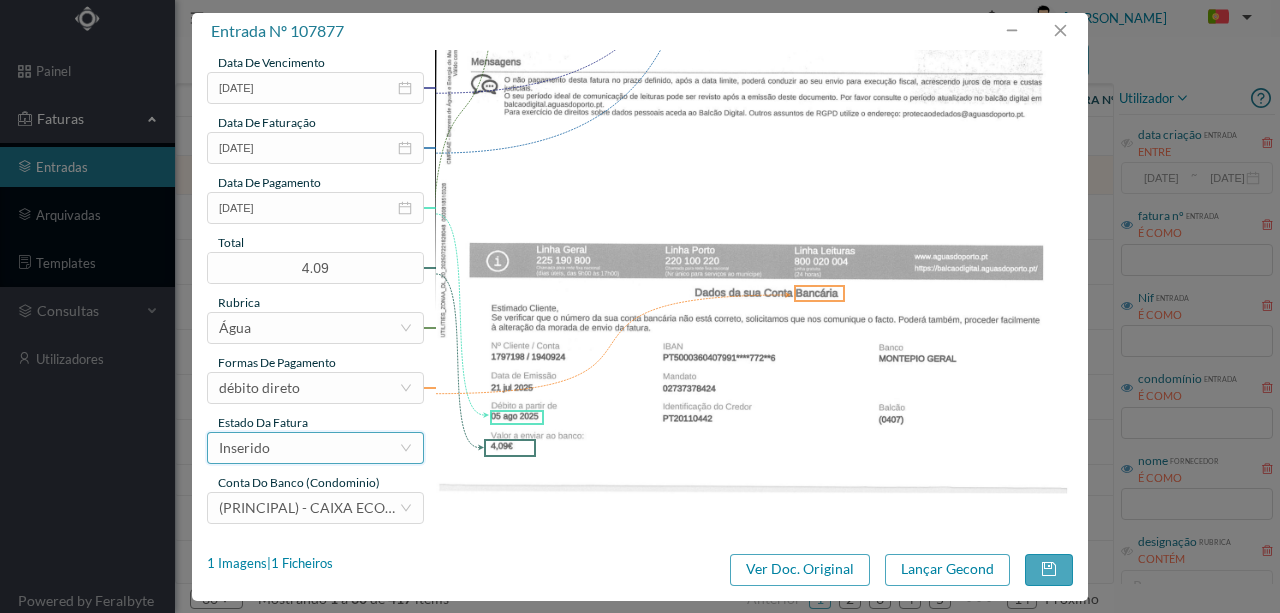type on "18 Totalizador (03.06.2025 a 01.07.2025)" 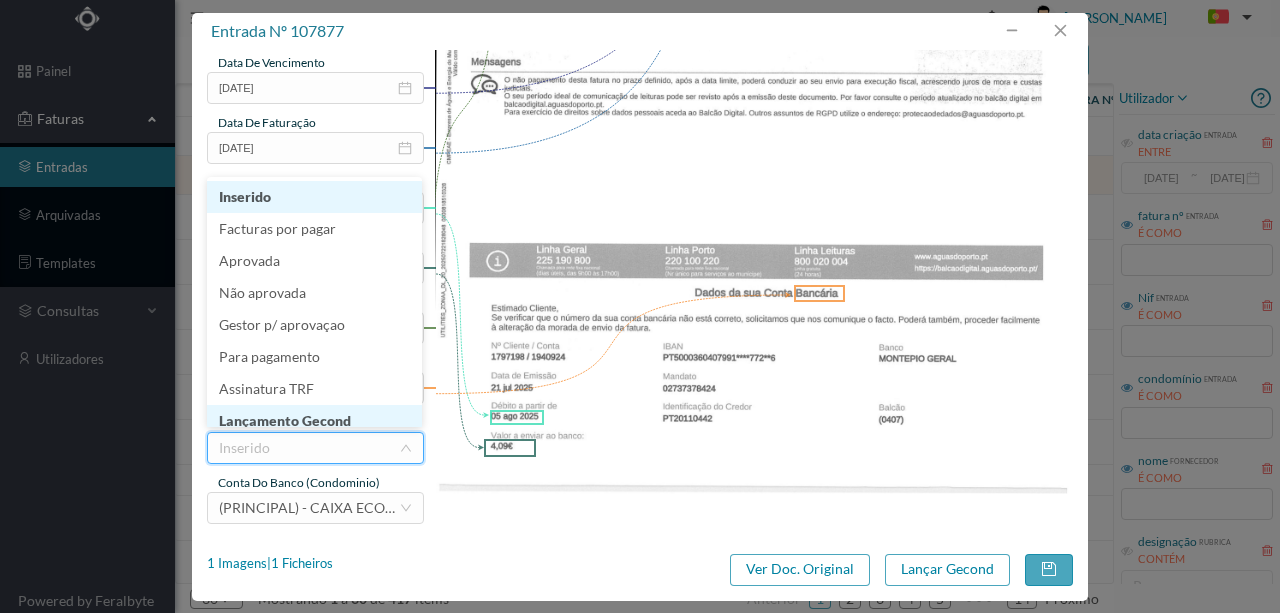 scroll, scrollTop: 10, scrollLeft: 0, axis: vertical 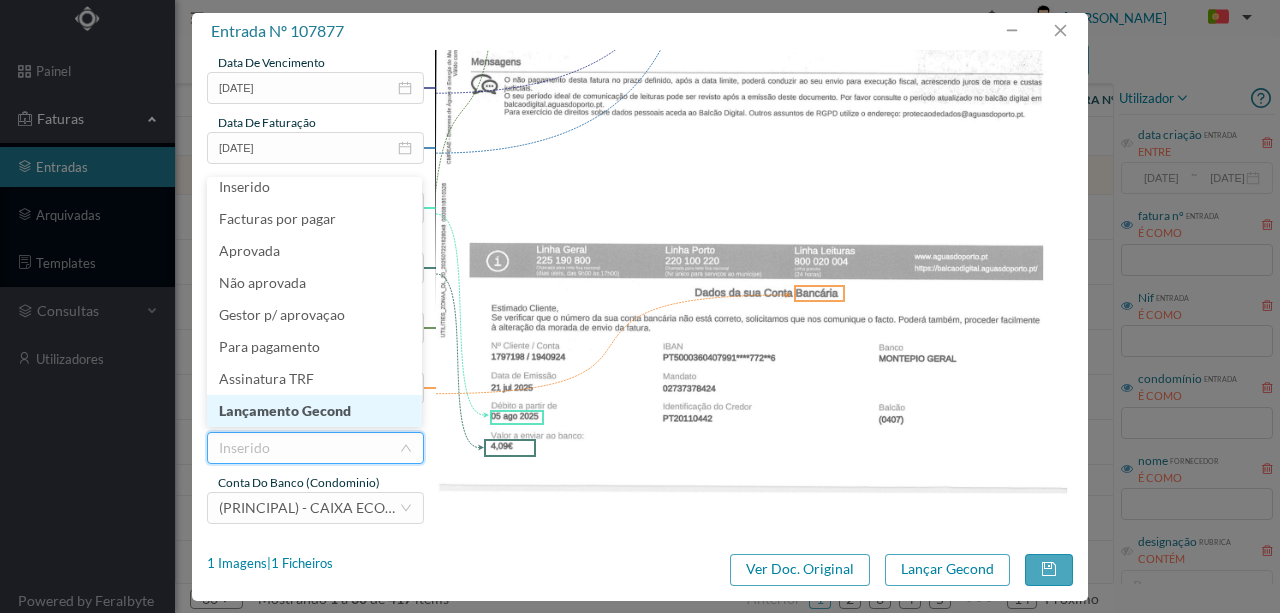 click on "Lançamento Gecond" at bounding box center [314, 411] 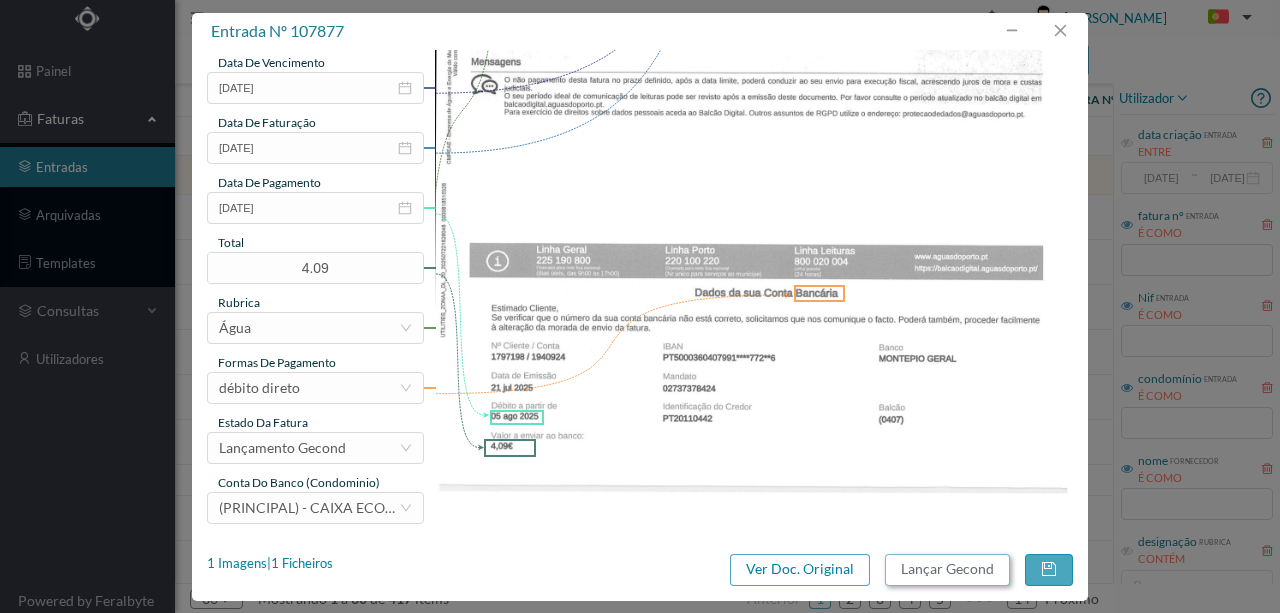 click on "Lançar Gecond" at bounding box center [947, 570] 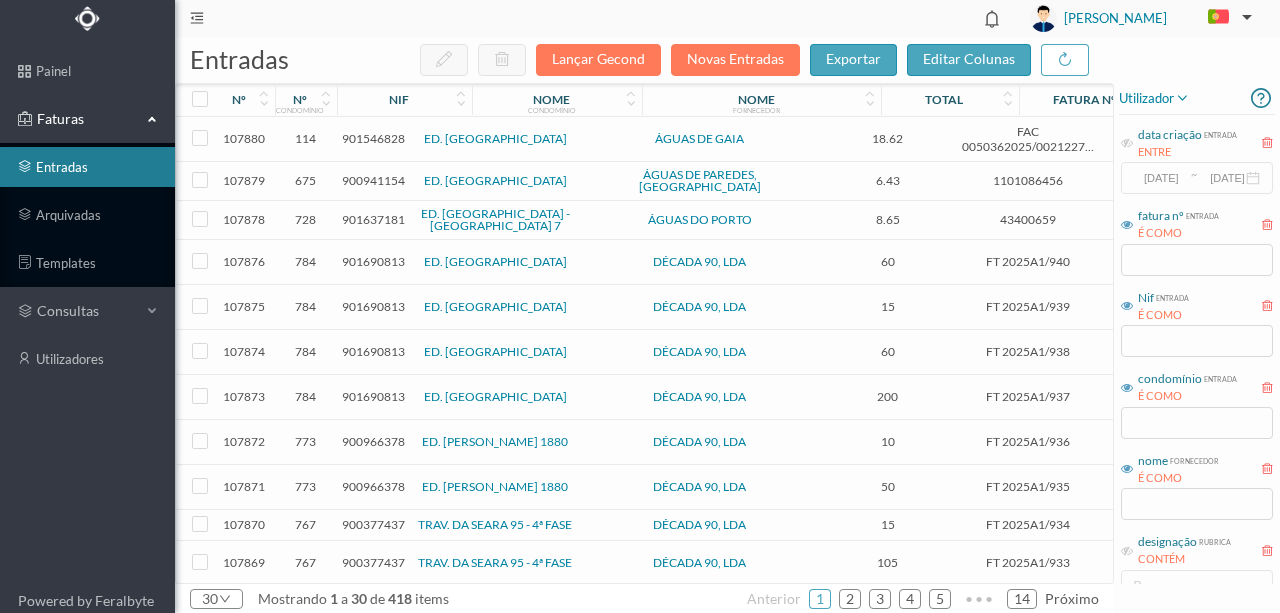 click on "901546828" at bounding box center (373, 138) 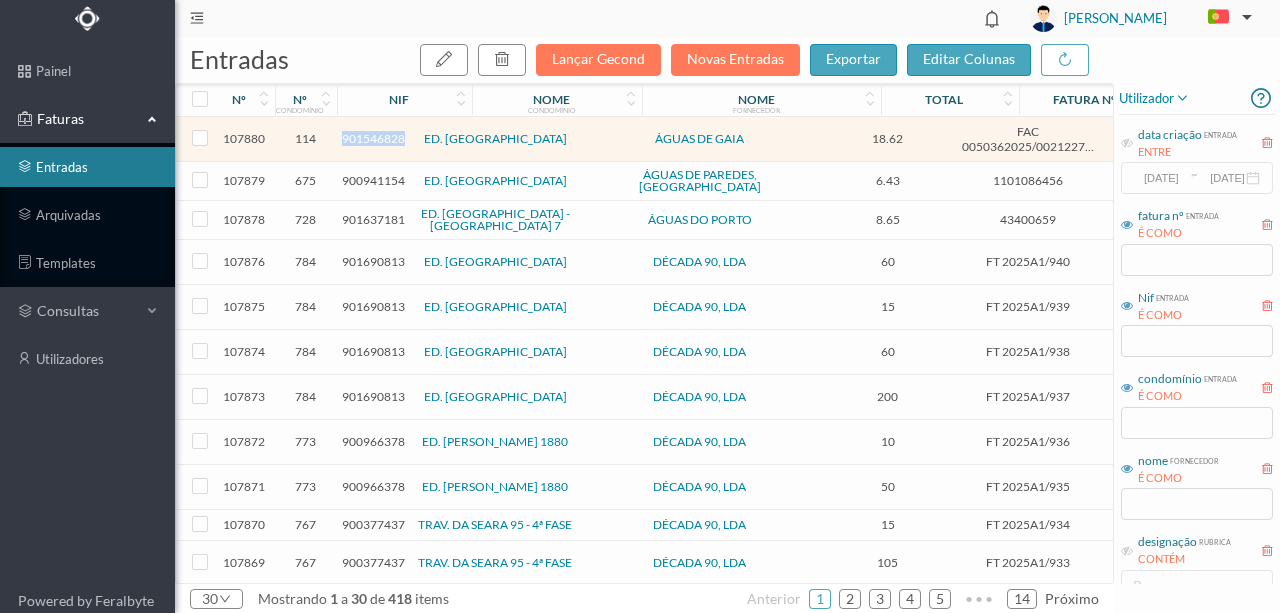 click on "901546828" at bounding box center [373, 138] 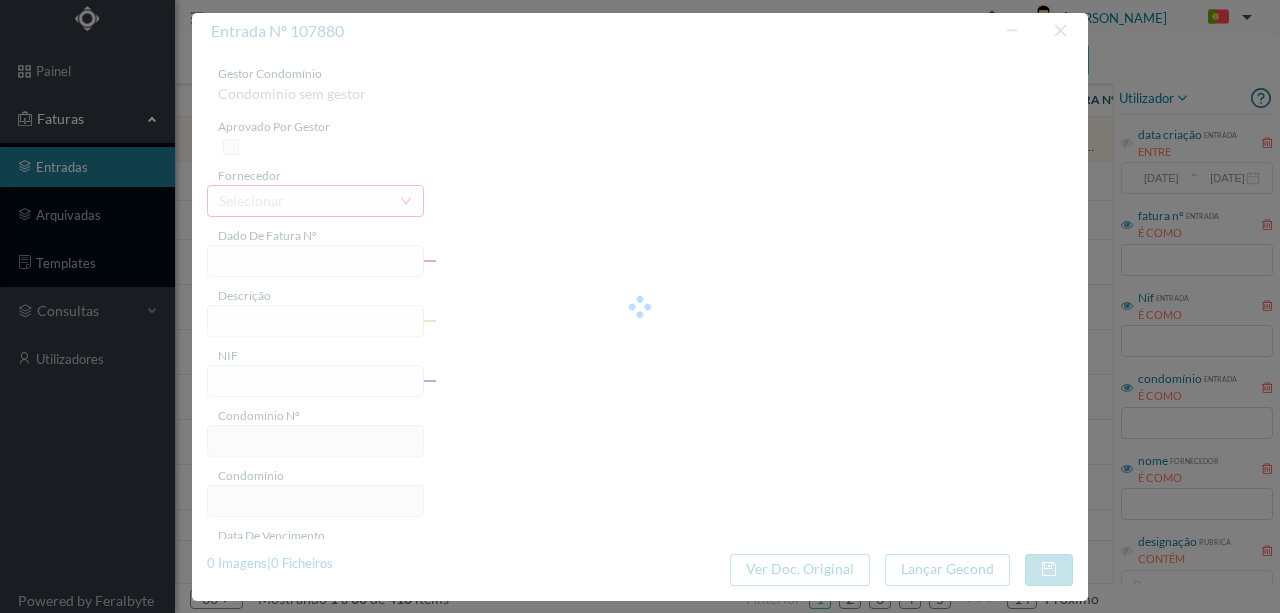 type on "FAC 0050362025/0021227167" 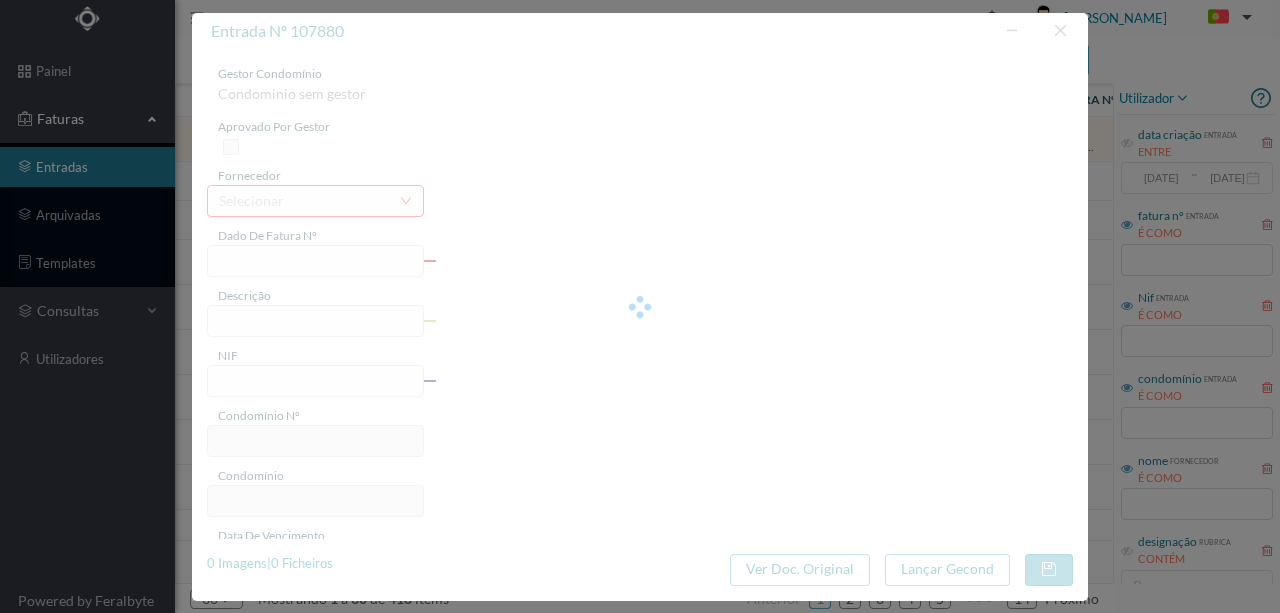 type on "A VISCONDE DAS DEVESAS 387 COMUNS, VILA VA DE GAIA, 4400-340 VILA NOVA DE GAIA" 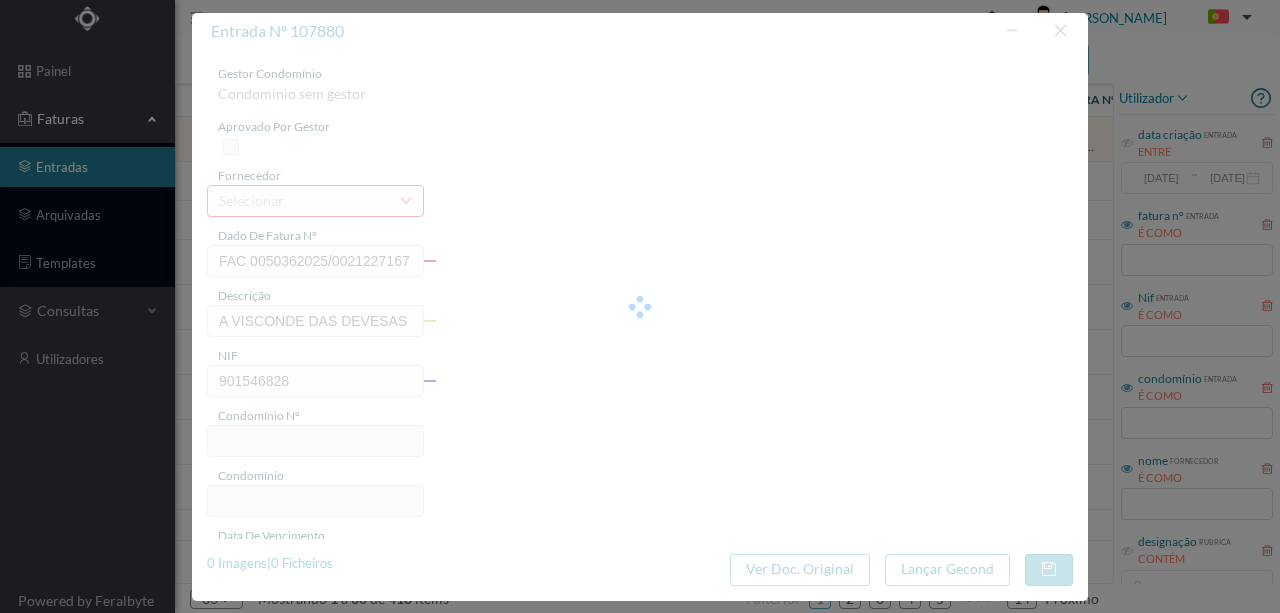 type on "114" 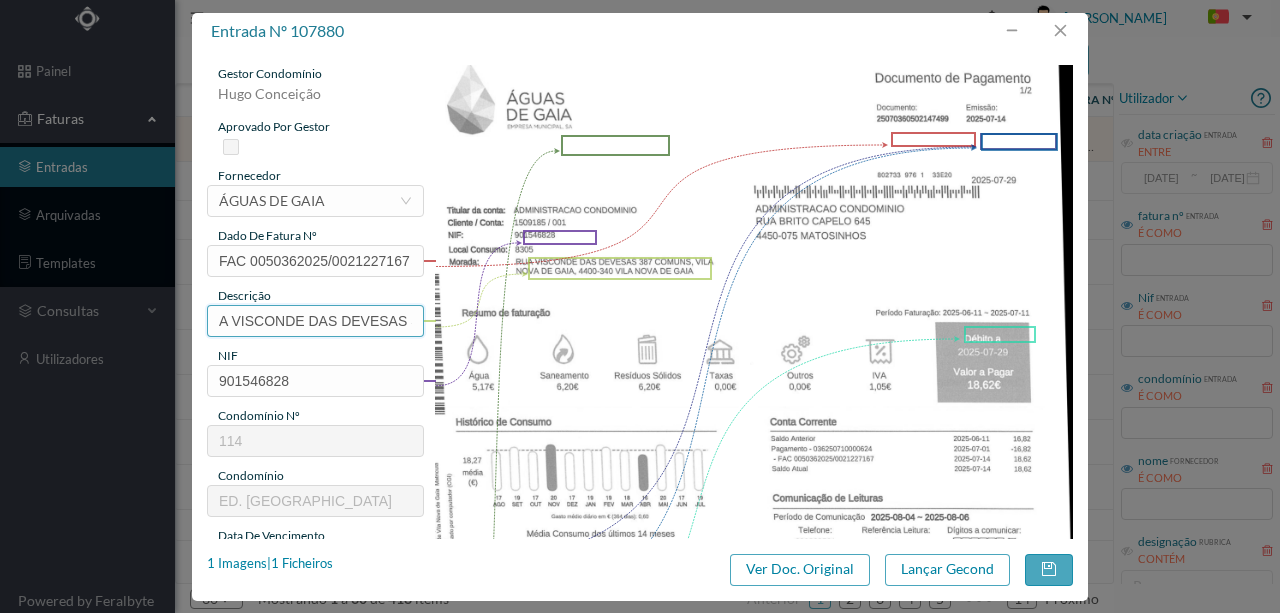 scroll, scrollTop: 0, scrollLeft: 411, axis: horizontal 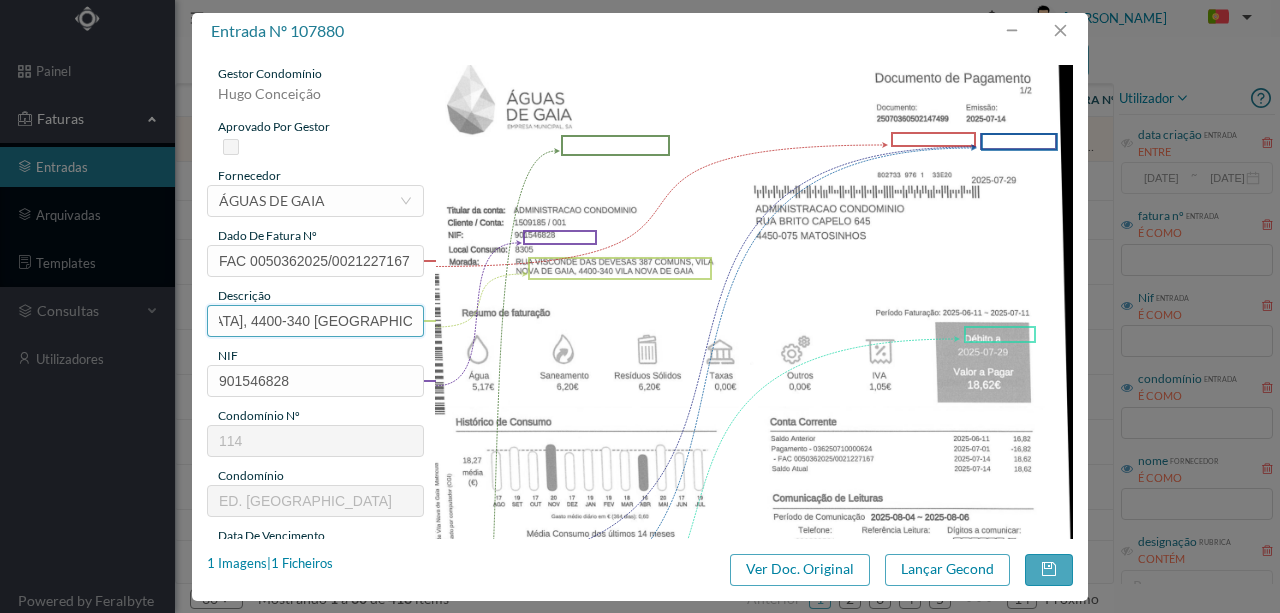 drag, startPoint x: 219, startPoint y: 314, endPoint x: 765, endPoint y: 343, distance: 546.7696 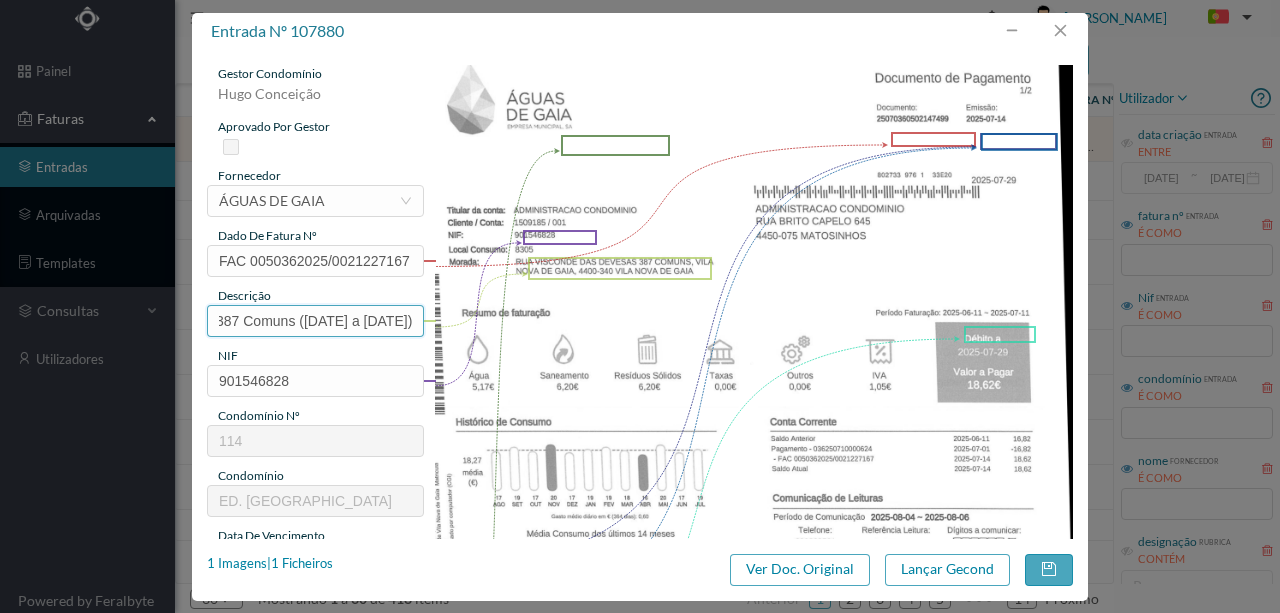 scroll, scrollTop: 0, scrollLeft: 54, axis: horizontal 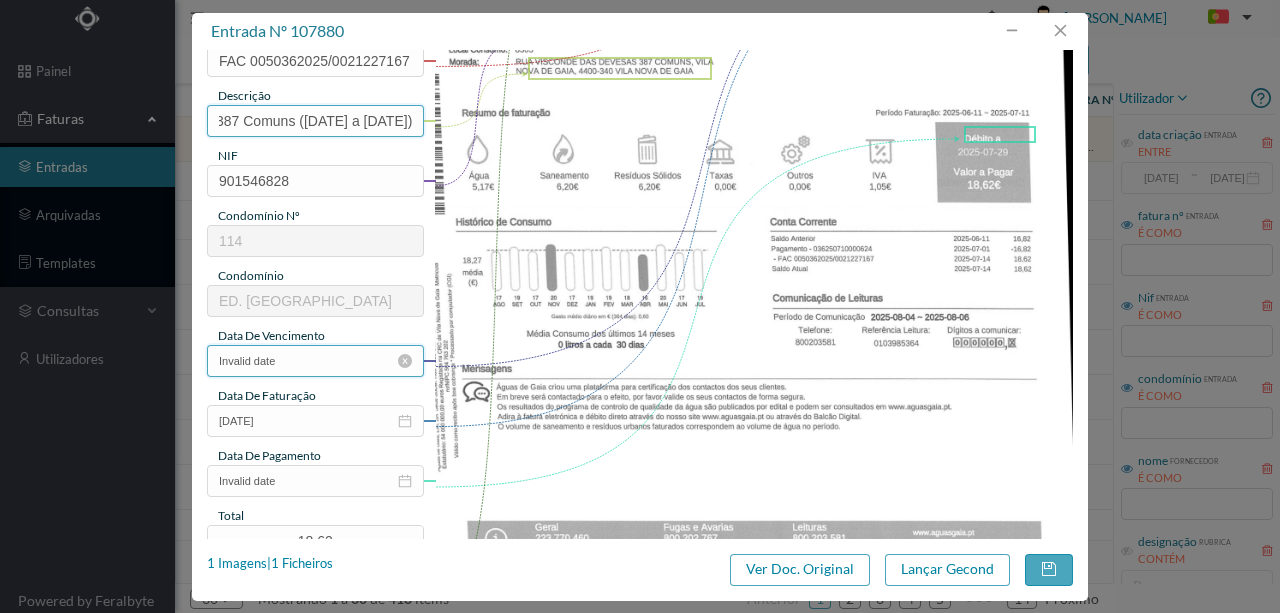 type on "387 Comuns (11.06.2025 a 11.07.2025)" 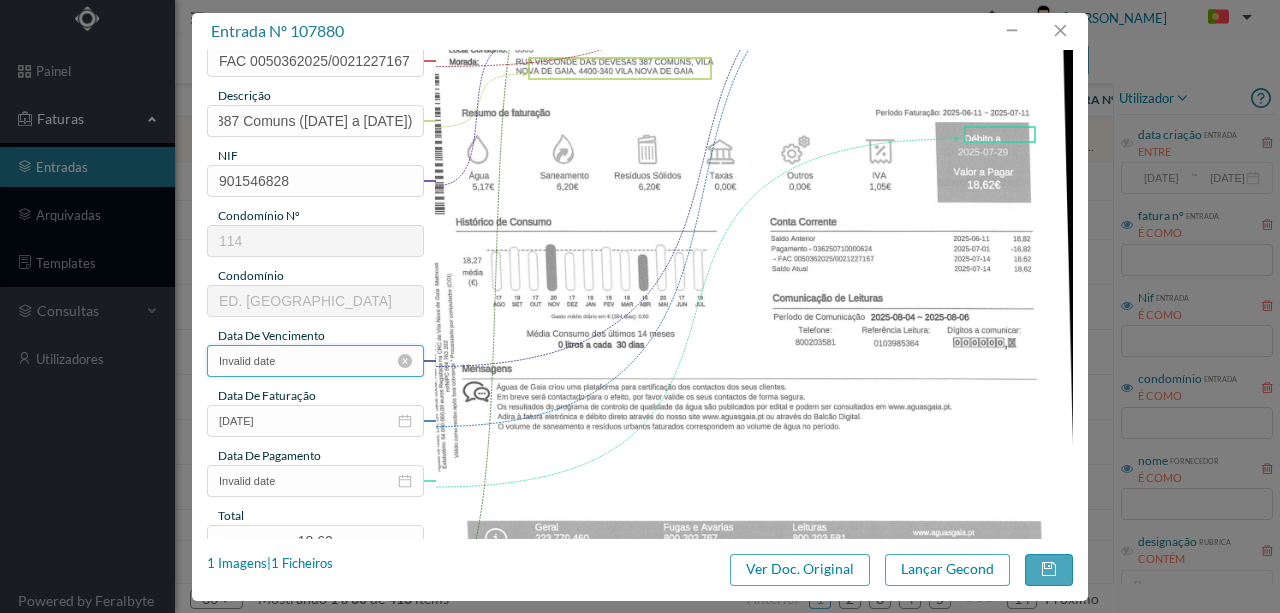 scroll, scrollTop: 0, scrollLeft: 0, axis: both 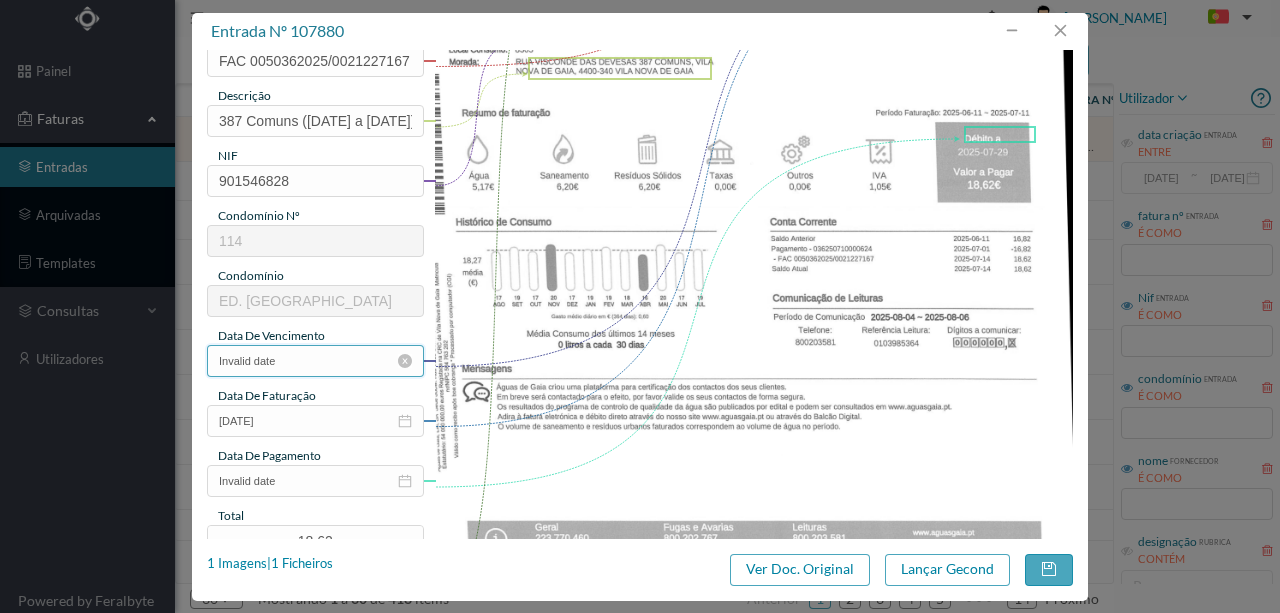 click on "Invalid date" at bounding box center [315, 361] 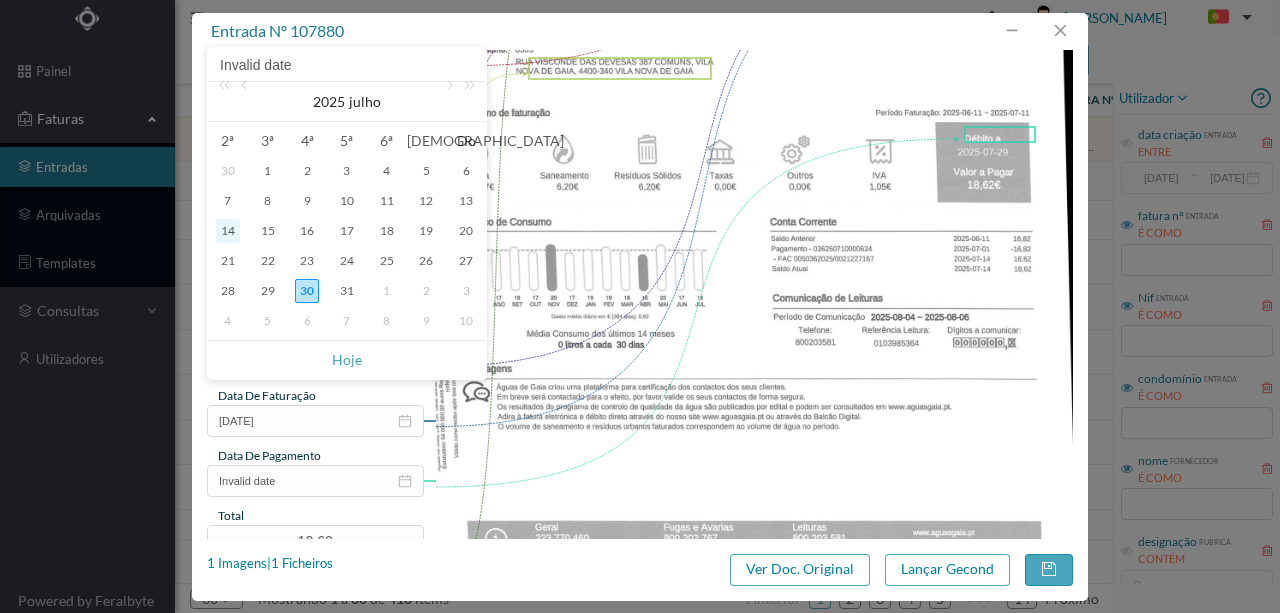 click on "14" at bounding box center [228, 231] 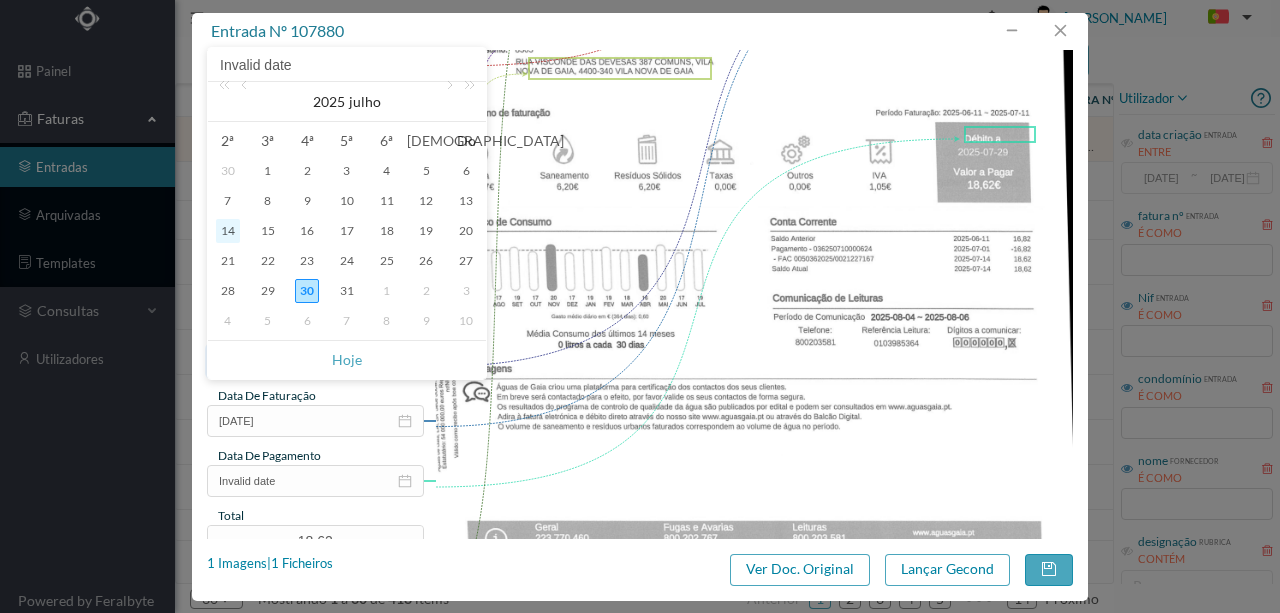 type on "2025-07-14" 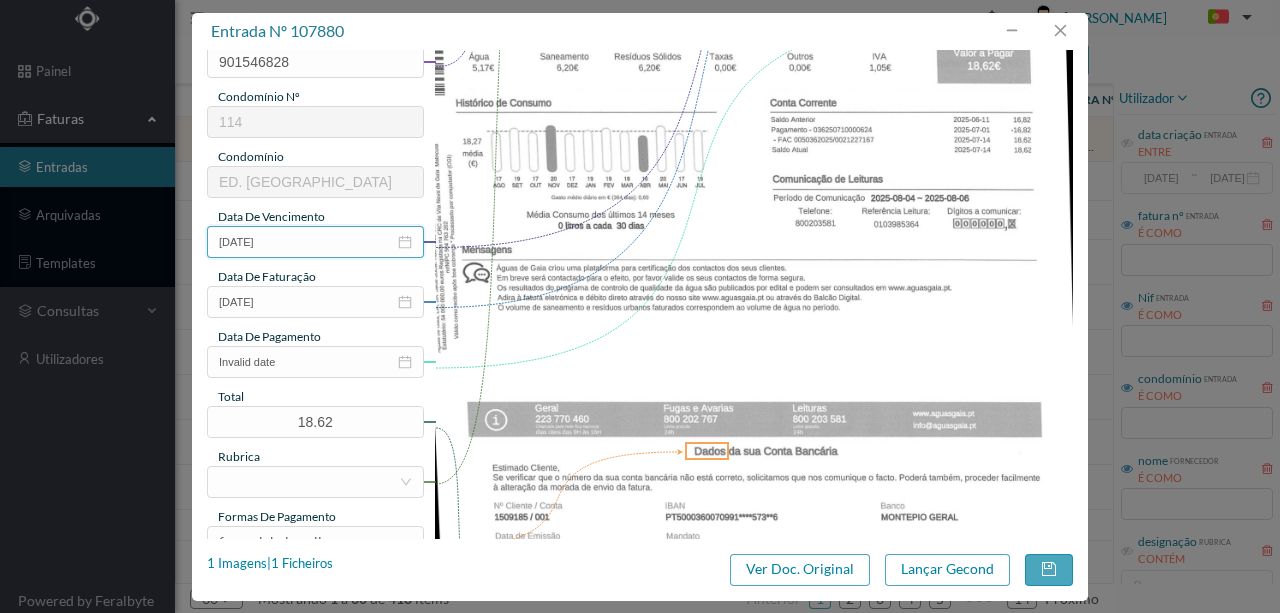 scroll, scrollTop: 333, scrollLeft: 0, axis: vertical 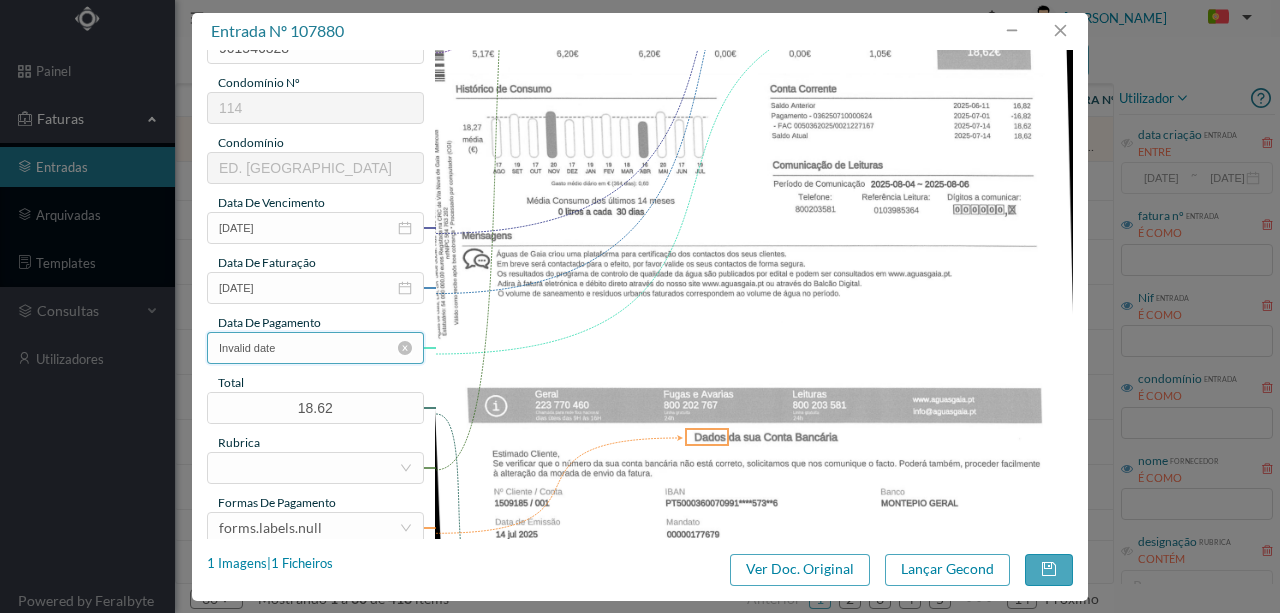 click on "Invalid date" at bounding box center (315, 348) 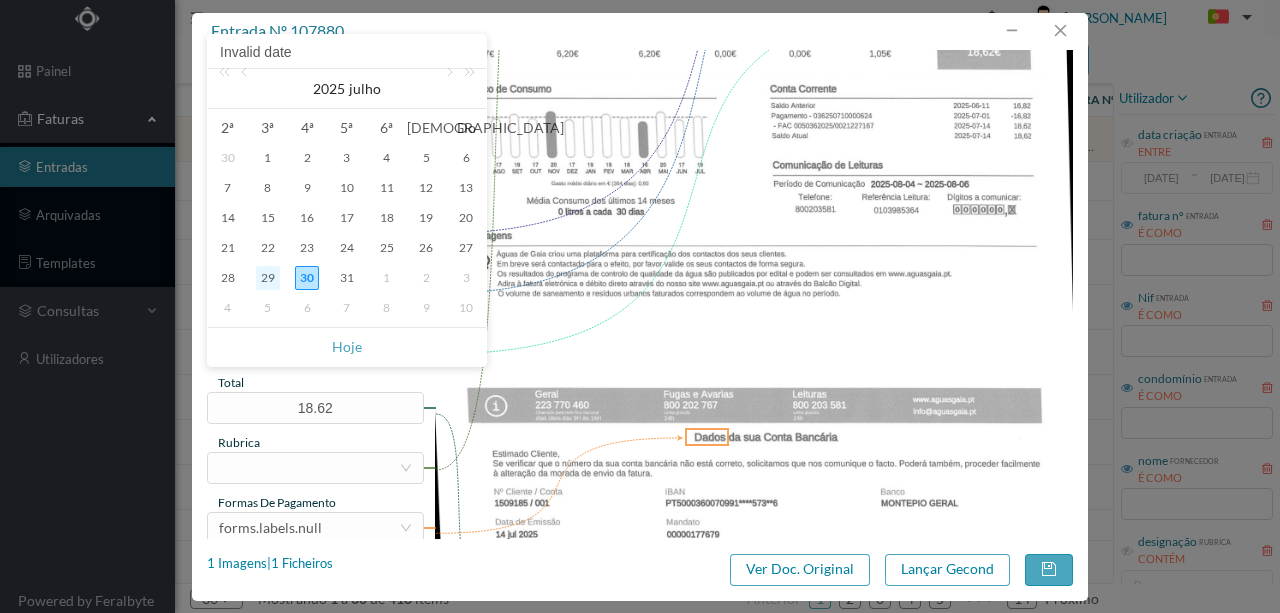 click on "29" at bounding box center [268, 278] 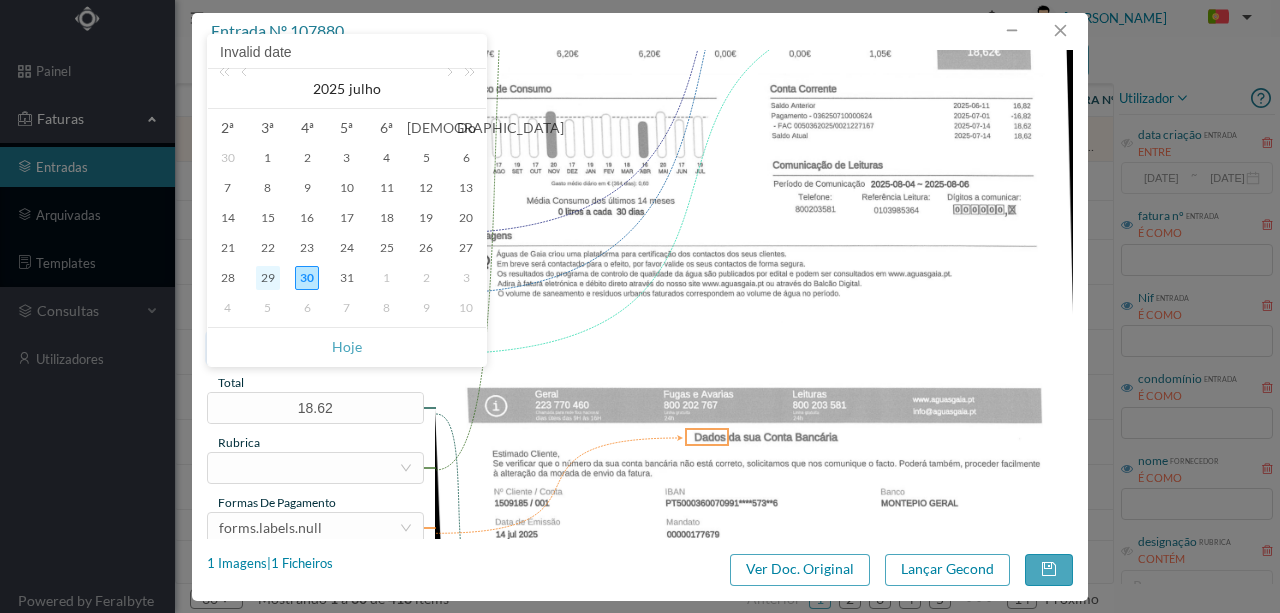 type on "2025-07-29" 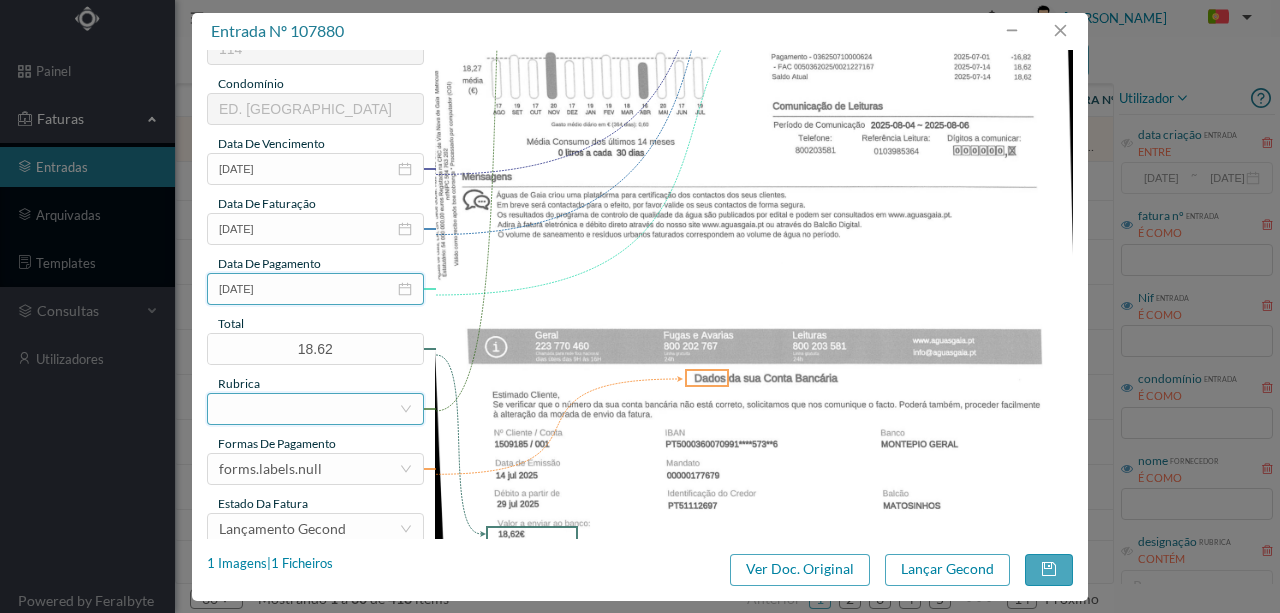 scroll, scrollTop: 400, scrollLeft: 0, axis: vertical 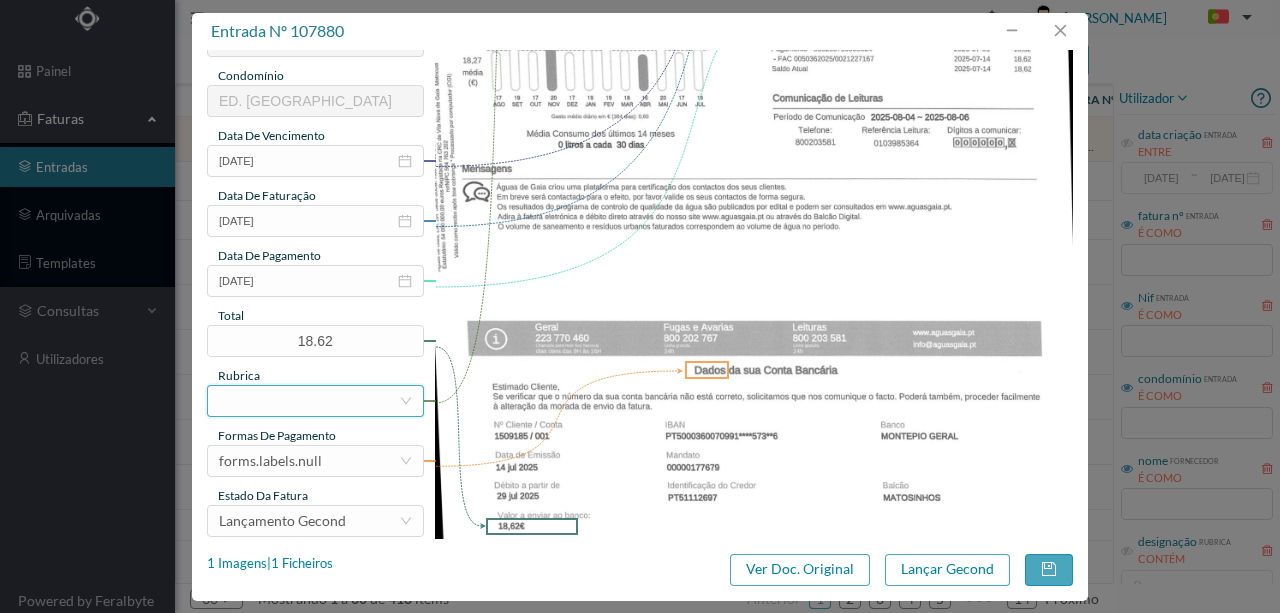 click at bounding box center (309, 401) 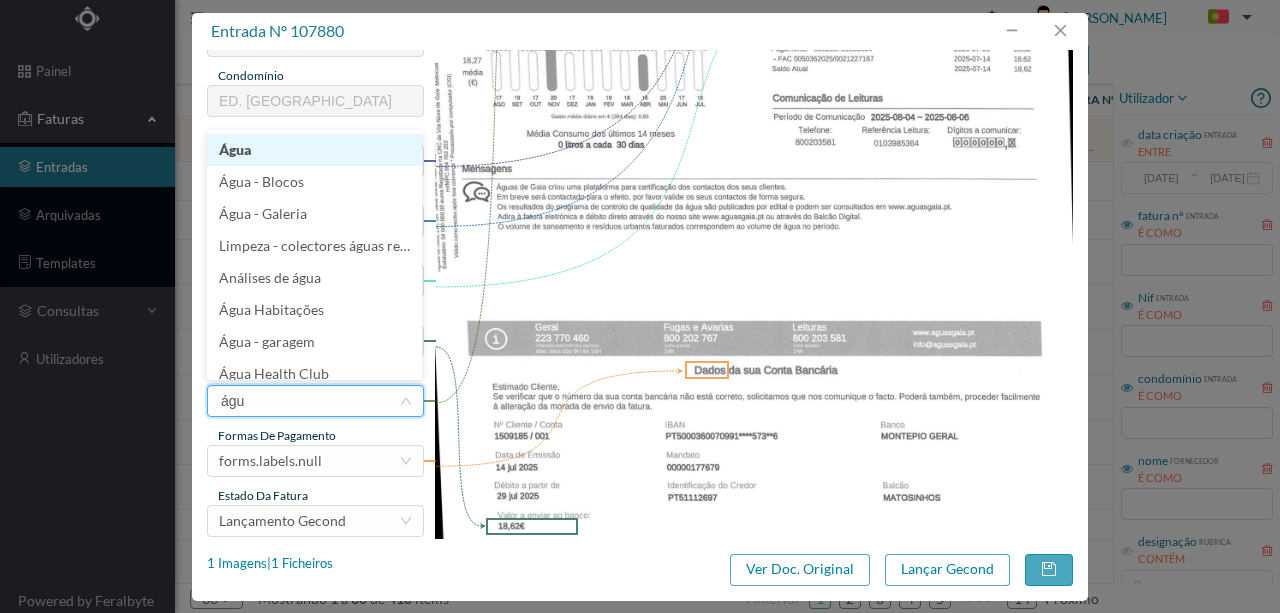 type on "água" 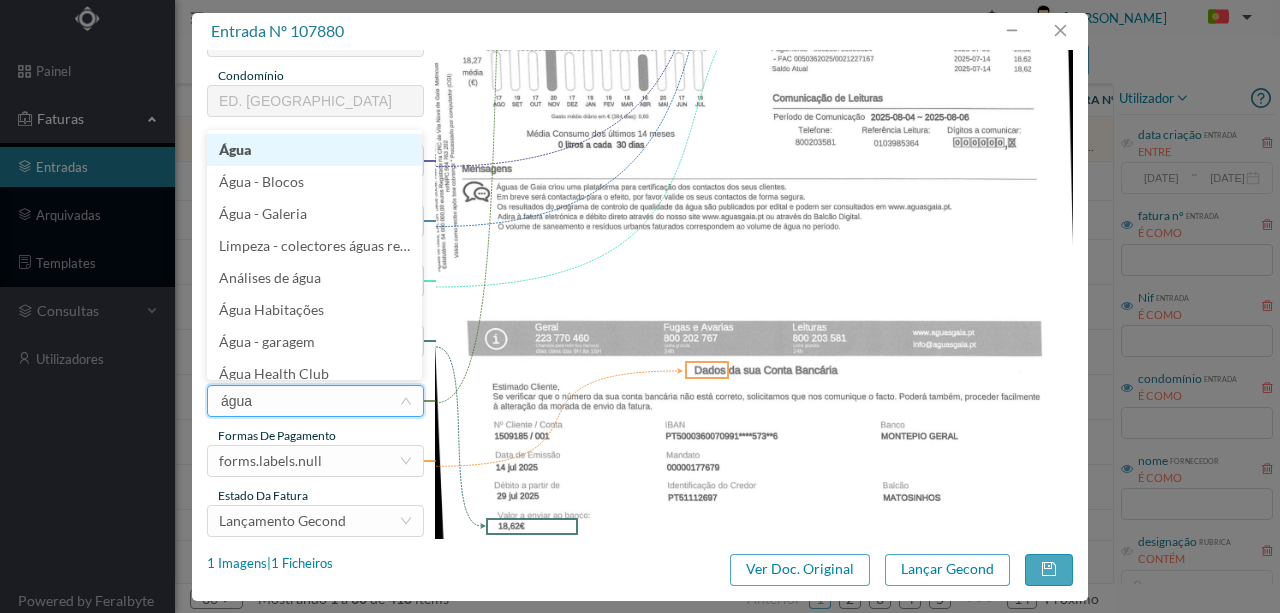 click on "Água" at bounding box center [314, 150] 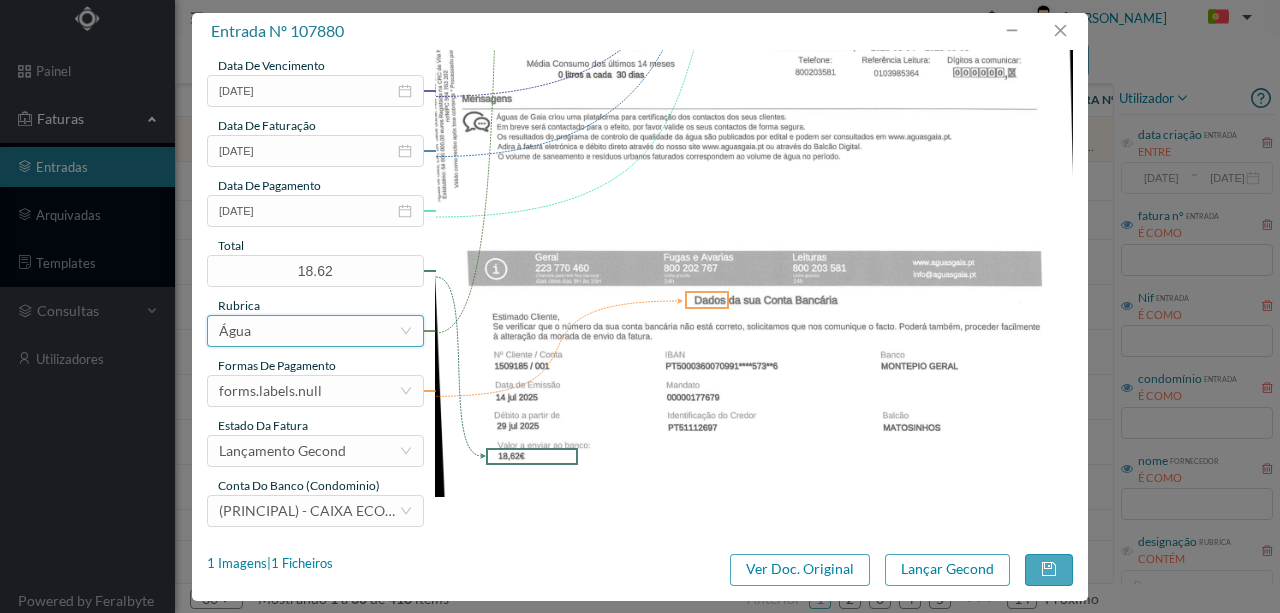 scroll, scrollTop: 473, scrollLeft: 0, axis: vertical 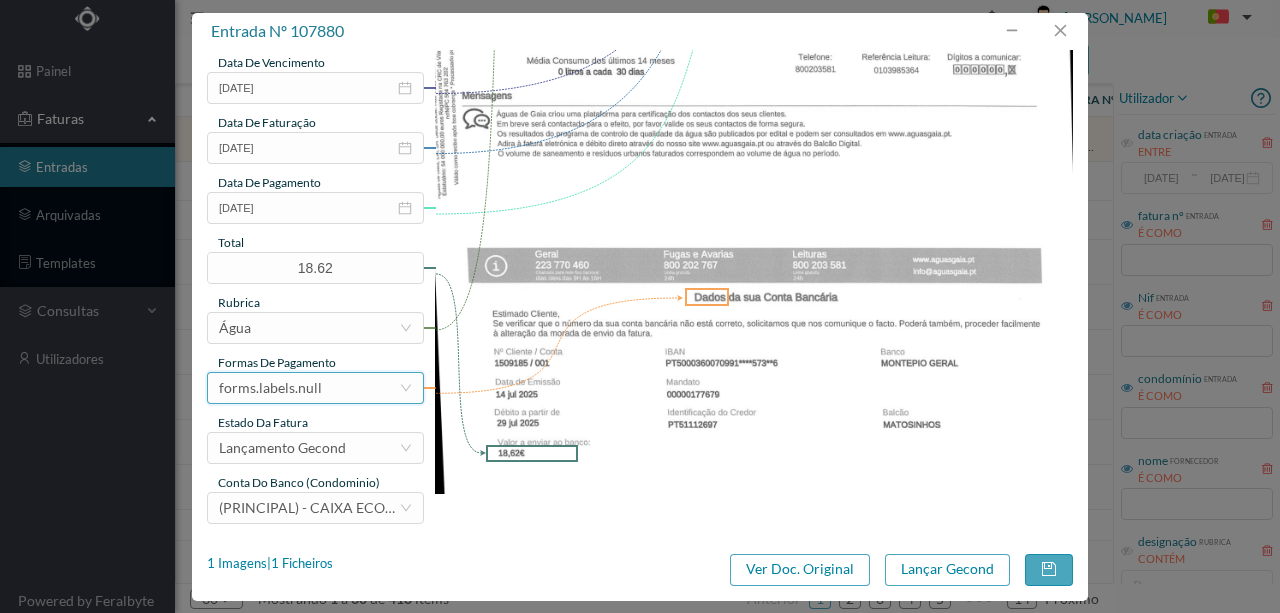 click on "forms.labels.null" at bounding box center [270, 388] 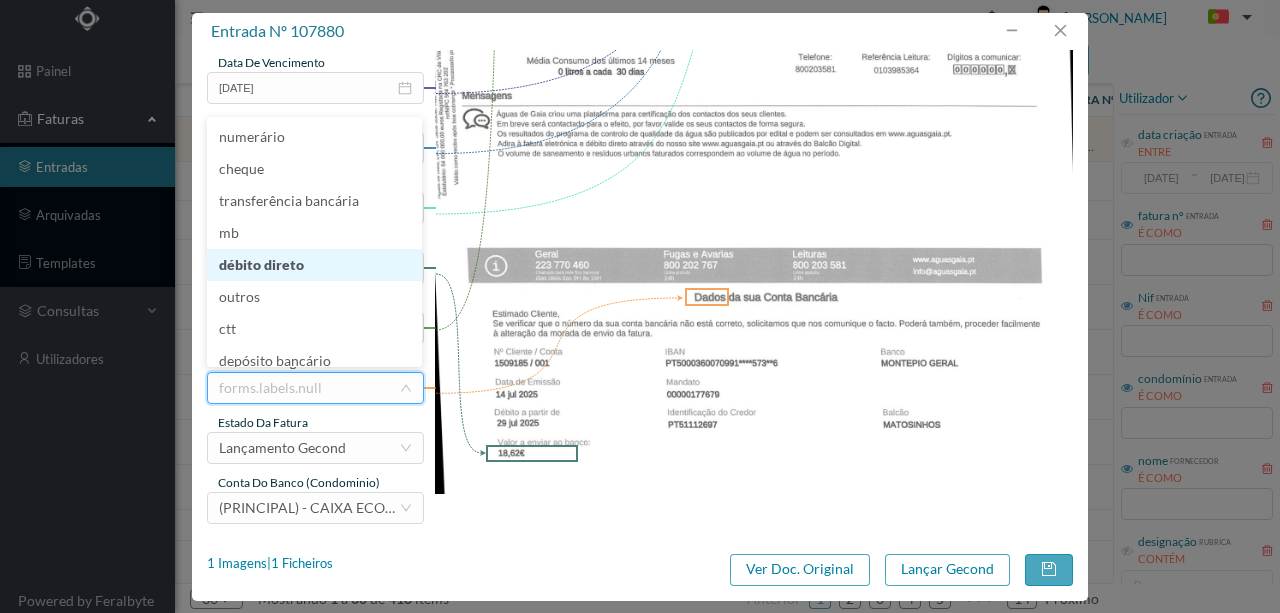 click on "débito direto" at bounding box center (314, 265) 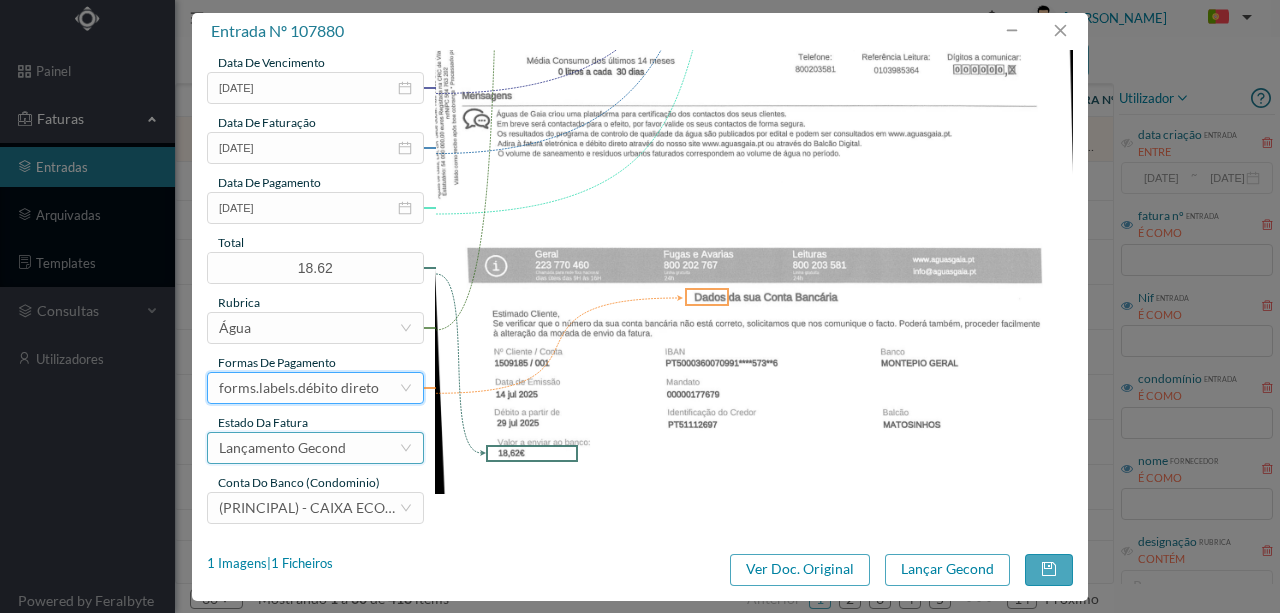 click on "Lançamento Gecond" at bounding box center (282, 448) 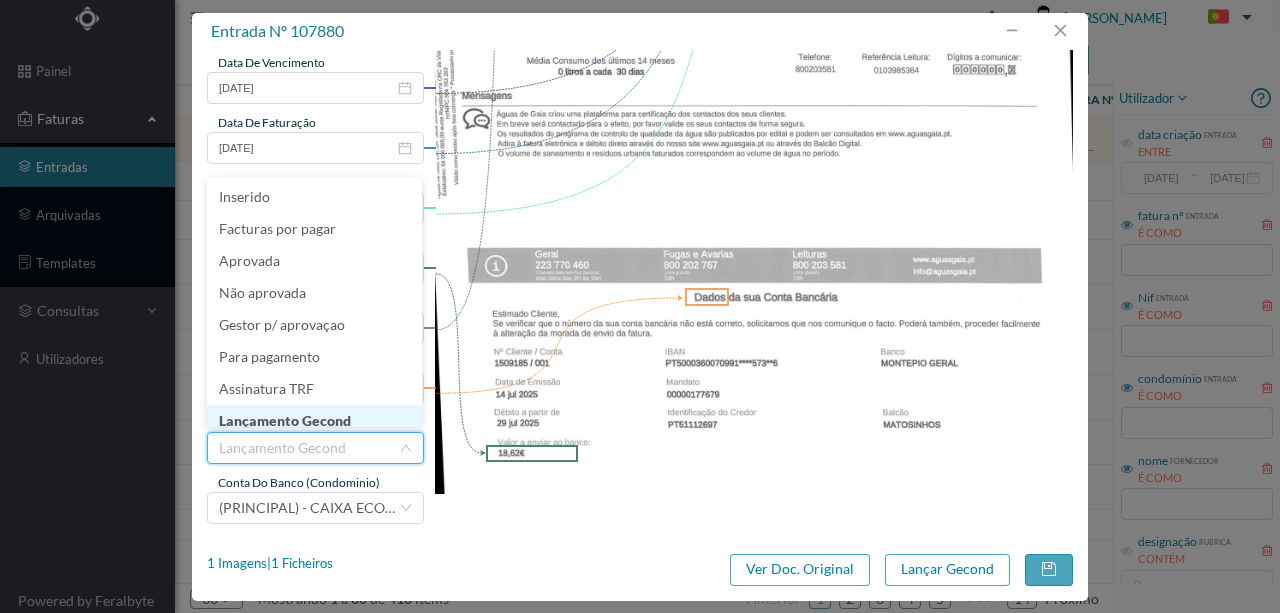 scroll, scrollTop: 10, scrollLeft: 0, axis: vertical 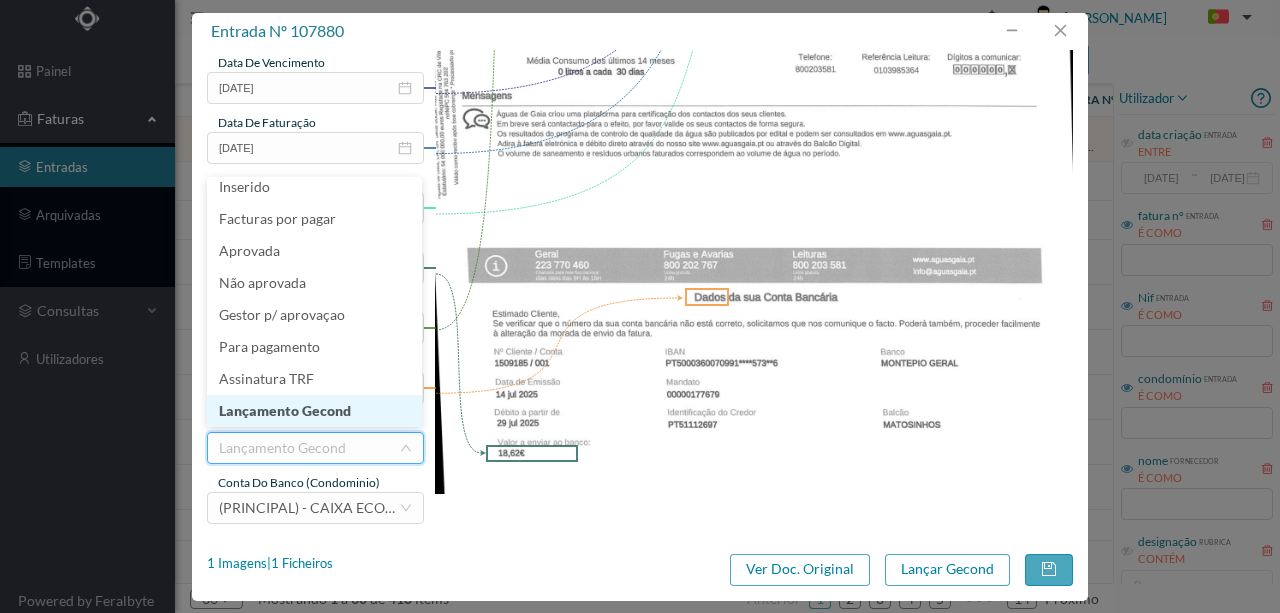 click on "Lançamento Gecond" at bounding box center (314, 411) 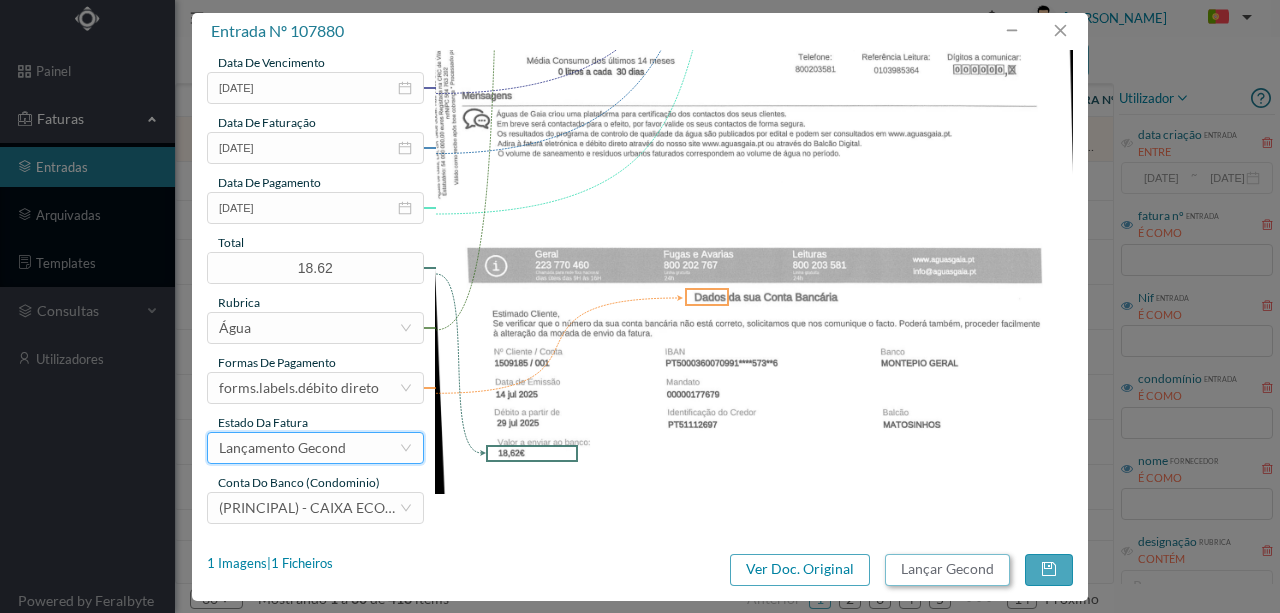 click on "Lançar Gecond" at bounding box center [947, 570] 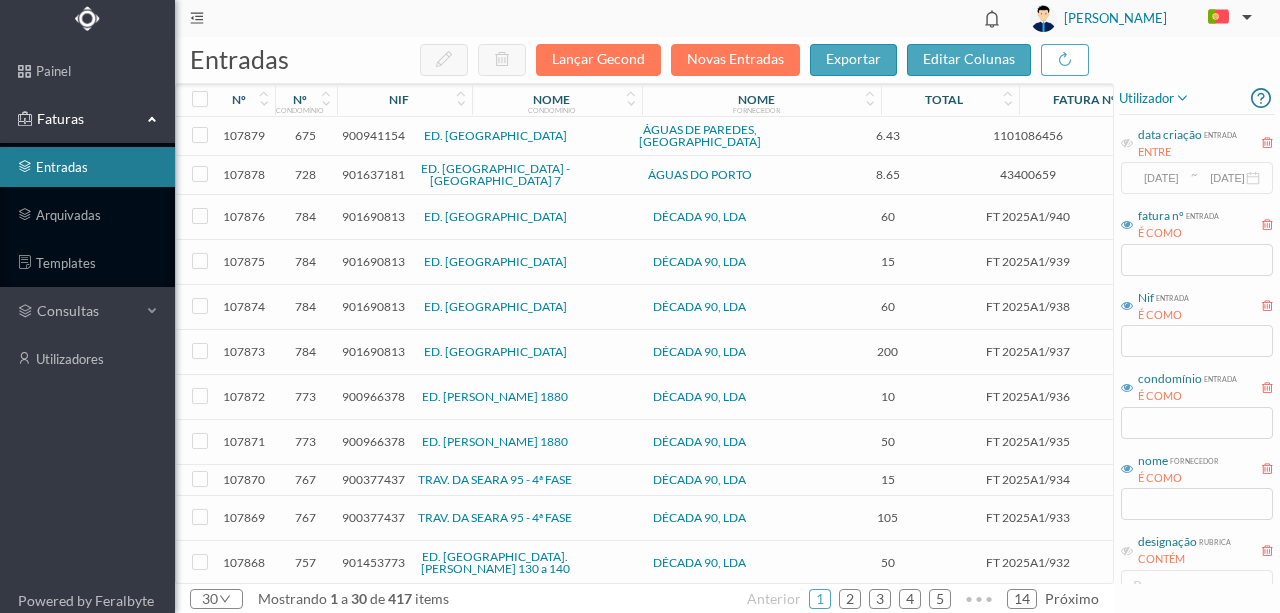 click on "900941154" at bounding box center [373, 135] 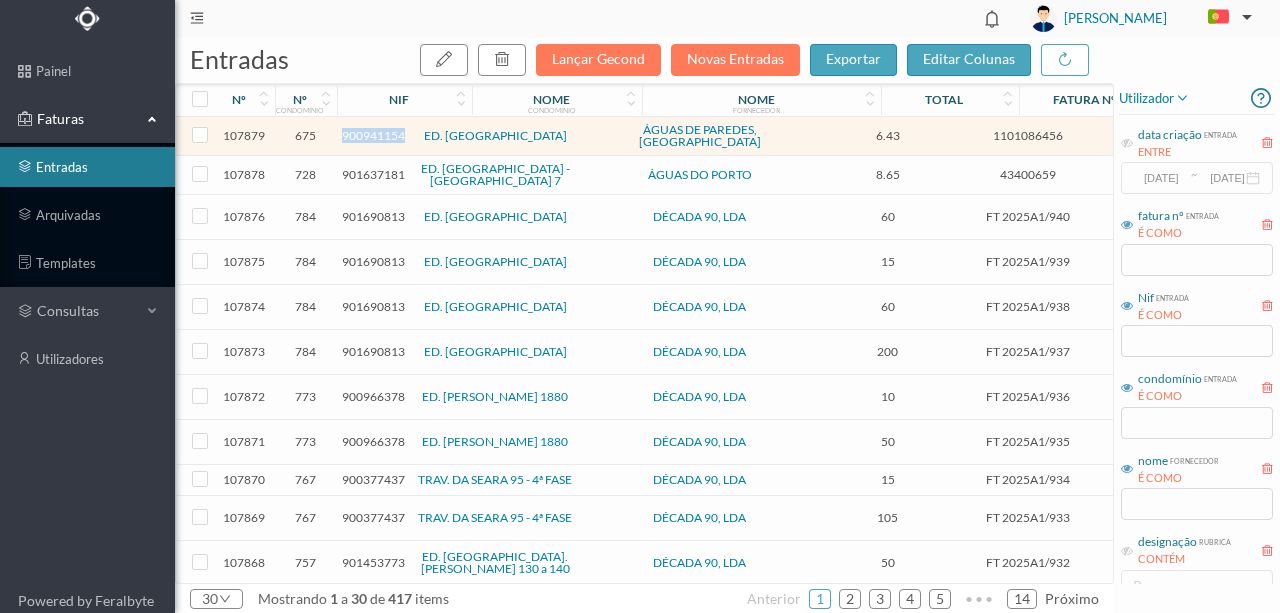 click on "900941154" at bounding box center [373, 135] 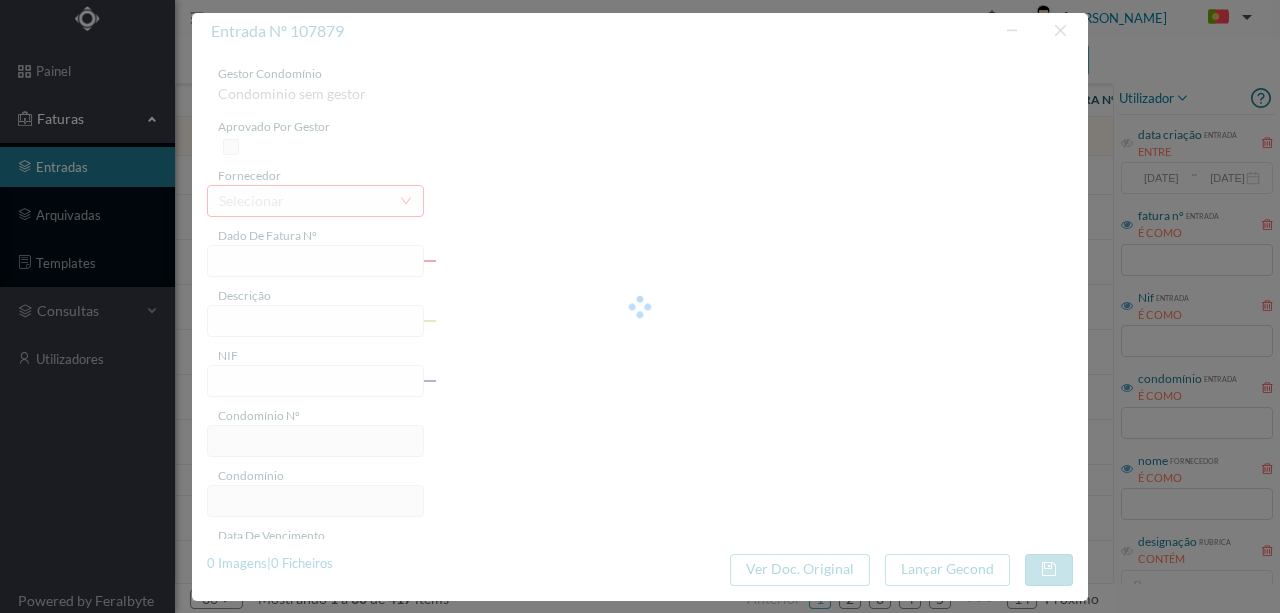 type on "1101086456" 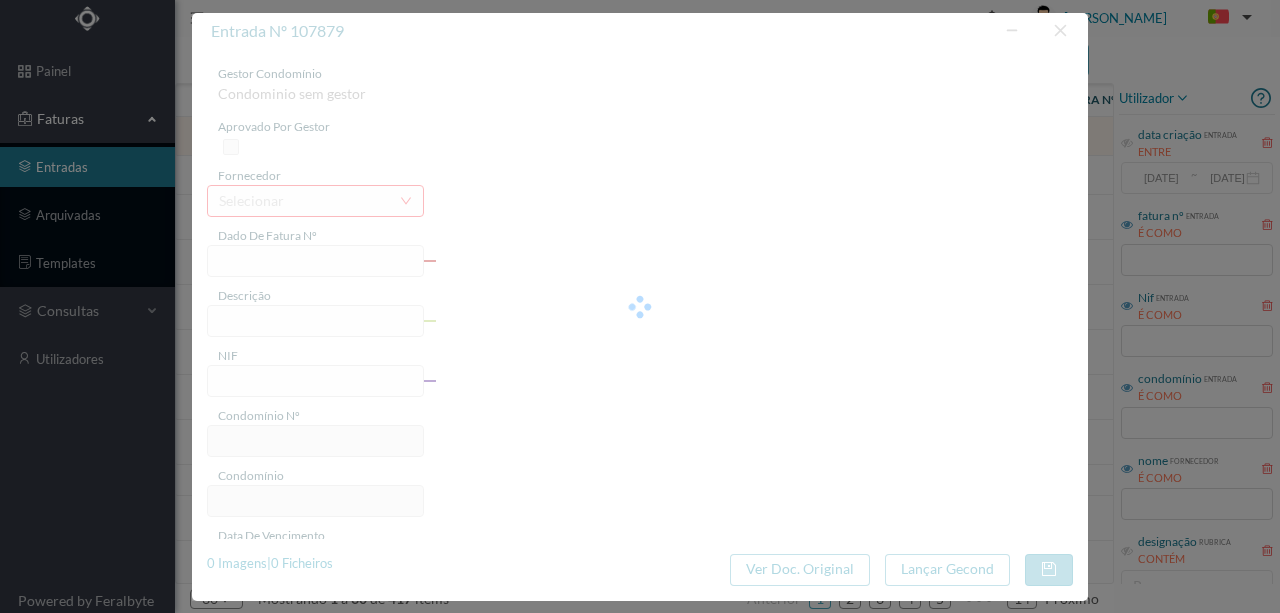 type on "2025-06-18 — 2025-07-17" 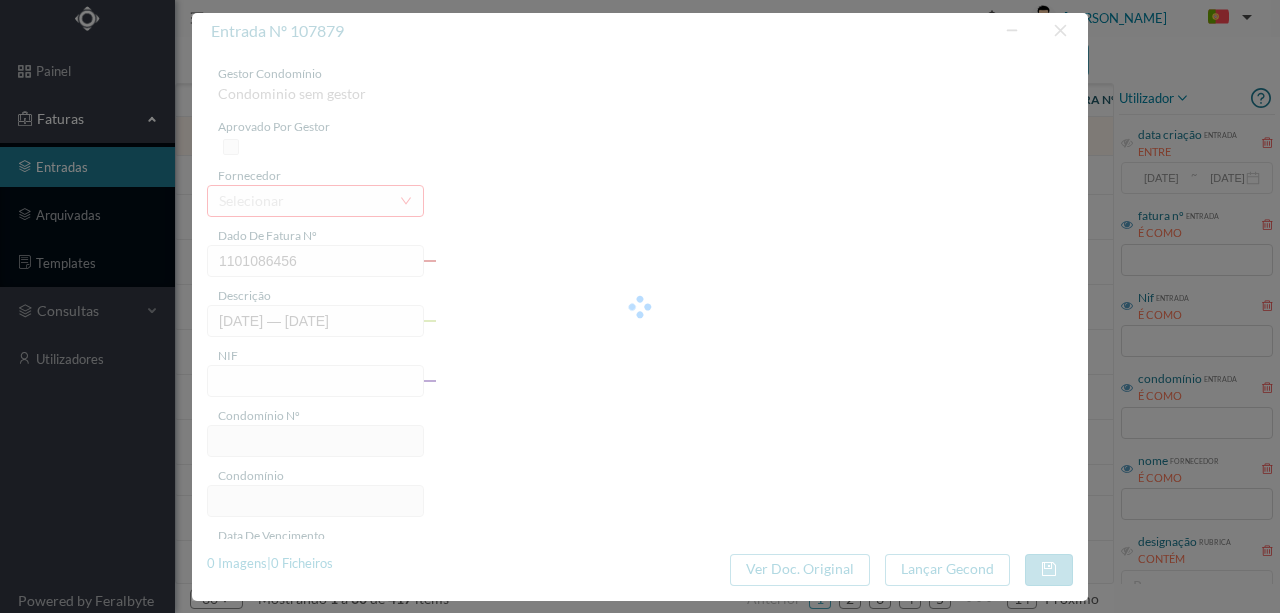 type on "900941154" 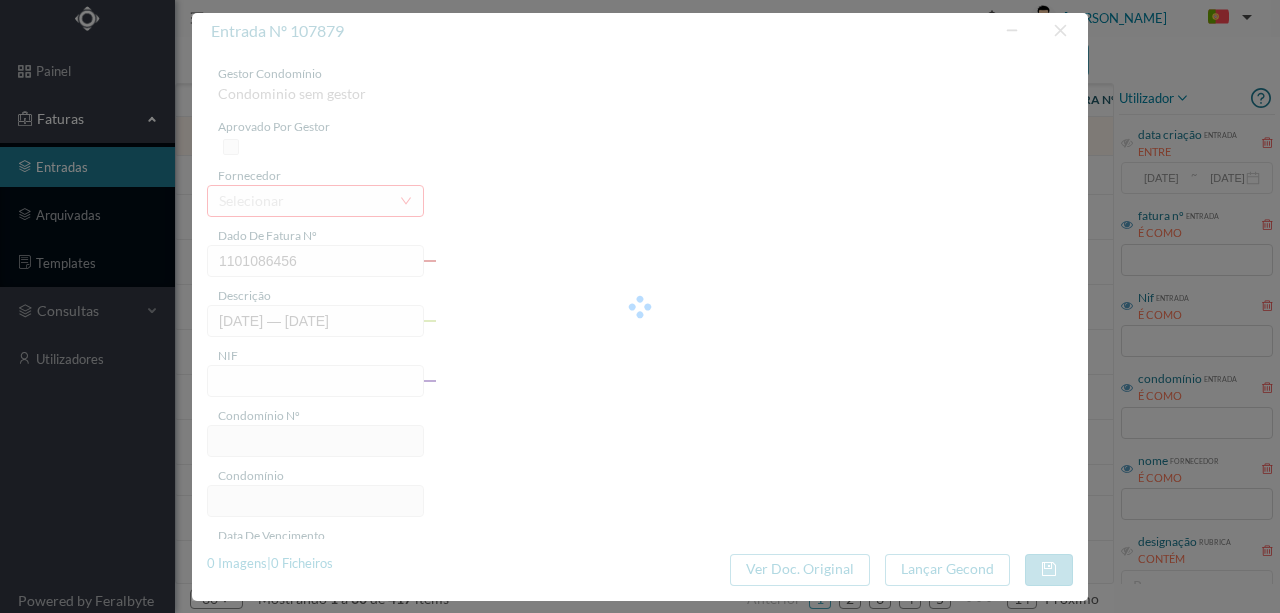 type on "2025-08-06" 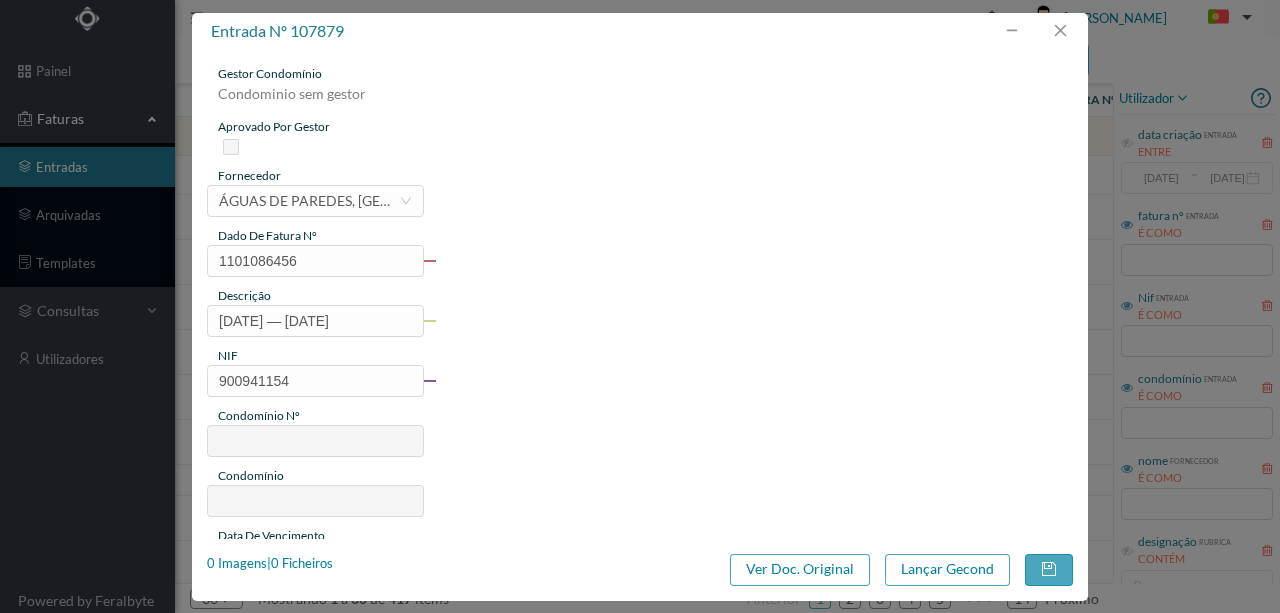 type on "675" 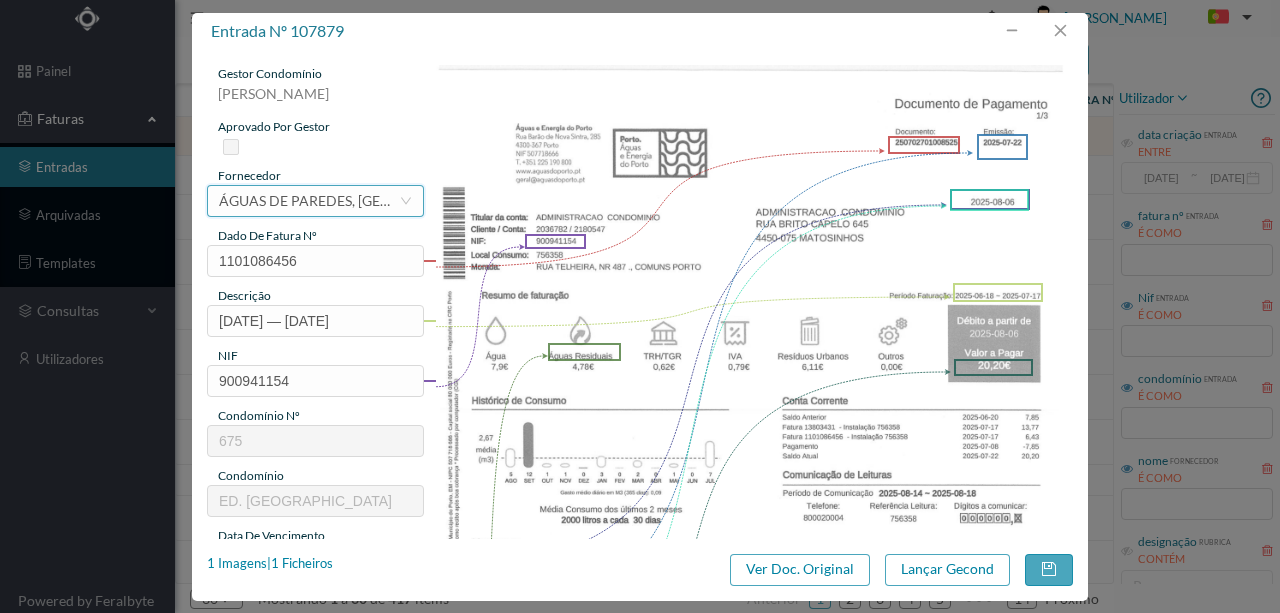click on "selecionar ÁGUAS DE PAREDES, SA" at bounding box center (309, 201) 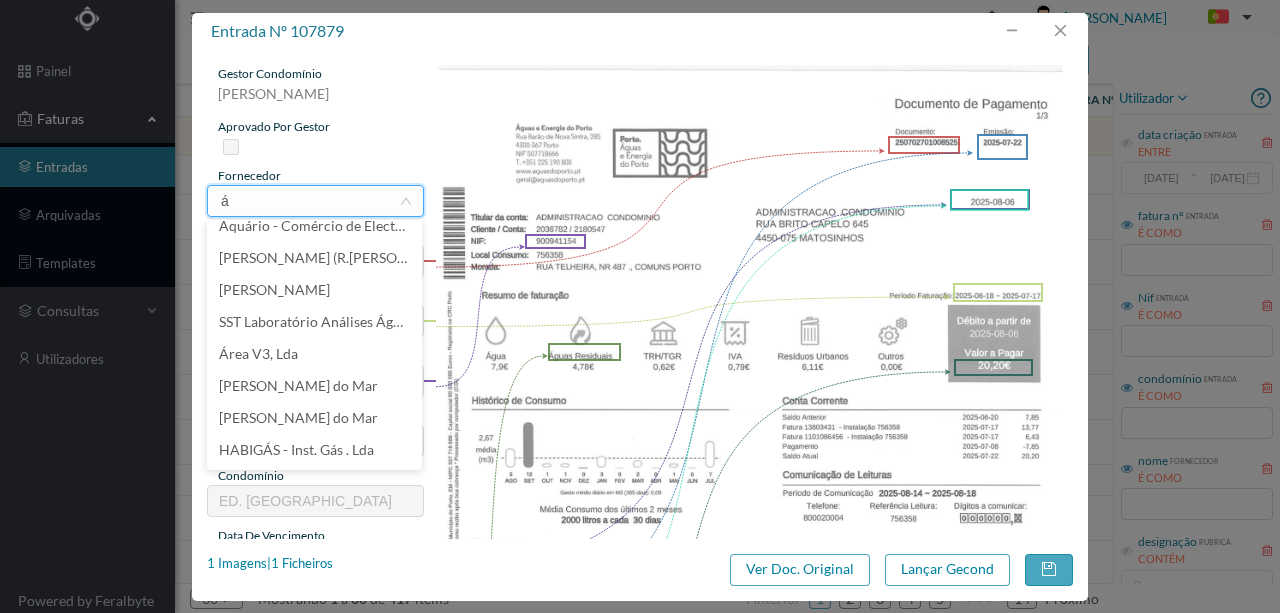 scroll, scrollTop: 4, scrollLeft: 0, axis: vertical 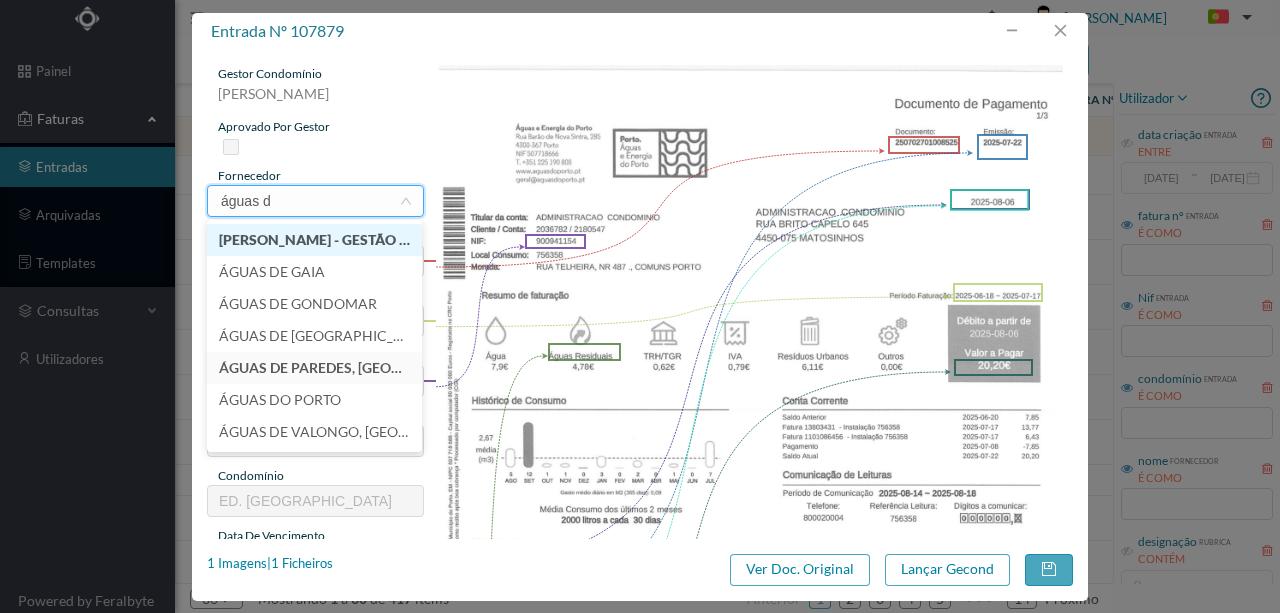 type on "águas do" 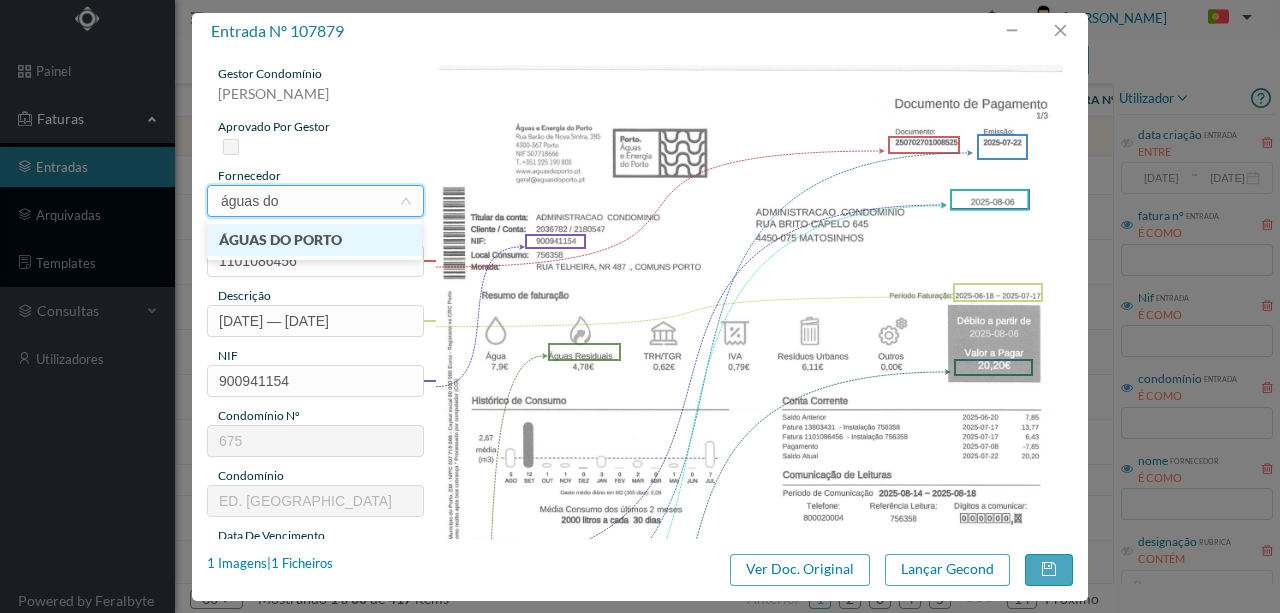 click on "ÁGUAS DO PORTO" at bounding box center (314, 240) 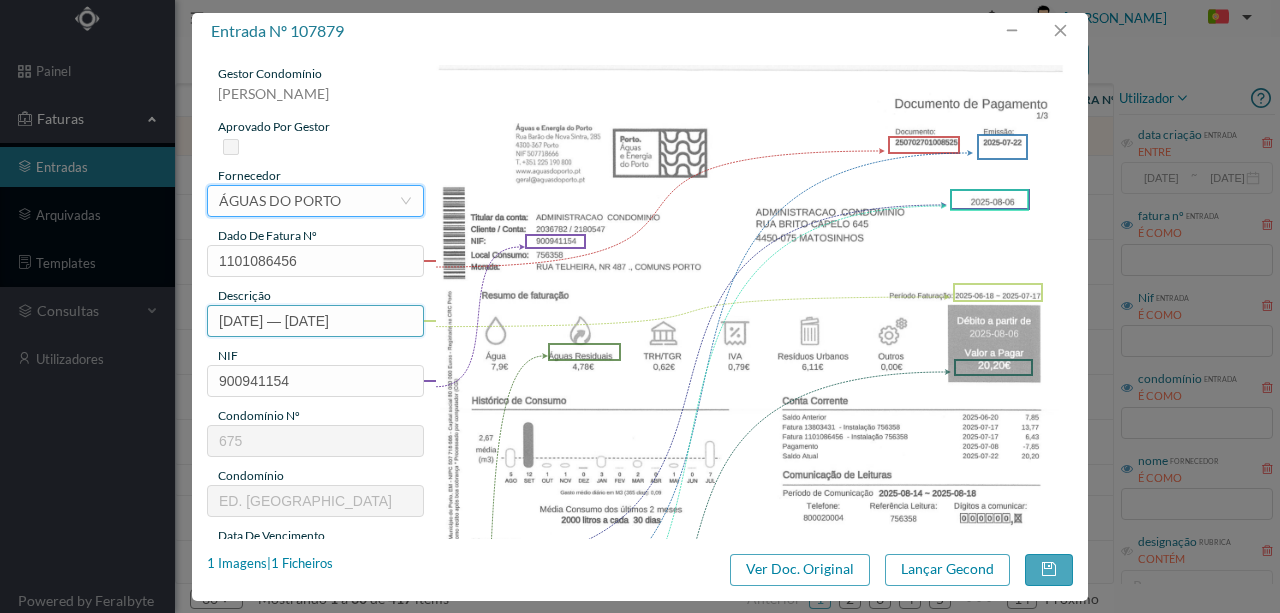 click on "2025-06-18 — 2025-07-17" at bounding box center (315, 321) 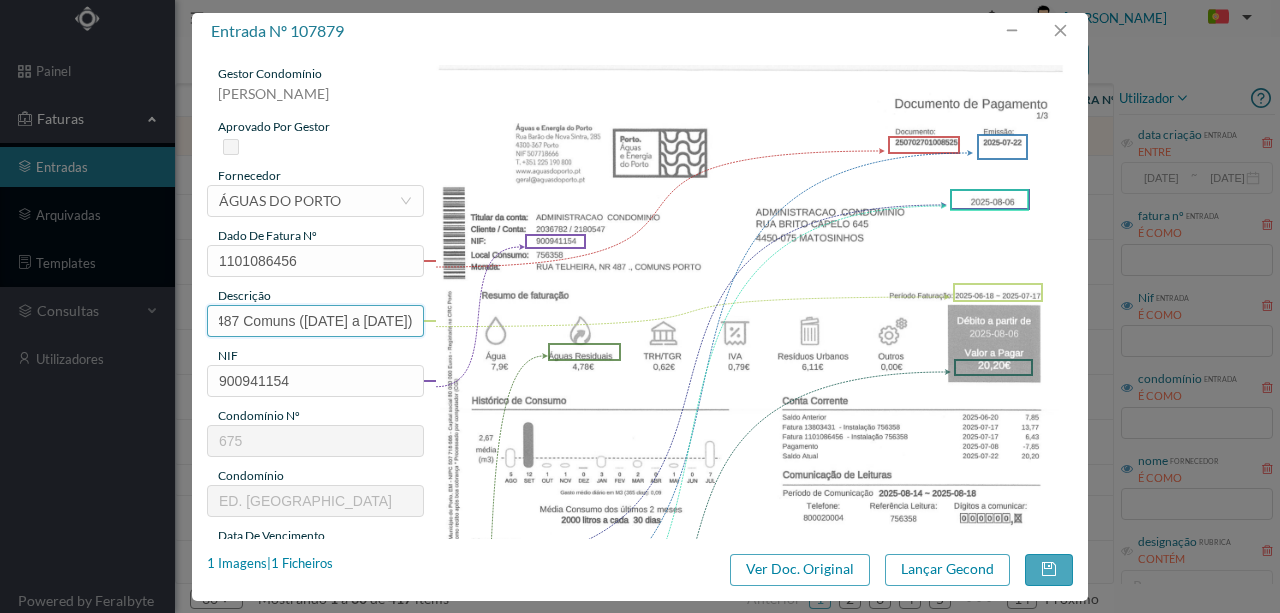 scroll, scrollTop: 0, scrollLeft: 59, axis: horizontal 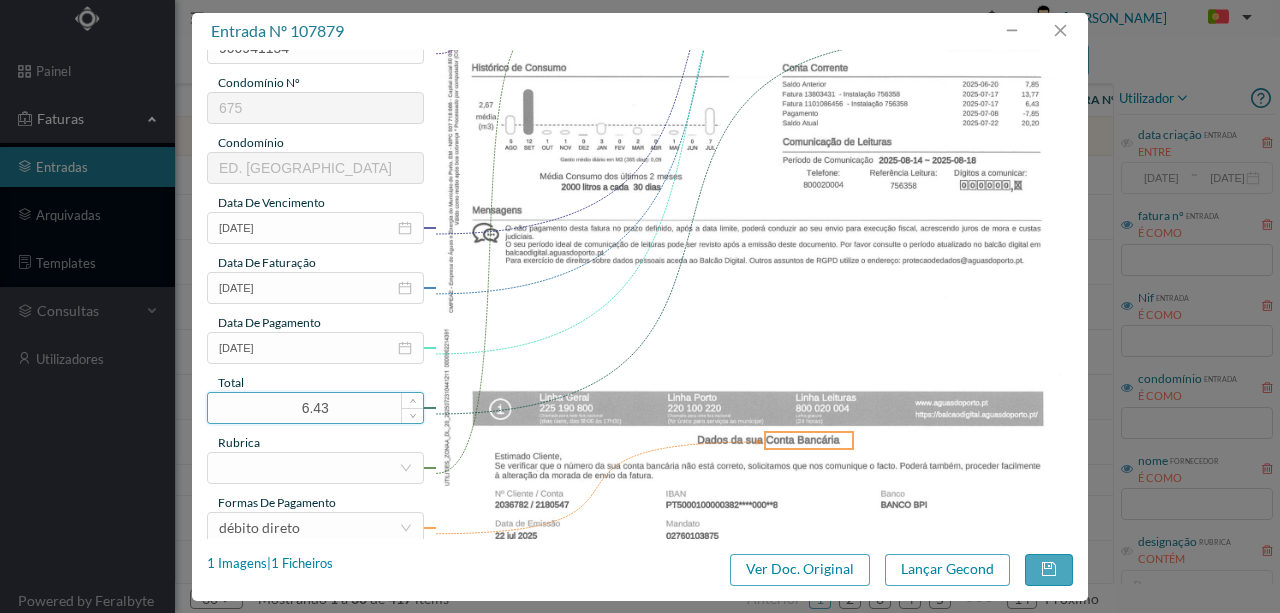 type on "487 Comuns (2025-06-18 a 2025-07-17)" 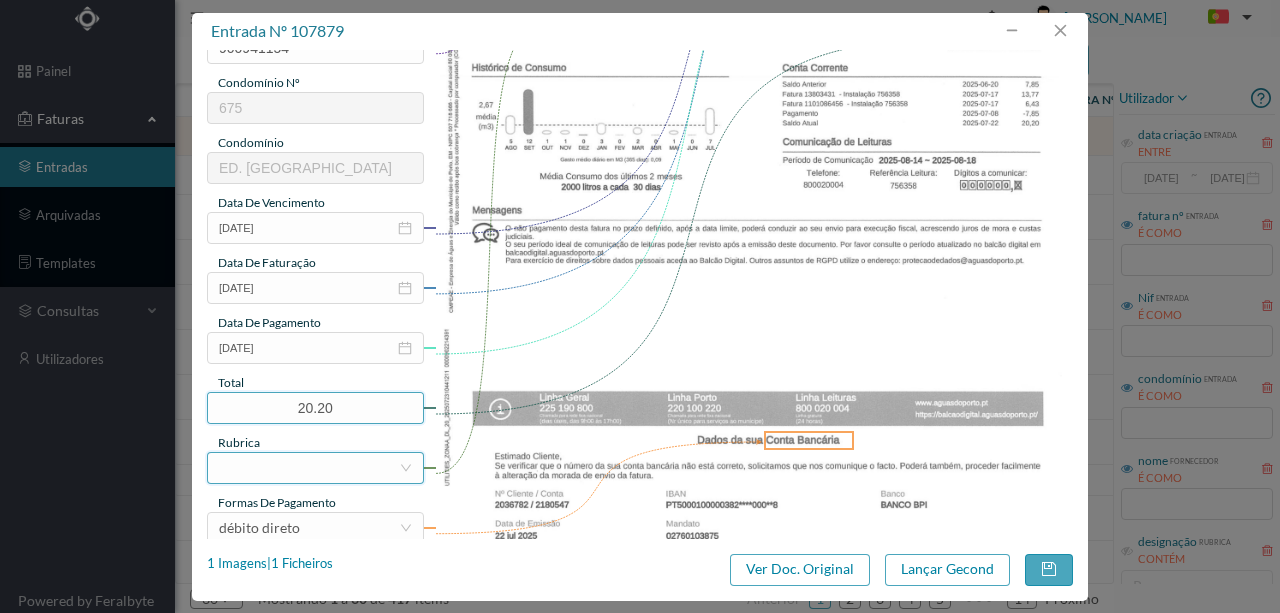 type on "20.20" 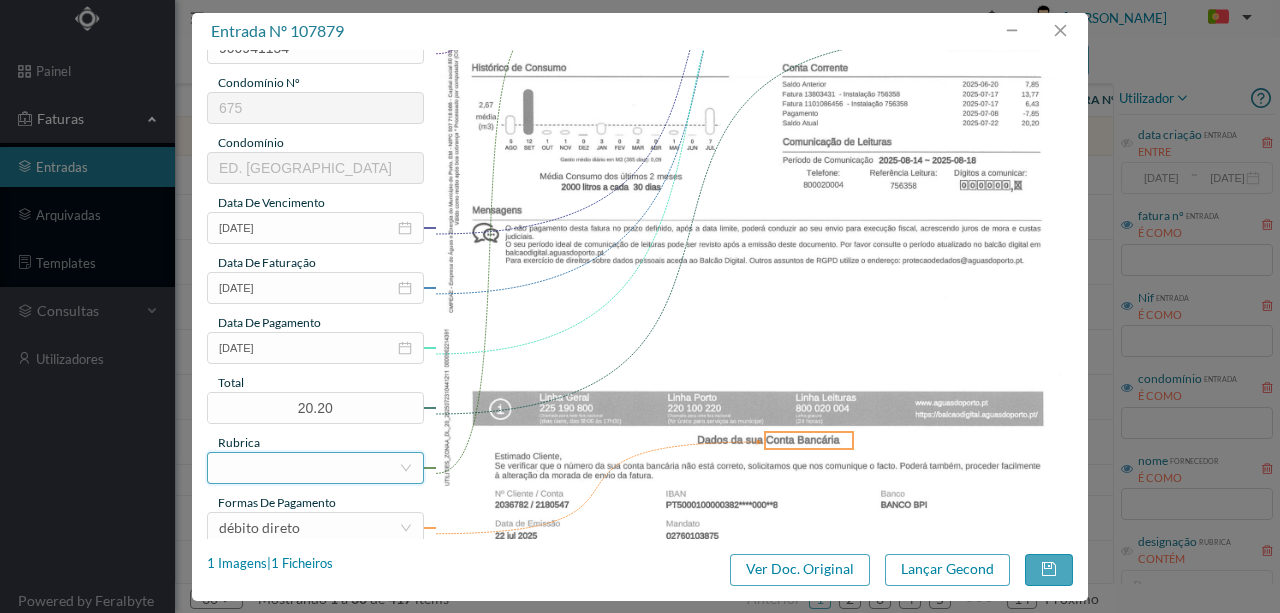 click at bounding box center (315, 468) 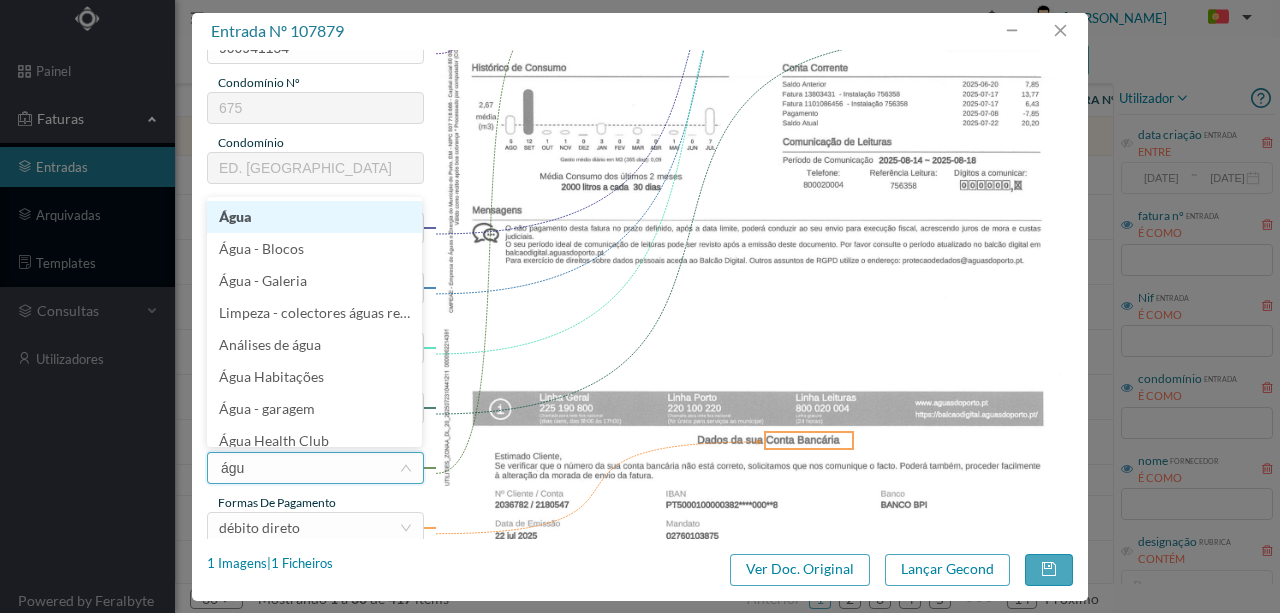 type on "água" 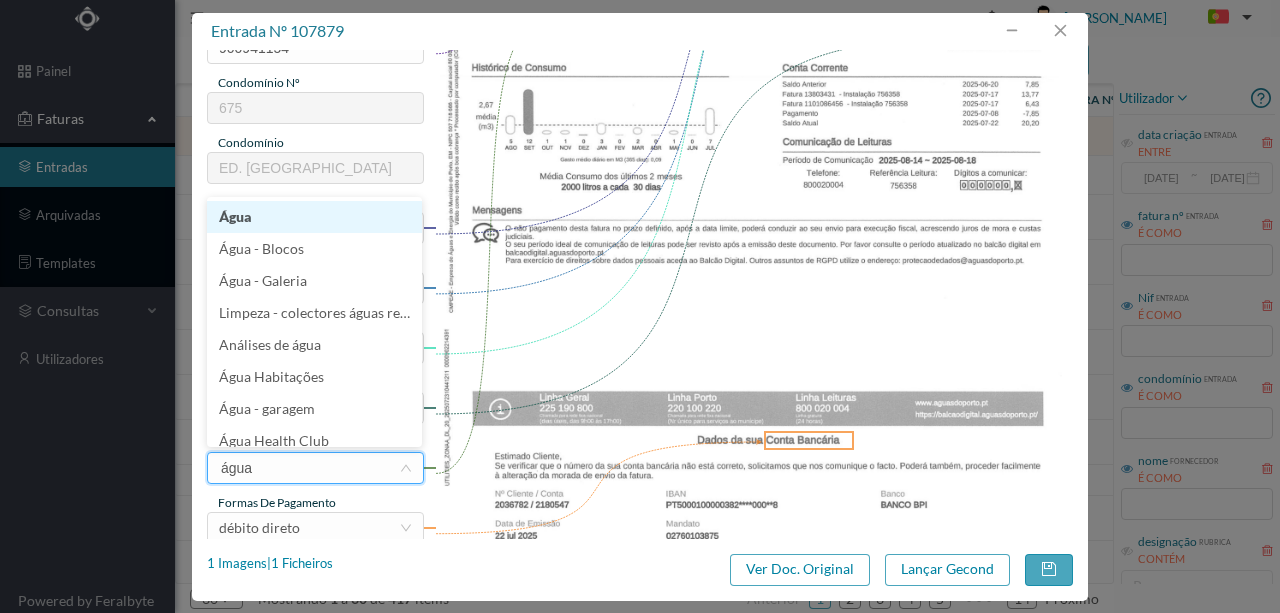 click on "Água" at bounding box center [314, 217] 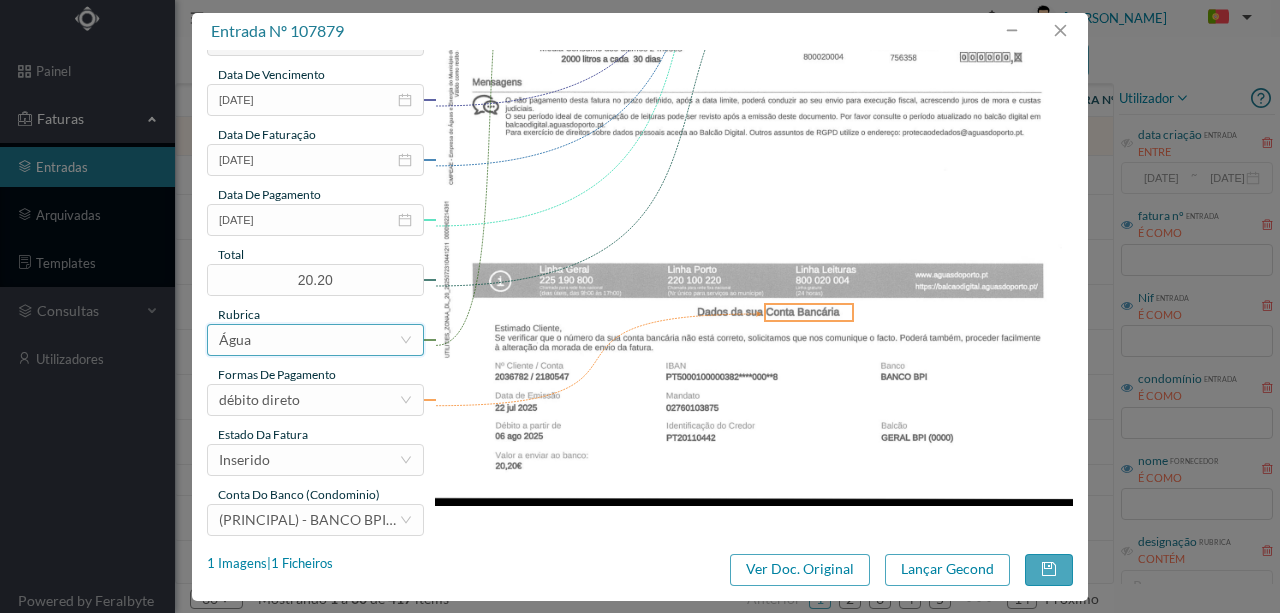 scroll, scrollTop: 473, scrollLeft: 0, axis: vertical 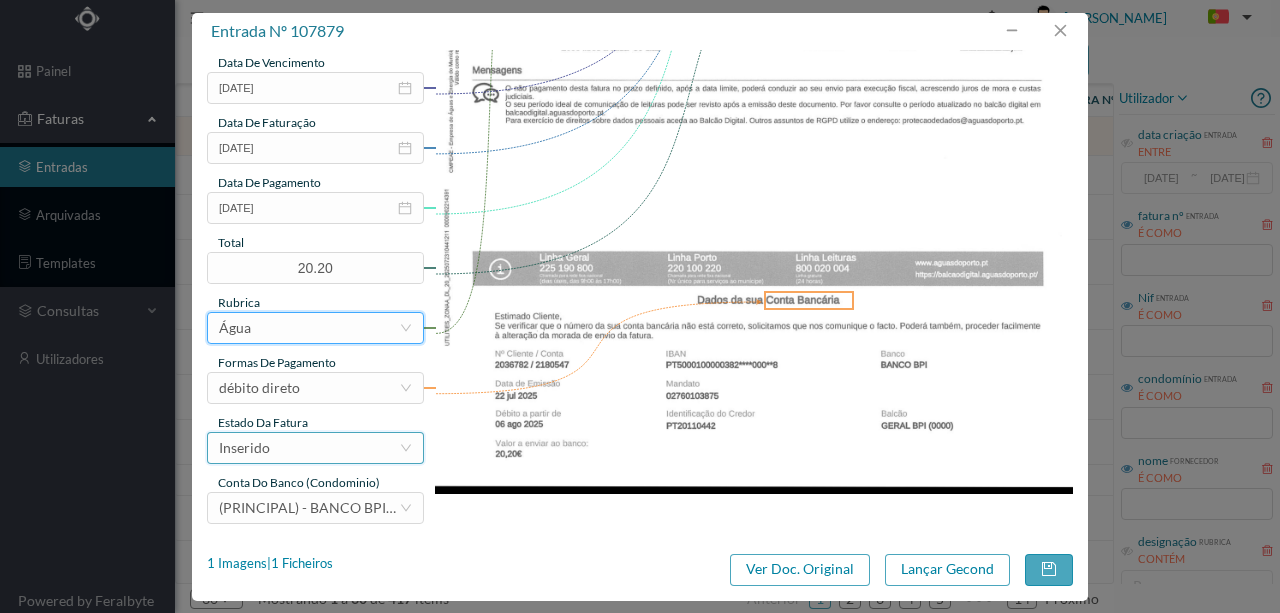 click on "Inserido" at bounding box center (309, 448) 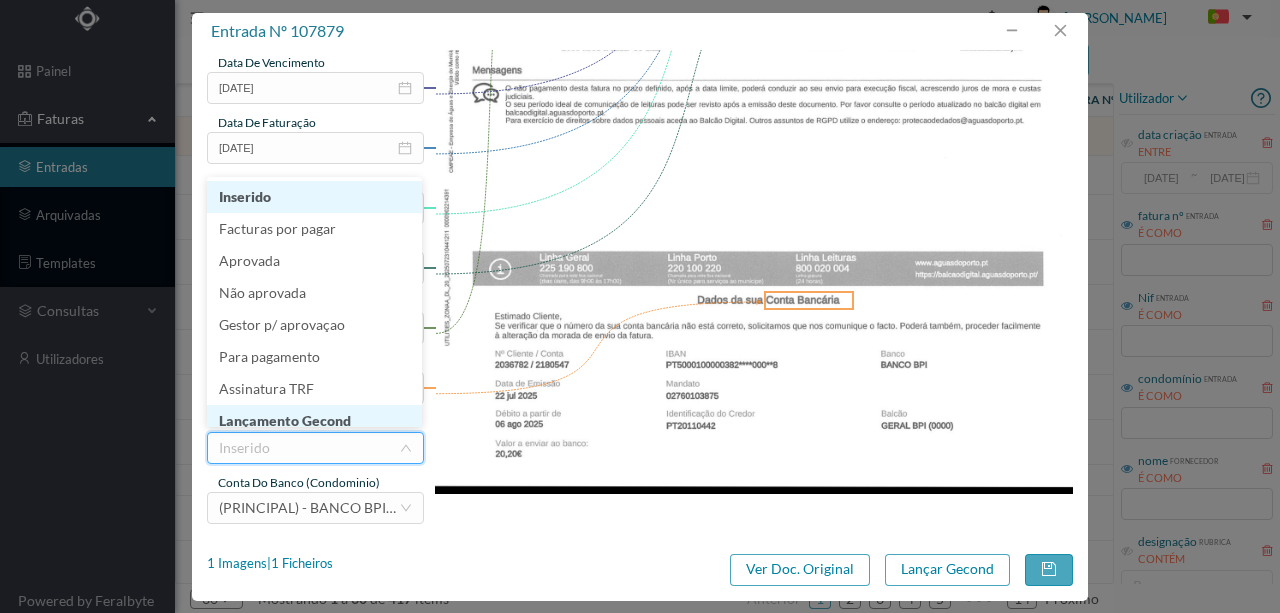 scroll, scrollTop: 10, scrollLeft: 0, axis: vertical 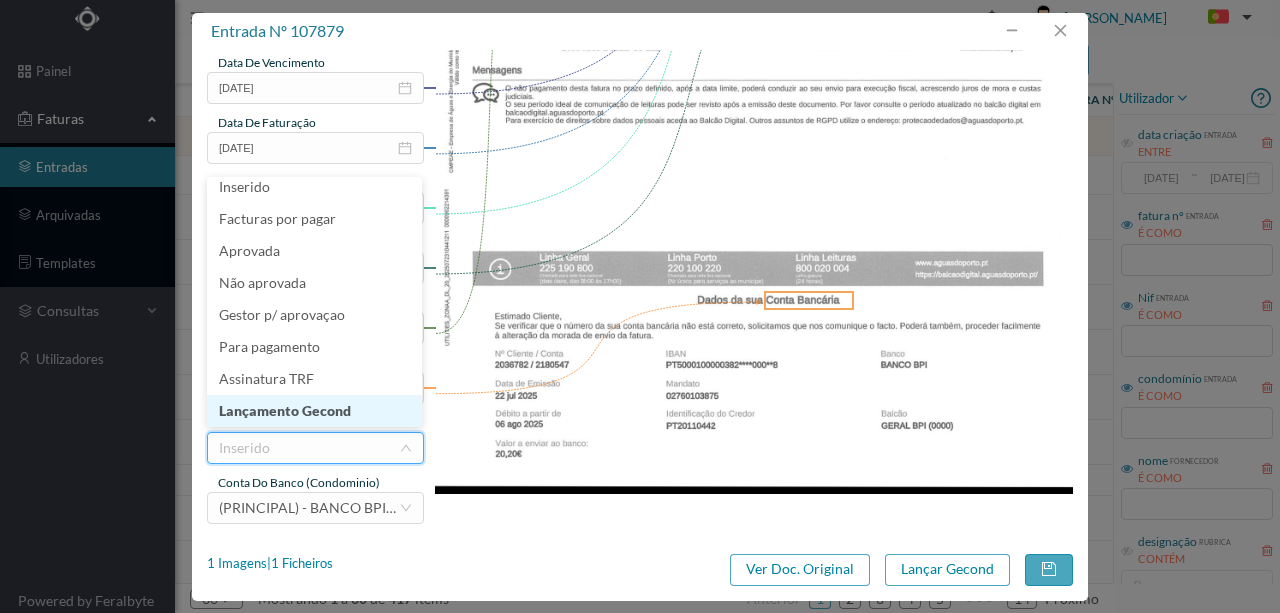 click on "Lançamento Gecond" at bounding box center [314, 411] 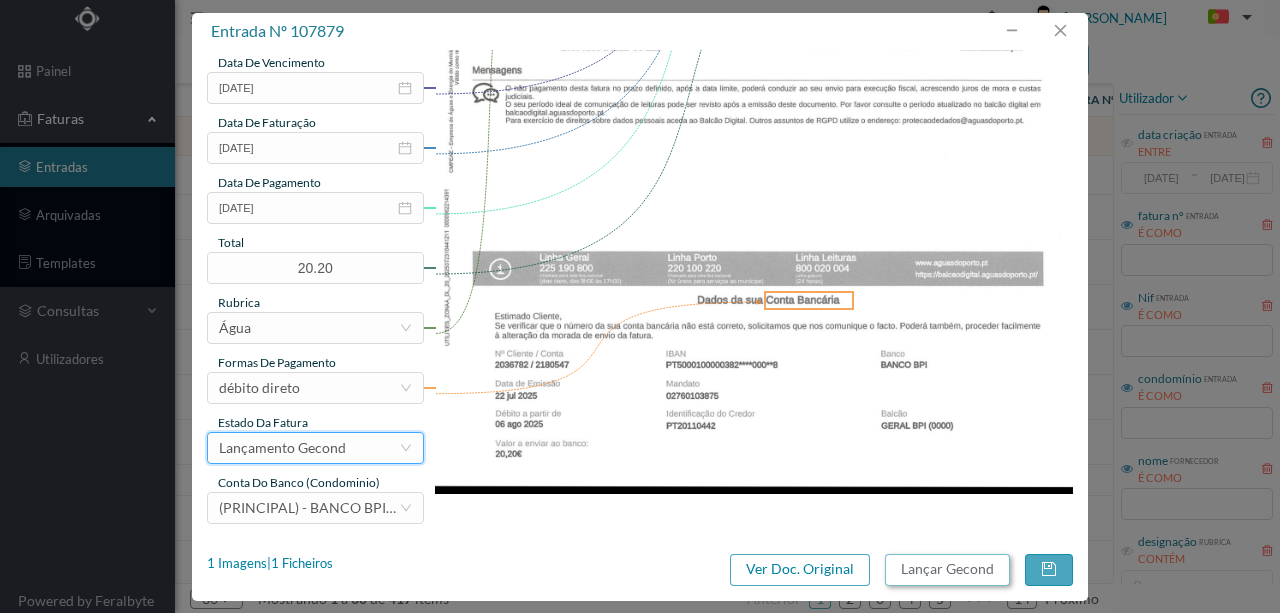 click on "Lançar Gecond" at bounding box center [947, 570] 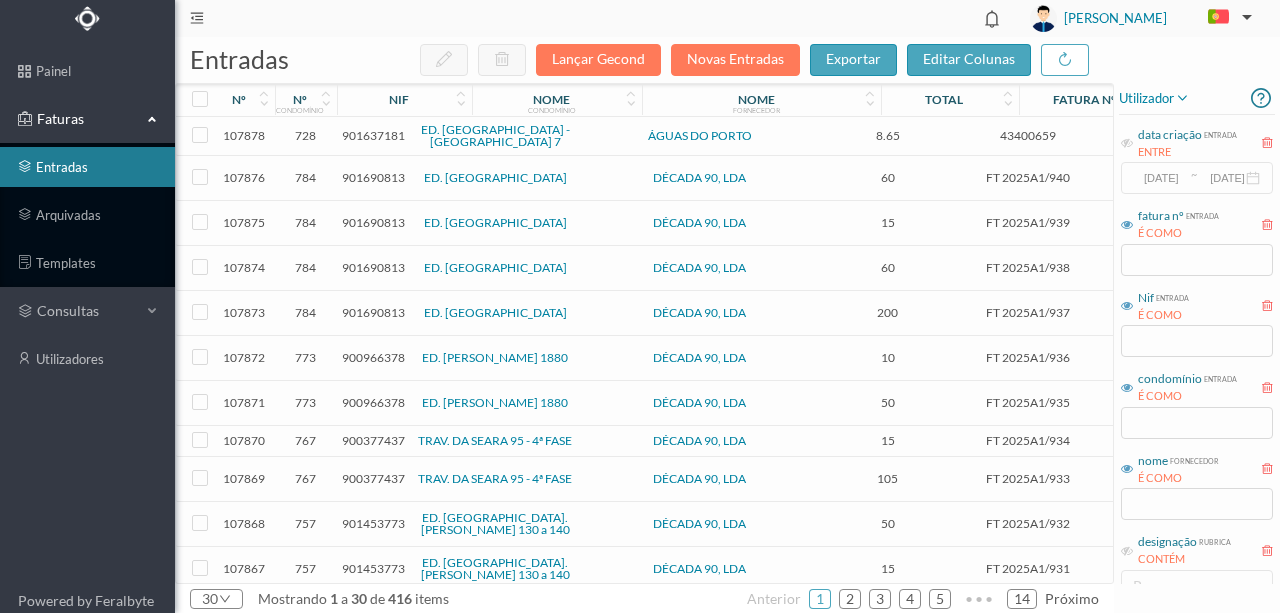 click on "901637181" at bounding box center (373, 135) 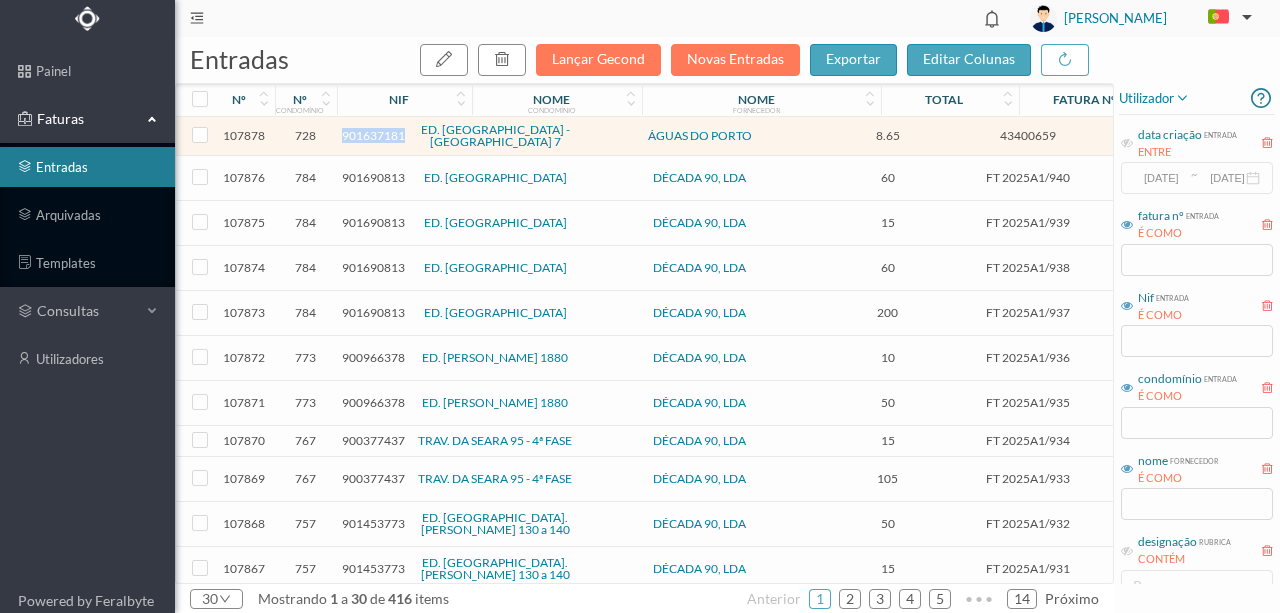 click on "901637181" at bounding box center [373, 135] 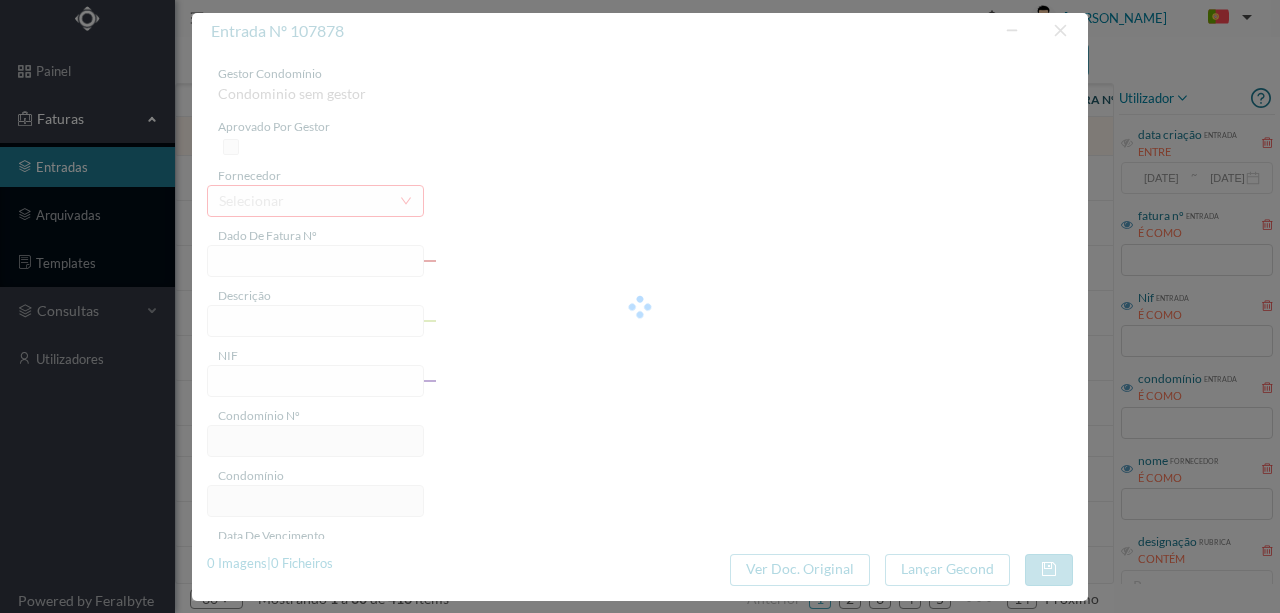 type on "43400659" 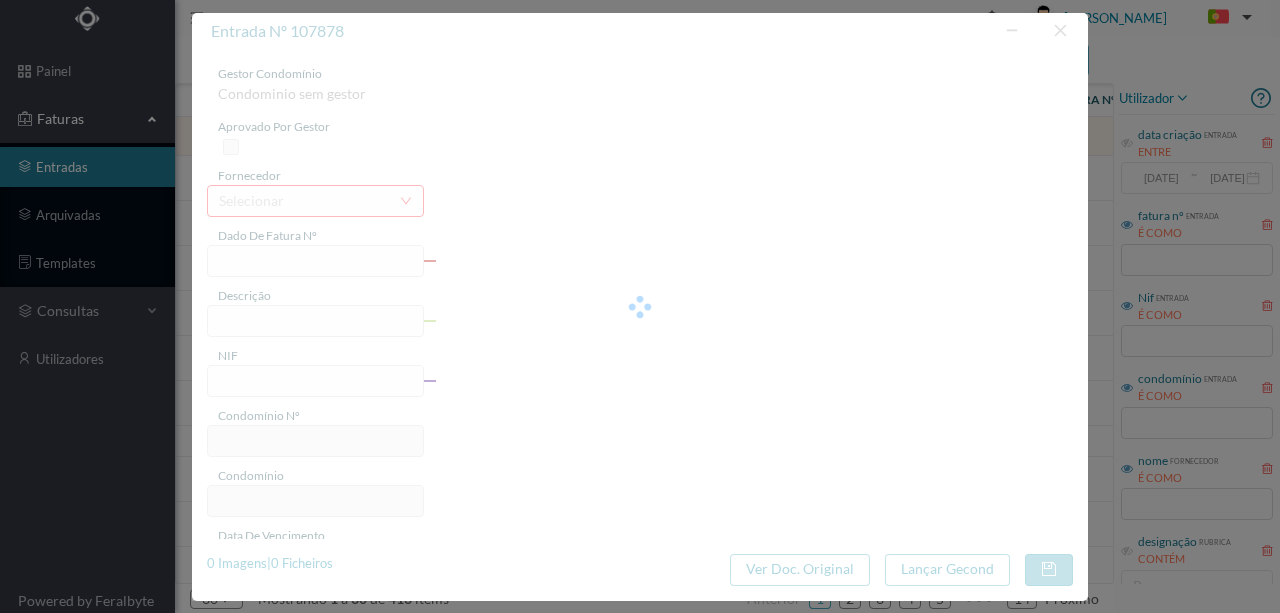 type on "RUA TELHEIRA, NR 439 ., COMUNS PORTO" 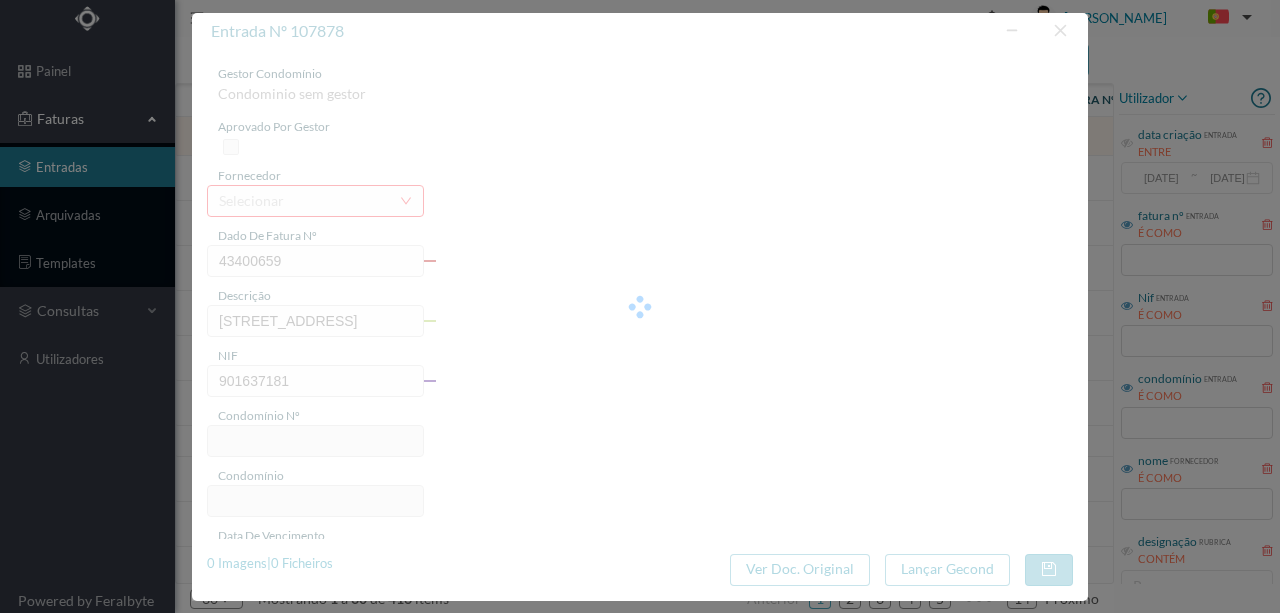 type on "[DATE]" 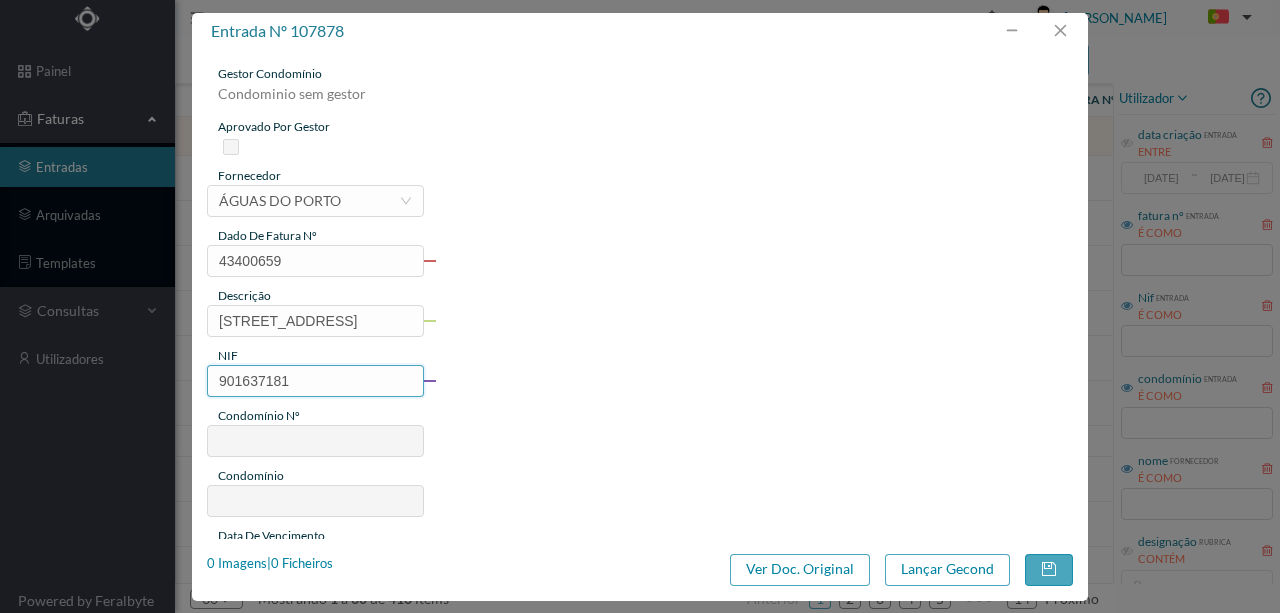 type on "728" 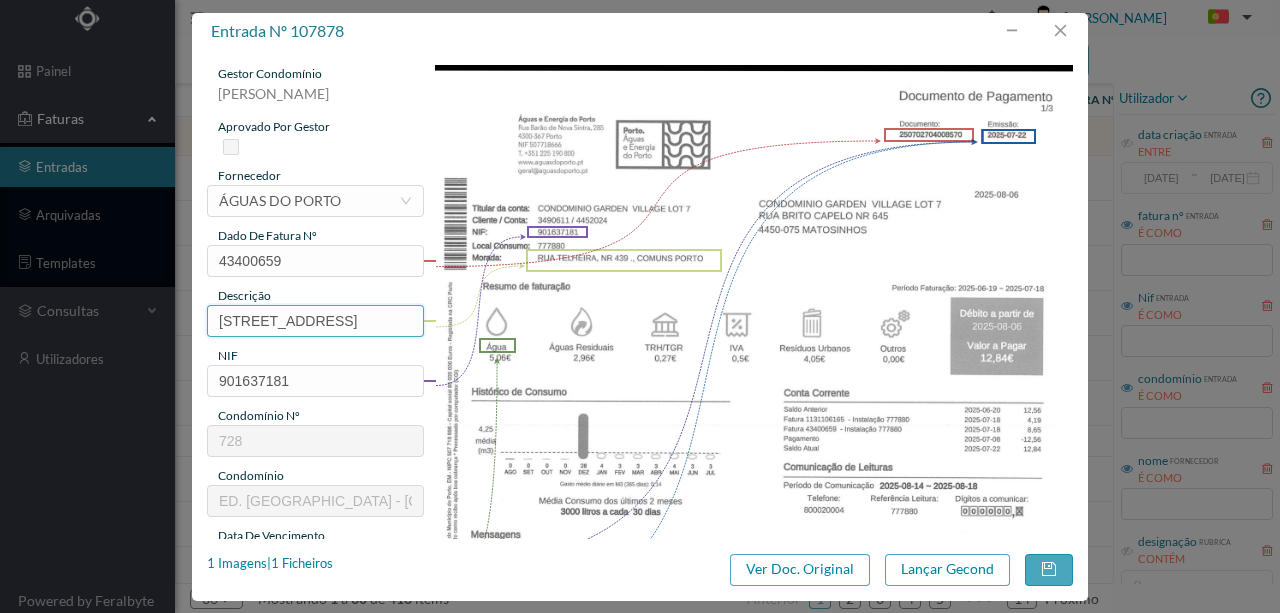scroll, scrollTop: 0, scrollLeft: 95, axis: horizontal 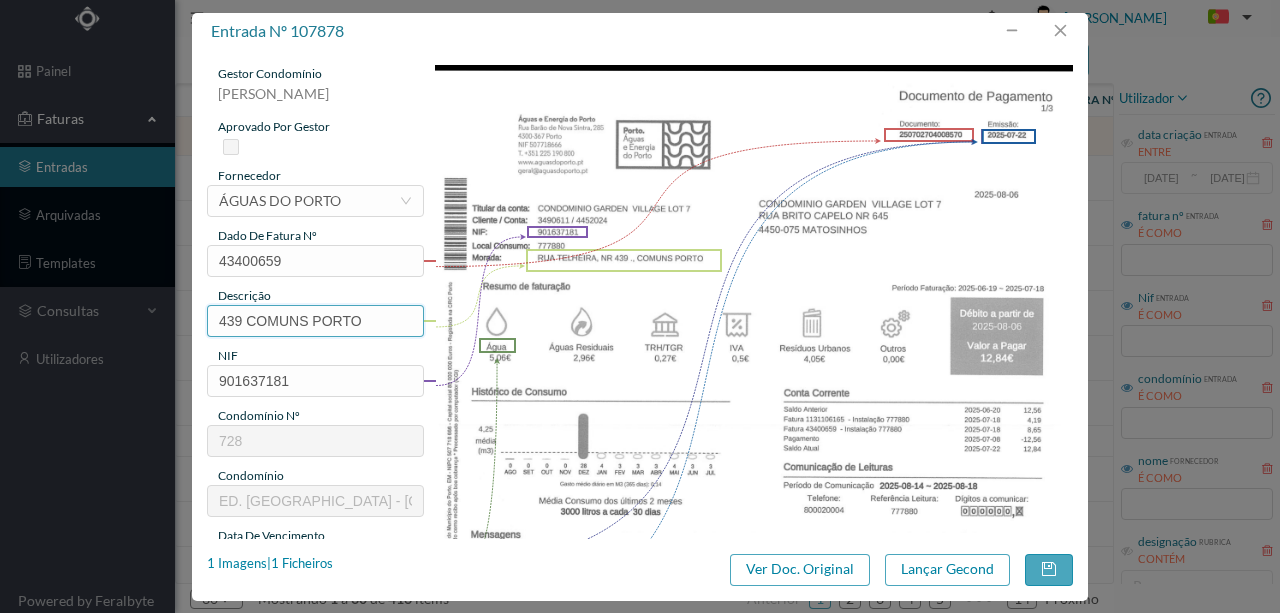 drag, startPoint x: 314, startPoint y: 320, endPoint x: 521, endPoint y: 343, distance: 208.27386 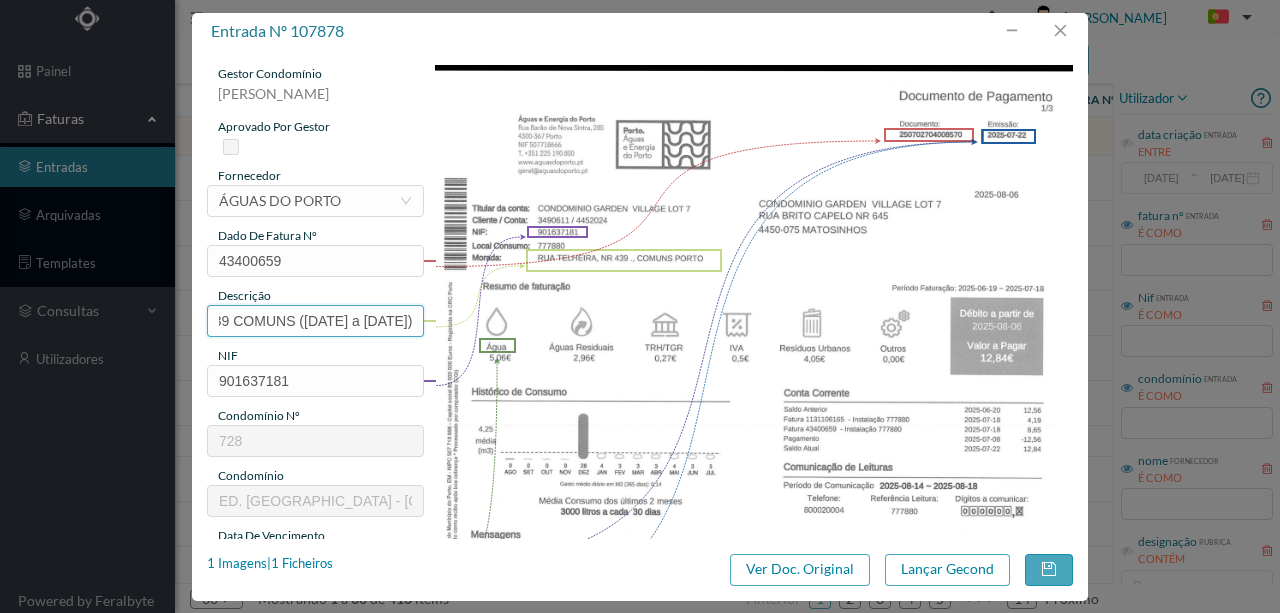 scroll, scrollTop: 0, scrollLeft: 66, axis: horizontal 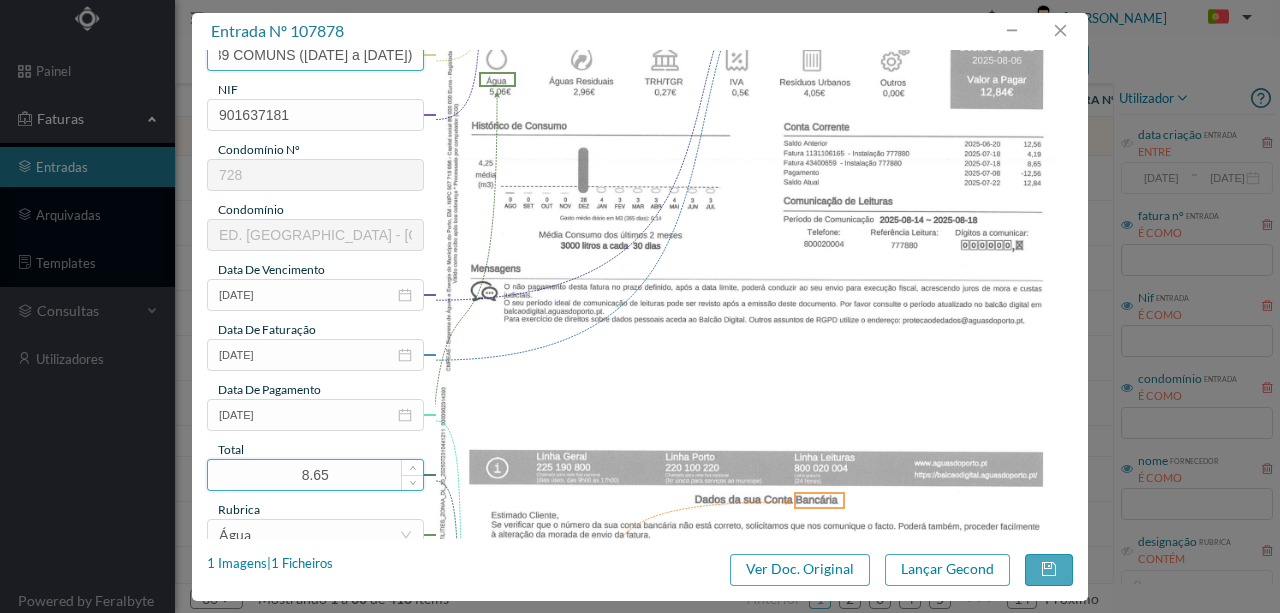 type on "439 COMUNS (19.06.2025 a 18.07.2025)" 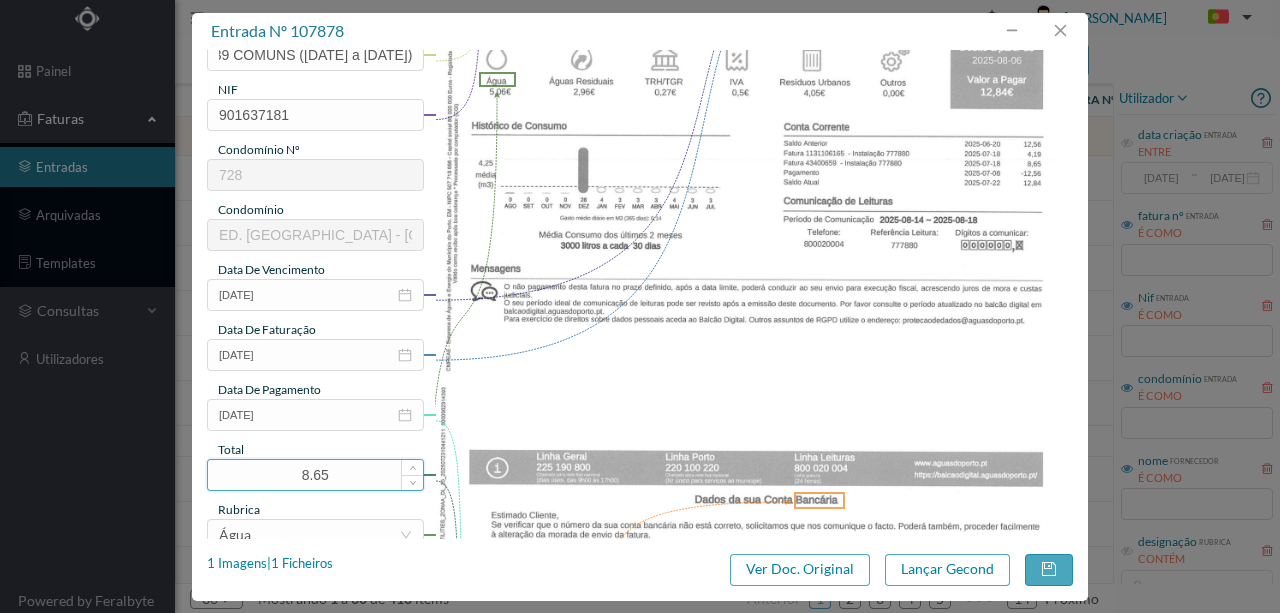scroll, scrollTop: 0, scrollLeft: 0, axis: both 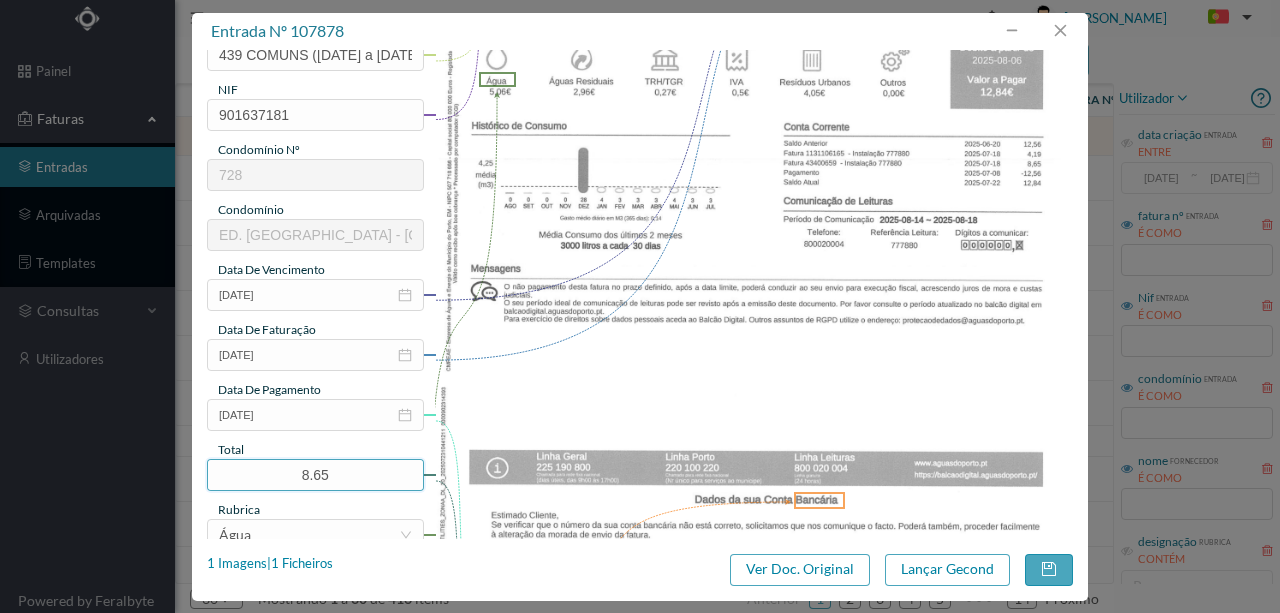 drag, startPoint x: 345, startPoint y: 472, endPoint x: 206, endPoint y: 461, distance: 139.43457 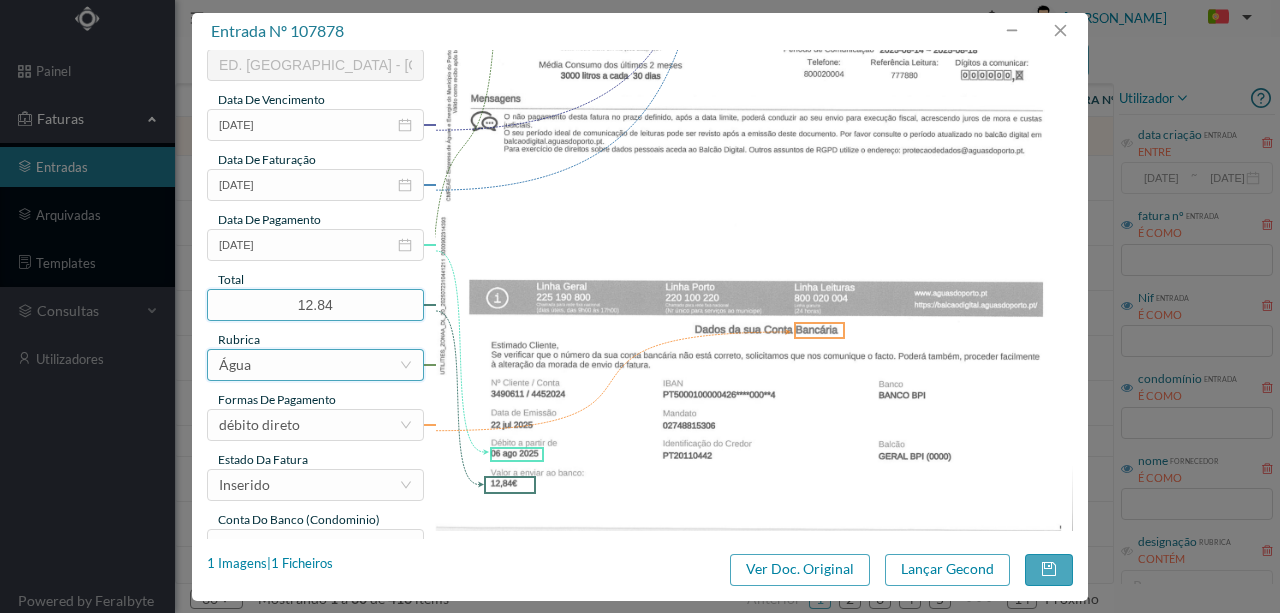 scroll, scrollTop: 473, scrollLeft: 0, axis: vertical 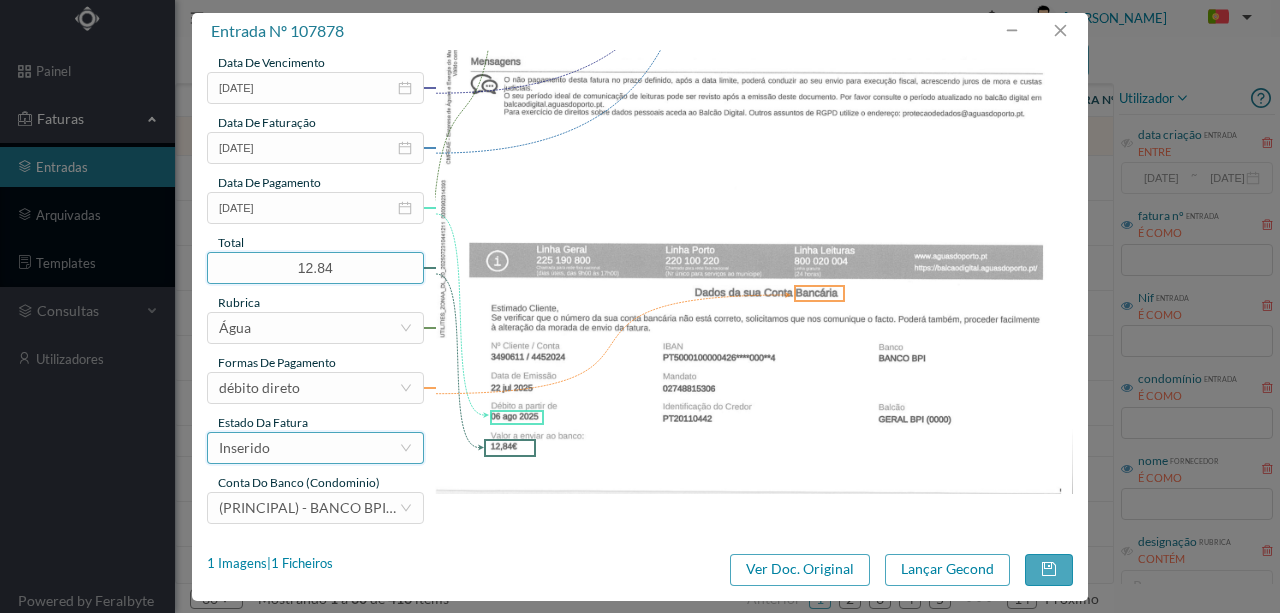 type on "12.84" 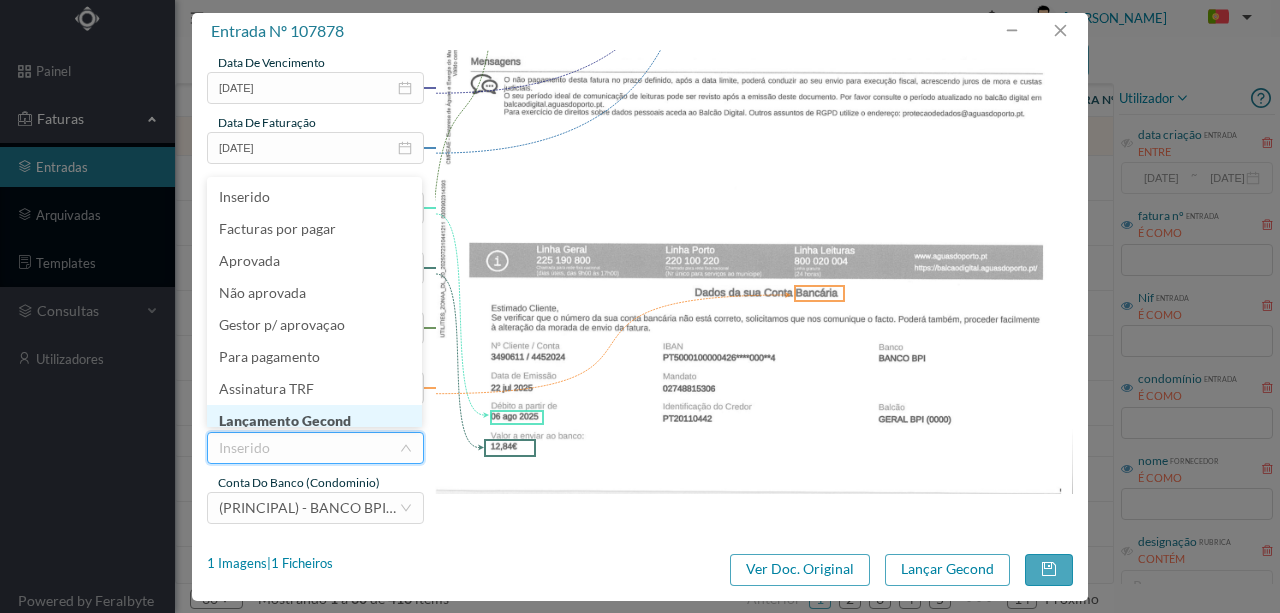 scroll, scrollTop: 10, scrollLeft: 0, axis: vertical 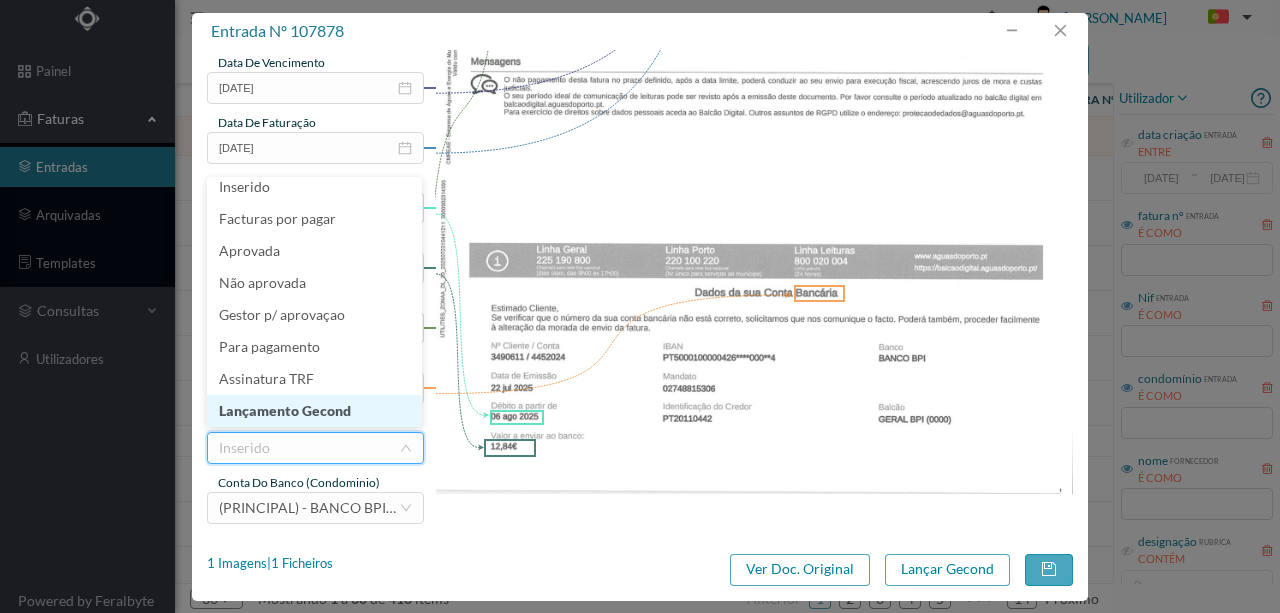 click on "Lançamento Gecond" at bounding box center [314, 411] 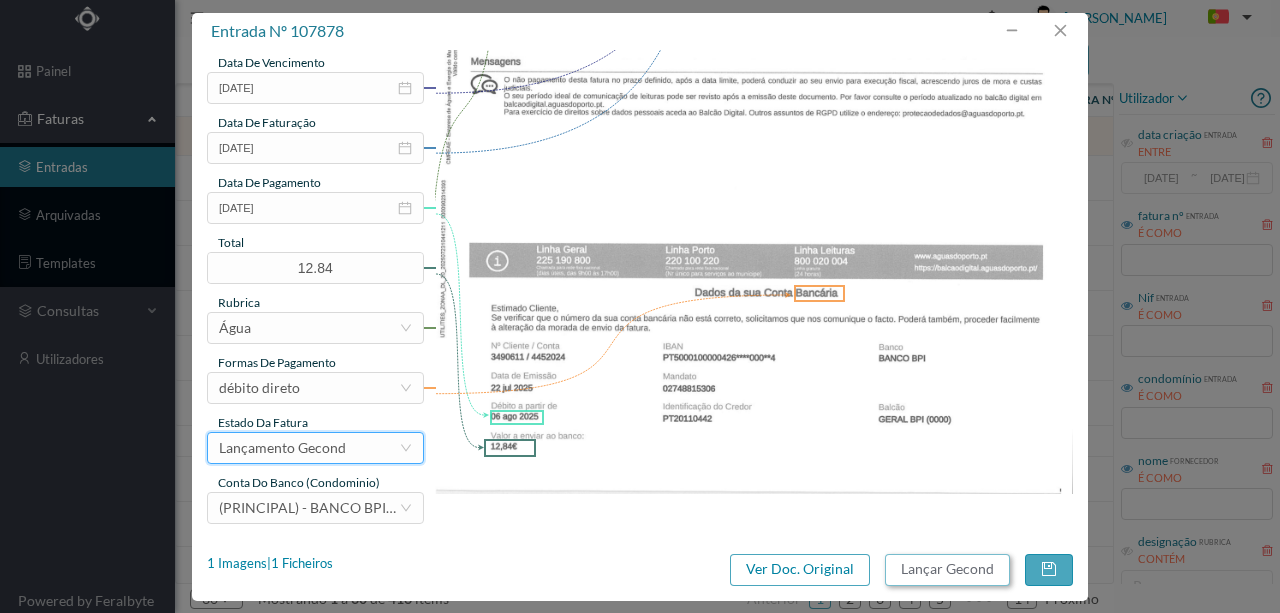 click on "Lançar Gecond" at bounding box center [947, 570] 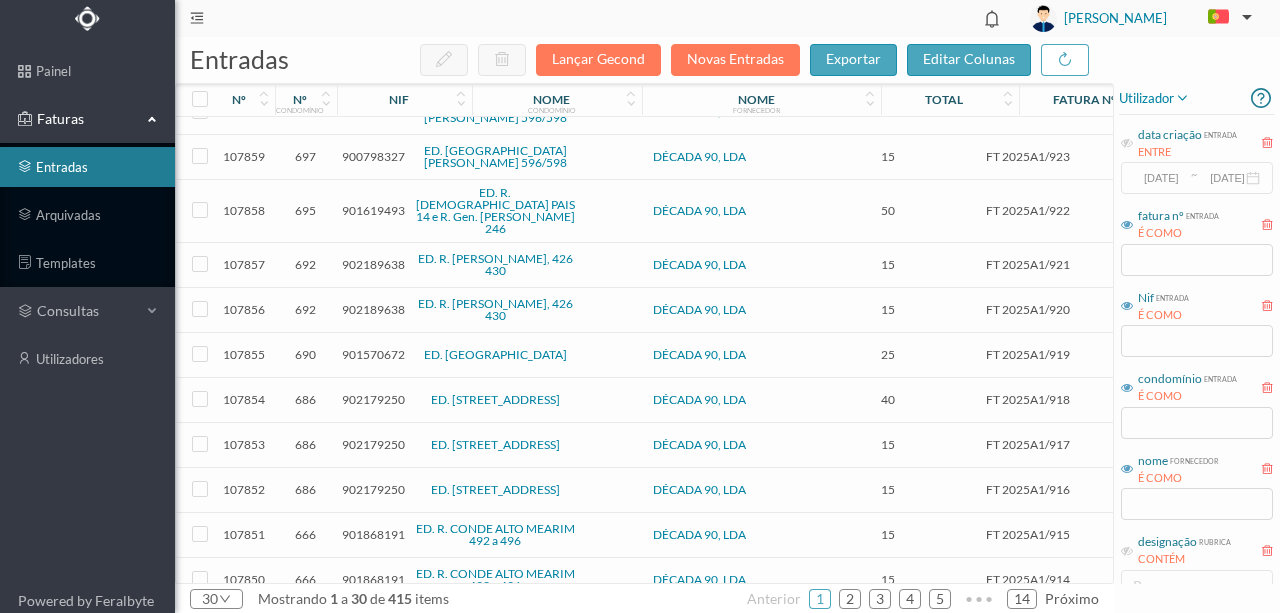 scroll, scrollTop: 827, scrollLeft: 0, axis: vertical 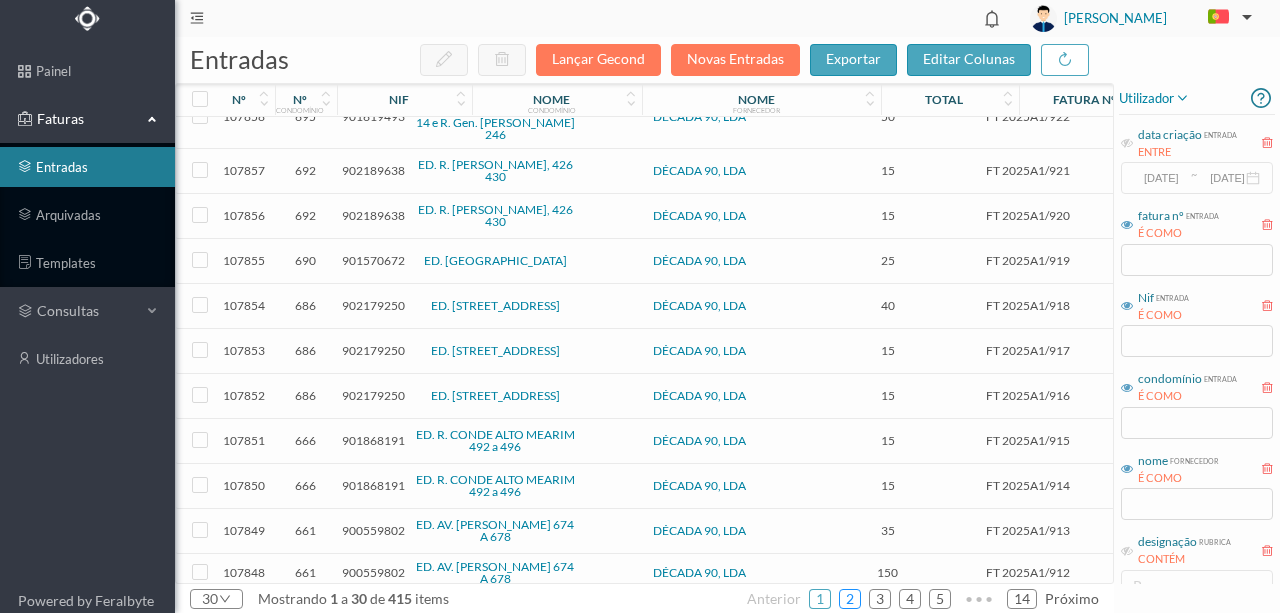 click on "2" at bounding box center [850, 599] 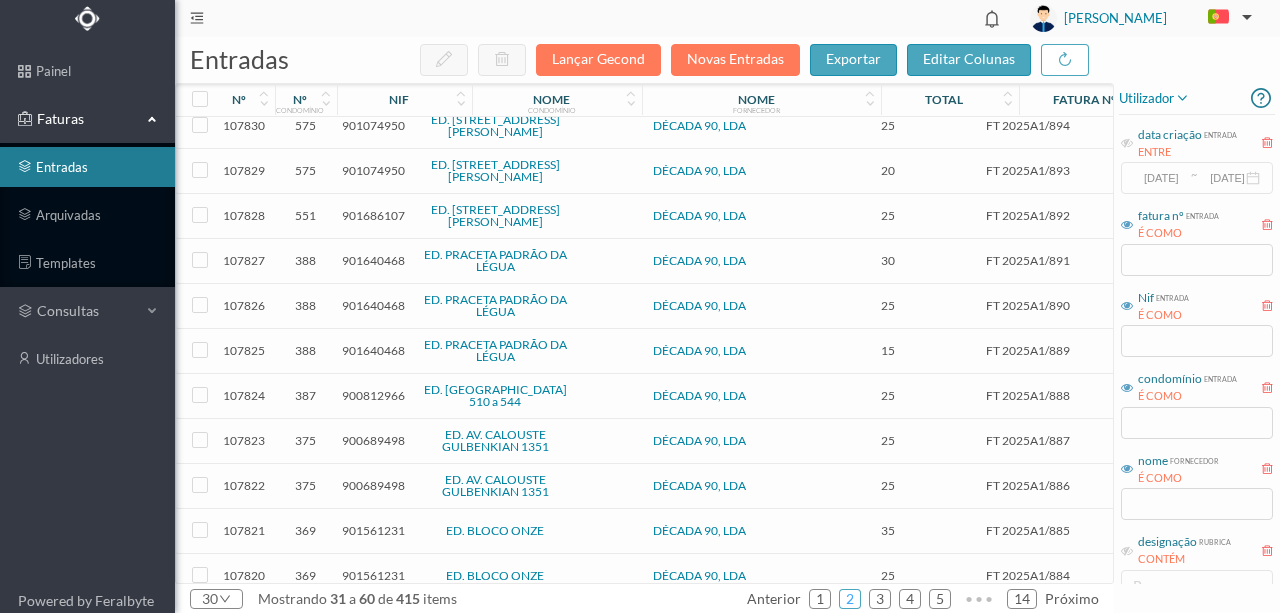 scroll, scrollTop: 859, scrollLeft: 0, axis: vertical 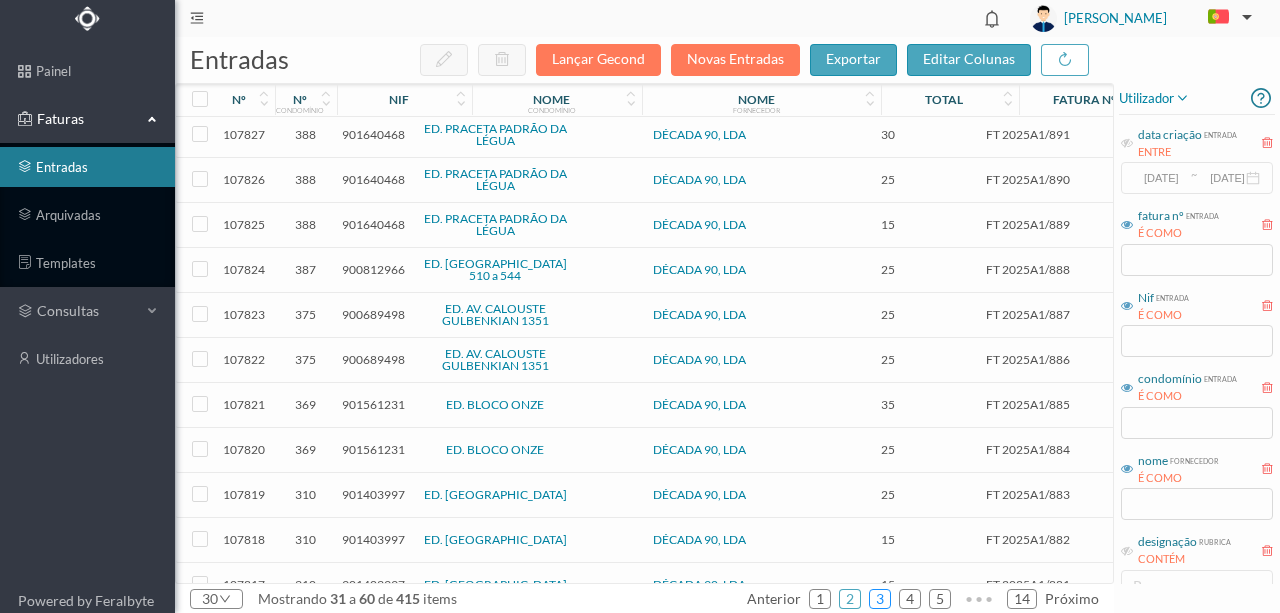 click on "3" at bounding box center [880, 599] 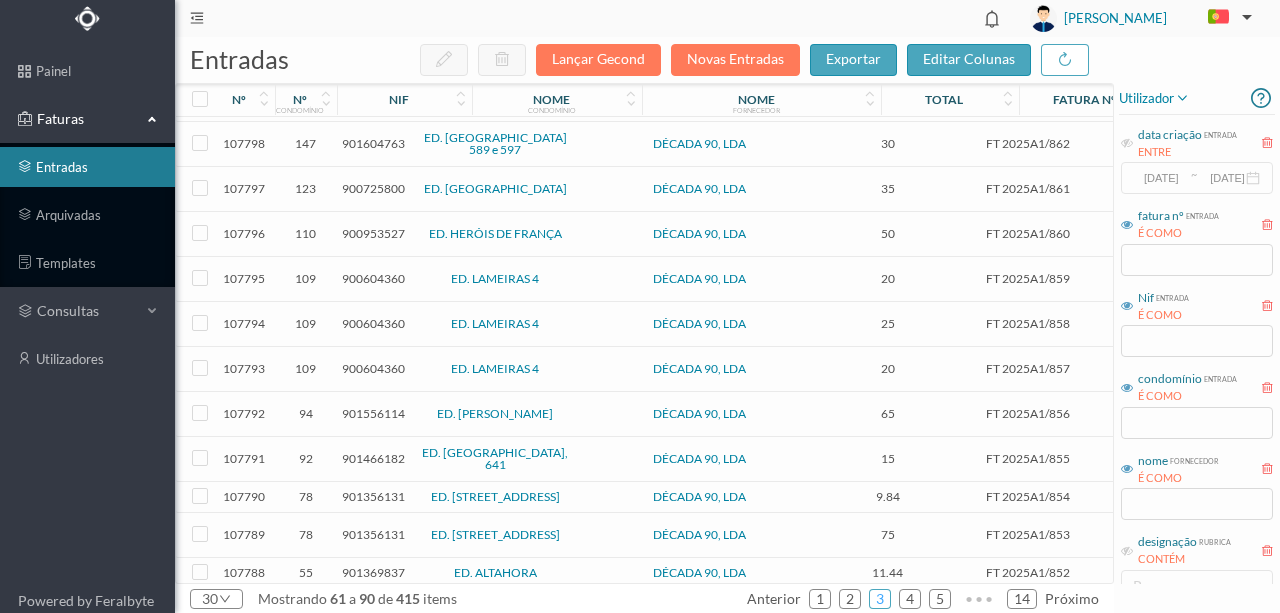 scroll, scrollTop: 840, scrollLeft: 0, axis: vertical 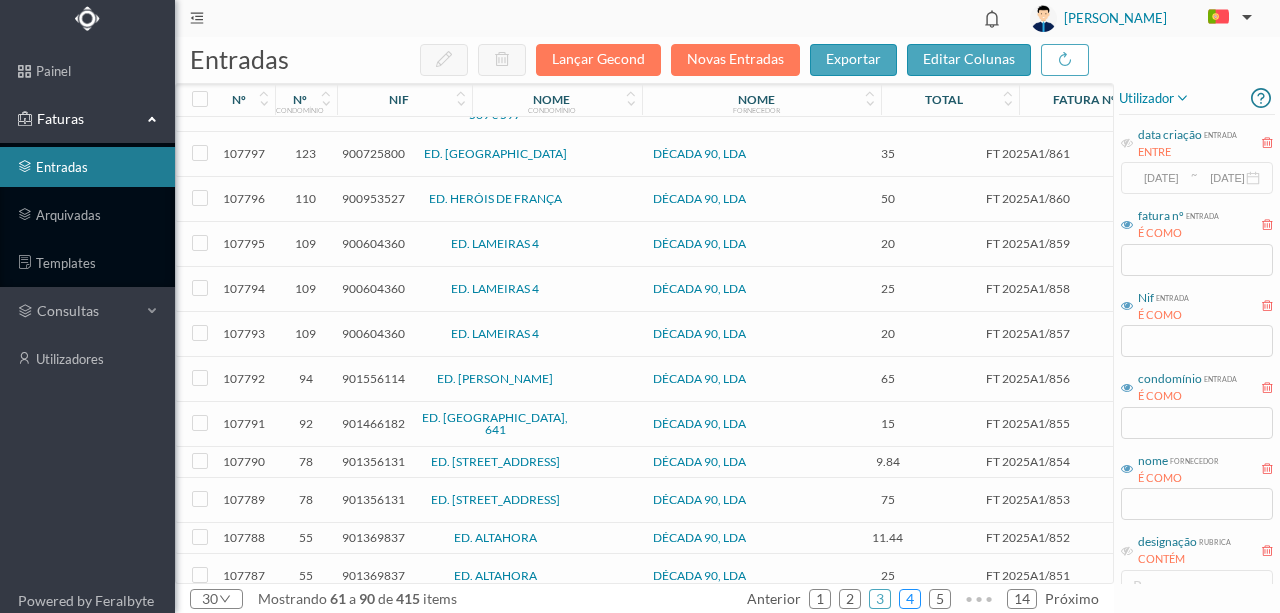 click on "4" at bounding box center (910, 599) 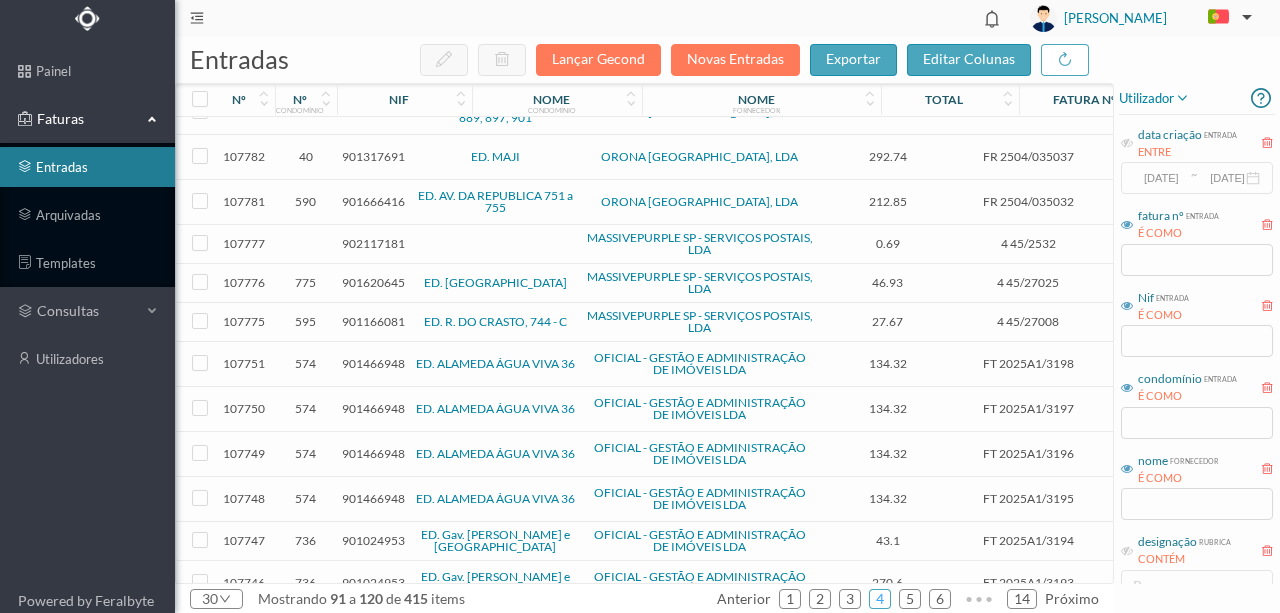scroll, scrollTop: 0, scrollLeft: 0, axis: both 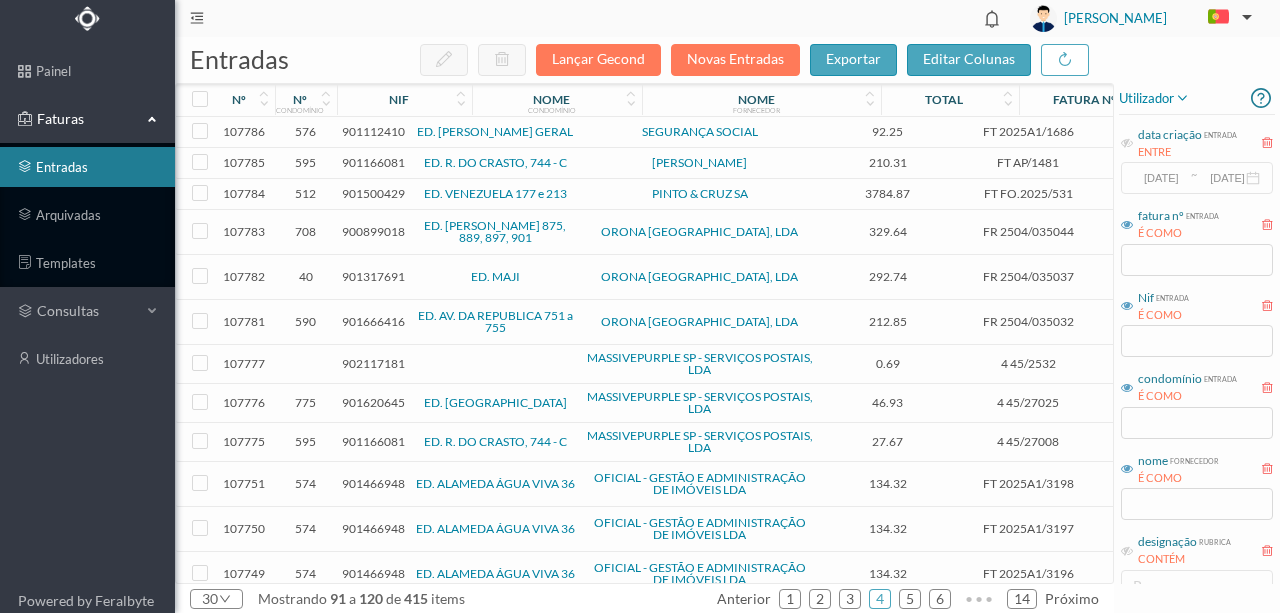 click on "901112410" at bounding box center [373, 131] 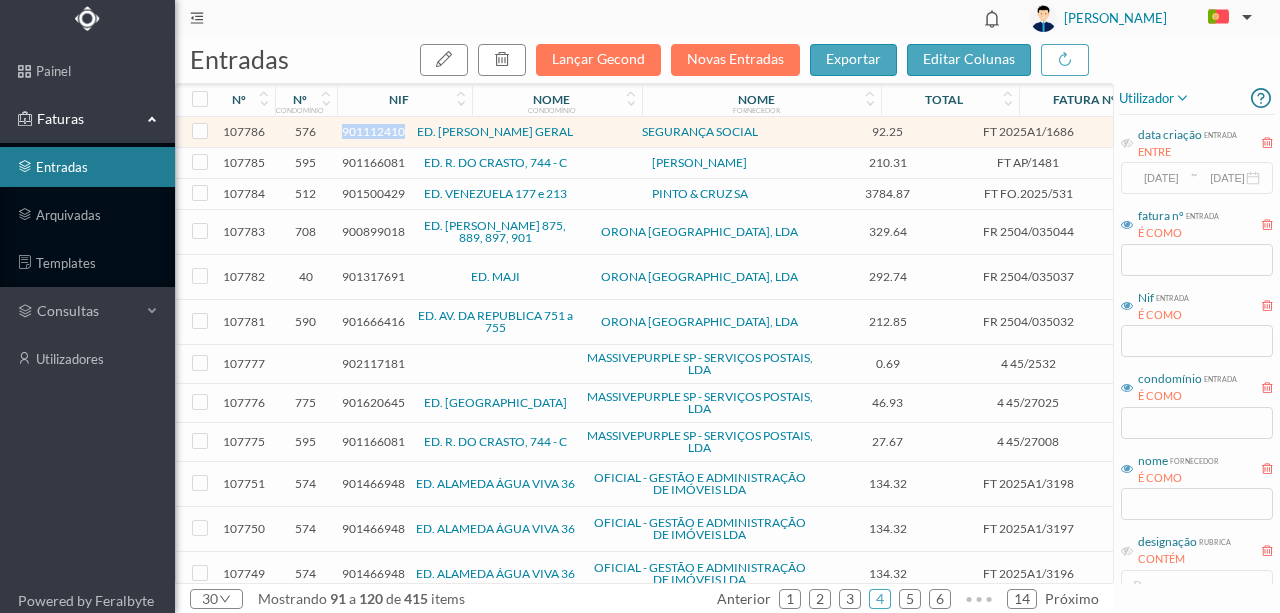 click on "901112410" at bounding box center [373, 131] 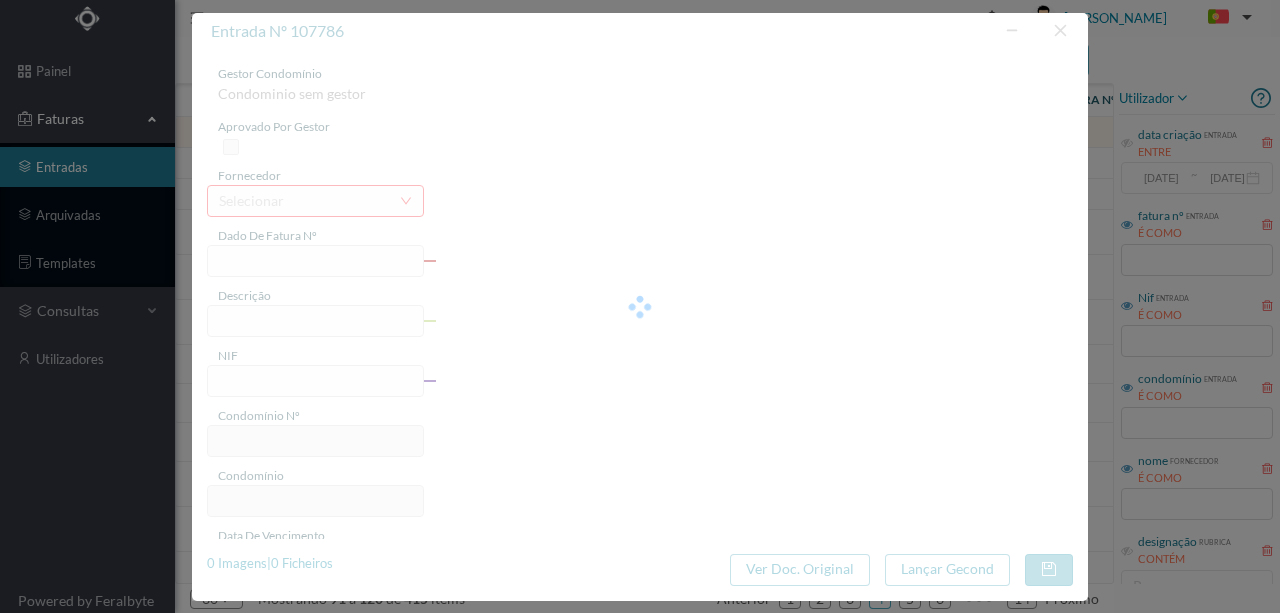 type on "FT 2025A1/1686" 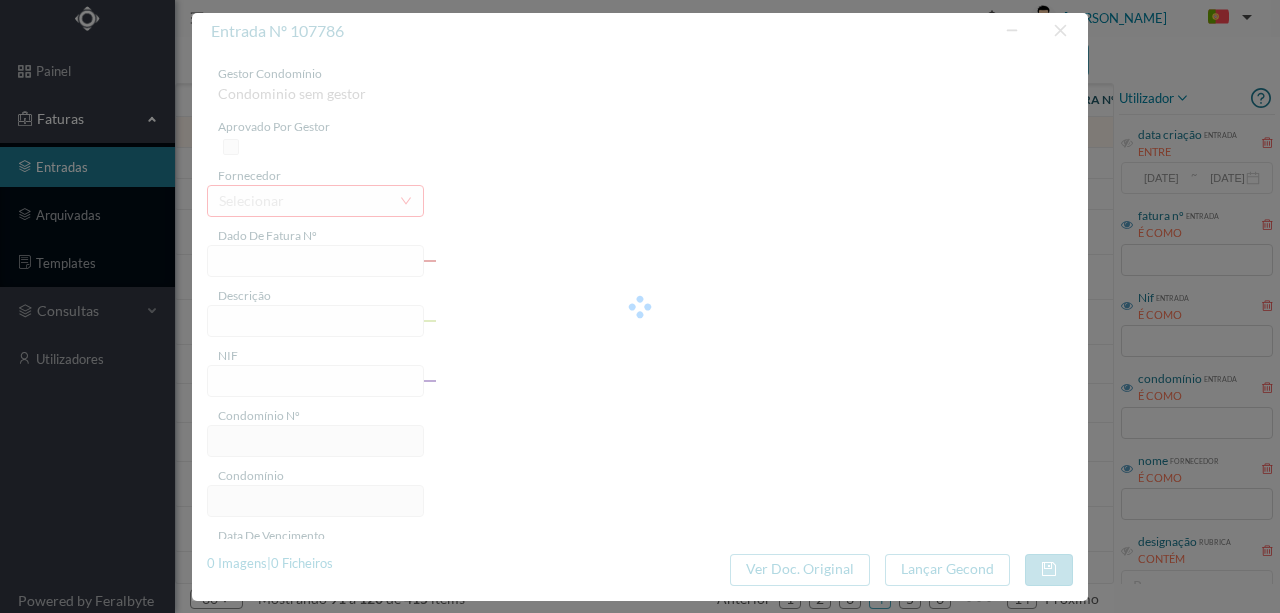 type on "901112410" 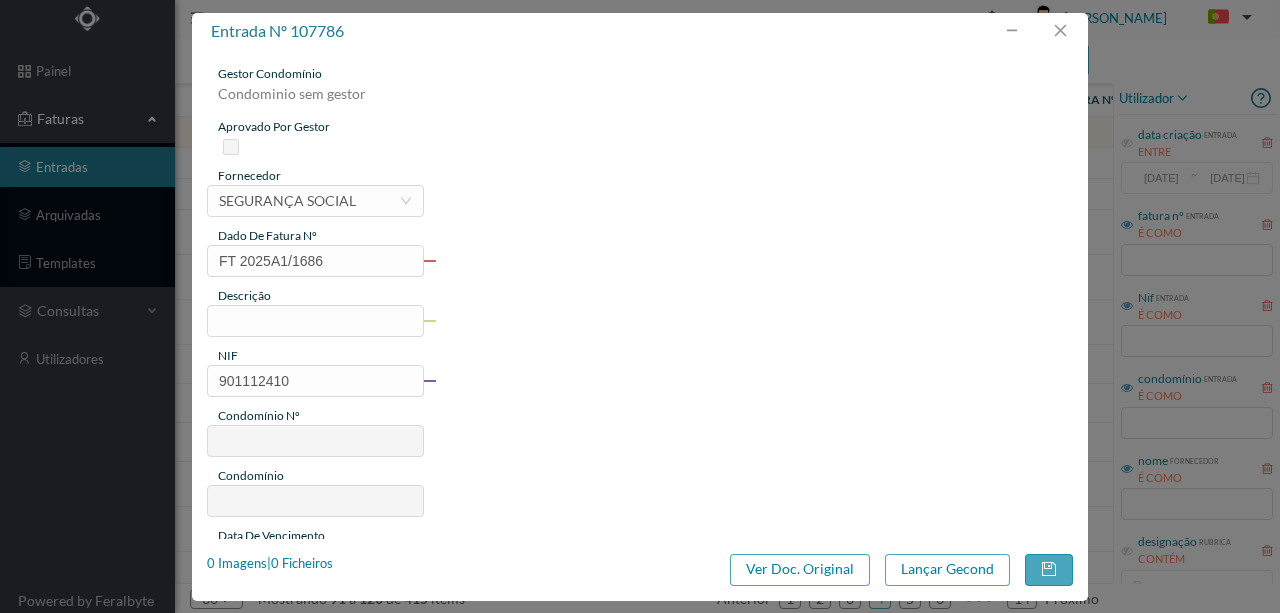 type on "576" 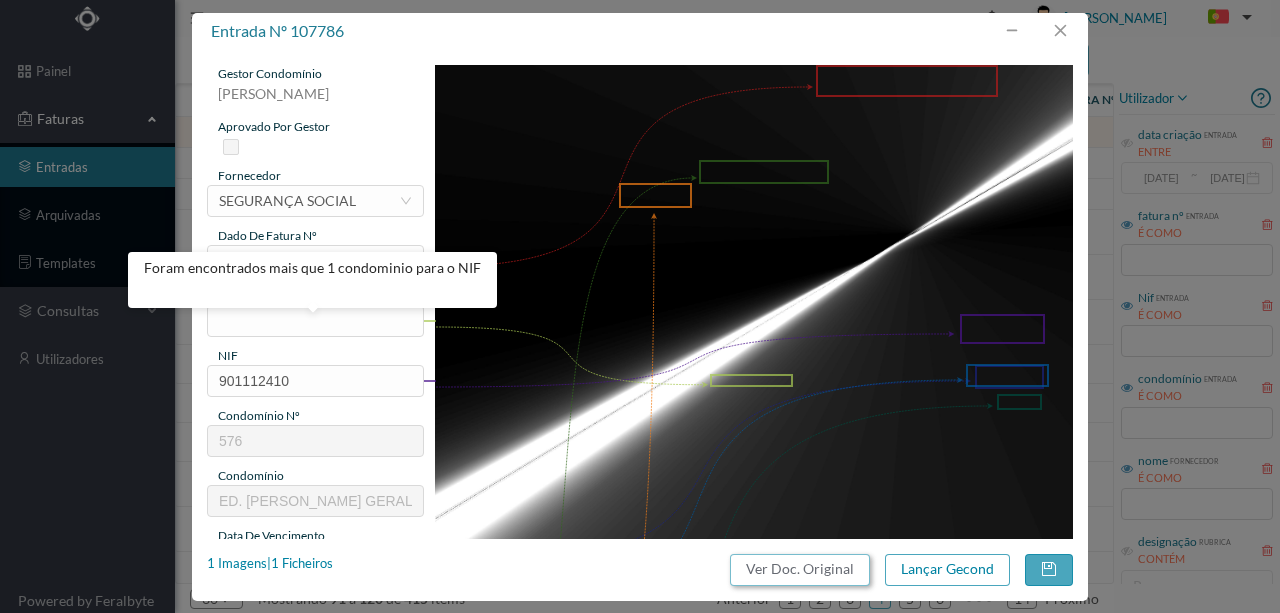 drag, startPoint x: 830, startPoint y: 574, endPoint x: 750, endPoint y: 89, distance: 491.55365 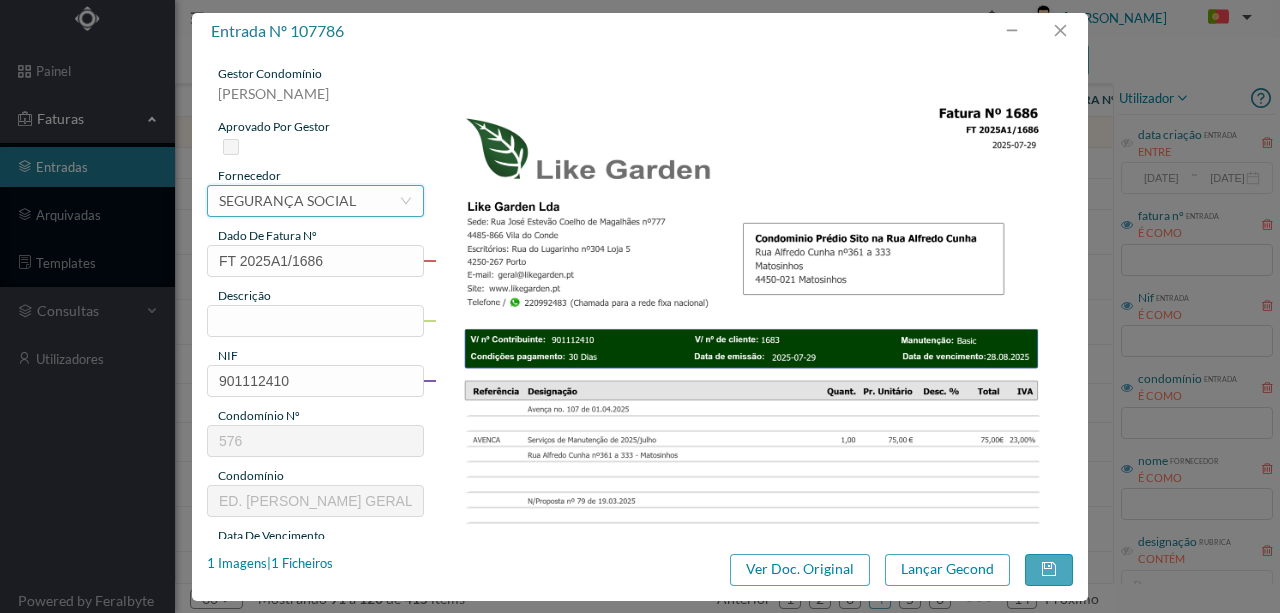 drag, startPoint x: 262, startPoint y: 202, endPoint x: 402, endPoint y: 189, distance: 140.60228 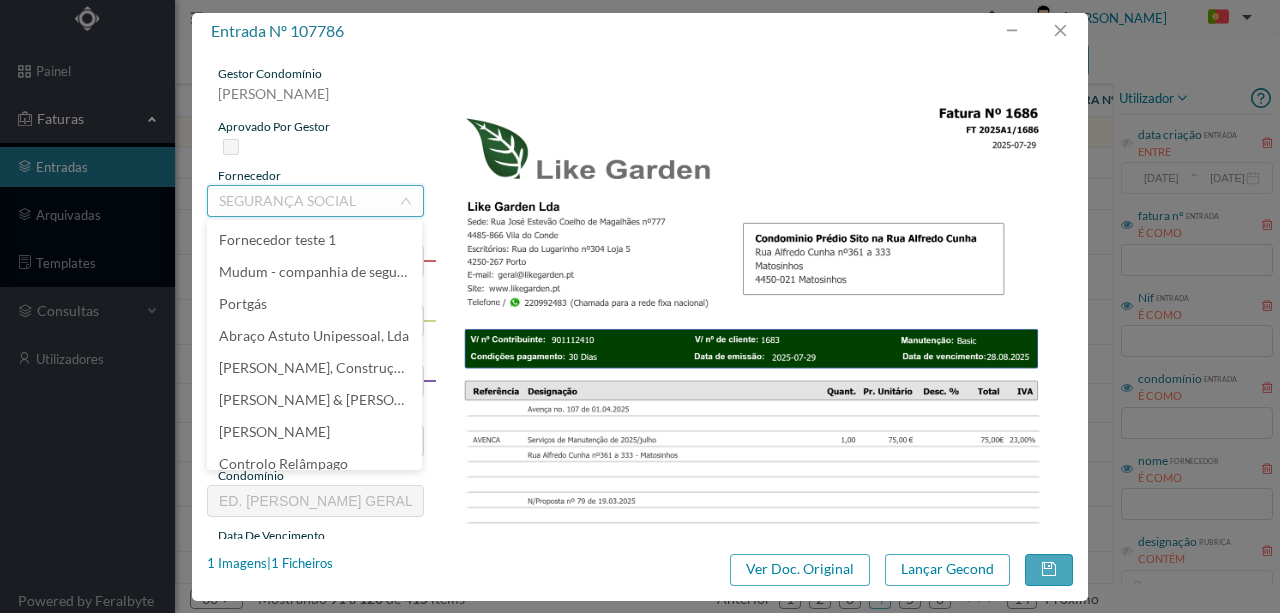 scroll, scrollTop: 14154, scrollLeft: 0, axis: vertical 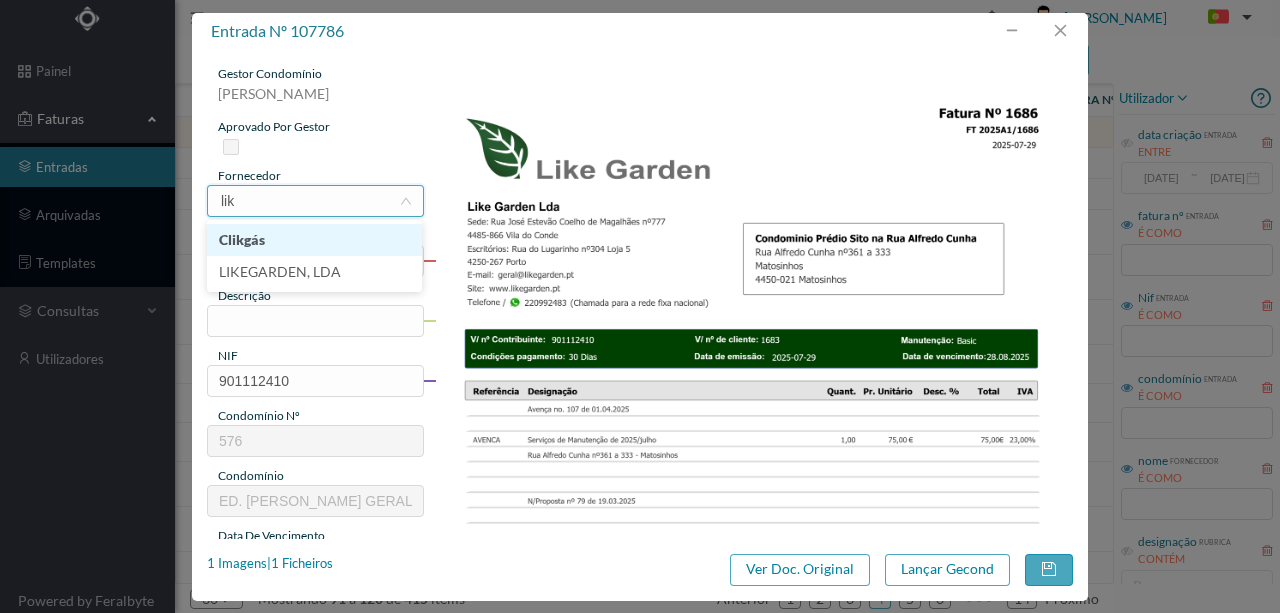 type on "like" 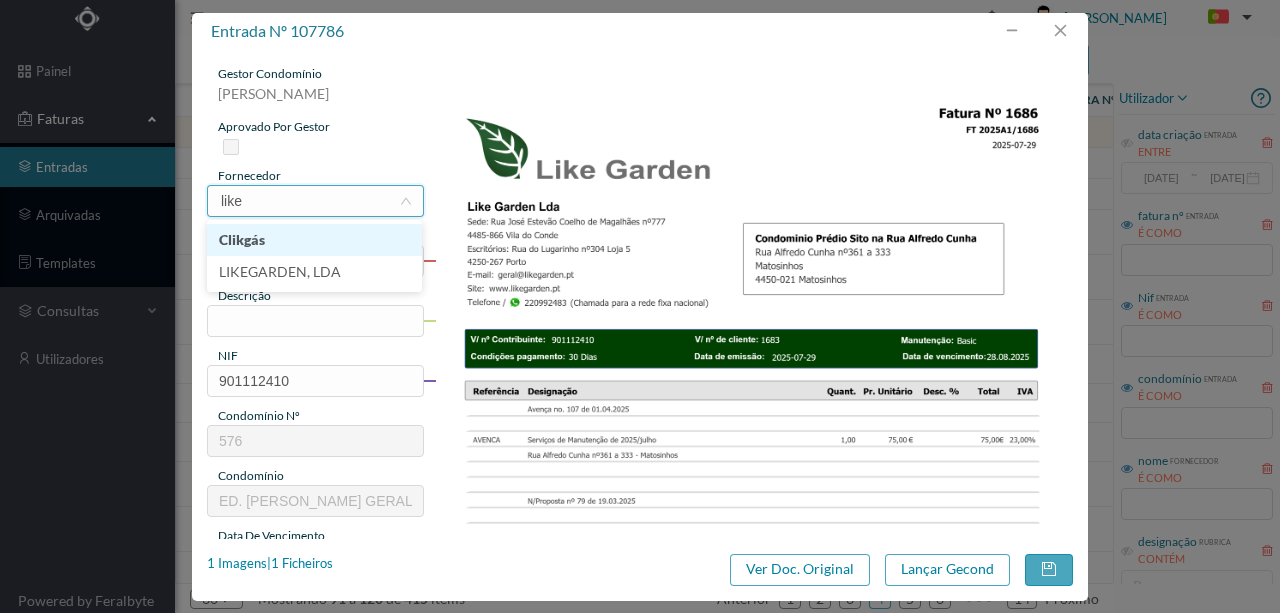 scroll, scrollTop: 0, scrollLeft: 0, axis: both 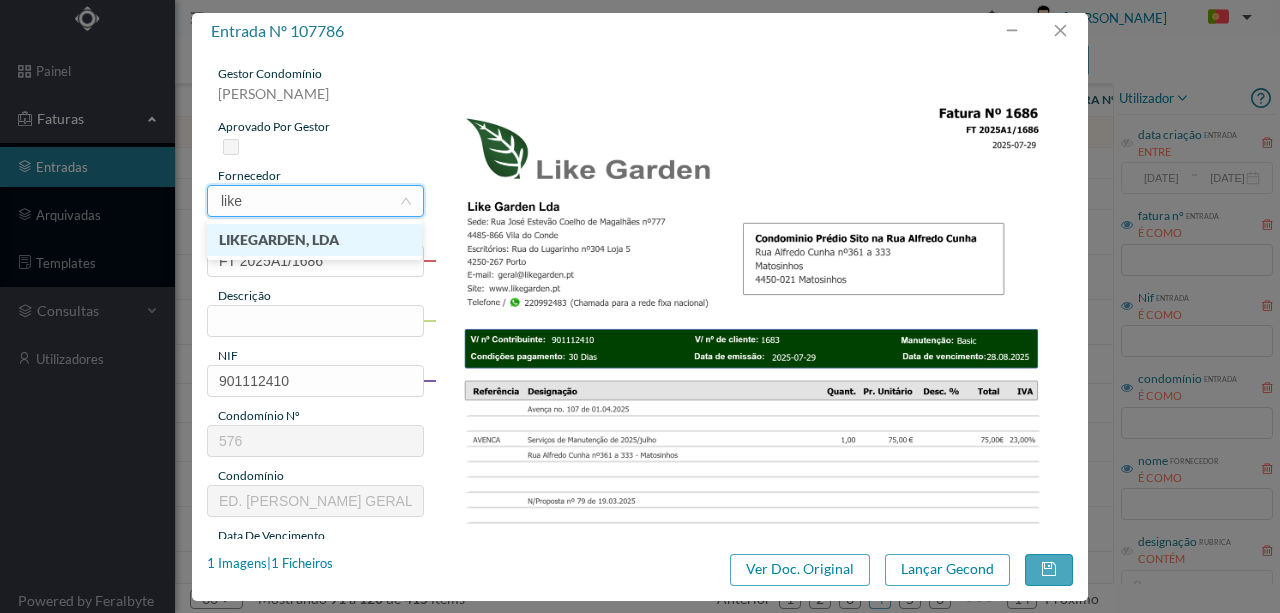 click on "LIKEGARDEN,  LDA" at bounding box center [314, 240] 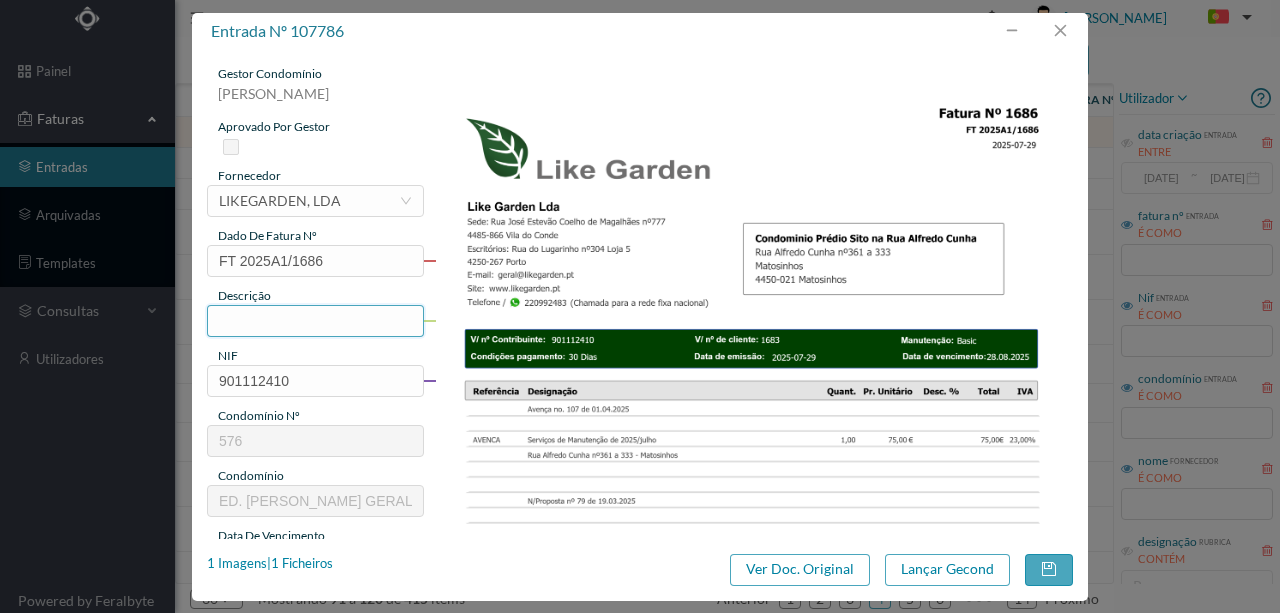 click at bounding box center (315, 321) 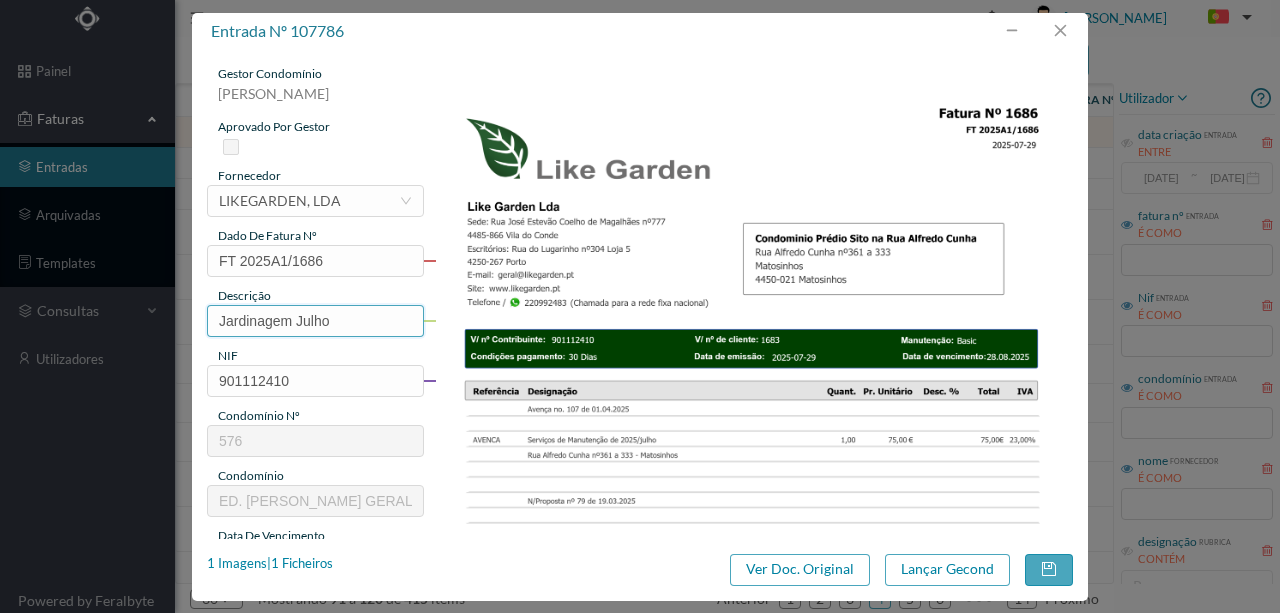 scroll, scrollTop: 133, scrollLeft: 0, axis: vertical 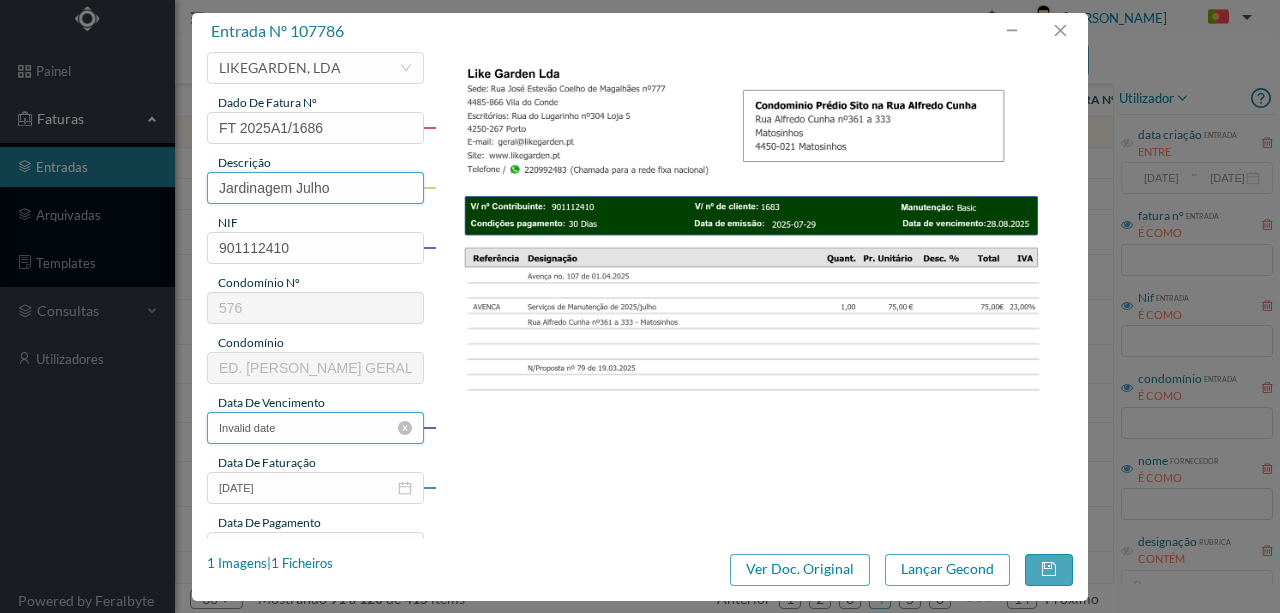 type on "Jardinagem Julho" 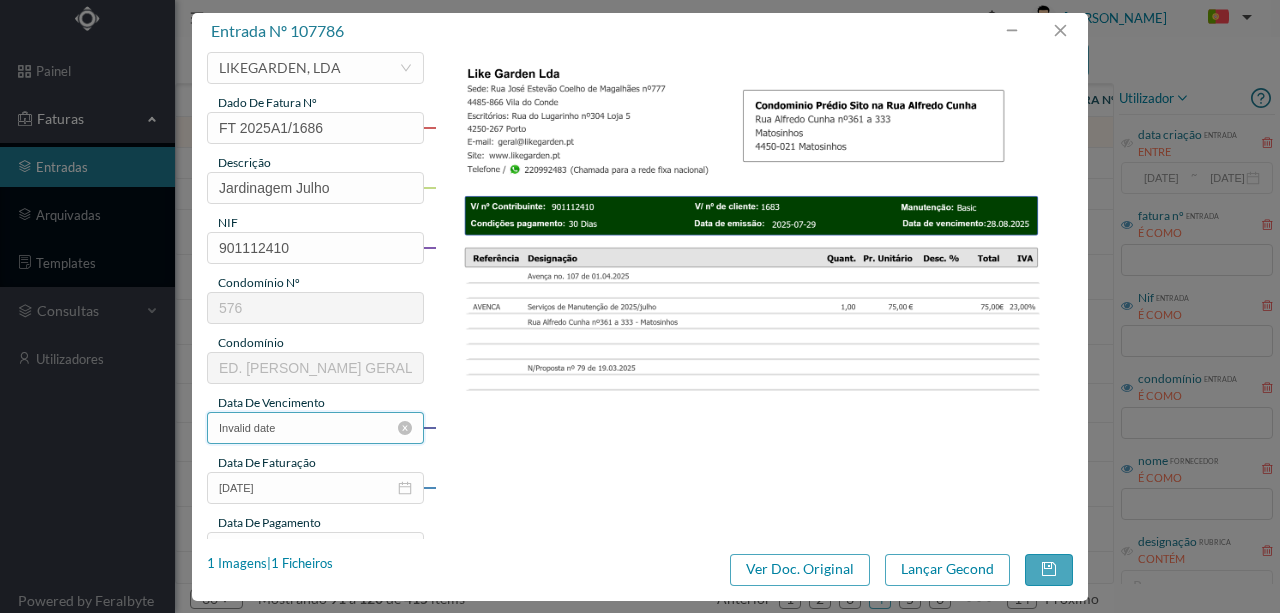 click on "Invalid date" at bounding box center [315, 428] 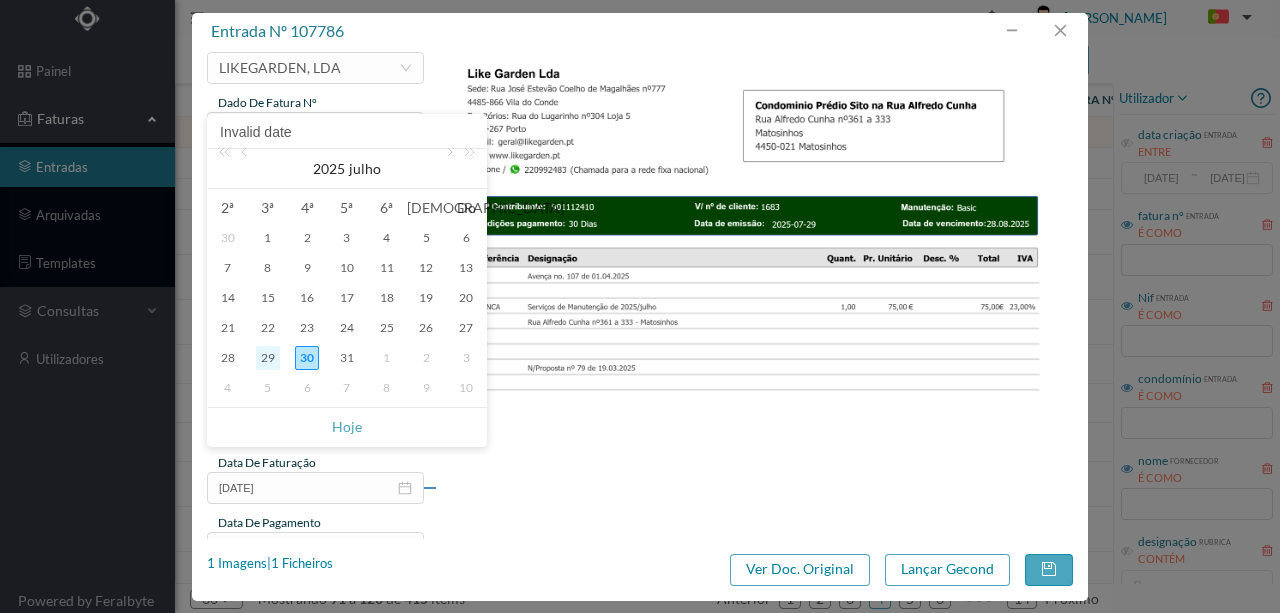 click on "29" at bounding box center [268, 358] 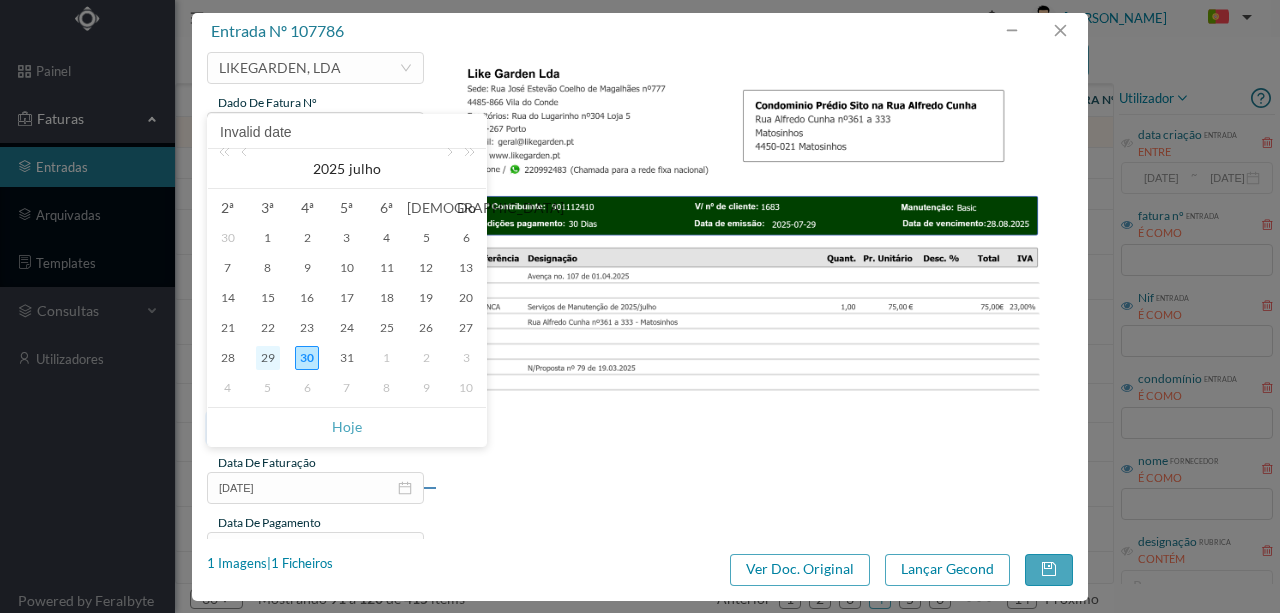 type on "2025-07-29" 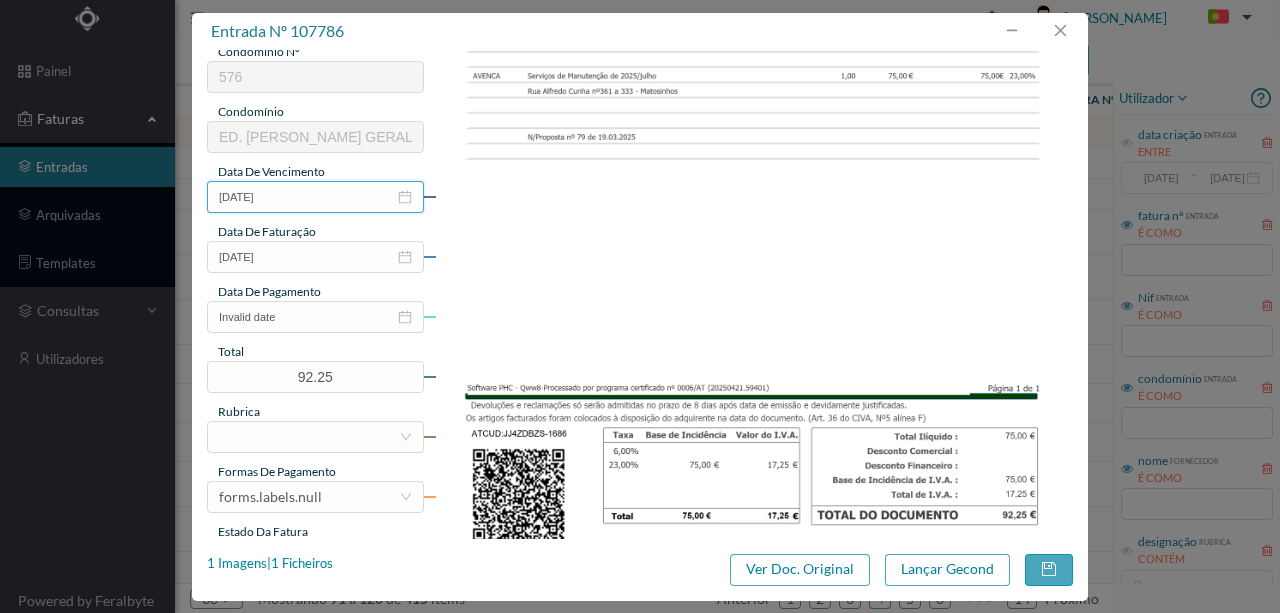 scroll, scrollTop: 400, scrollLeft: 0, axis: vertical 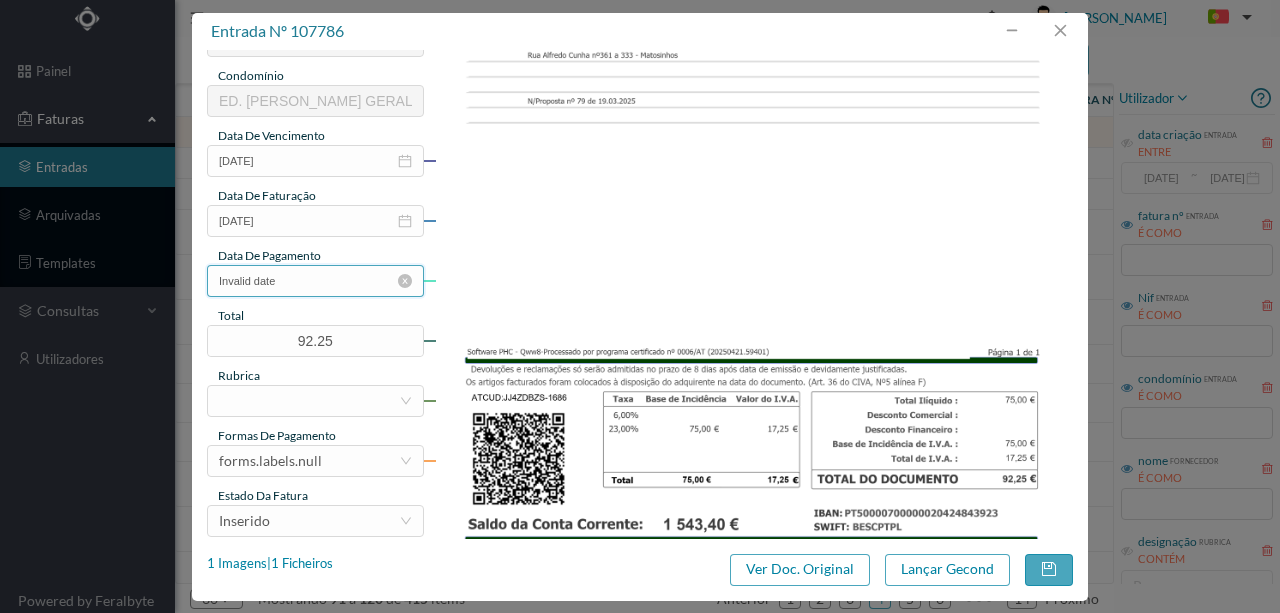 click on "Invalid date" at bounding box center [315, 281] 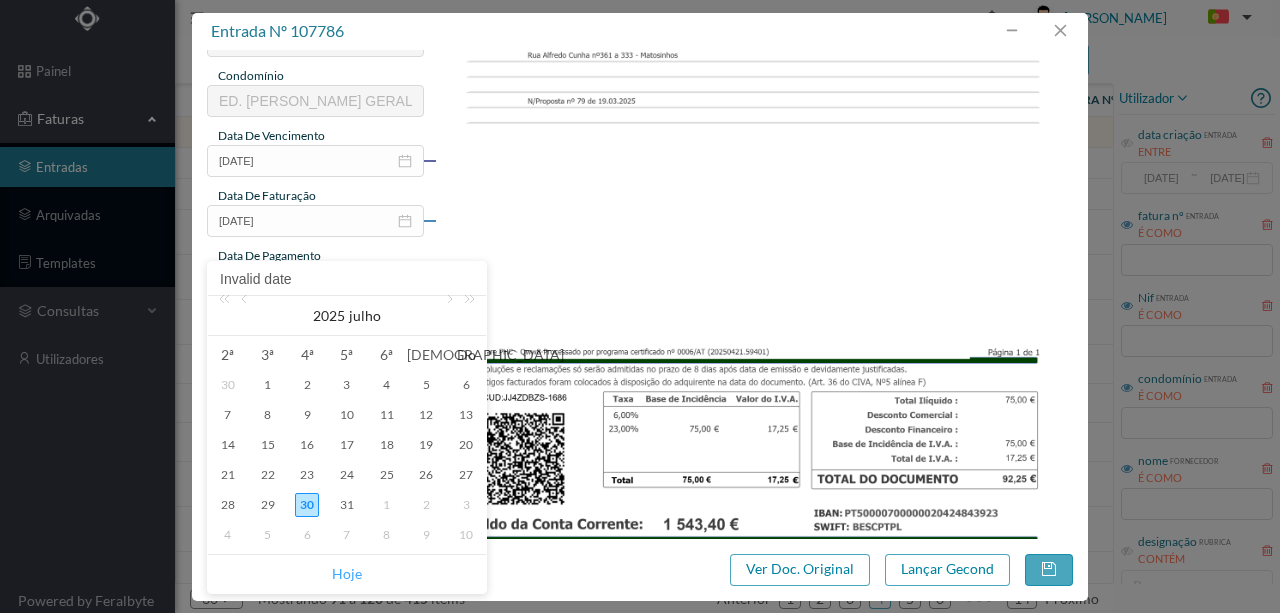 drag, startPoint x: 347, startPoint y: 576, endPoint x: 415, endPoint y: 432, distance: 159.24823 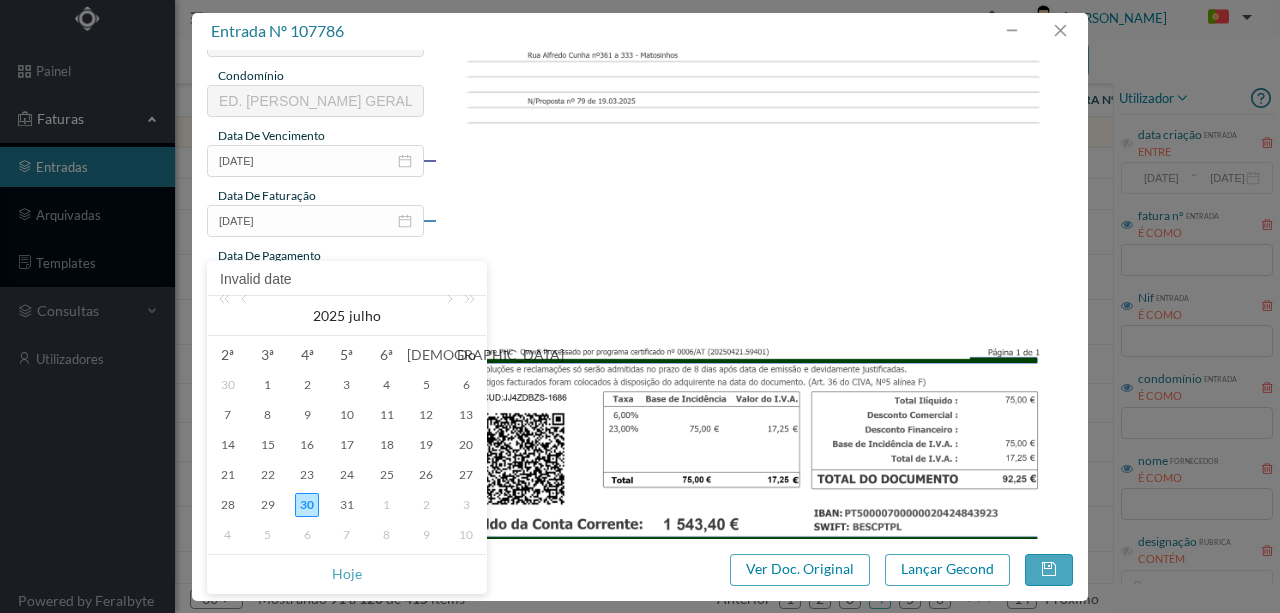 click on "Hoje" at bounding box center [347, 574] 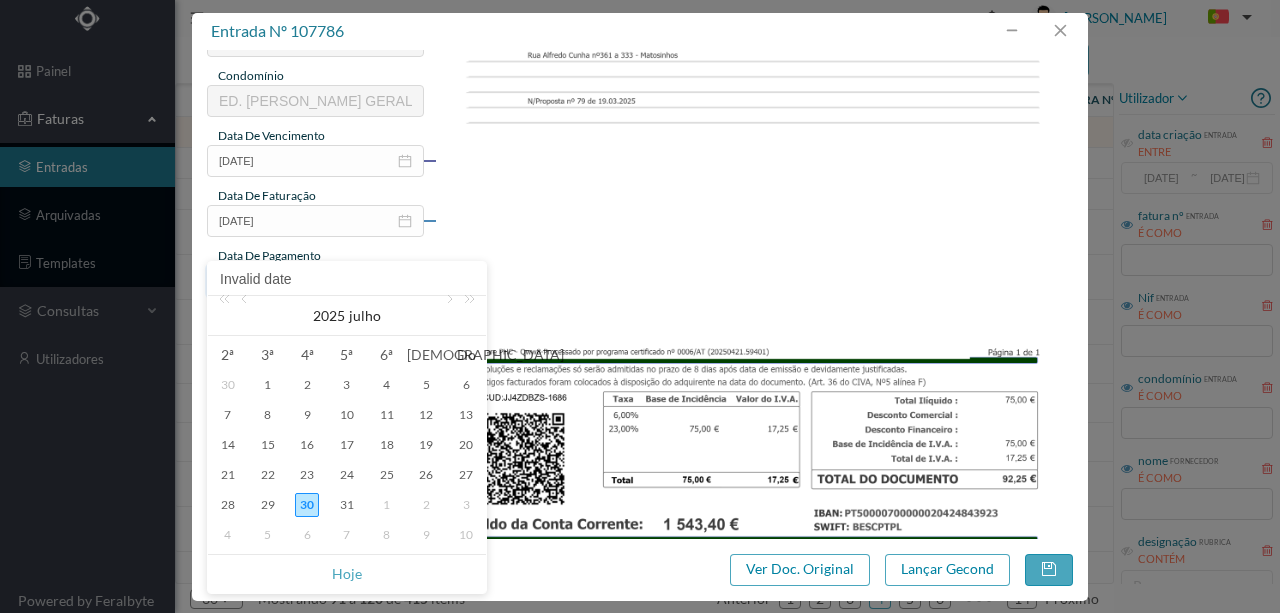 type on "[DATE]" 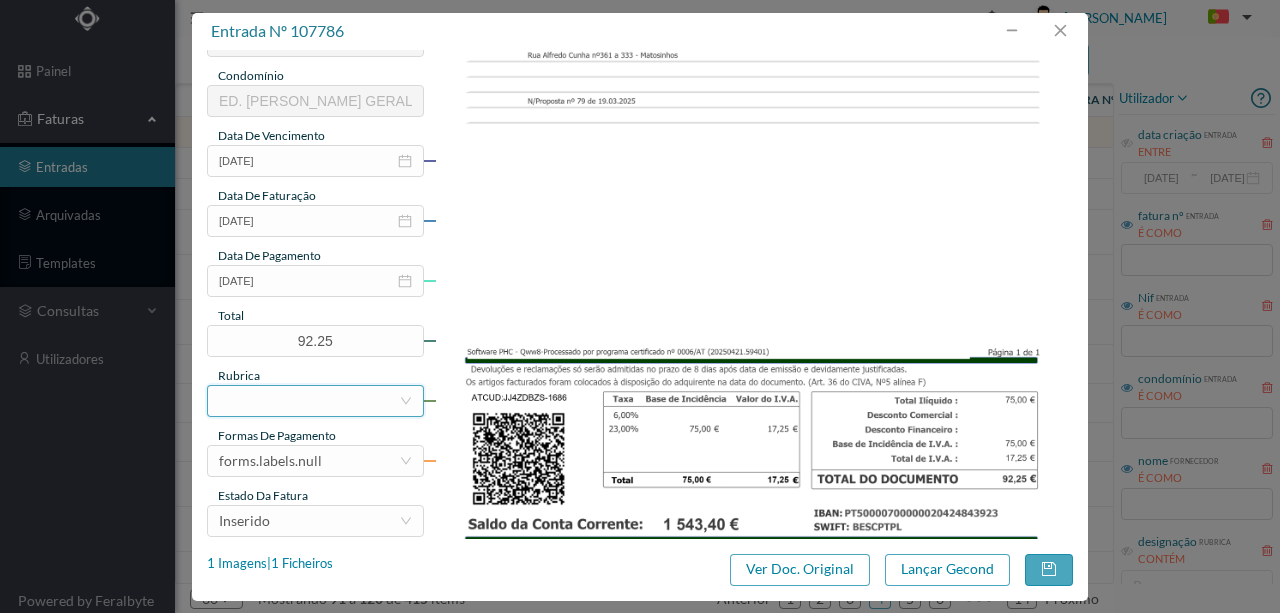 drag, startPoint x: 234, startPoint y: 396, endPoint x: 309, endPoint y: 389, distance: 75.32596 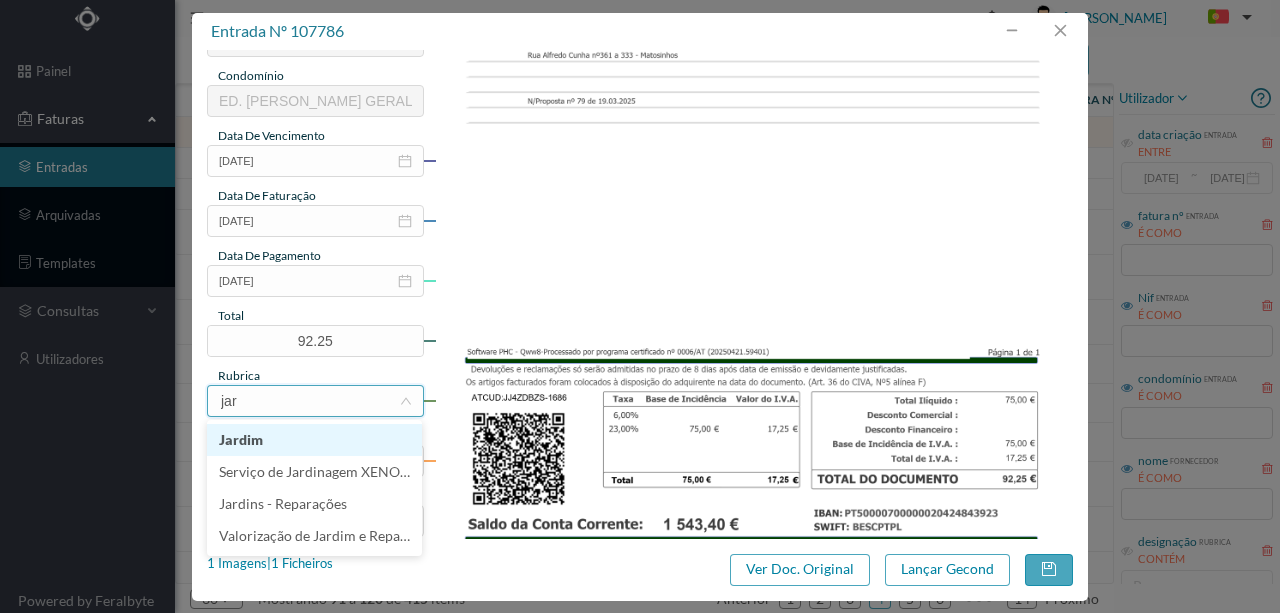 type on "jard" 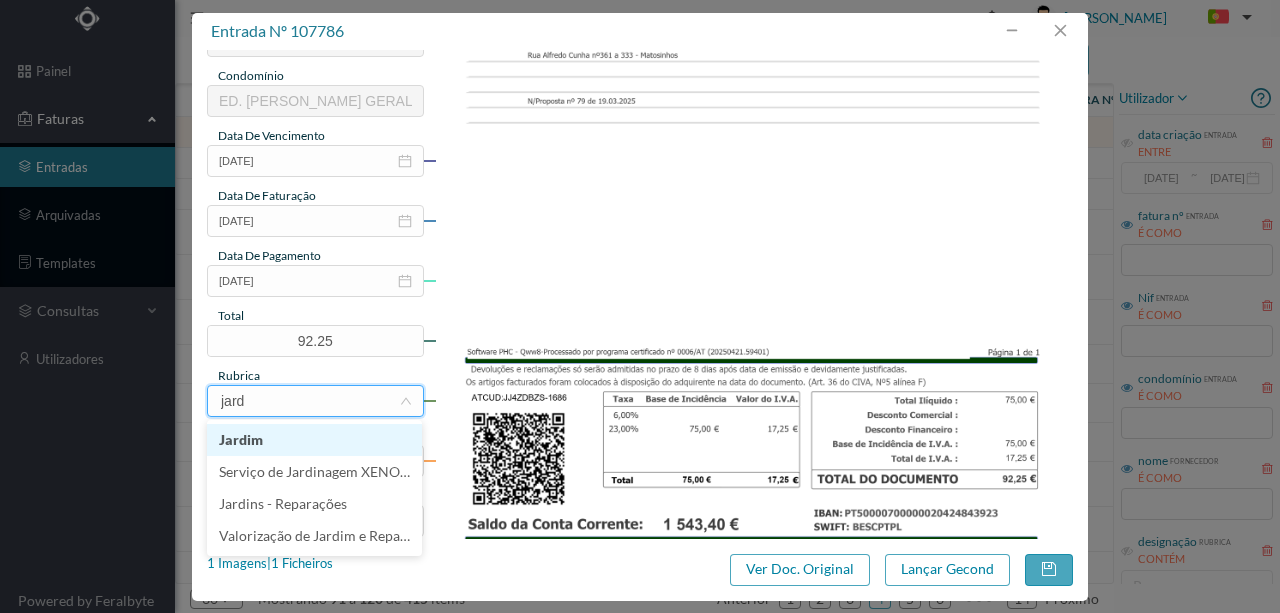 click on "Jardim" at bounding box center [314, 440] 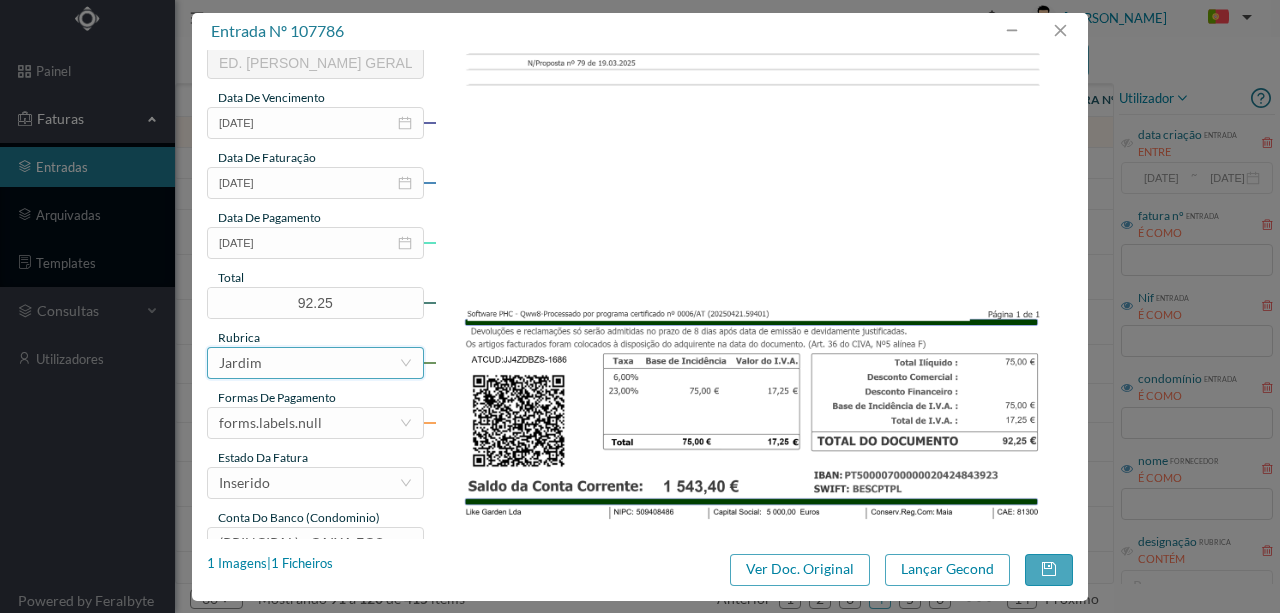 scroll, scrollTop: 473, scrollLeft: 0, axis: vertical 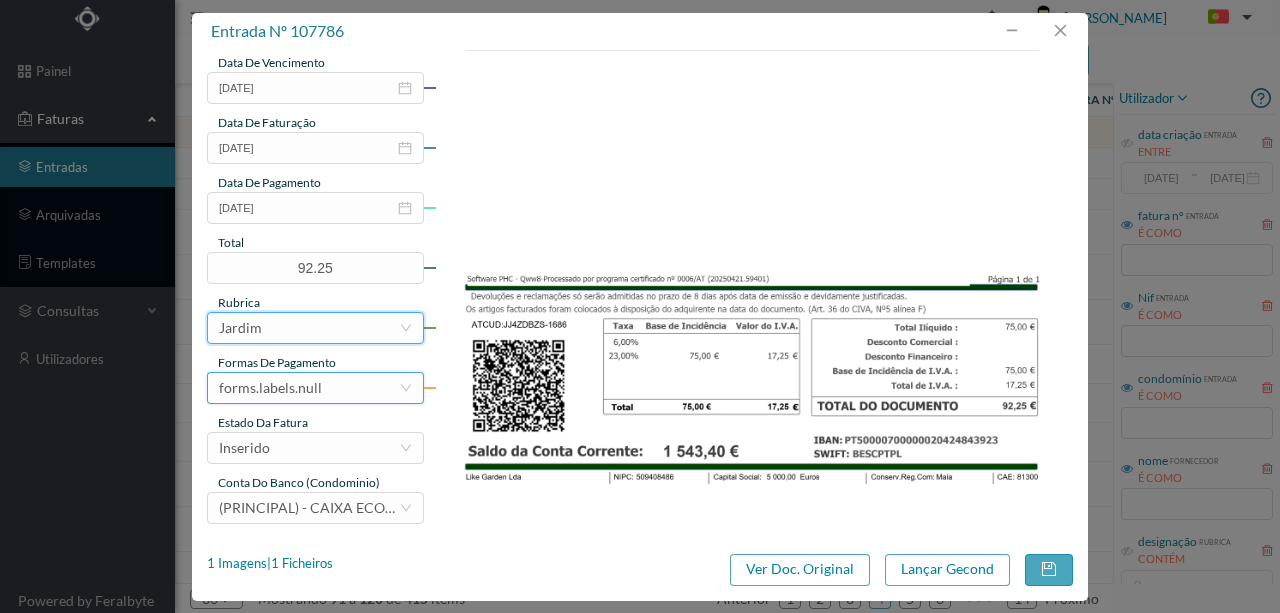 click on "forms.labels.null" at bounding box center (270, 388) 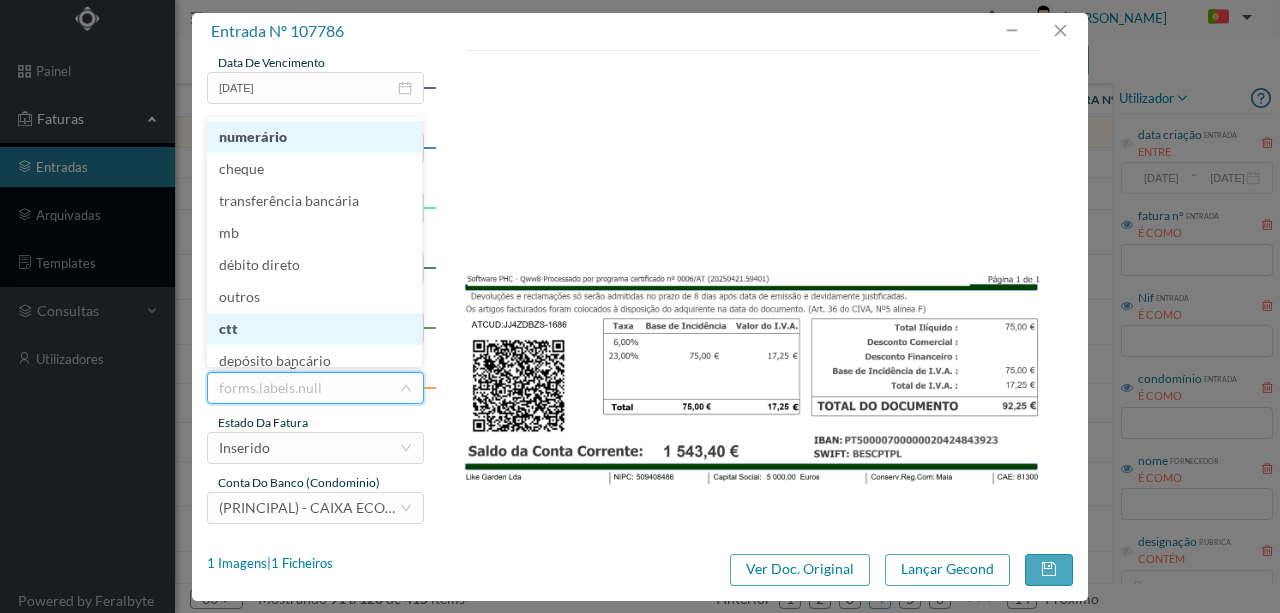 scroll, scrollTop: 10, scrollLeft: 0, axis: vertical 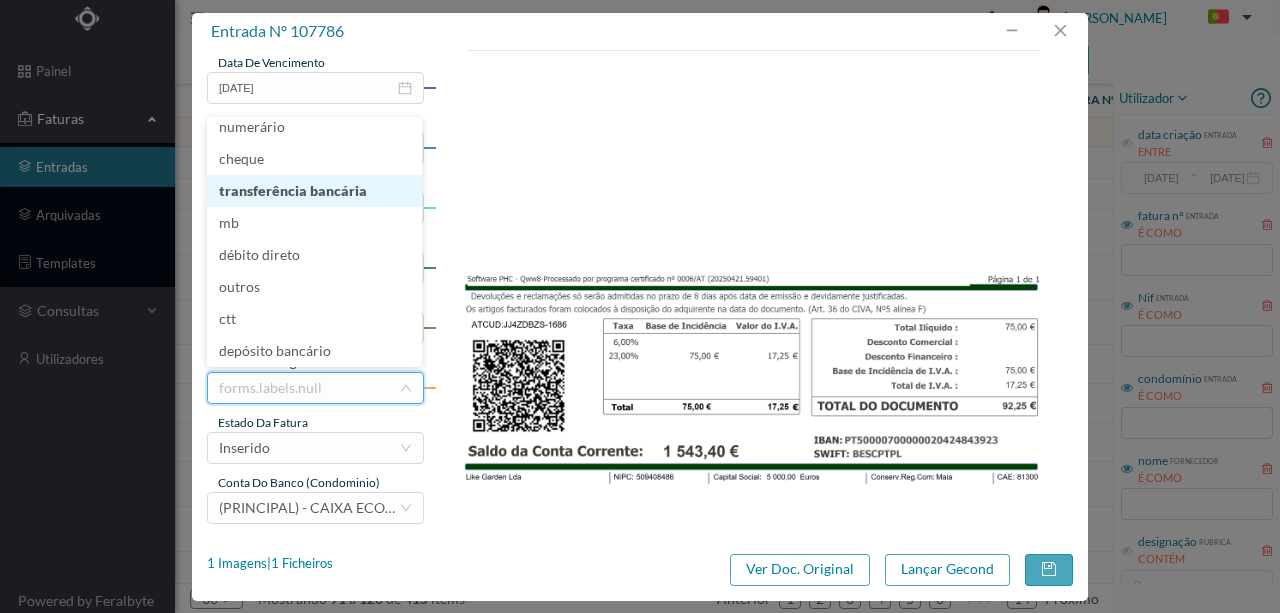click on "transferência bancária" at bounding box center [314, 191] 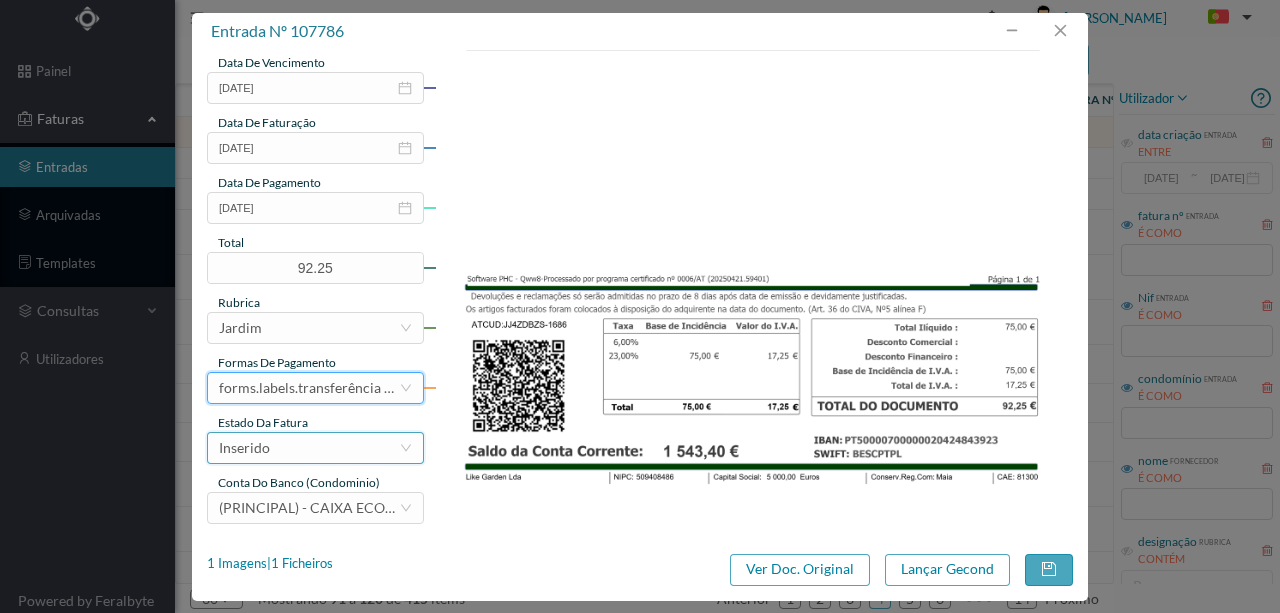 click on "Inserido" at bounding box center [309, 448] 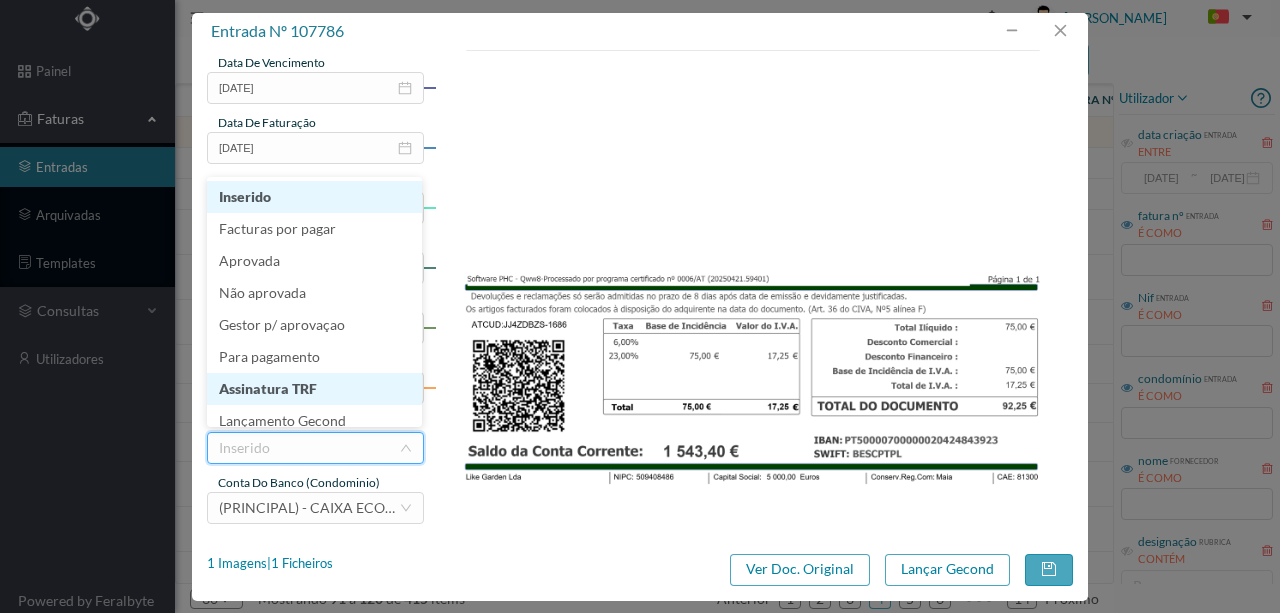 scroll, scrollTop: 10, scrollLeft: 0, axis: vertical 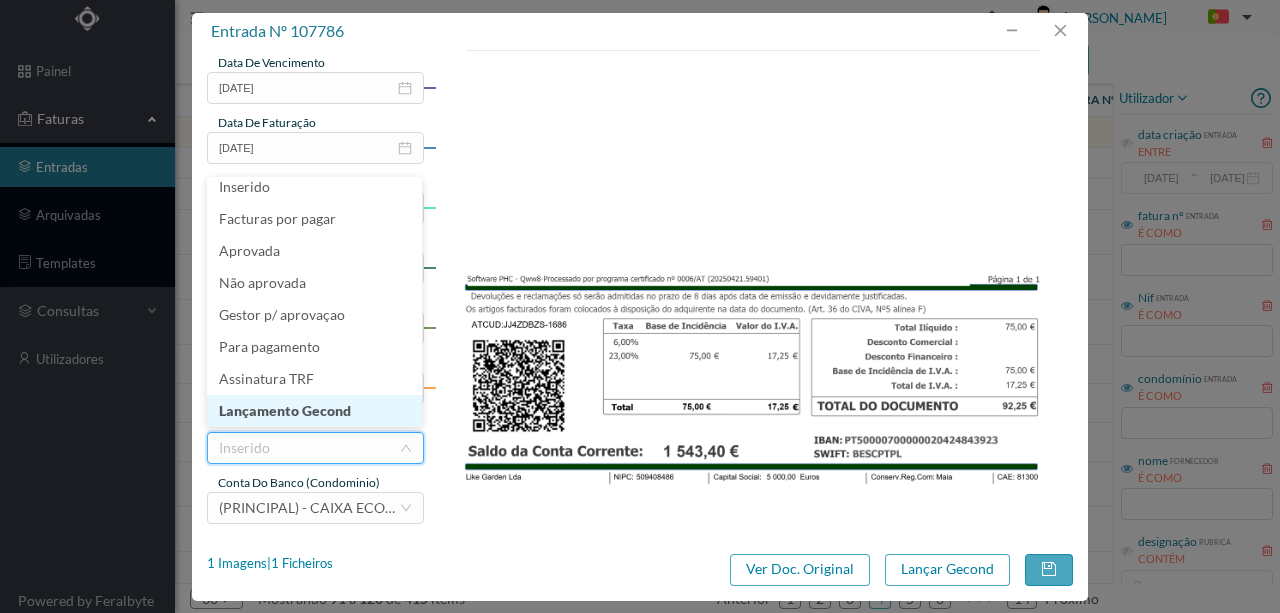click on "Lançamento Gecond" at bounding box center (314, 411) 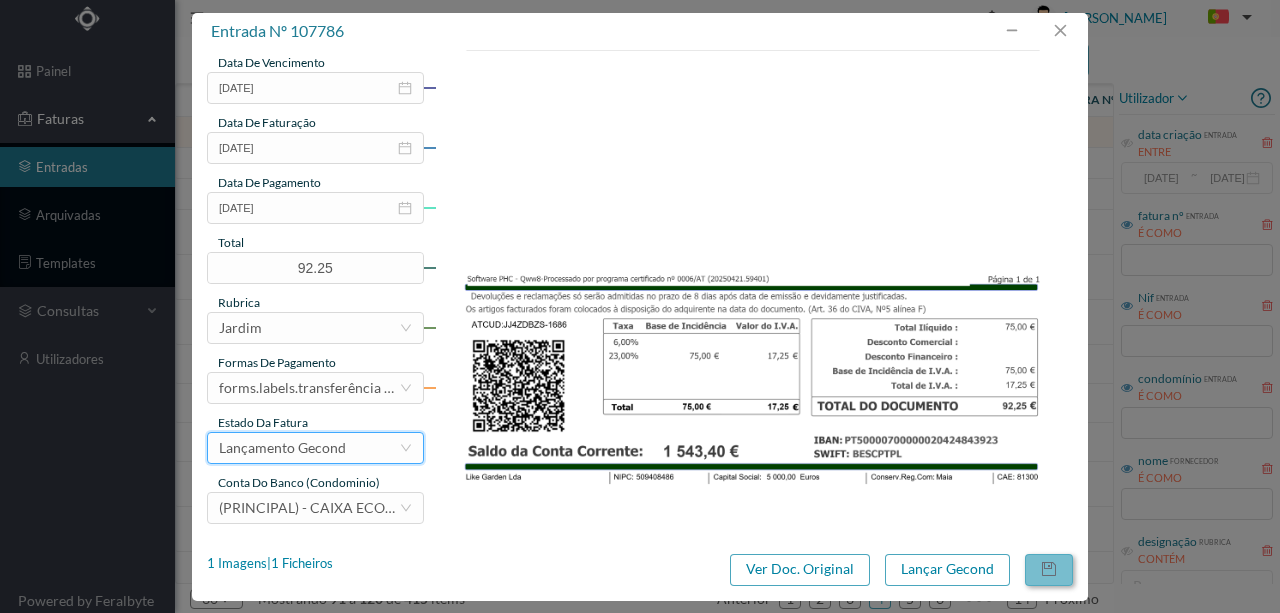 click at bounding box center [1049, 570] 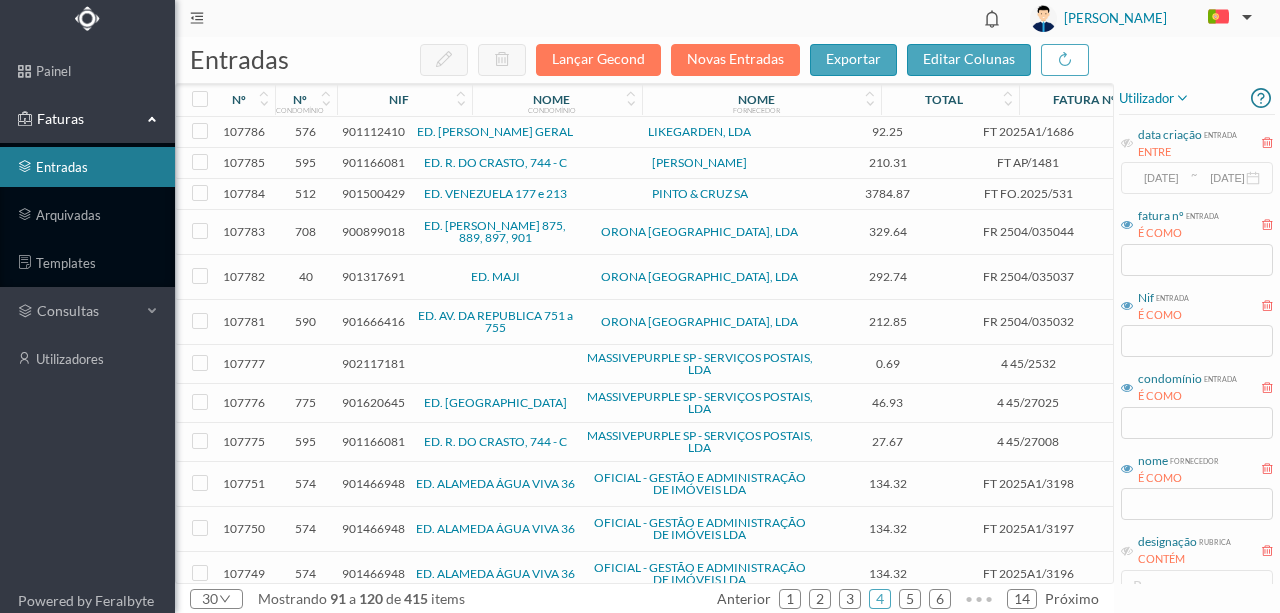 click on "901500429" at bounding box center (373, 193) 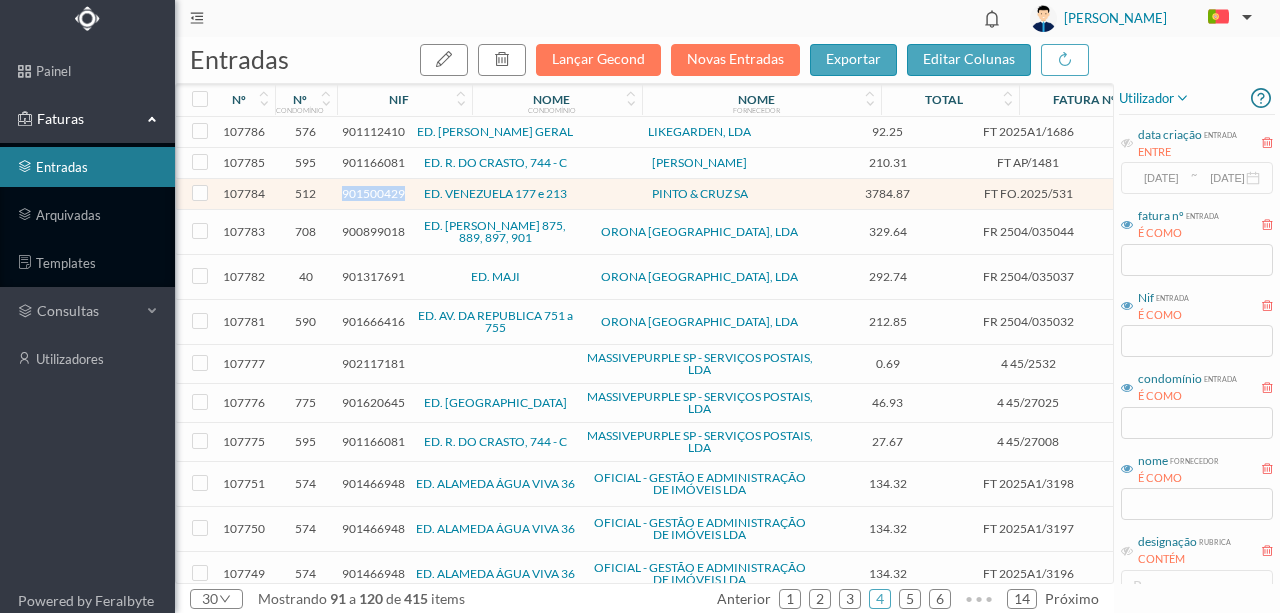 click on "901500429" at bounding box center [373, 193] 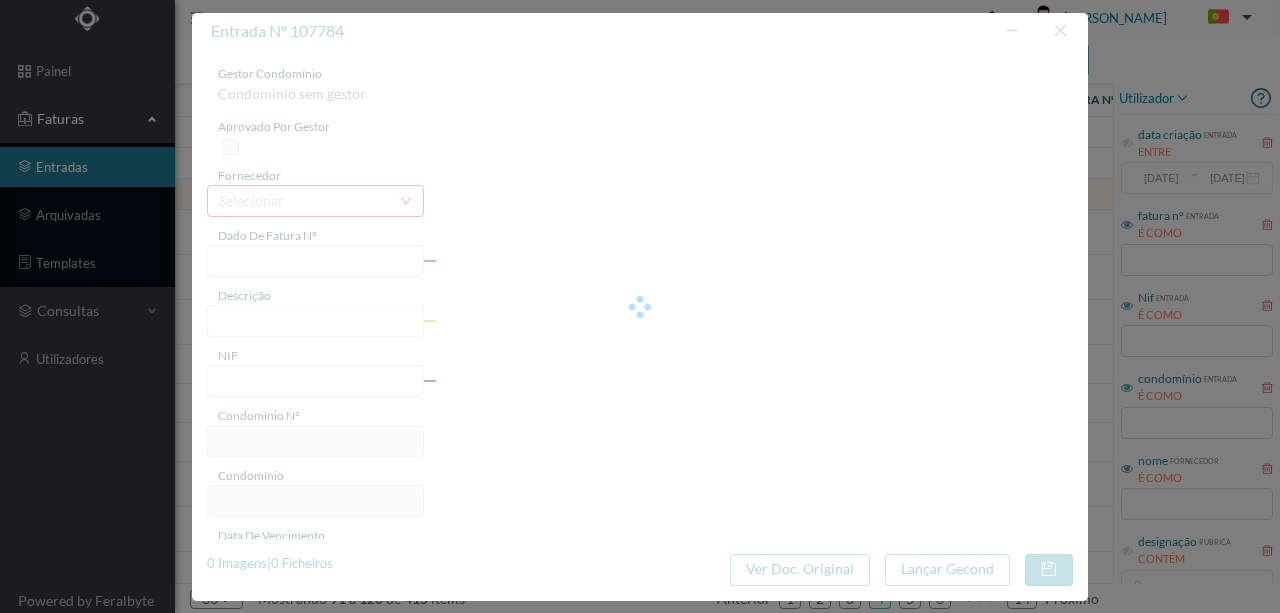 type on "FT FO.2025/531" 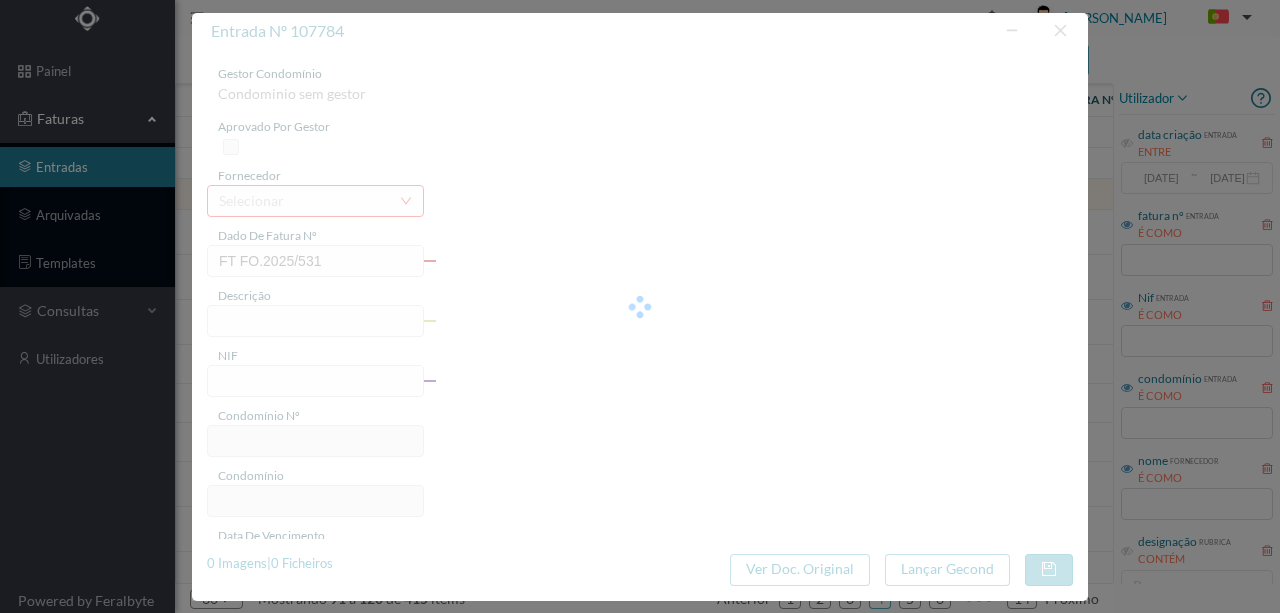type on "AUTO DE MEDIÇÃO DE MAIO 2" 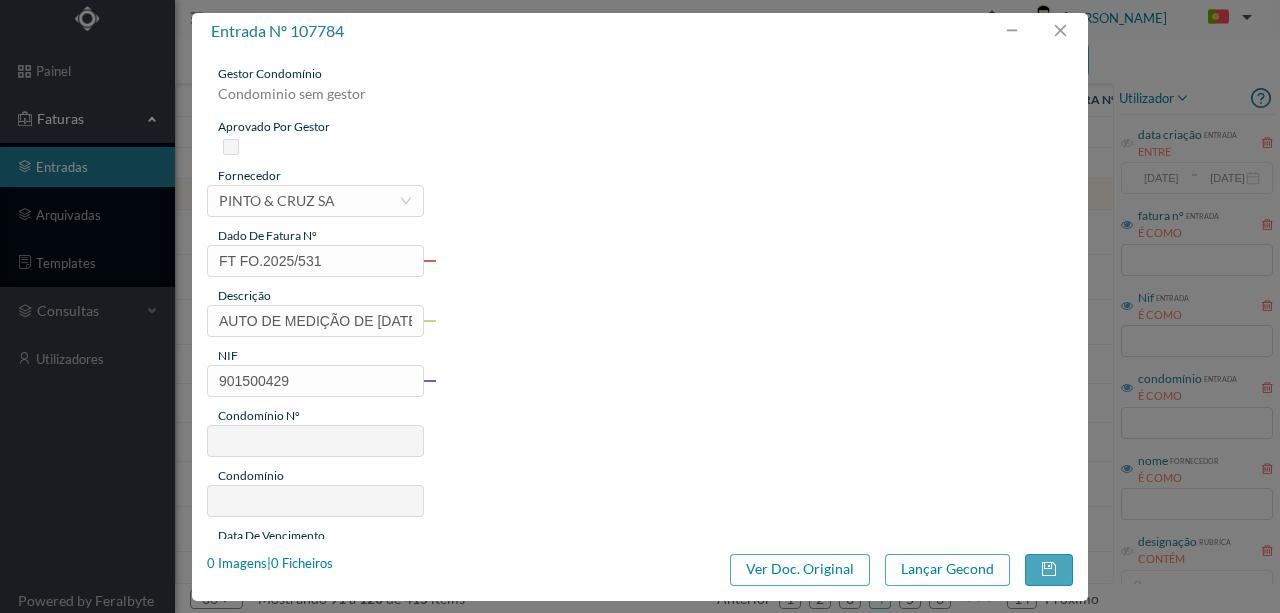 type on "512" 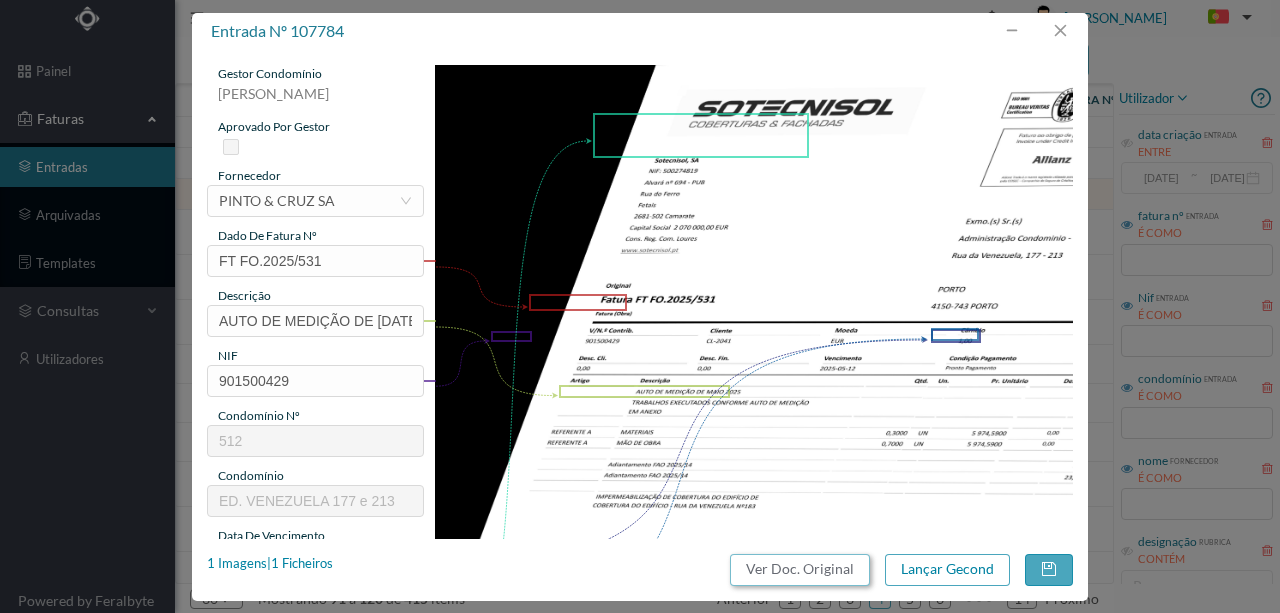 click on "Ver Doc. Original" at bounding box center [800, 570] 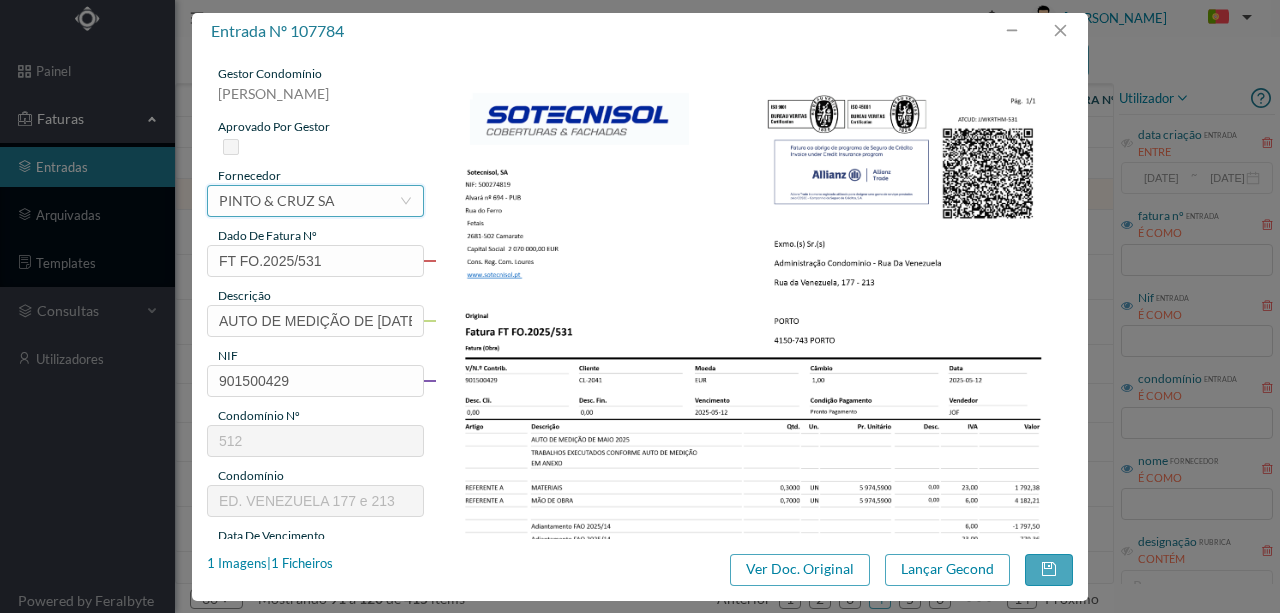 click on "PINTO & CRUZ SA" at bounding box center [277, 201] 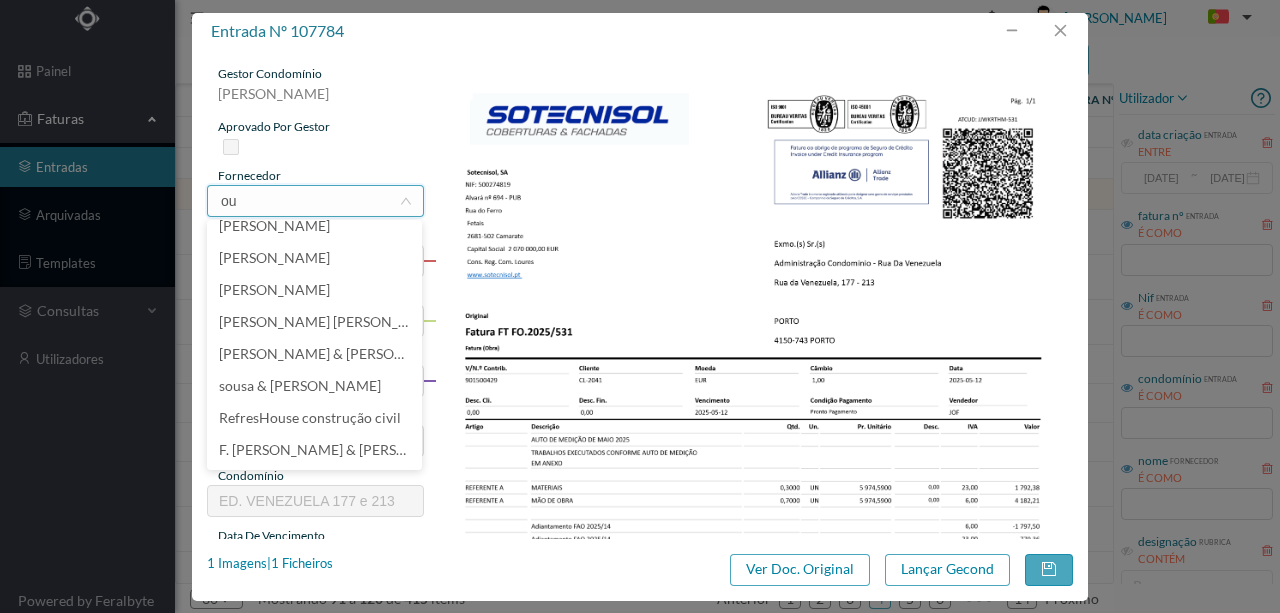 scroll, scrollTop: 4, scrollLeft: 0, axis: vertical 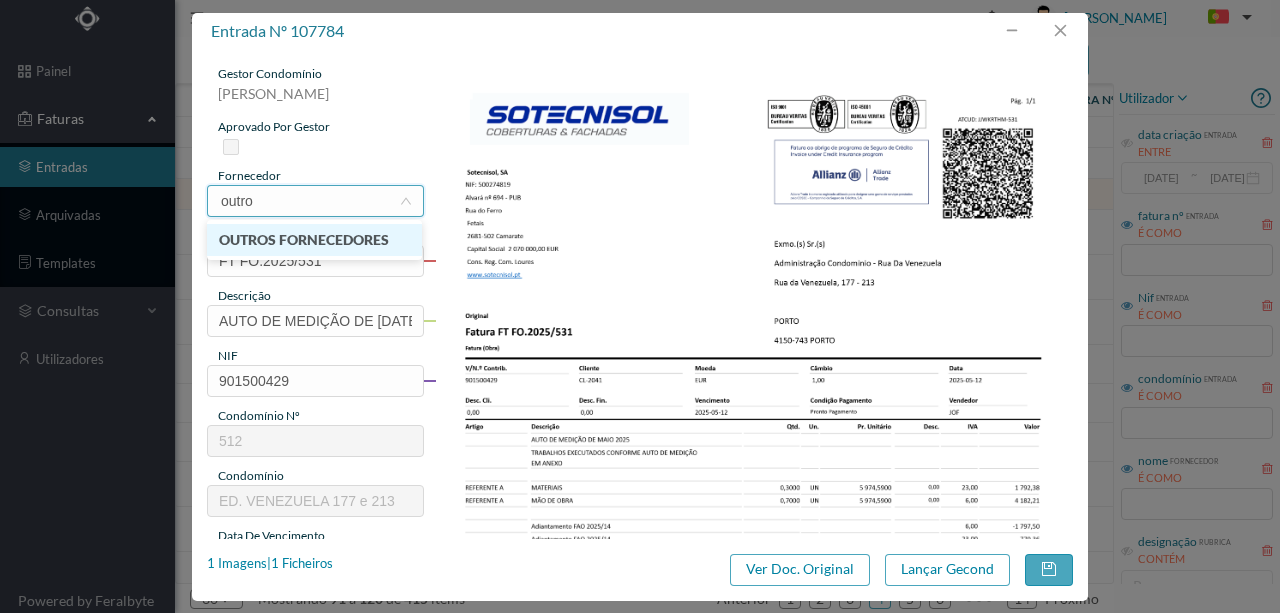 type on "outros" 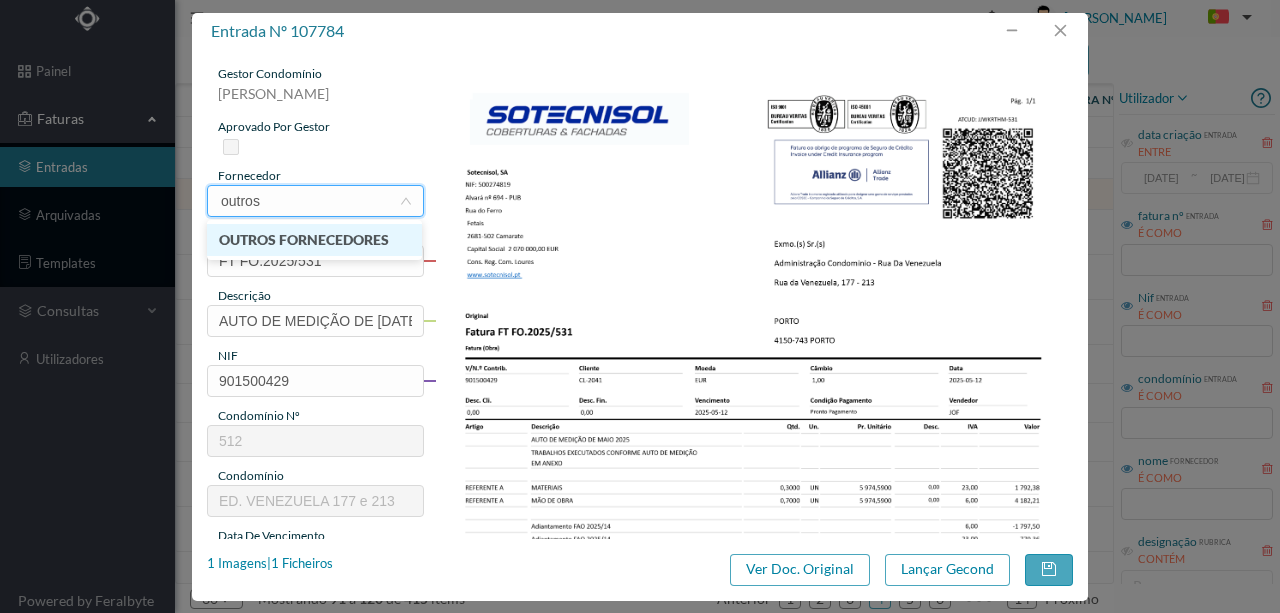 click on "OUTROS FORNECEDORES" at bounding box center (314, 240) 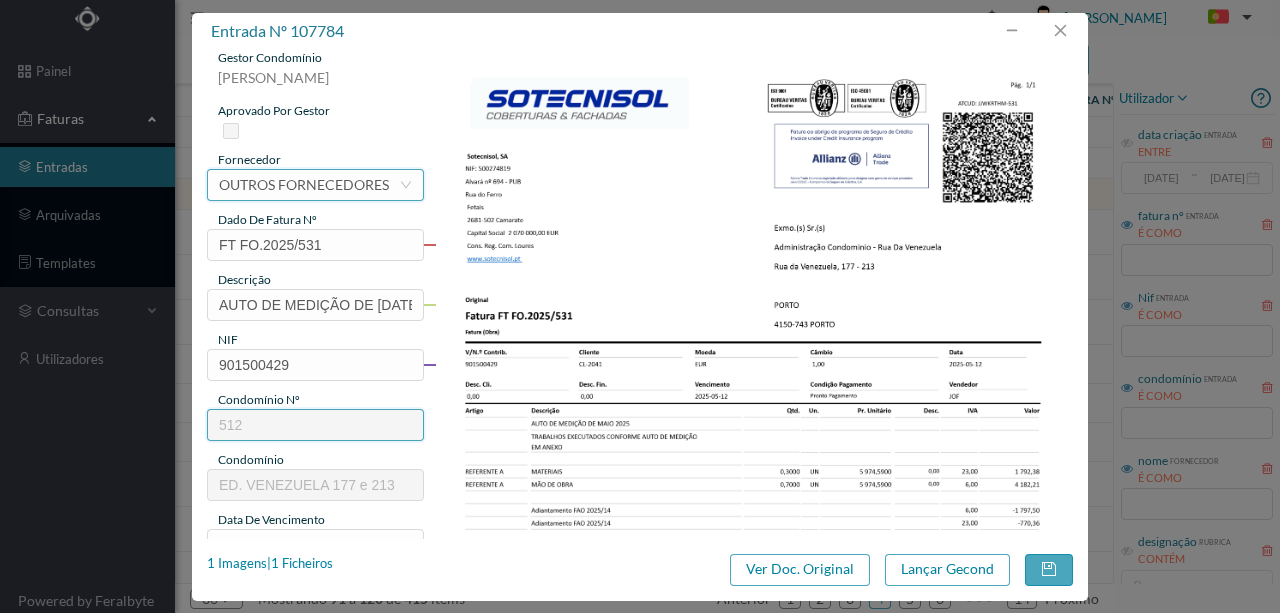 scroll, scrollTop: 0, scrollLeft: 0, axis: both 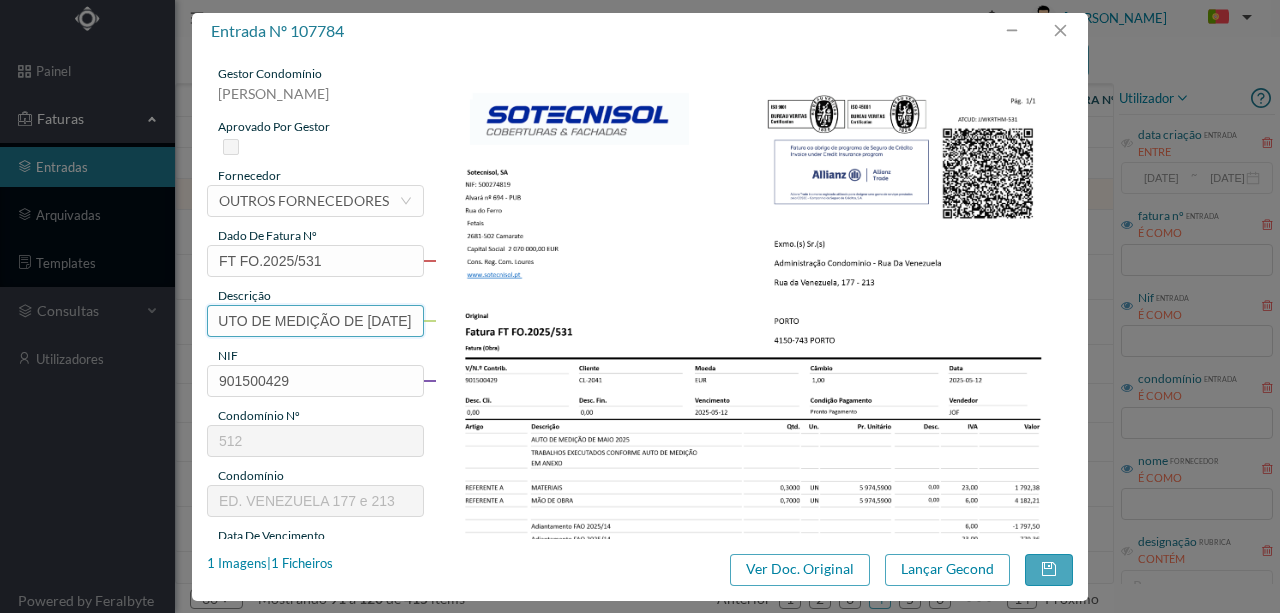 drag, startPoint x: 210, startPoint y: 313, endPoint x: 640, endPoint y: 316, distance: 430.01047 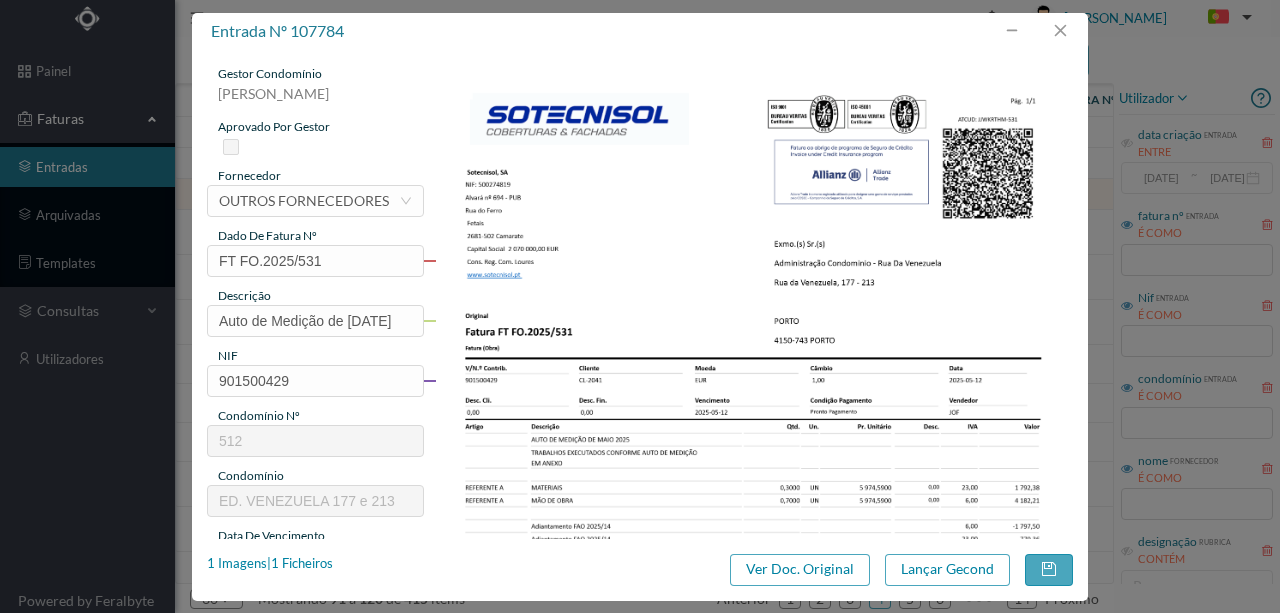 scroll, scrollTop: 0, scrollLeft: 0, axis: both 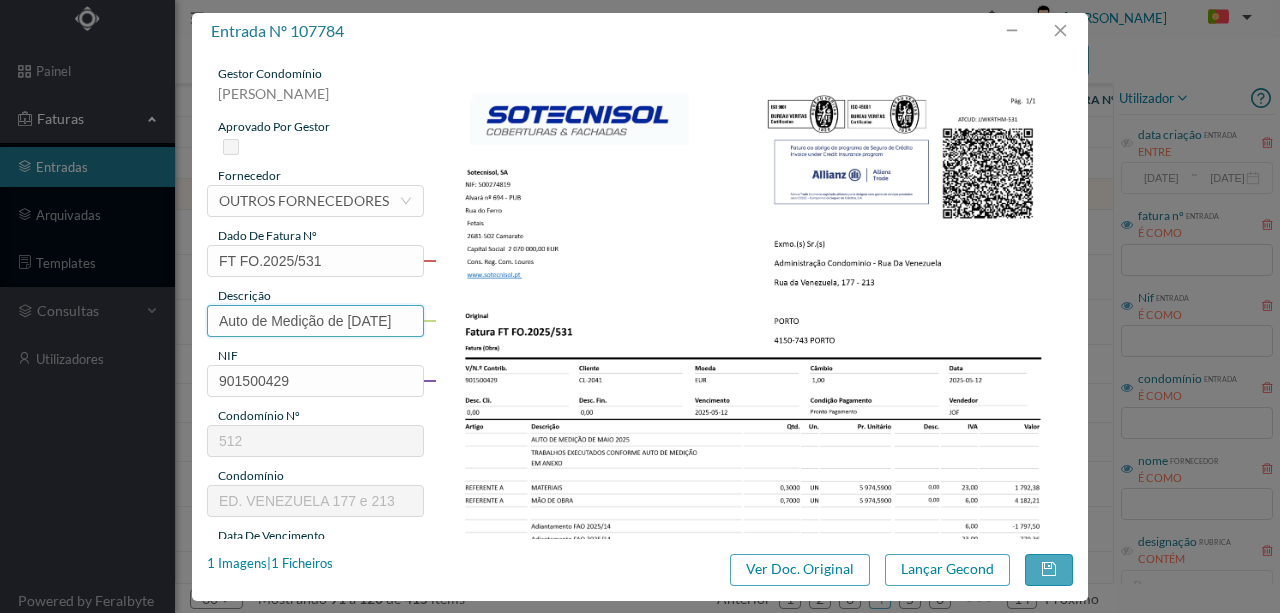 click on "Auto de Medição de Maio 2025" at bounding box center [315, 321] 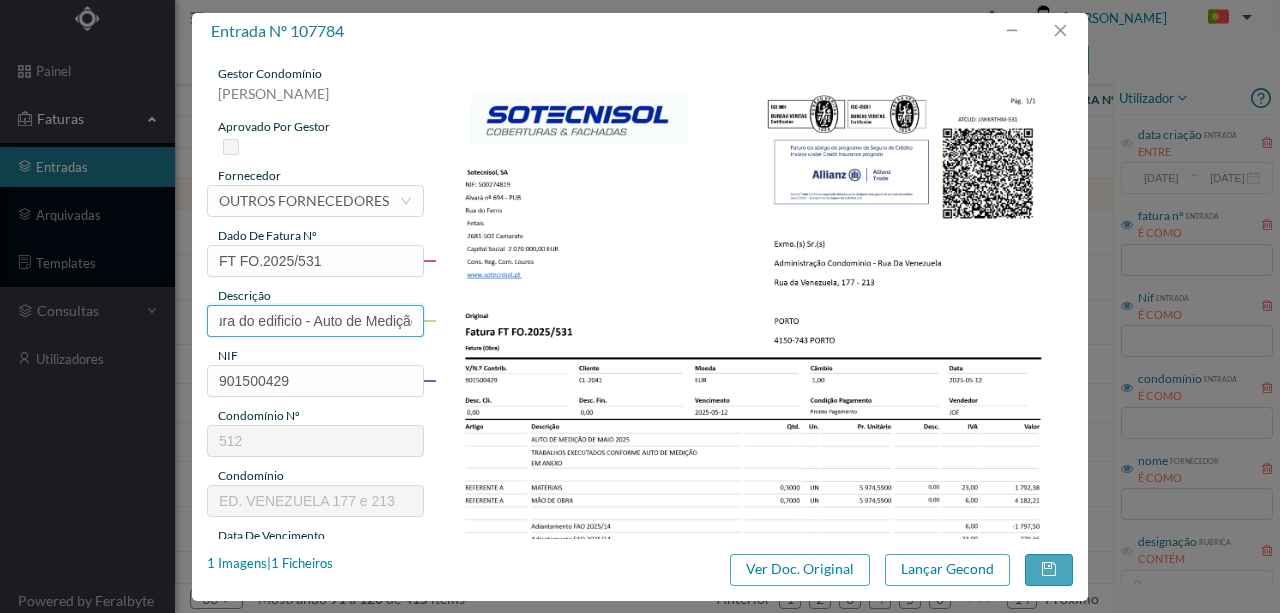 scroll, scrollTop: 0, scrollLeft: 196, axis: horizontal 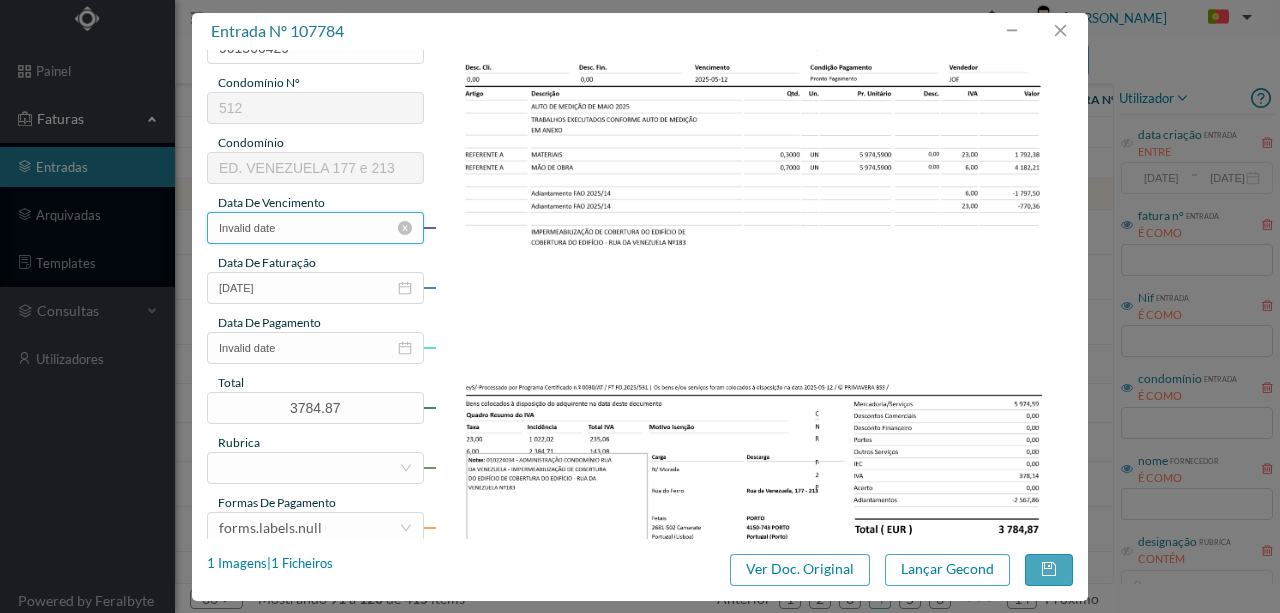 type on "Impermeabilização de cobertura do edificio - Auto de Medição de Maio 2025" 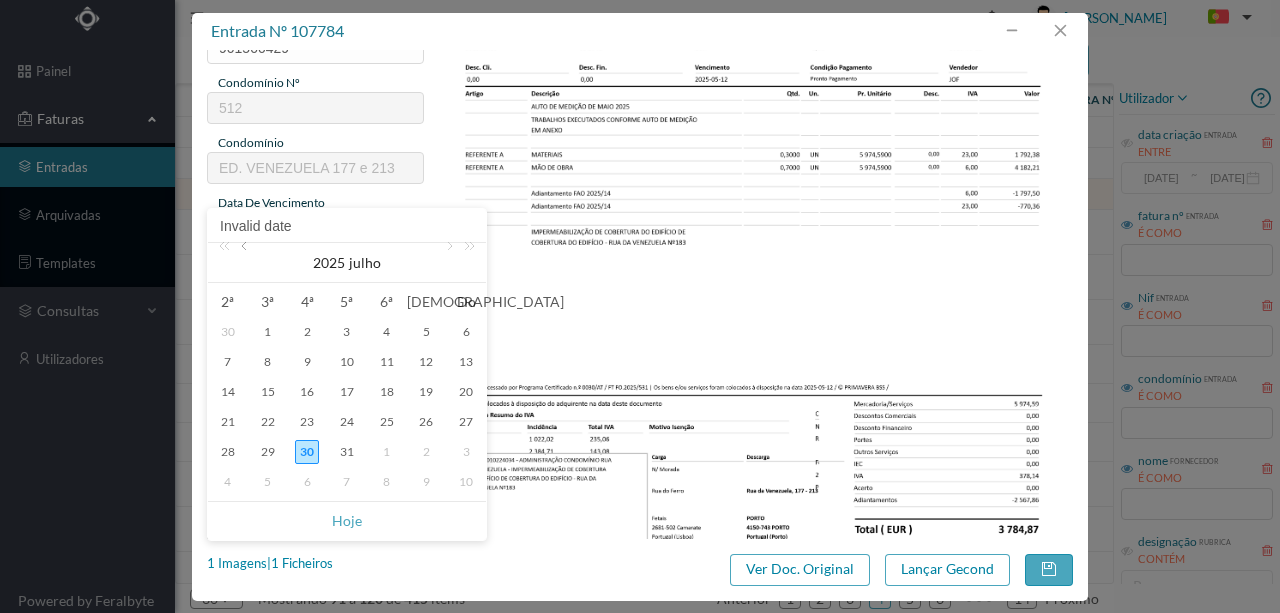 click at bounding box center (246, 263) 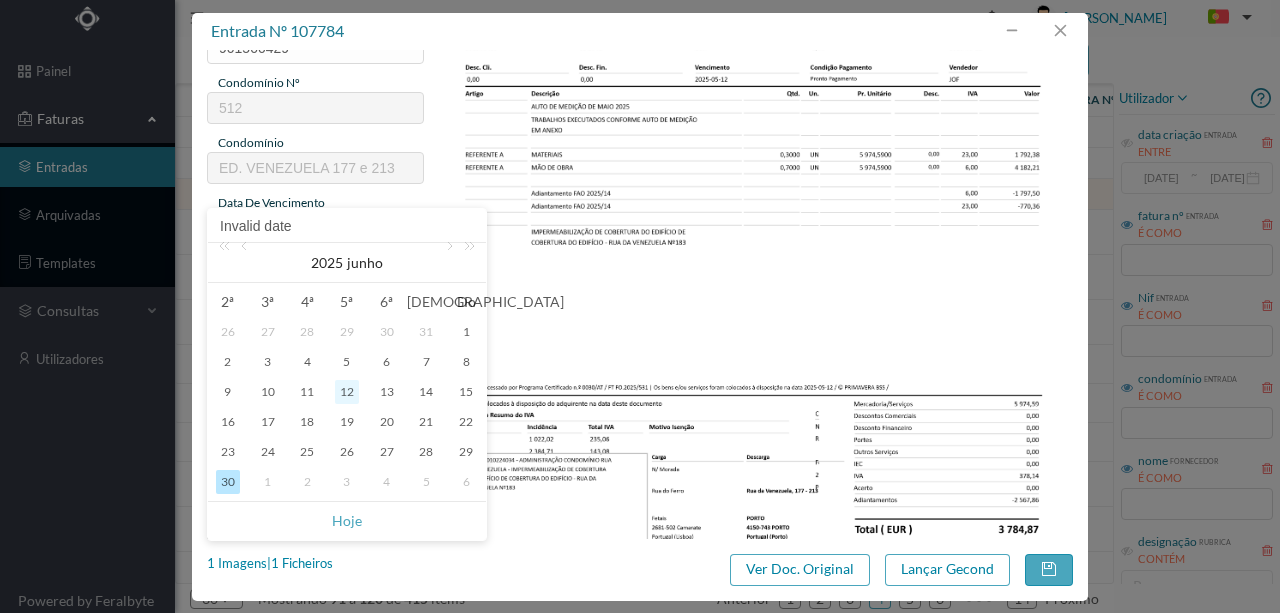 click on "12" at bounding box center [347, 392] 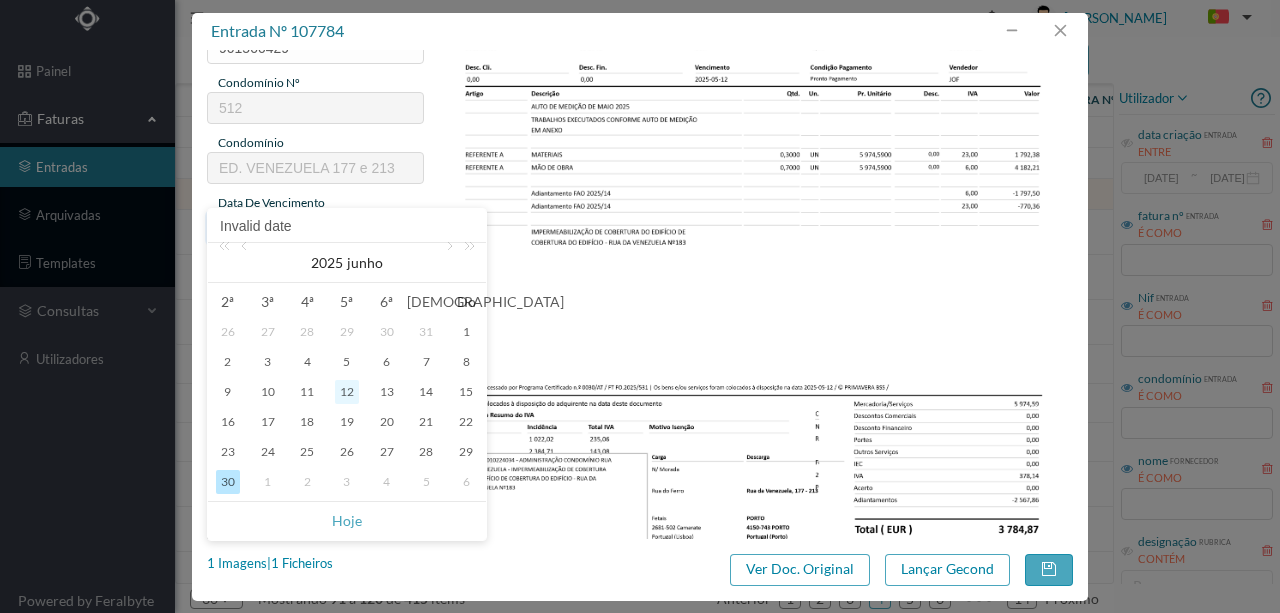 type on "12-06-2025" 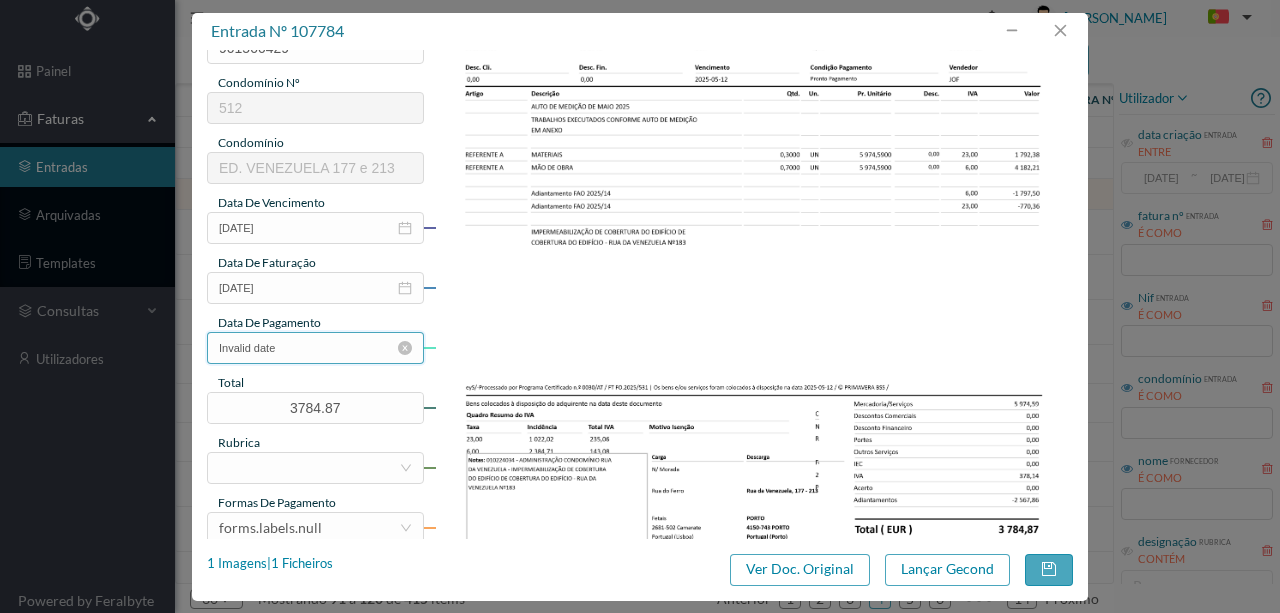 click on "Invalid date" at bounding box center [315, 348] 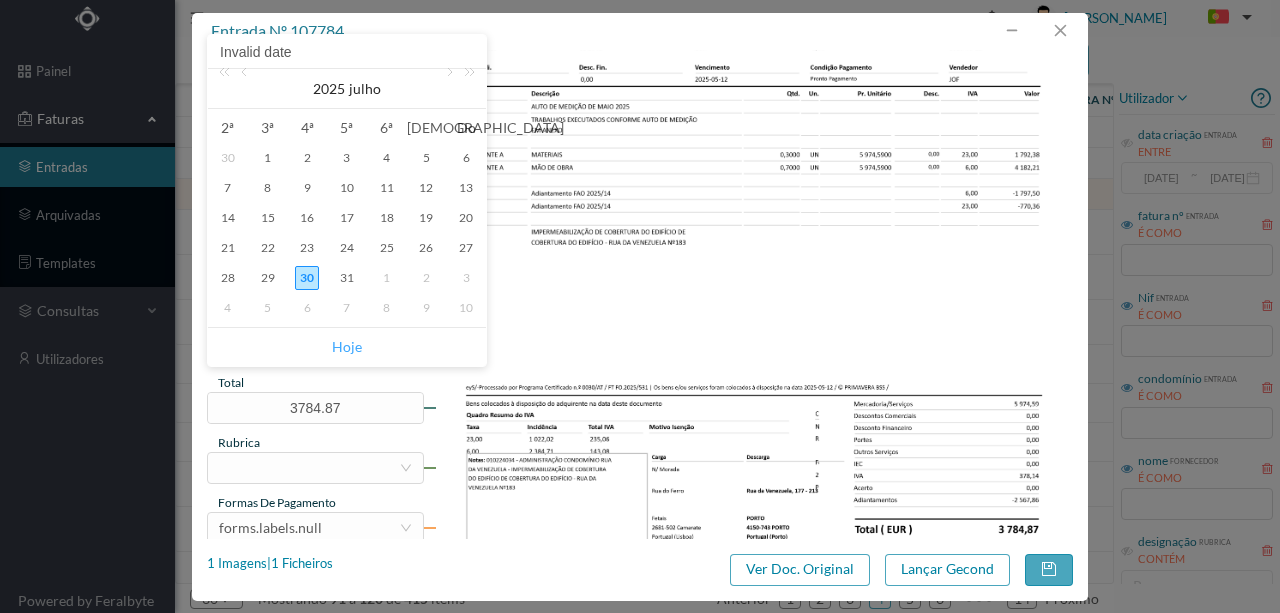 click on "Hoje" at bounding box center [347, 347] 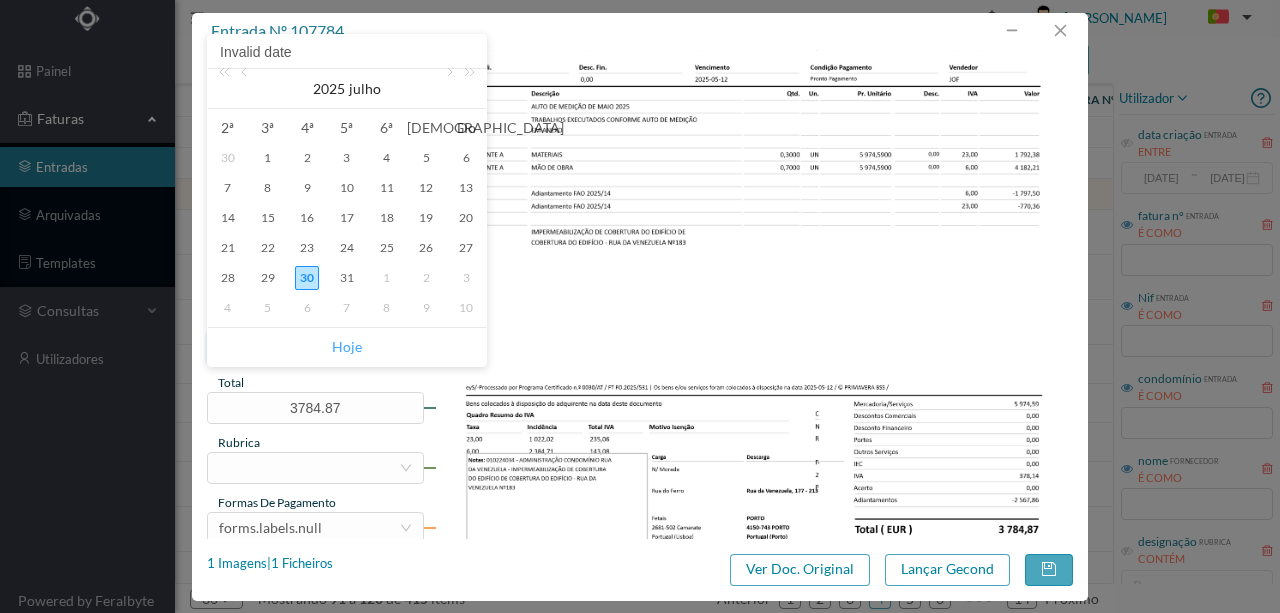 type on "30-07-2025" 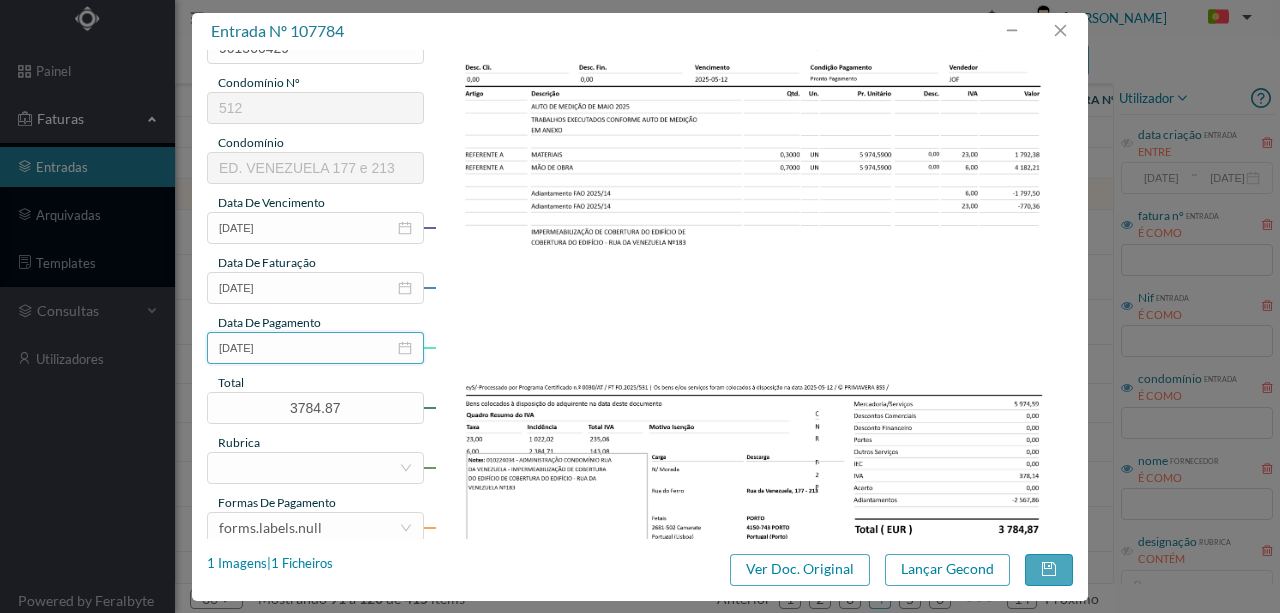 scroll, scrollTop: 466, scrollLeft: 0, axis: vertical 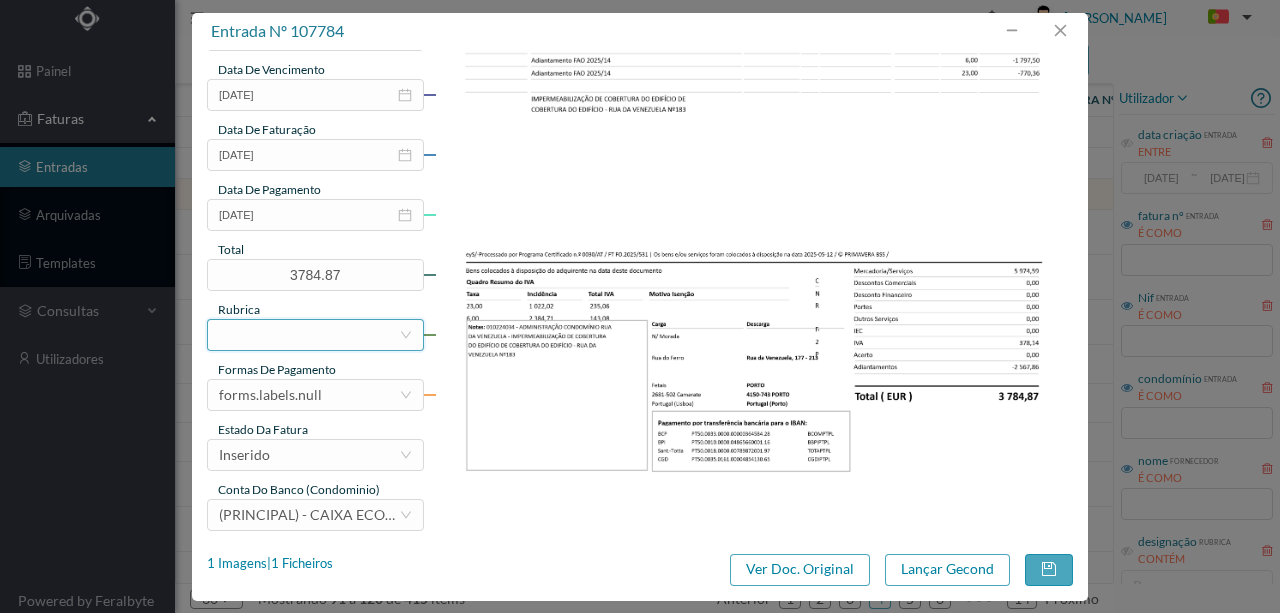 click at bounding box center (309, 335) 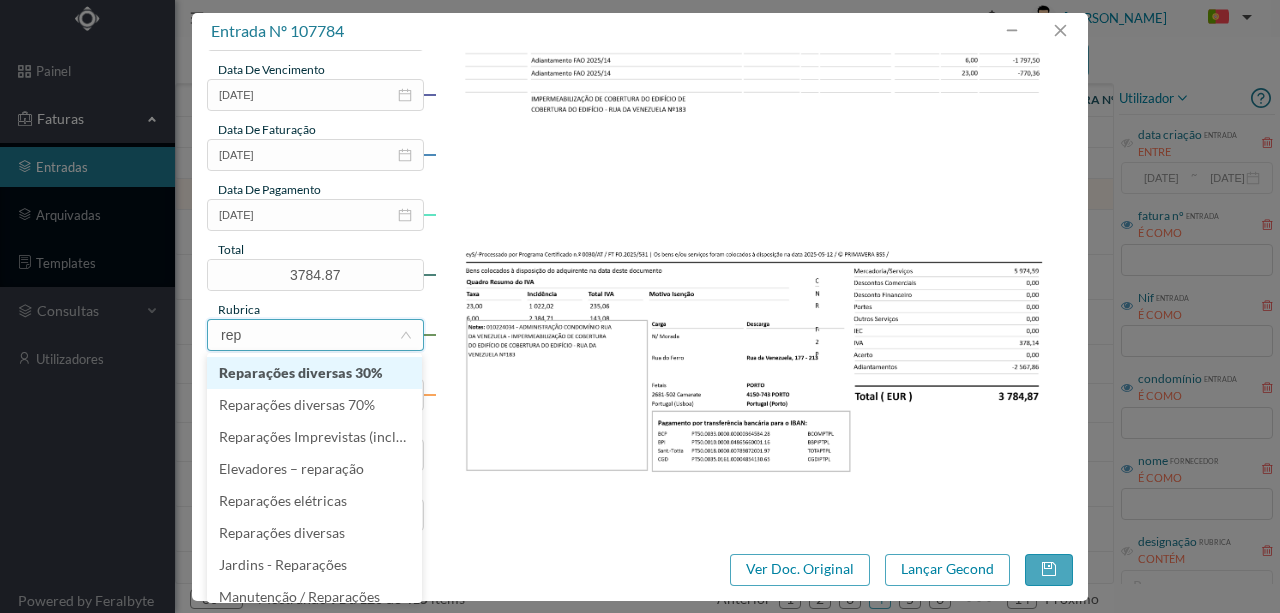 type on "repa" 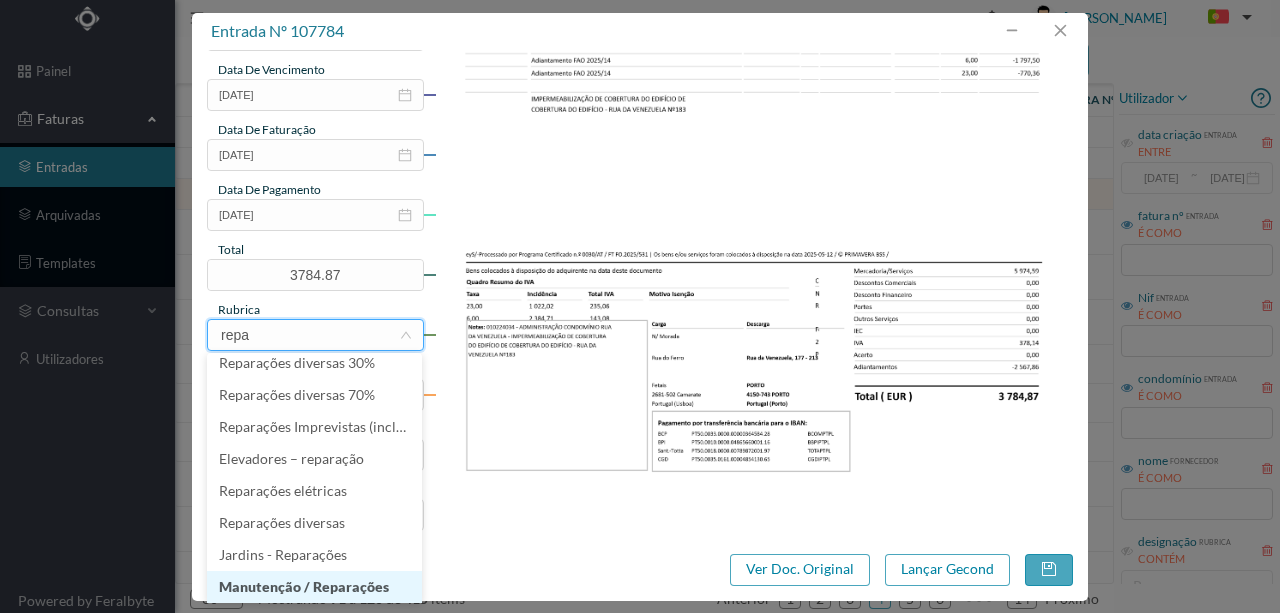 click on "Manutenção / Reparações" at bounding box center [314, 587] 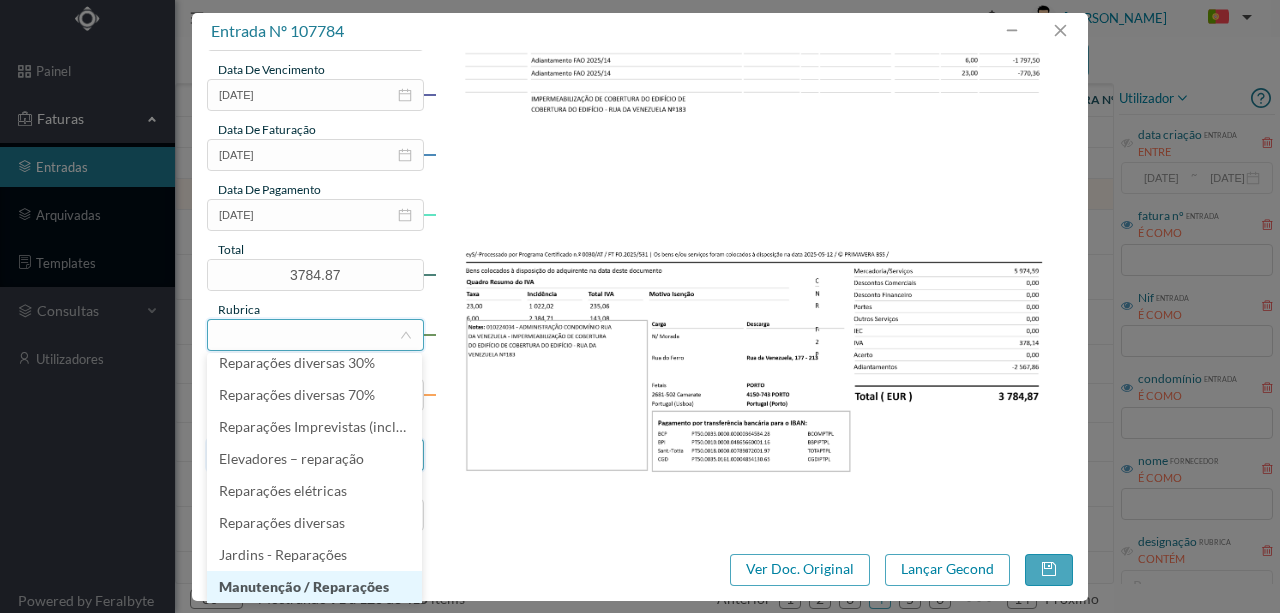 scroll, scrollTop: 4, scrollLeft: 0, axis: vertical 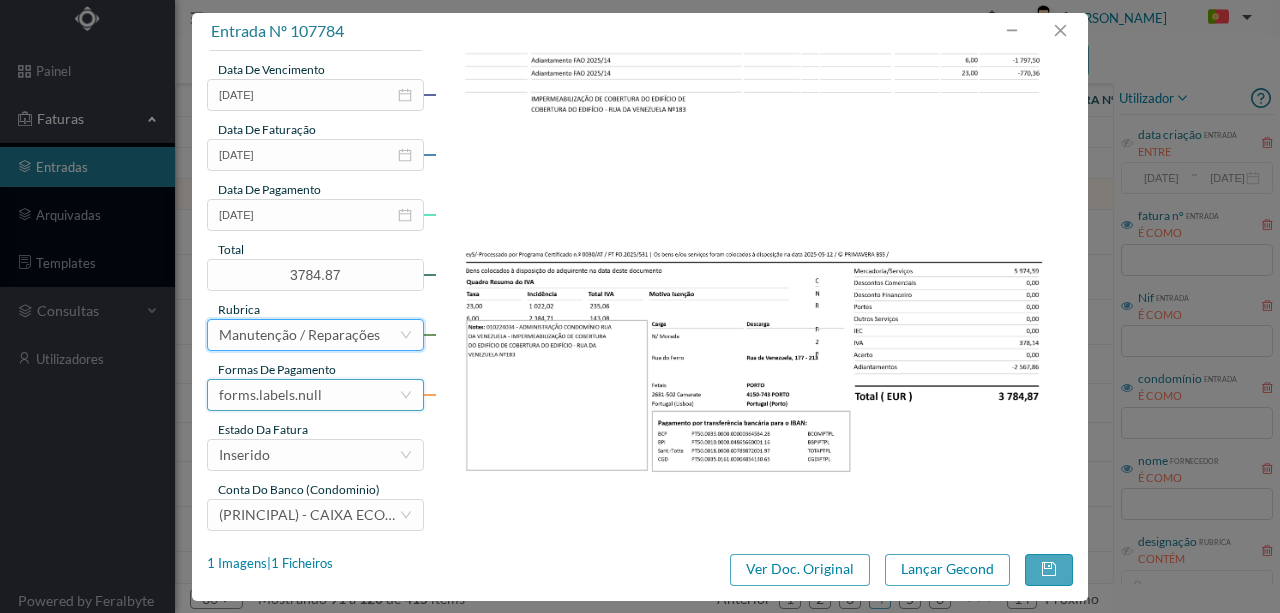 click on "forms.labels.null" at bounding box center [270, 395] 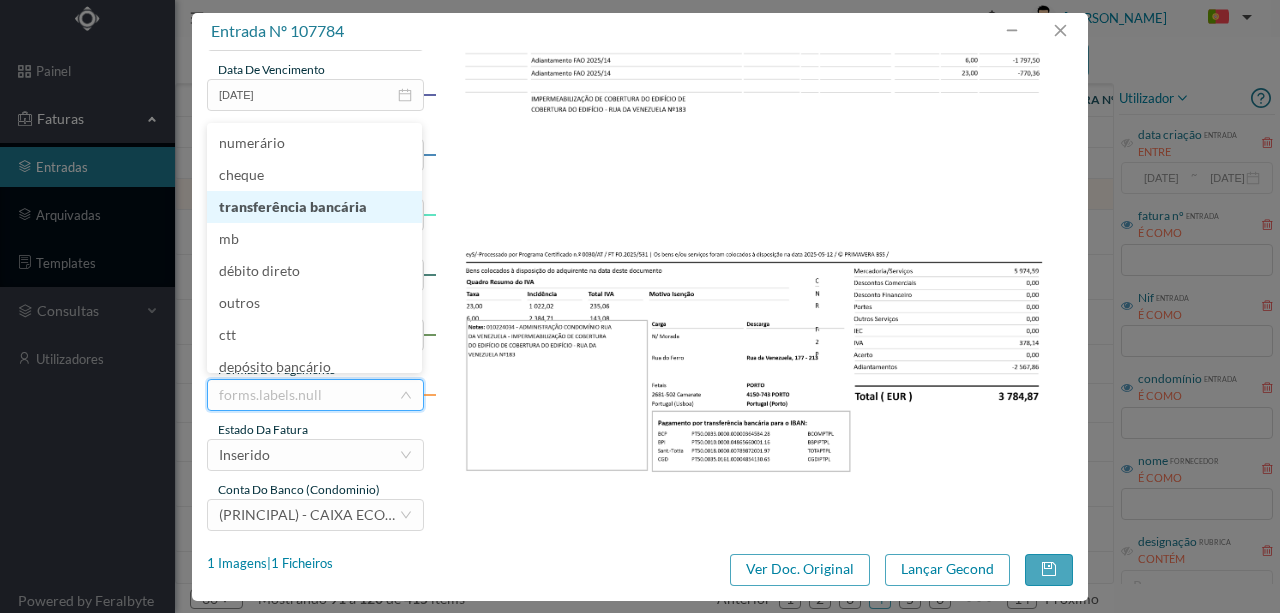 click on "transferência bancária" at bounding box center (314, 207) 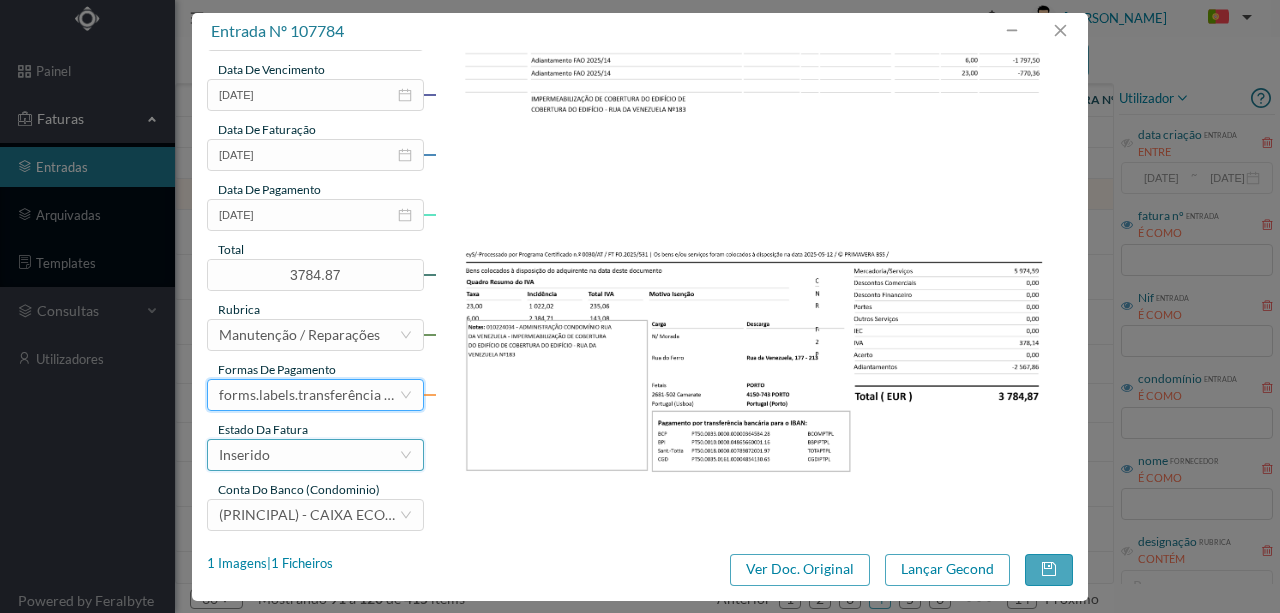 click on "Inserido" at bounding box center (309, 455) 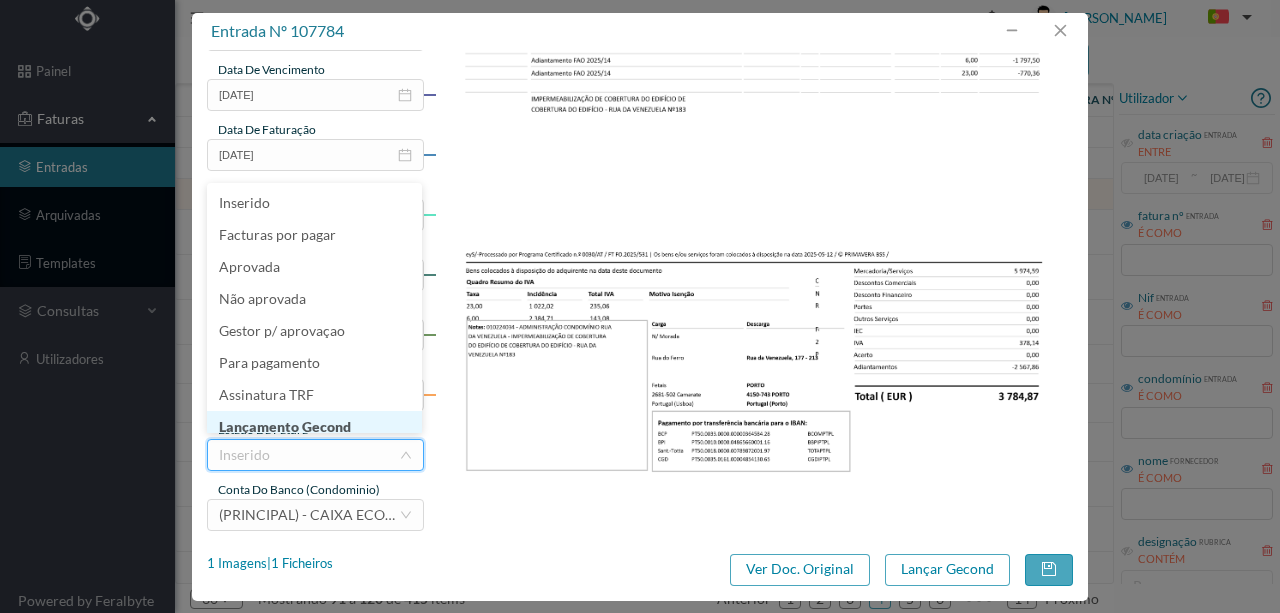 scroll, scrollTop: 10, scrollLeft: 0, axis: vertical 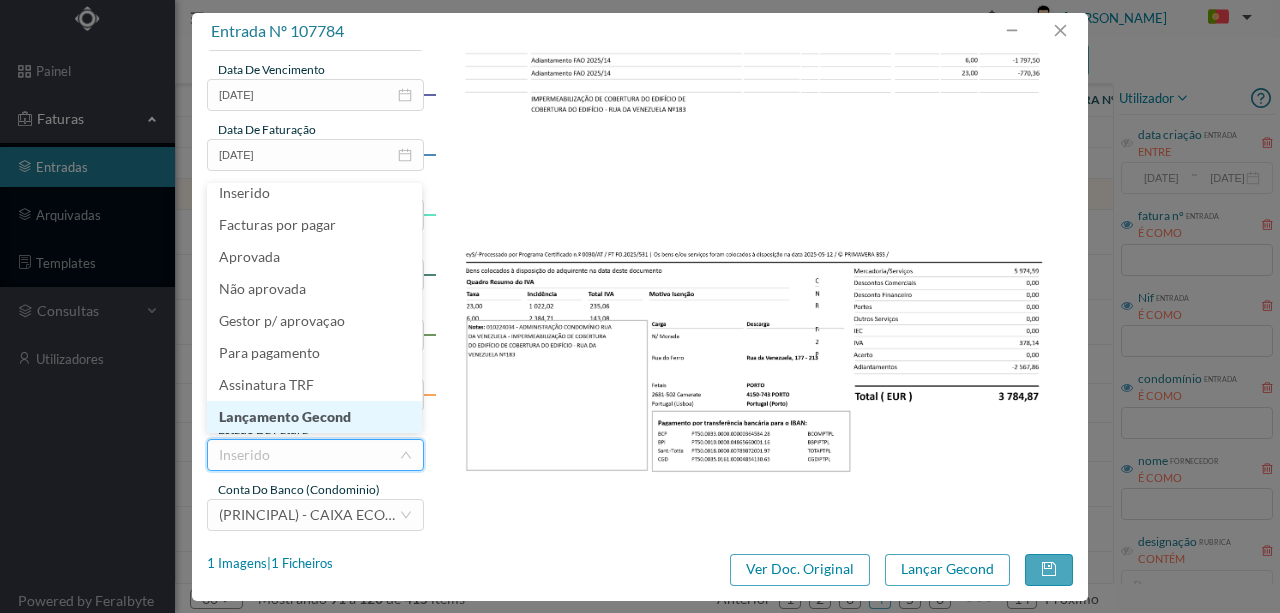 drag, startPoint x: 321, startPoint y: 418, endPoint x: 354, endPoint y: 417, distance: 33.01515 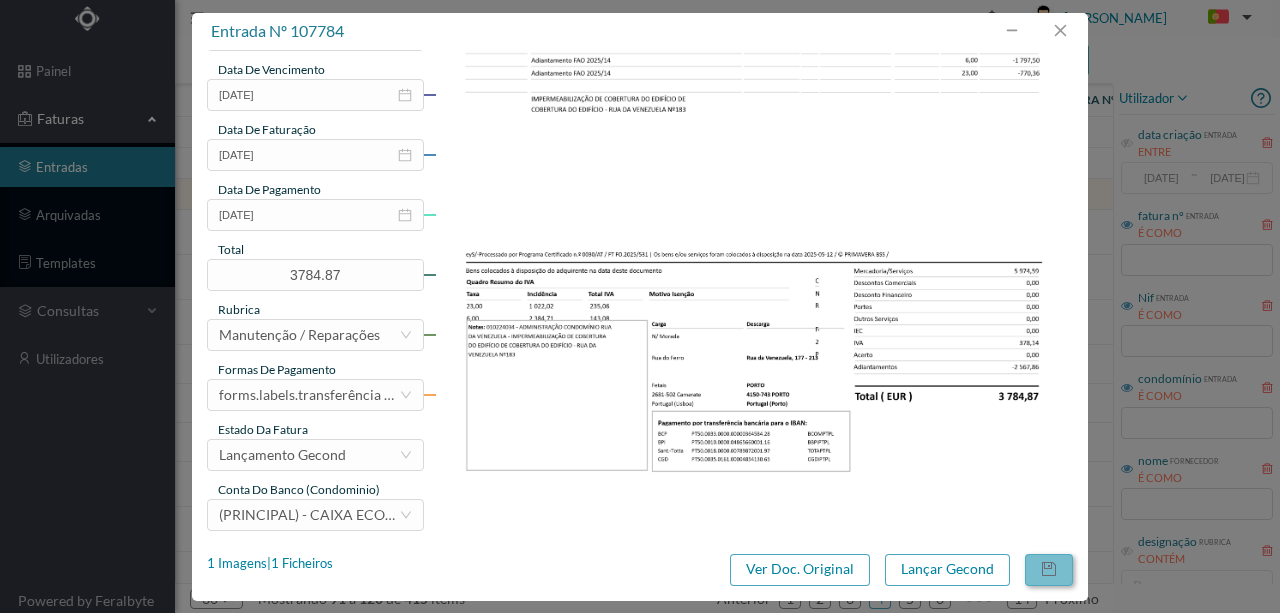 click at bounding box center [1049, 570] 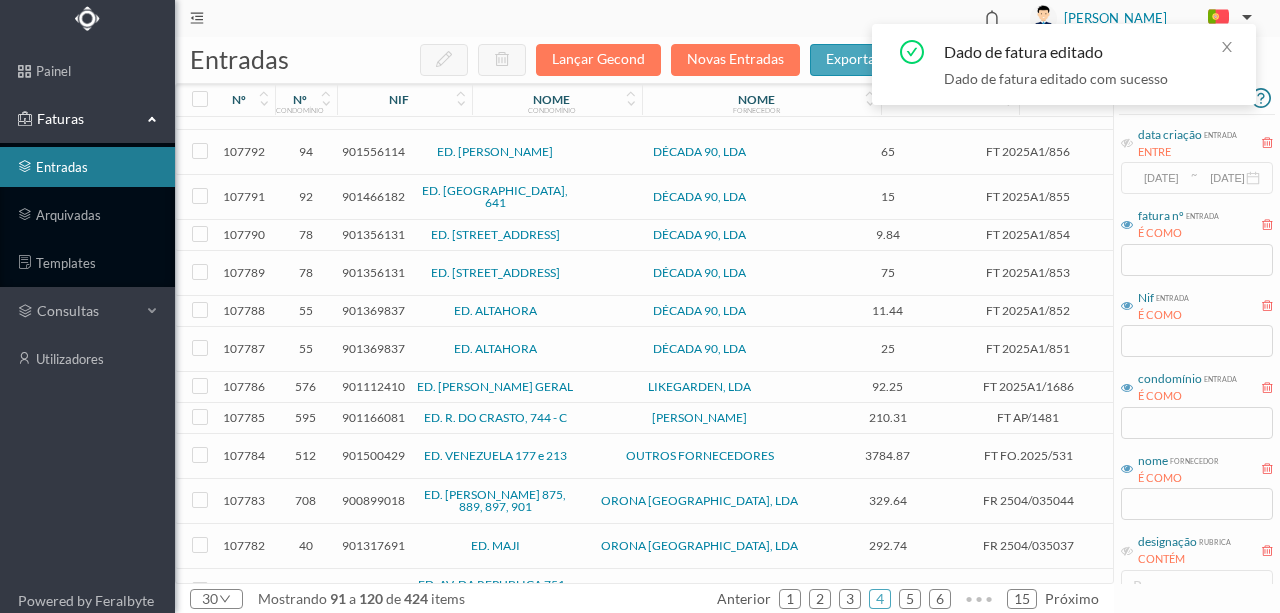 scroll, scrollTop: 133, scrollLeft: 0, axis: vertical 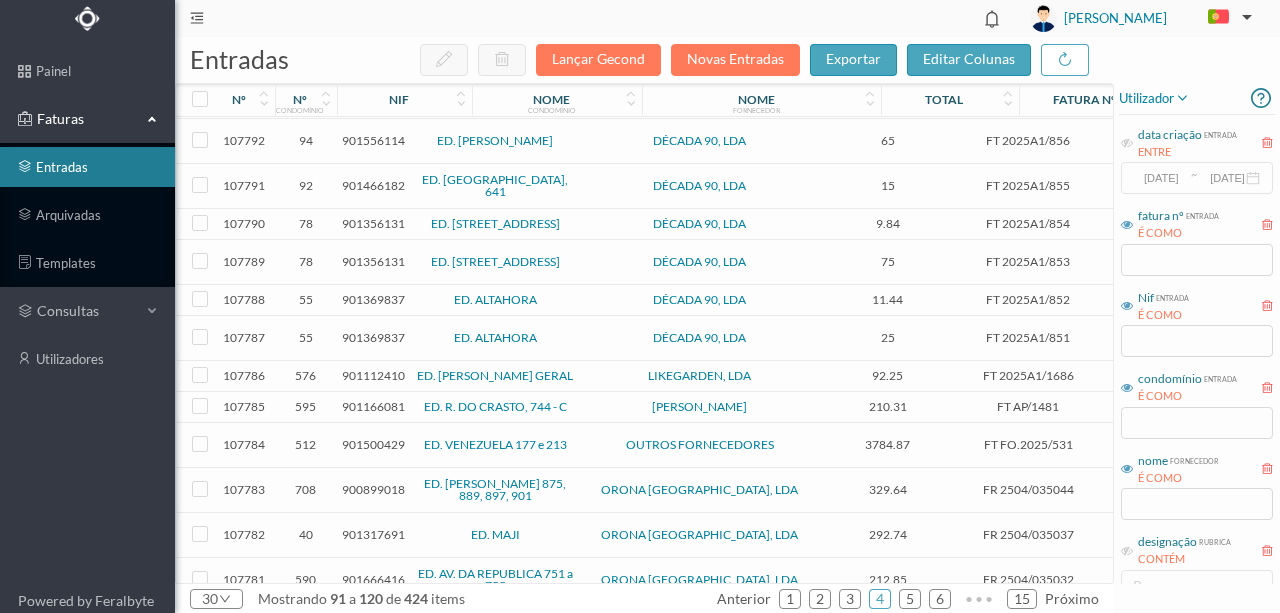 click on "900899018" at bounding box center [373, 489] 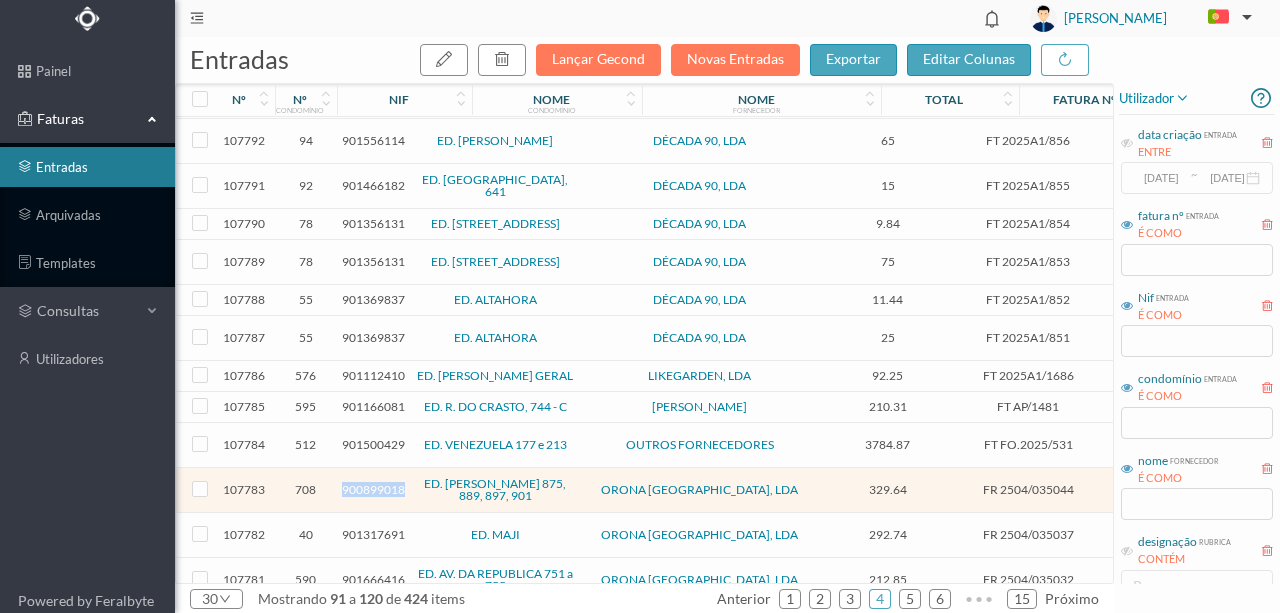 click on "900899018" at bounding box center [373, 489] 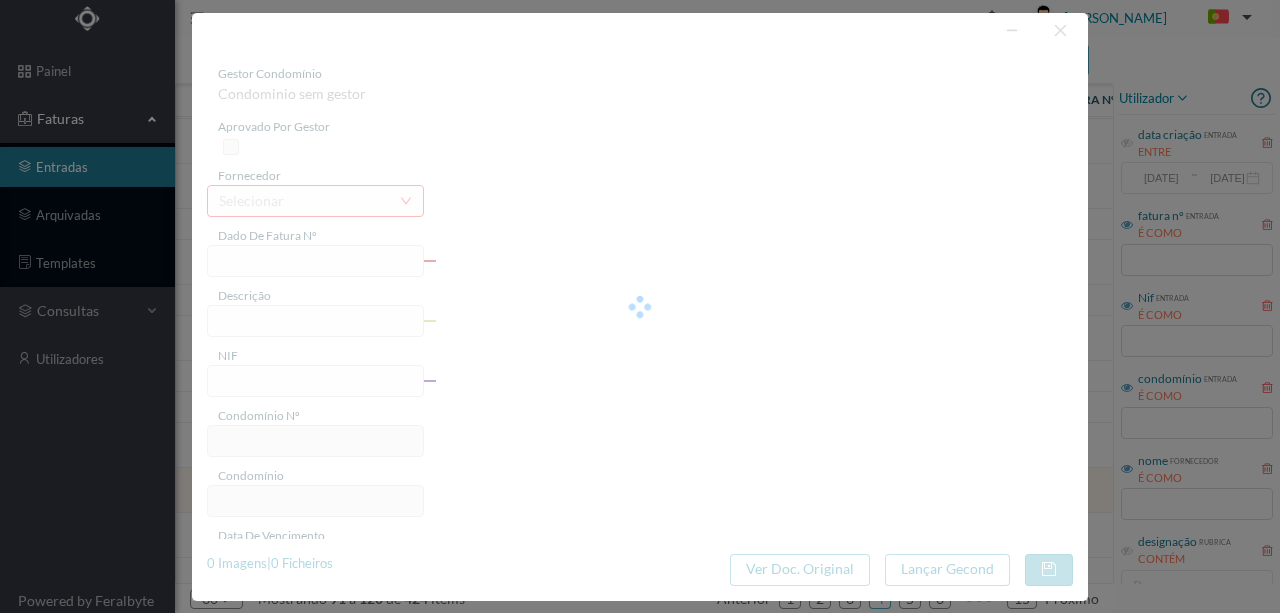 type on "FR 2504/035044" 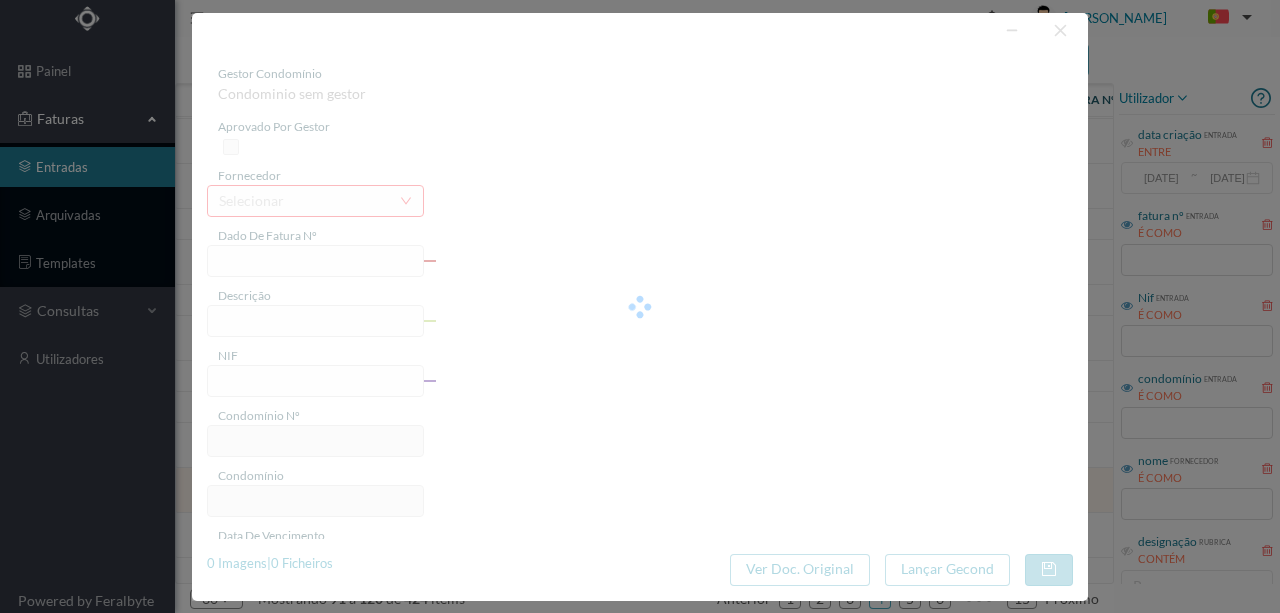 type on "Reparação" 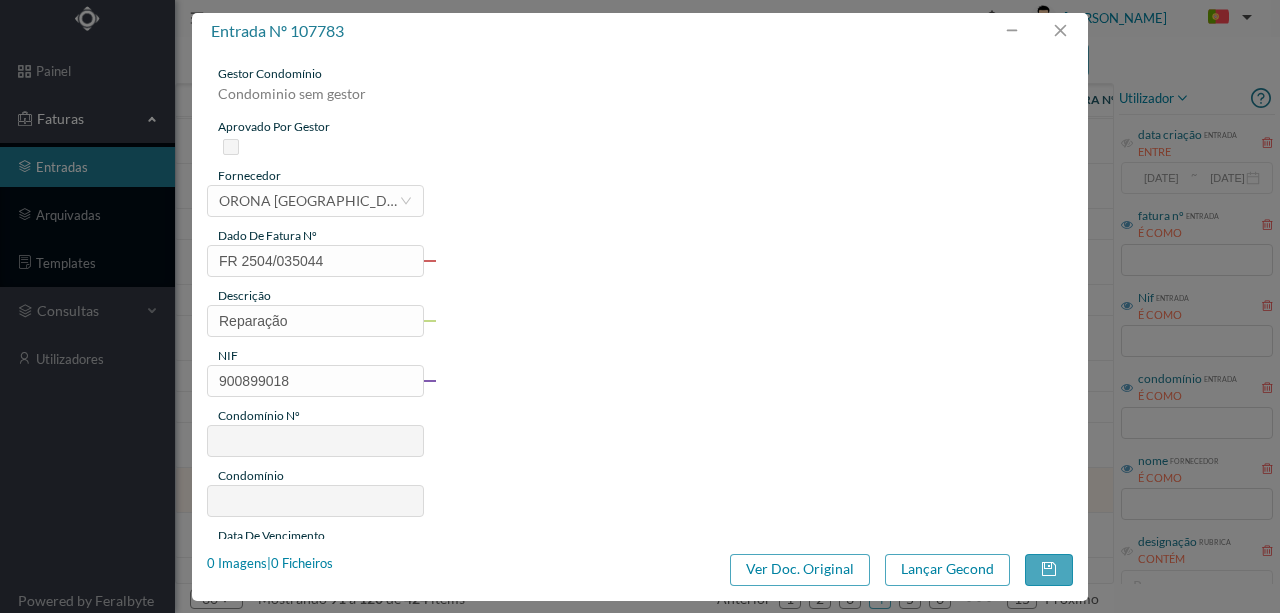type on "708" 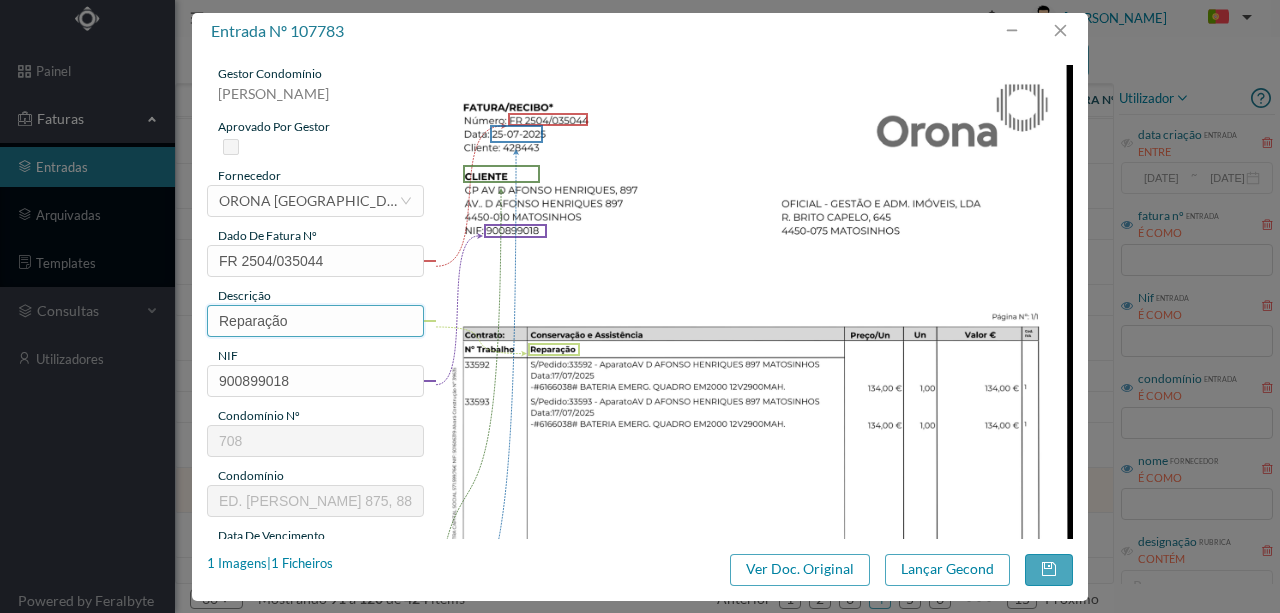 click on "Reparação" at bounding box center [315, 321] 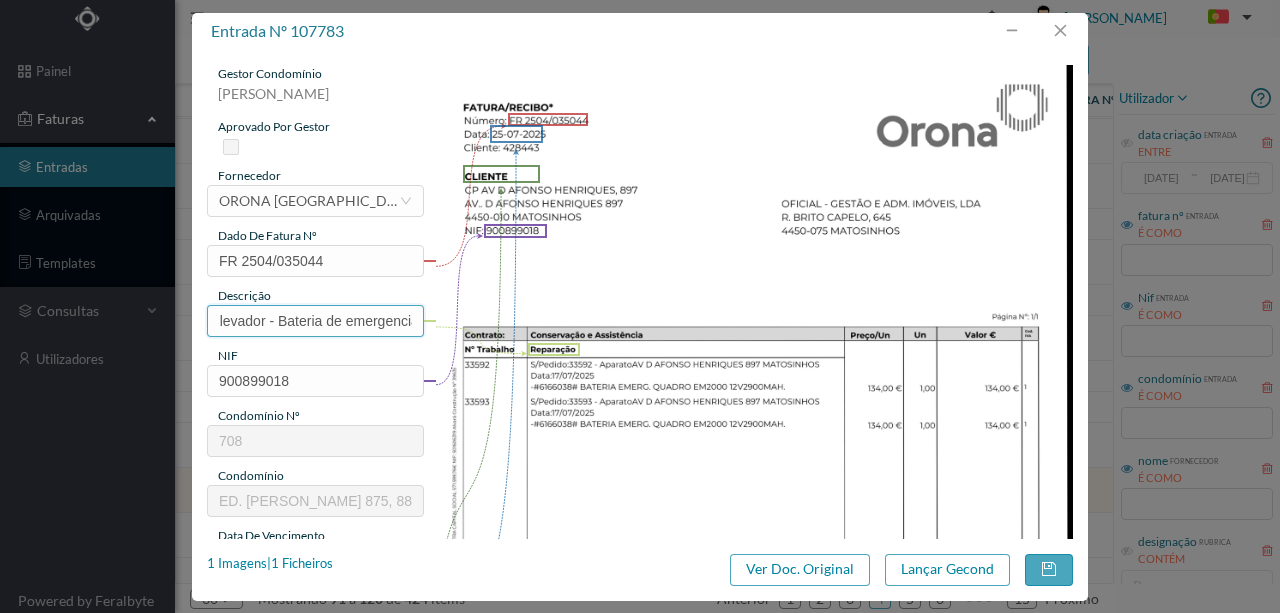 scroll, scrollTop: 0, scrollLeft: 106, axis: horizontal 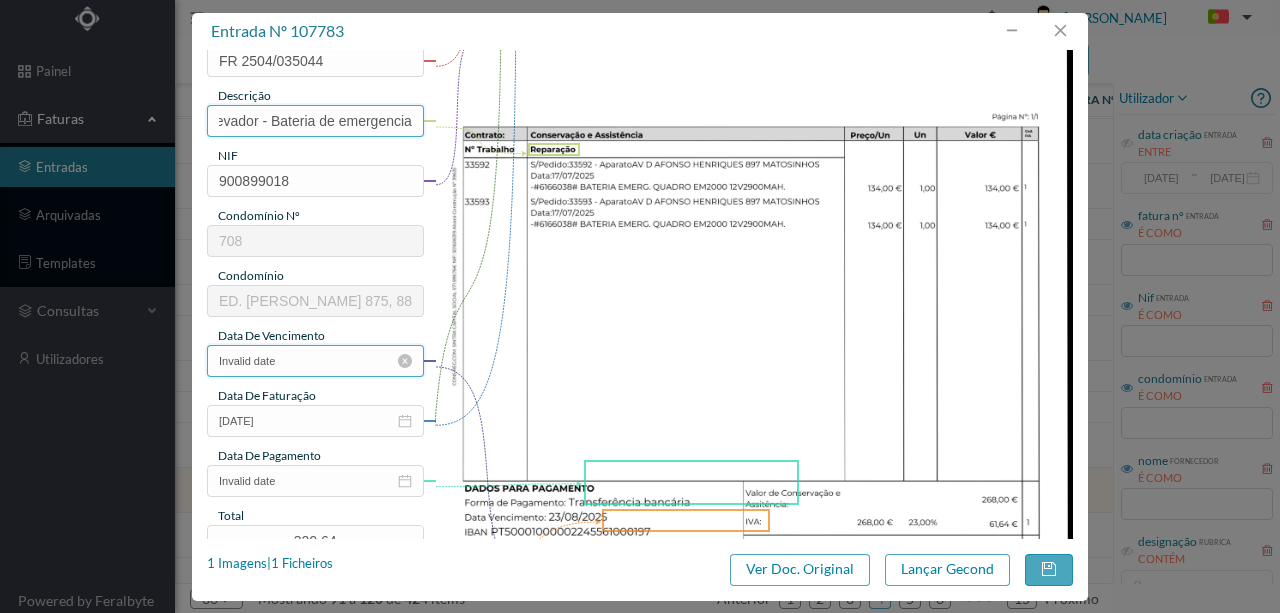 type on "Reparação de elevador - Bateria de emergencia" 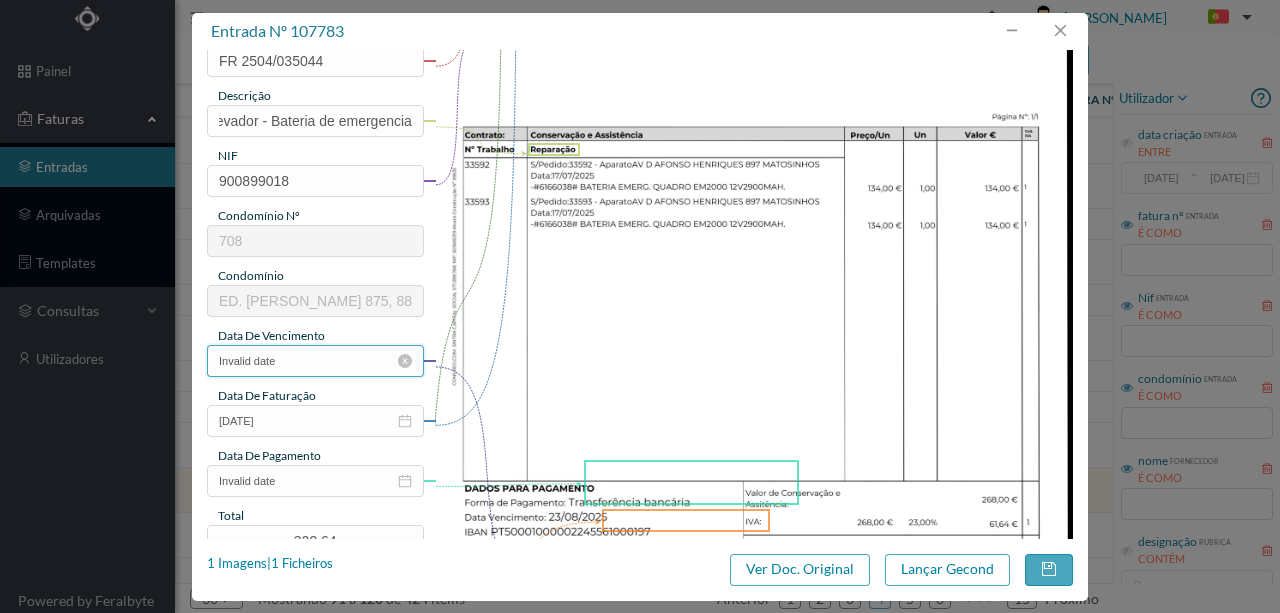 scroll, scrollTop: 0, scrollLeft: 0, axis: both 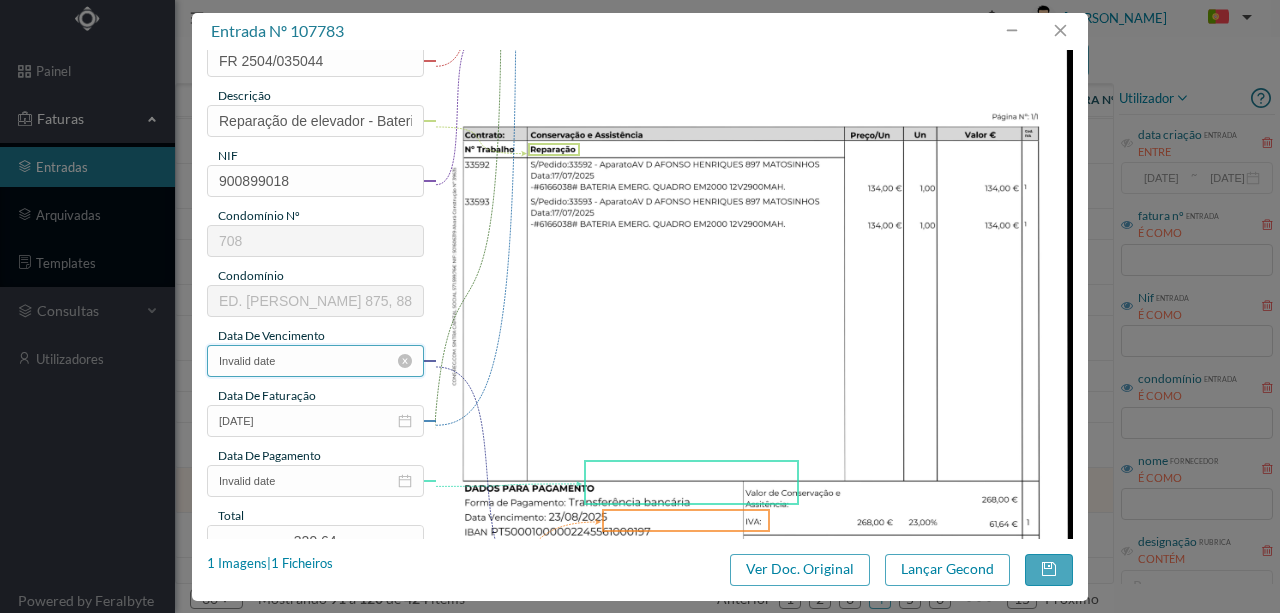 click on "Invalid date" at bounding box center (315, 361) 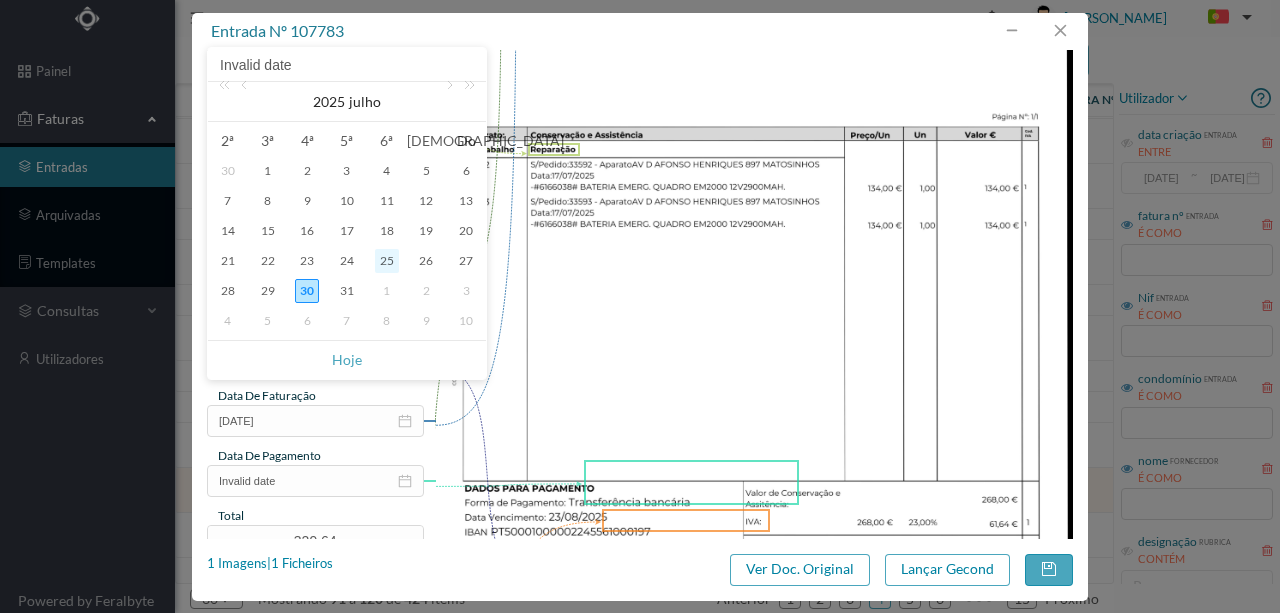 click on "25" at bounding box center [387, 261] 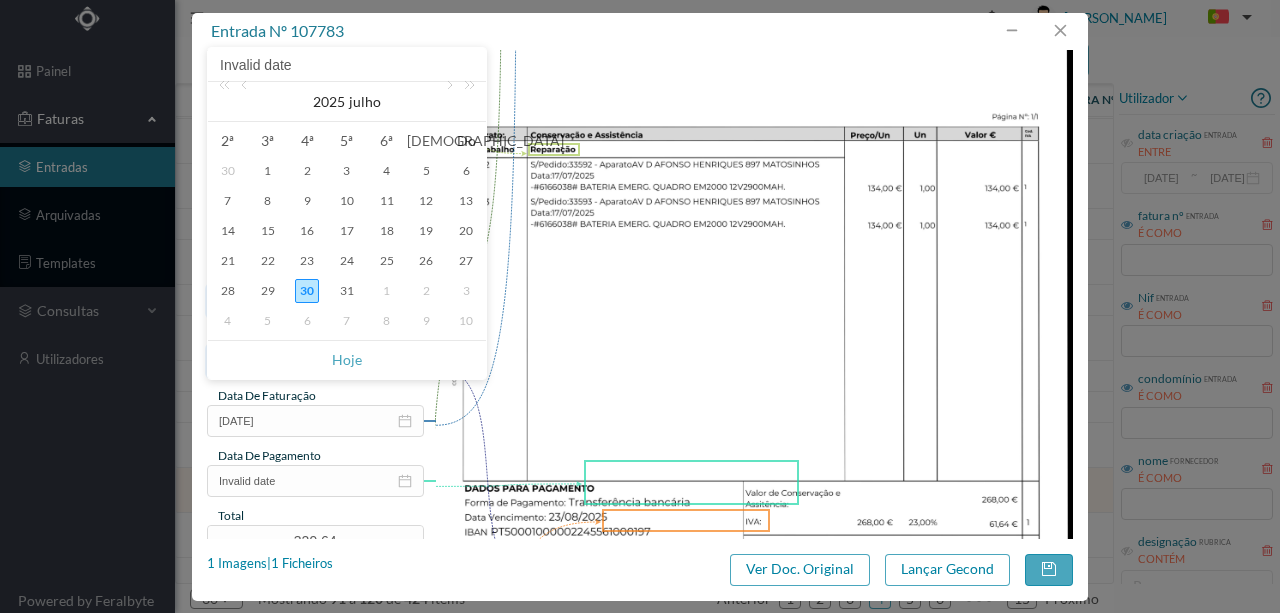 type on "25-07-2025" 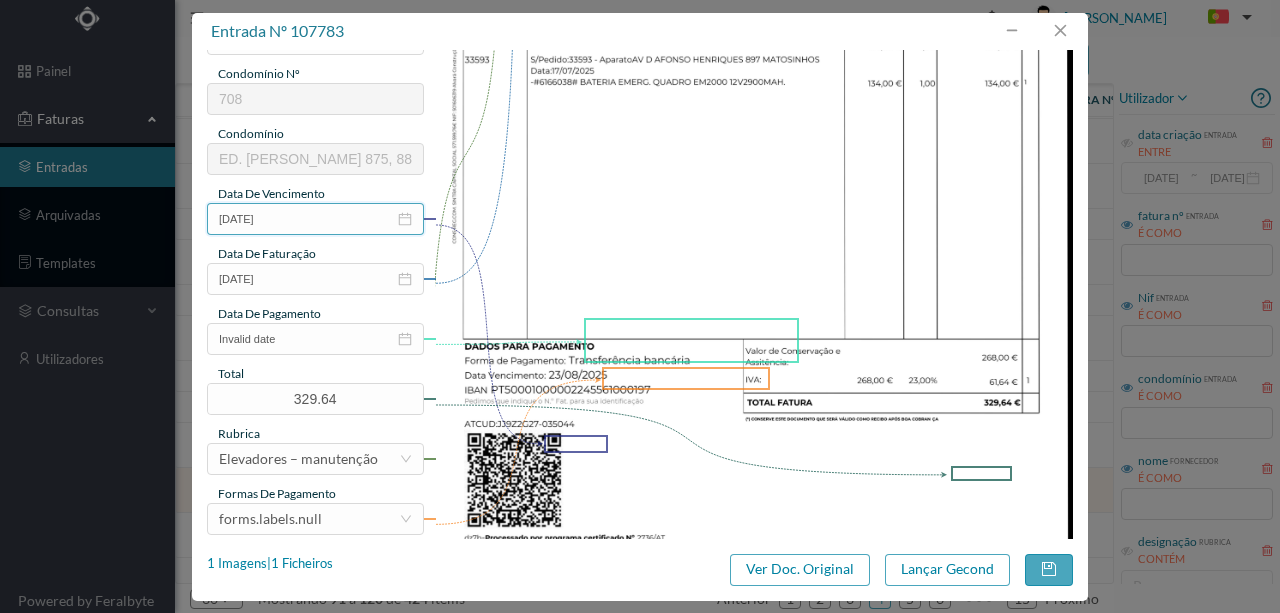 scroll, scrollTop: 400, scrollLeft: 0, axis: vertical 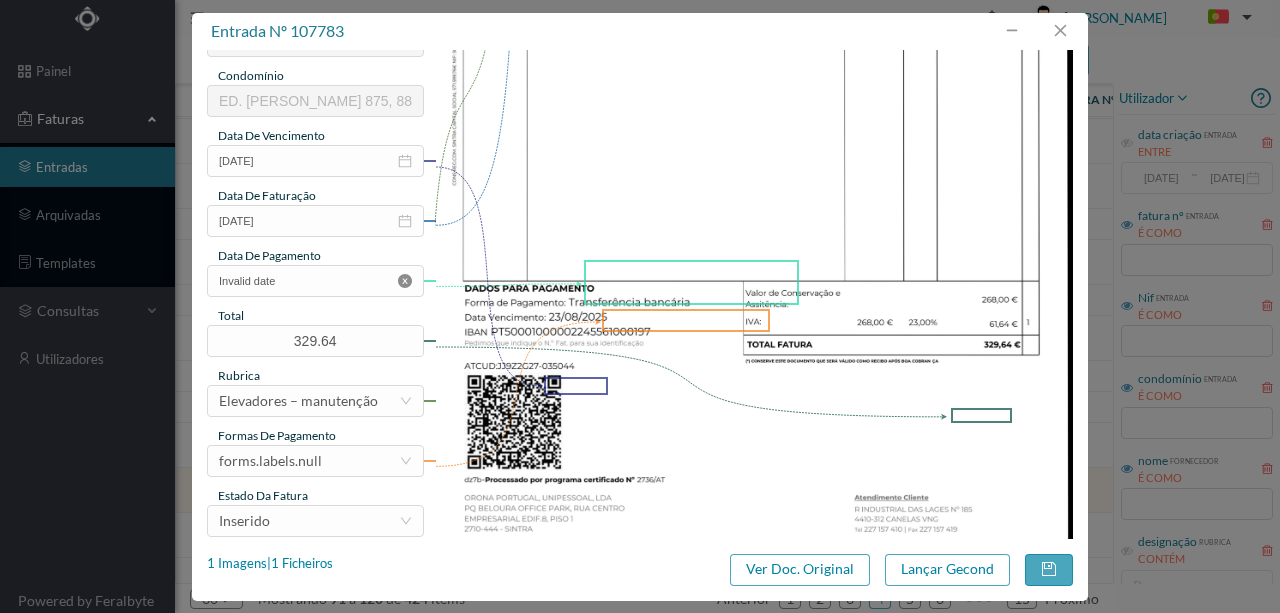 click 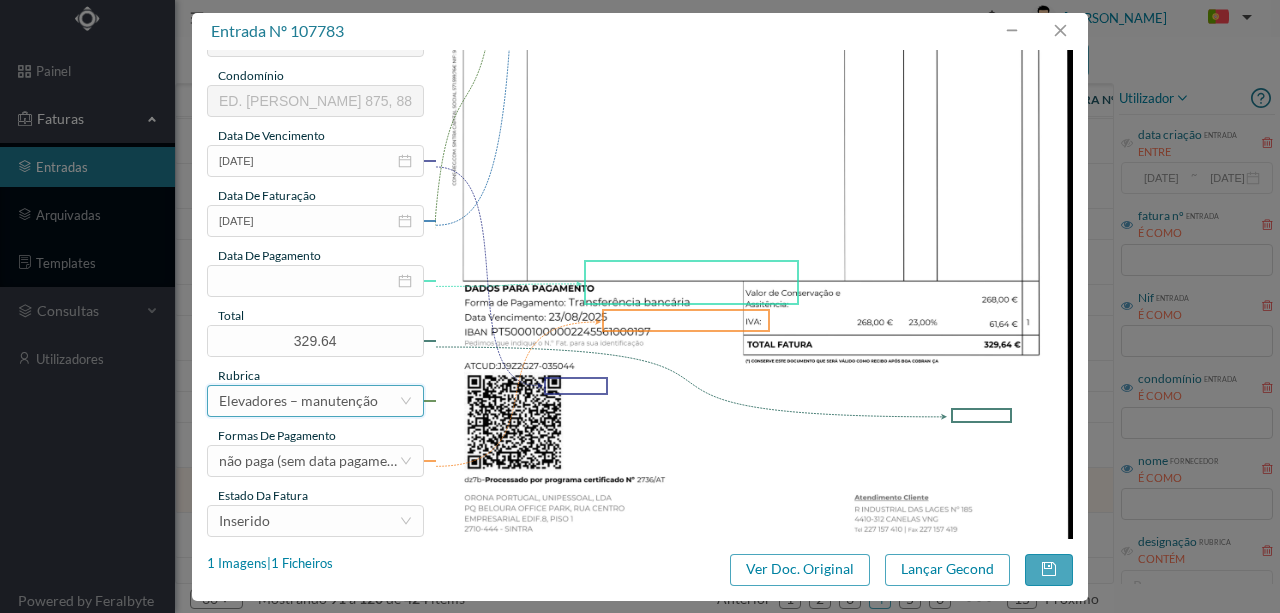 click on "Elevadores – manutenção" at bounding box center [298, 401] 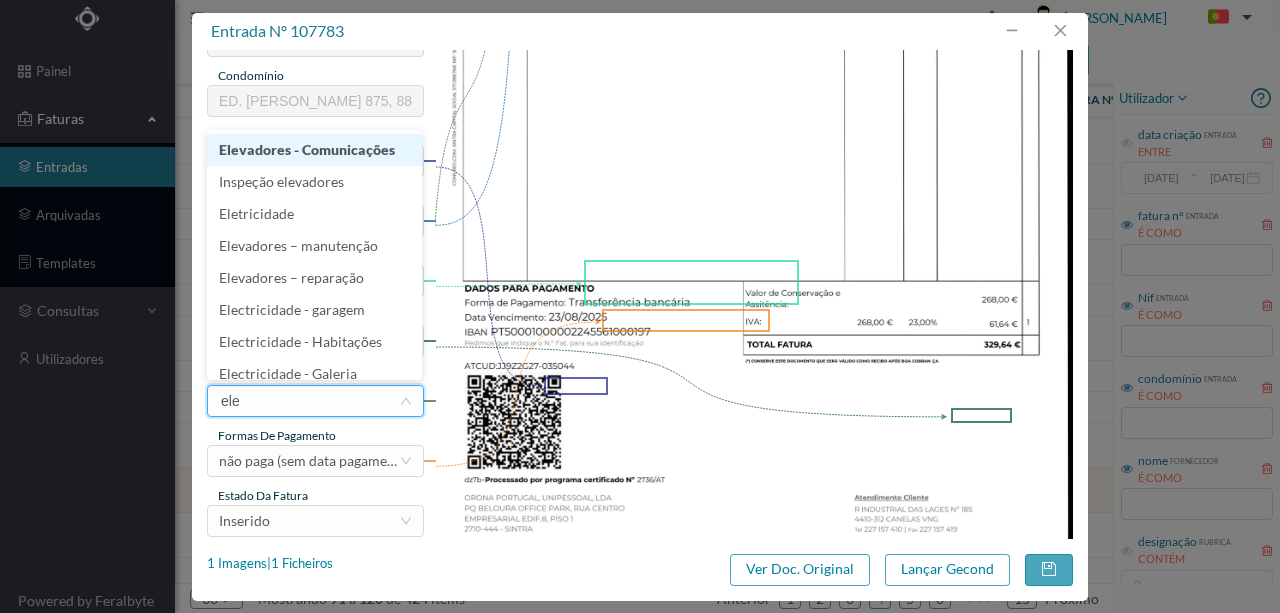 type on "elev" 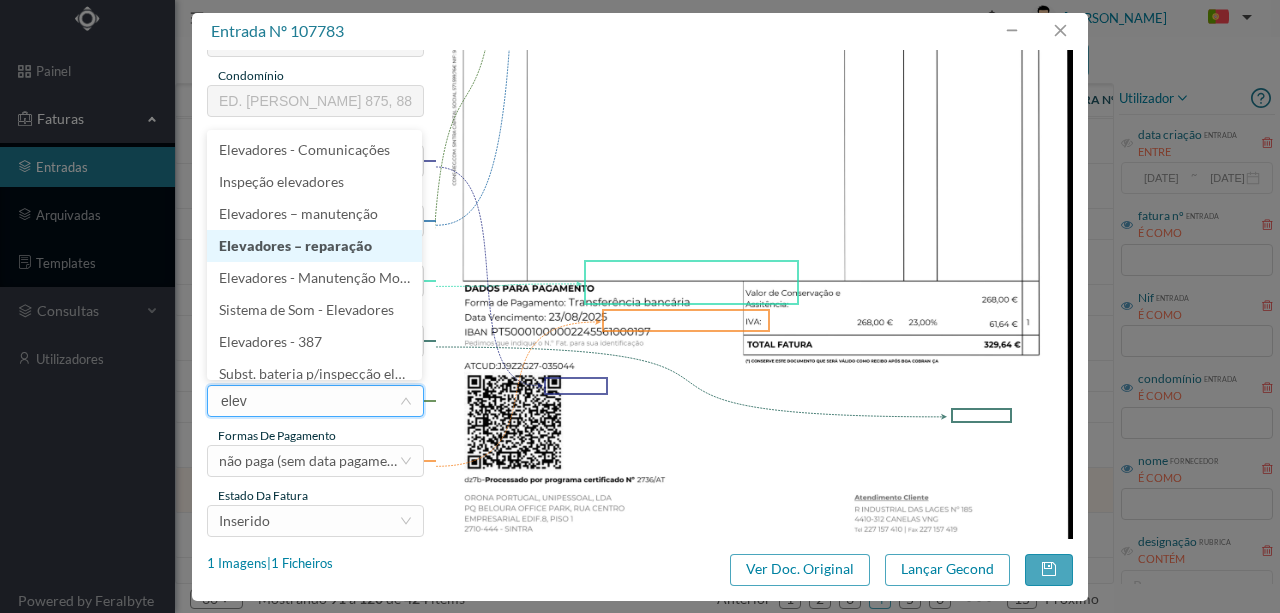 click on "Elevadores – reparação" at bounding box center [314, 246] 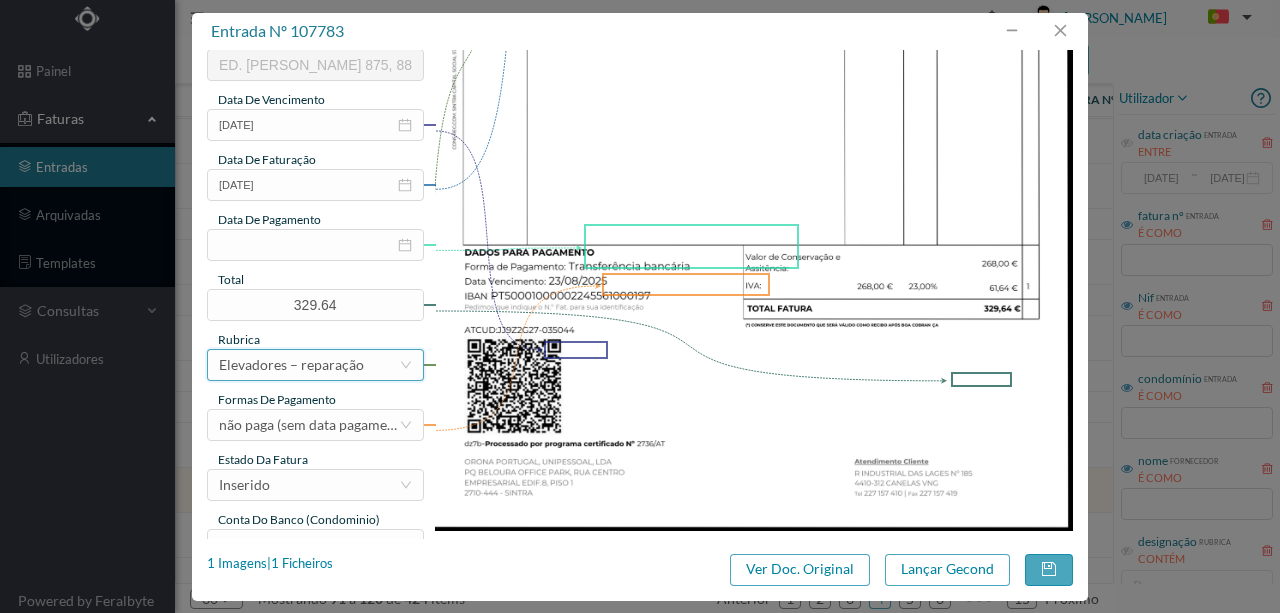 scroll, scrollTop: 473, scrollLeft: 0, axis: vertical 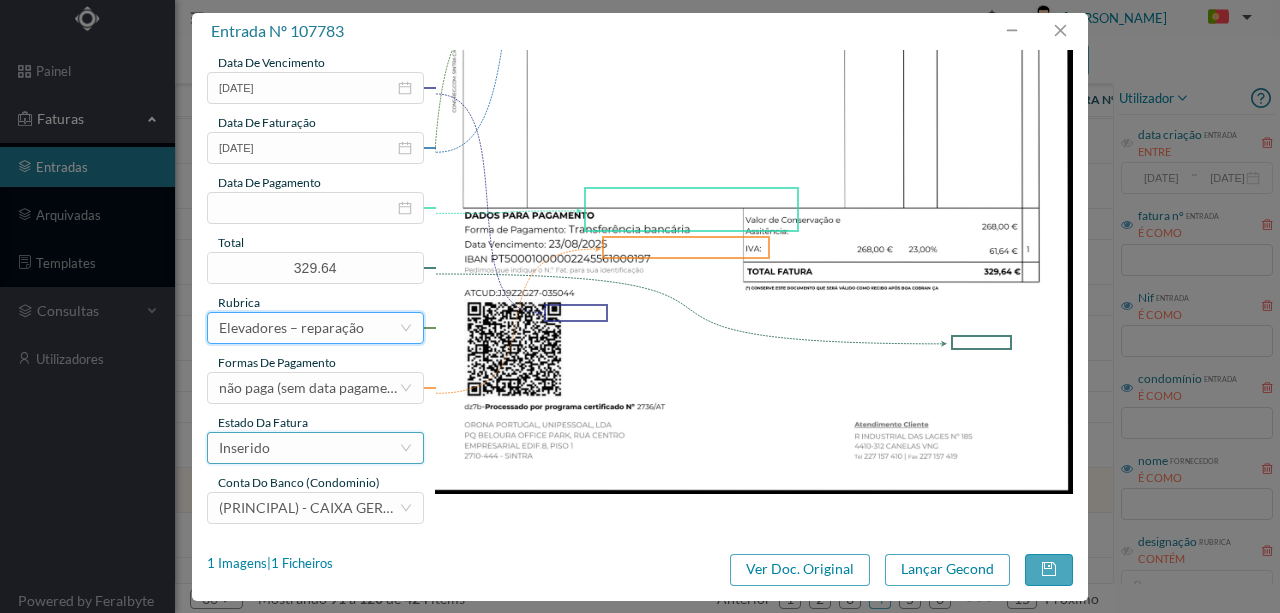 click on "Inserido" at bounding box center (309, 448) 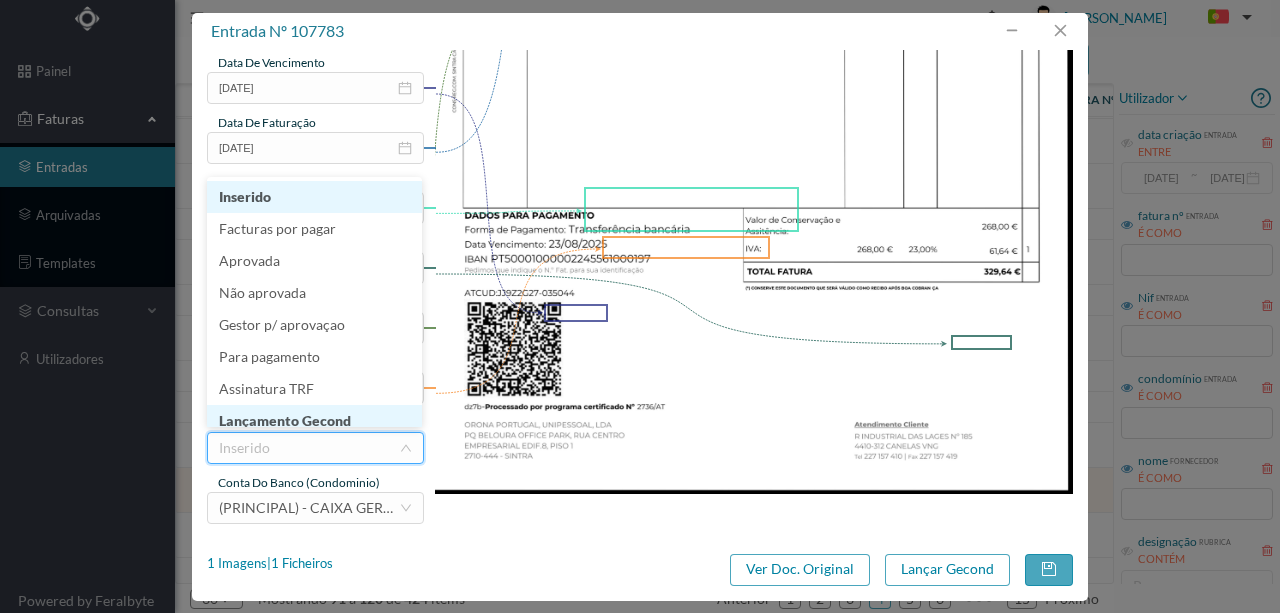 scroll, scrollTop: 10, scrollLeft: 0, axis: vertical 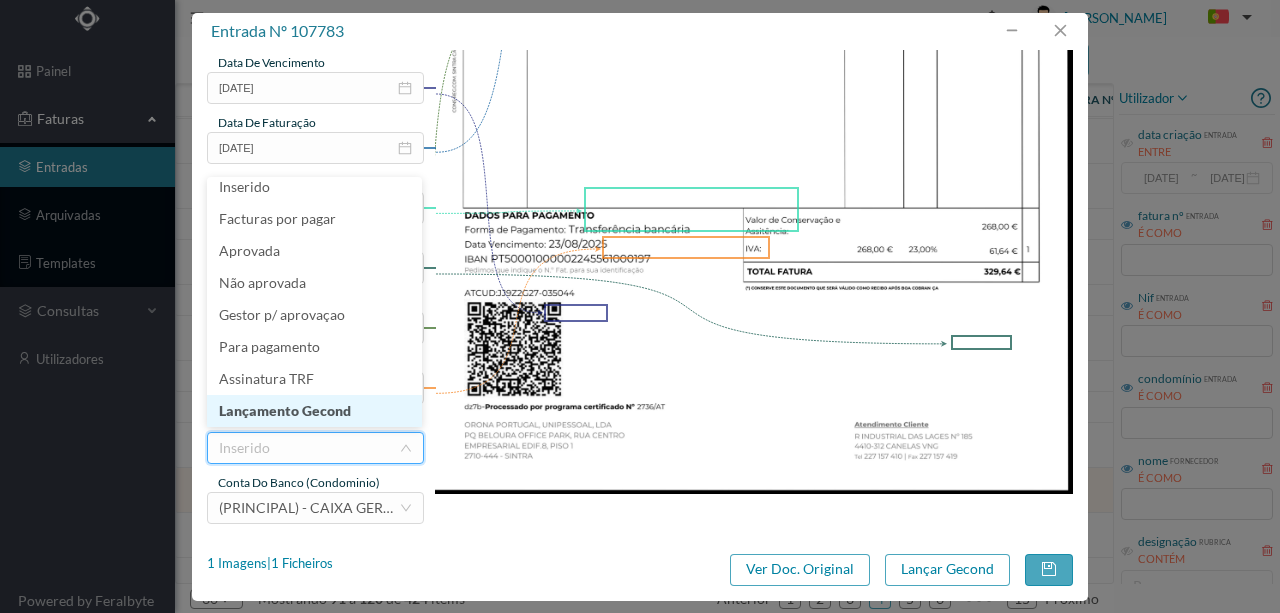 click on "Lançamento Gecond" at bounding box center (314, 411) 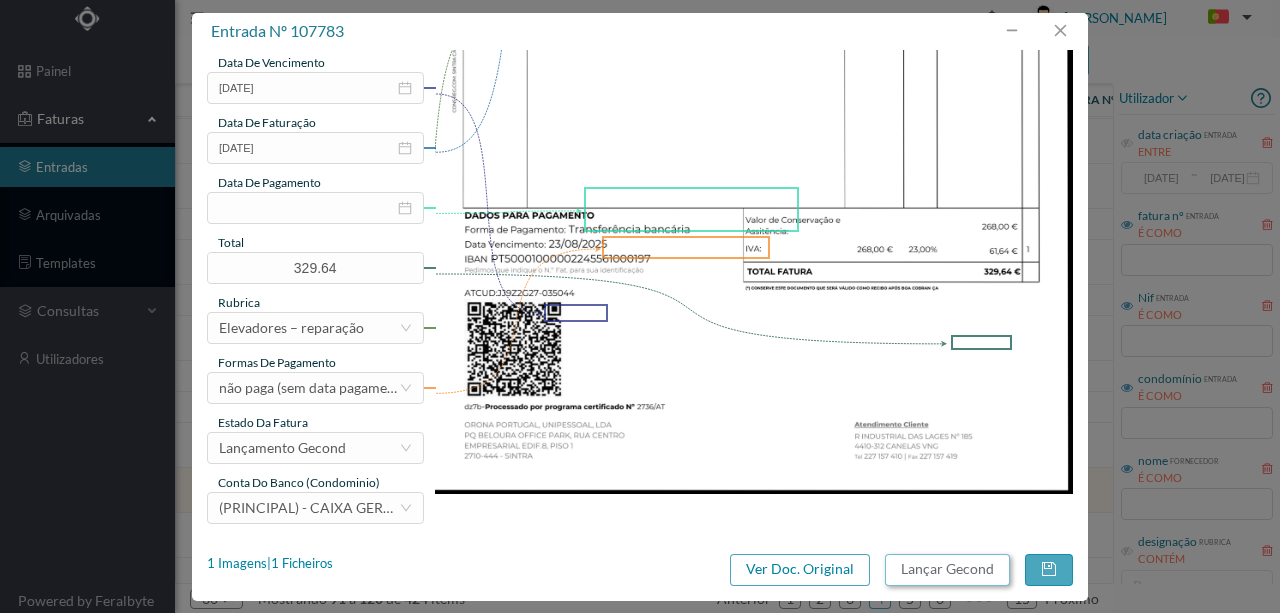 click on "Lançar Gecond" at bounding box center [947, 570] 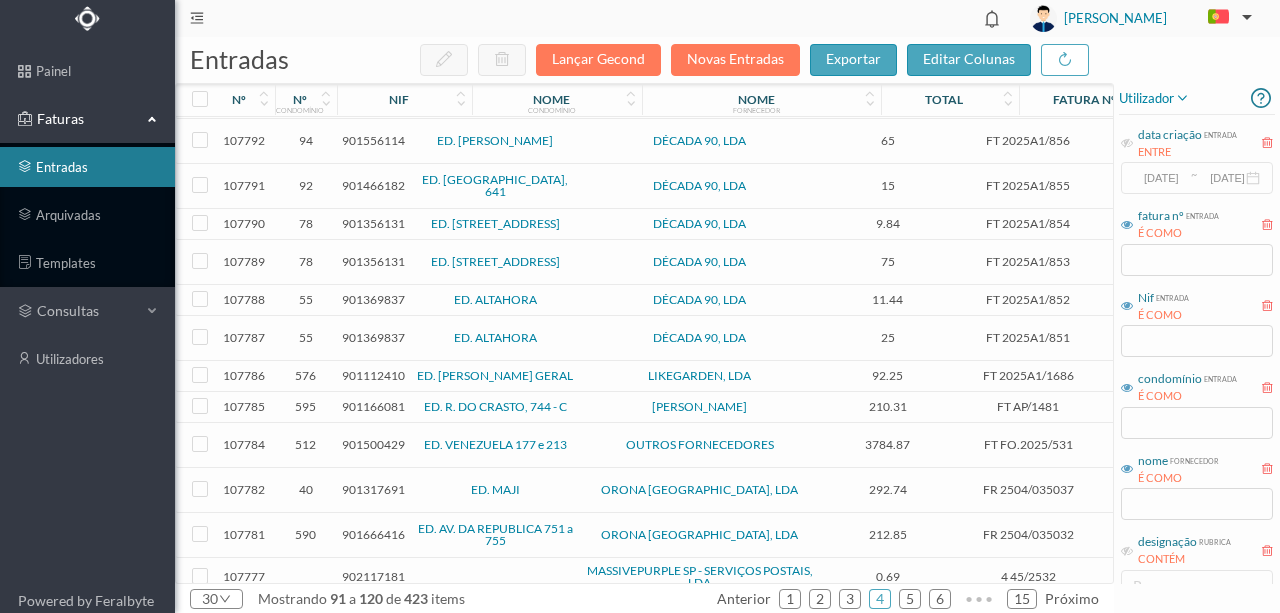 click on "901317691" at bounding box center (373, 489) 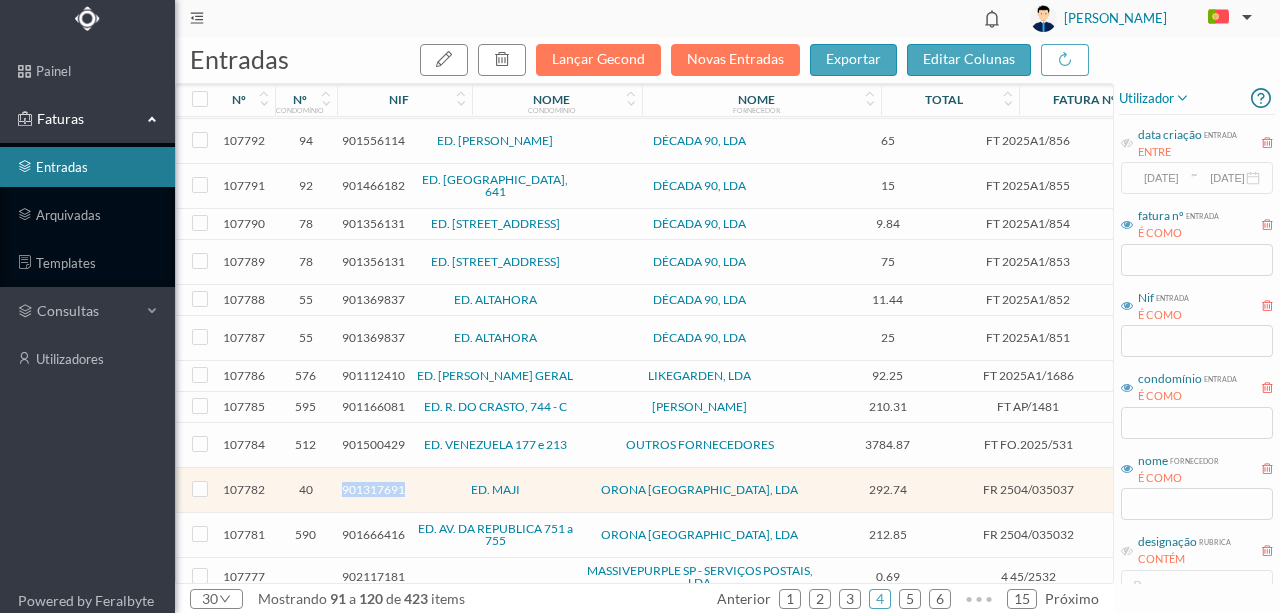 click on "901317691" at bounding box center (373, 489) 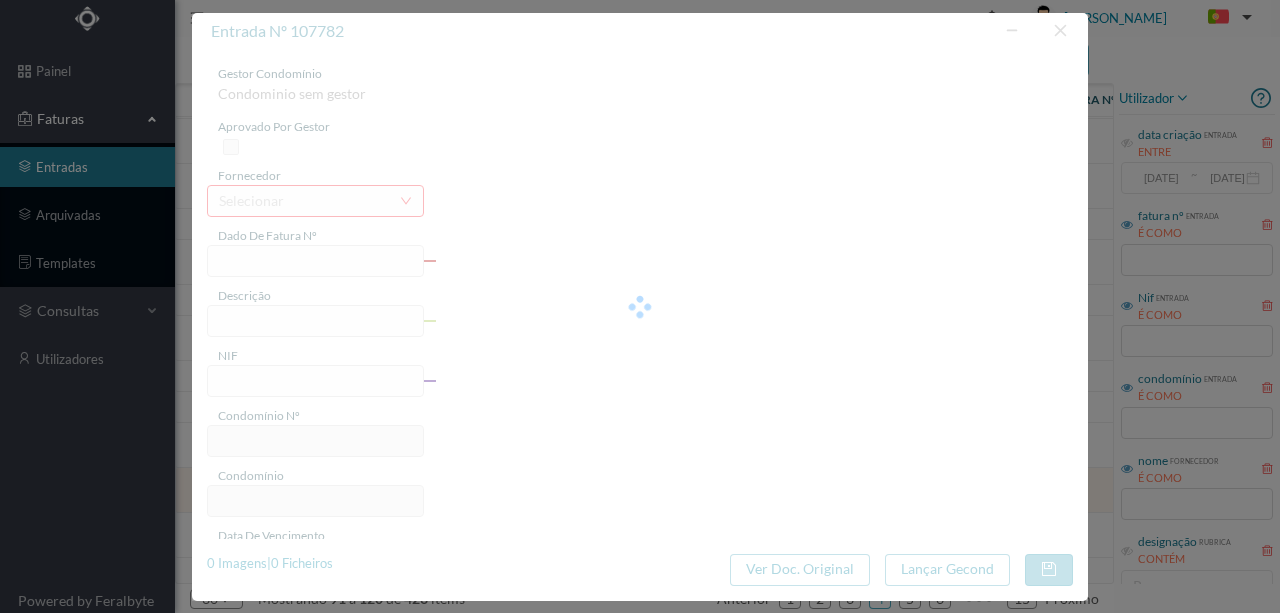 type on "FR 2504/035037" 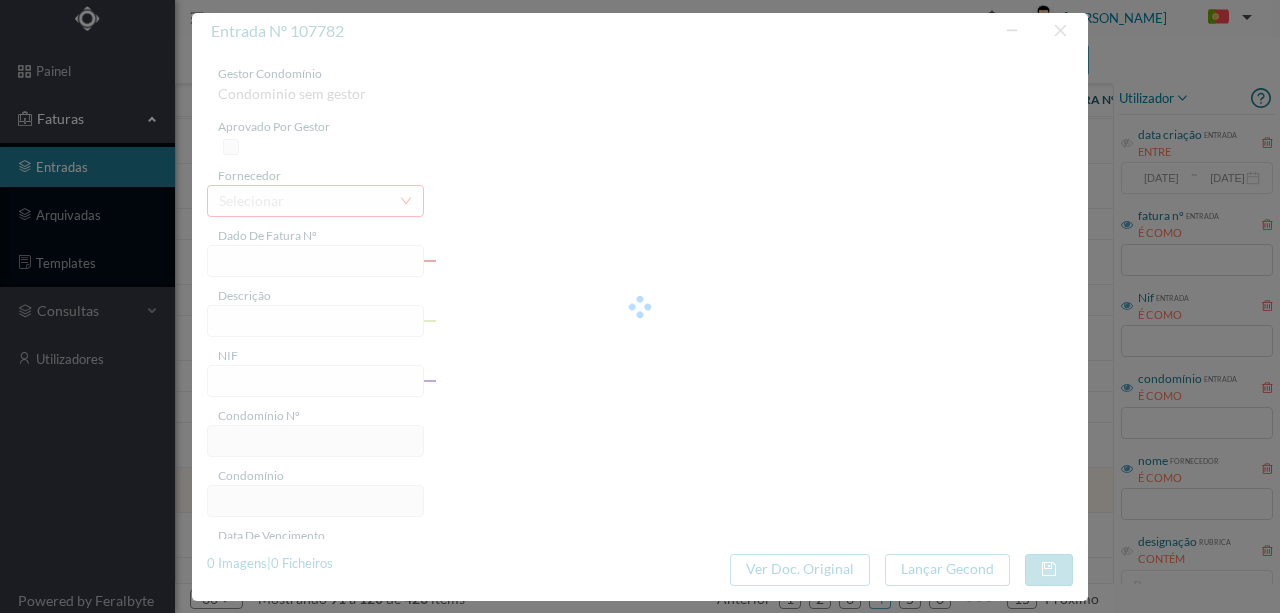 type on "Reparação" 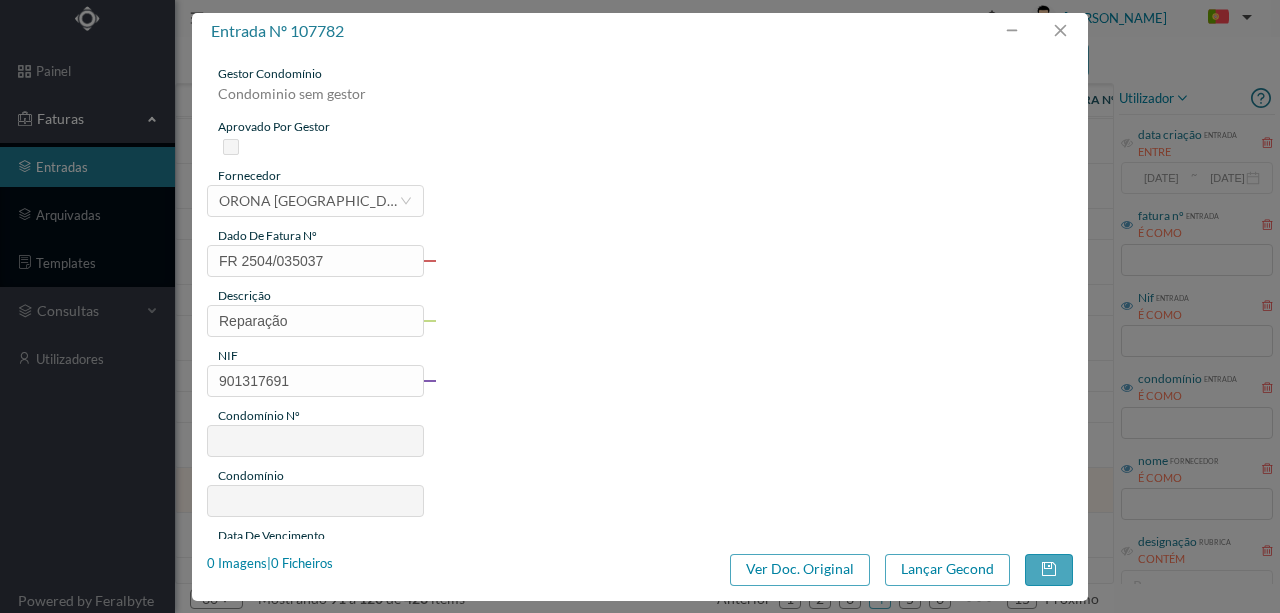 type on "40" 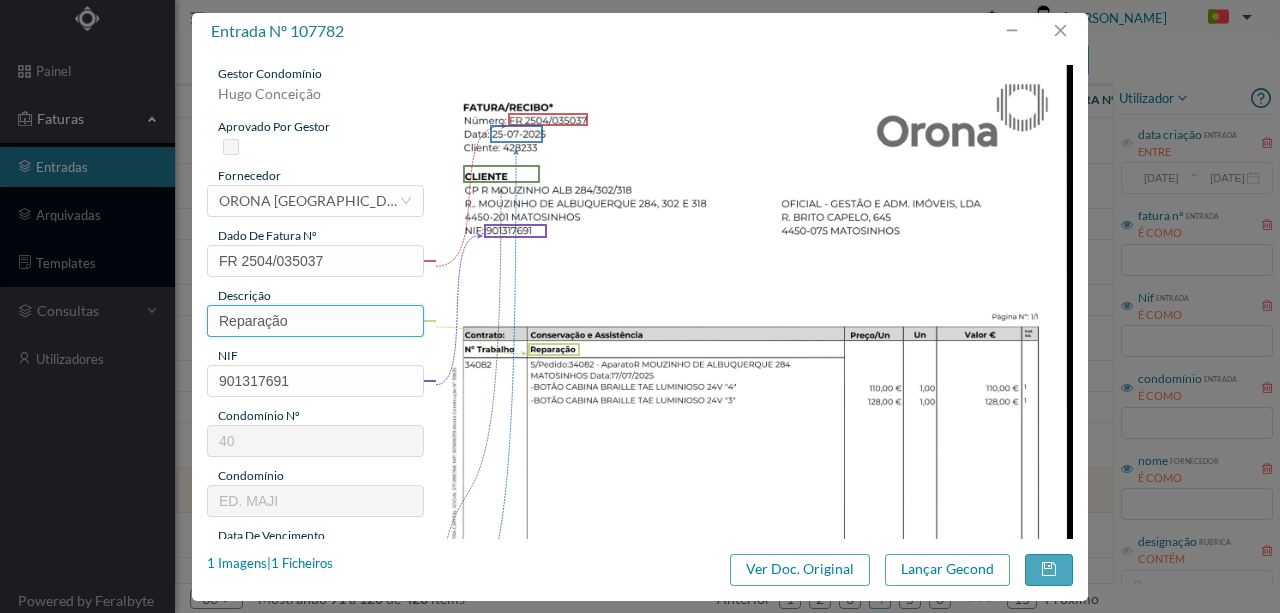 click on "Reparação" at bounding box center (315, 321) 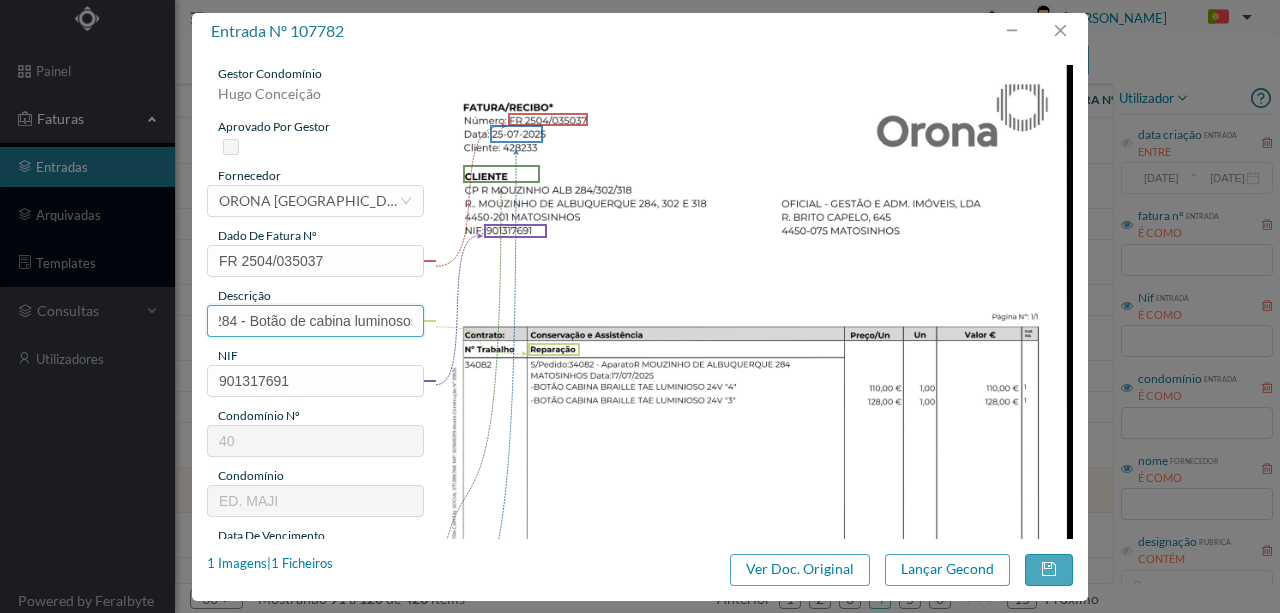 scroll, scrollTop: 0, scrollLeft: 166, axis: horizontal 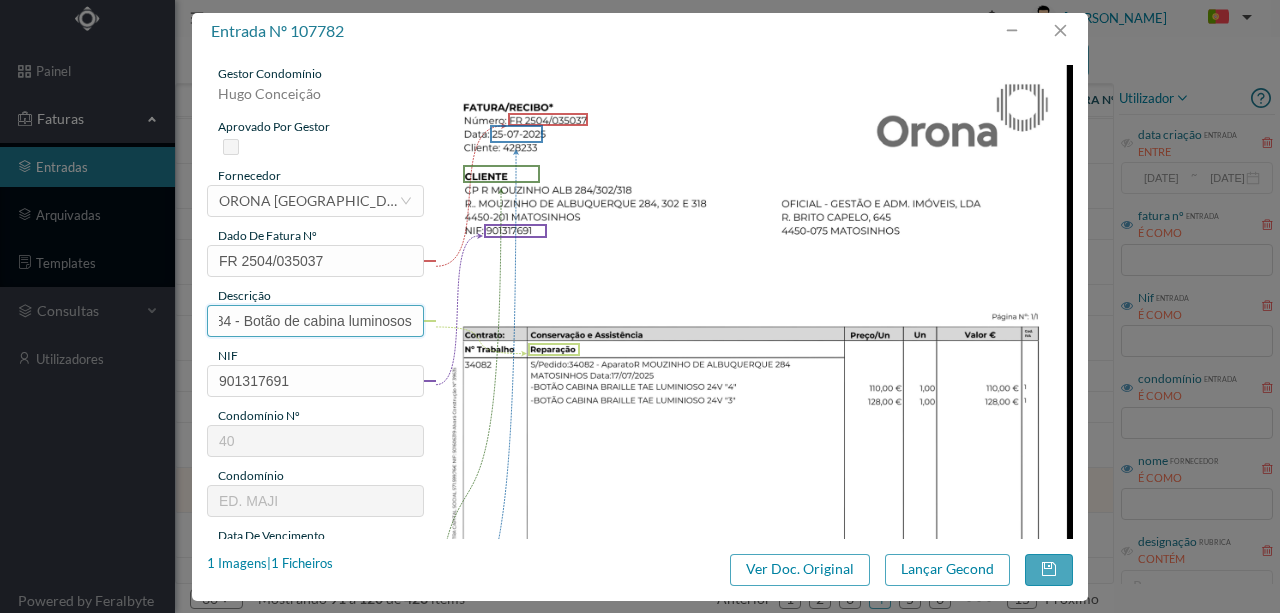 click on "Reparação elevador Ent 284 - Botão de cabina luminosos" at bounding box center (315, 321) 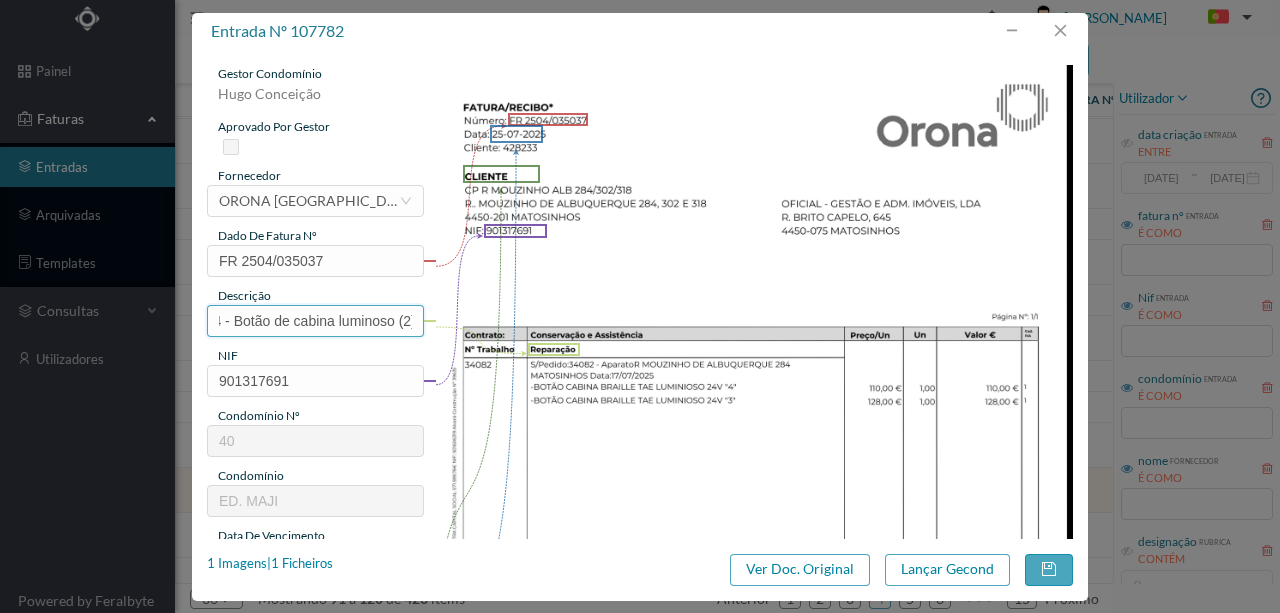 scroll, scrollTop: 0, scrollLeft: 180, axis: horizontal 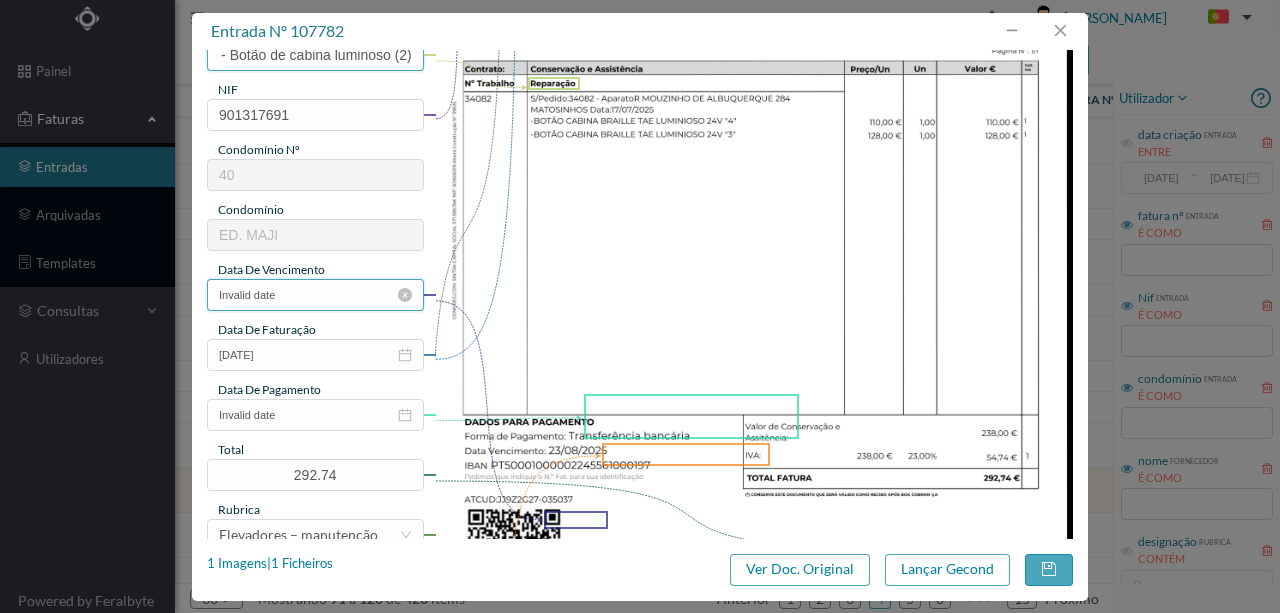 type on "Reparação elevador Ent 284 - Botão de cabina luminoso (2)" 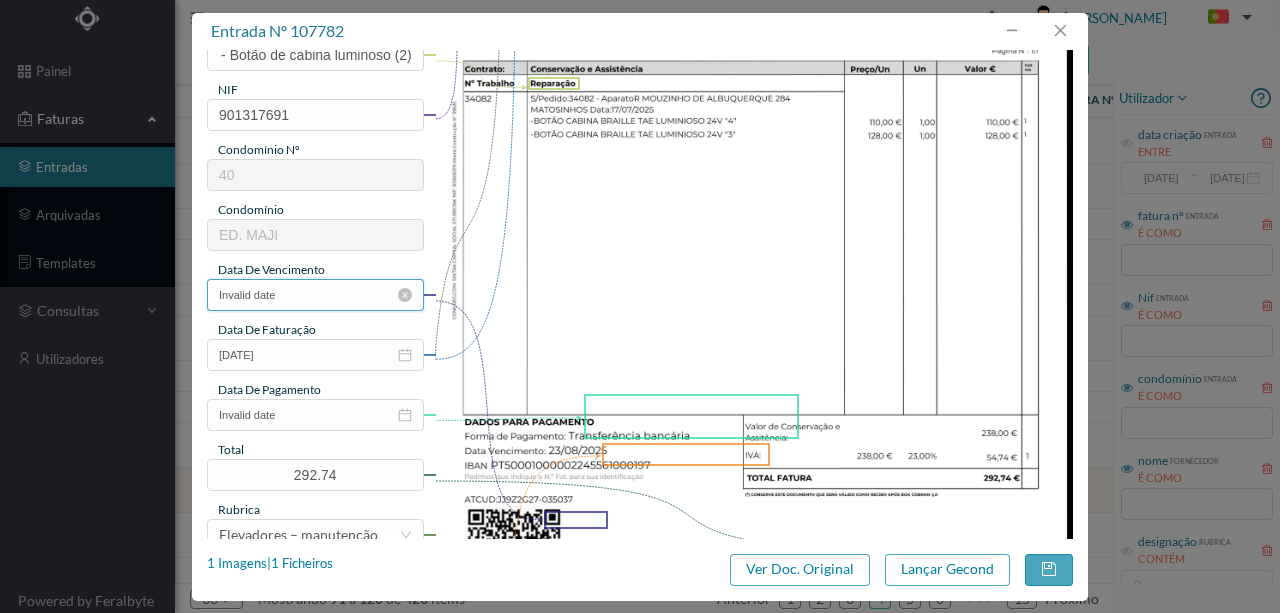 scroll, scrollTop: 0, scrollLeft: 0, axis: both 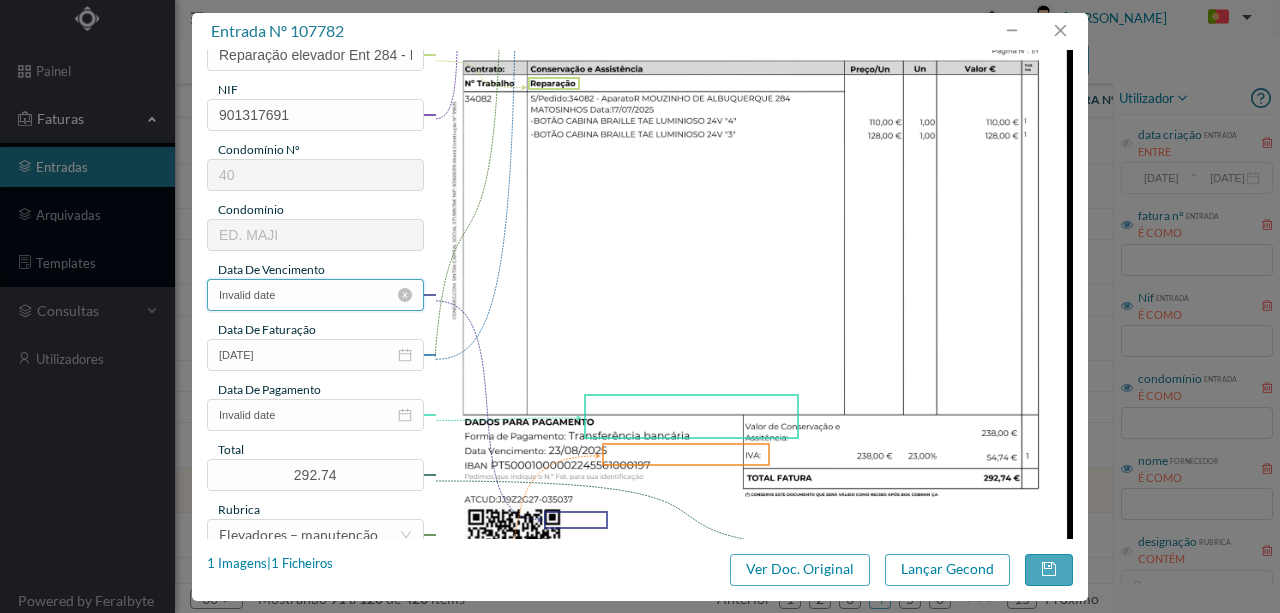 click on "Invalid date" at bounding box center (315, 295) 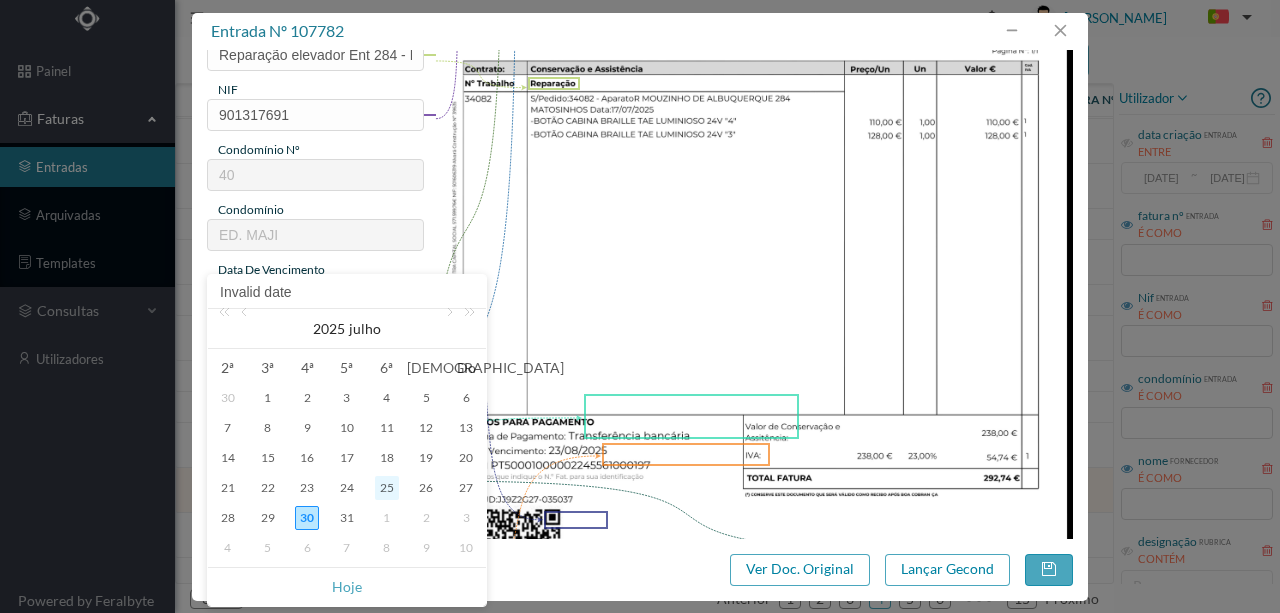 click on "25" at bounding box center (387, 488) 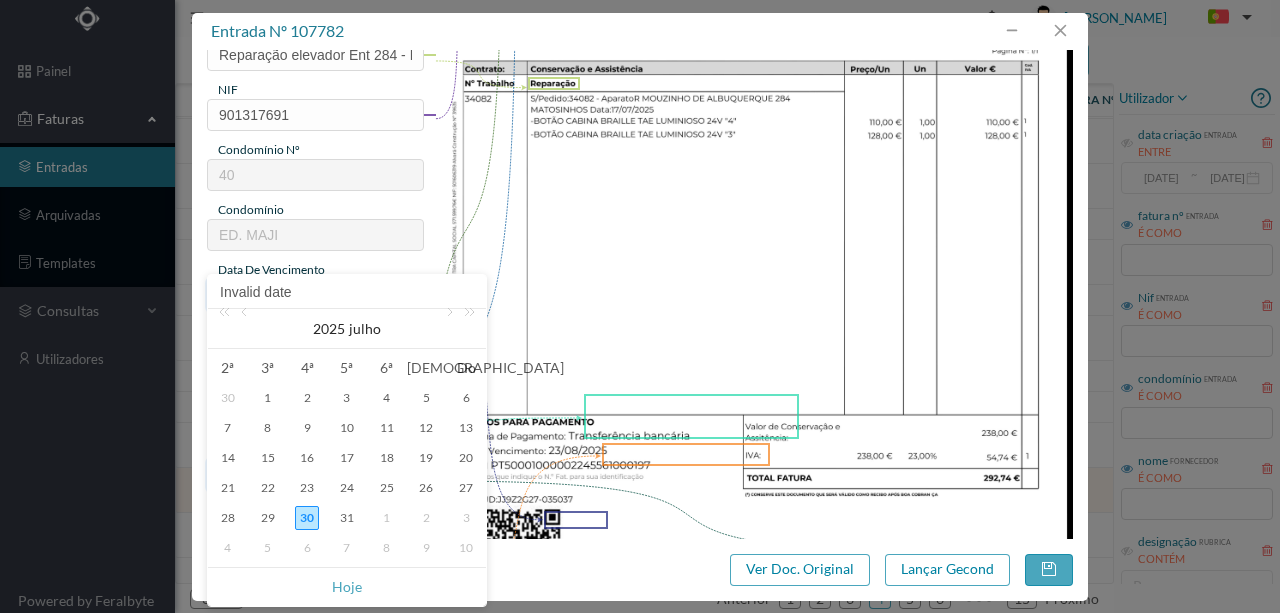 type on "25-07-2025" 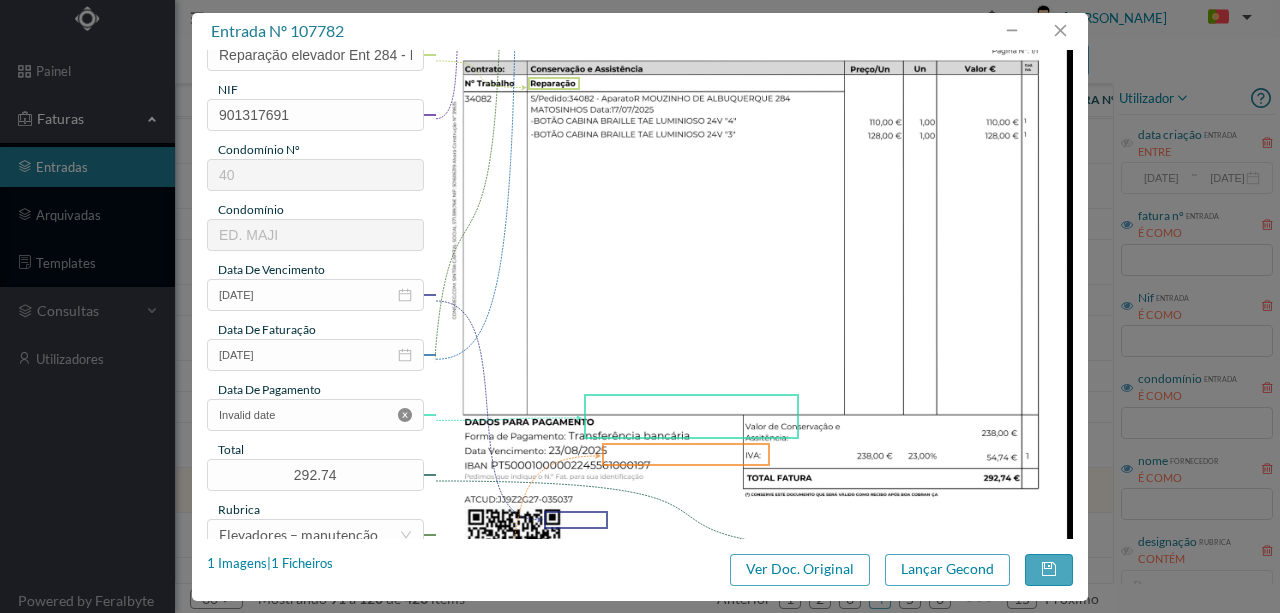 click 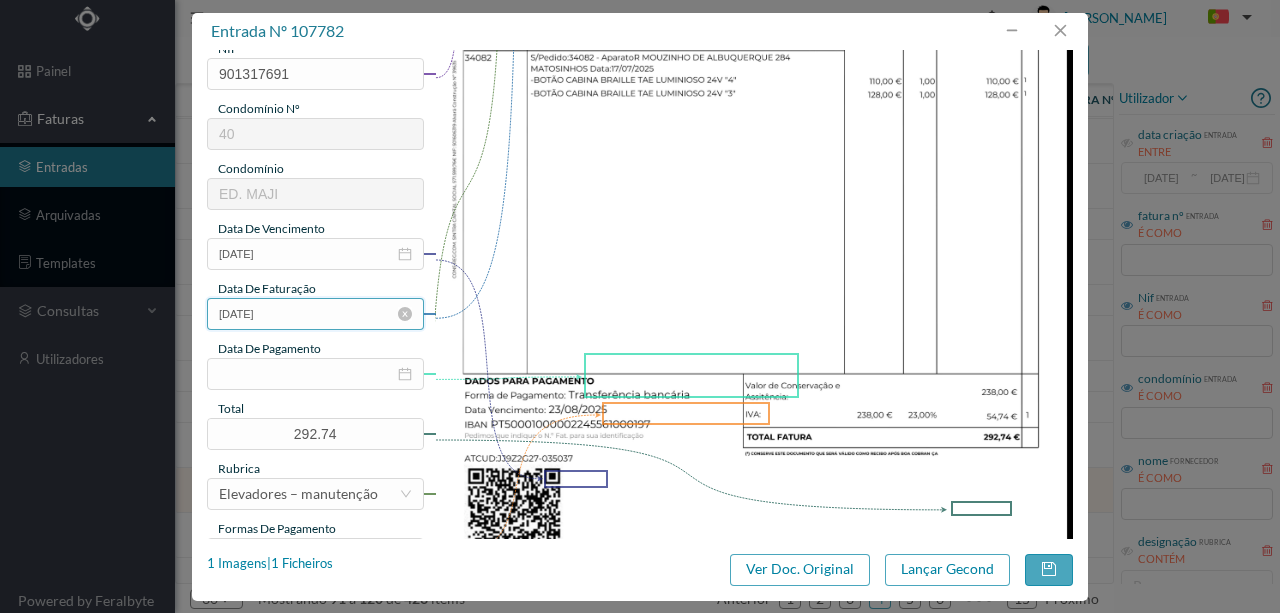 scroll, scrollTop: 466, scrollLeft: 0, axis: vertical 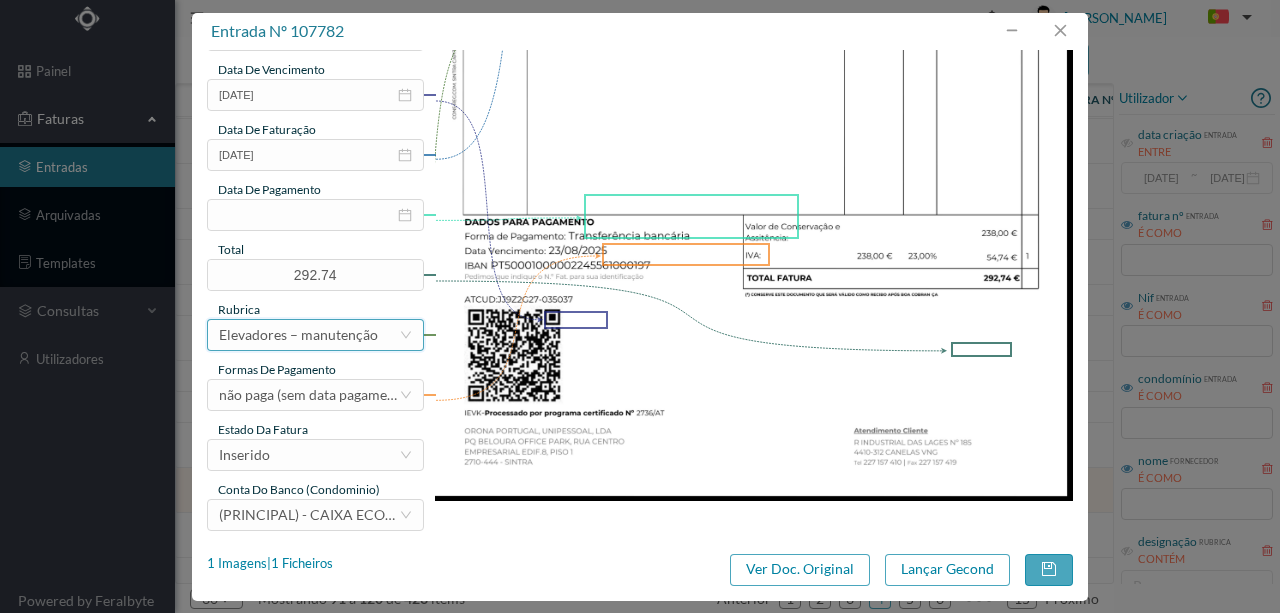 click on "Elevadores – manutenção" at bounding box center (298, 335) 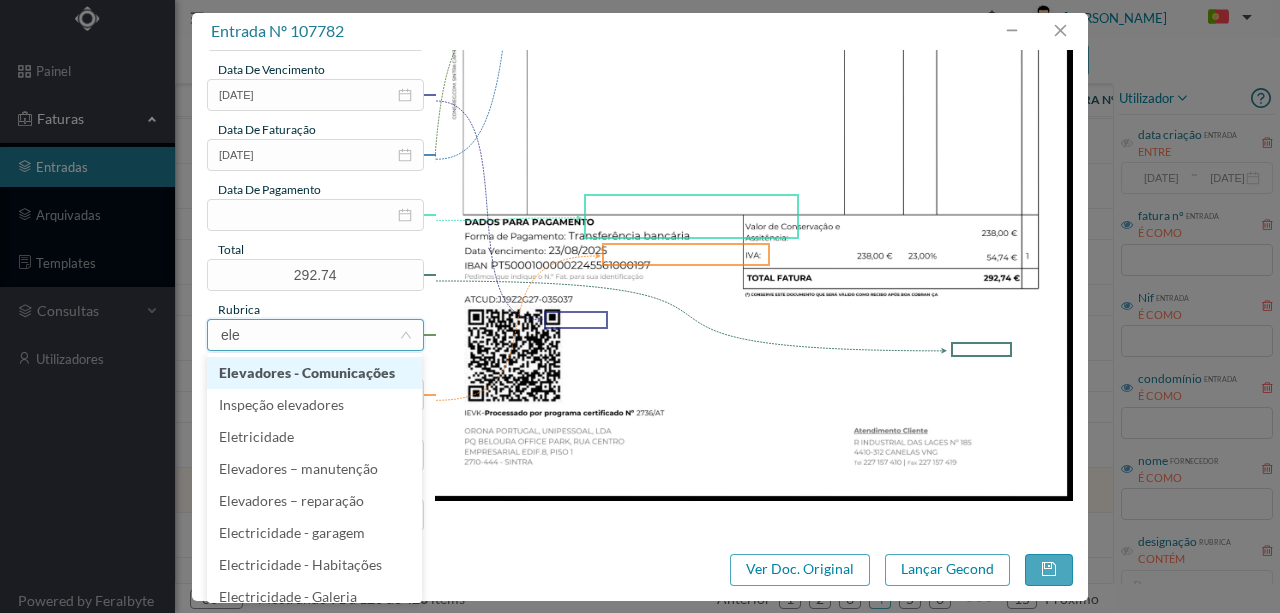 type on "elev" 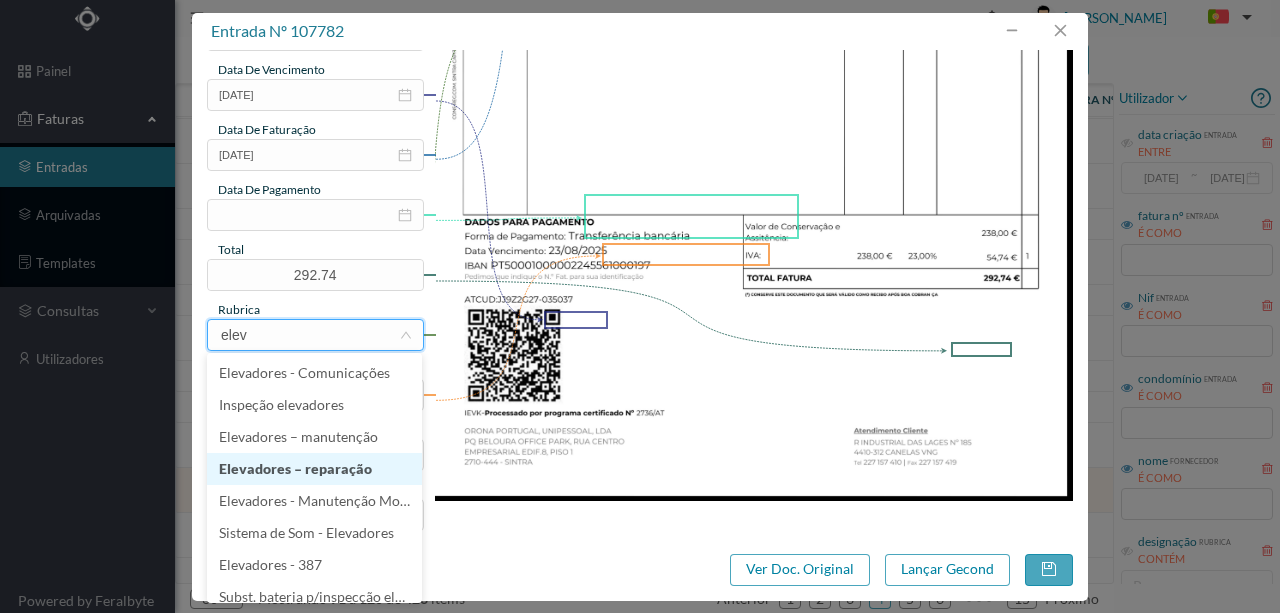click on "Elevadores – reparação" at bounding box center [314, 469] 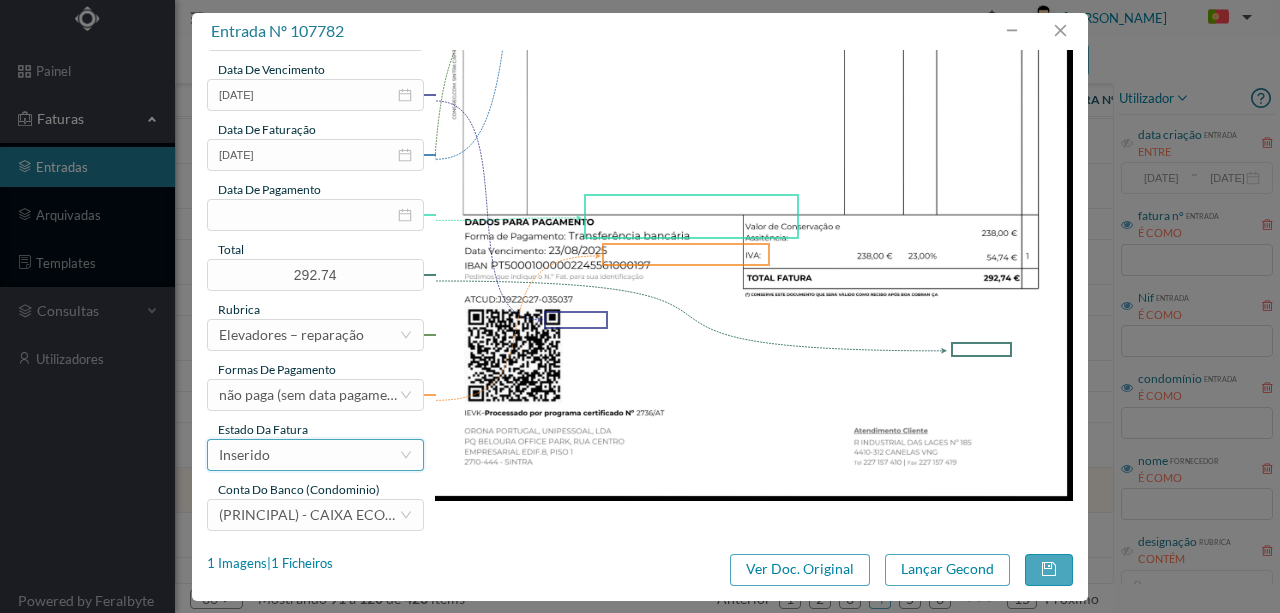 click on "Inserido" at bounding box center [309, 455] 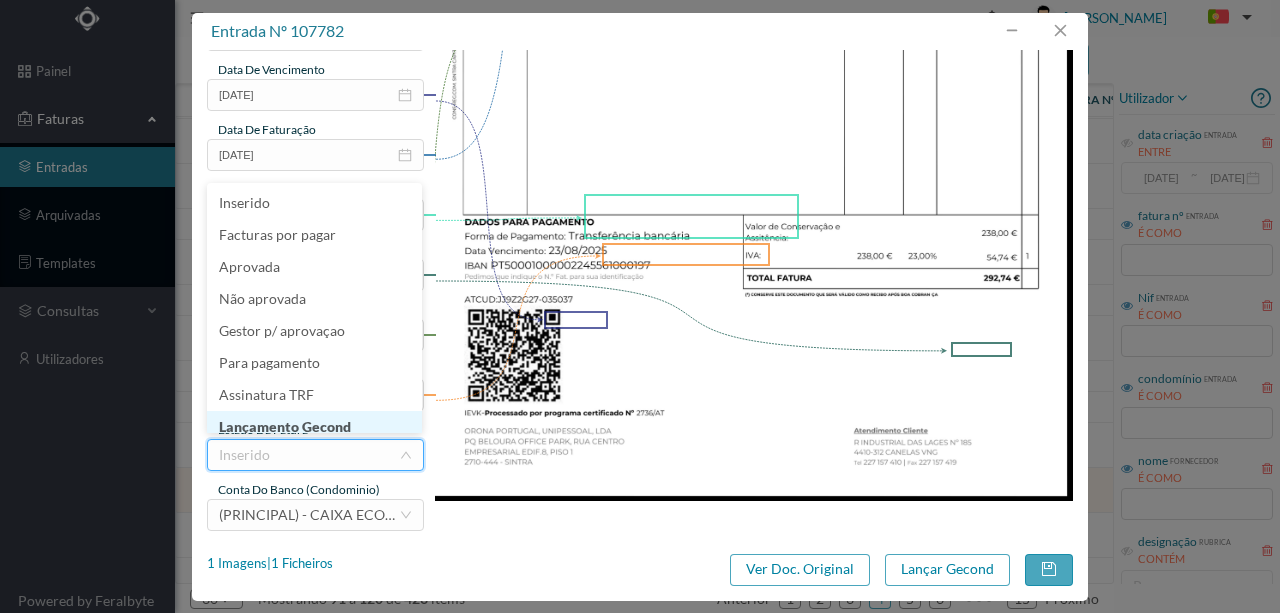 scroll, scrollTop: 10, scrollLeft: 0, axis: vertical 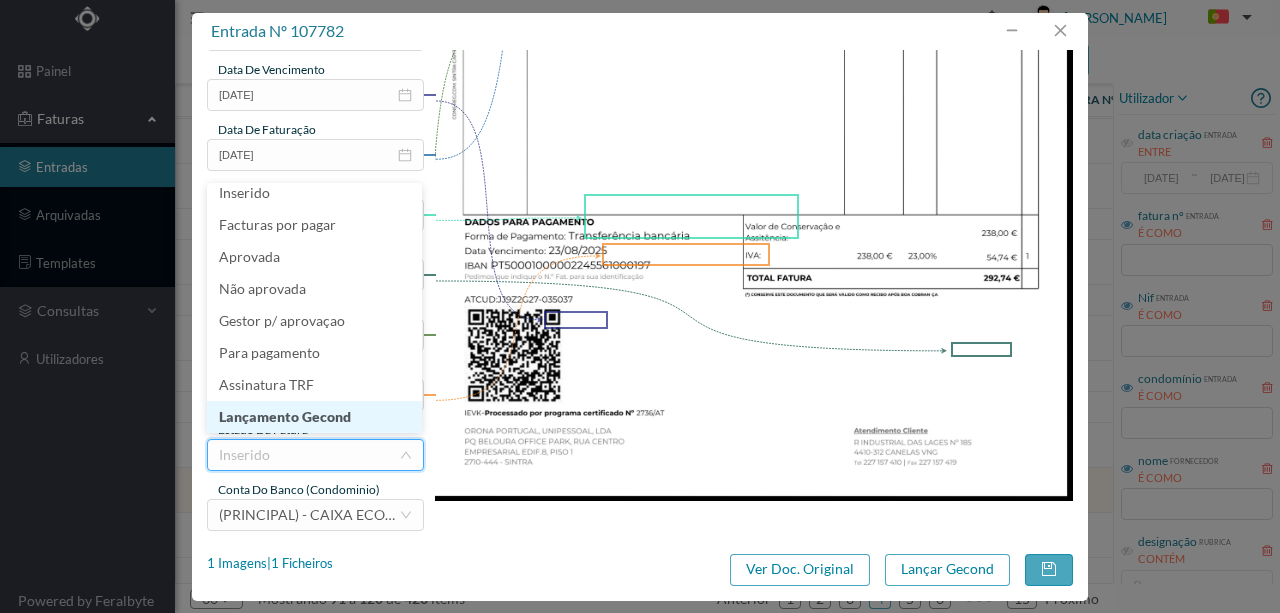 click on "Lançamento Gecond" at bounding box center [314, 417] 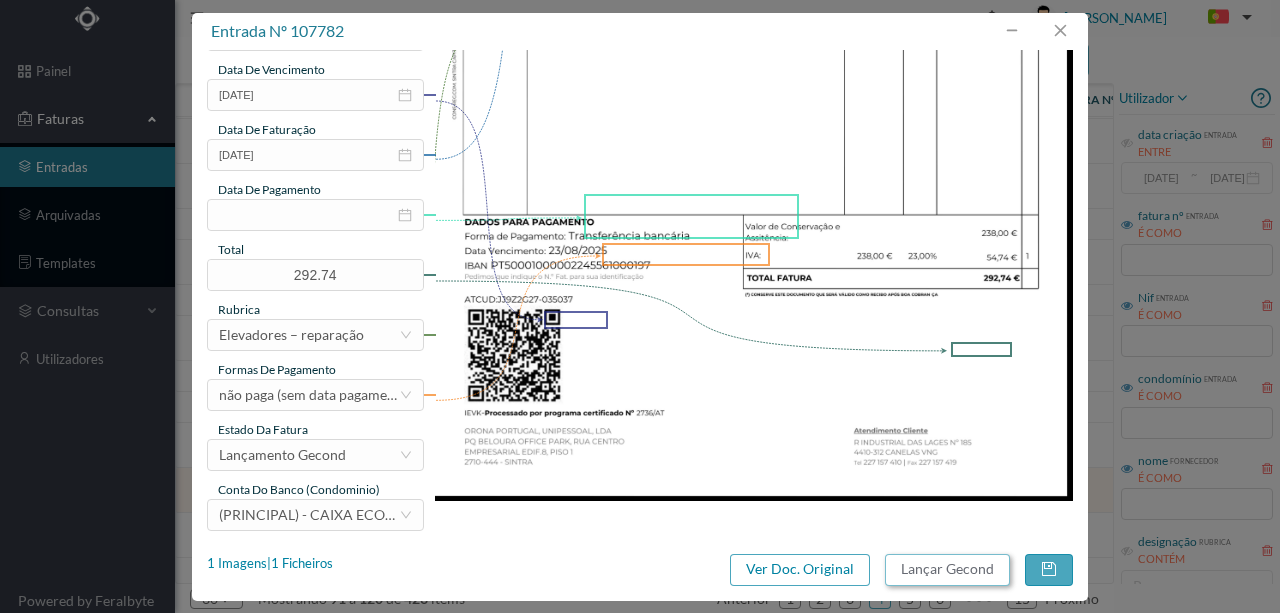 click on "Lançar Gecond" at bounding box center [947, 570] 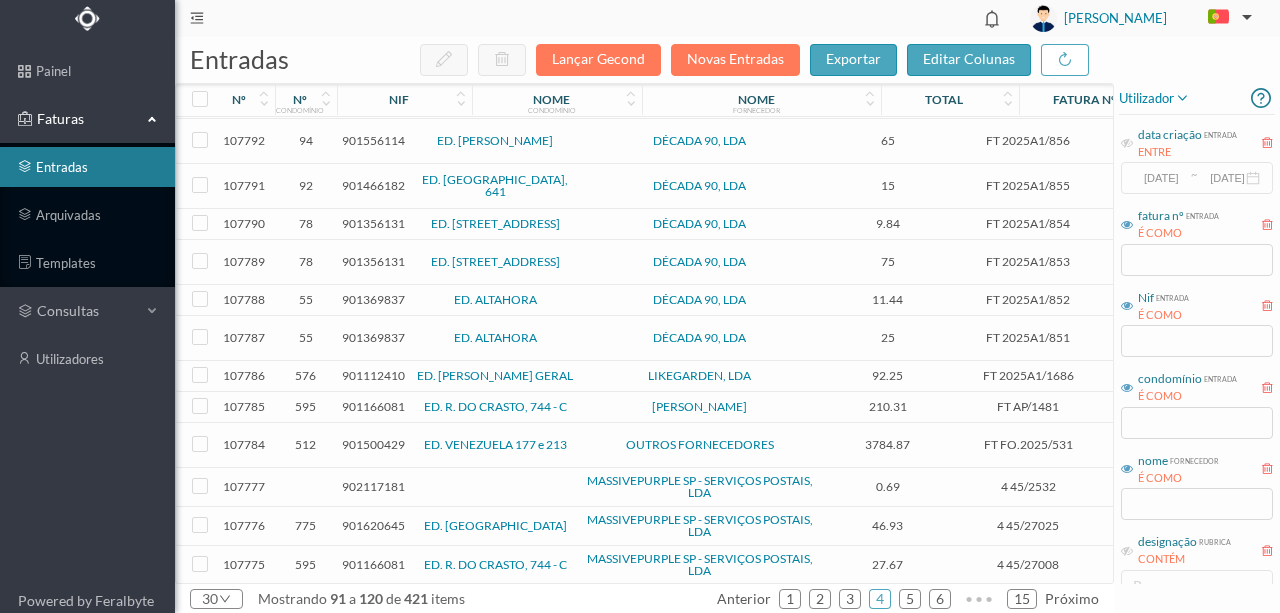 click on "902117181" at bounding box center [373, 486] 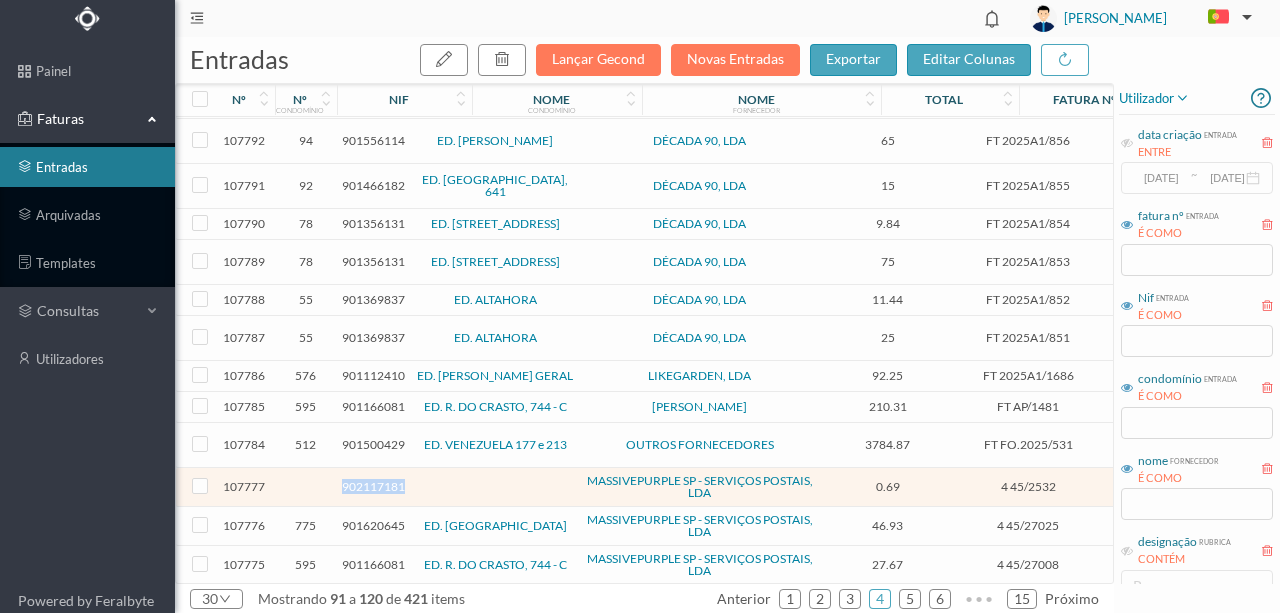 click on "902117181" at bounding box center [373, 486] 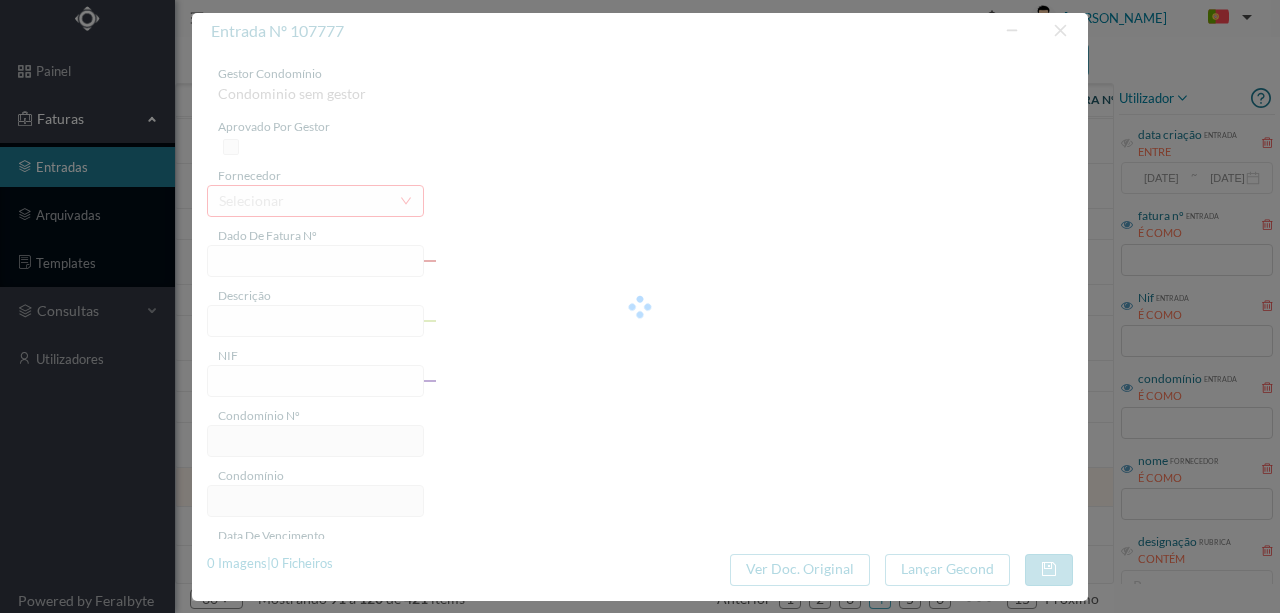 type on "4 45/2532" 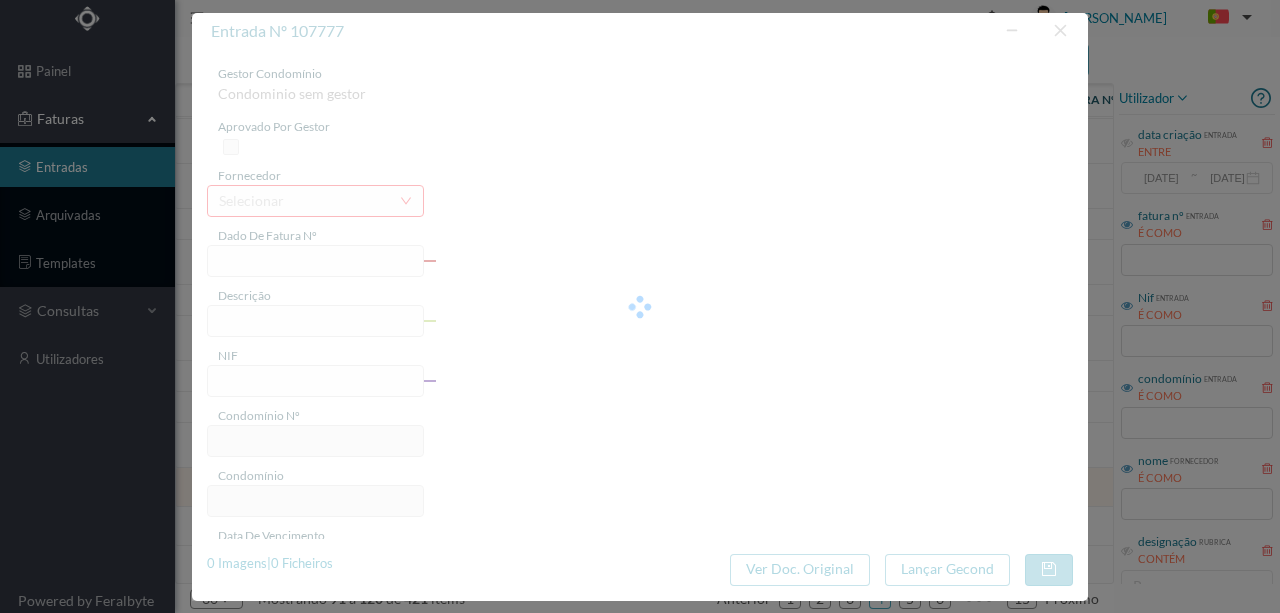 type on "-O lan/90961" 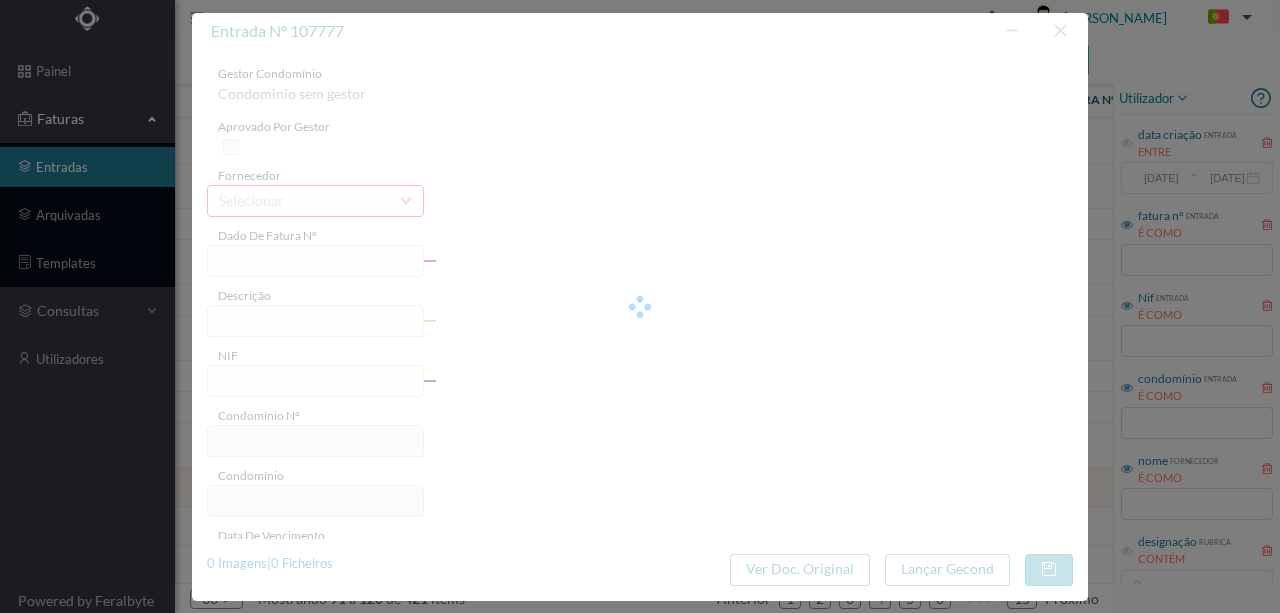 type on "2025-01-31" 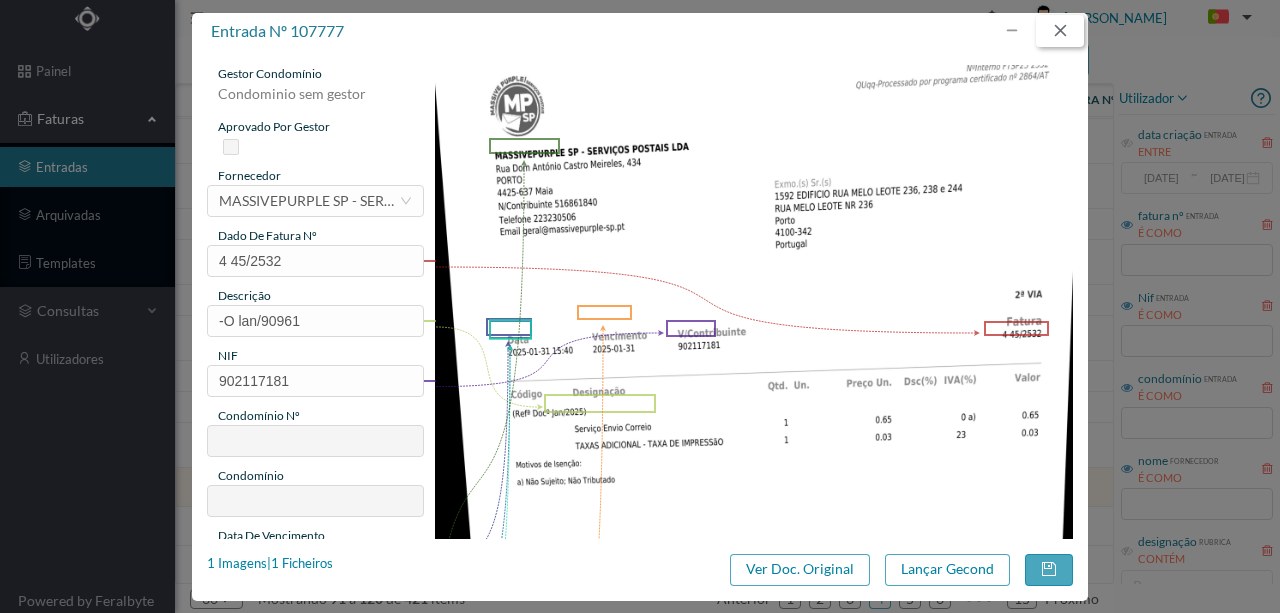 click at bounding box center (1060, 31) 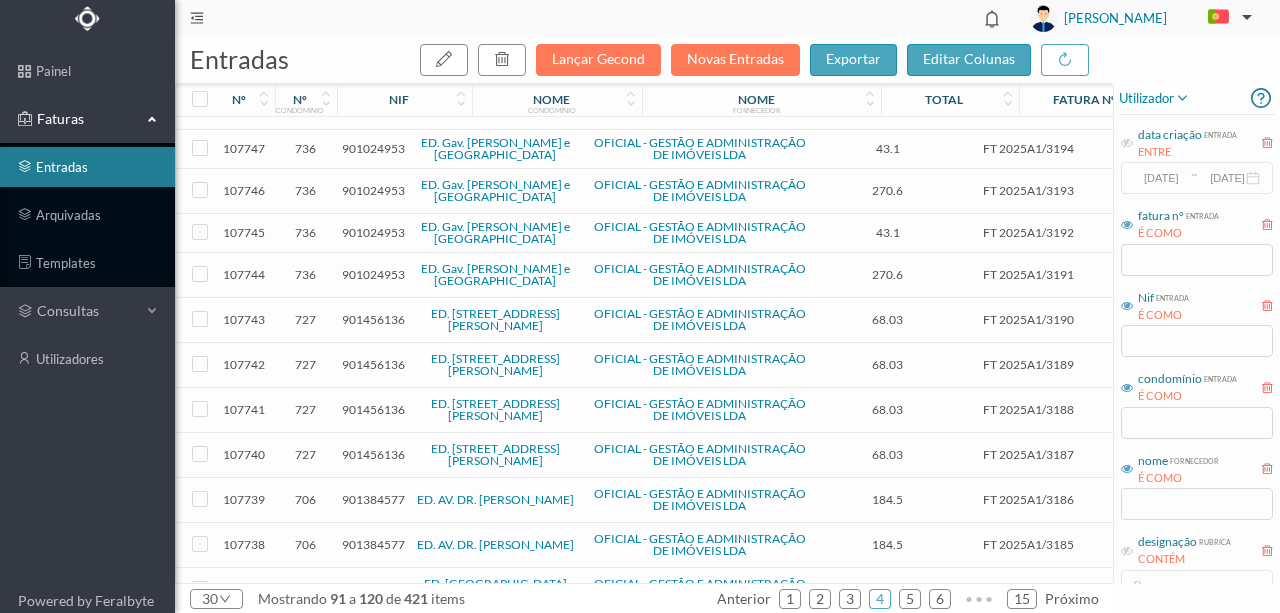 scroll, scrollTop: 787, scrollLeft: 0, axis: vertical 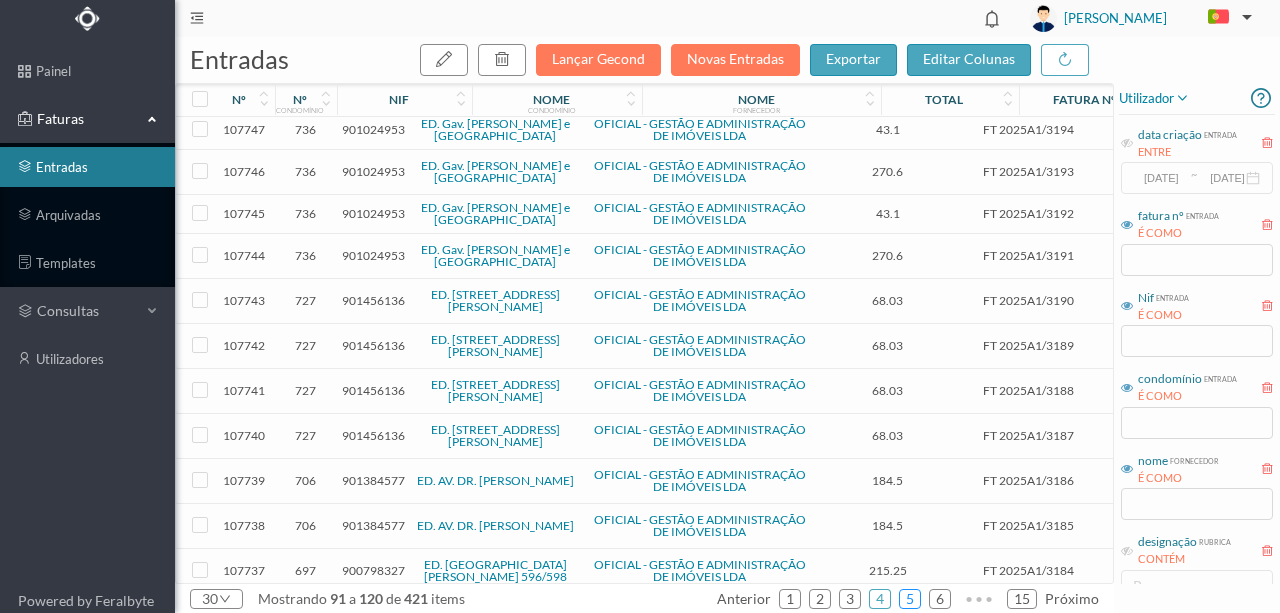 click on "5" at bounding box center [910, 599] 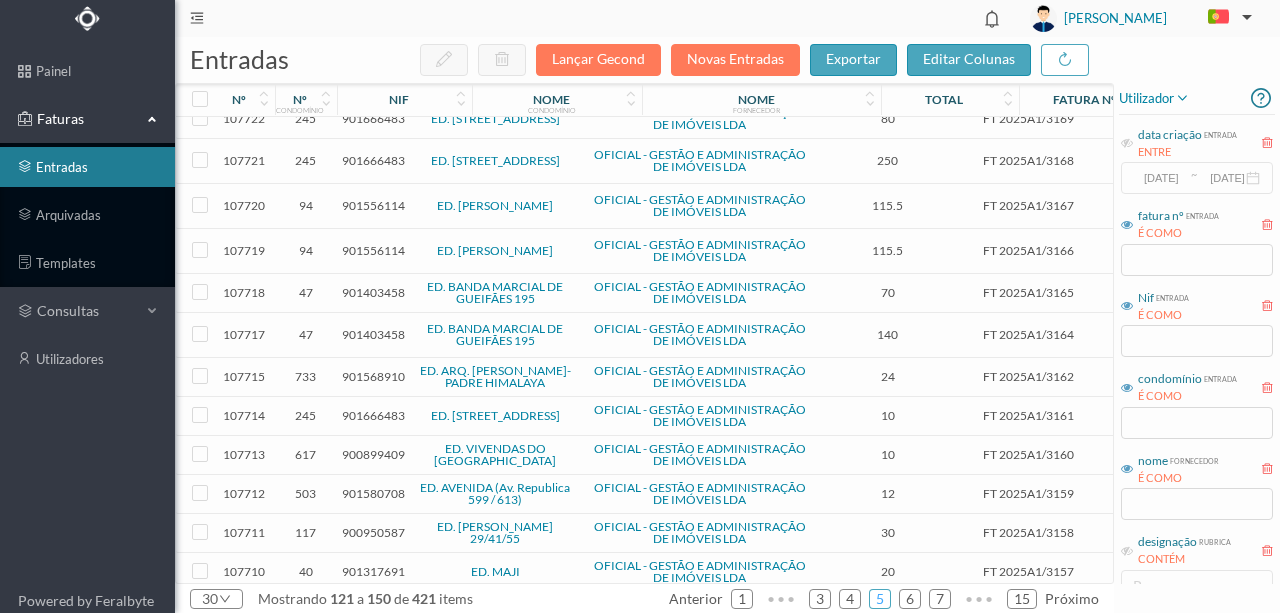 scroll, scrollTop: 763, scrollLeft: 0, axis: vertical 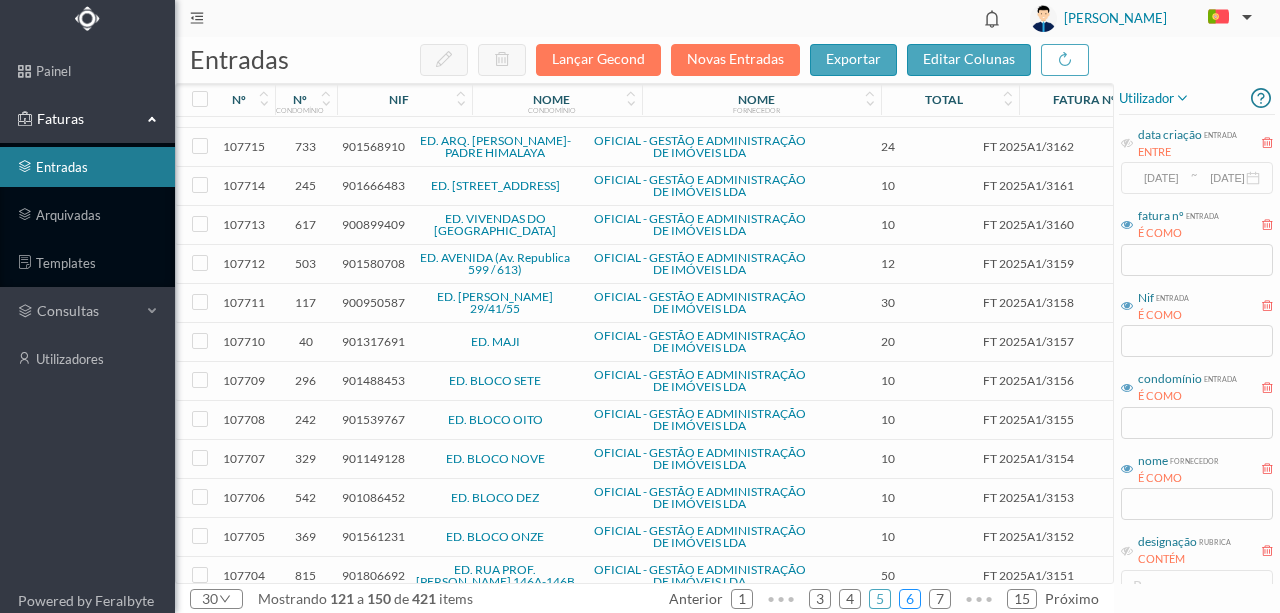 click on "6" at bounding box center (910, 599) 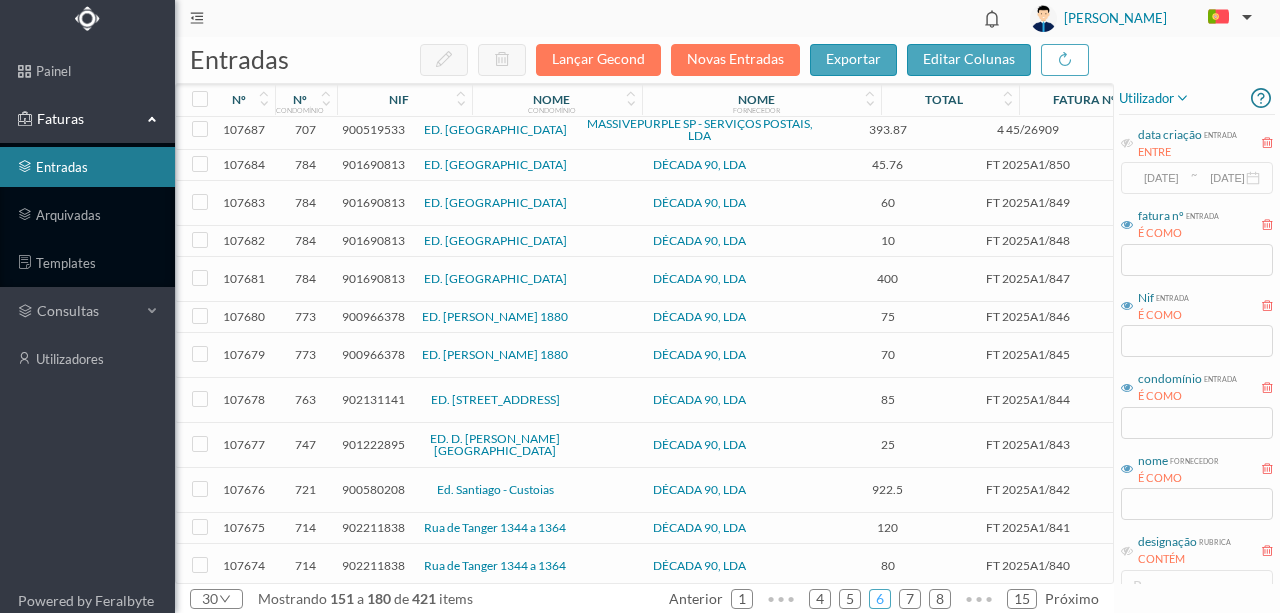 scroll, scrollTop: 710, scrollLeft: 0, axis: vertical 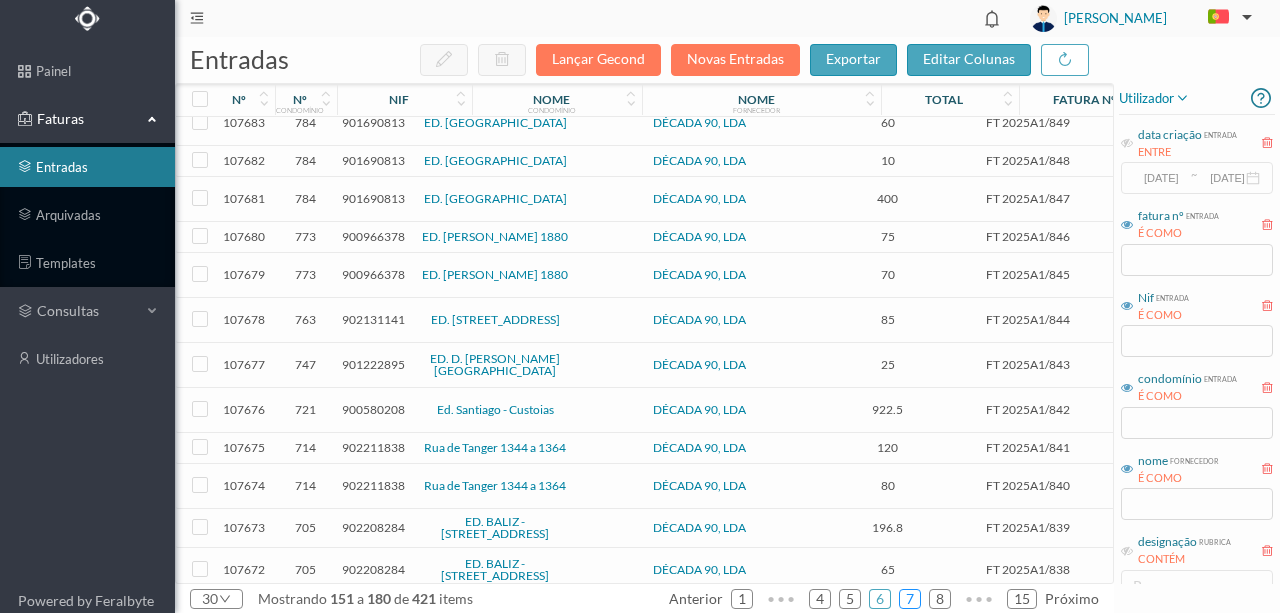click on "7" at bounding box center [910, 599] 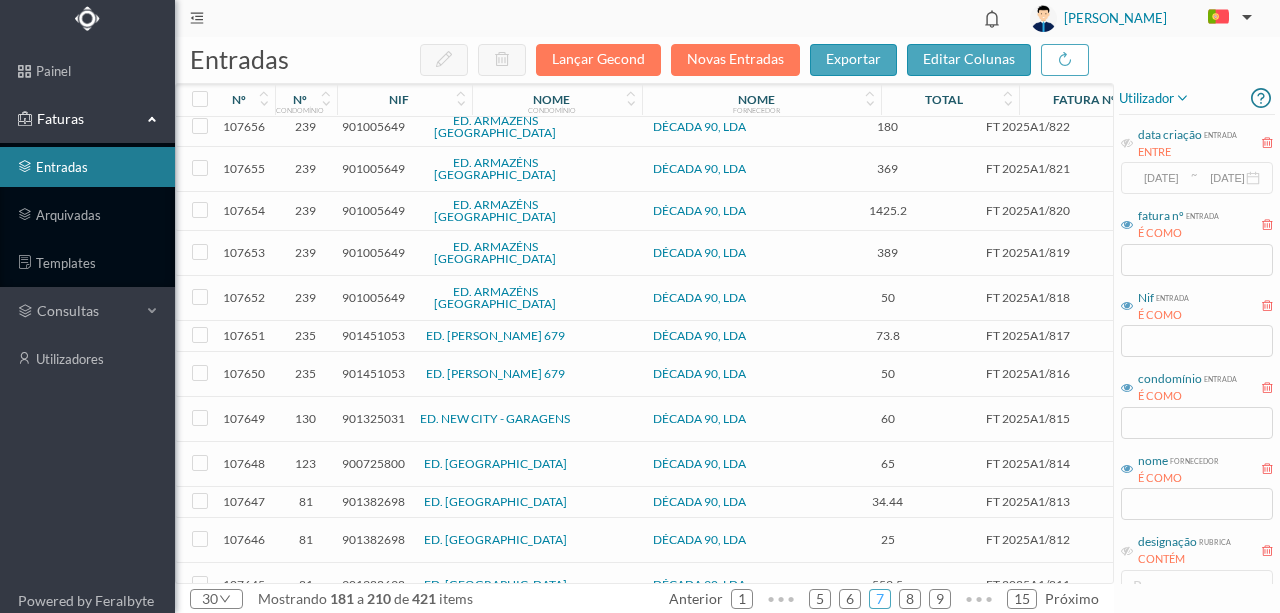 scroll, scrollTop: 772, scrollLeft: 0, axis: vertical 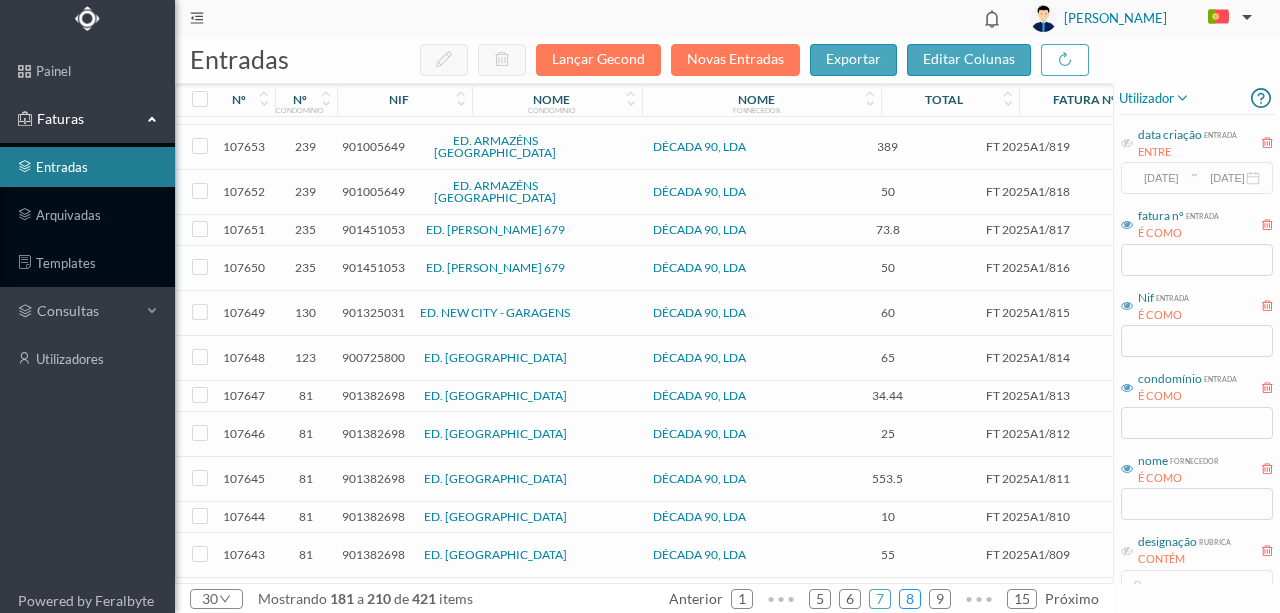 click on "8" at bounding box center (910, 599) 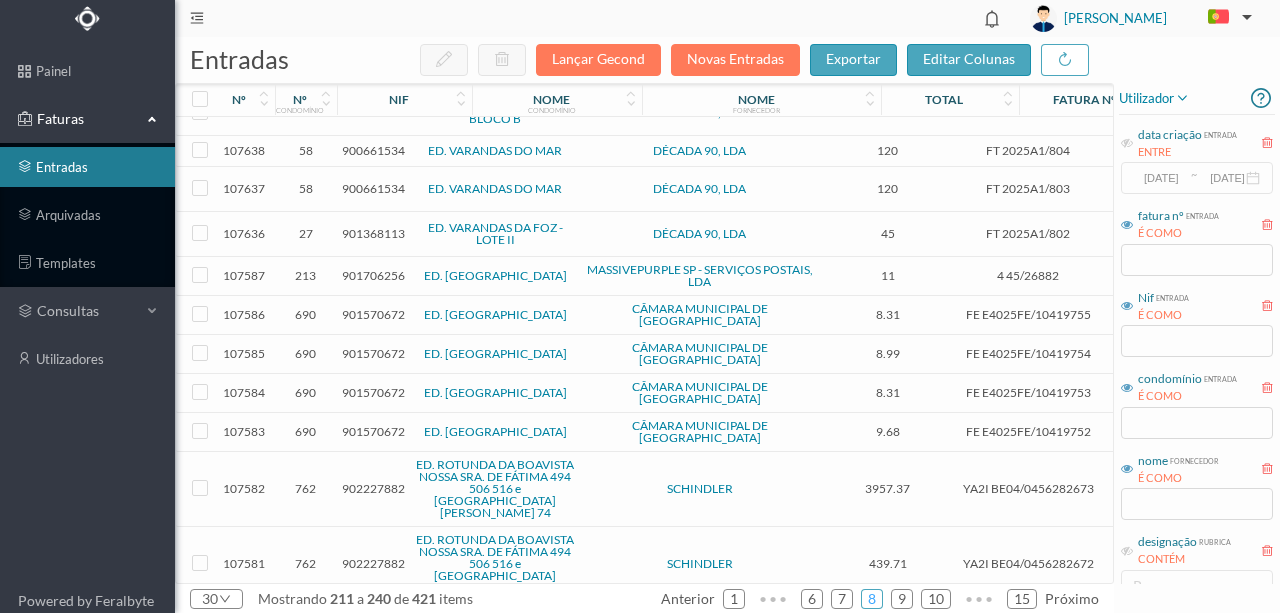 scroll, scrollTop: 133, scrollLeft: 0, axis: vertical 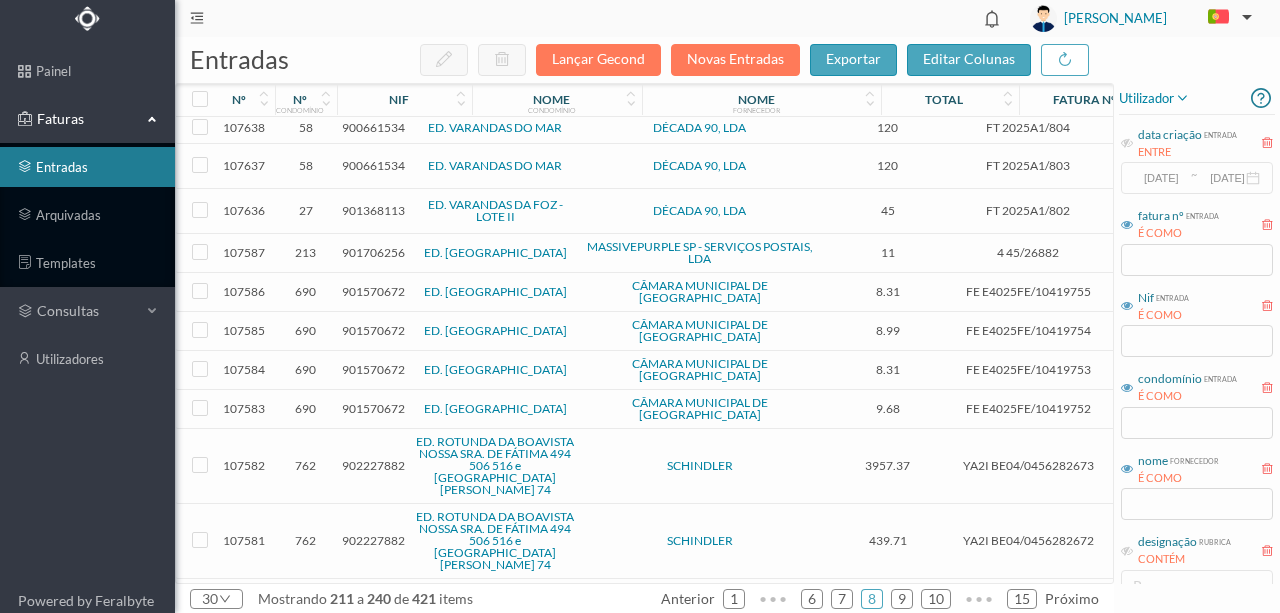 click on "901570672" at bounding box center (373, 291) 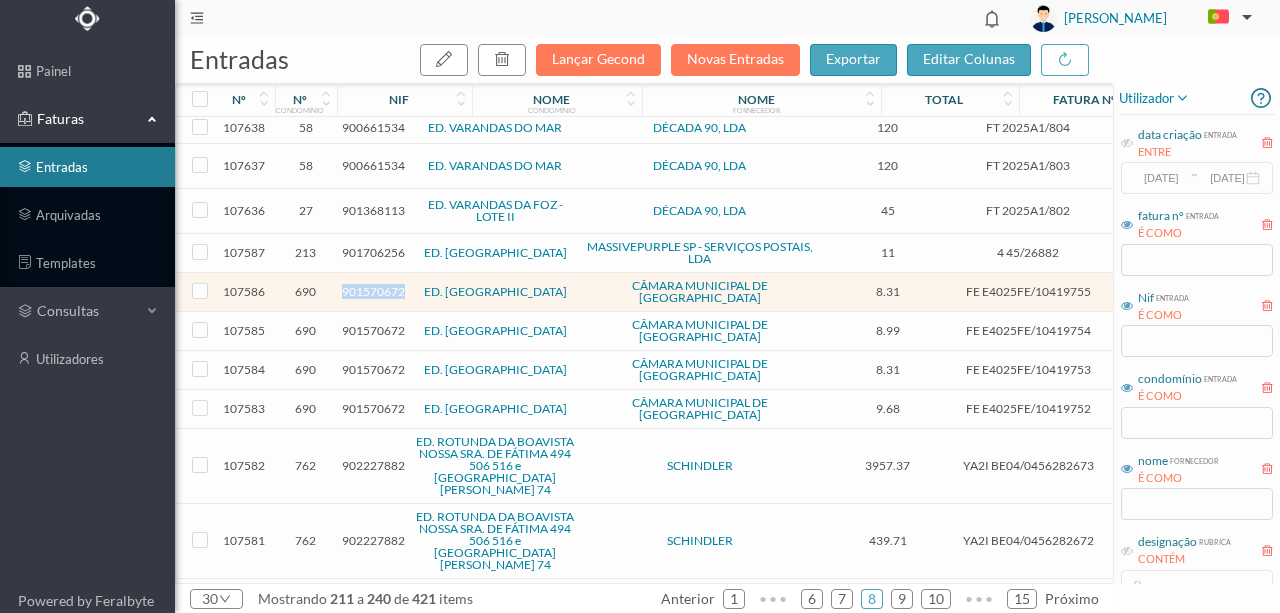 click on "901570672" at bounding box center [373, 291] 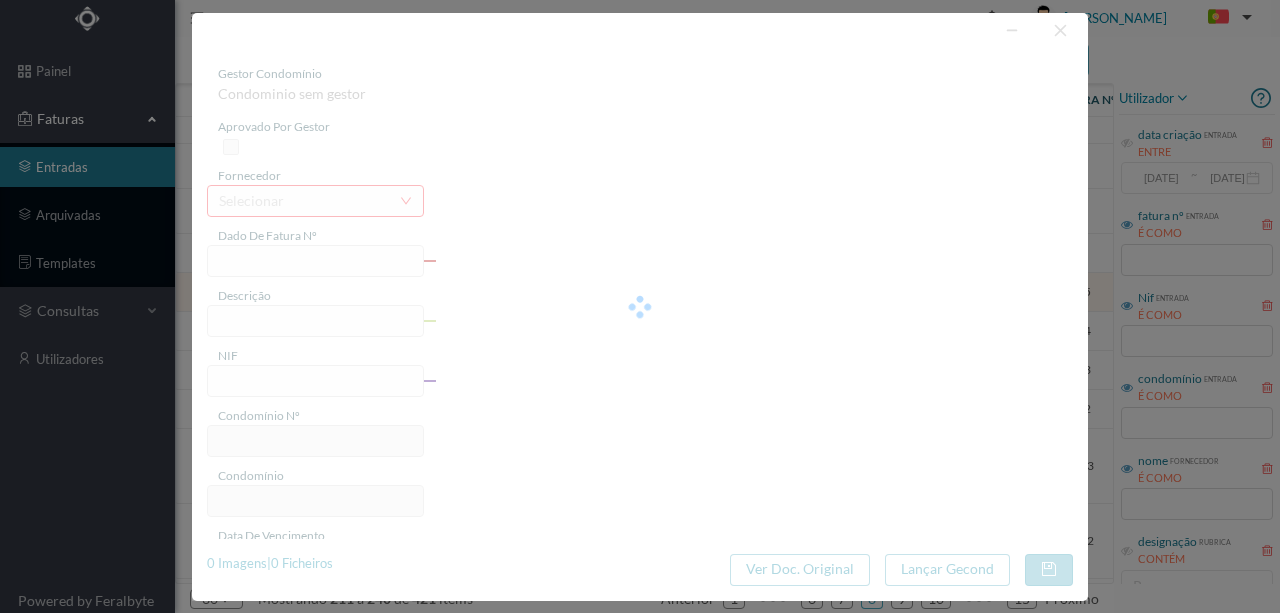type on "FE E4025FE/10419755" 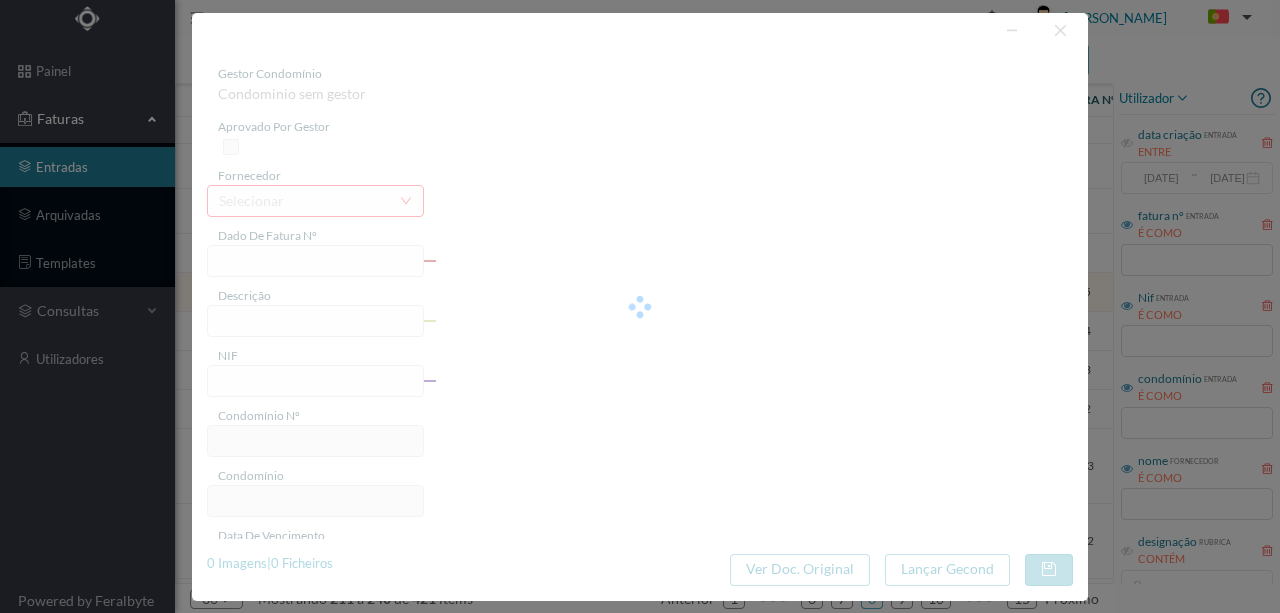 type on "901570672" 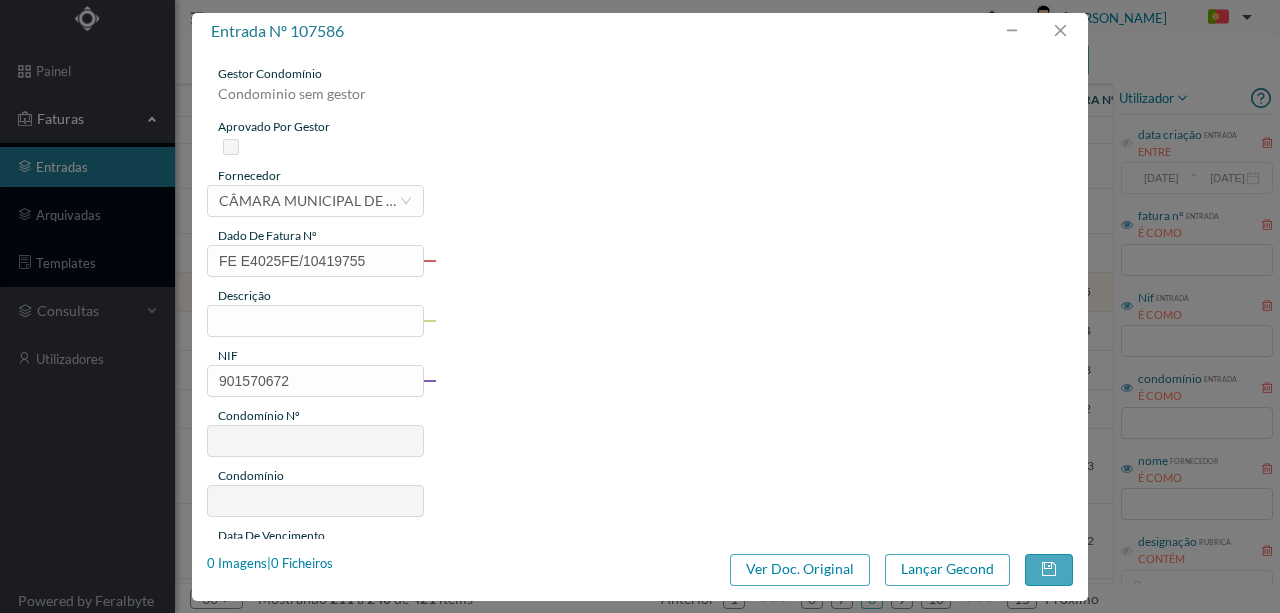 type on "690" 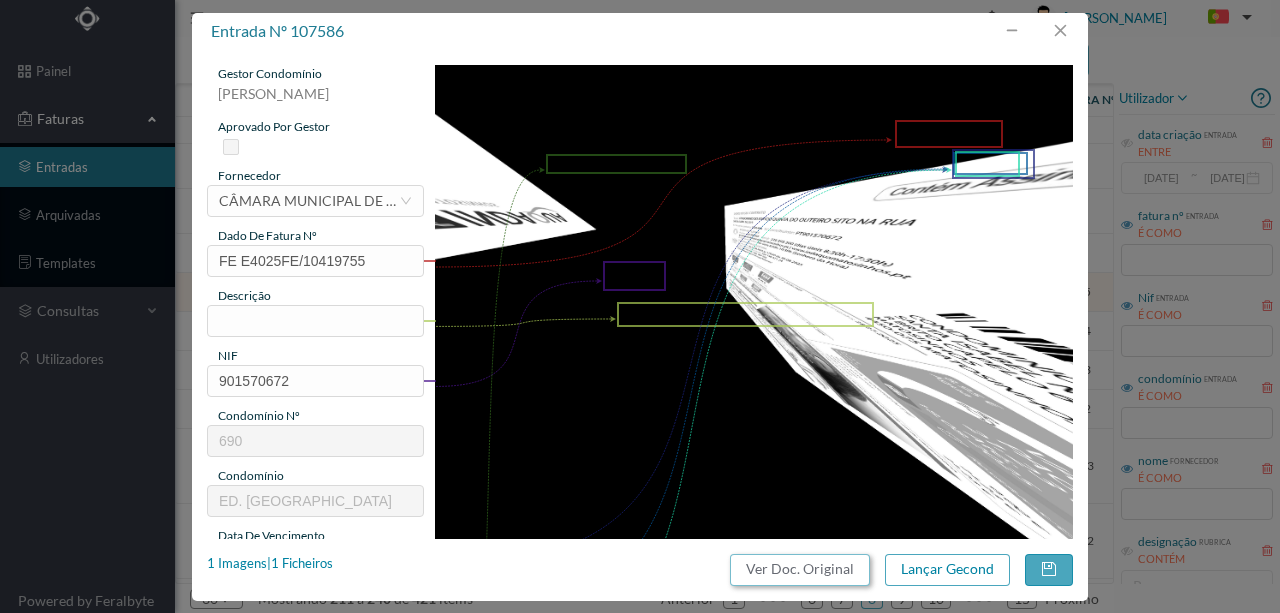 click on "Ver Doc. Original" at bounding box center [800, 570] 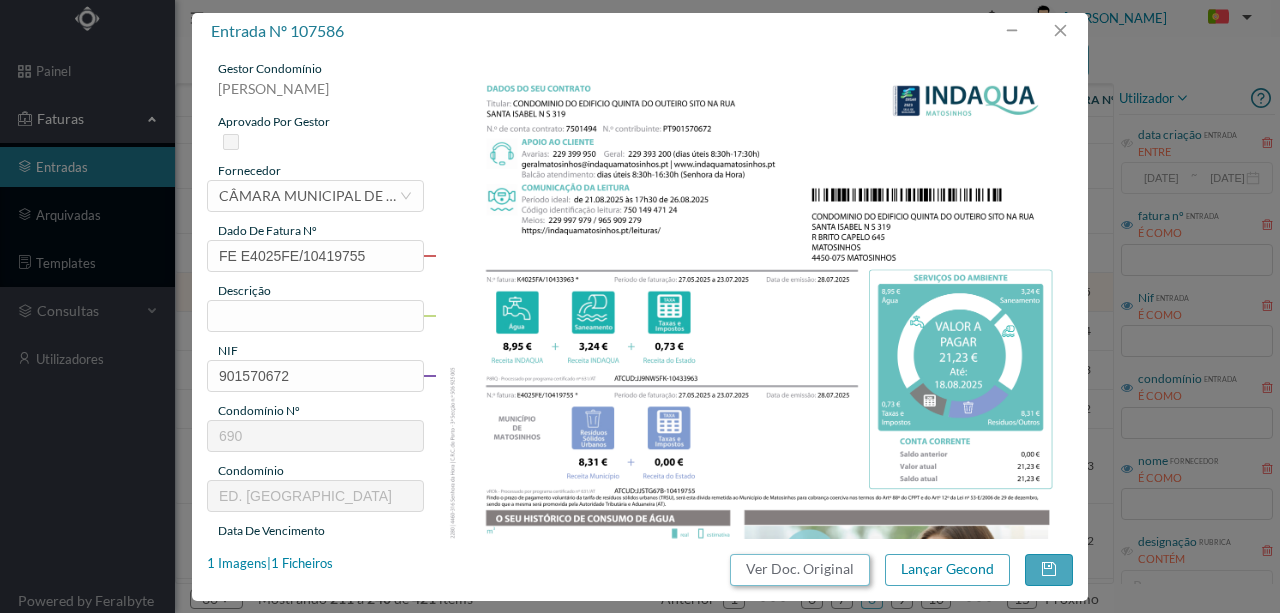 scroll, scrollTop: 0, scrollLeft: 0, axis: both 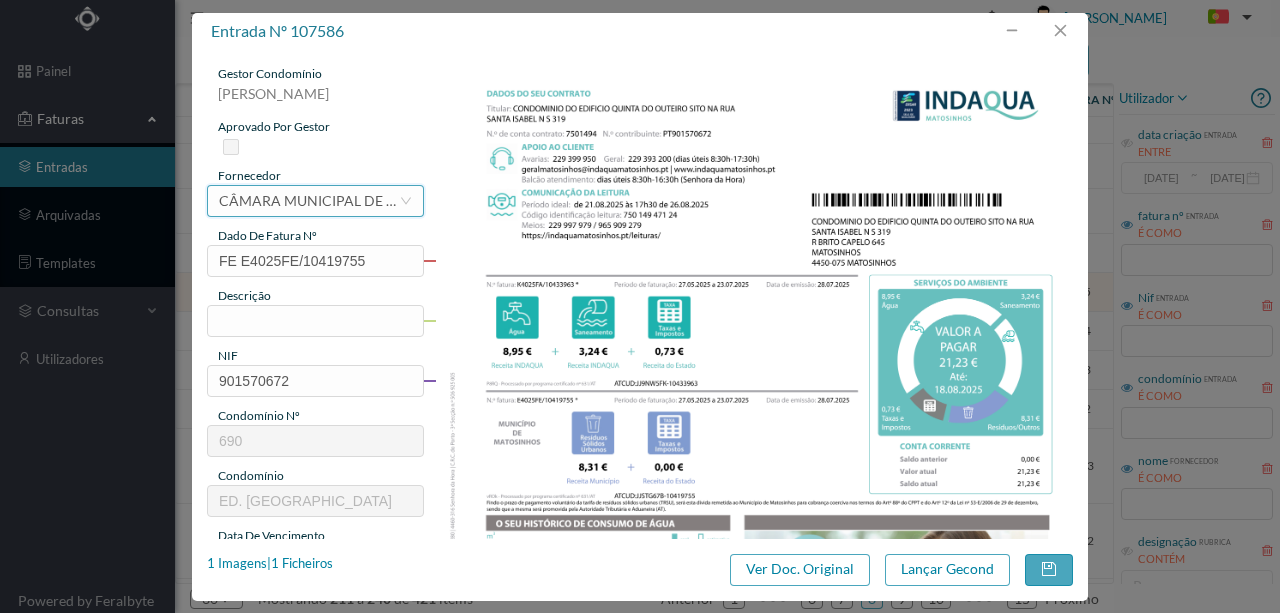drag, startPoint x: 303, startPoint y: 207, endPoint x: 648, endPoint y: 60, distance: 375.012 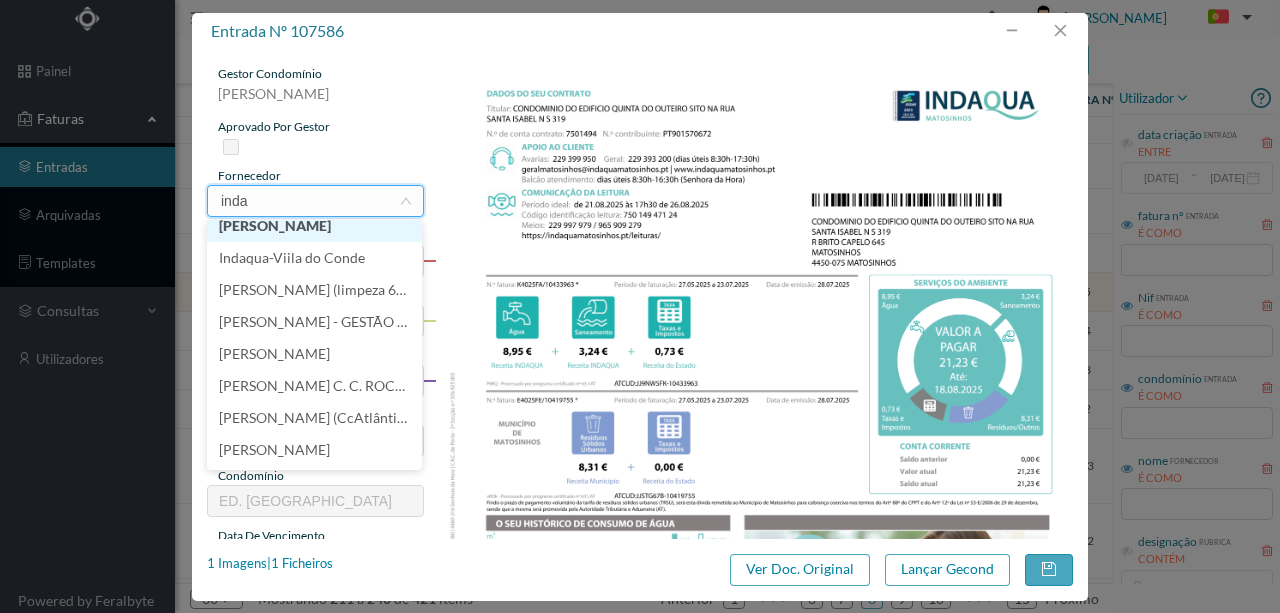 scroll, scrollTop: 0, scrollLeft: 0, axis: both 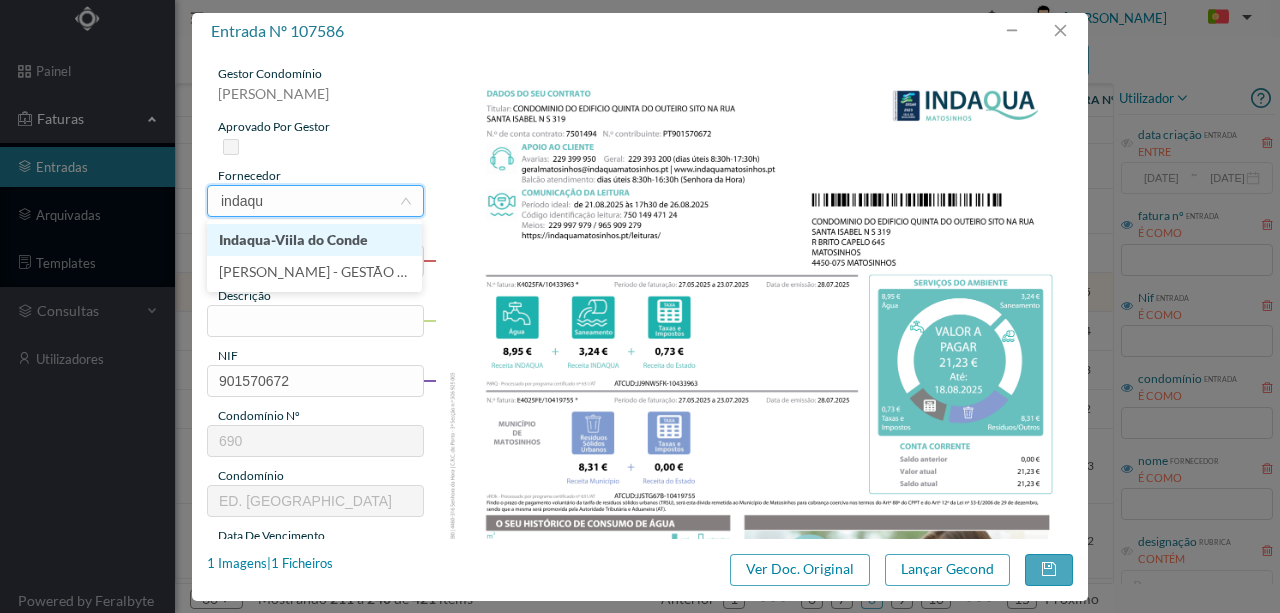 type on "indaqua" 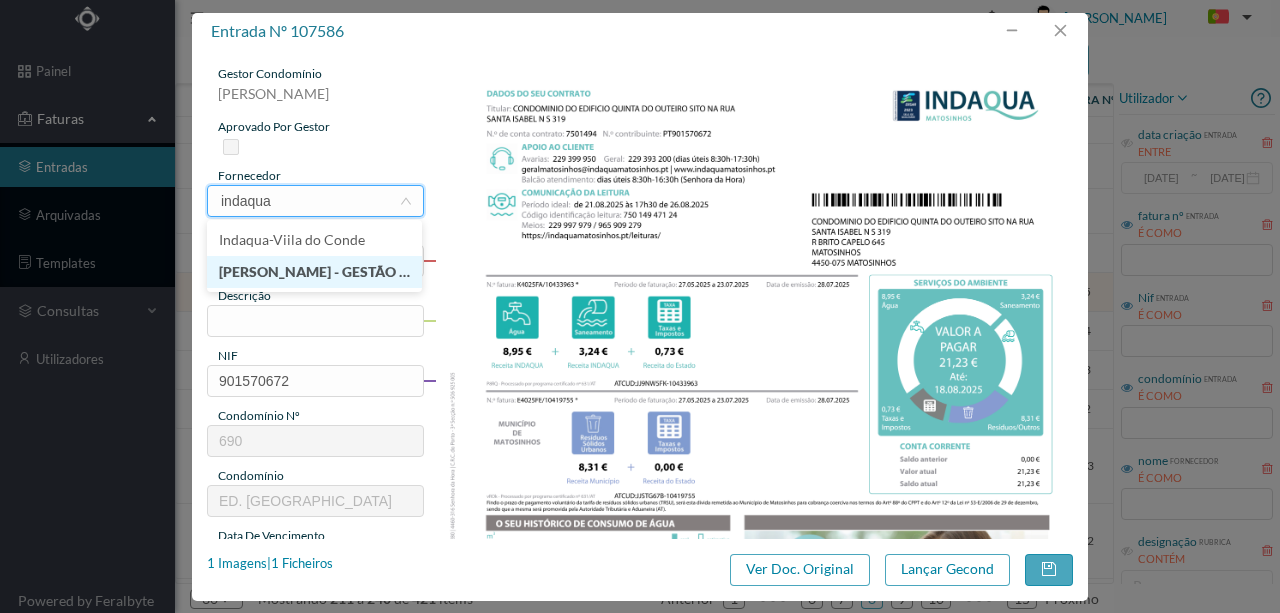 click on "INDAQUA MATOSINHOS - GESTÃO DE ÁGUAS DE MATOSINHOS" at bounding box center [314, 272] 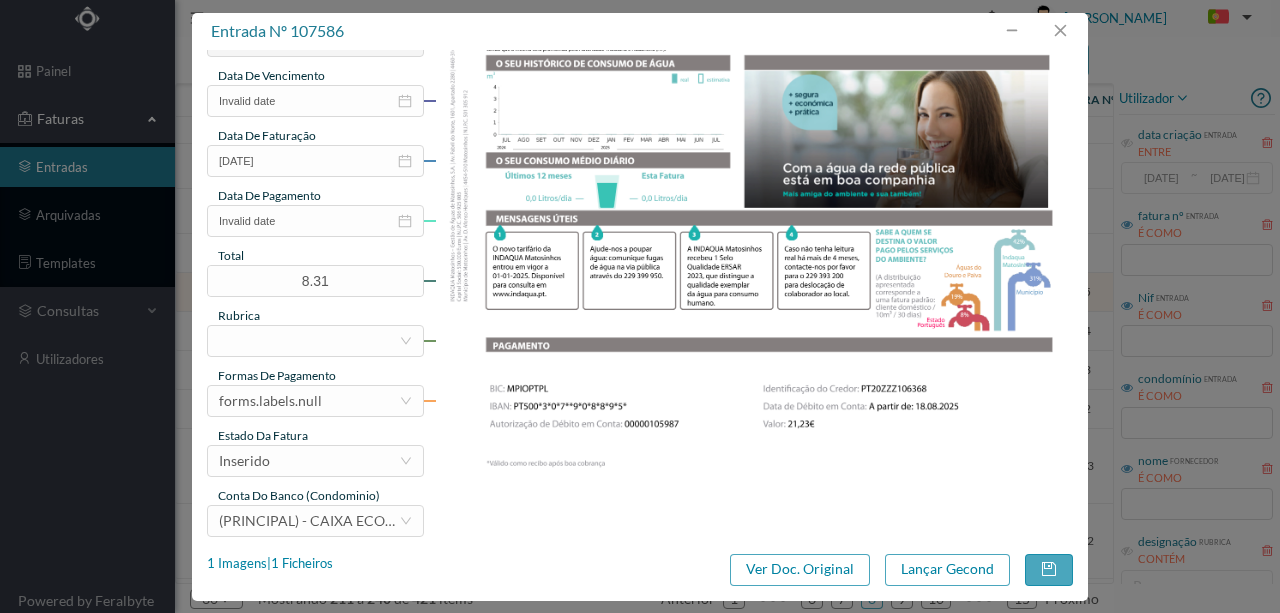 scroll, scrollTop: 473, scrollLeft: 0, axis: vertical 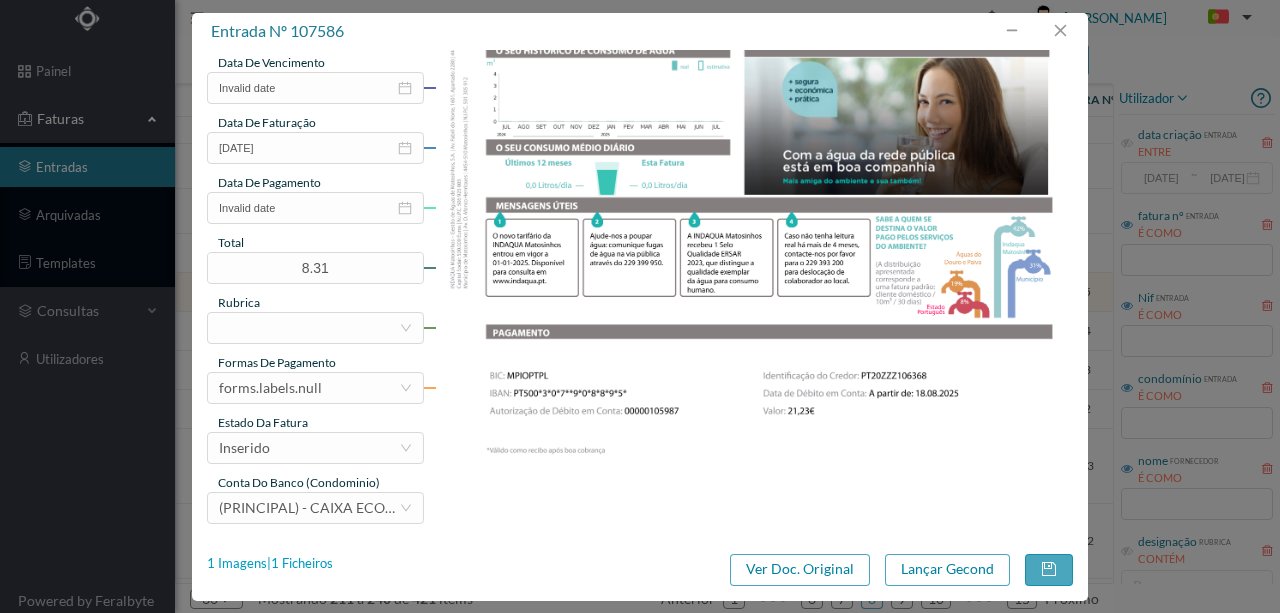 click on "1   Imagens  |  1   Ficheiros" at bounding box center (270, 564) 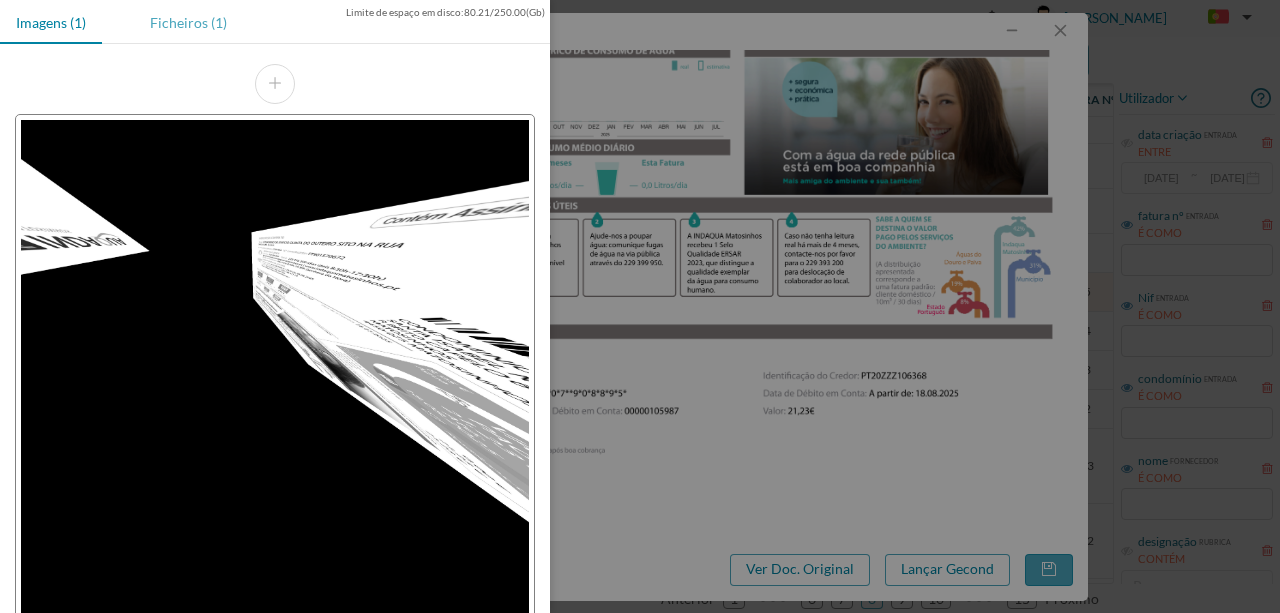 click on "Ficheiros (1)" at bounding box center [188, 22] 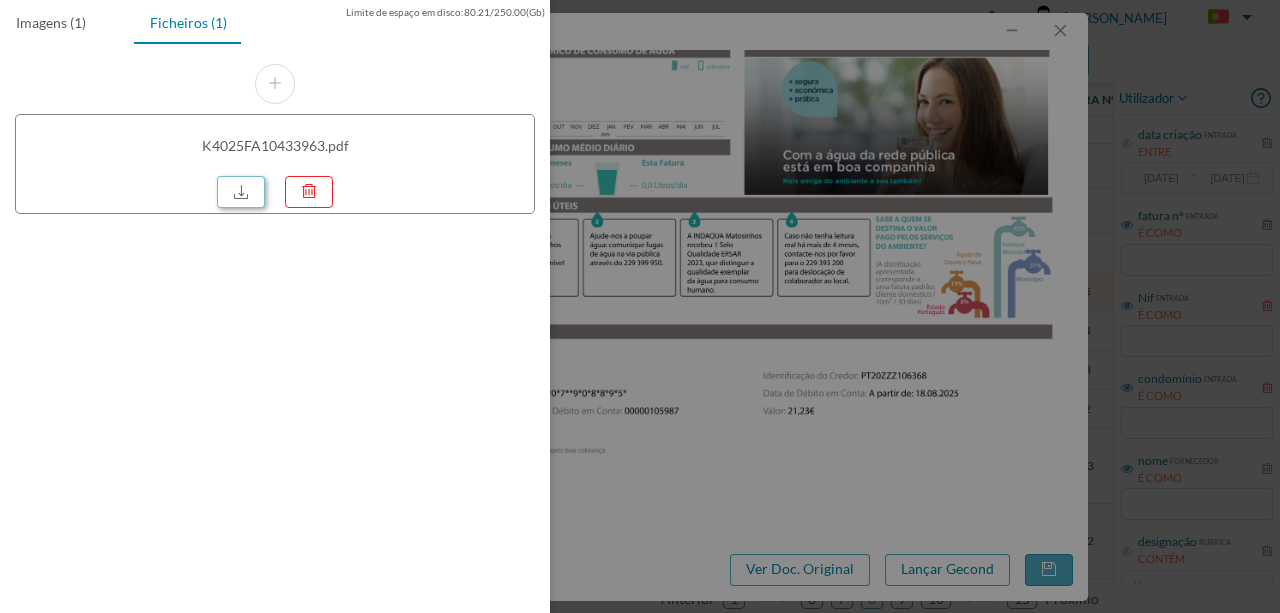 click at bounding box center (241, 192) 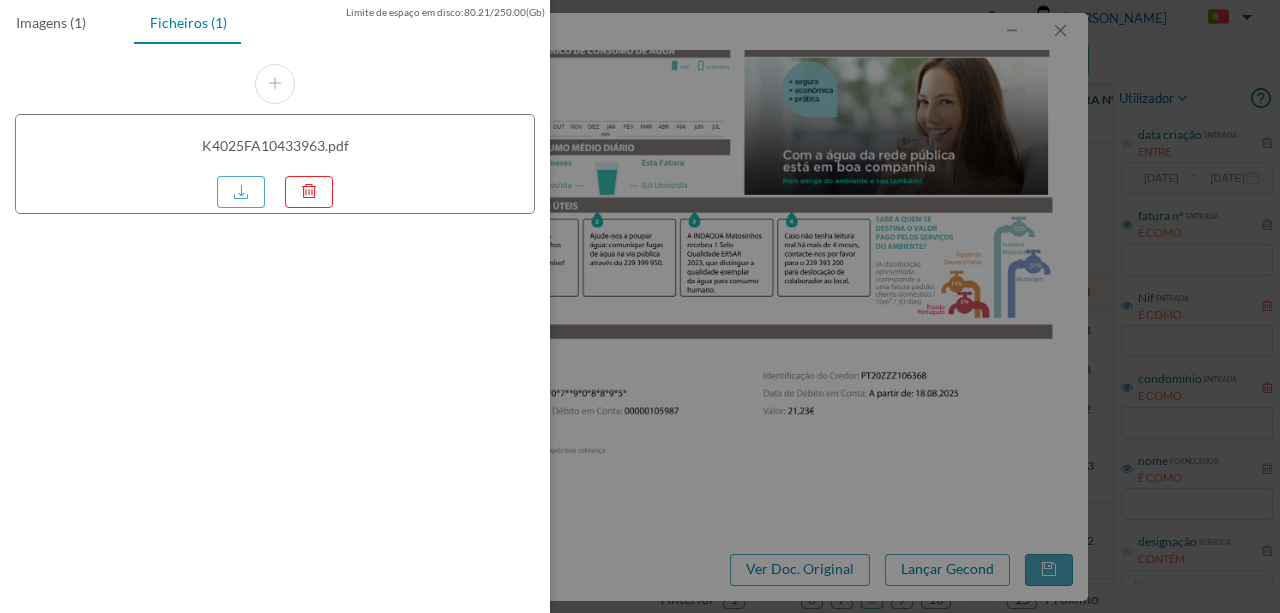 click at bounding box center [640, 306] 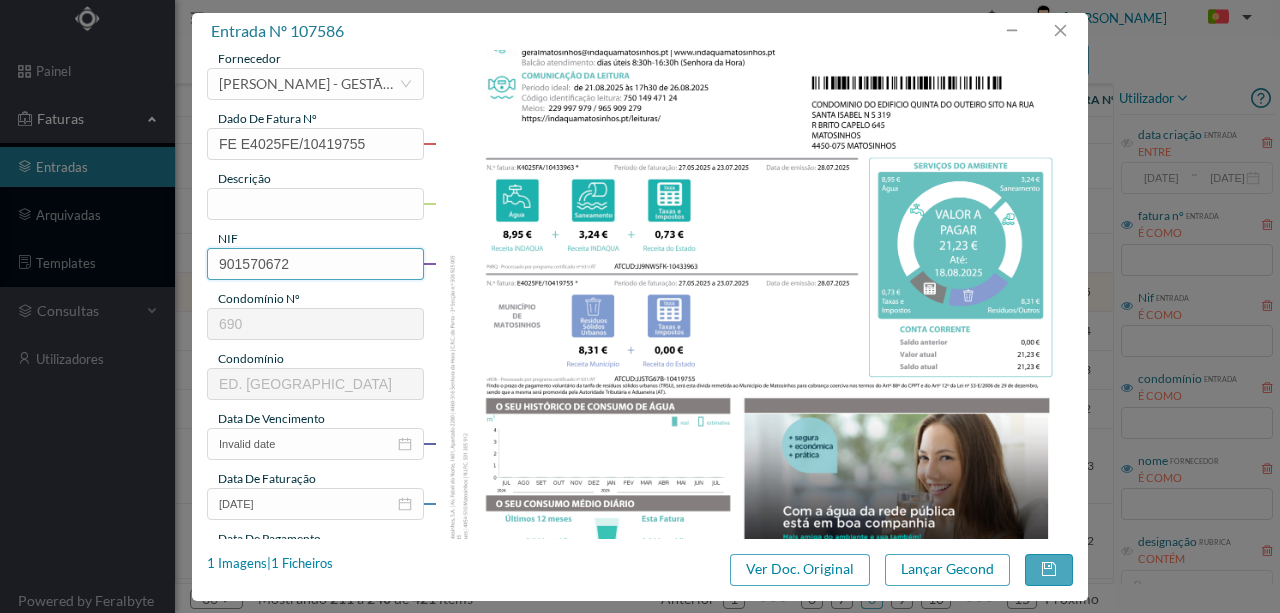scroll, scrollTop: 6, scrollLeft: 0, axis: vertical 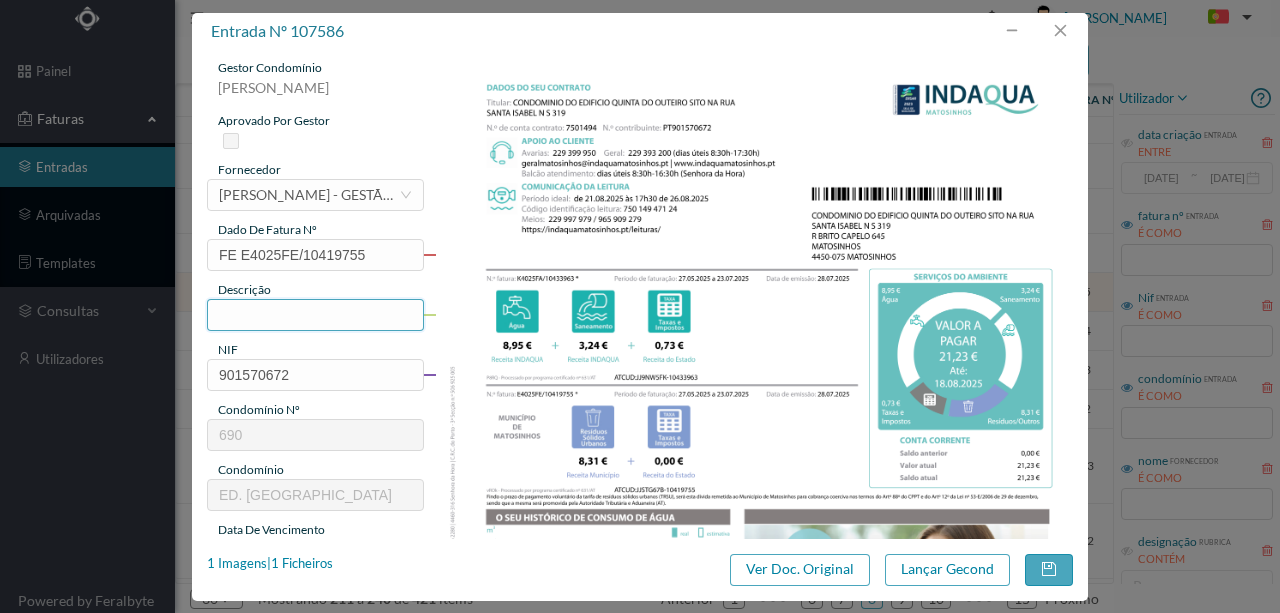 click at bounding box center (315, 315) 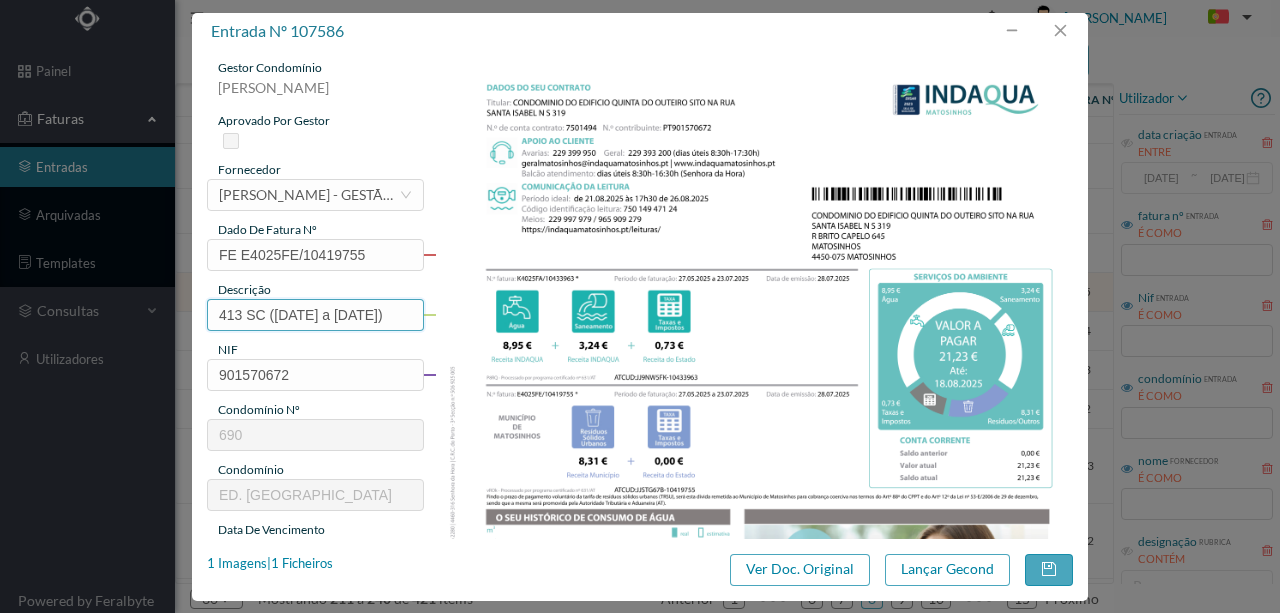 scroll, scrollTop: 0, scrollLeft: 23, axis: horizontal 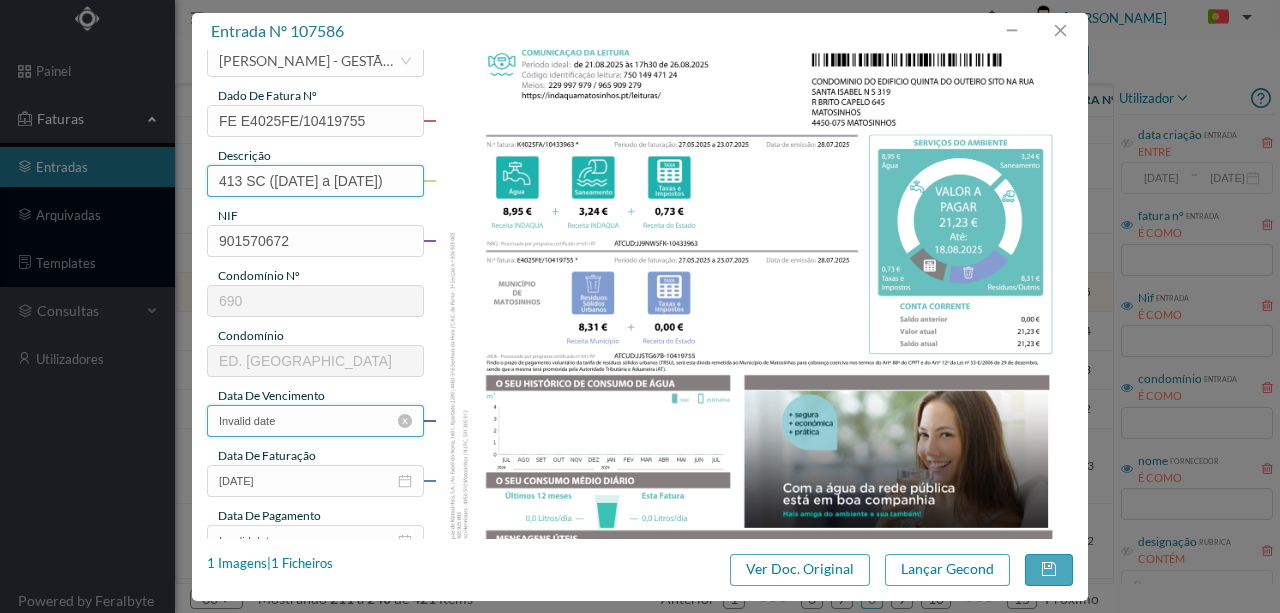 type on "413 SC (27.05.2025 a 23.07.2025)" 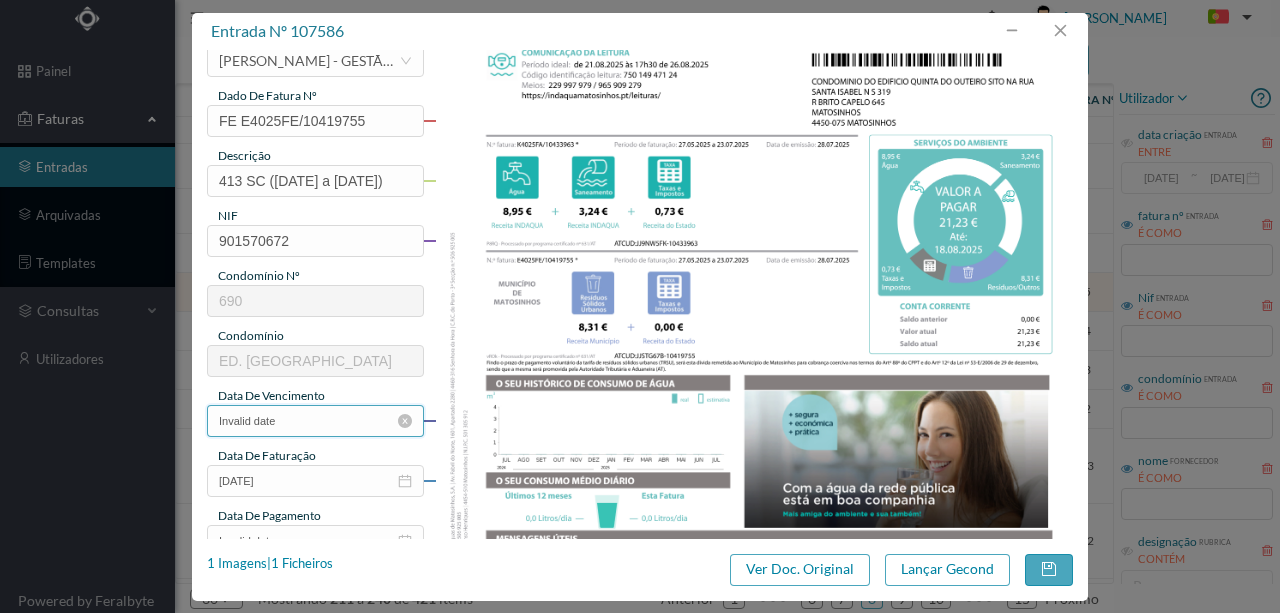 scroll, scrollTop: 0, scrollLeft: 0, axis: both 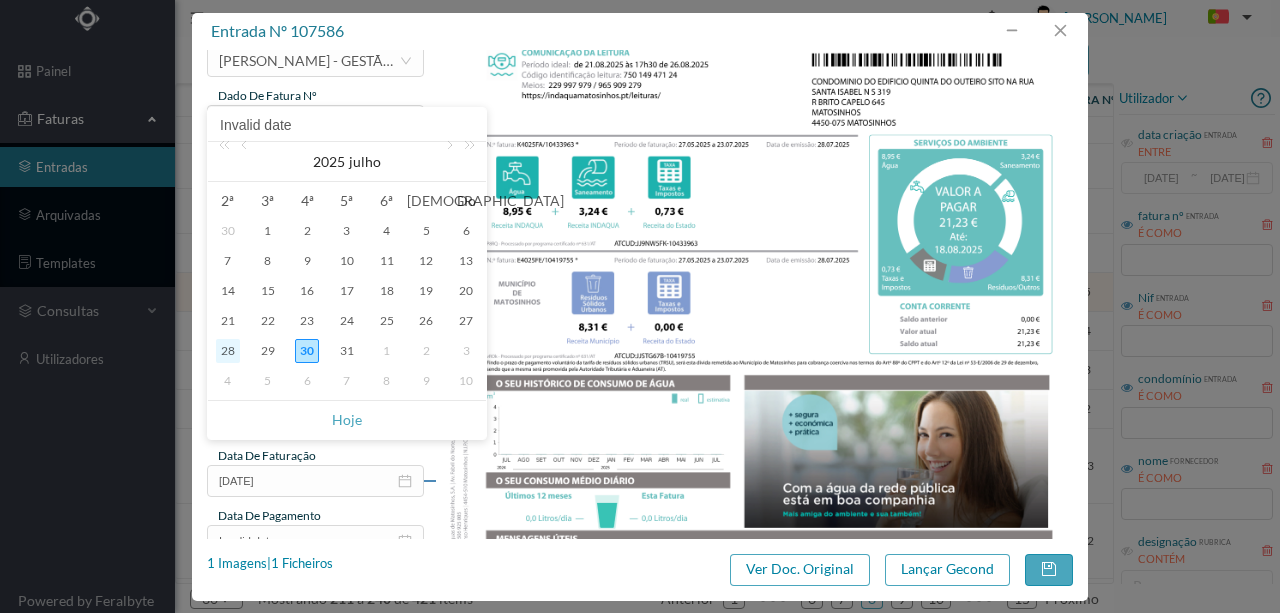 click on "28" at bounding box center [228, 351] 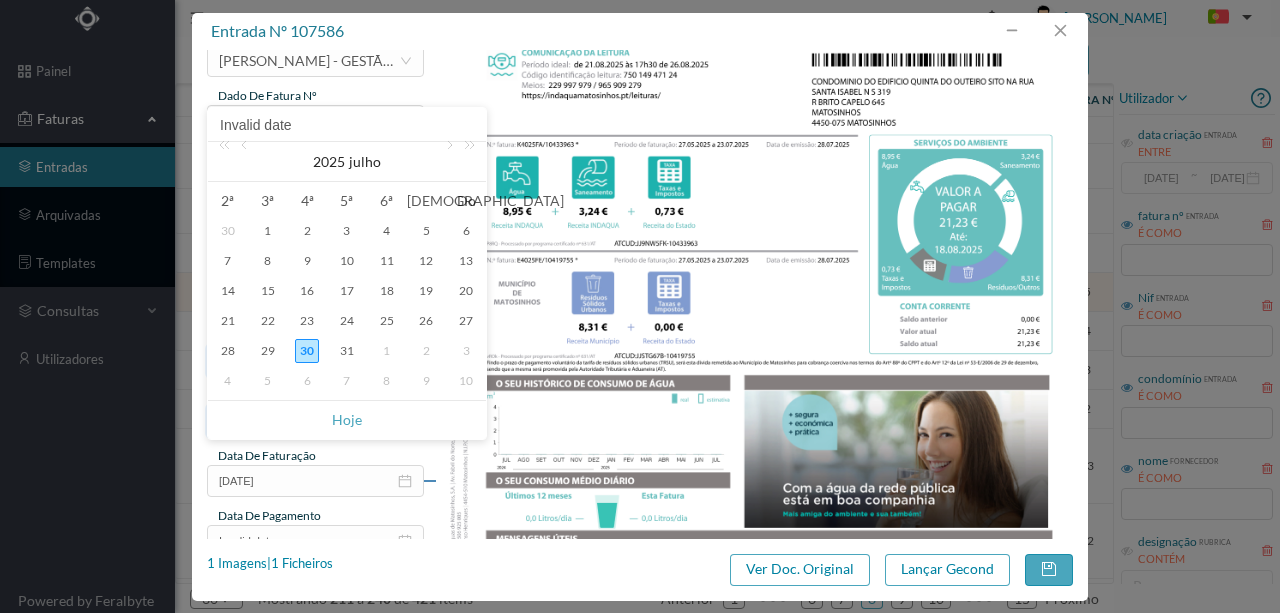type on "28-07-2025" 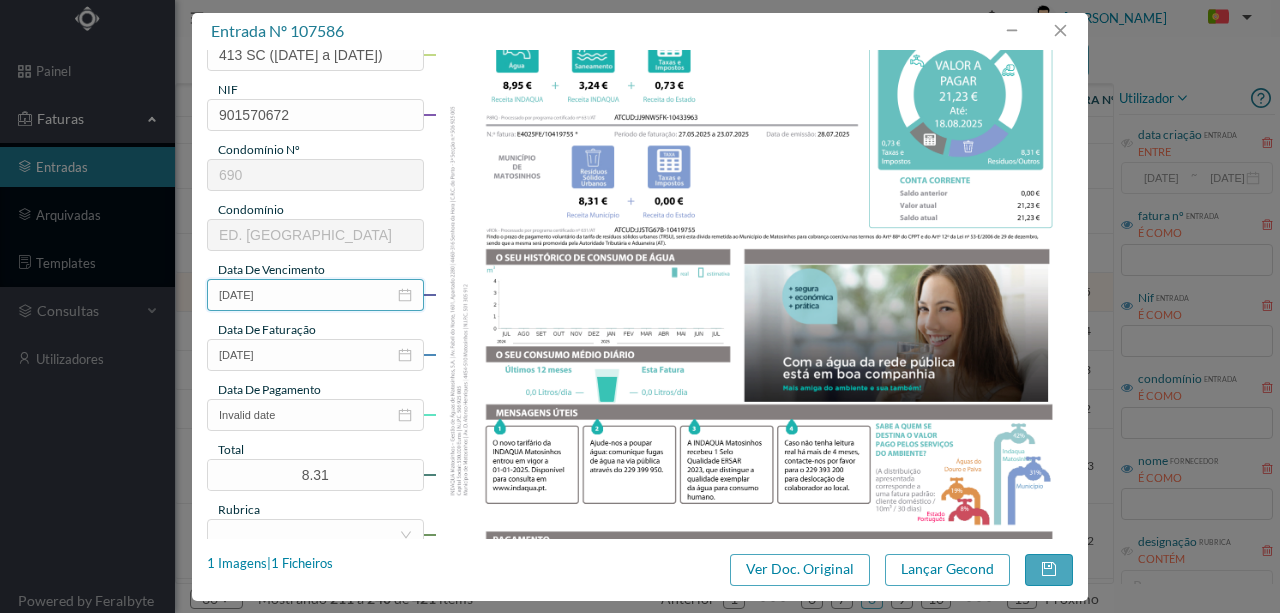 scroll, scrollTop: 273, scrollLeft: 0, axis: vertical 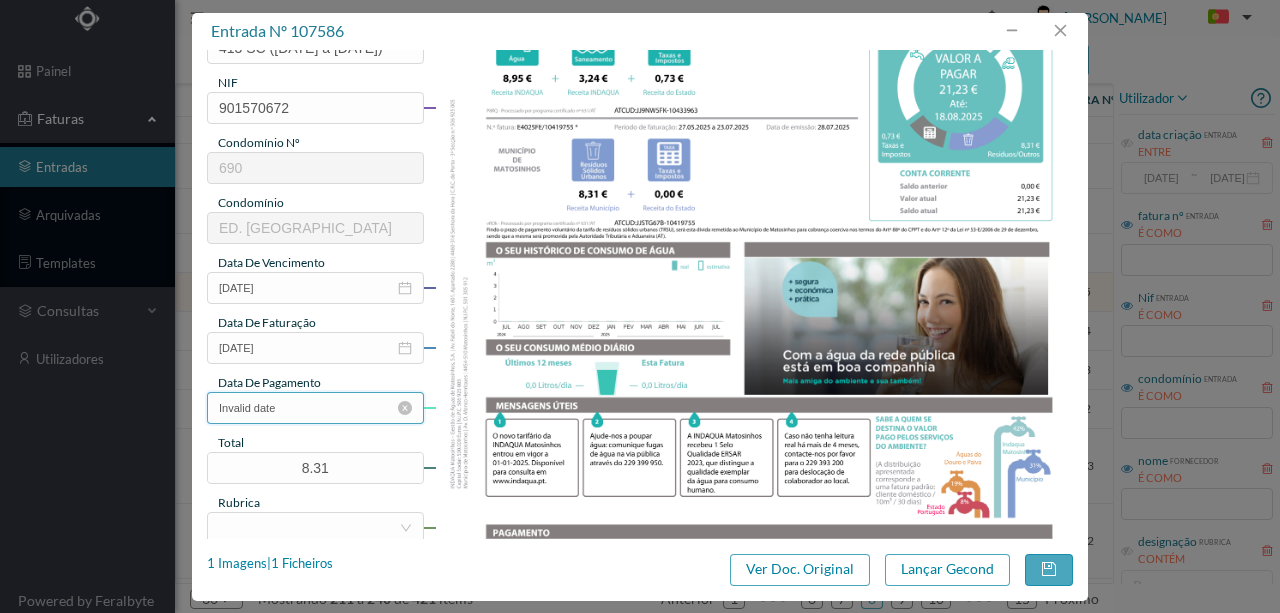 click on "Invalid date" at bounding box center [315, 408] 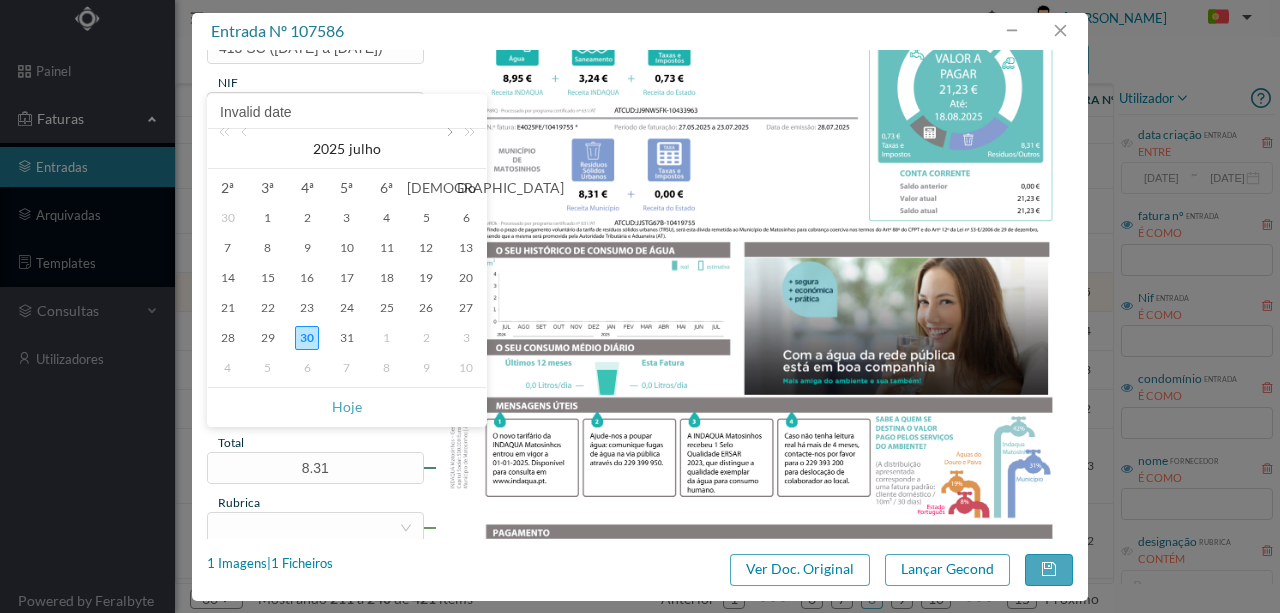 click at bounding box center (448, 149) 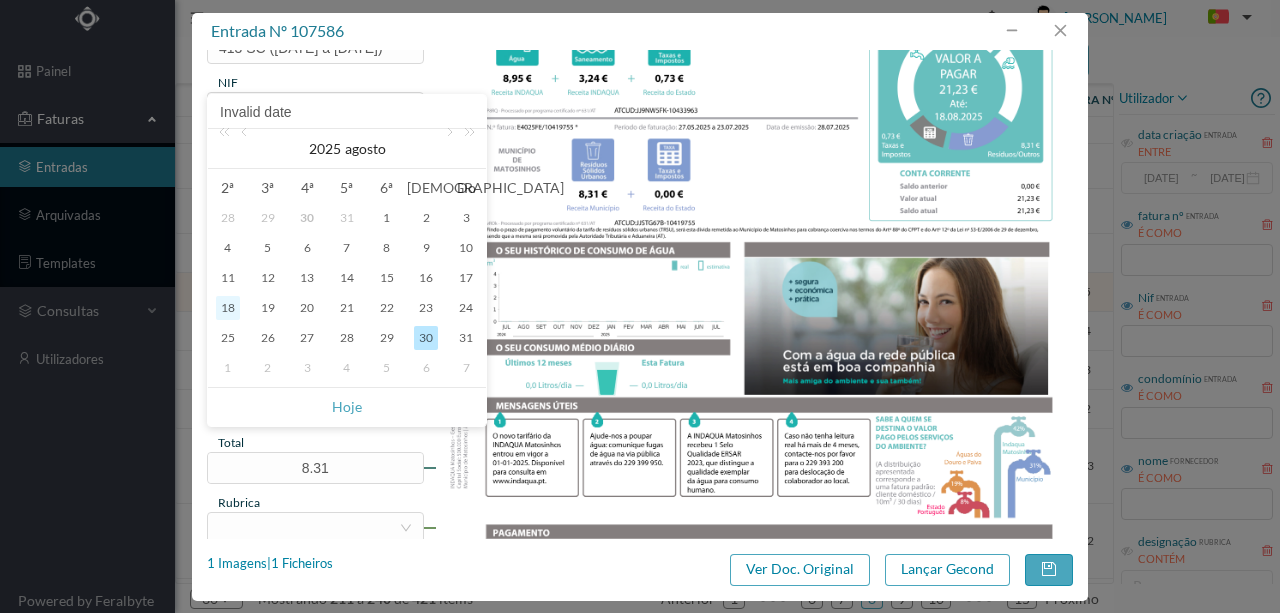 click on "18" at bounding box center [228, 308] 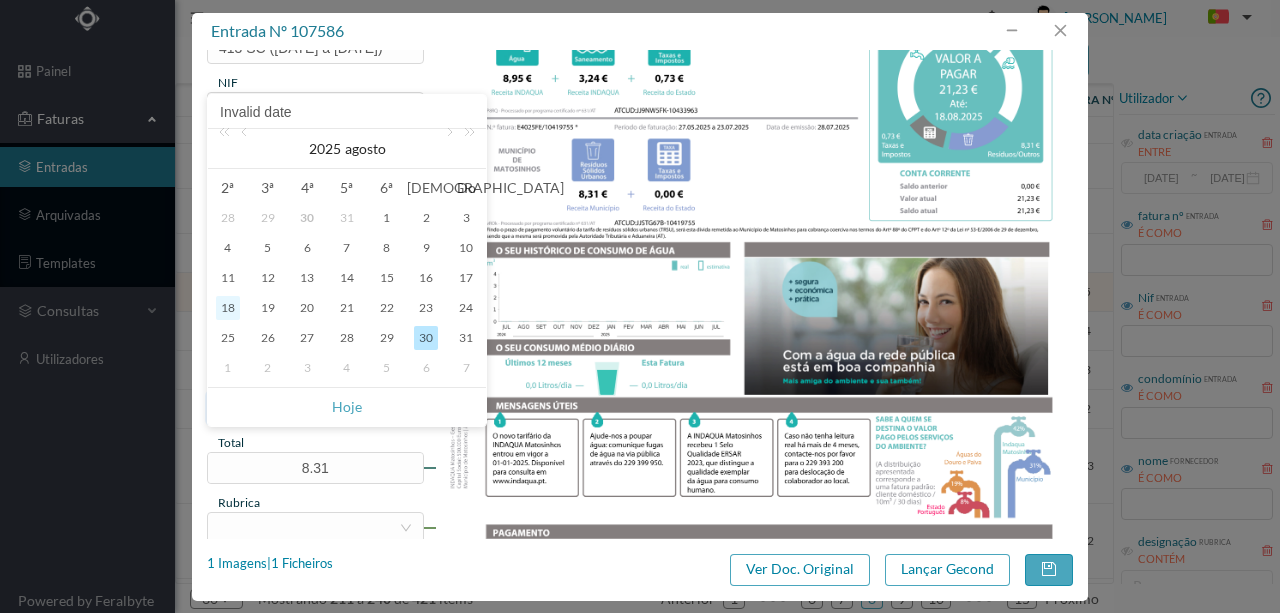 type on "18-08-2025" 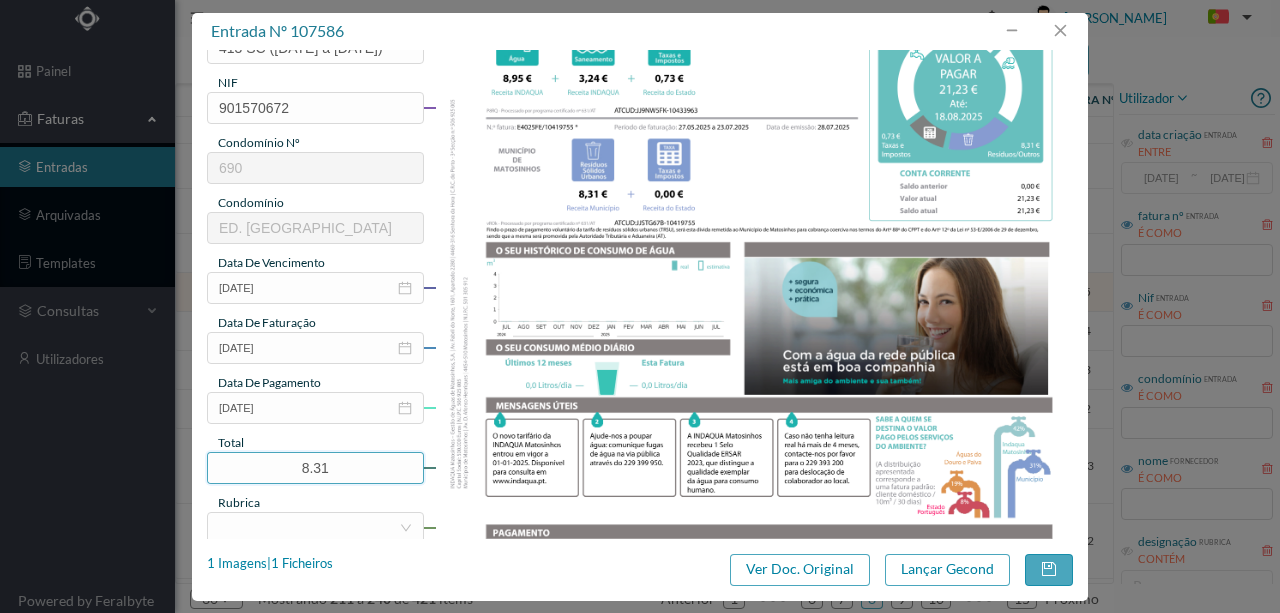 drag, startPoint x: 287, startPoint y: 466, endPoint x: 268, endPoint y: 424, distance: 46.09772 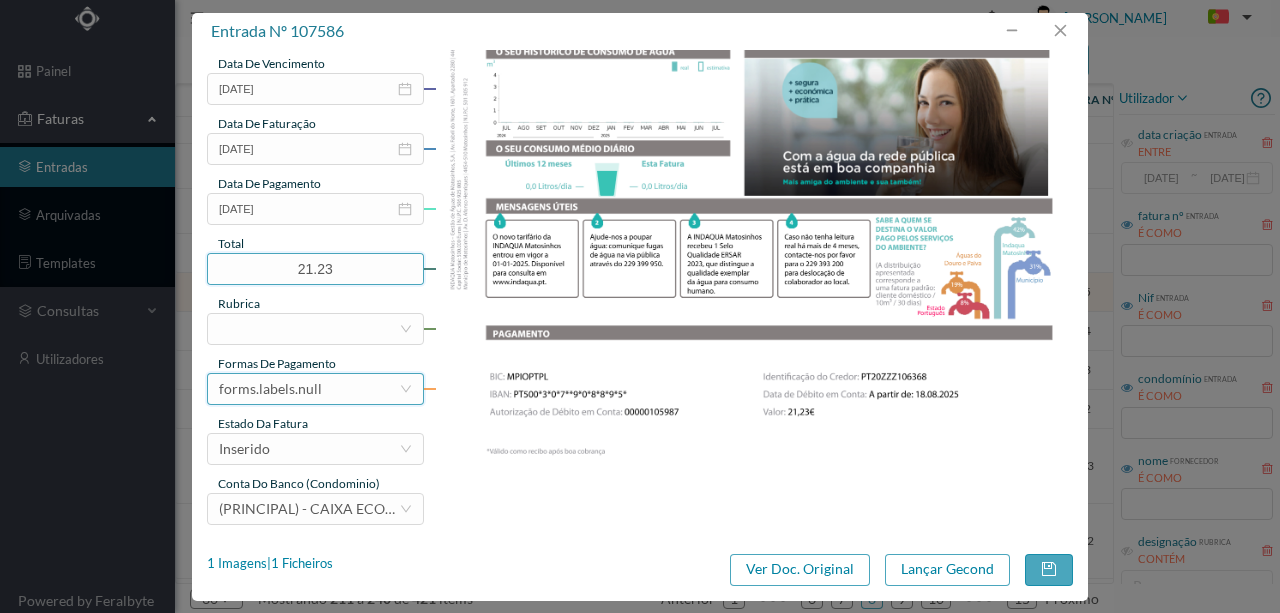 scroll, scrollTop: 473, scrollLeft: 0, axis: vertical 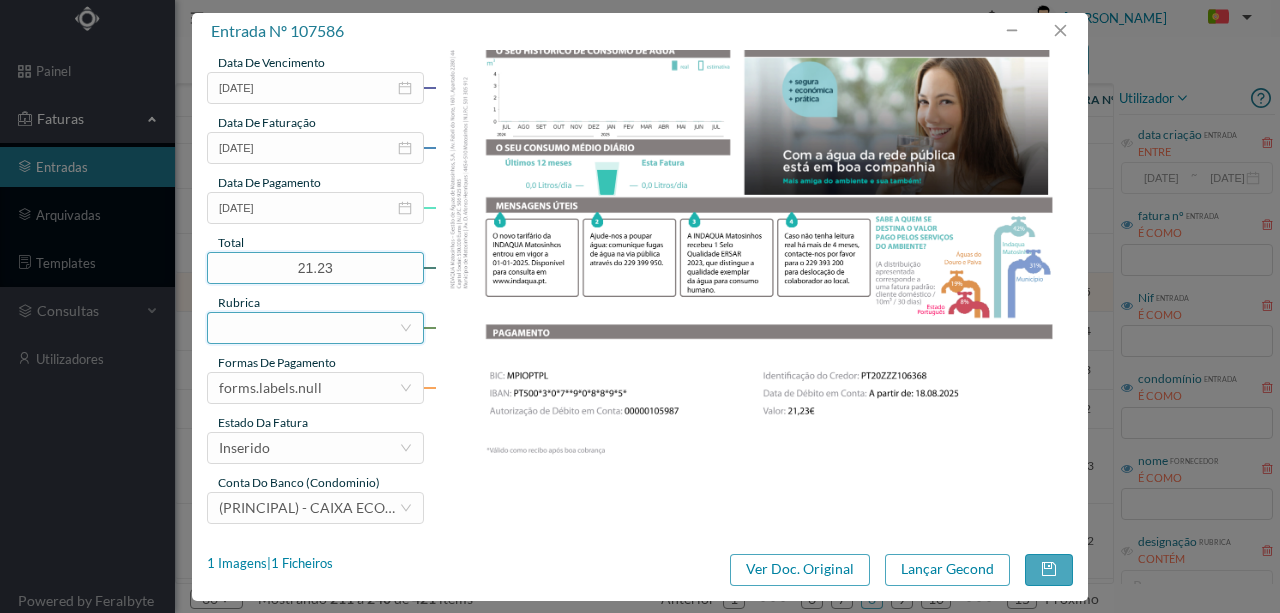 type on "21.23" 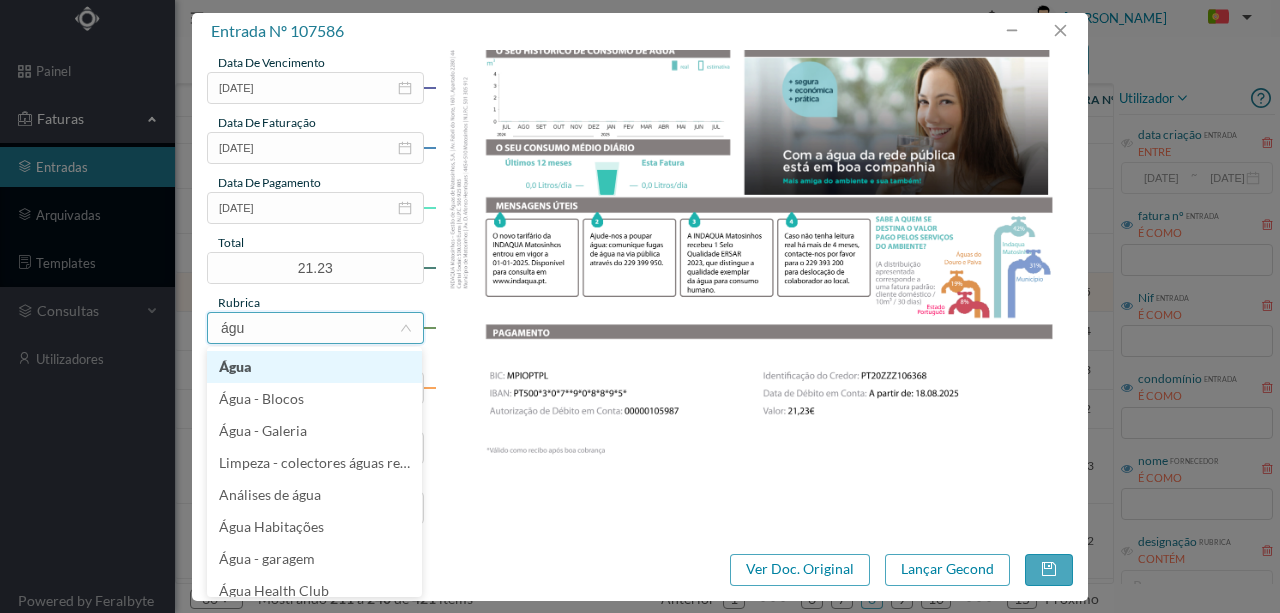 type on "água" 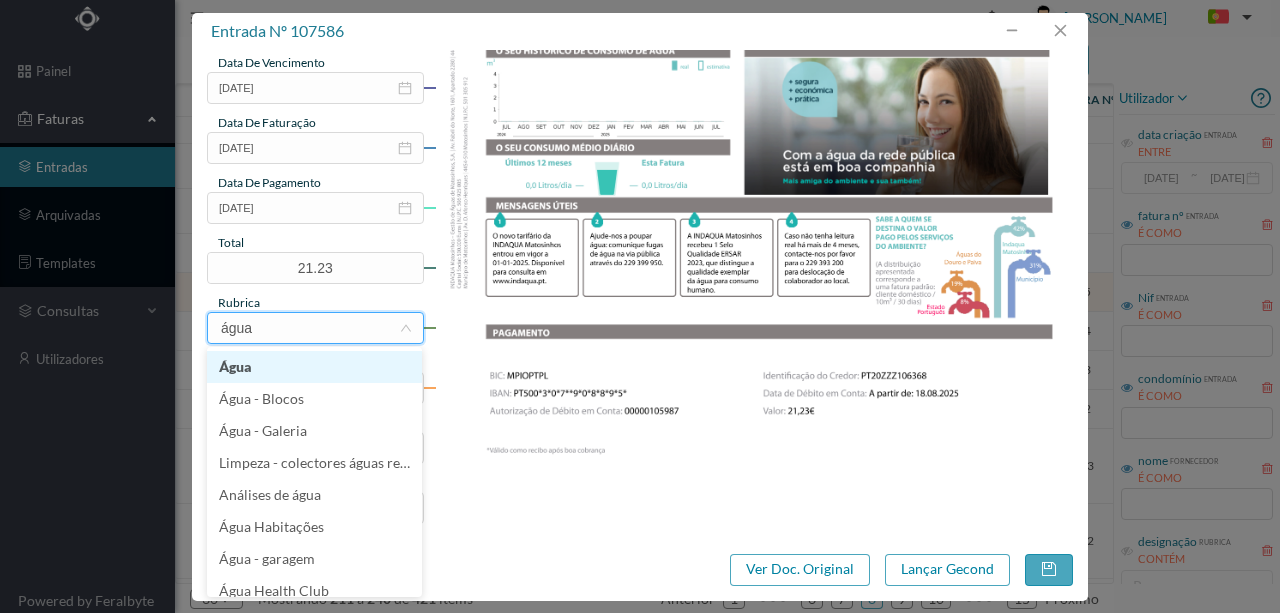 click on "Água" at bounding box center [314, 367] 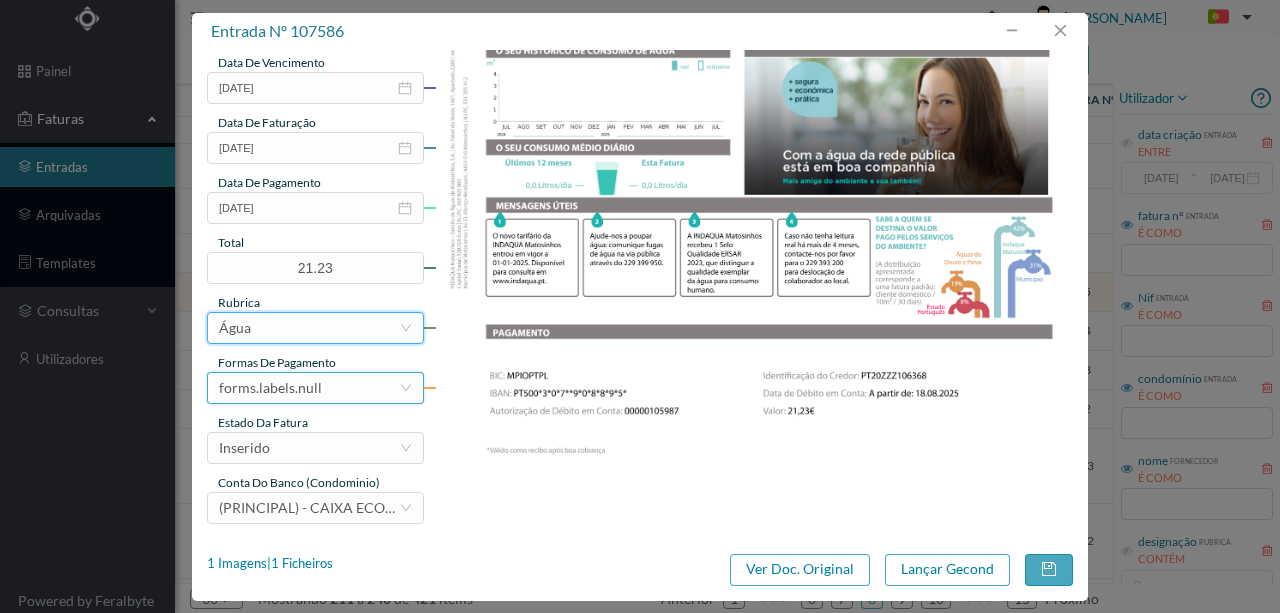 click on "forms.labels.null" at bounding box center [270, 388] 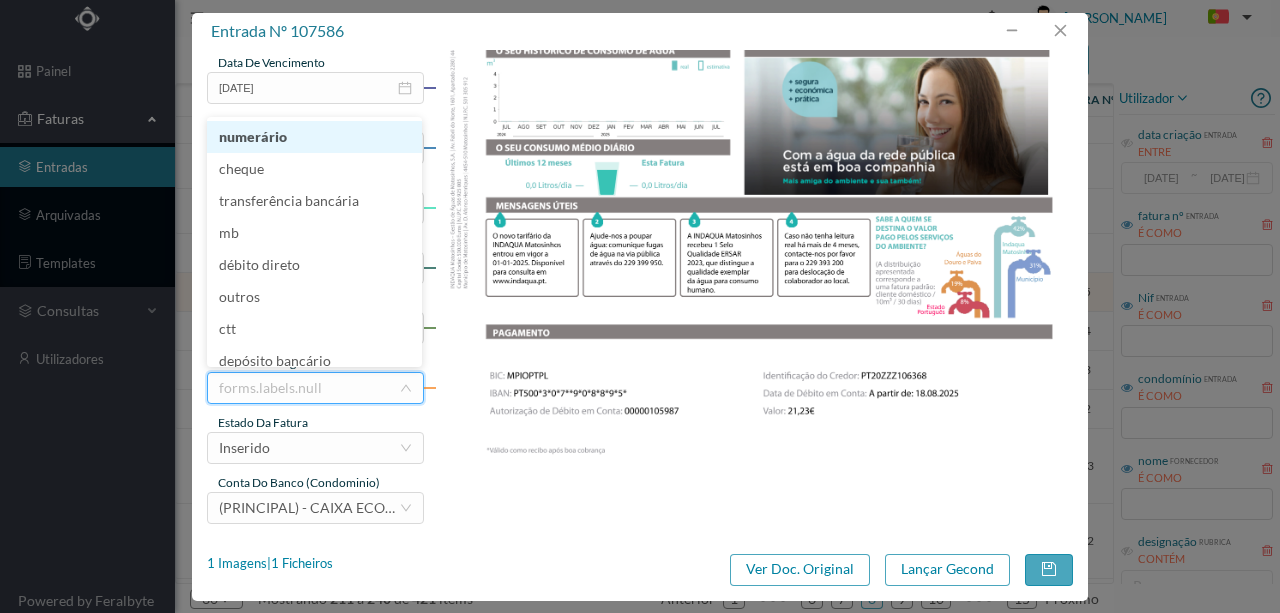 scroll, scrollTop: 4, scrollLeft: 0, axis: vertical 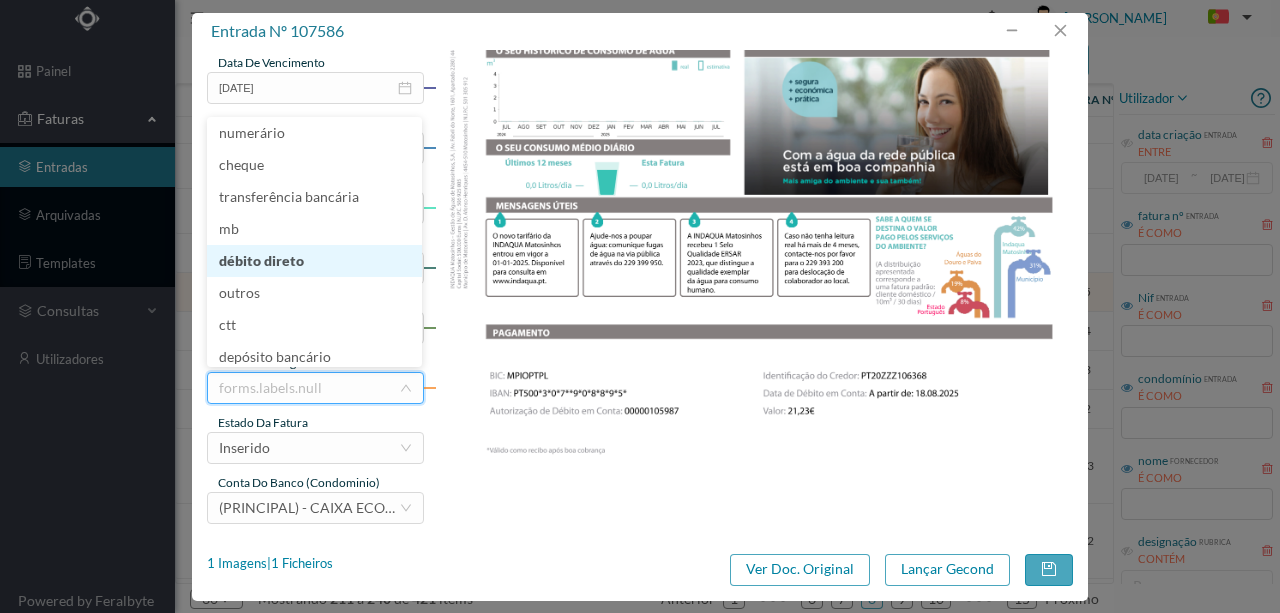 click on "débito direto" at bounding box center [314, 261] 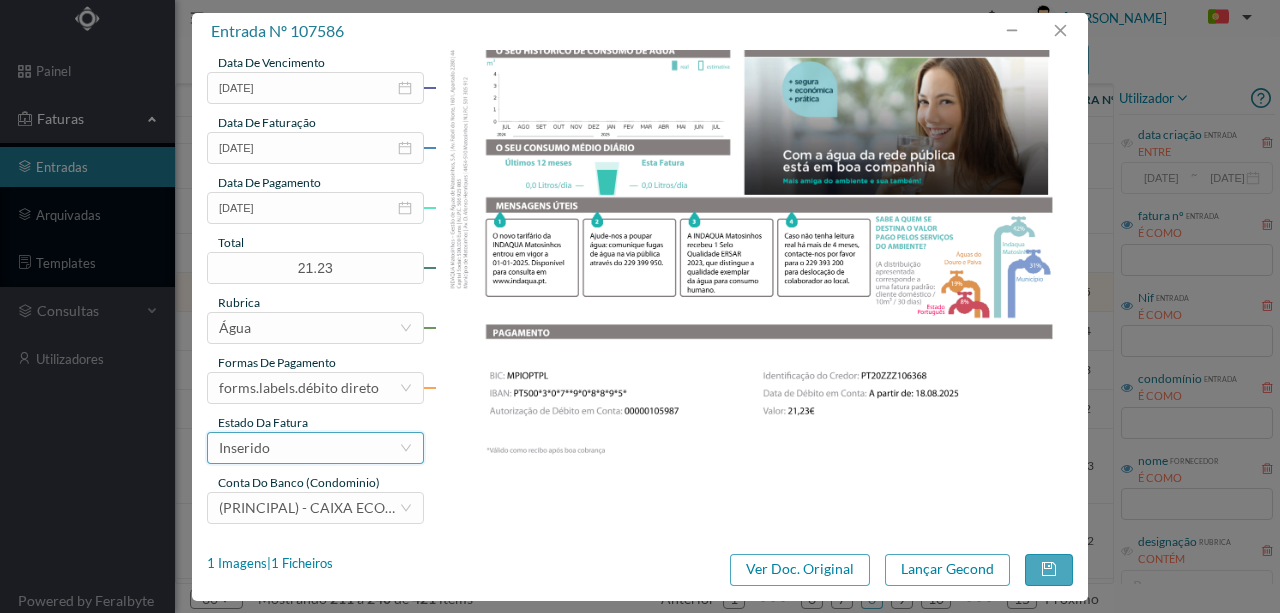 click on "Inserido" at bounding box center (309, 448) 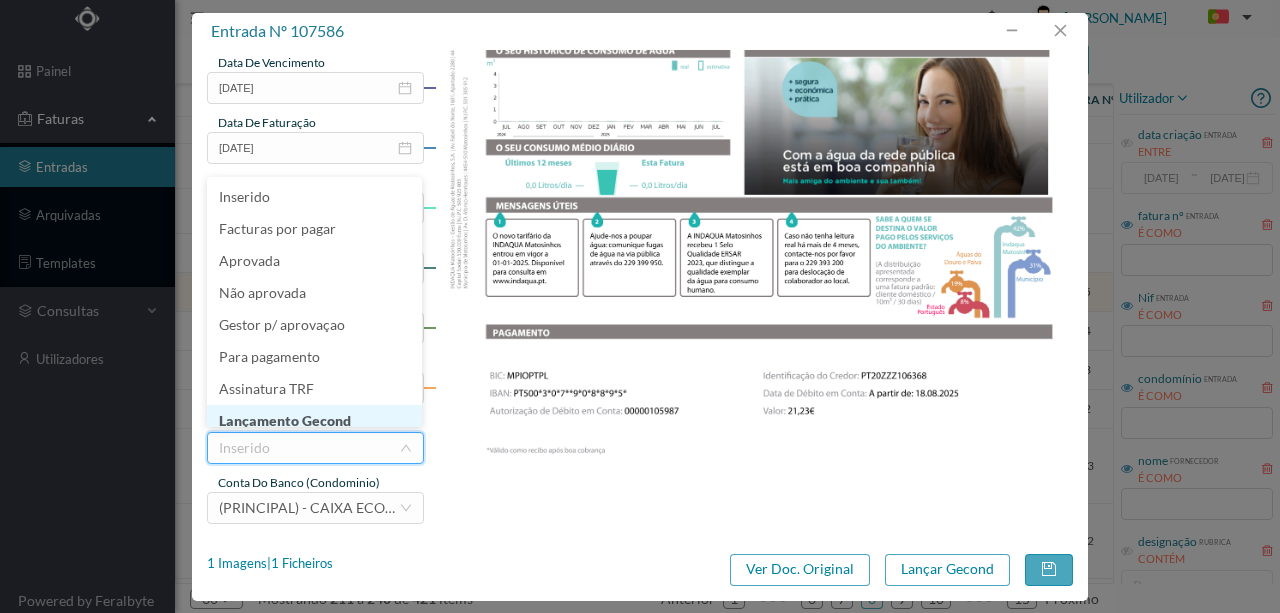scroll, scrollTop: 10, scrollLeft: 0, axis: vertical 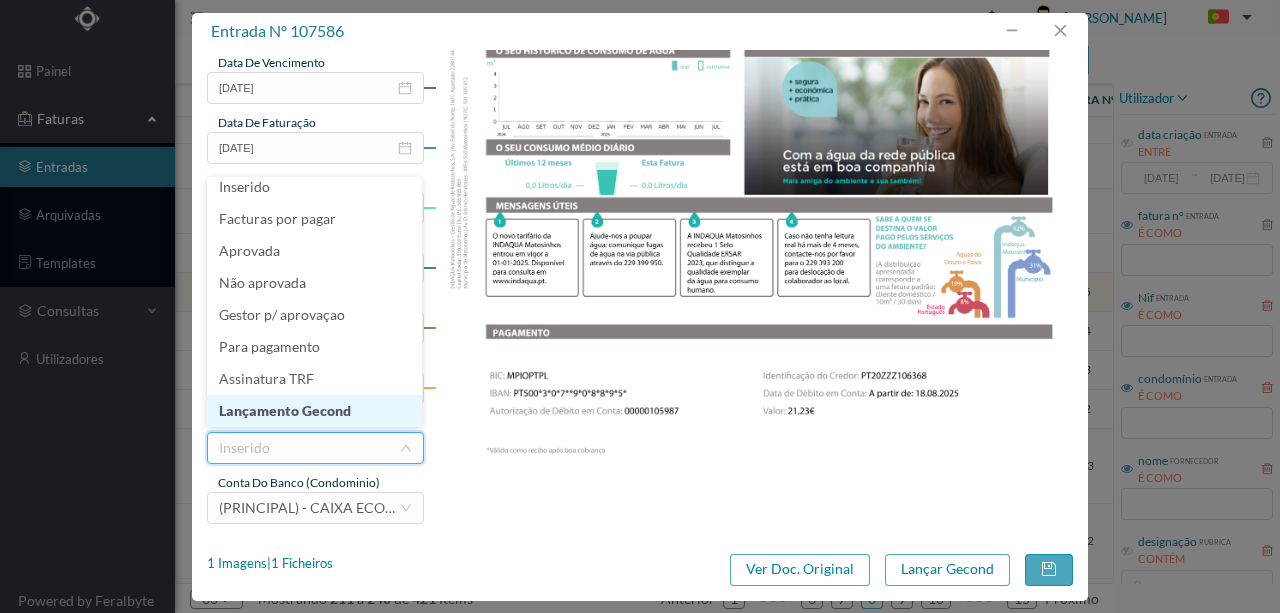 click on "Lançamento Gecond" at bounding box center (314, 411) 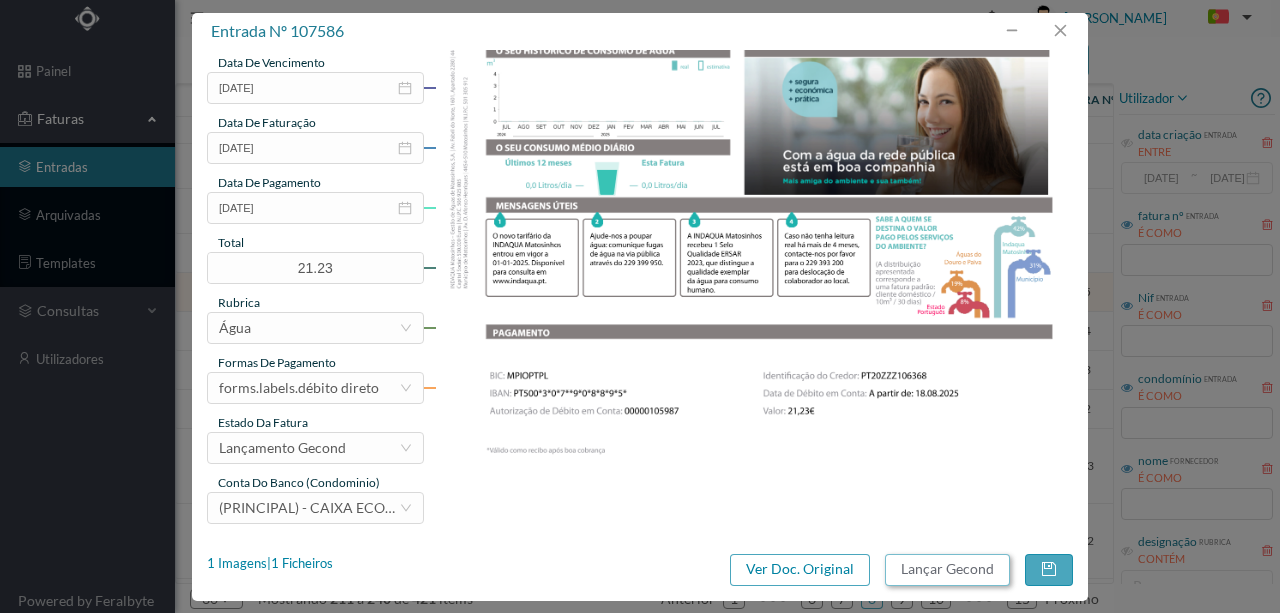 click on "Lançar Gecond" at bounding box center (947, 570) 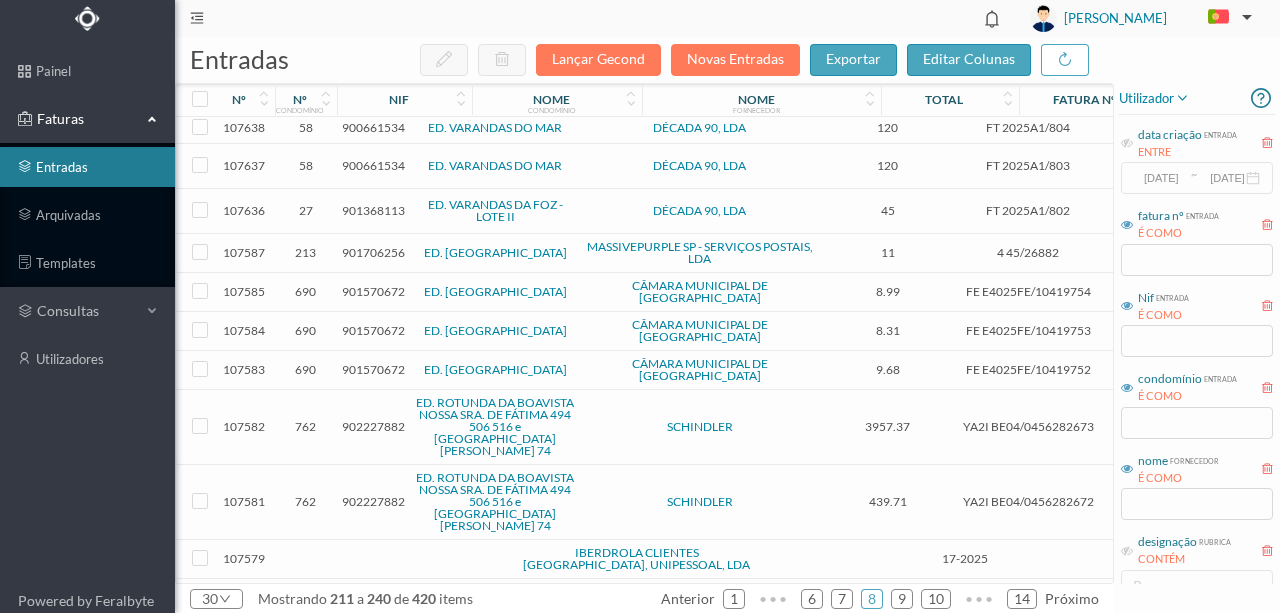 click on "901570672" at bounding box center [373, 291] 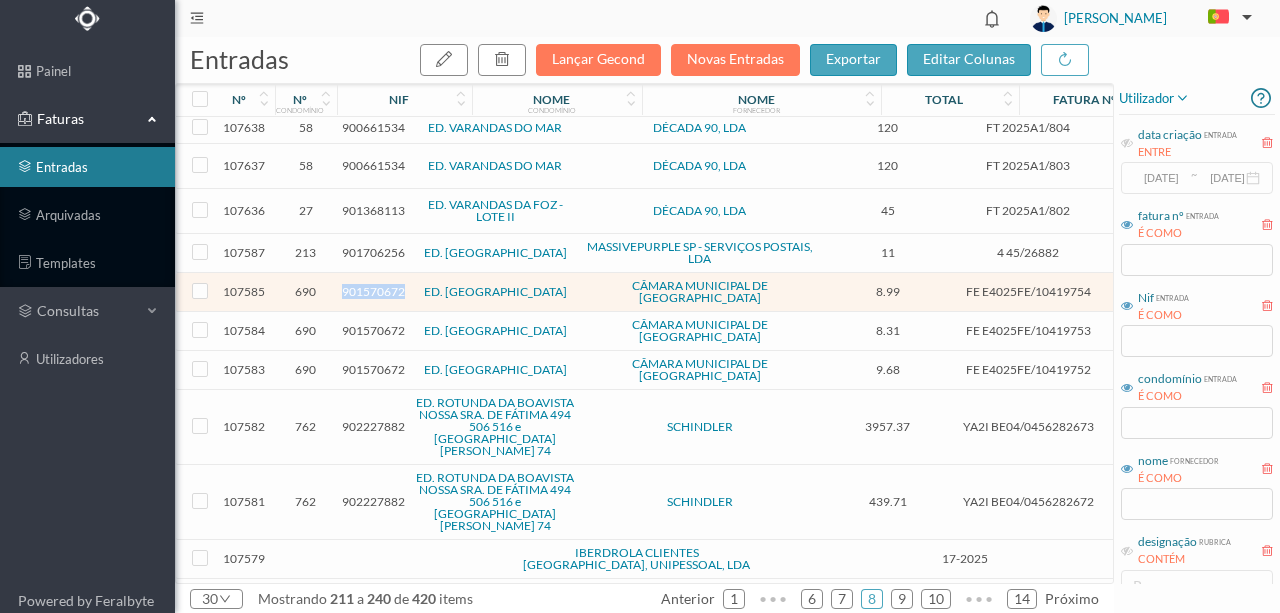 click on "901570672" at bounding box center [373, 291] 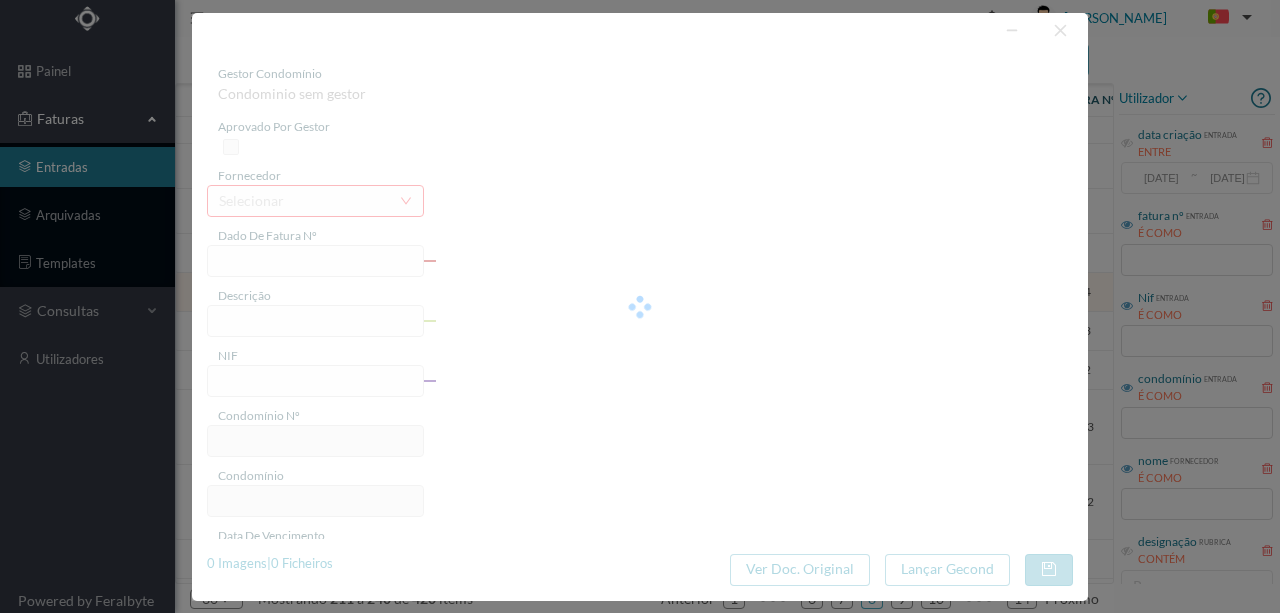 type on "FE E4025FE/10419754" 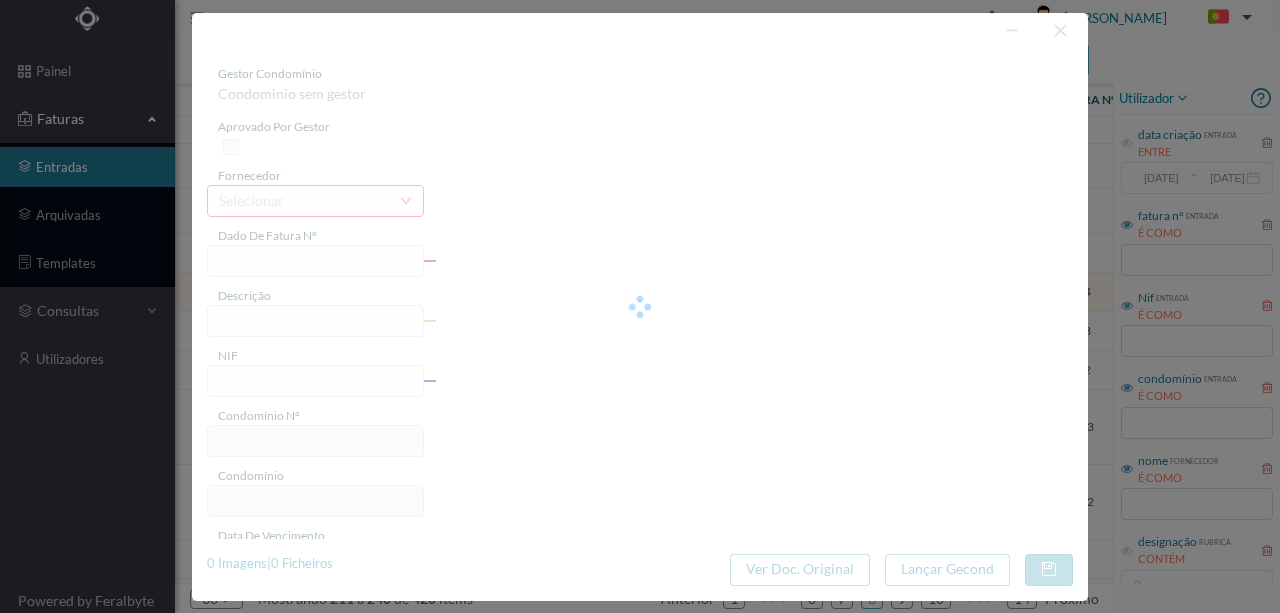 type on "901570672" 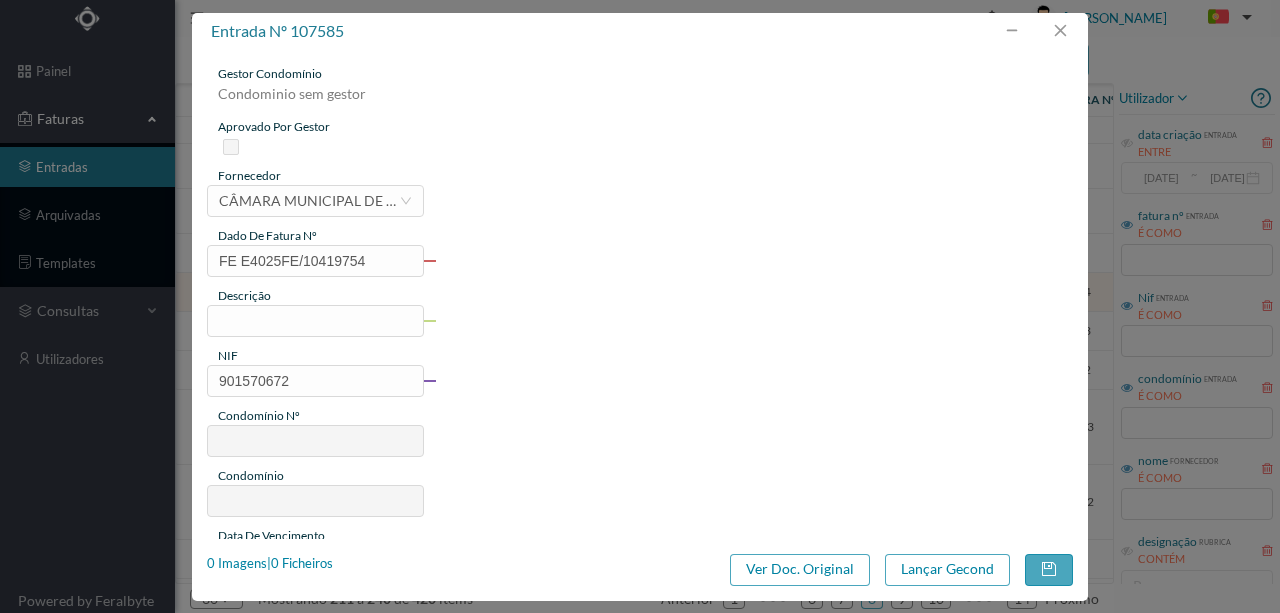 type on "690" 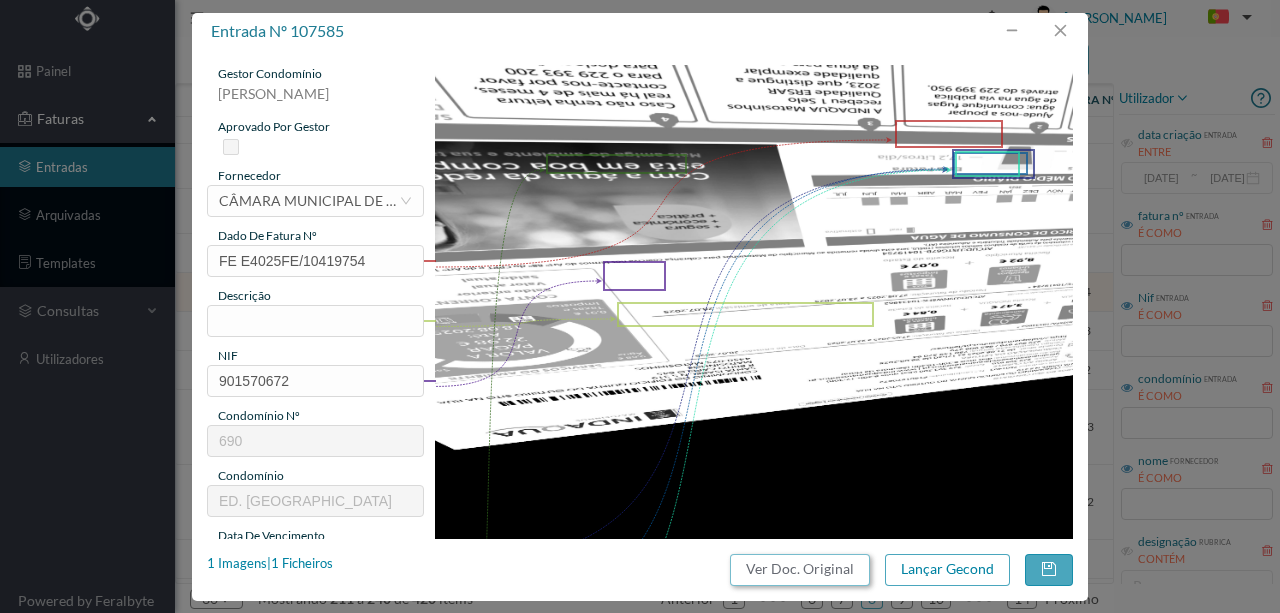 drag, startPoint x: 788, startPoint y: 570, endPoint x: 751, endPoint y: 80, distance: 491.39496 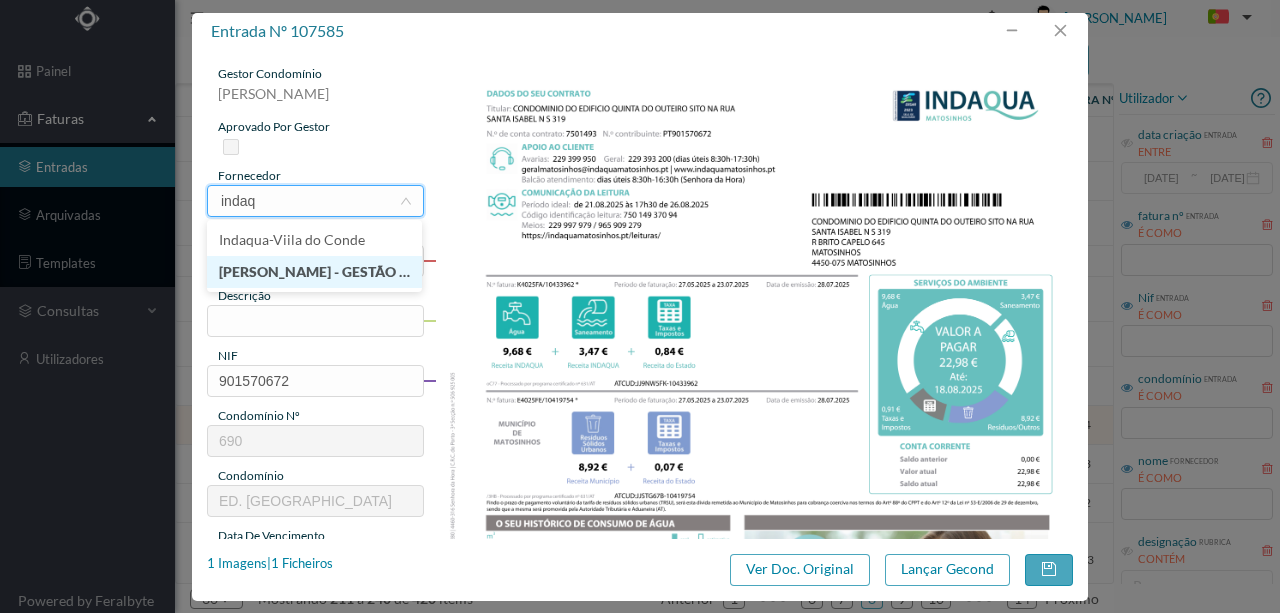 scroll, scrollTop: 0, scrollLeft: 0, axis: both 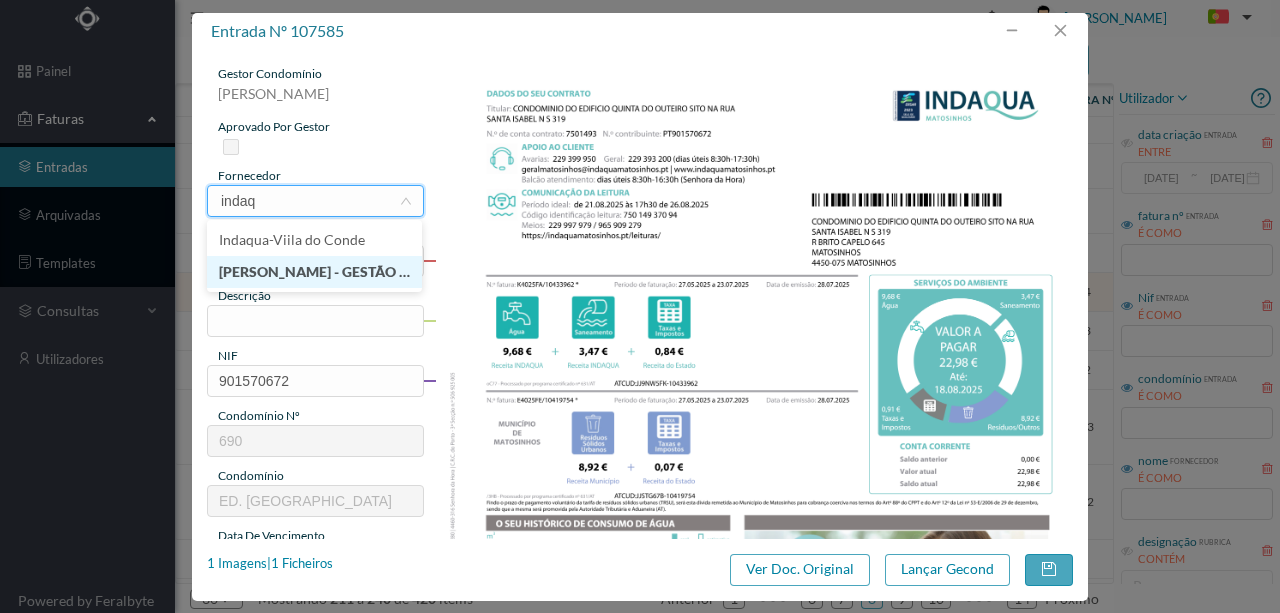 click on "INDAQUA MATOSINHOS - GESTÃO DE ÁGUAS DE MATOSINHOS" at bounding box center [314, 272] 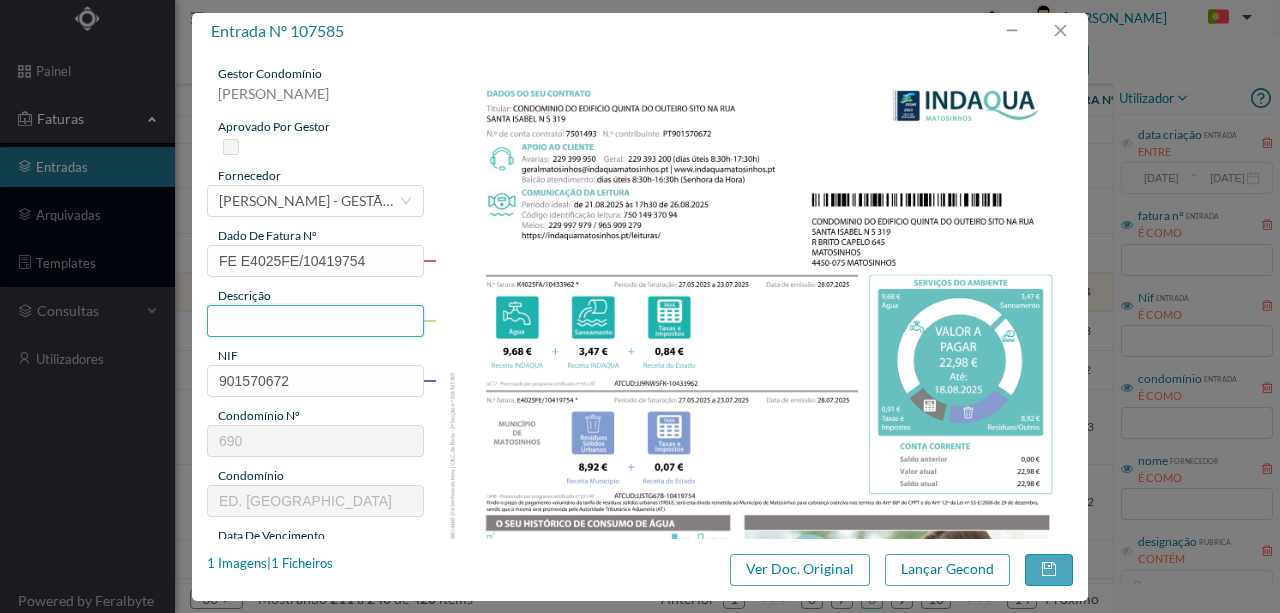 click at bounding box center (315, 321) 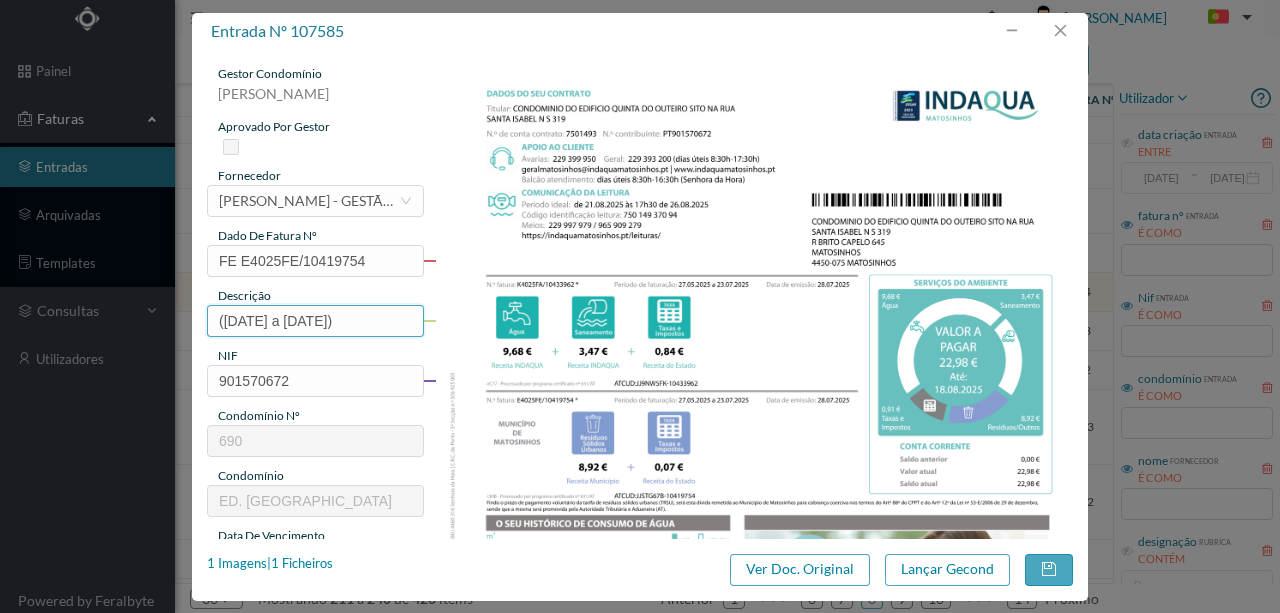 click on "(27.05.2025 a 23.07.2025)" at bounding box center (315, 321) 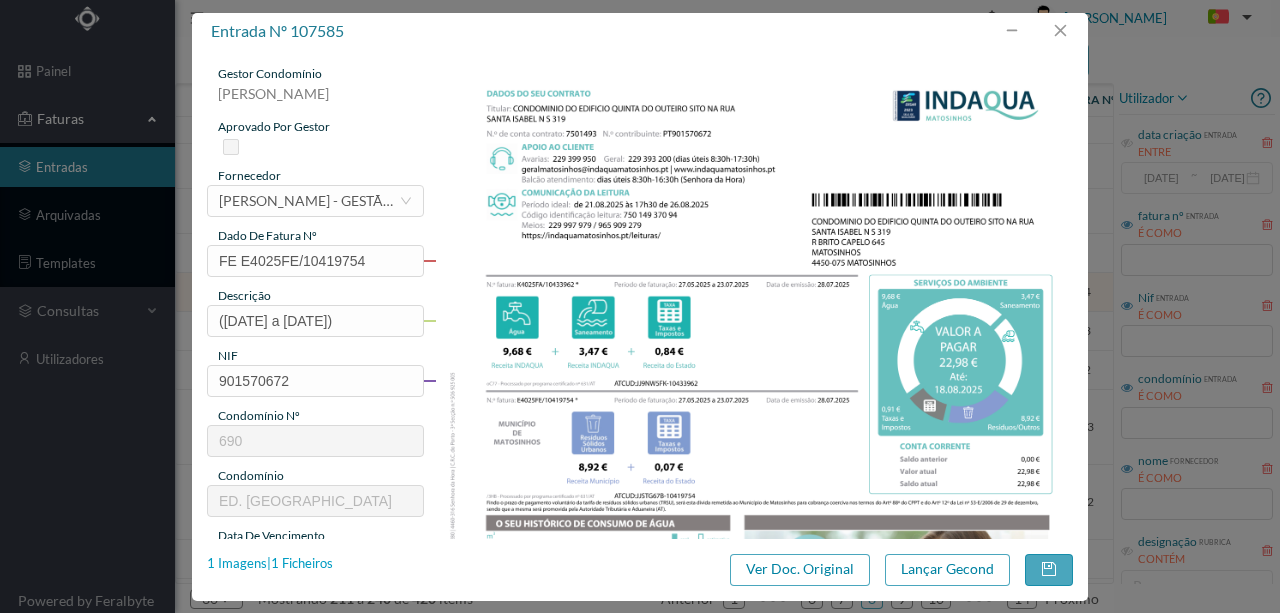 click on "1   Imagens  |  1   Ficheiros" at bounding box center [270, 564] 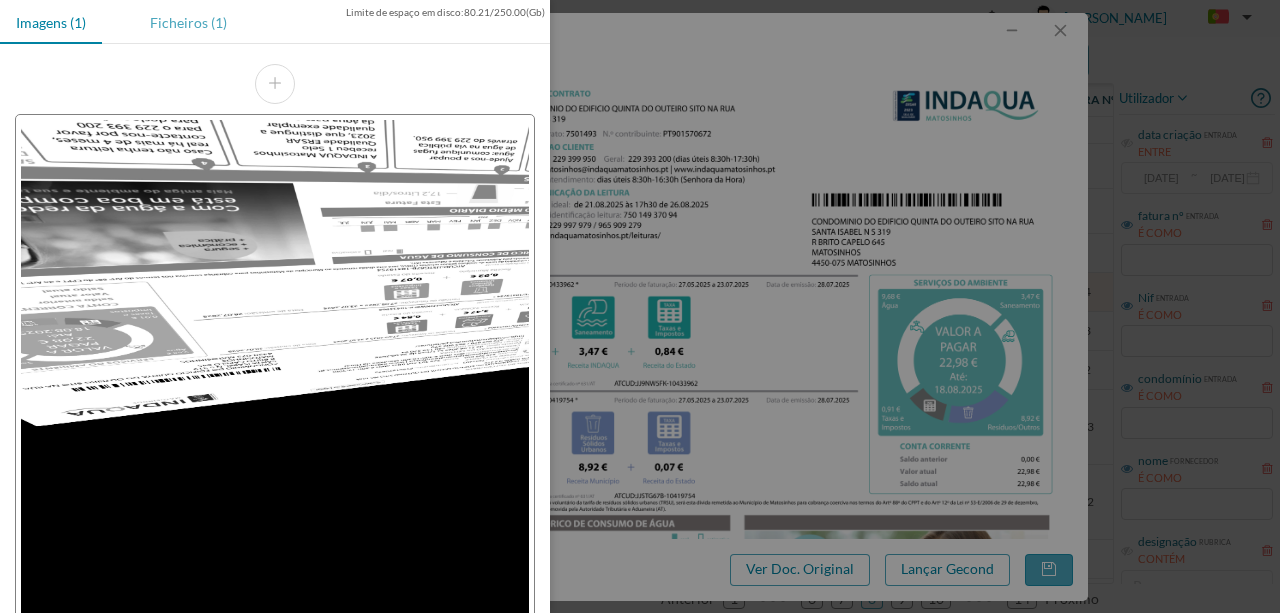 click on "Ficheiros (1)" at bounding box center [188, 22] 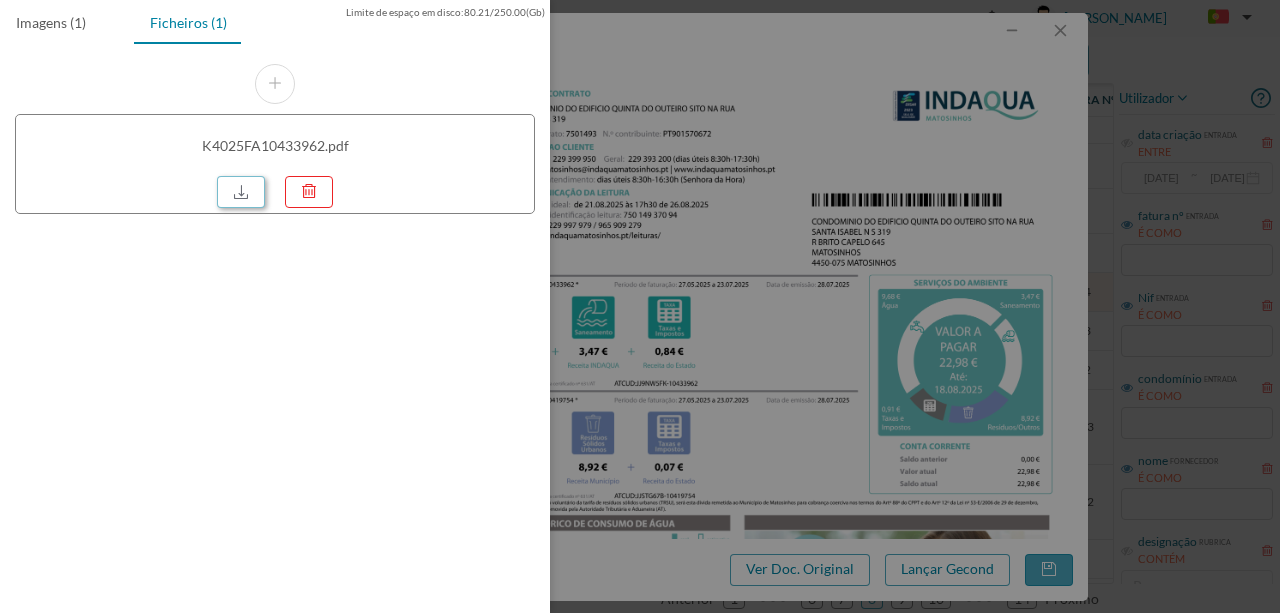 click at bounding box center [241, 192] 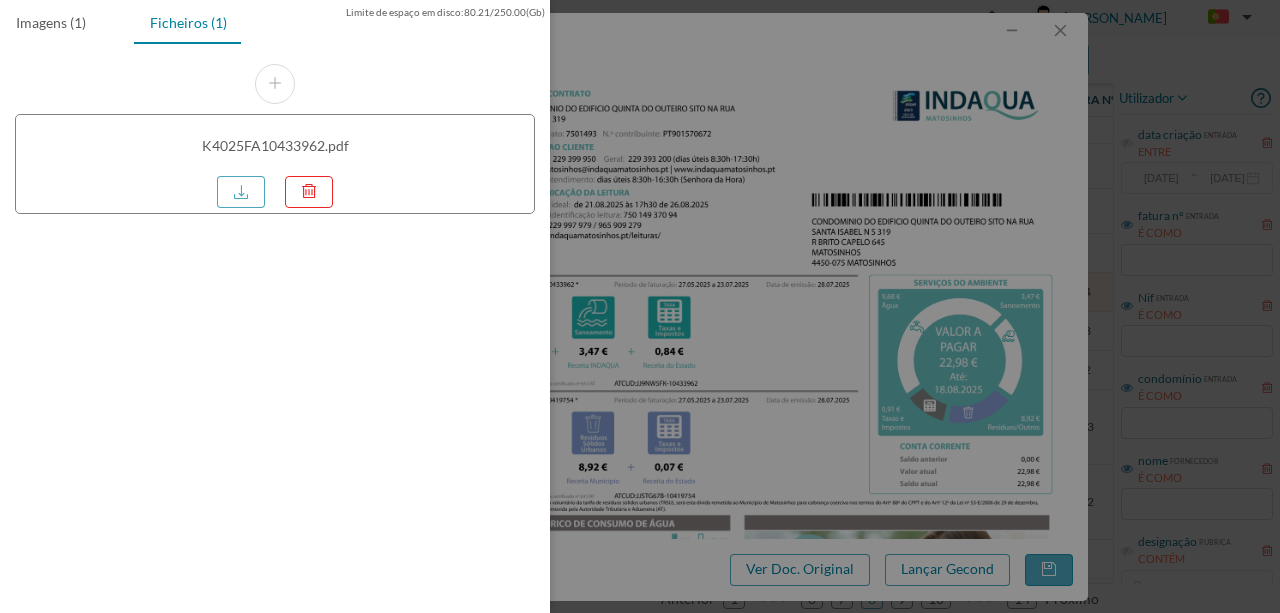 click at bounding box center (640, 306) 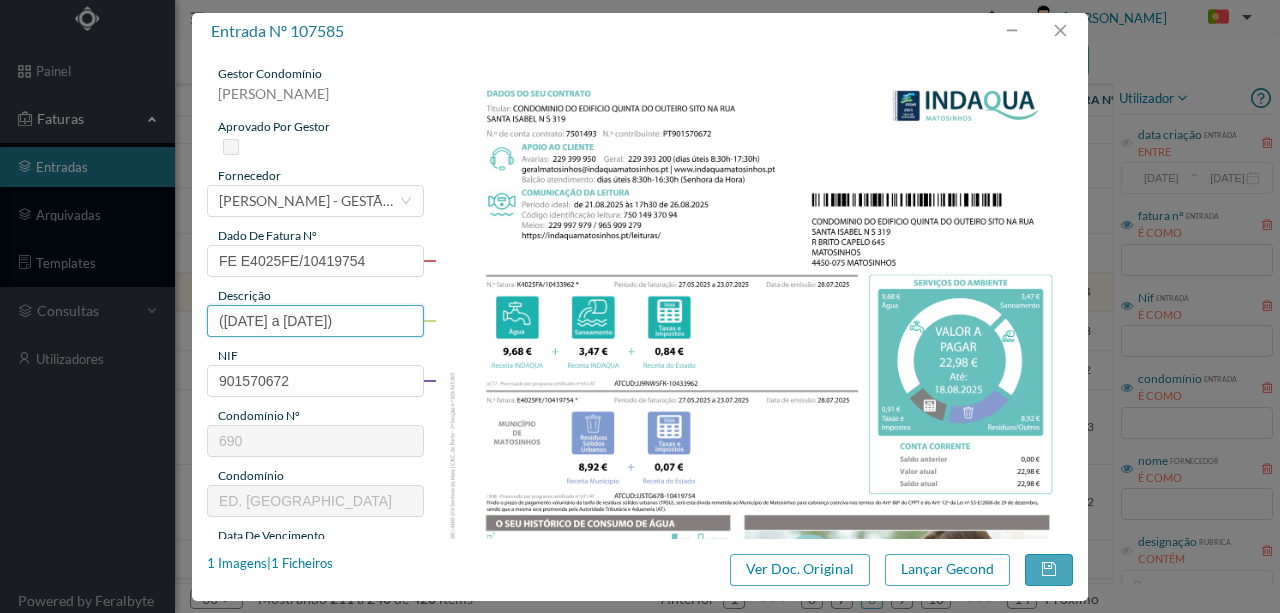 click on "(27.05.2025 a 23.07.2025)" at bounding box center [315, 321] 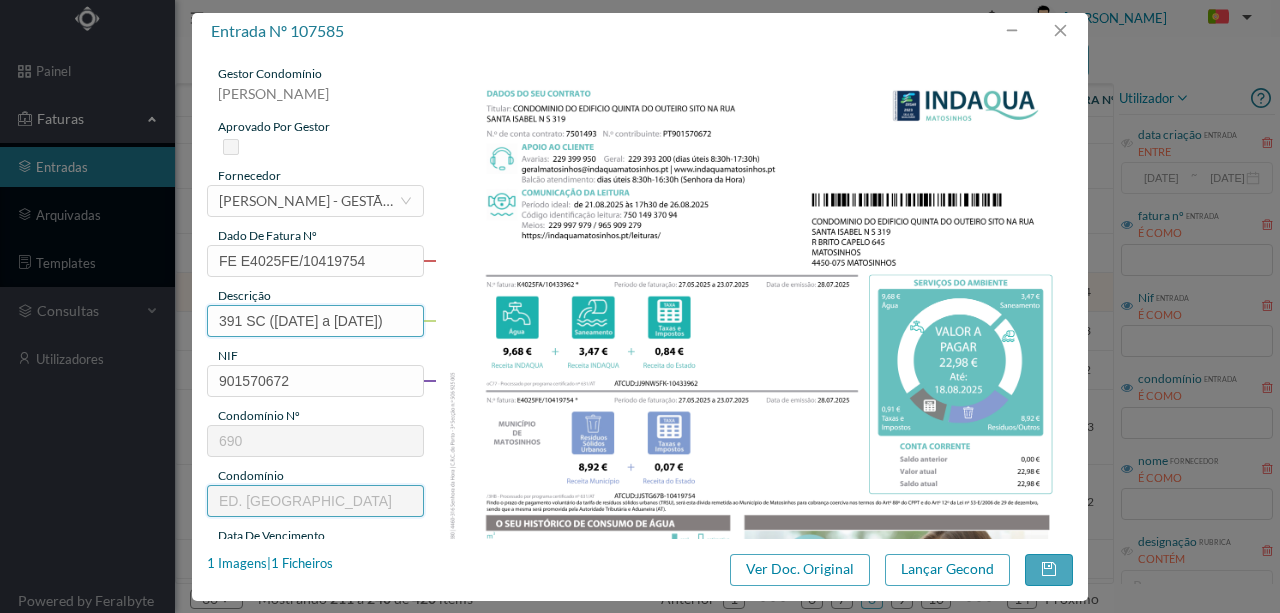 scroll, scrollTop: 200, scrollLeft: 0, axis: vertical 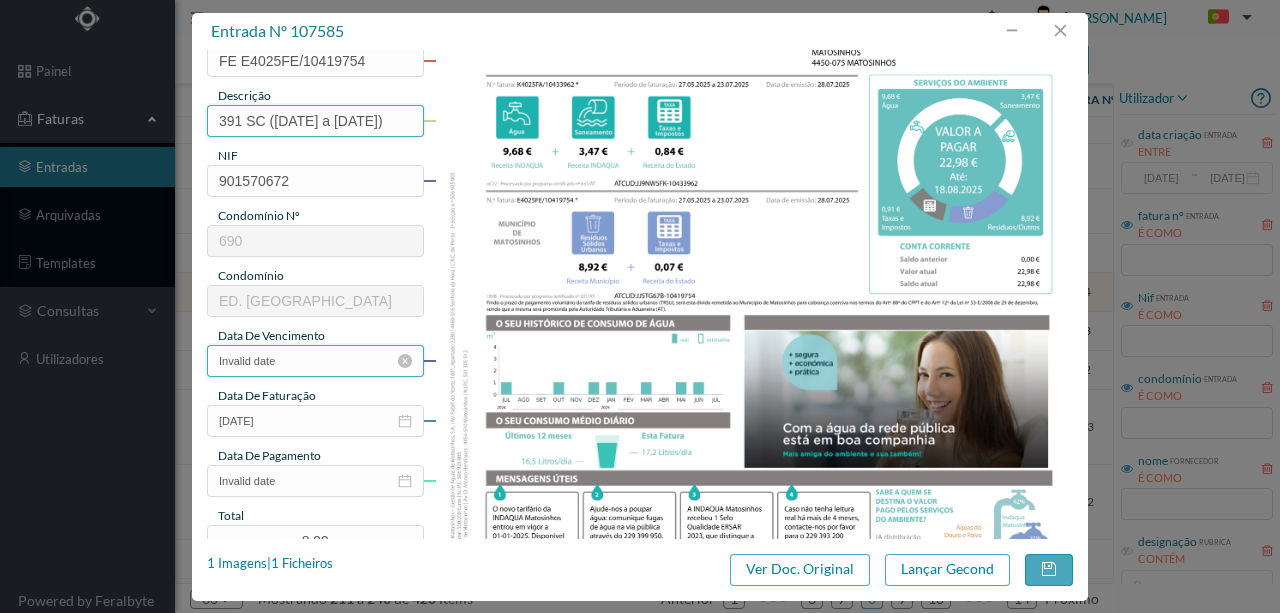 type on "391 SC (27.05.2025 a 23.07.2025)" 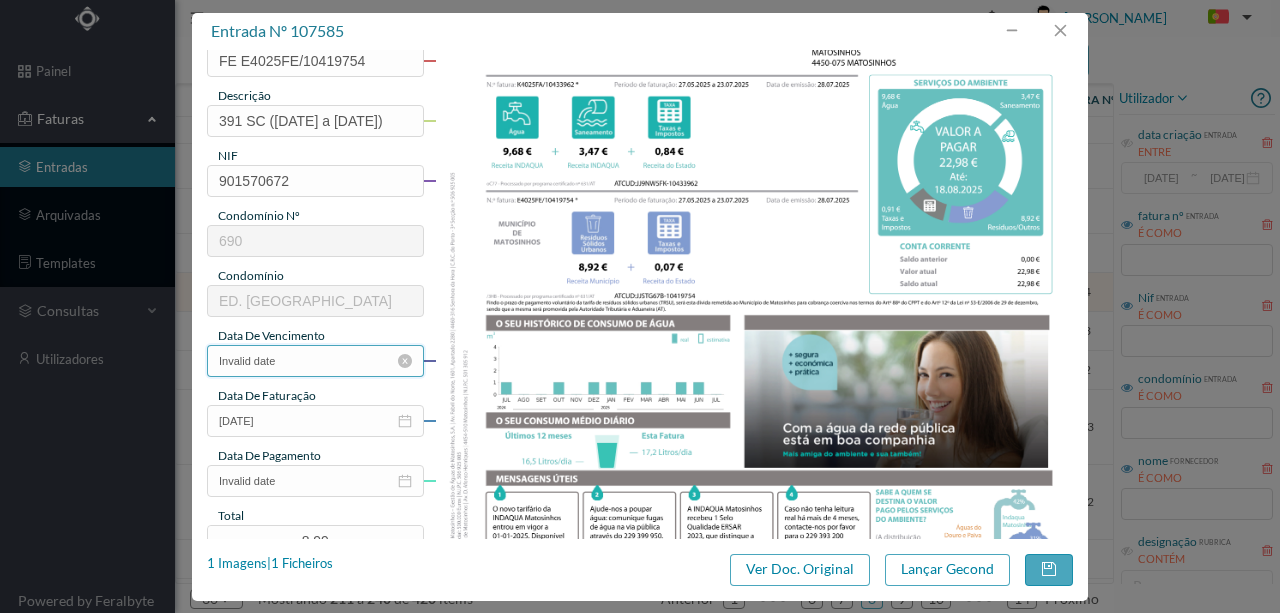 click on "Invalid date" at bounding box center [315, 361] 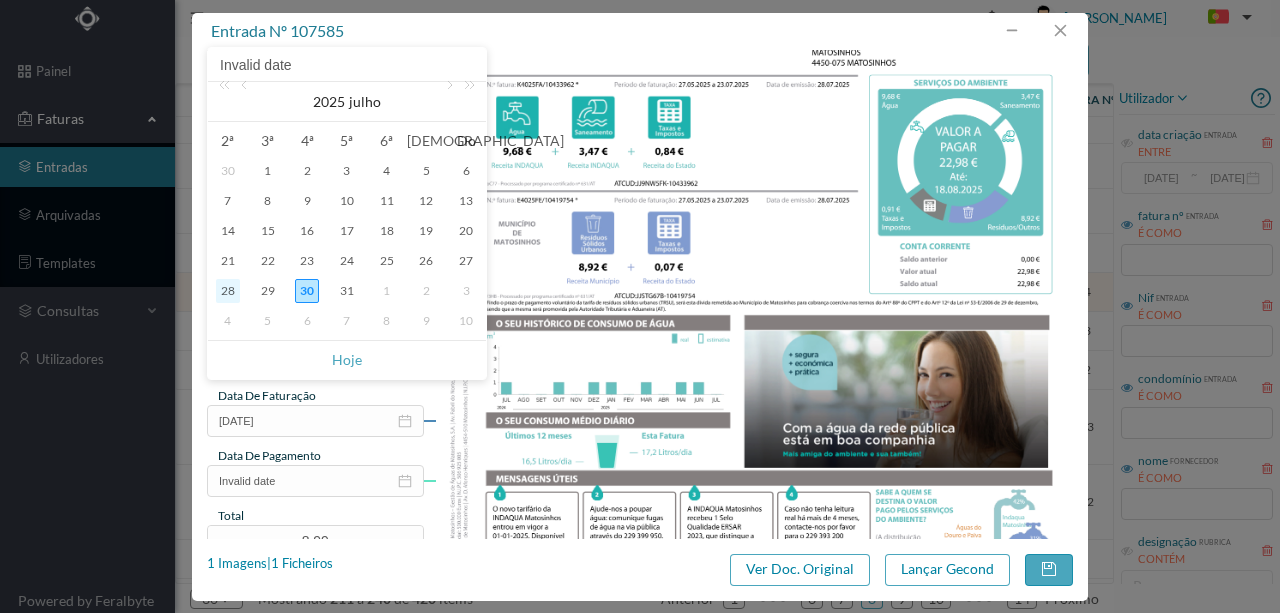 click on "28" at bounding box center [228, 291] 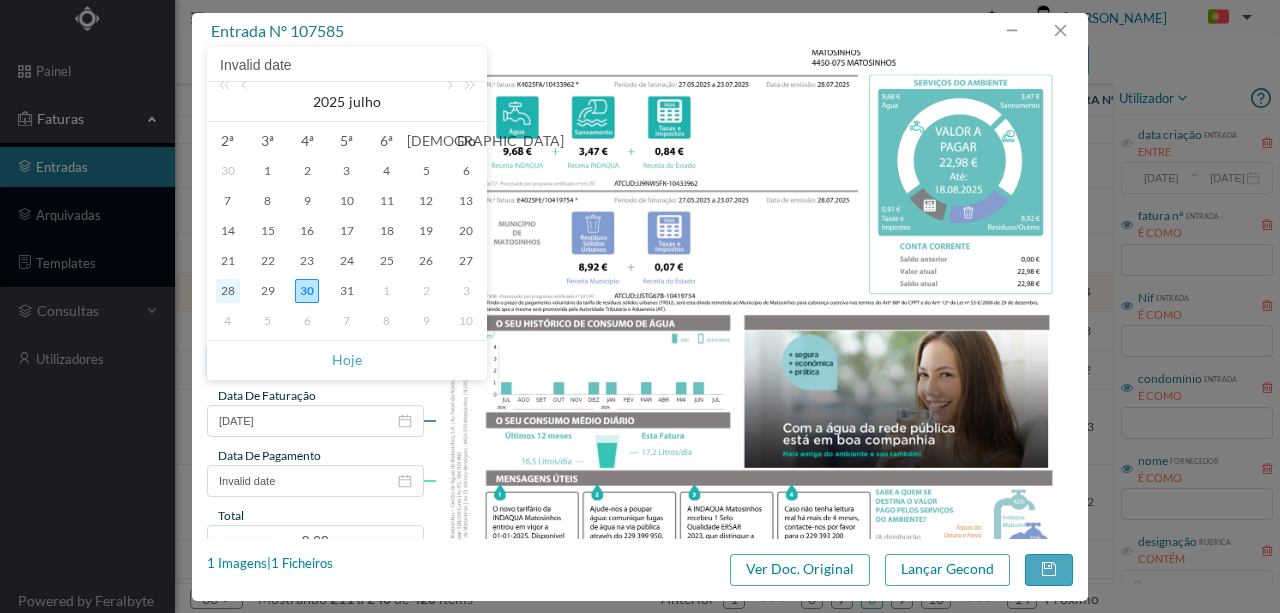 type on "28-07-2025" 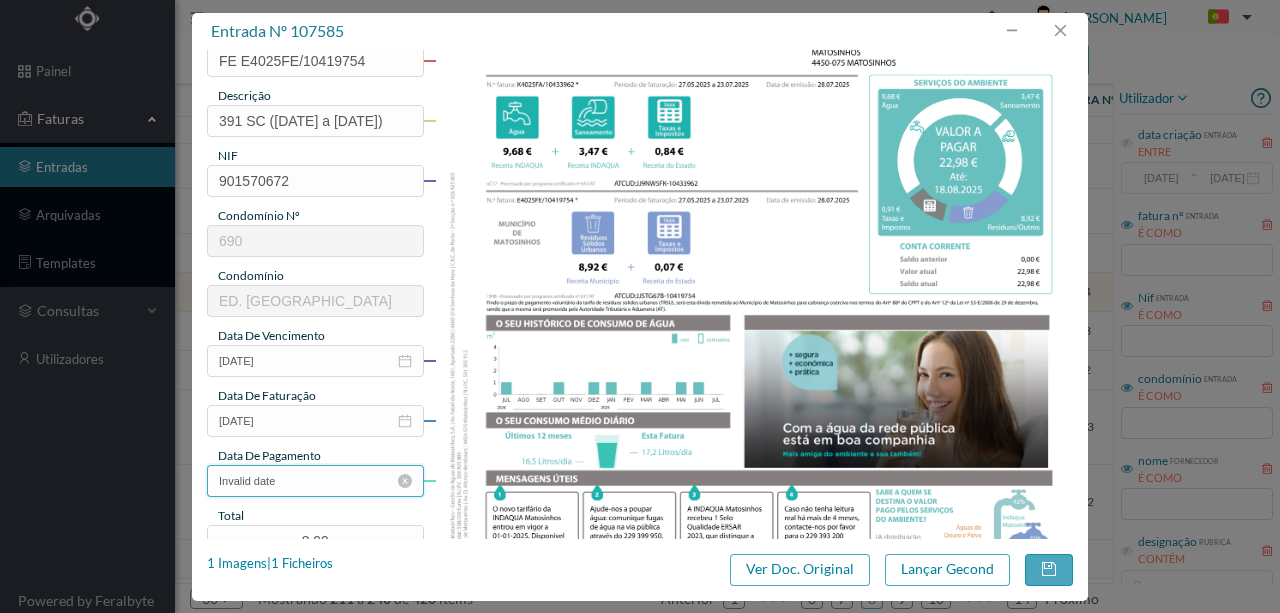 click on "Invalid date" at bounding box center (315, 481) 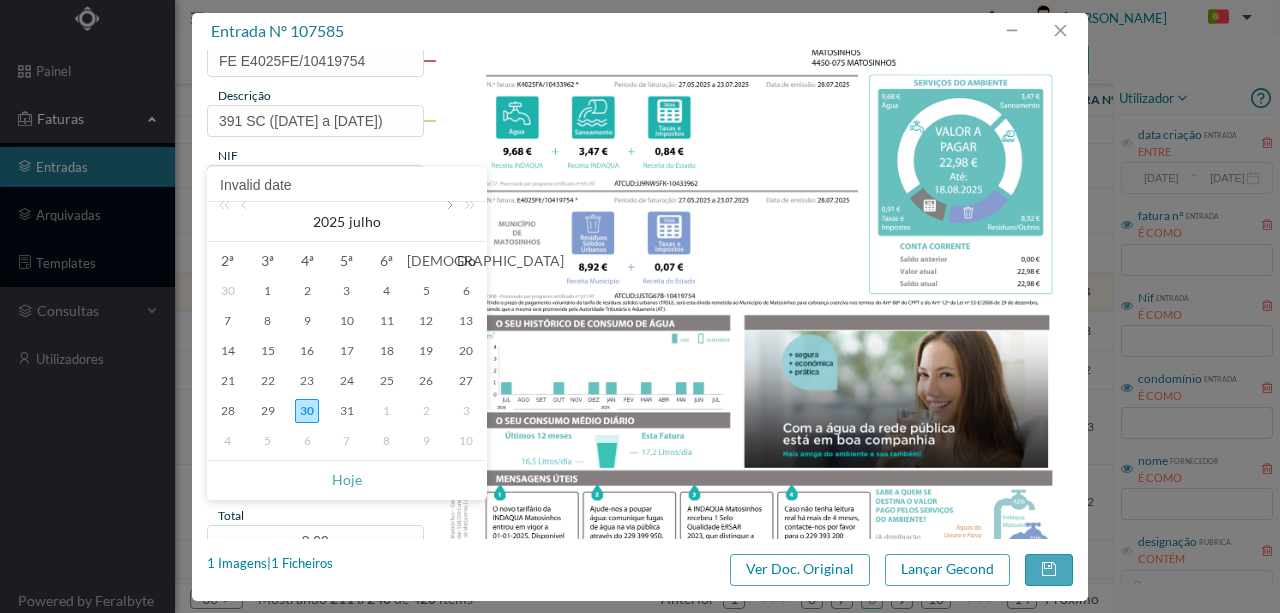 click at bounding box center (448, 222) 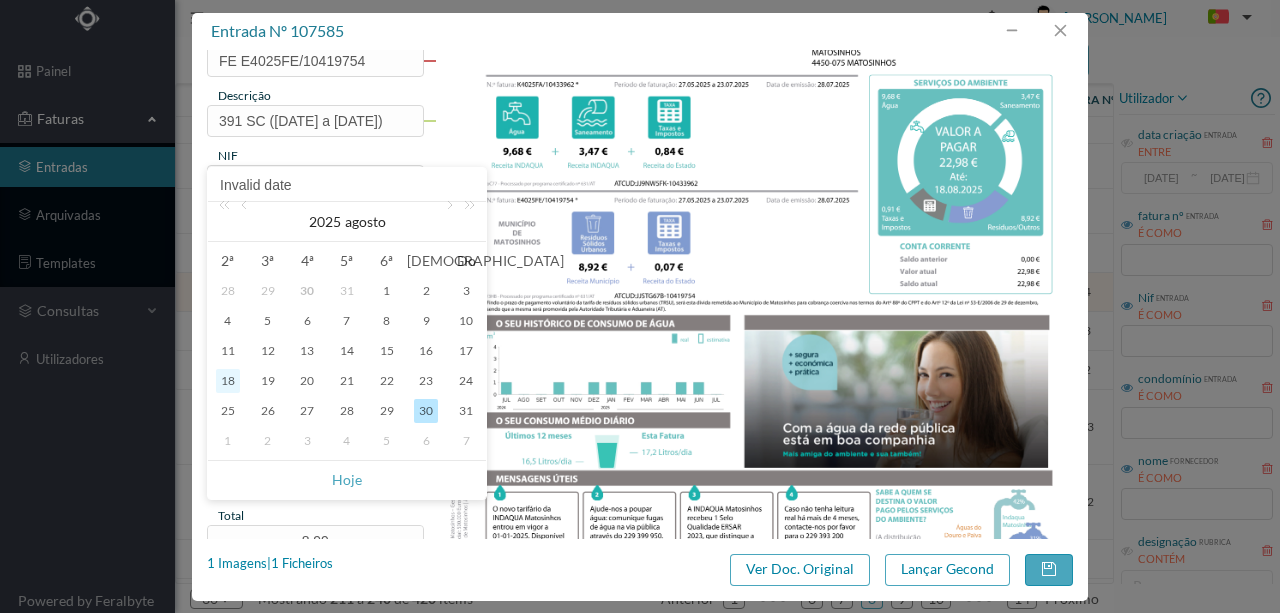 click on "18" at bounding box center (228, 381) 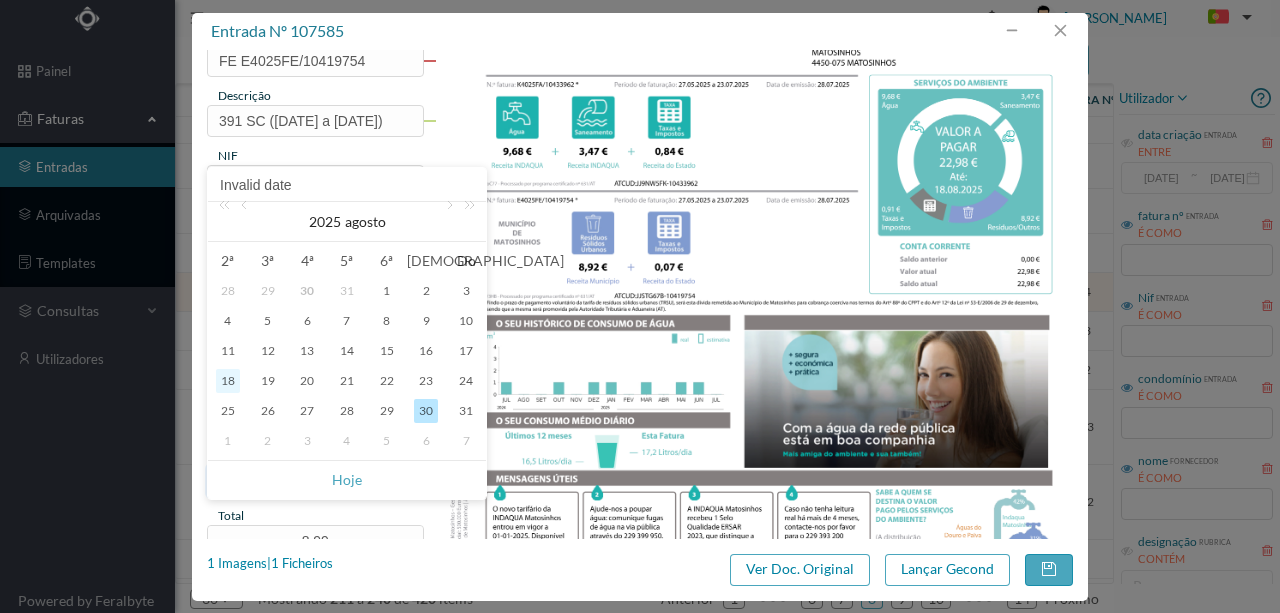 type on "18-08-2025" 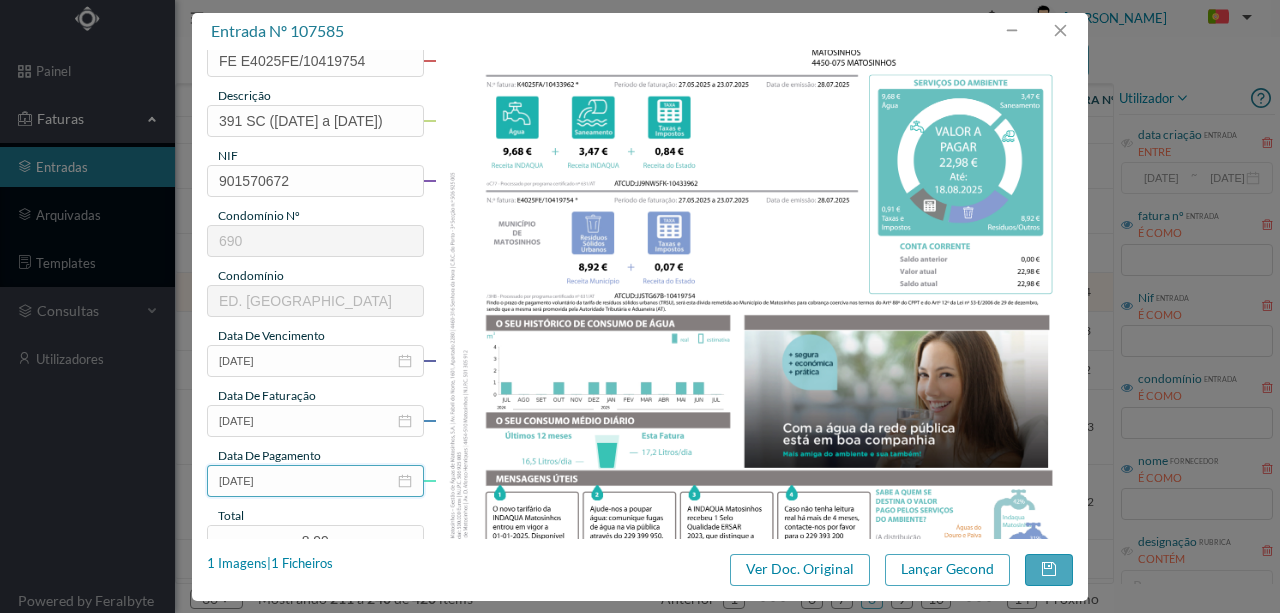 scroll, scrollTop: 266, scrollLeft: 0, axis: vertical 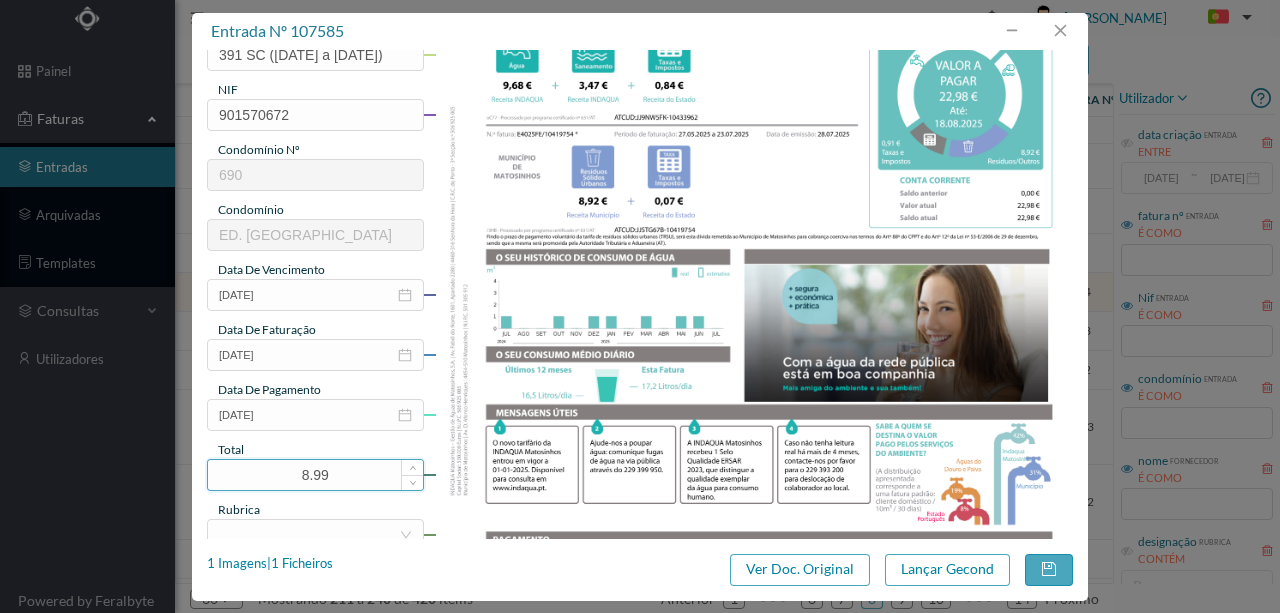 drag, startPoint x: 333, startPoint y: 478, endPoint x: 245, endPoint y: 470, distance: 88.362885 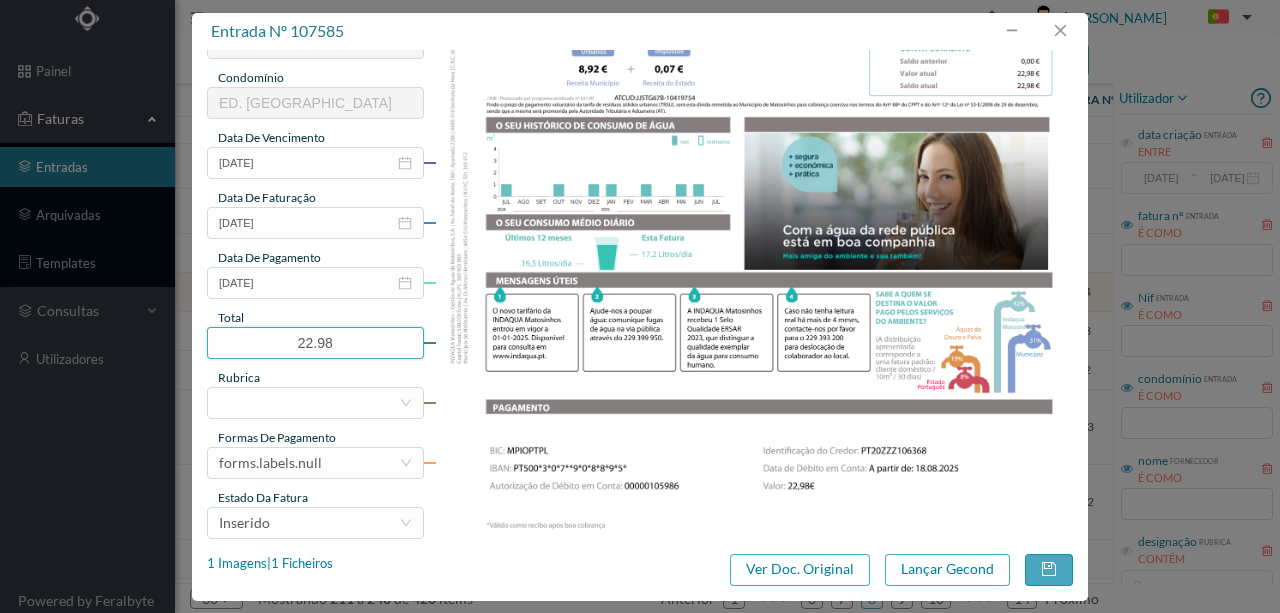 scroll, scrollTop: 400, scrollLeft: 0, axis: vertical 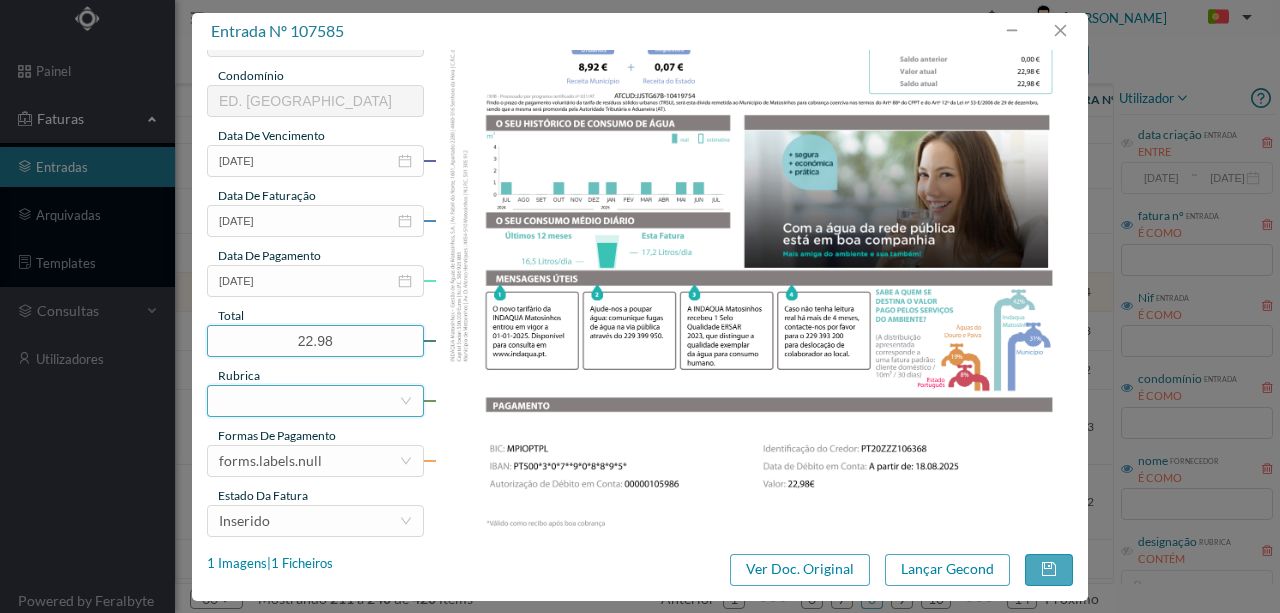 type on "22.98" 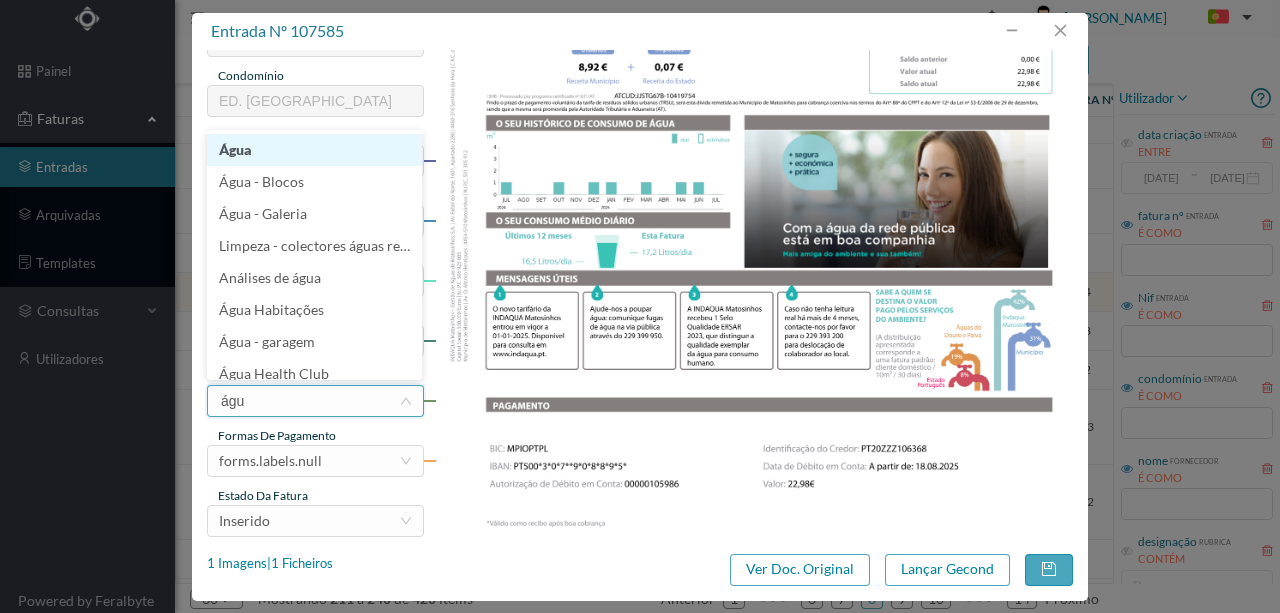 type on "água" 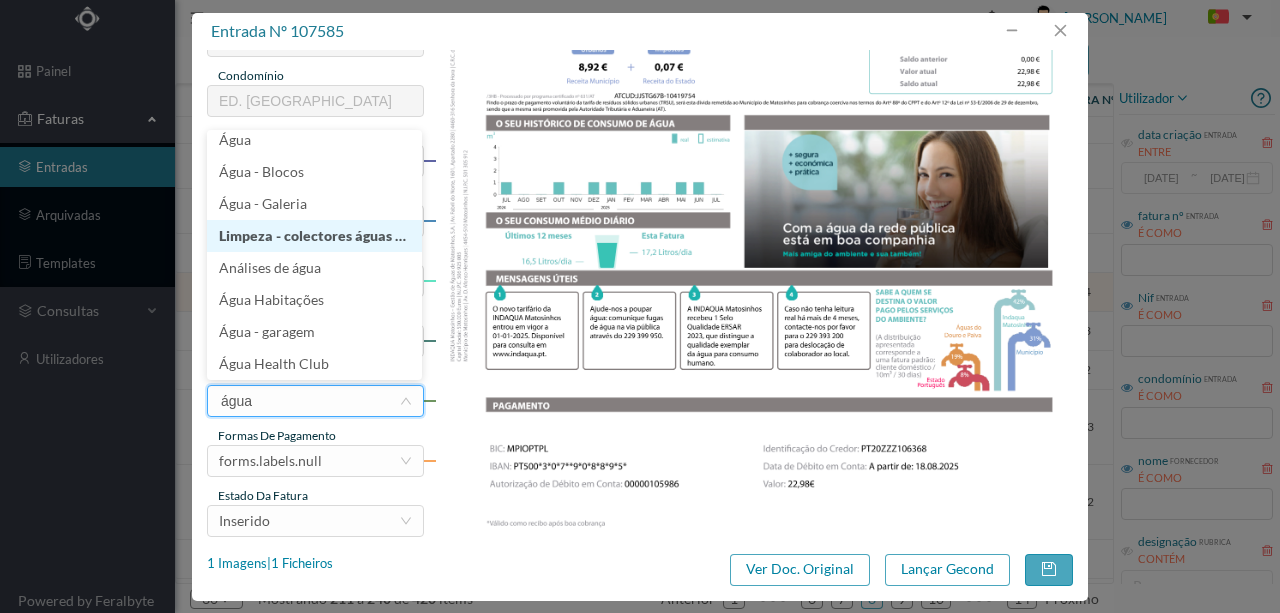 scroll, scrollTop: 4, scrollLeft: 0, axis: vertical 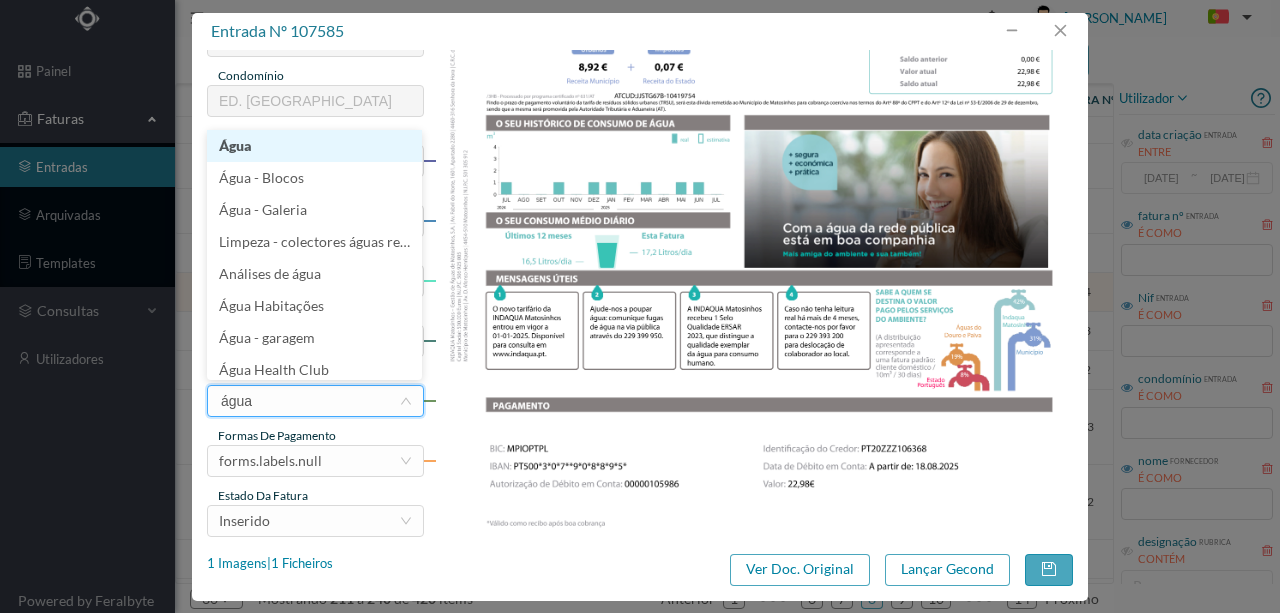 click on "Água" at bounding box center [314, 146] 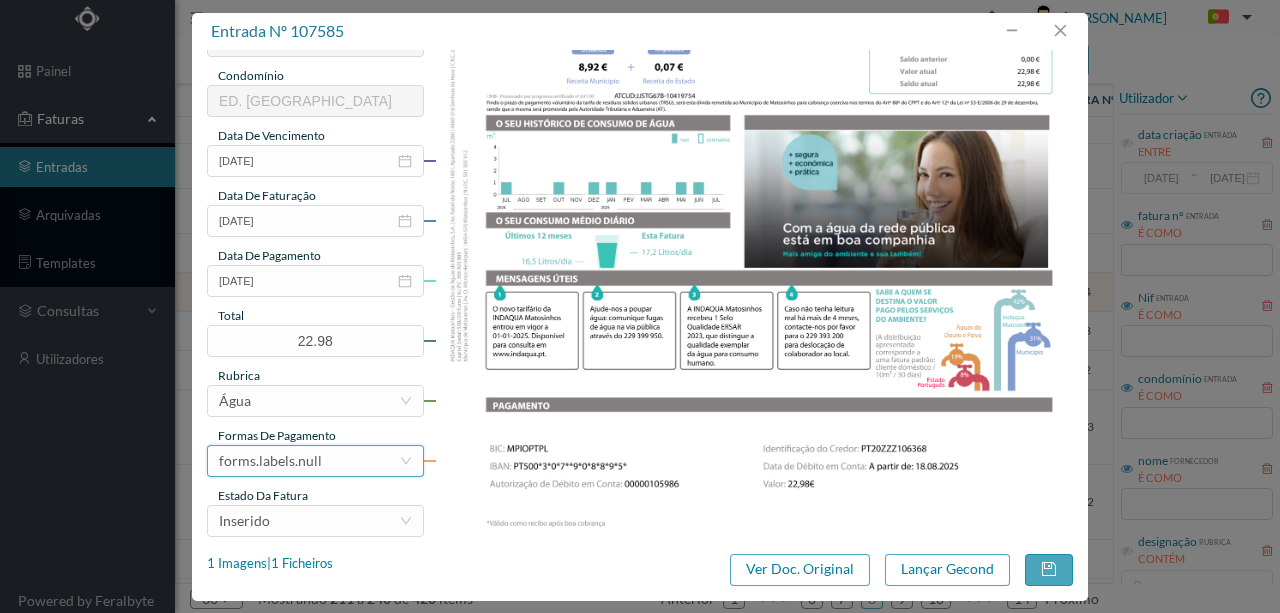 click on "forms.labels.null" at bounding box center [270, 461] 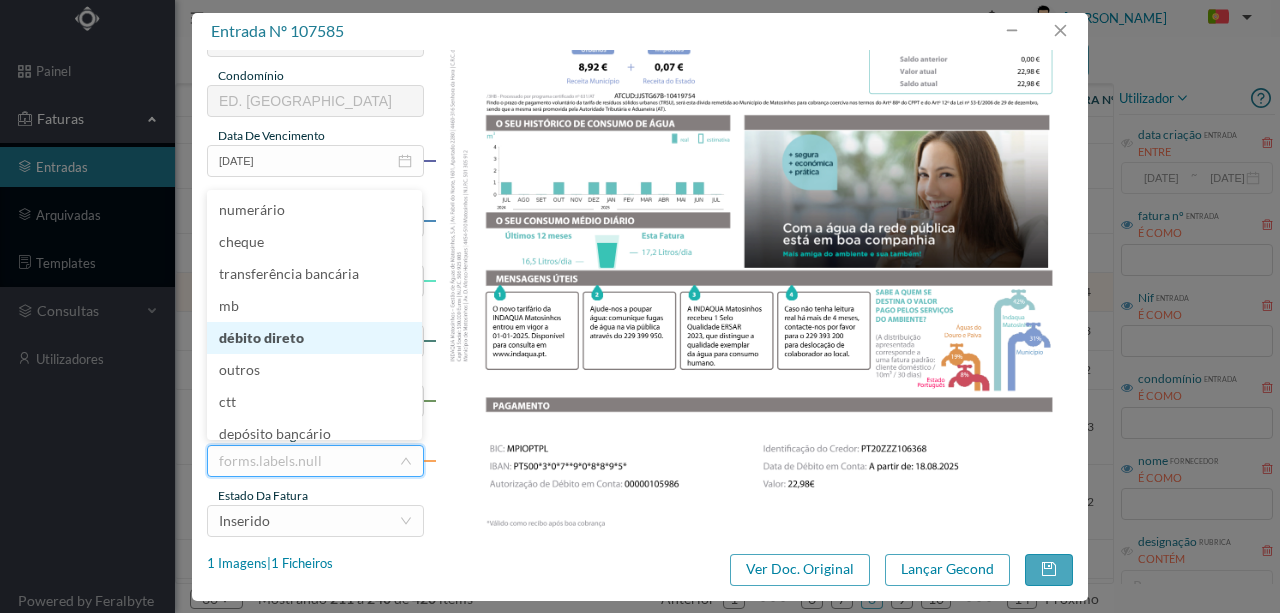 click on "débito direto" at bounding box center (314, 338) 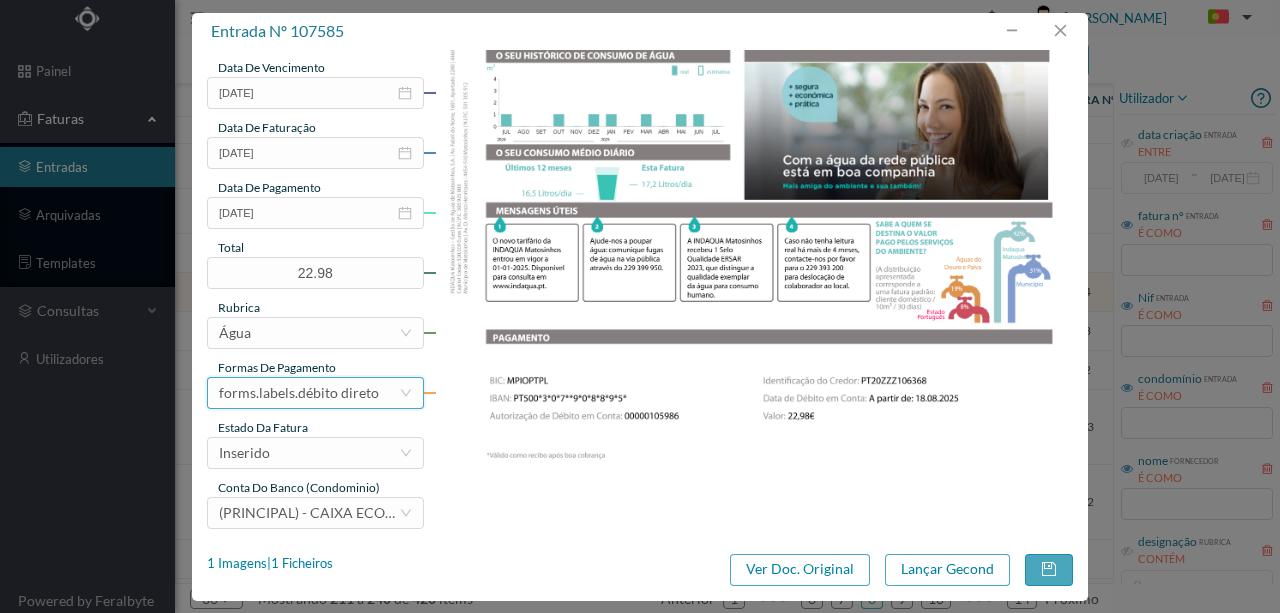 scroll, scrollTop: 473, scrollLeft: 0, axis: vertical 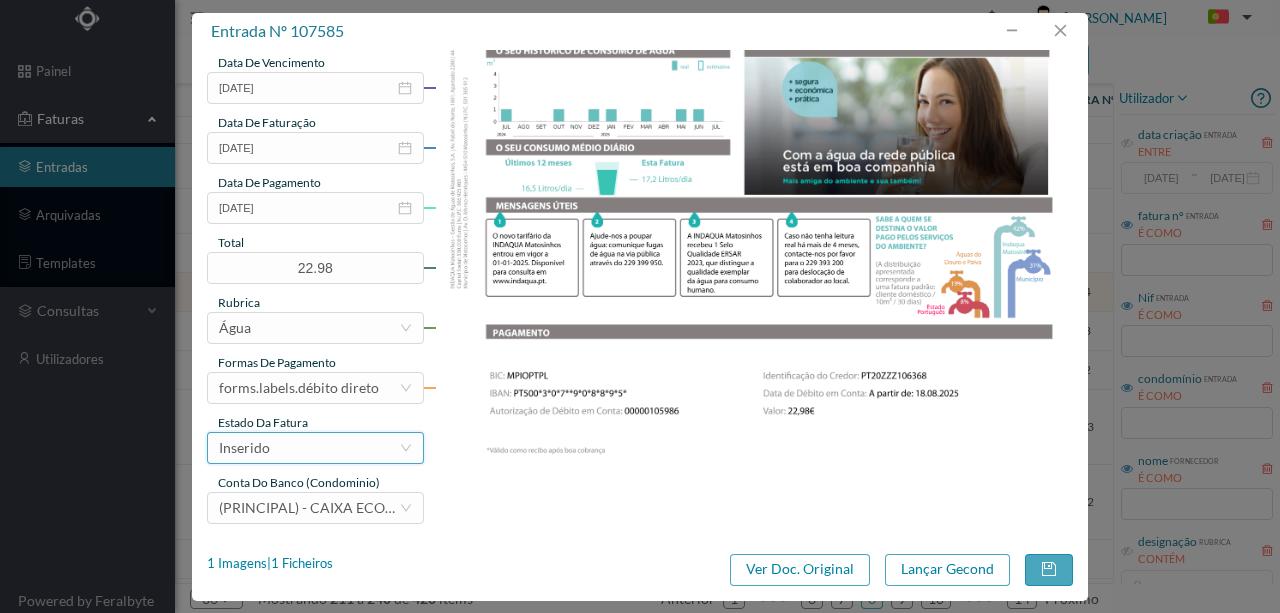 click on "Inserido" at bounding box center [309, 448] 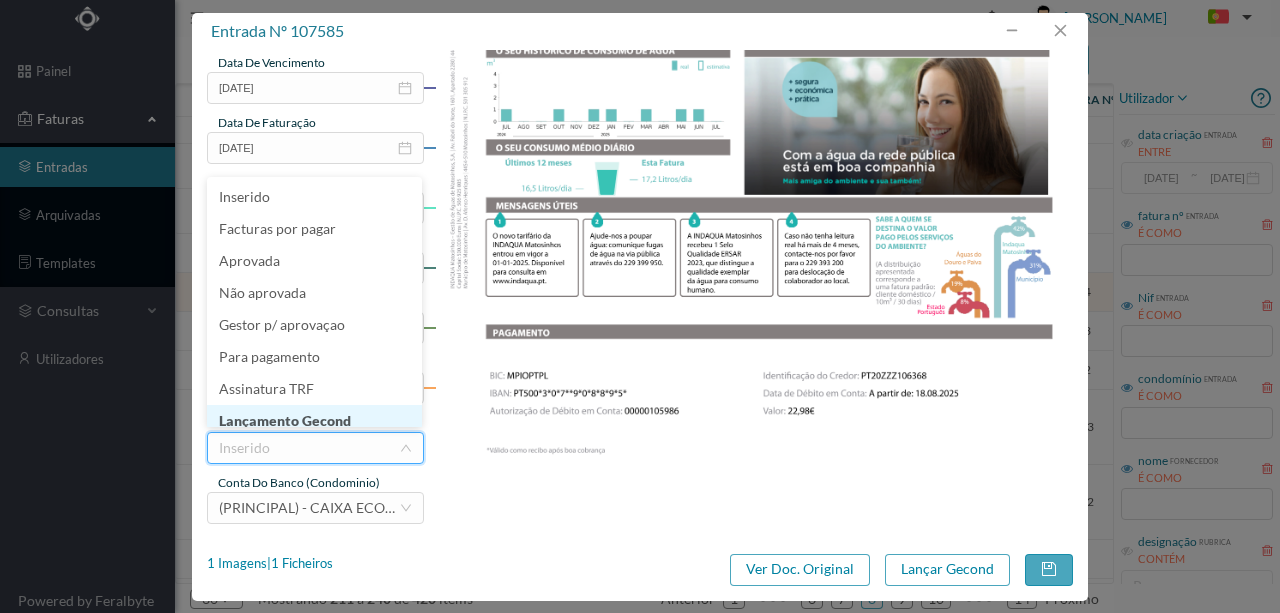 scroll, scrollTop: 10, scrollLeft: 0, axis: vertical 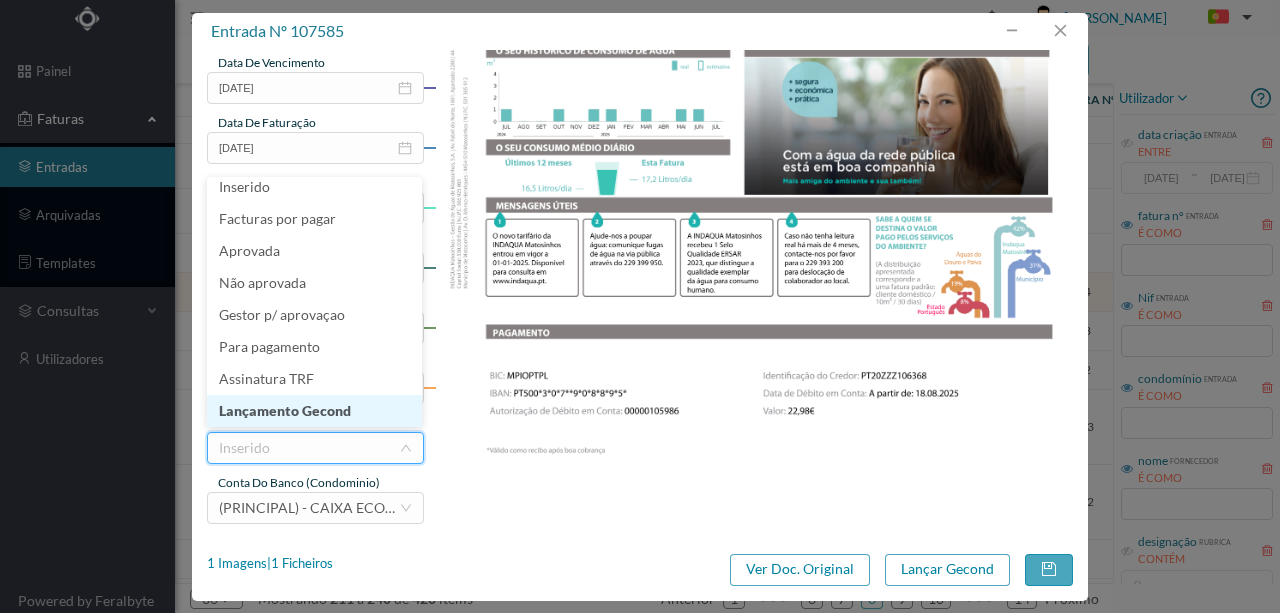 click on "Lançamento Gecond" at bounding box center (314, 411) 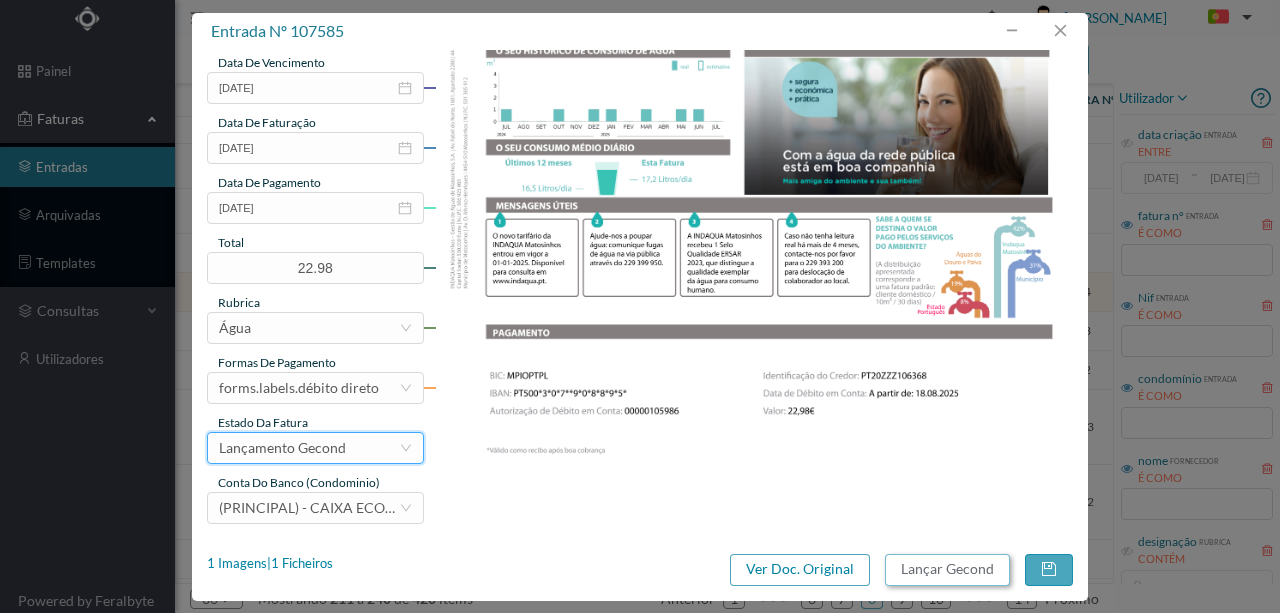 click on "Lançar Gecond" at bounding box center [947, 570] 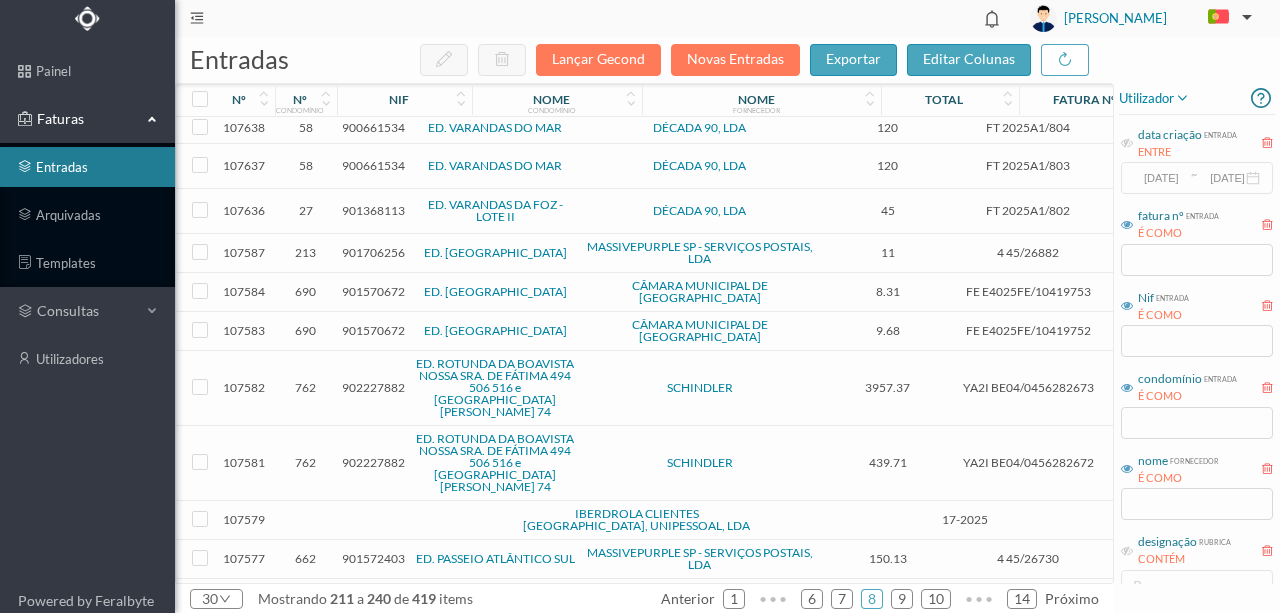 click on "901570672" at bounding box center (373, 291) 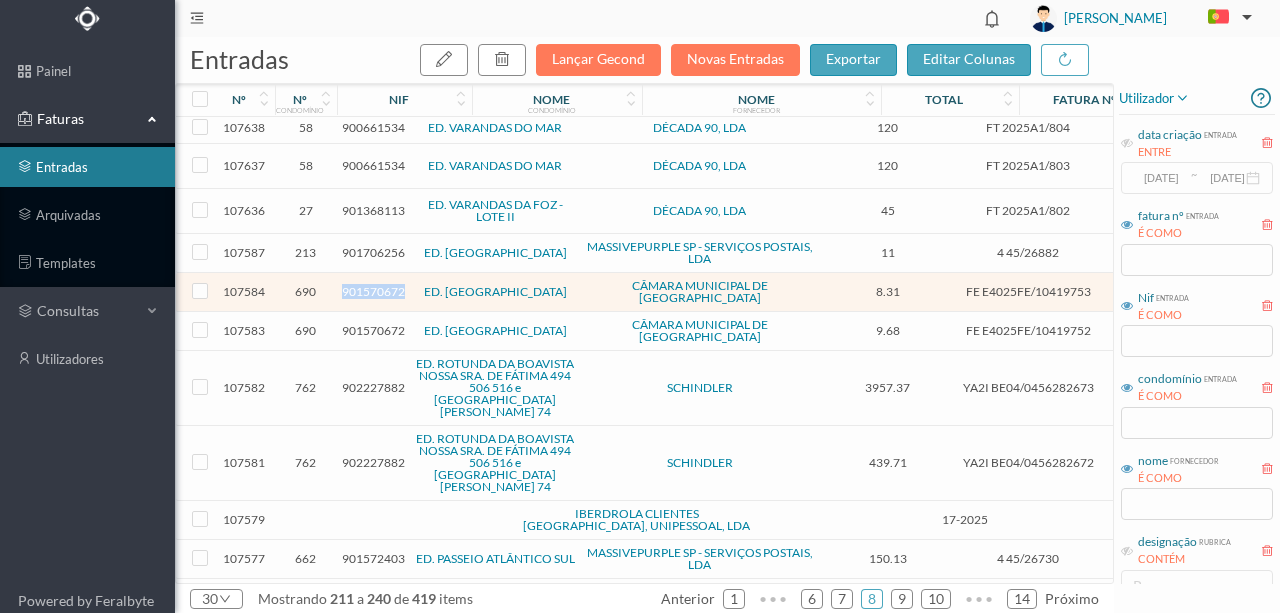 click on "901570672" at bounding box center (373, 291) 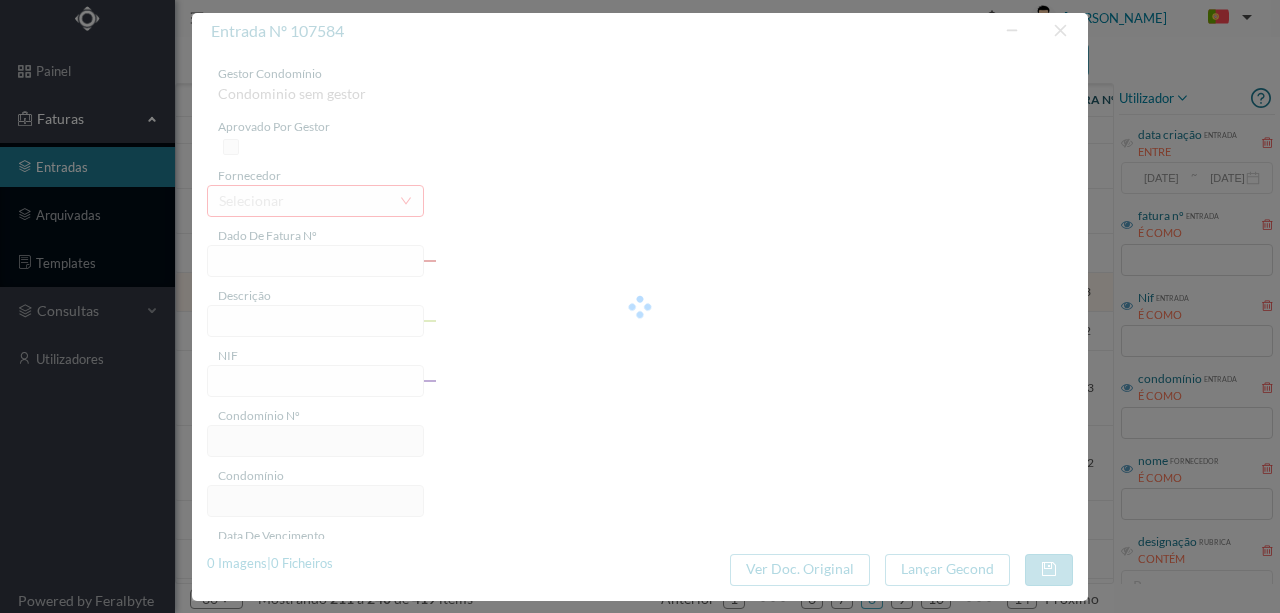 type on "FE E4025FE/10419753" 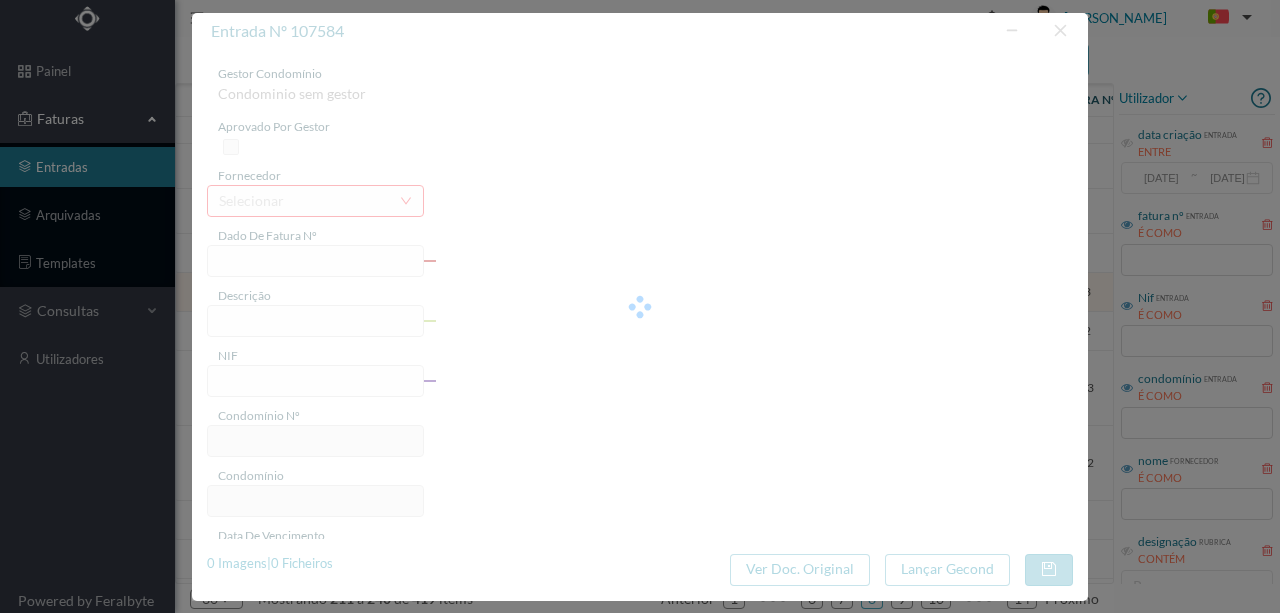 type on "901570672" 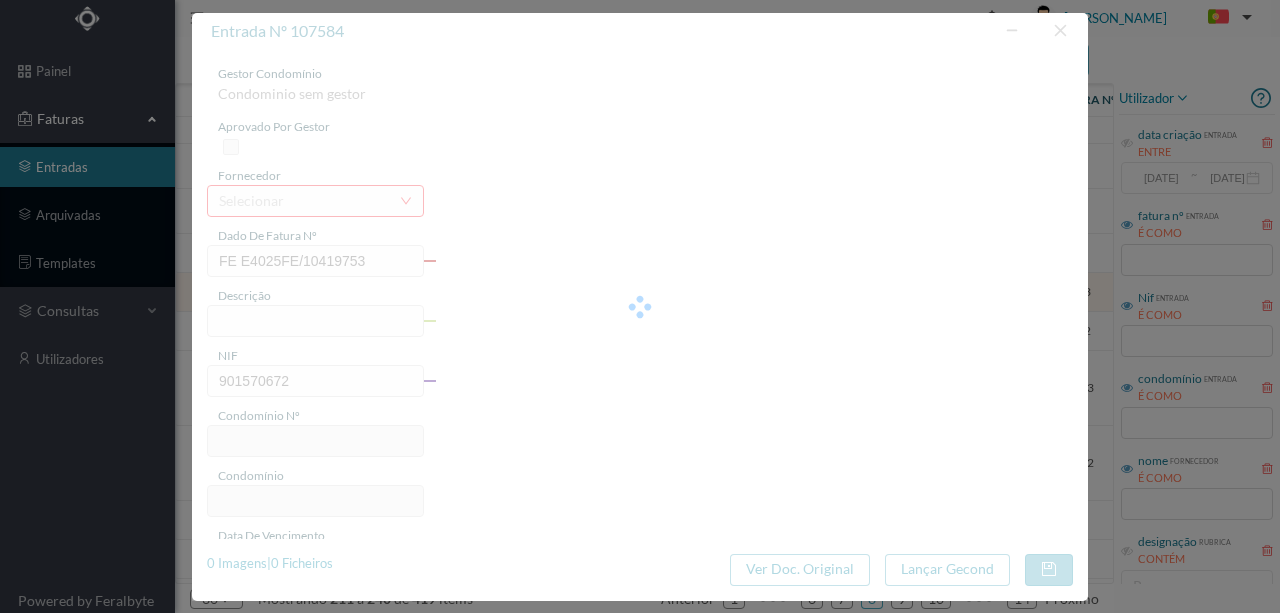 type on "690" 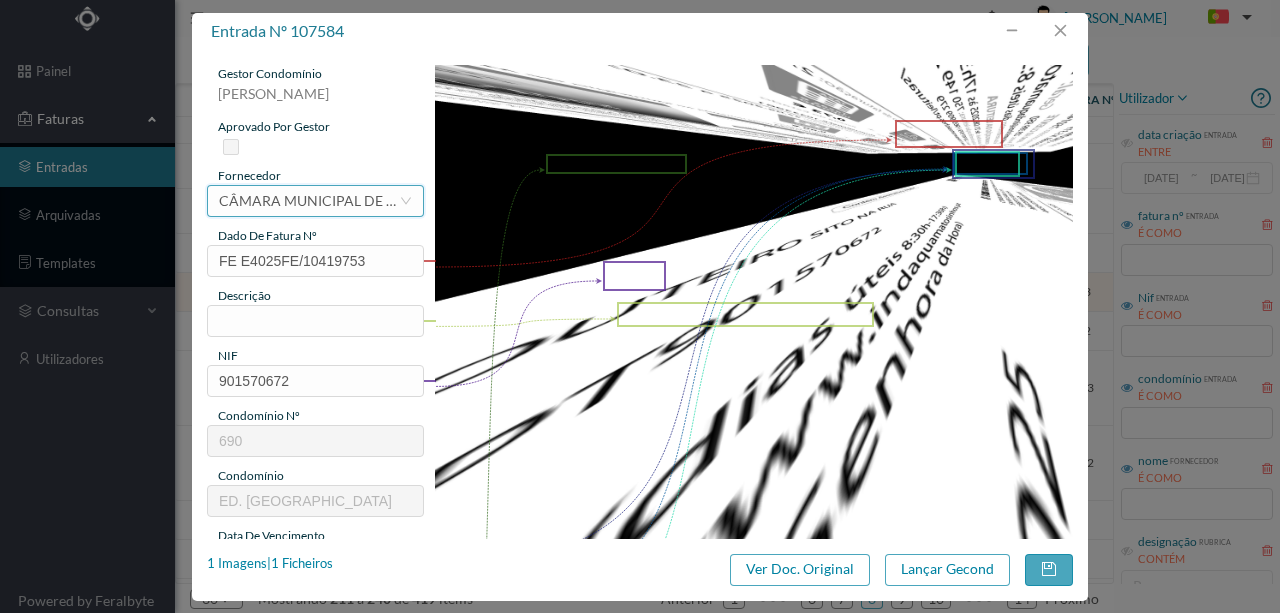 click on "CÂMARA MUNICIPAL DE [GEOGRAPHIC_DATA]" at bounding box center [309, 201] 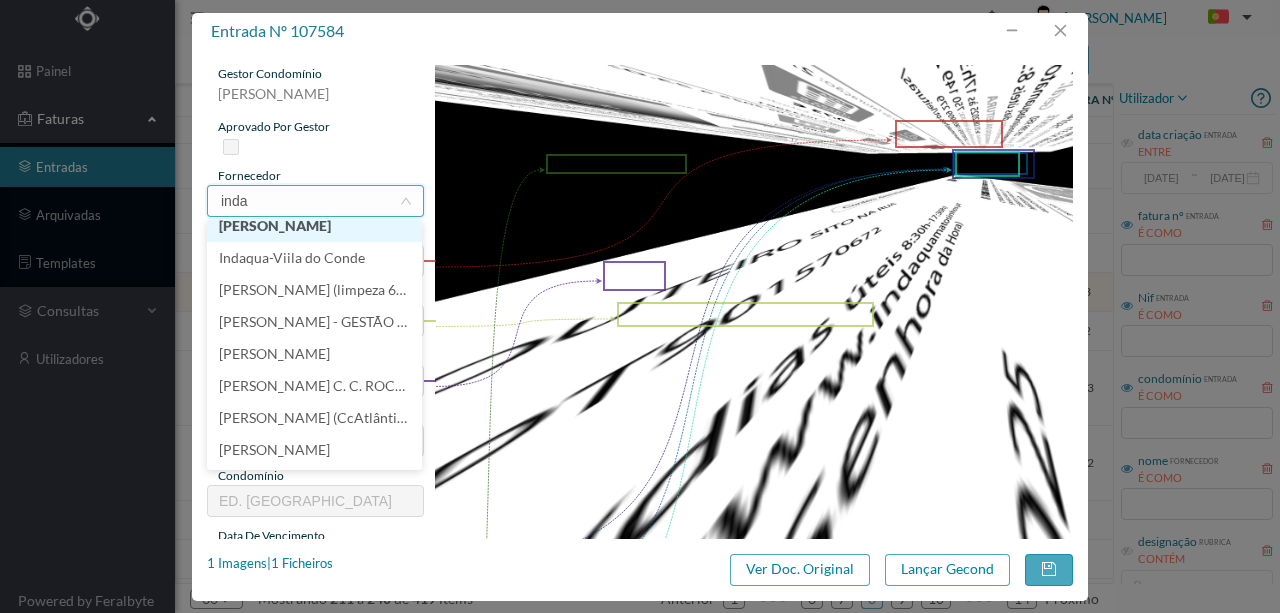 scroll, scrollTop: 0, scrollLeft: 0, axis: both 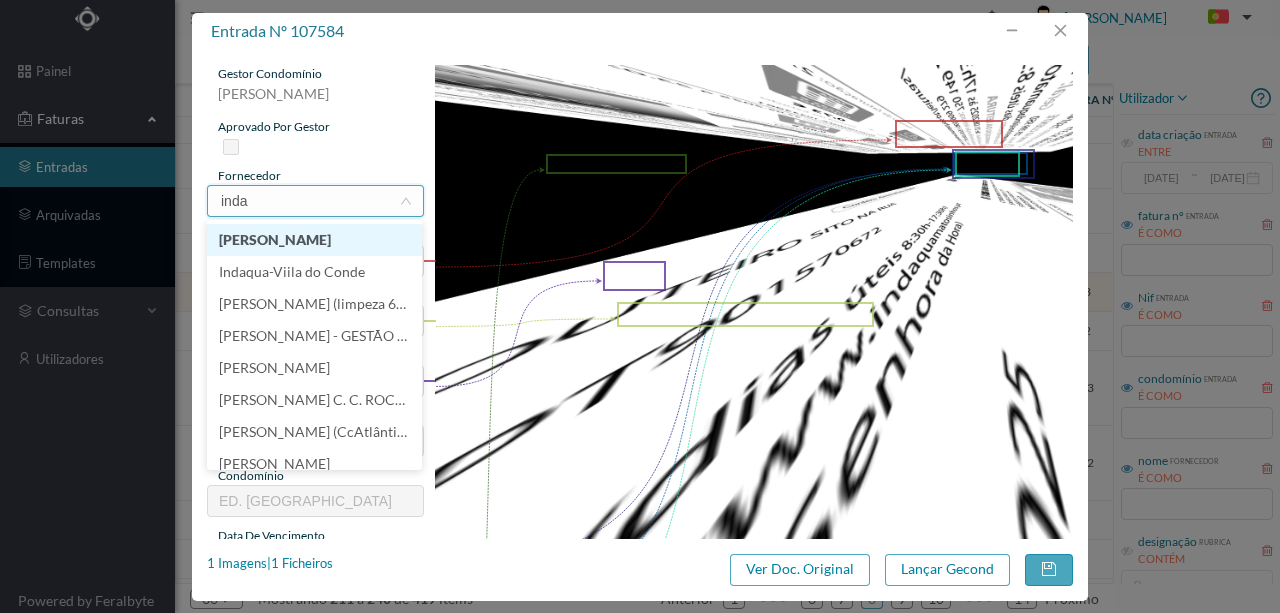 type on "indaq" 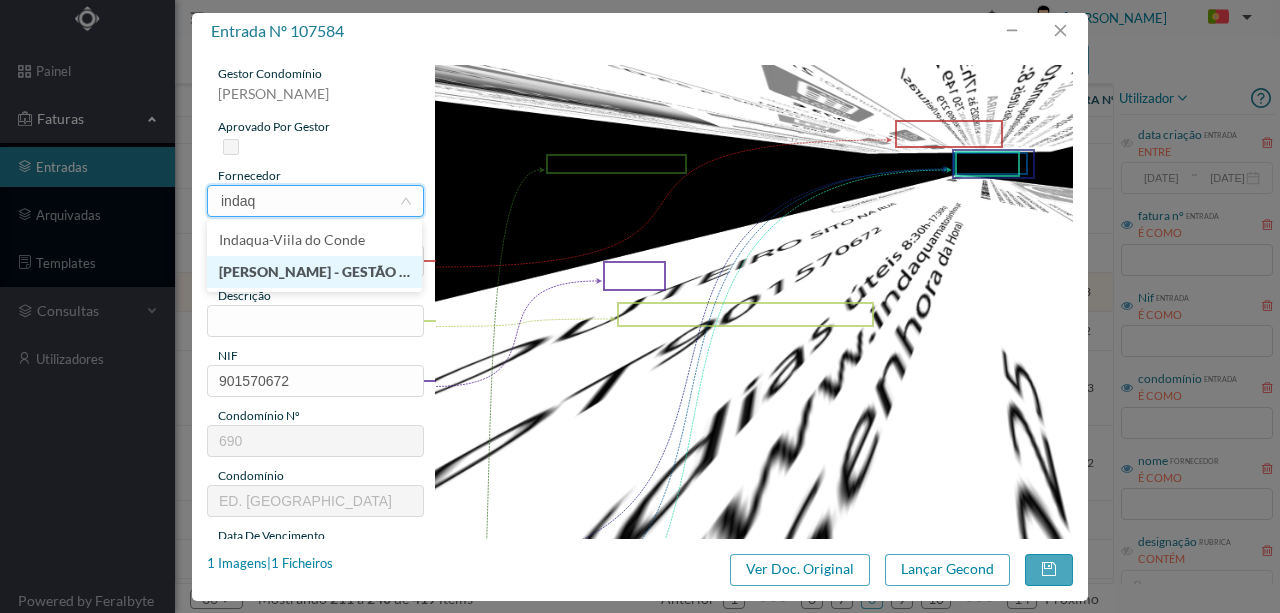 click on "[PERSON_NAME] - GESTÃO DE ÁGUAS DE MATOSINHOS" at bounding box center (314, 272) 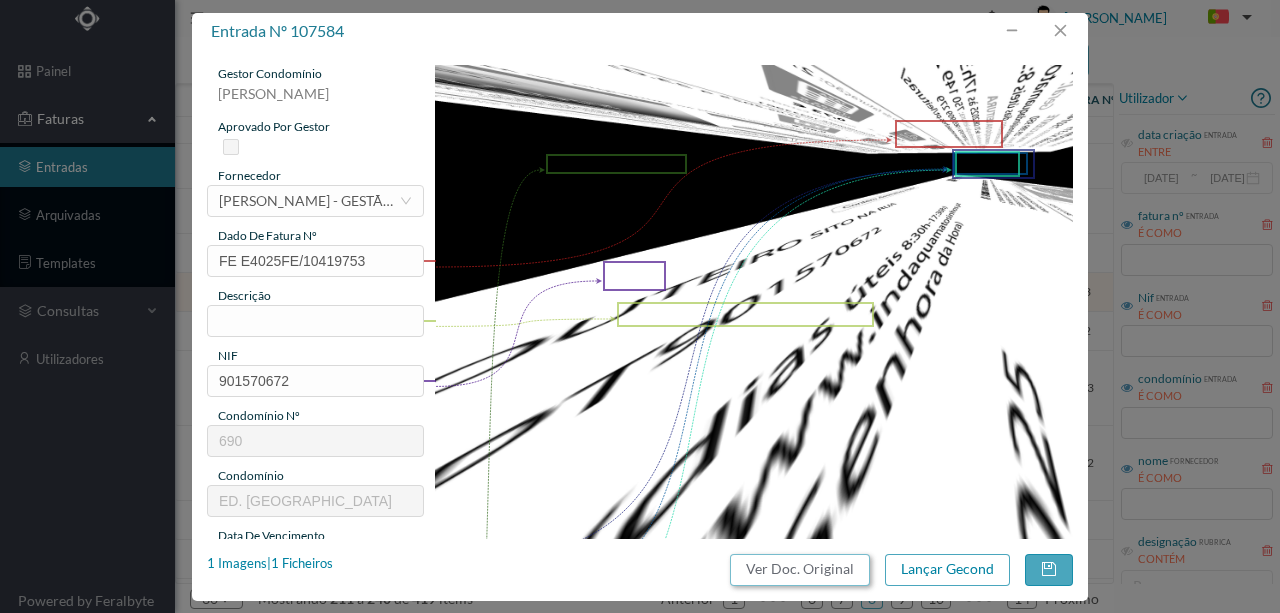 drag, startPoint x: 766, startPoint y: 569, endPoint x: 752, endPoint y: 88, distance: 481.2037 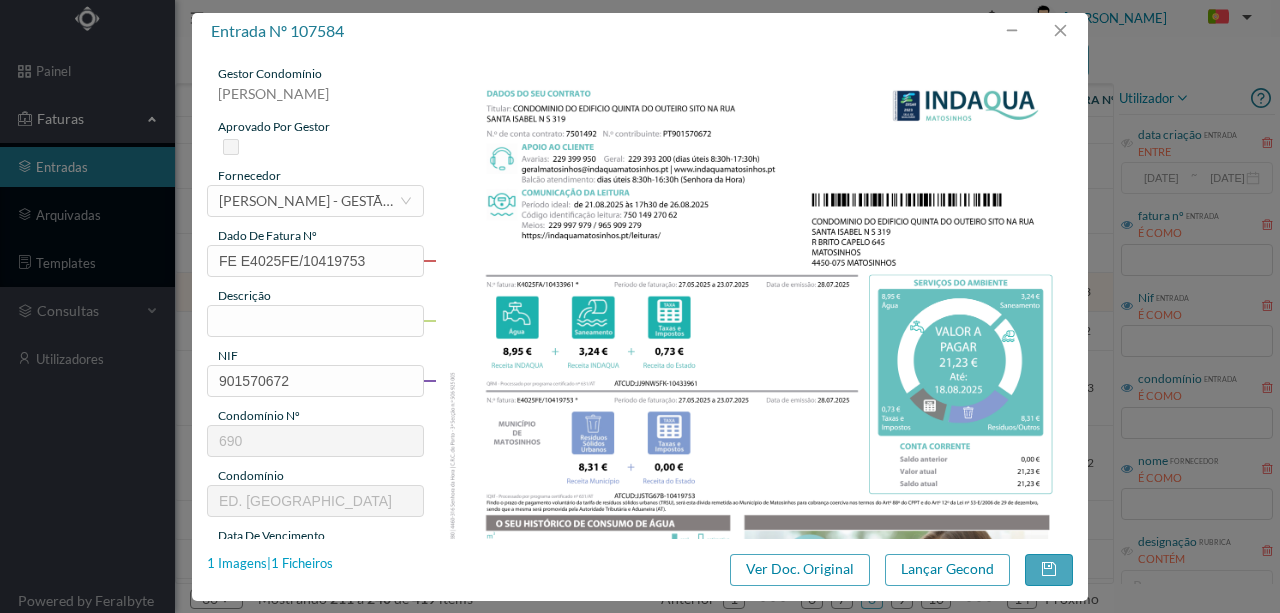 click on "1   Imagens  |  1   Ficheiros" at bounding box center (270, 564) 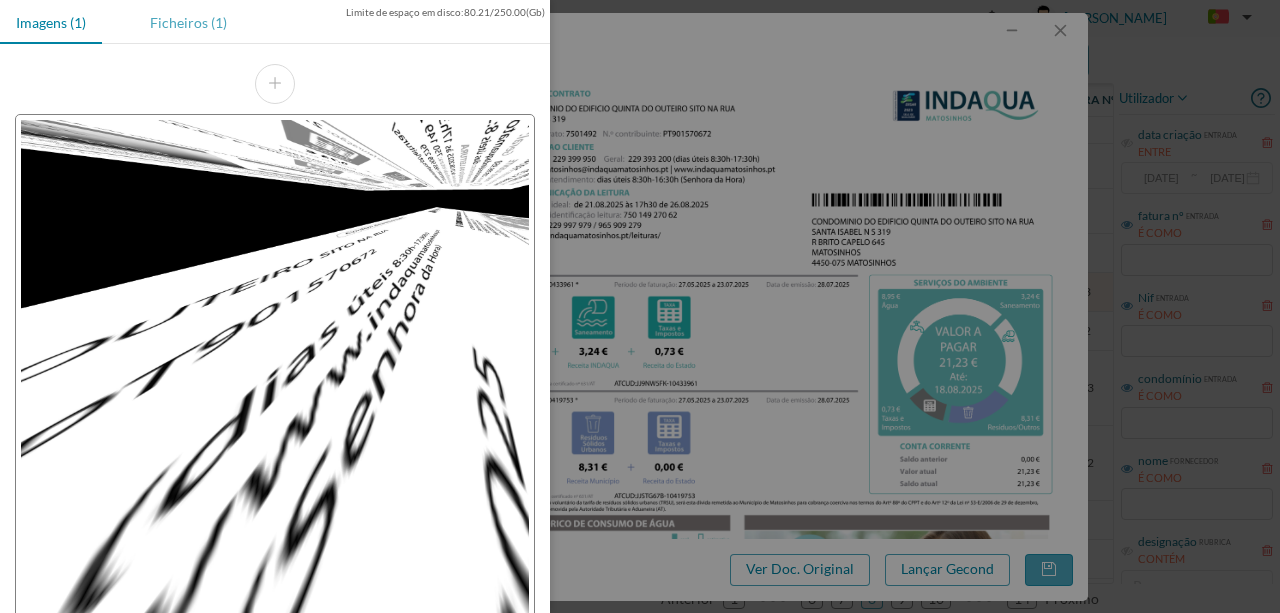click on "Ficheiros (1)" at bounding box center [188, 22] 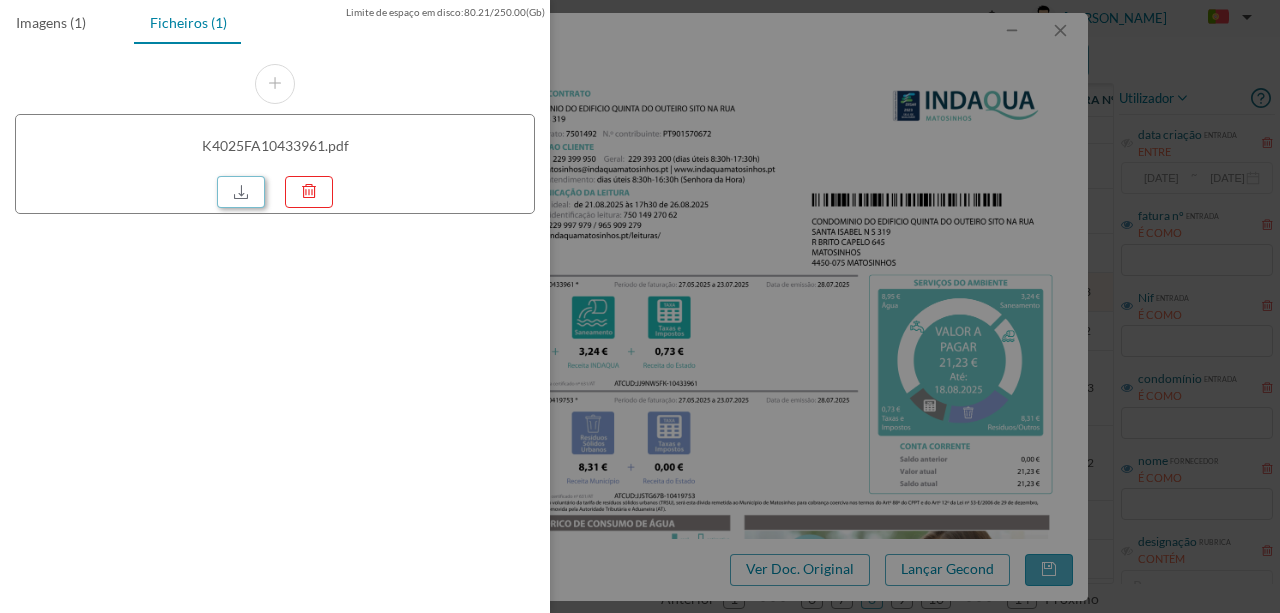 click at bounding box center [241, 192] 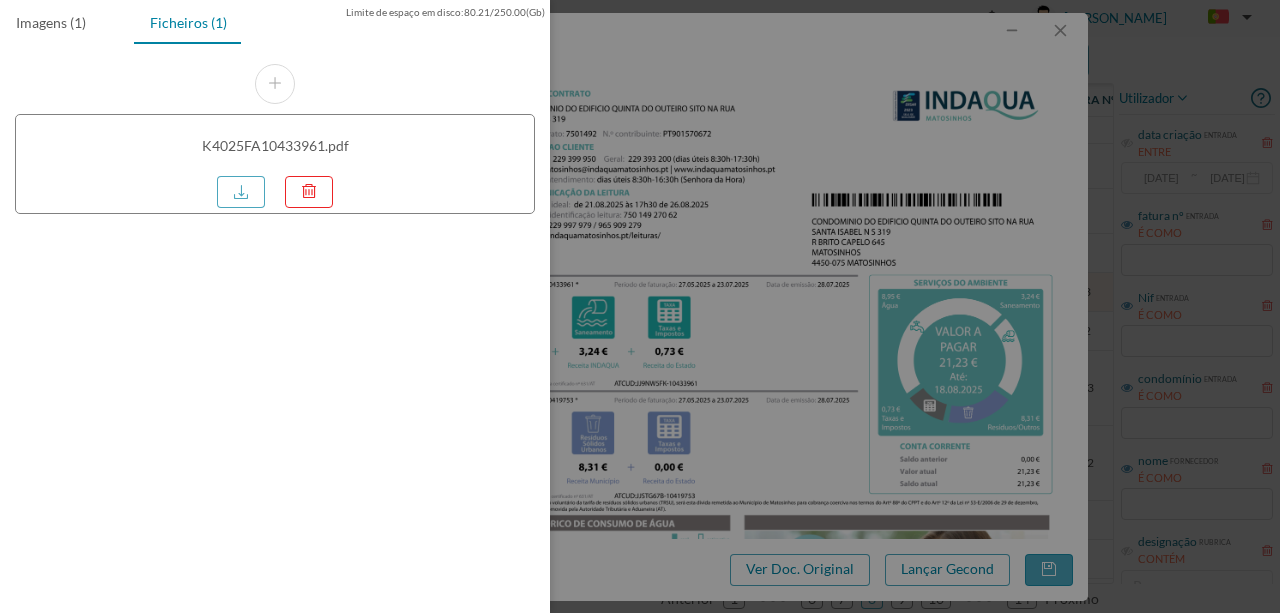 click at bounding box center (640, 306) 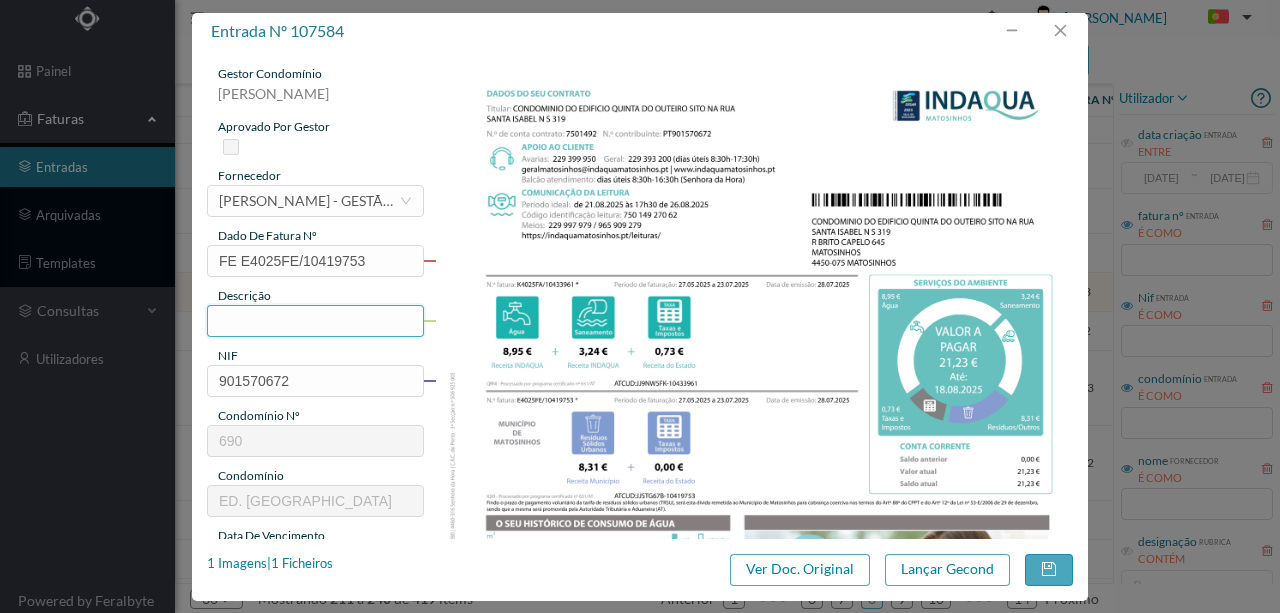 click at bounding box center [315, 321] 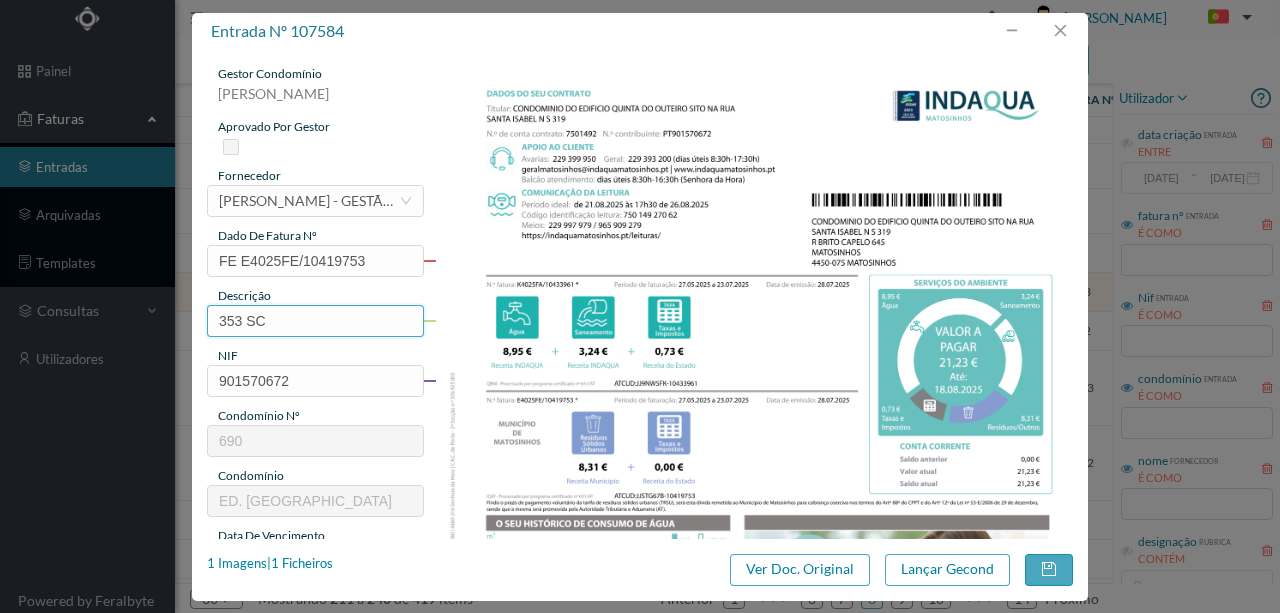 paste on "(27.05.2025 a 23.07.2025)" 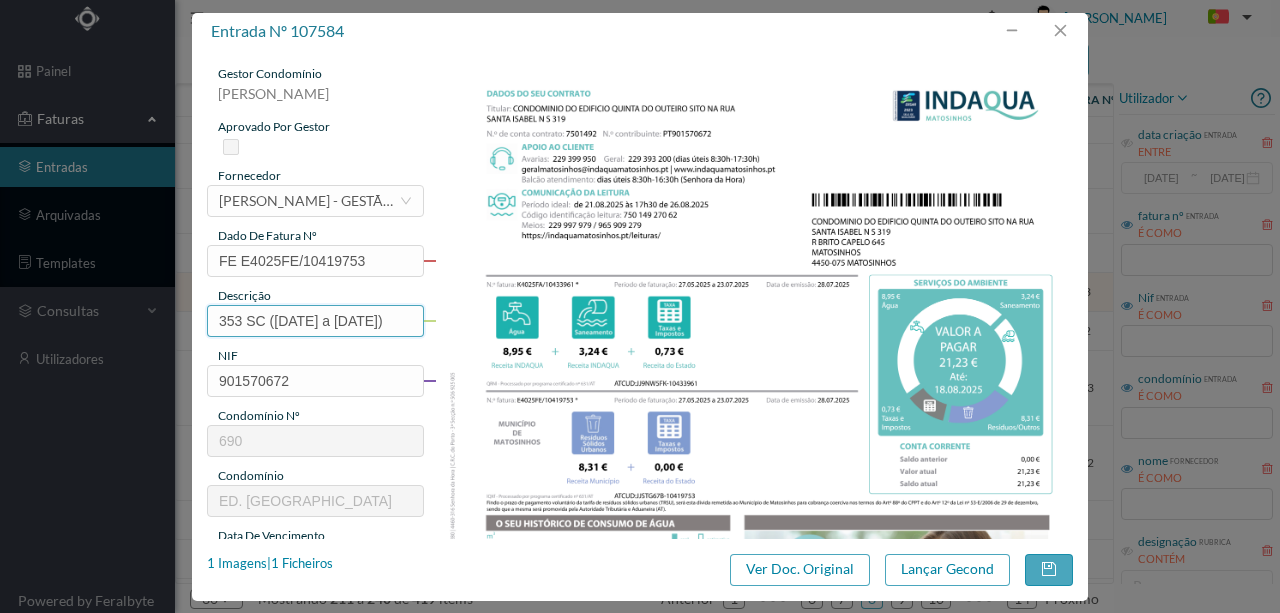 scroll, scrollTop: 0, scrollLeft: 23, axis: horizontal 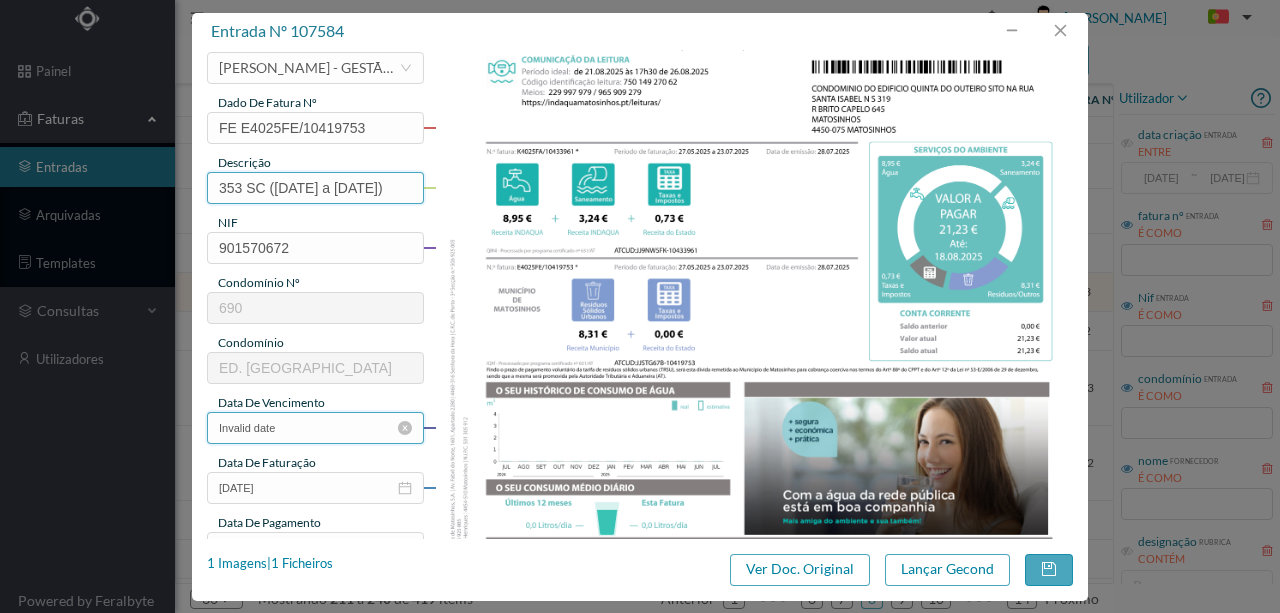 type on "353 SC (27.05.2025 a 23.07.2025)" 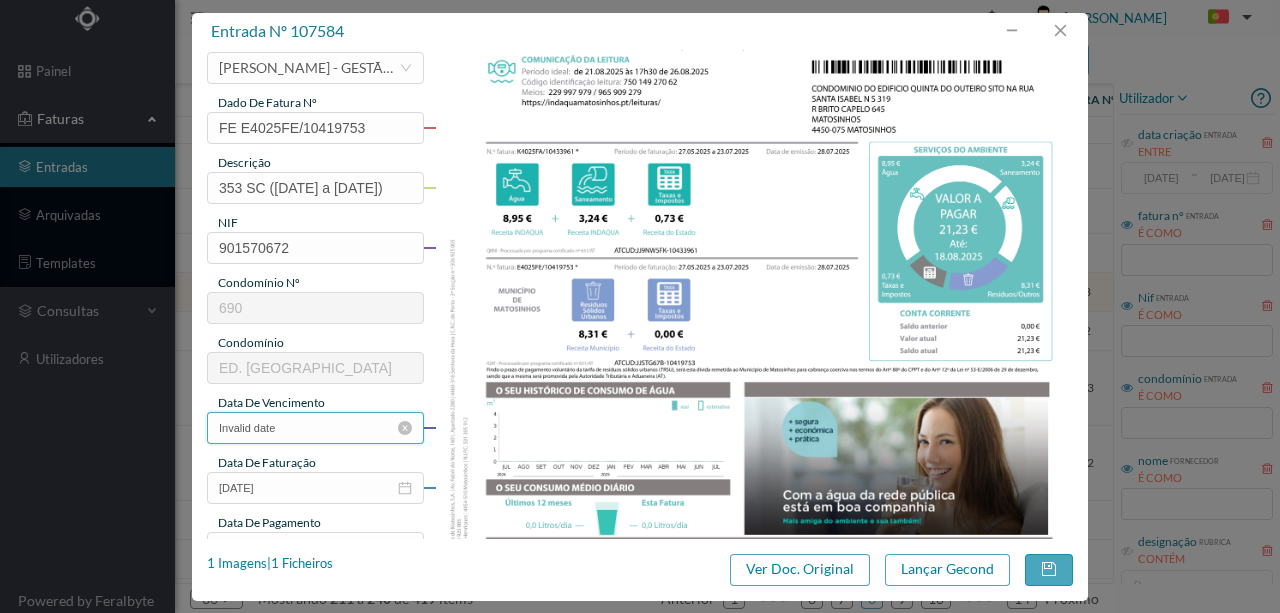 click on "Invalid date" at bounding box center (315, 428) 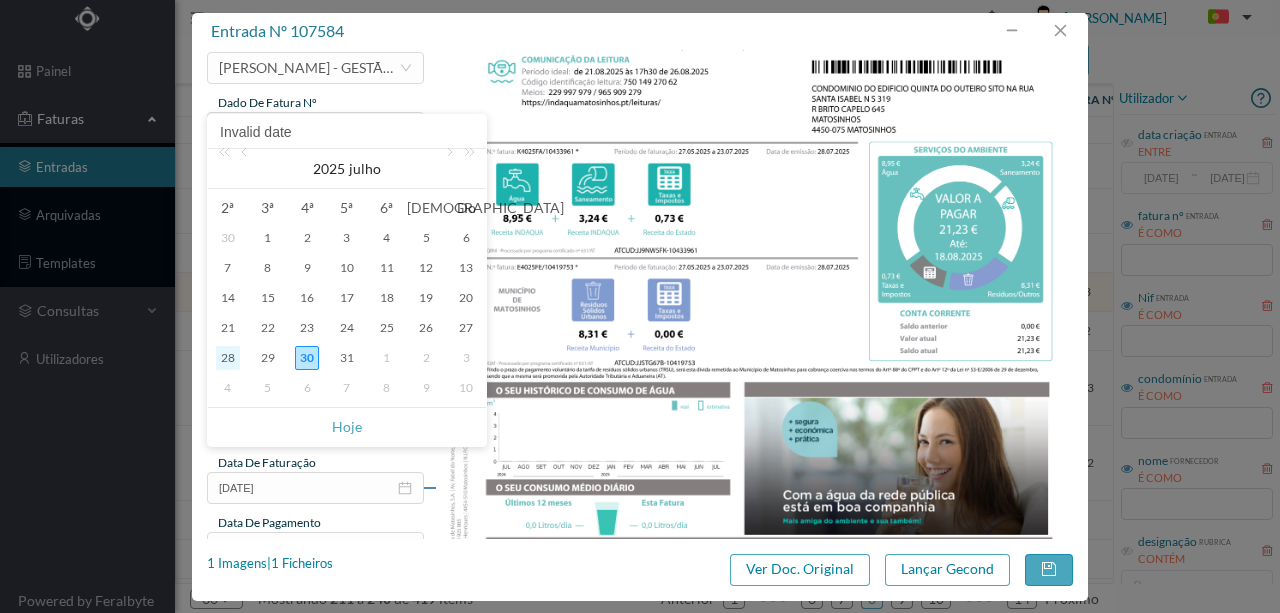 click on "28" at bounding box center (228, 358) 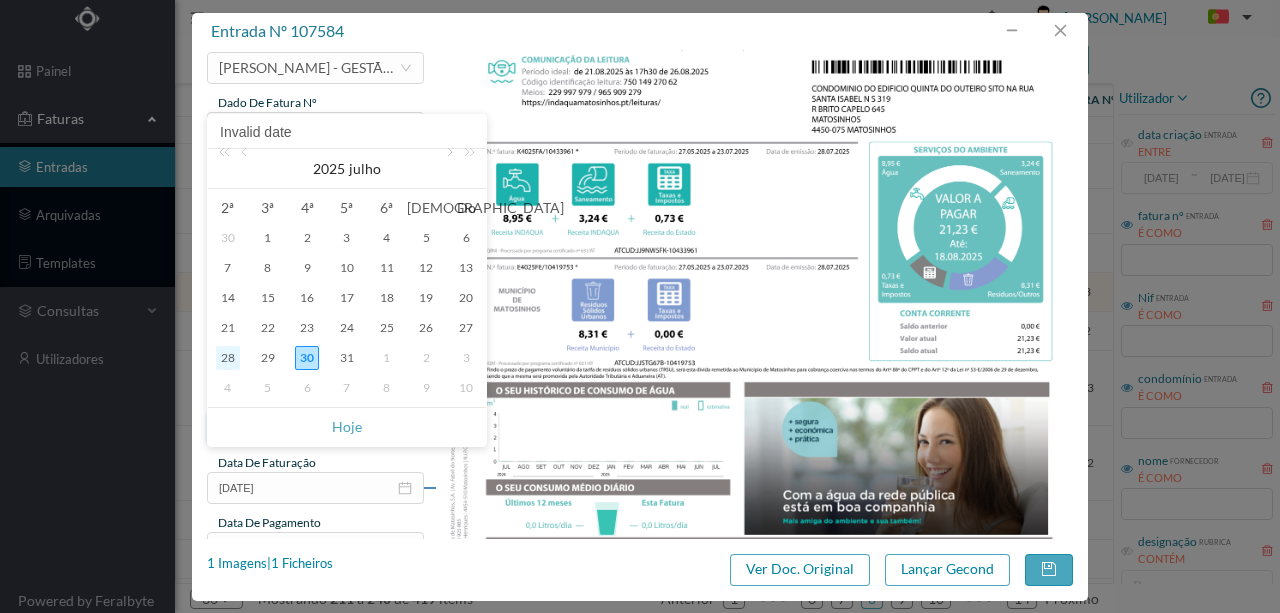 type on "28-07-2025" 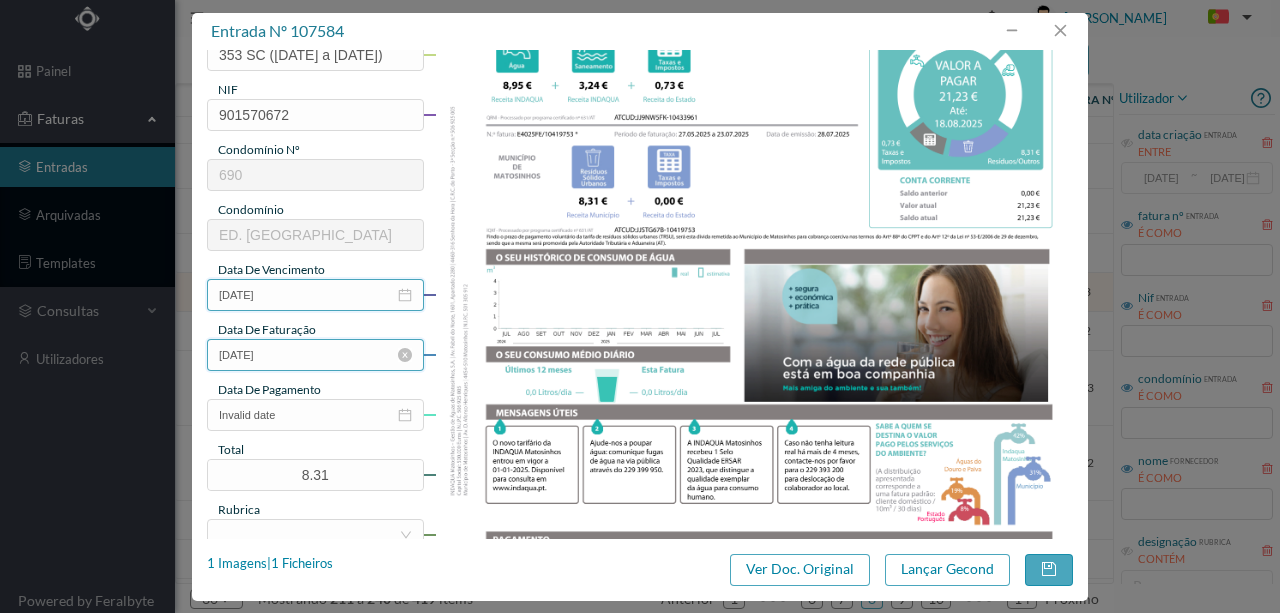 scroll, scrollTop: 266, scrollLeft: 0, axis: vertical 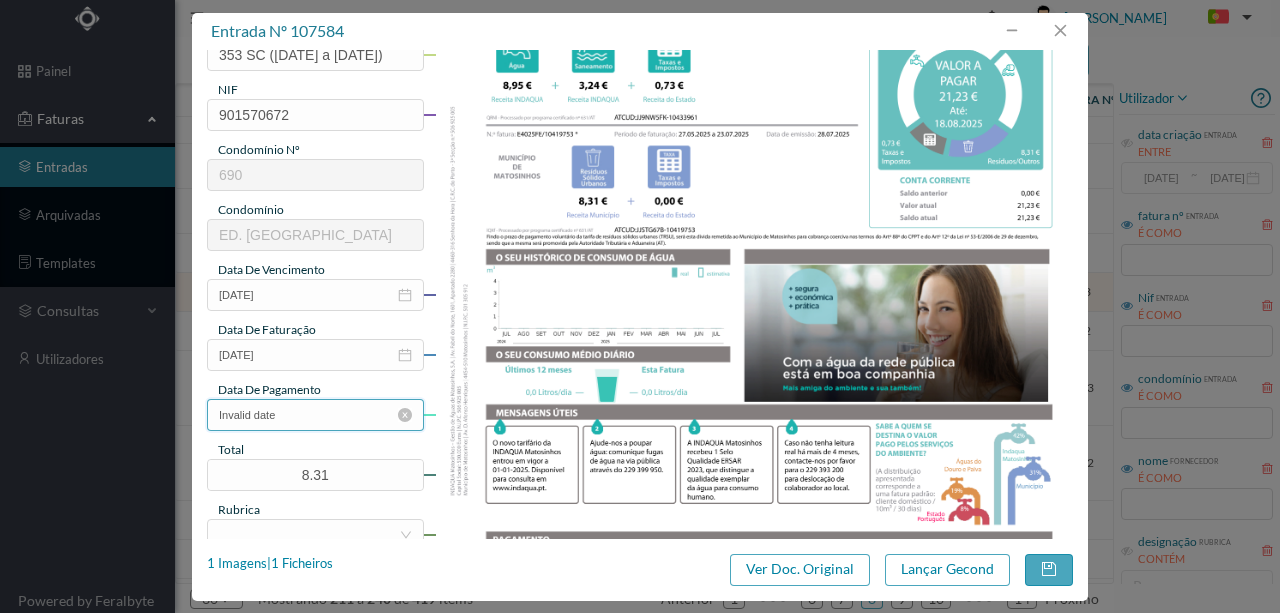 click on "Invalid date" at bounding box center (315, 415) 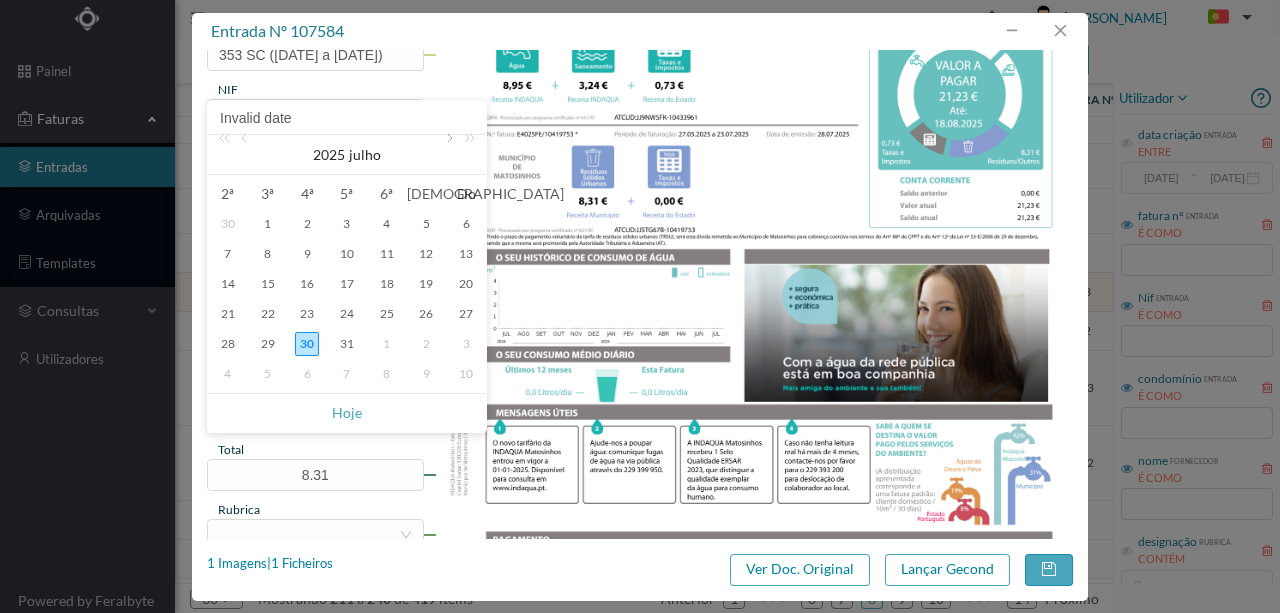 click at bounding box center (448, 155) 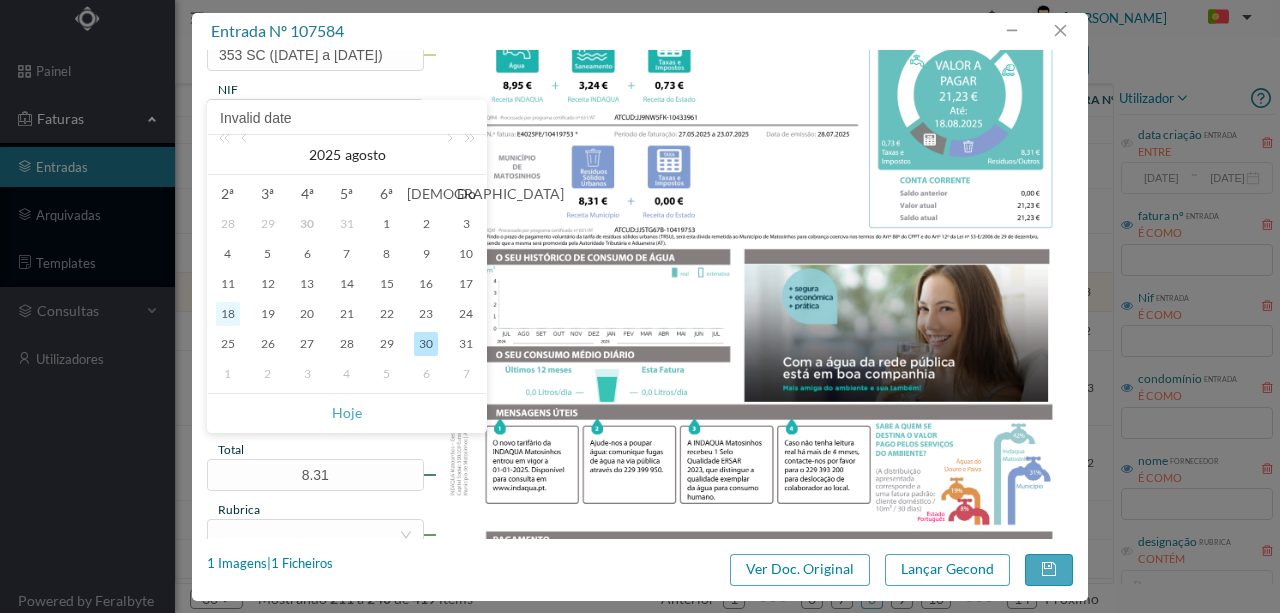 click on "18" at bounding box center (228, 314) 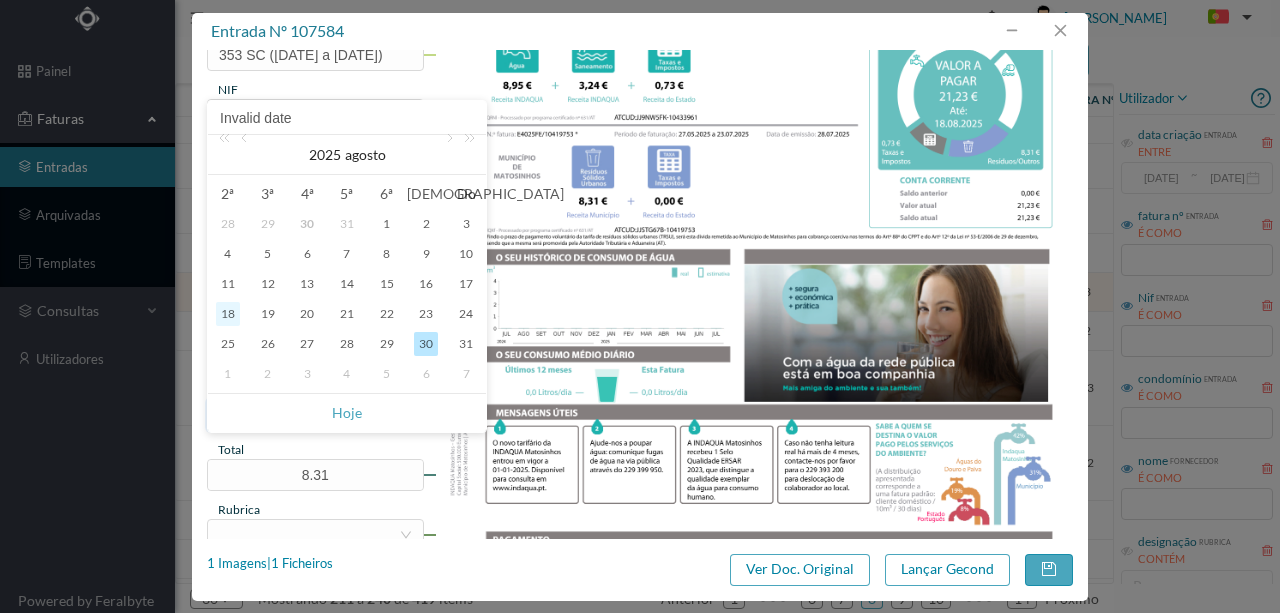type on "18-08-2025" 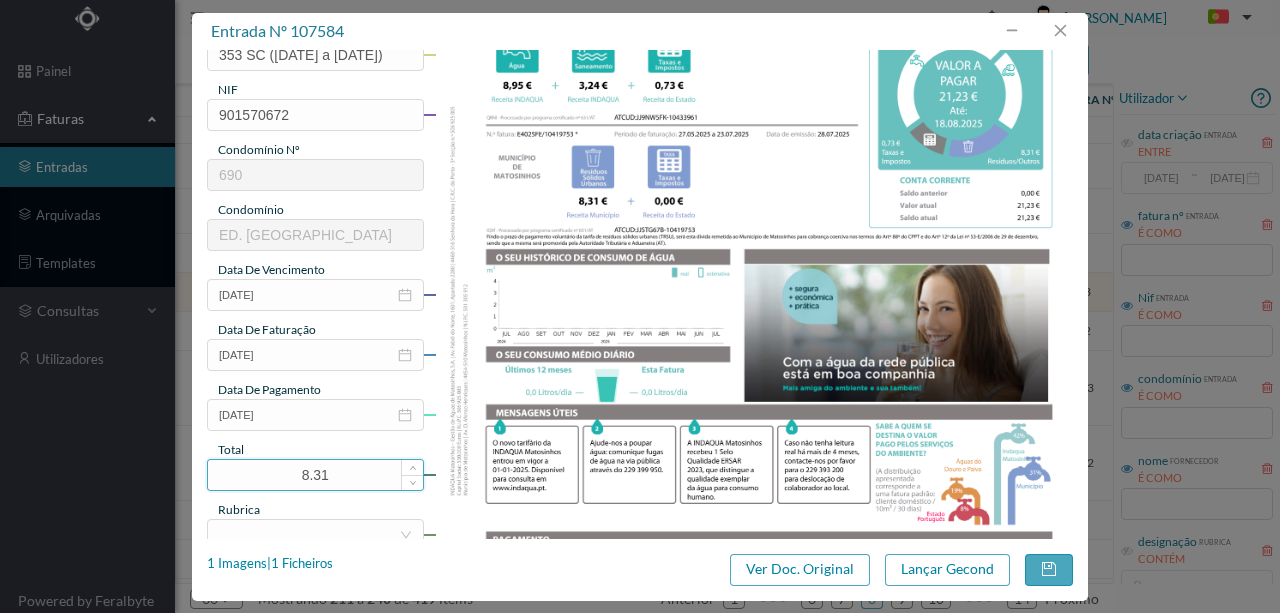 drag, startPoint x: 357, startPoint y: 474, endPoint x: 260, endPoint y: 456, distance: 98.65597 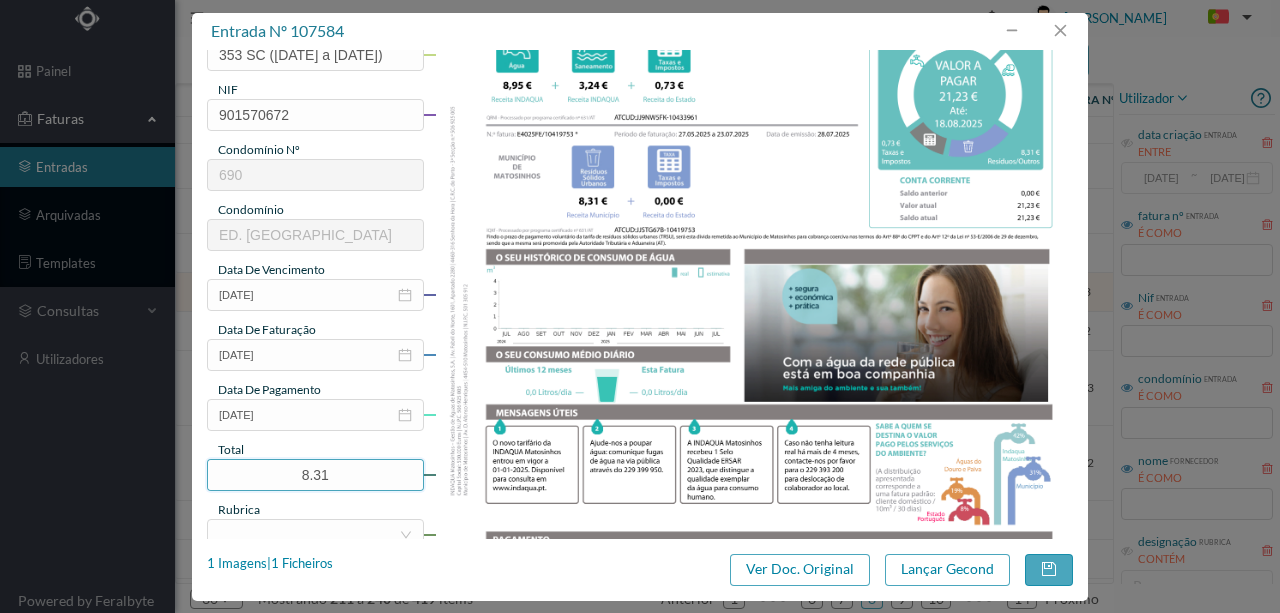 click on "8.31" at bounding box center [315, 475] 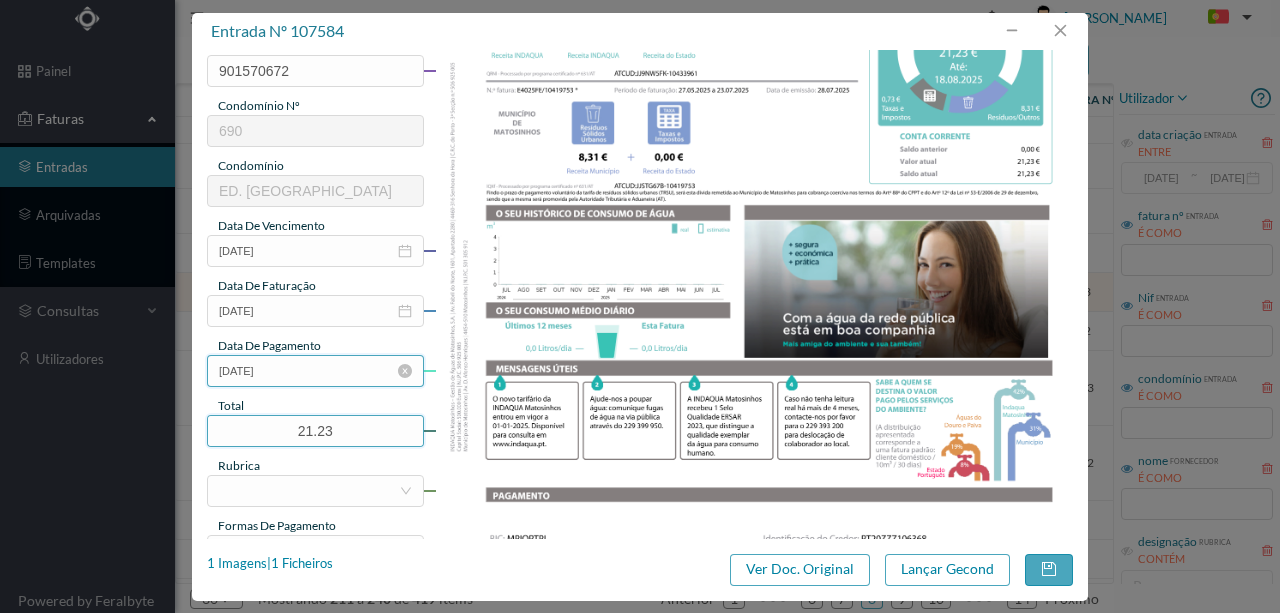 scroll, scrollTop: 333, scrollLeft: 0, axis: vertical 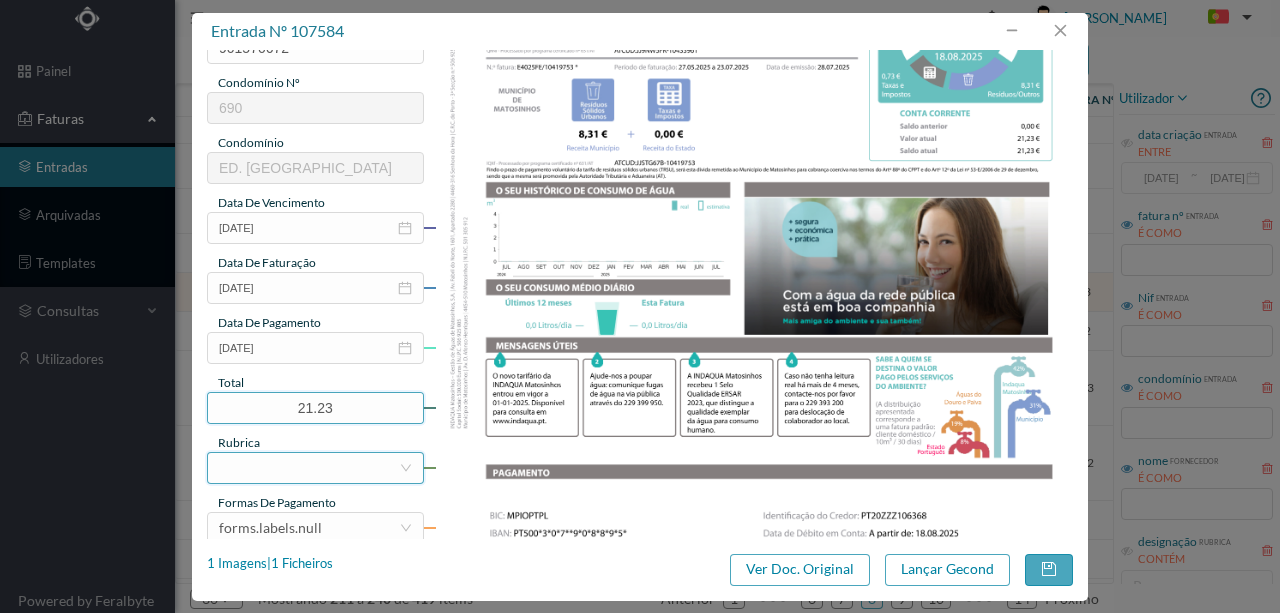 type on "21.23" 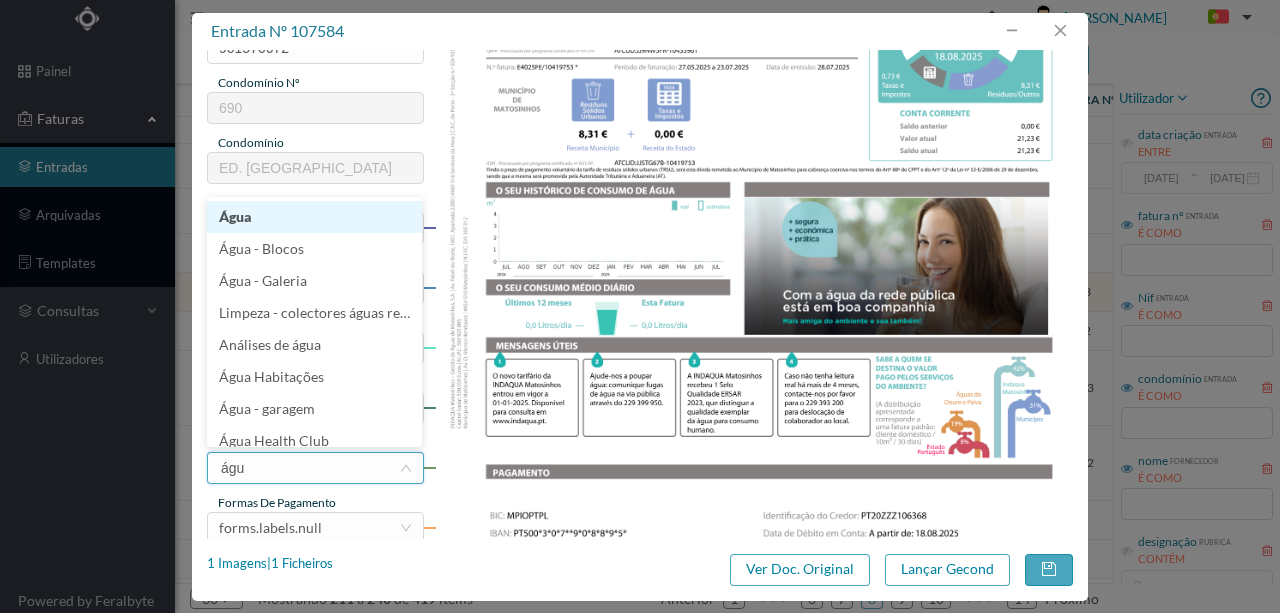 type on "água" 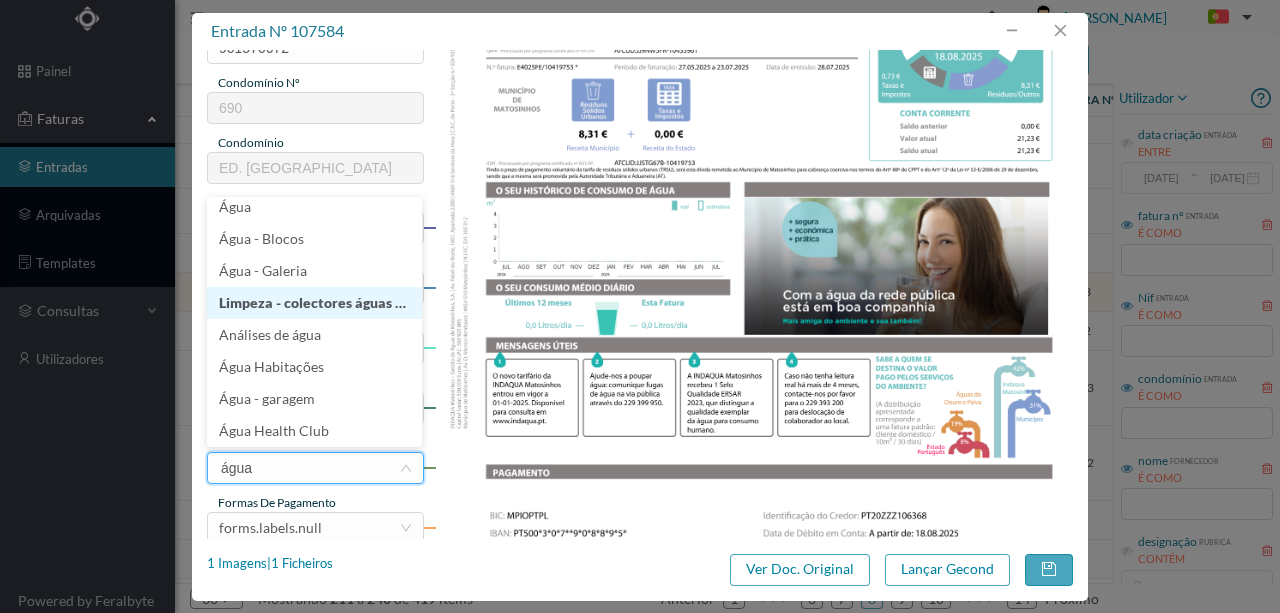 scroll, scrollTop: 4, scrollLeft: 0, axis: vertical 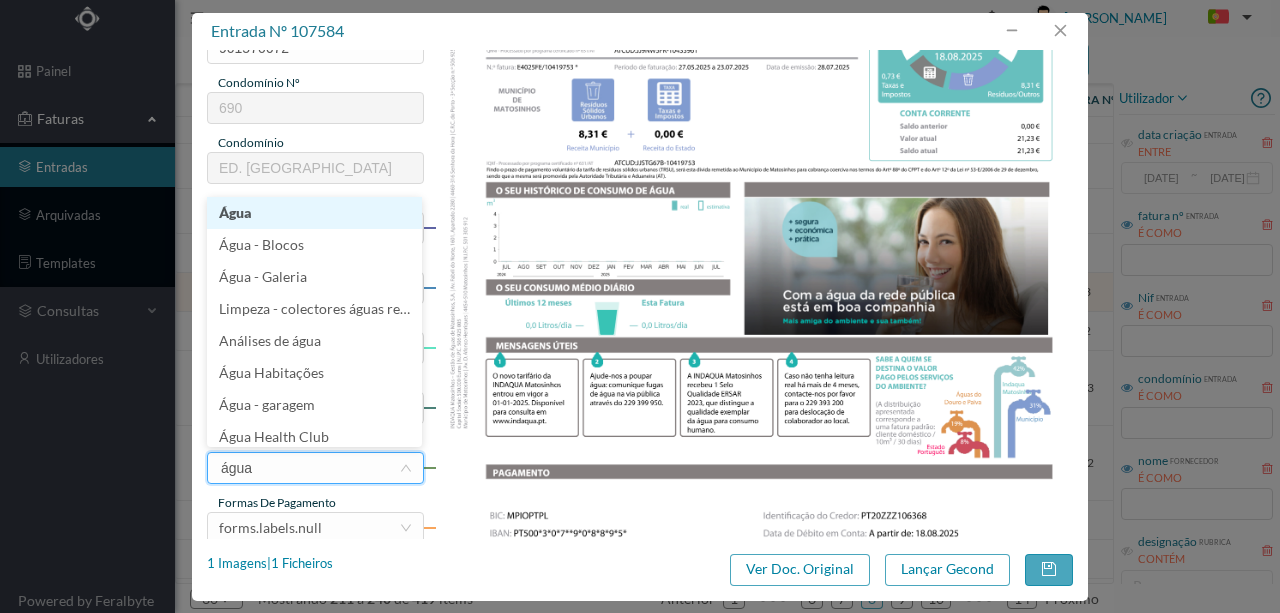 click on "Água" at bounding box center [314, 213] 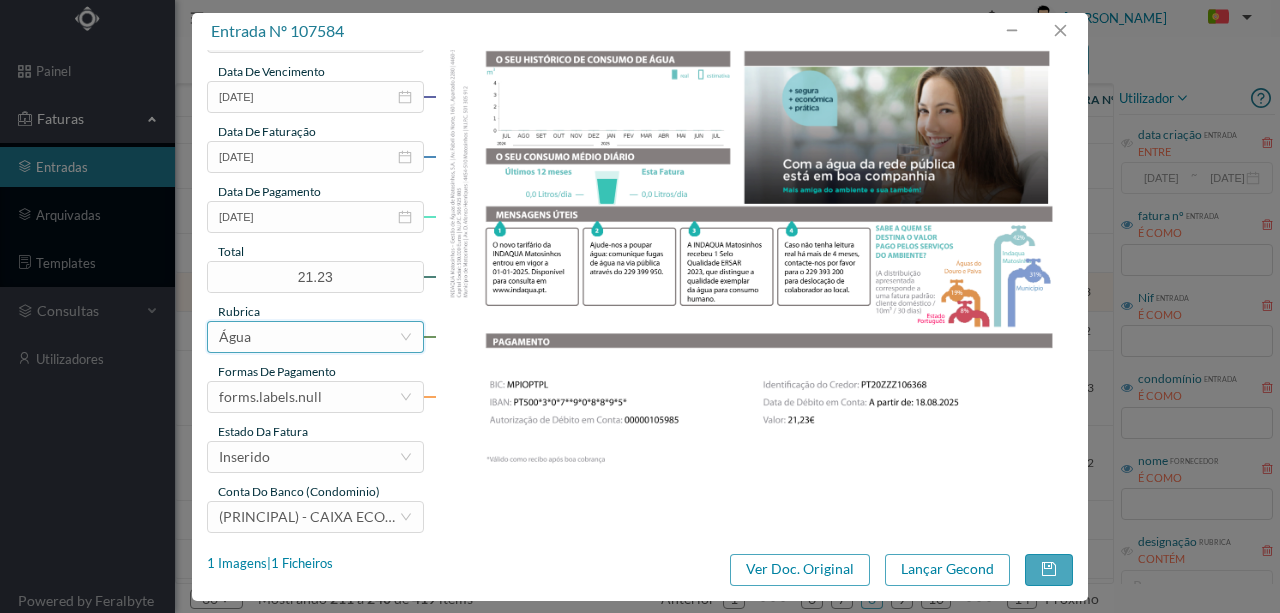 scroll, scrollTop: 473, scrollLeft: 0, axis: vertical 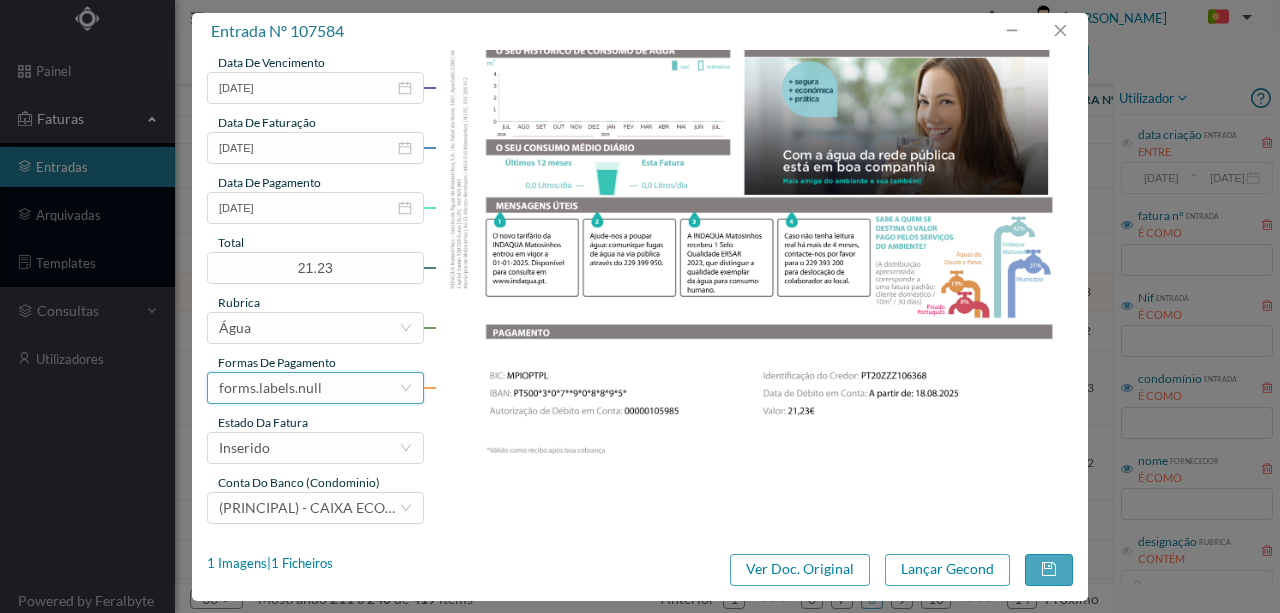 click on "forms.labels.null" at bounding box center [270, 388] 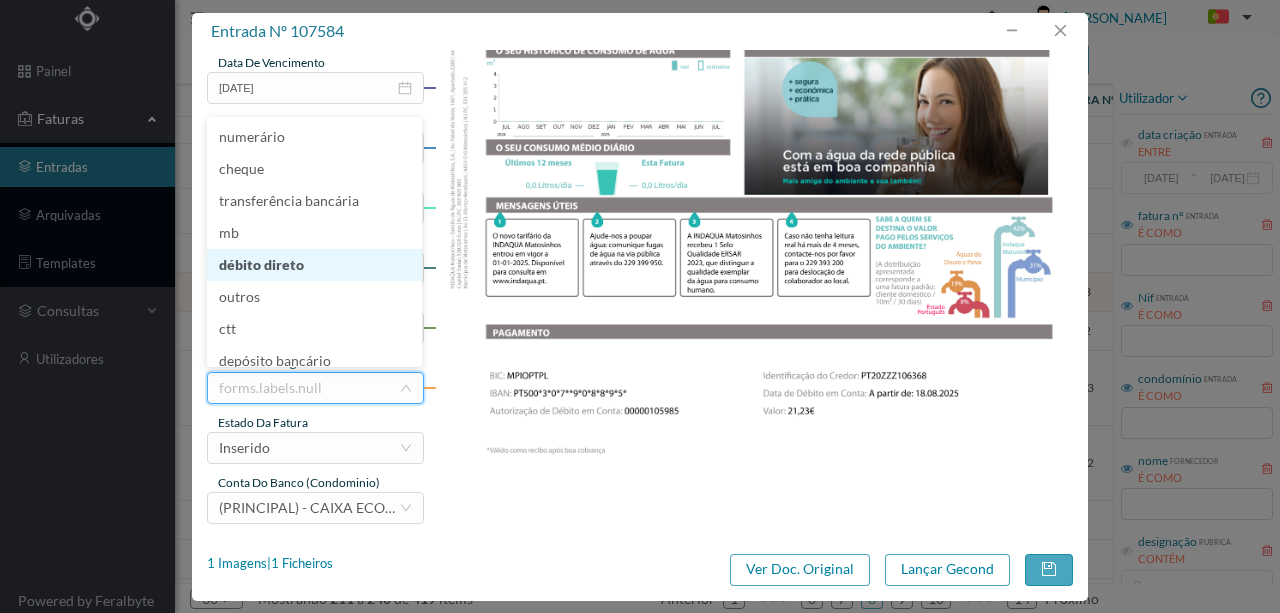 click on "débito direto" at bounding box center (314, 265) 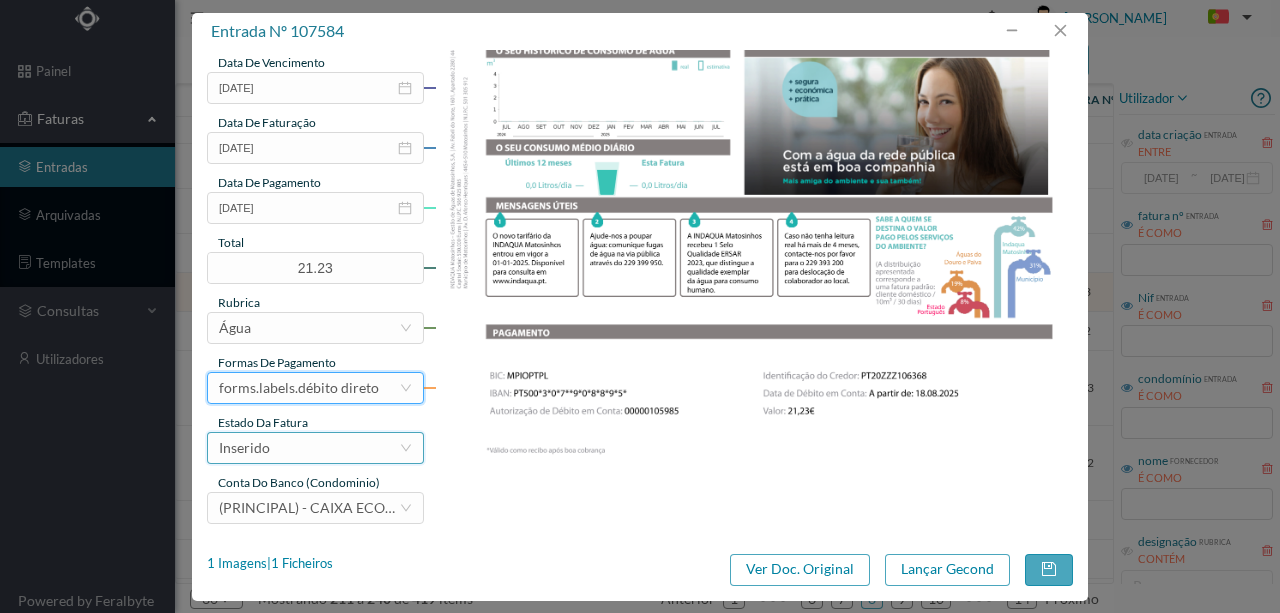 click on "Inserido" at bounding box center [244, 448] 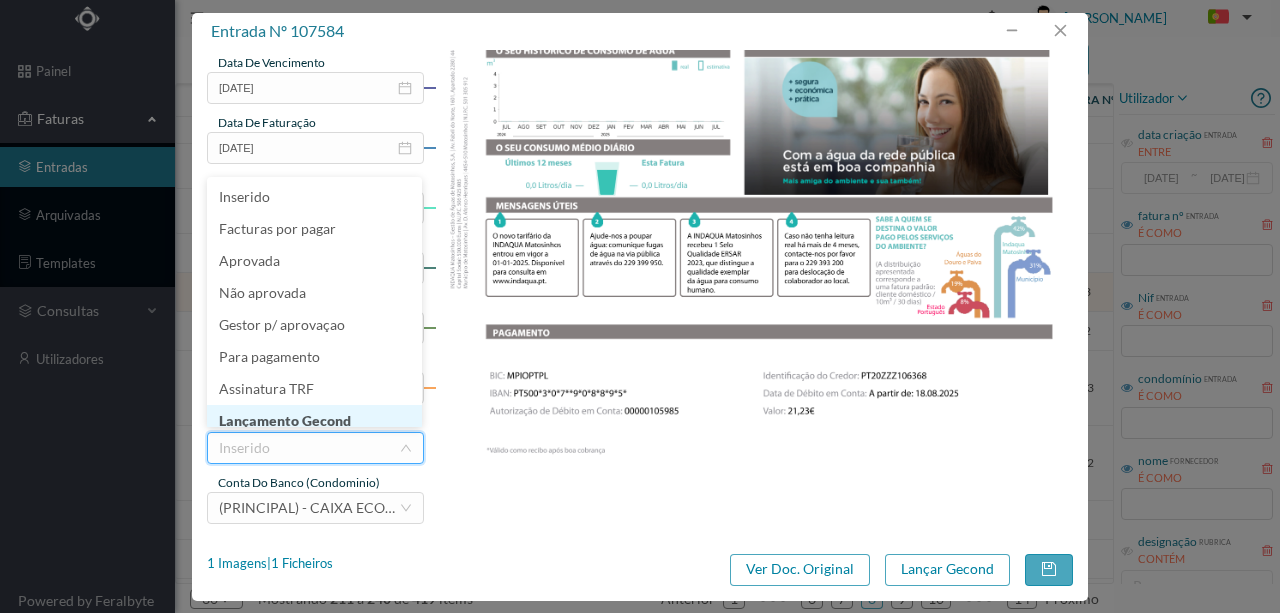 scroll, scrollTop: 10, scrollLeft: 0, axis: vertical 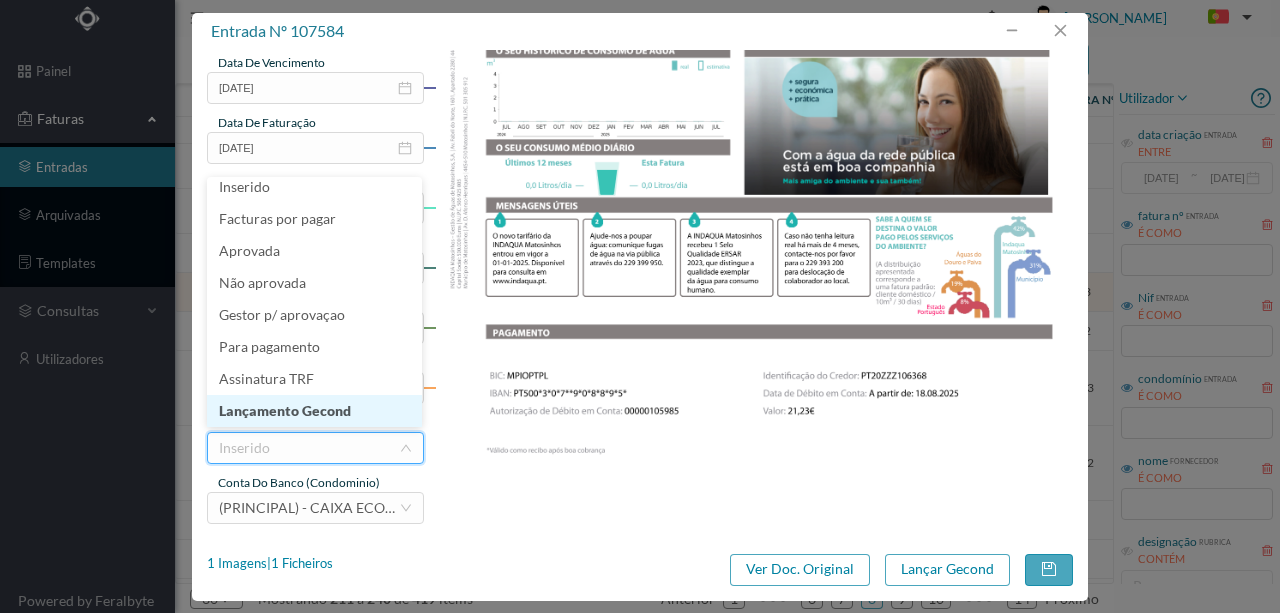 click on "Lançamento Gecond" at bounding box center [314, 411] 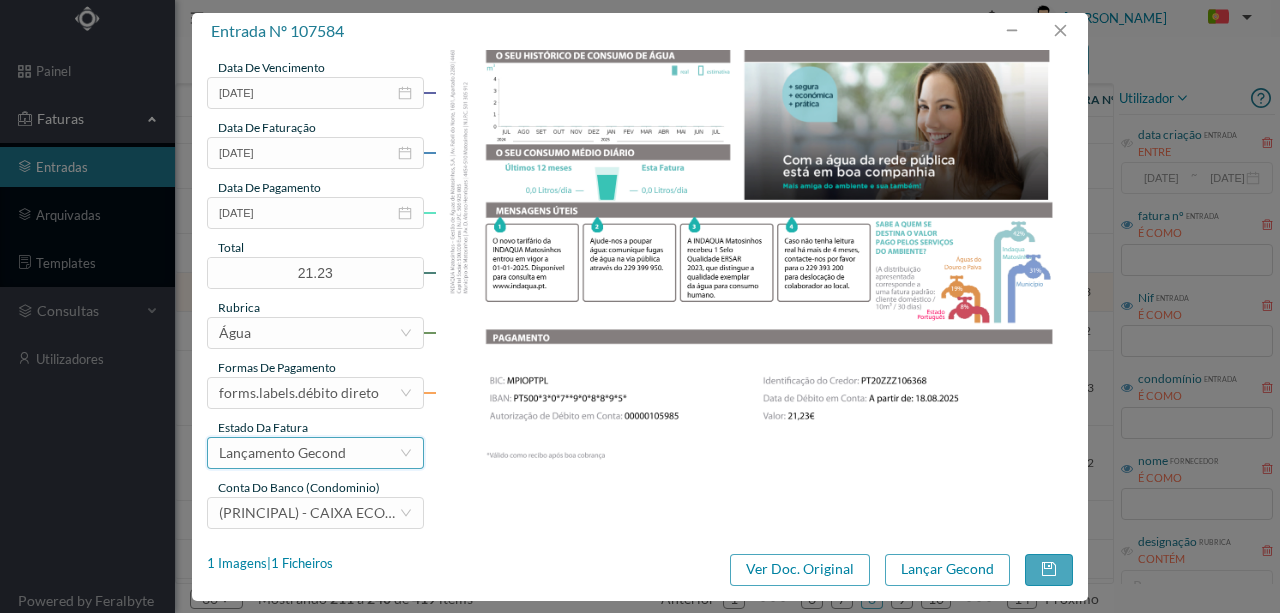 scroll, scrollTop: 473, scrollLeft: 0, axis: vertical 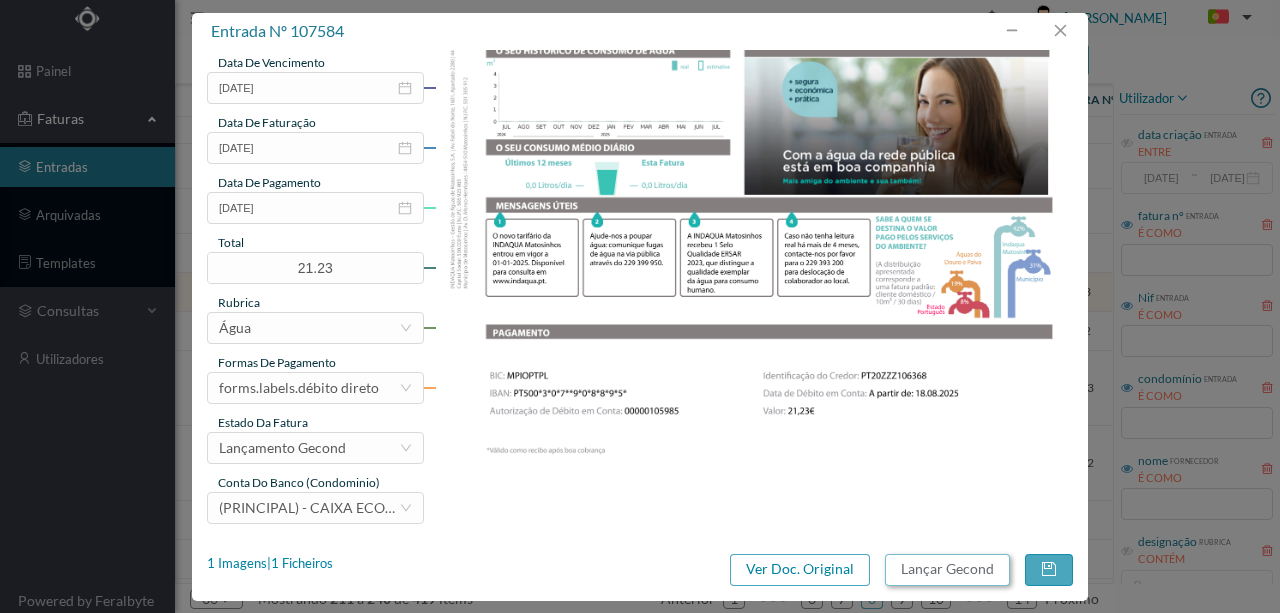 click on "Lançar Gecond" at bounding box center (947, 570) 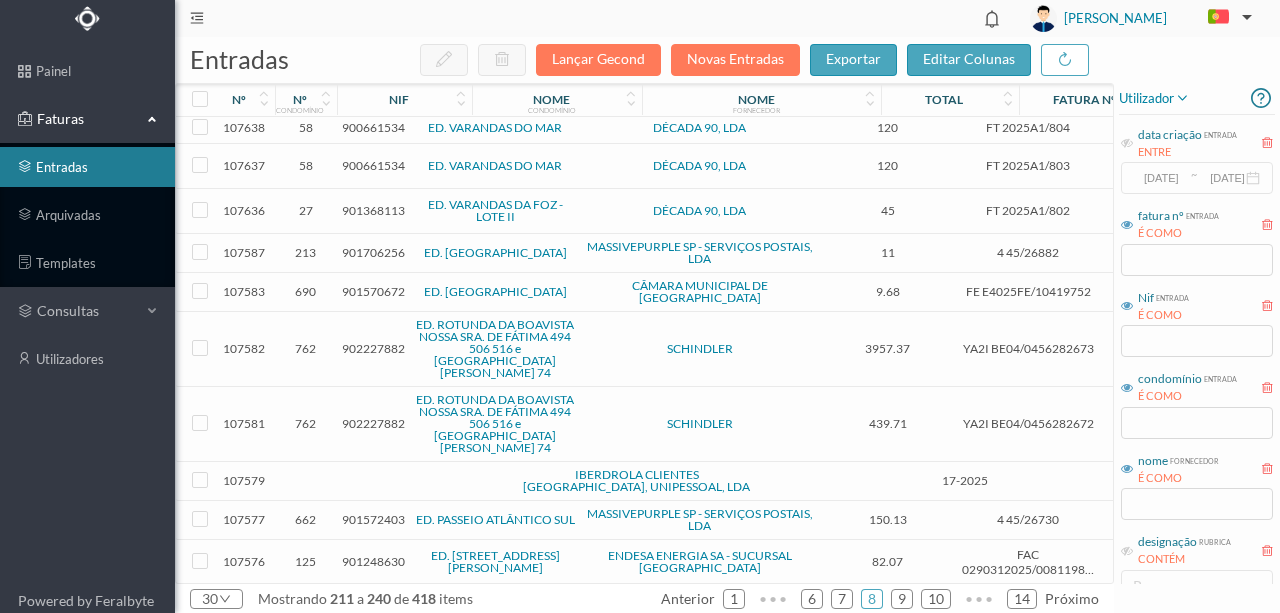 click on "901570672" at bounding box center [373, 291] 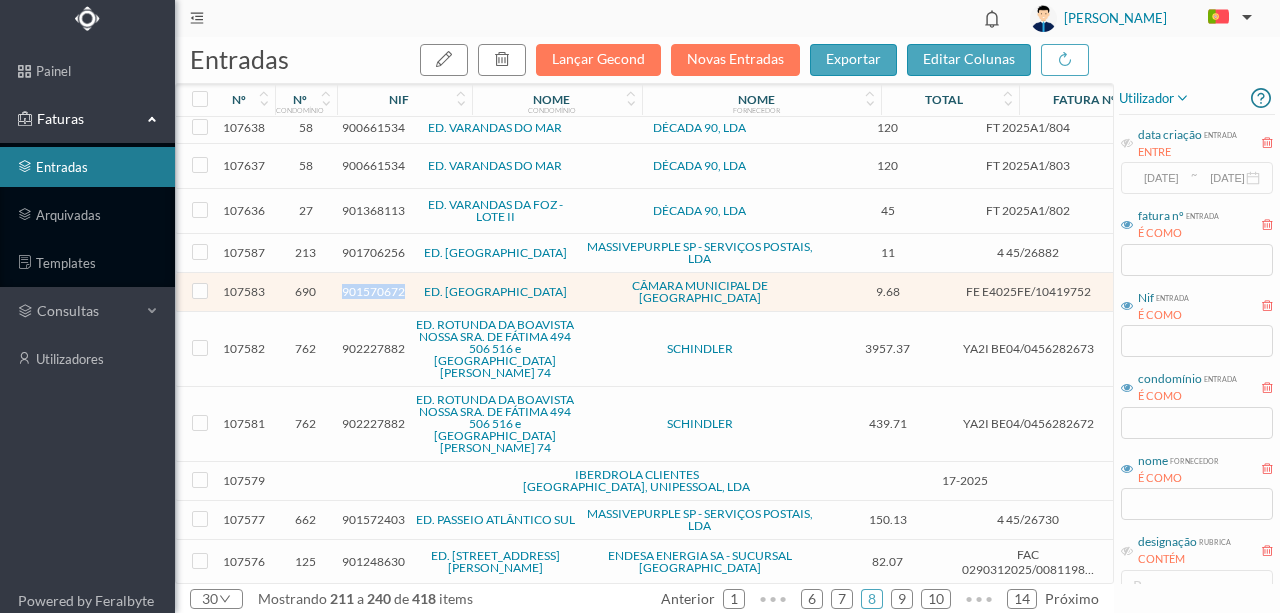 click on "901570672" at bounding box center [373, 291] 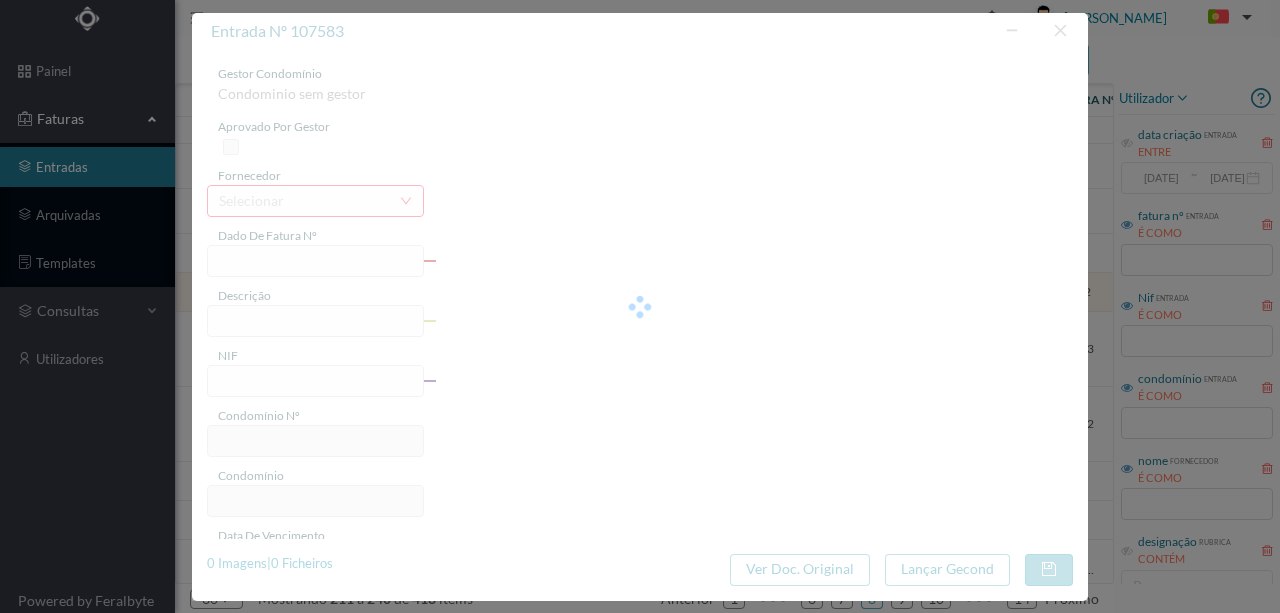 type on "FE E4025FE/10419752" 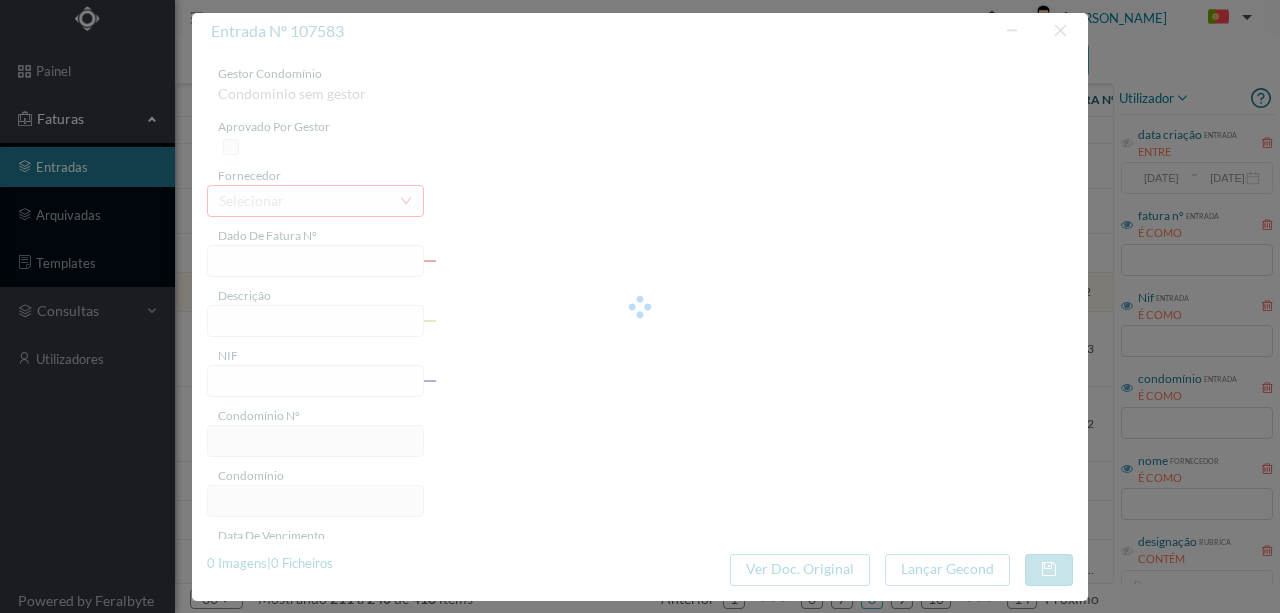 type on "901570672" 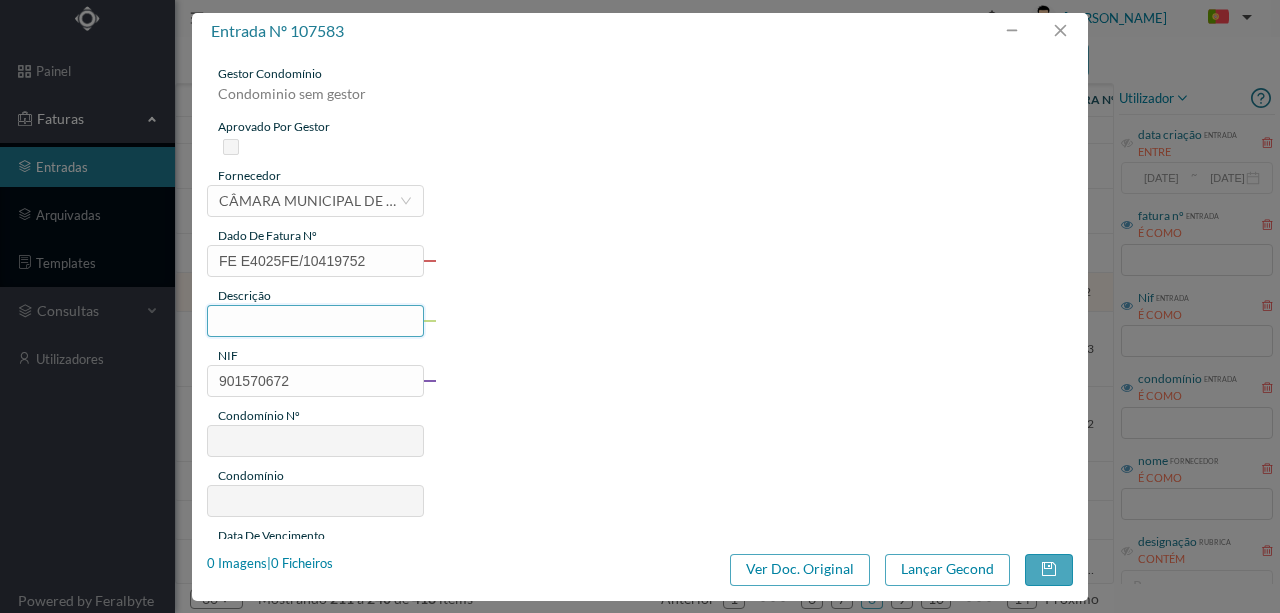 type on "690" 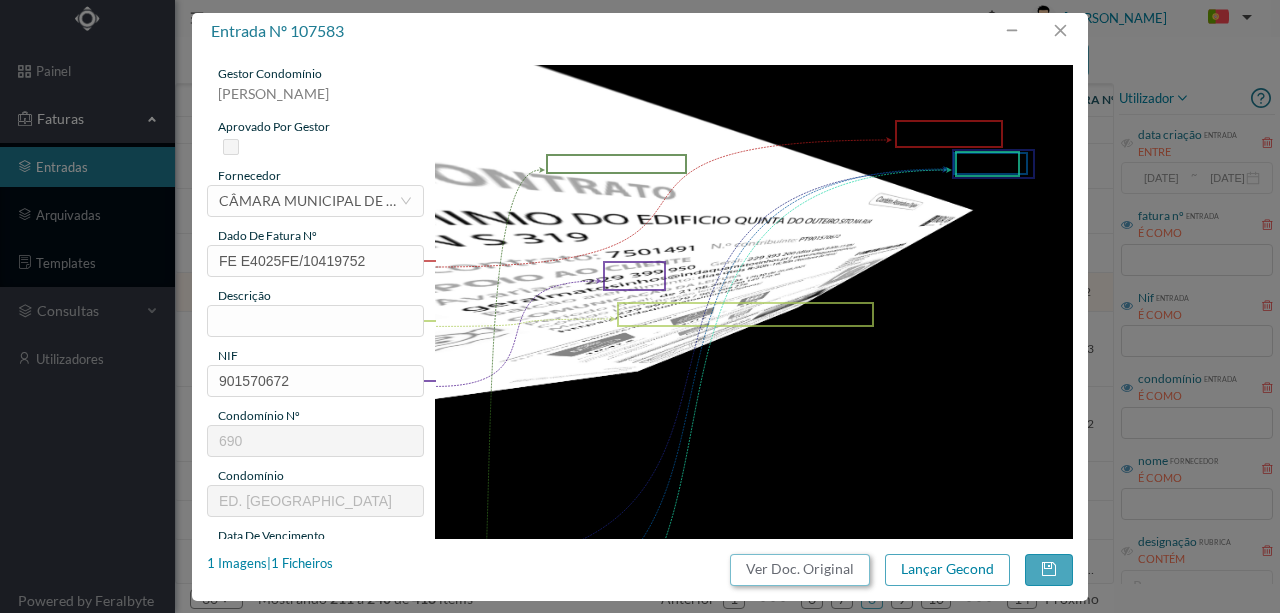click on "Ver Doc. Original" at bounding box center [800, 570] 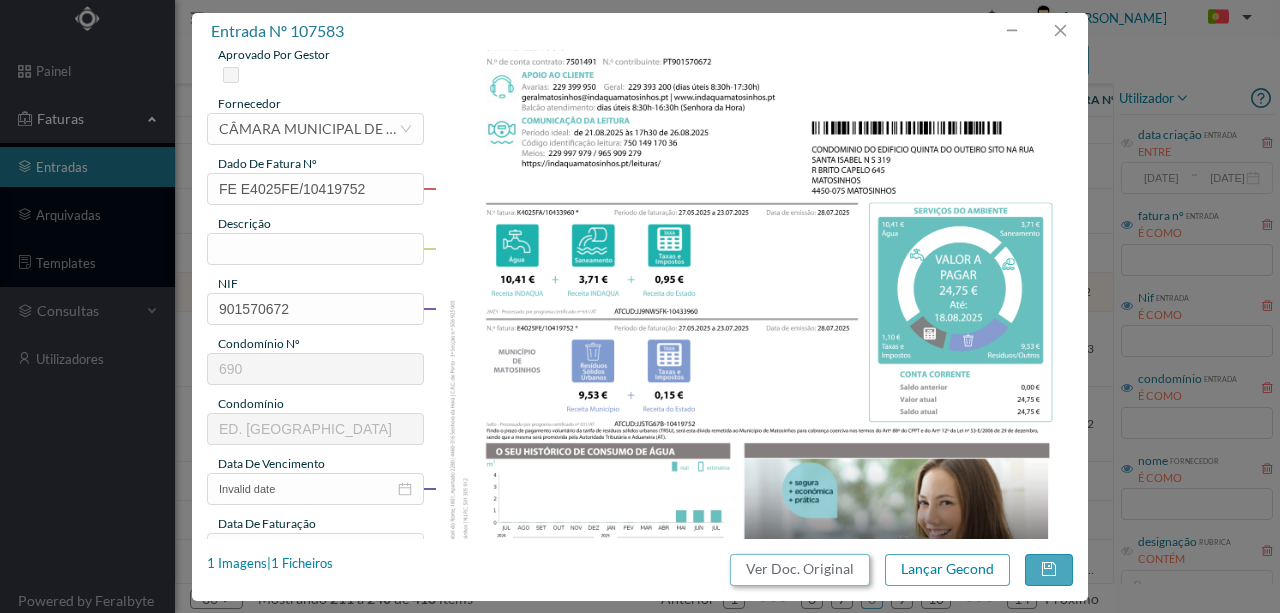 scroll, scrollTop: 66, scrollLeft: 0, axis: vertical 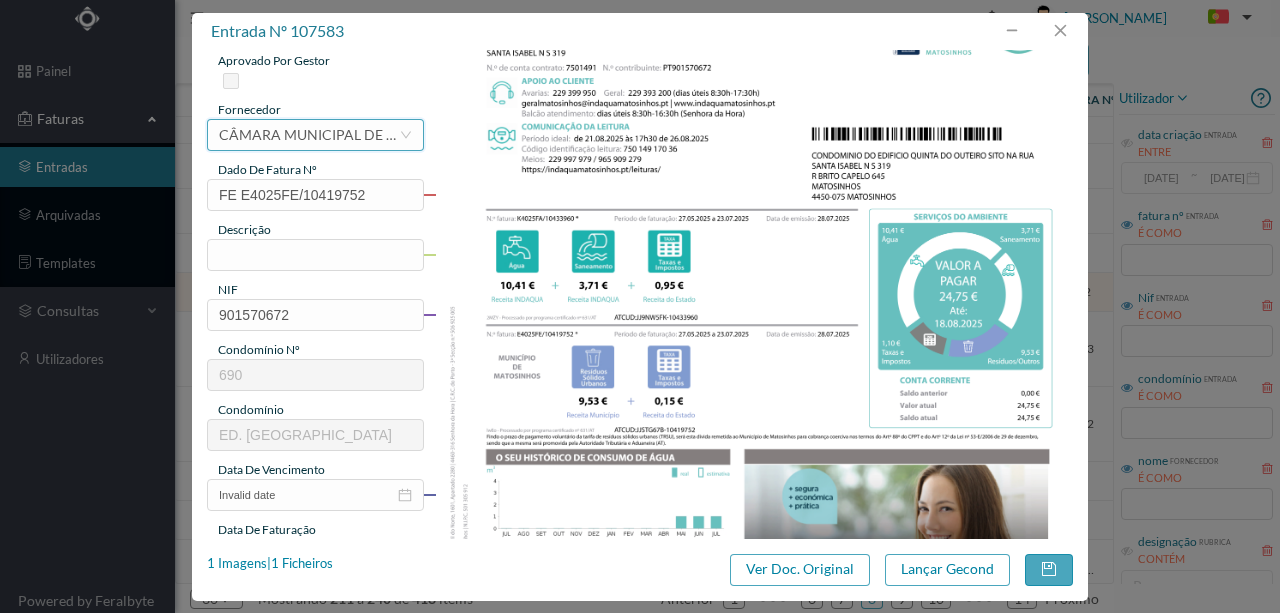 drag, startPoint x: 324, startPoint y: 143, endPoint x: 305, endPoint y: 145, distance: 19.104973 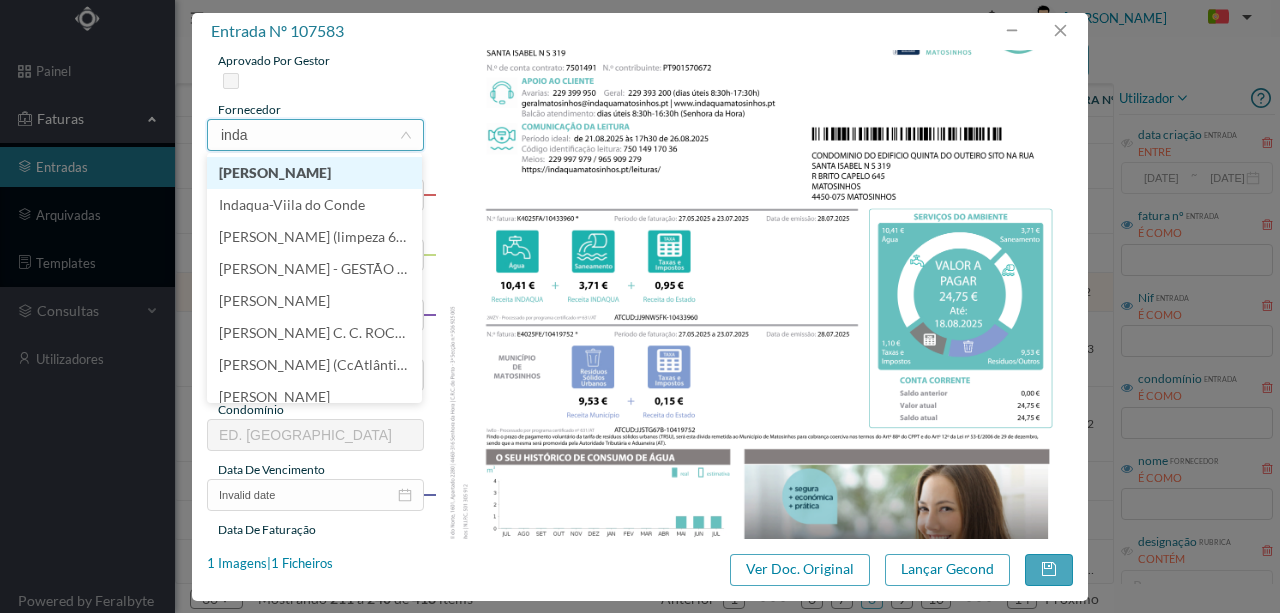 scroll, scrollTop: 0, scrollLeft: 0, axis: both 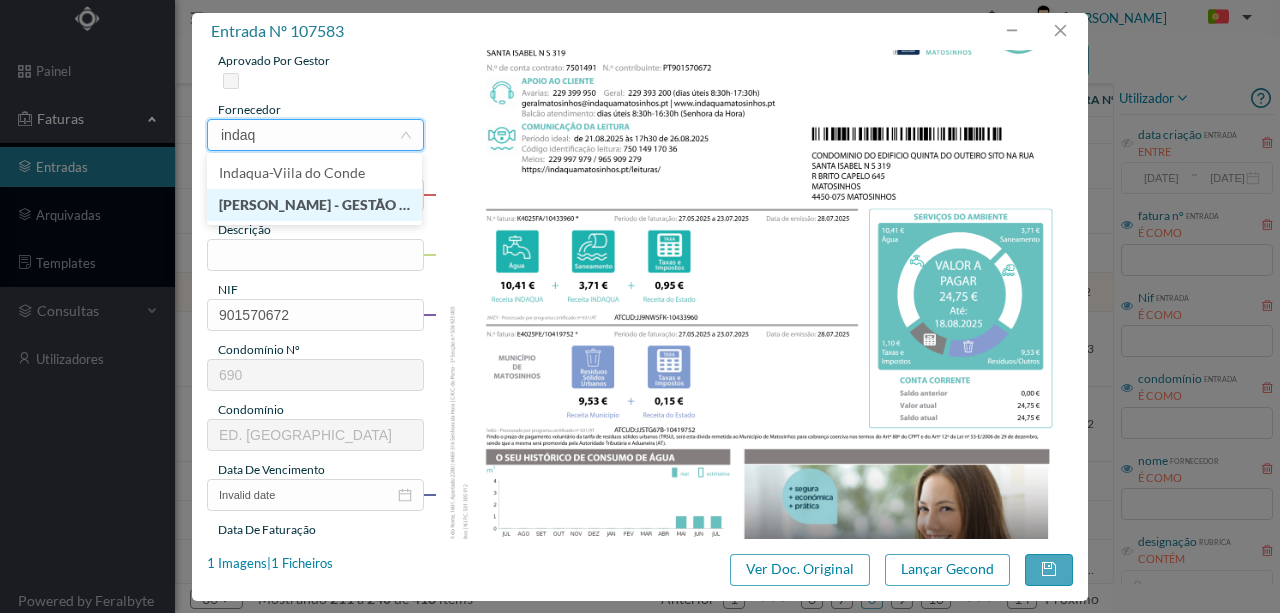 click on "[PERSON_NAME] - GESTÃO DE ÁGUAS DE MATOSINHOS" at bounding box center [314, 205] 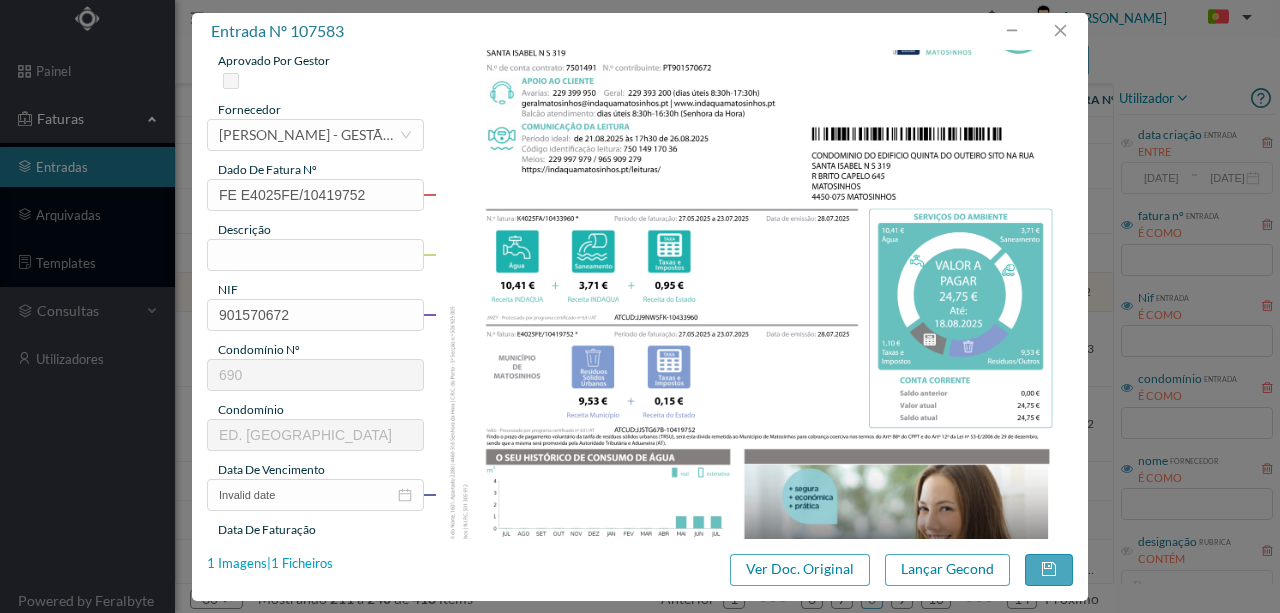 click on "1   Imagens  |  1   Ficheiros" at bounding box center [270, 564] 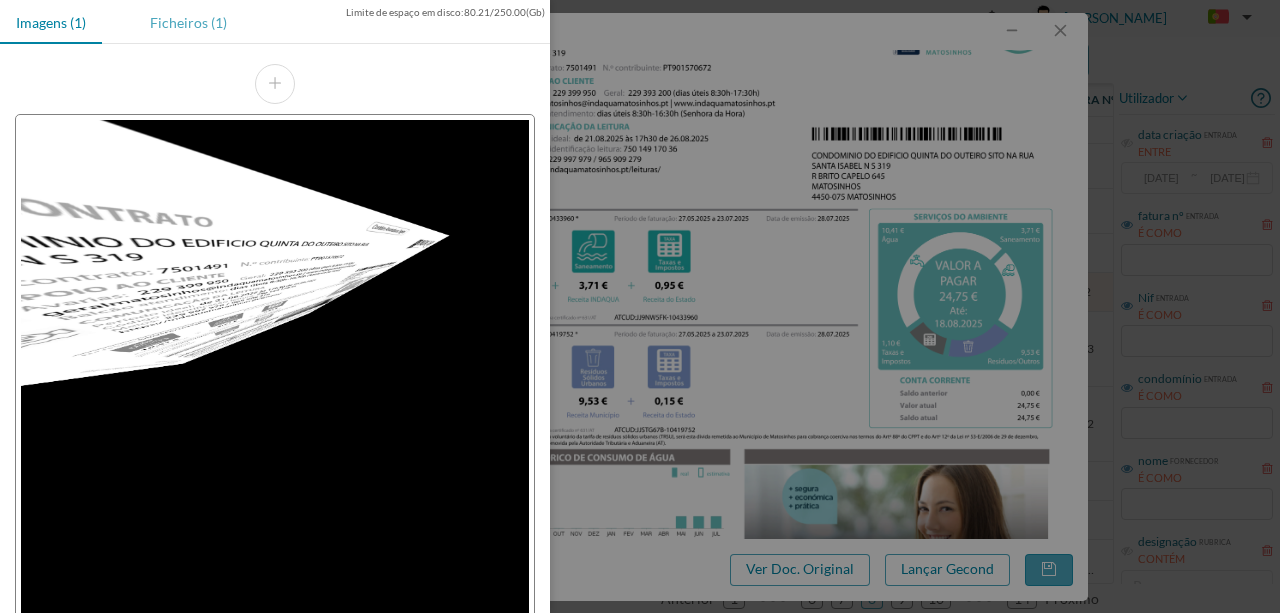 click on "Ficheiros (1)" at bounding box center (188, 22) 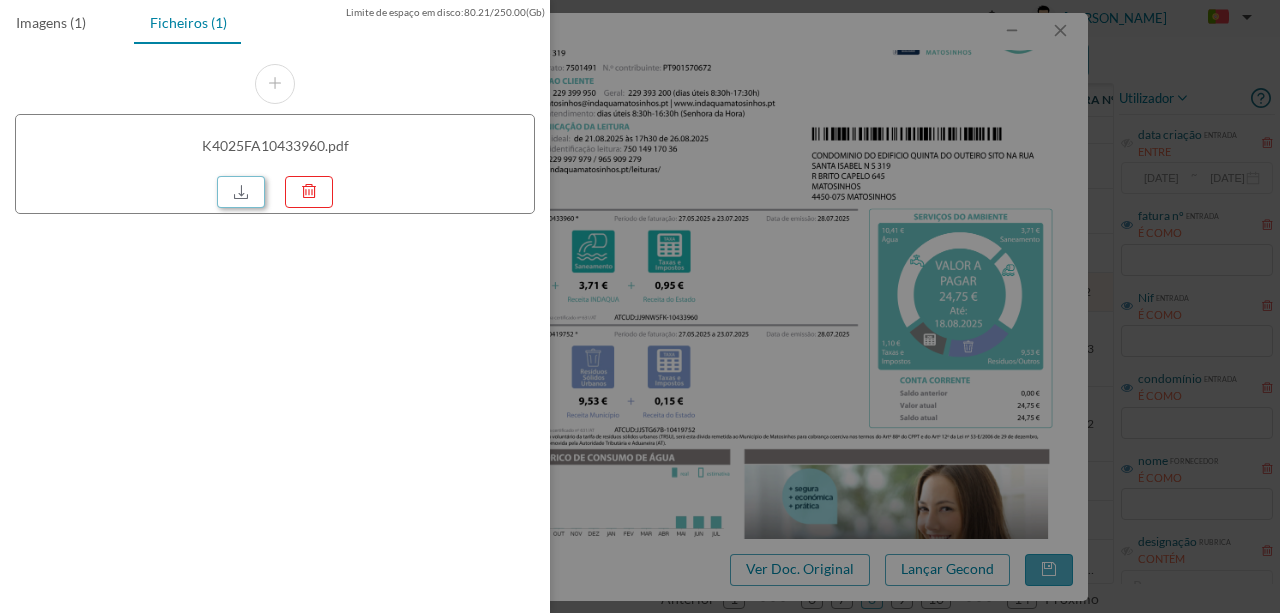 drag, startPoint x: 240, startPoint y: 186, endPoint x: 917, endPoint y: 262, distance: 681.2525 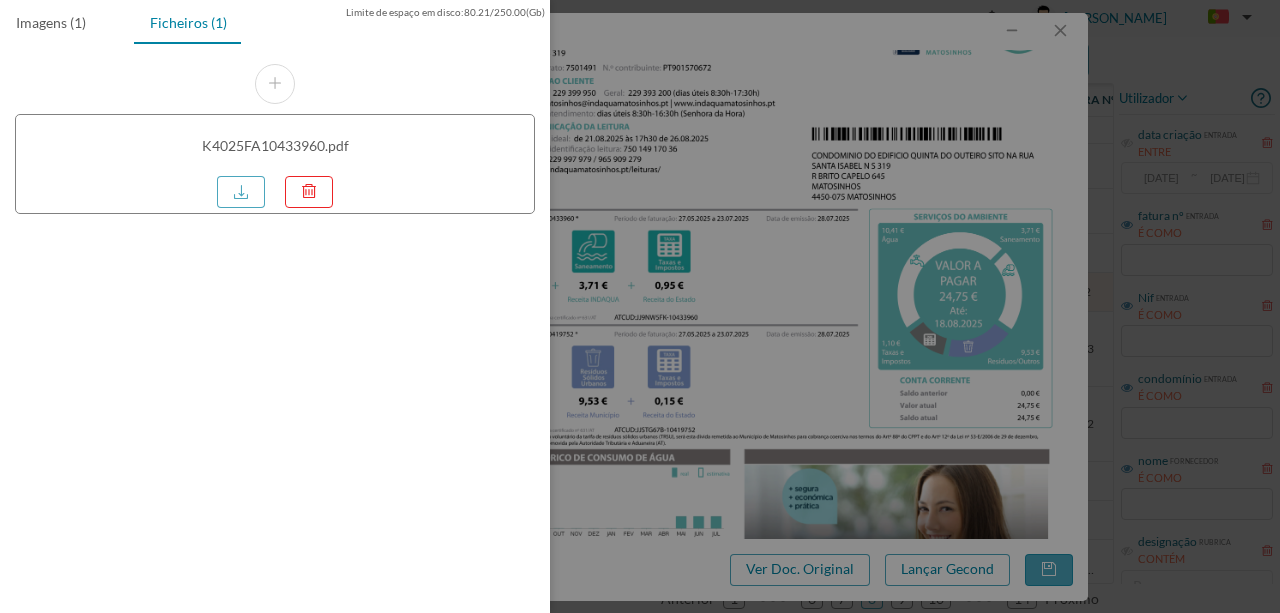 click at bounding box center (640, 306) 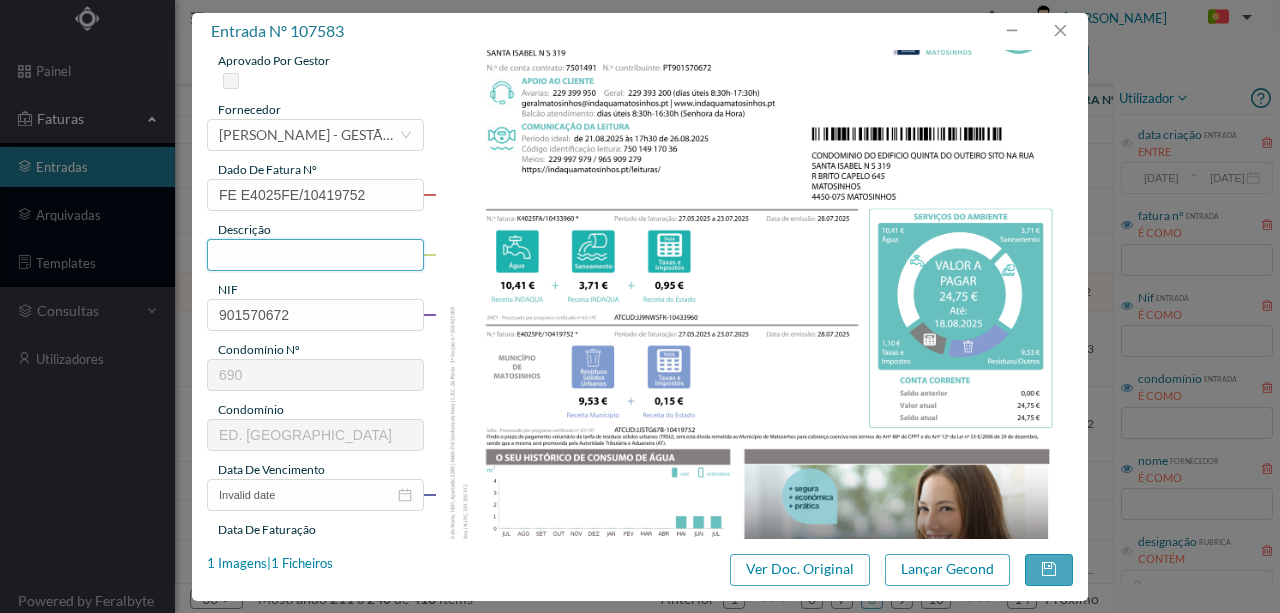 click at bounding box center [315, 255] 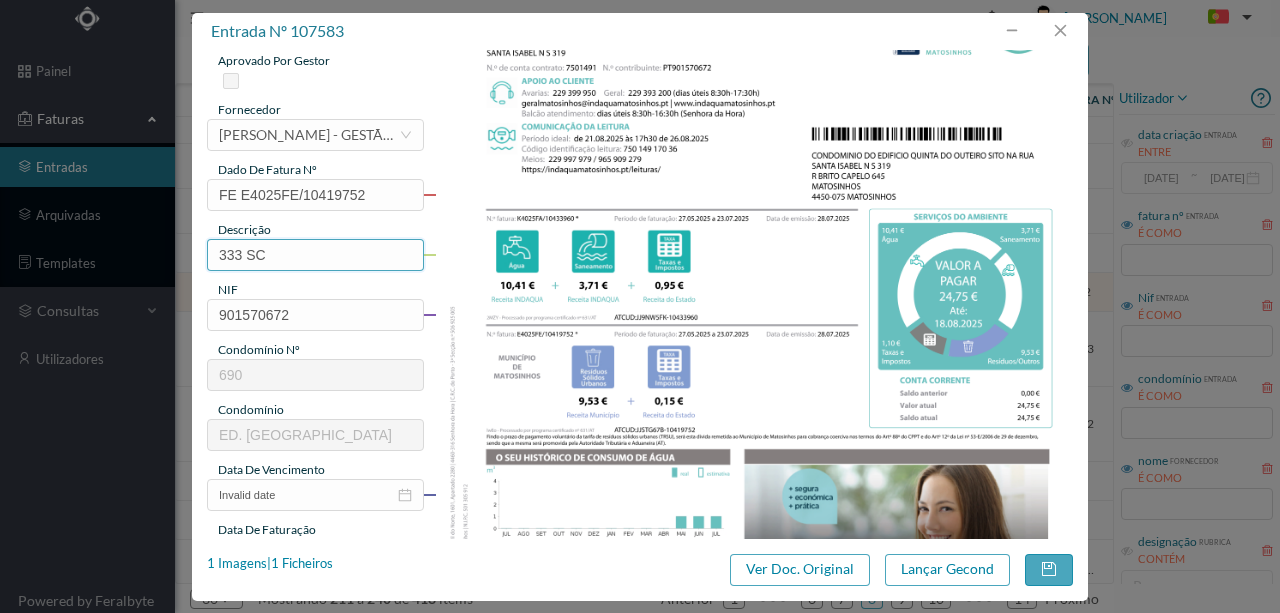 paste on "(27.05.2025 a 23.07.2025)" 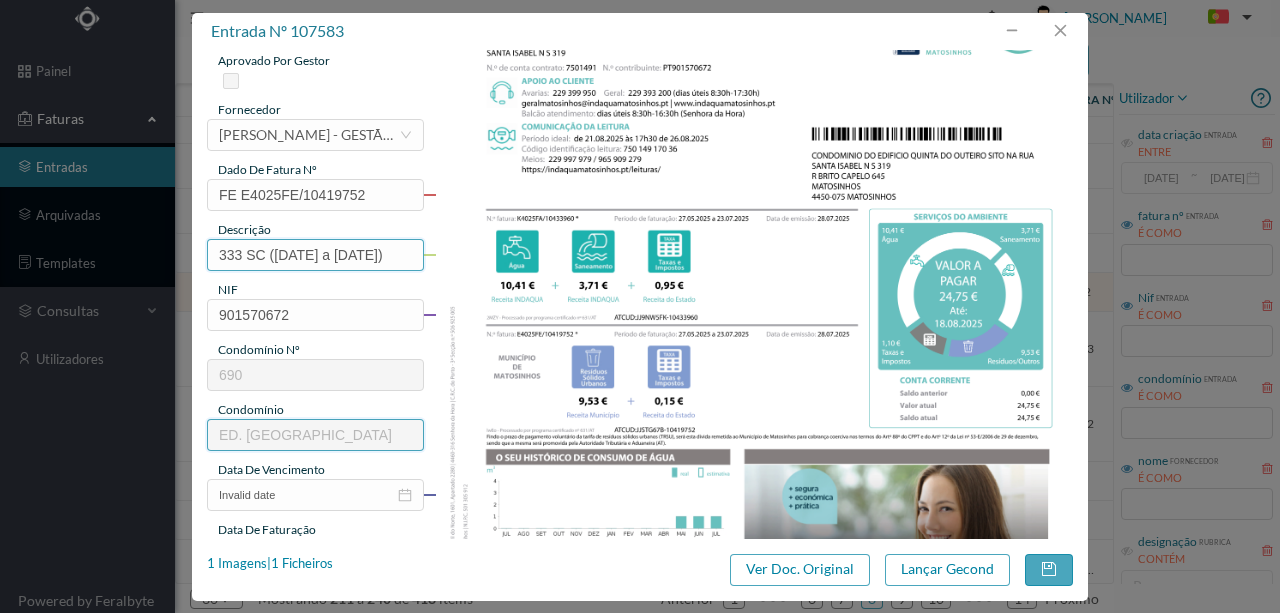 scroll, scrollTop: 0, scrollLeft: 23, axis: horizontal 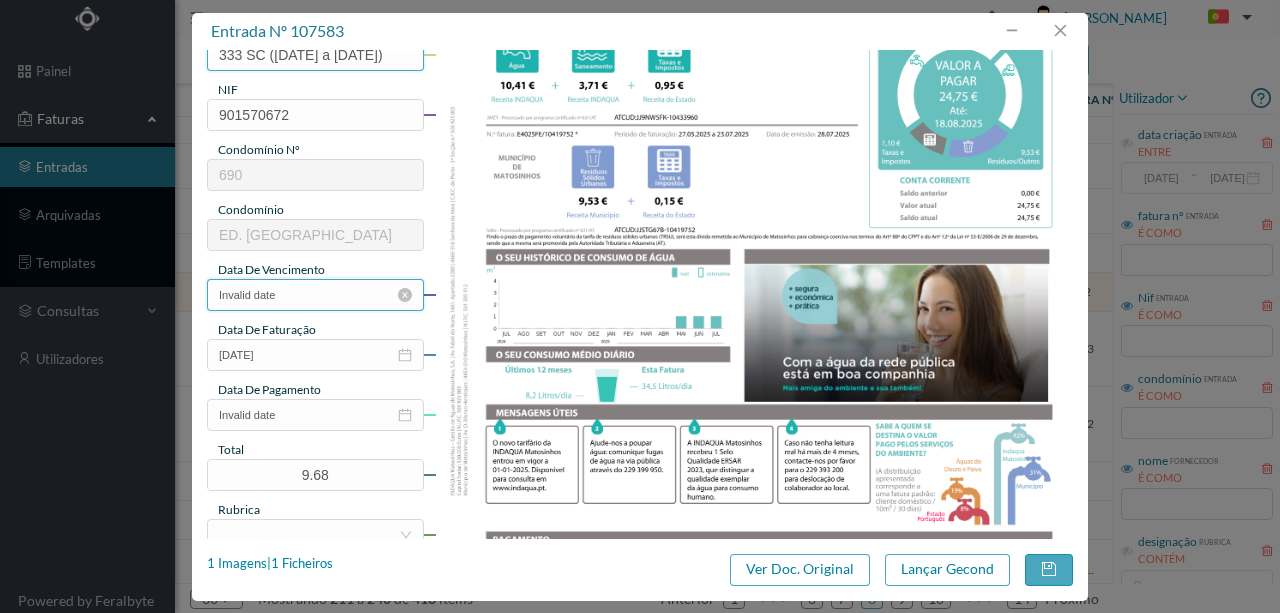 type on "333 SC (27.05.2025 a 23.07.2025)" 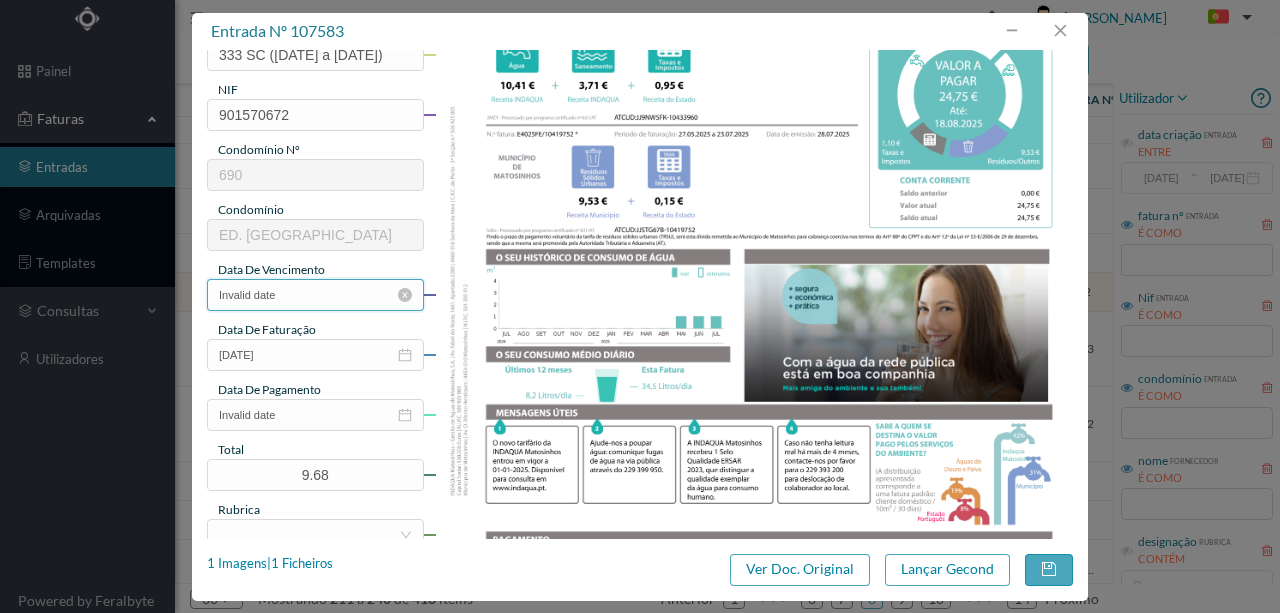 click on "Invalid date" at bounding box center (315, 295) 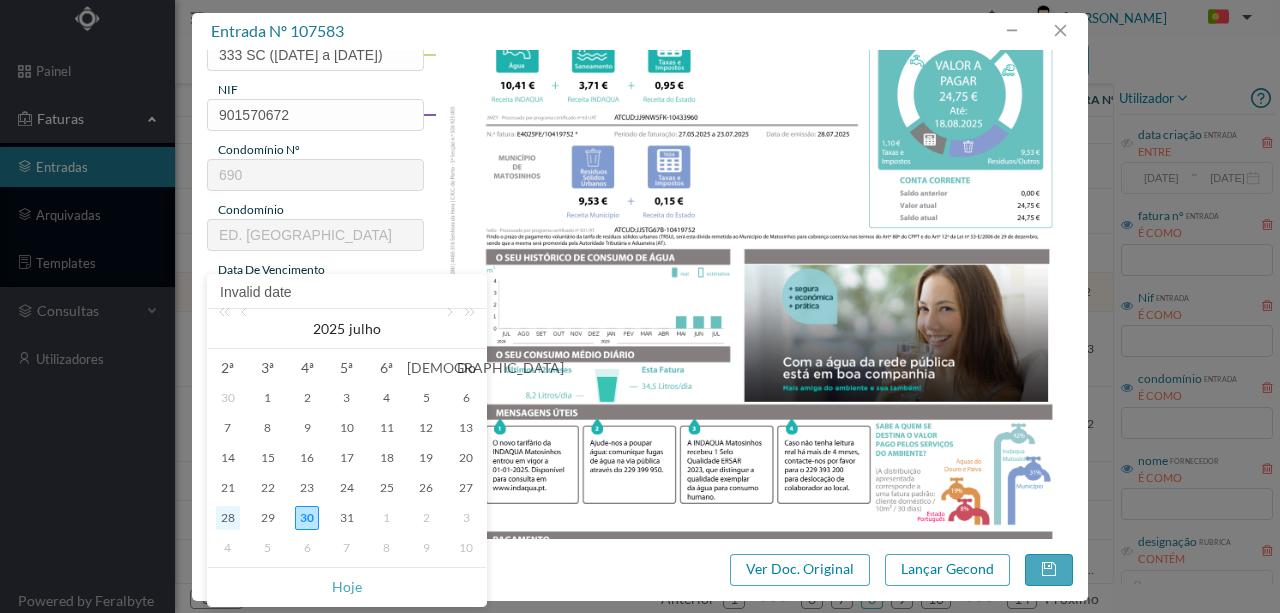 click on "28" at bounding box center (228, 518) 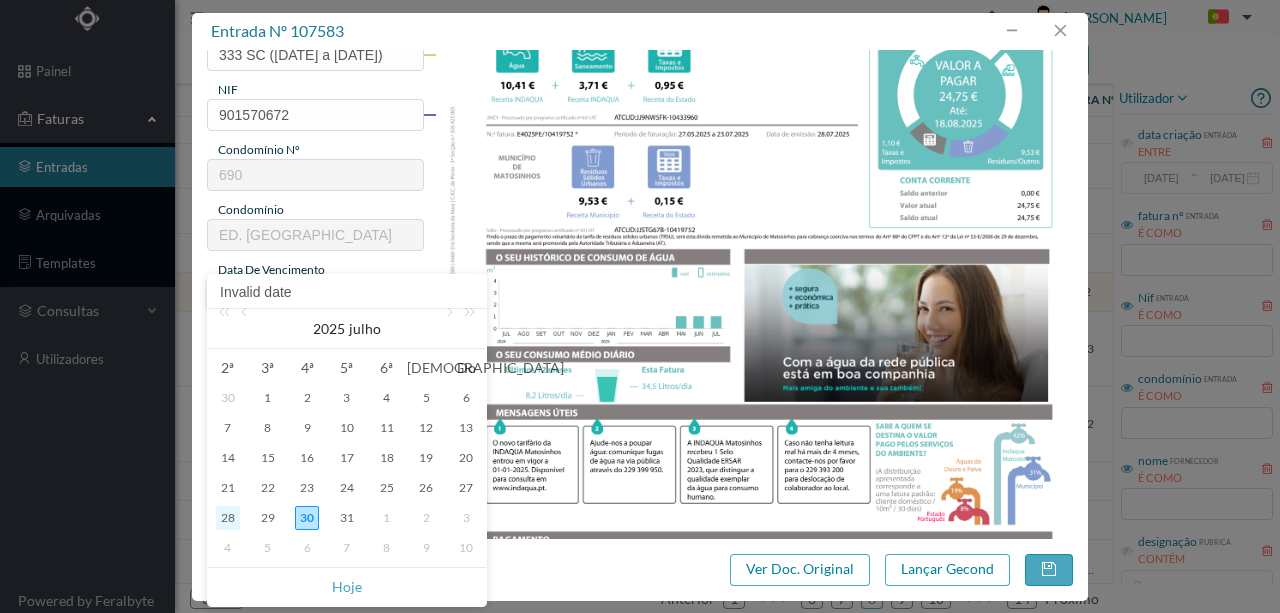 type on "28-07-2025" 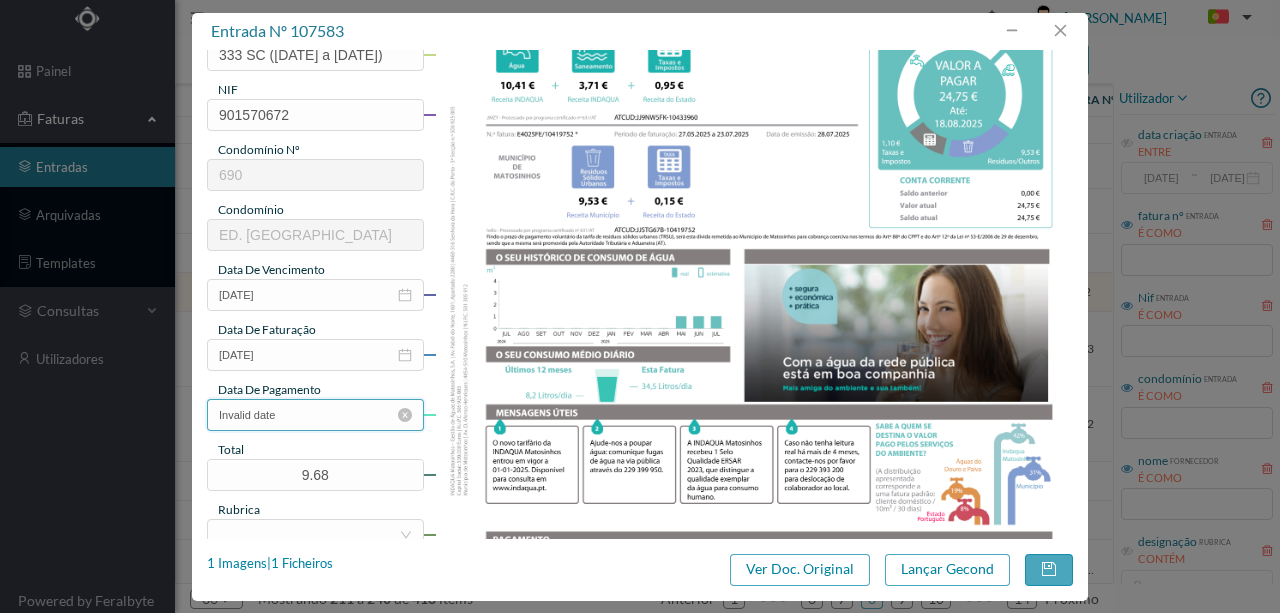 click on "Invalid date" at bounding box center (315, 415) 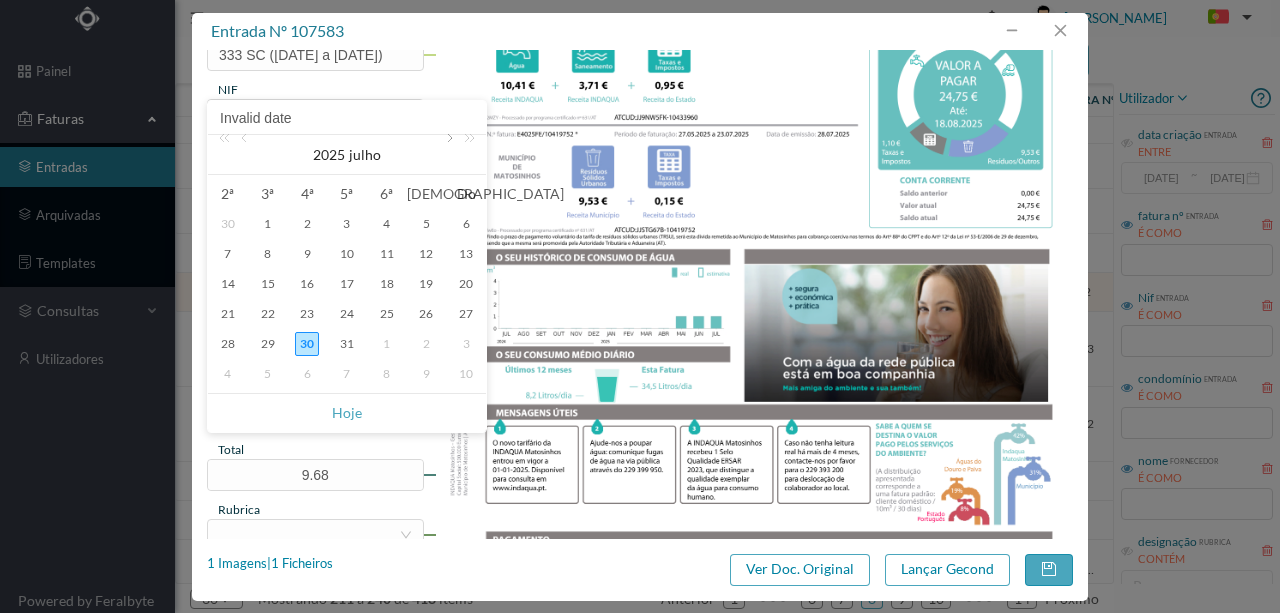 click at bounding box center [448, 155] 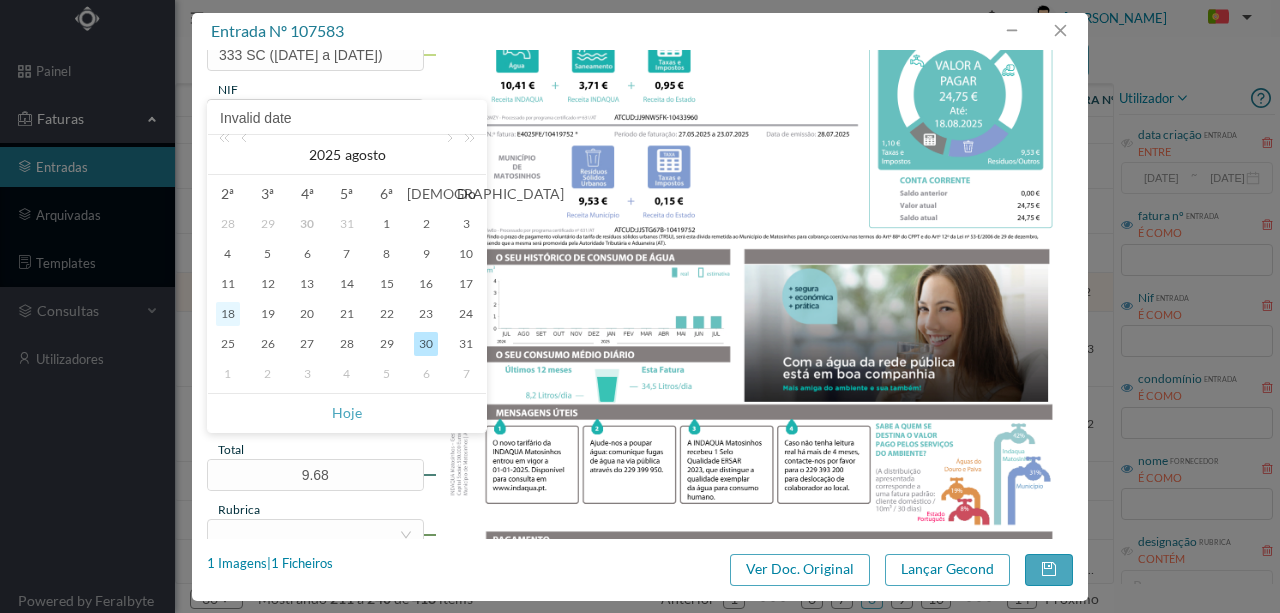 click on "18" at bounding box center [228, 314] 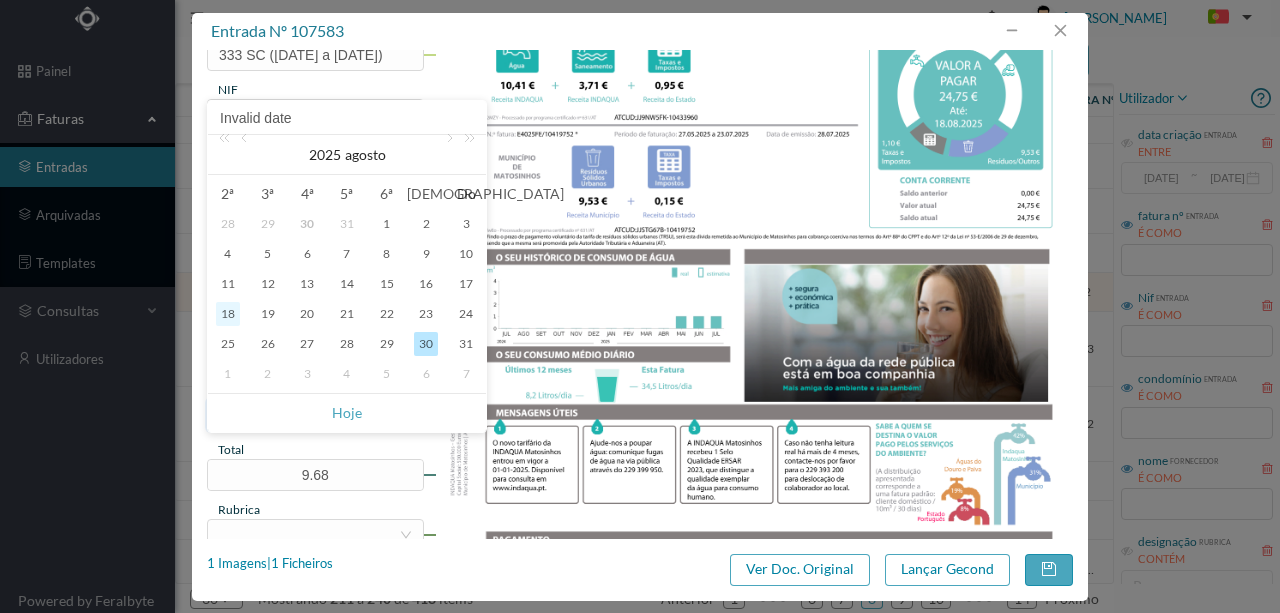 type on "18-08-2025" 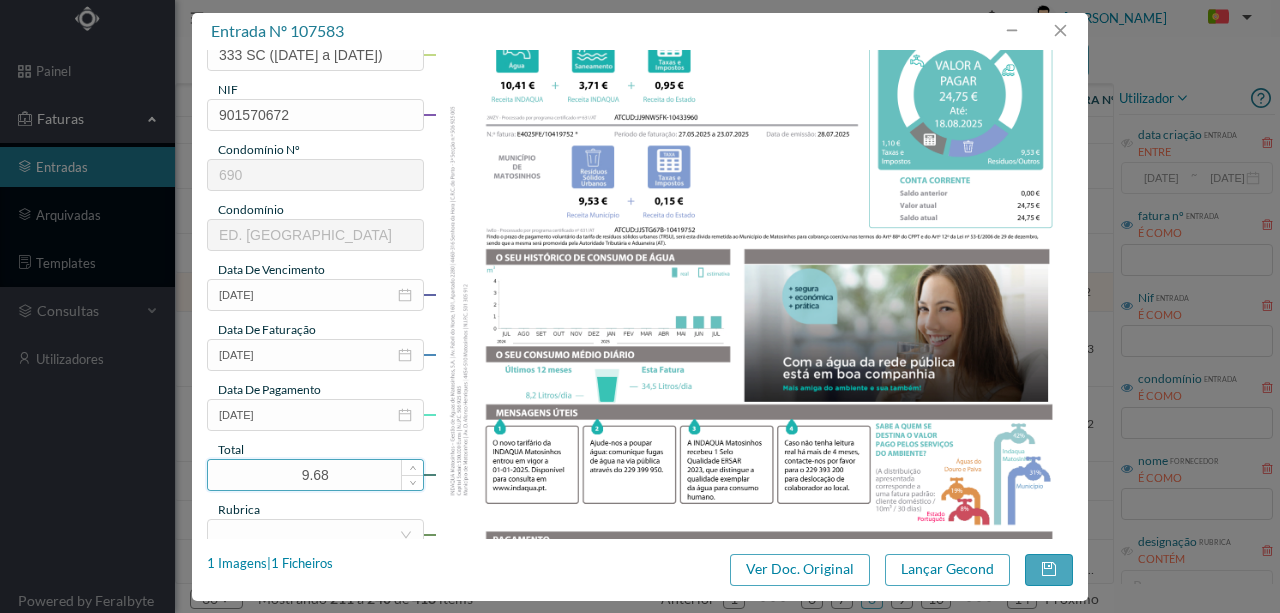 drag, startPoint x: 348, startPoint y: 476, endPoint x: 208, endPoint y: 486, distance: 140.35669 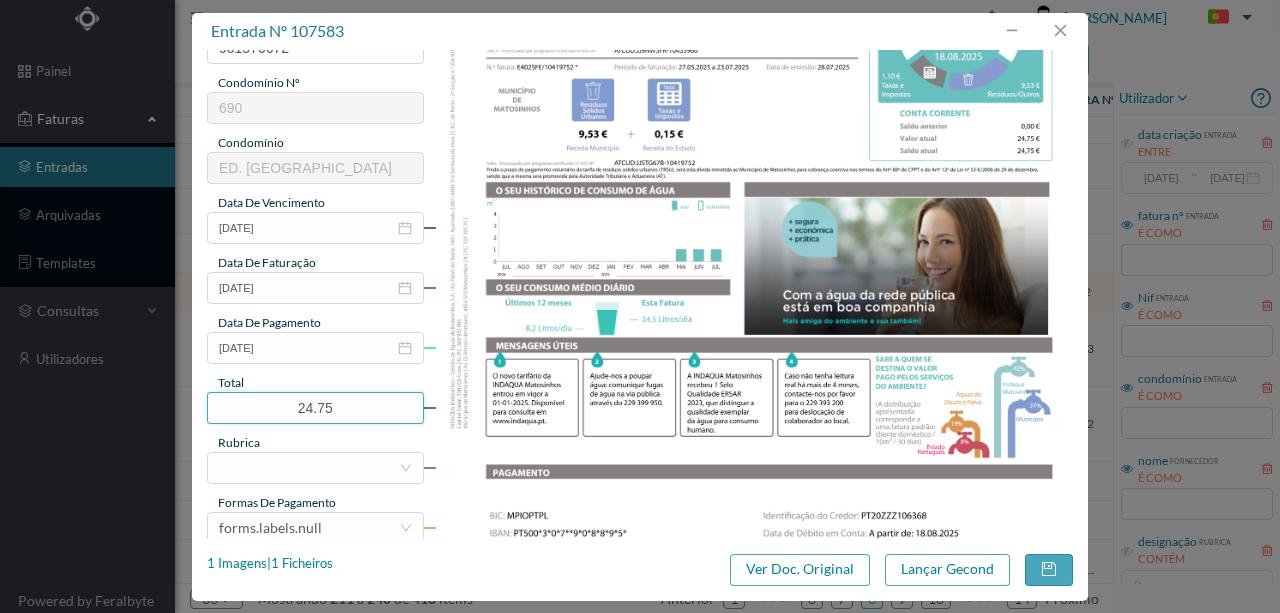 scroll, scrollTop: 466, scrollLeft: 0, axis: vertical 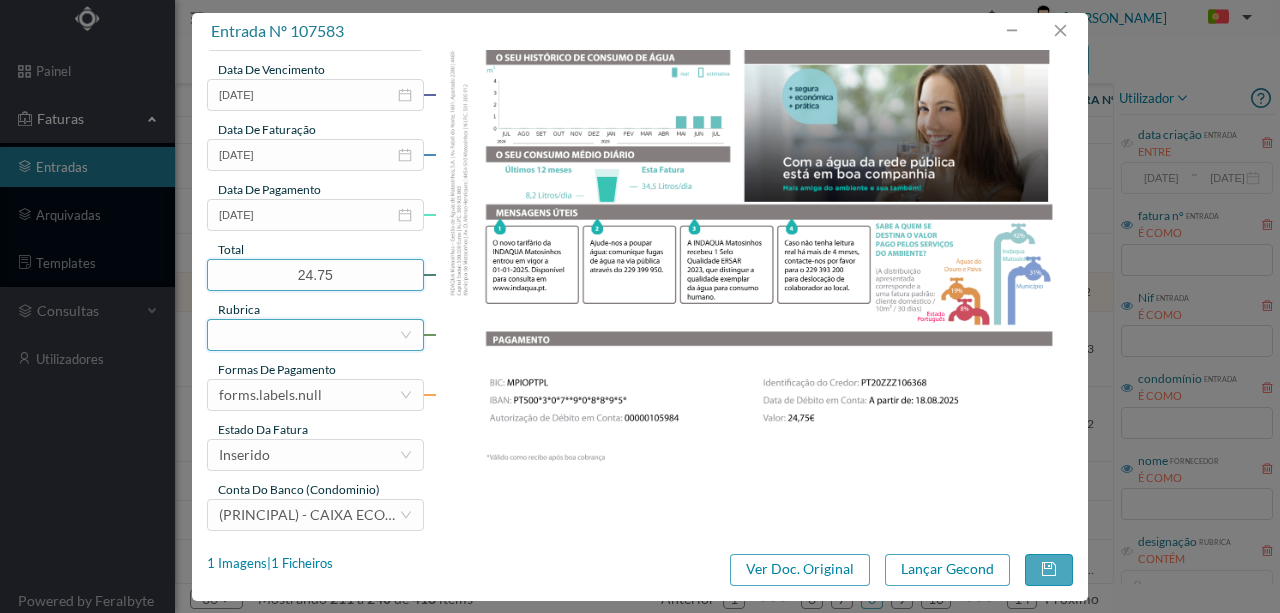 type on "24.75" 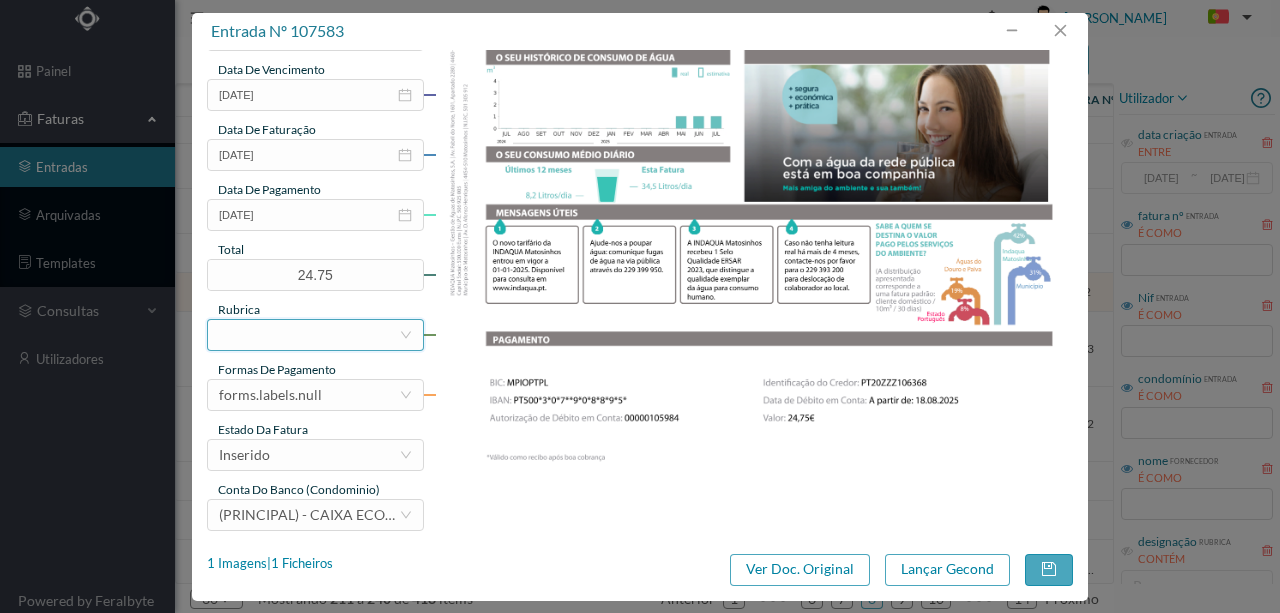 click at bounding box center [309, 335] 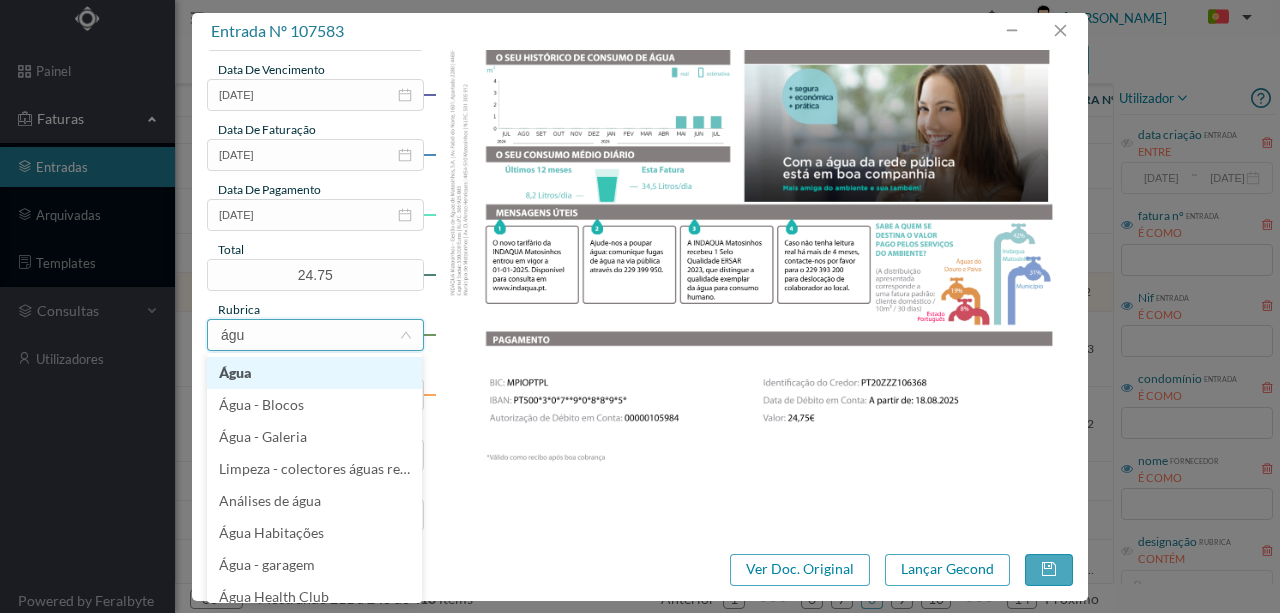 type on "água" 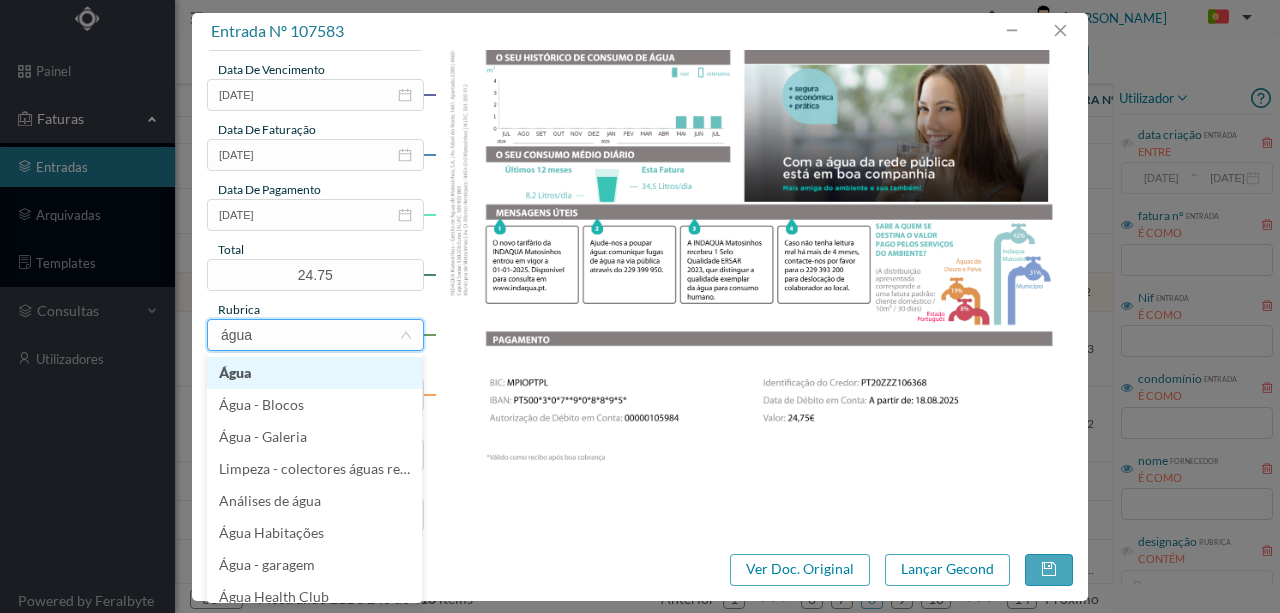 click on "Água" at bounding box center (314, 373) 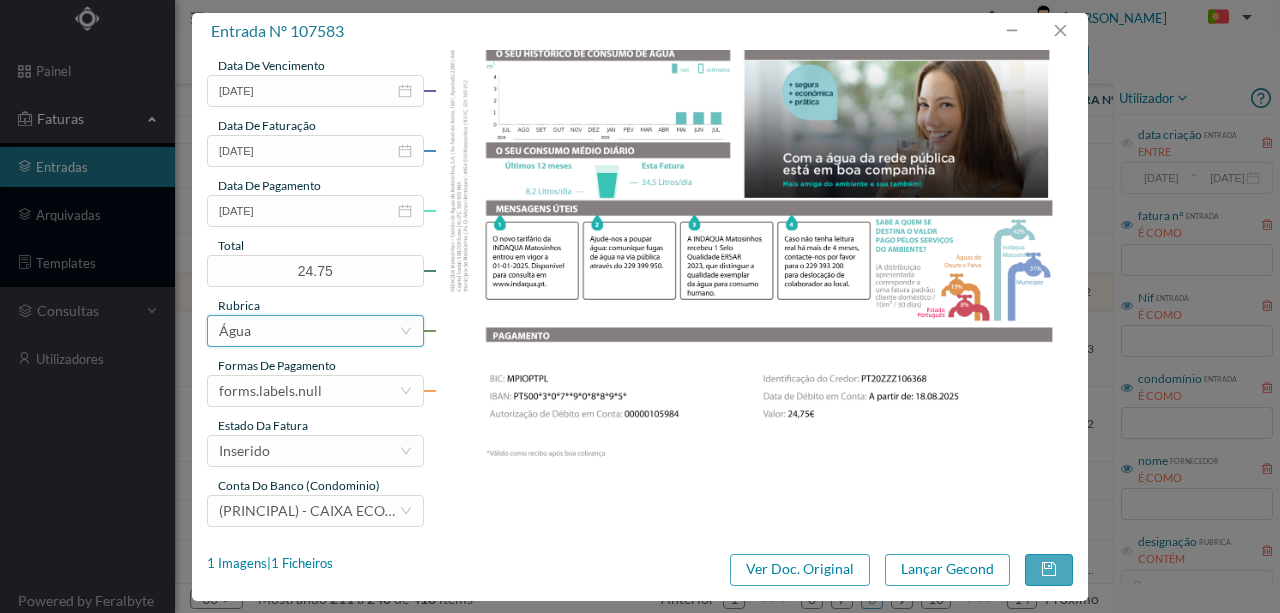 scroll, scrollTop: 473, scrollLeft: 0, axis: vertical 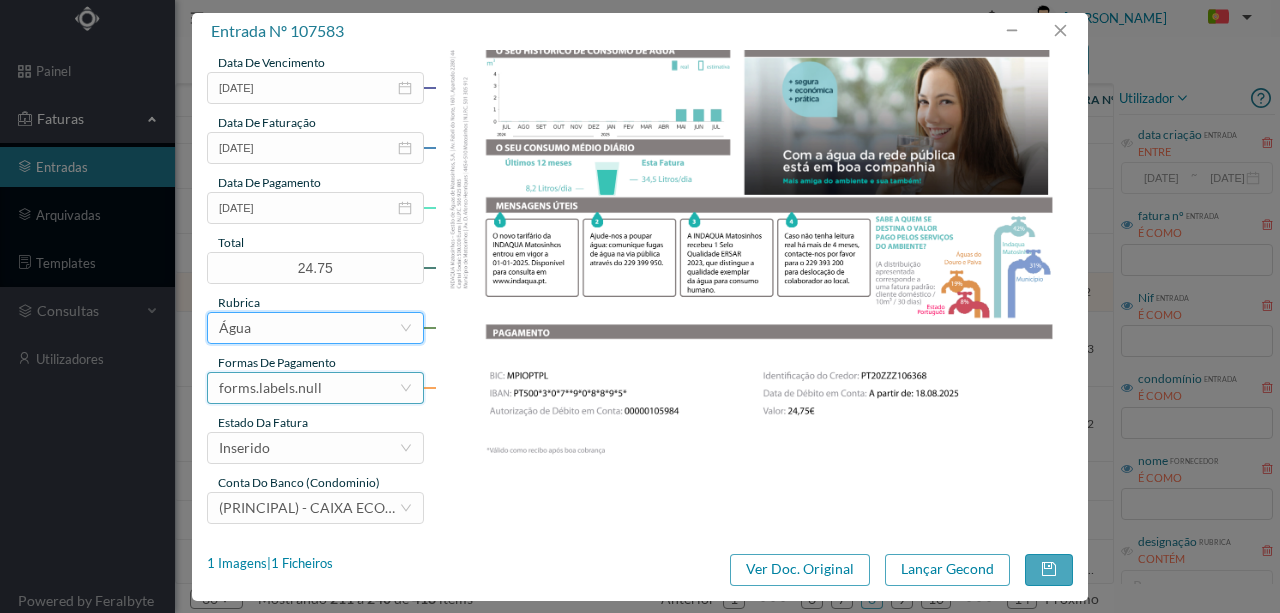 click on "forms.labels.null" at bounding box center [309, 388] 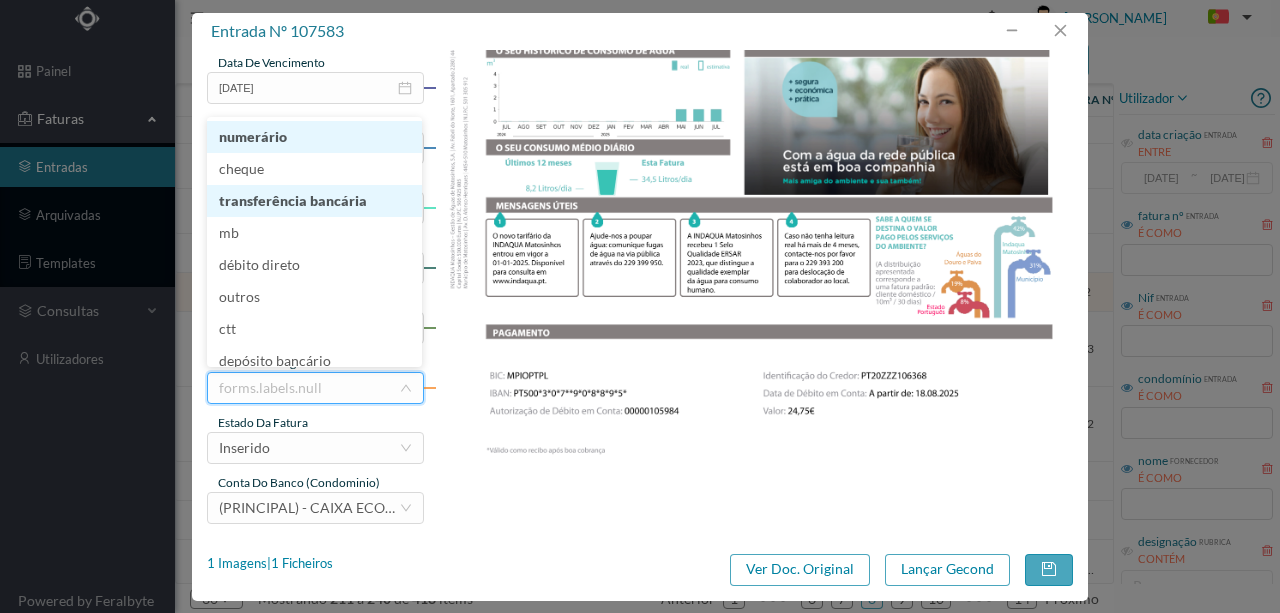 scroll, scrollTop: 6, scrollLeft: 0, axis: vertical 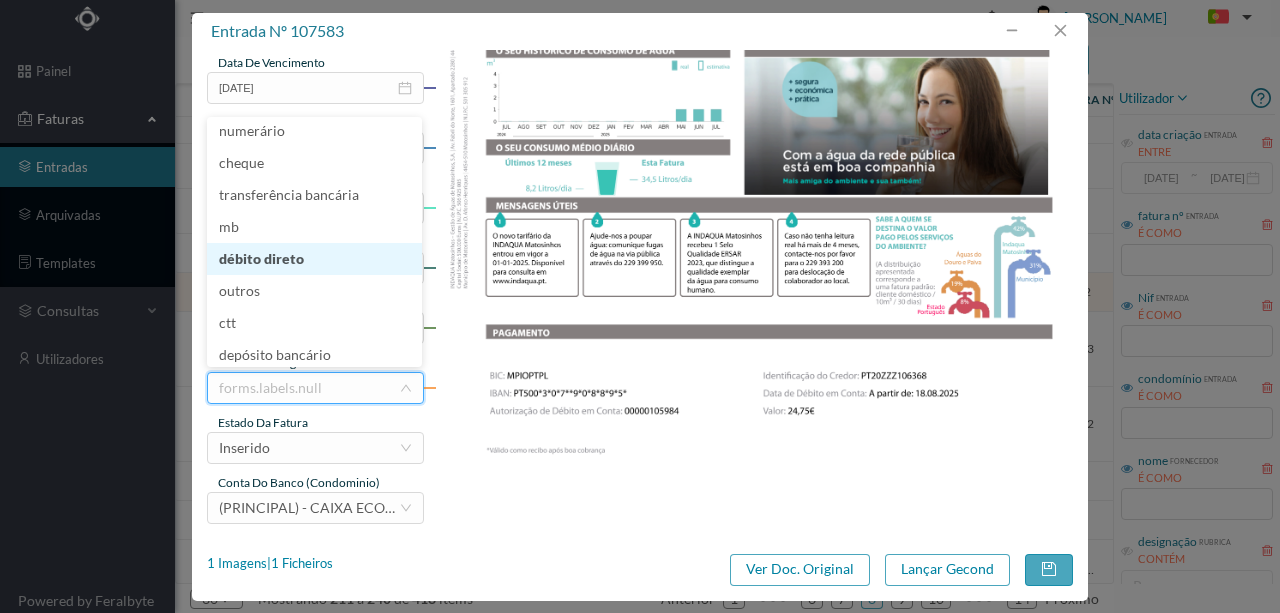 click on "débito direto" at bounding box center [314, 259] 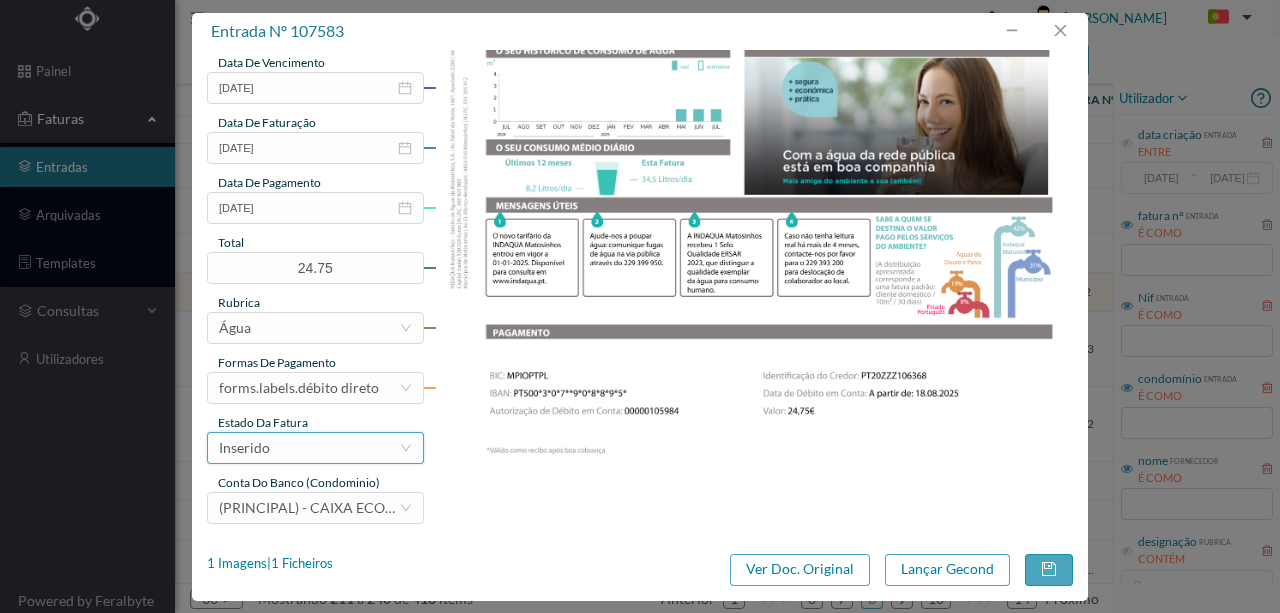 click on "Inserido" at bounding box center (309, 448) 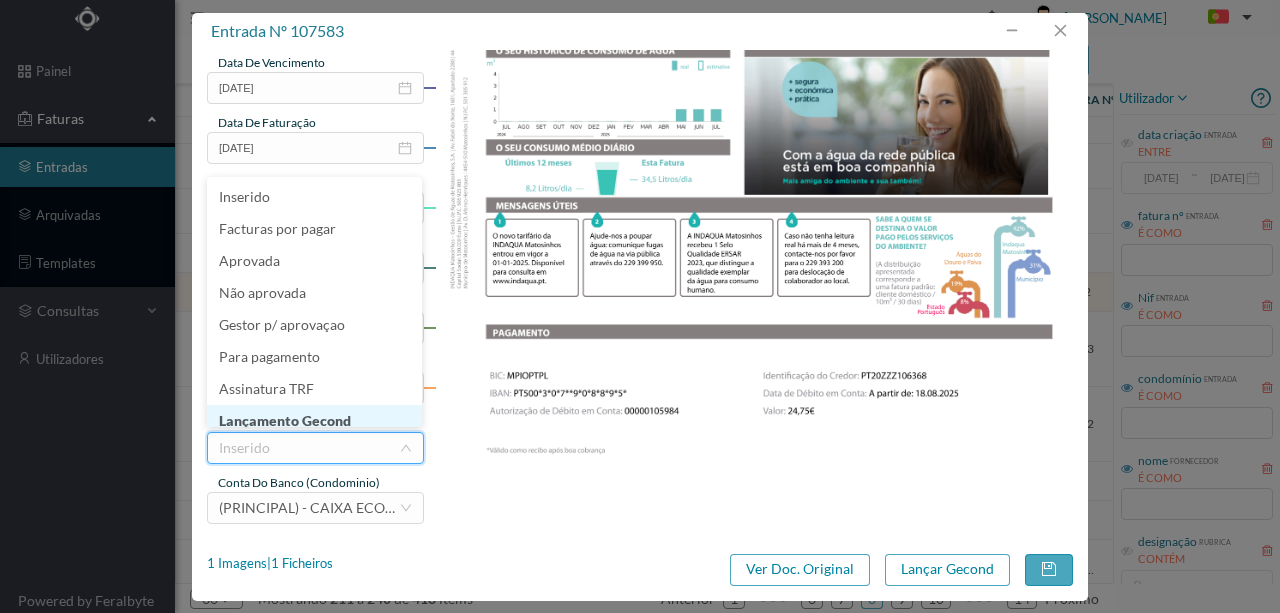 scroll, scrollTop: 10, scrollLeft: 0, axis: vertical 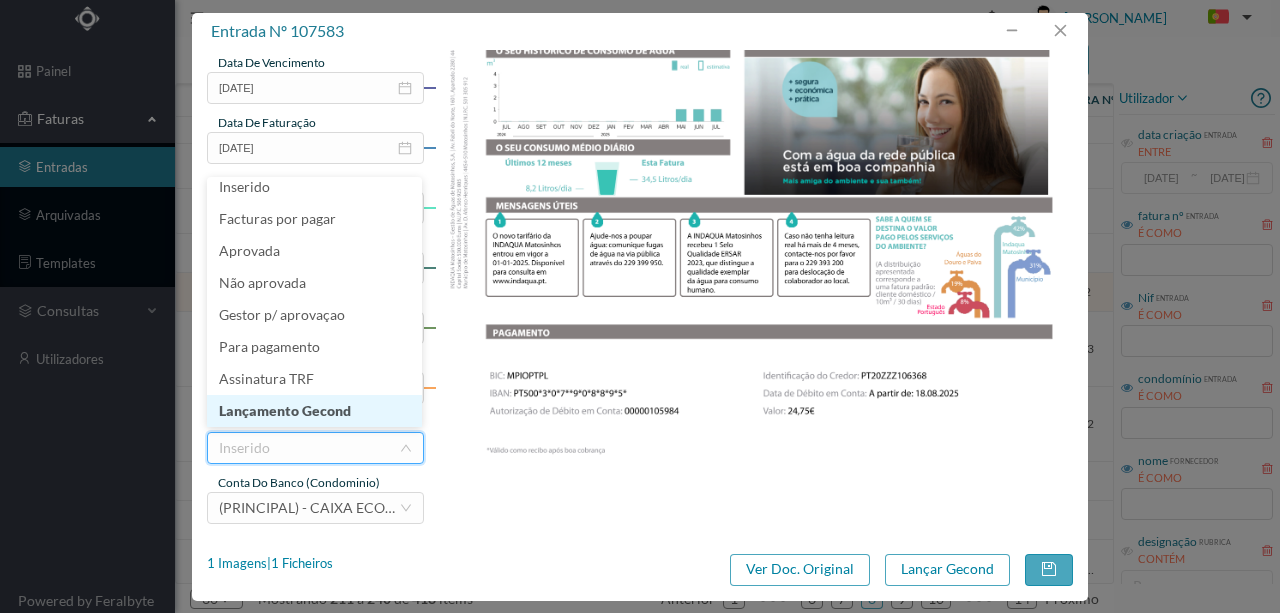 drag, startPoint x: 298, startPoint y: 410, endPoint x: 286, endPoint y: 400, distance: 15.6205 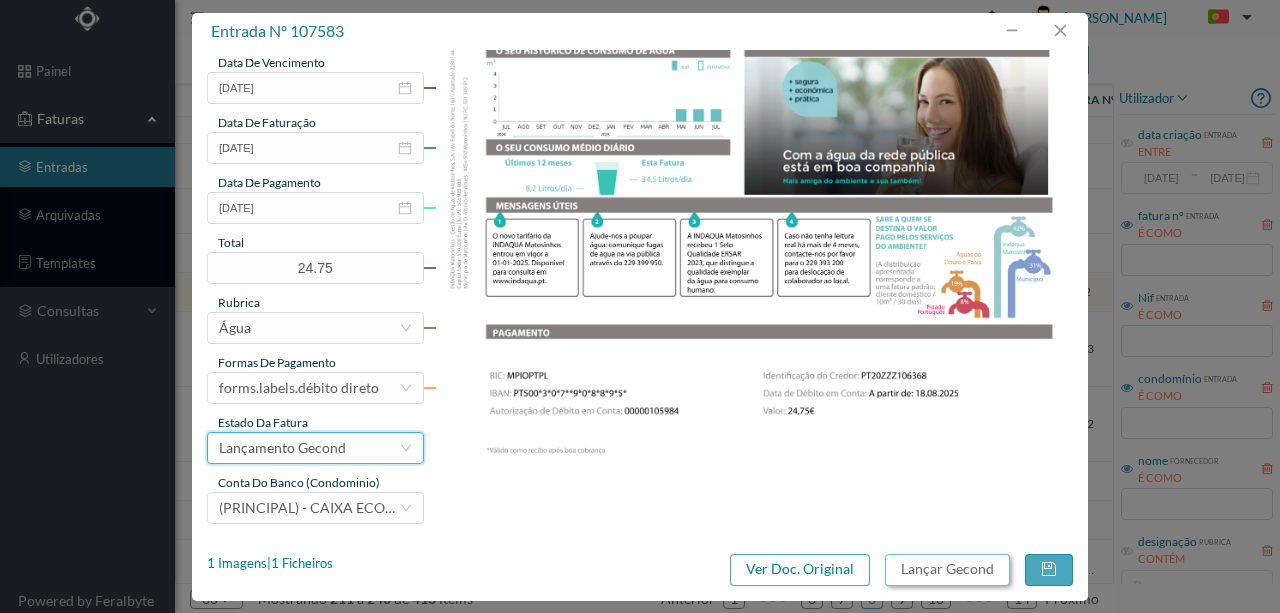 click on "Lançar Gecond" at bounding box center [947, 570] 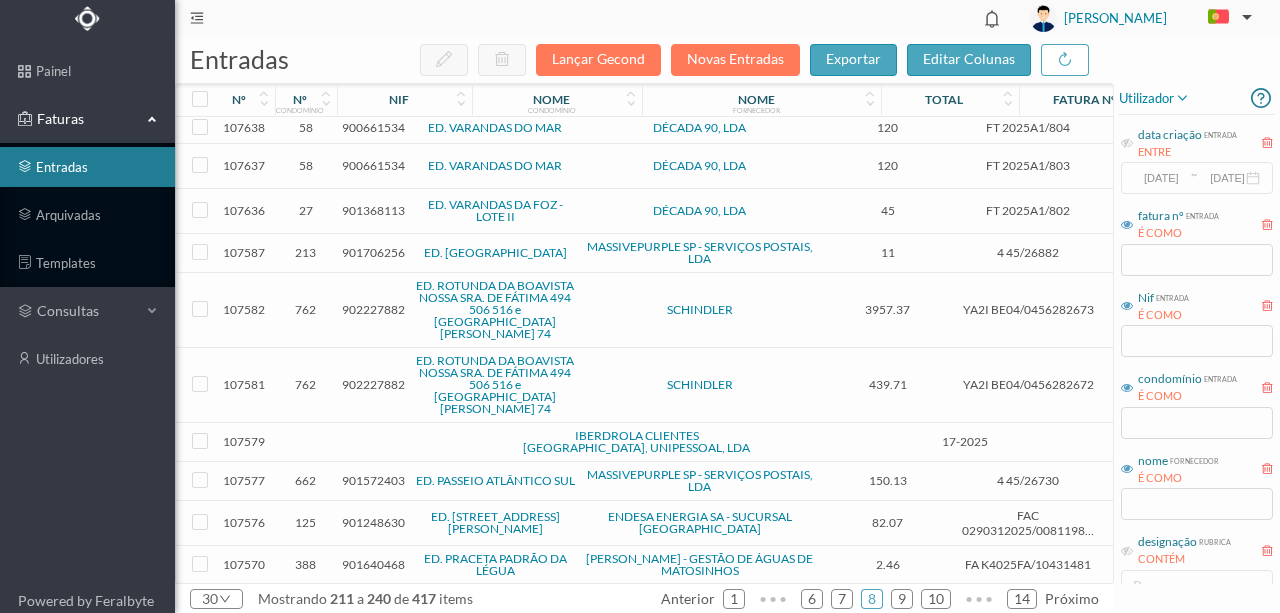 click on "902227882" at bounding box center [373, 309] 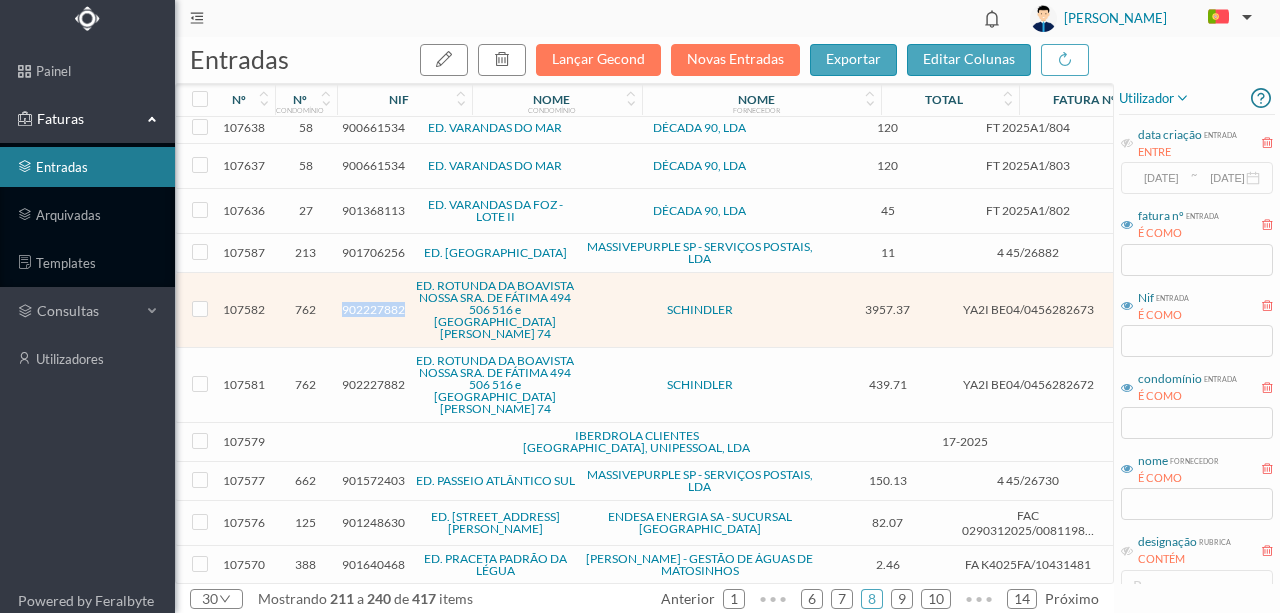 click on "902227882" at bounding box center (373, 309) 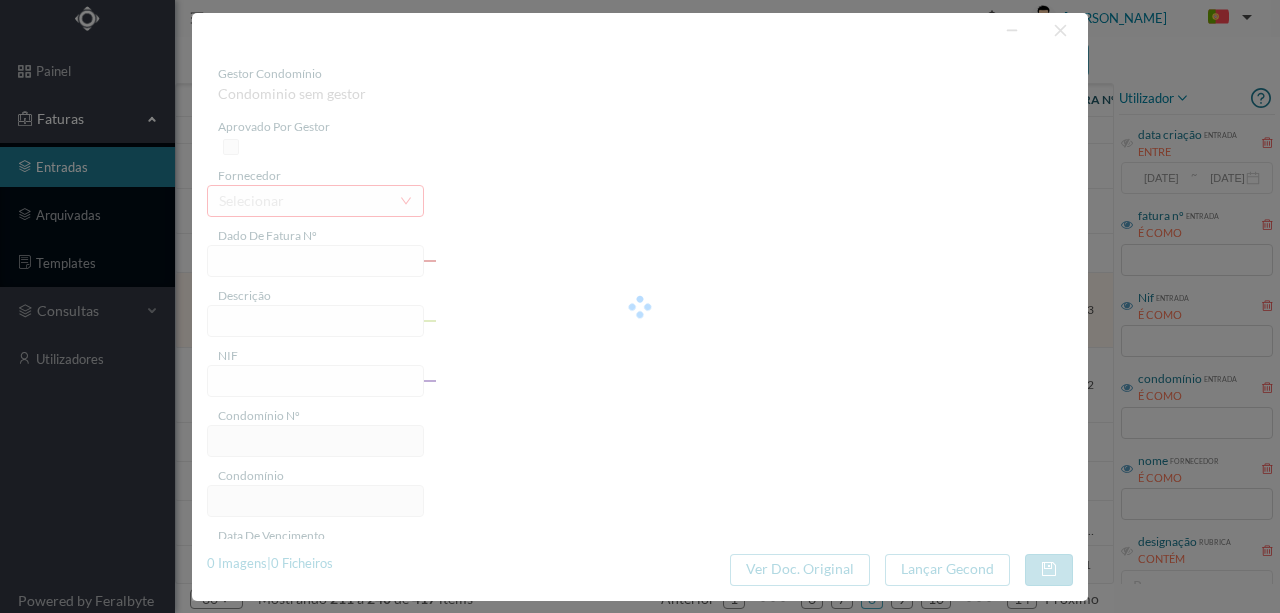 type on "YA2I BE04/0456282673" 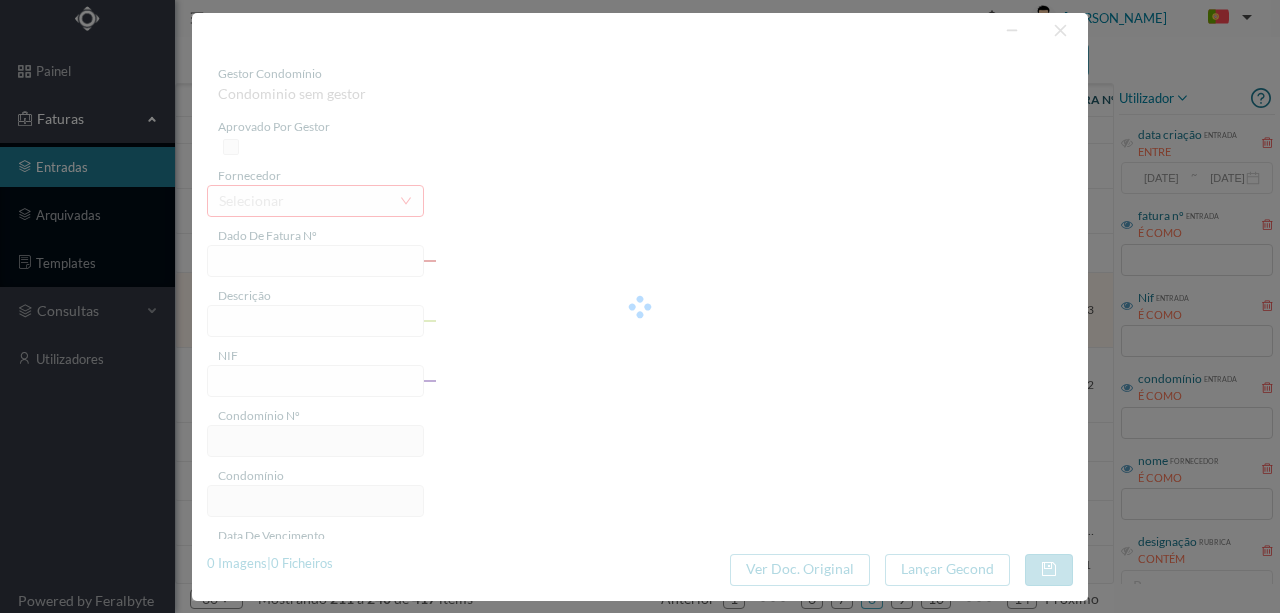 type on "HRua INSa ofa J€ Faliitid VVO 4050-426 Porto" 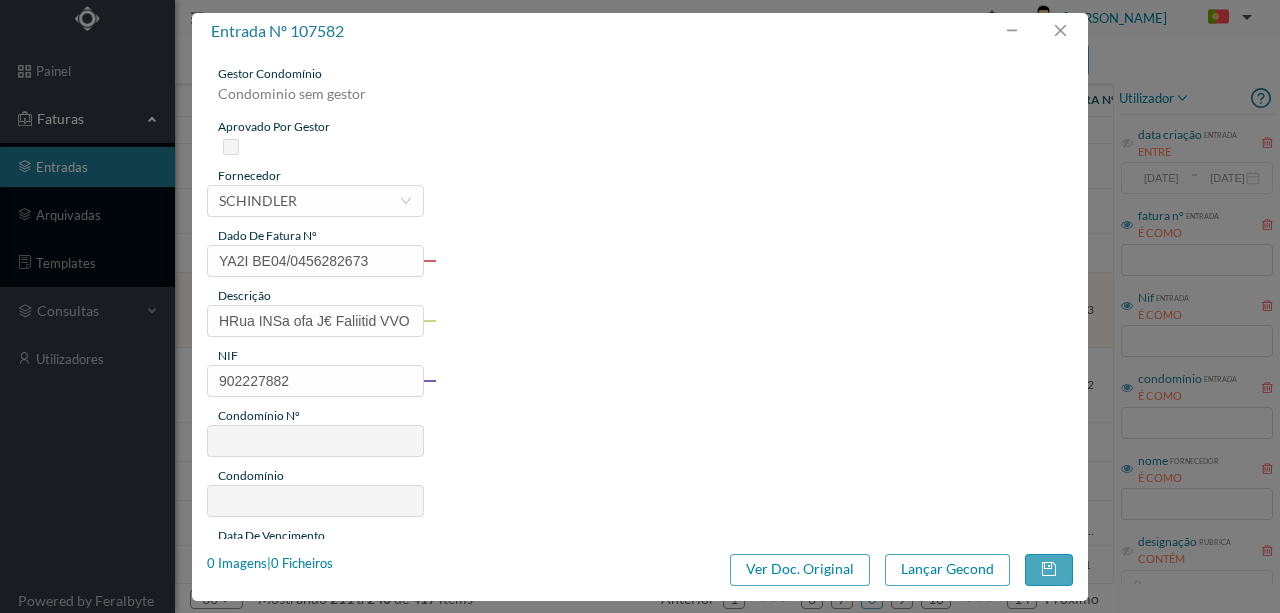 type on "762" 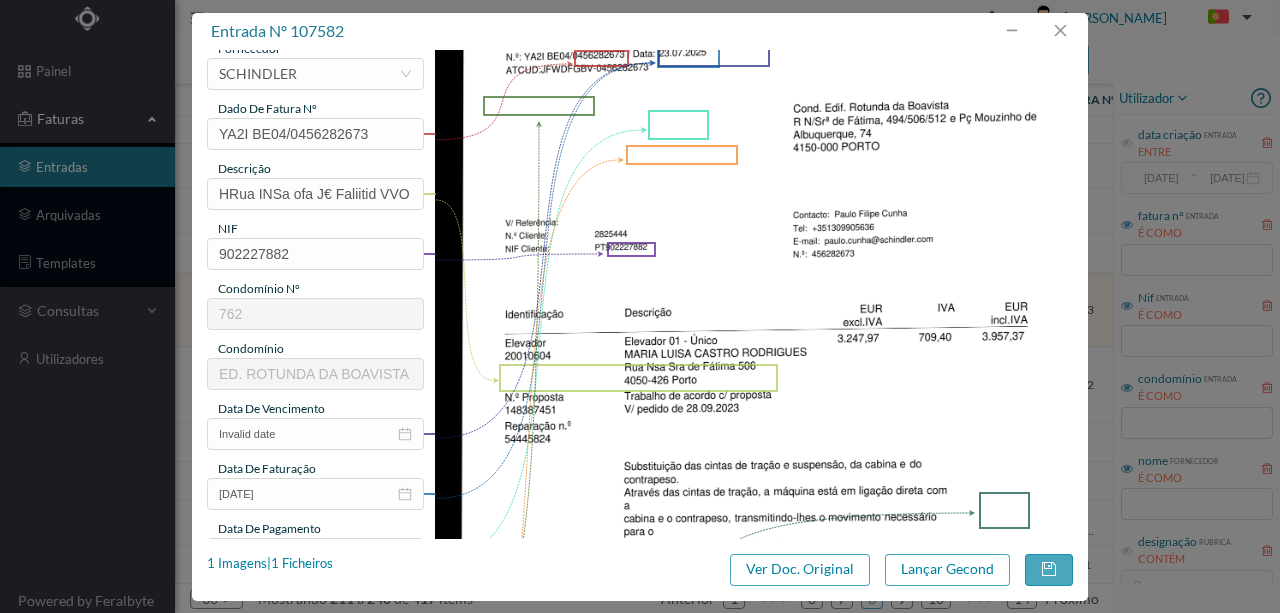scroll, scrollTop: 0, scrollLeft: 0, axis: both 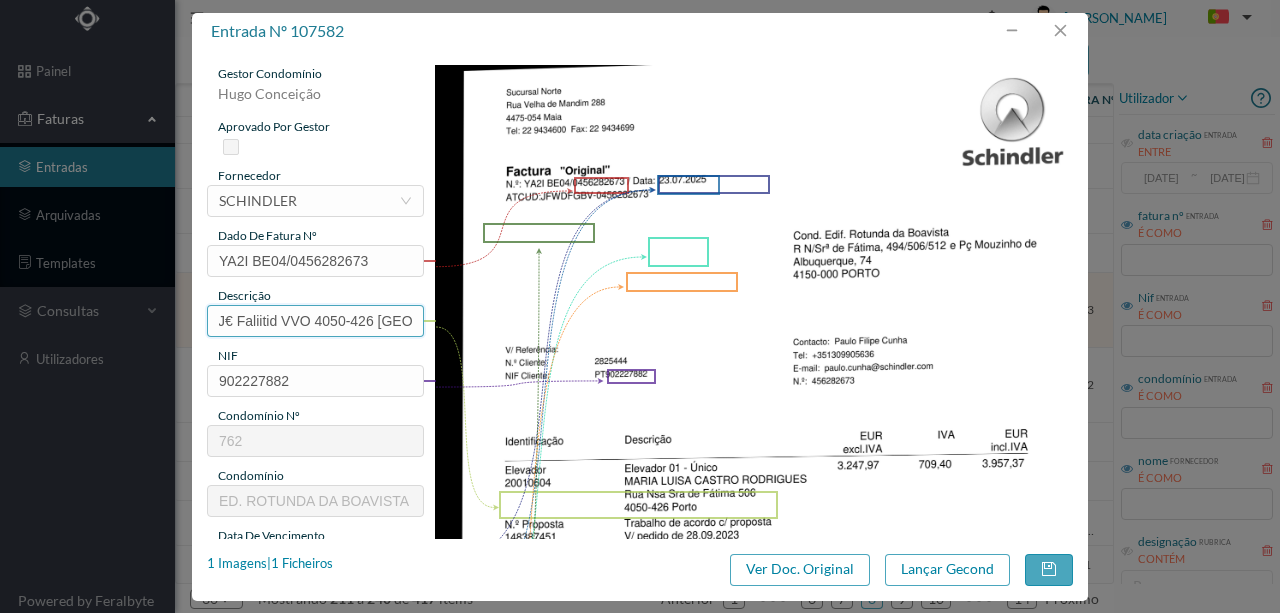 drag, startPoint x: 210, startPoint y: 316, endPoint x: 648, endPoint y: 309, distance: 438.05594 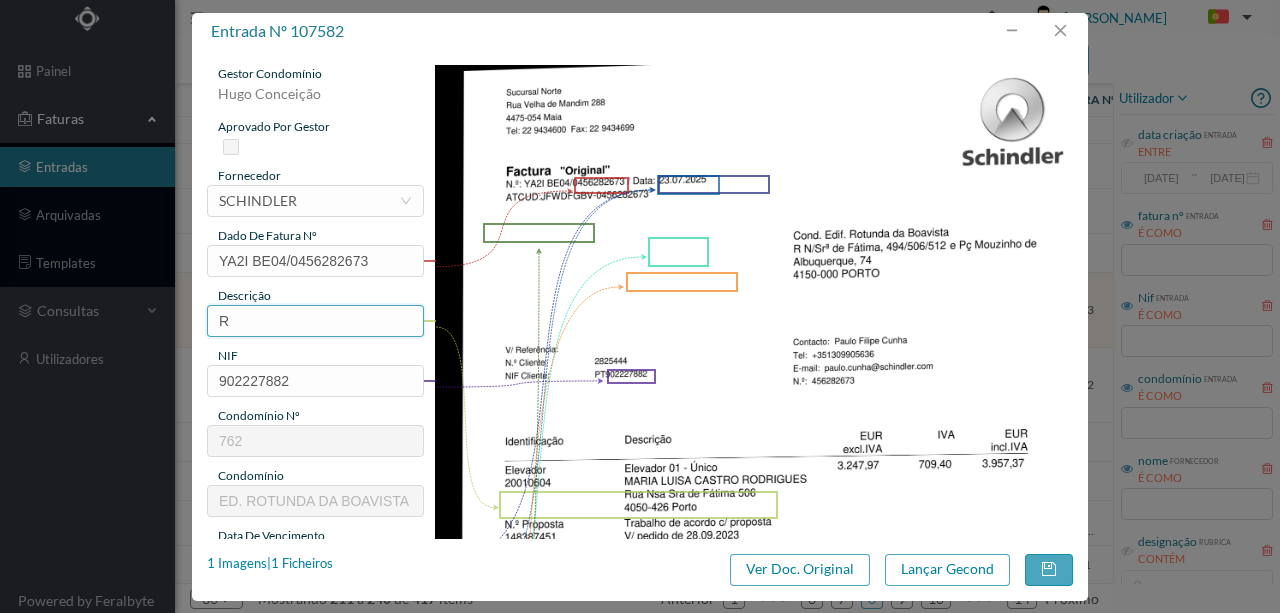 scroll, scrollTop: 0, scrollLeft: 0, axis: both 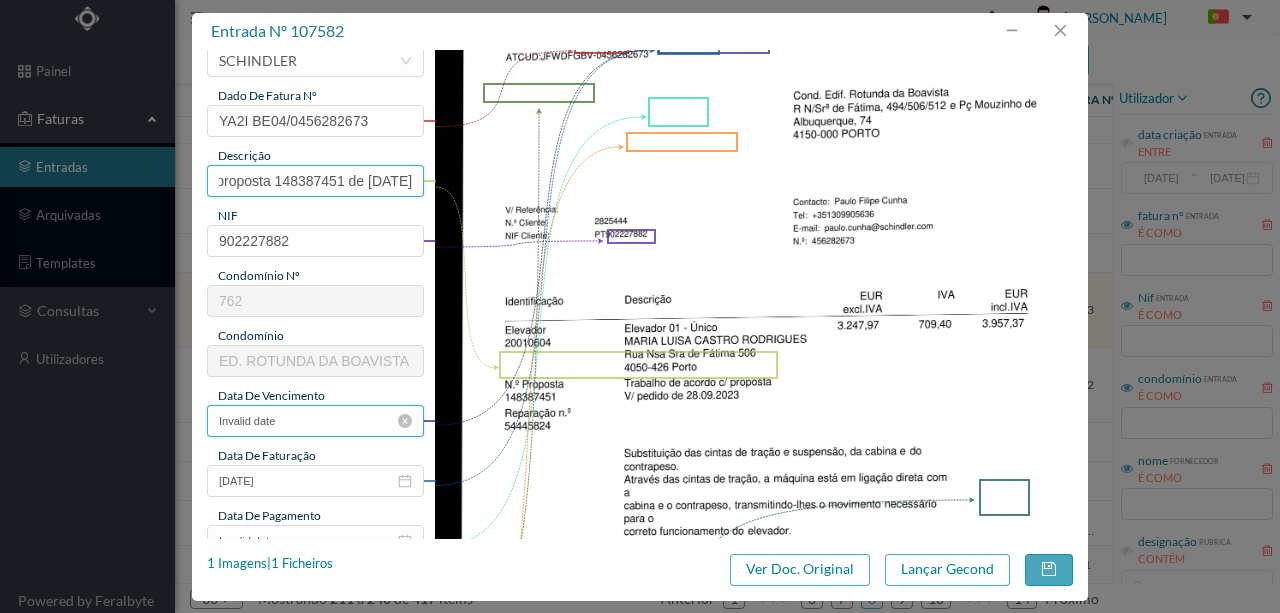 type on "Reparação  de elevador 1 conforme proposta 148387451 de 28.09.2023" 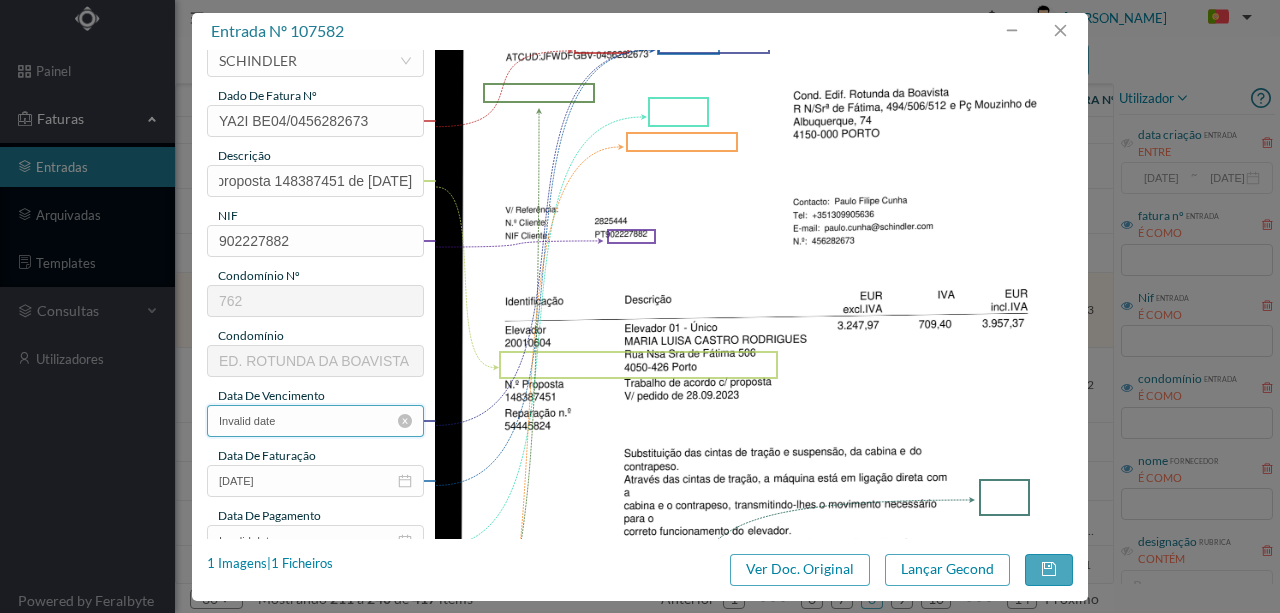 scroll, scrollTop: 0, scrollLeft: 0, axis: both 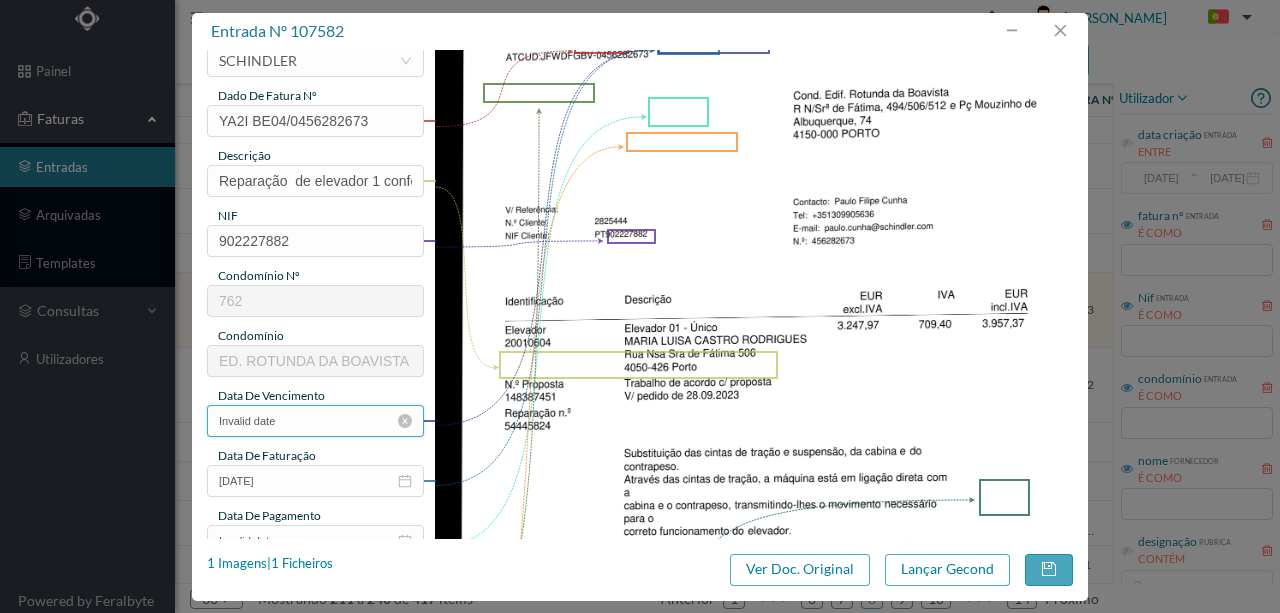 click on "Invalid date" at bounding box center [315, 421] 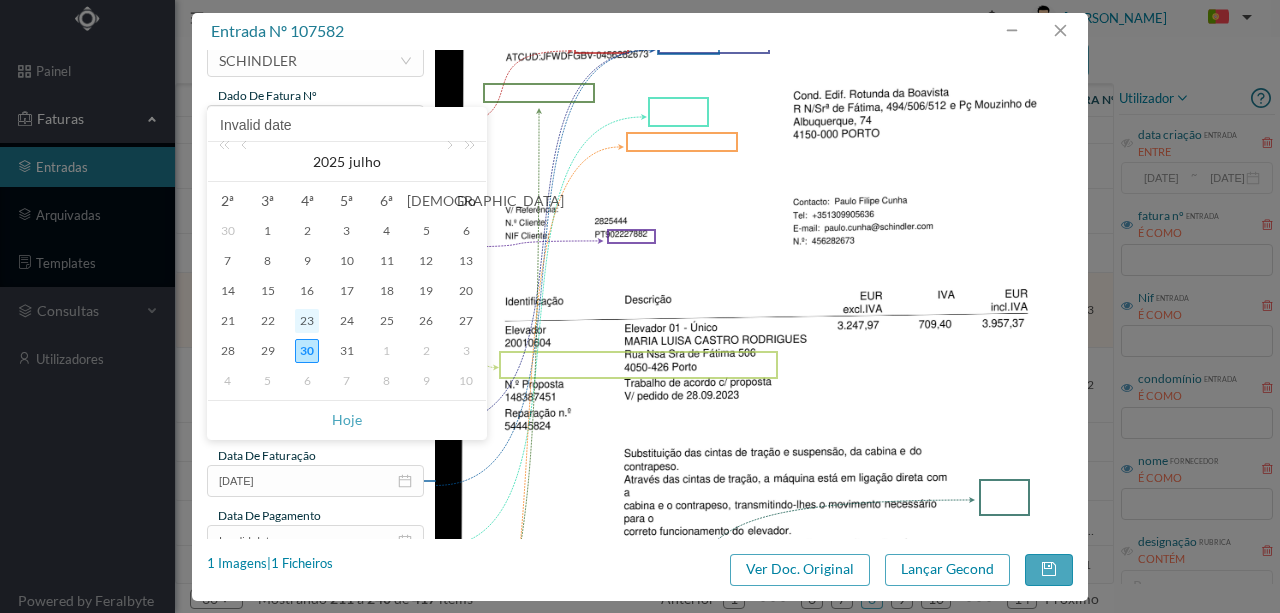 click on "23" at bounding box center (307, 321) 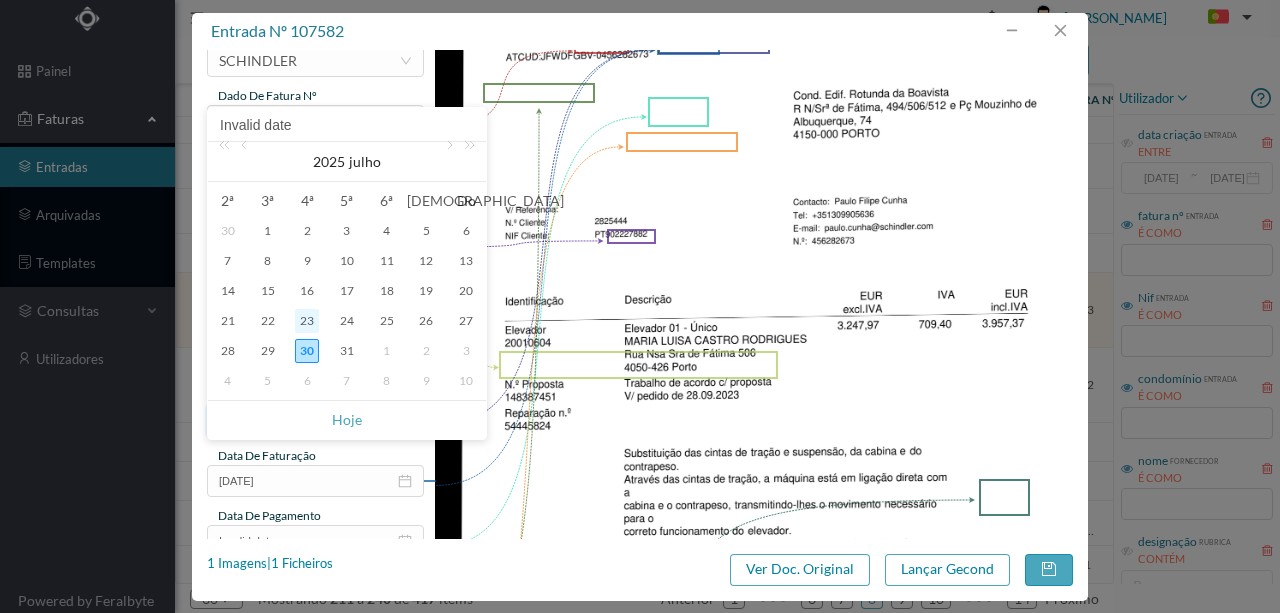 type on "[DATE]" 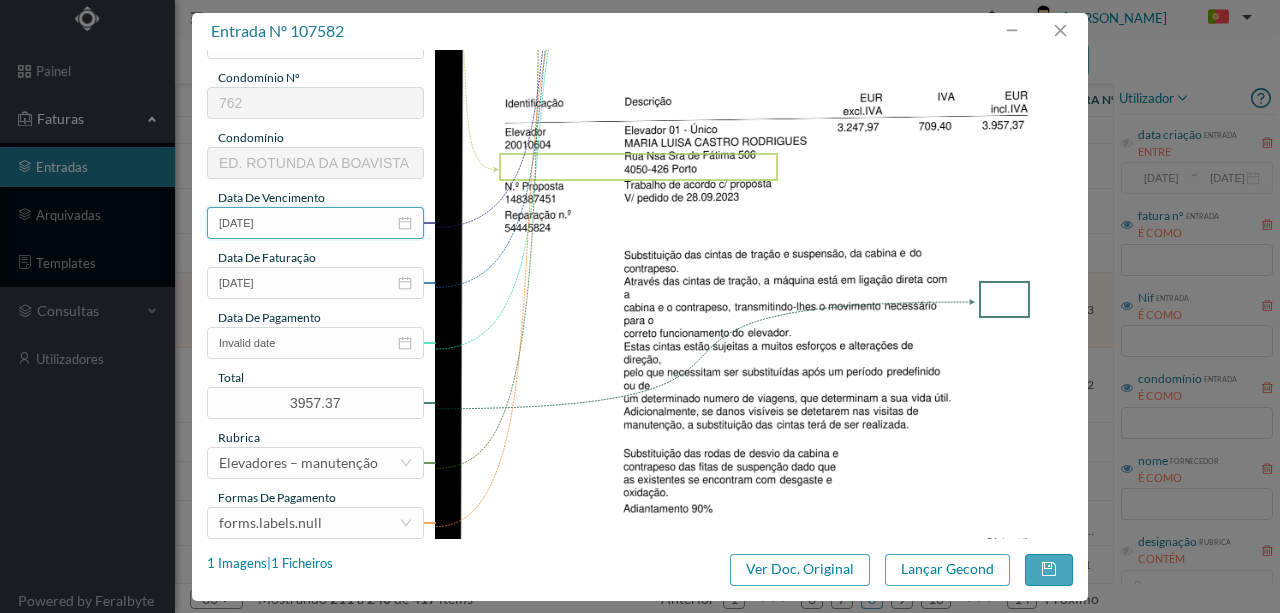 scroll, scrollTop: 340, scrollLeft: 0, axis: vertical 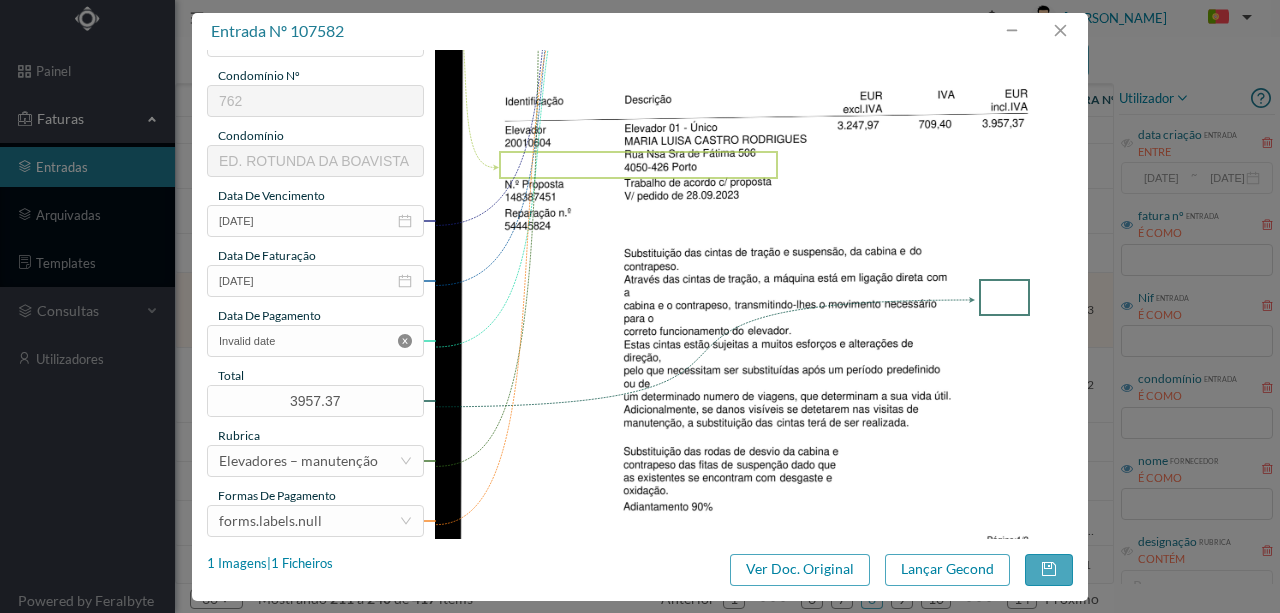 click 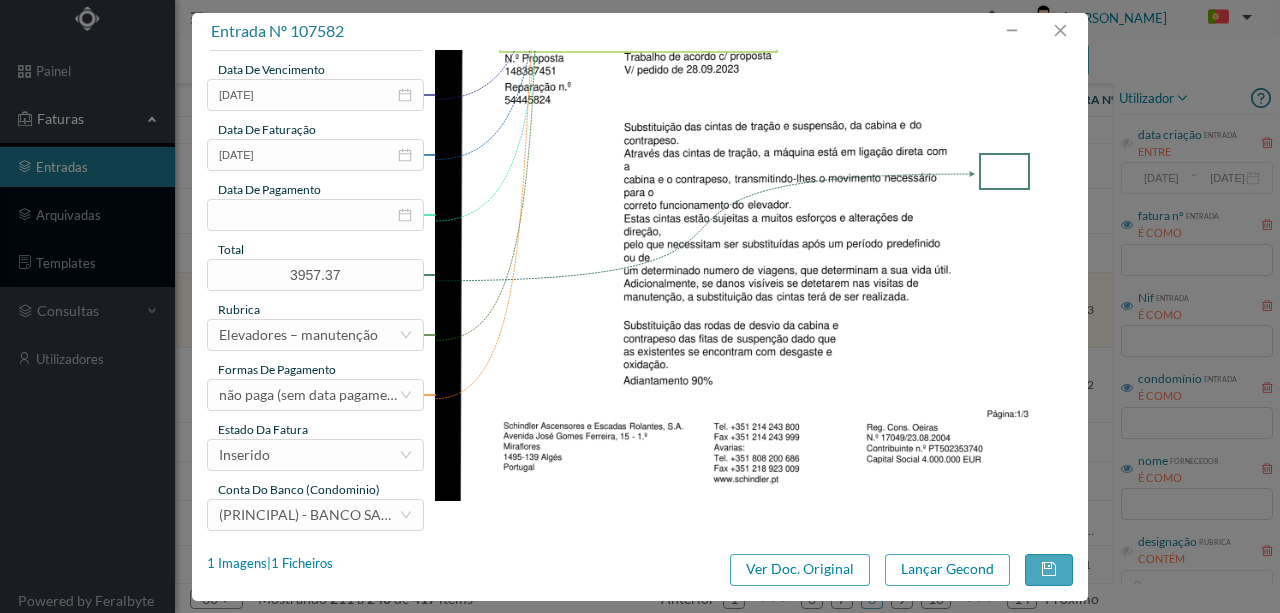 scroll, scrollTop: 473, scrollLeft: 0, axis: vertical 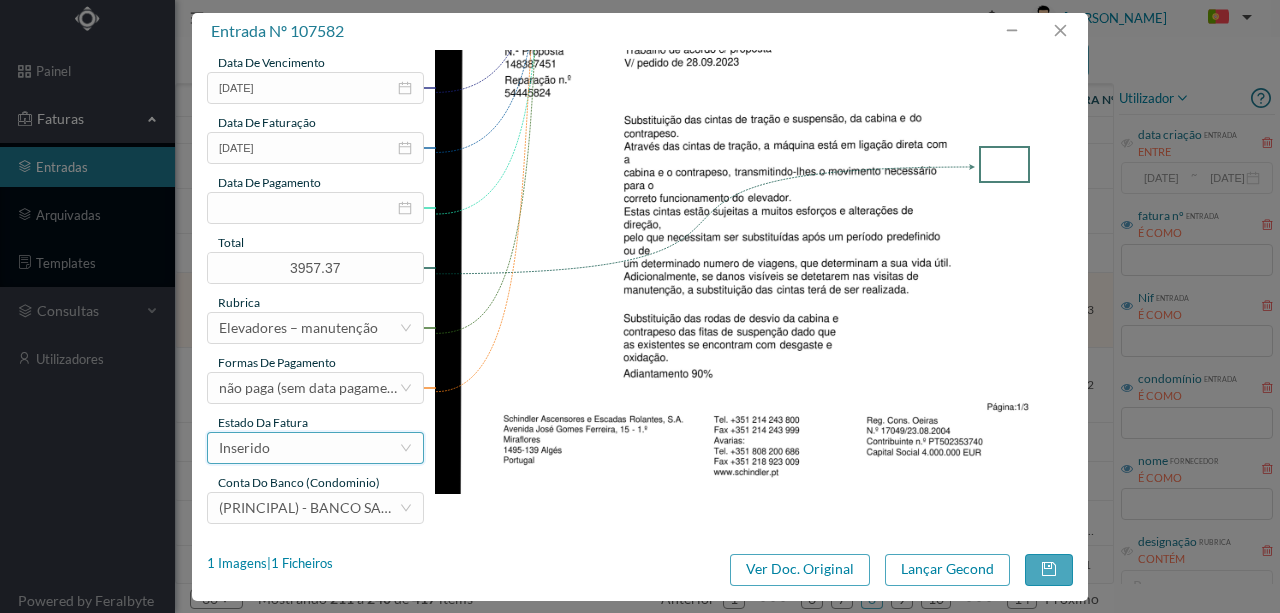 click on "Inserido" at bounding box center [309, 448] 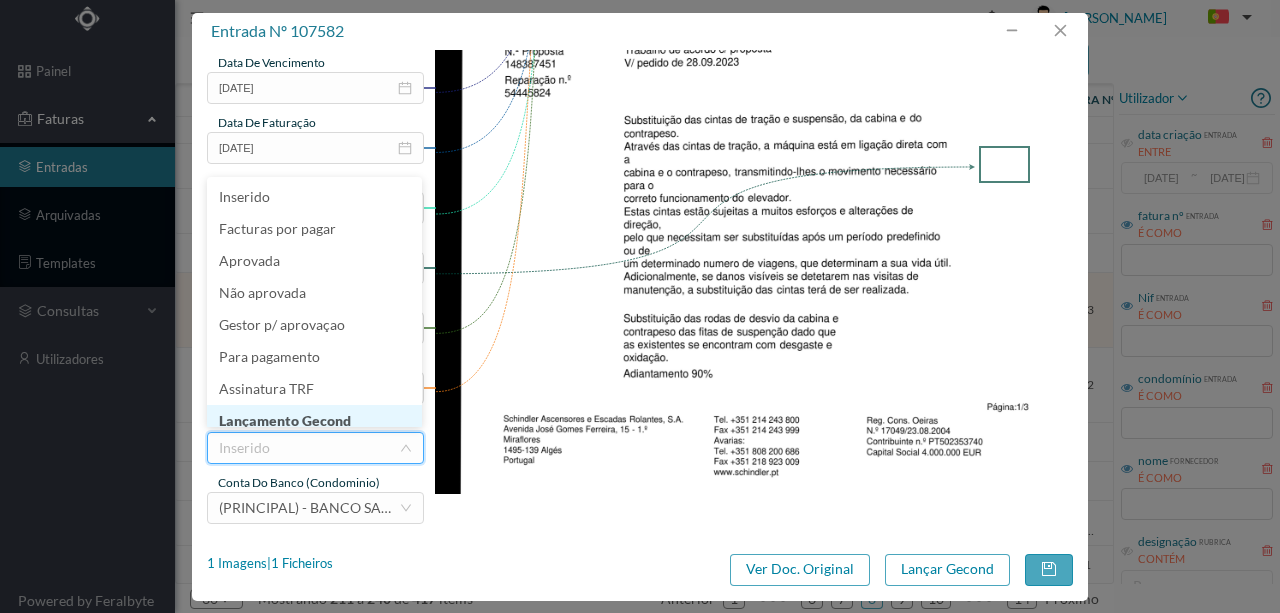 scroll, scrollTop: 10, scrollLeft: 0, axis: vertical 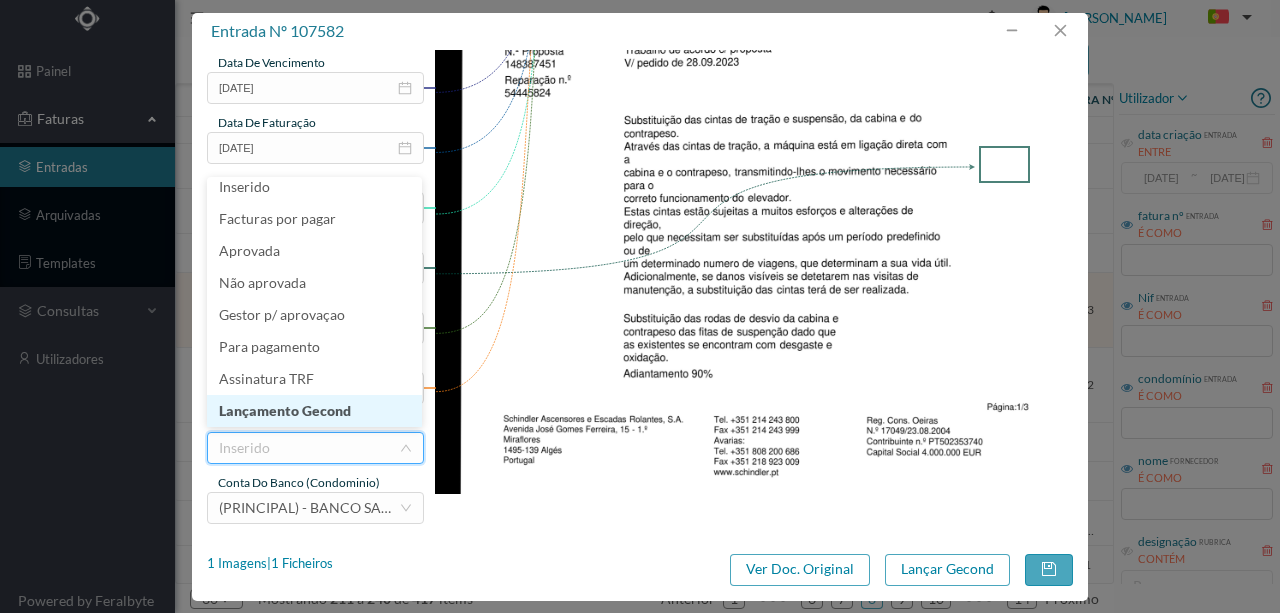 click on "Lançamento Gecond" at bounding box center [314, 411] 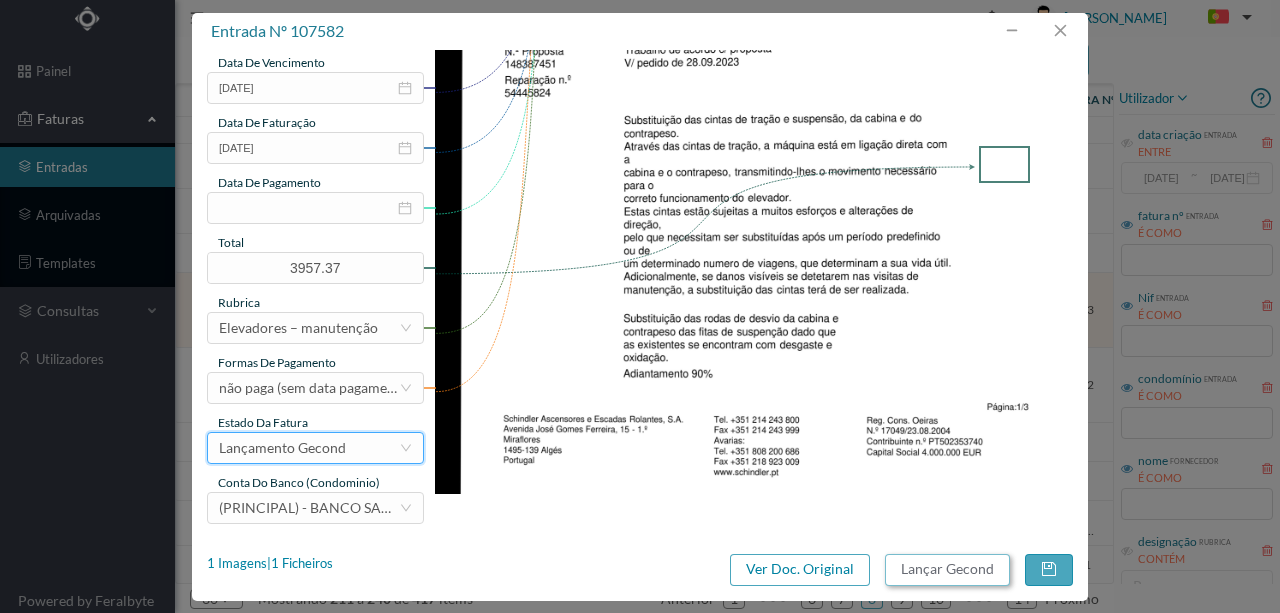 click on "Lançar Gecond" at bounding box center (947, 570) 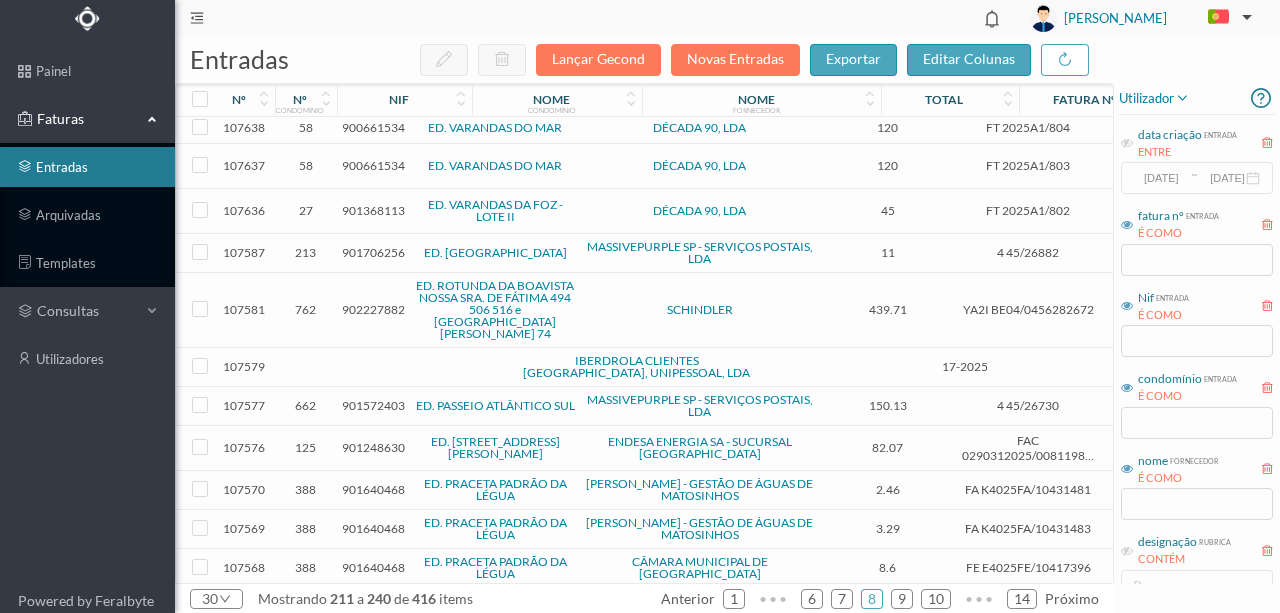 click on "902227882" at bounding box center [373, 309] 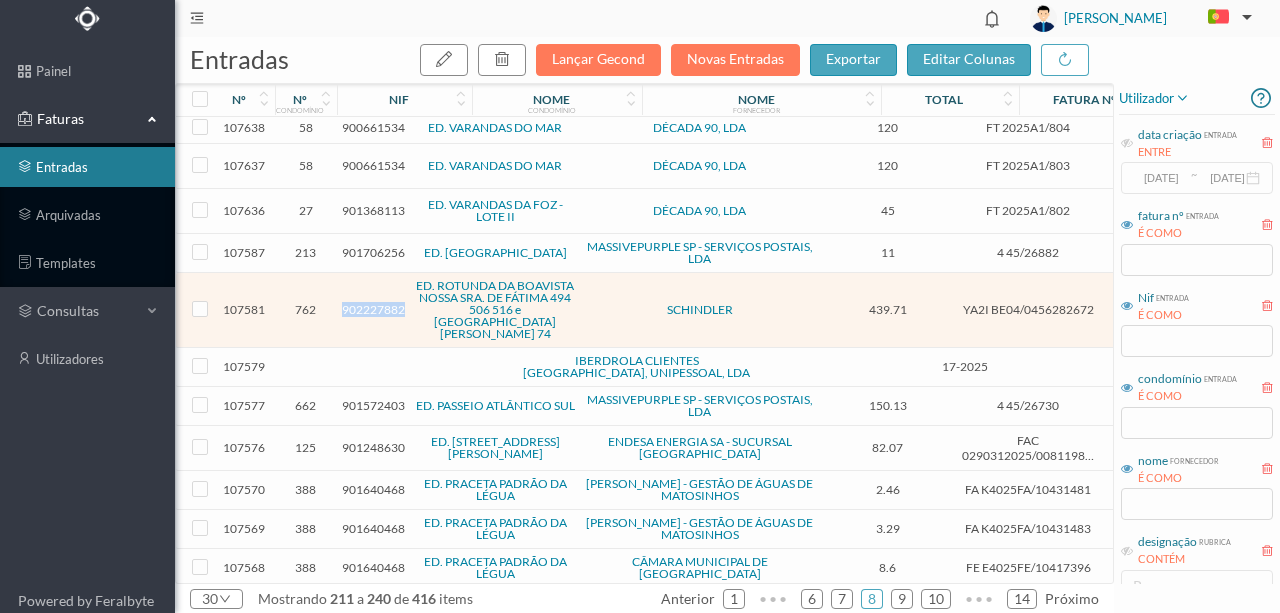 click on "902227882" at bounding box center (373, 309) 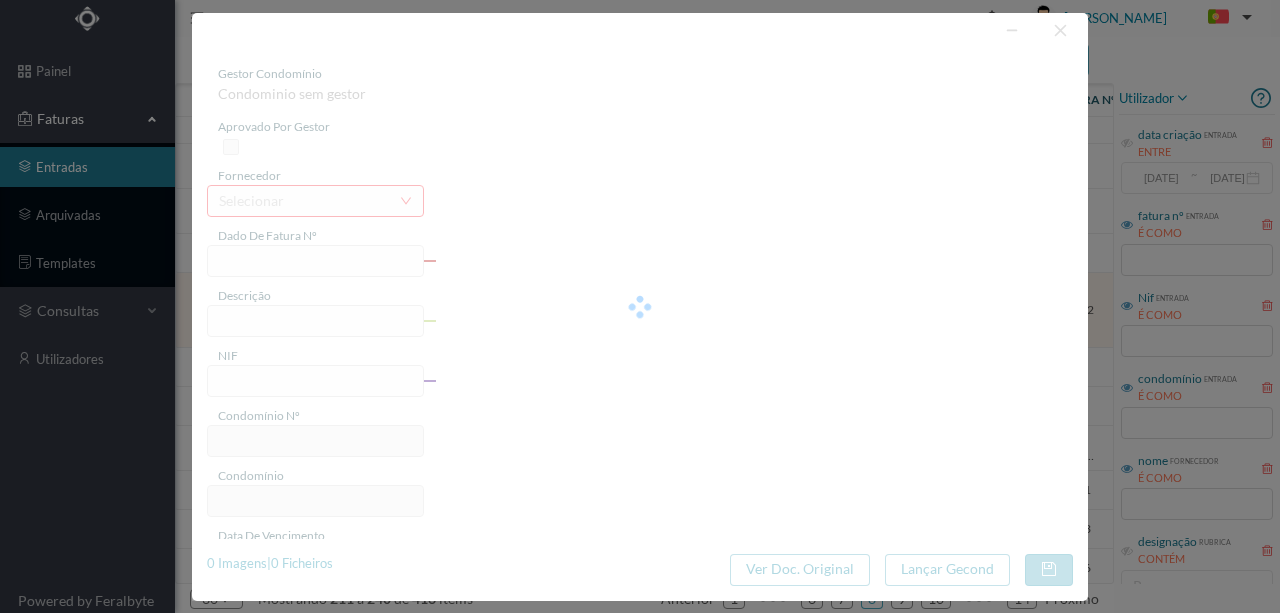 type on "YA2I BE04/0456282672" 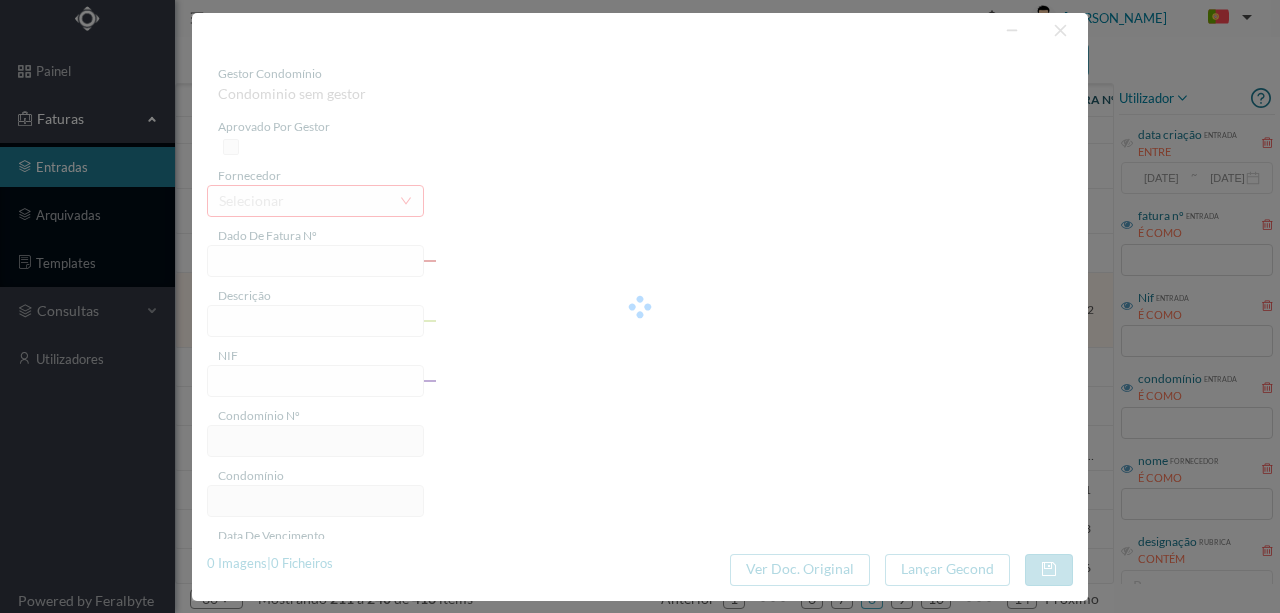 type on "Rua Nsa Sra de Fátima 506 4050-426 Porto" 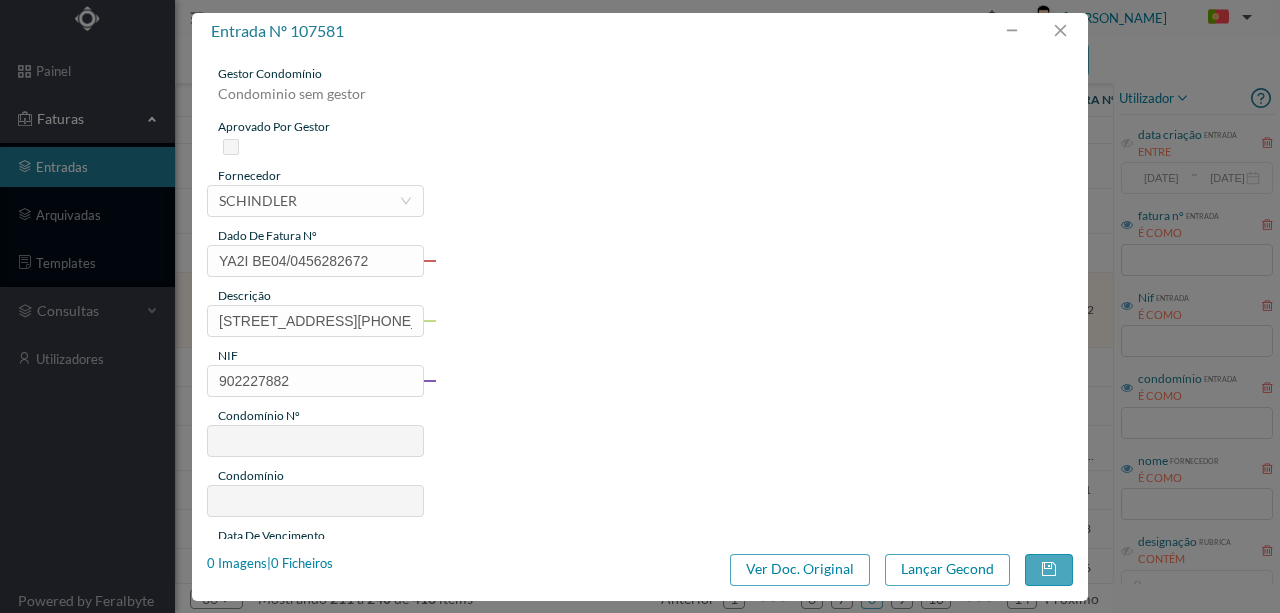 type on "762" 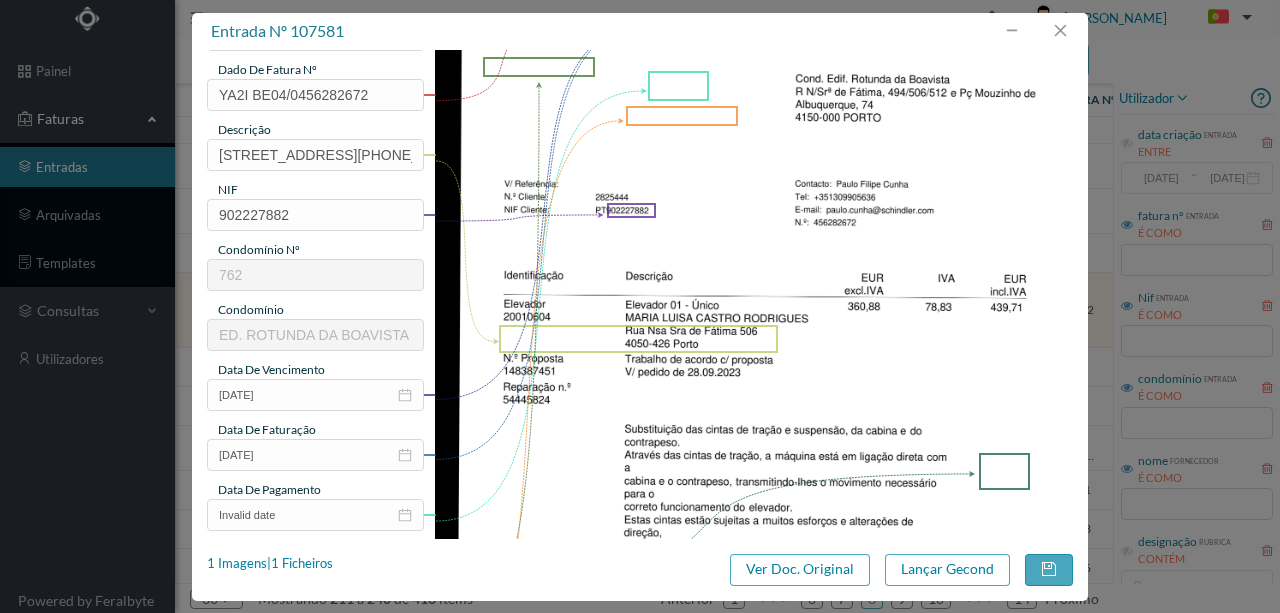 scroll, scrollTop: 140, scrollLeft: 0, axis: vertical 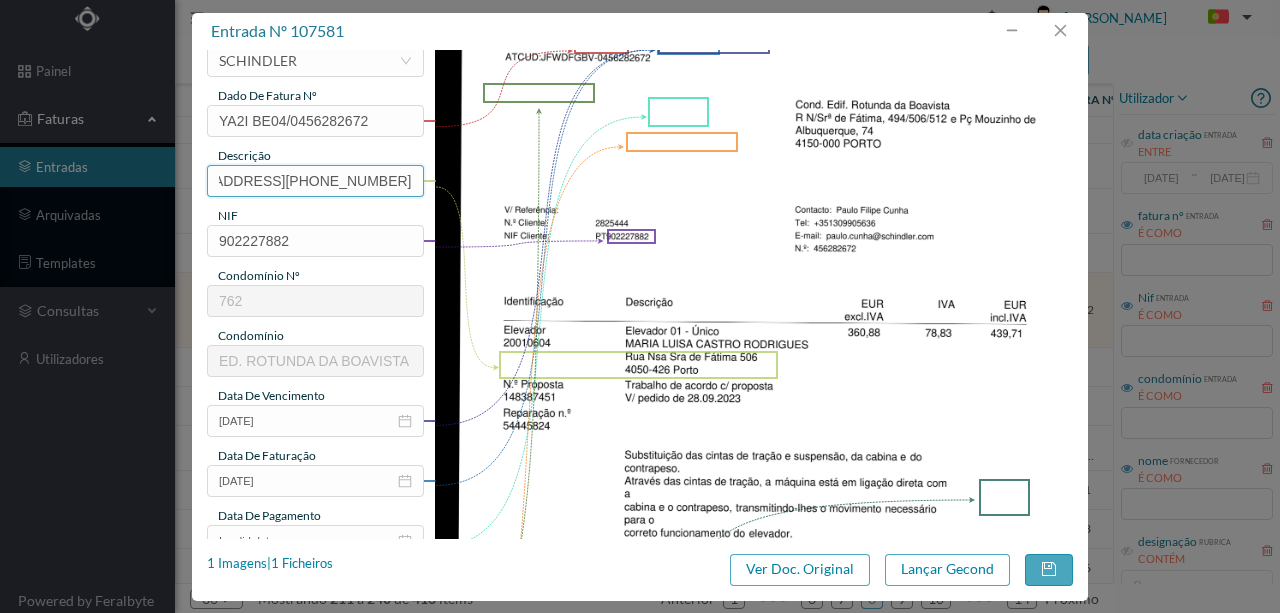 drag, startPoint x: 214, startPoint y: 180, endPoint x: 684, endPoint y: 178, distance: 470.00424 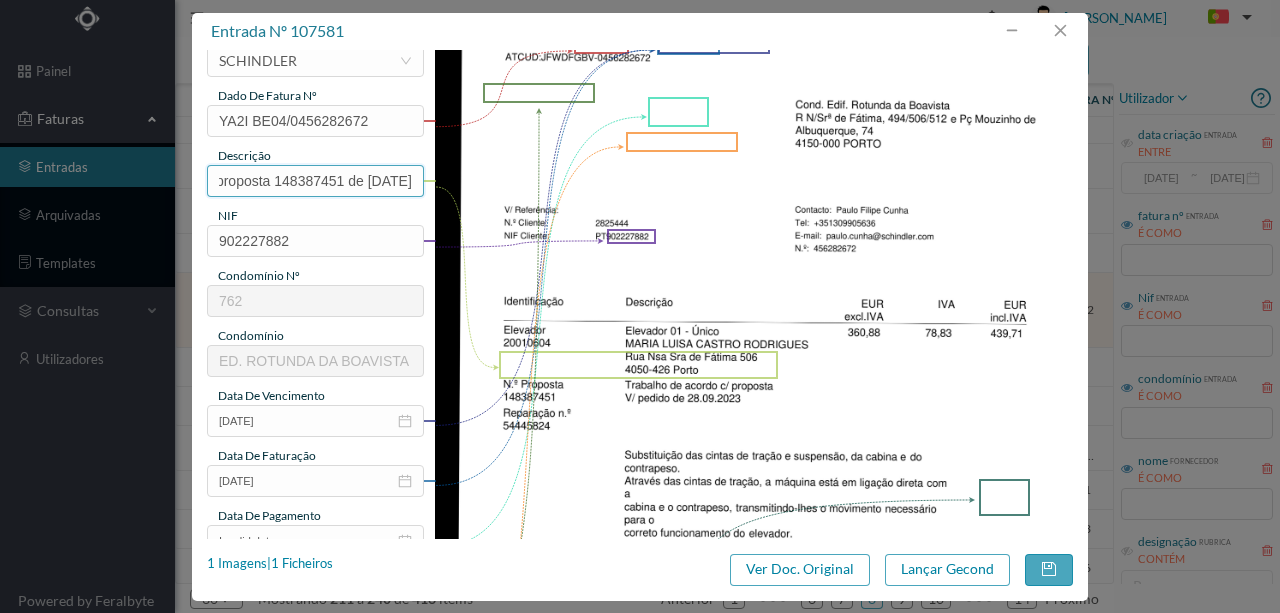 scroll, scrollTop: 0, scrollLeft: 234, axis: horizontal 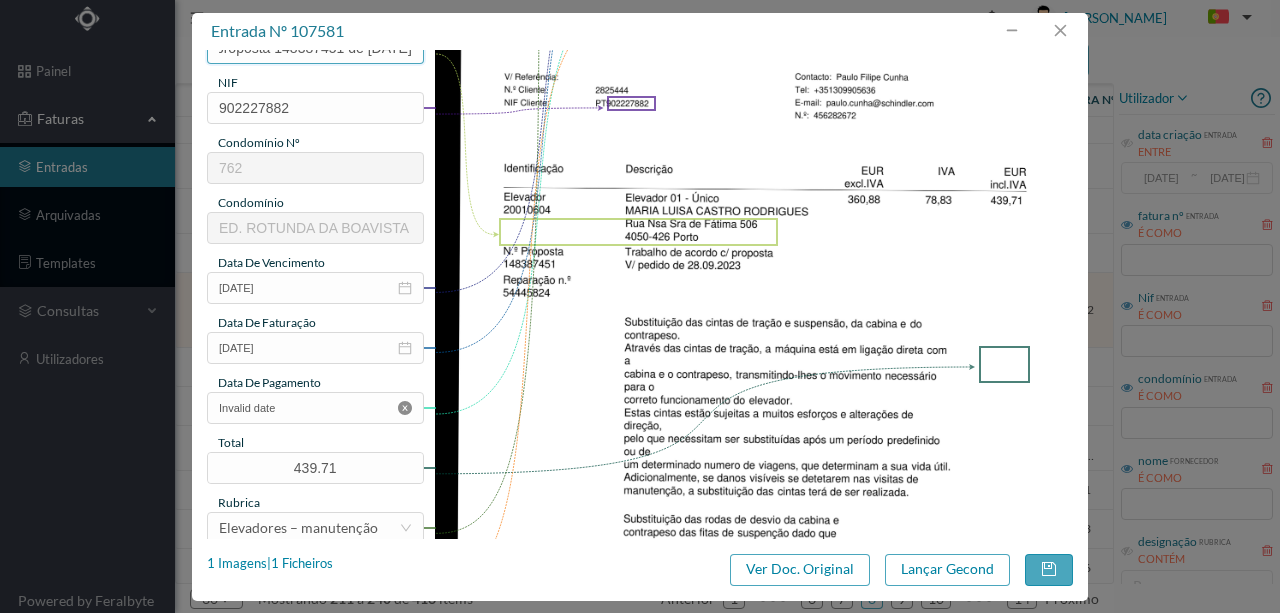 type on "Reparação elevador 1 conforme proposta 148387451 de 28/09/2023" 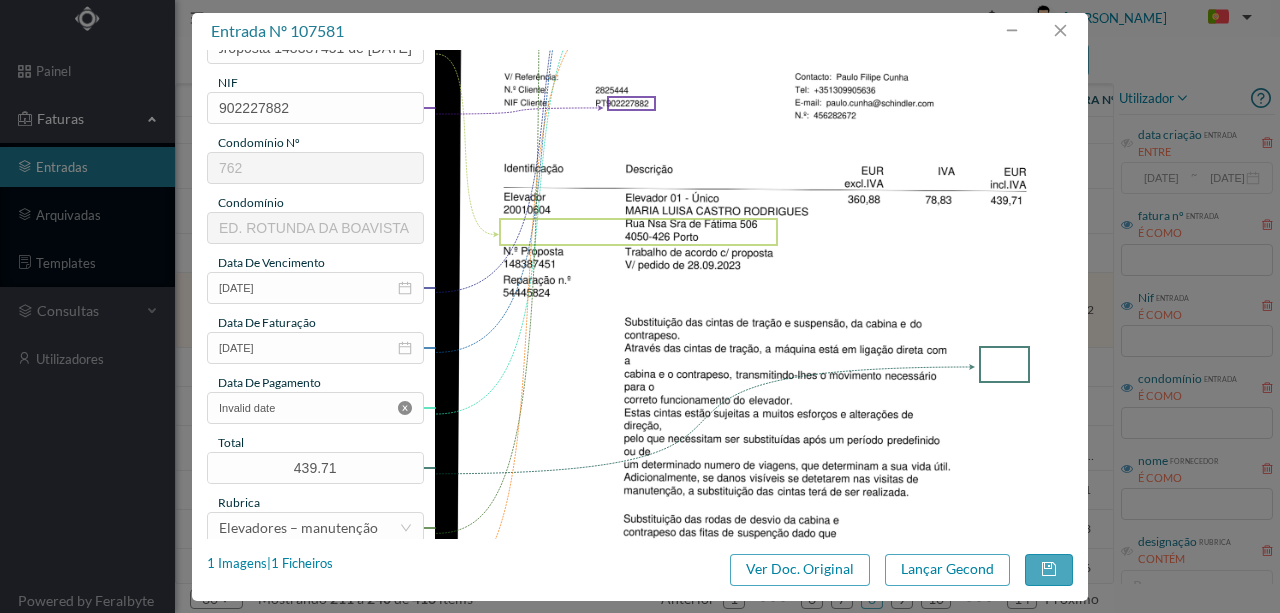 drag, startPoint x: 401, startPoint y: 410, endPoint x: 301, endPoint y: 376, distance: 105.62197 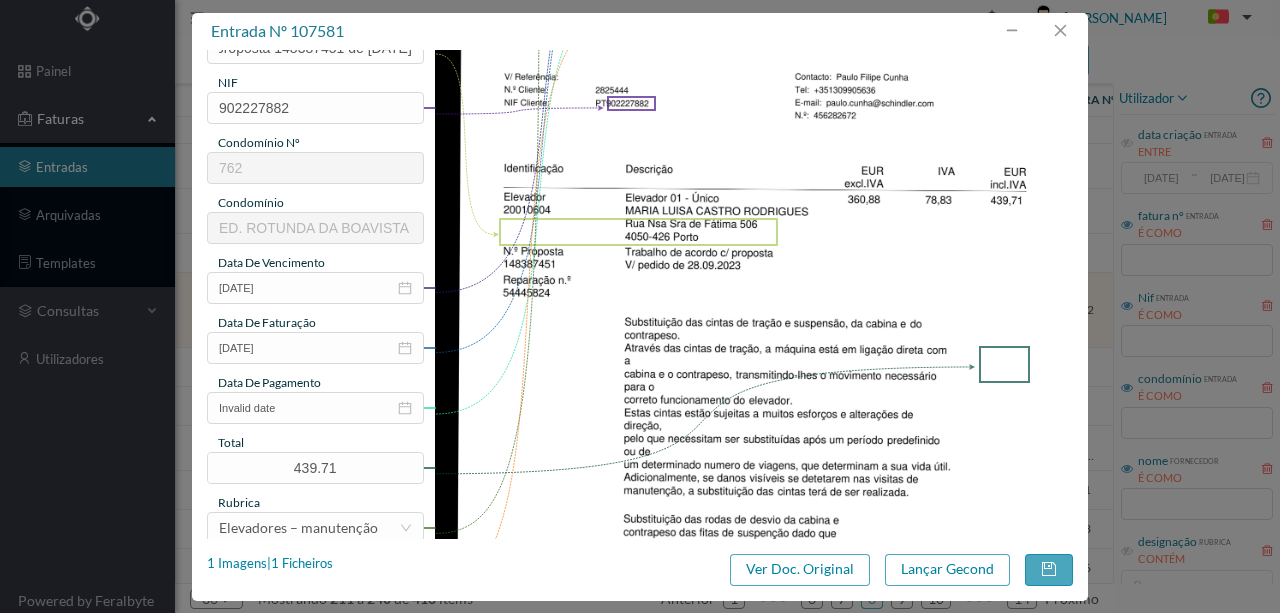 type 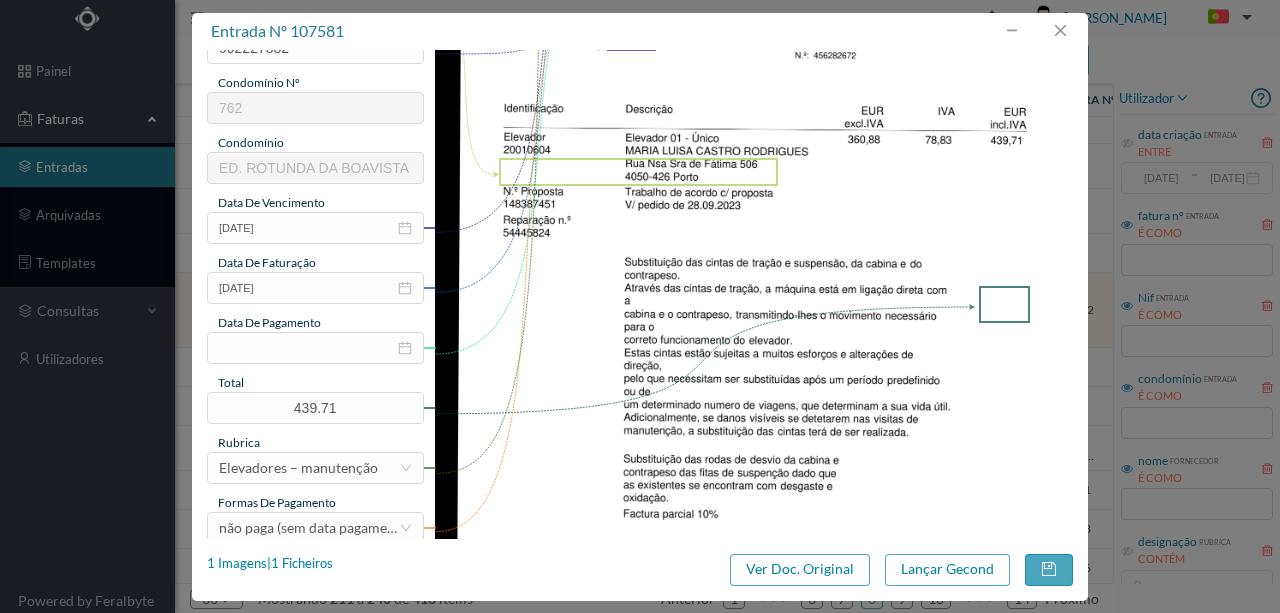 scroll, scrollTop: 473, scrollLeft: 0, axis: vertical 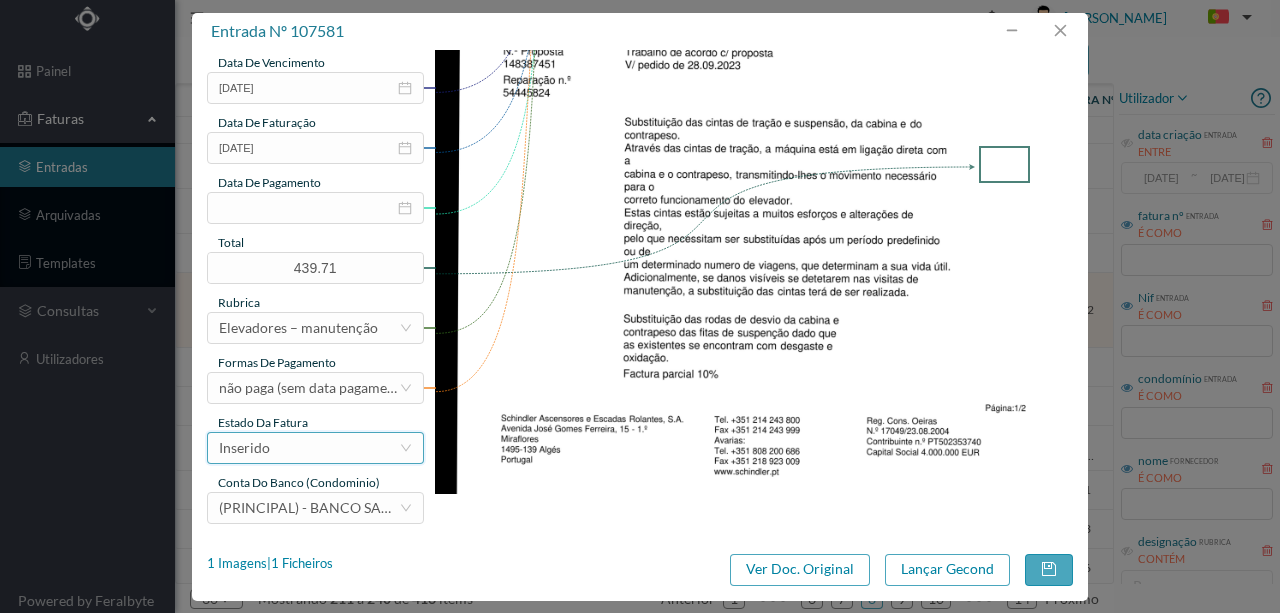 click on "Inserido" at bounding box center [309, 448] 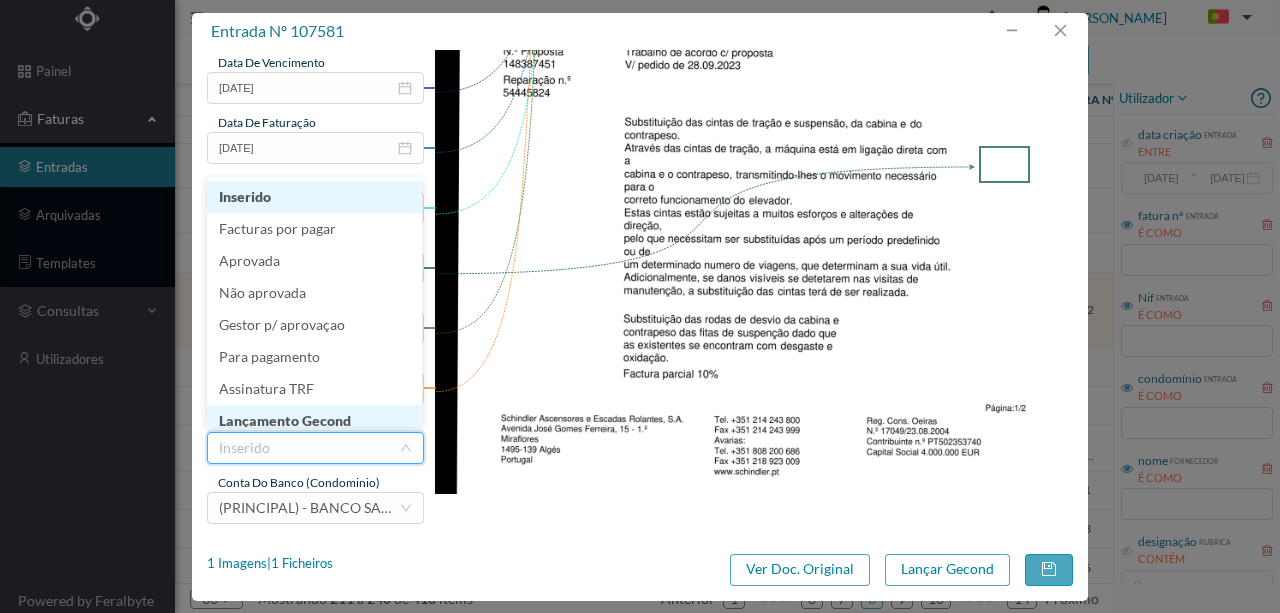 scroll, scrollTop: 10, scrollLeft: 0, axis: vertical 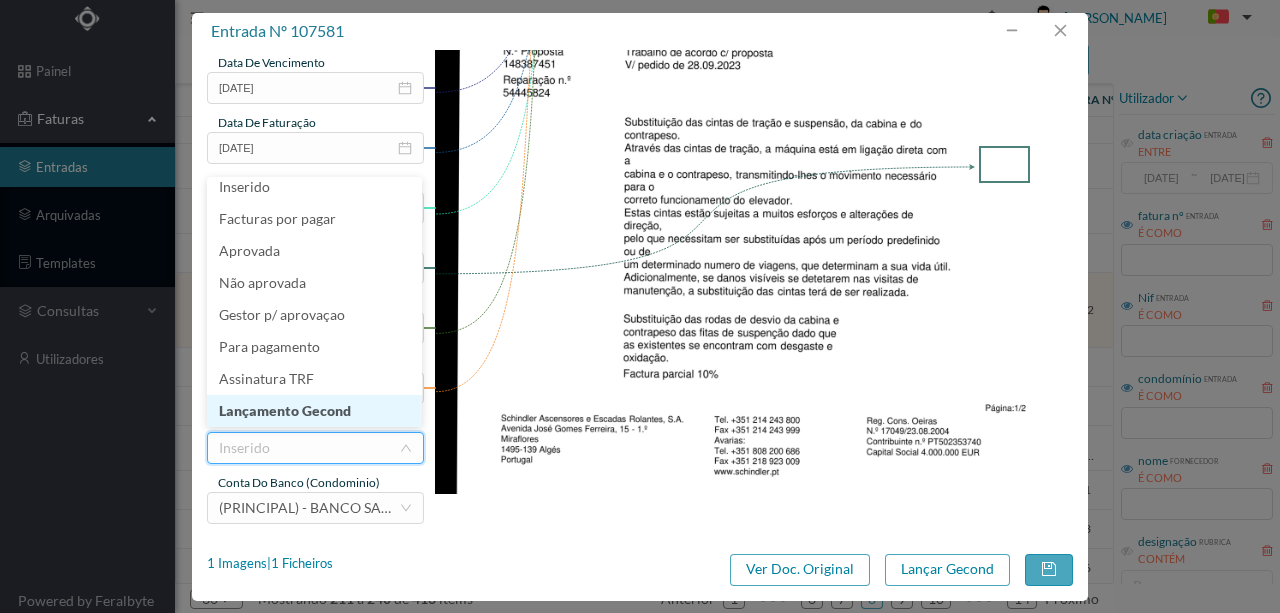 click on "Lançamento Gecond" at bounding box center (314, 411) 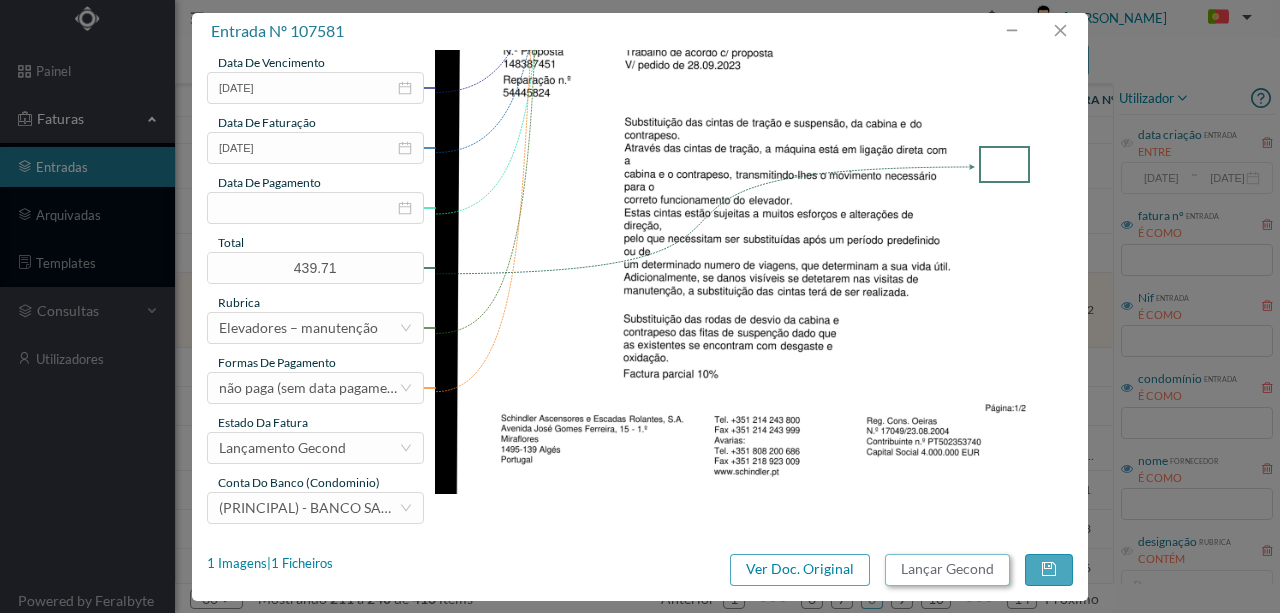 click on "Lançar Gecond" at bounding box center (947, 570) 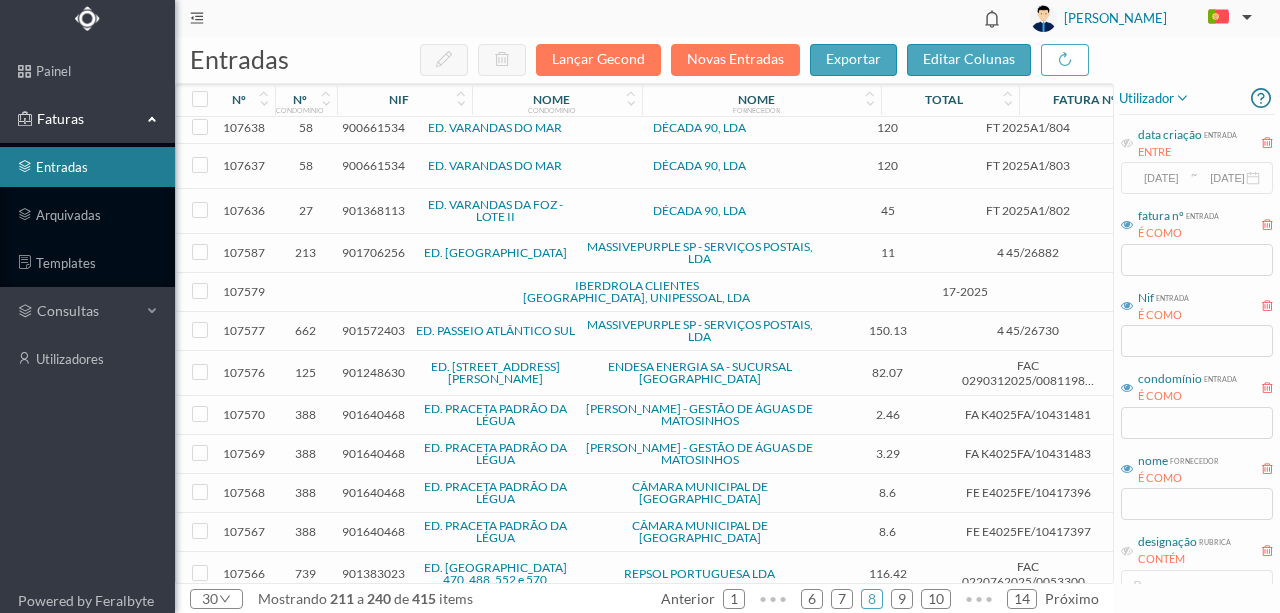 click at bounding box center (432, 292) 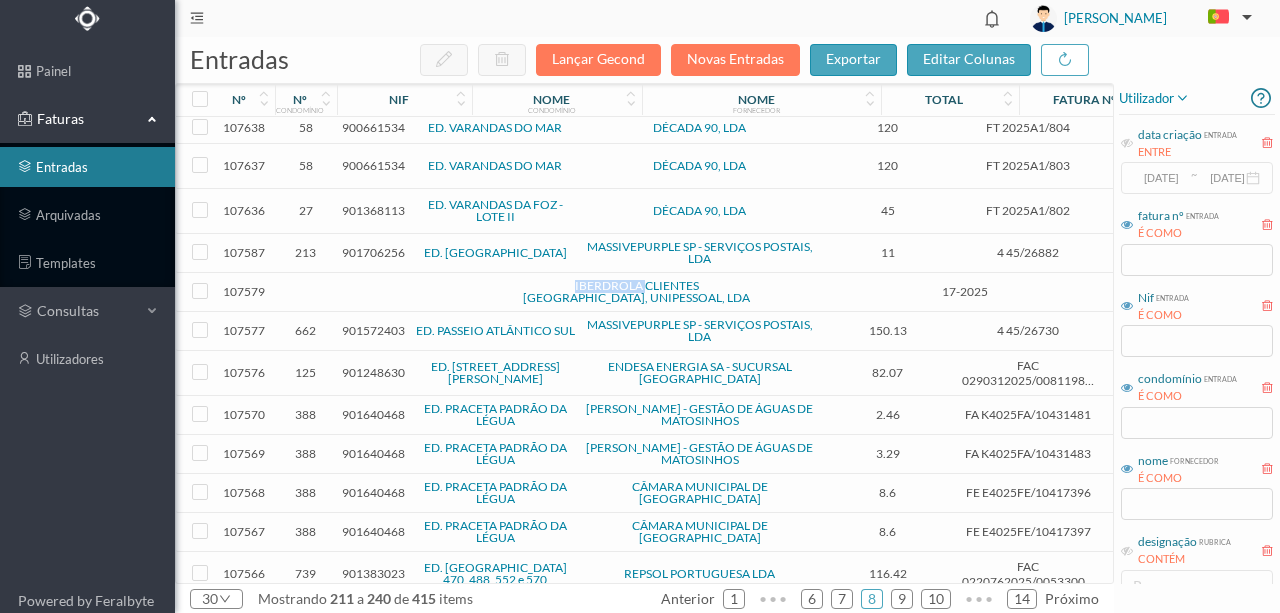 click at bounding box center (432, 292) 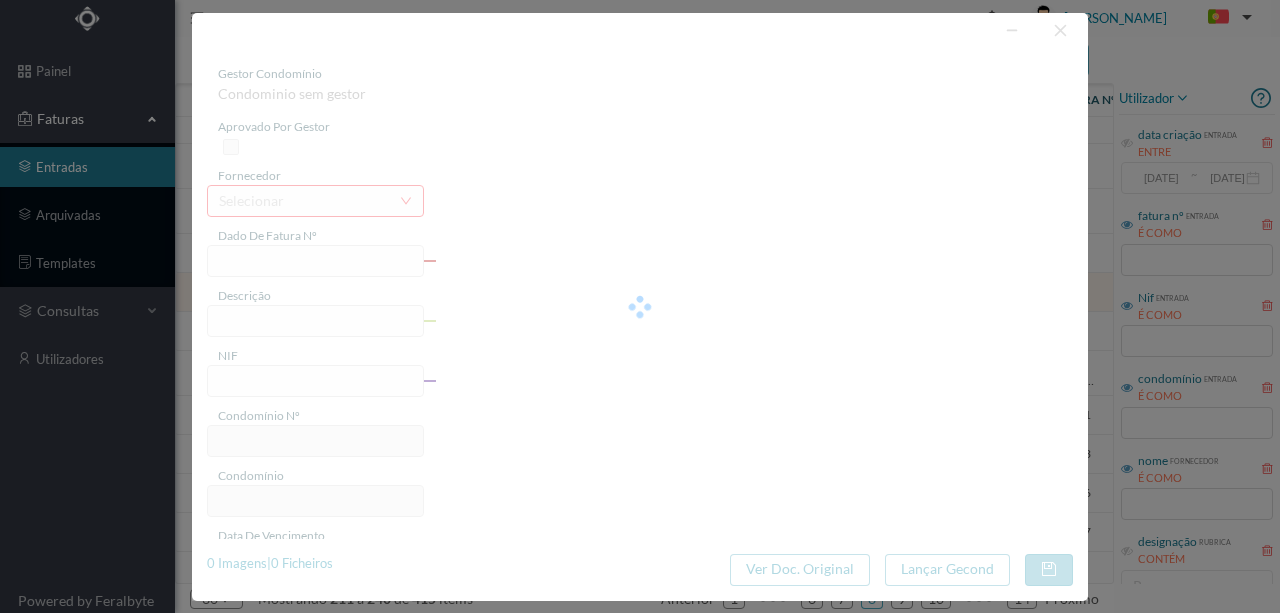 type on "17-2025" 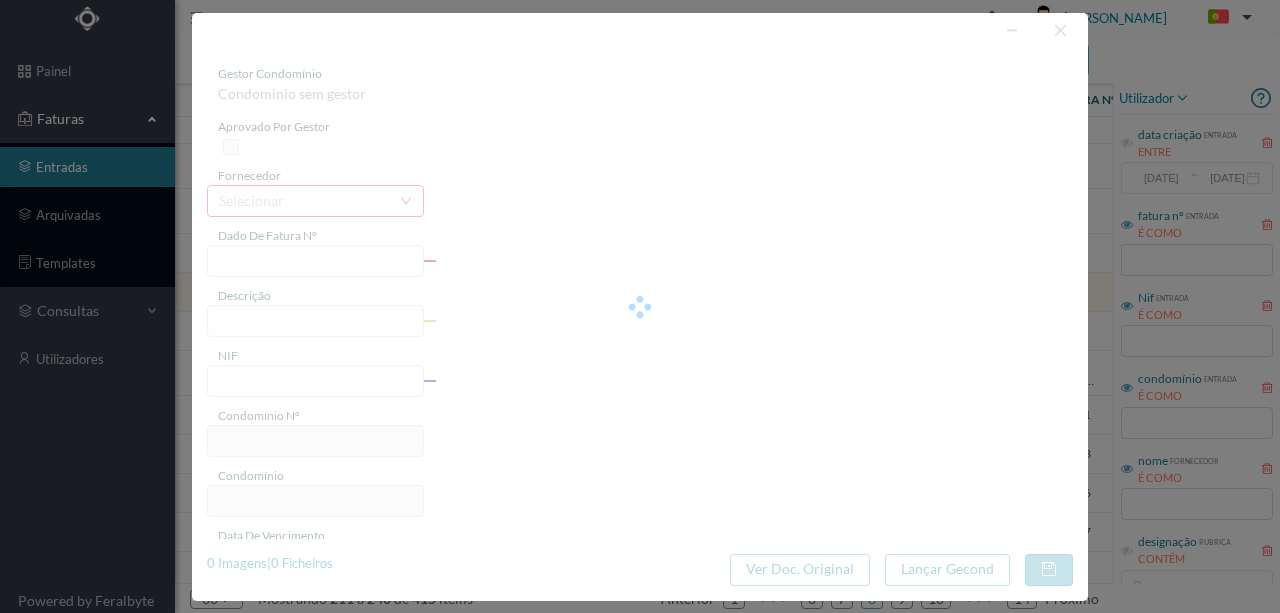 type on "o E UI-2025 “FT 25201/2286484" 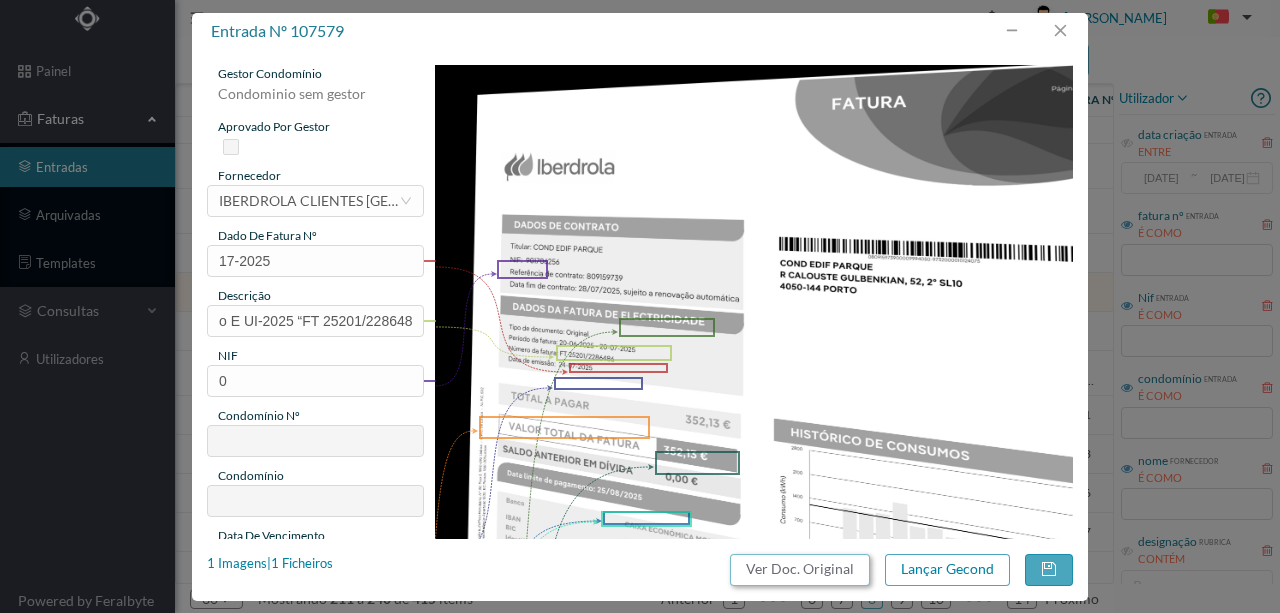 click on "Ver Doc. Original" at bounding box center [800, 570] 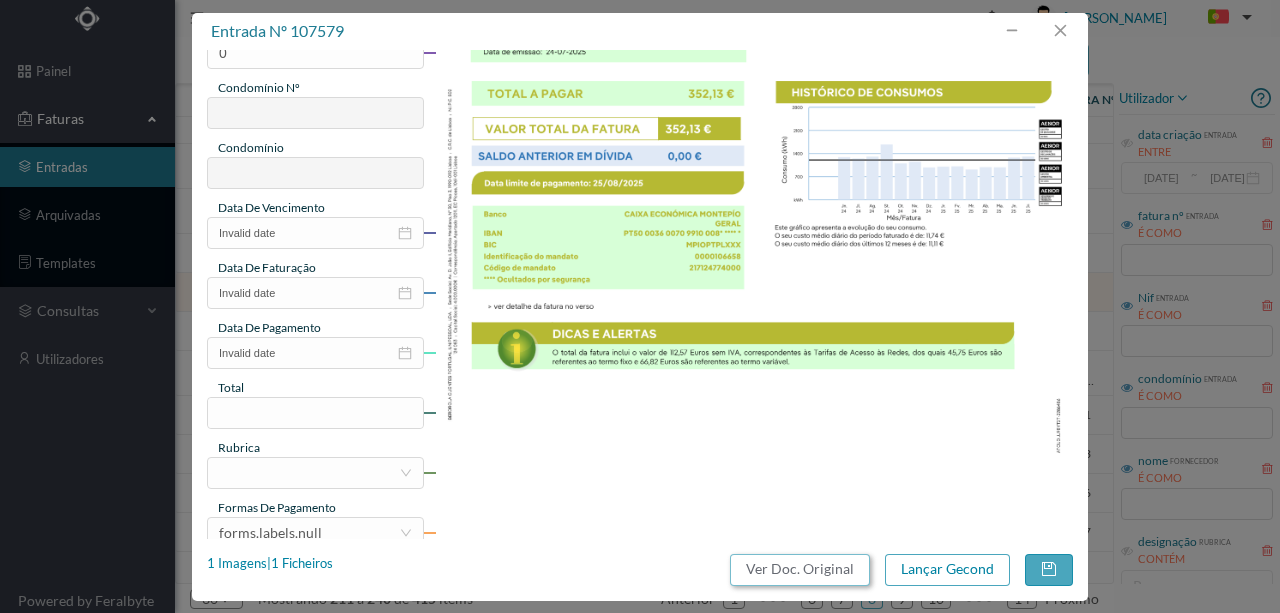 scroll, scrollTop: 333, scrollLeft: 0, axis: vertical 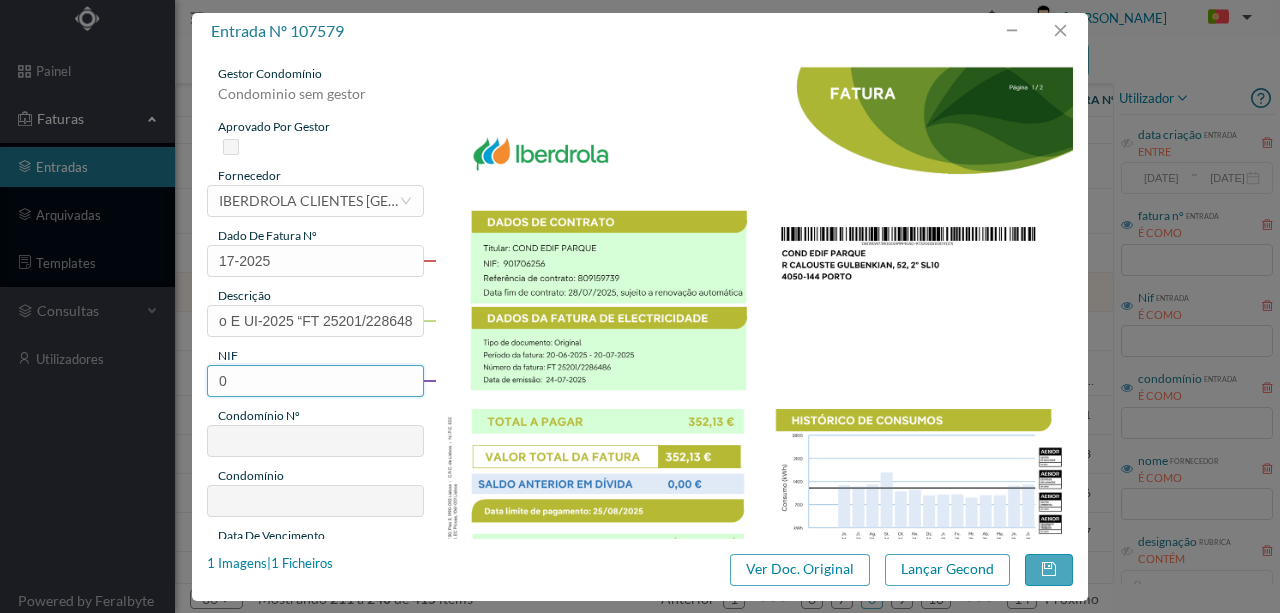 drag, startPoint x: 242, startPoint y: 386, endPoint x: 198, endPoint y: 386, distance: 44 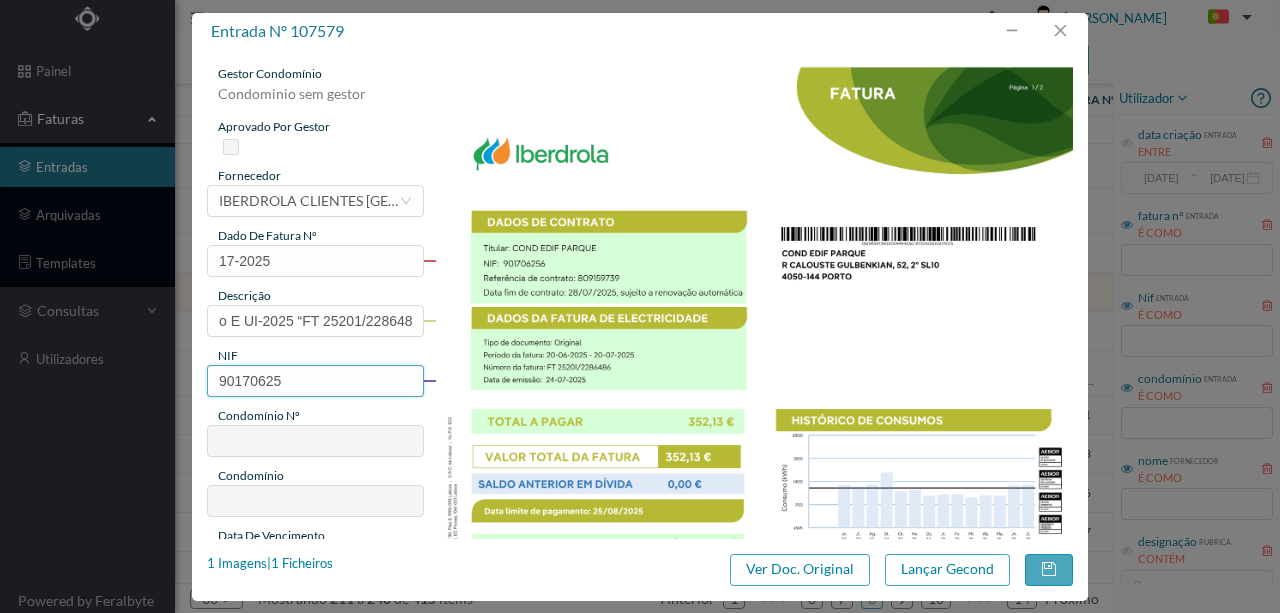 type on "901706256" 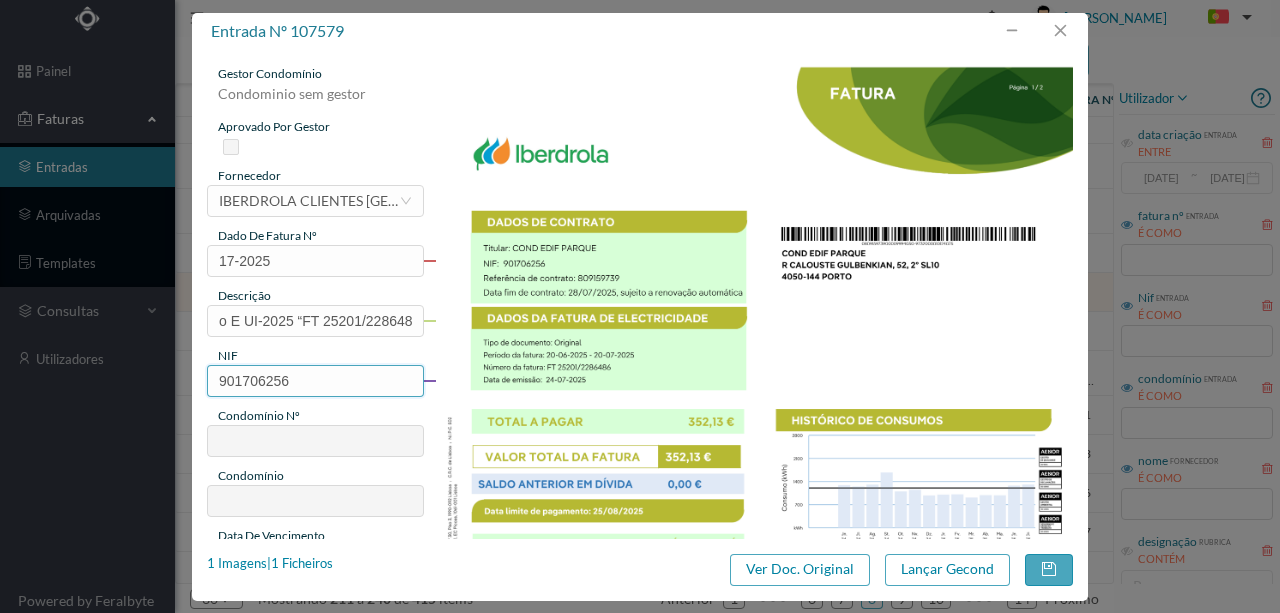 type on "213" 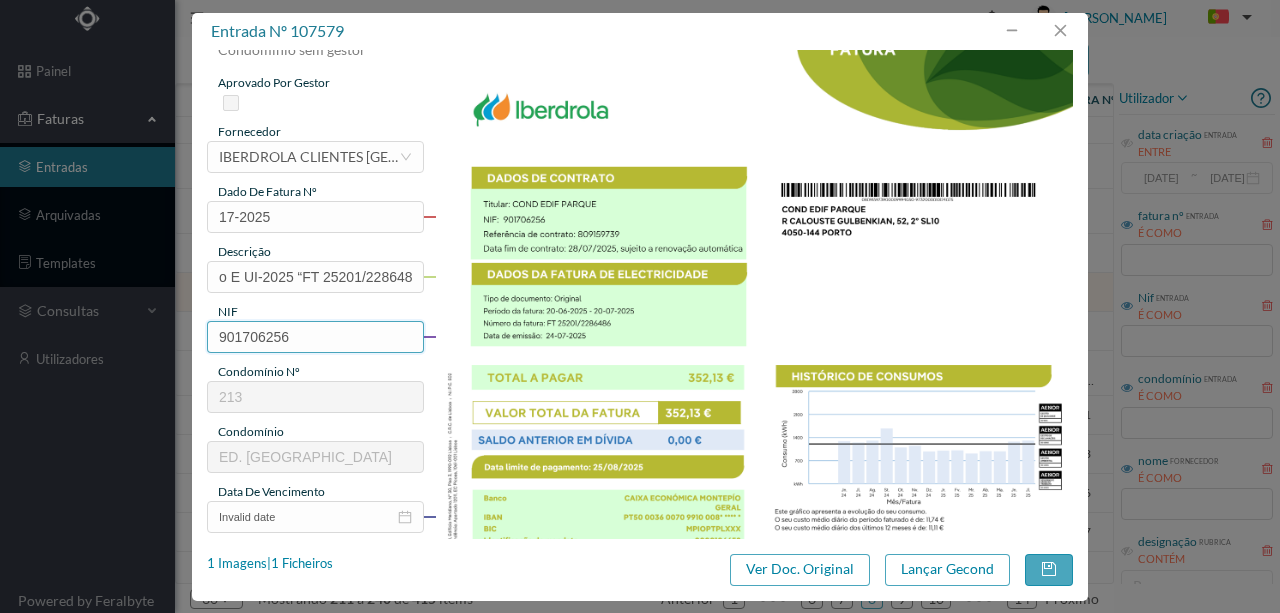 scroll, scrollTop: 133, scrollLeft: 0, axis: vertical 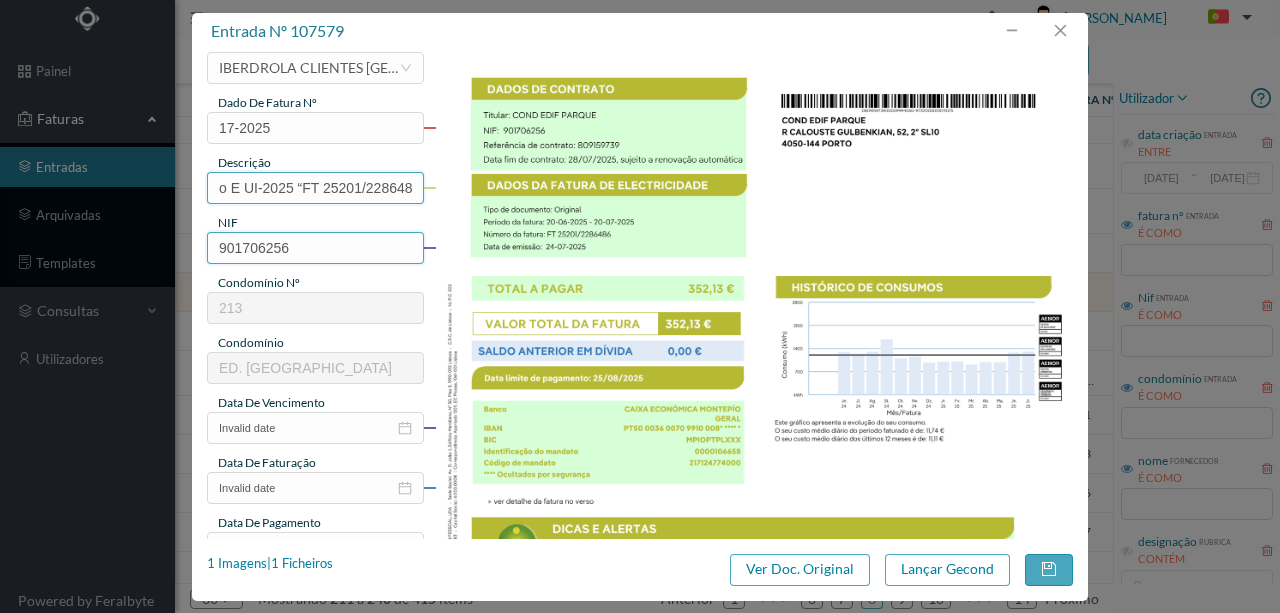 type on "901706256" 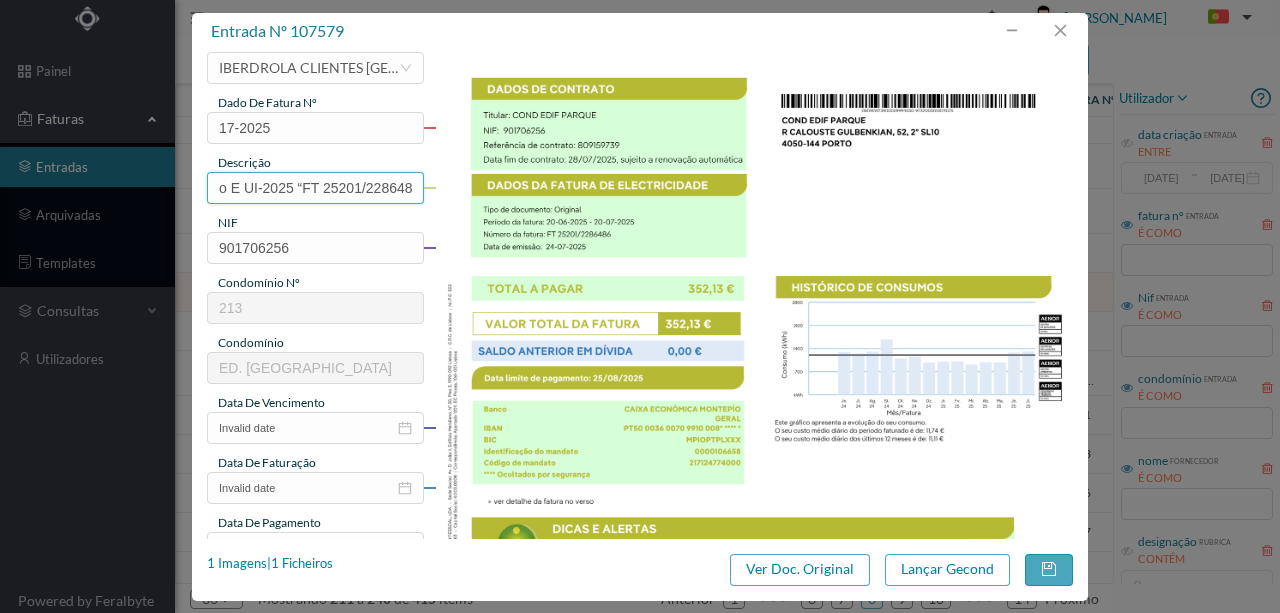 scroll, scrollTop: 0, scrollLeft: 9, axis: horizontal 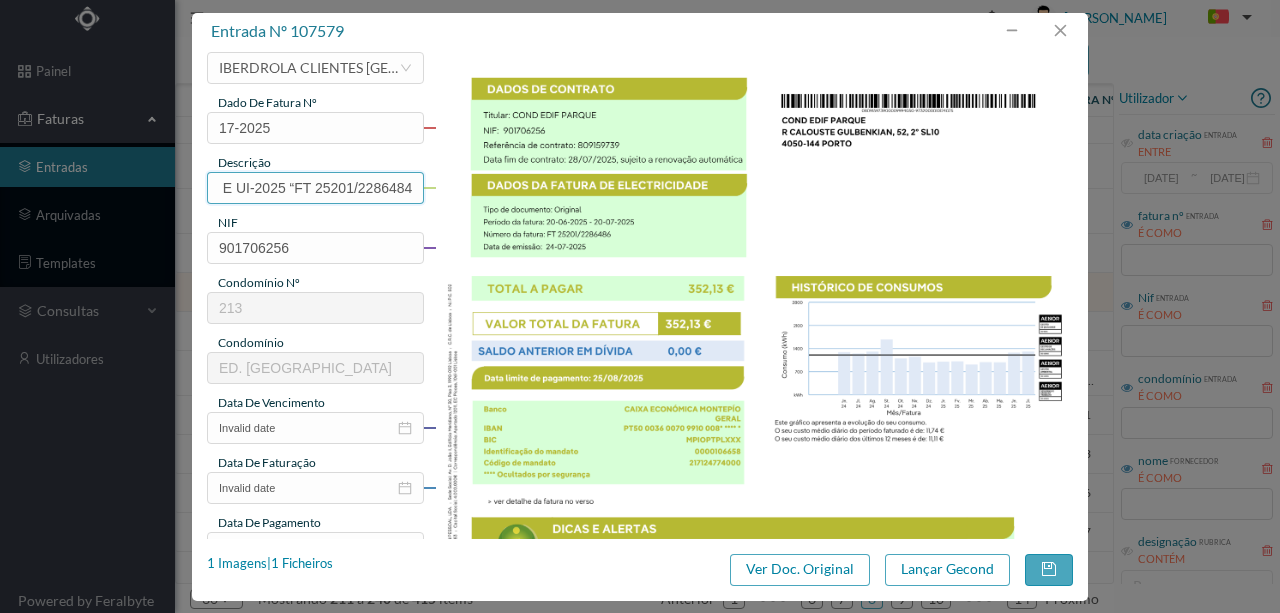 drag, startPoint x: 211, startPoint y: 186, endPoint x: 688, endPoint y: 187, distance: 477.00104 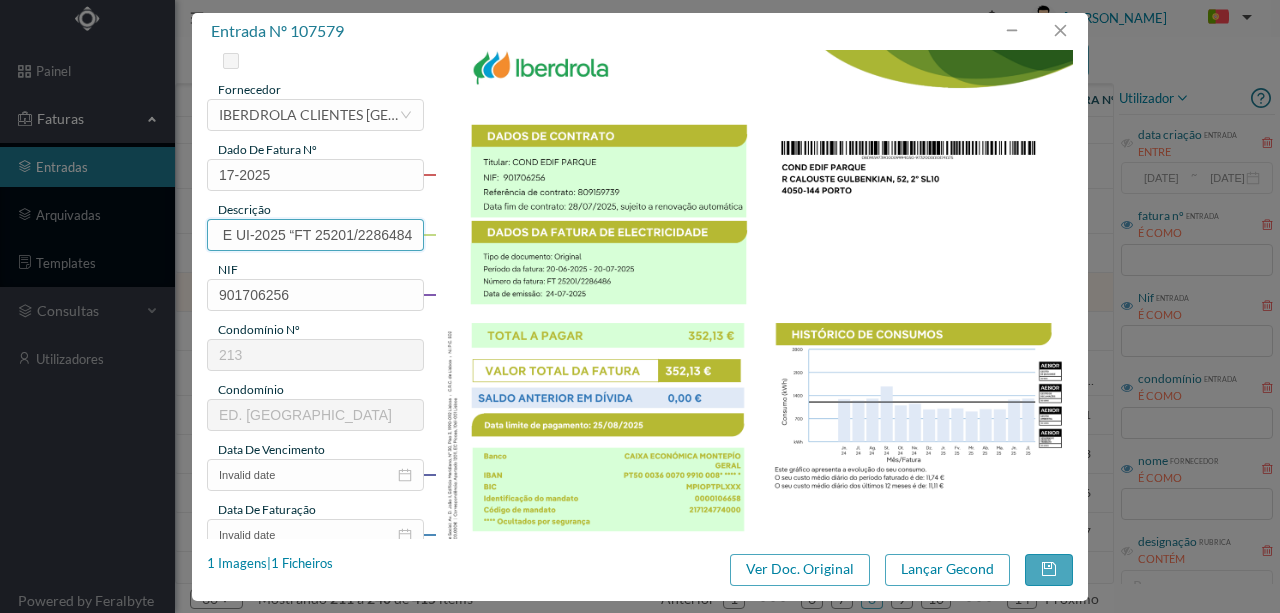 scroll, scrollTop: 66, scrollLeft: 0, axis: vertical 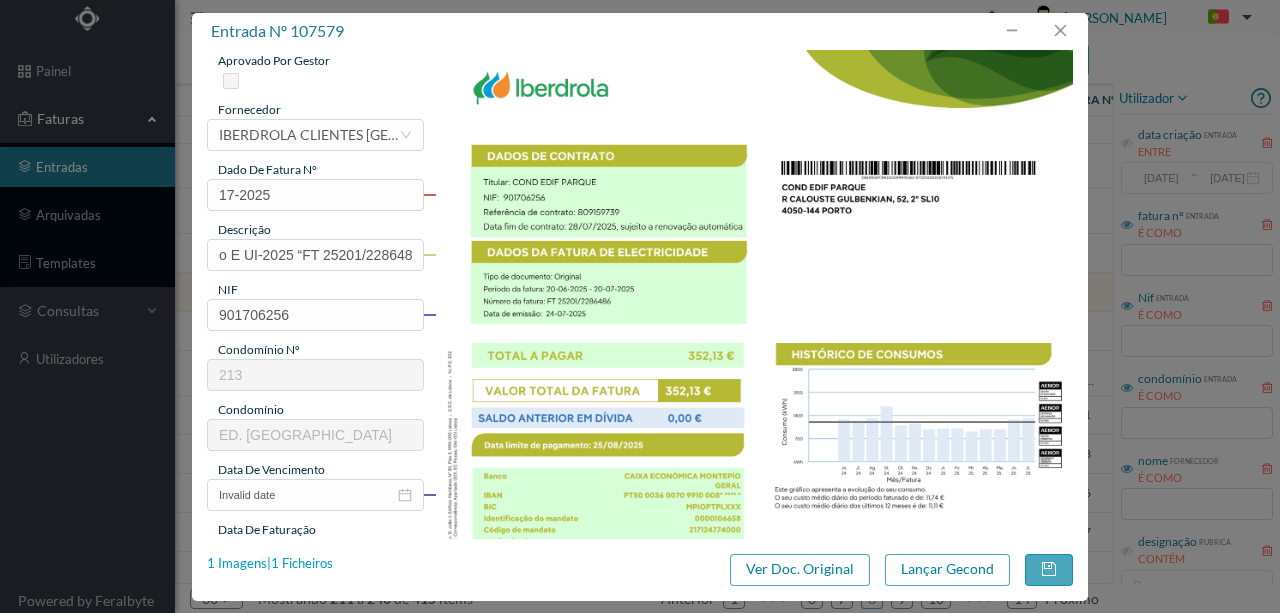 click on "1   Imagens  |  1   Ficheiros" at bounding box center [270, 564] 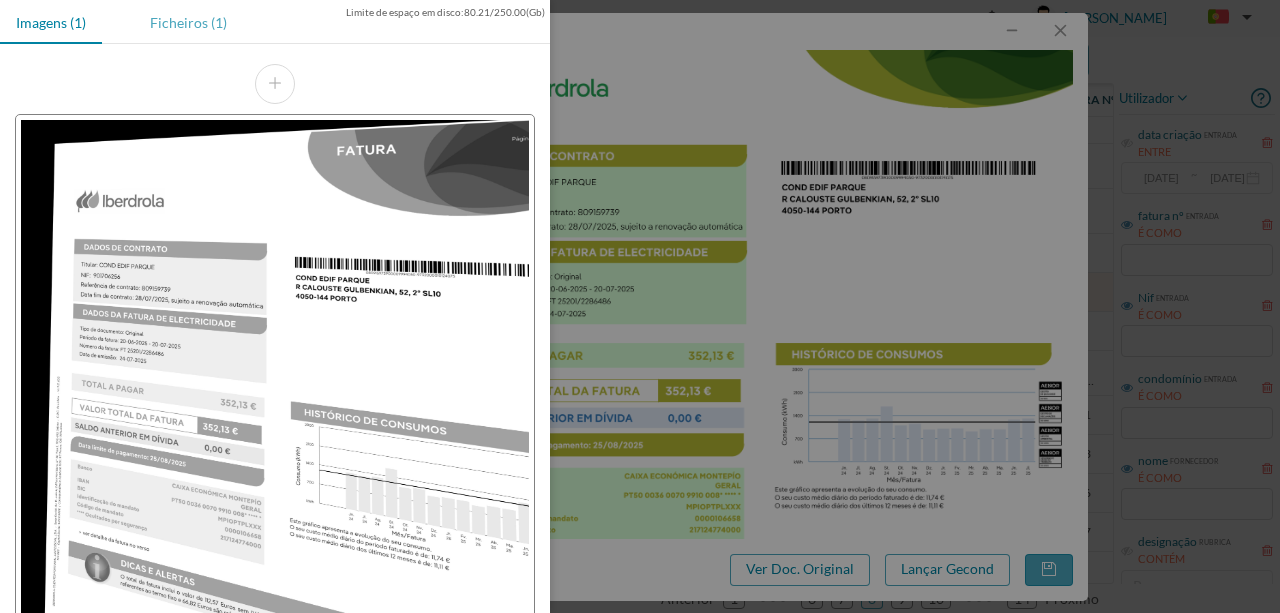 click on "Ficheiros (1)" at bounding box center [188, 22] 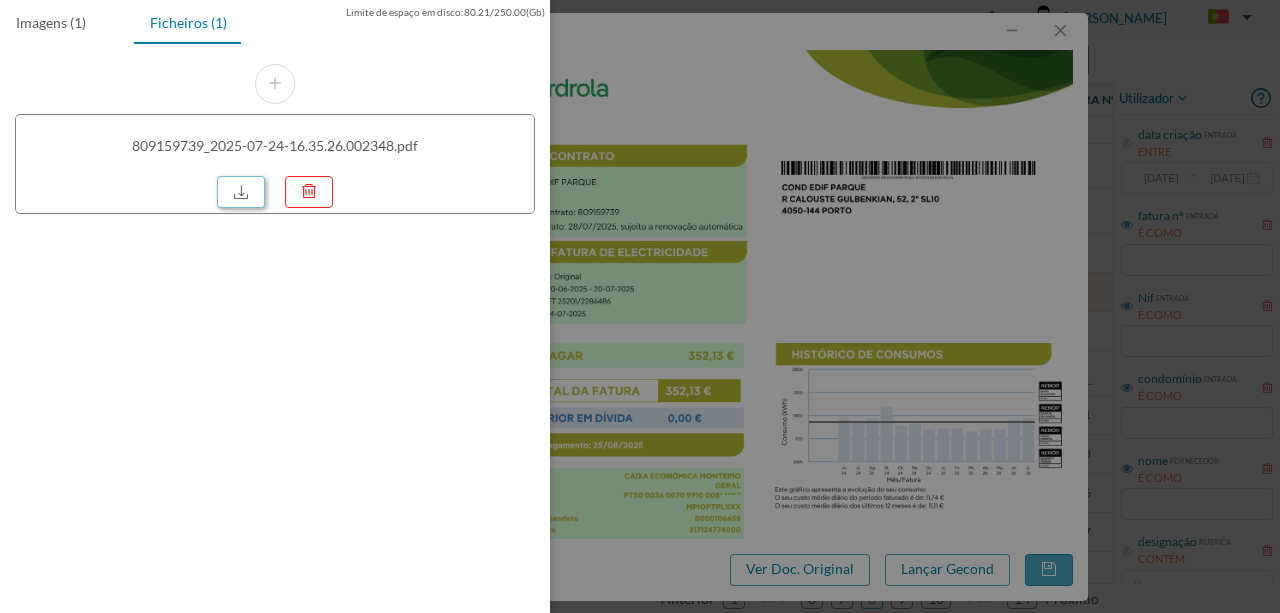 click at bounding box center (241, 192) 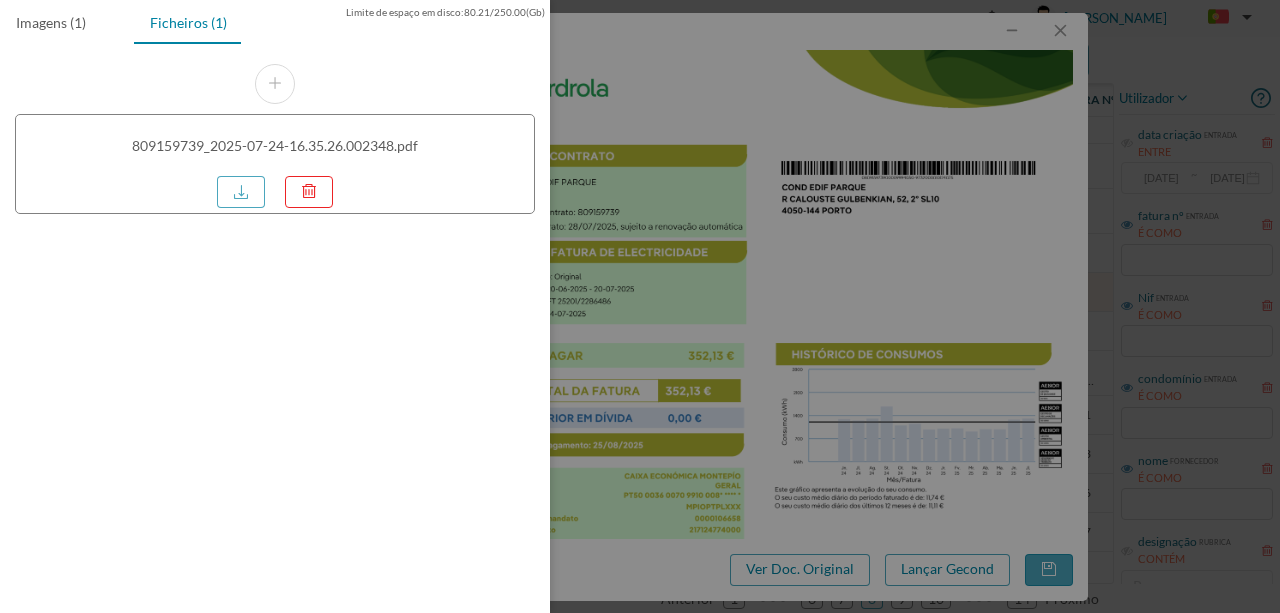 click at bounding box center (640, 306) 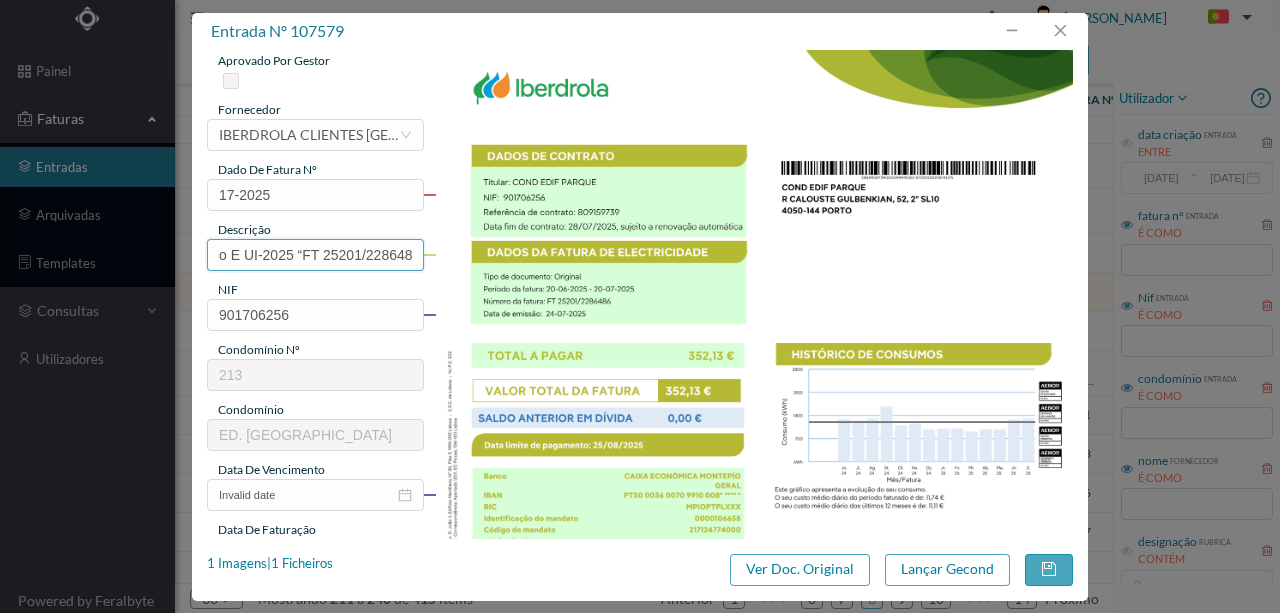 scroll, scrollTop: 0, scrollLeft: 9, axis: horizontal 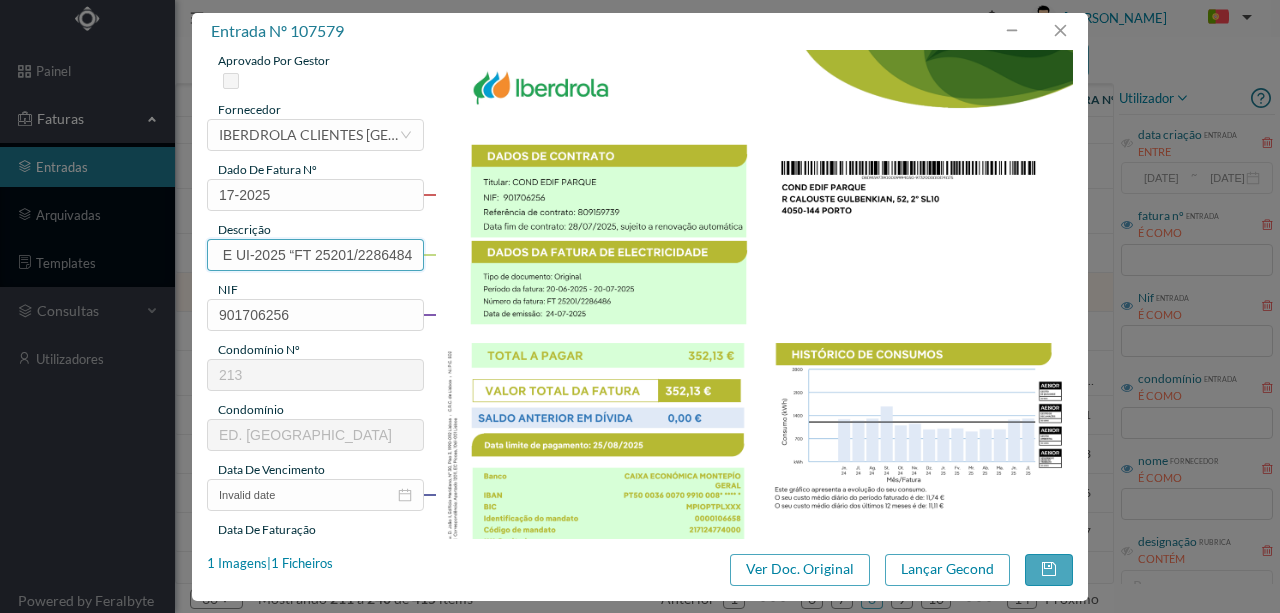 drag, startPoint x: 216, startPoint y: 252, endPoint x: 859, endPoint y: 351, distance: 650.57666 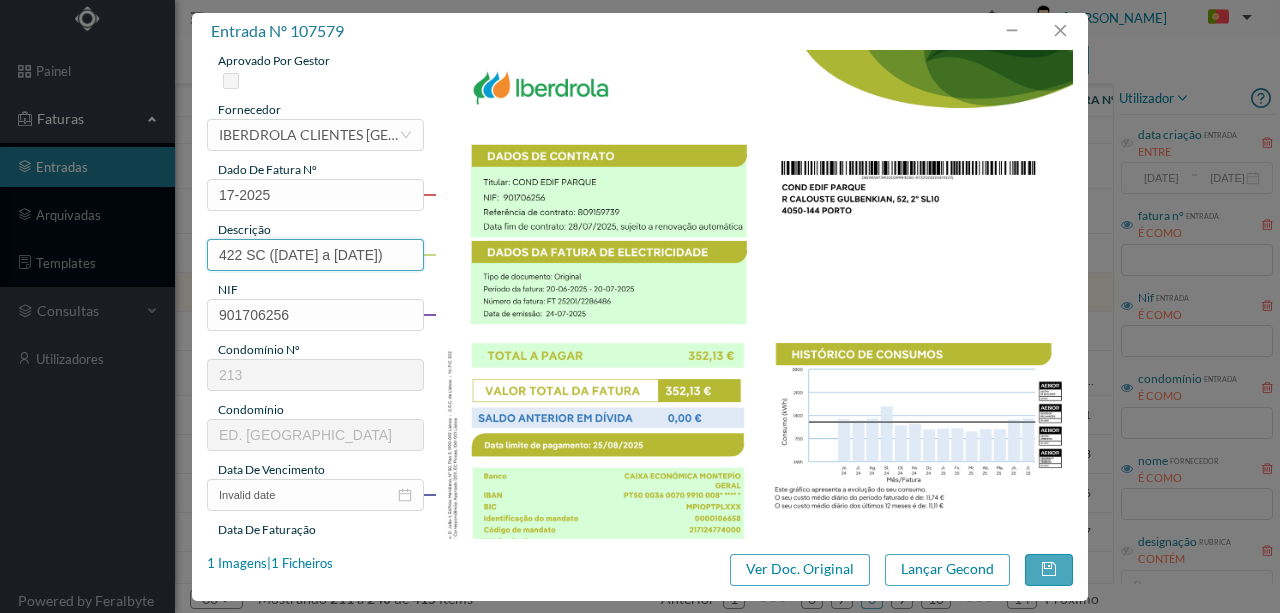 scroll, scrollTop: 0, scrollLeft: 23, axis: horizontal 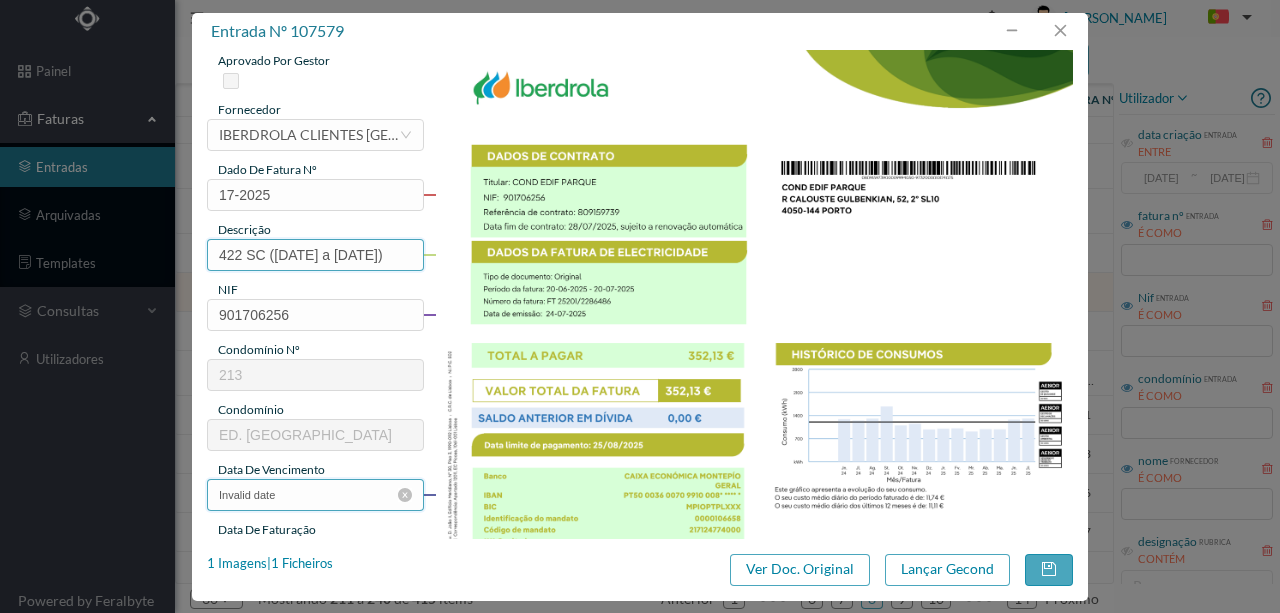 type on "422 SC ([DATE] a [DATE])" 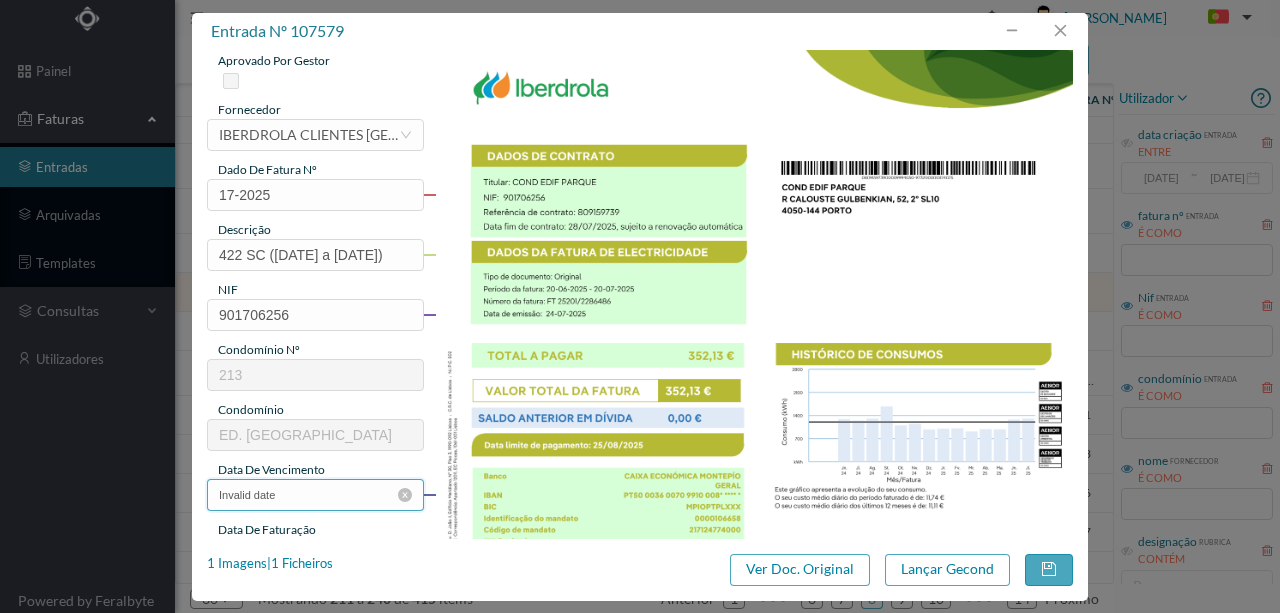 click on "Invalid date" at bounding box center (315, 495) 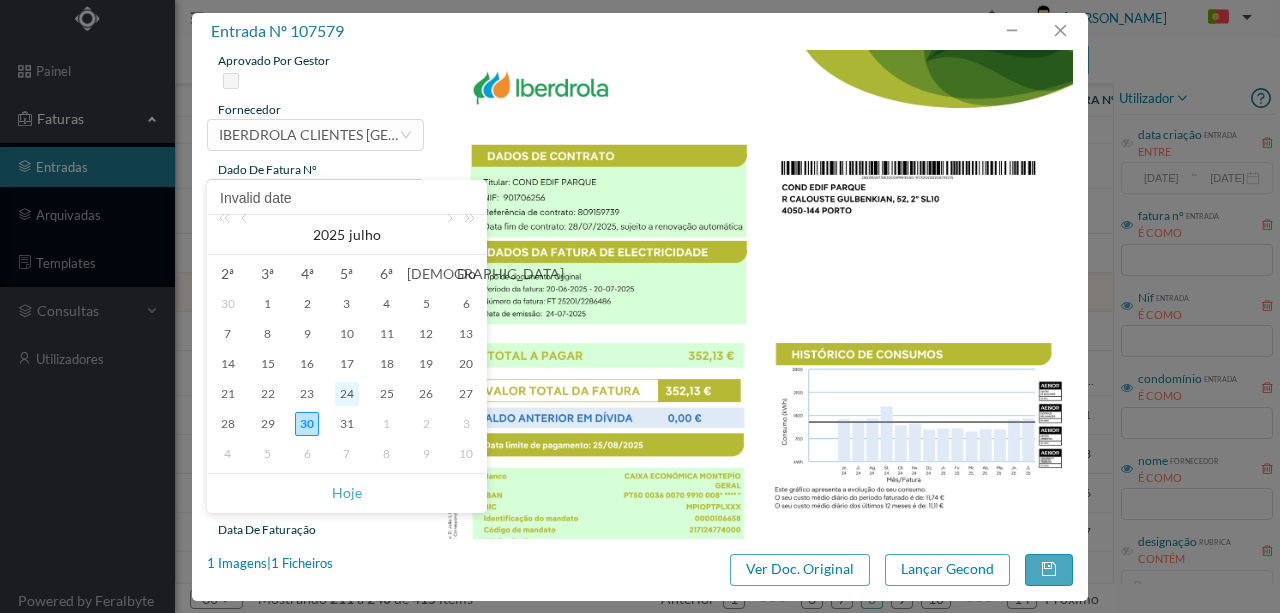 click on "24" at bounding box center (347, 394) 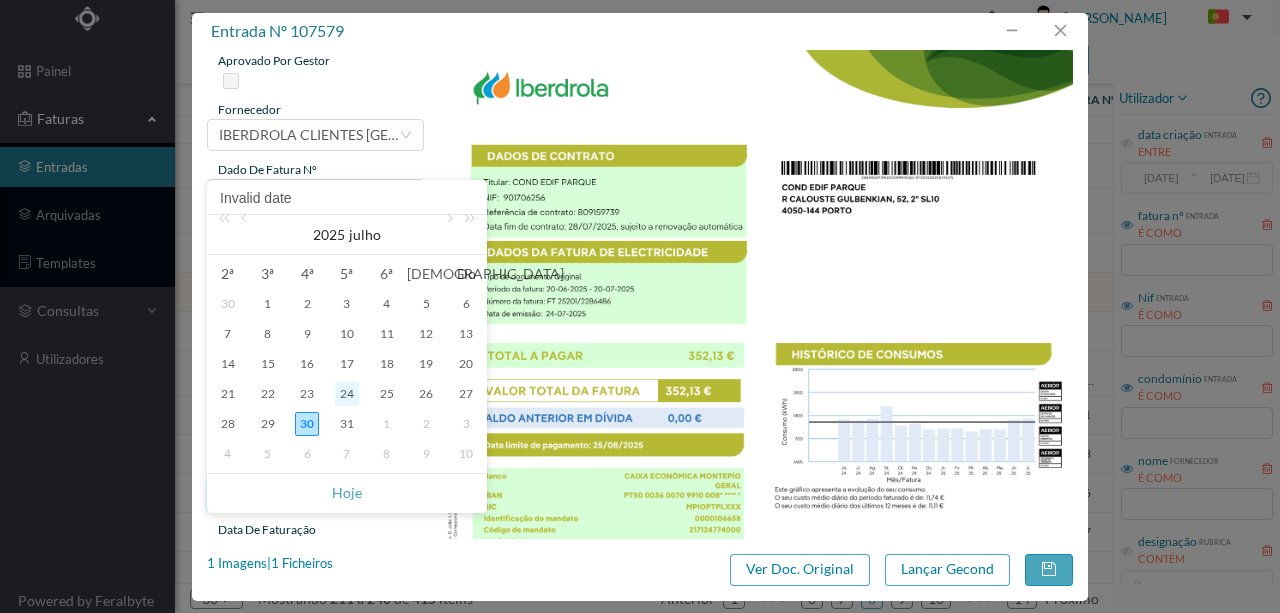 type on "[DATE]" 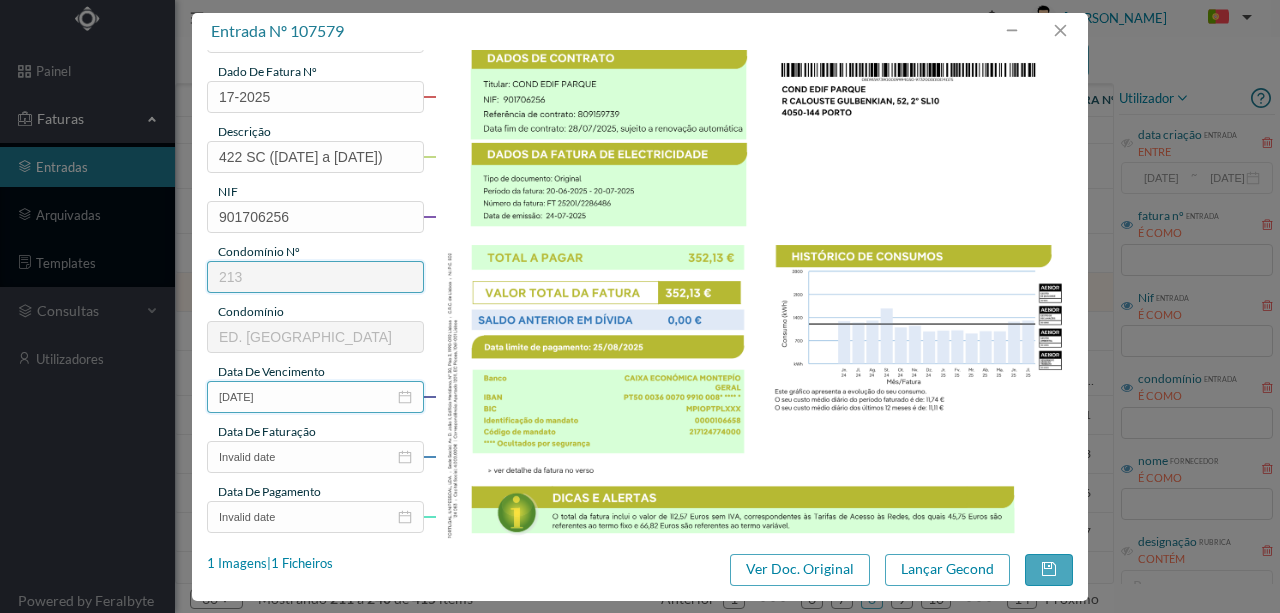 scroll, scrollTop: 200, scrollLeft: 0, axis: vertical 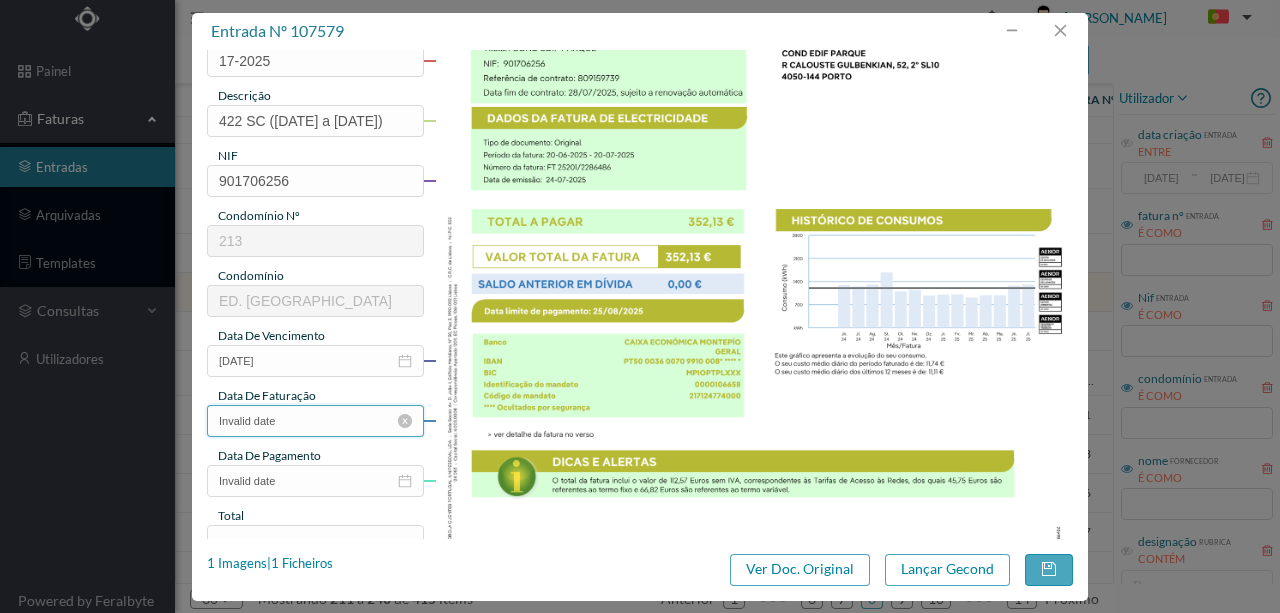 click on "Invalid date" at bounding box center [315, 421] 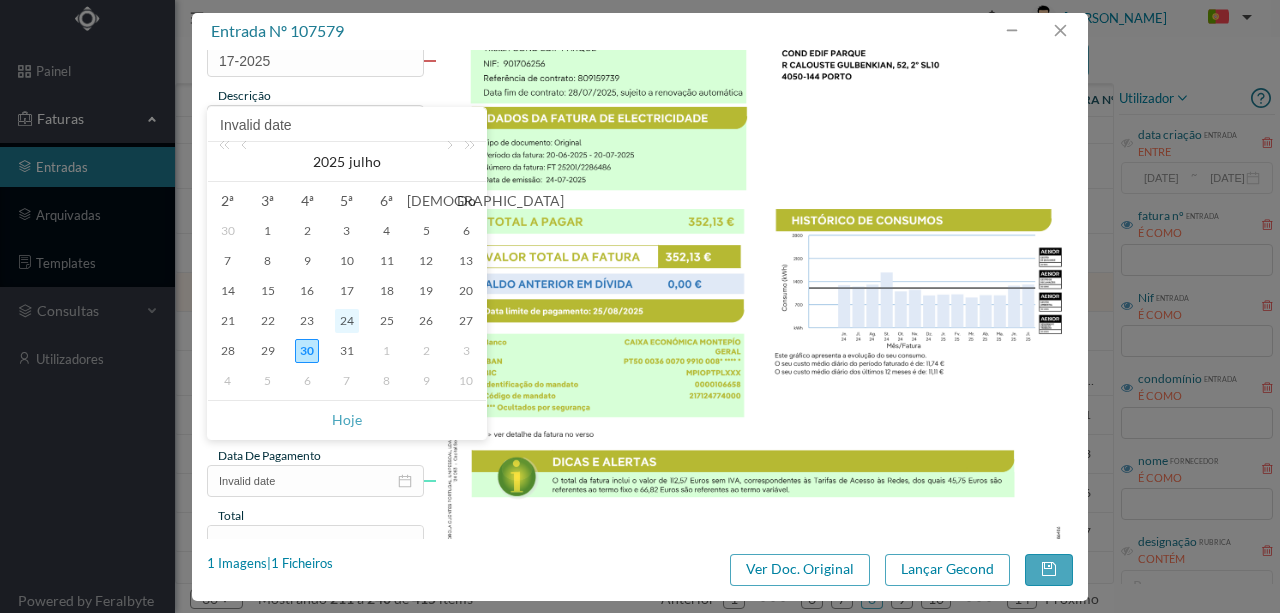 click on "24" at bounding box center [347, 321] 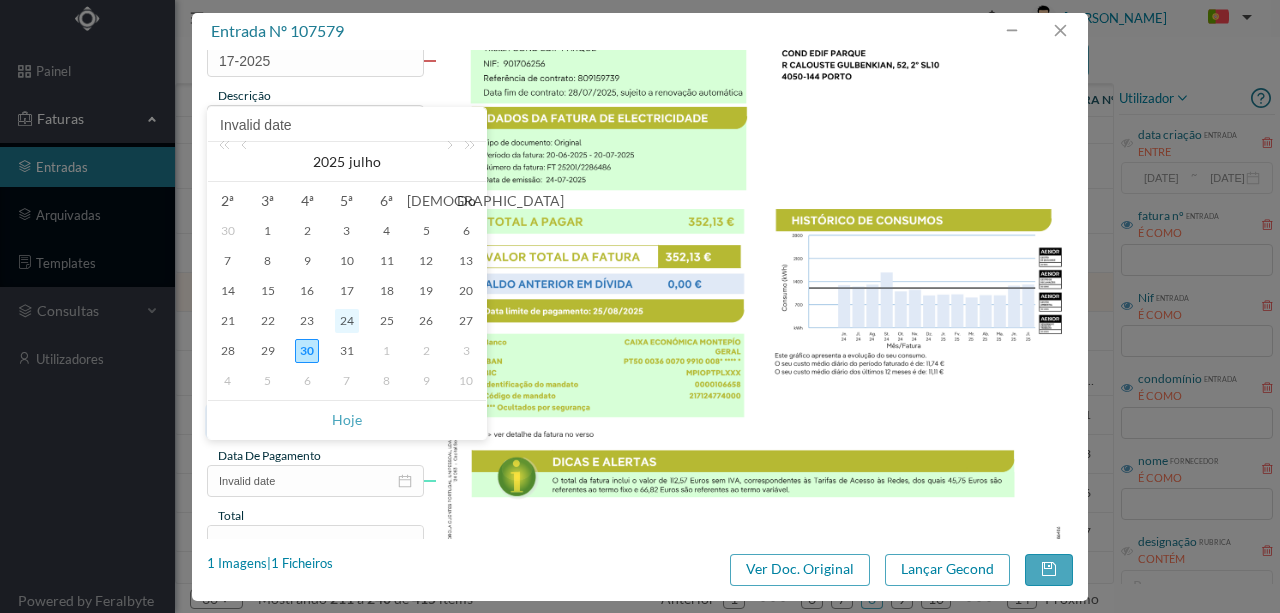 type on "[DATE]" 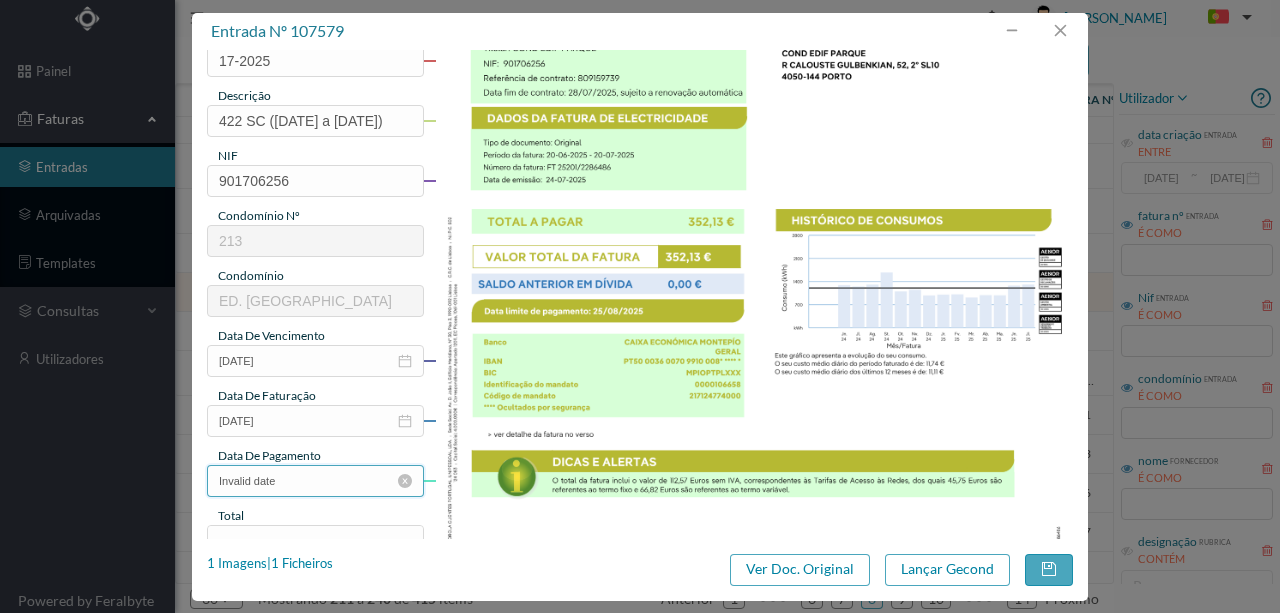 click on "Invalid date" at bounding box center [315, 481] 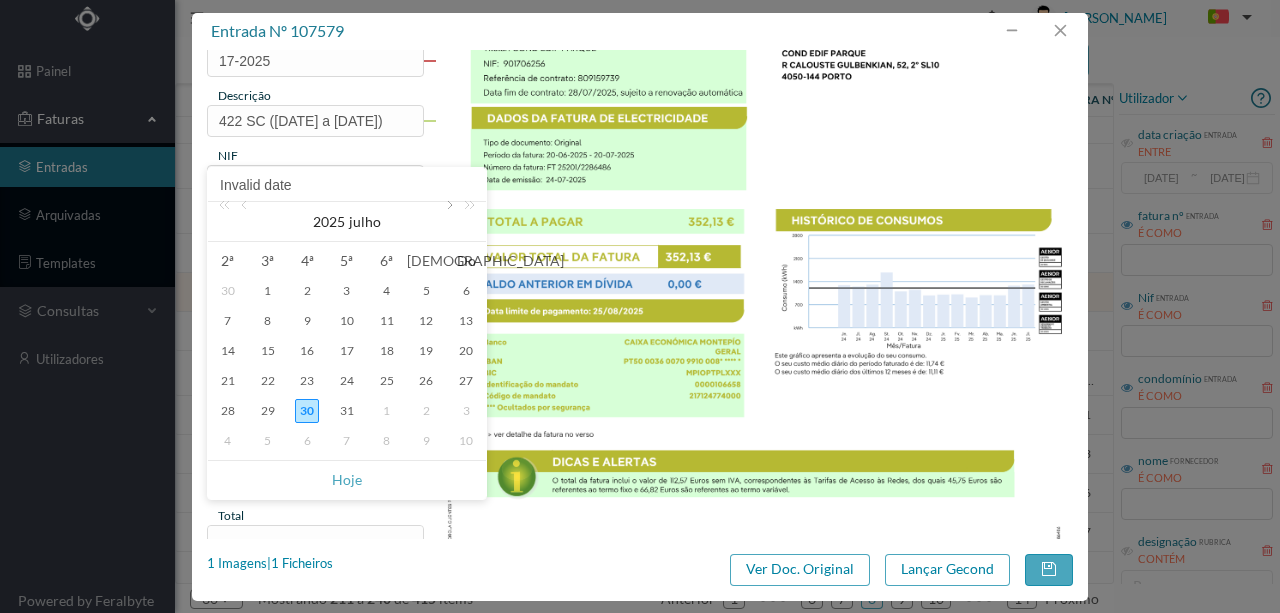 click at bounding box center (448, 222) 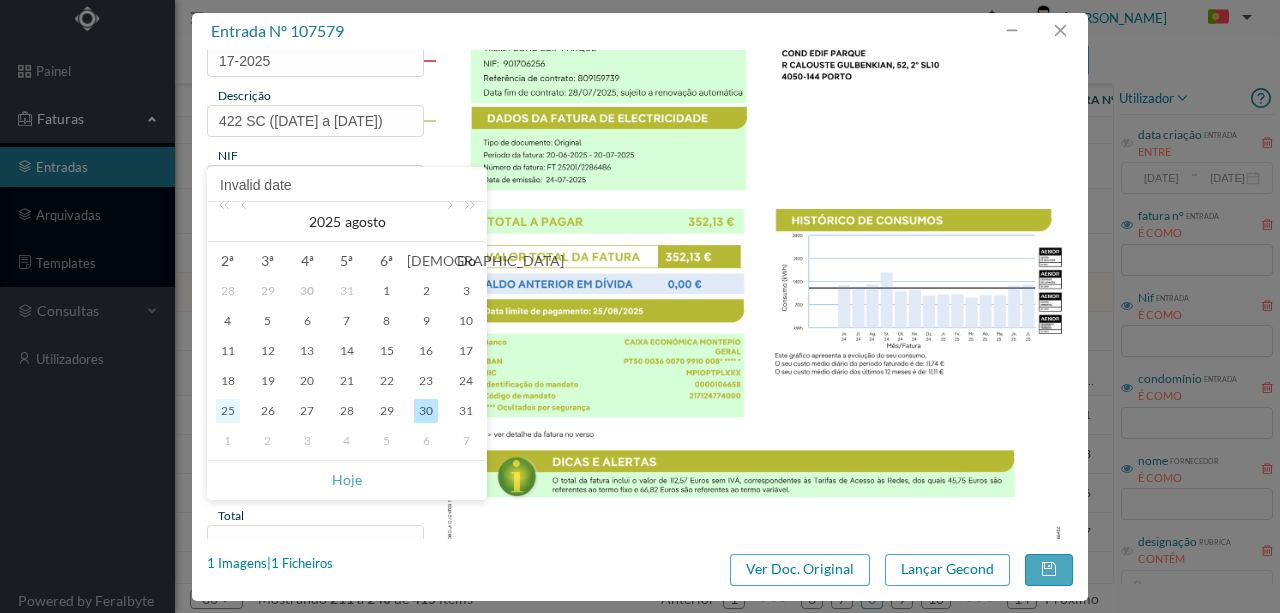 click on "25" at bounding box center [228, 411] 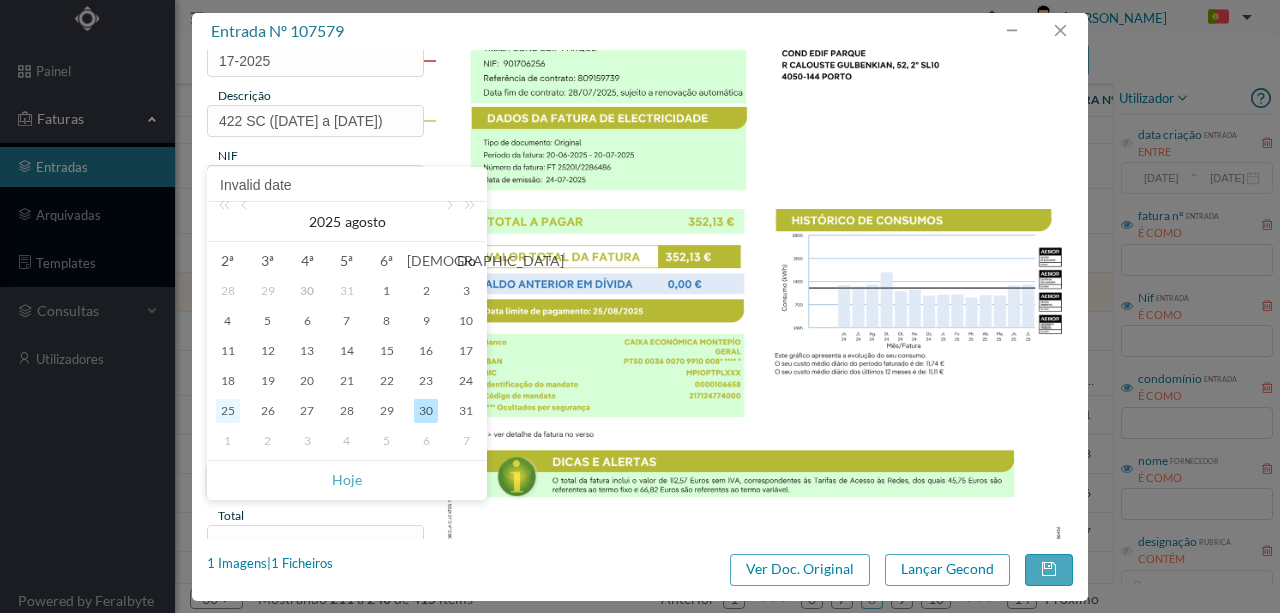 type on "[DATE]" 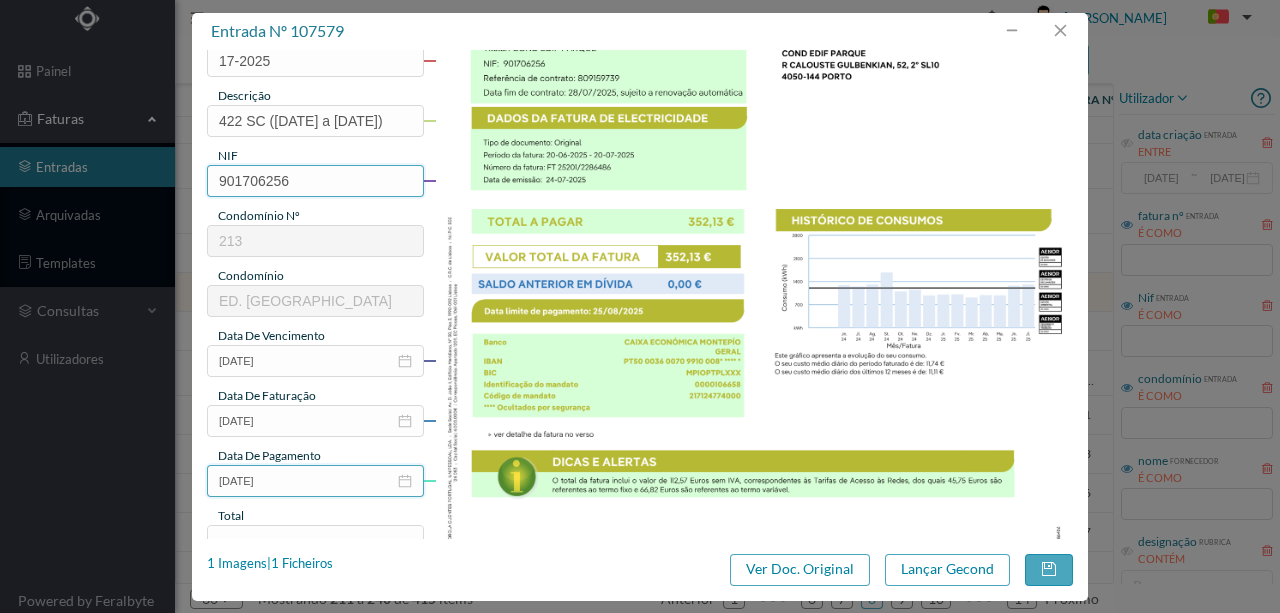 scroll, scrollTop: 266, scrollLeft: 0, axis: vertical 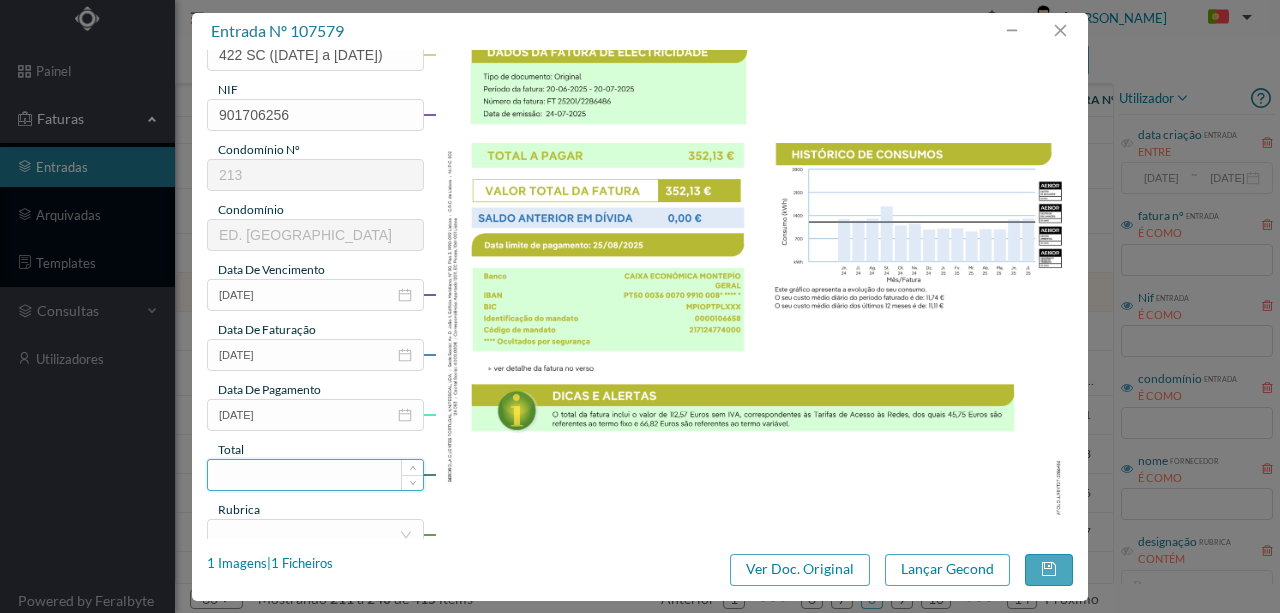 click at bounding box center [315, 475] 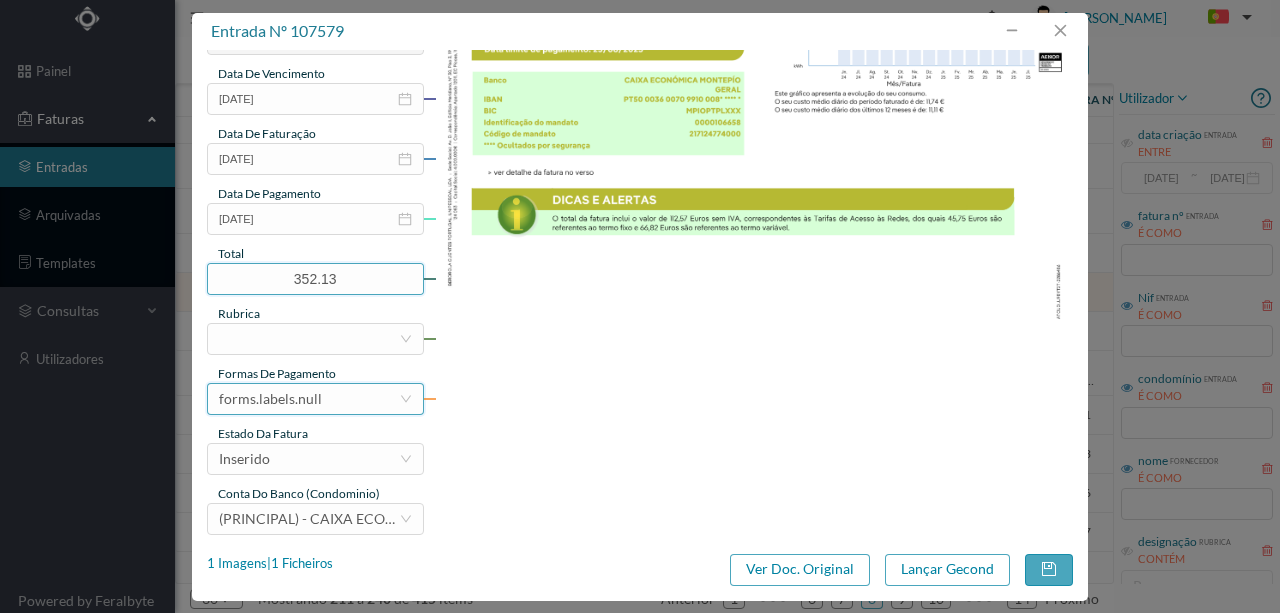 scroll, scrollTop: 466, scrollLeft: 0, axis: vertical 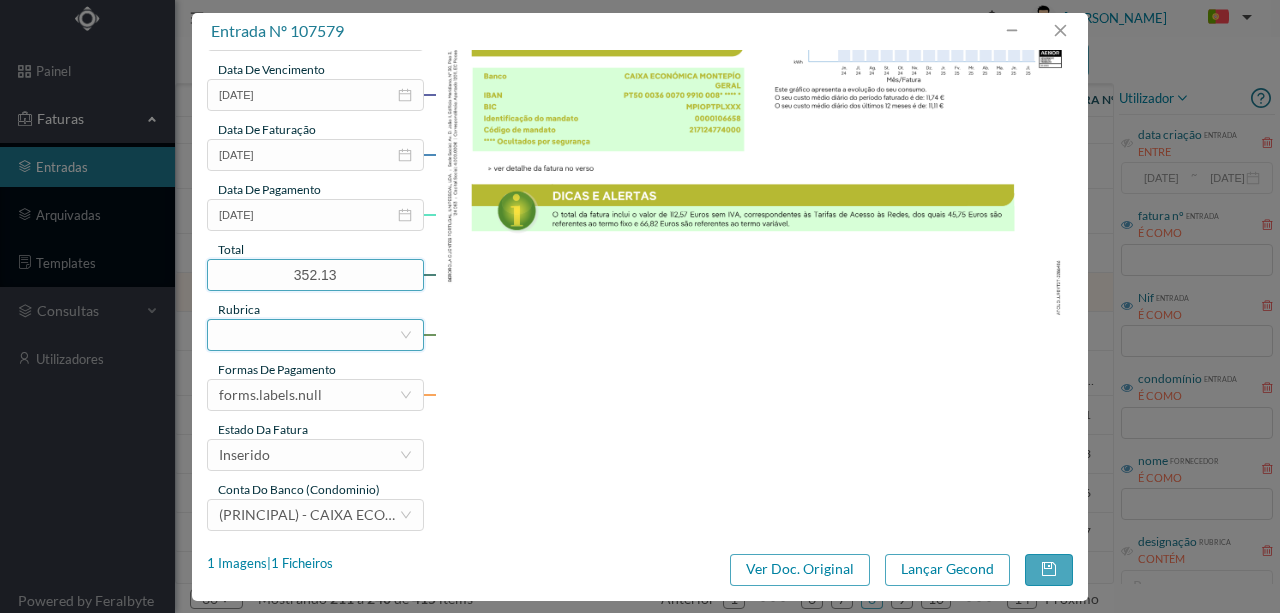 type on "352.13" 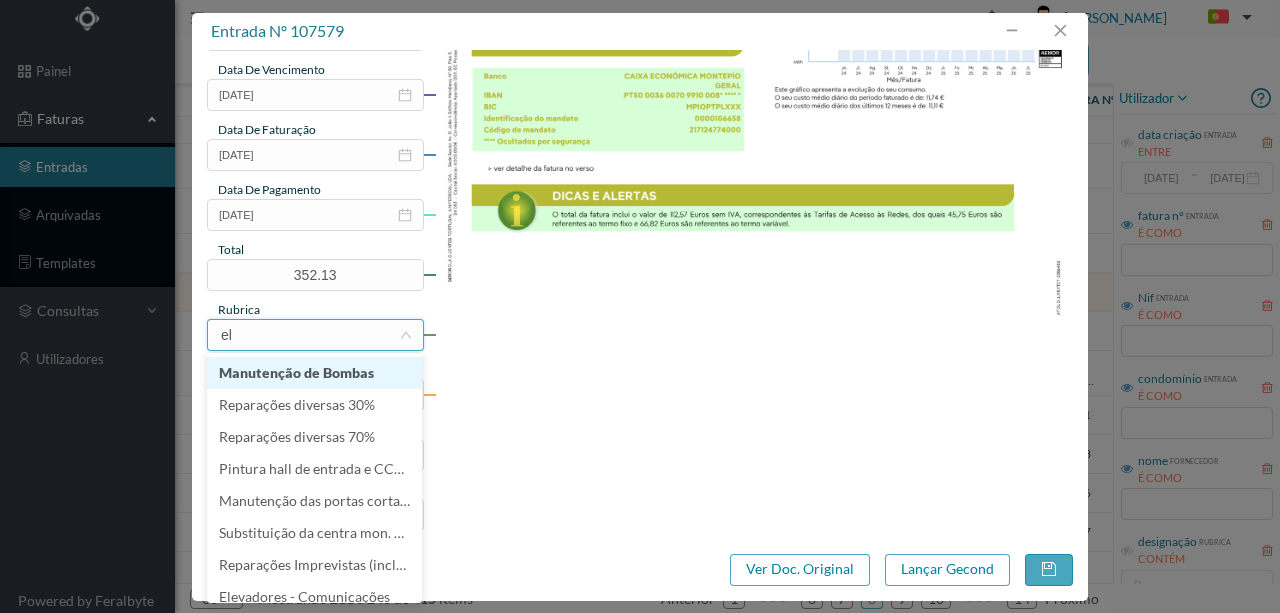 type on "ele" 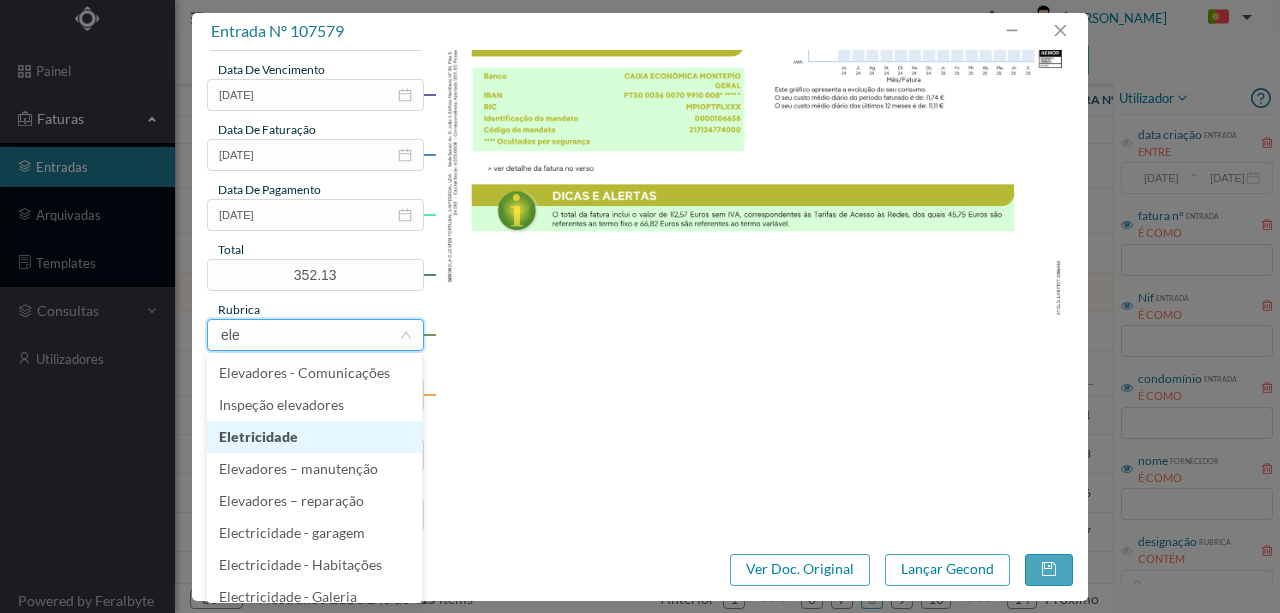 click on "Eletricidade" at bounding box center [314, 437] 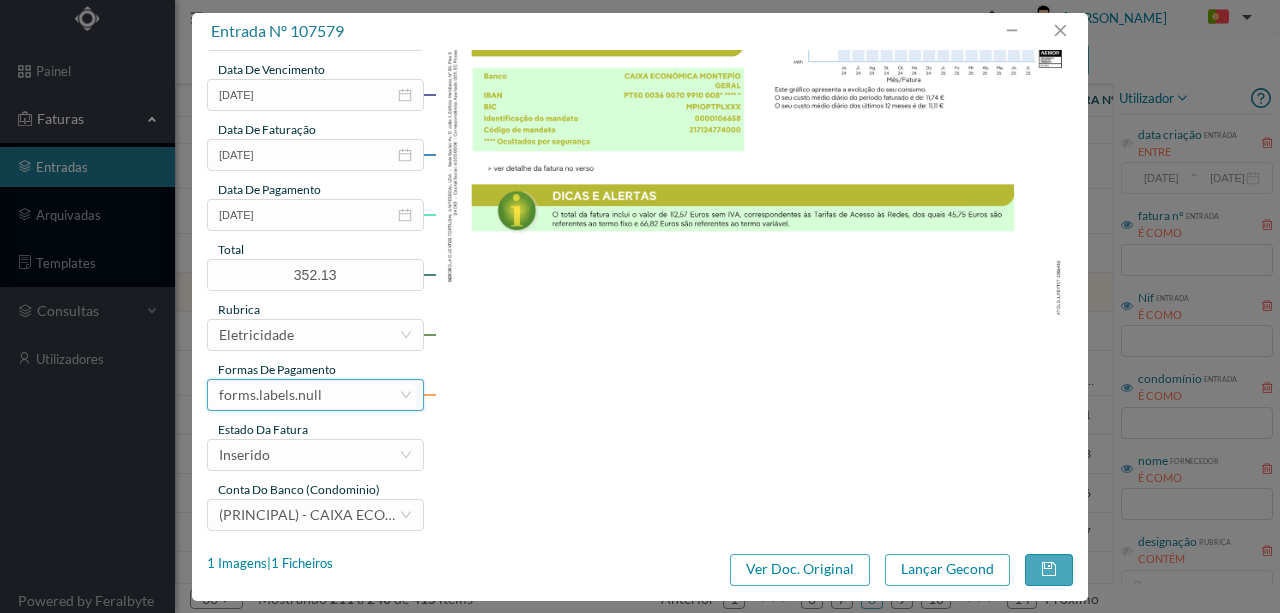 click on "forms.labels.null" at bounding box center [270, 395] 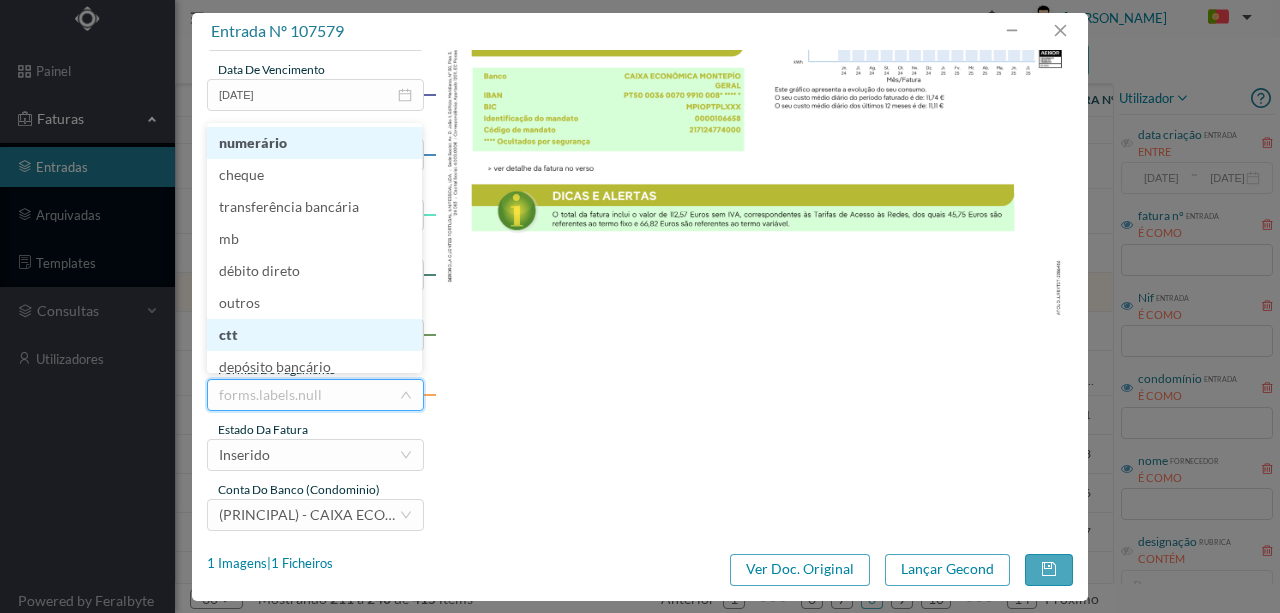 scroll, scrollTop: 10, scrollLeft: 0, axis: vertical 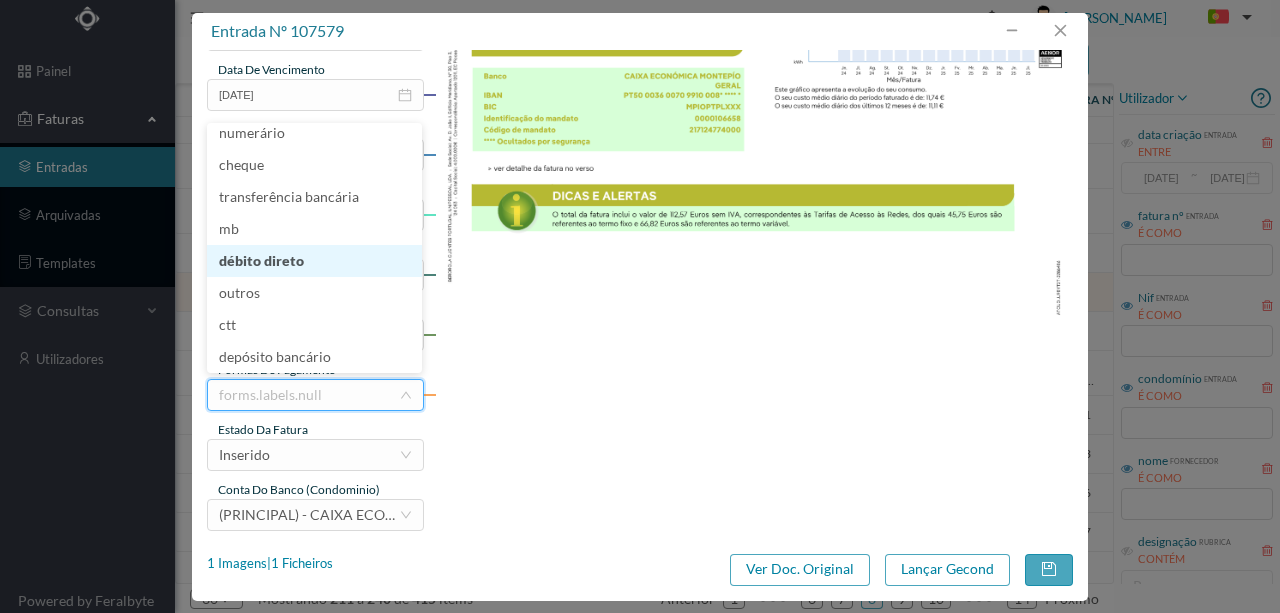 click on "débito direto" at bounding box center [314, 261] 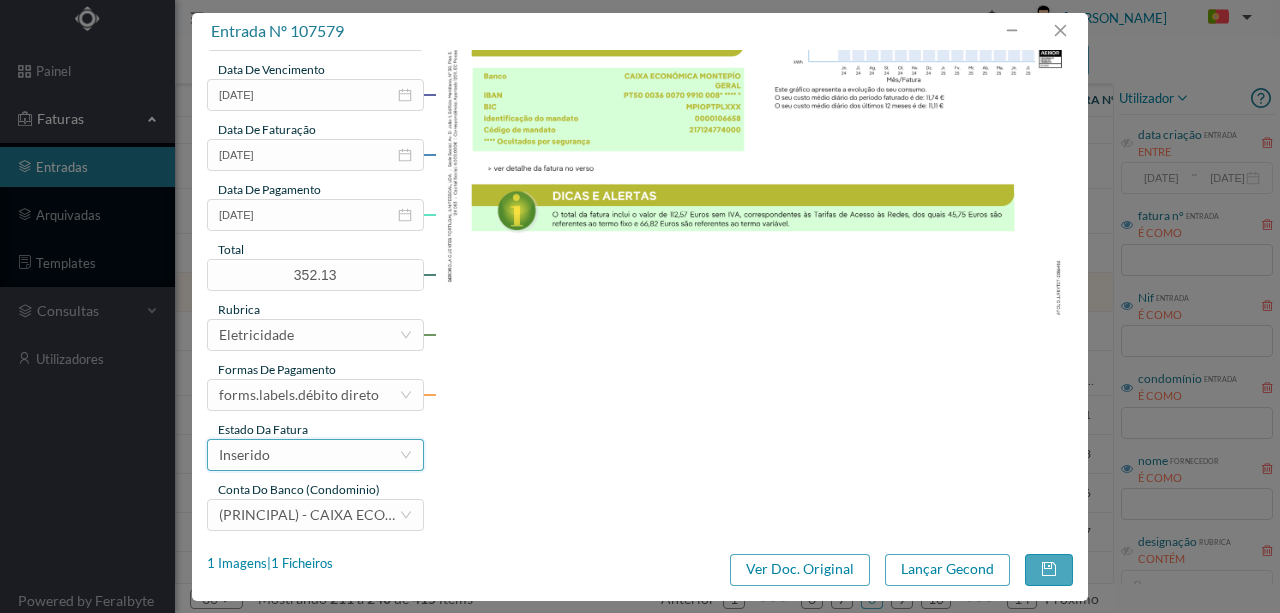 click on "Inserido" at bounding box center [309, 455] 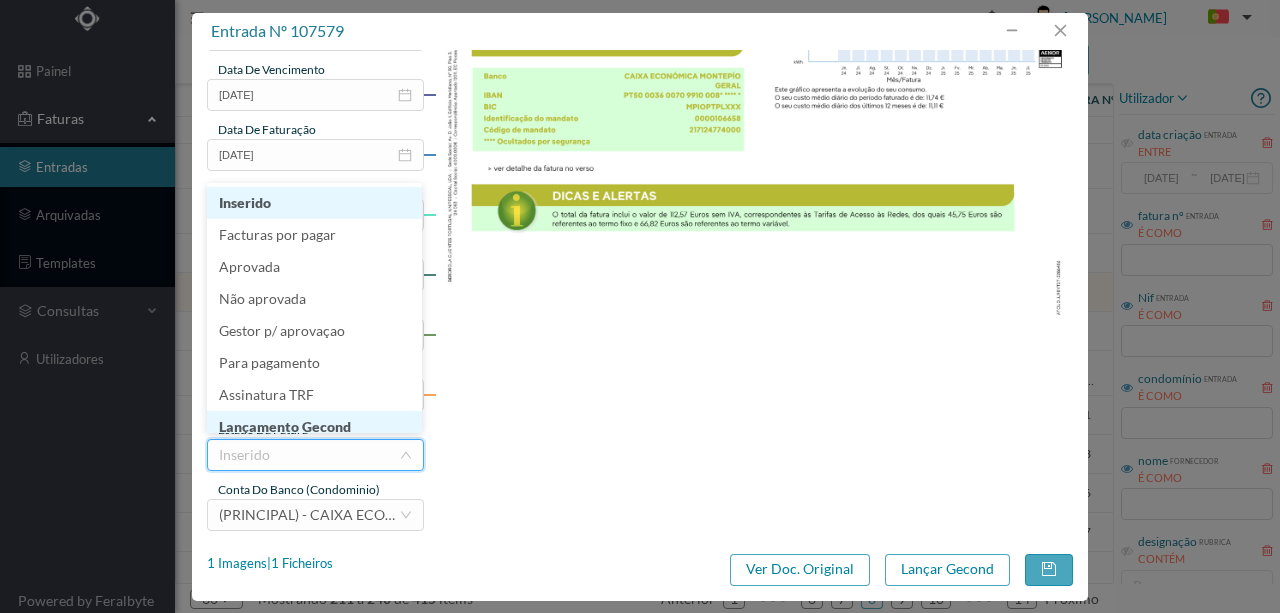 scroll, scrollTop: 10, scrollLeft: 0, axis: vertical 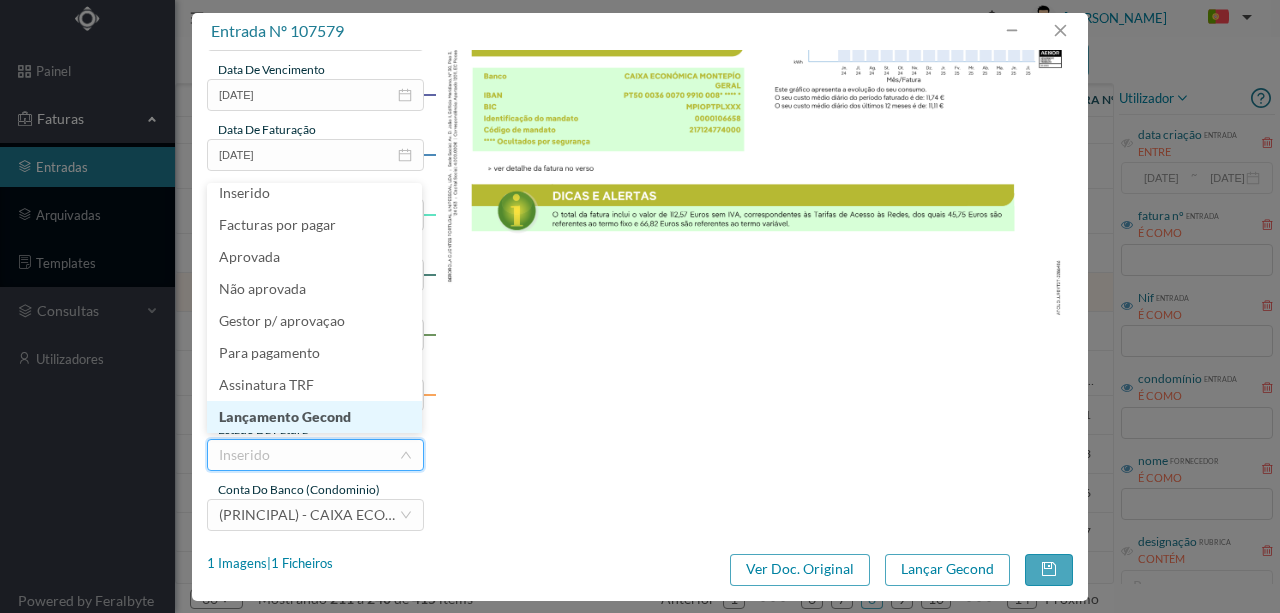 click on "Lançamento Gecond" at bounding box center (314, 417) 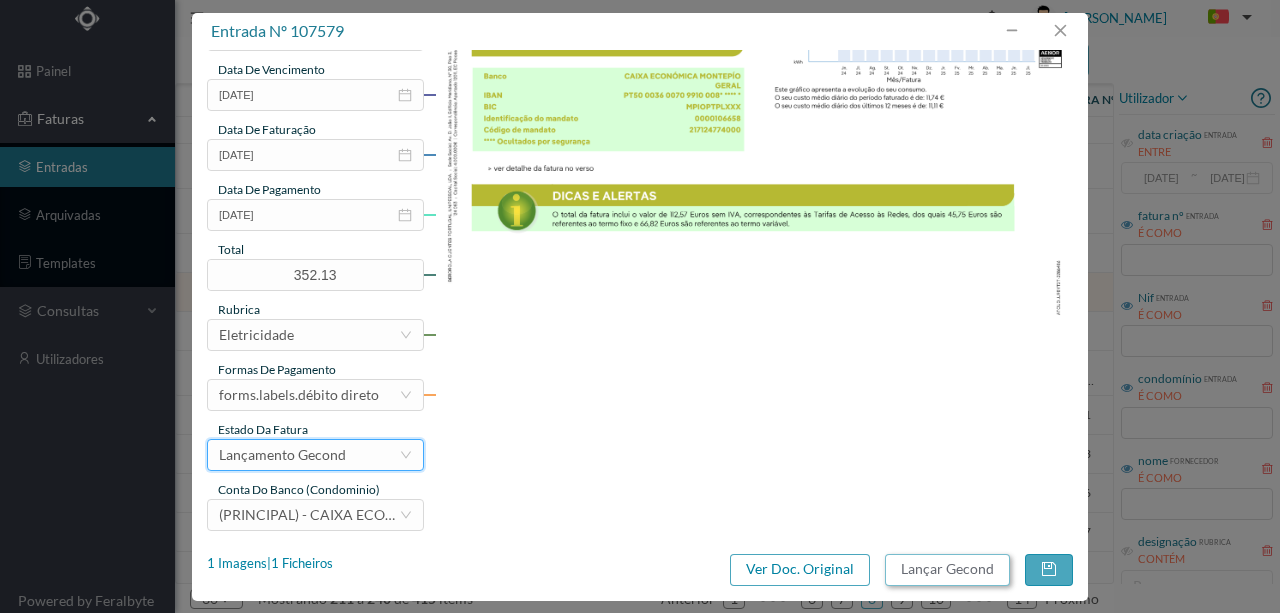 click on "Lançar Gecond" at bounding box center (947, 570) 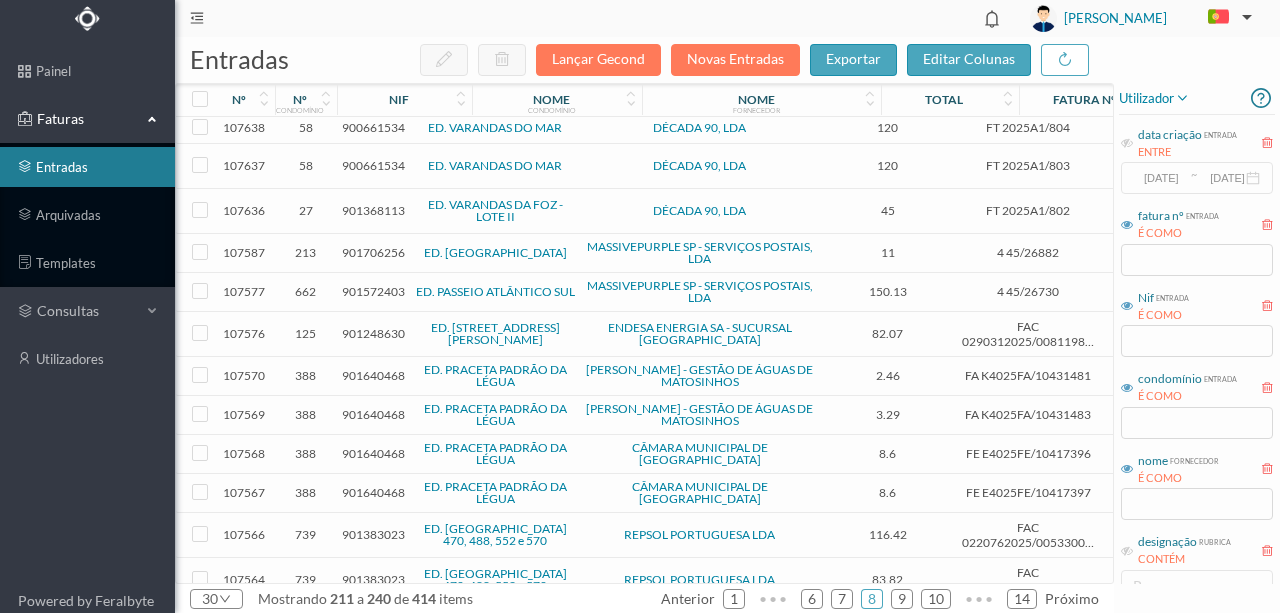click on "901248630" at bounding box center (373, 333) 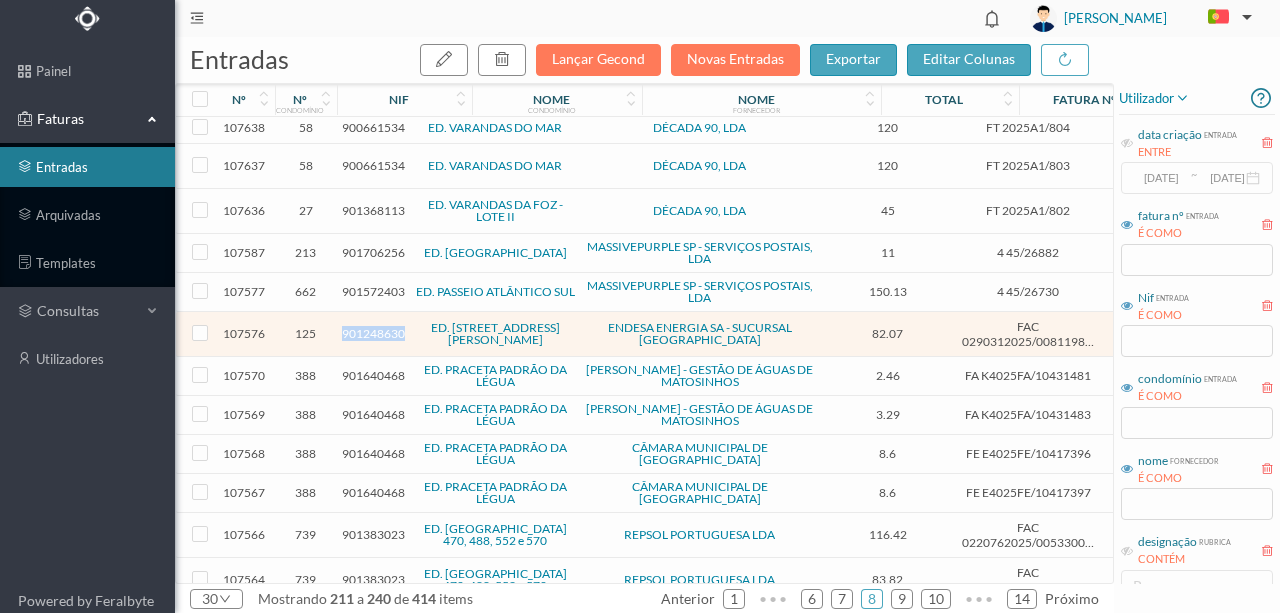 click on "901248630" at bounding box center (373, 333) 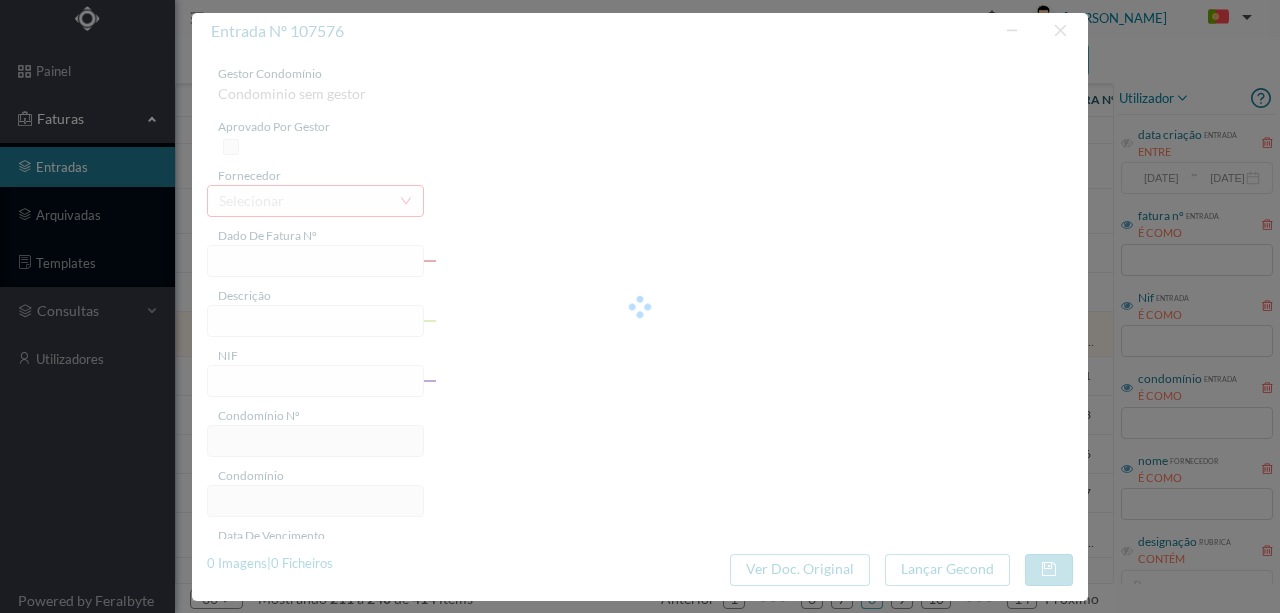 type on "FAC 0290312025/0081198232" 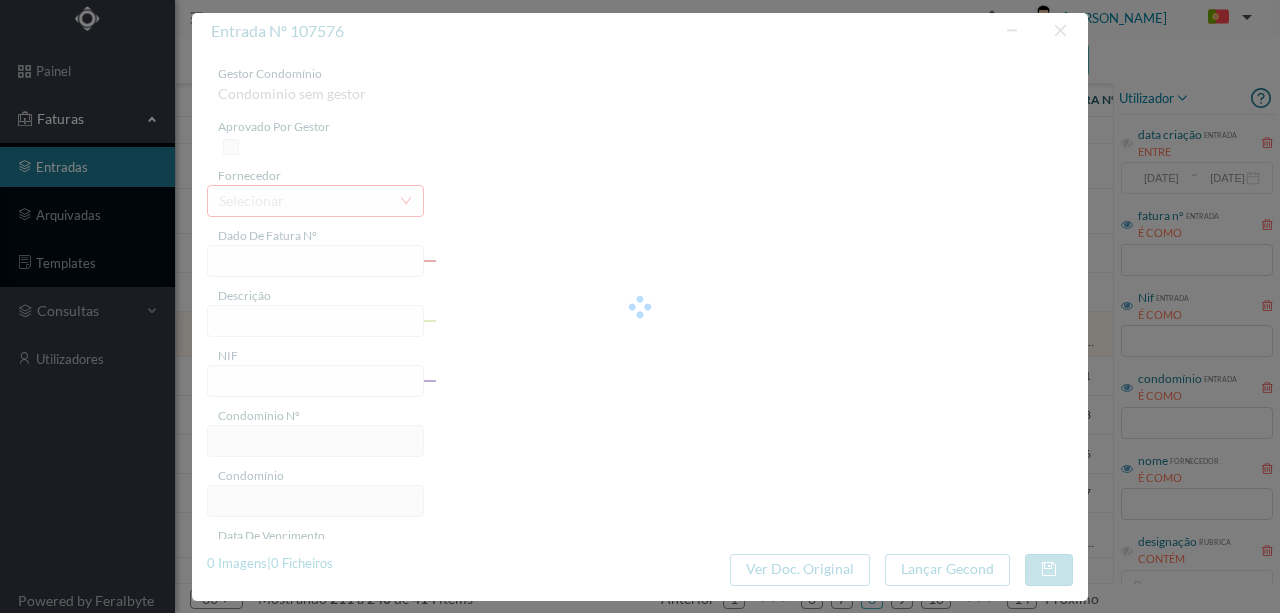 type on "[STREET_ADDRESS][PERSON_NAME]" 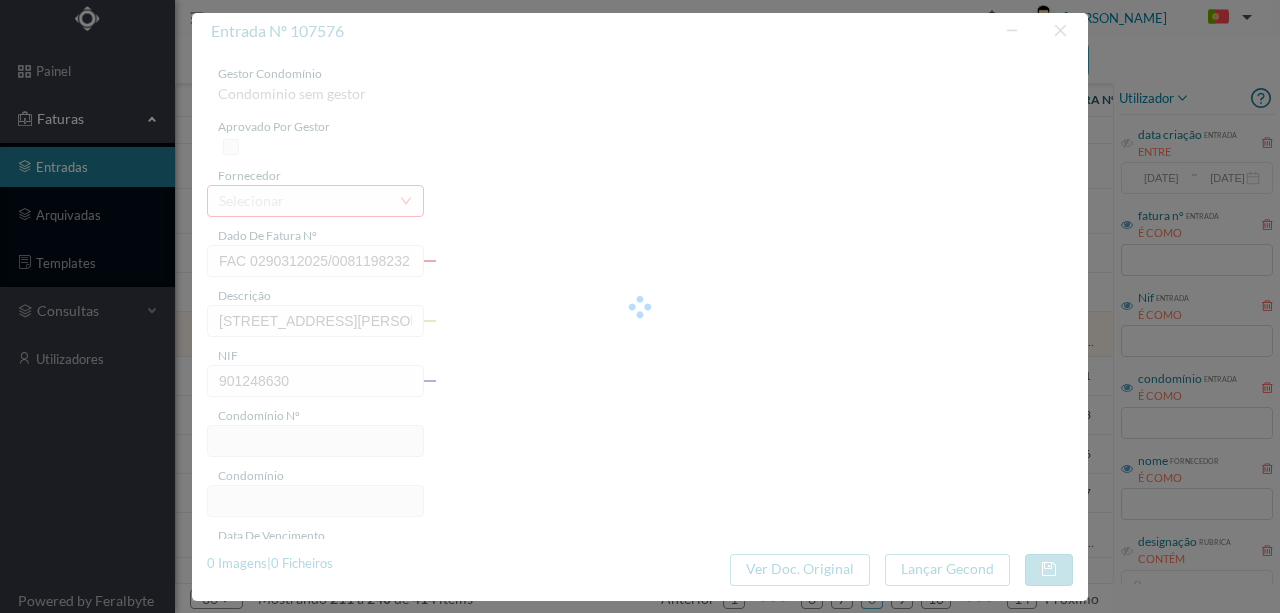 type on "125" 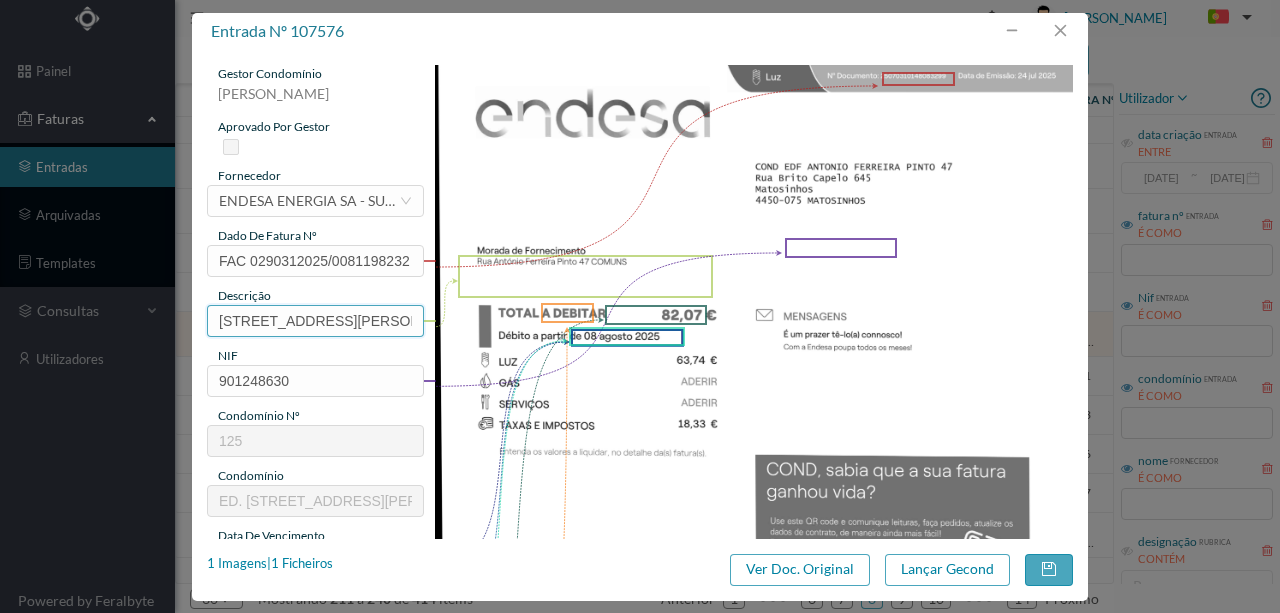 scroll, scrollTop: 0, scrollLeft: 58, axis: horizontal 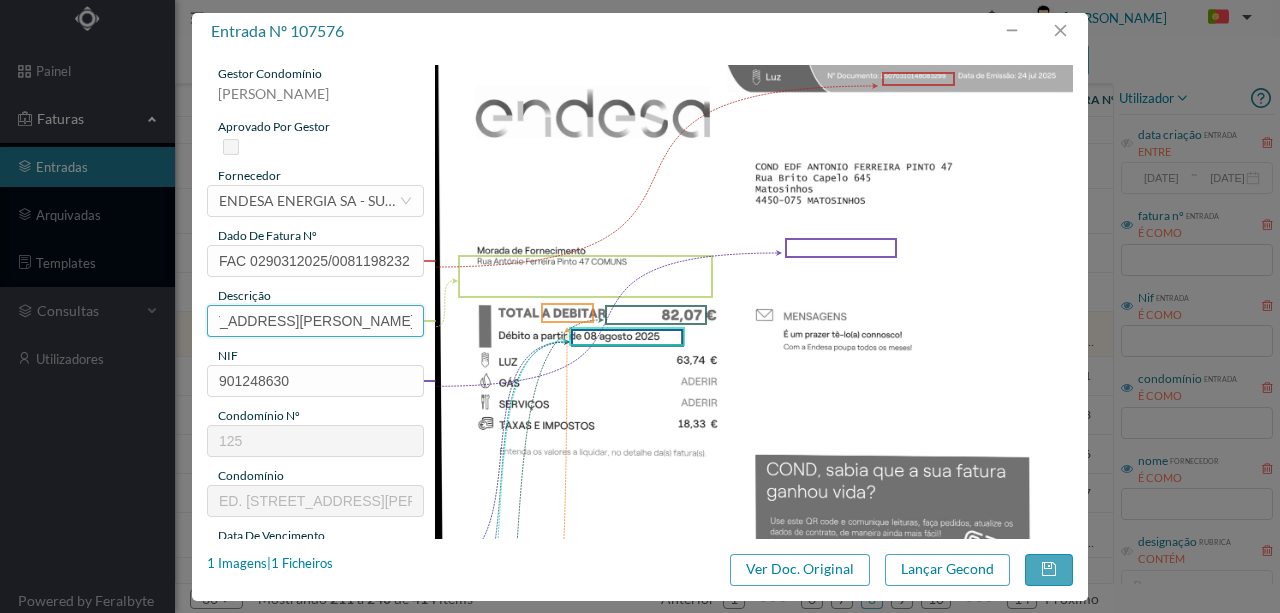drag, startPoint x: 216, startPoint y: 317, endPoint x: 846, endPoint y: 325, distance: 630.0508 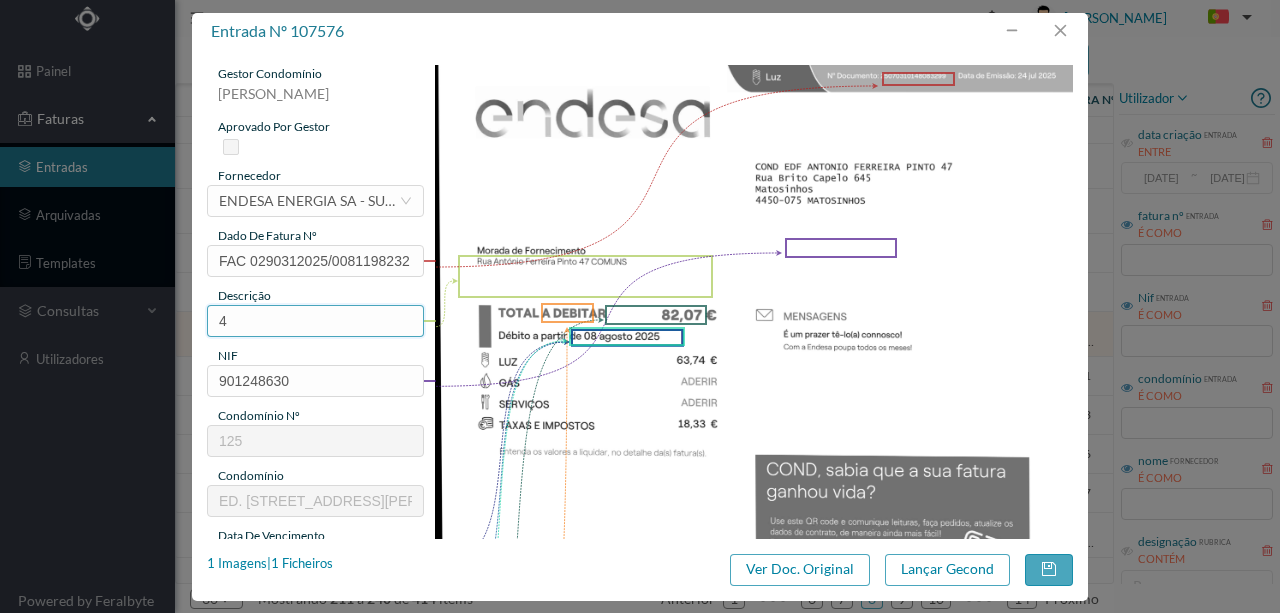 scroll, scrollTop: 0, scrollLeft: 0, axis: both 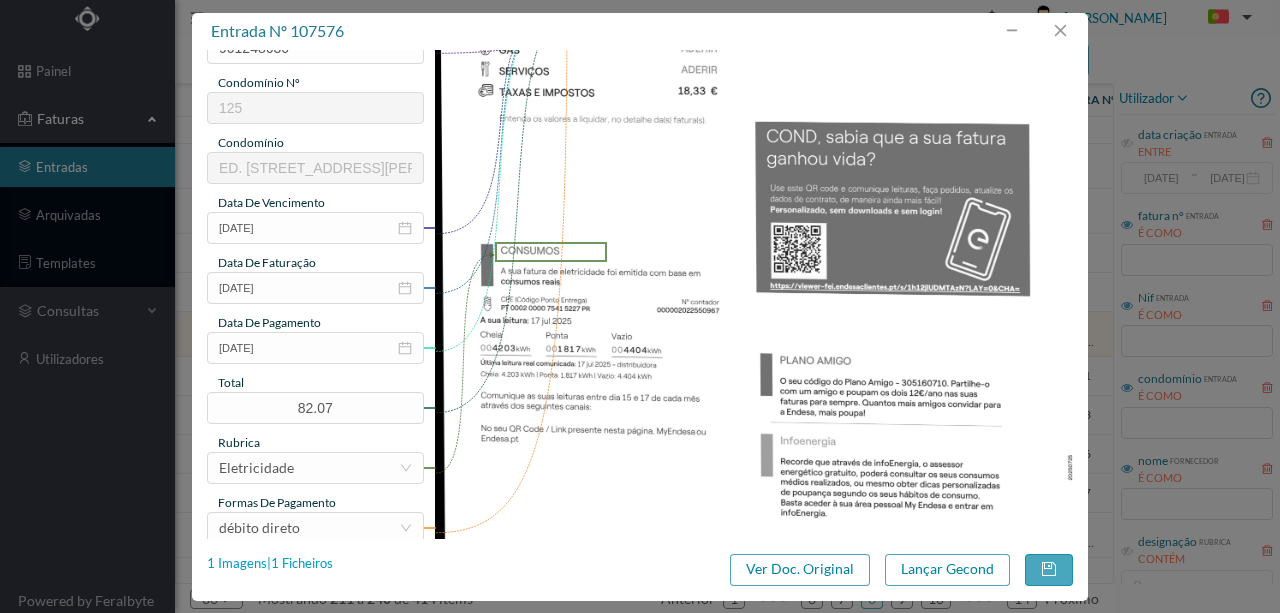 click on "1   Imagens  |  1   Ficheiros" at bounding box center (270, 564) 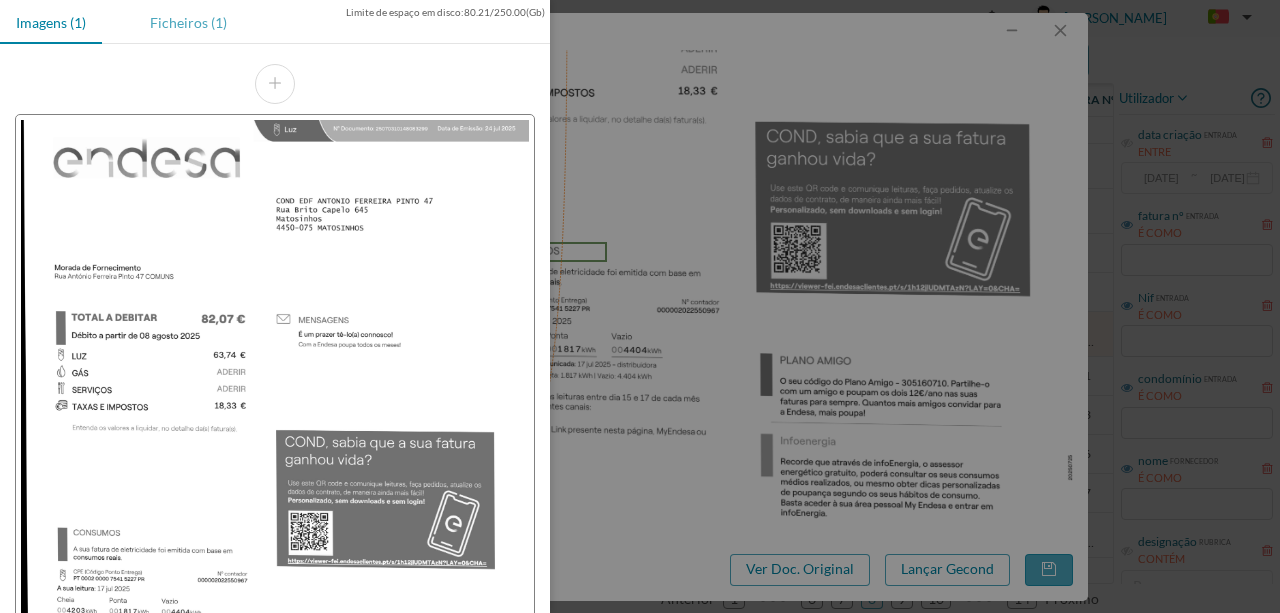 click on "Ficheiros (1)" at bounding box center [188, 22] 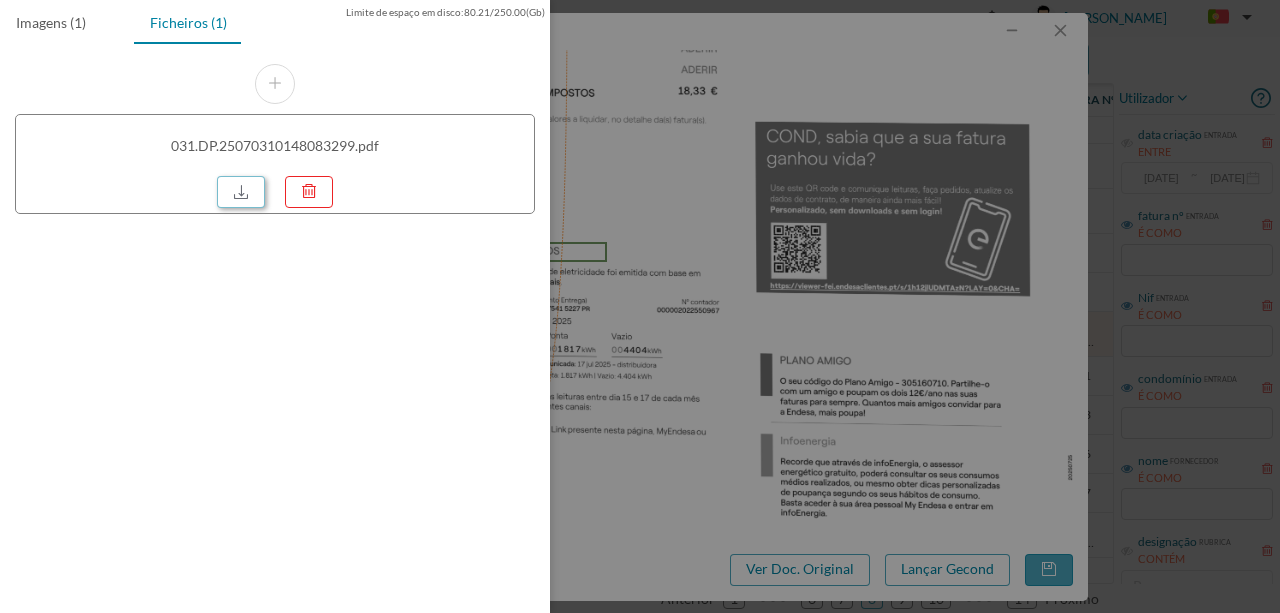 click at bounding box center (241, 192) 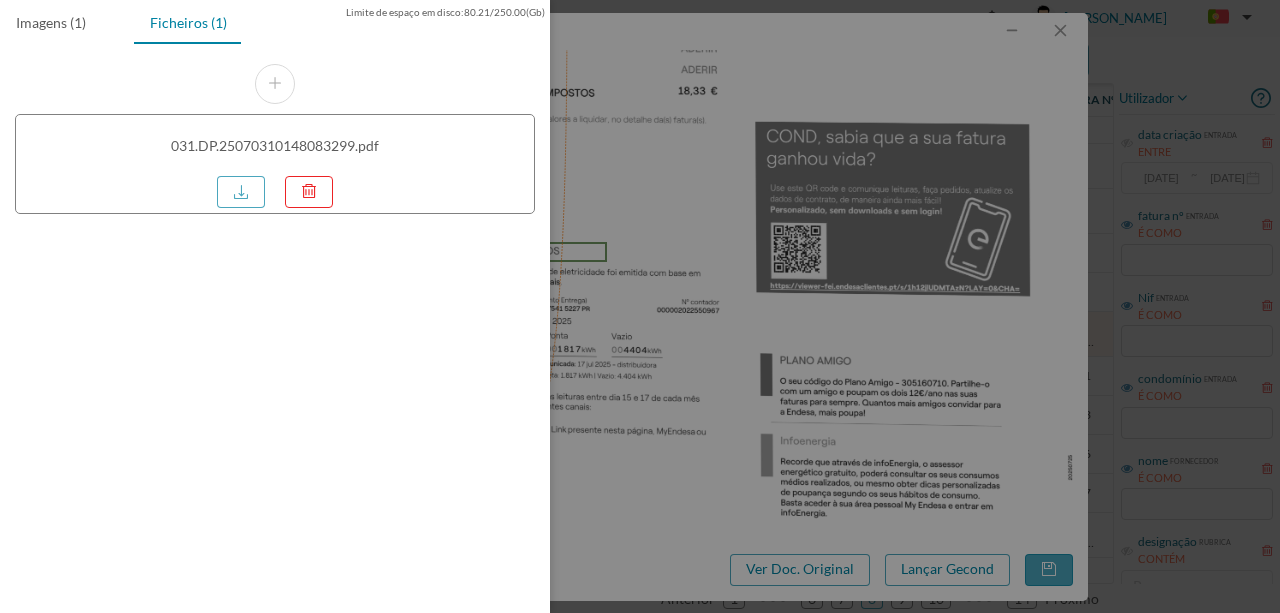 click at bounding box center [640, 306] 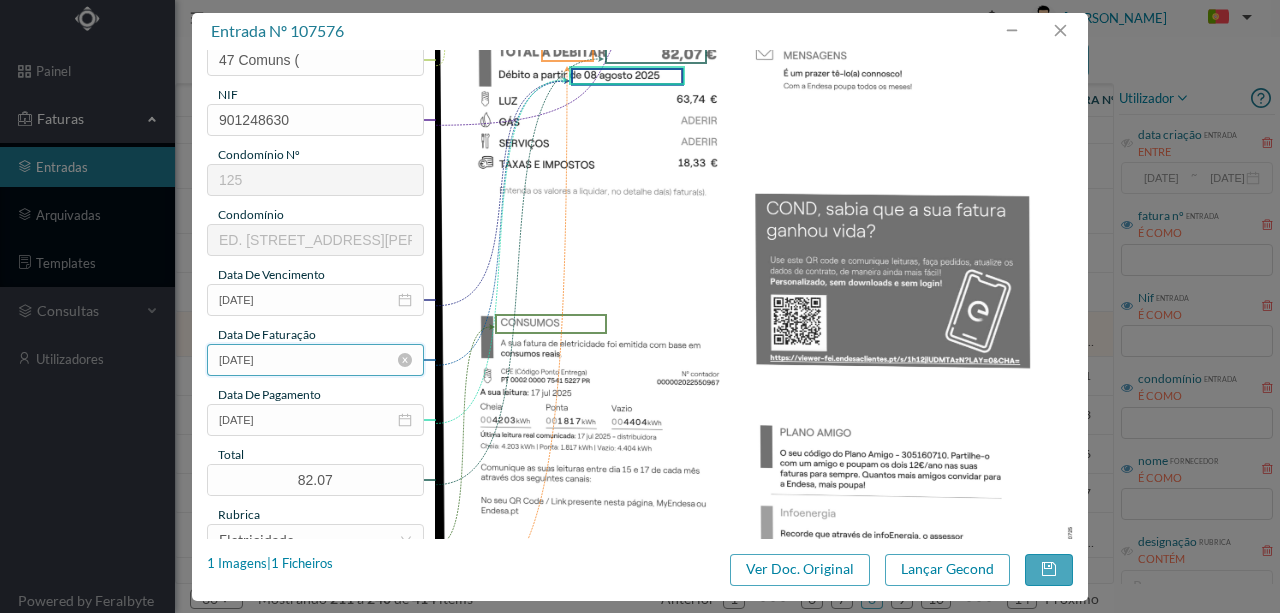 scroll, scrollTop: 133, scrollLeft: 0, axis: vertical 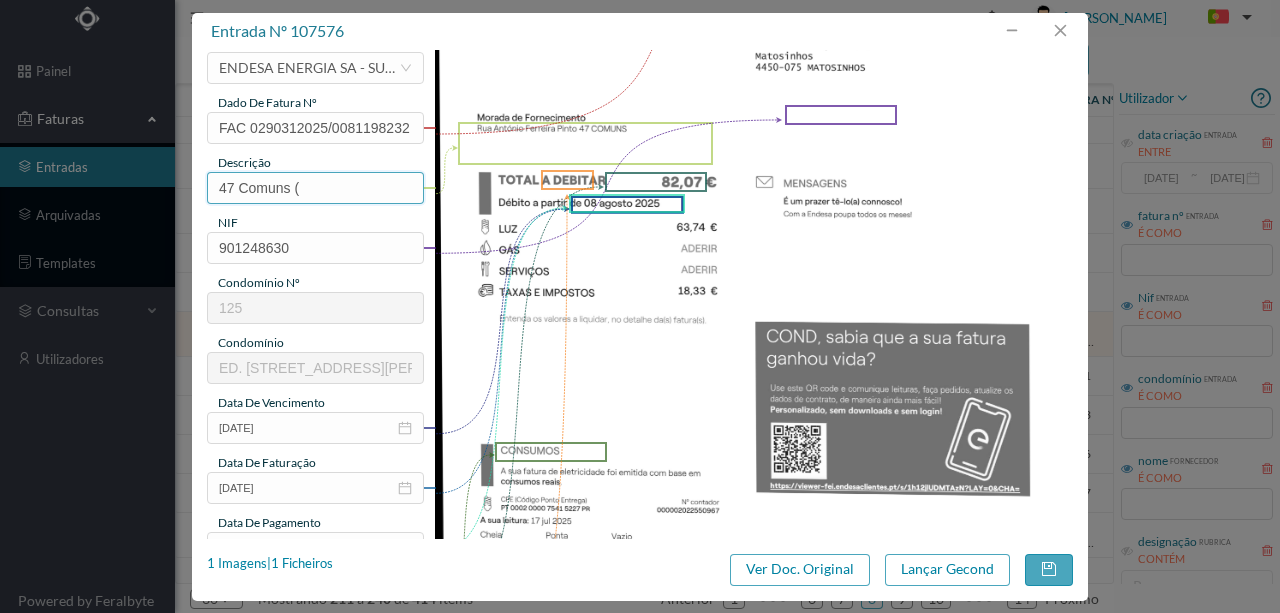 click on "47 Comuns (" at bounding box center [315, 188] 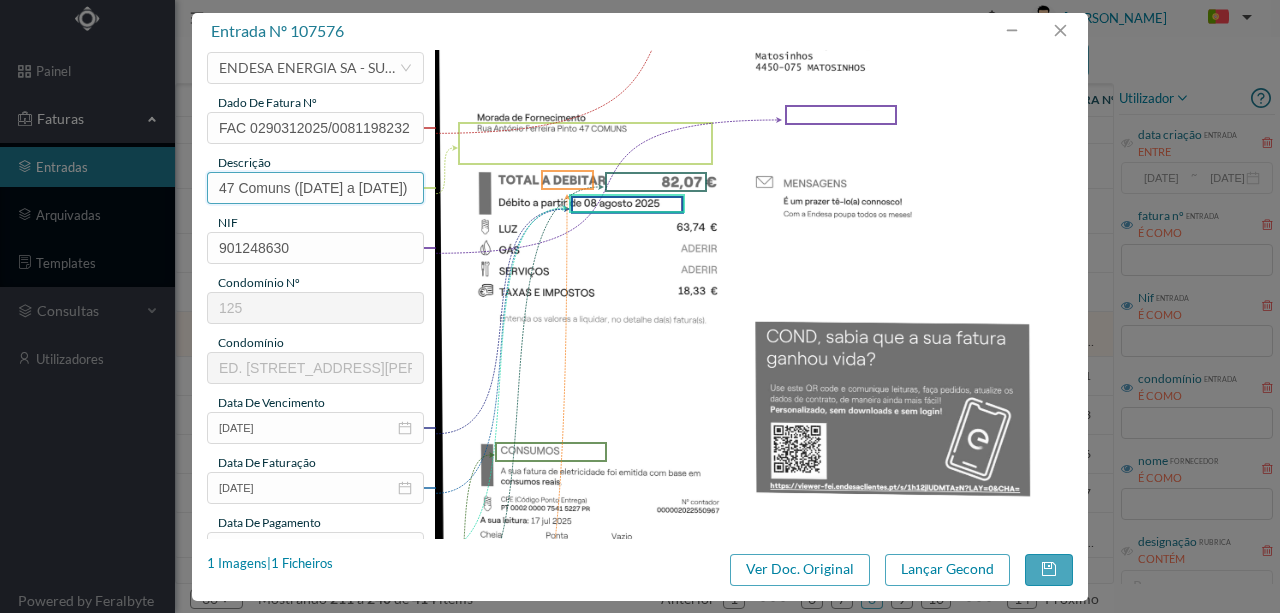 scroll, scrollTop: 0, scrollLeft: 48, axis: horizontal 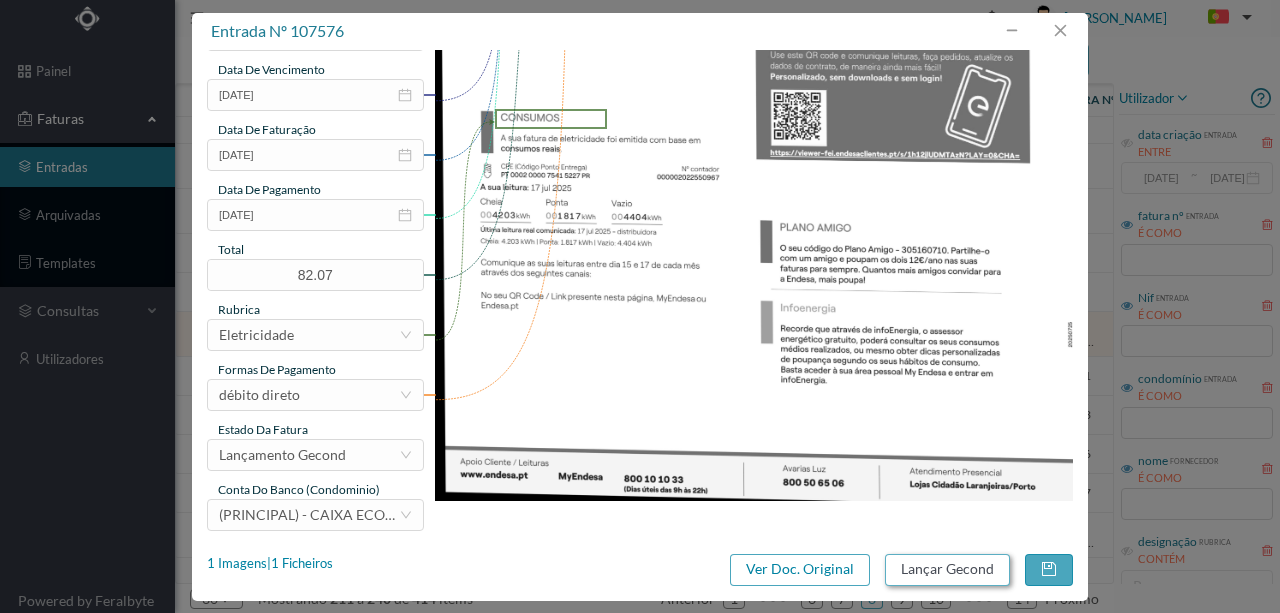 type on "47 Comuns ([DATE] a [DATE])" 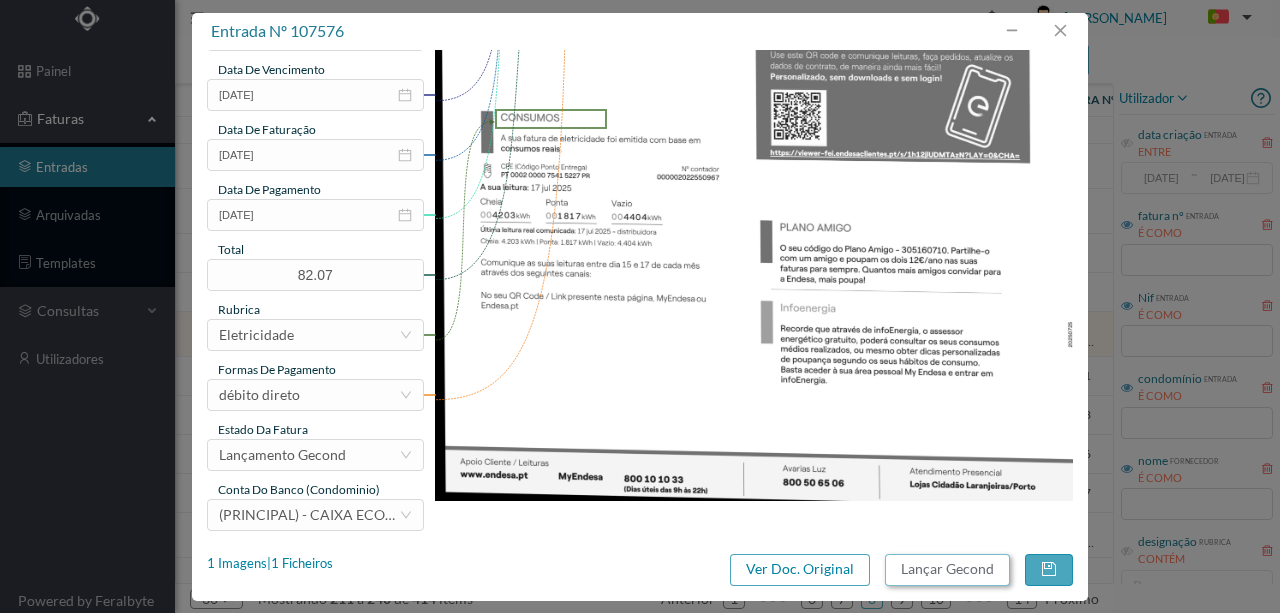 click on "Lançar Gecond" at bounding box center (947, 570) 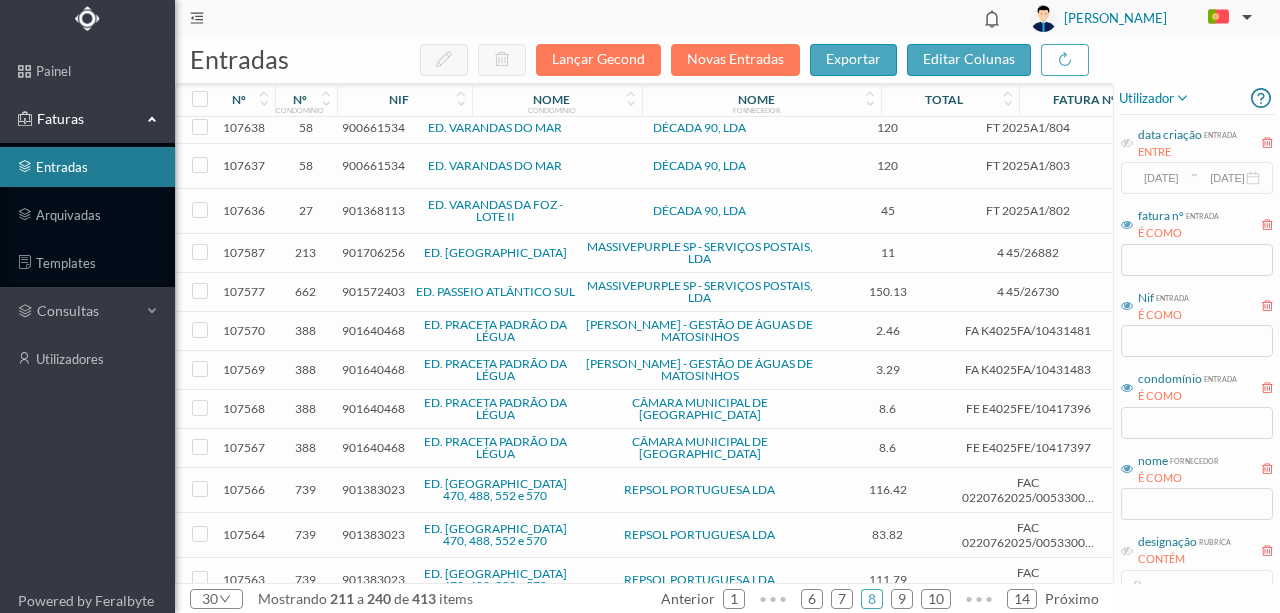 click on "901640468" at bounding box center [373, 330] 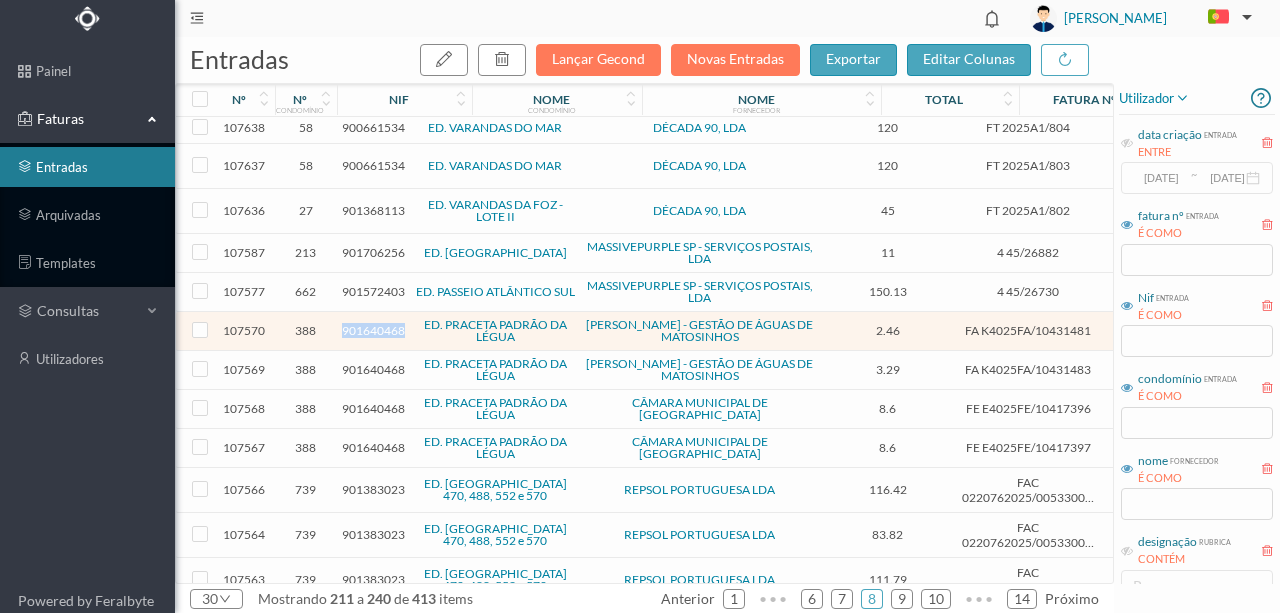 click on "901640468" at bounding box center (373, 330) 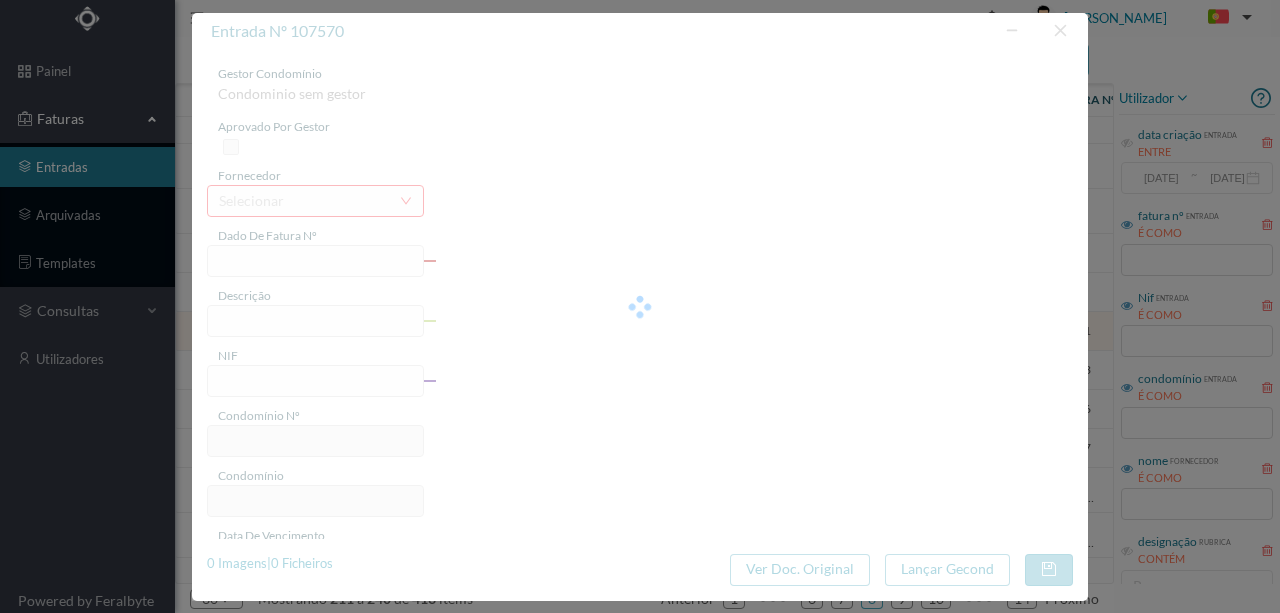 type on "FA K4025FA/10431481" 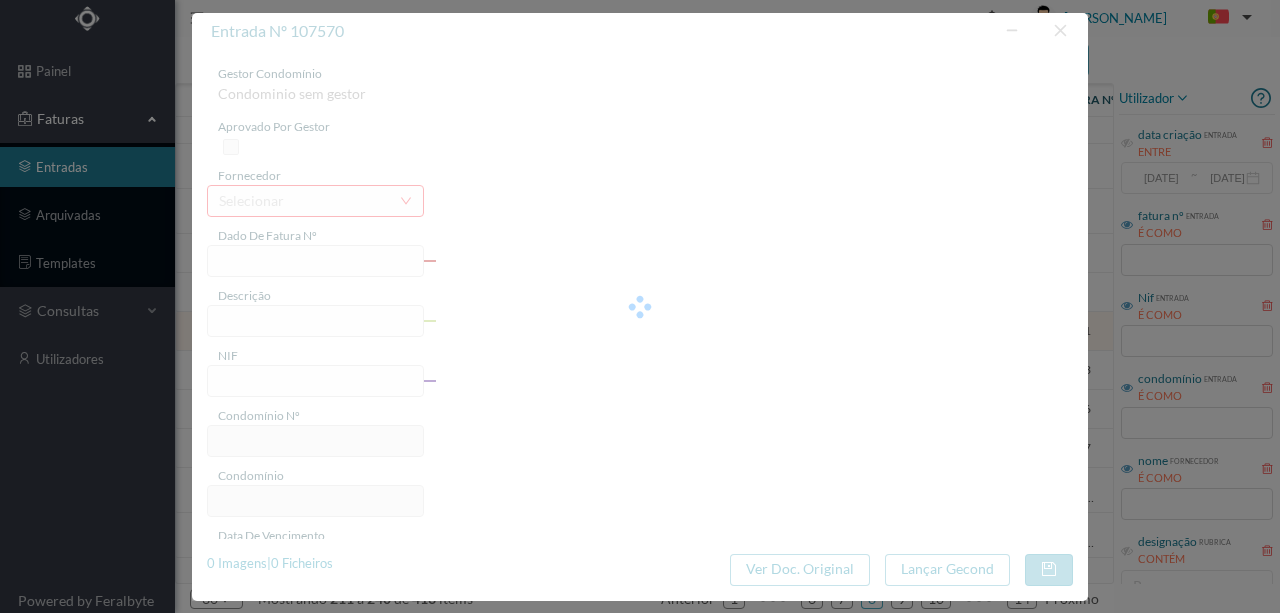 type on "Período de faturação: 24.05.2025 a 22.07.2025" 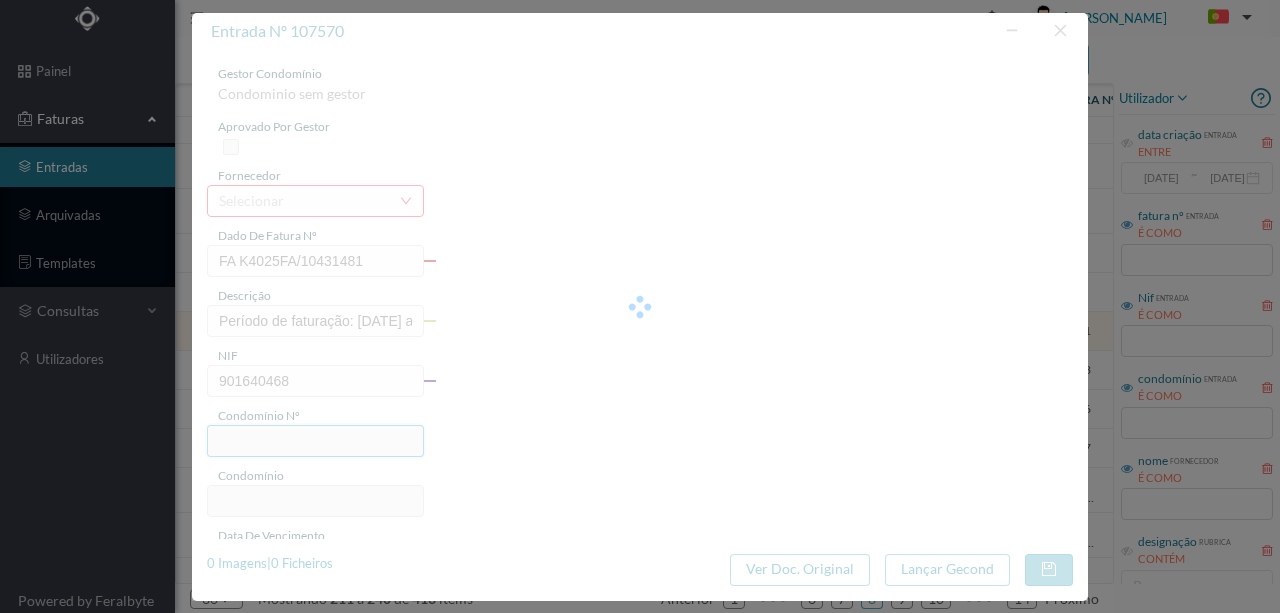 type on "388" 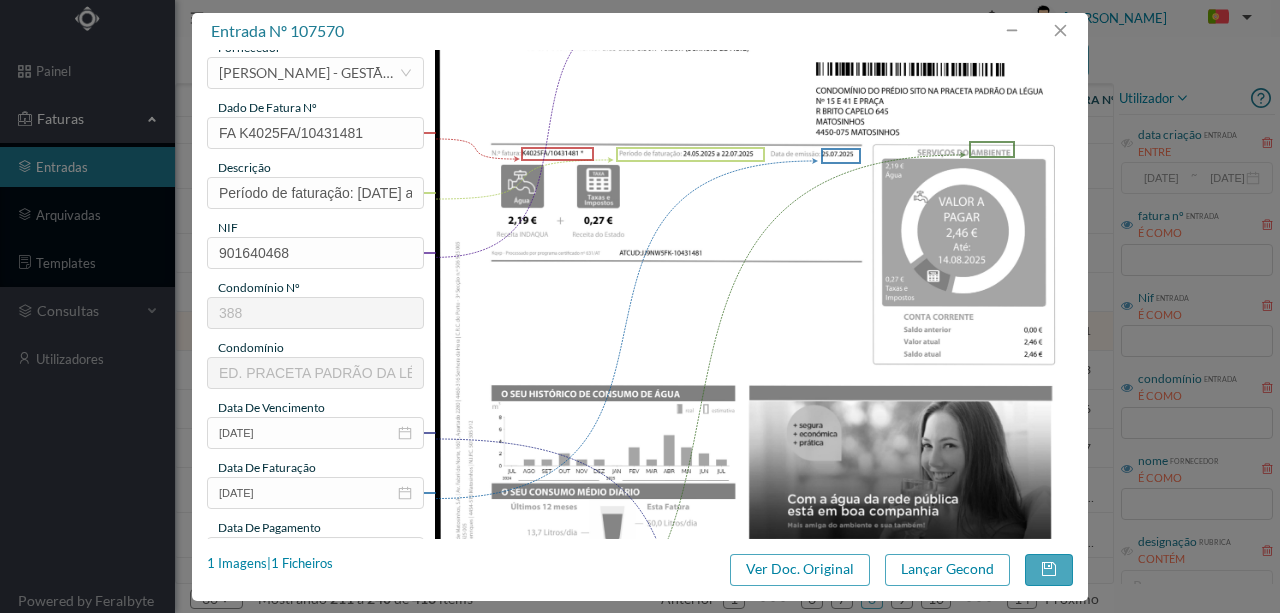 scroll, scrollTop: 133, scrollLeft: 0, axis: vertical 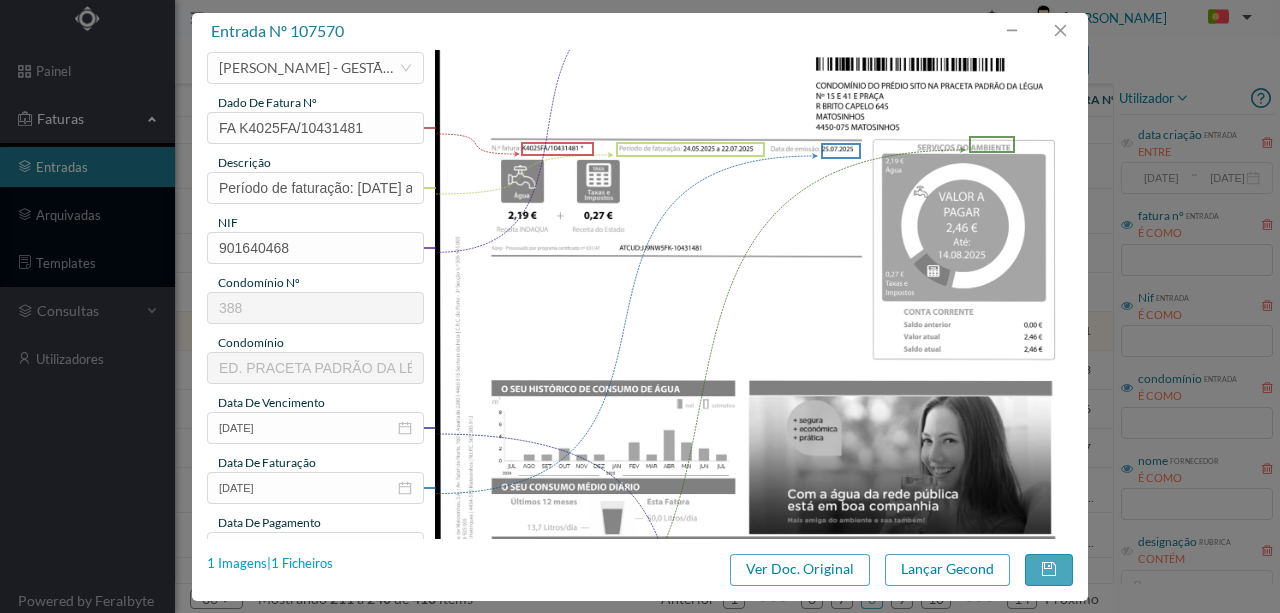 click on "1   Imagens  |  1   Ficheiros" at bounding box center (270, 564) 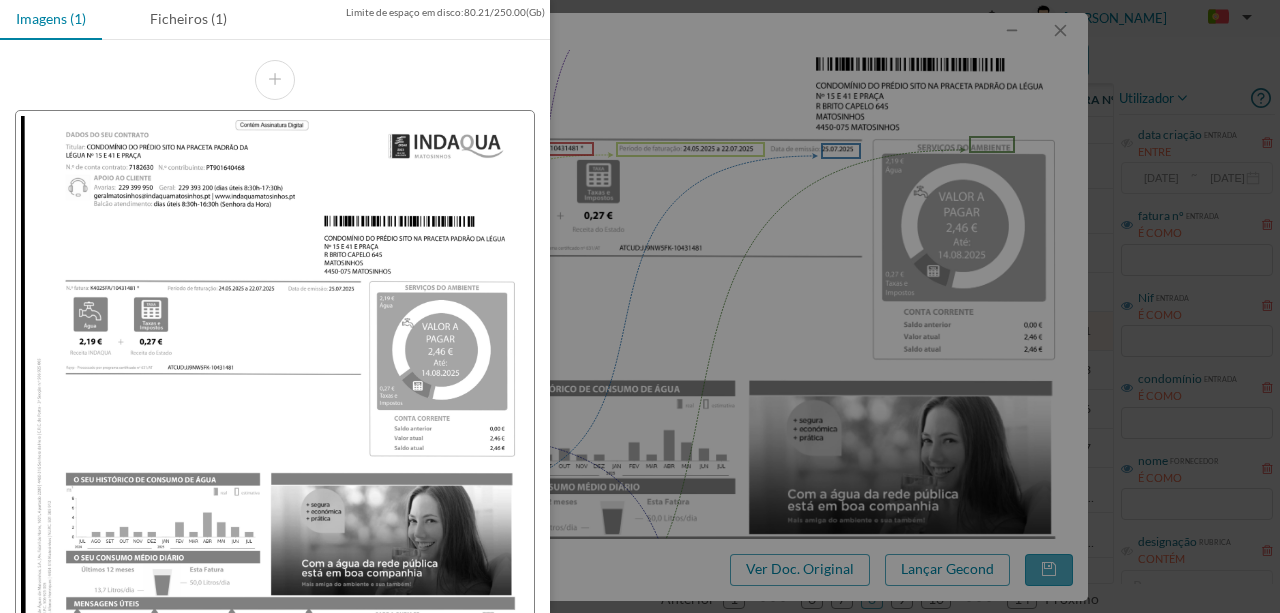 scroll, scrollTop: 0, scrollLeft: 0, axis: both 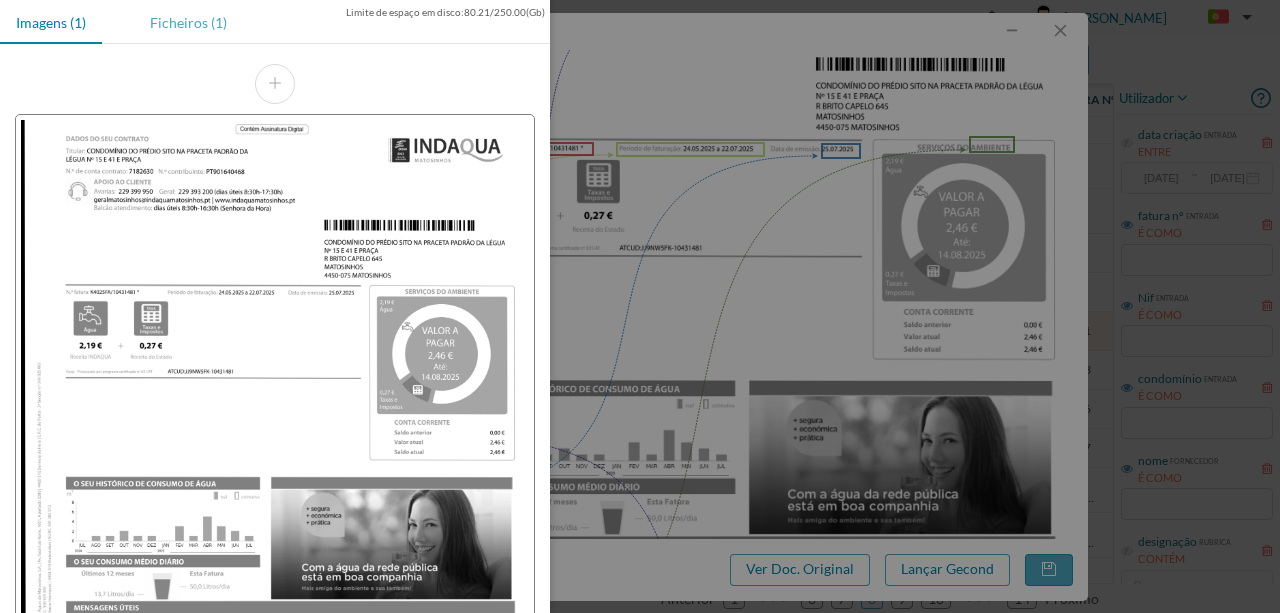 click on "Ficheiros (1)" at bounding box center (188, 22) 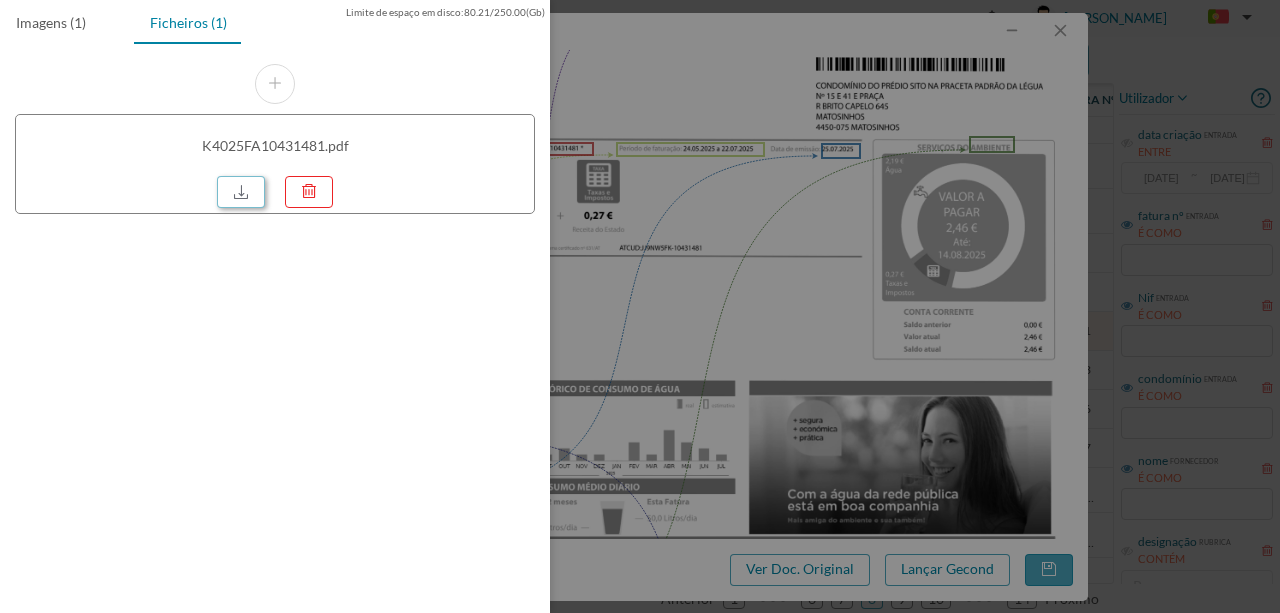 click at bounding box center (241, 192) 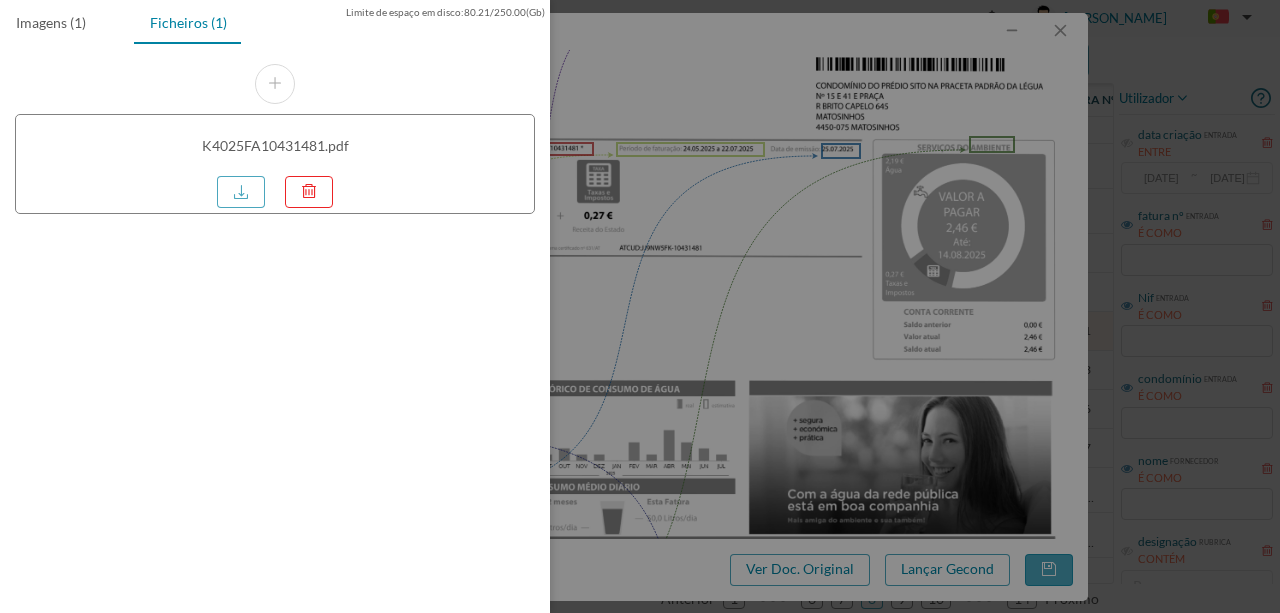drag, startPoint x: 850, startPoint y: 244, endPoint x: 818, endPoint y: 256, distance: 34.176014 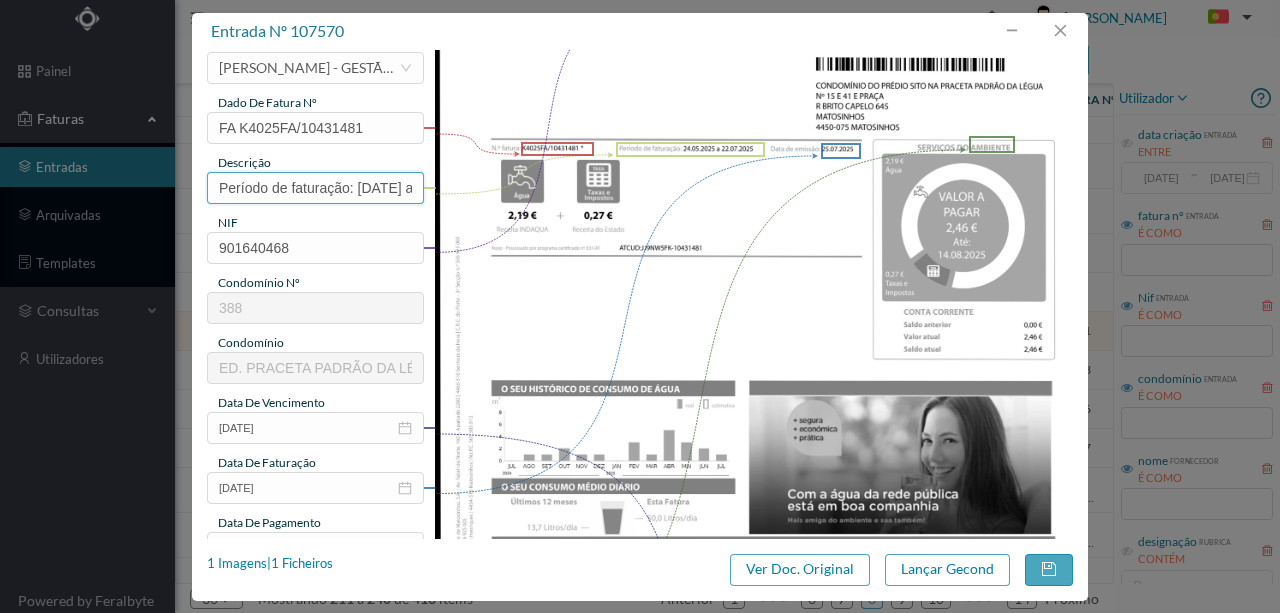 drag, startPoint x: 356, startPoint y: 187, endPoint x: 122, endPoint y: 206, distance: 234.7701 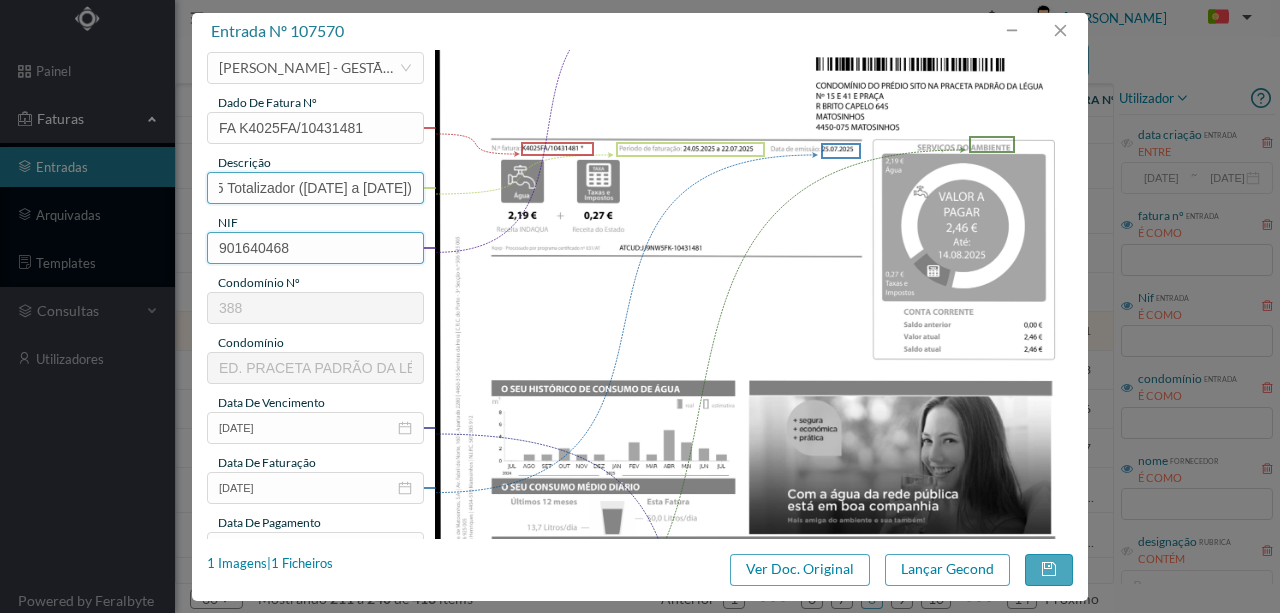 scroll, scrollTop: 0, scrollLeft: 64, axis: horizontal 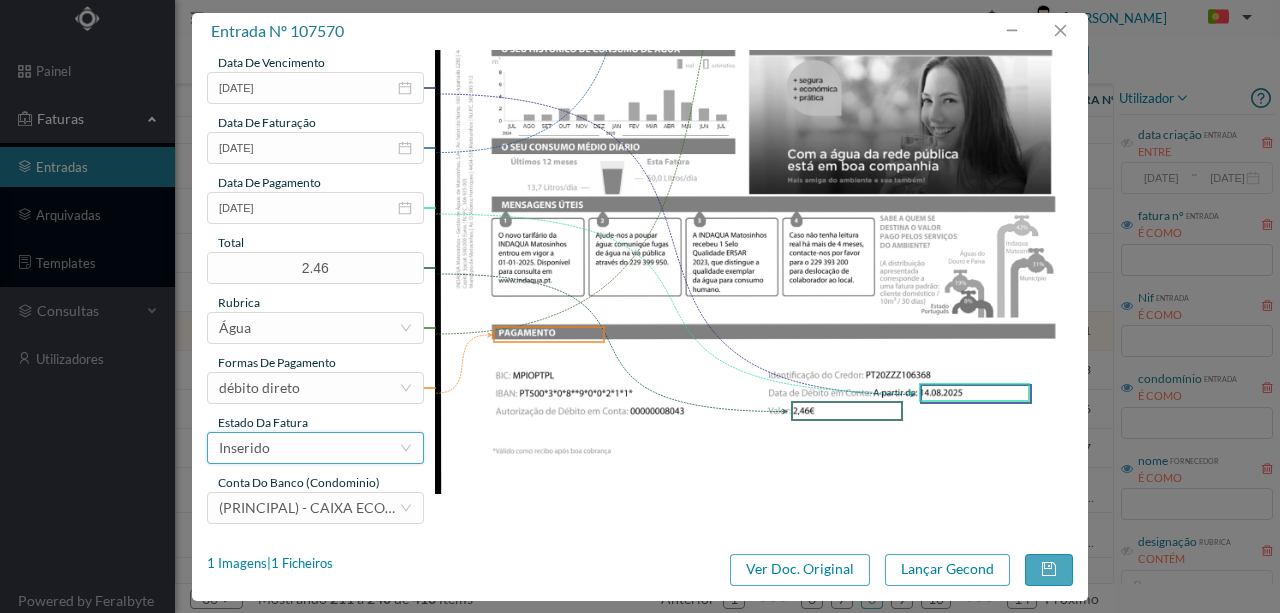 type on "15 Totalizador (24.05.2025 a 22.07.2025)" 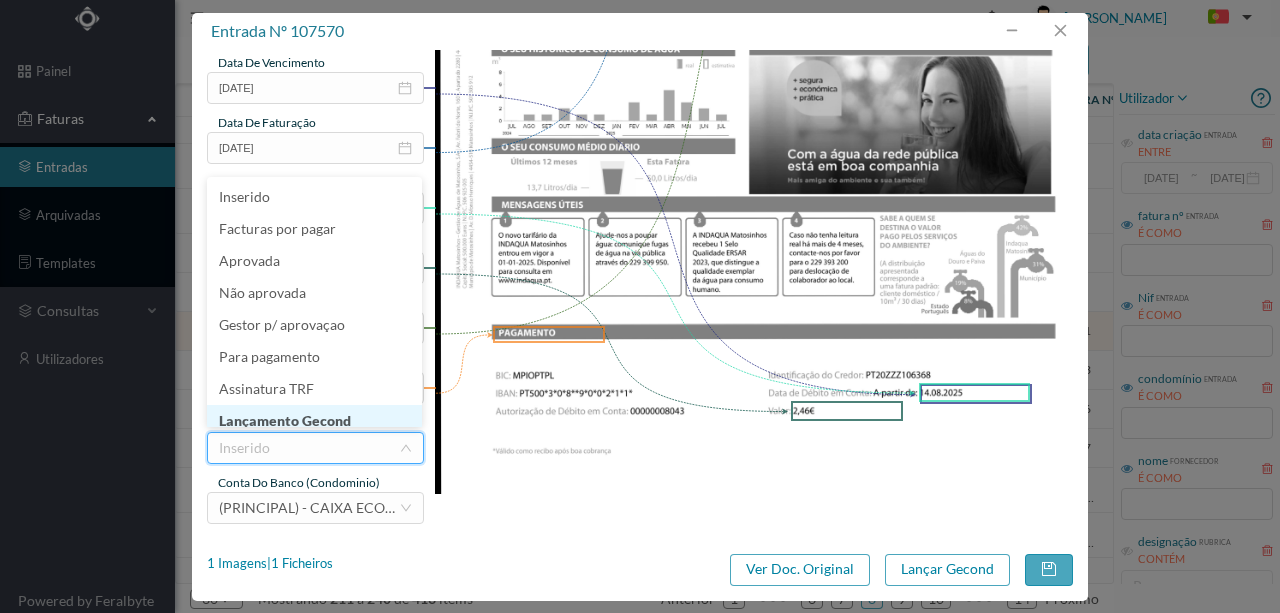 scroll, scrollTop: 10, scrollLeft: 0, axis: vertical 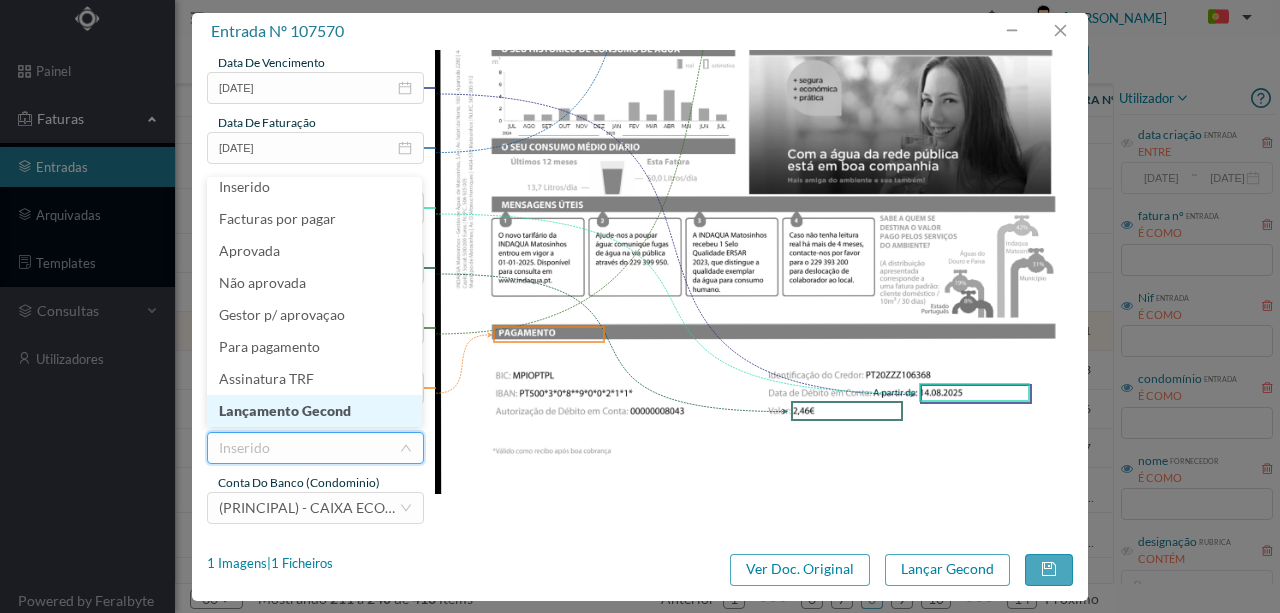 click on "Lançamento Gecond" at bounding box center [314, 411] 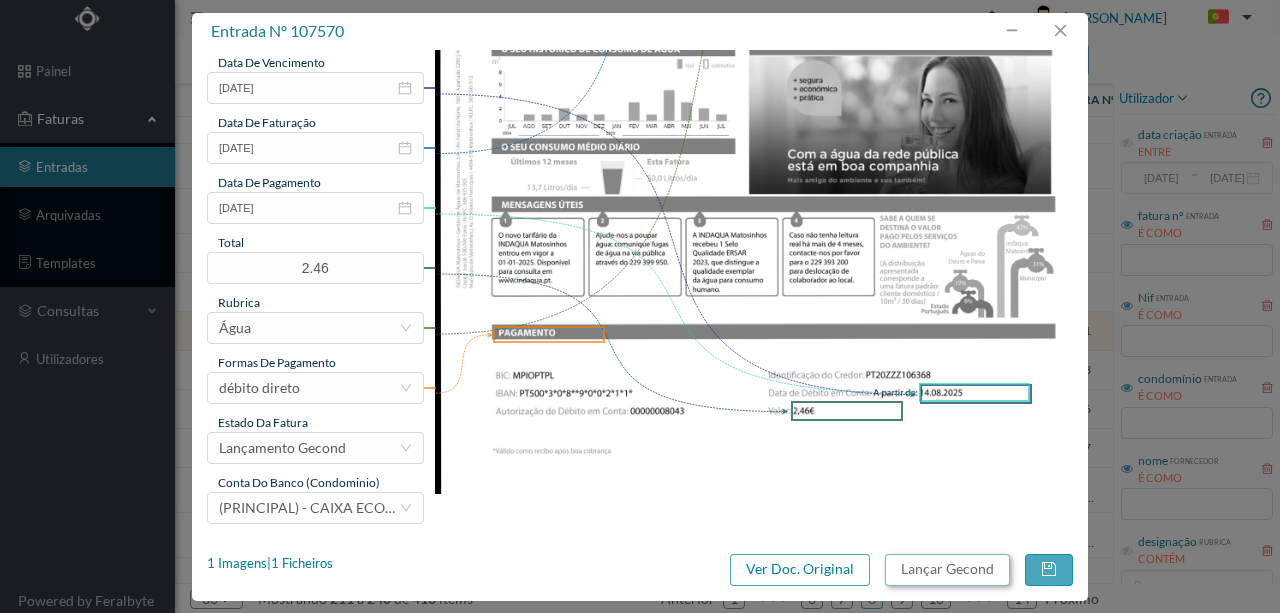 click on "Lançar Gecond" at bounding box center (947, 570) 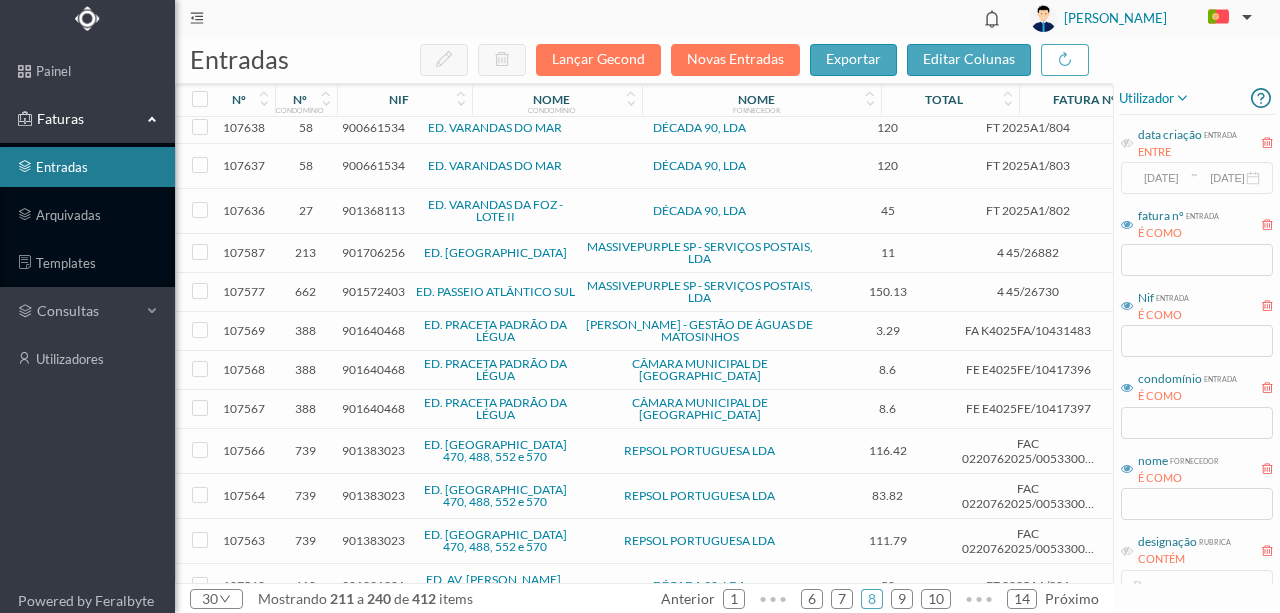 click on "901640468" at bounding box center [373, 330] 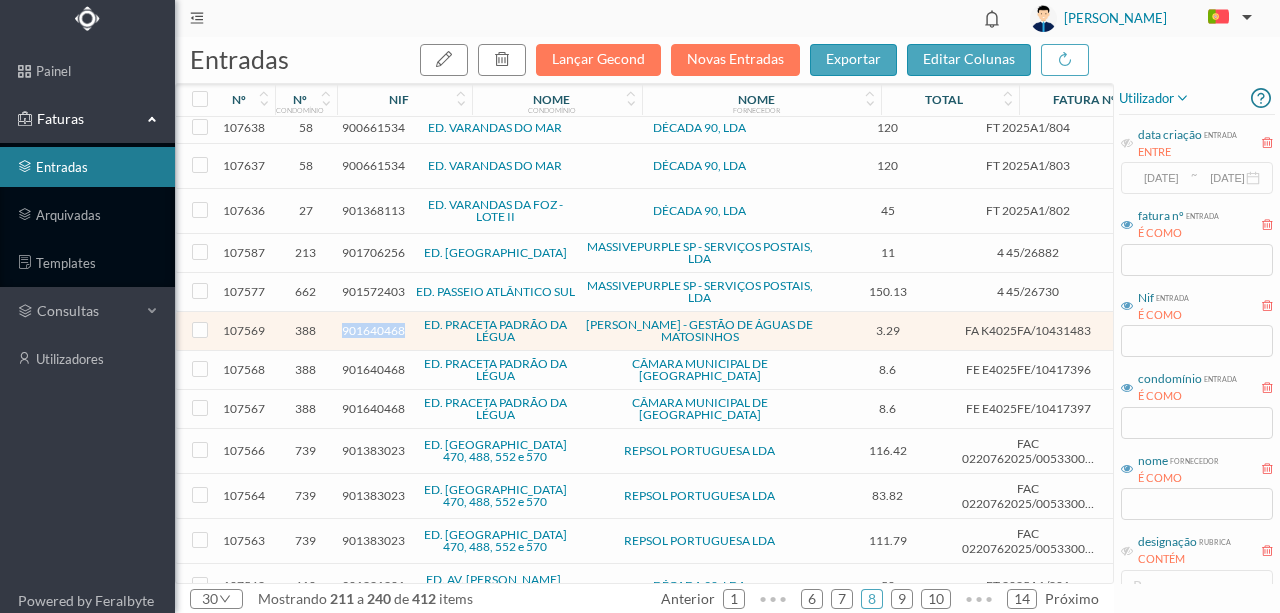 click on "901640468" at bounding box center (373, 330) 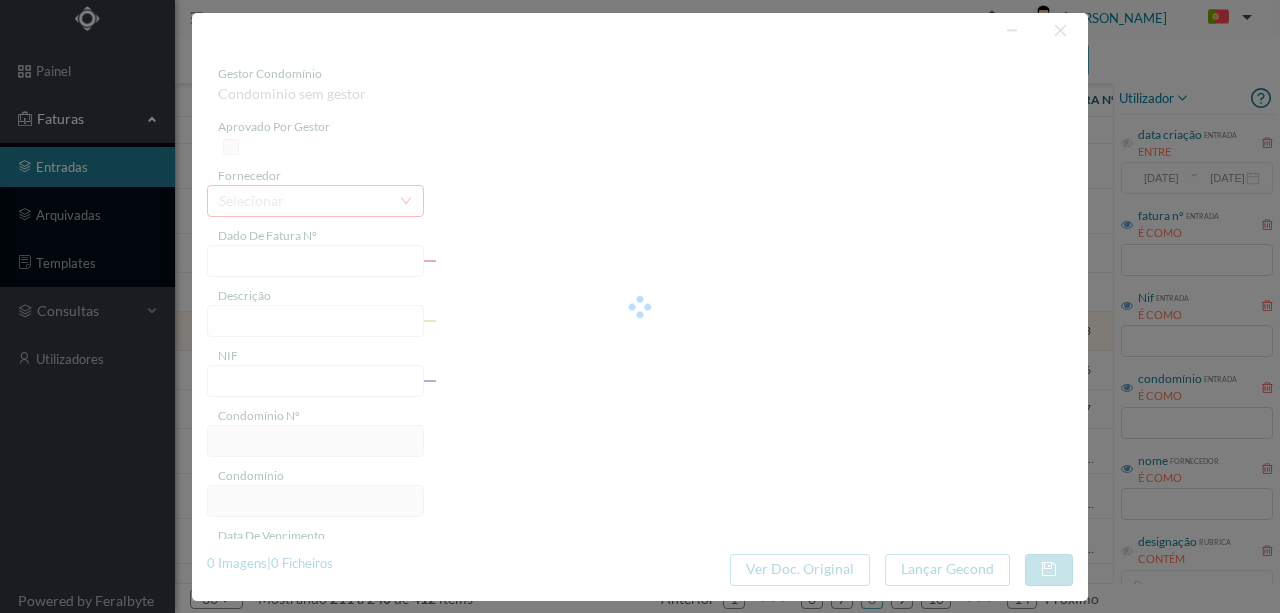 type on "FA K4025FA/10431483" 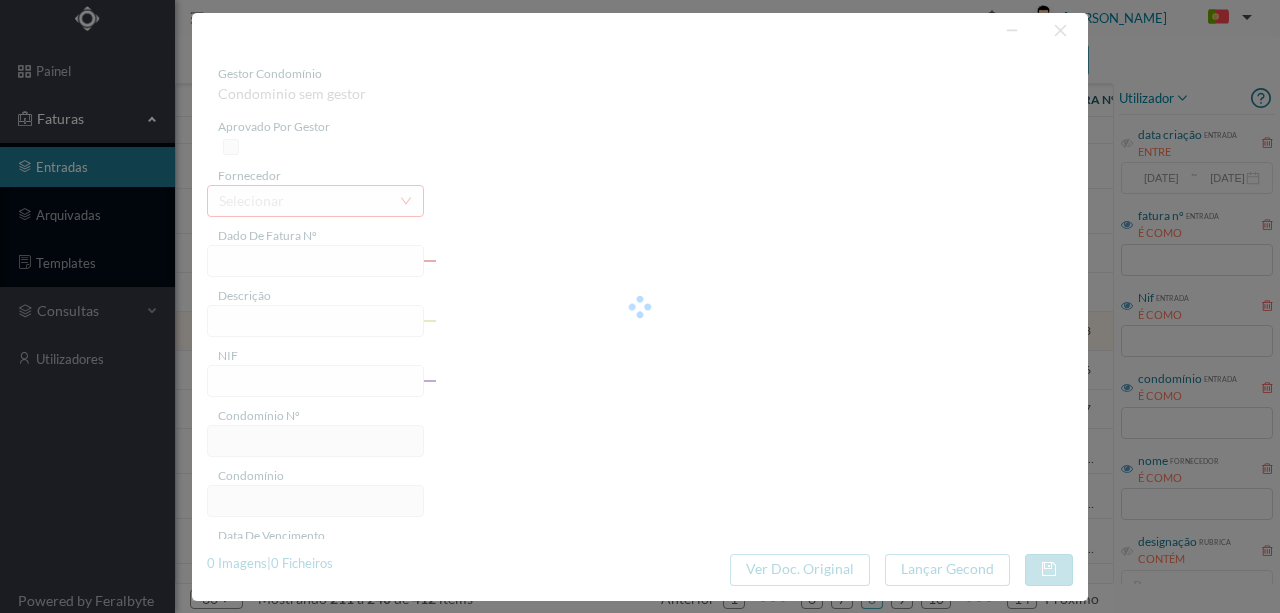type on "Periodo de faturação: 24.05.2025 a 22.07.2025" 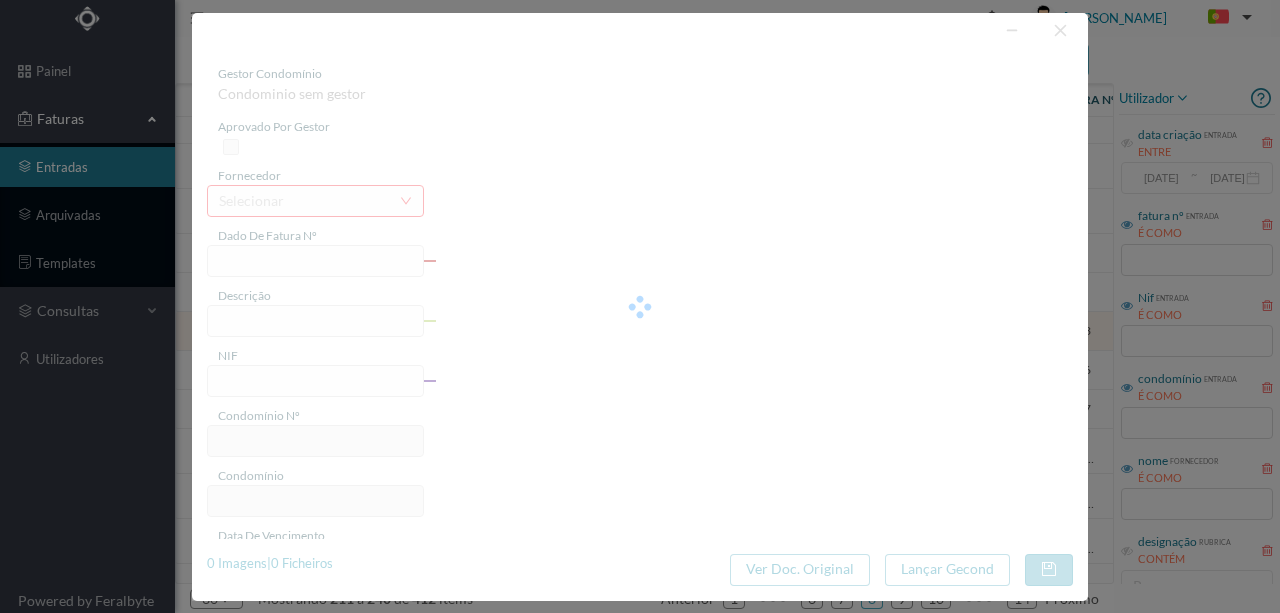 type on "14-08-2025" 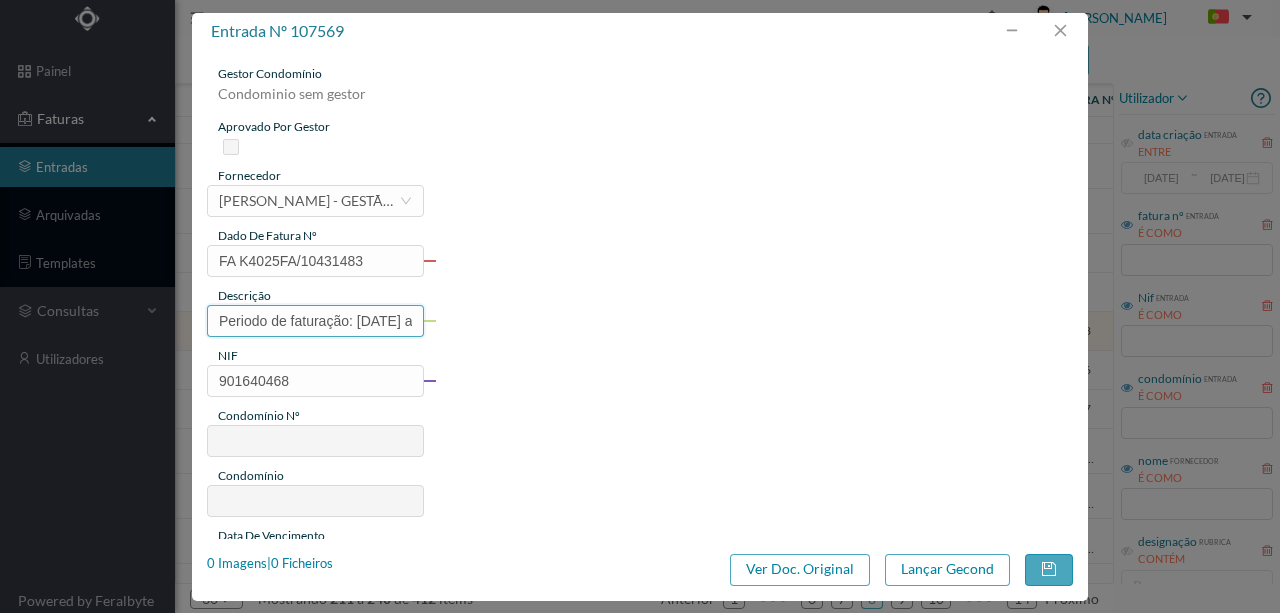 type on "388" 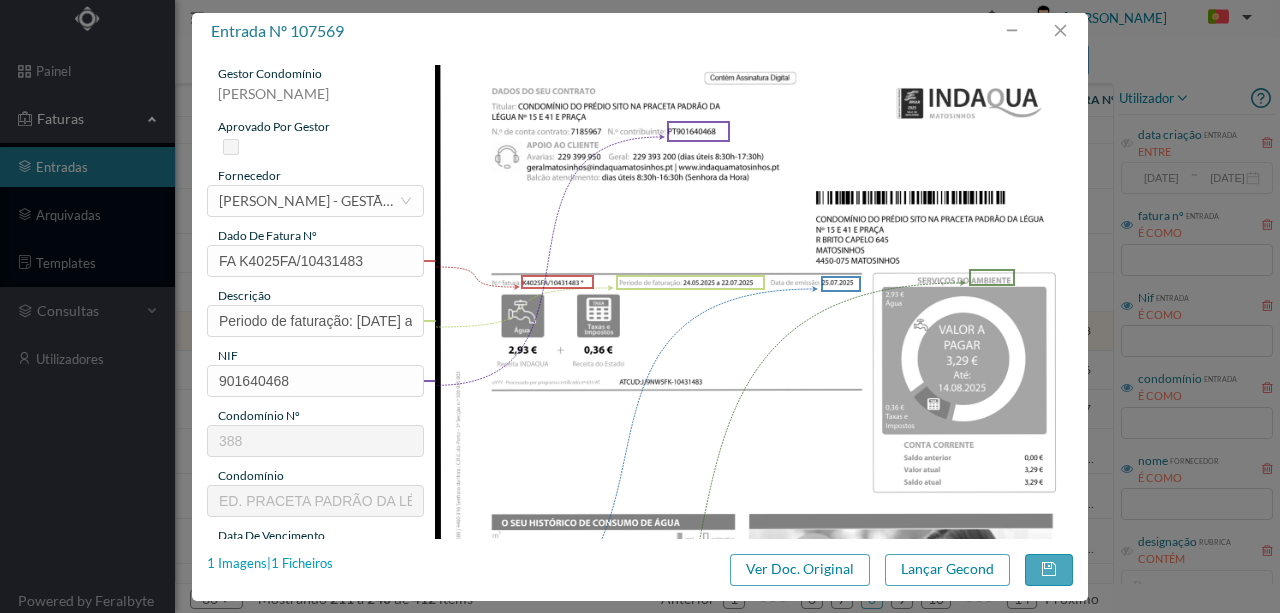click on "1   Imagens  |  1   Ficheiros" at bounding box center [270, 564] 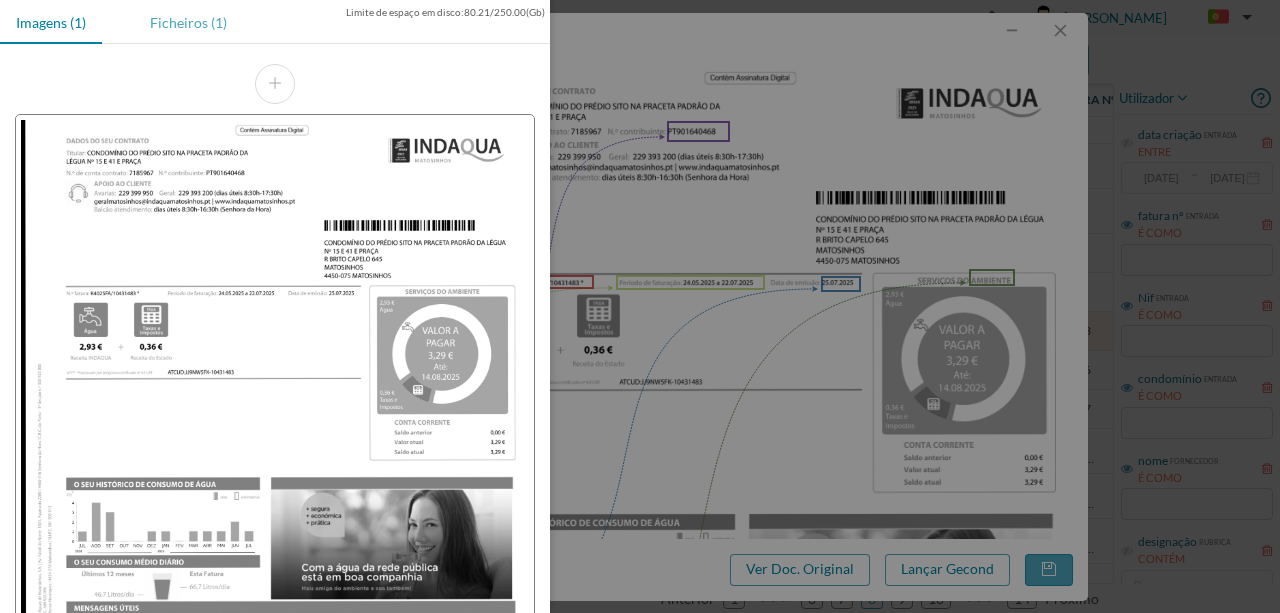 click on "Ficheiros (1)" at bounding box center (188, 22) 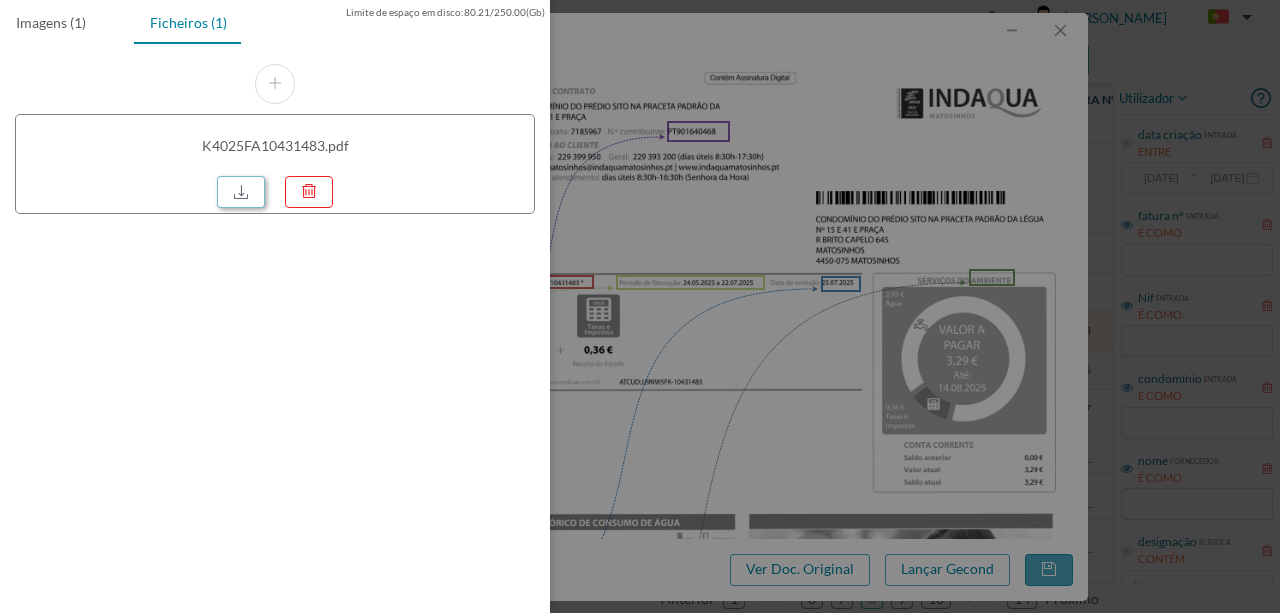 click at bounding box center (241, 192) 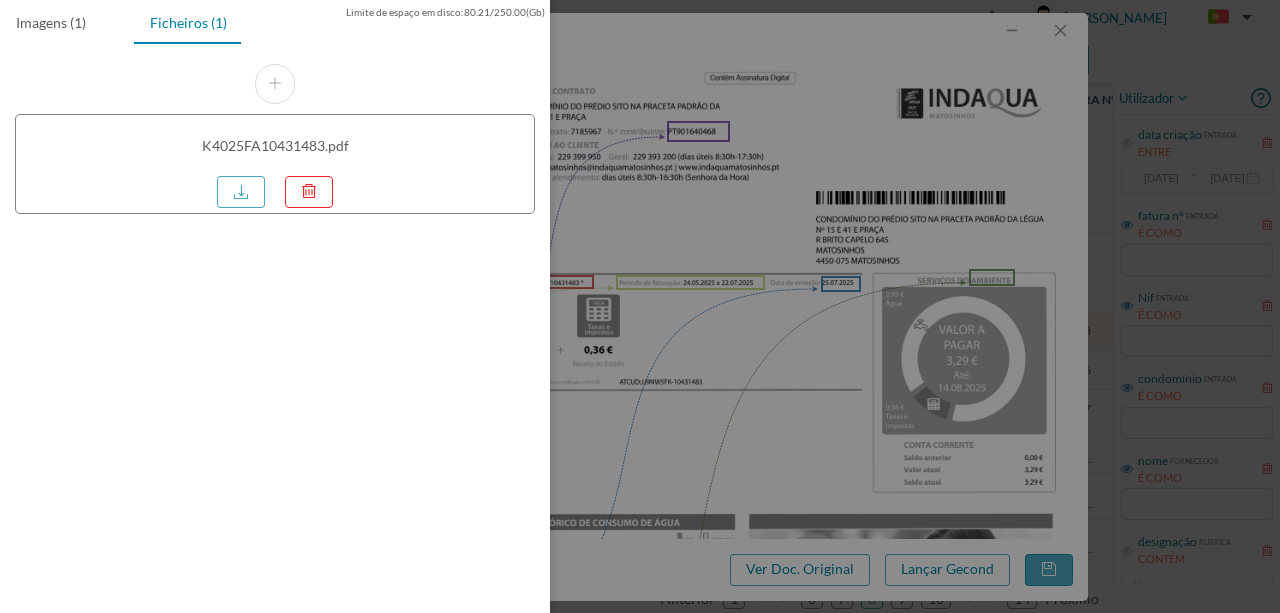 click at bounding box center [640, 306] 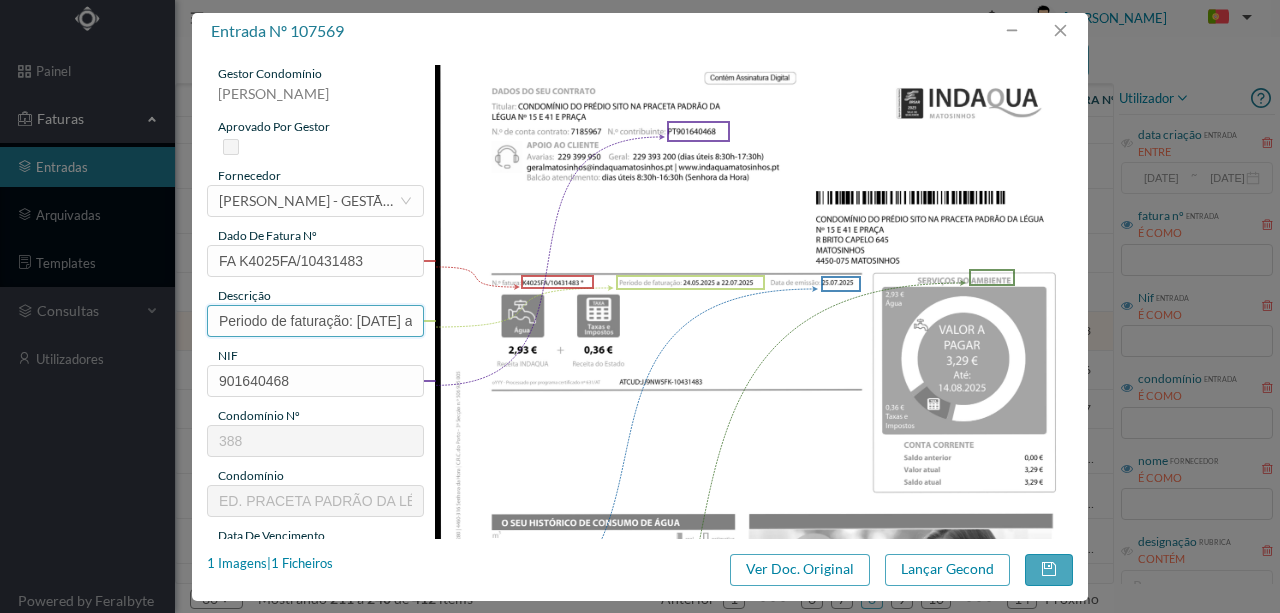 drag, startPoint x: 354, startPoint y: 323, endPoint x: 9, endPoint y: 278, distance: 347.9224 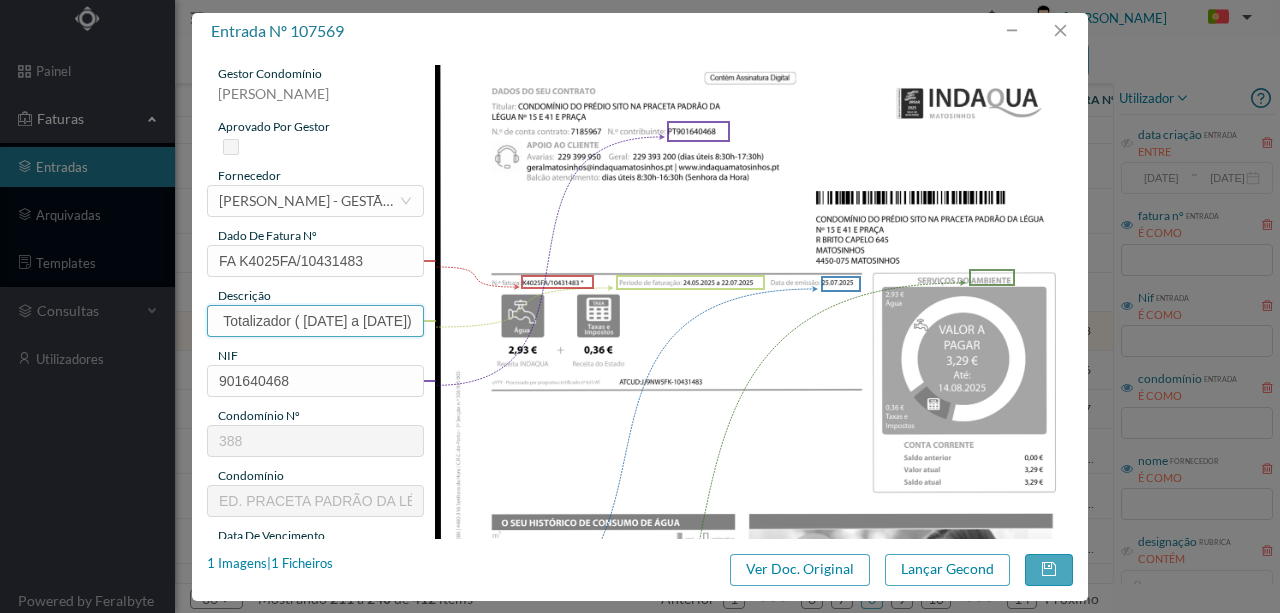 scroll, scrollTop: 0, scrollLeft: 68, axis: horizontal 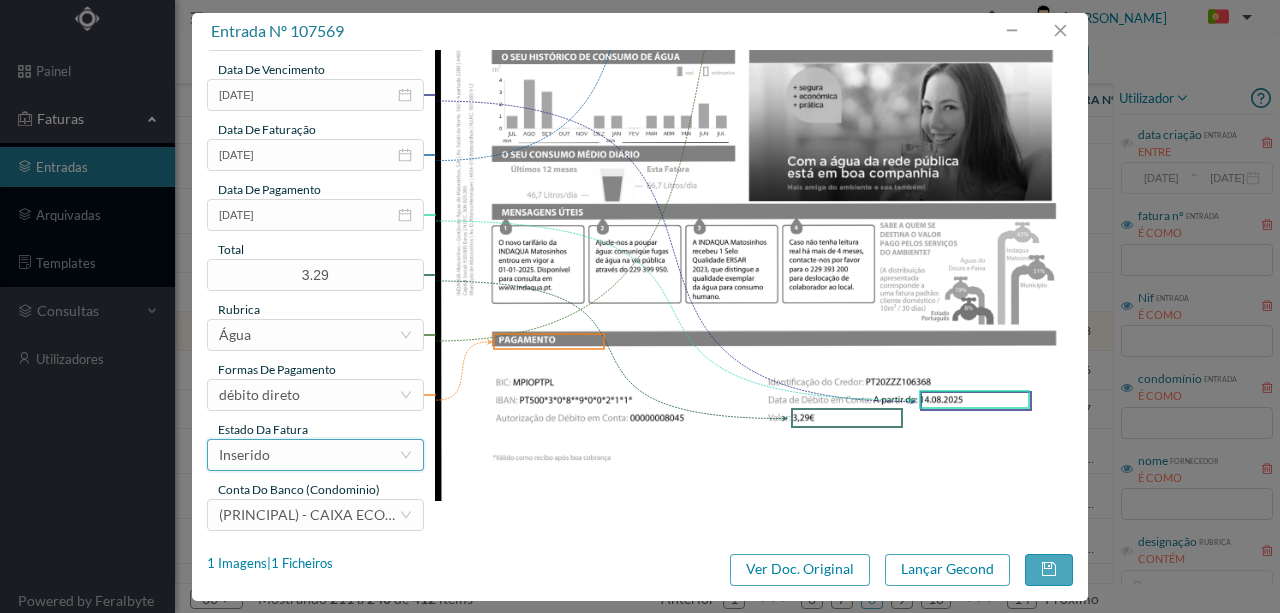 type on "41 Totalizador ( 24.05.2025 a 22.07.2025)" 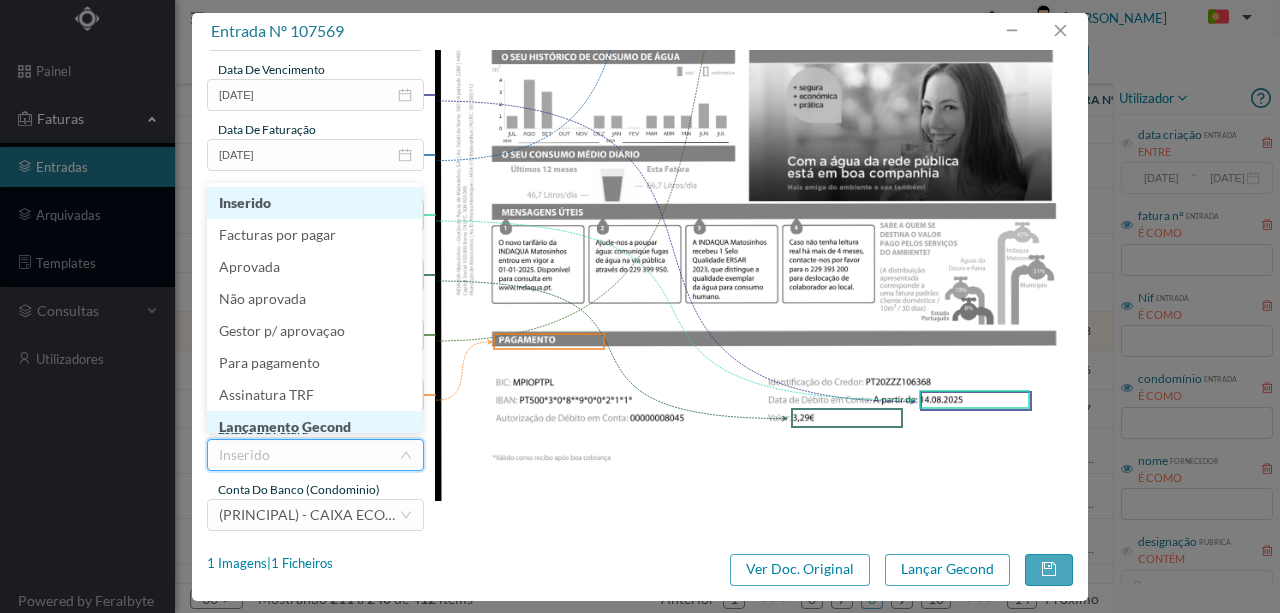 scroll, scrollTop: 10, scrollLeft: 0, axis: vertical 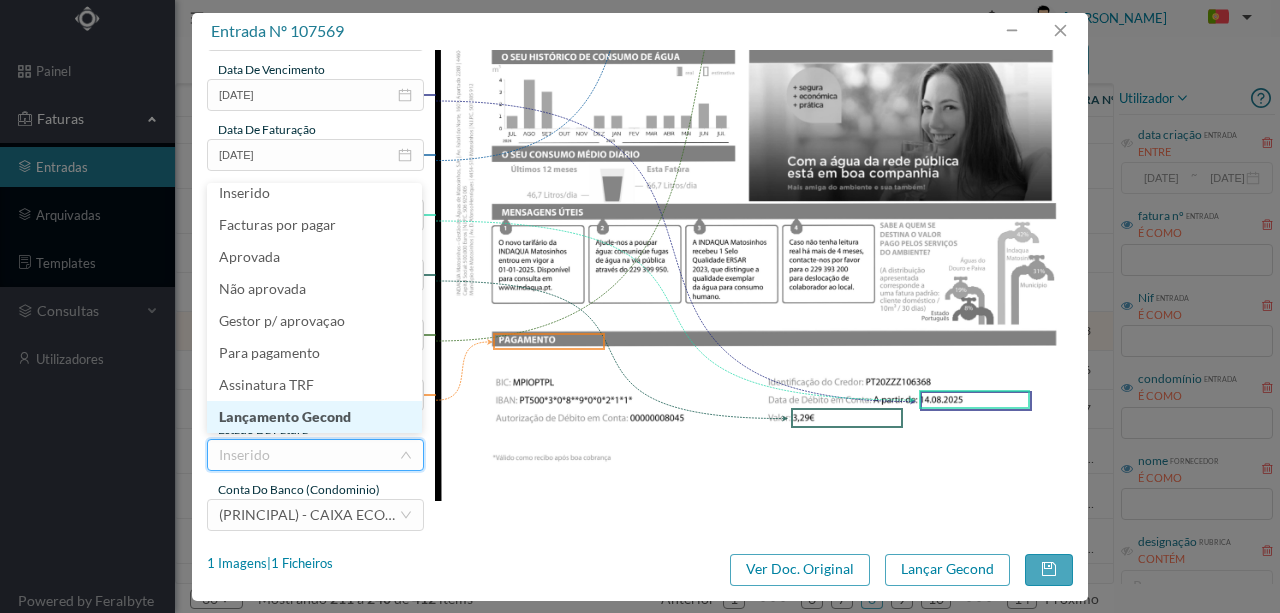 click on "Lançamento Gecond" at bounding box center [314, 417] 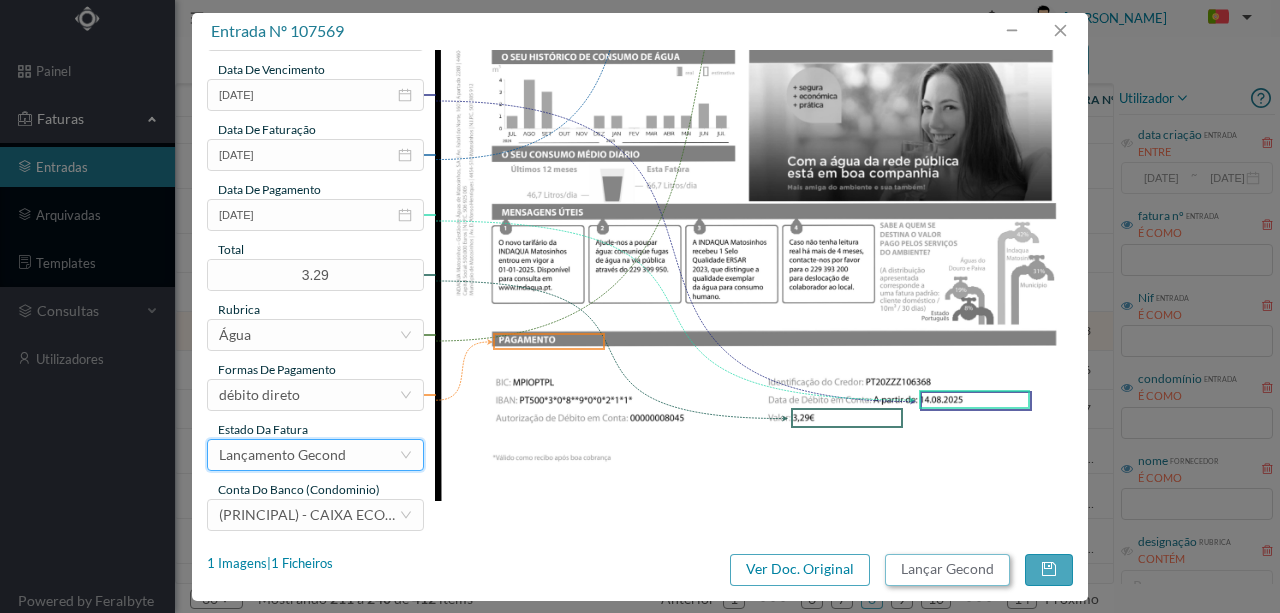 click on "Lançar Gecond" at bounding box center (947, 570) 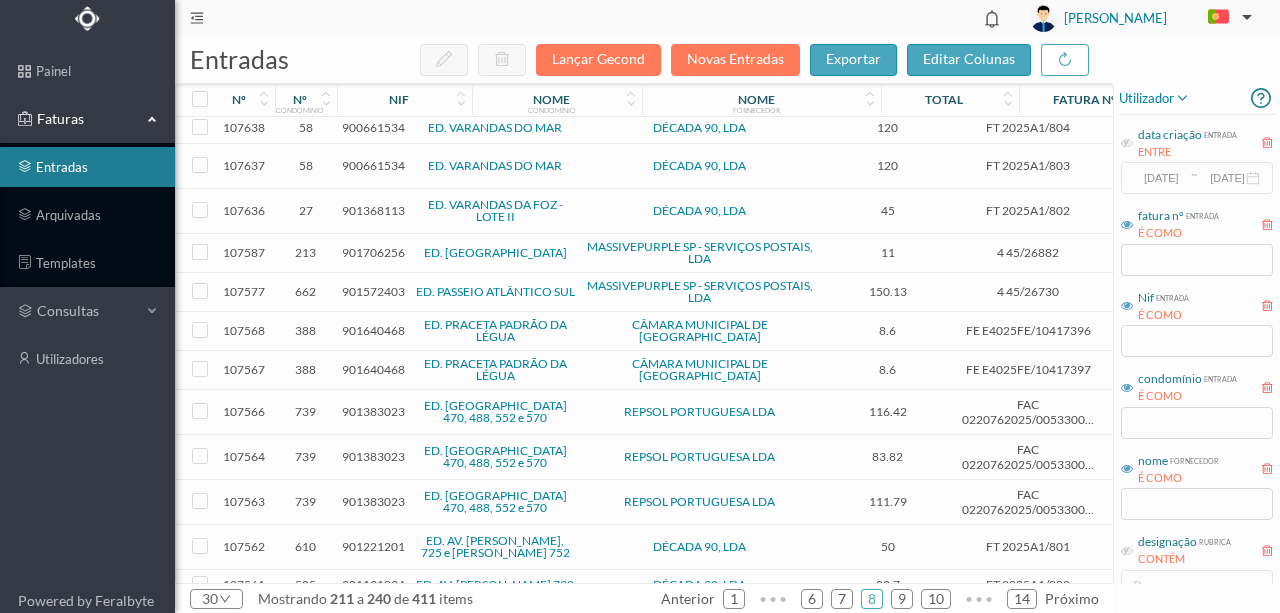 click on "901640468" at bounding box center [373, 330] 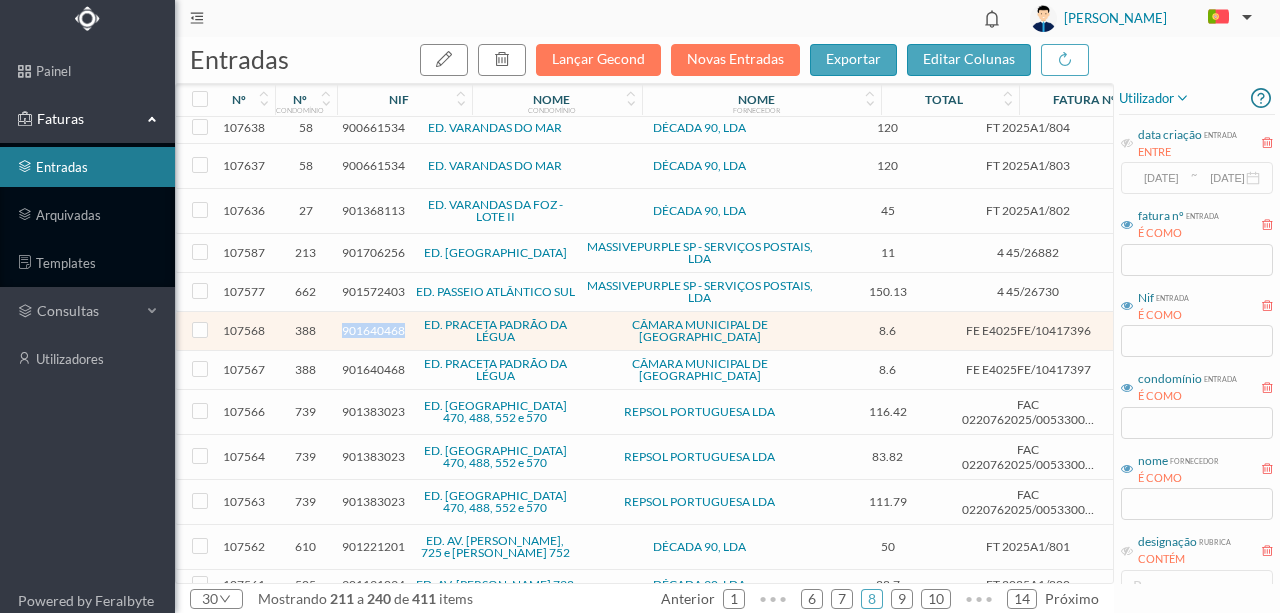click on "901640468" at bounding box center (373, 330) 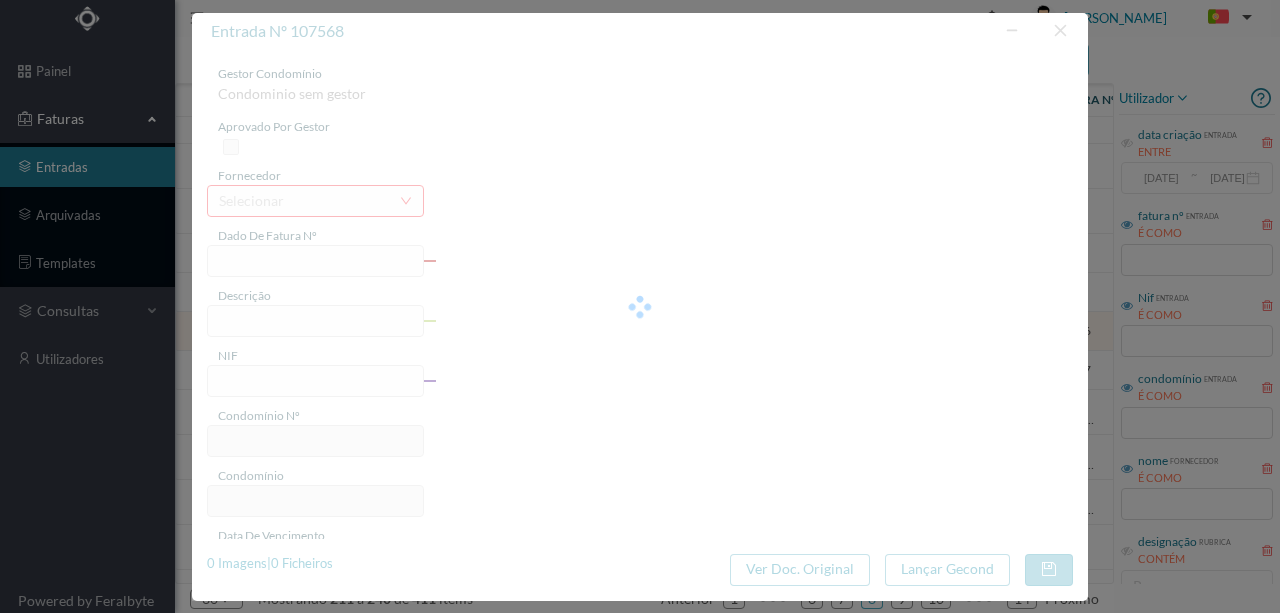 type on "FE E4025FE/10417396" 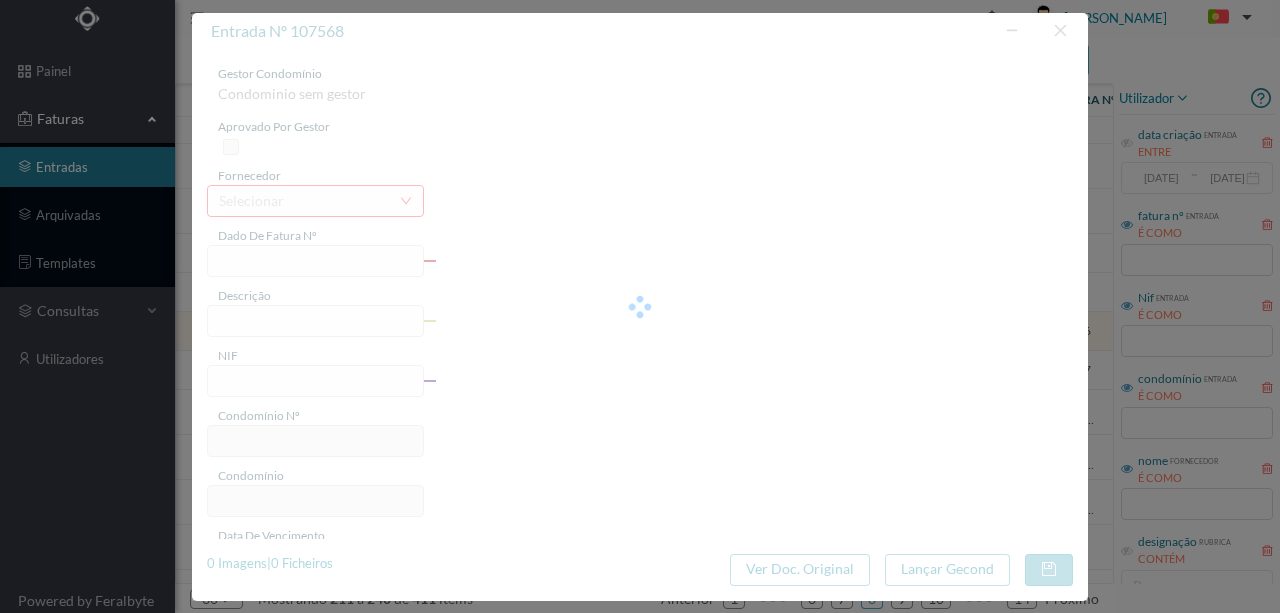 type on "901640468" 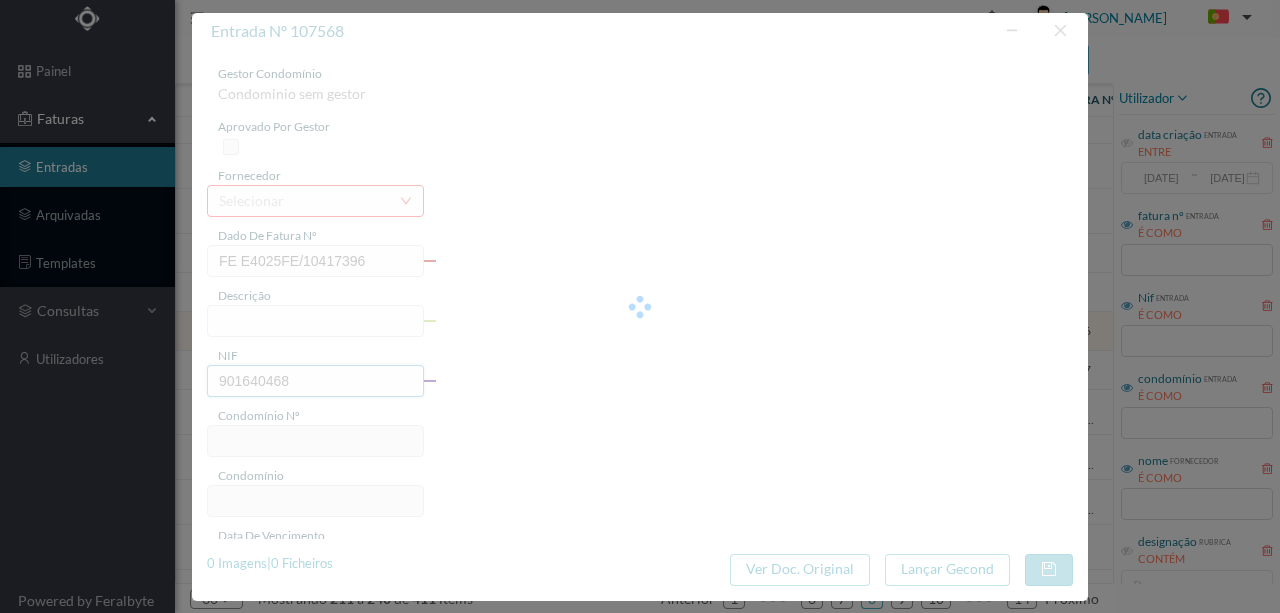 type on "388" 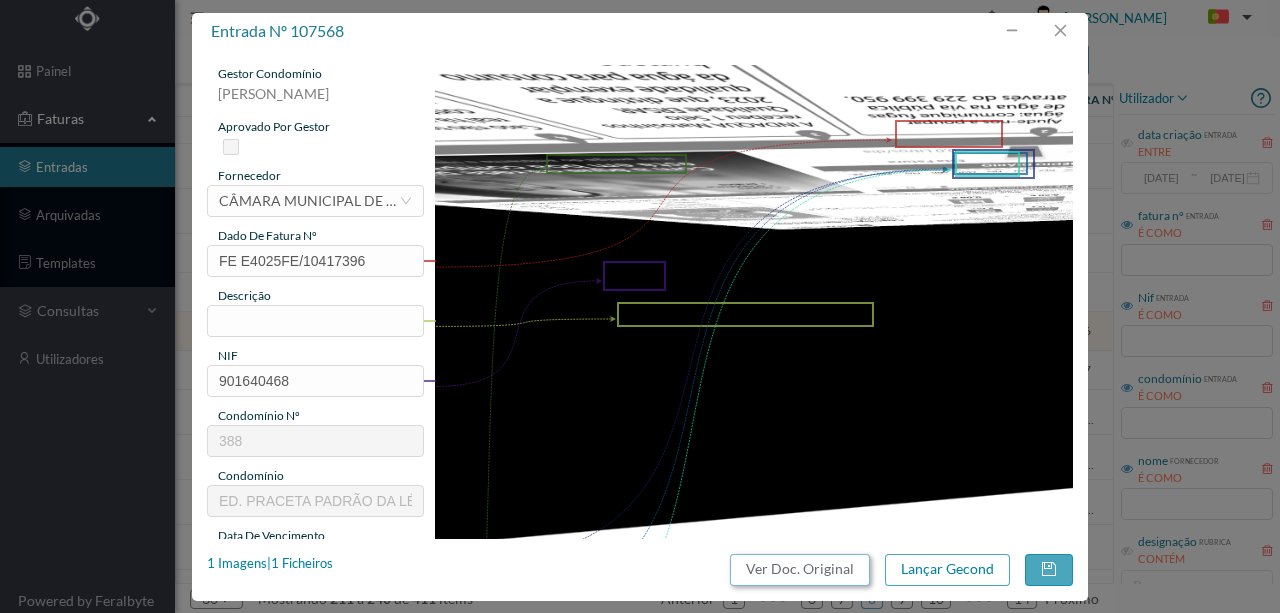 click on "Ver Doc. Original" at bounding box center [800, 570] 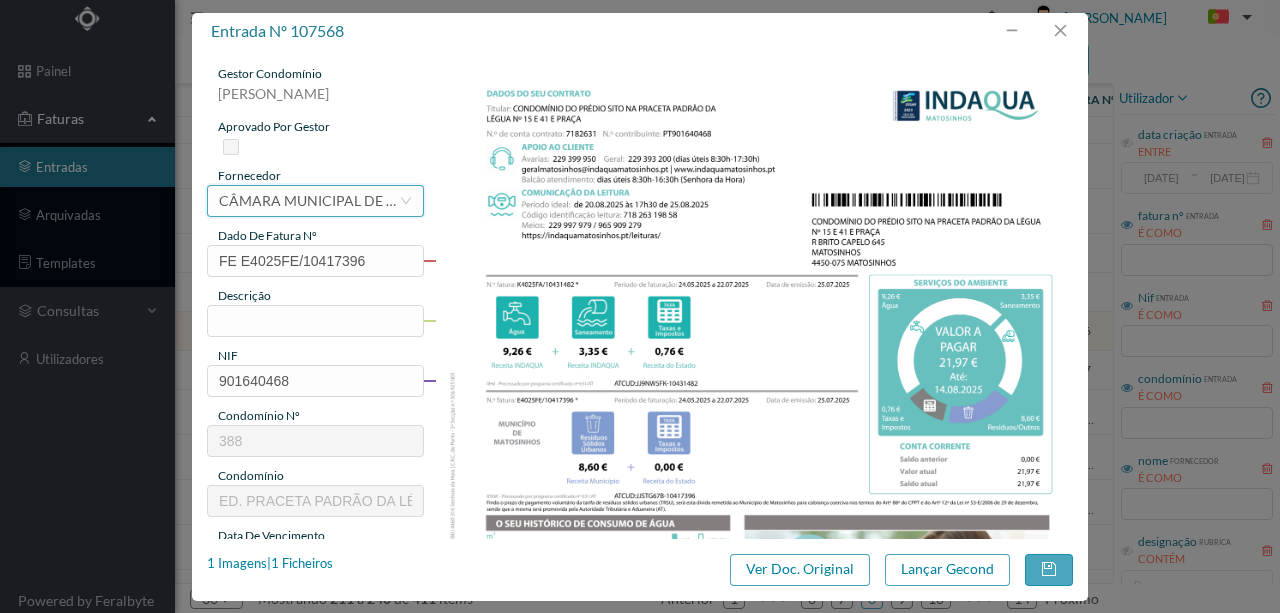 click on "CÂMARA MUNICIPAL DE [GEOGRAPHIC_DATA]" at bounding box center (309, 201) 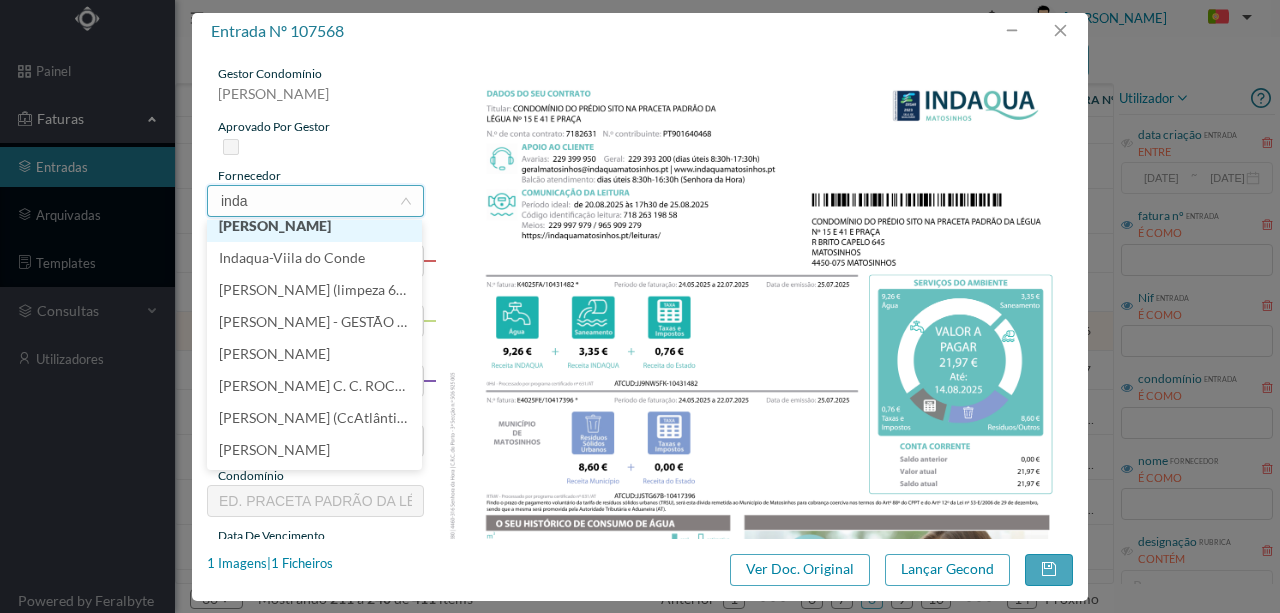 scroll, scrollTop: 0, scrollLeft: 0, axis: both 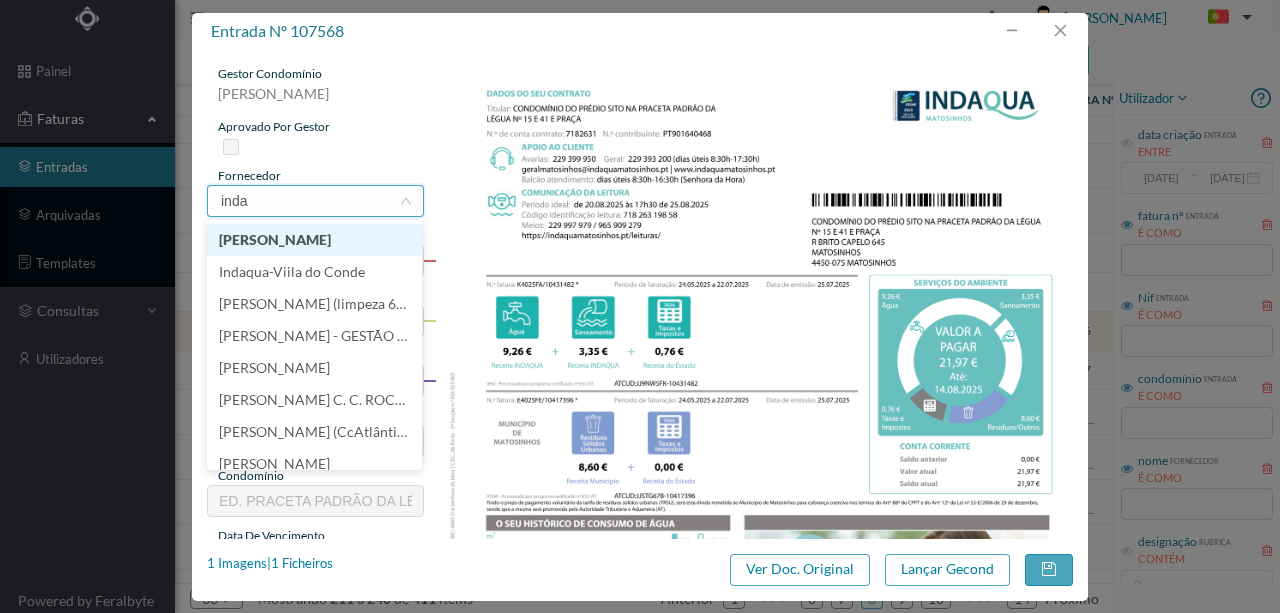 type on "indaq" 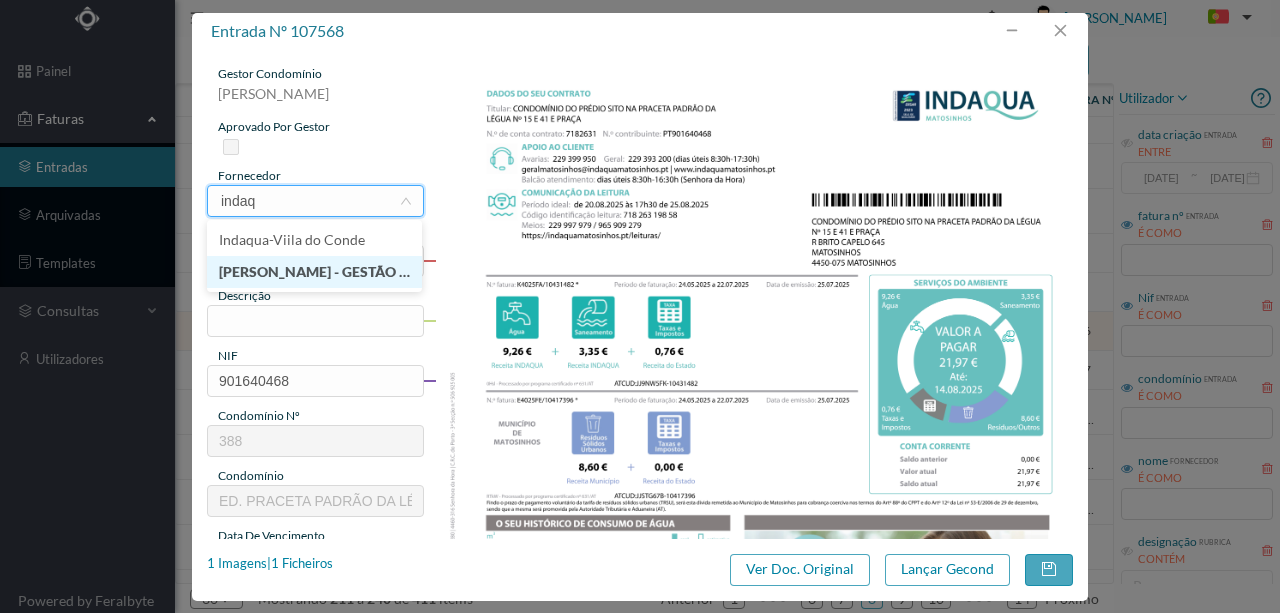 drag, startPoint x: 316, startPoint y: 267, endPoint x: 450, endPoint y: 367, distance: 167.20049 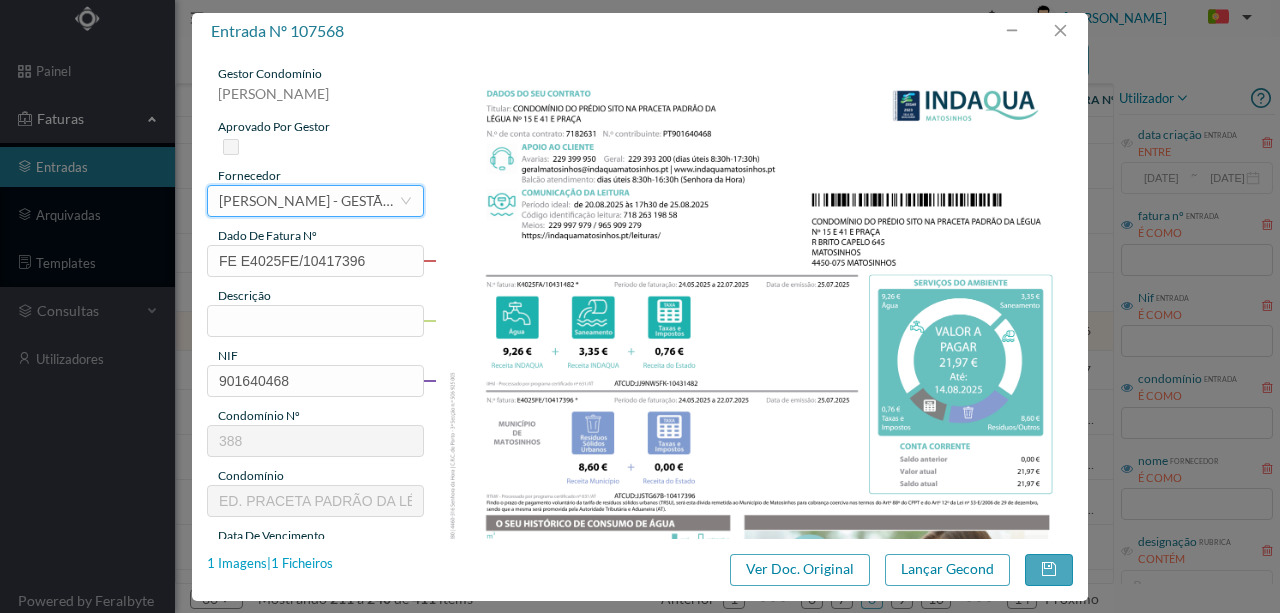 click on "1   Imagens  |  1   Ficheiros" at bounding box center [270, 564] 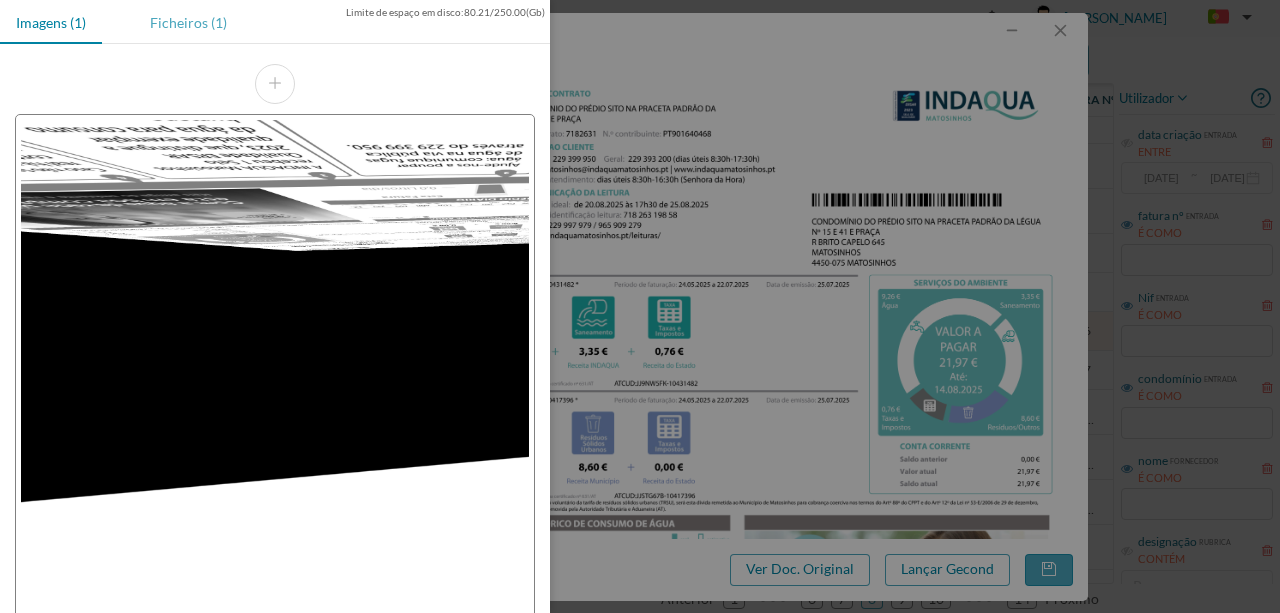 click on "Ficheiros (1)" at bounding box center [188, 22] 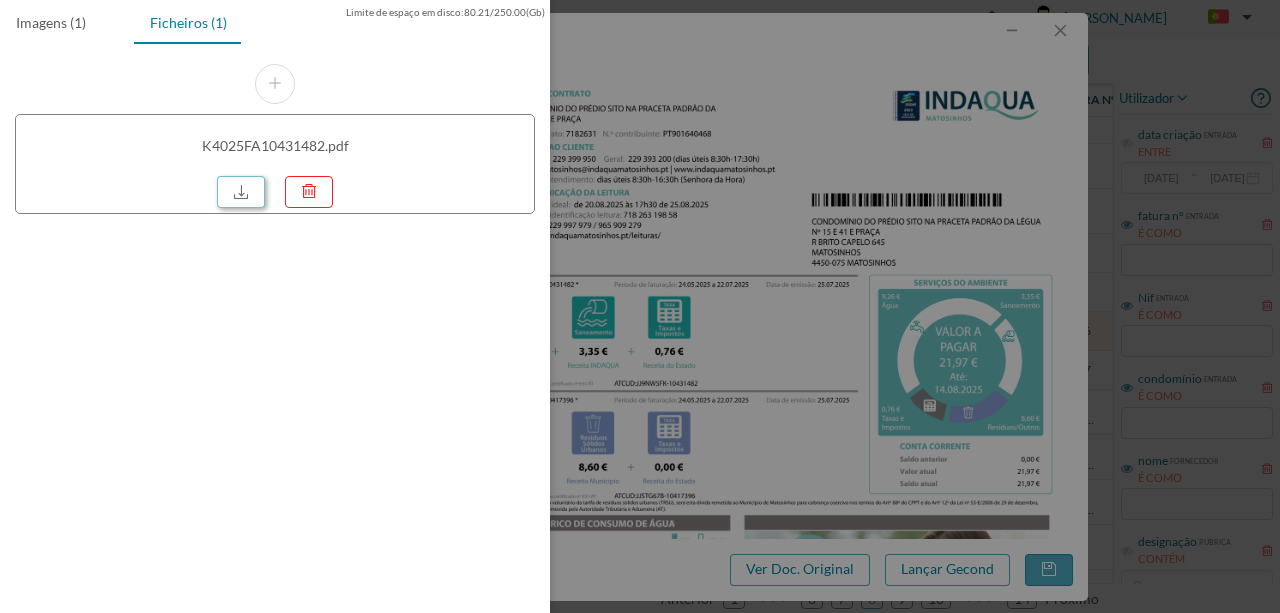 click at bounding box center [241, 192] 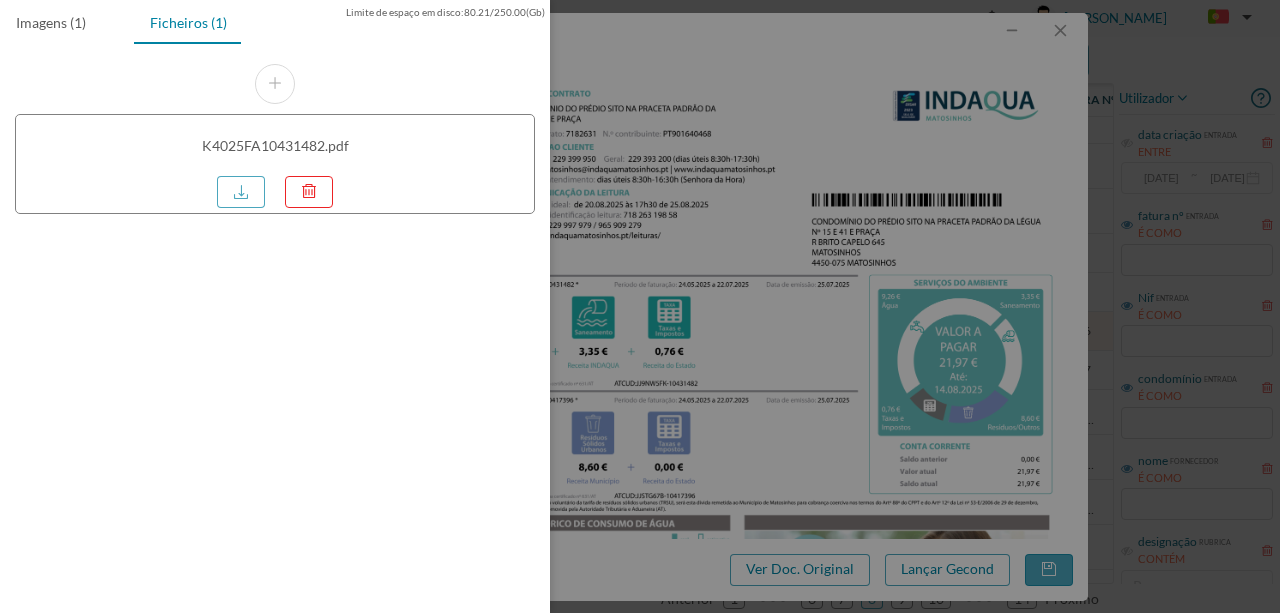 click at bounding box center (640, 306) 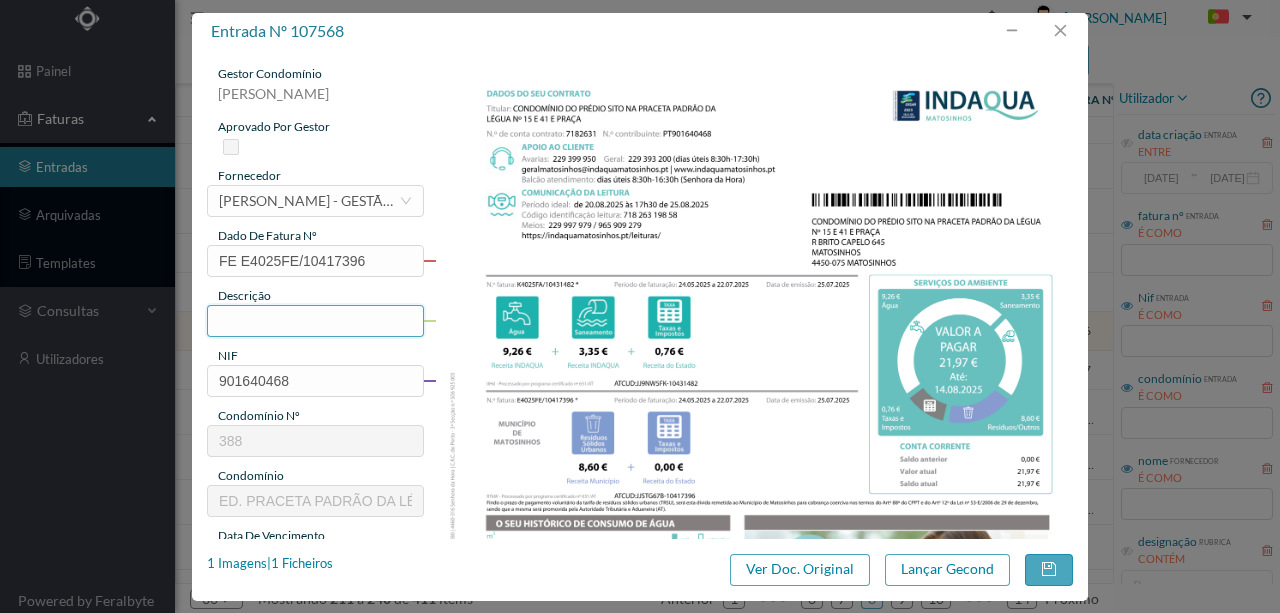 click at bounding box center (315, 321) 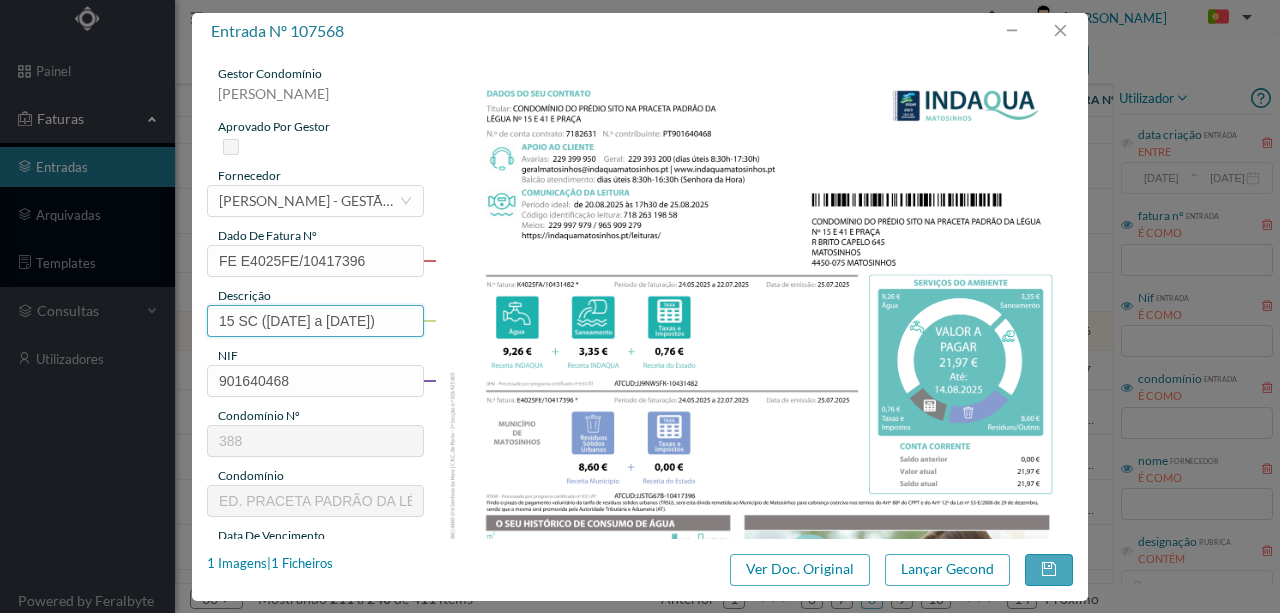 scroll, scrollTop: 0, scrollLeft: 16, axis: horizontal 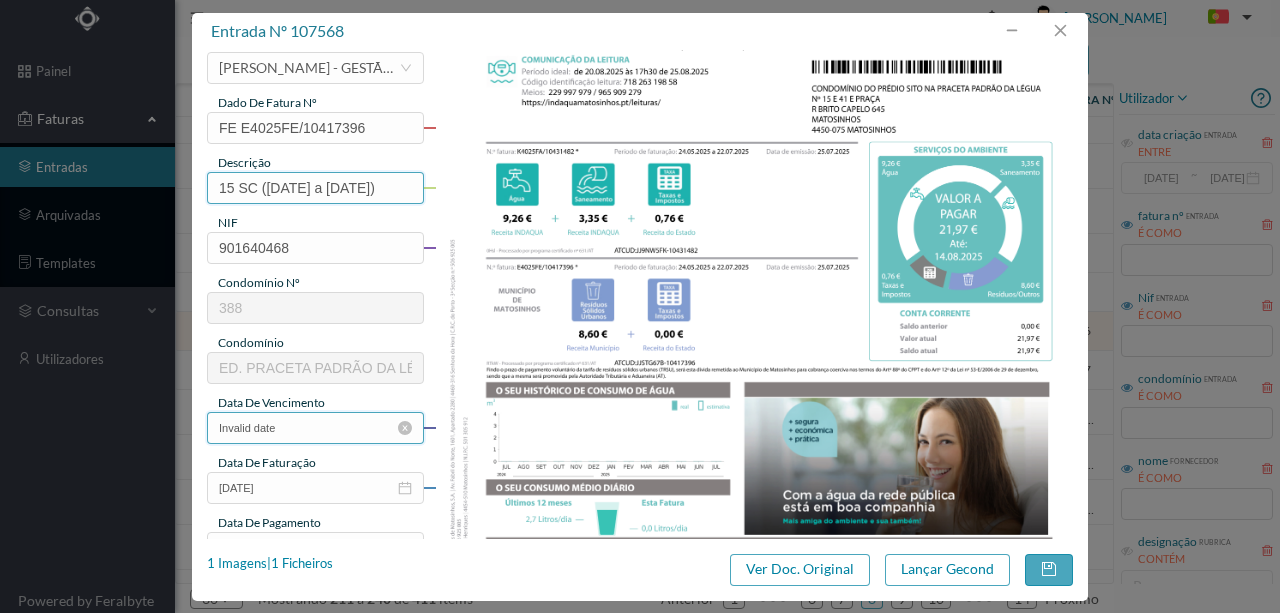 type on "15 SC (24.05.2025 a 22.07.2025)" 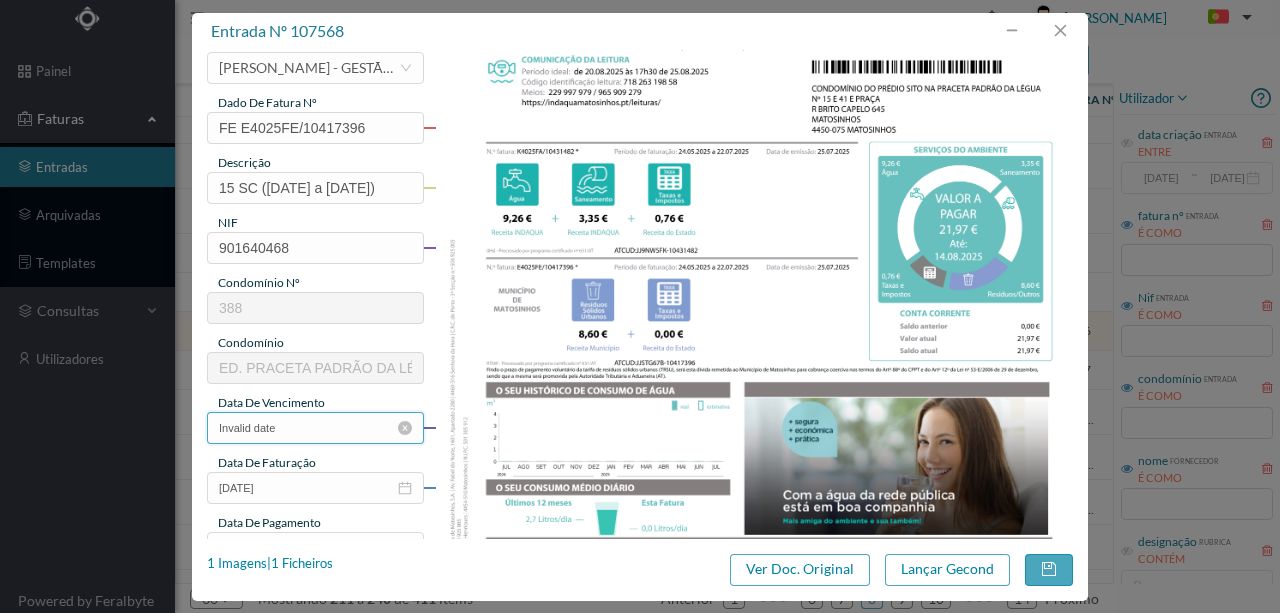 scroll, scrollTop: 0, scrollLeft: 0, axis: both 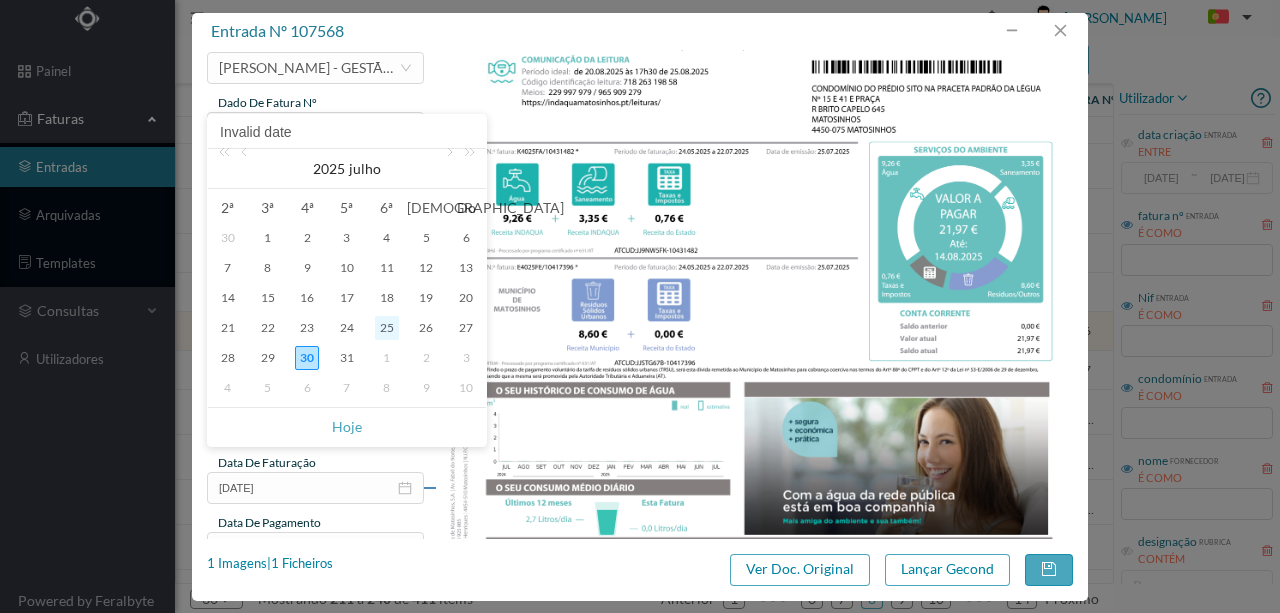 click on "25" at bounding box center (387, 328) 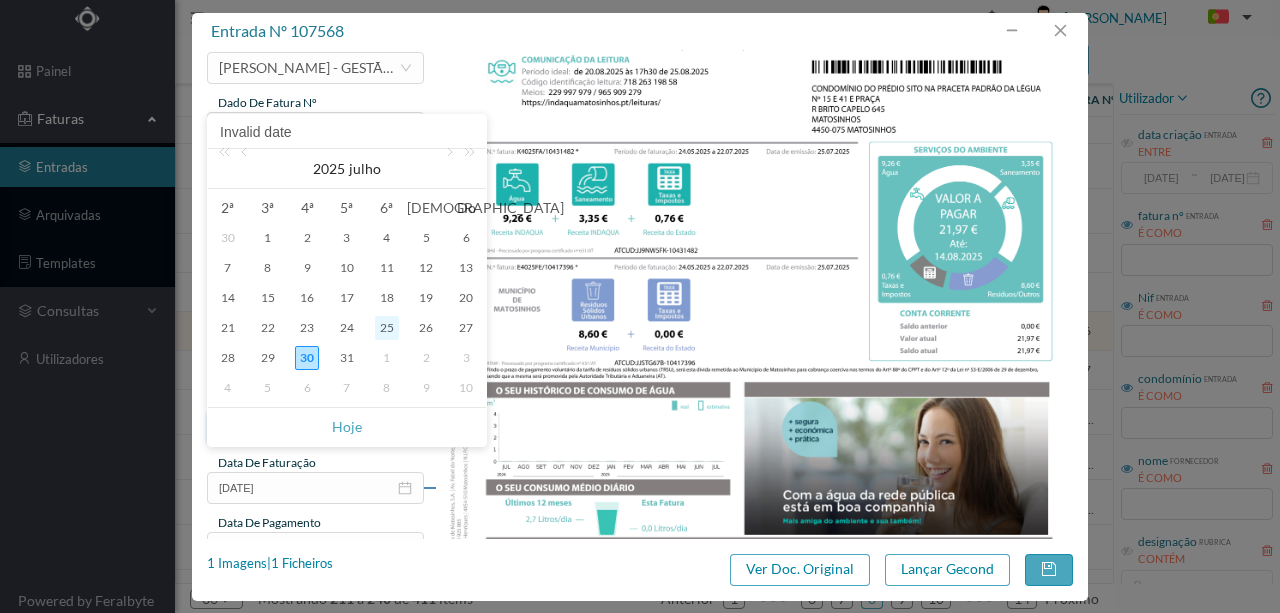 type on "[DATE]" 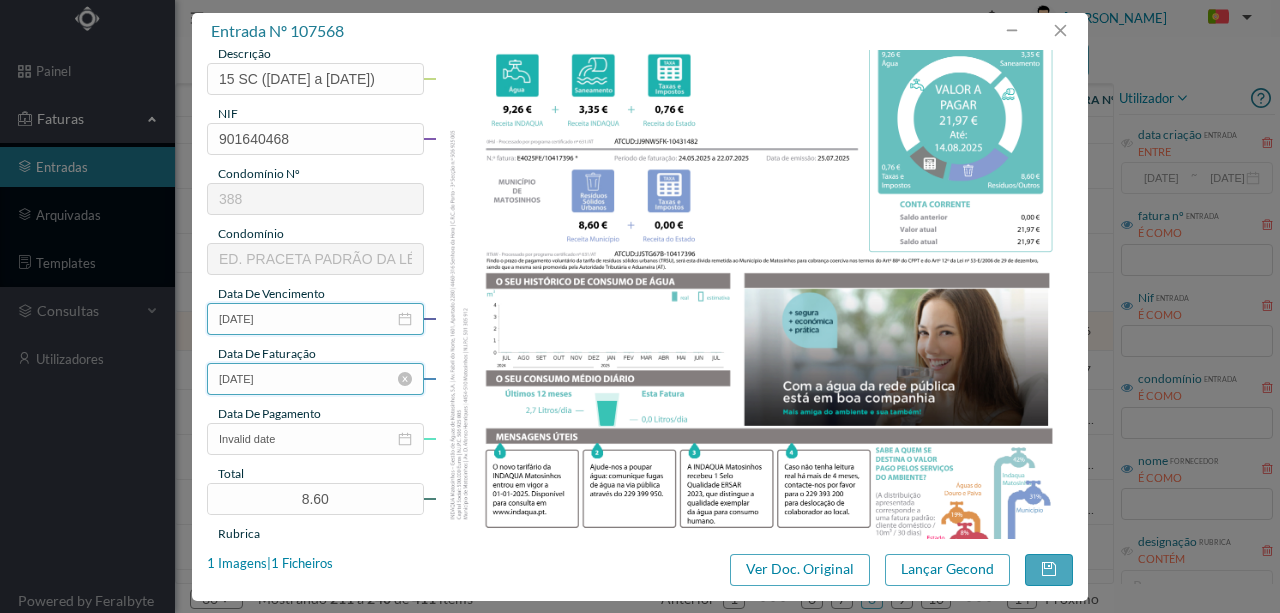 scroll, scrollTop: 266, scrollLeft: 0, axis: vertical 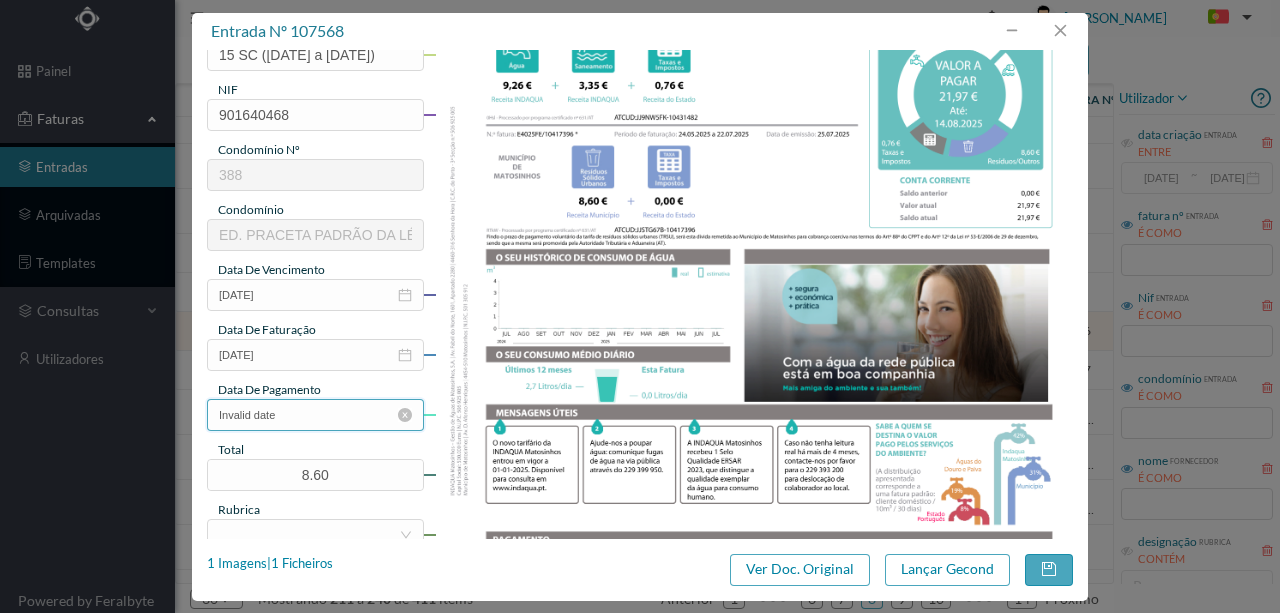 click on "Invalid date" at bounding box center [315, 415] 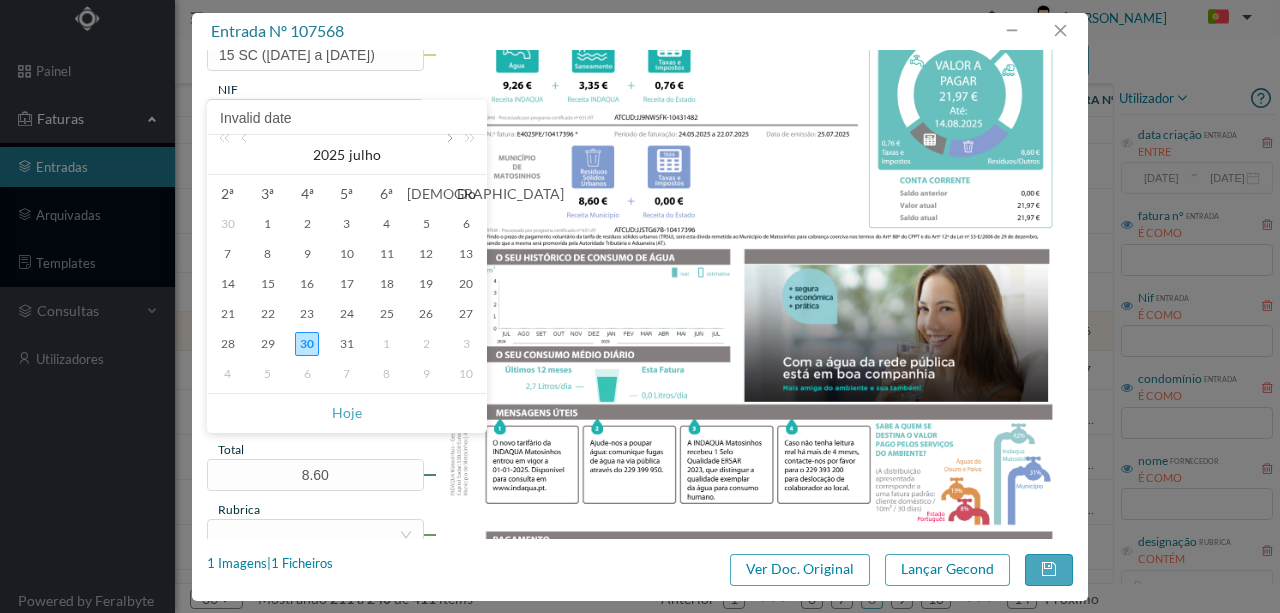 click at bounding box center (448, 155) 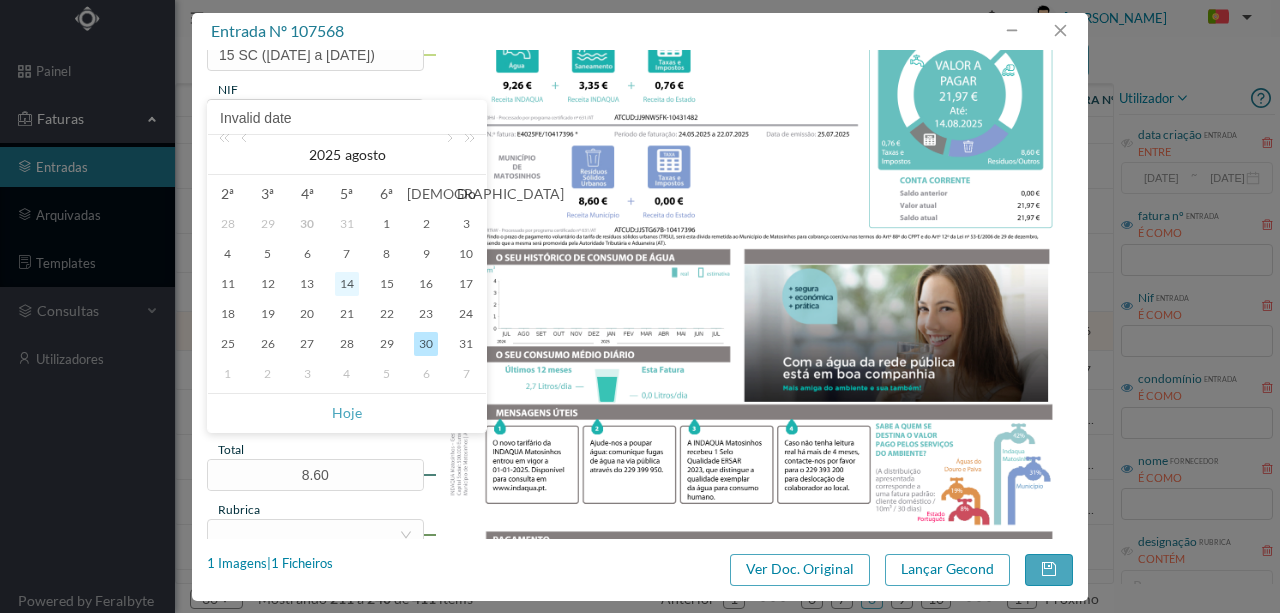 click on "14" at bounding box center [347, 284] 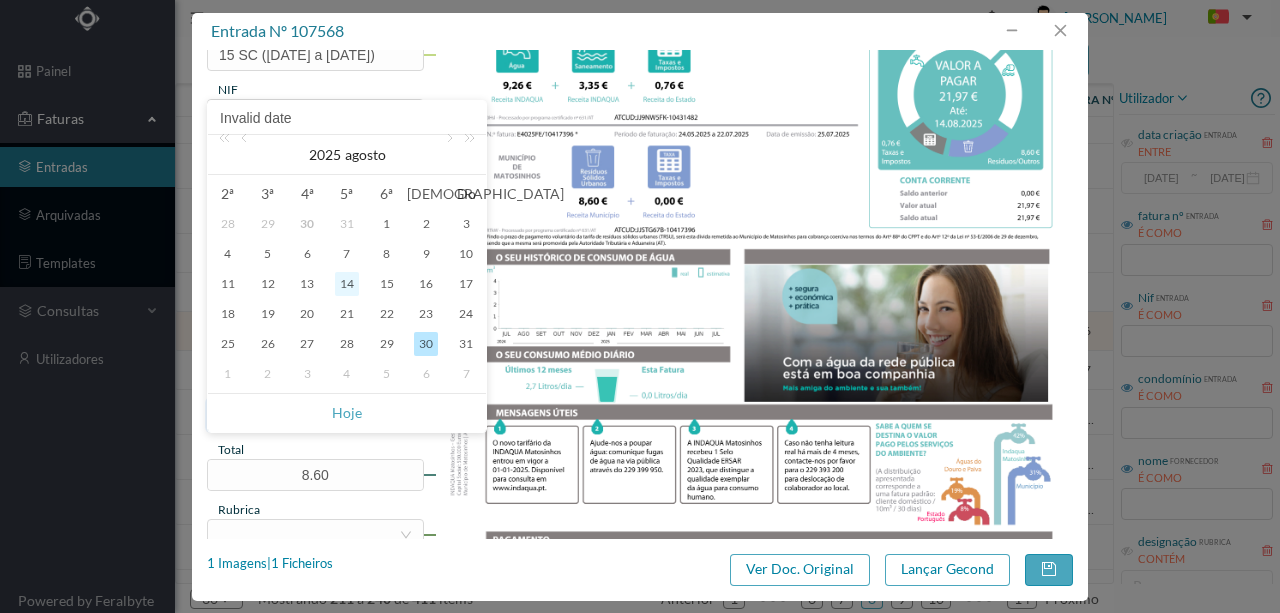 type on "14-08-2025" 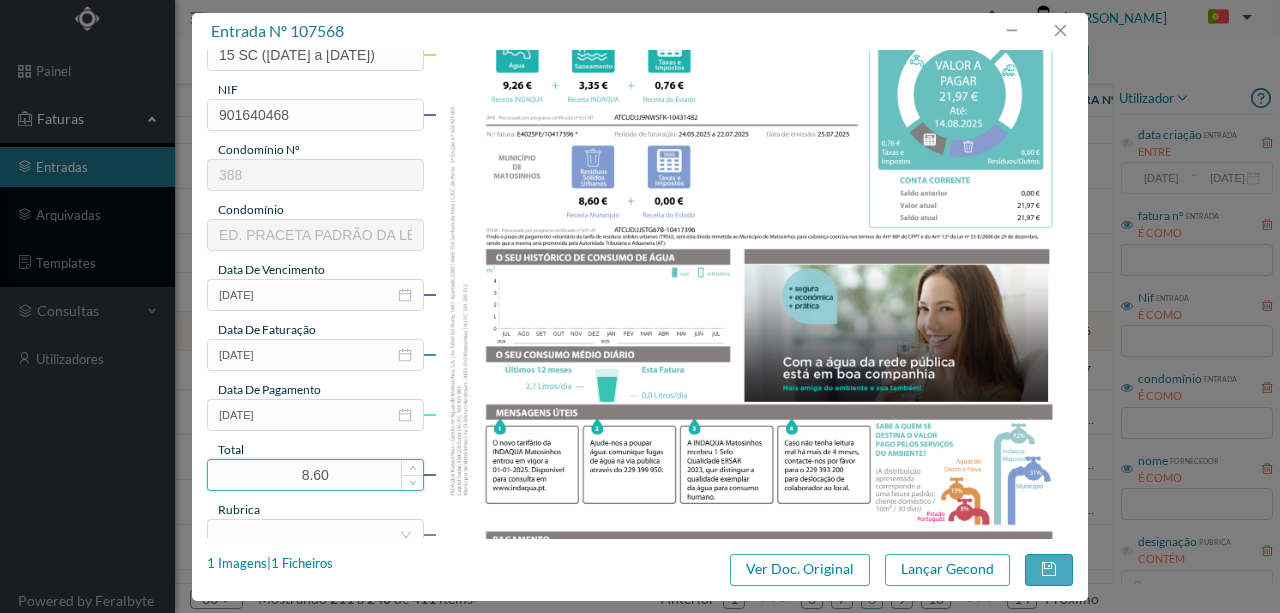 drag, startPoint x: 339, startPoint y: 469, endPoint x: 282, endPoint y: 451, distance: 59.77458 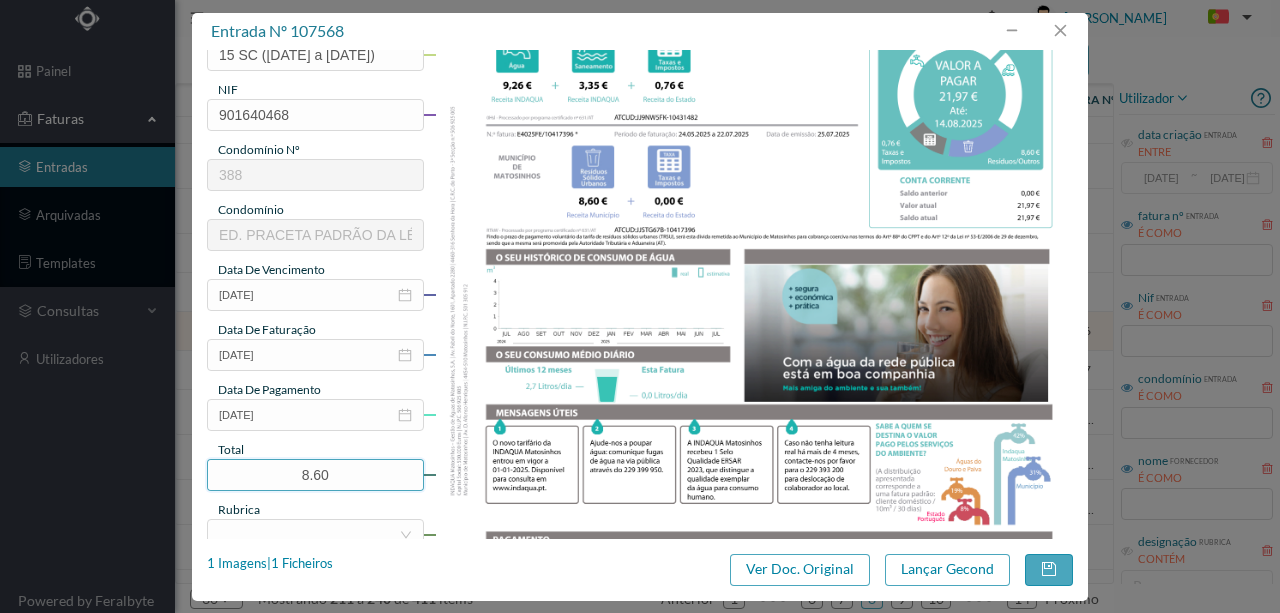 click on "8.60" at bounding box center [315, 475] 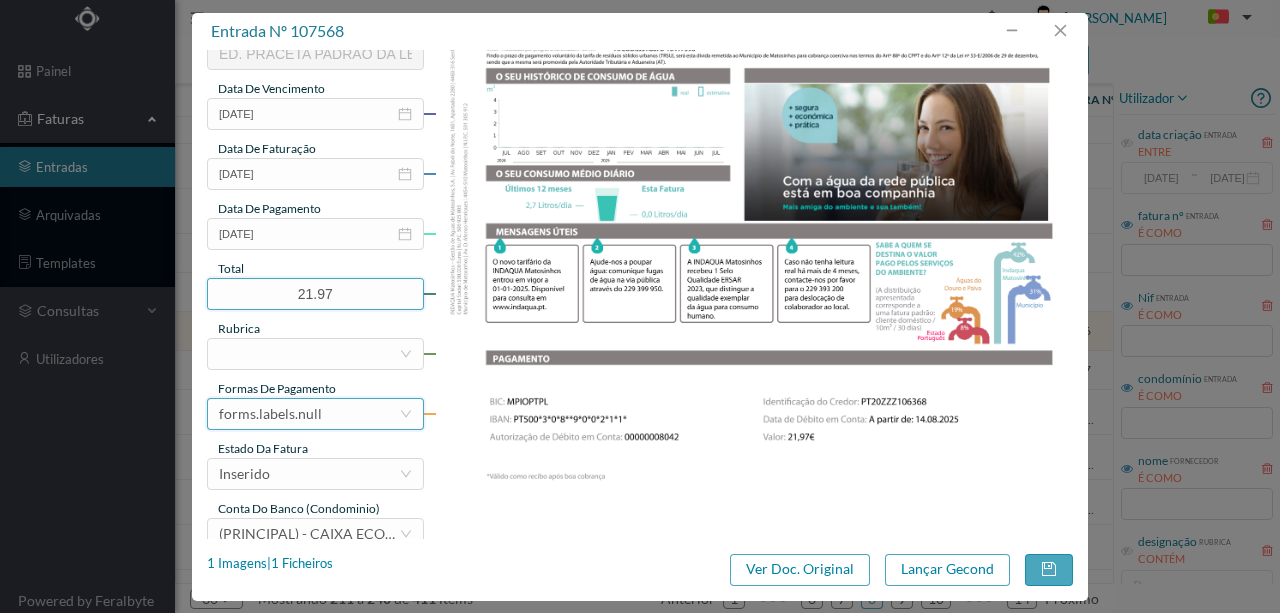scroll, scrollTop: 466, scrollLeft: 0, axis: vertical 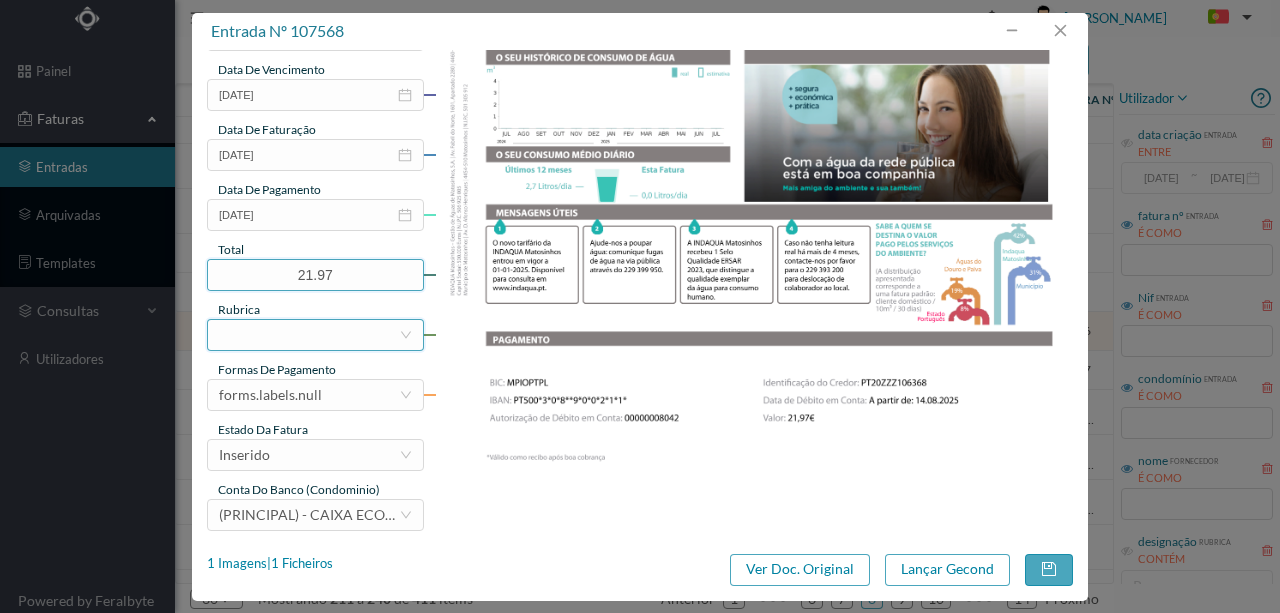 type on "21.97" 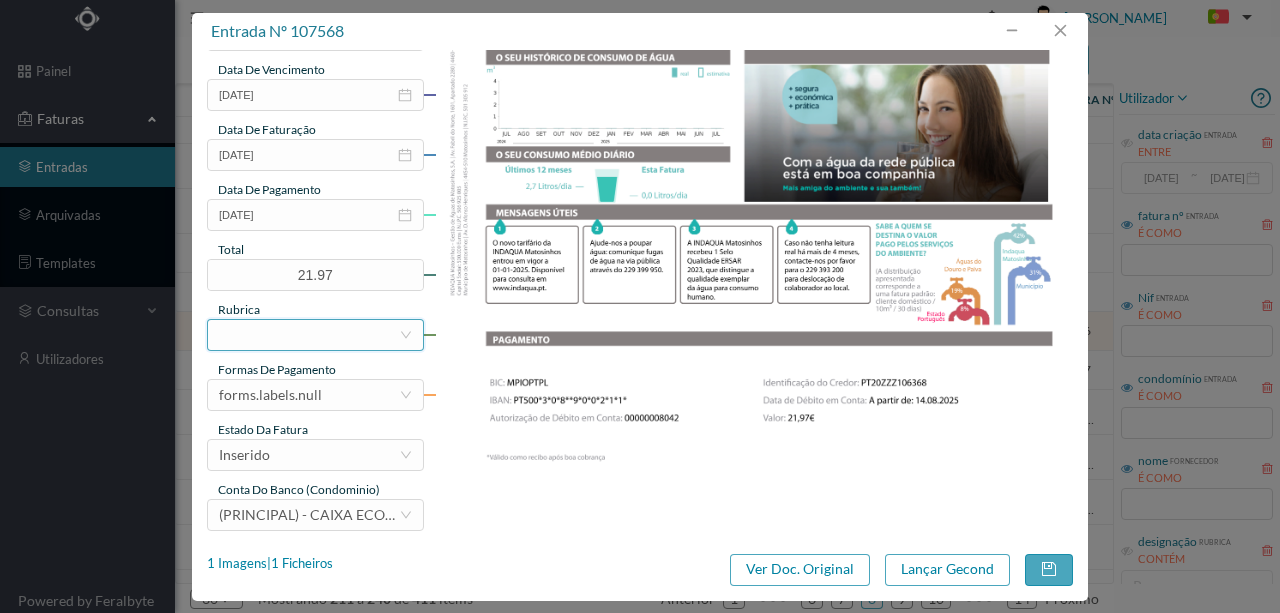 drag, startPoint x: 258, startPoint y: 327, endPoint x: 256, endPoint y: 339, distance: 12.165525 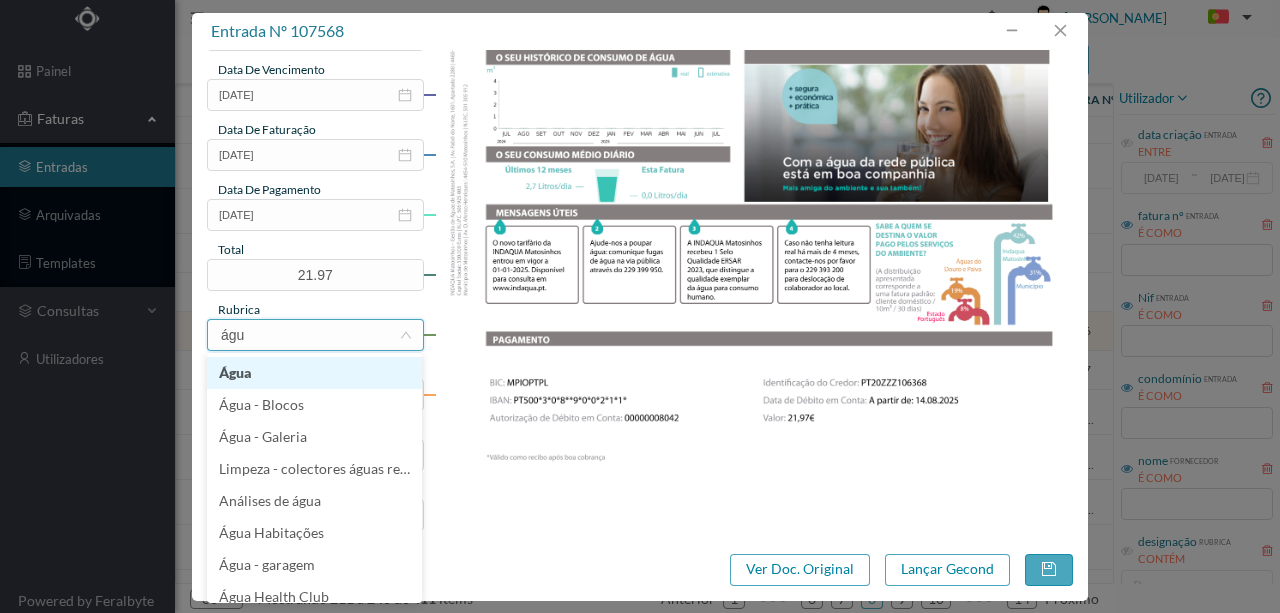 type on "água" 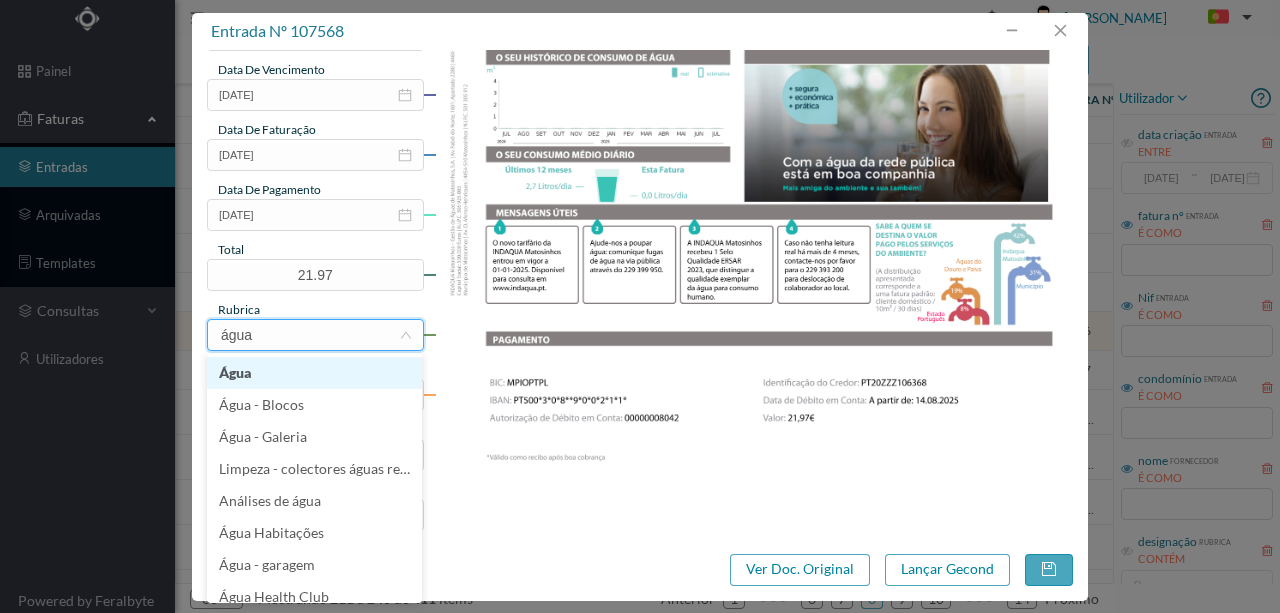 drag, startPoint x: 246, startPoint y: 373, endPoint x: 261, endPoint y: 375, distance: 15.132746 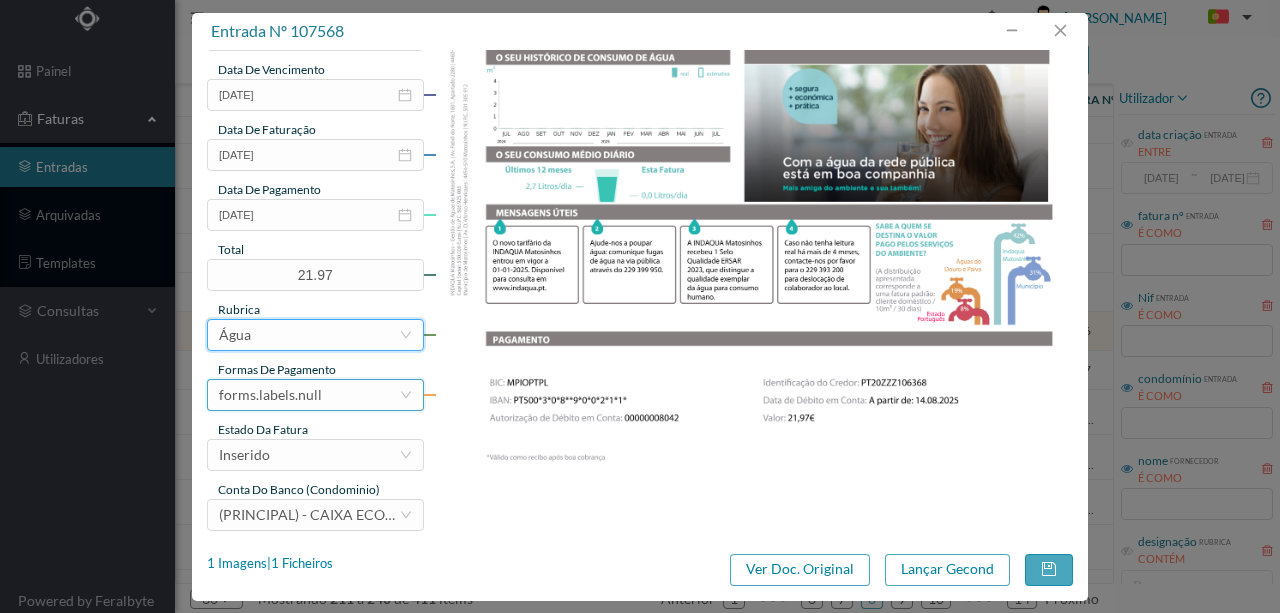 click on "forms.labels.null" at bounding box center (270, 395) 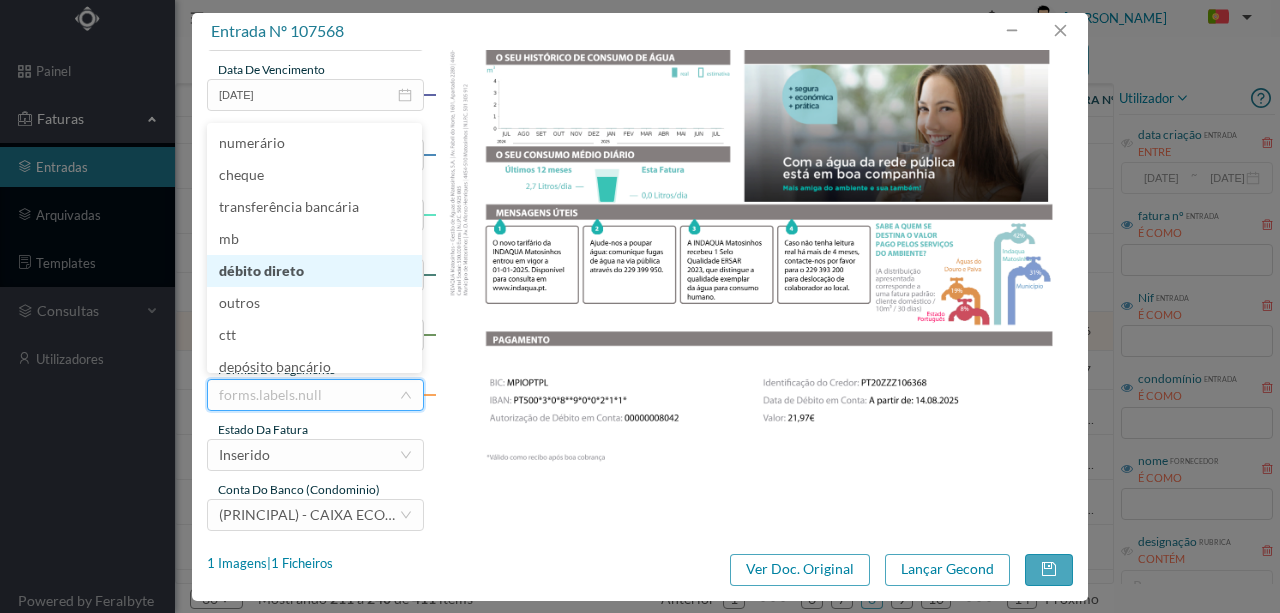 click on "débito direto" at bounding box center [314, 271] 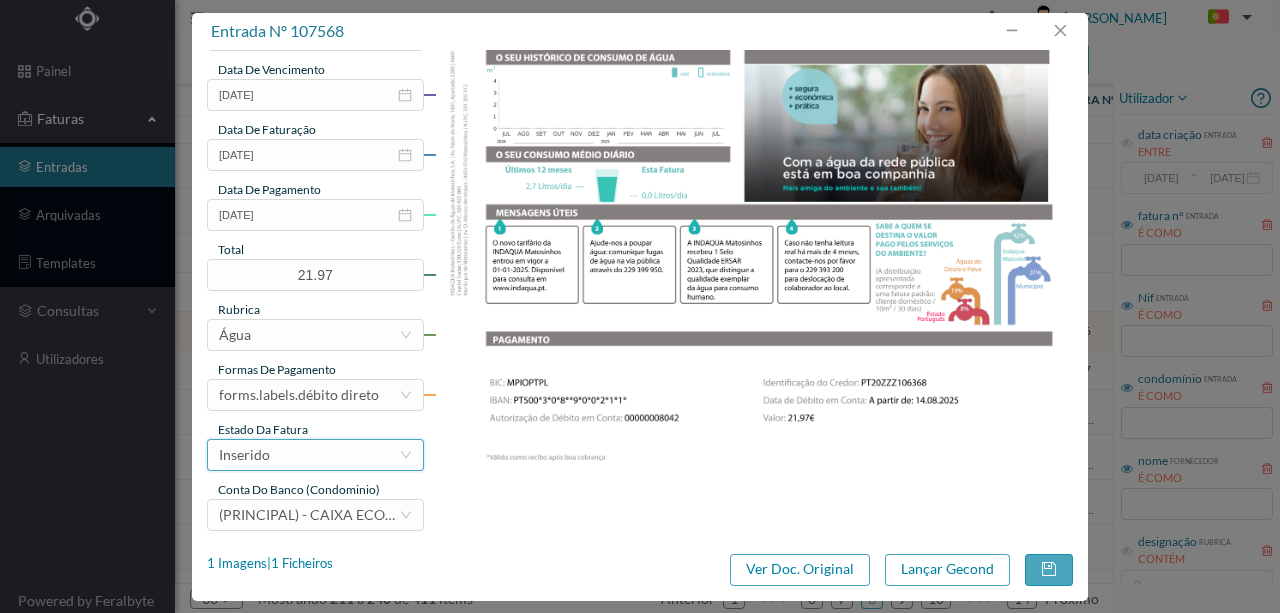 click on "Inserido" at bounding box center [309, 455] 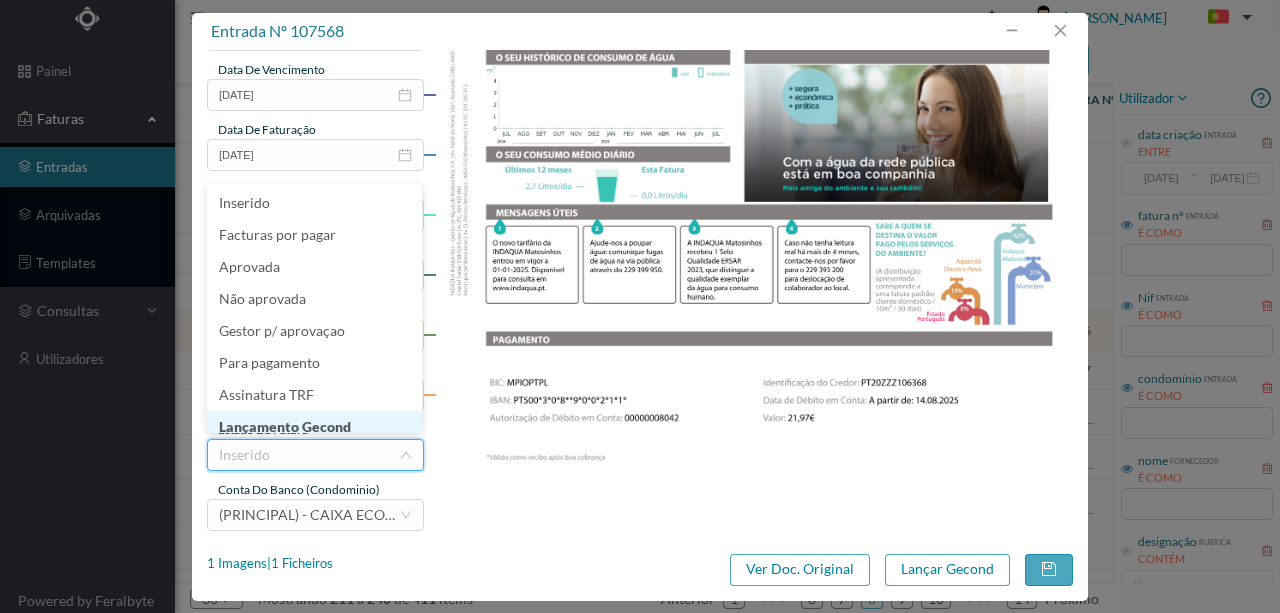 scroll, scrollTop: 9, scrollLeft: 0, axis: vertical 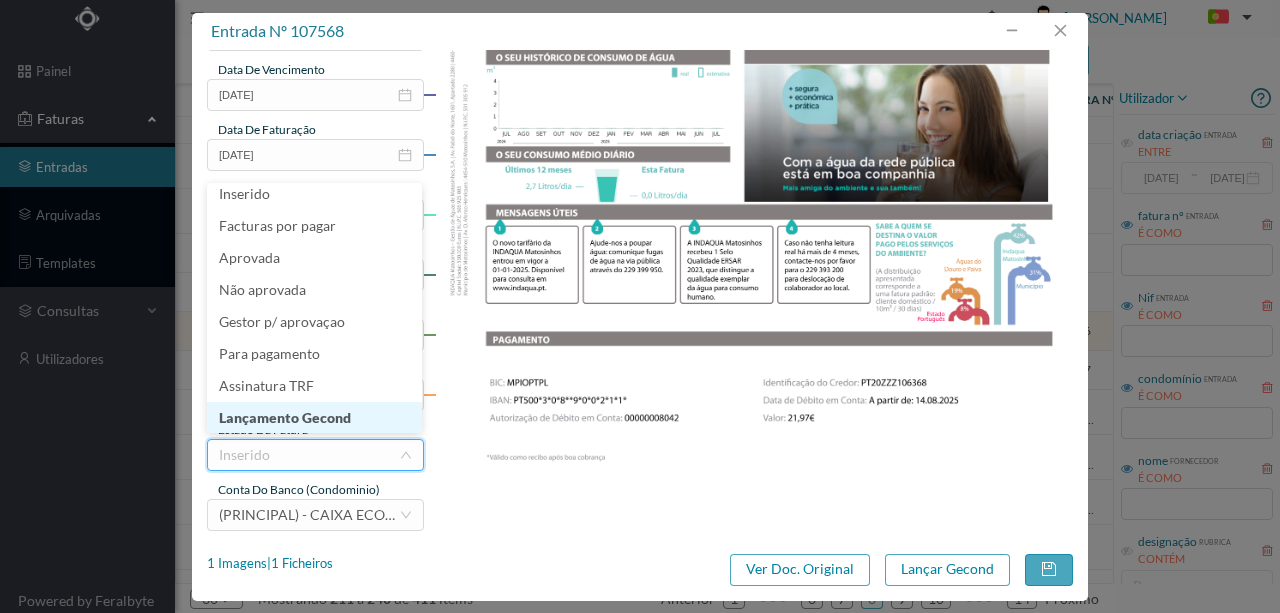 click on "Lançamento Gecond" at bounding box center [314, 418] 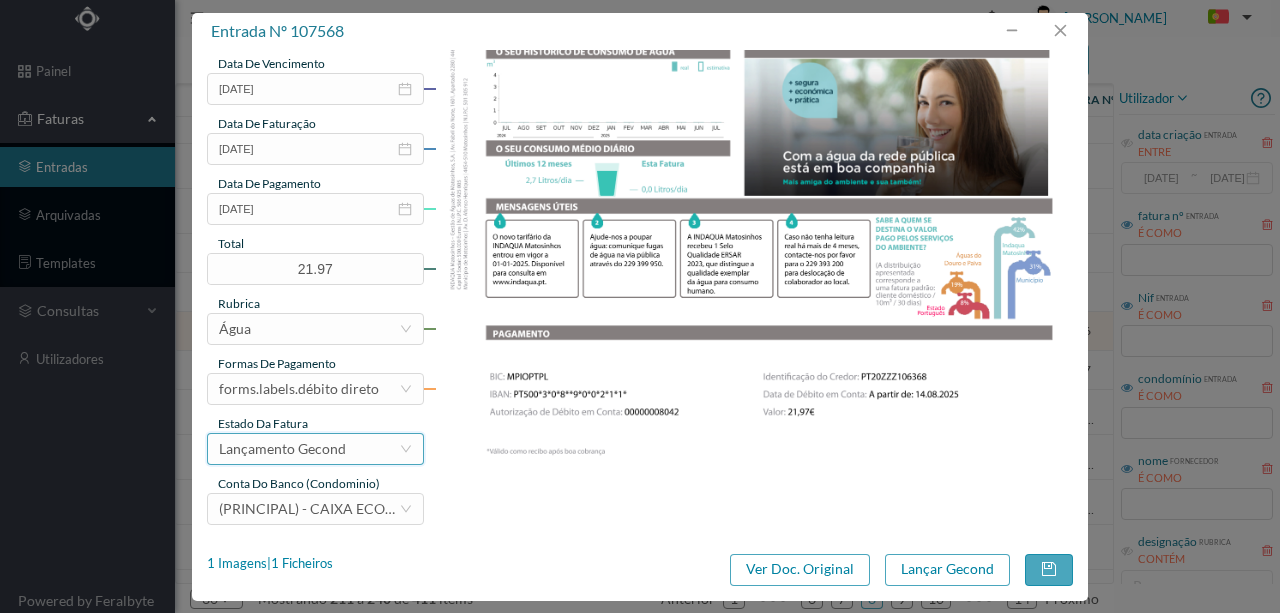 scroll, scrollTop: 473, scrollLeft: 0, axis: vertical 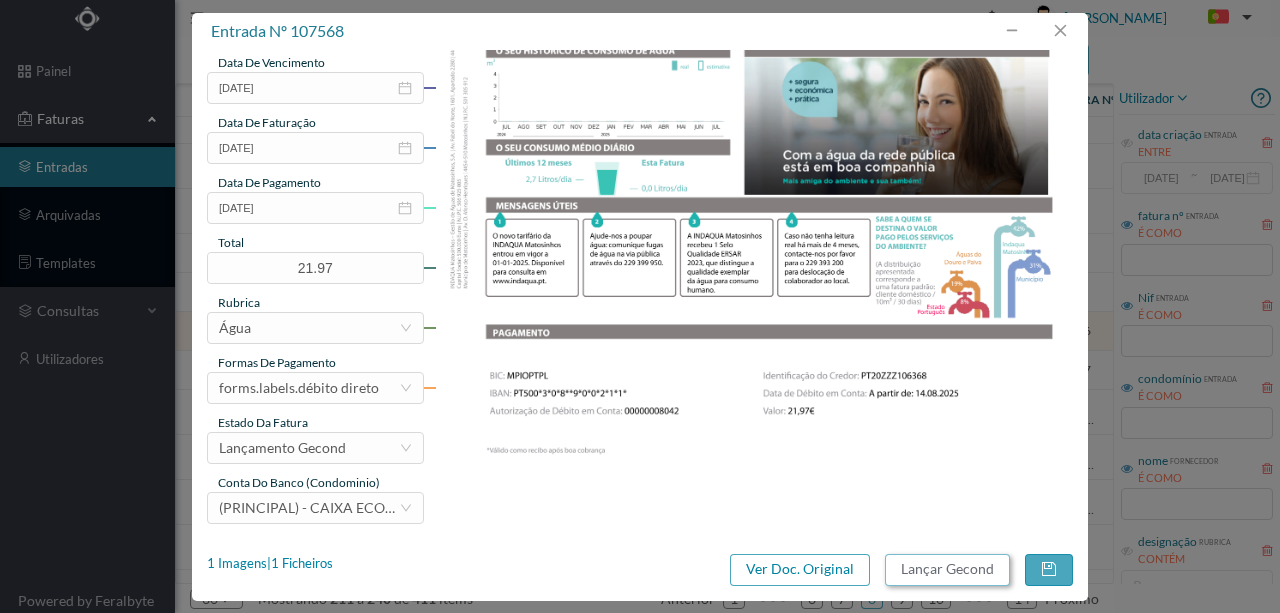 click on "Lançar Gecond" at bounding box center (947, 570) 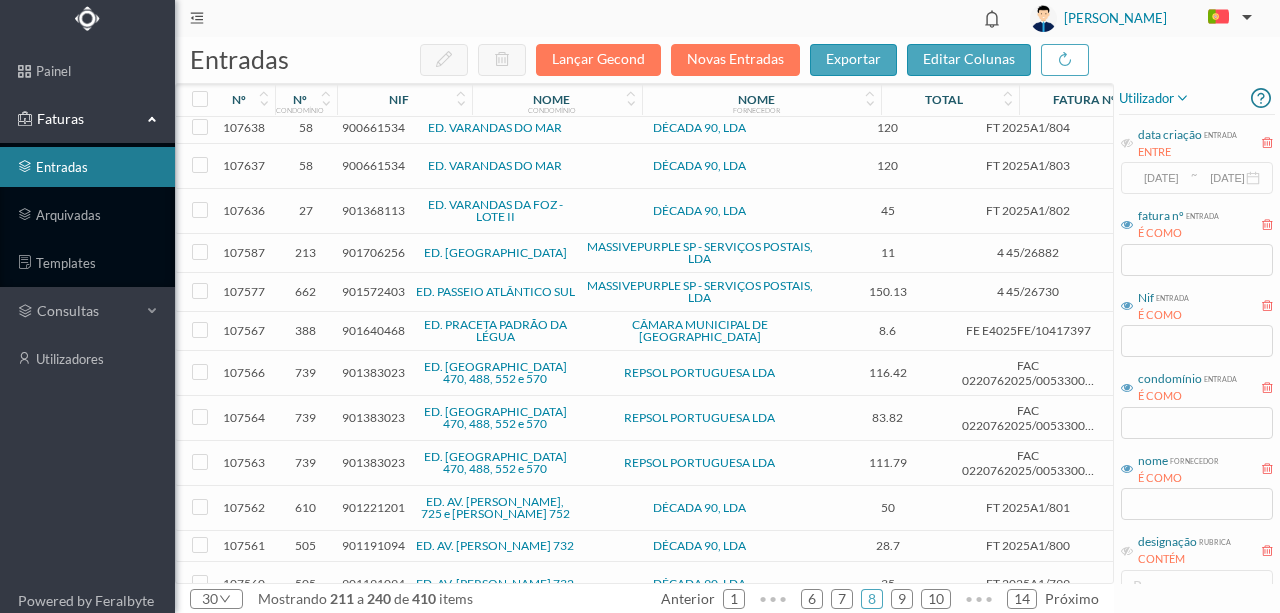 click on "901640468" at bounding box center (373, 330) 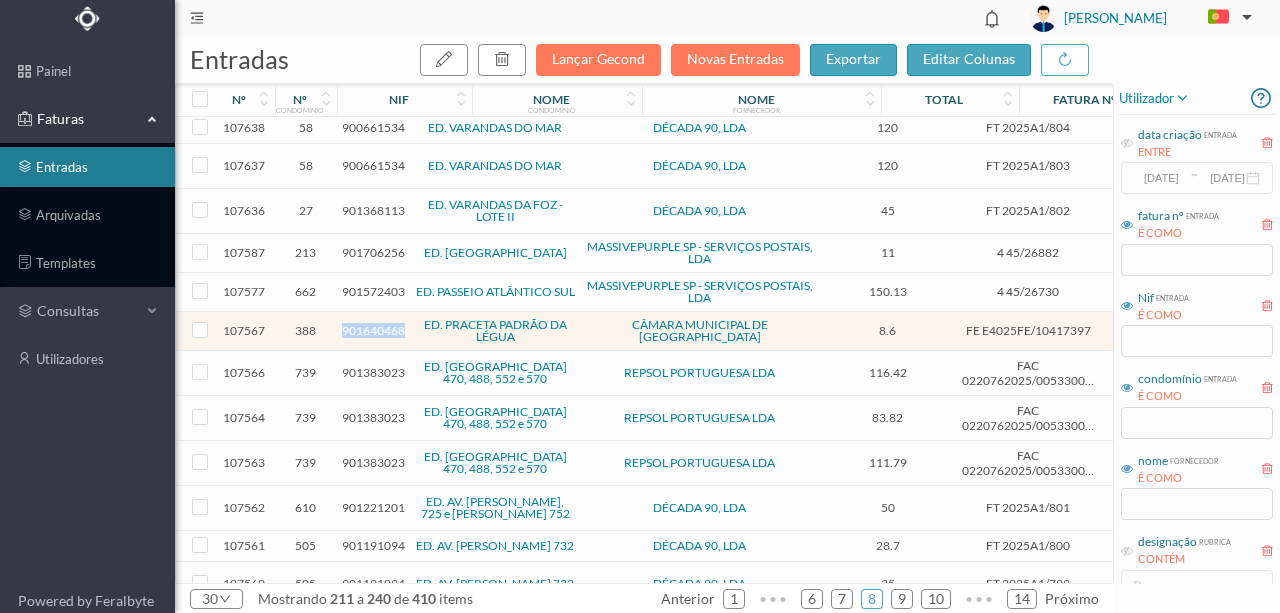 click on "901640468" at bounding box center [373, 330] 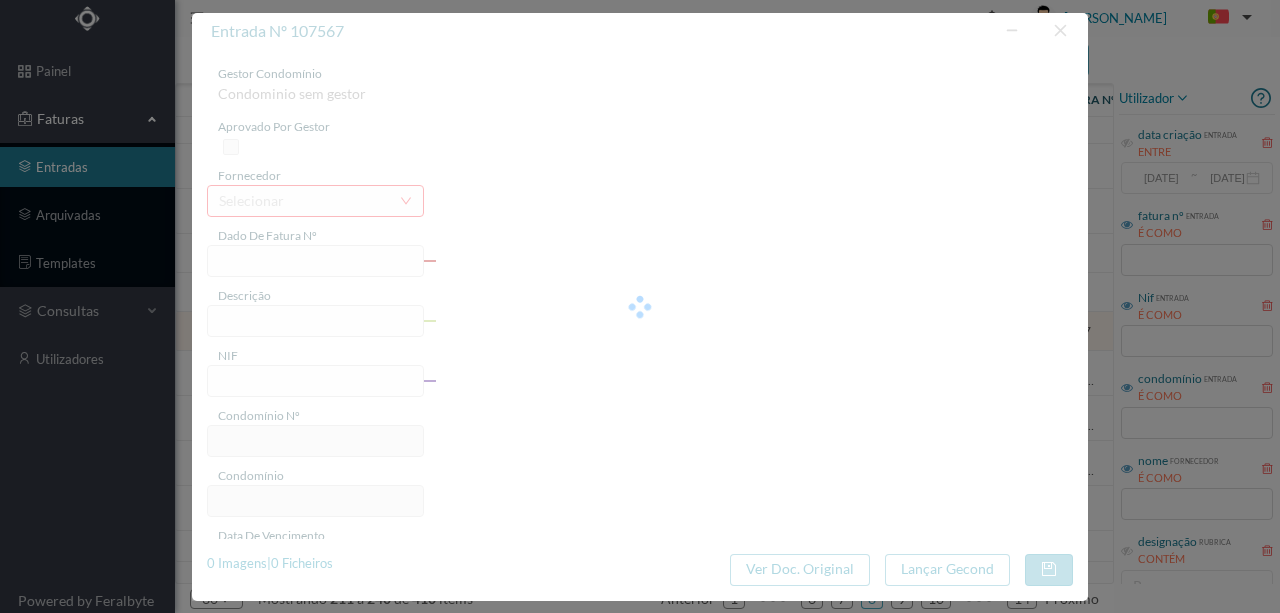 type on "FE E4025FE/10417397" 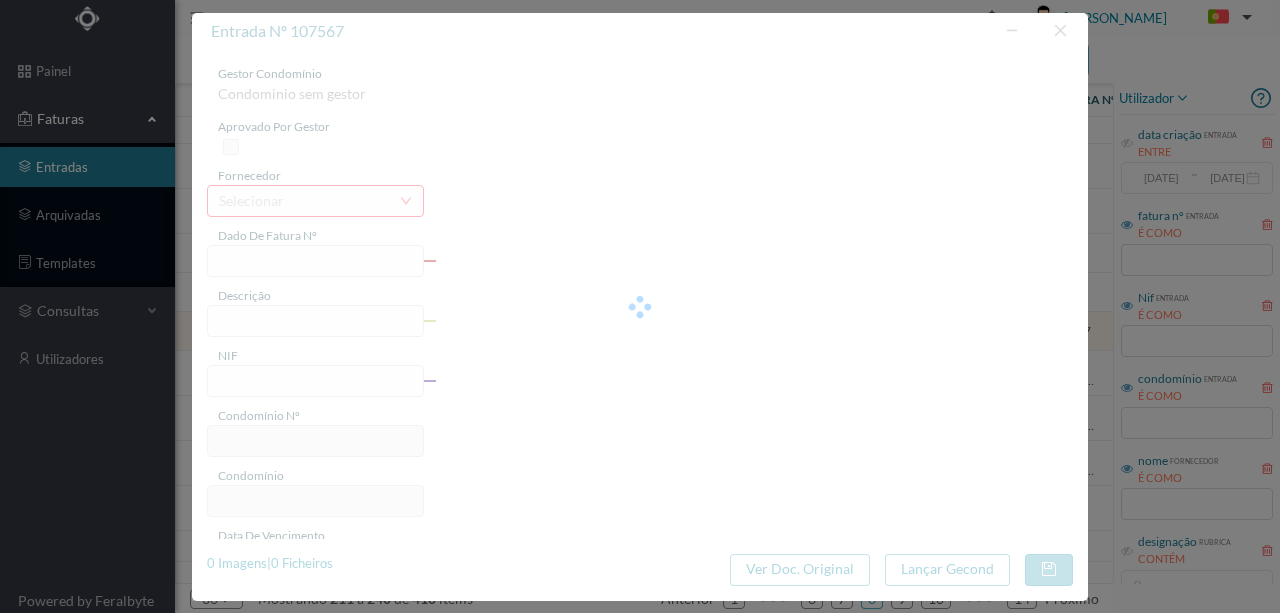 type on "—1 1 ess" 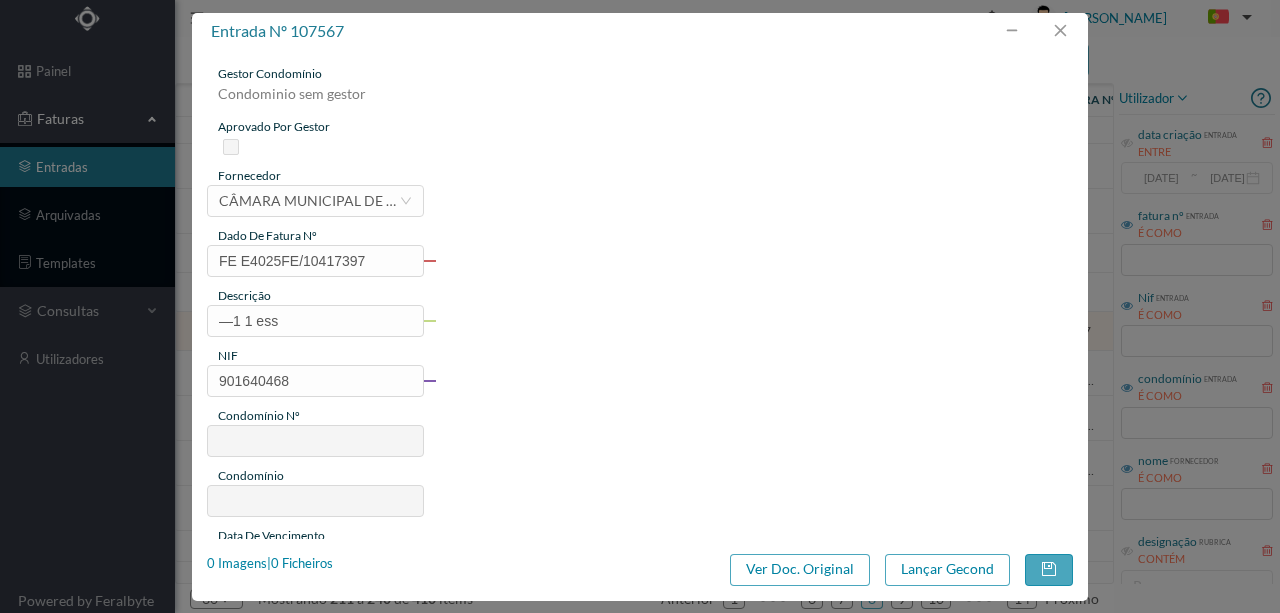 type on "388" 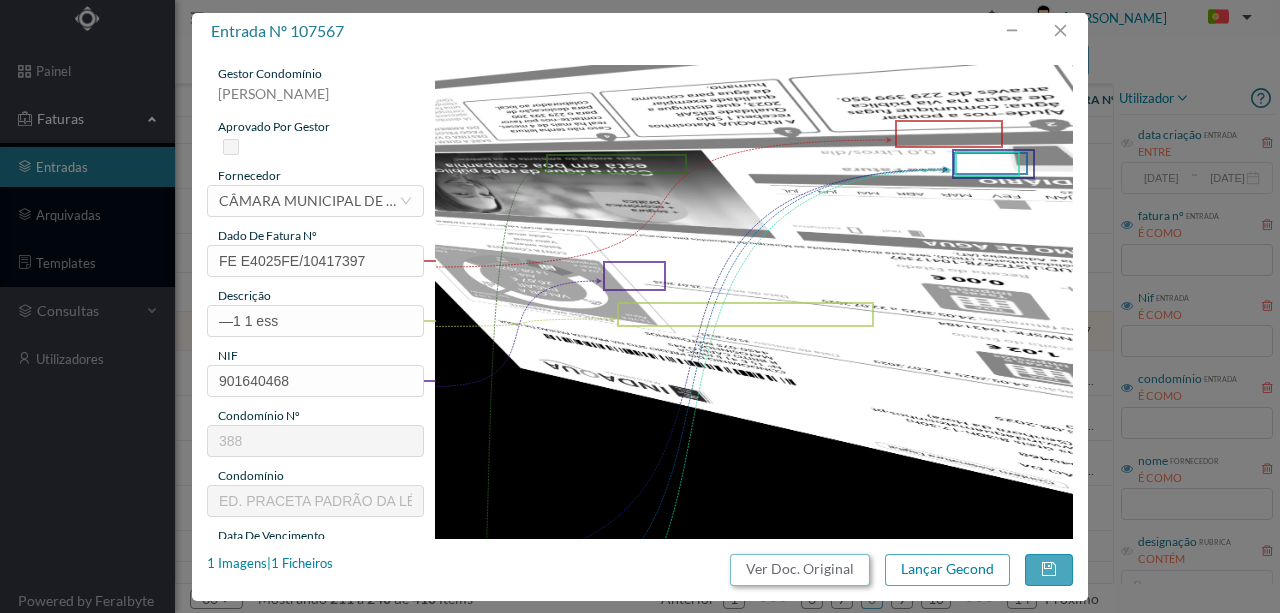 click on "Ver Doc. Original" at bounding box center [800, 570] 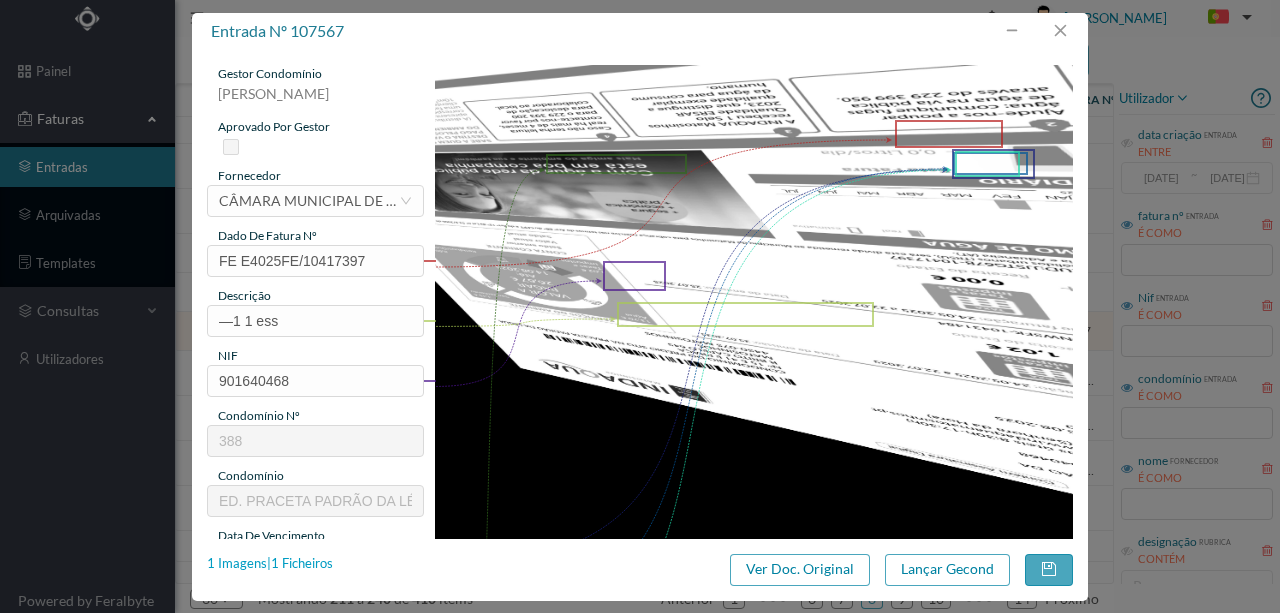 click on "1   Imagens  |  1   Ficheiros" at bounding box center (270, 564) 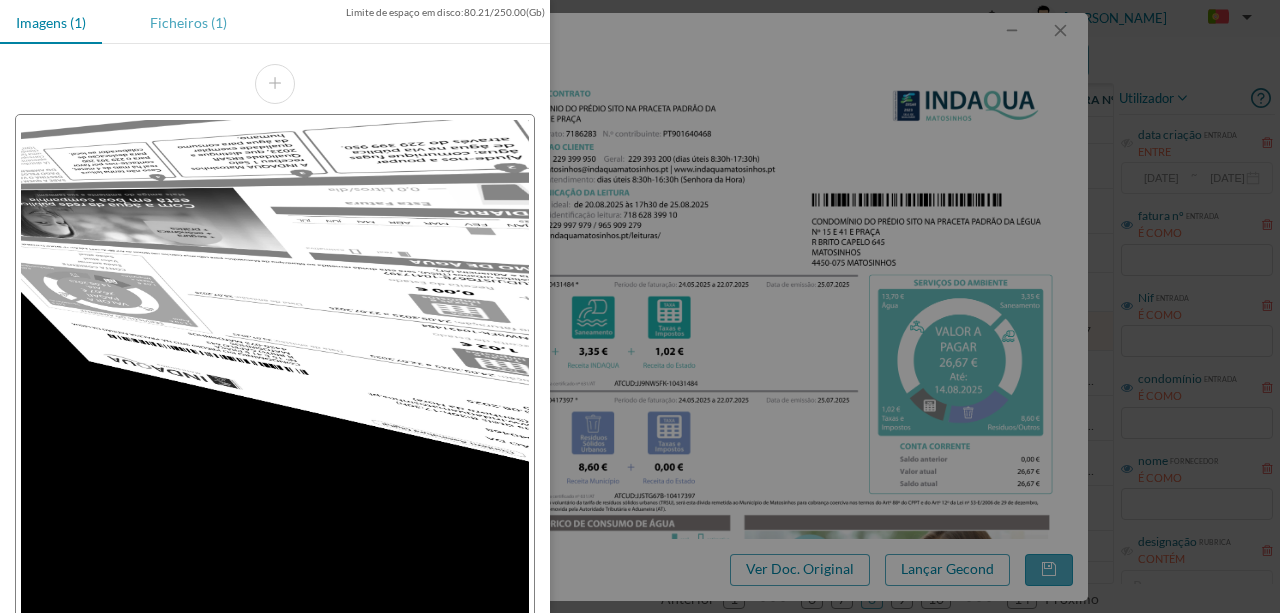click on "Ficheiros (1)" at bounding box center [188, 22] 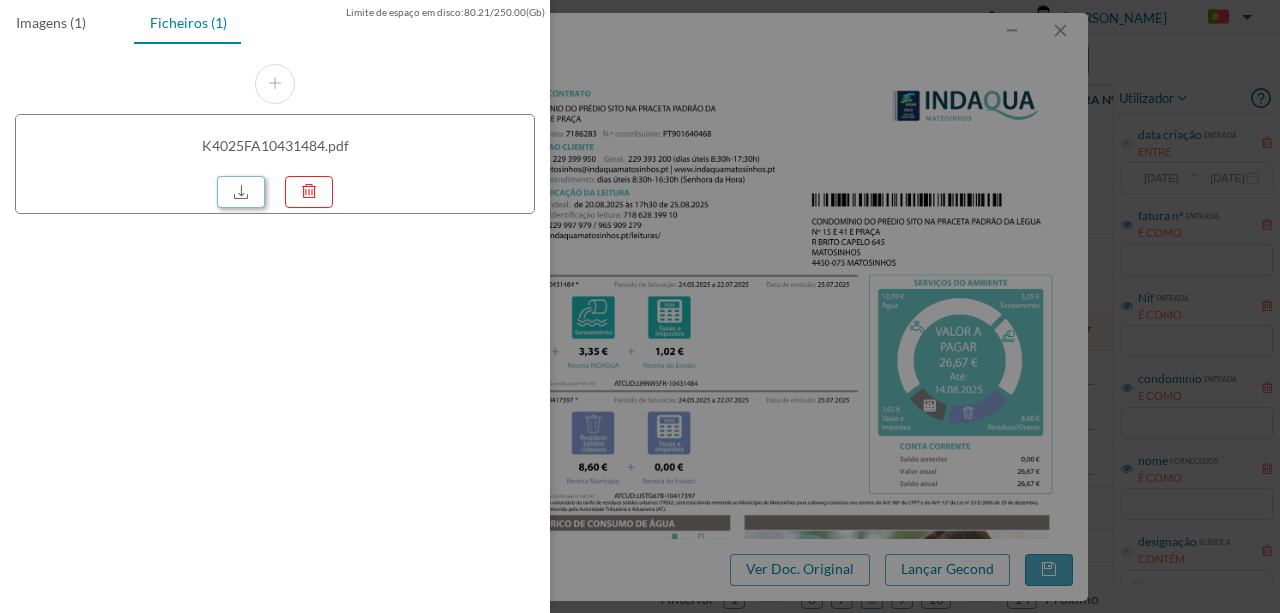 click at bounding box center (241, 192) 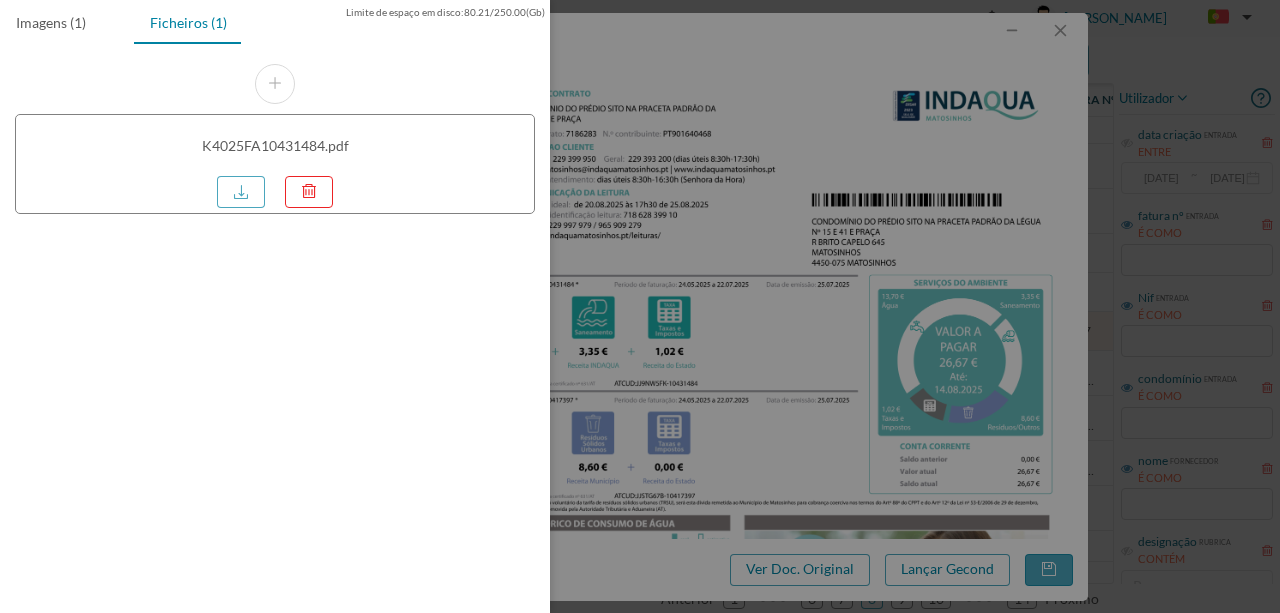 click at bounding box center [640, 306] 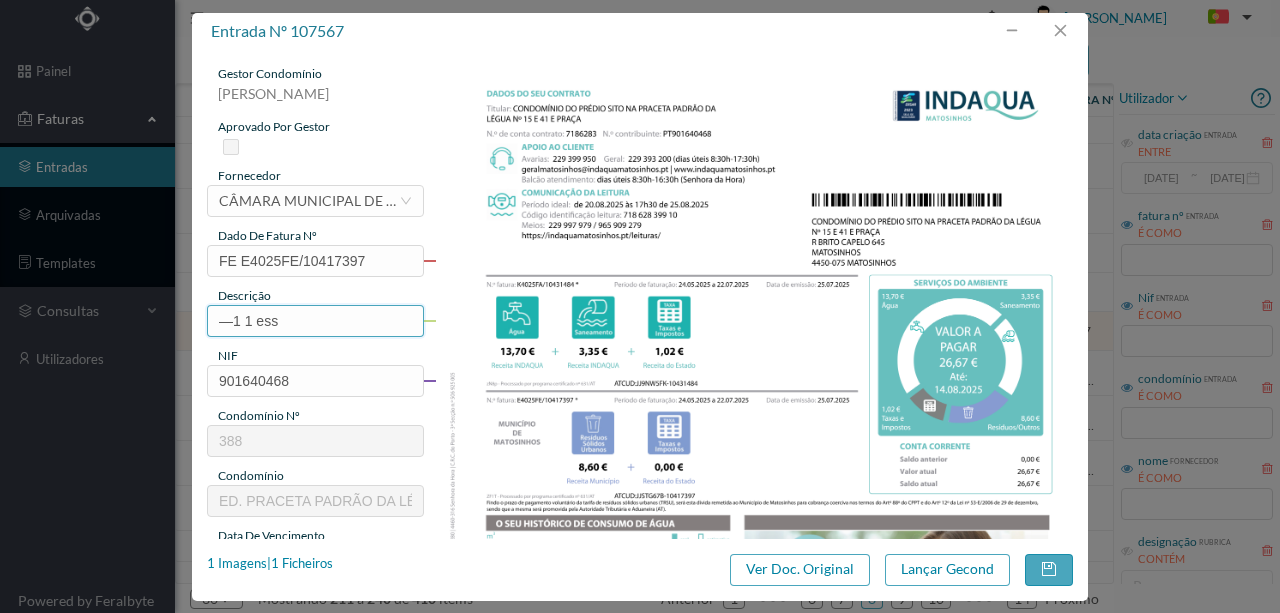 drag, startPoint x: 285, startPoint y: 325, endPoint x: 201, endPoint y: 304, distance: 86.58522 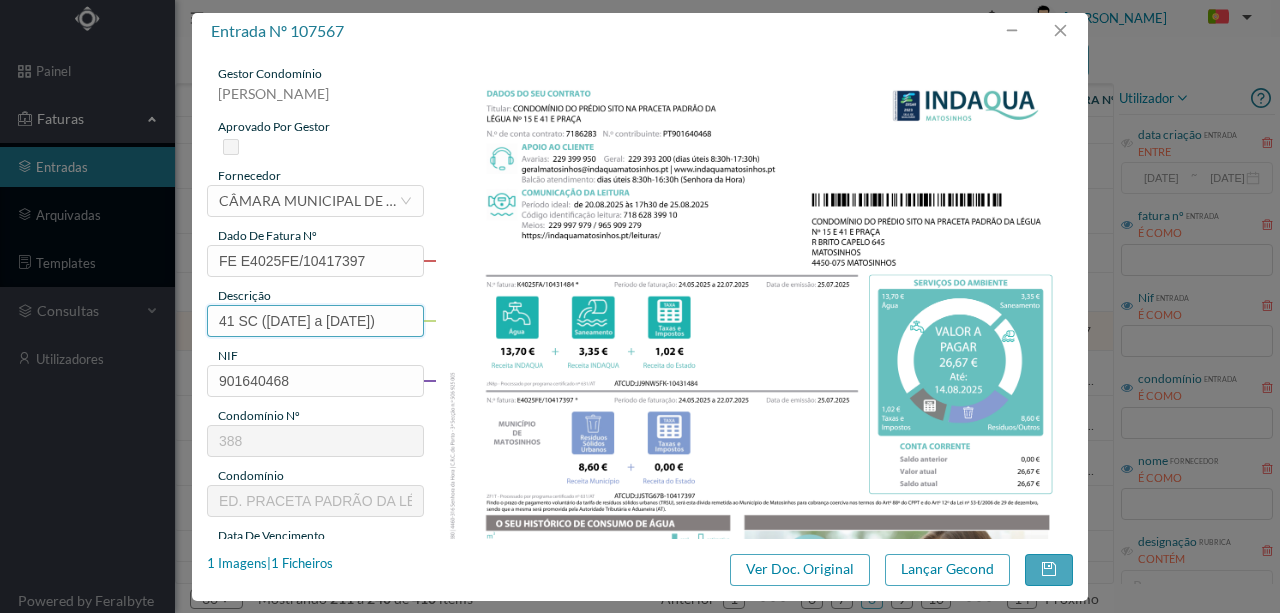 scroll, scrollTop: 0, scrollLeft: 16, axis: horizontal 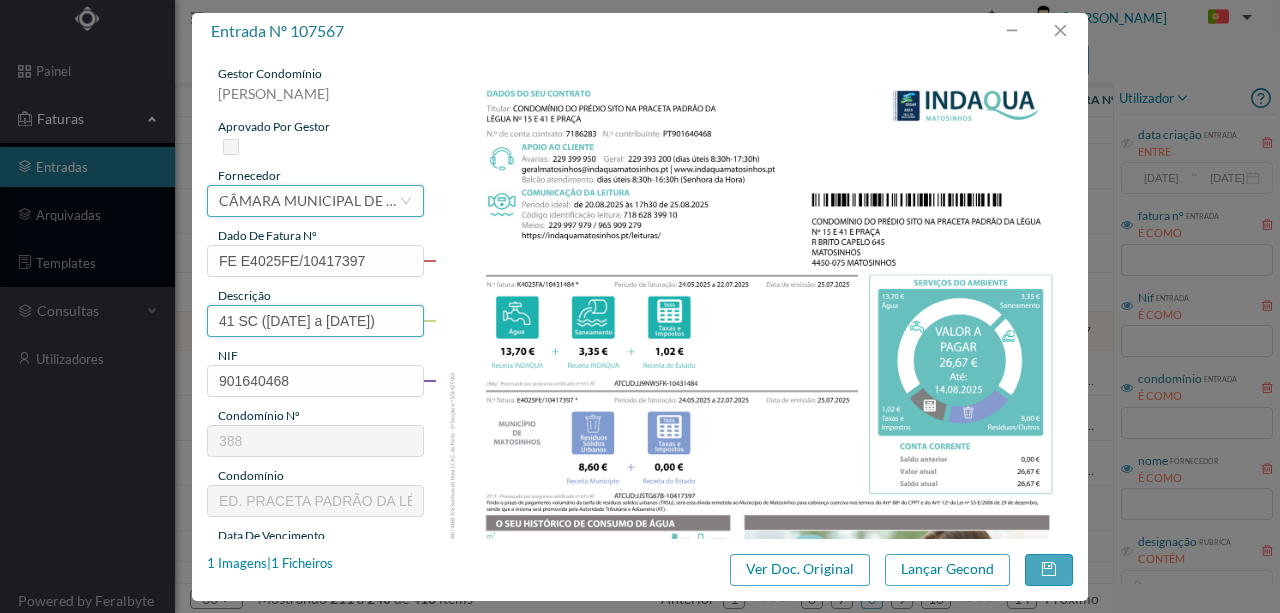 type on "41 SC (24.05.2025 a 22.07.2025)" 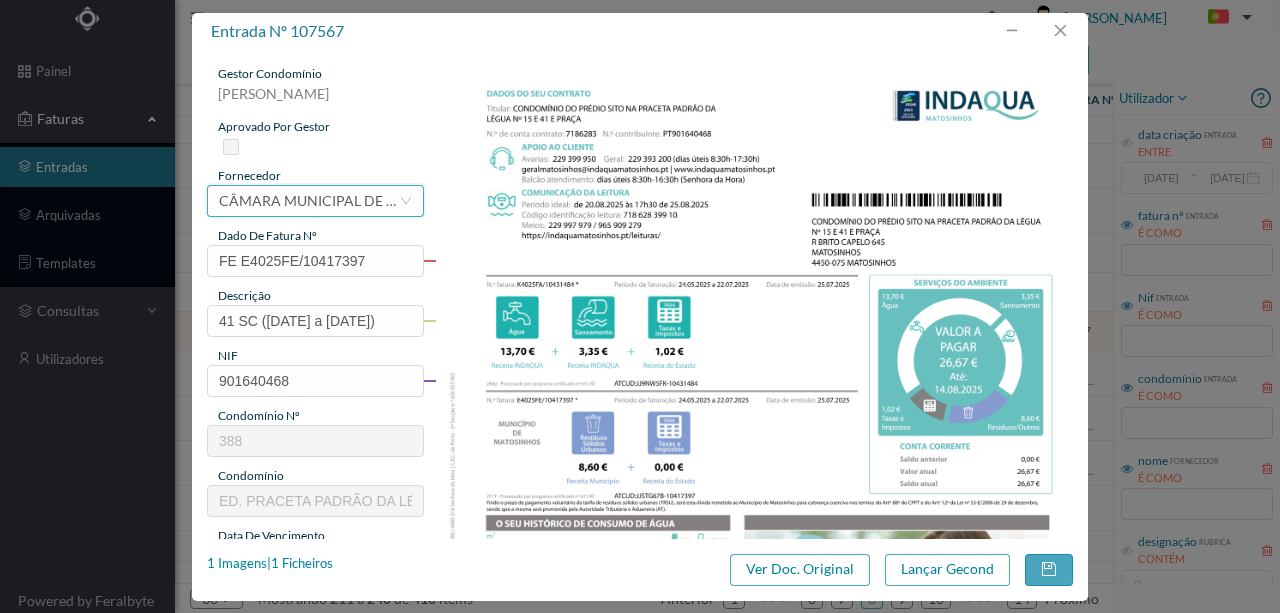 click on "CÂMARA MUNICIPAL DE [GEOGRAPHIC_DATA]" at bounding box center (309, 201) 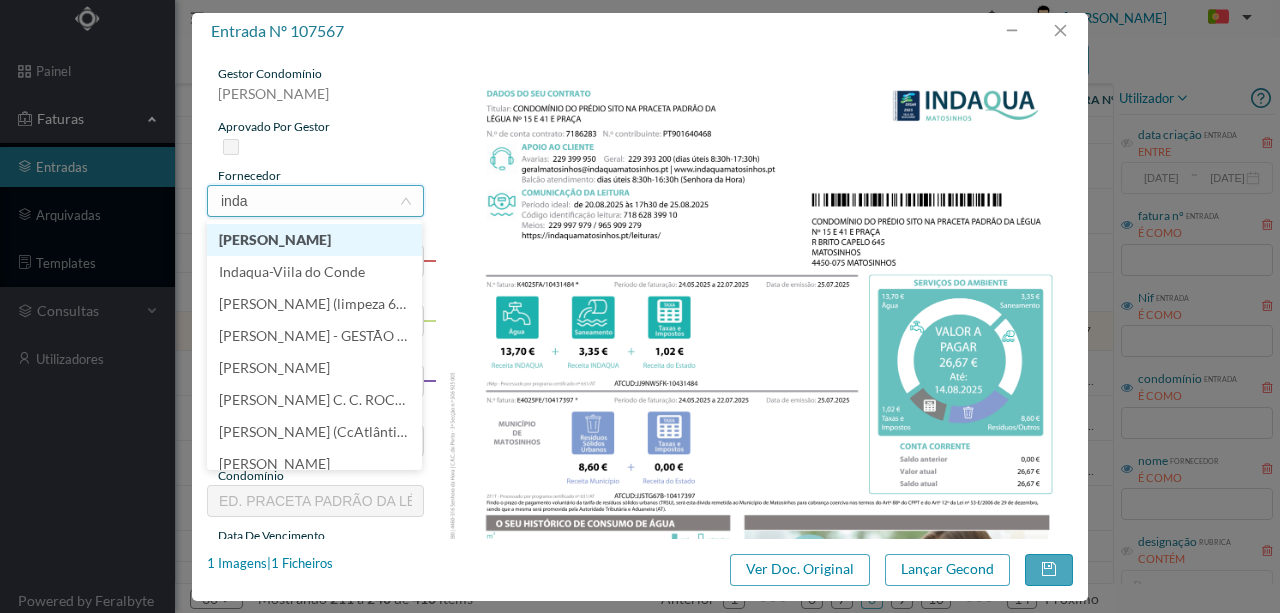 scroll, scrollTop: 0, scrollLeft: 0, axis: both 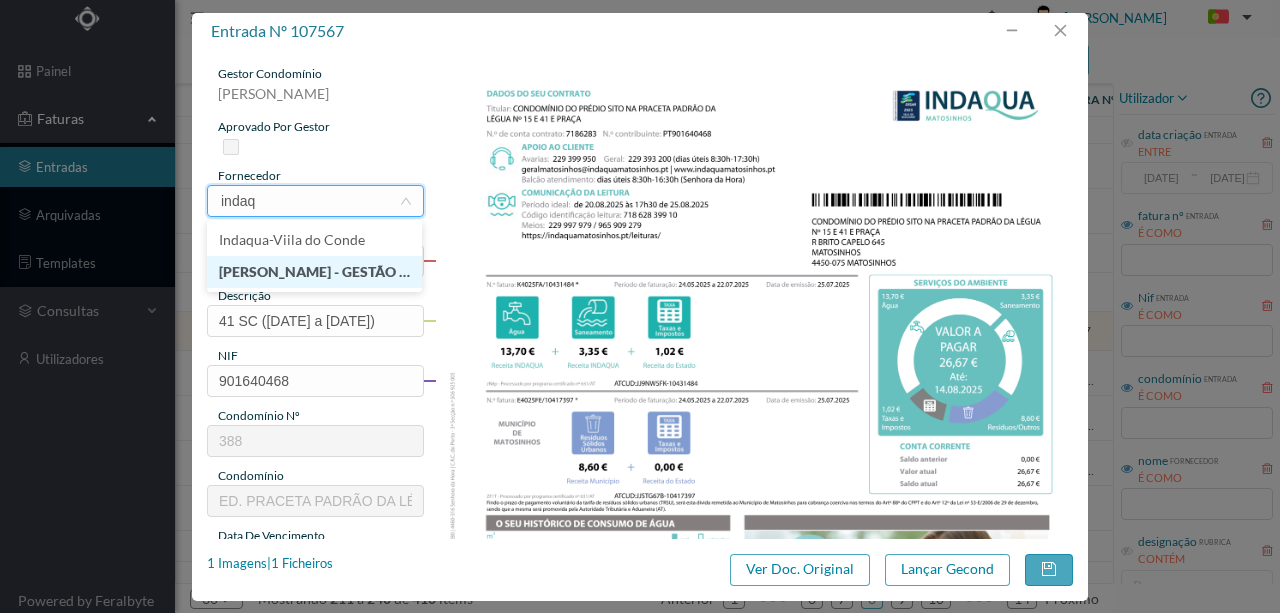 click on "[PERSON_NAME] - GESTÃO DE ÁGUAS DE MATOSINHOS" at bounding box center [314, 272] 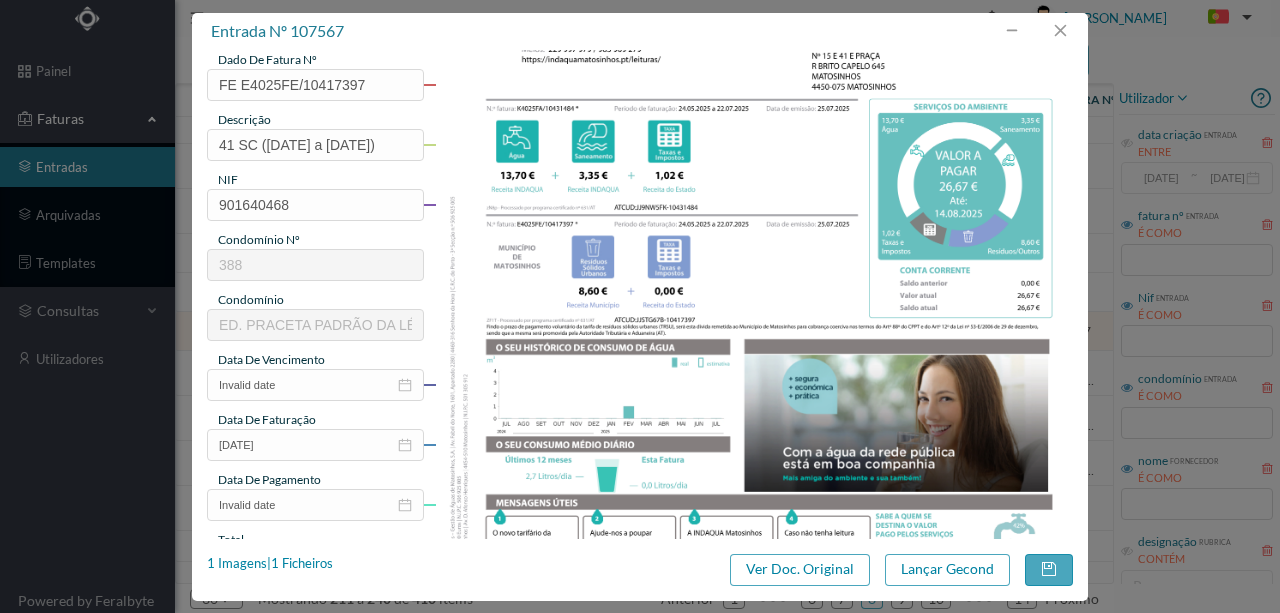 scroll, scrollTop: 200, scrollLeft: 0, axis: vertical 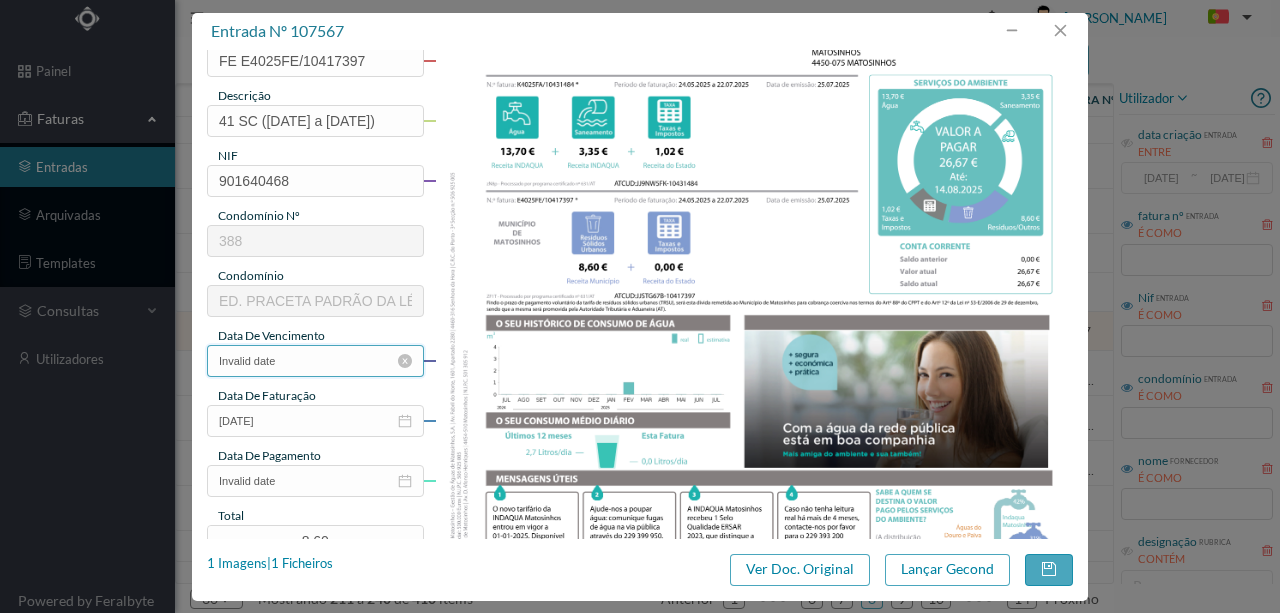 click on "Invalid date" at bounding box center (315, 361) 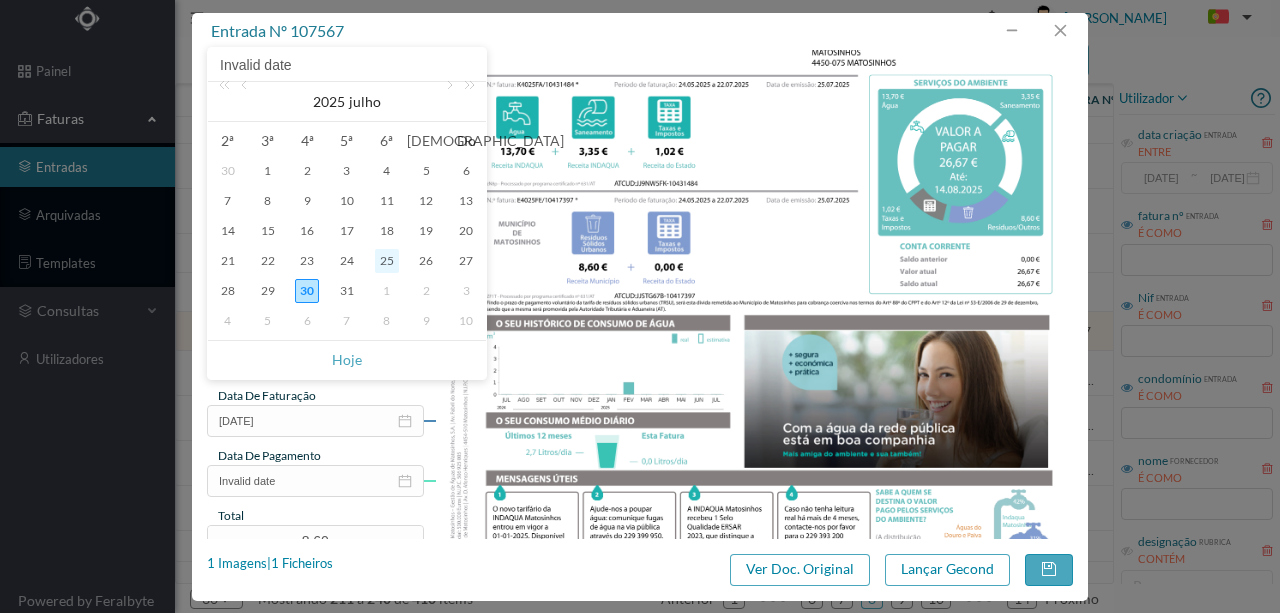 click on "25" at bounding box center [387, 261] 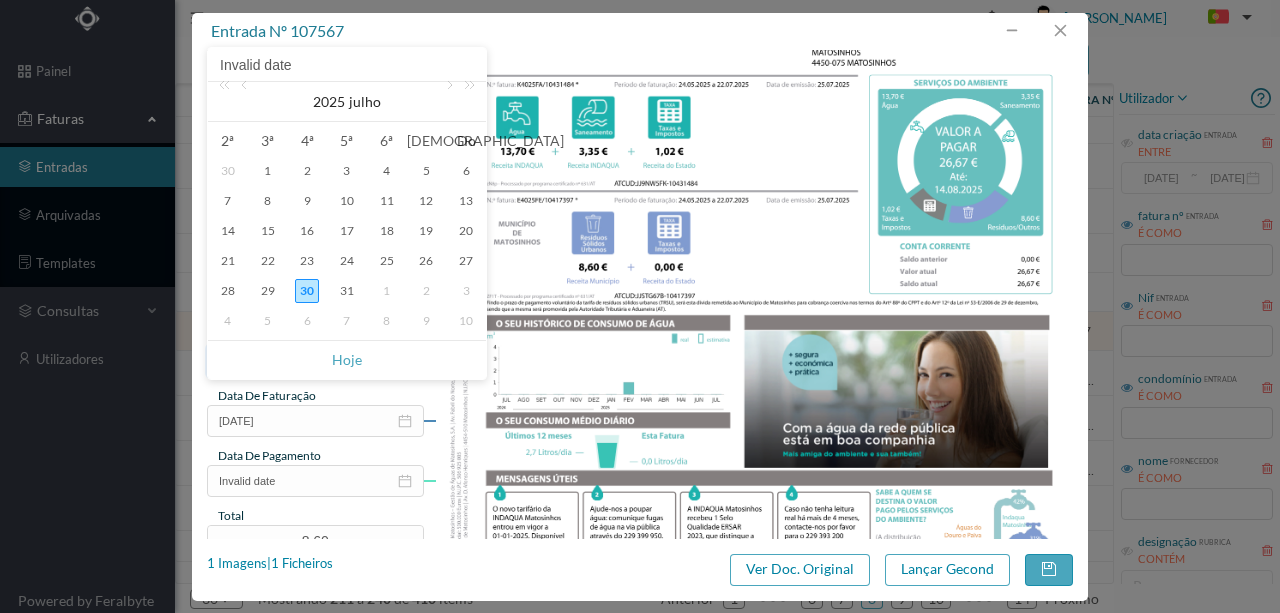 type on "[DATE]" 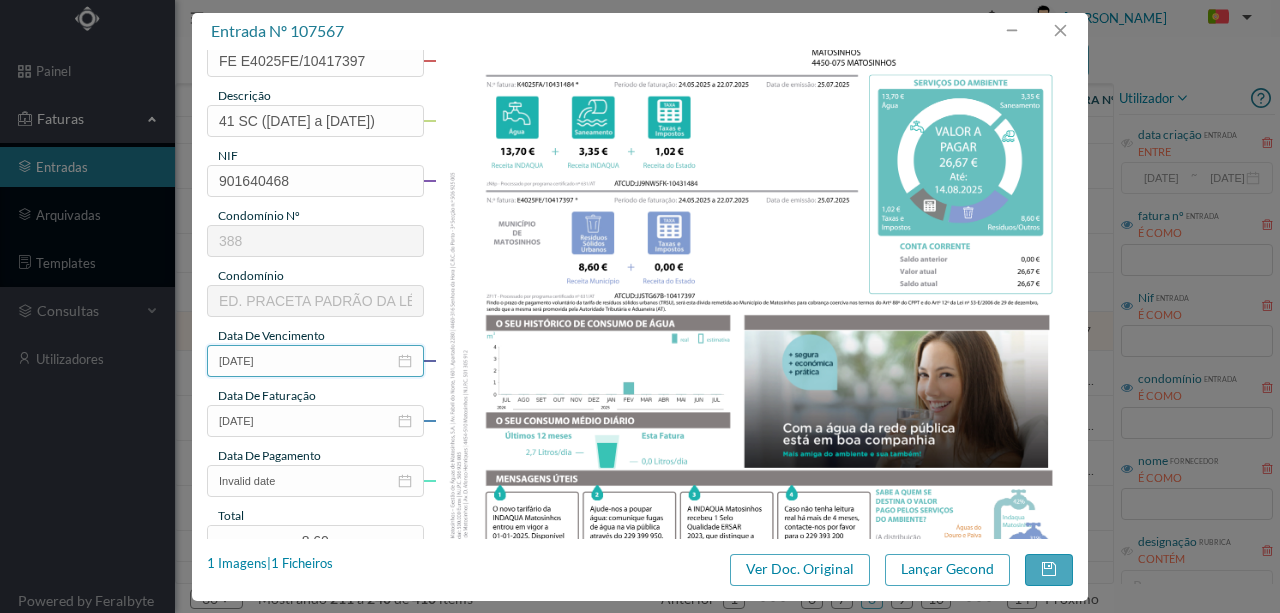 scroll, scrollTop: 266, scrollLeft: 0, axis: vertical 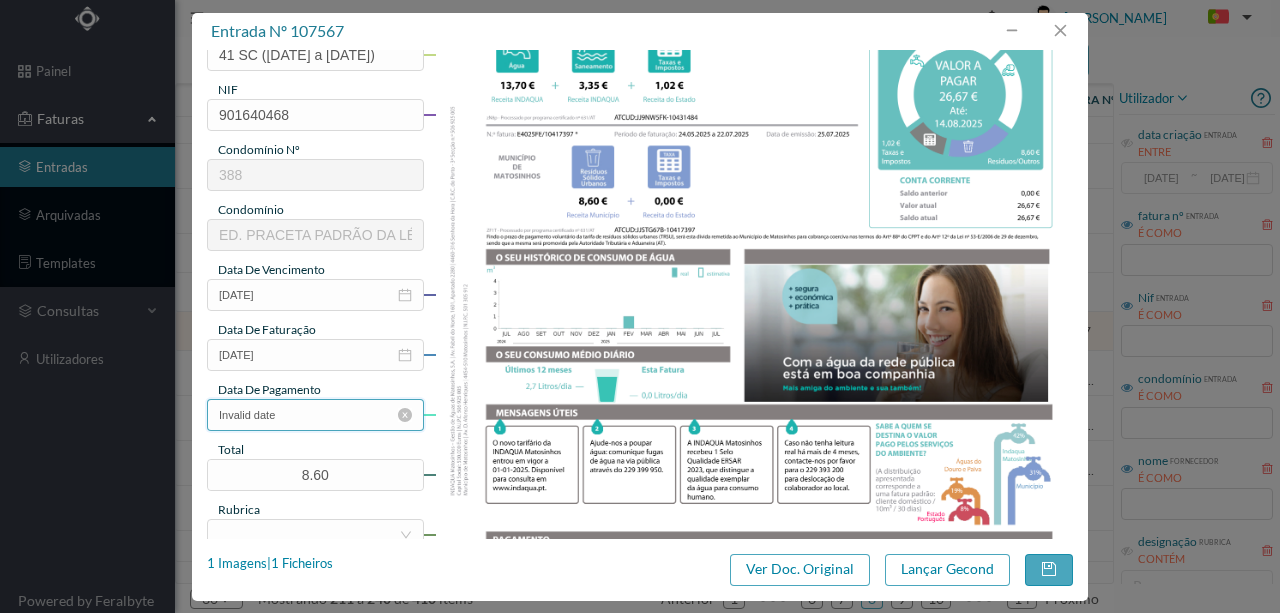click on "Invalid date" at bounding box center (315, 415) 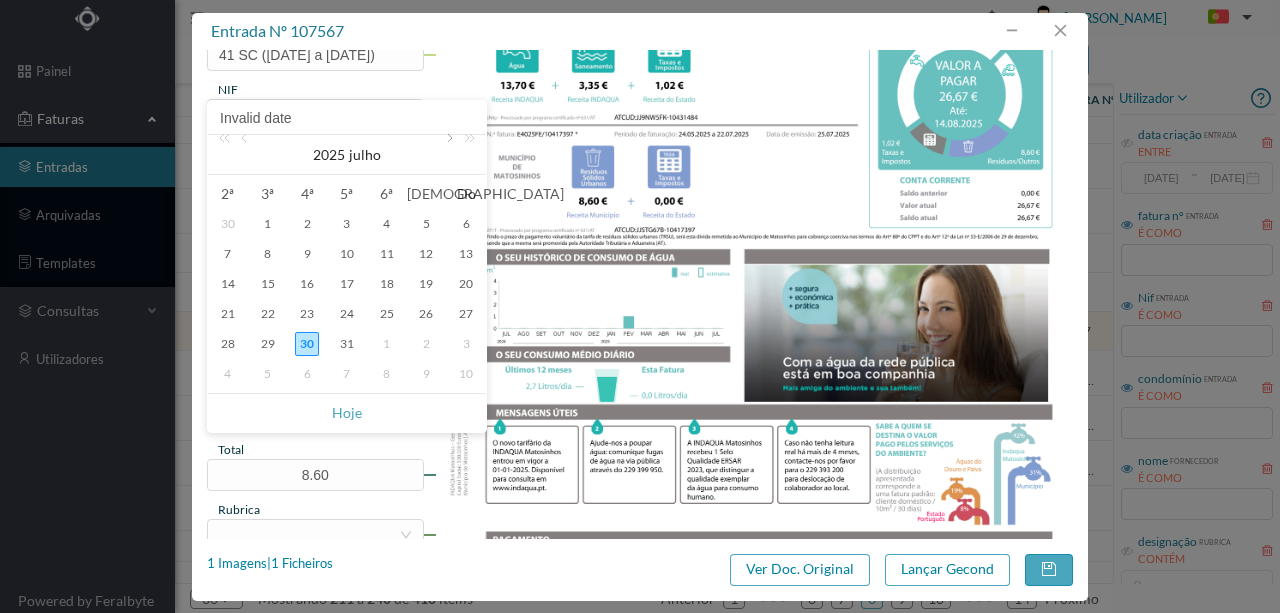 click at bounding box center [448, 155] 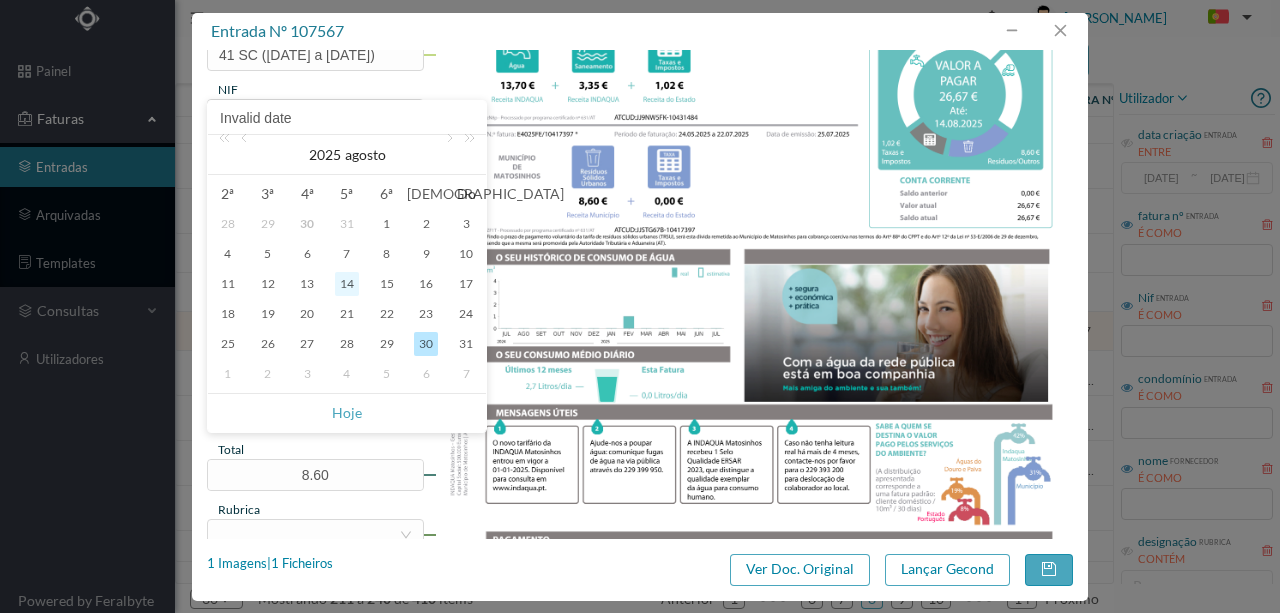 click on "14" at bounding box center (347, 284) 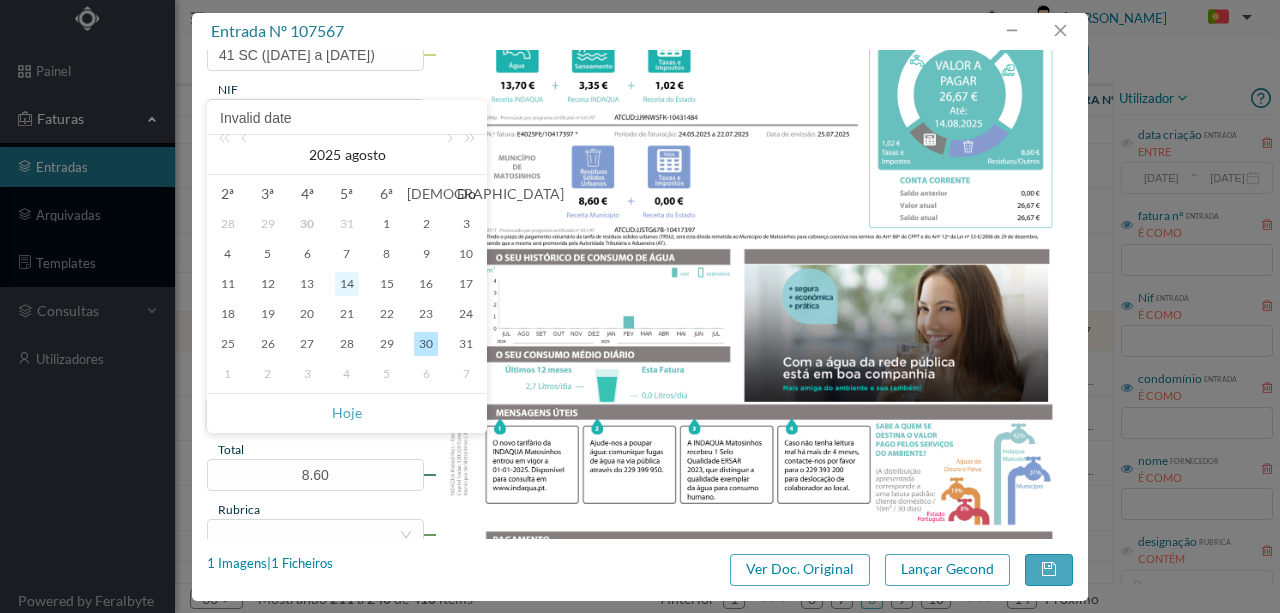type on "14-08-2025" 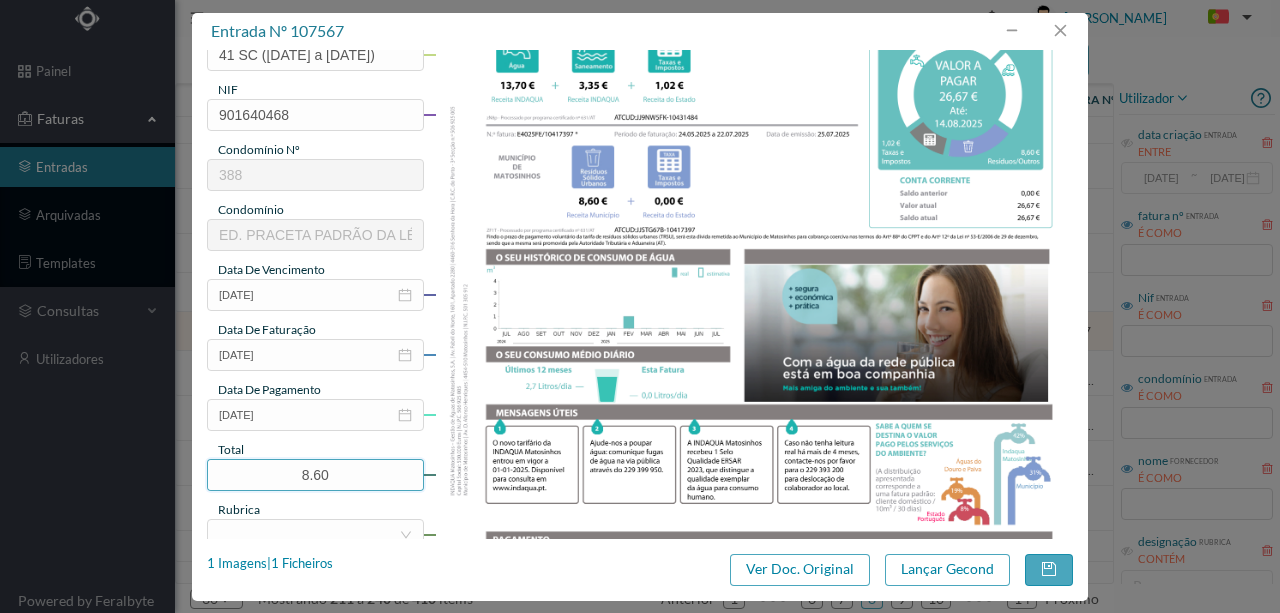 drag, startPoint x: 356, startPoint y: 472, endPoint x: 132, endPoint y: 468, distance: 224.0357 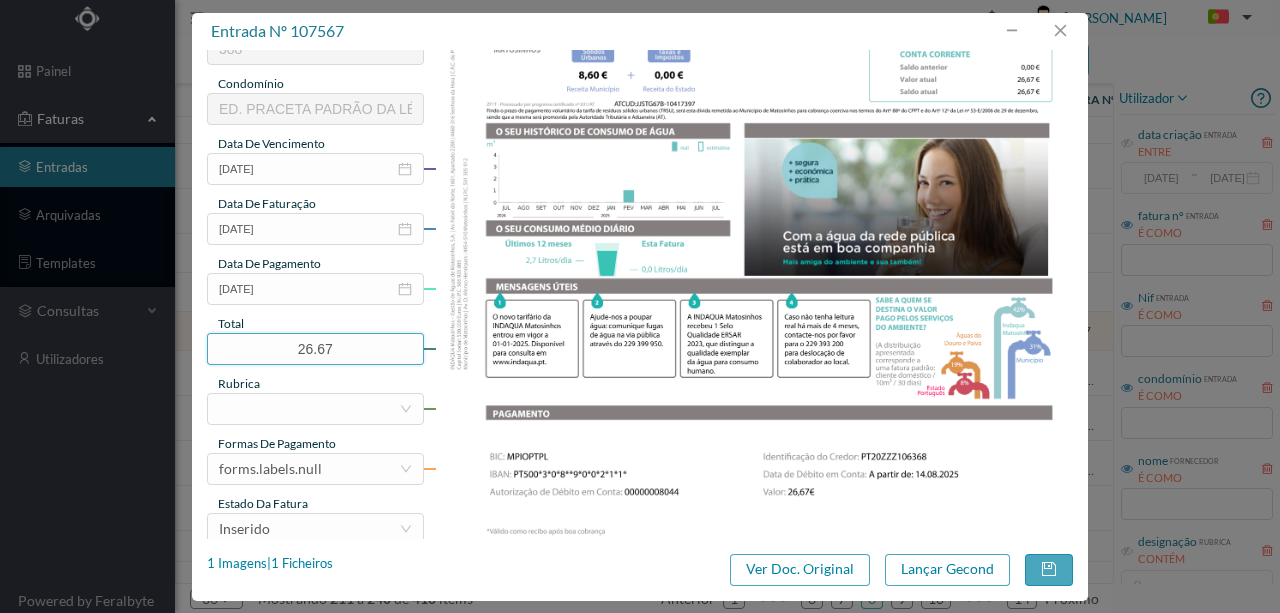 scroll, scrollTop: 400, scrollLeft: 0, axis: vertical 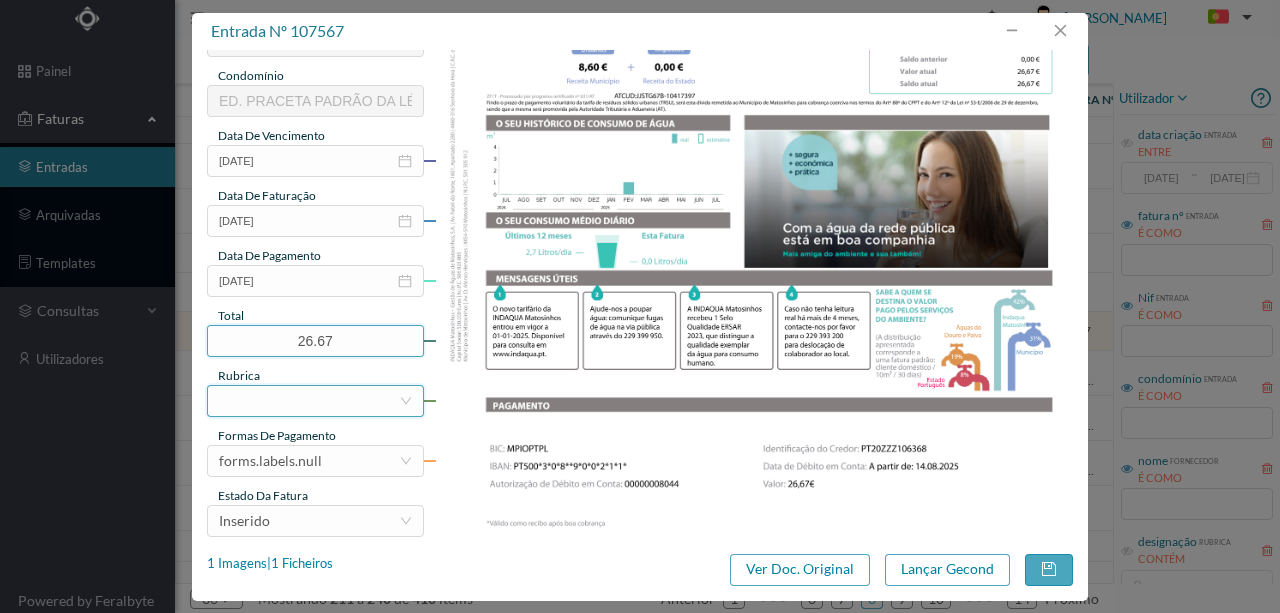 type on "26.67" 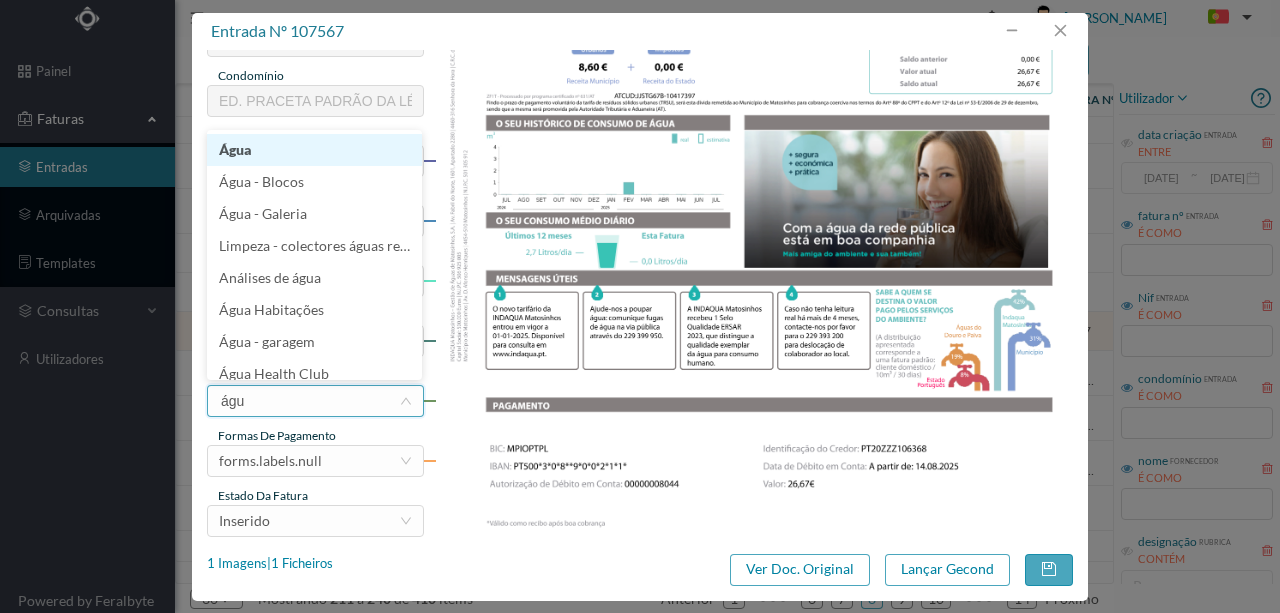 type on "água" 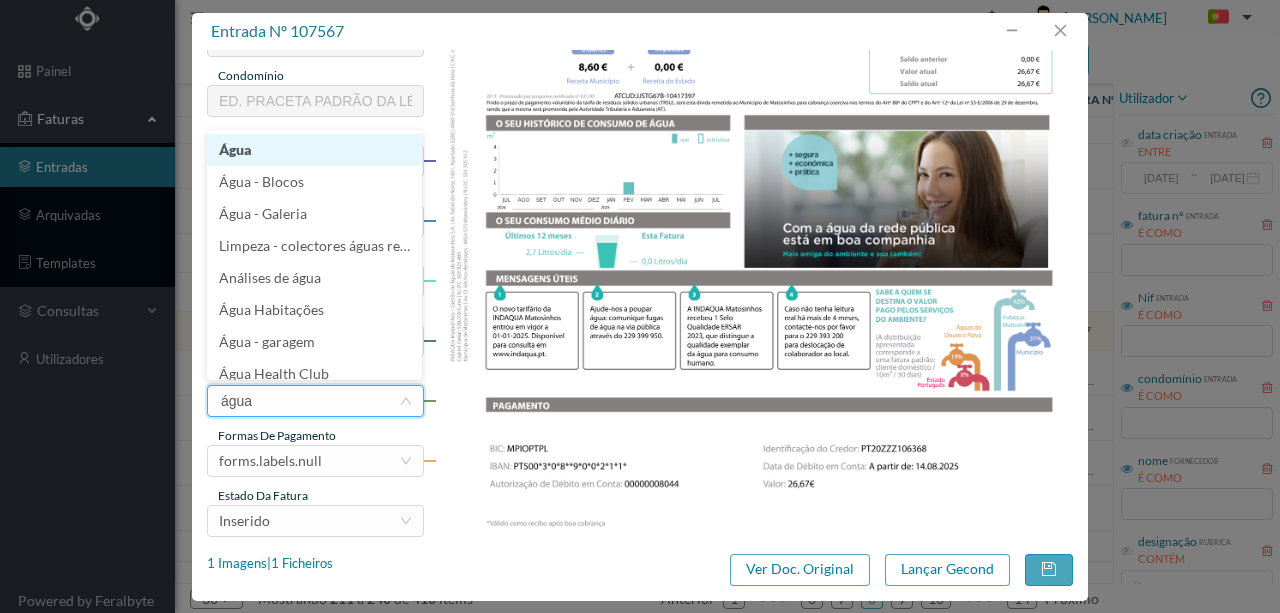 click on "Água" at bounding box center [314, 150] 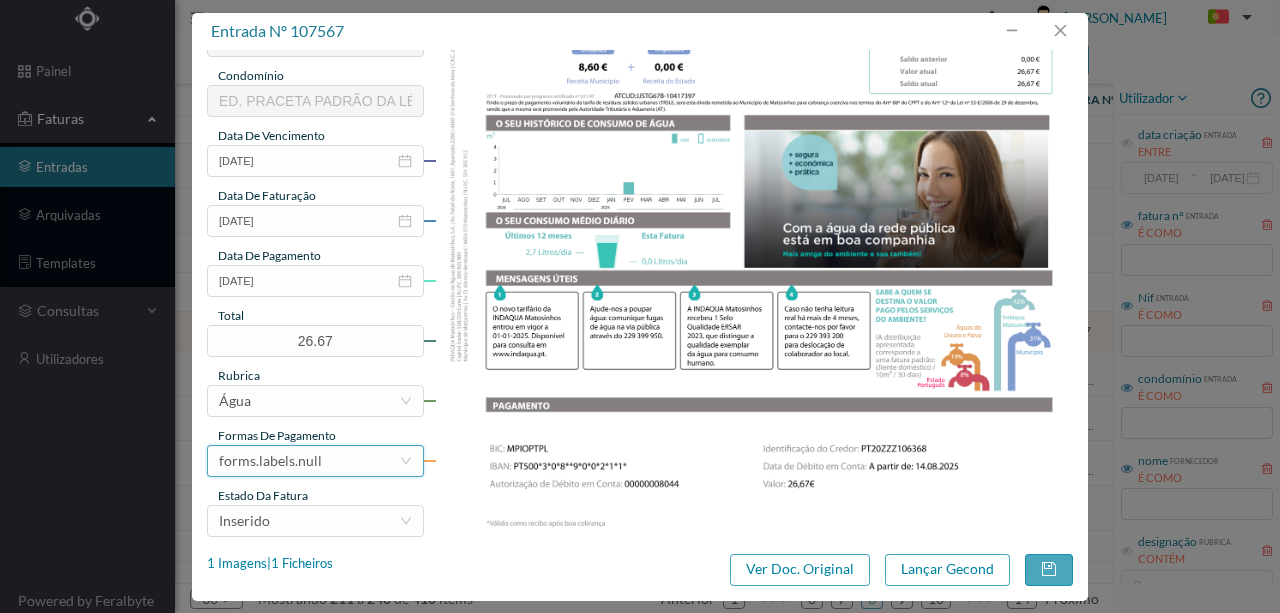 click on "forms.labels.null" at bounding box center (270, 461) 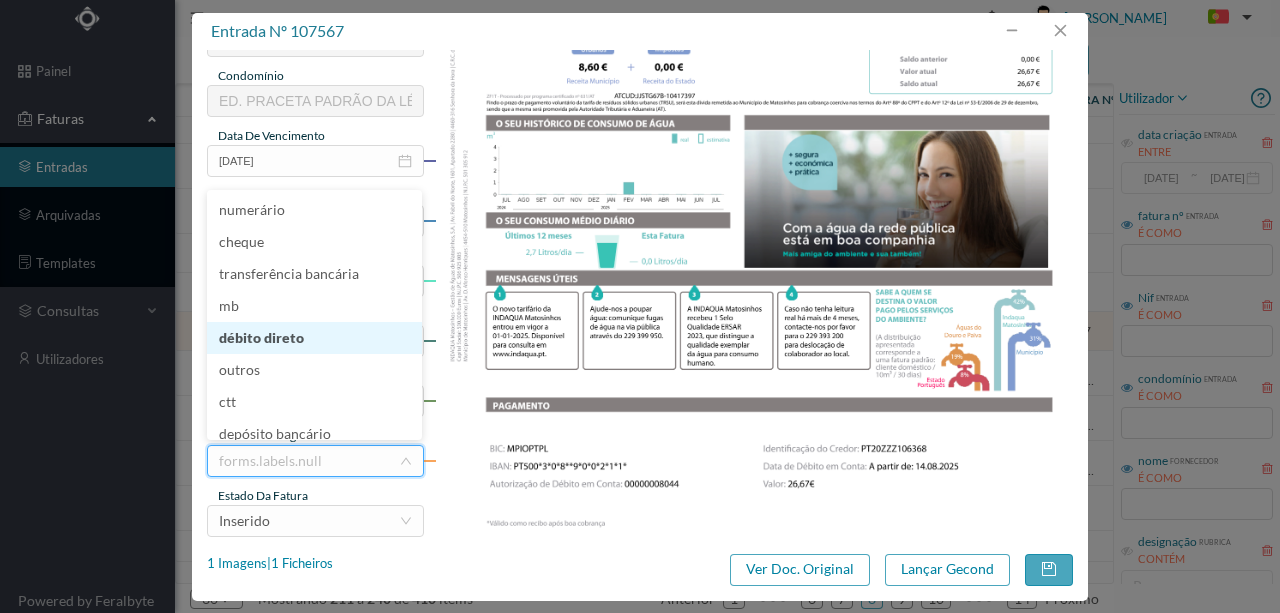 click on "débito direto" at bounding box center [314, 338] 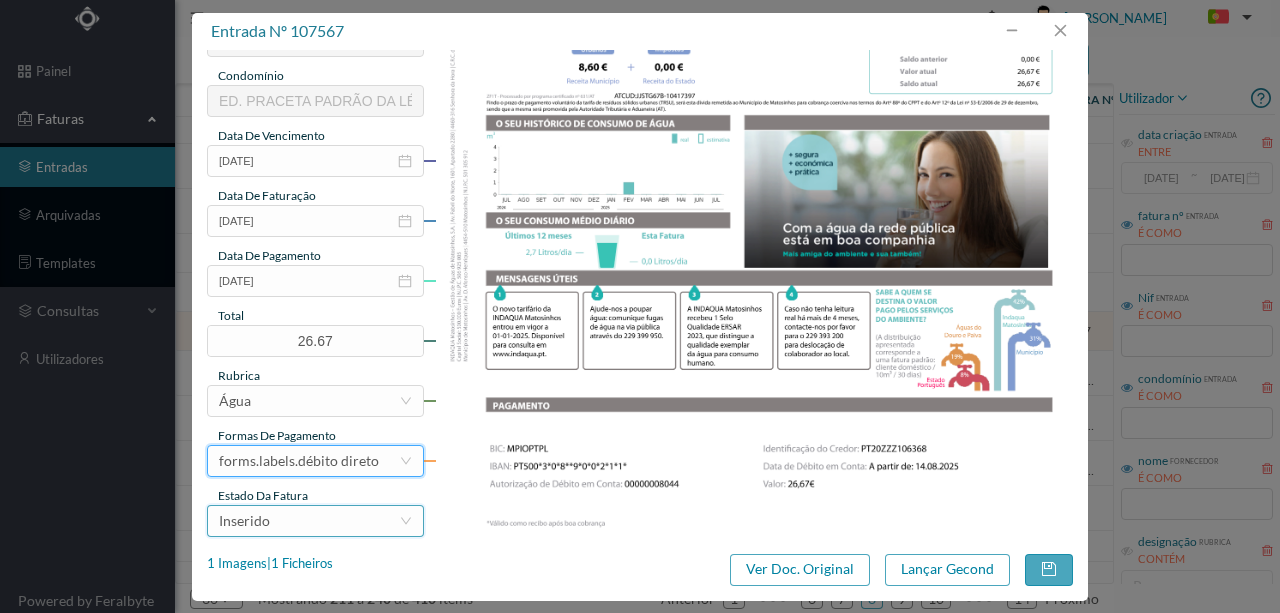 click on "Inserido" at bounding box center [309, 521] 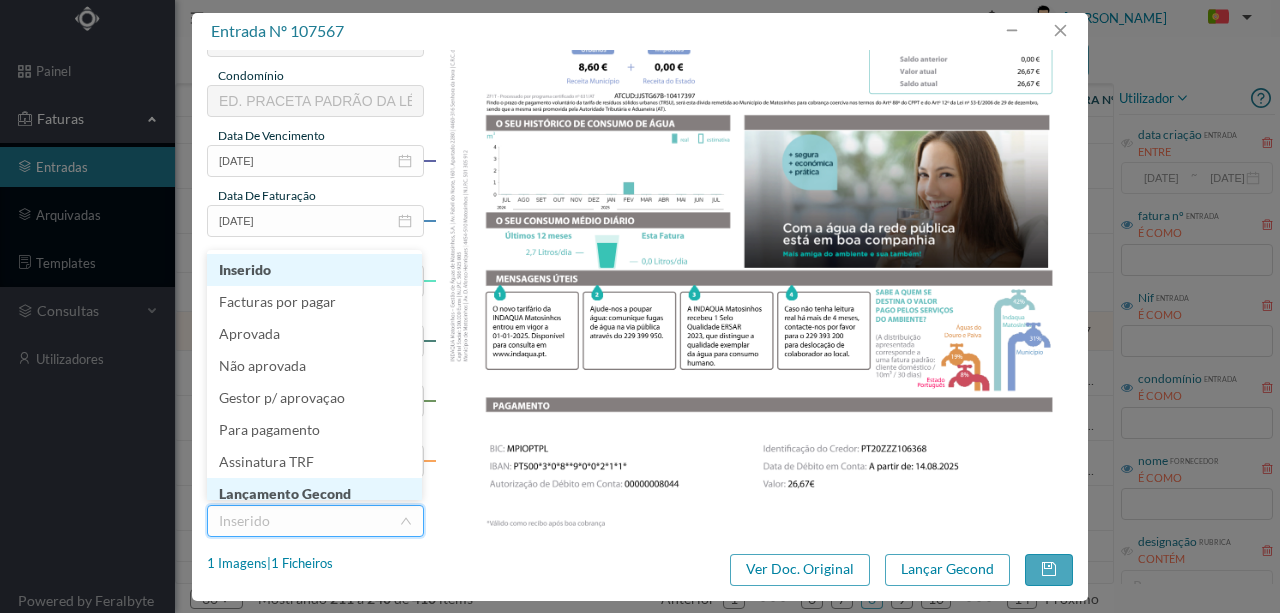 scroll, scrollTop: 10, scrollLeft: 0, axis: vertical 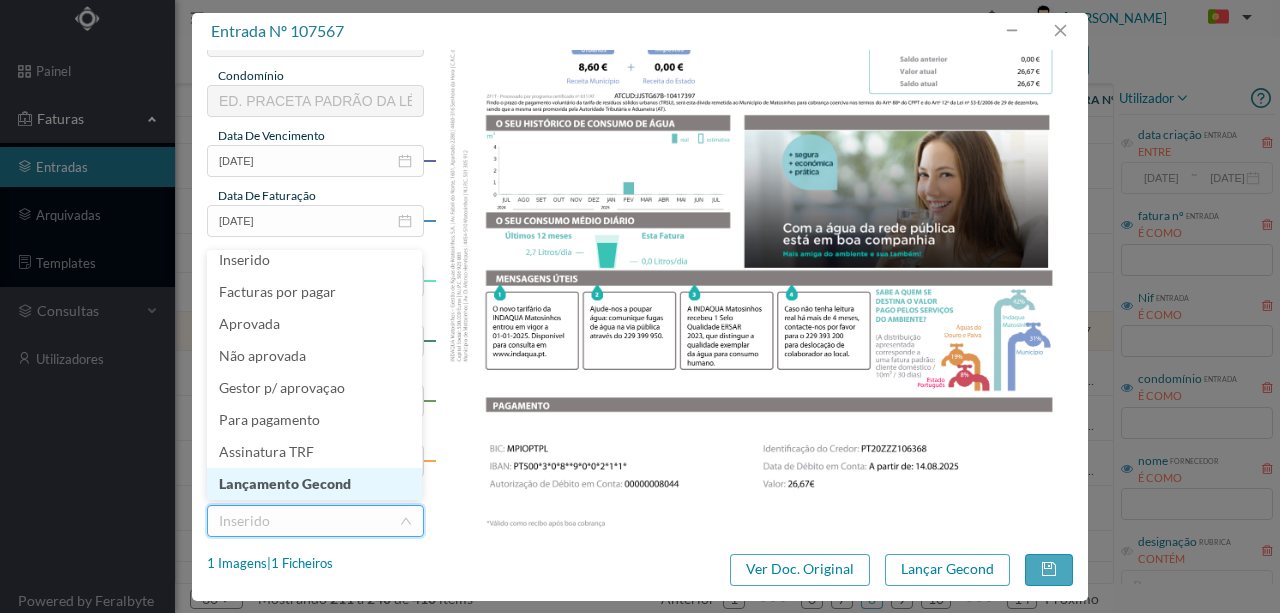 click on "Lançamento Gecond" at bounding box center (314, 484) 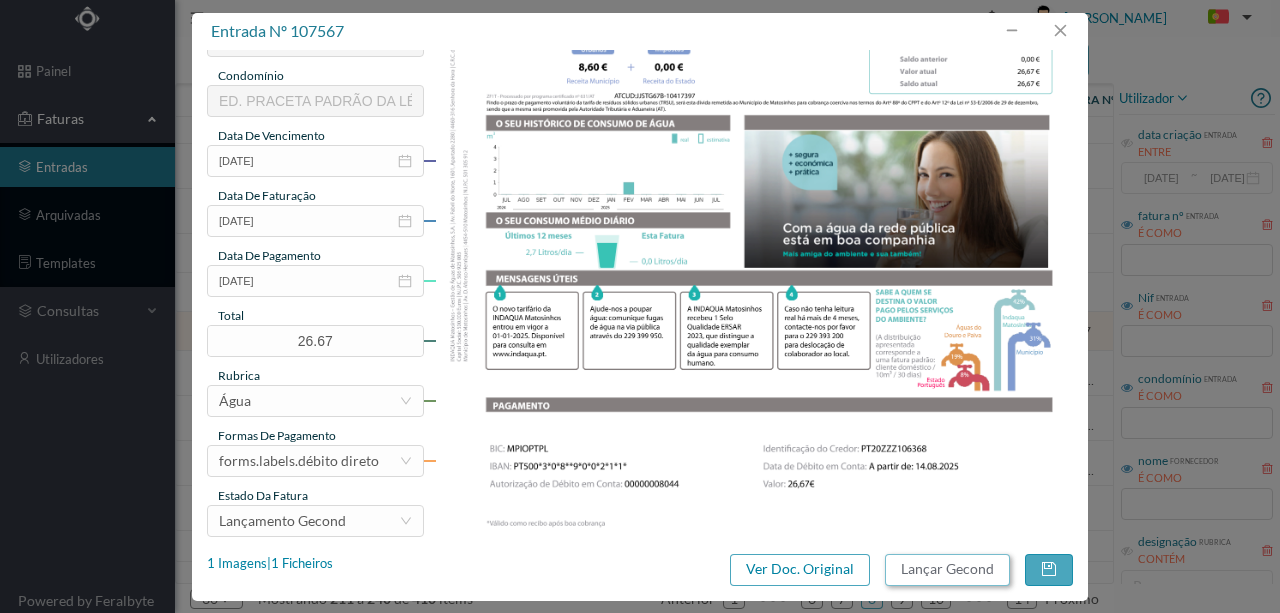 click on "Lançar Gecond" at bounding box center [947, 570] 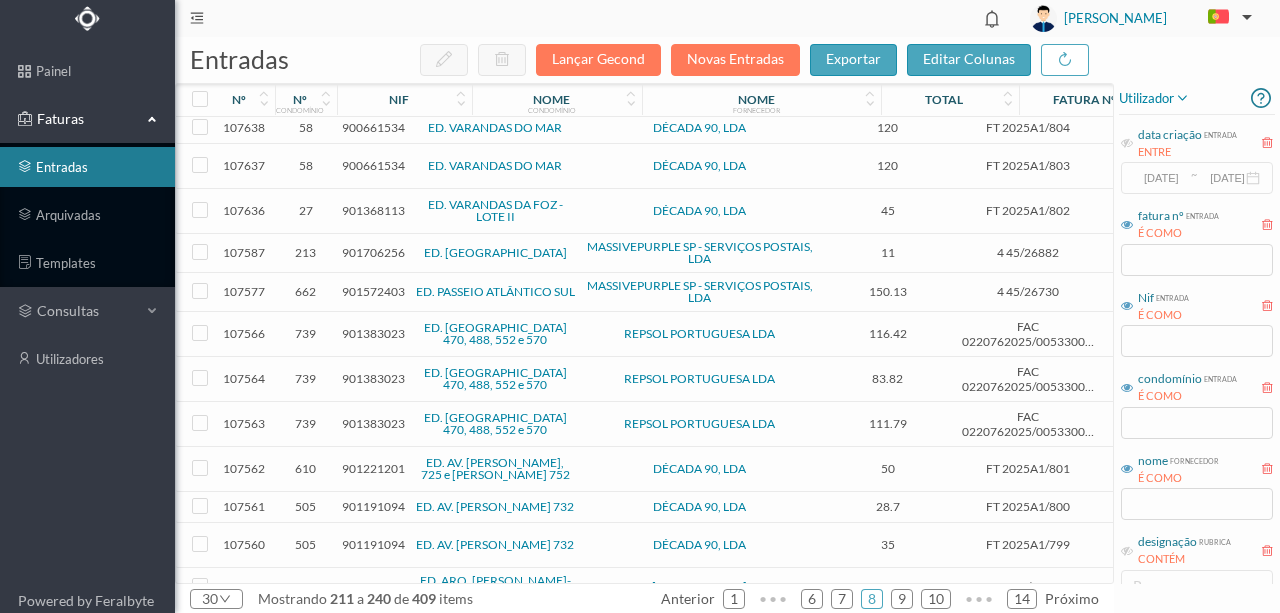 click on "901383023" at bounding box center (373, 333) 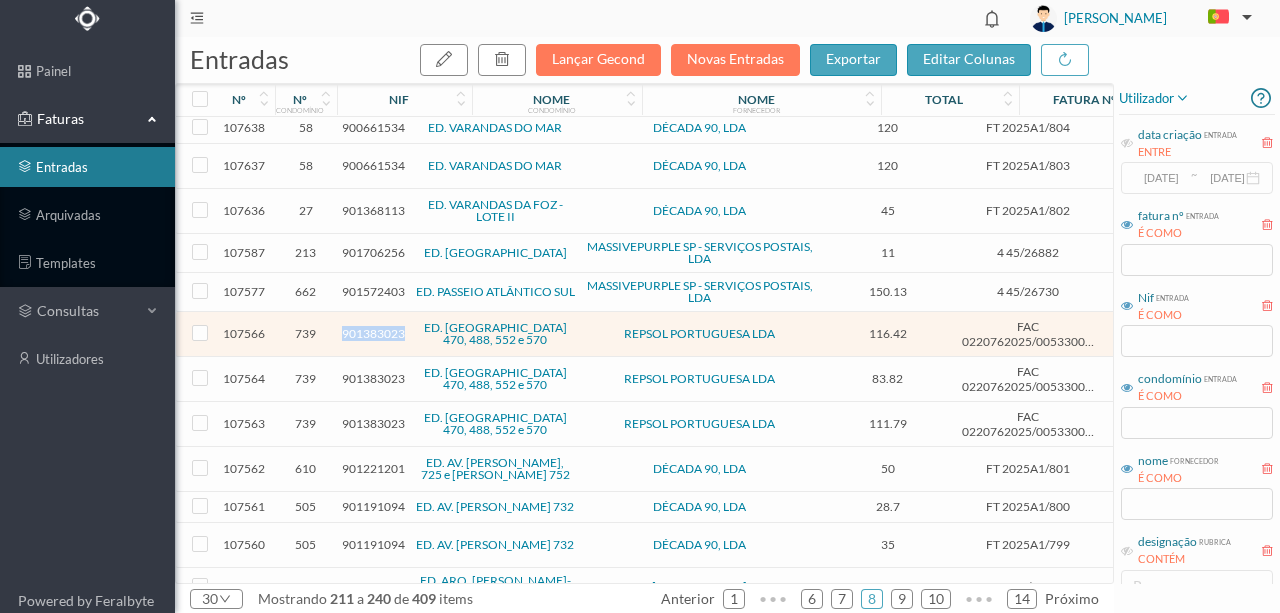 click on "901383023" at bounding box center [373, 333] 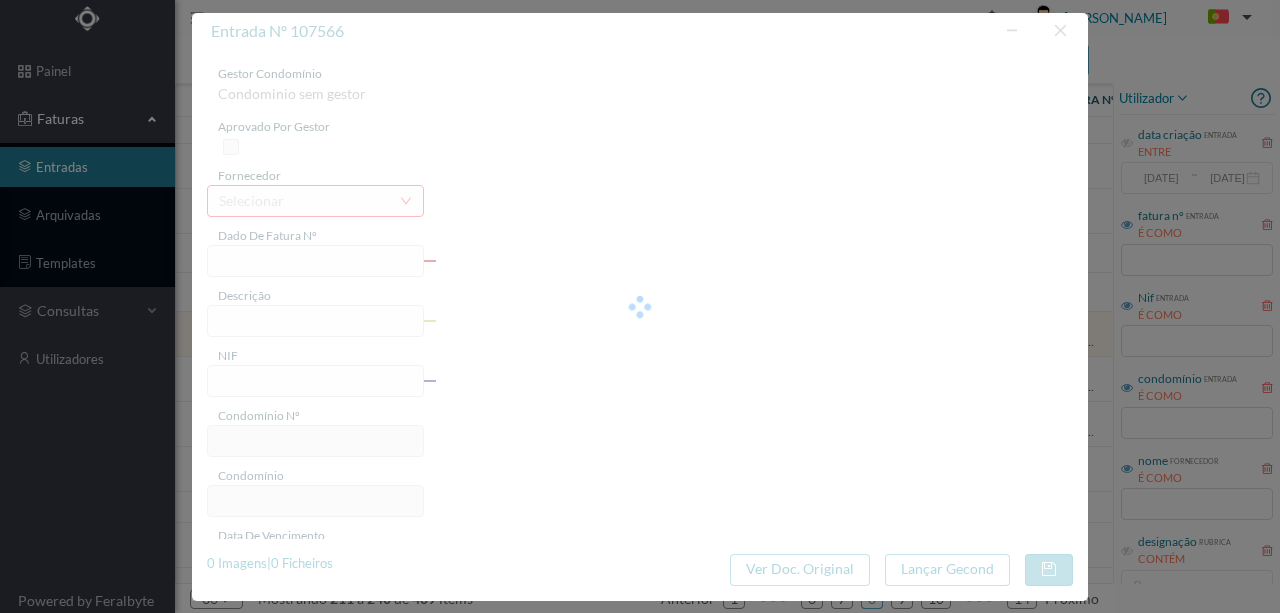 type on "FAC 0220762025/0053300757" 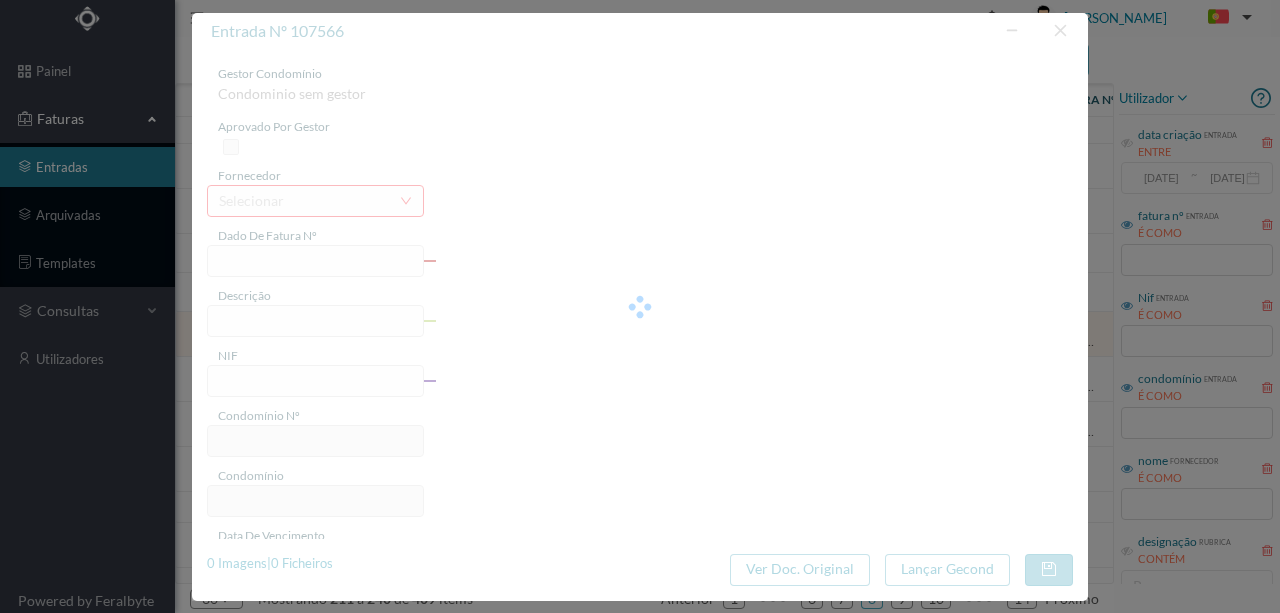 type on "Rua do Cabo Espichel 552 COM" 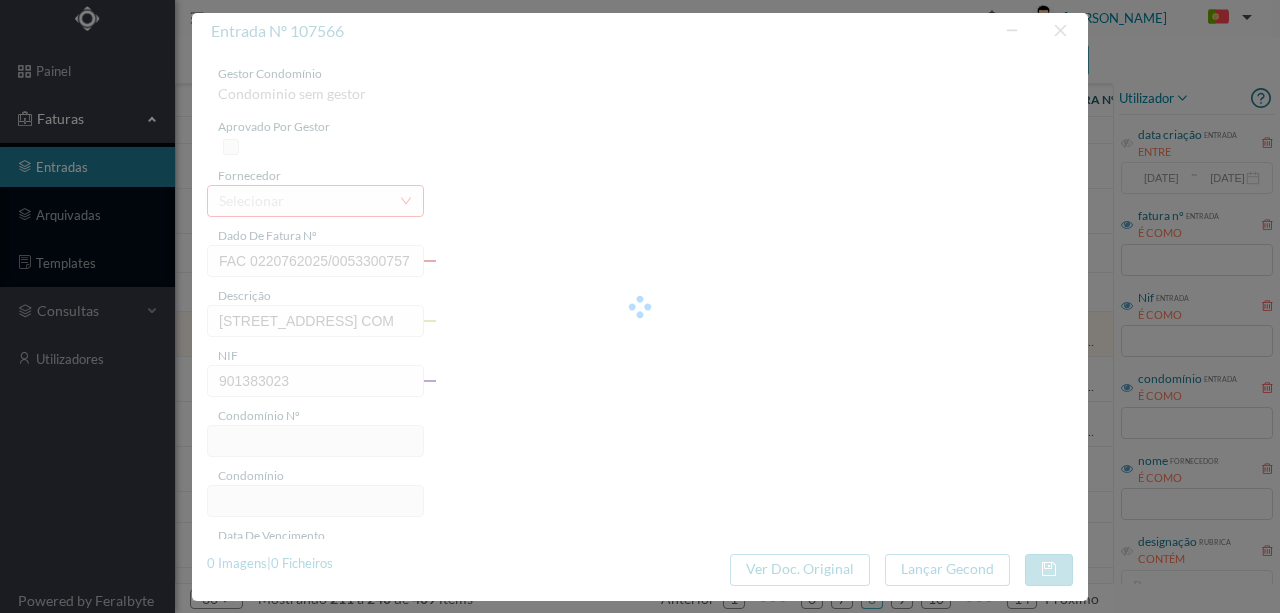 type on "739" 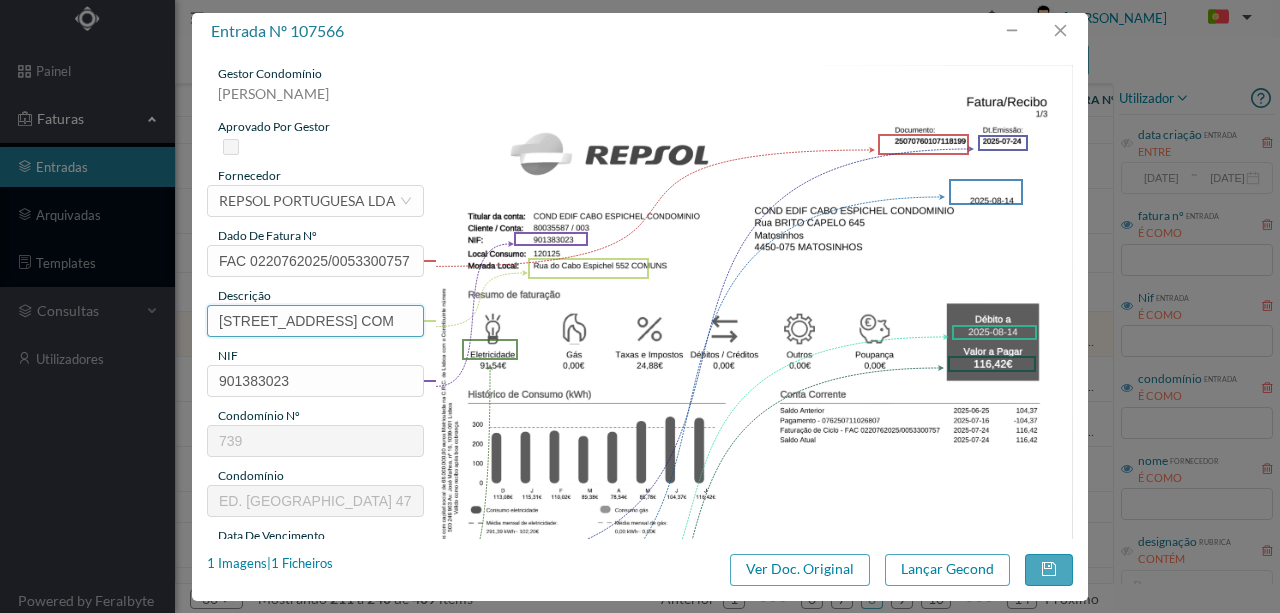 drag, startPoint x: 360, startPoint y: 321, endPoint x: 128, endPoint y: 332, distance: 232.26064 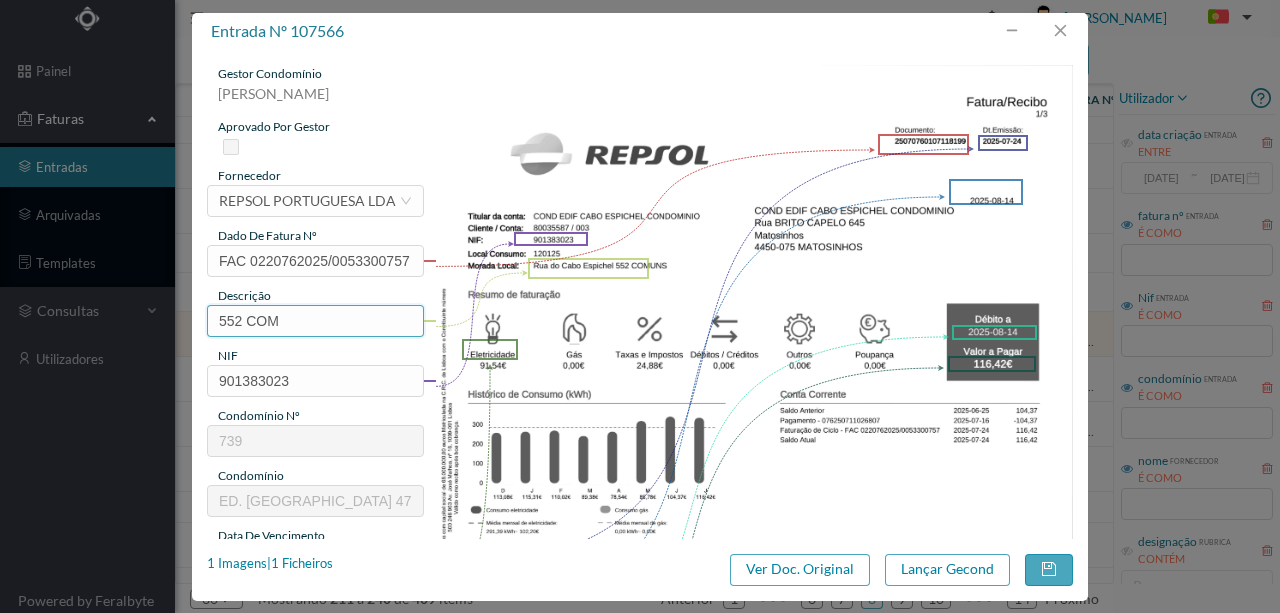 click on "552 COM" at bounding box center [315, 321] 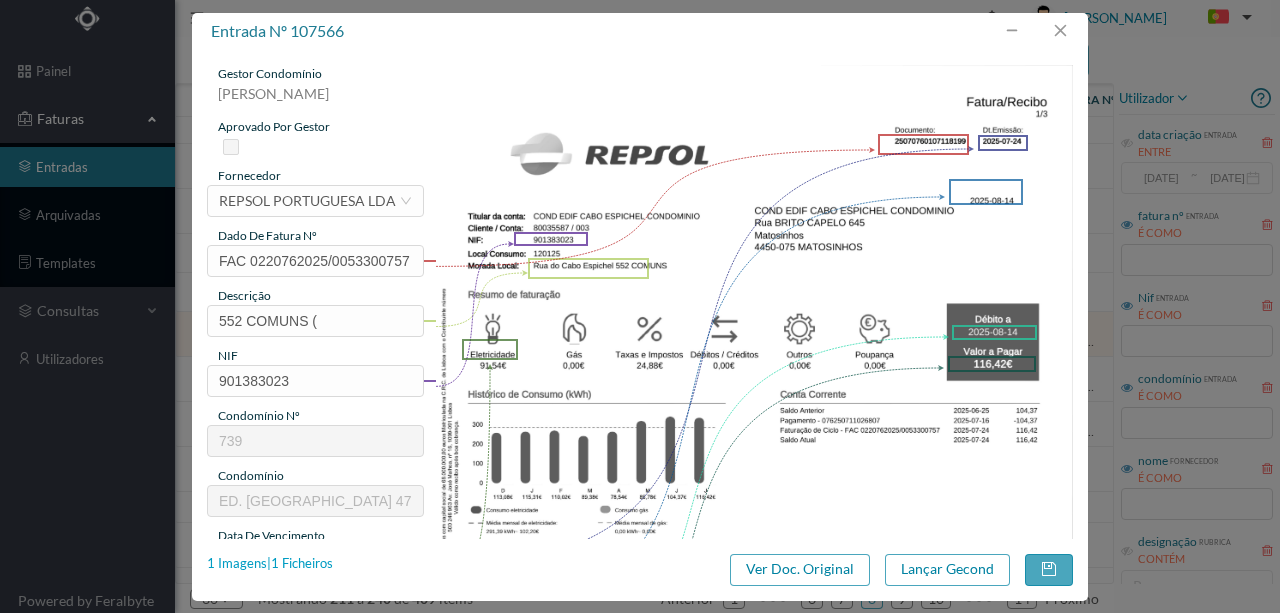 click on "1   Imagens  |  1   Ficheiros" at bounding box center [270, 564] 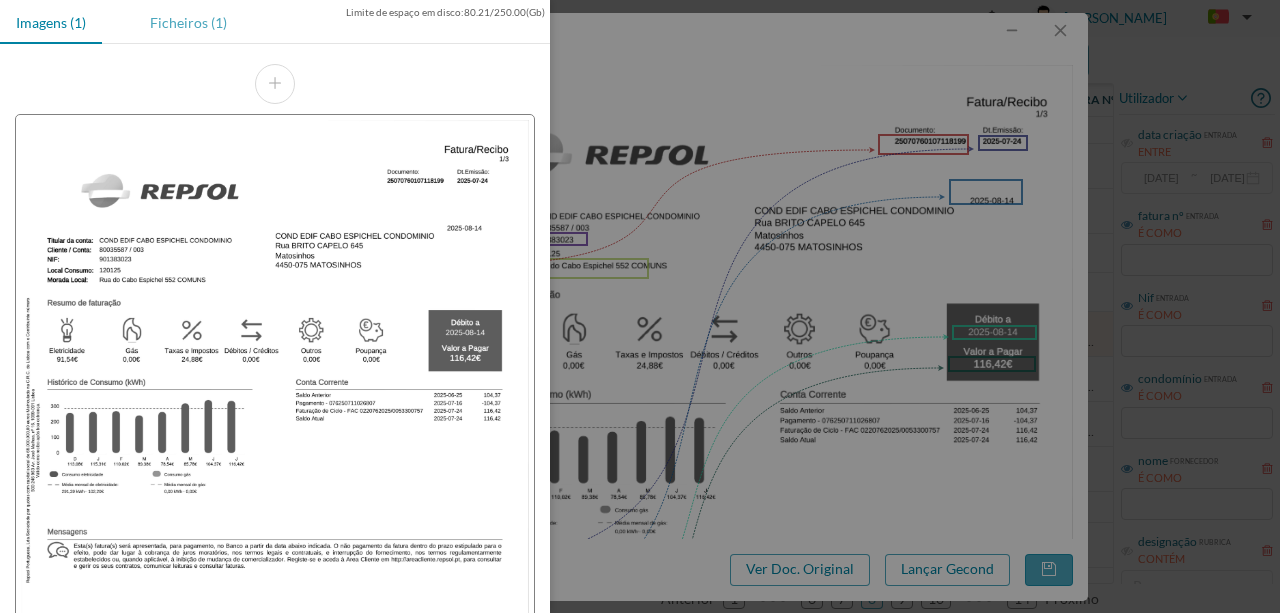click on "Ficheiros (1)" at bounding box center [188, 22] 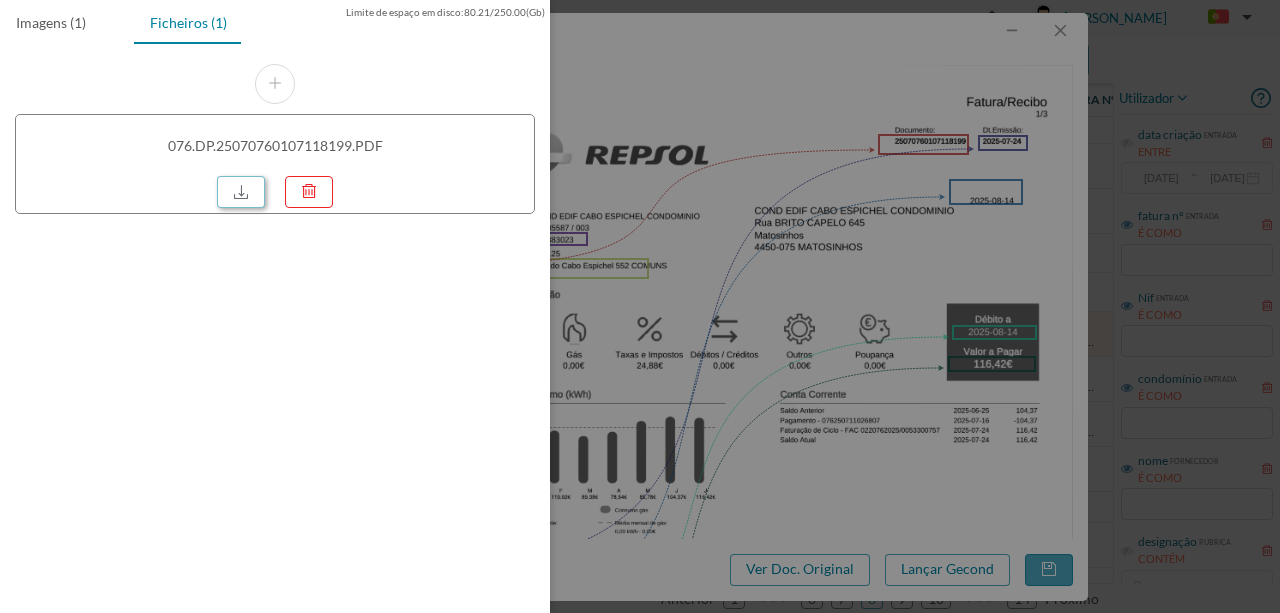 click at bounding box center [241, 192] 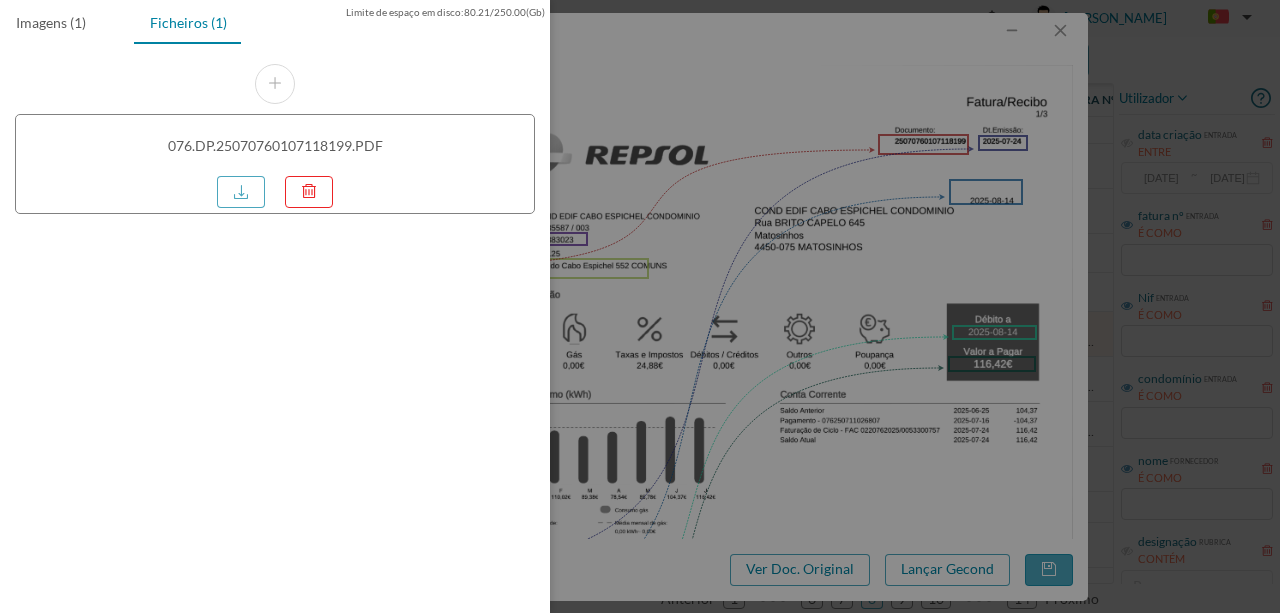 click at bounding box center [640, 306] 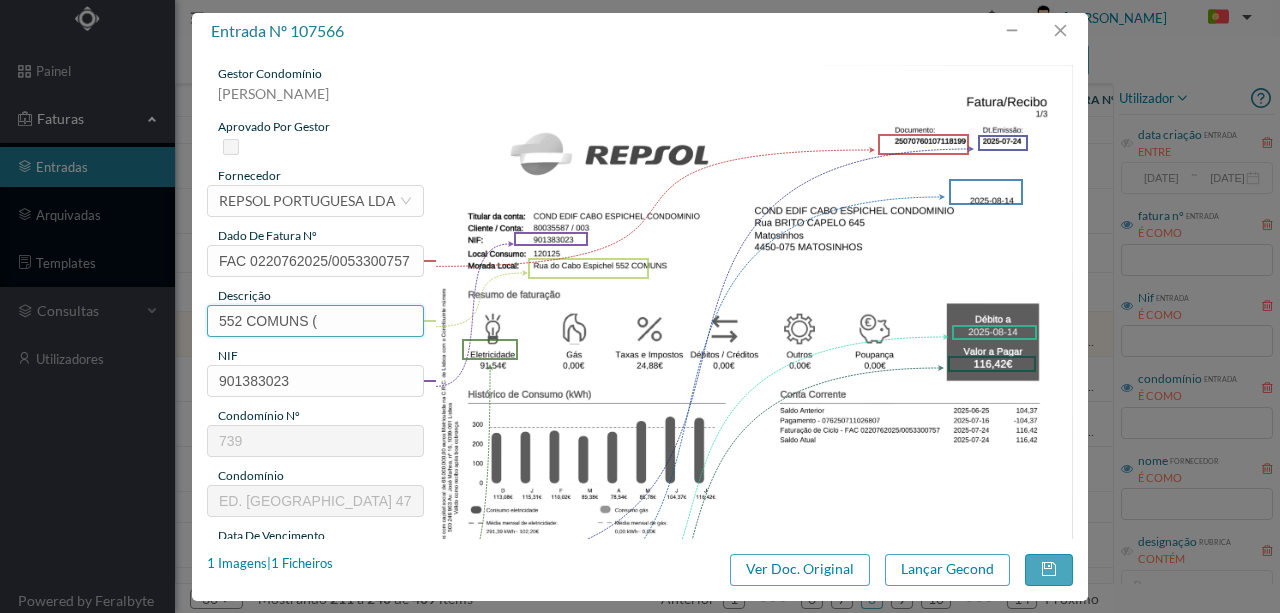 click on "552 COMUNS (" at bounding box center (315, 321) 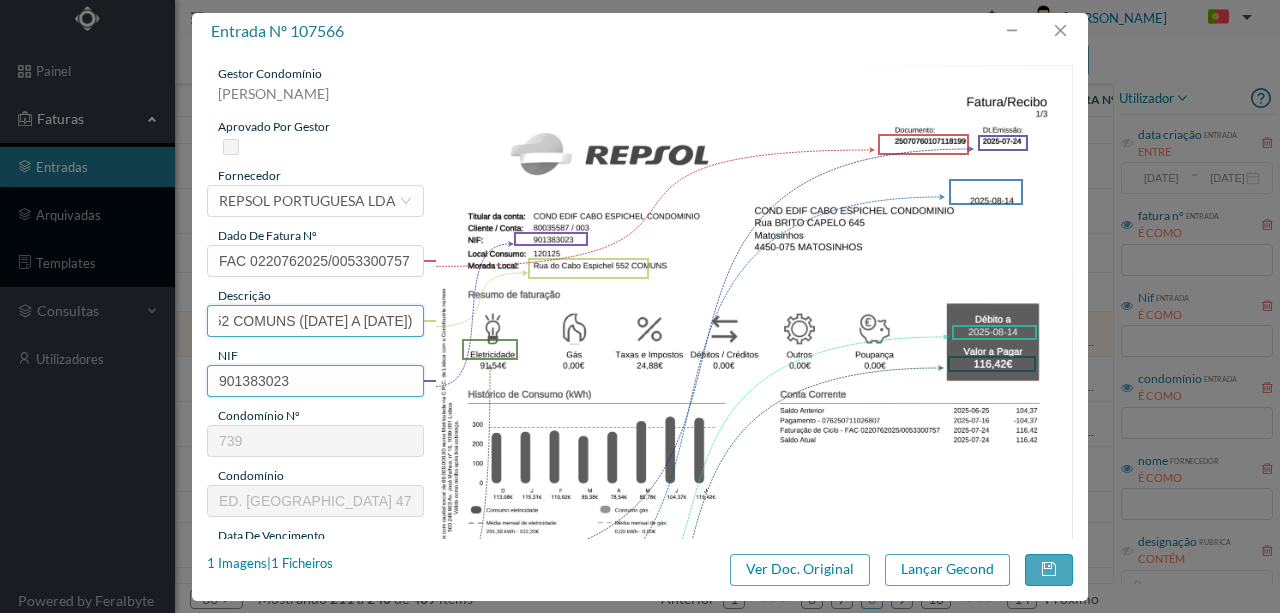 scroll, scrollTop: 0, scrollLeft: 66, axis: horizontal 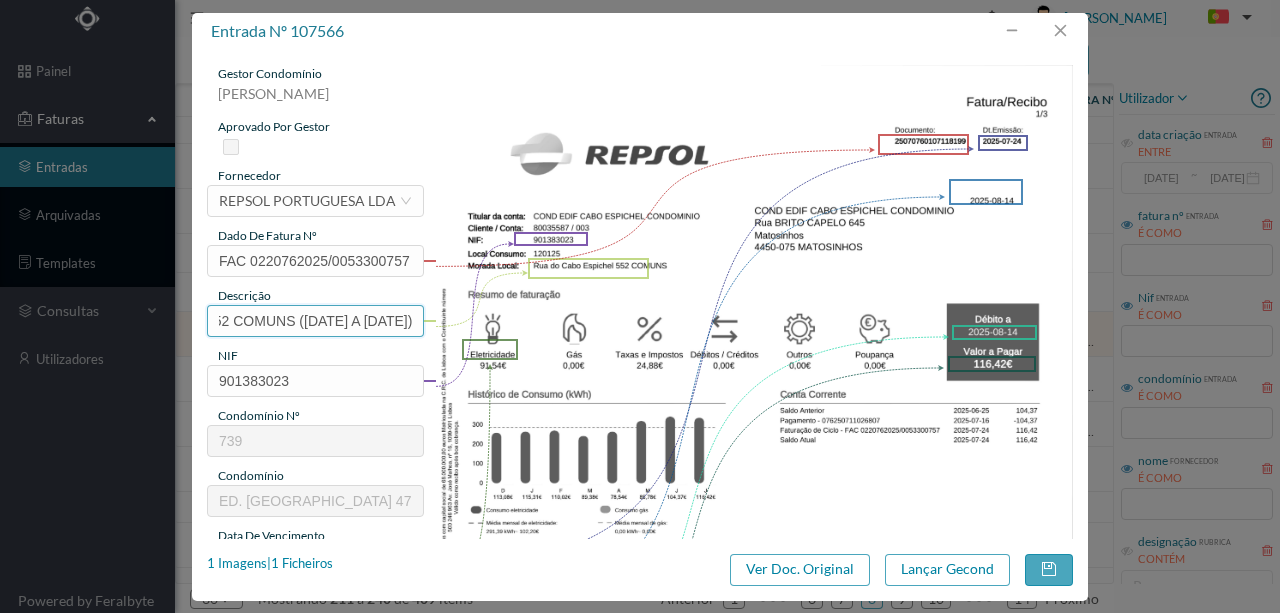 click on "552 COMUNS (22.06.2025 A 21.07.2025)" at bounding box center [315, 321] 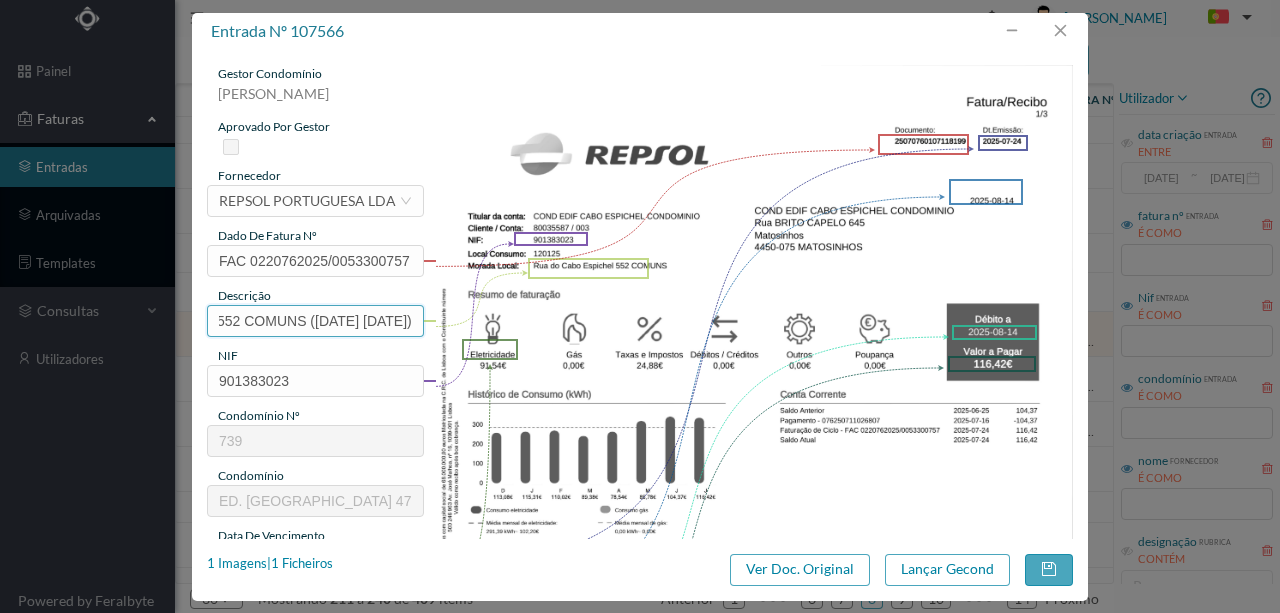 scroll, scrollTop: 0, scrollLeft: 54, axis: horizontal 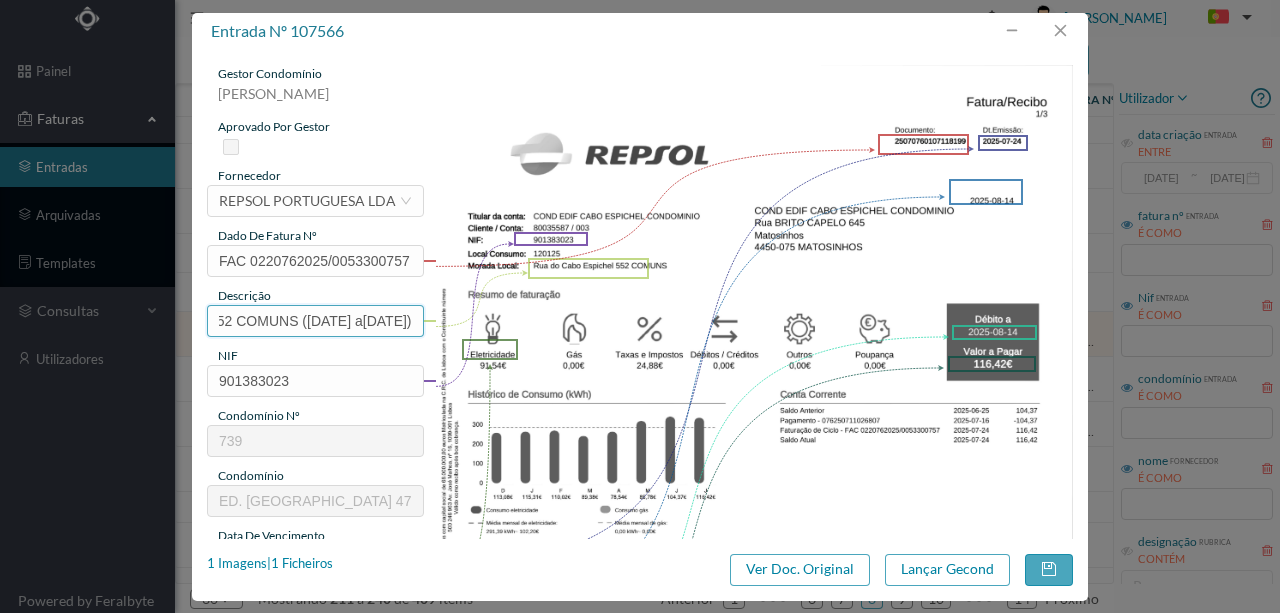 click on "552 COMUNS (22.06.2025 a21.07.2025)" at bounding box center (315, 321) 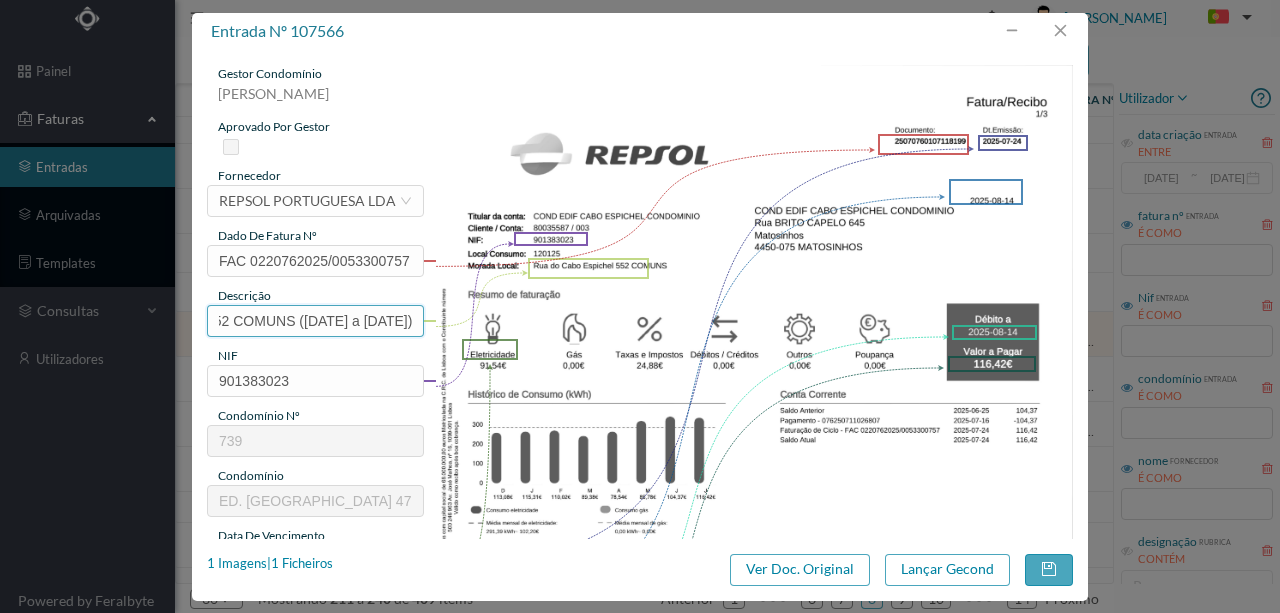 type on "552 COMUNS (22.06.2025 a 21.07.2025)" 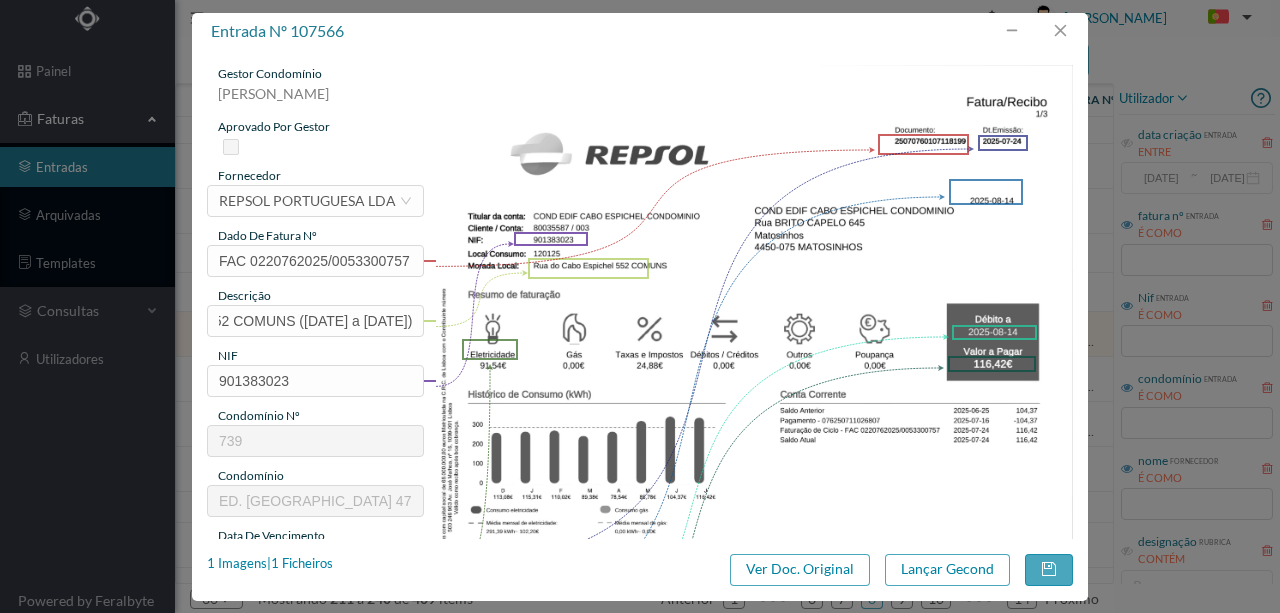 scroll, scrollTop: 0, scrollLeft: 0, axis: both 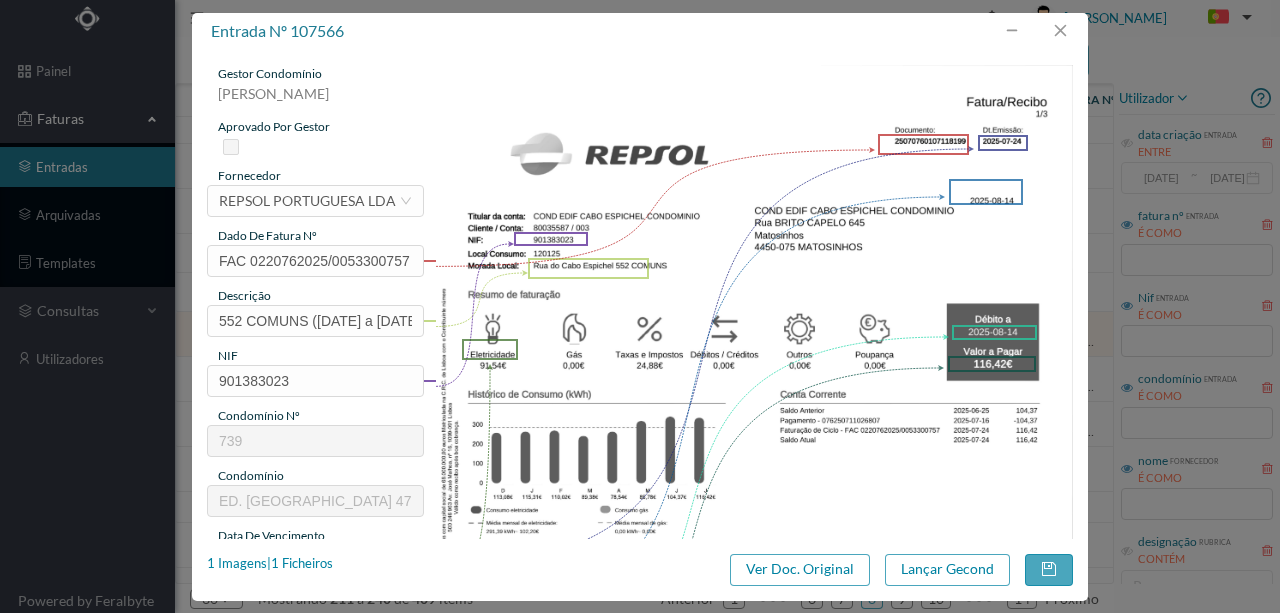 click on "NIF" at bounding box center [315, 356] 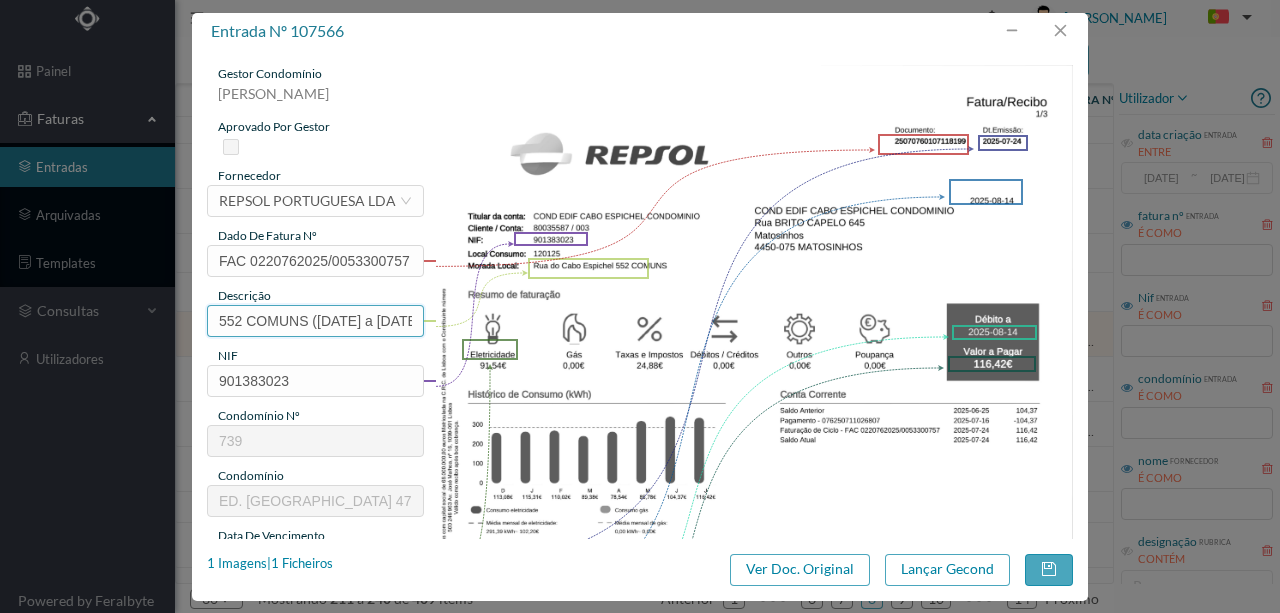 scroll, scrollTop: 0, scrollLeft: 66, axis: horizontal 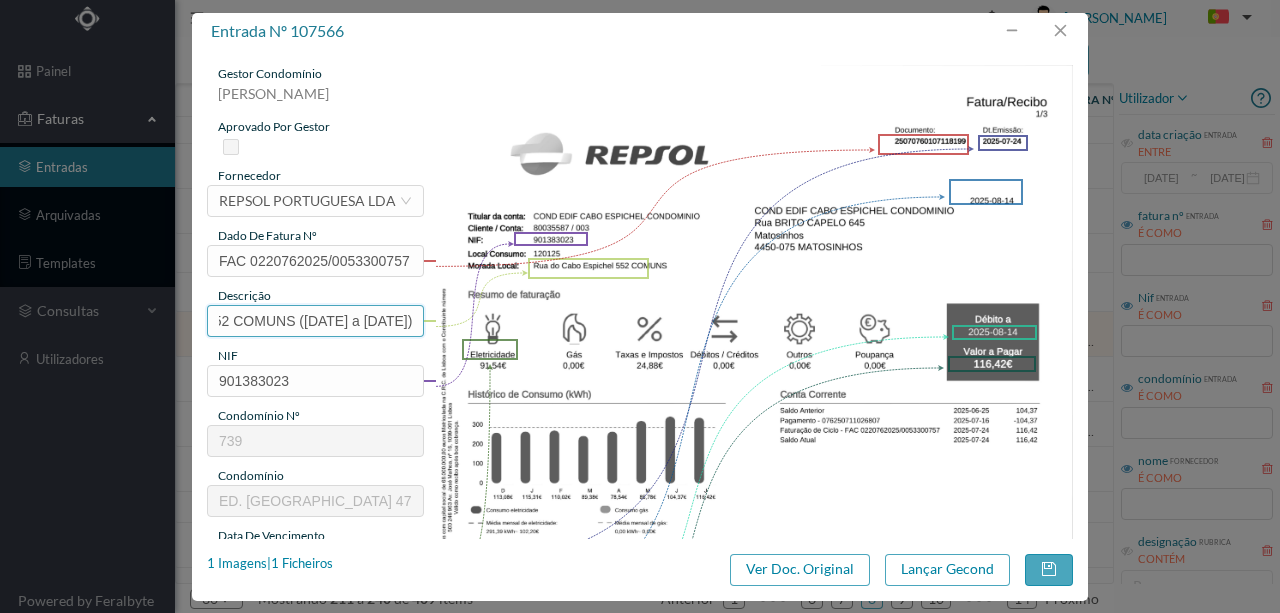 drag, startPoint x: 313, startPoint y: 319, endPoint x: 583, endPoint y: 319, distance: 270 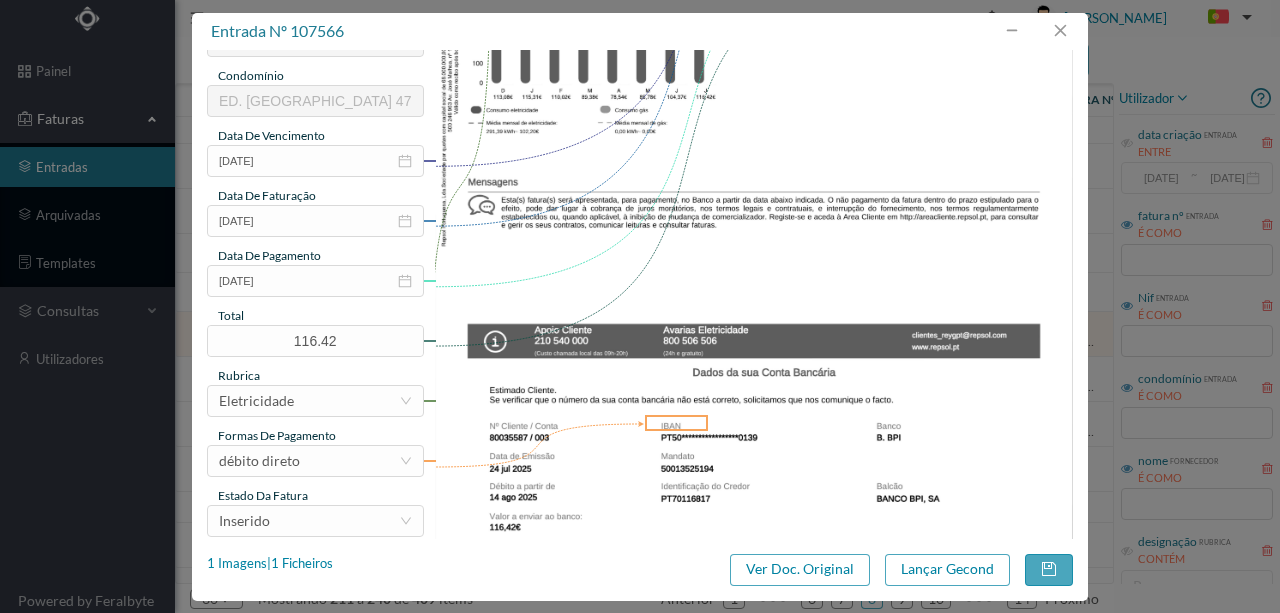 scroll, scrollTop: 473, scrollLeft: 0, axis: vertical 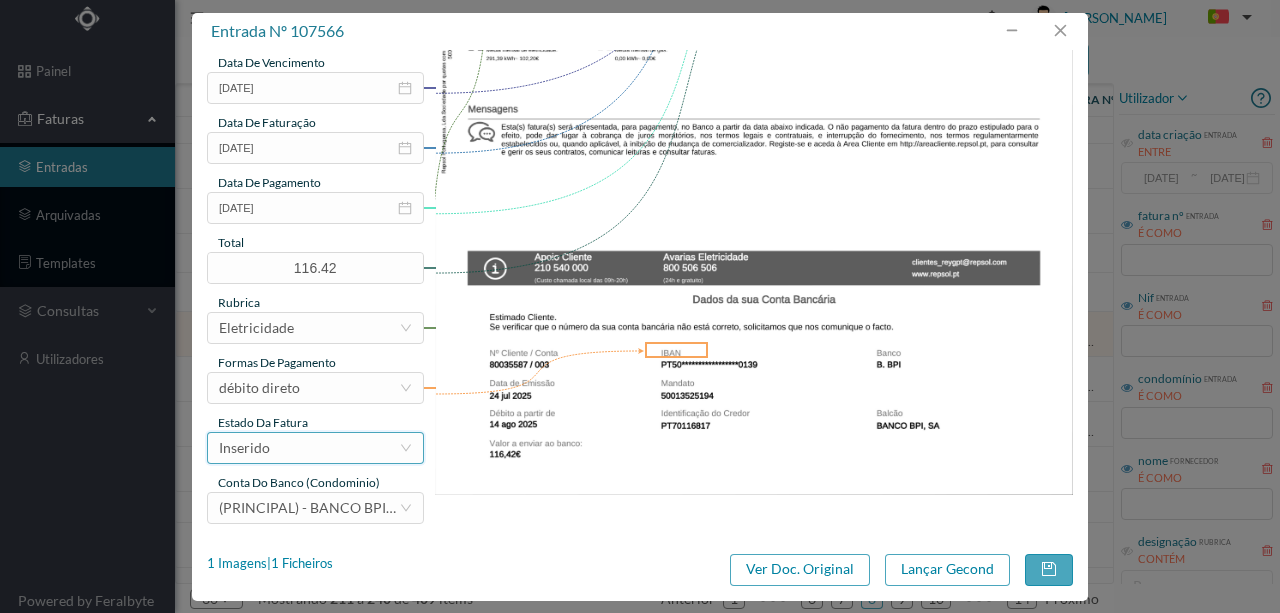 click on "Inserido" at bounding box center [309, 448] 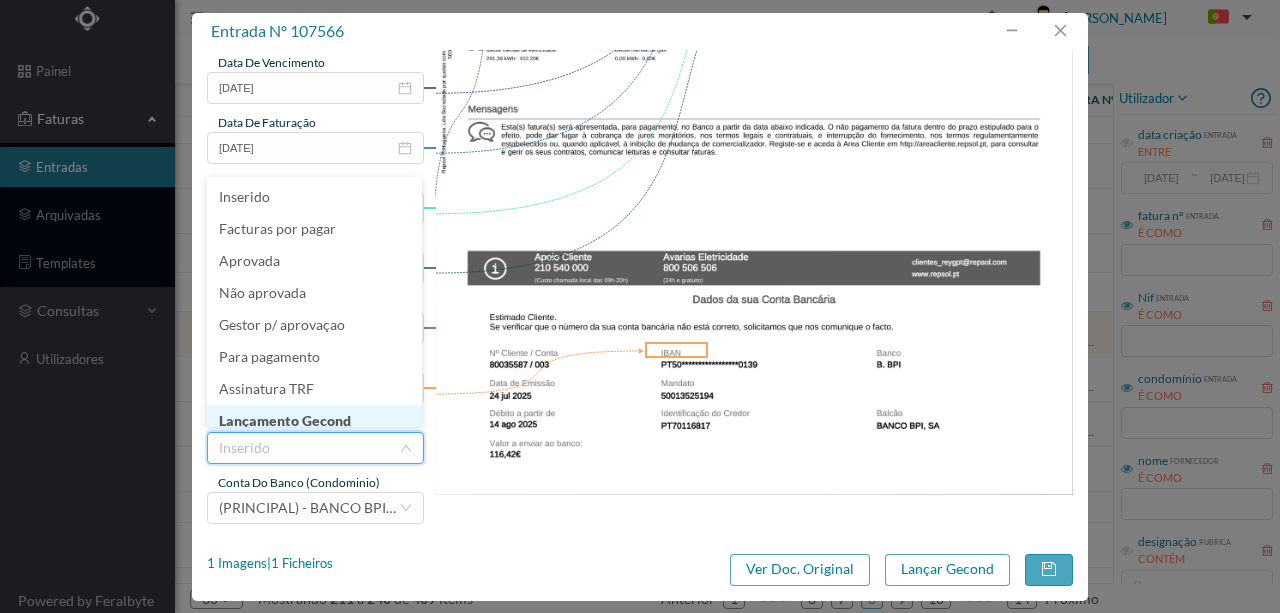scroll, scrollTop: 10, scrollLeft: 0, axis: vertical 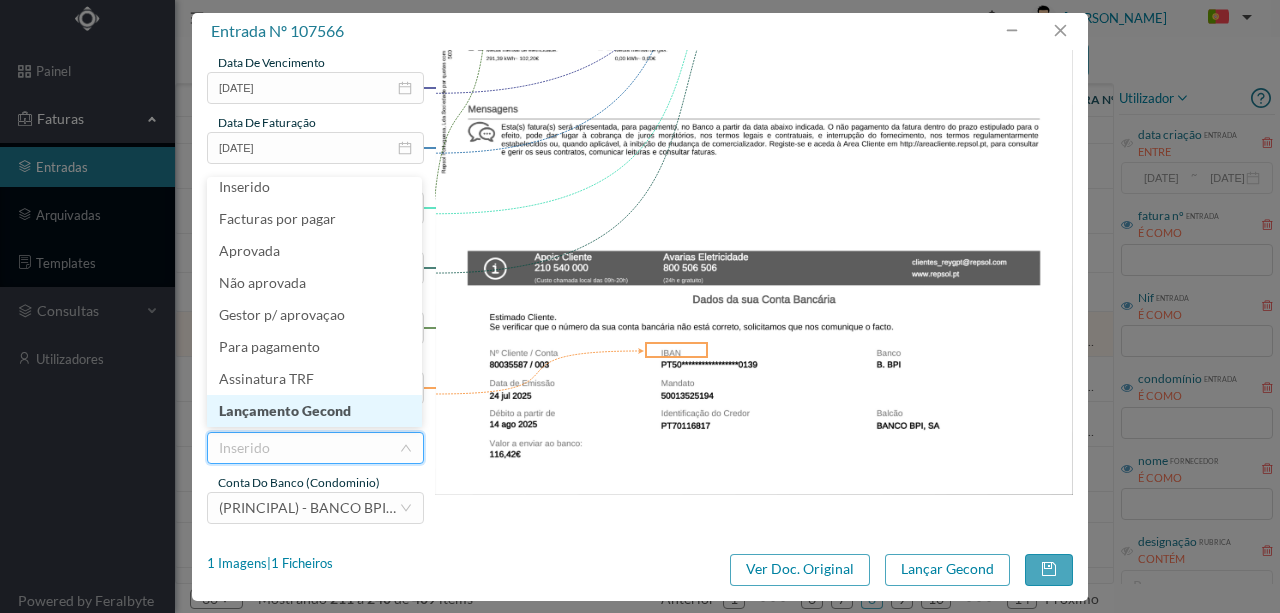 click on "Lançamento Gecond" at bounding box center [314, 411] 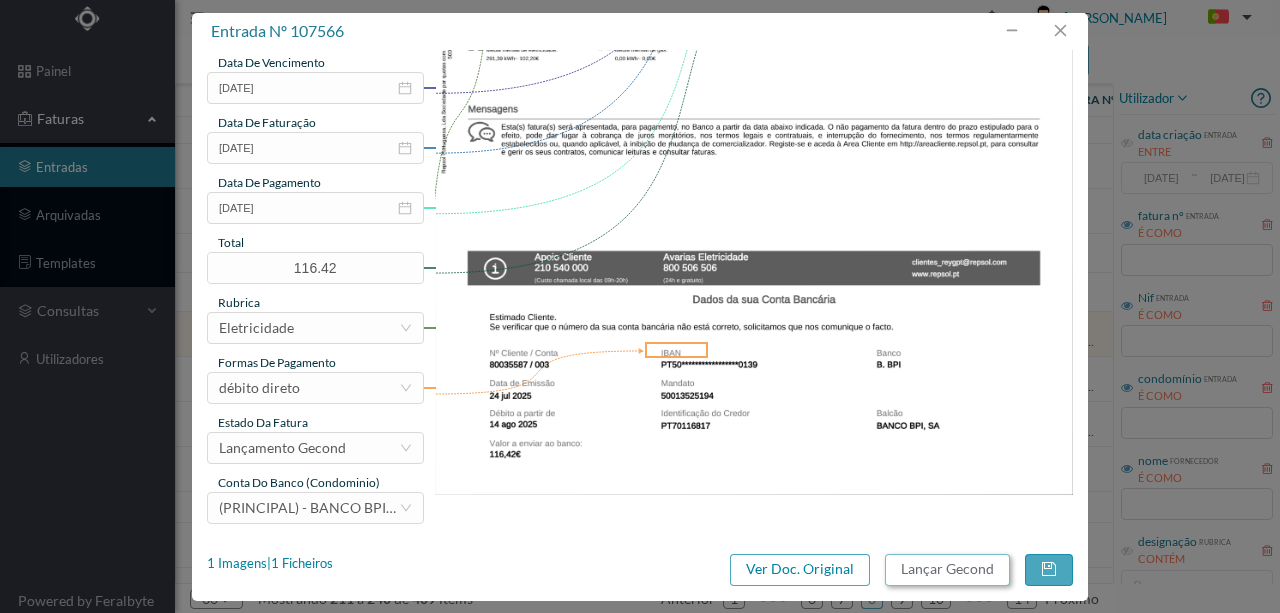 click on "Lançar Gecond" at bounding box center [947, 570] 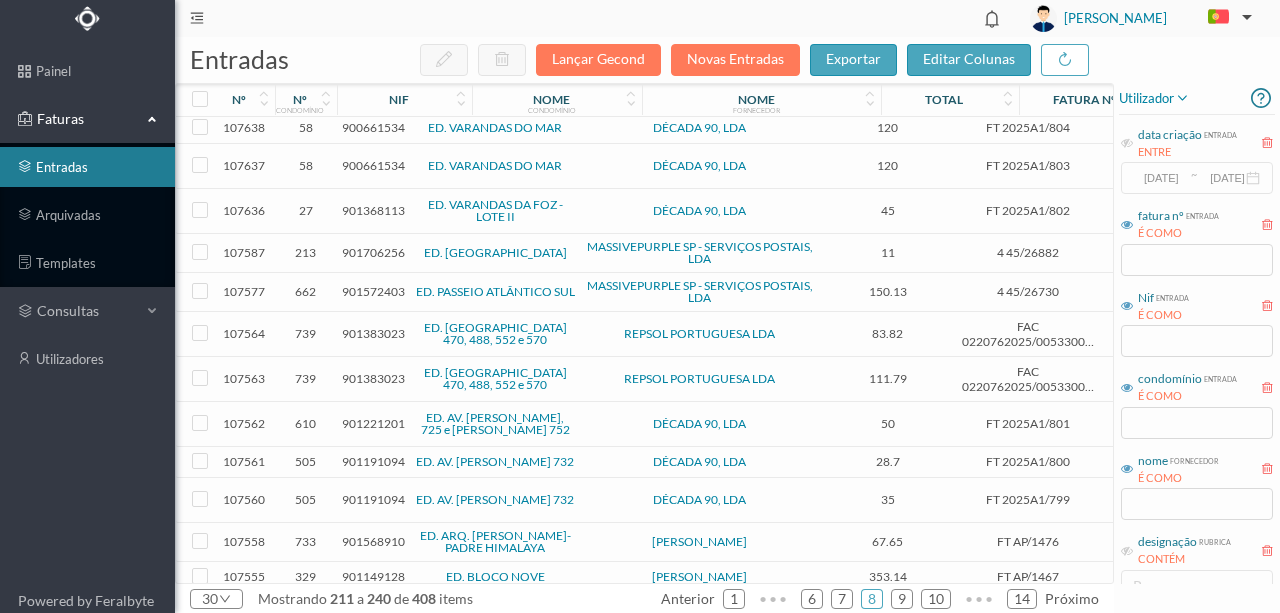 click on "901383023" at bounding box center [373, 333] 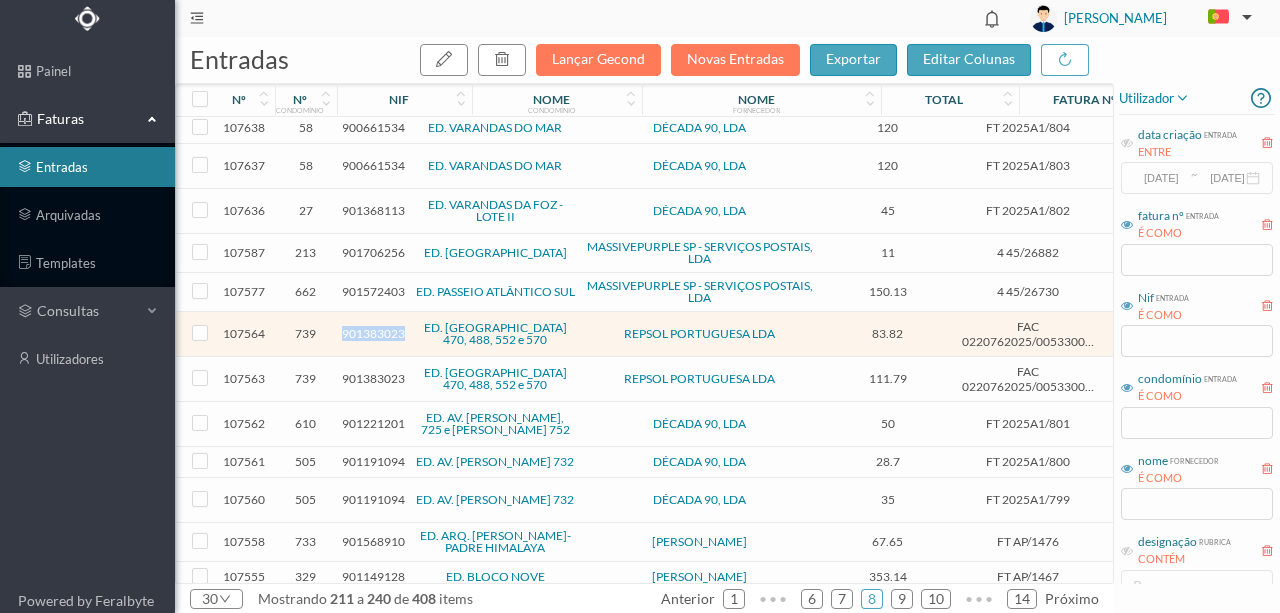 click on "901383023" at bounding box center [373, 333] 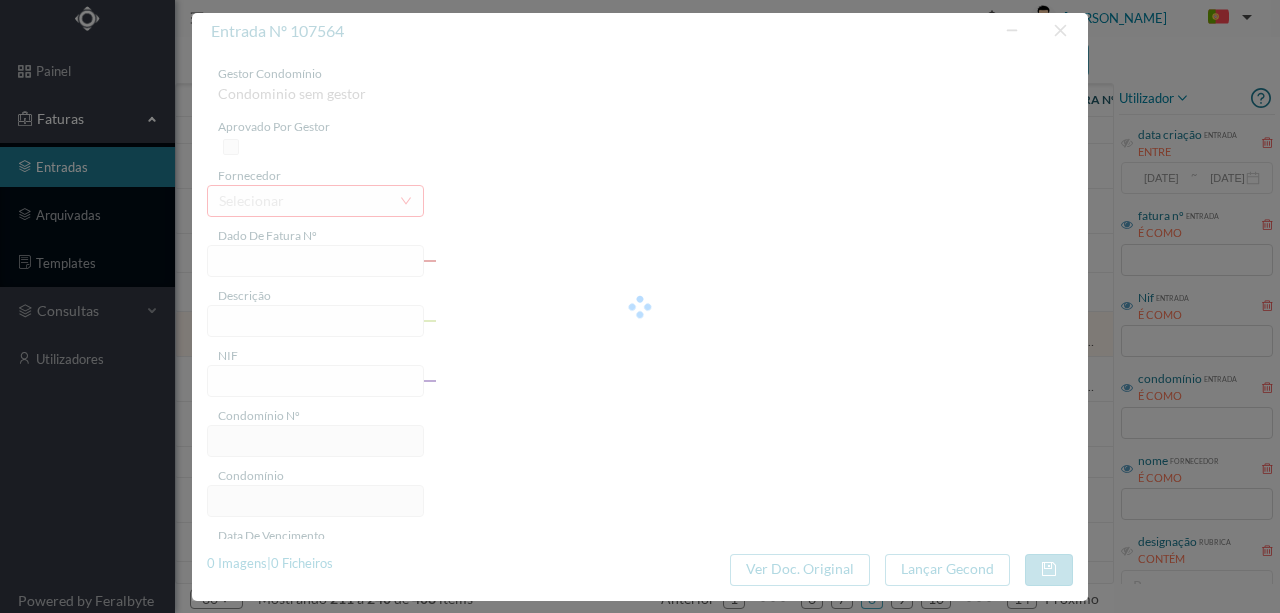 type on "FAC 0220762025/0053300756" 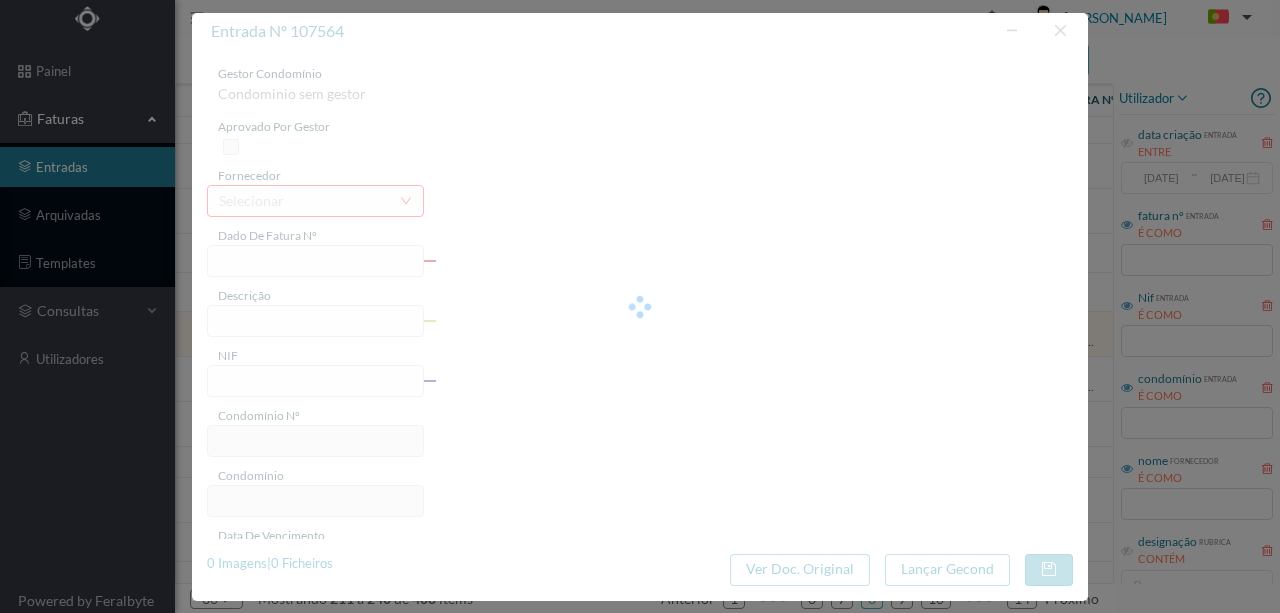 type on "Rua do Cabo Espichel 488 COM" 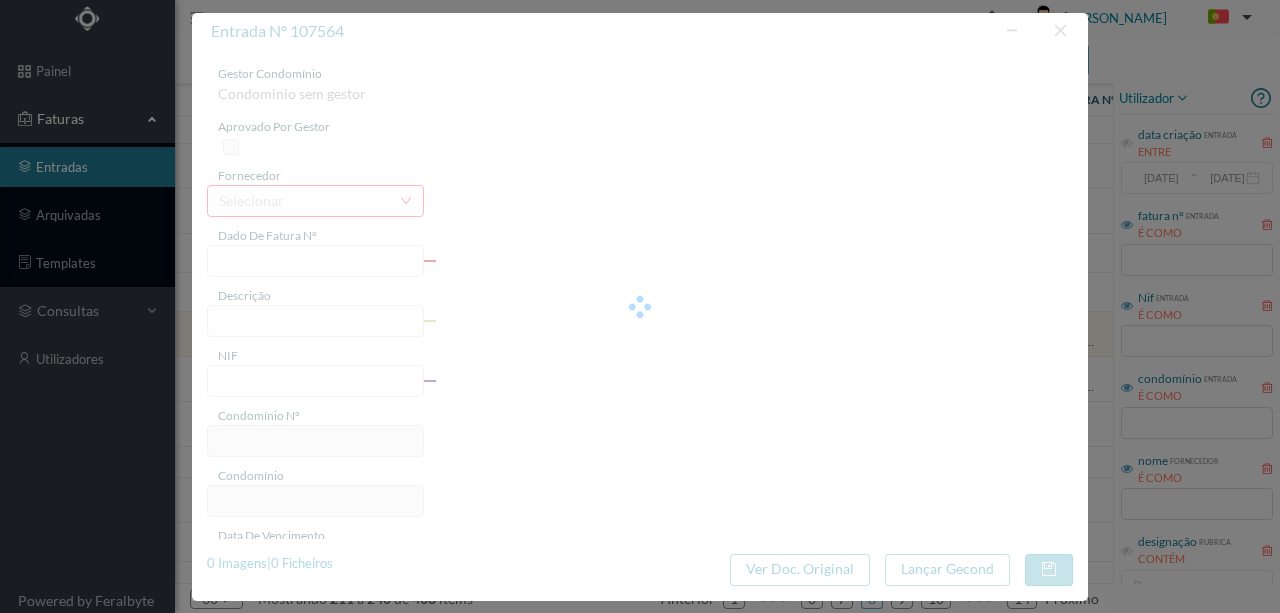 type on "901383023" 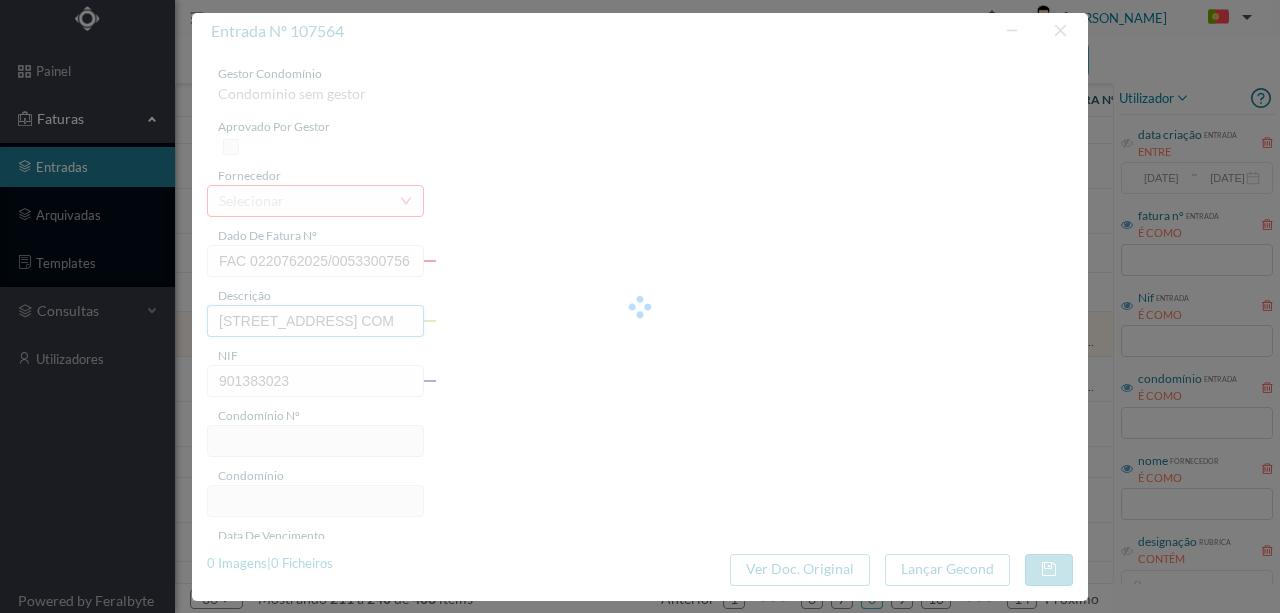 type on "739" 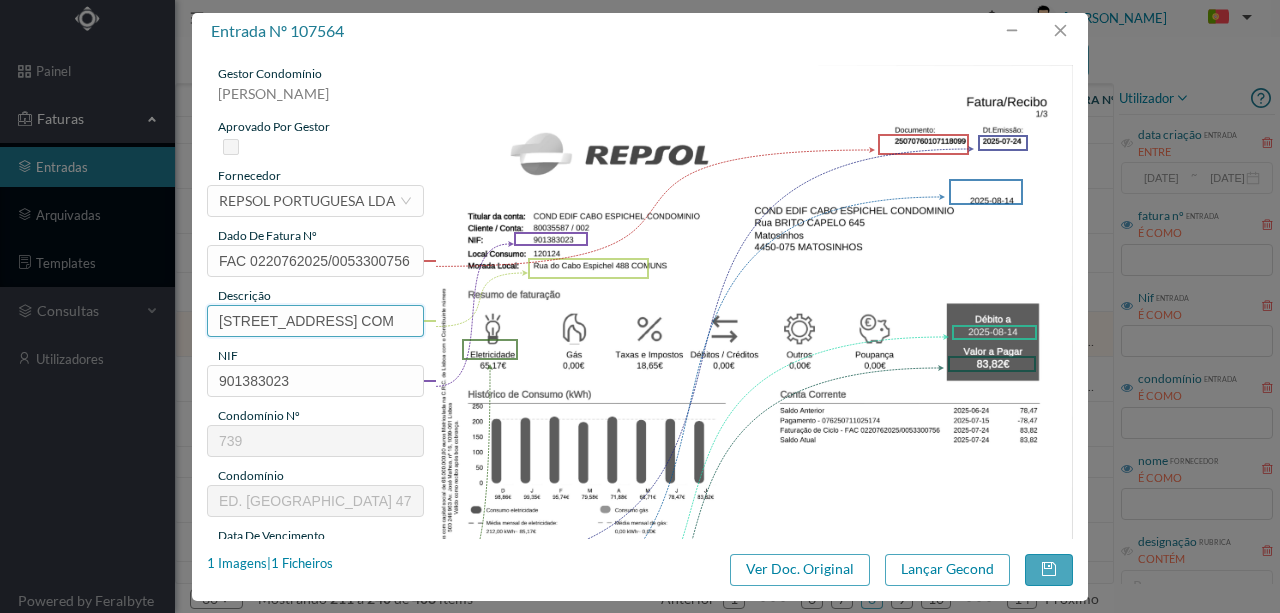 drag, startPoint x: 359, startPoint y: 320, endPoint x: 78, endPoint y: 274, distance: 284.74023 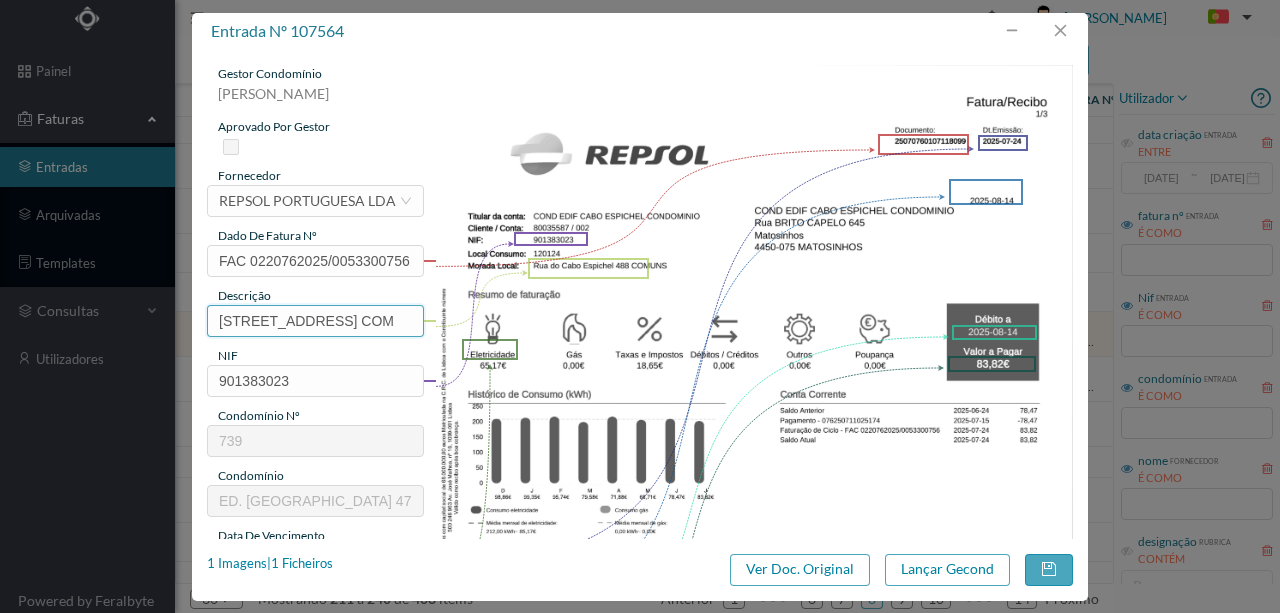 type on "488 COM" 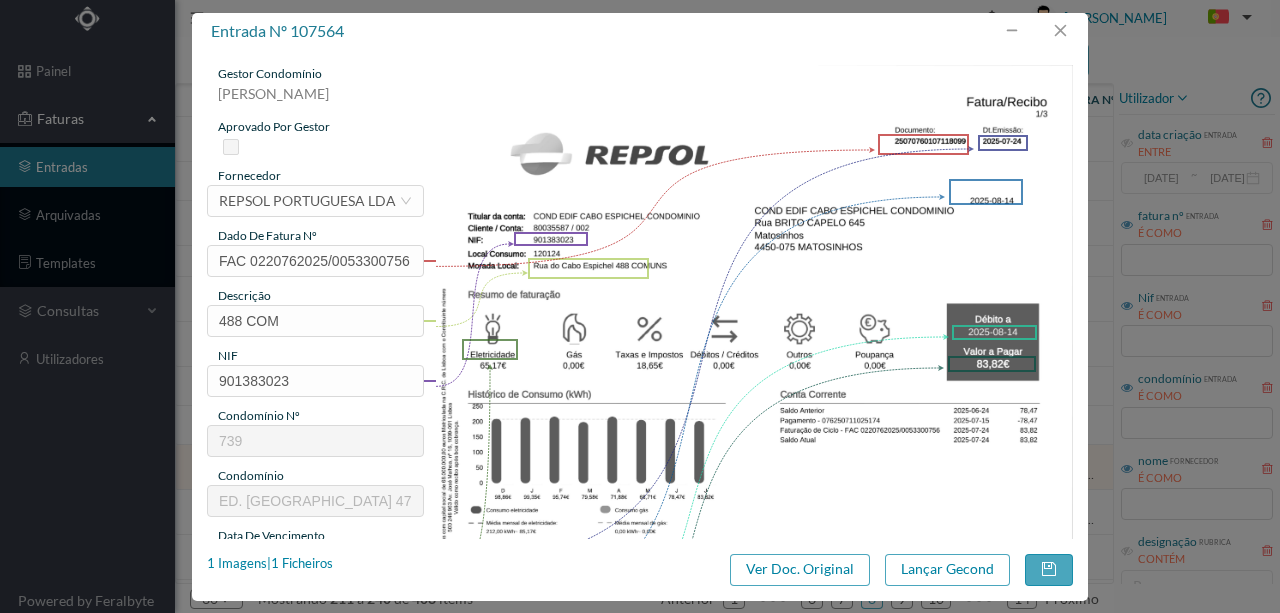 scroll, scrollTop: 0, scrollLeft: 0, axis: both 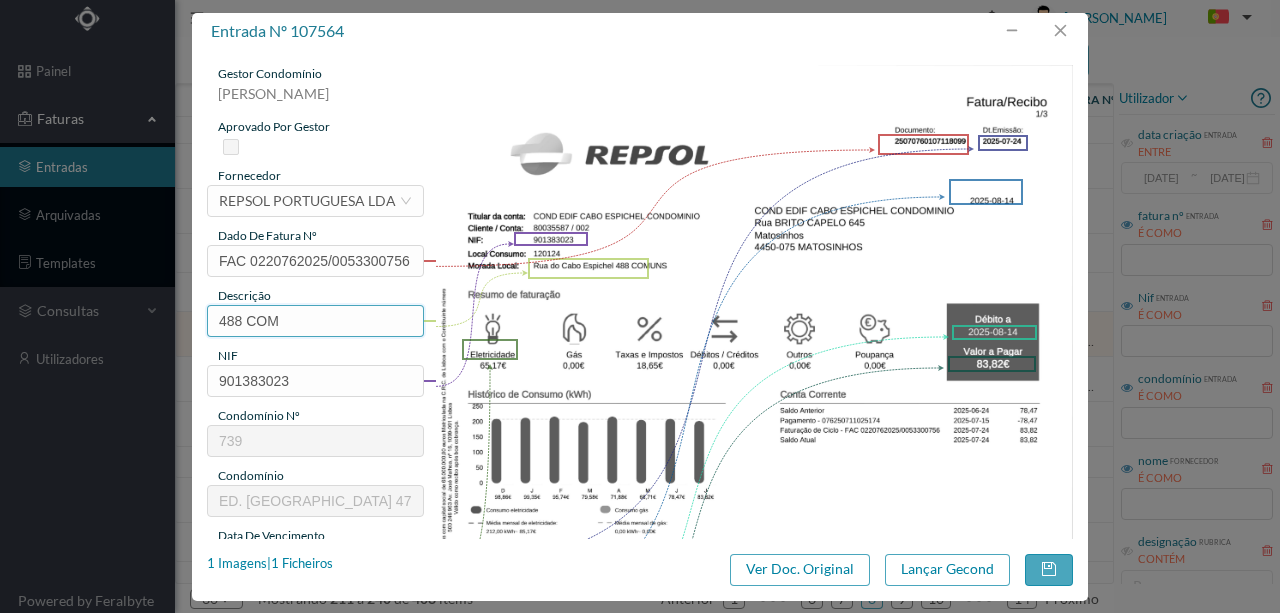 click on "488 COM" at bounding box center (315, 321) 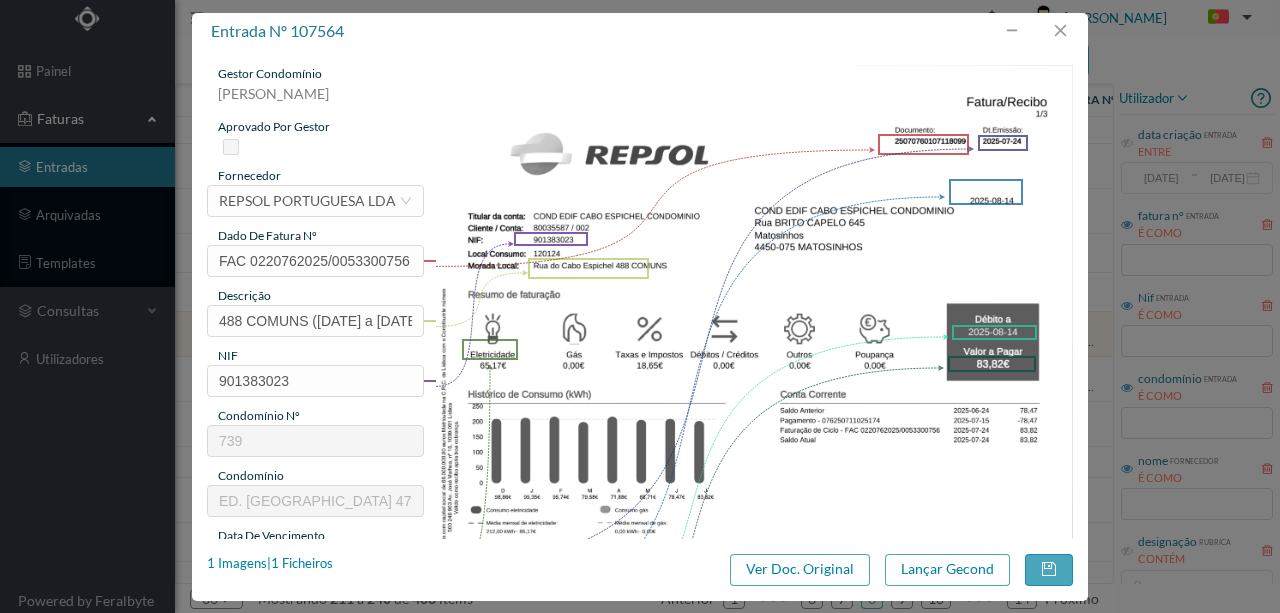 scroll, scrollTop: 0, scrollLeft: 70, axis: horizontal 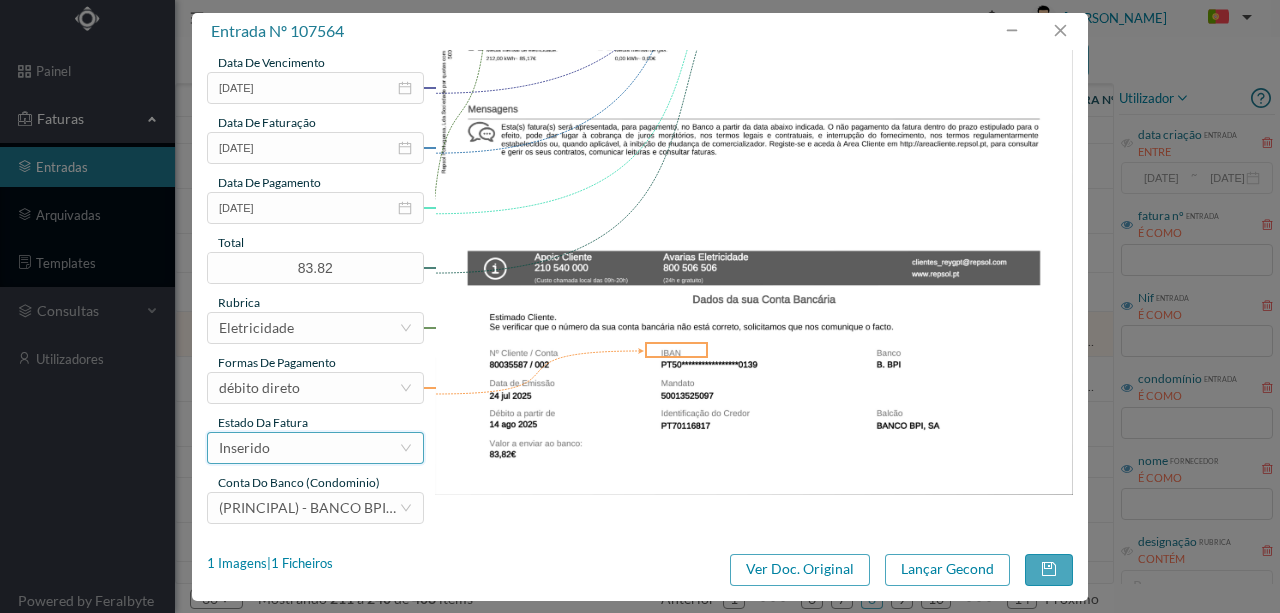type on "488 COMUNS ([DATE] a [DATE])" 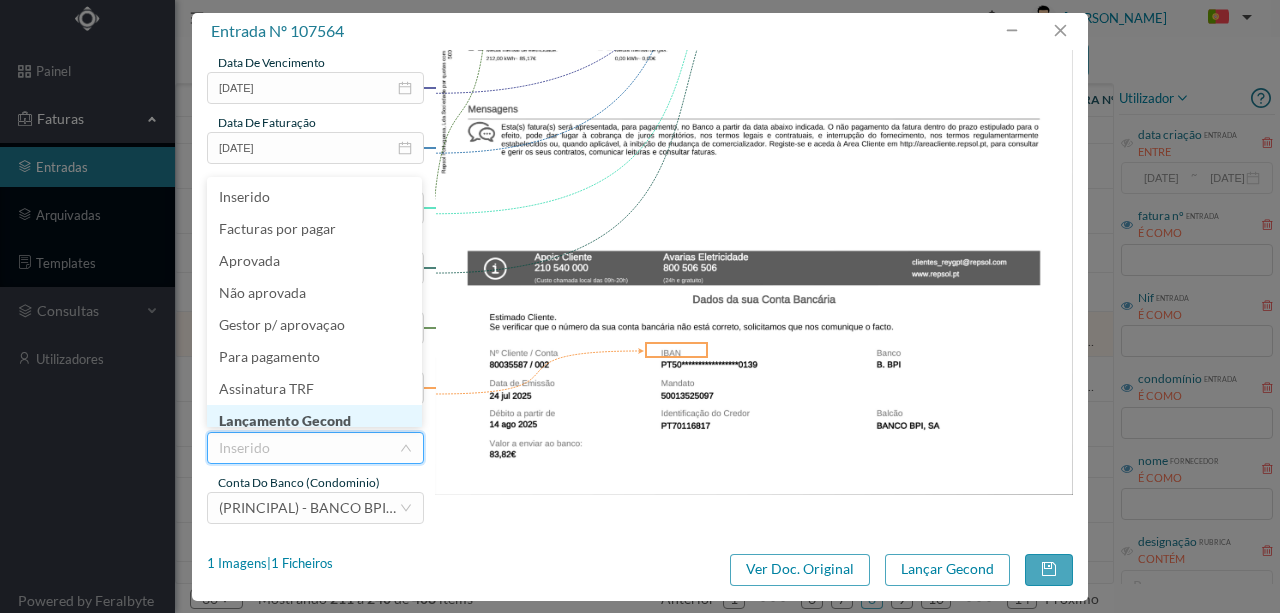 scroll, scrollTop: 10, scrollLeft: 0, axis: vertical 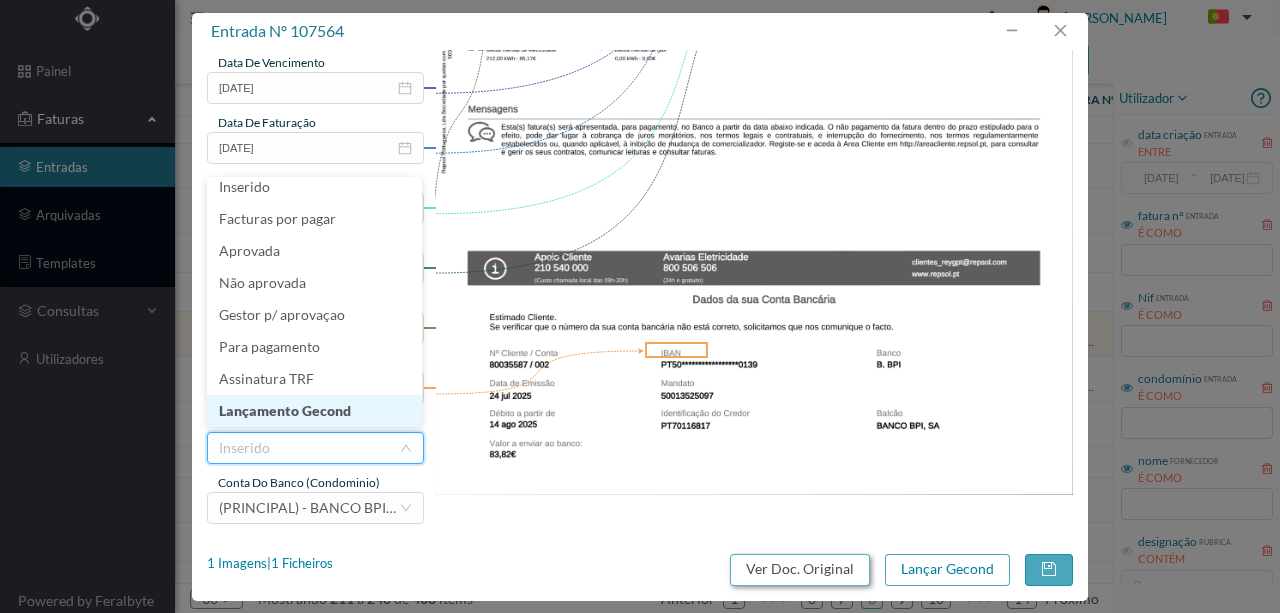 drag, startPoint x: 332, startPoint y: 401, endPoint x: 769, endPoint y: 557, distance: 464.0097 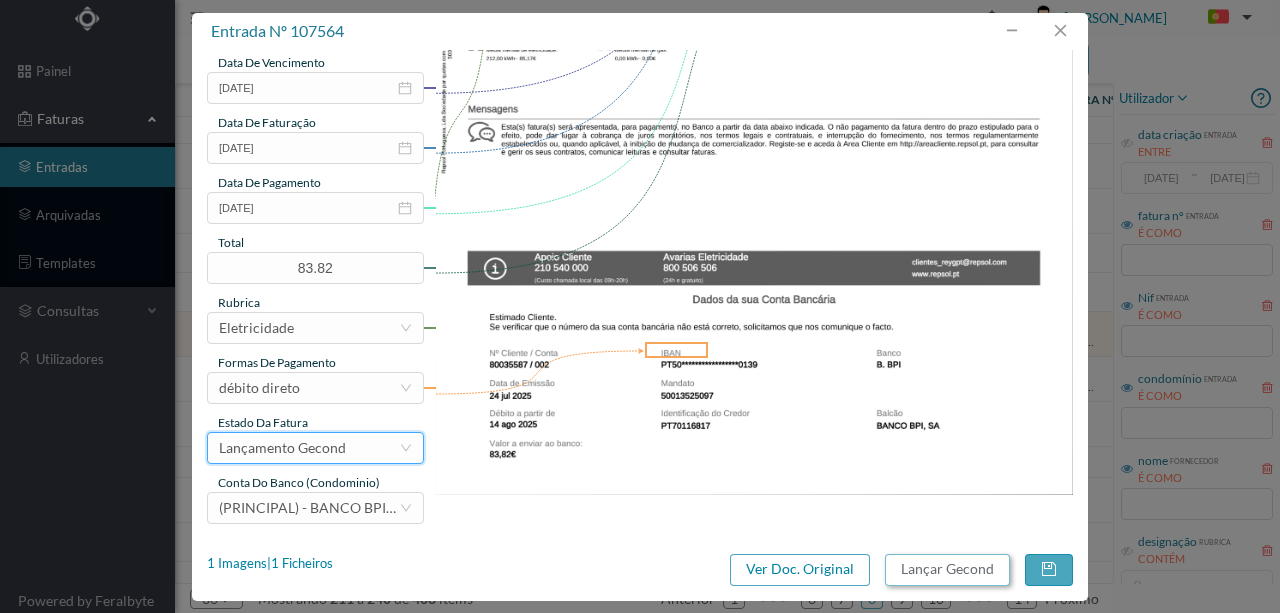 click on "Lançar Gecond" at bounding box center [947, 570] 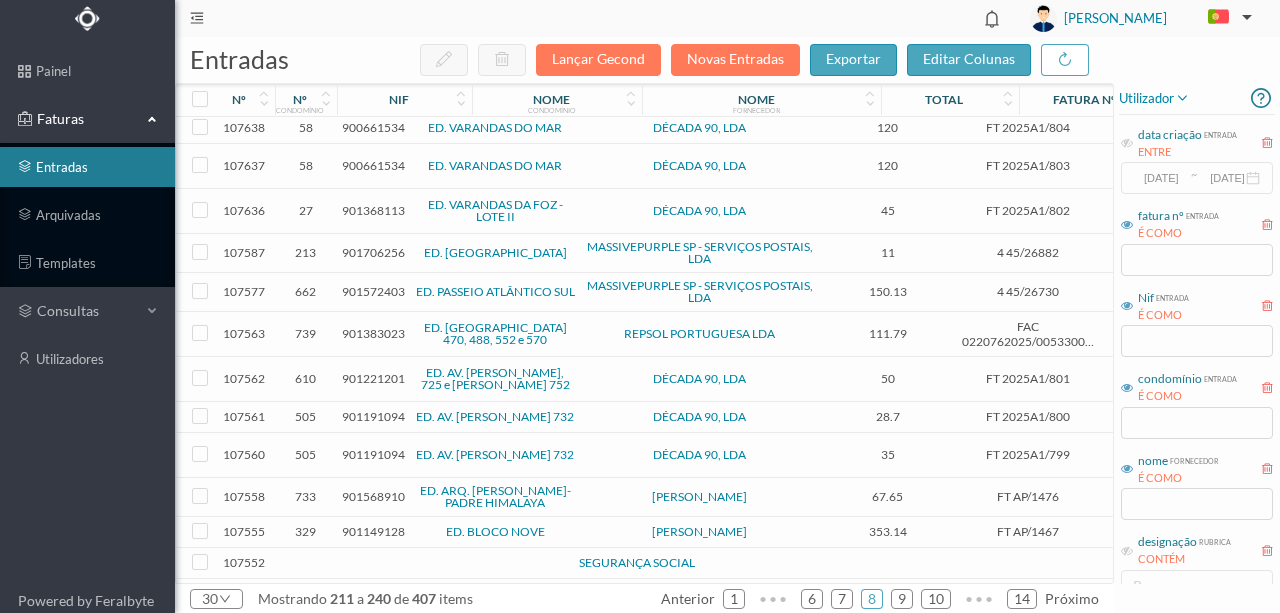 click on "901383023" at bounding box center (373, 333) 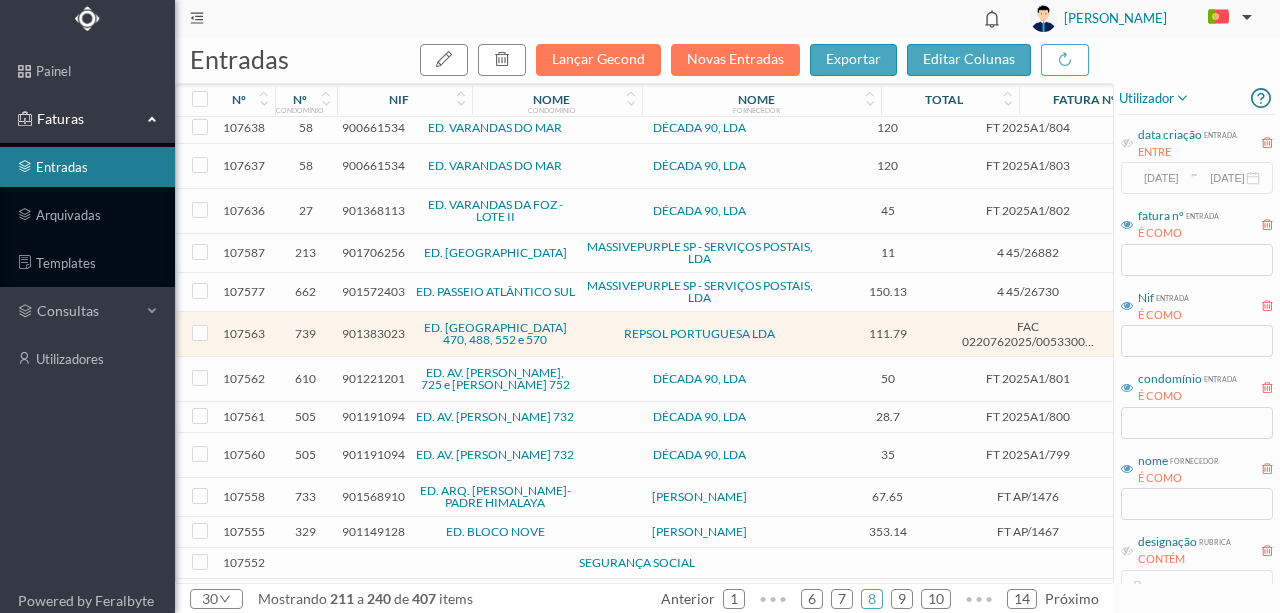 click on "901383023" at bounding box center [373, 333] 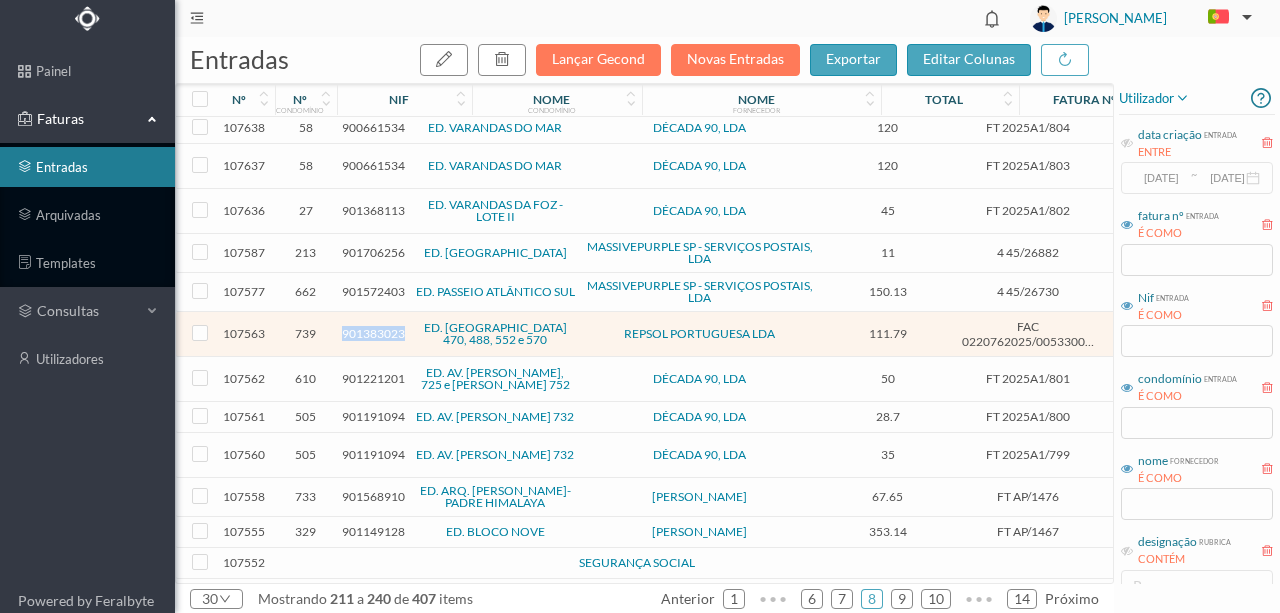 click on "901383023" at bounding box center [373, 333] 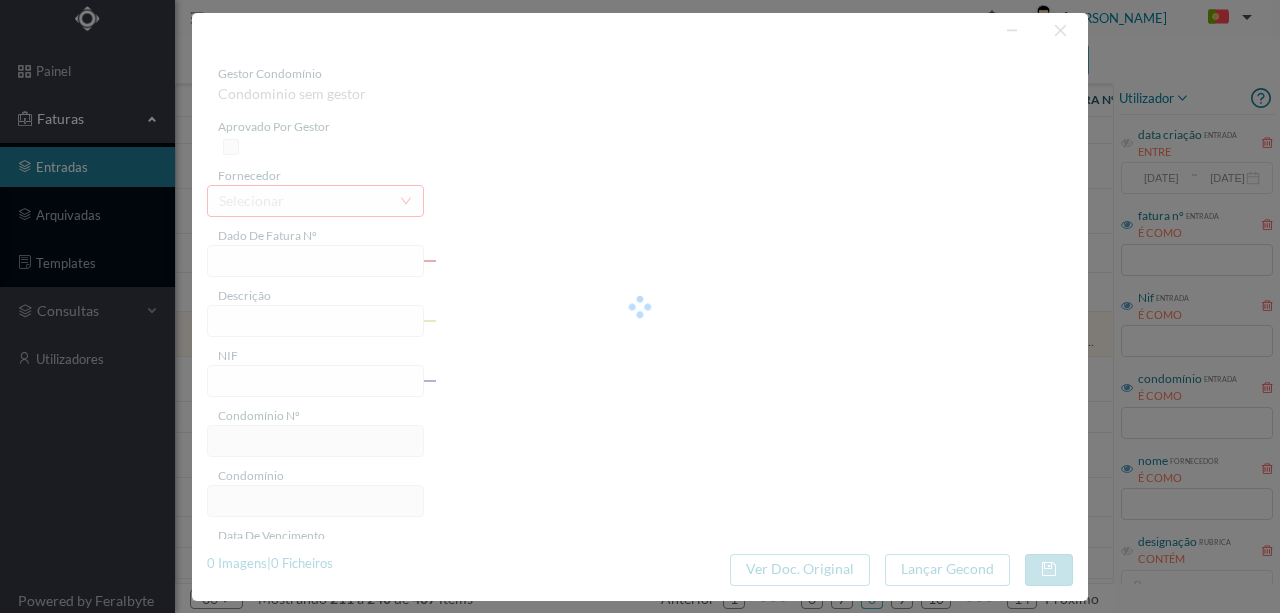 type on "FAC 0220762025/0053300758" 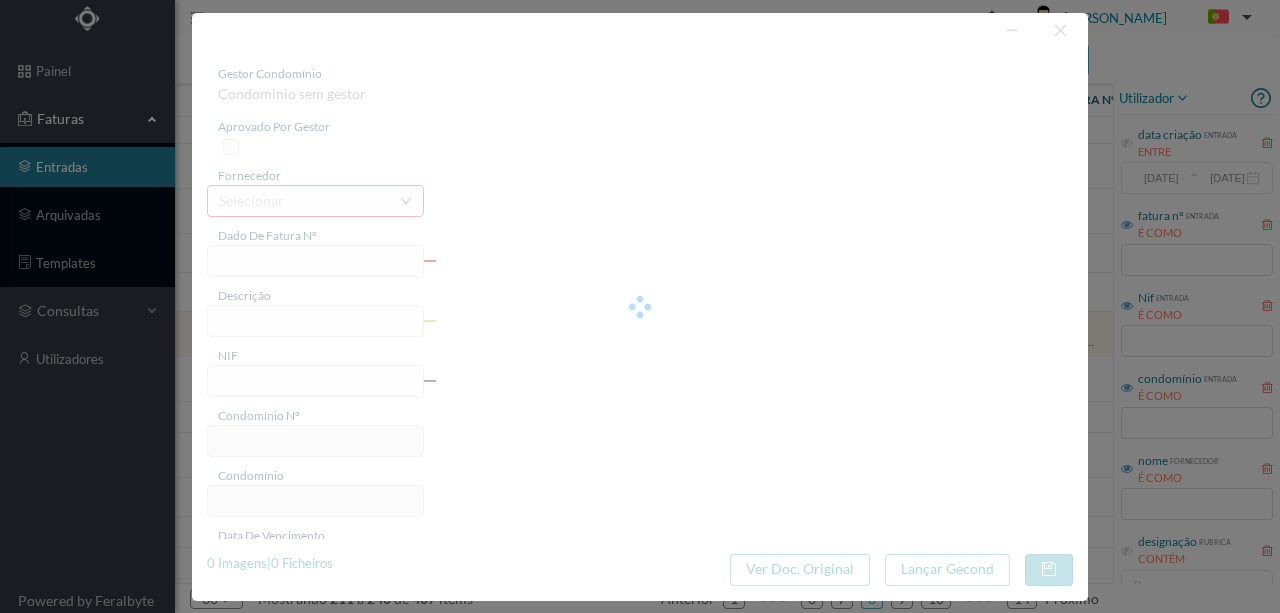 type on "[STREET_ADDRESS] COM" 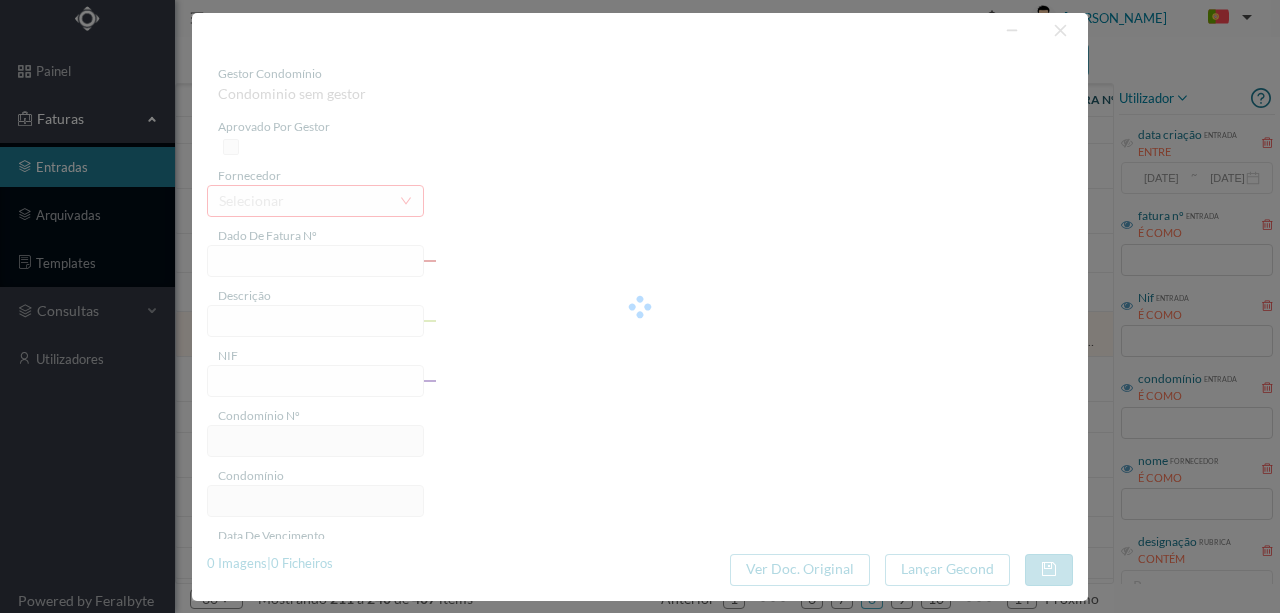 type on "901383023" 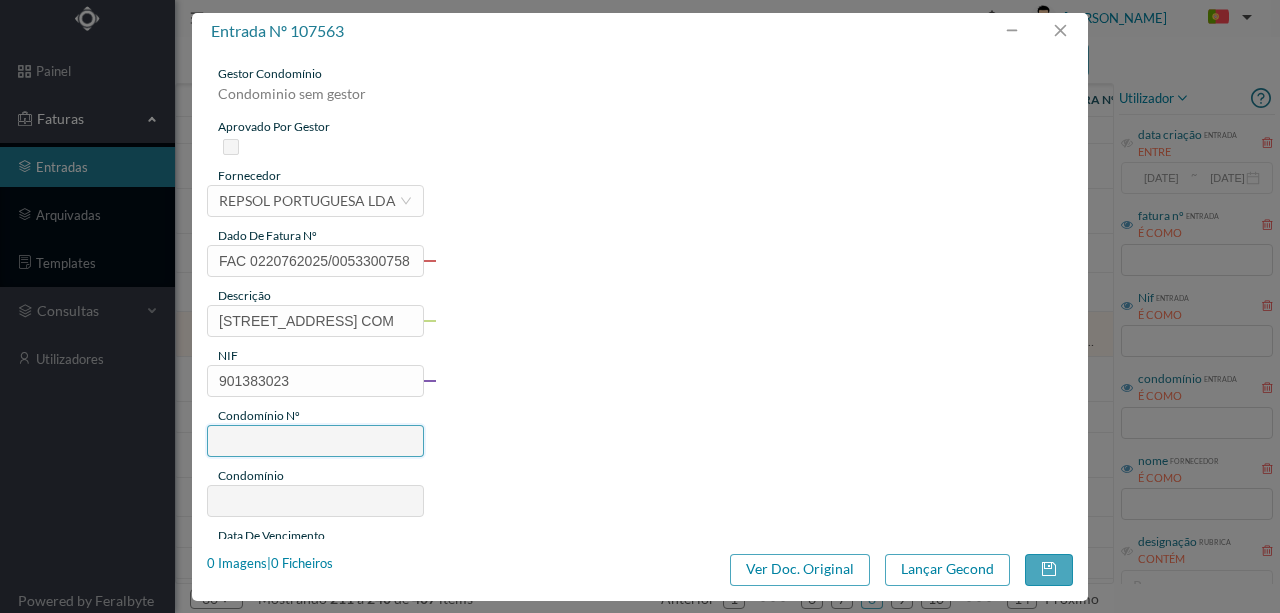 type on "739" 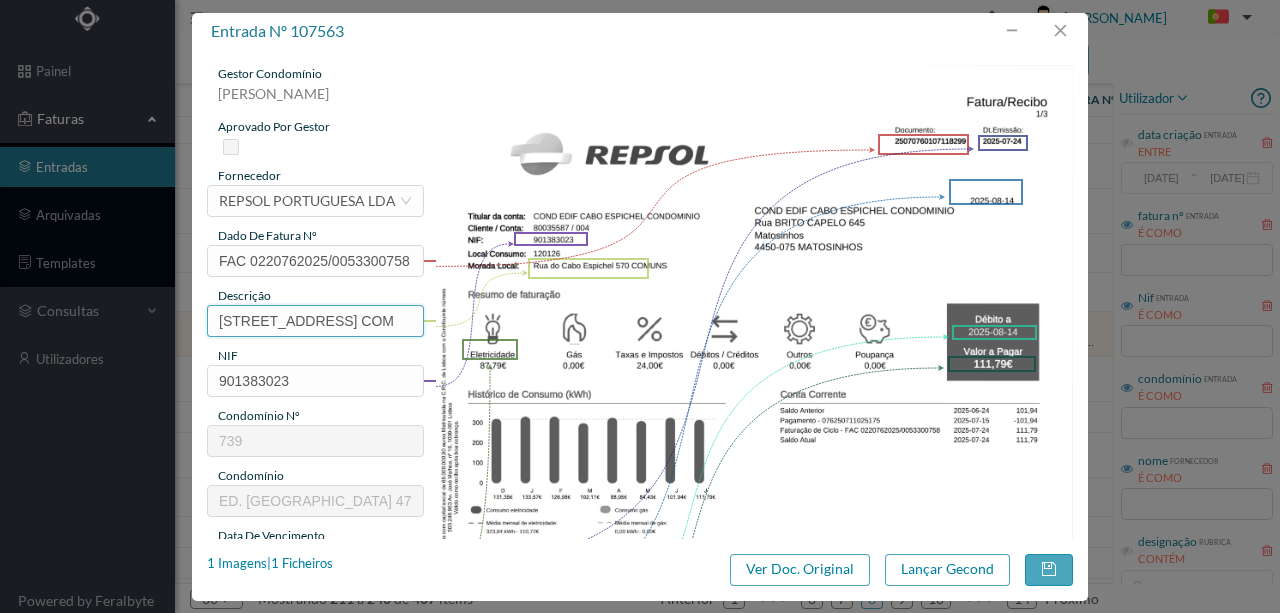 drag, startPoint x: 364, startPoint y: 318, endPoint x: 23, endPoint y: 307, distance: 341.17737 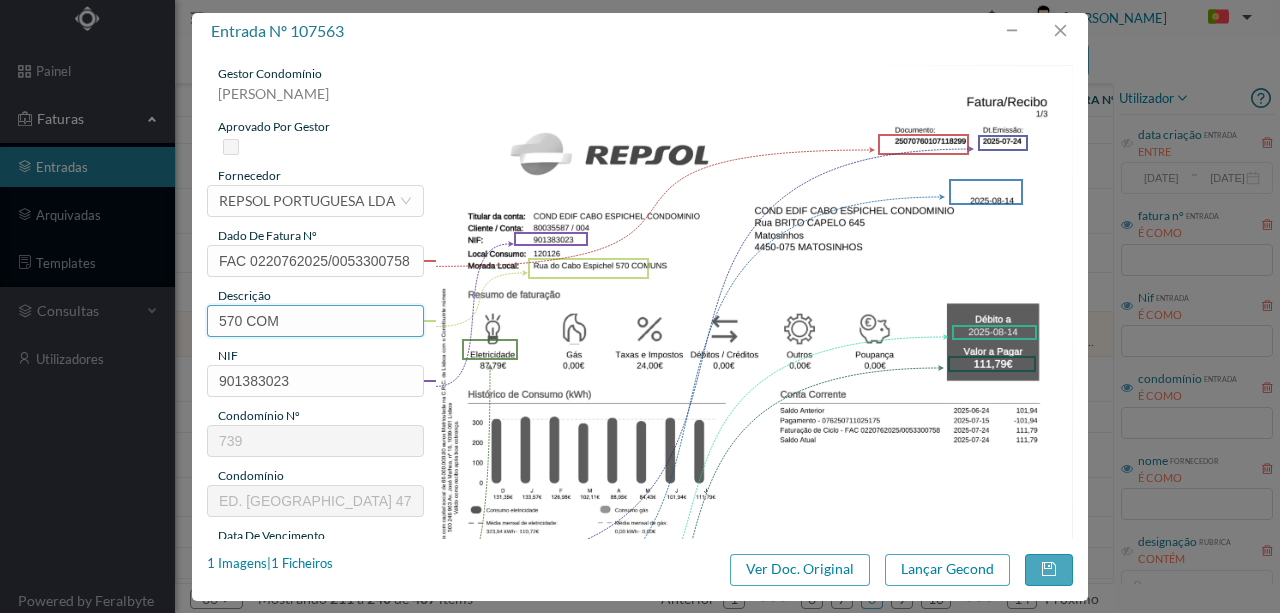 click on "570 COM" at bounding box center [315, 321] 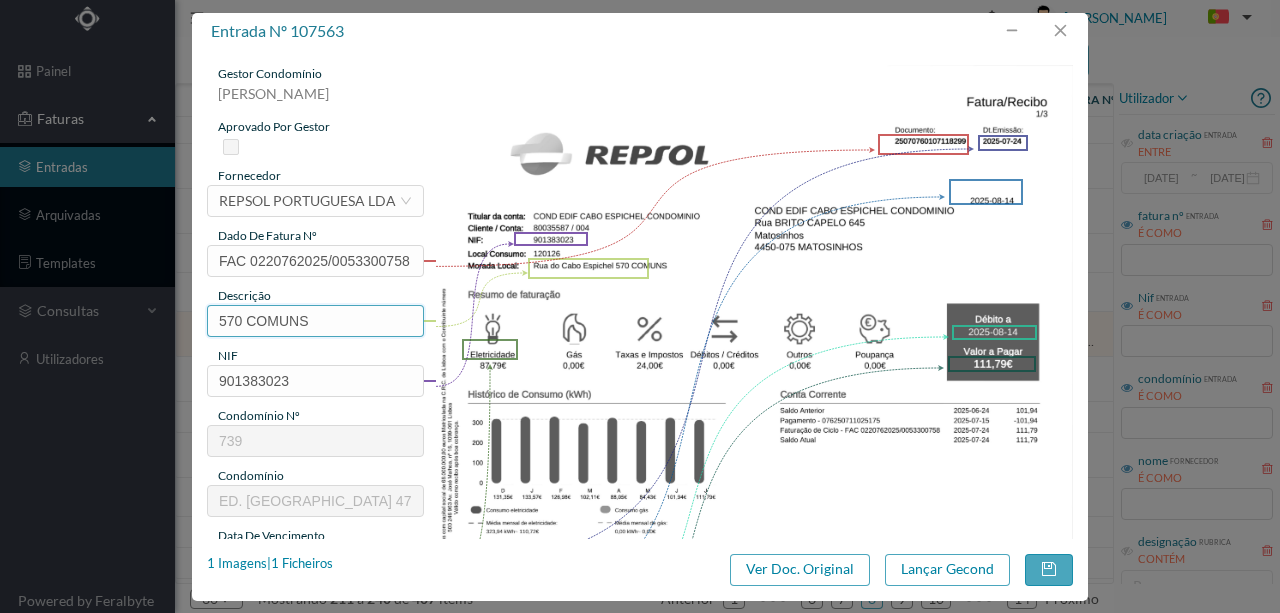 paste on "([DATE] a [DATE])" 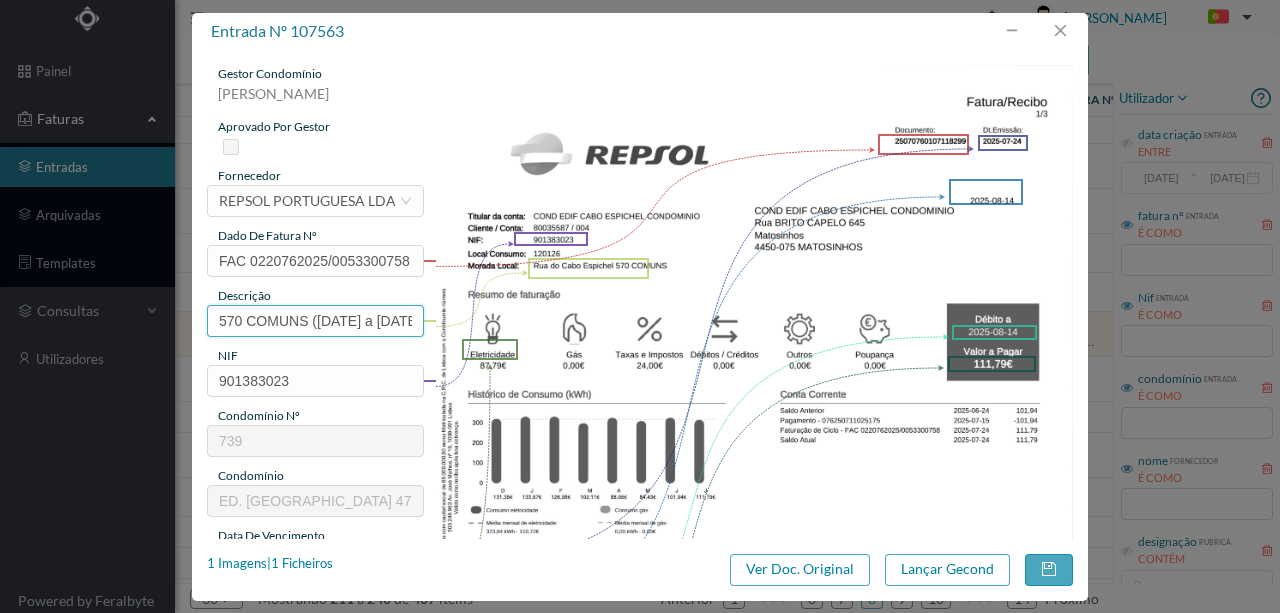 scroll, scrollTop: 0, scrollLeft: 66, axis: horizontal 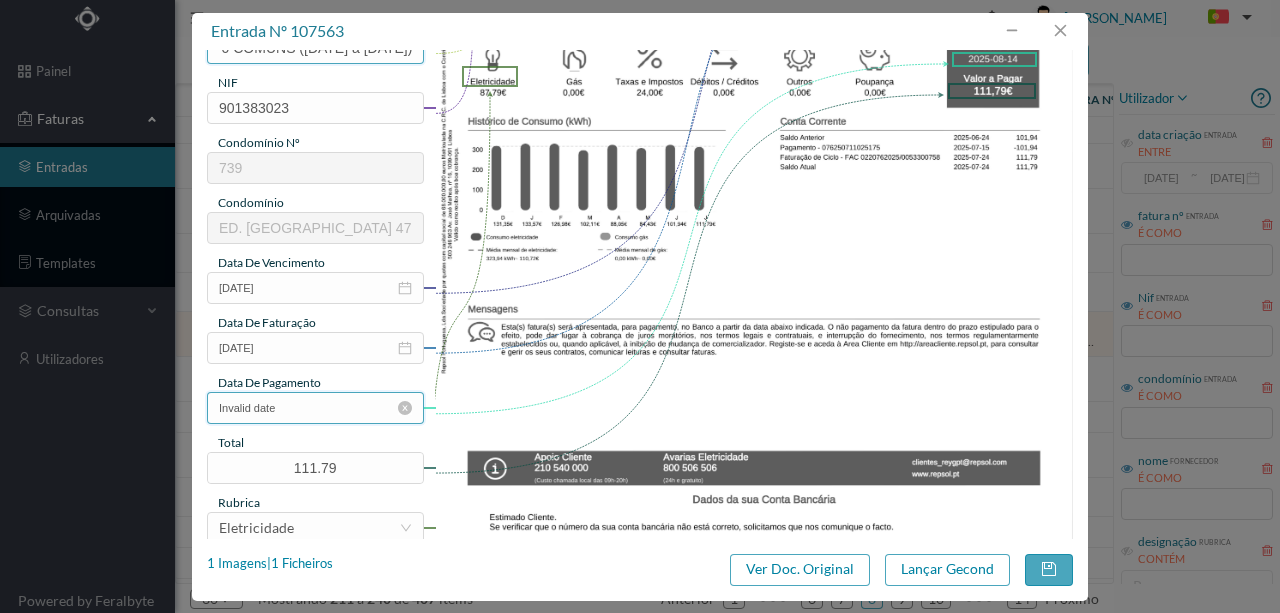 type on "570 COMUNS ([DATE] a [DATE])" 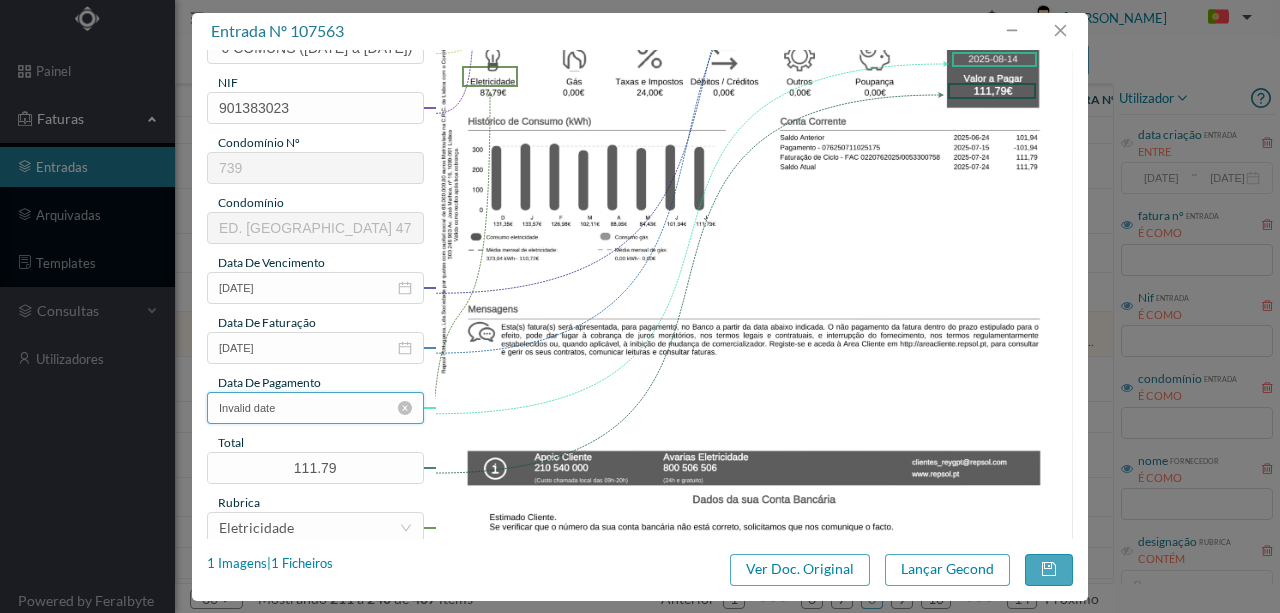 click on "Invalid date" at bounding box center (315, 408) 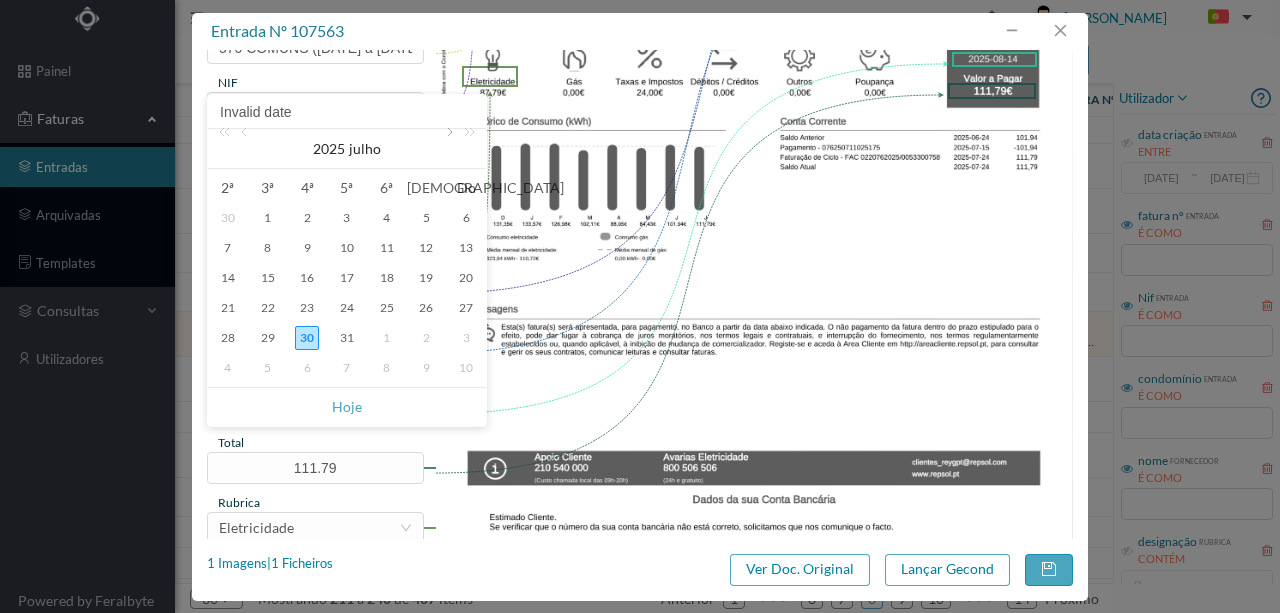 click at bounding box center [448, 149] 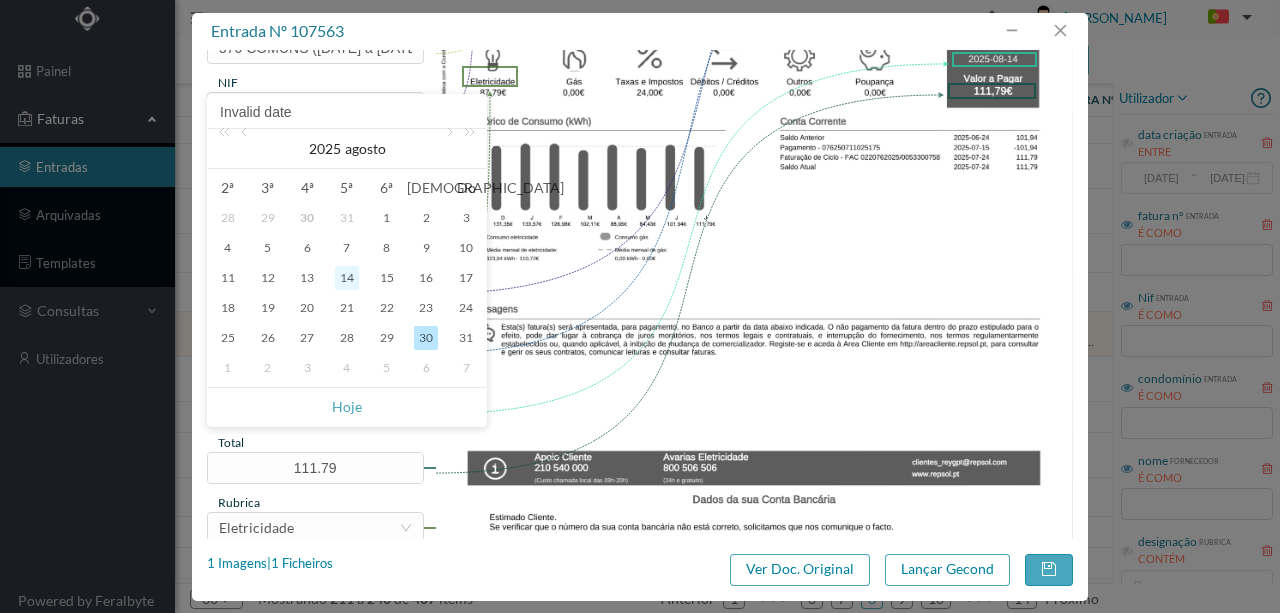 click on "14" at bounding box center (347, 278) 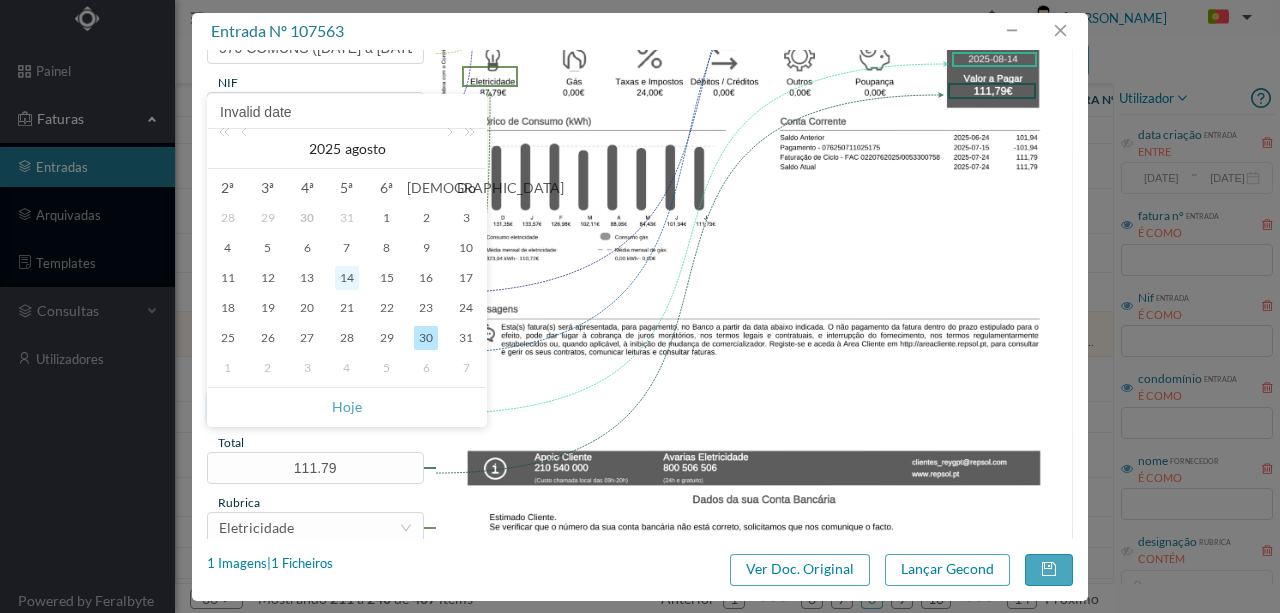 type on "[DATE]" 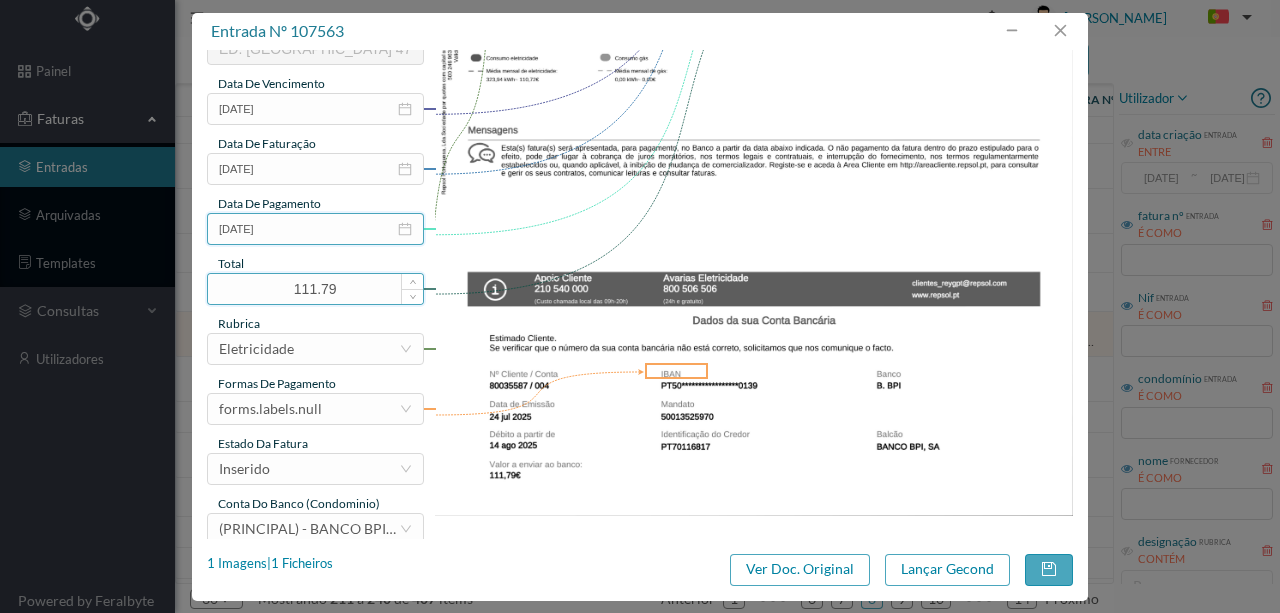 scroll, scrollTop: 473, scrollLeft: 0, axis: vertical 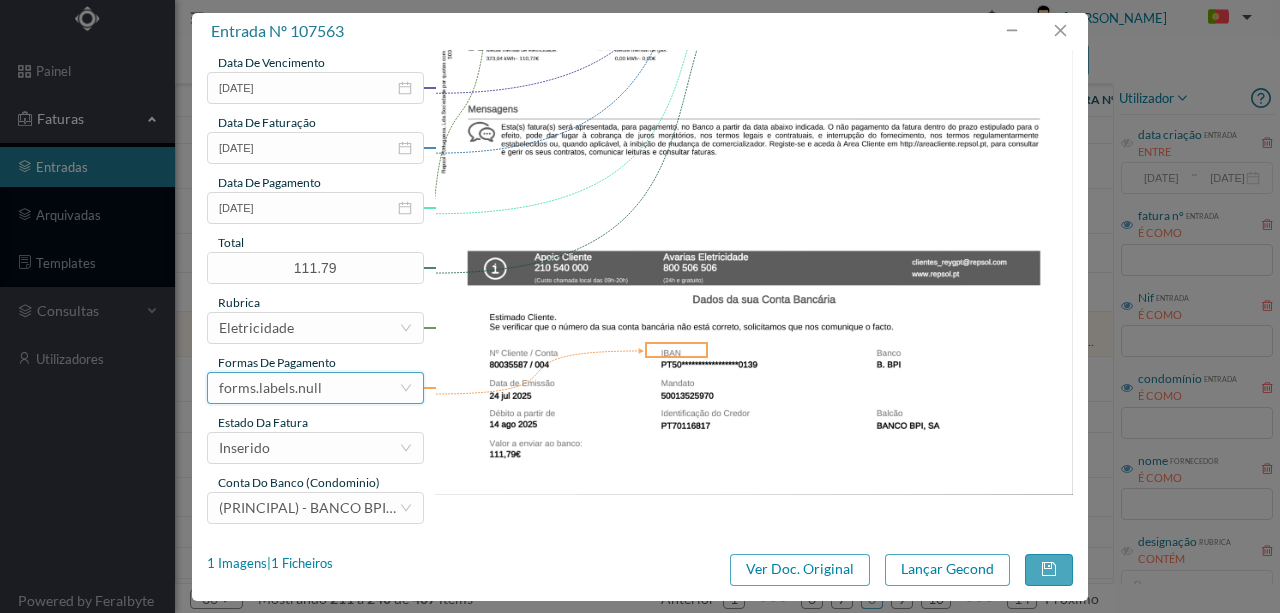 click on "forms.labels.null" at bounding box center (309, 388) 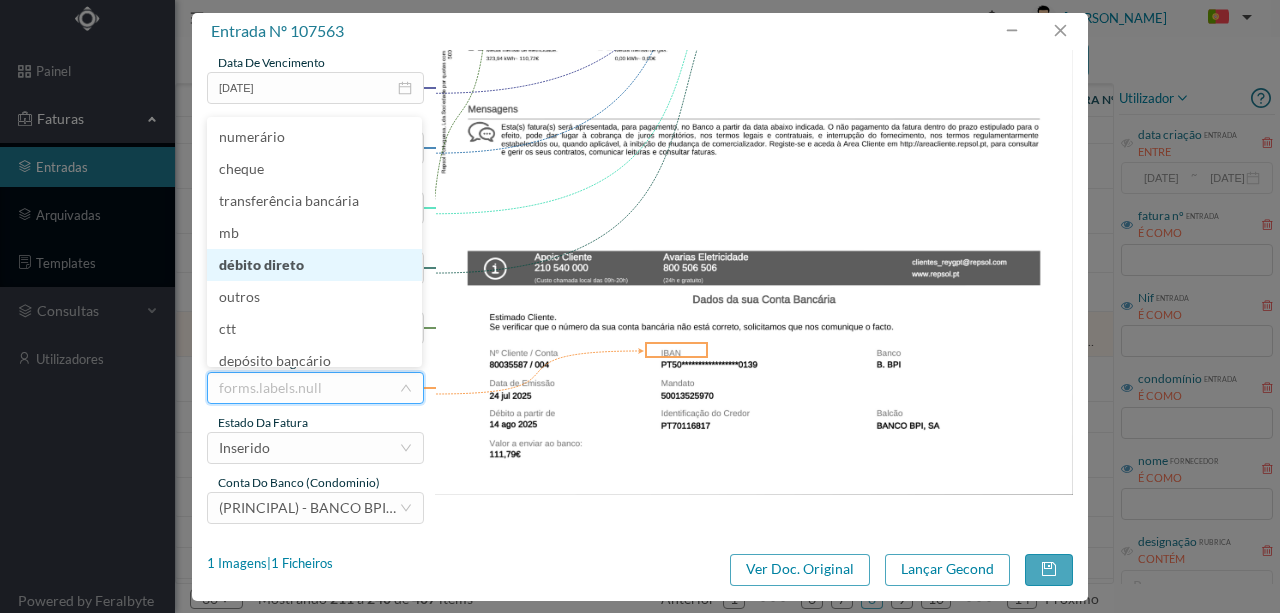 click on "débito direto" at bounding box center (314, 265) 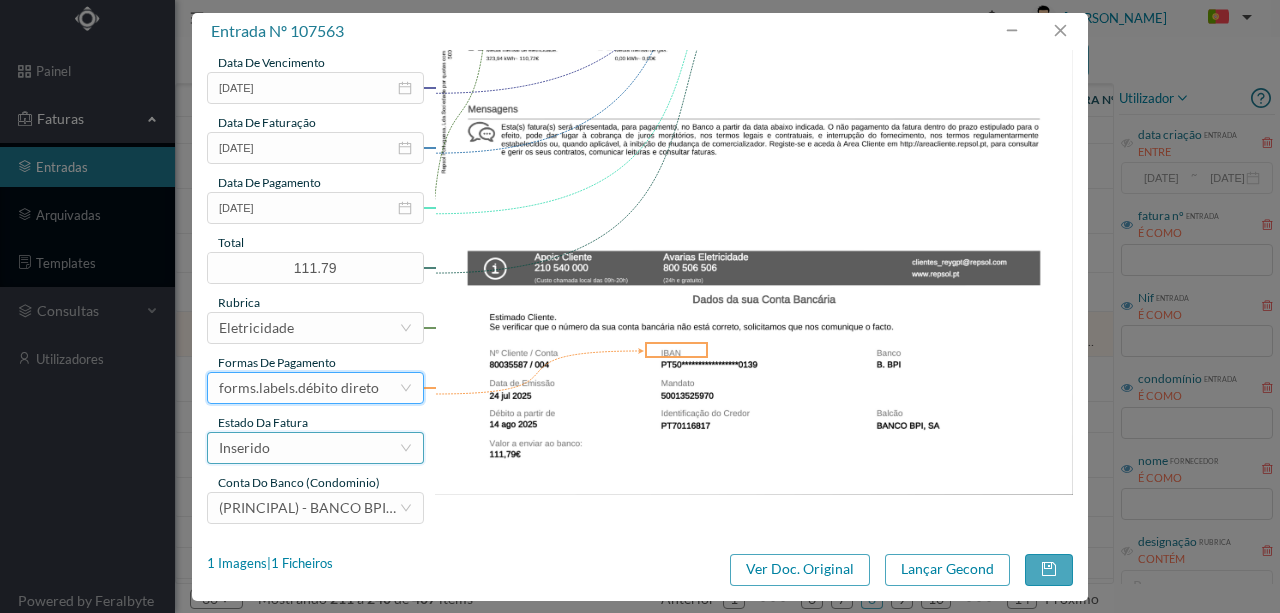 click on "Inserido" at bounding box center (309, 448) 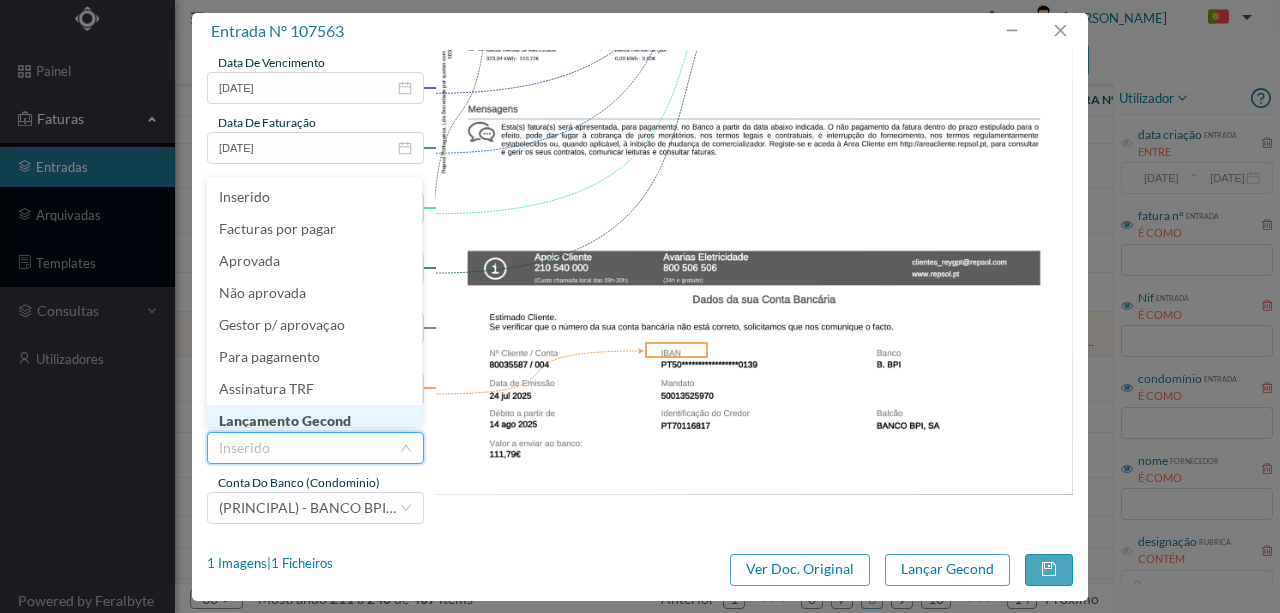 scroll, scrollTop: 10, scrollLeft: 0, axis: vertical 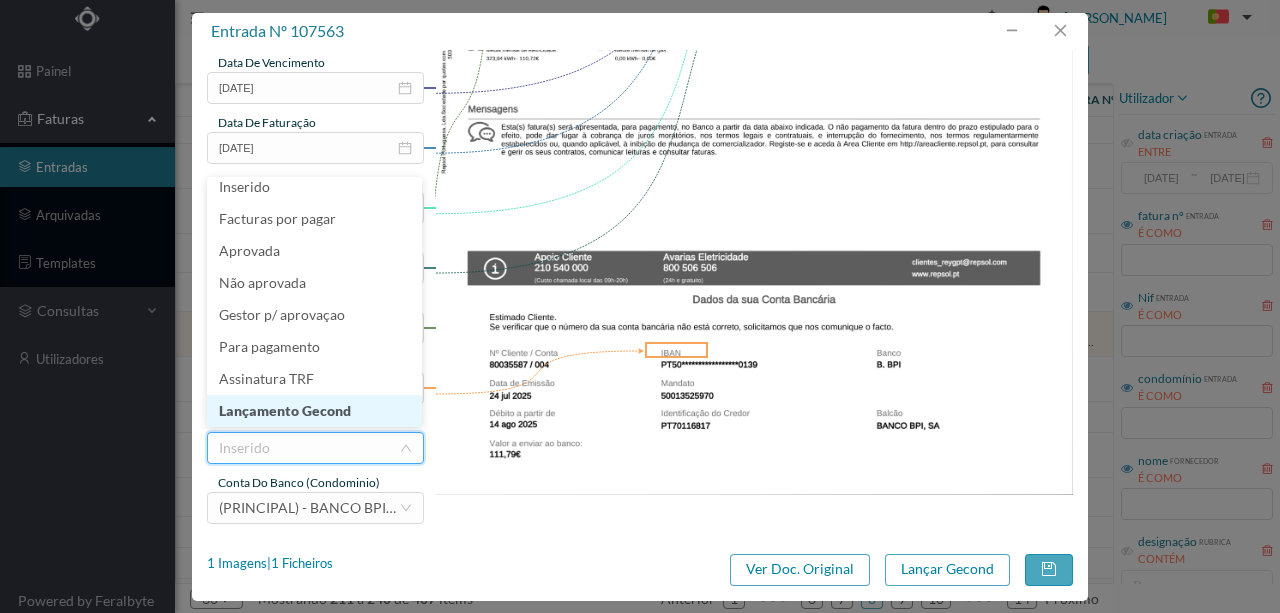 click on "Lançamento Gecond" at bounding box center (314, 411) 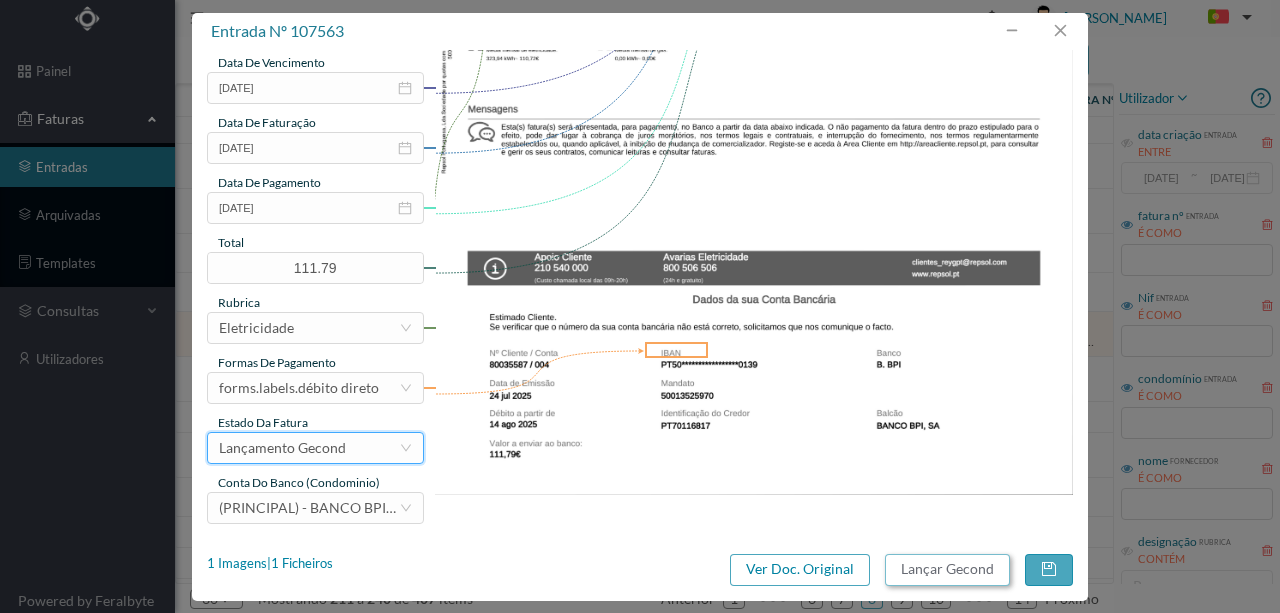 click on "Lançar Gecond" at bounding box center (947, 570) 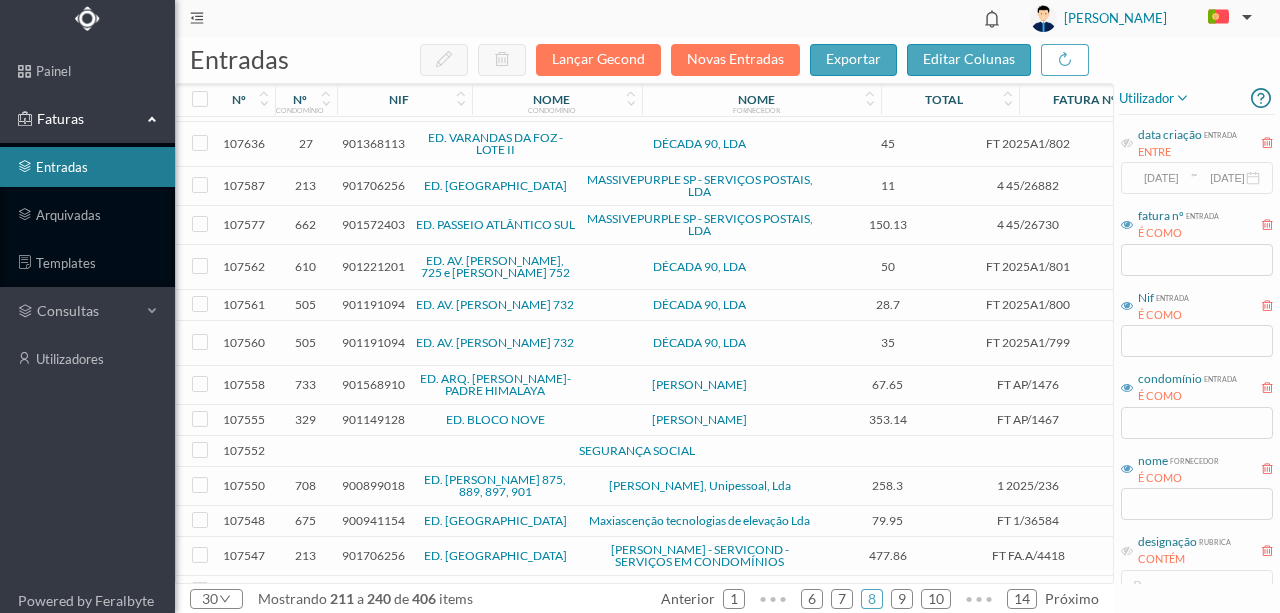 scroll, scrollTop: 266, scrollLeft: 0, axis: vertical 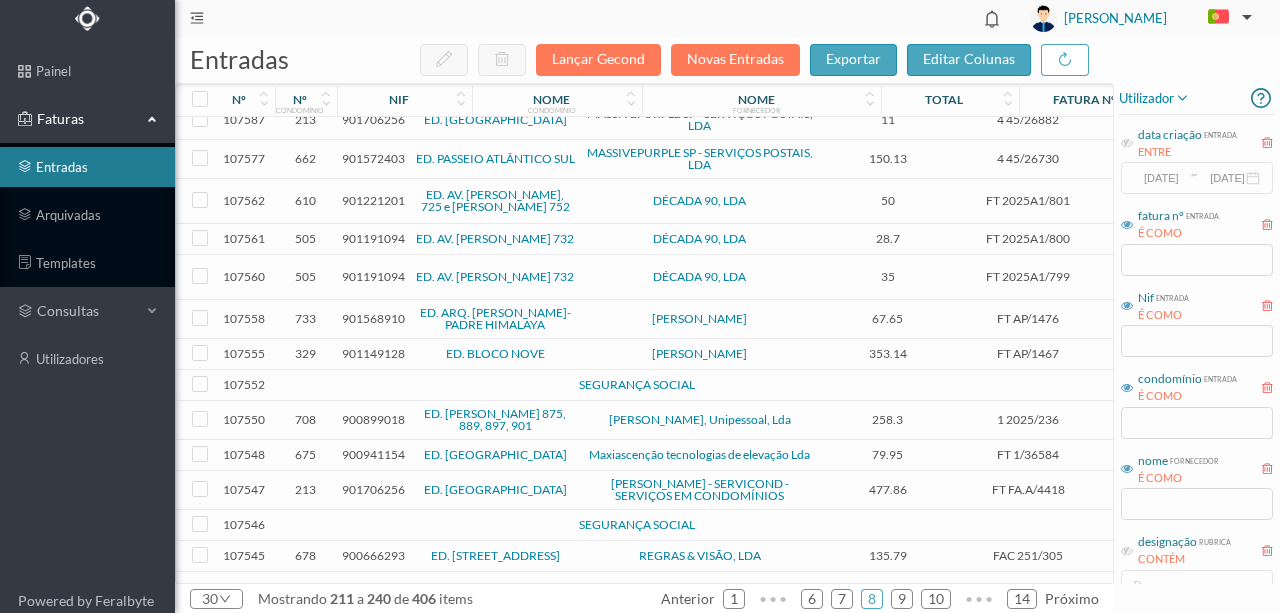 click at bounding box center [432, 385] 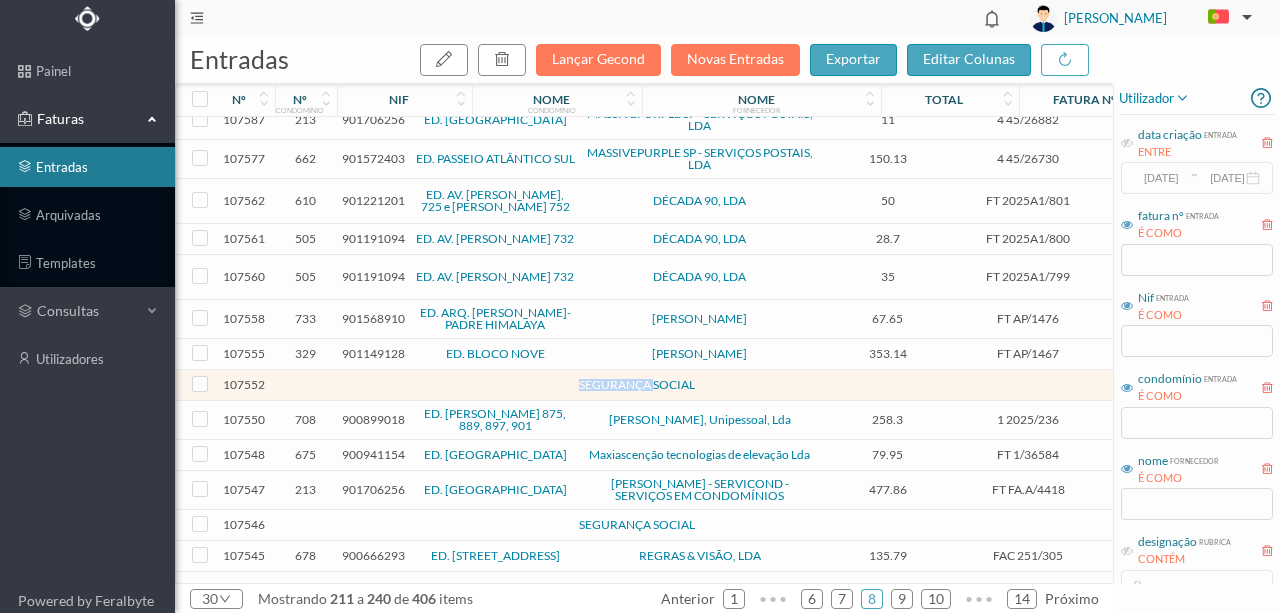 click at bounding box center (432, 385) 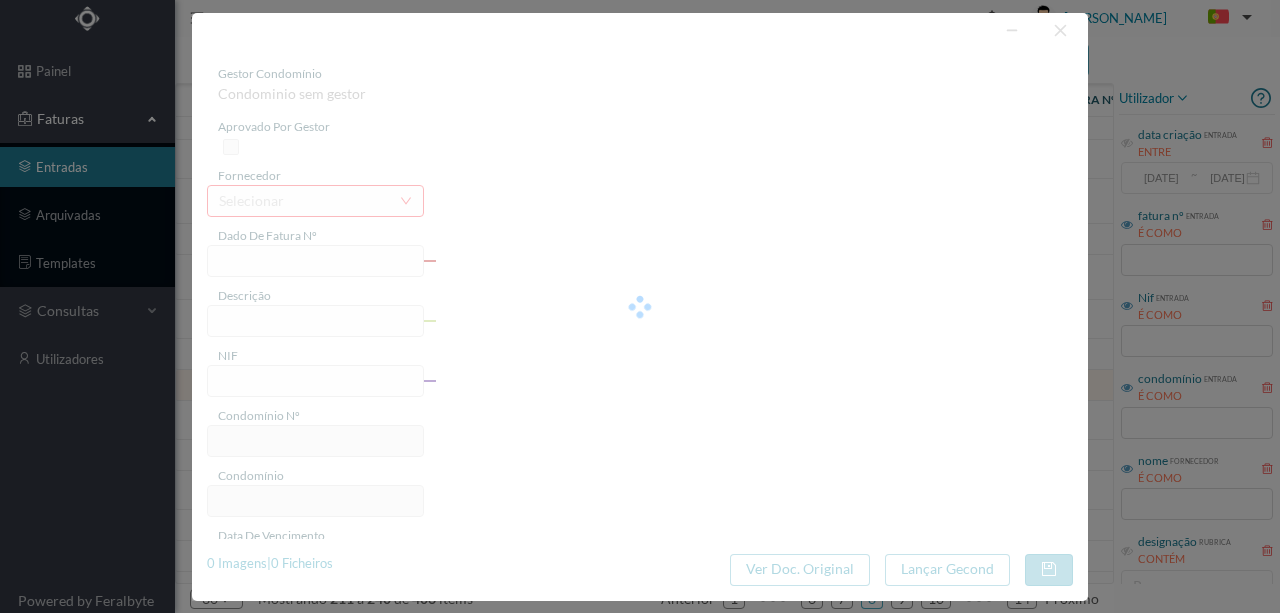 type on "0" 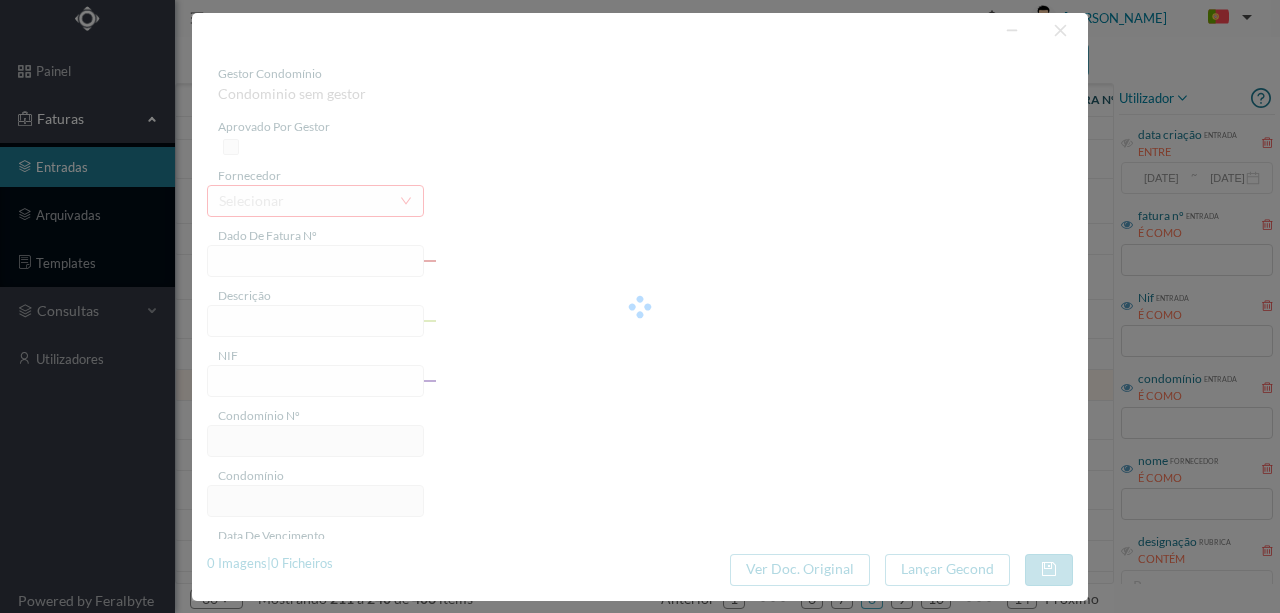 type on "Invalid date" 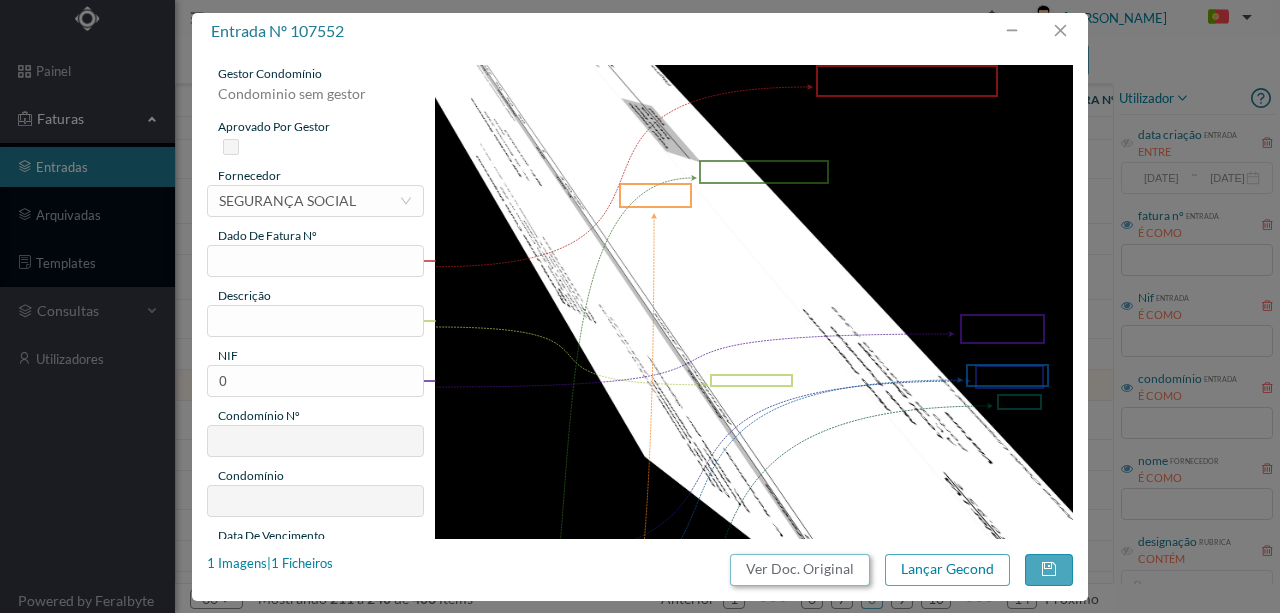click on "Ver Doc. Original" at bounding box center [800, 570] 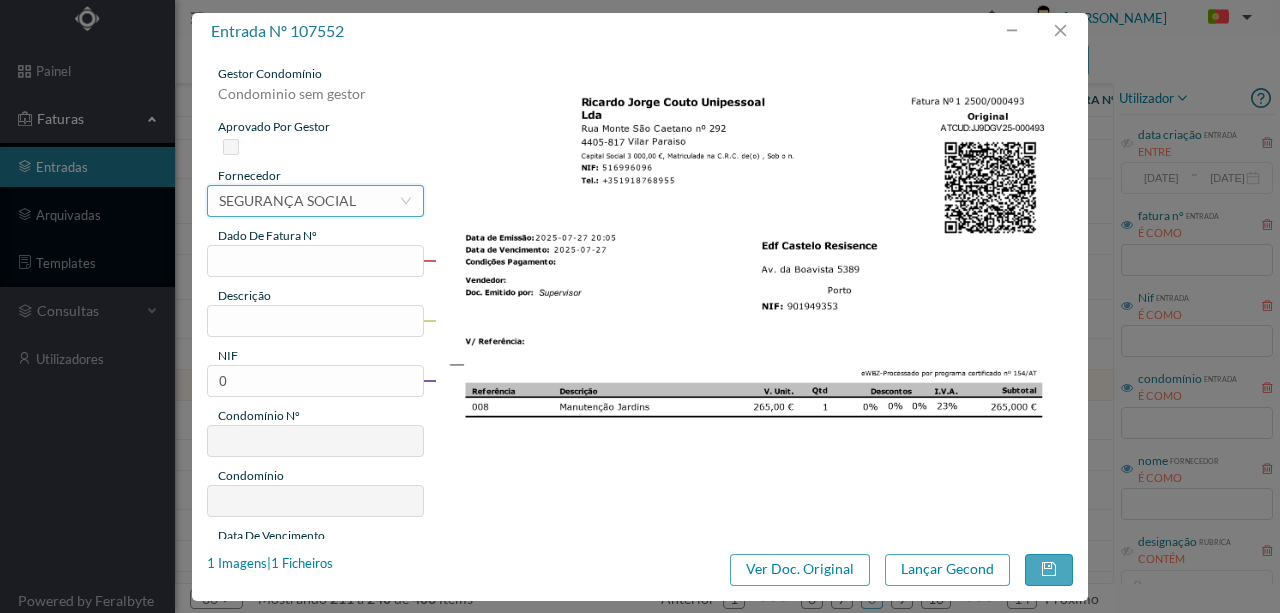 click on "SEGURANÇA SOCIAL" at bounding box center (287, 201) 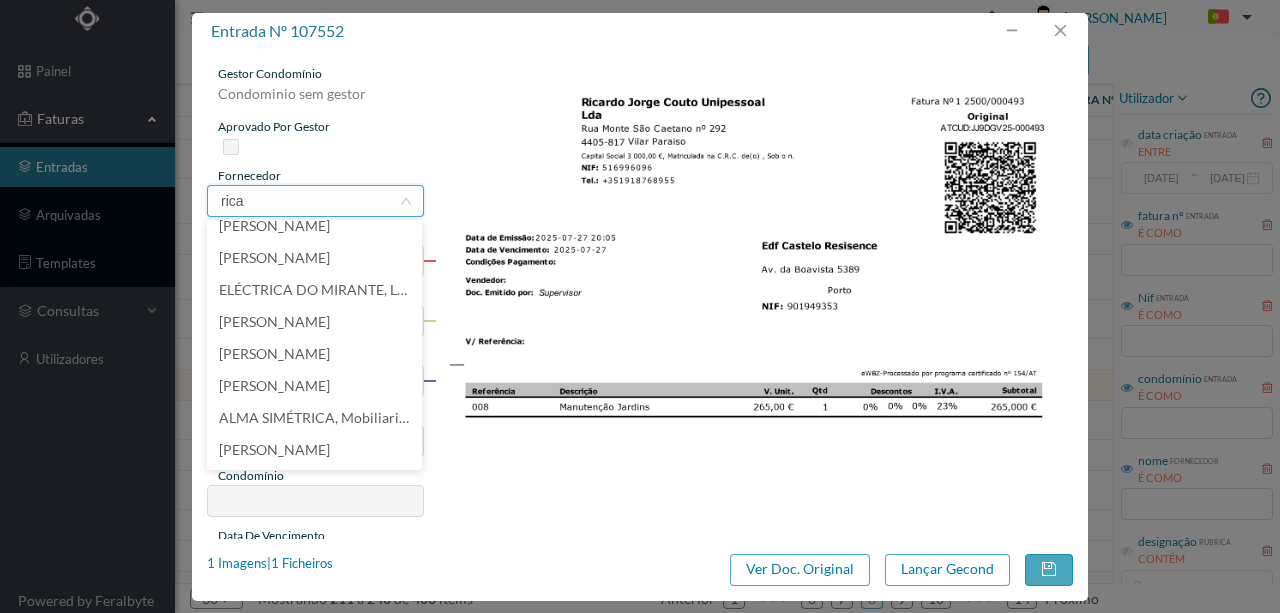 scroll, scrollTop: 4, scrollLeft: 0, axis: vertical 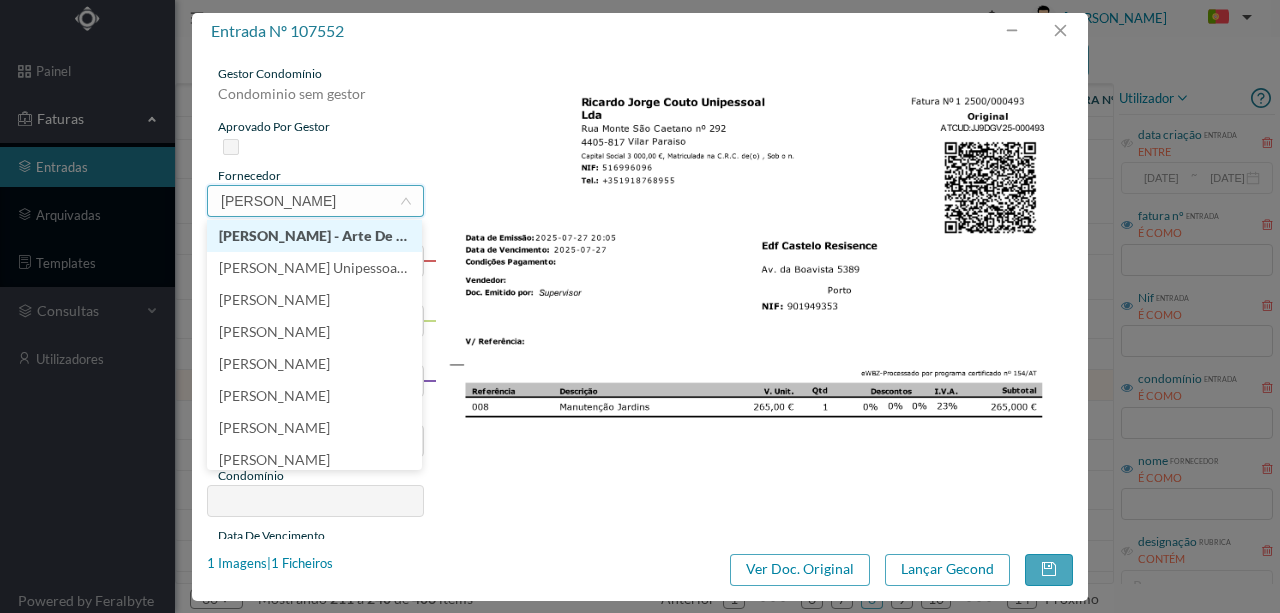 type on "[PERSON_NAME]" 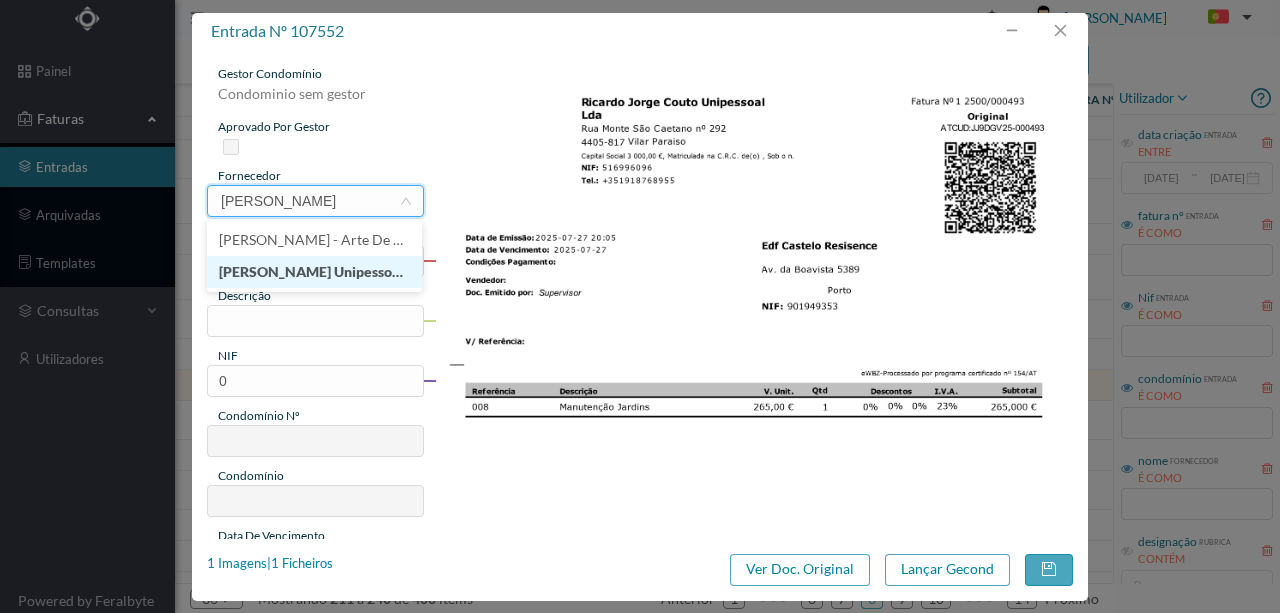 click on "[PERSON_NAME] Unipessoal, Lda" at bounding box center [314, 272] 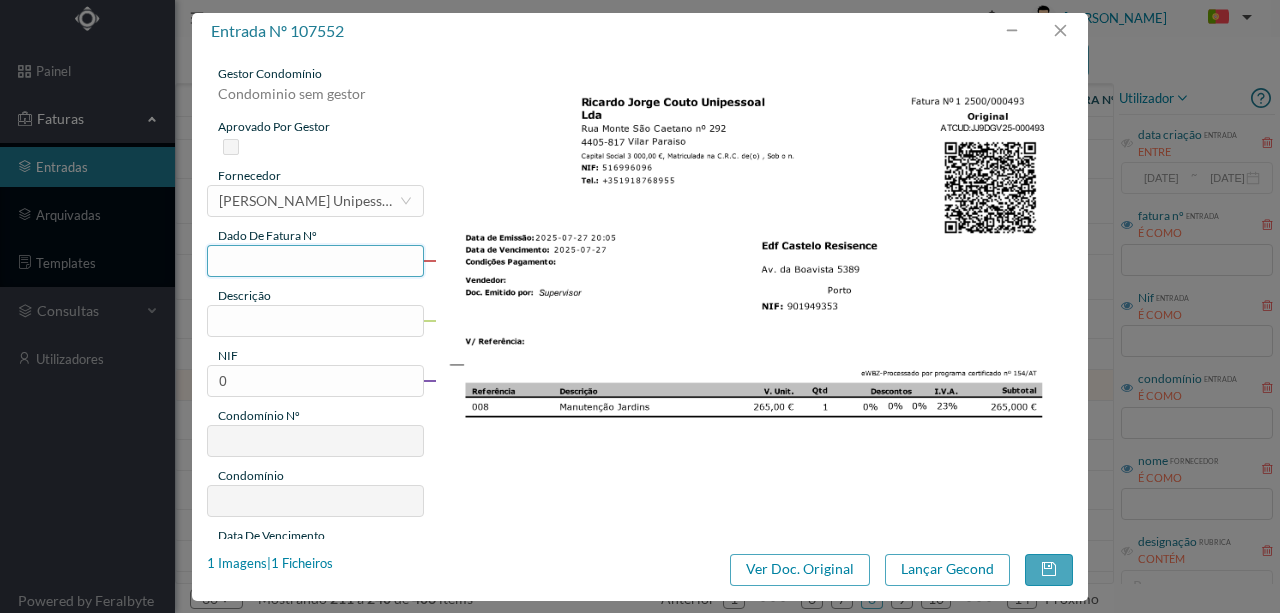 click at bounding box center [315, 261] 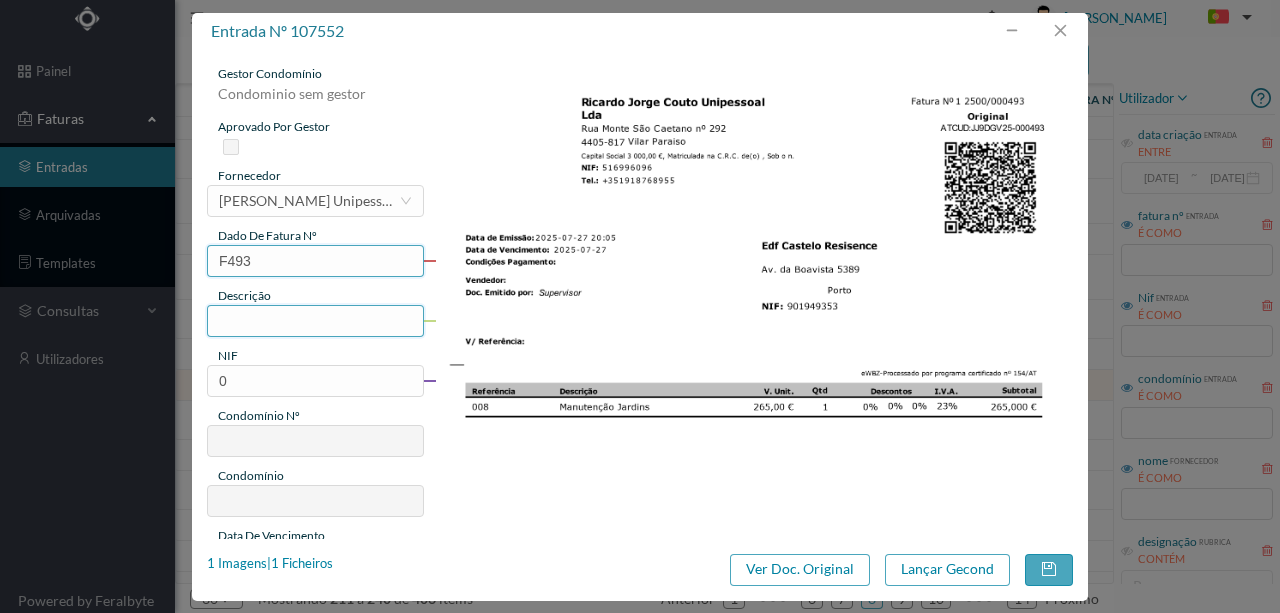type on "F493" 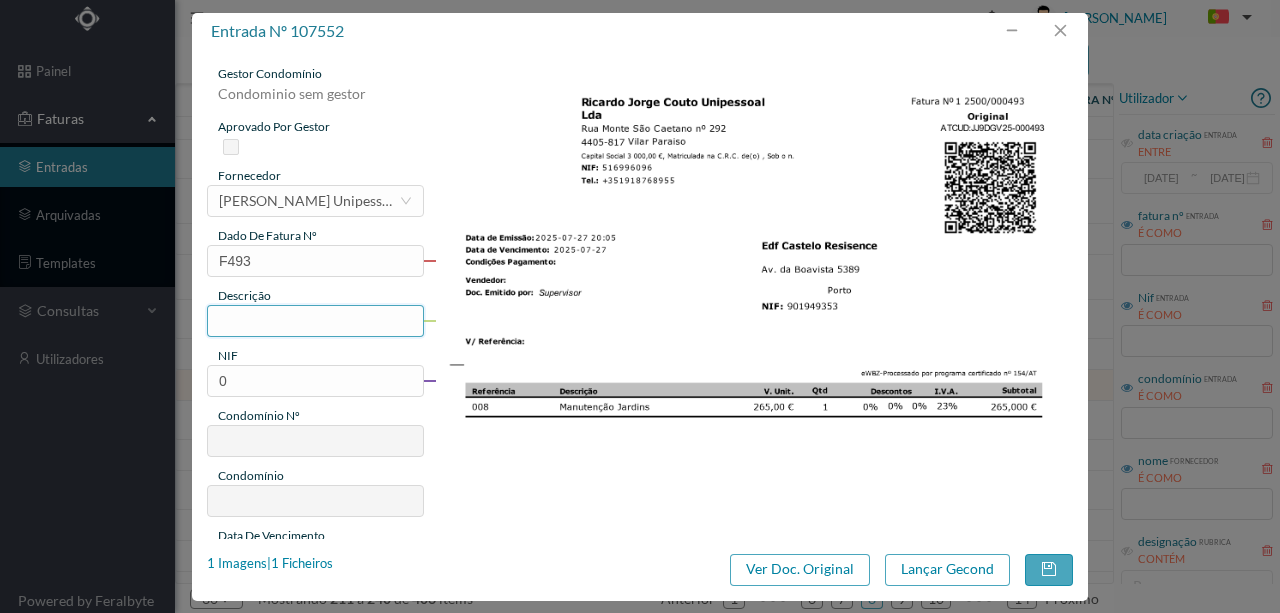 click at bounding box center (315, 321) 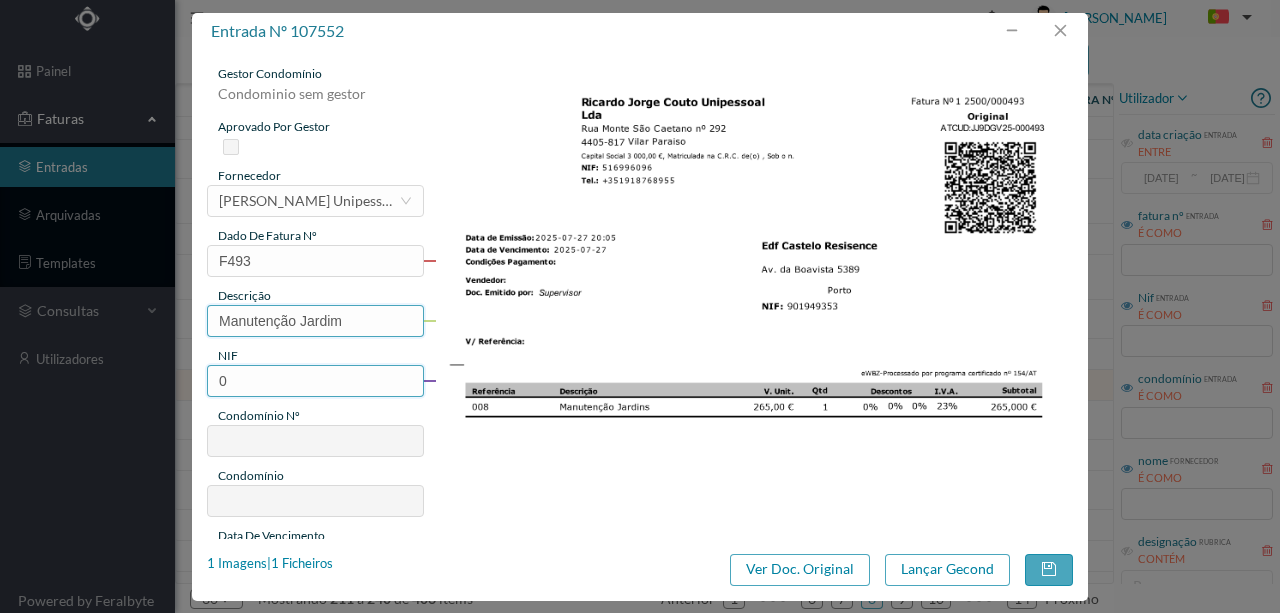 type on "Manutenção Jardim" 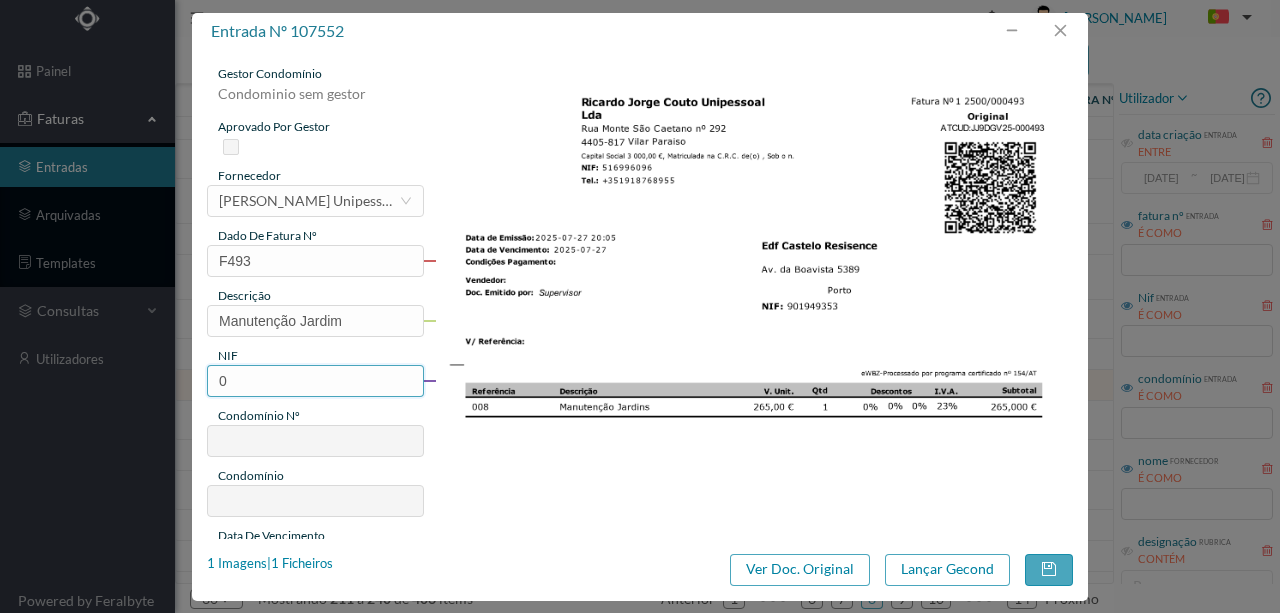 drag, startPoint x: 250, startPoint y: 377, endPoint x: 115, endPoint y: 372, distance: 135.09256 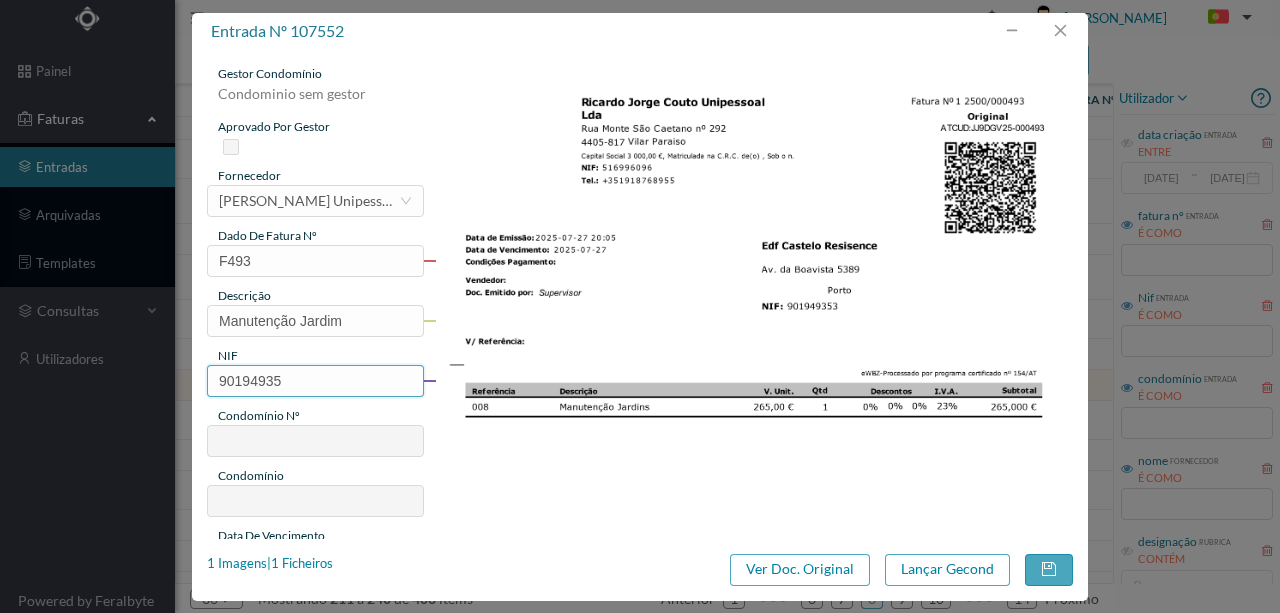 type on "901949353" 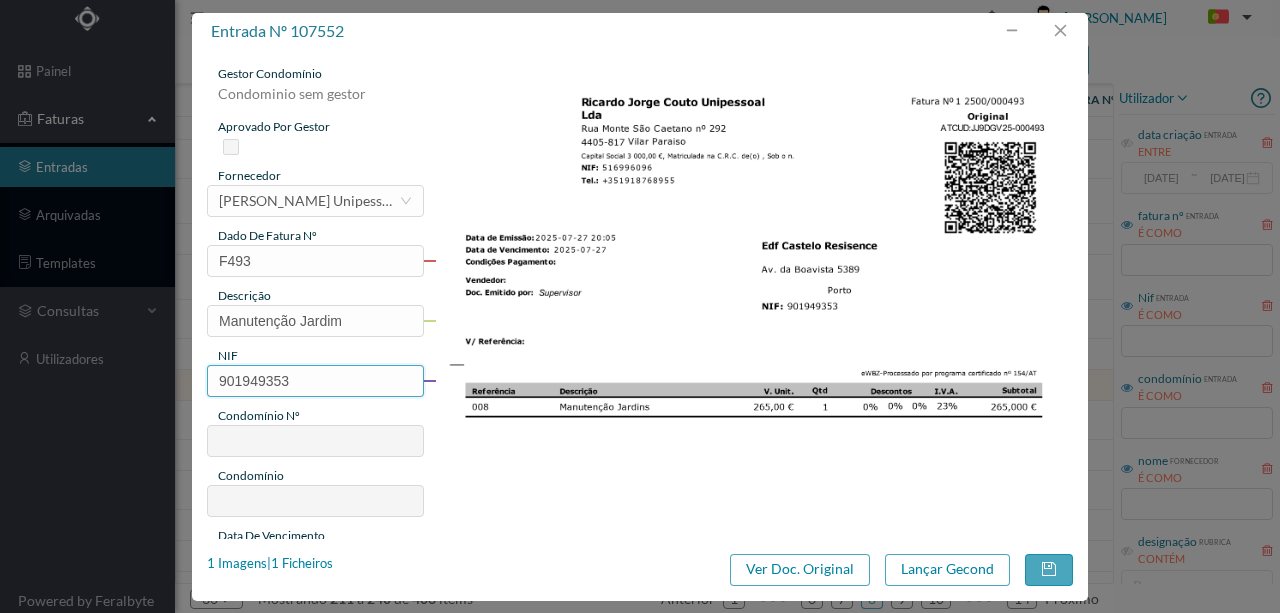 type on "629" 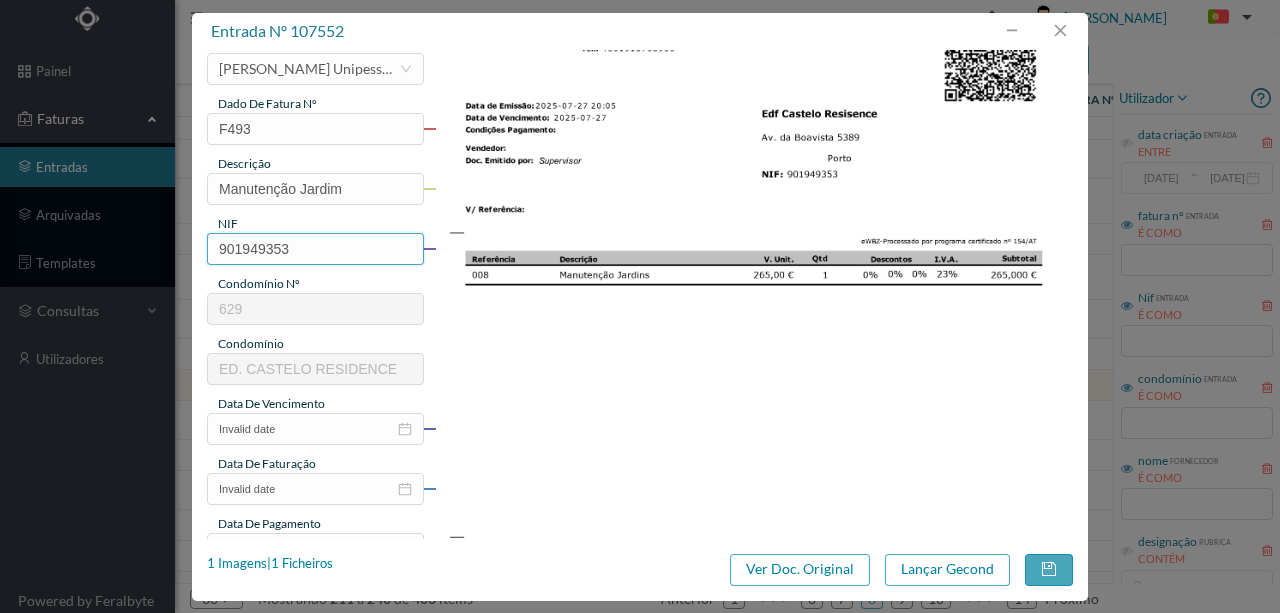 scroll, scrollTop: 133, scrollLeft: 0, axis: vertical 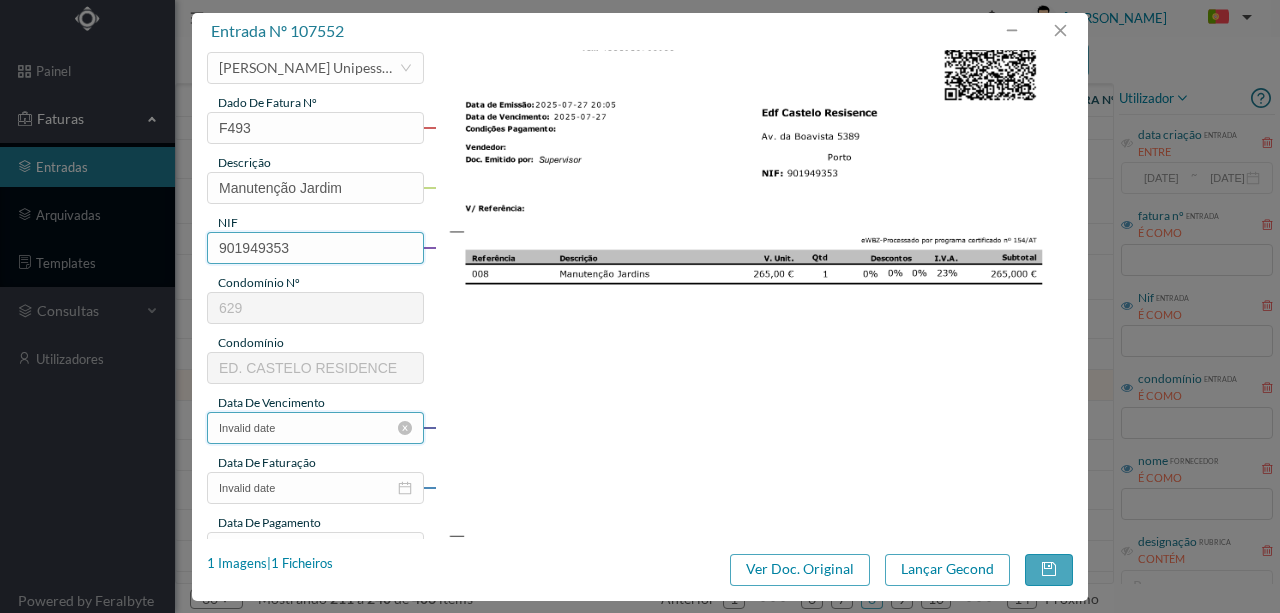 type on "901949353" 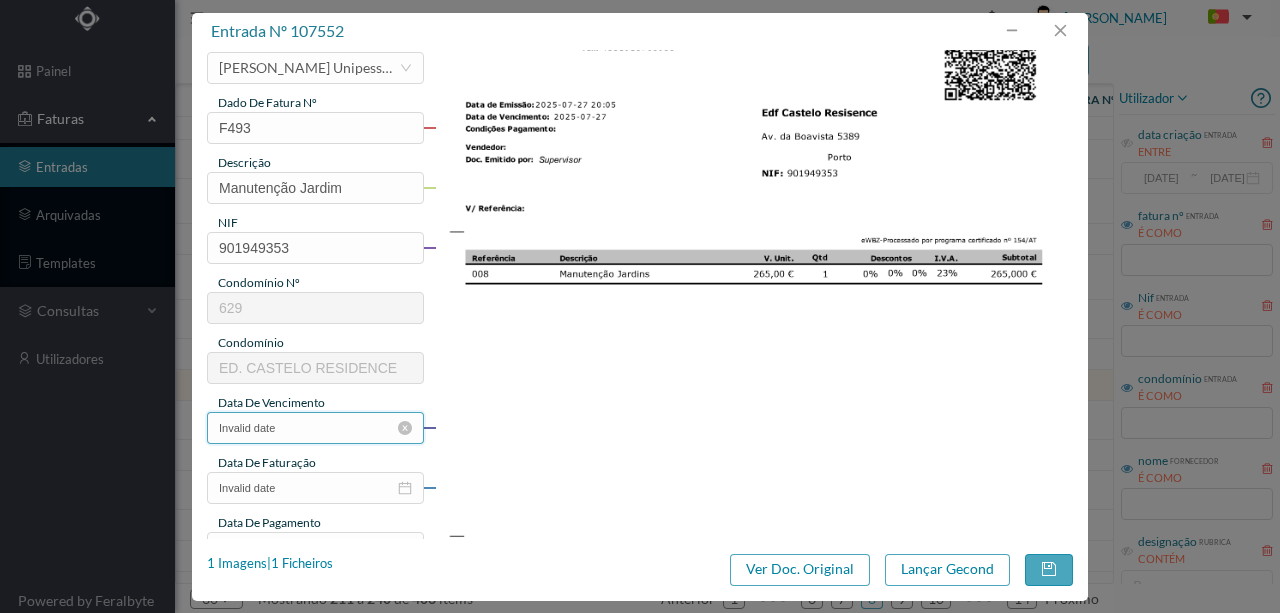 click on "Invalid date" at bounding box center [315, 428] 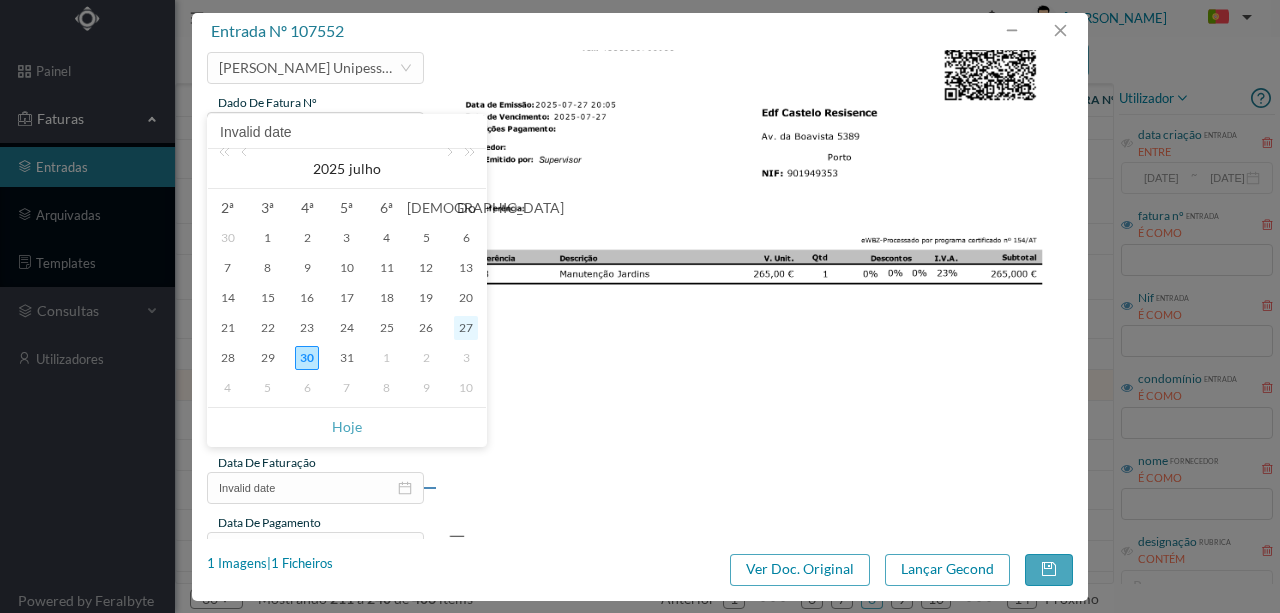 click on "27" at bounding box center (466, 328) 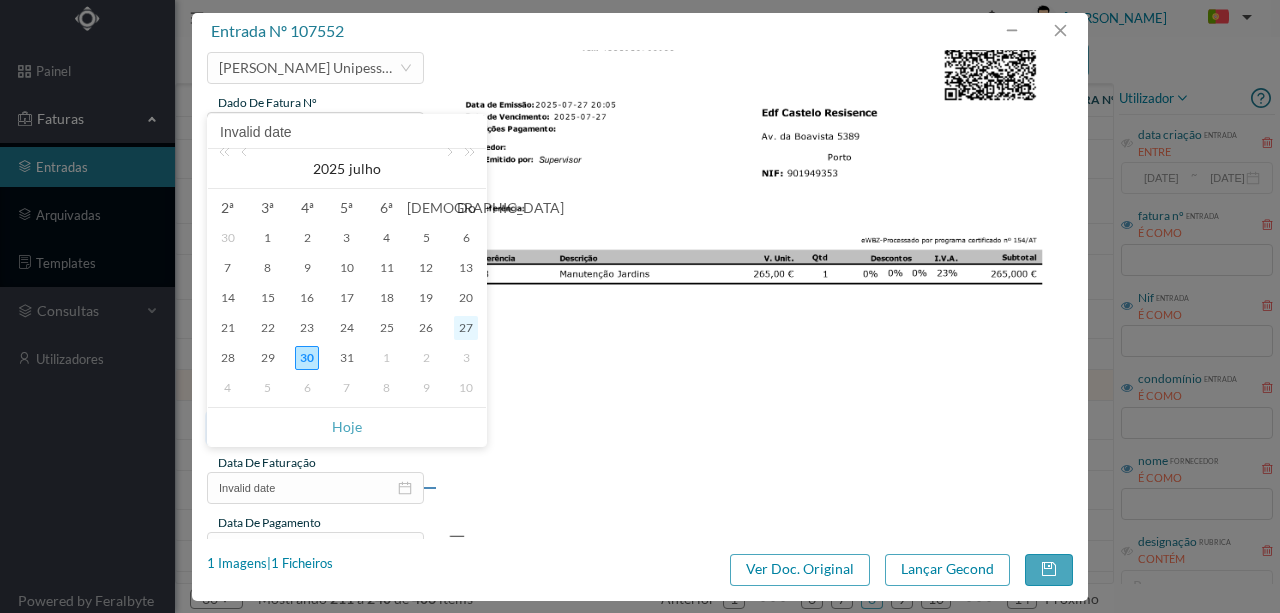 type on "[DATE]" 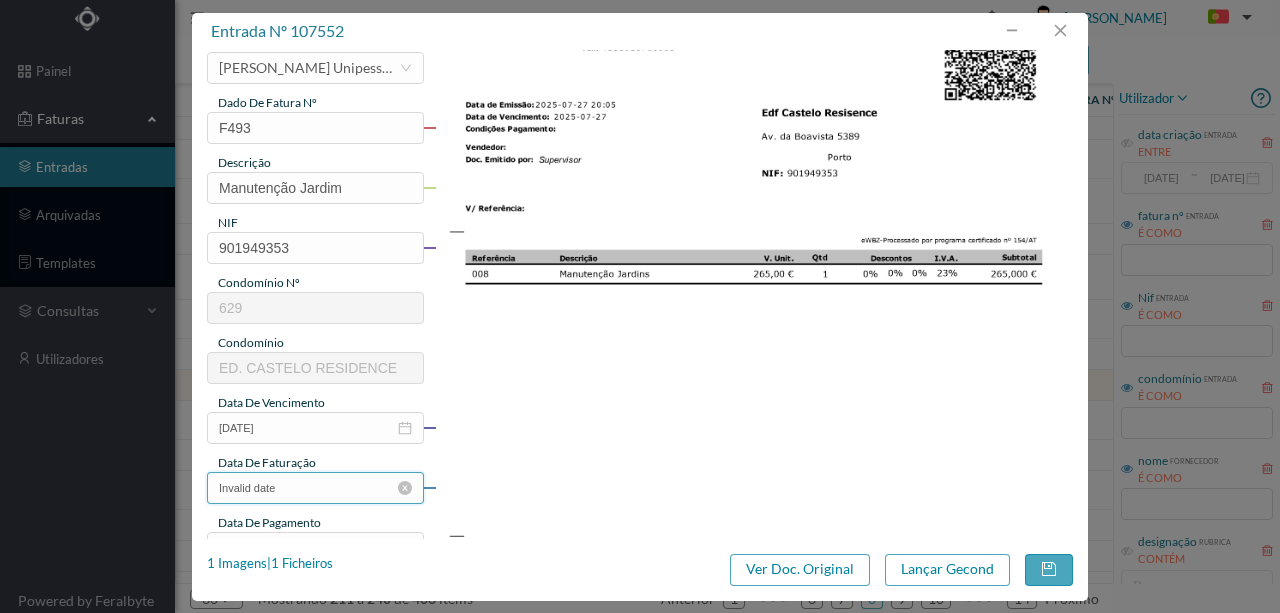 click on "Invalid date" at bounding box center [315, 488] 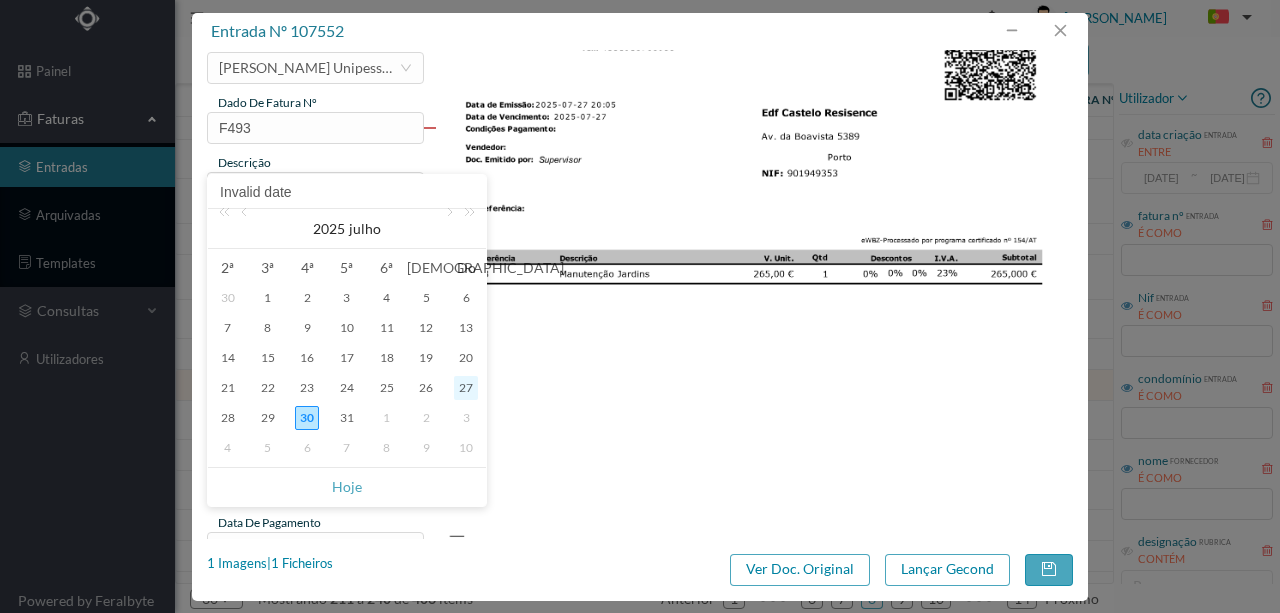 click on "27" at bounding box center [466, 388] 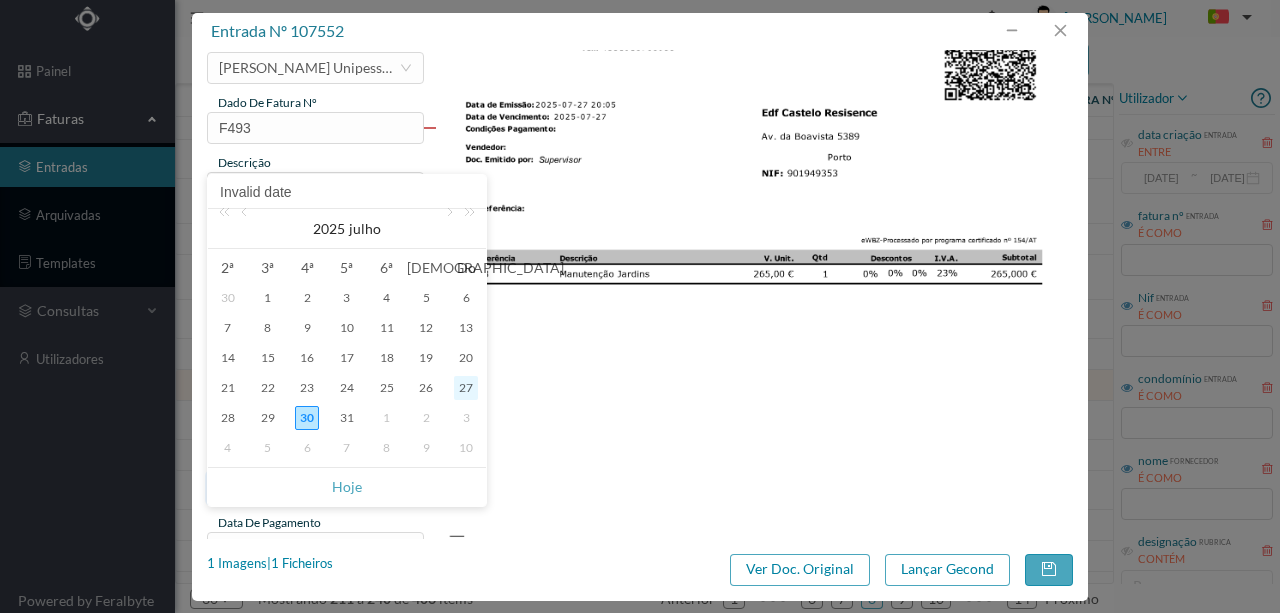 type on "[DATE]" 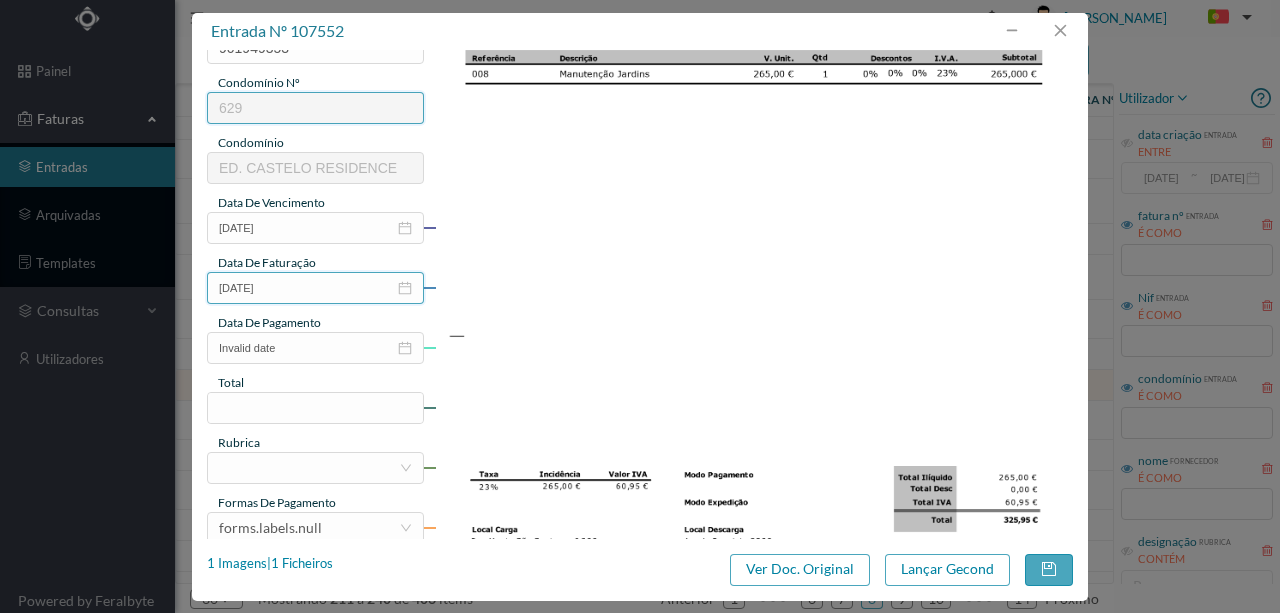 scroll, scrollTop: 400, scrollLeft: 0, axis: vertical 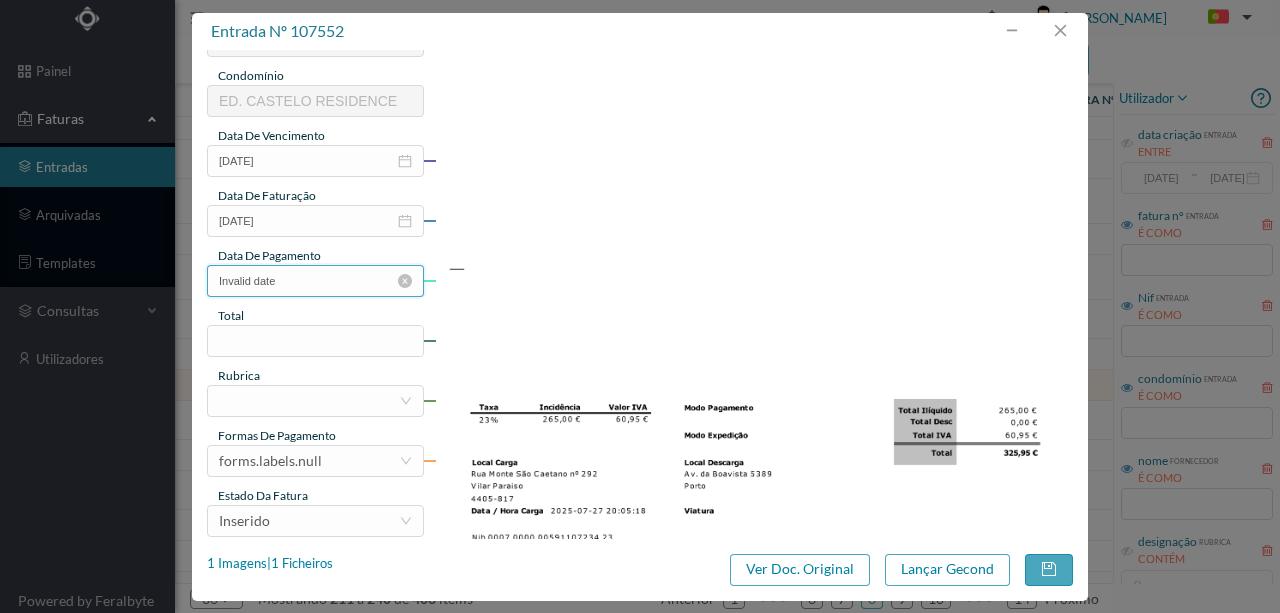 click on "Invalid date" at bounding box center (315, 281) 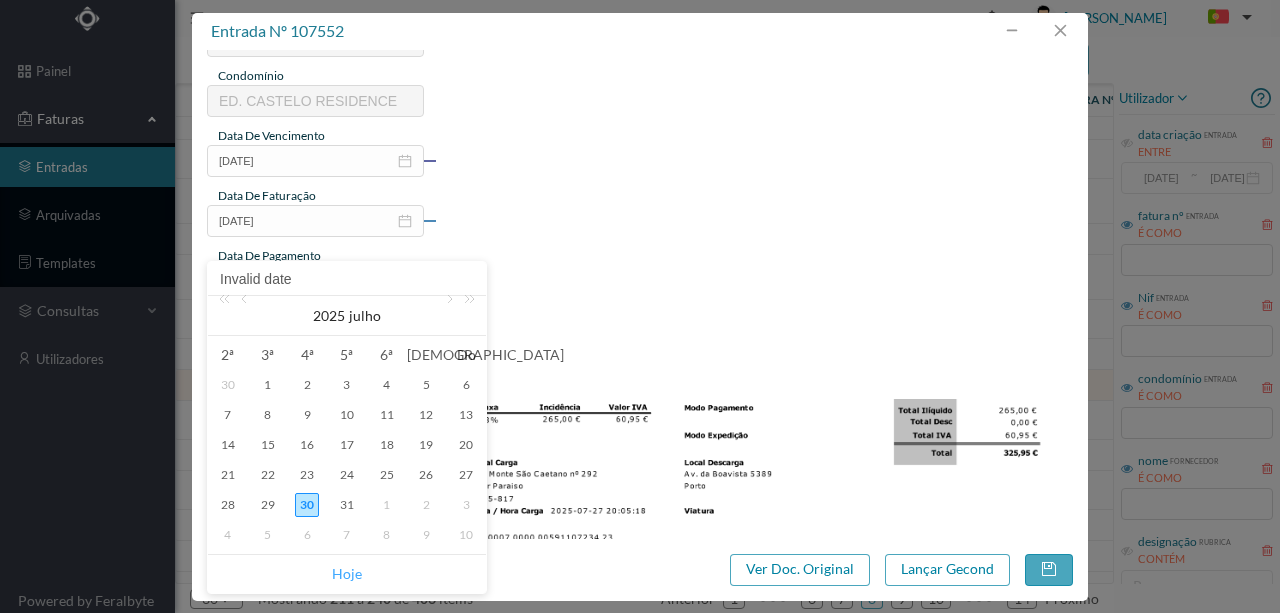 click on "Hoje" at bounding box center [347, 574] 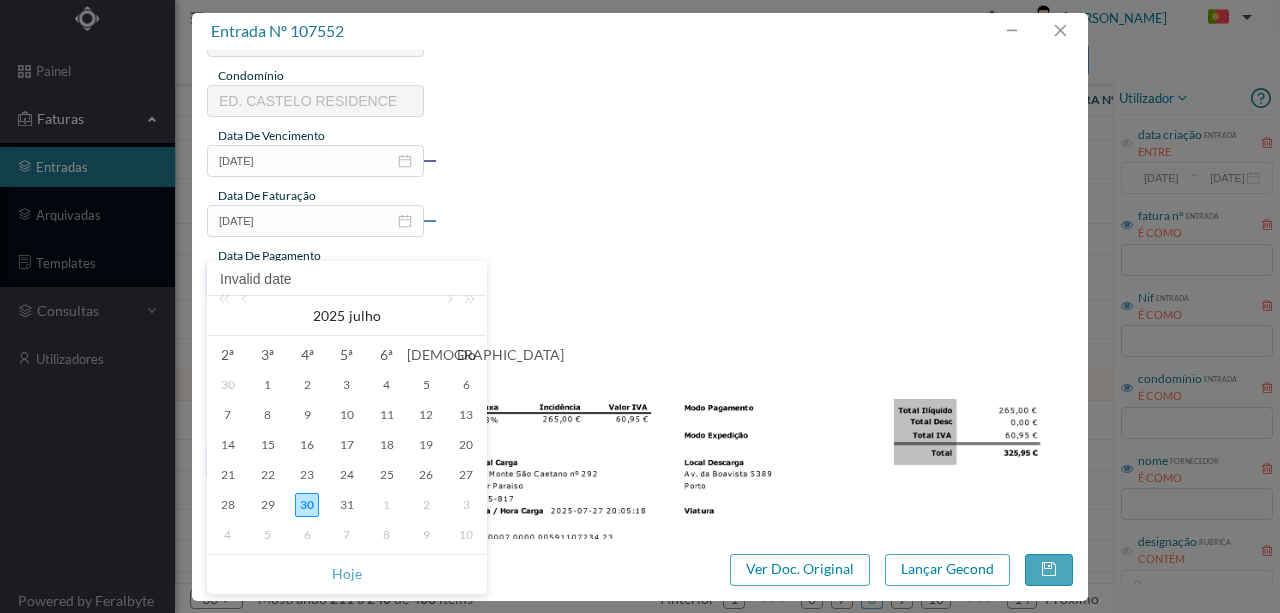 type on "[DATE]" 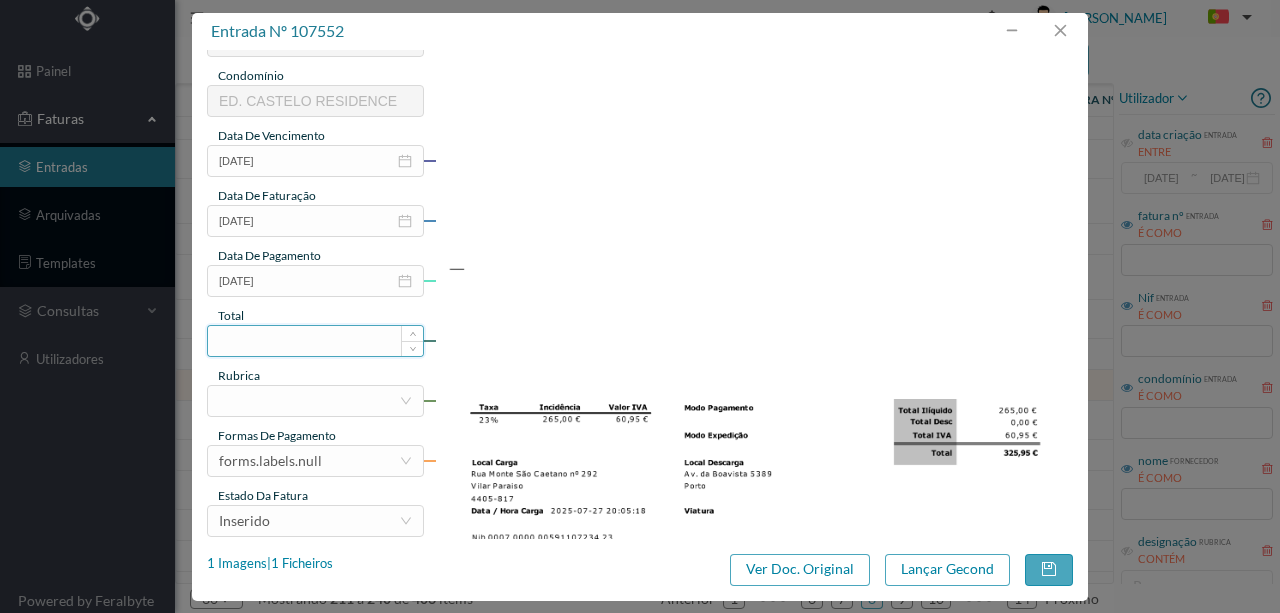 click at bounding box center [315, 341] 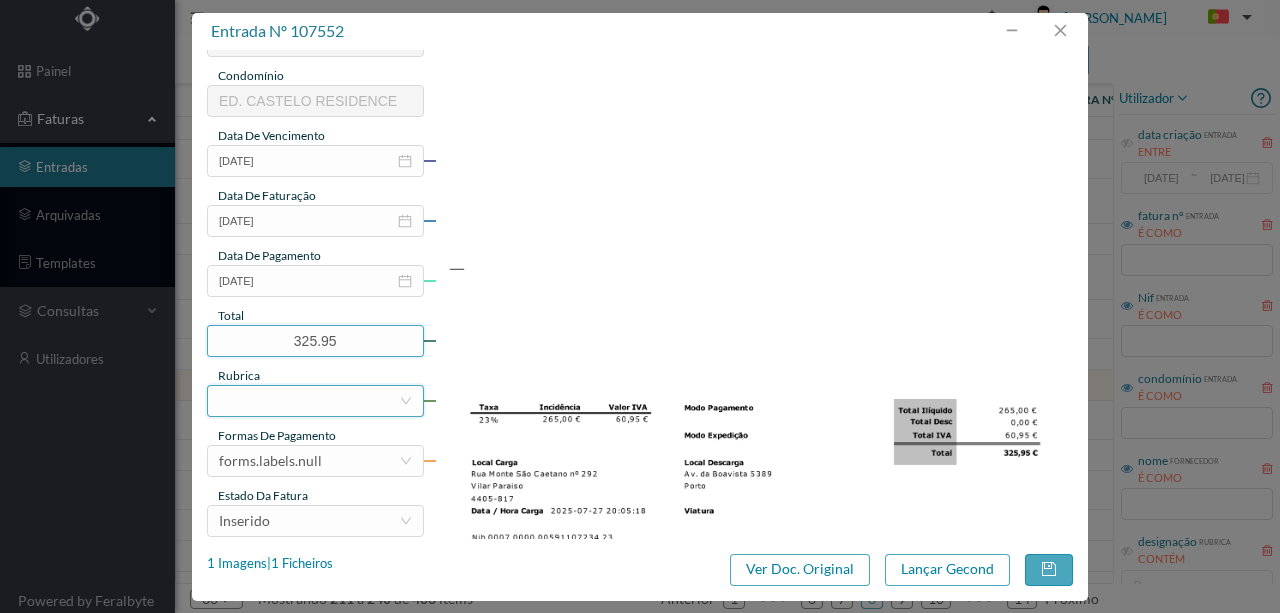 type on "325.95" 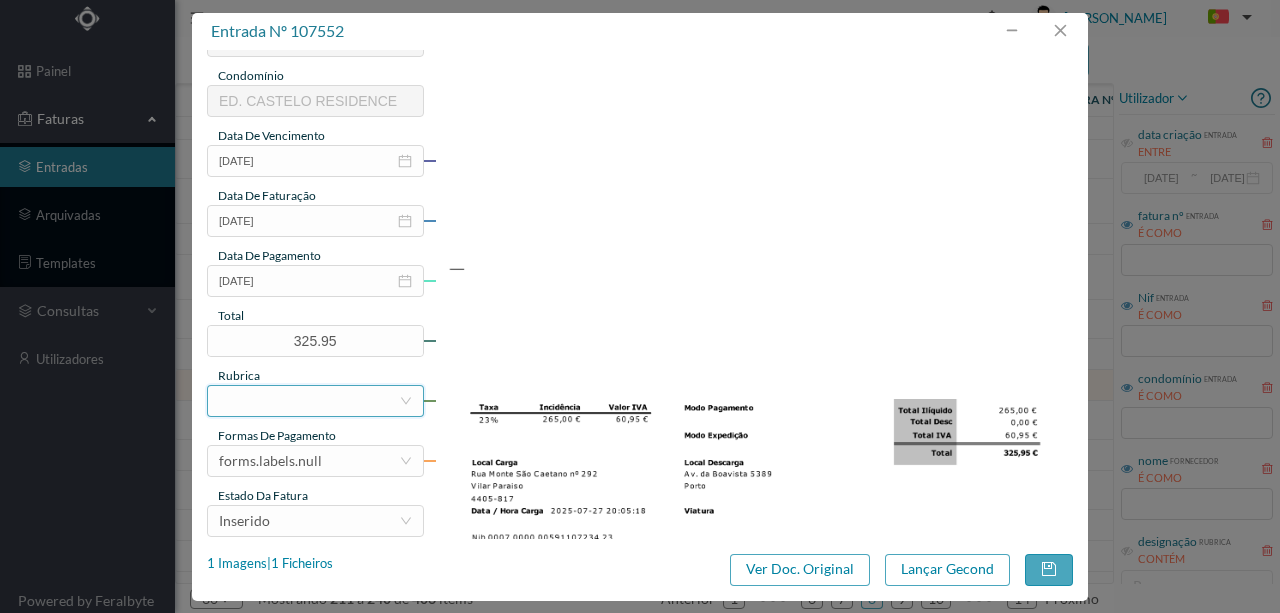 click at bounding box center (309, 401) 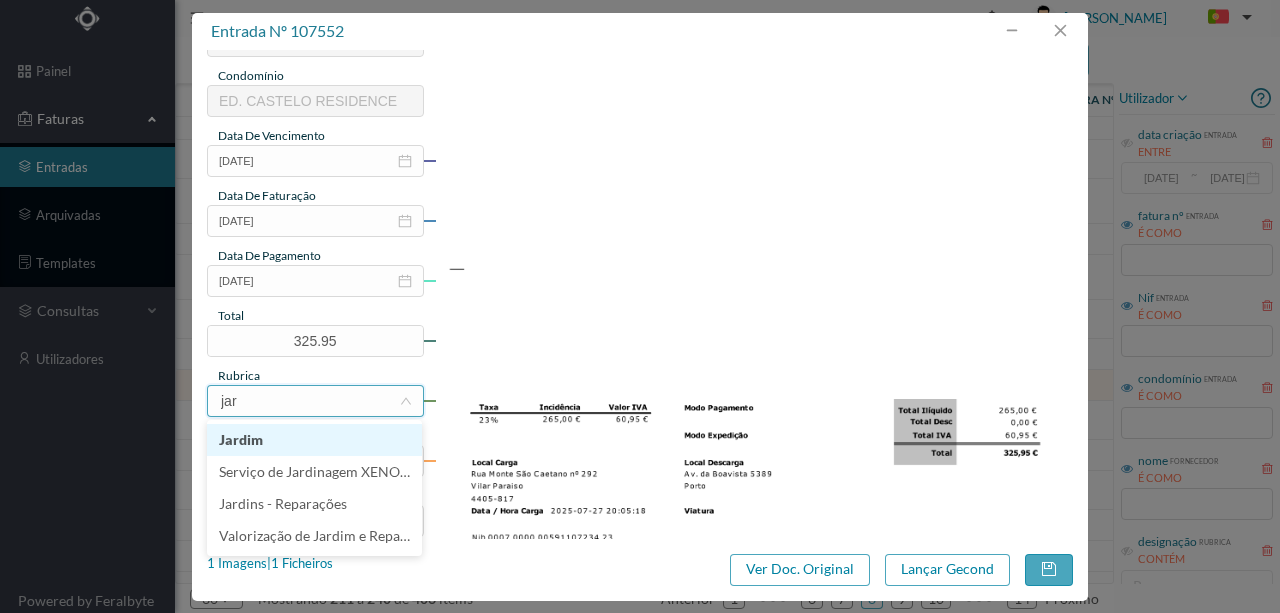 type on "jard" 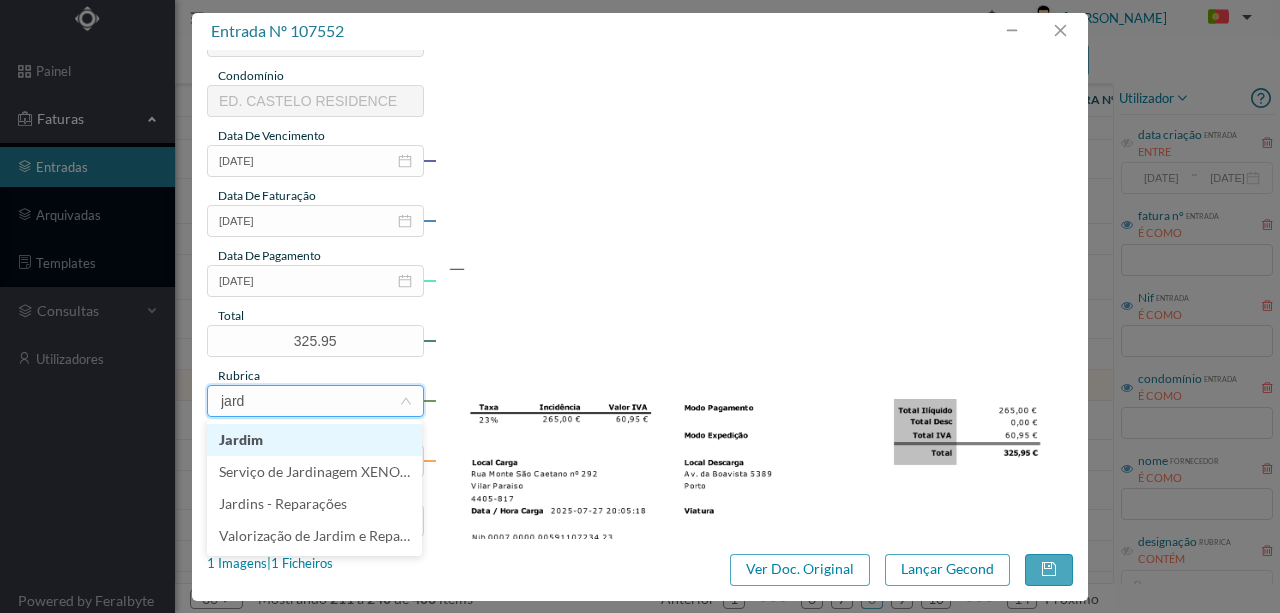 click on "Jardim" at bounding box center (314, 440) 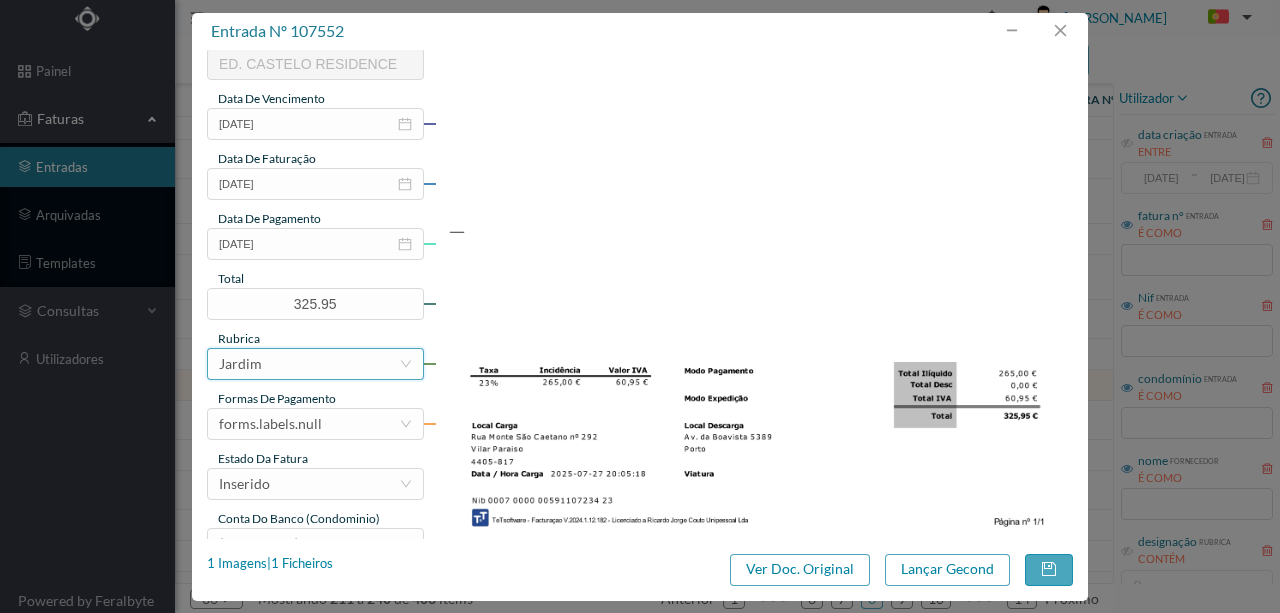 scroll, scrollTop: 473, scrollLeft: 0, axis: vertical 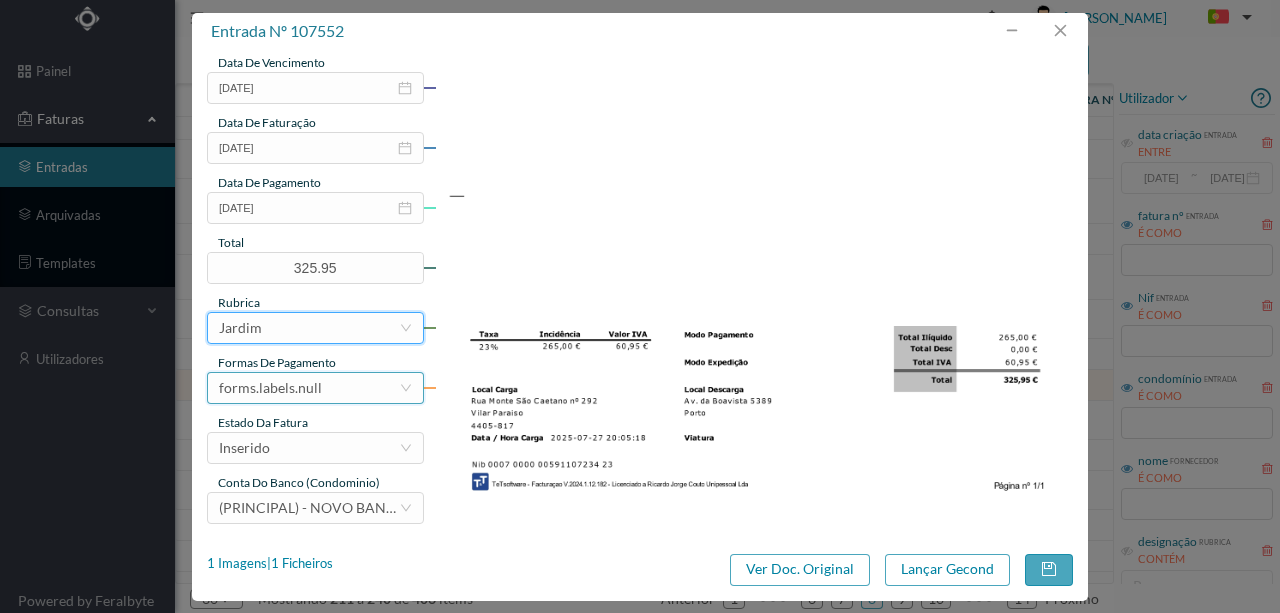 click on "forms.labels.null" at bounding box center [270, 388] 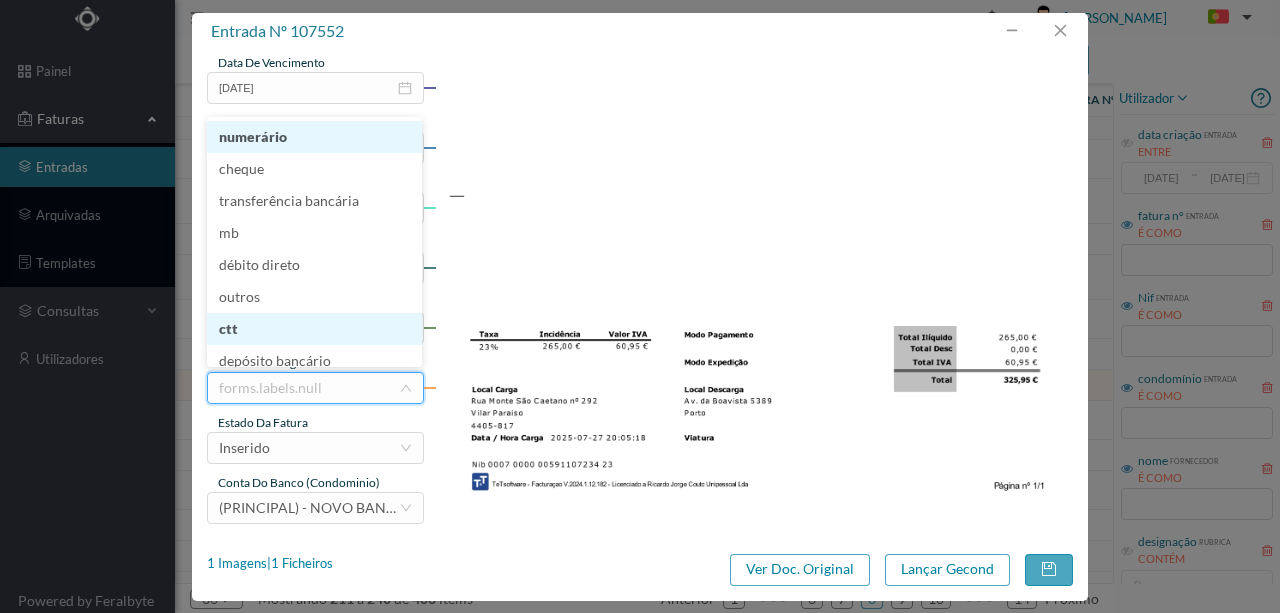 scroll, scrollTop: 10, scrollLeft: 0, axis: vertical 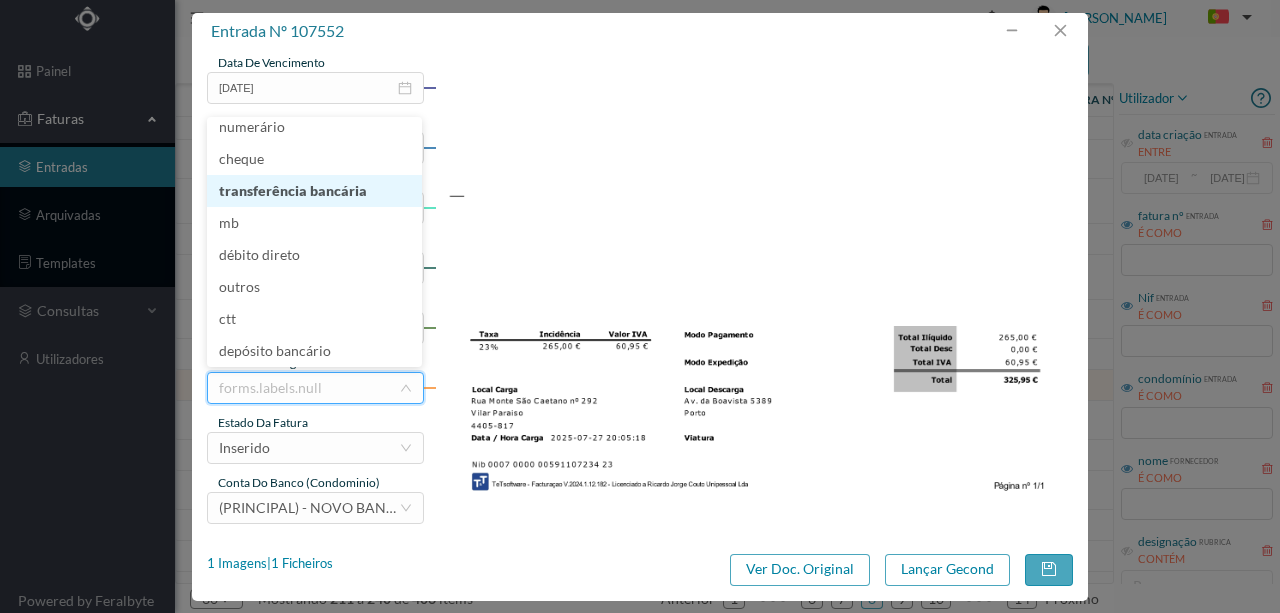click on "transferência bancária" at bounding box center [314, 191] 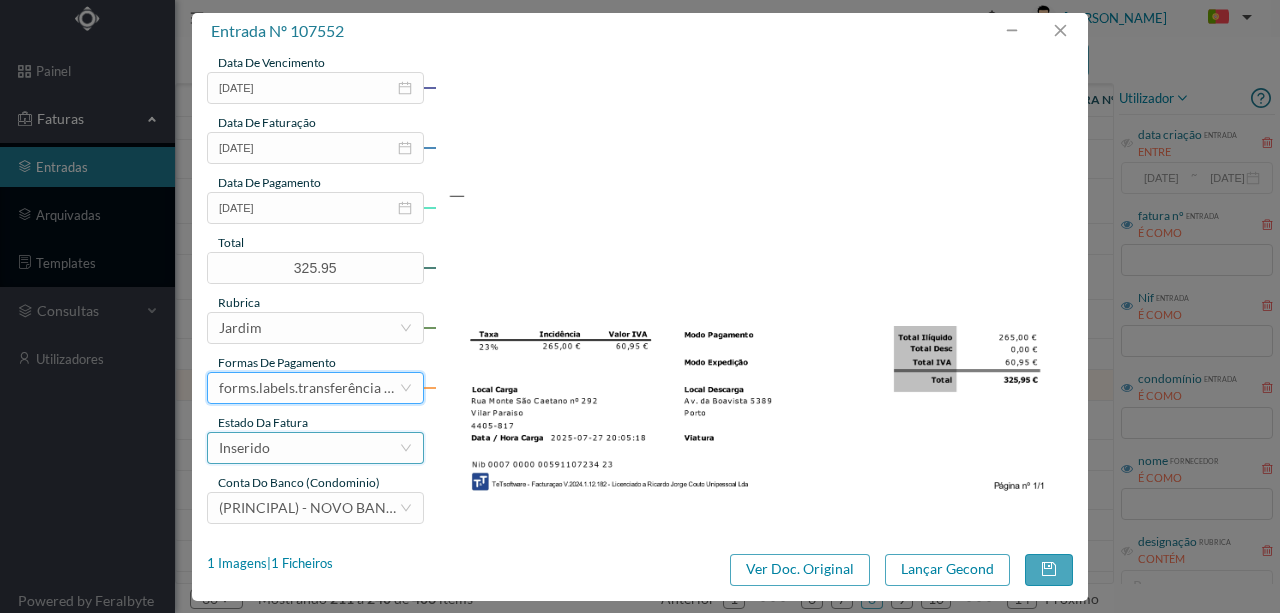click on "Inserido" at bounding box center [309, 448] 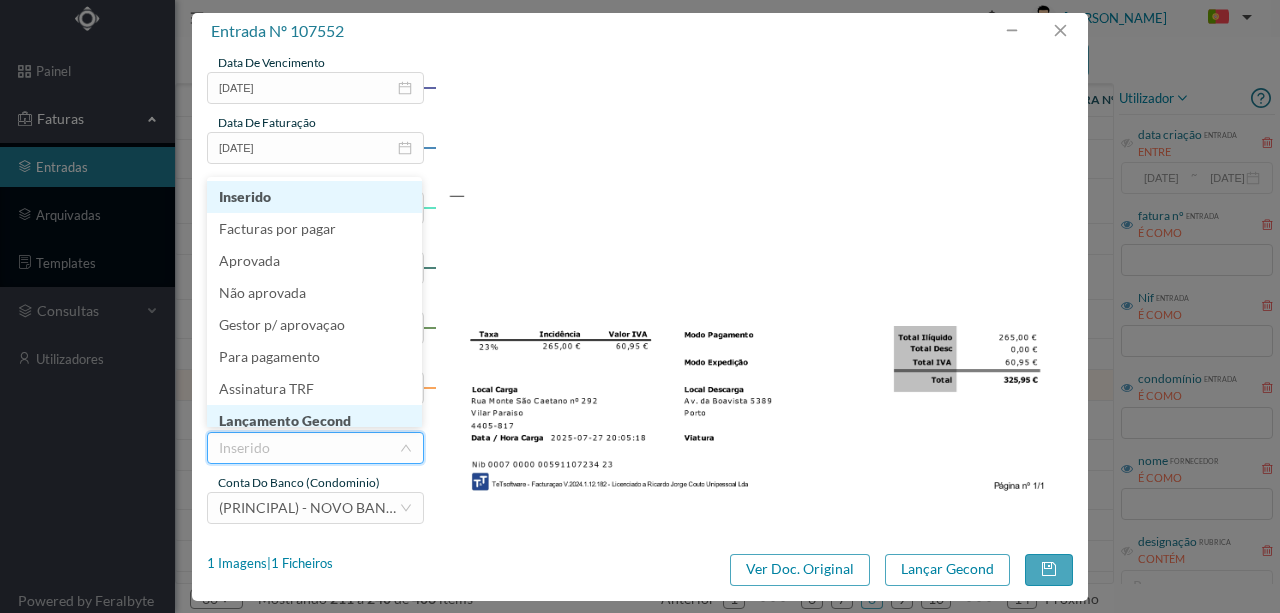scroll, scrollTop: 10, scrollLeft: 0, axis: vertical 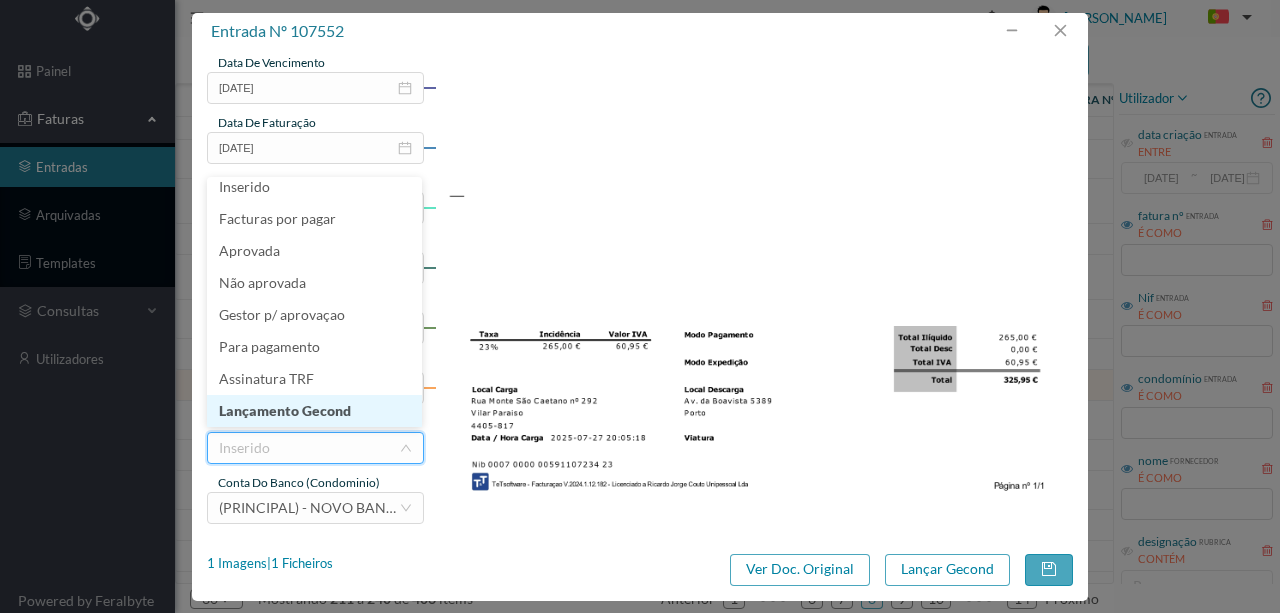 click on "Lançamento Gecond" at bounding box center (314, 411) 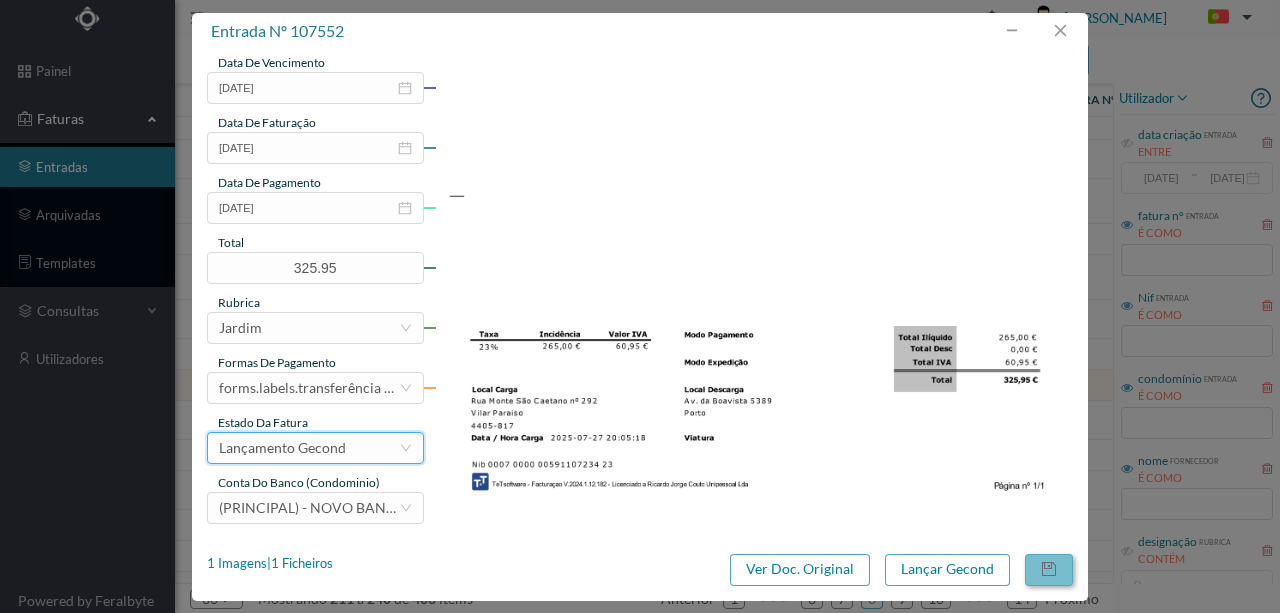 click at bounding box center (1049, 570) 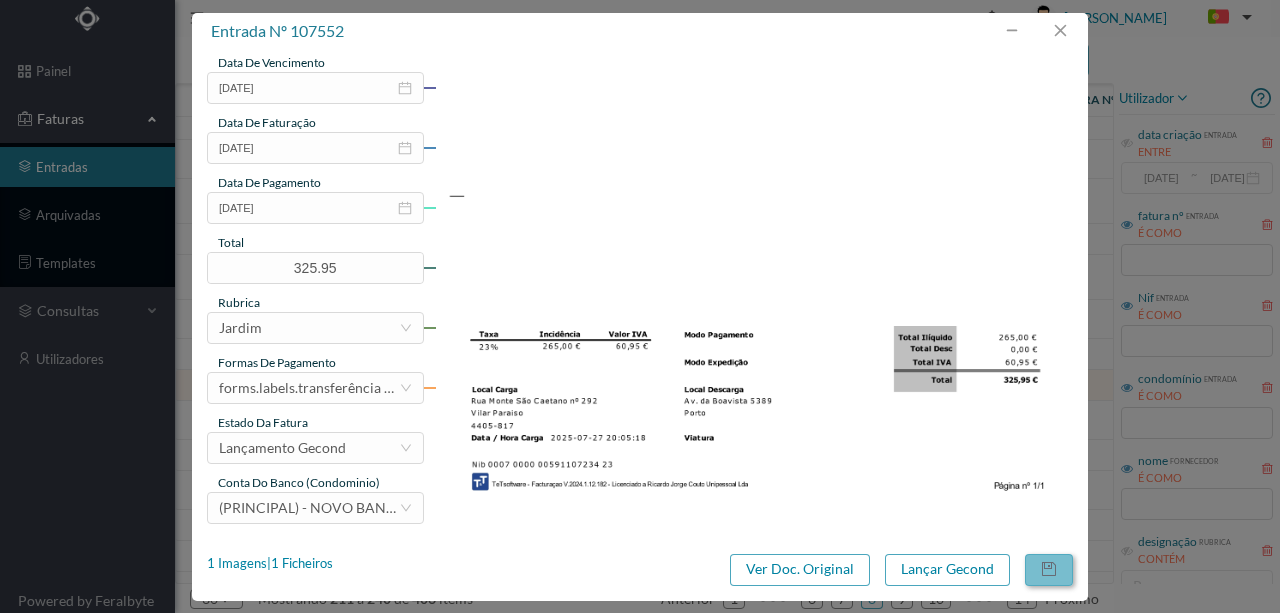 click at bounding box center (1049, 570) 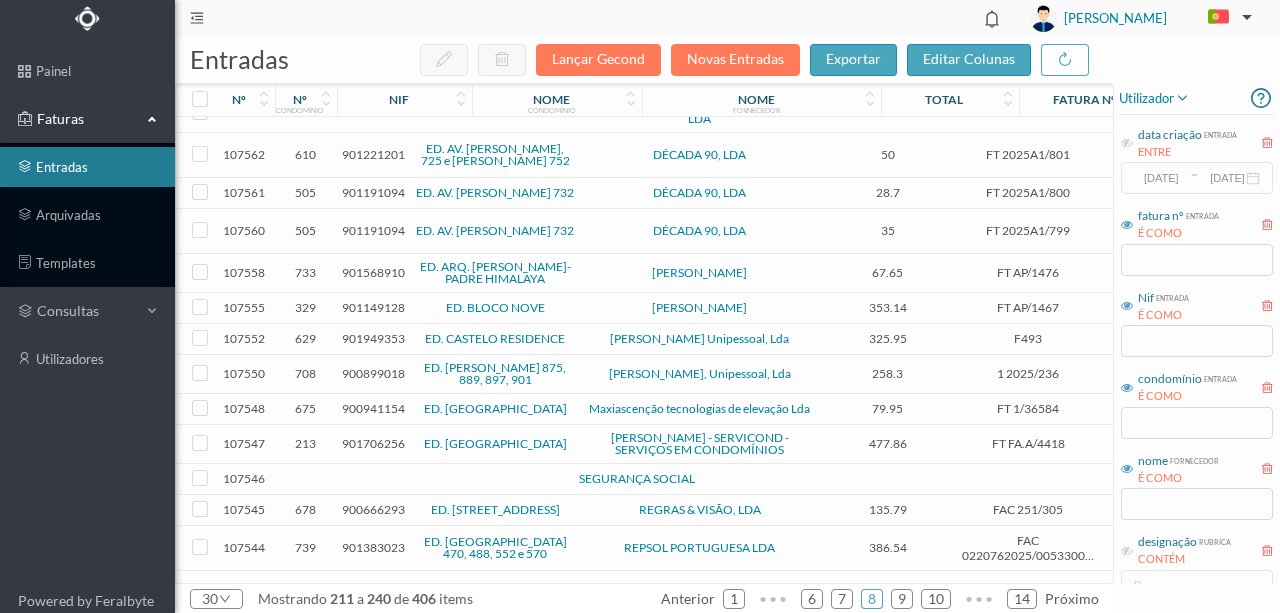 scroll, scrollTop: 400, scrollLeft: 0, axis: vertical 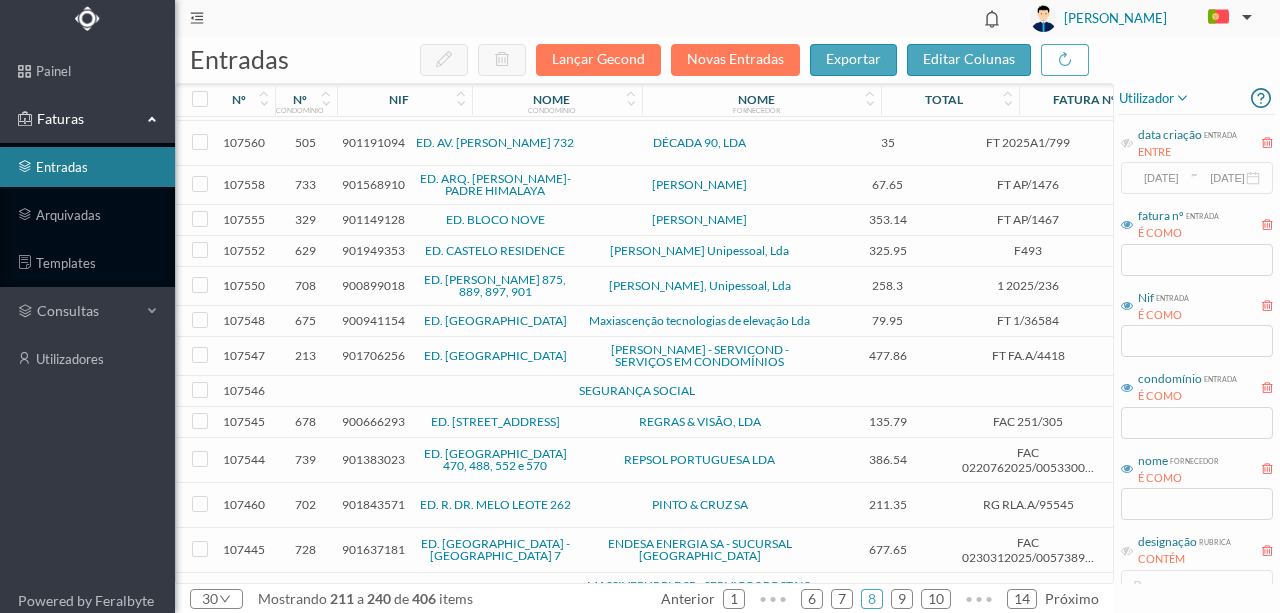 click on "900941154" at bounding box center [373, 320] 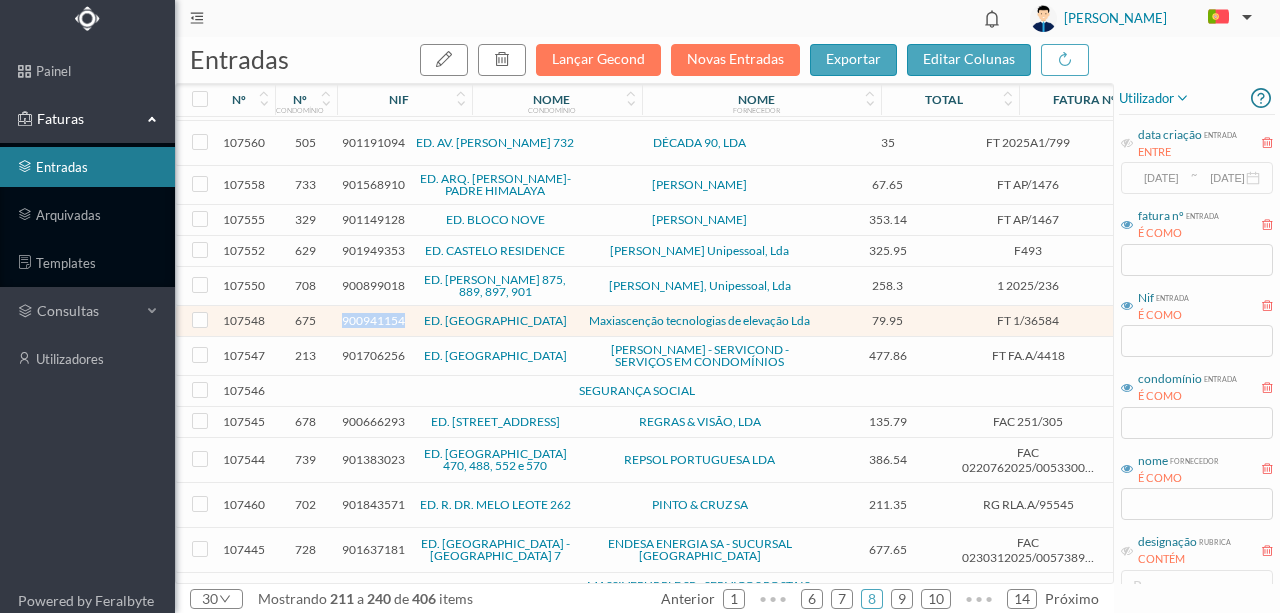 click on "900941154" at bounding box center (373, 320) 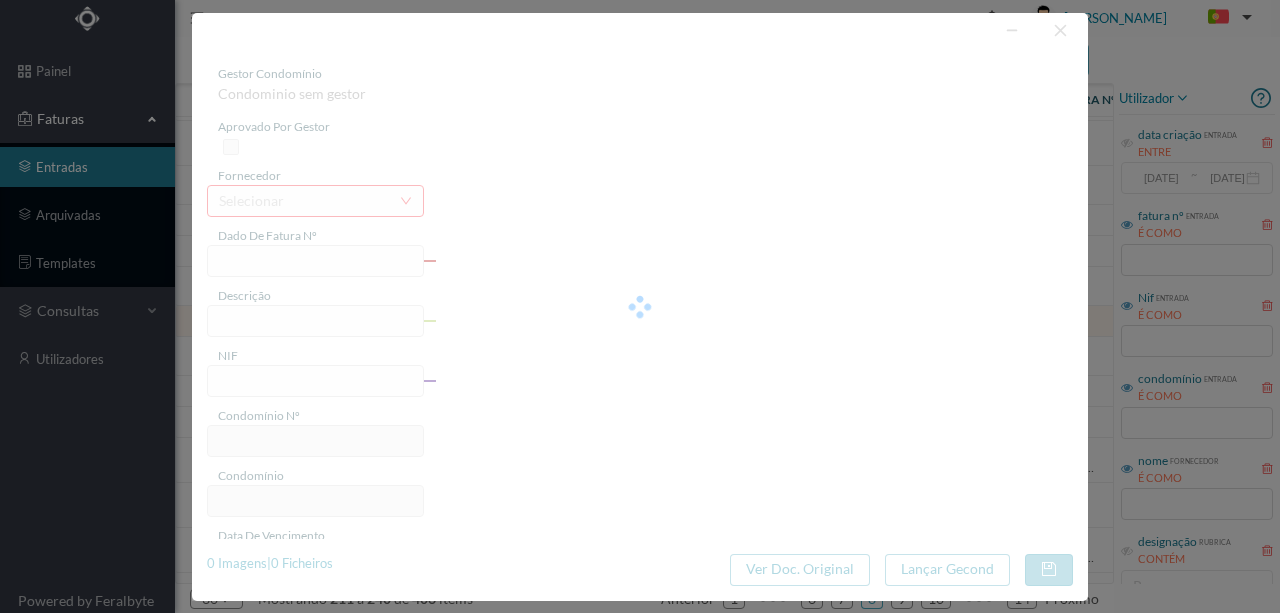 type on "FT 1/36584" 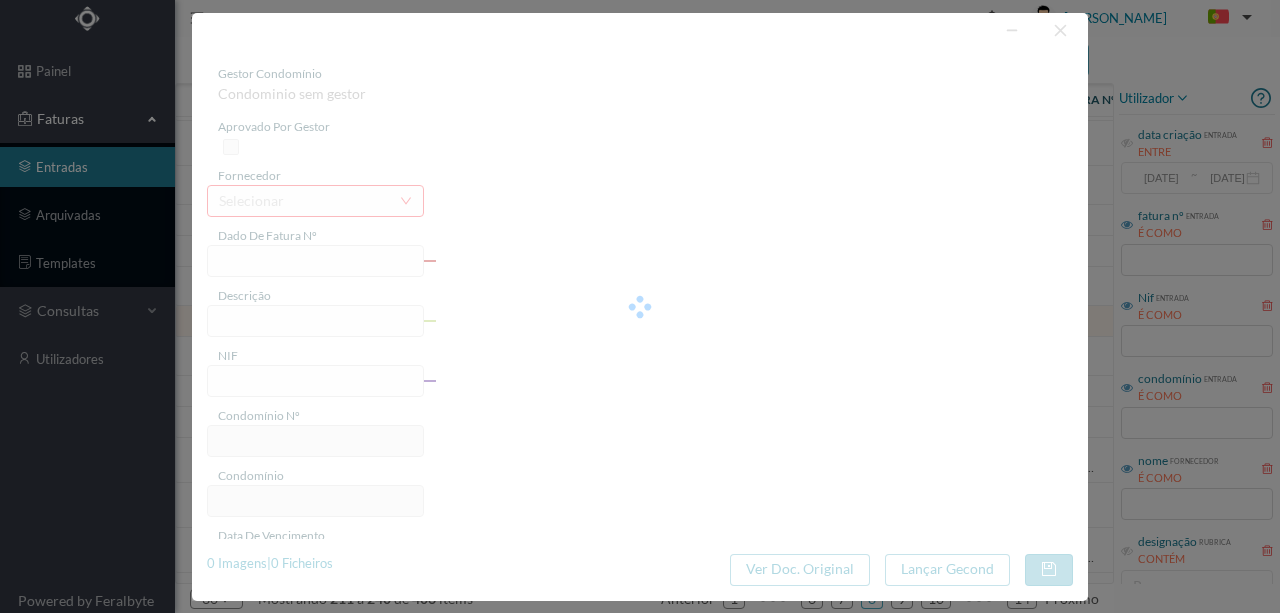 type on "[STREET_ADDRESS][PERSON_NAME]" 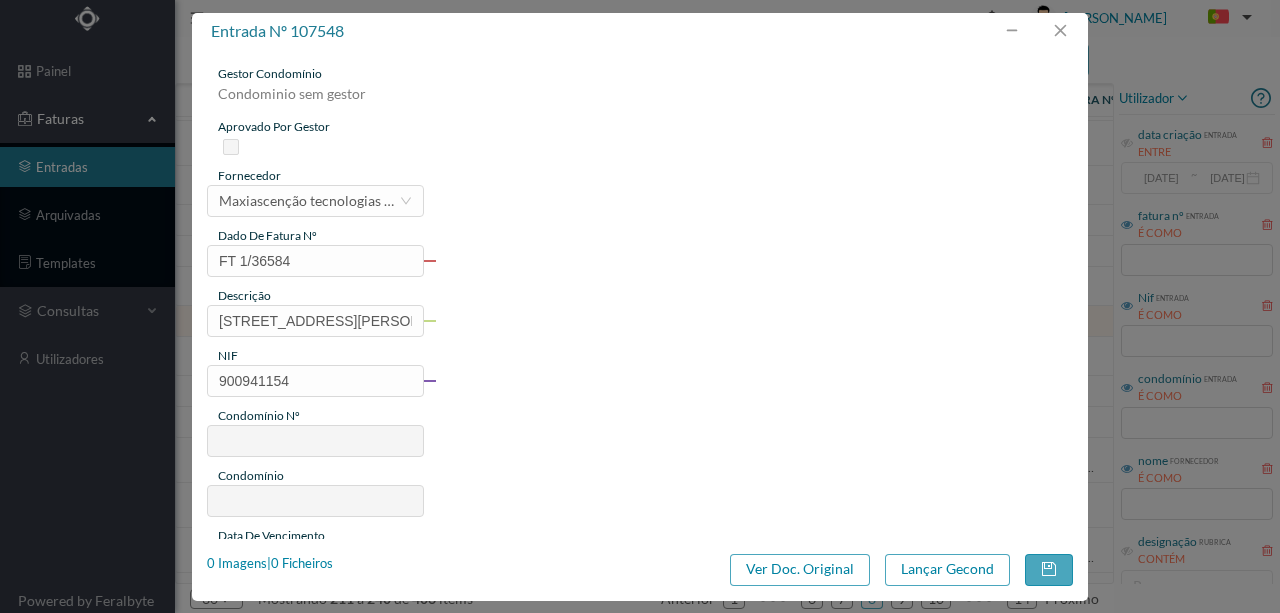 type on "675" 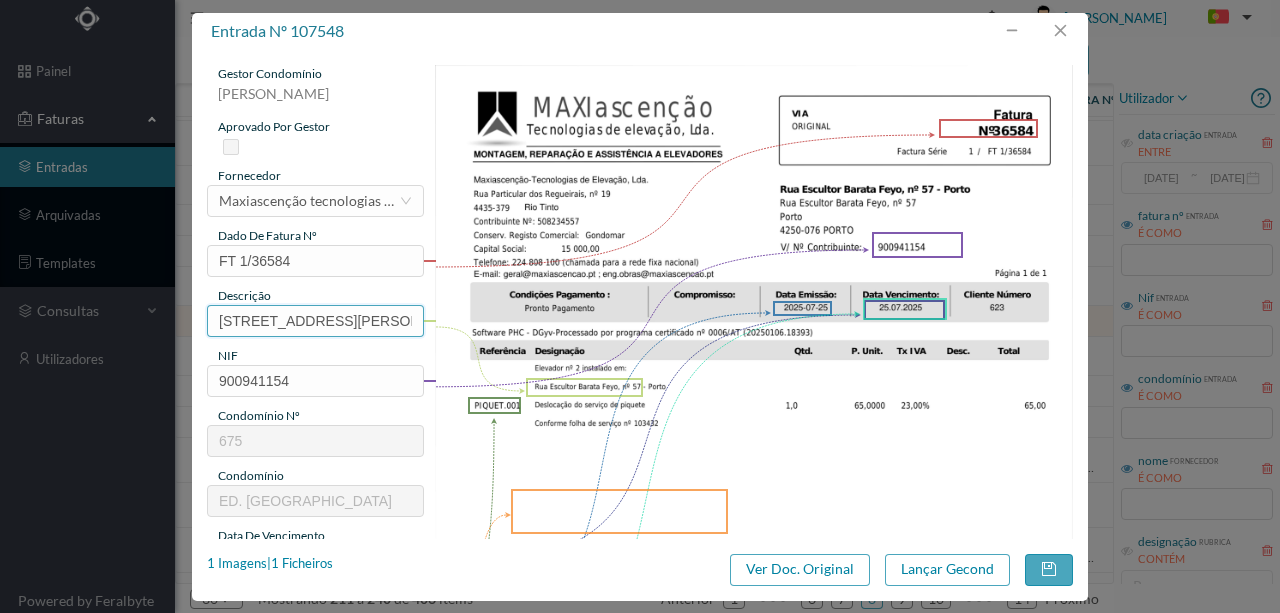 scroll, scrollTop: 0, scrollLeft: 8, axis: horizontal 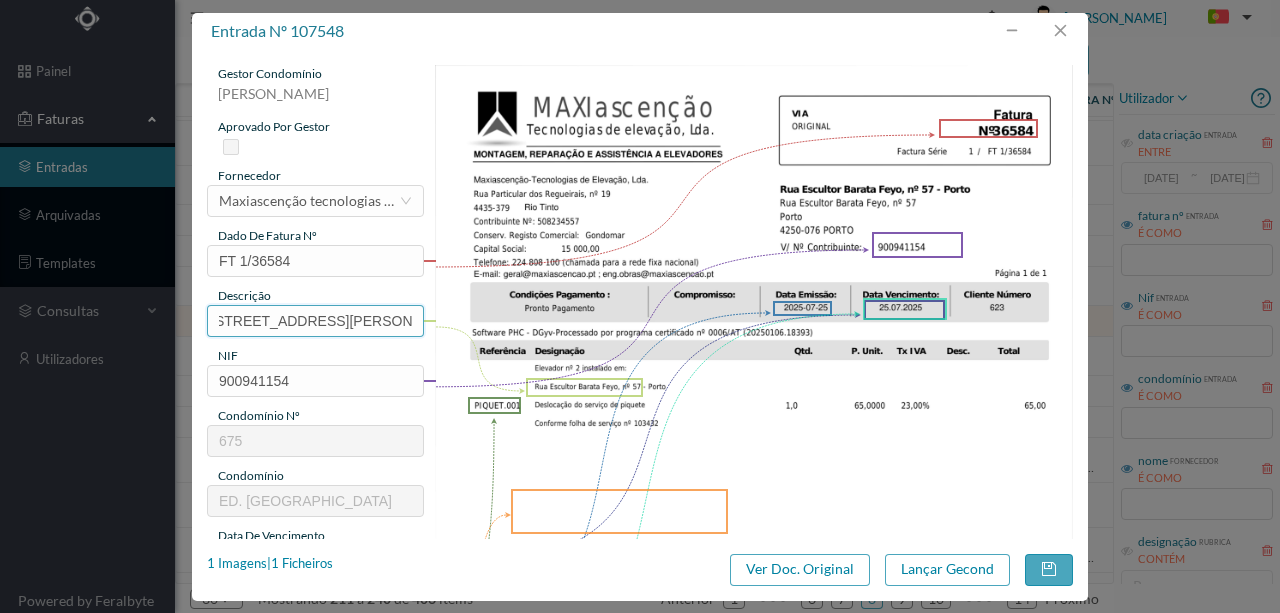 drag, startPoint x: 213, startPoint y: 316, endPoint x: 466, endPoint y: 311, distance: 253.04941 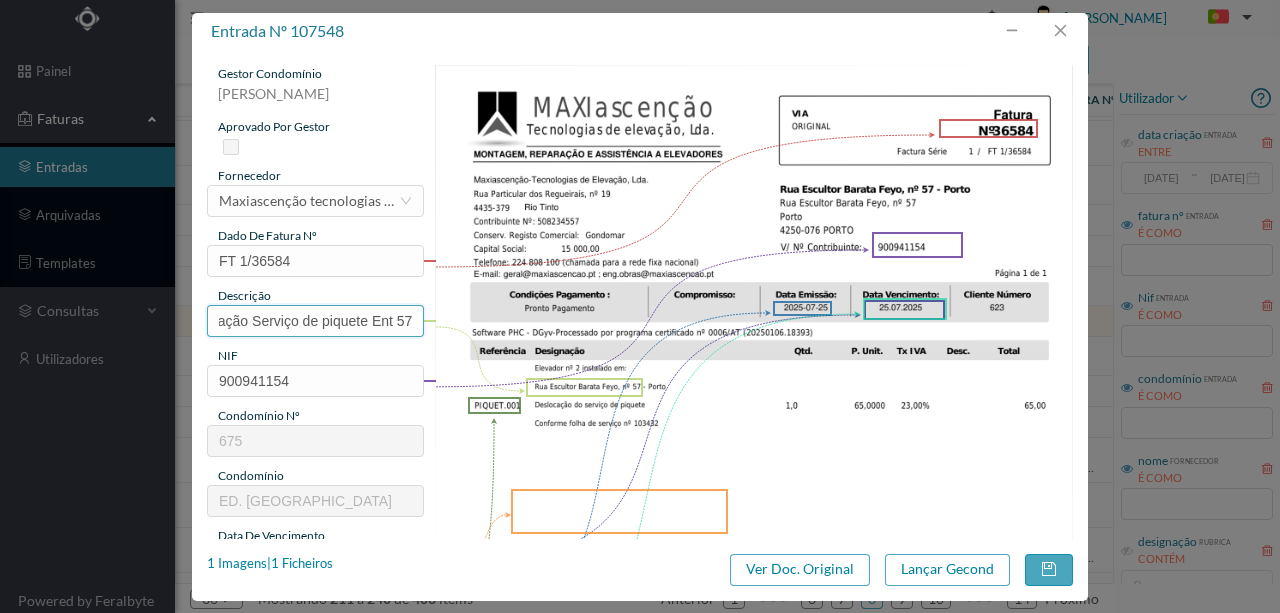 scroll, scrollTop: 0, scrollLeft: 49, axis: horizontal 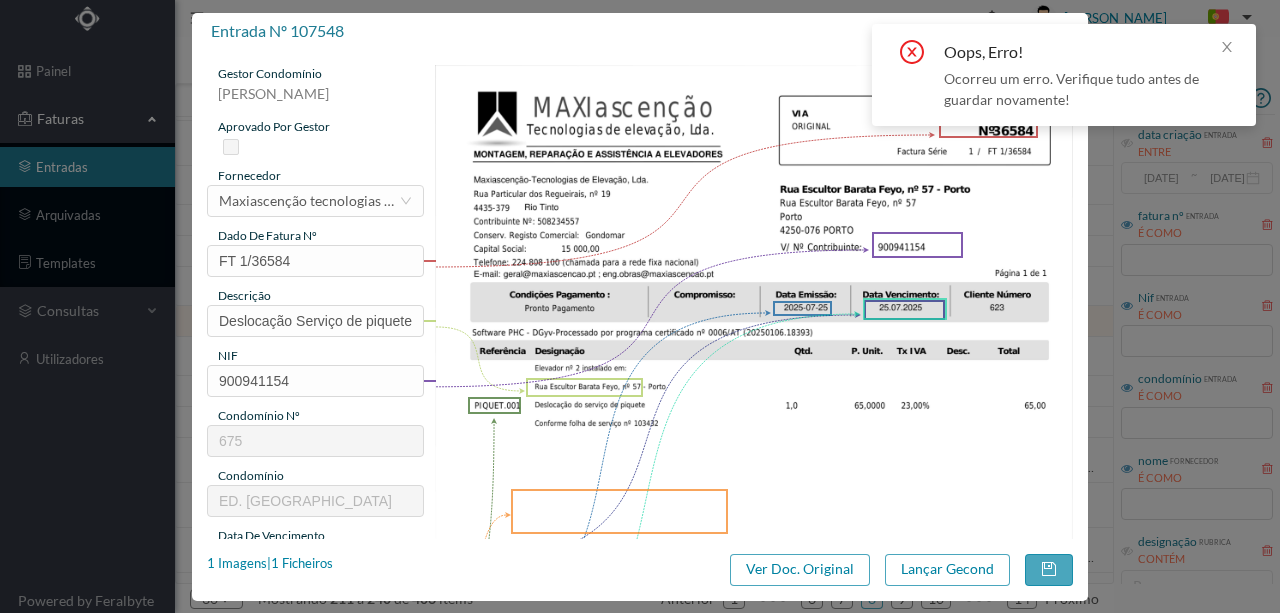 click on "entrada nº 107548" at bounding box center (640, 31) 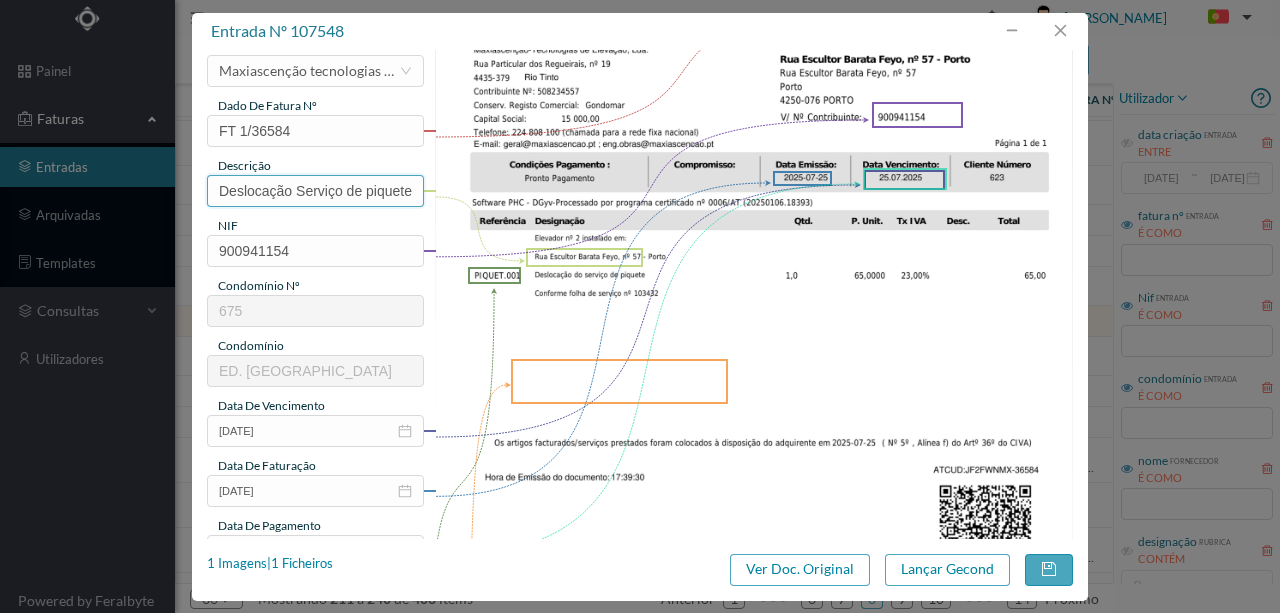 scroll, scrollTop: 133, scrollLeft: 0, axis: vertical 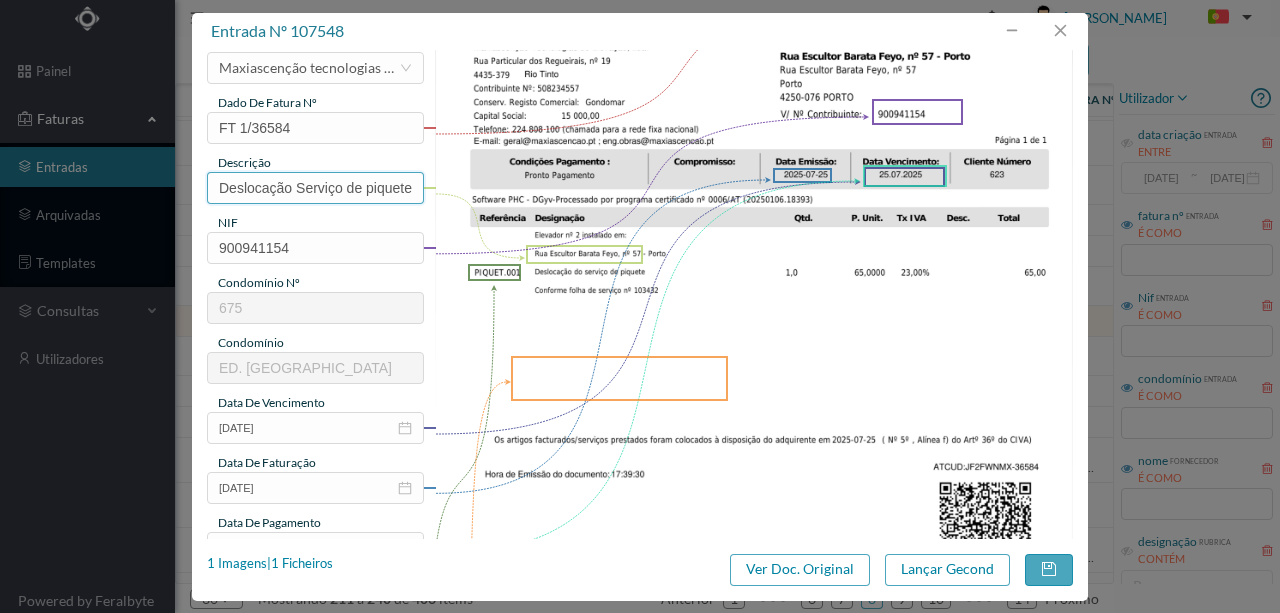 click on "Deslocação Serviço de piquete Ent 57" at bounding box center (315, 188) 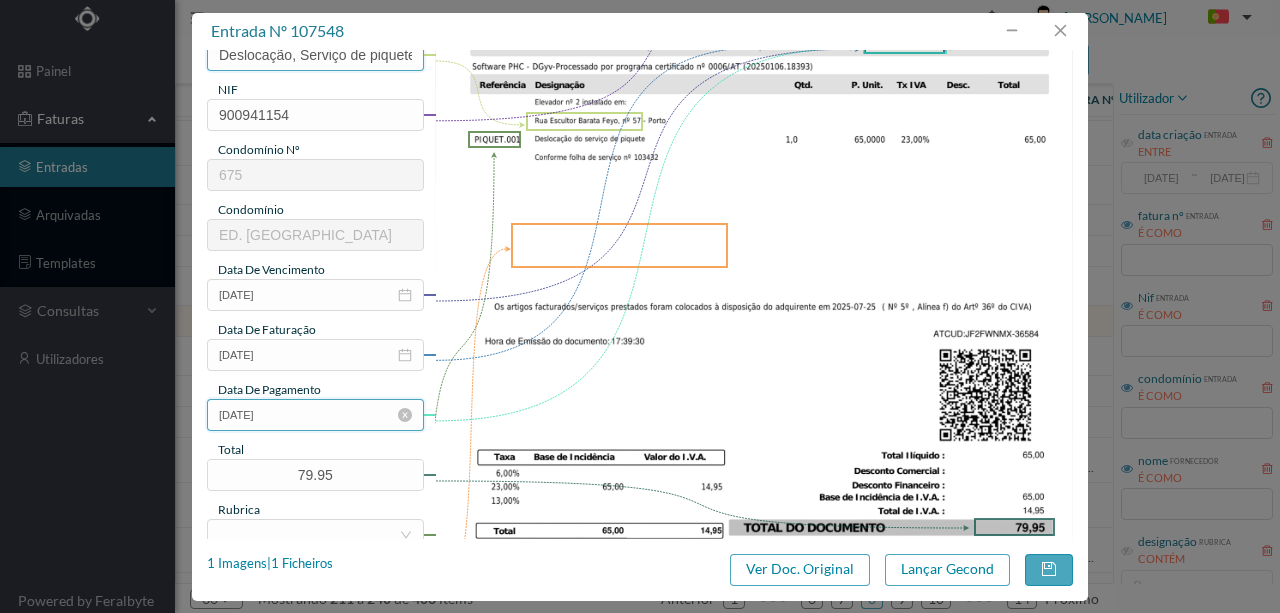 scroll, scrollTop: 266, scrollLeft: 0, axis: vertical 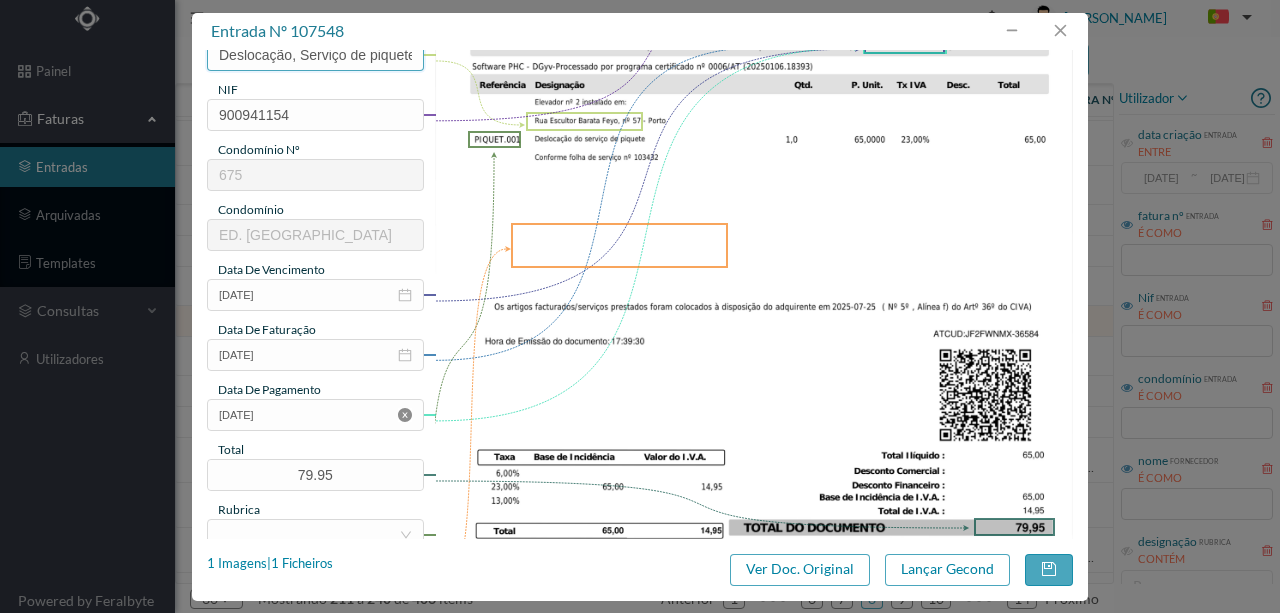 type on "Deslocação, Serviço de piquete Ent 57" 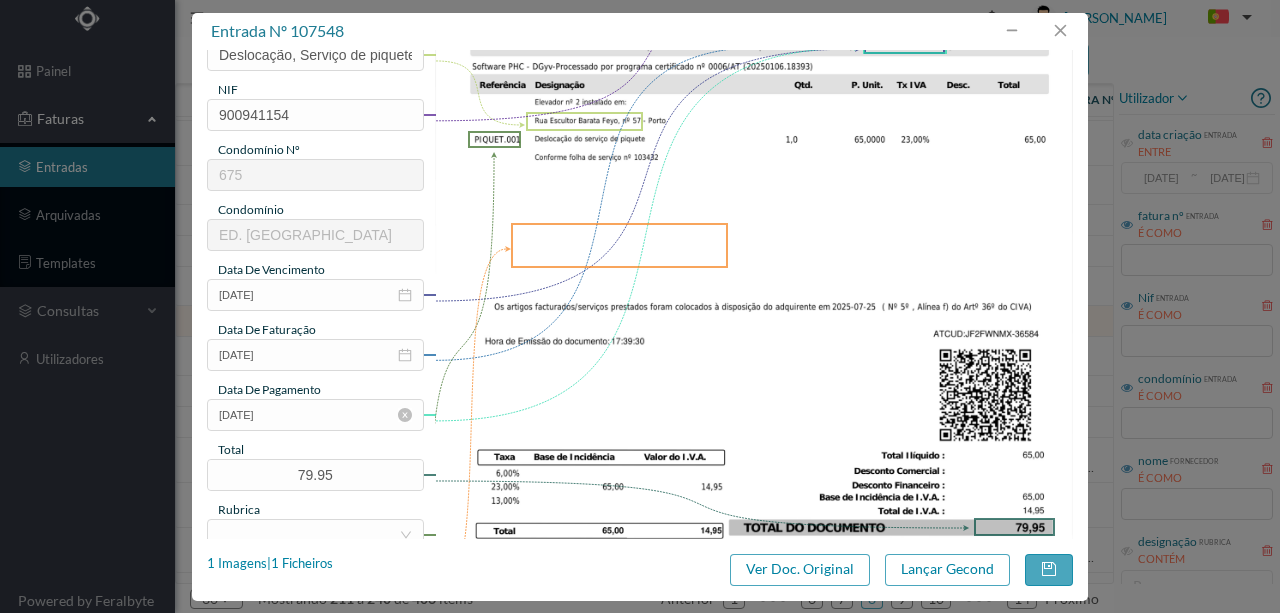 click 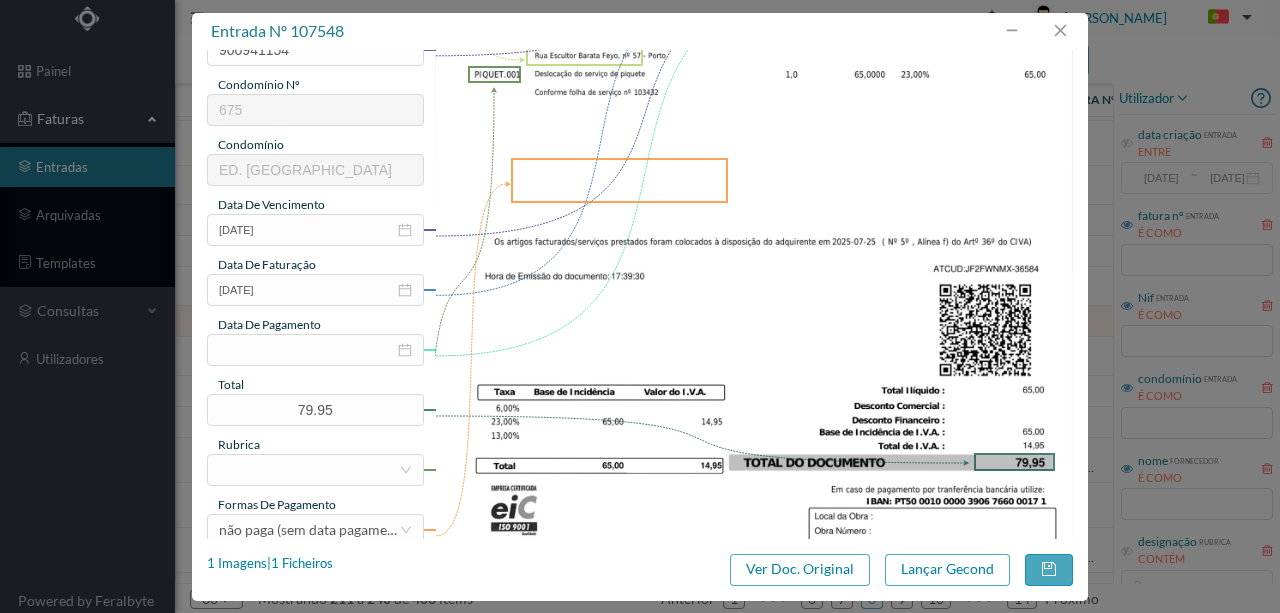 scroll, scrollTop: 466, scrollLeft: 0, axis: vertical 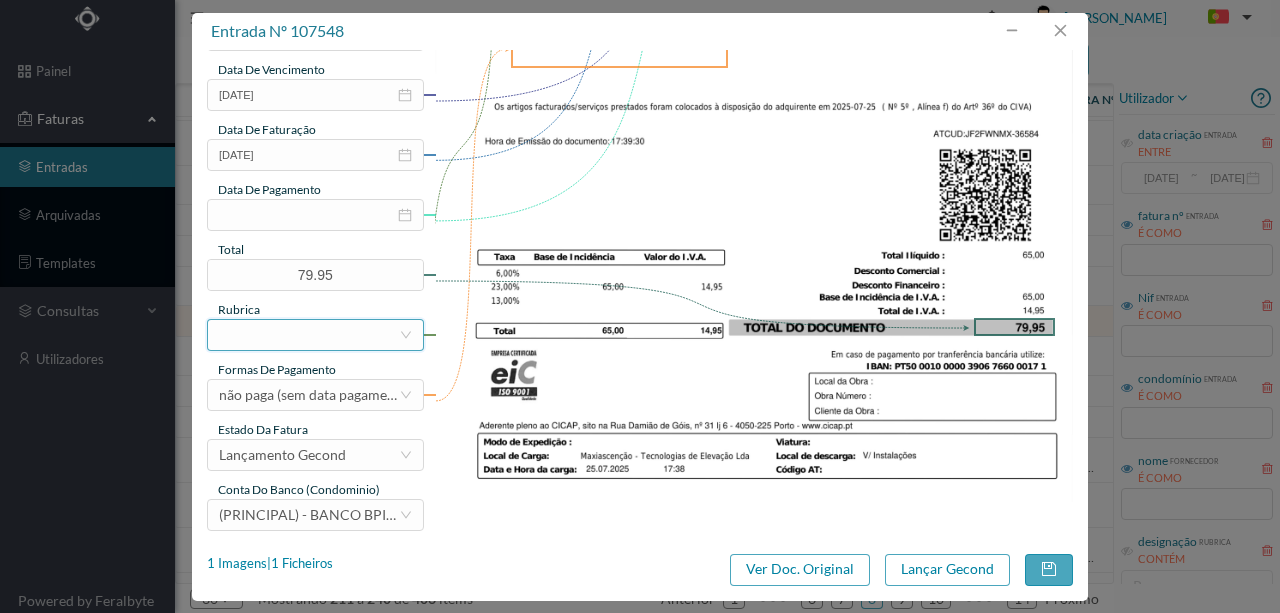 click at bounding box center (309, 335) 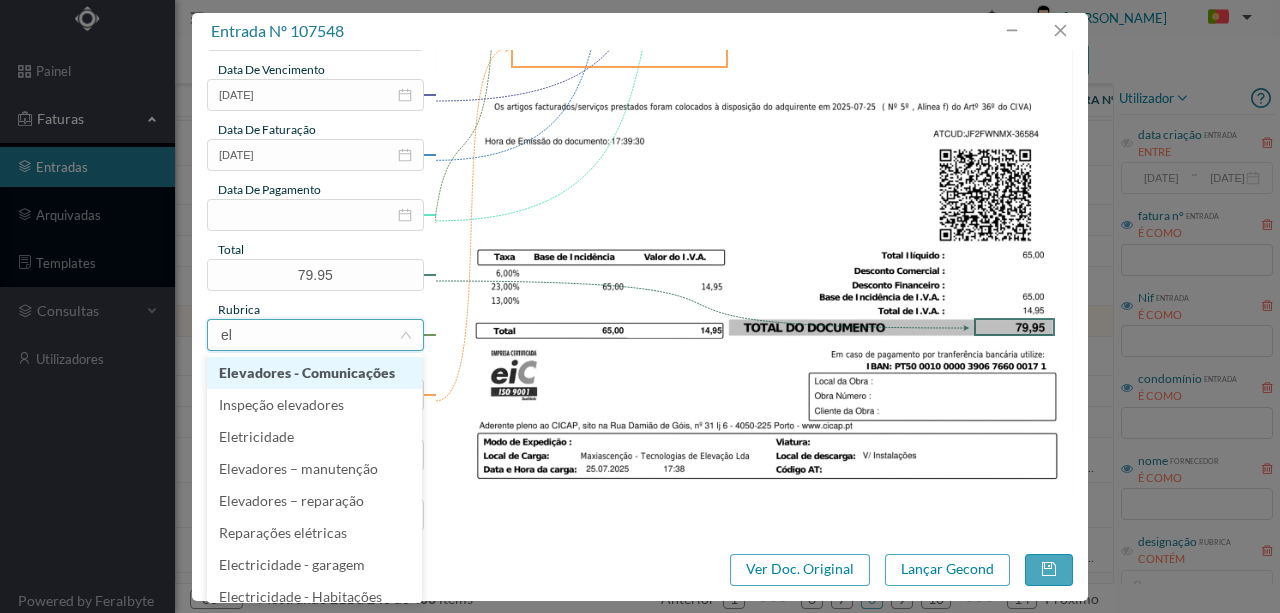 type on "ele" 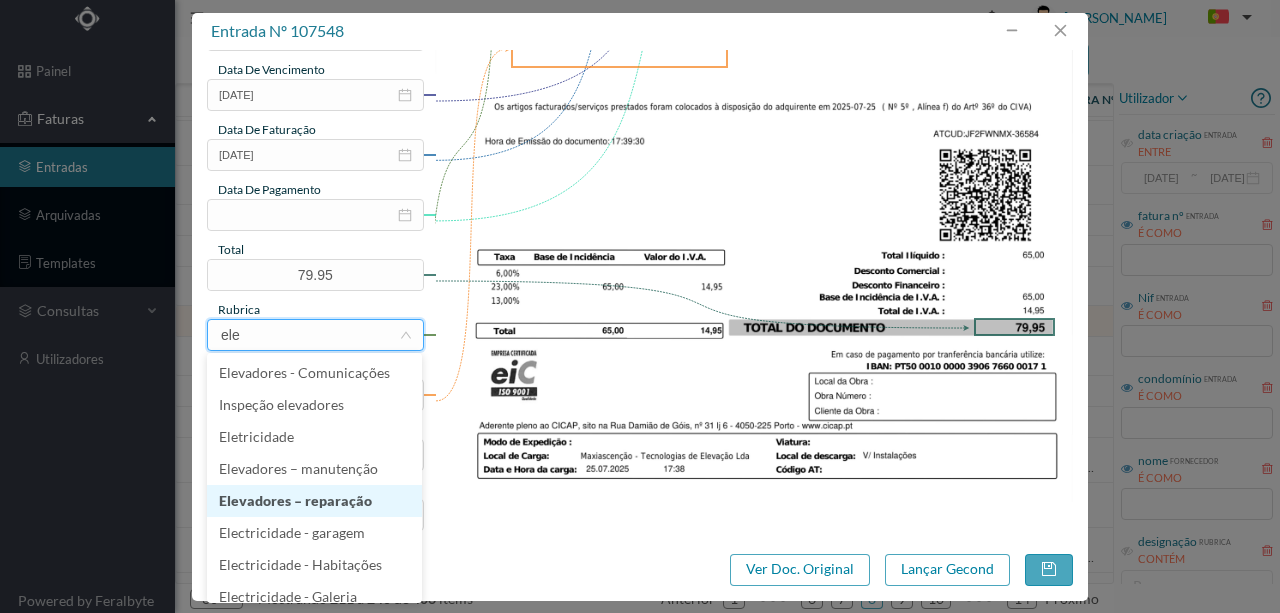 click on "Elevadores – reparação" at bounding box center [314, 501] 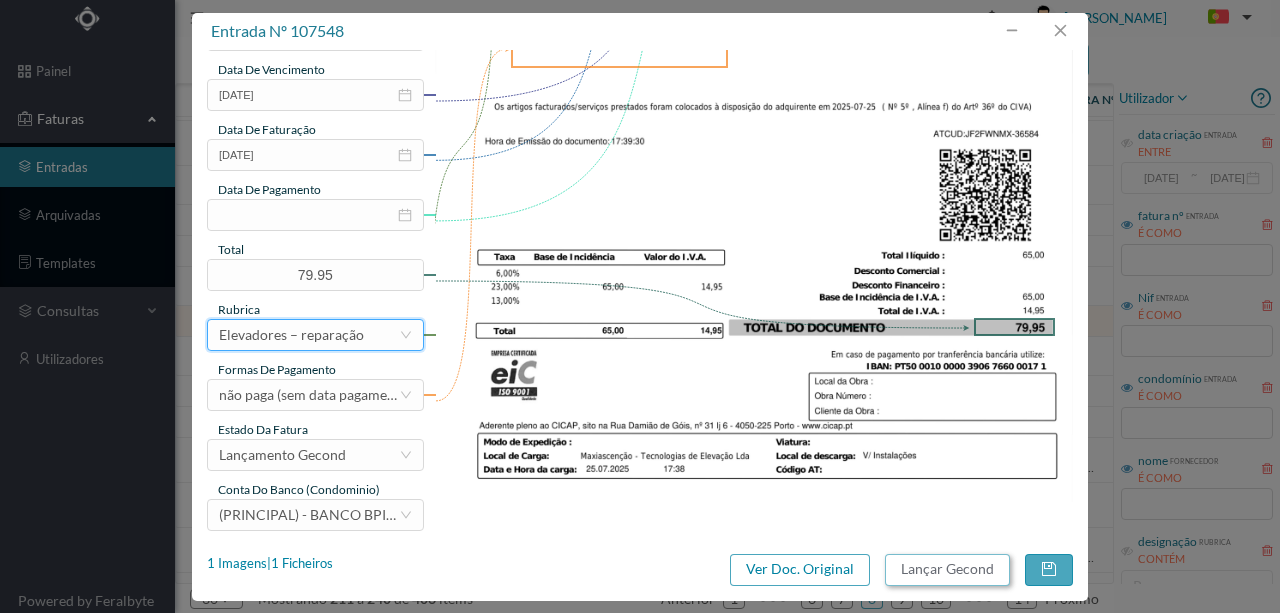 click on "Lançar Gecond" at bounding box center (947, 570) 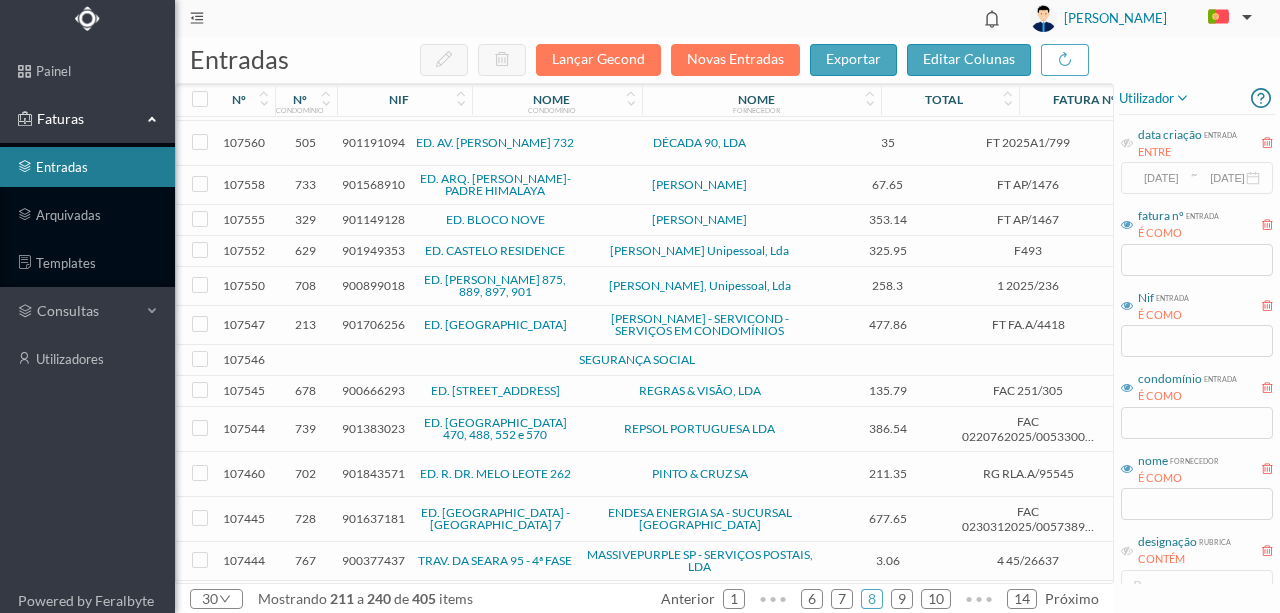 click at bounding box center [432, 360] 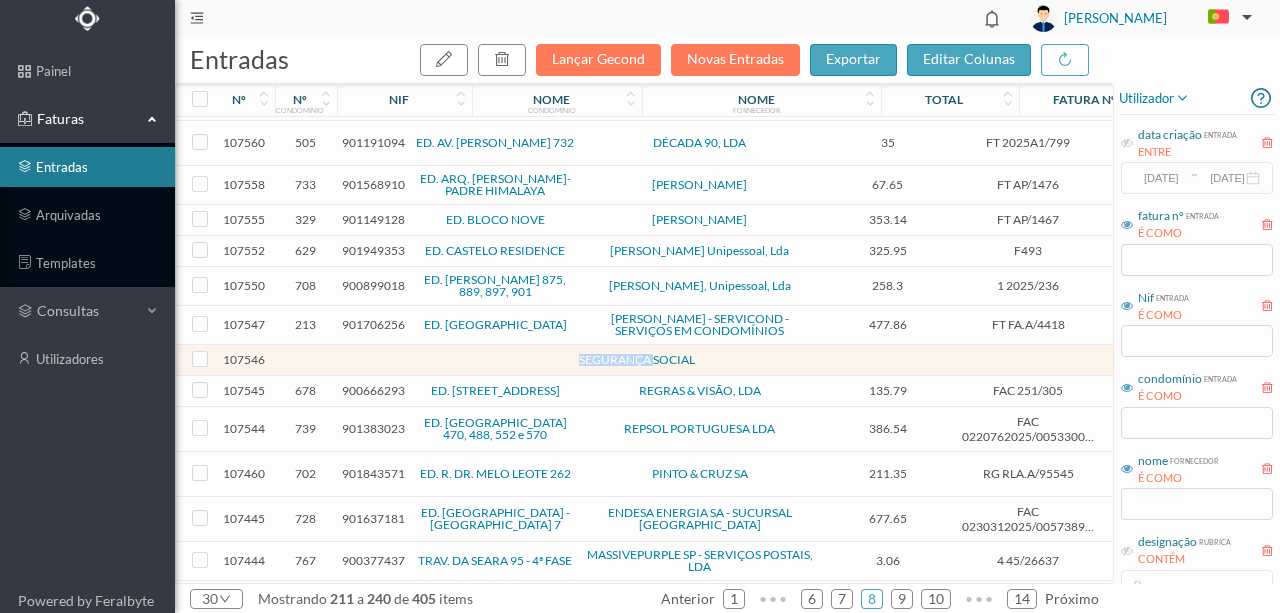 click at bounding box center (432, 360) 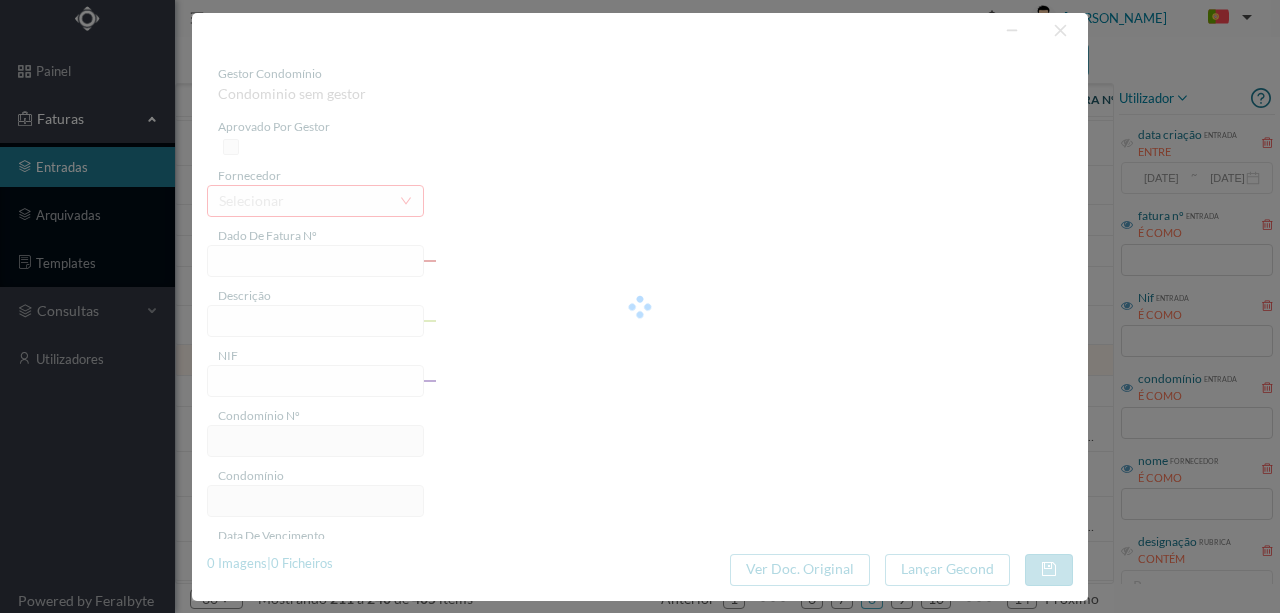 type on "0" 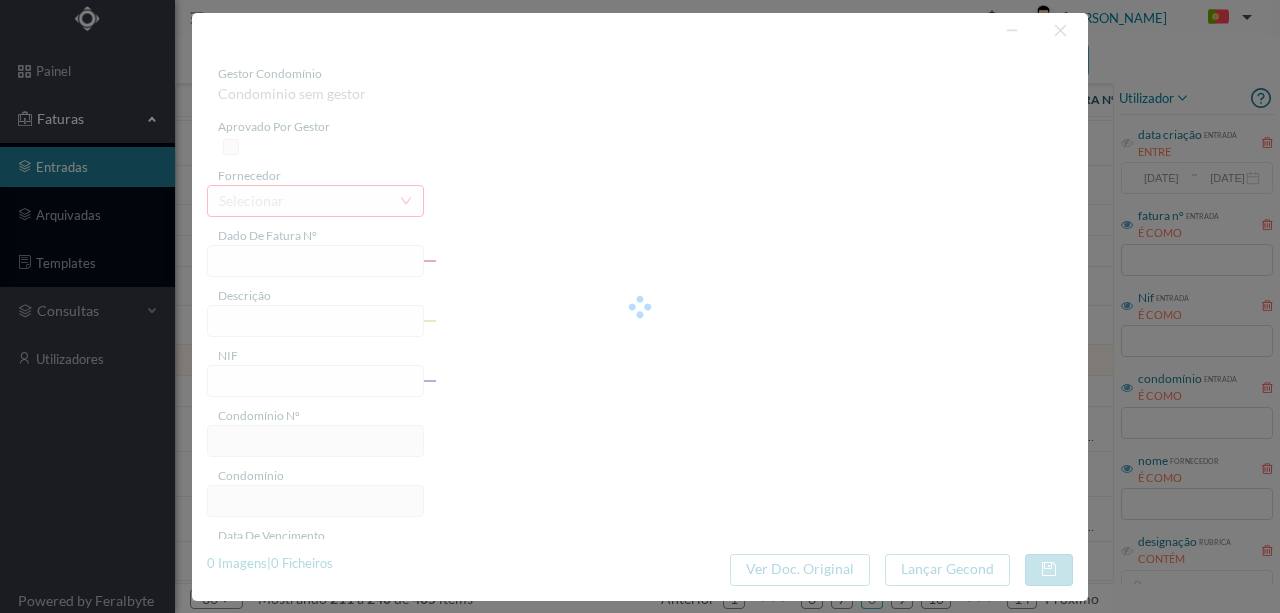 type on "Invalid date" 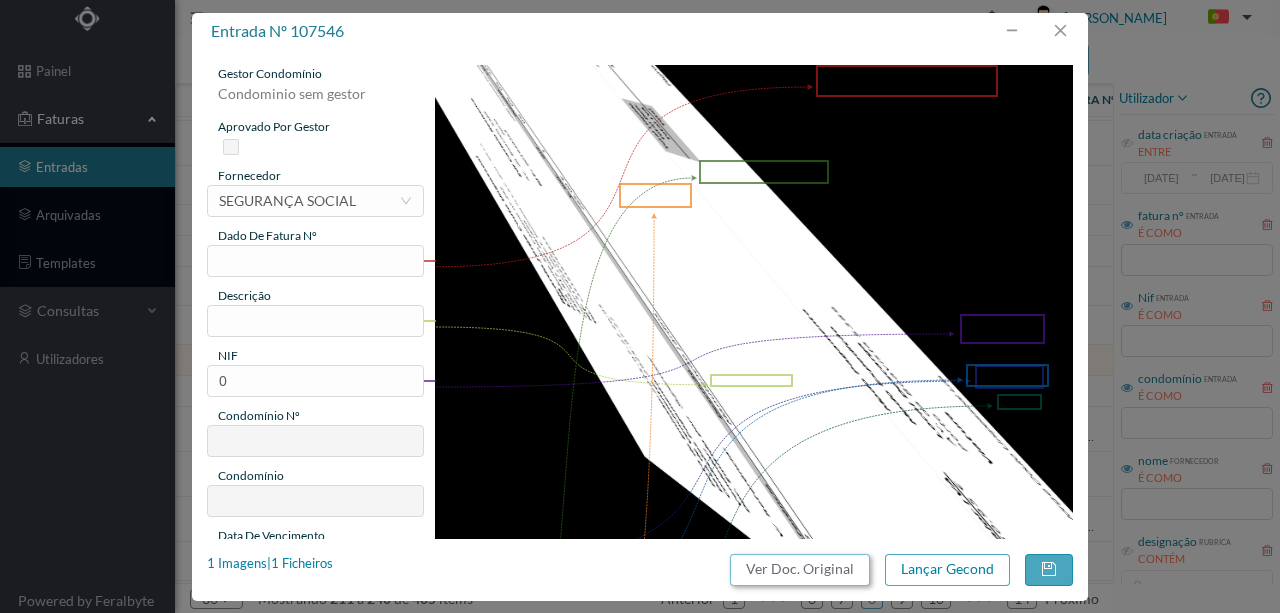 click on "Ver Doc. Original" at bounding box center (800, 570) 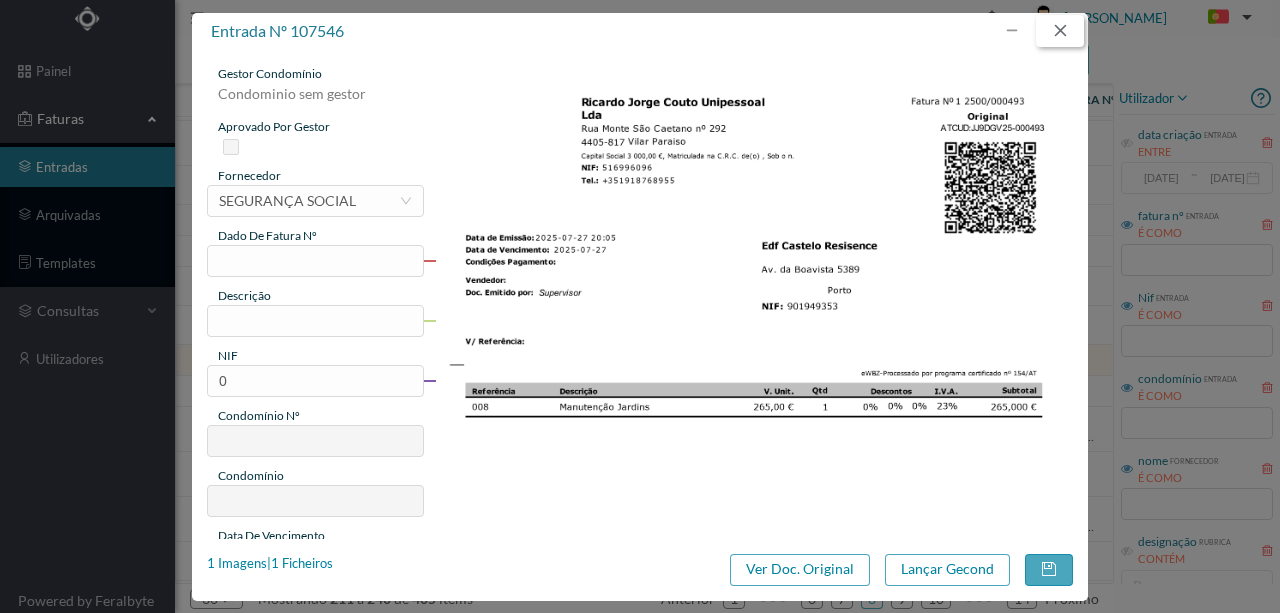click at bounding box center (1060, 31) 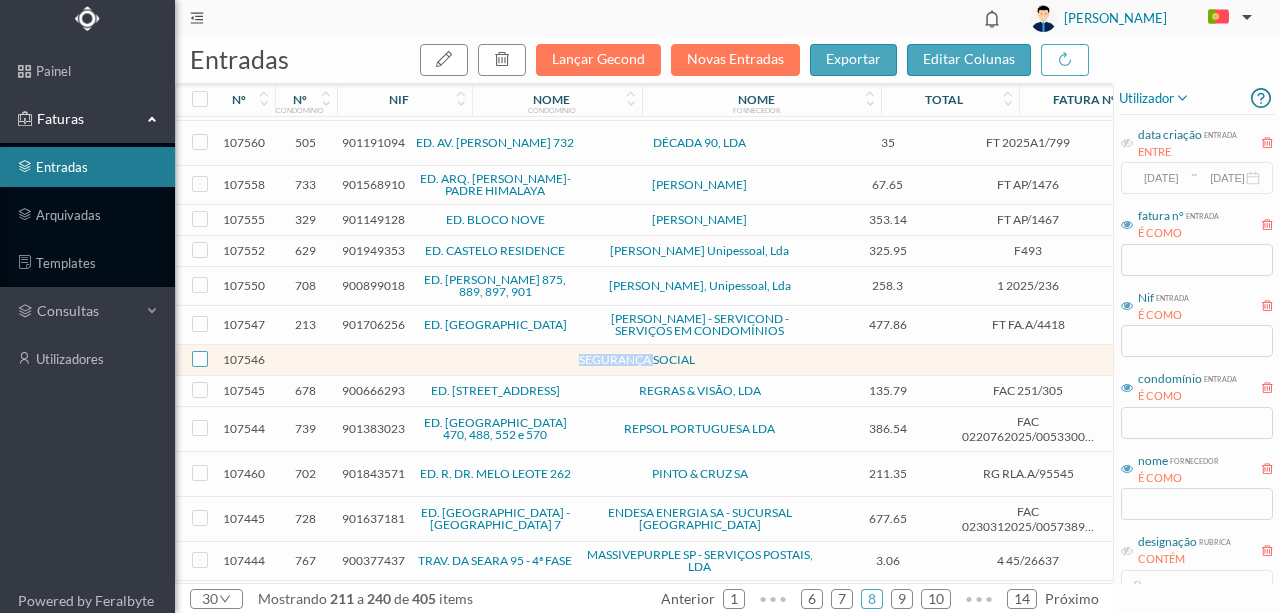 click at bounding box center (200, 359) 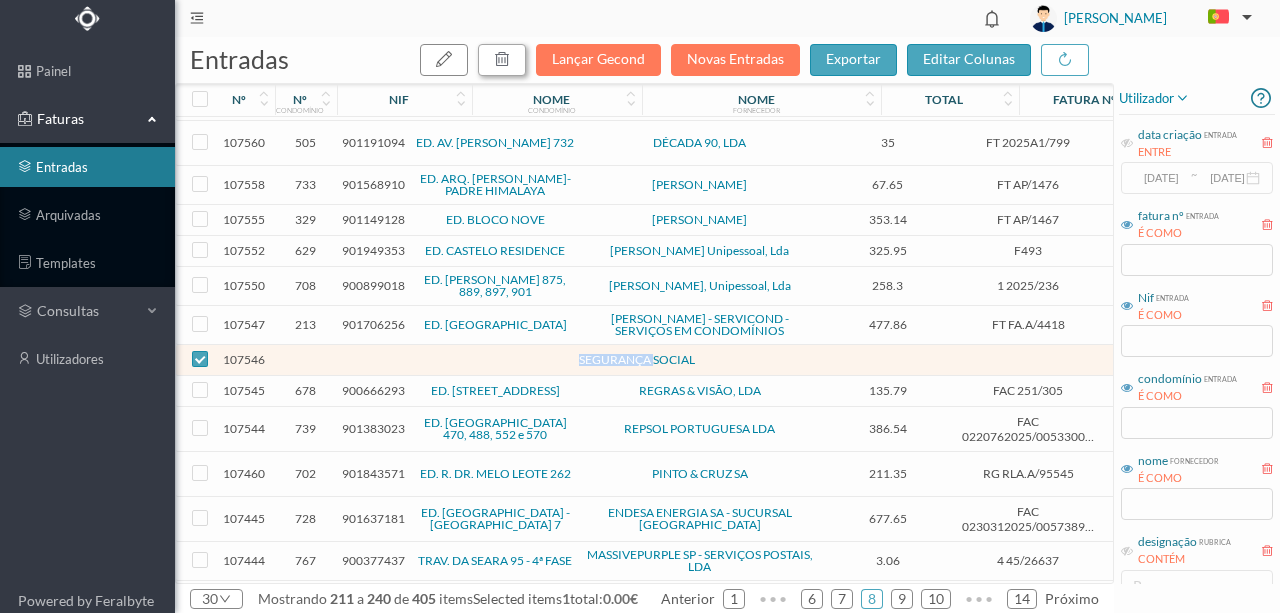 click at bounding box center (502, 59) 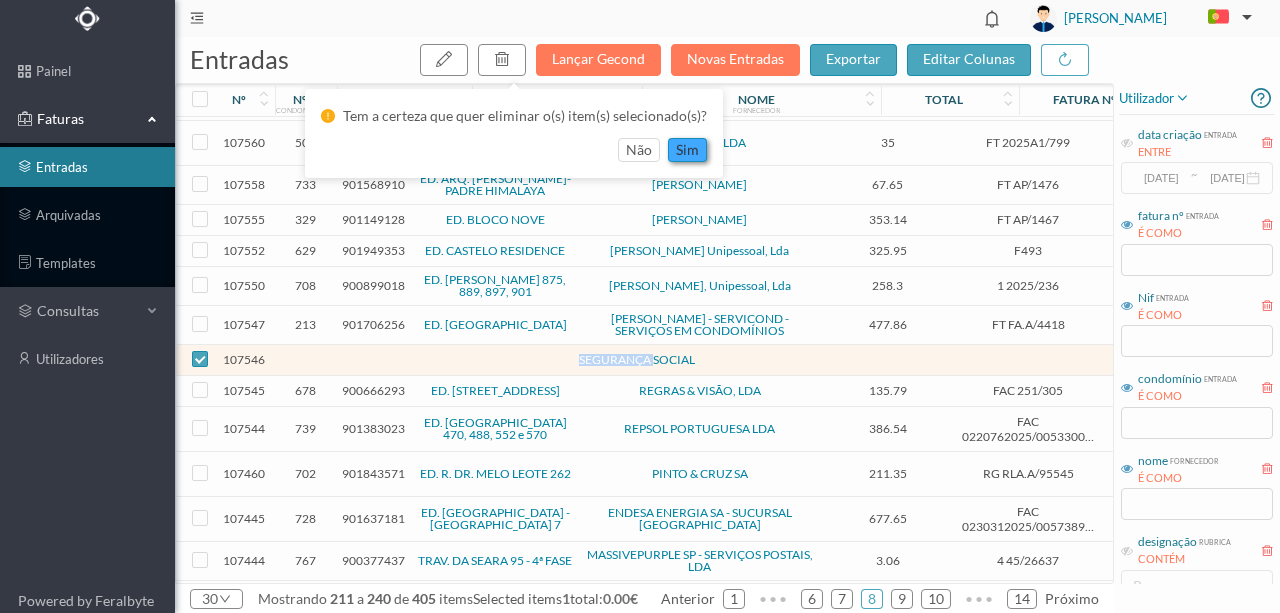 click on "sim" at bounding box center [687, 150] 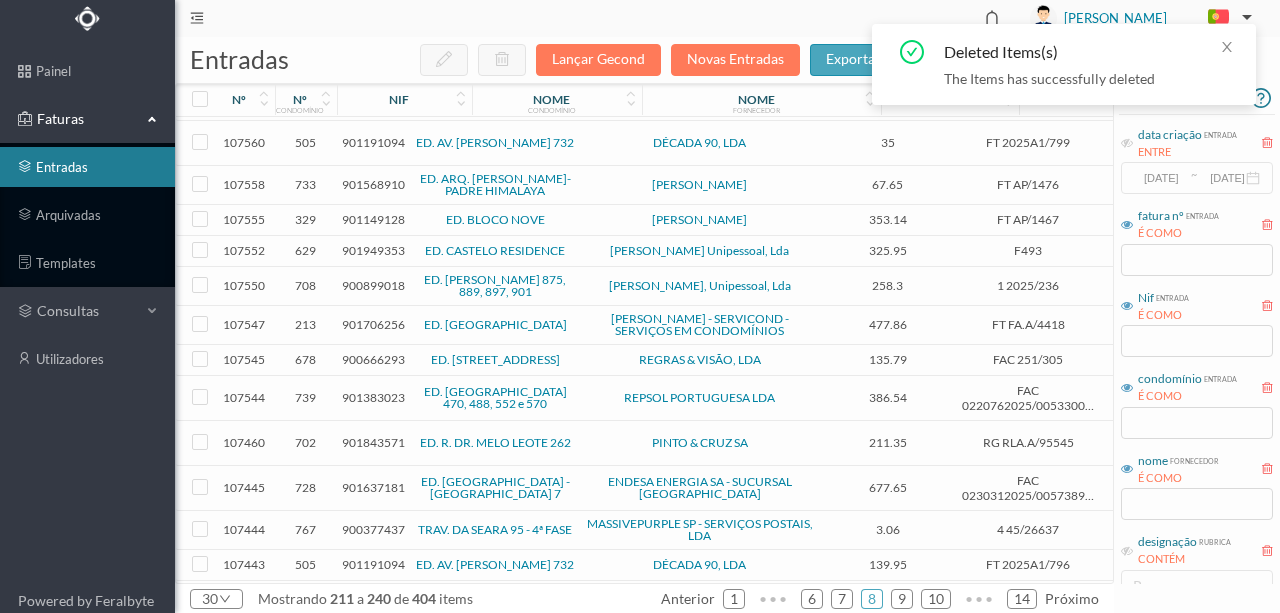 click on "900666293" at bounding box center (373, 359) 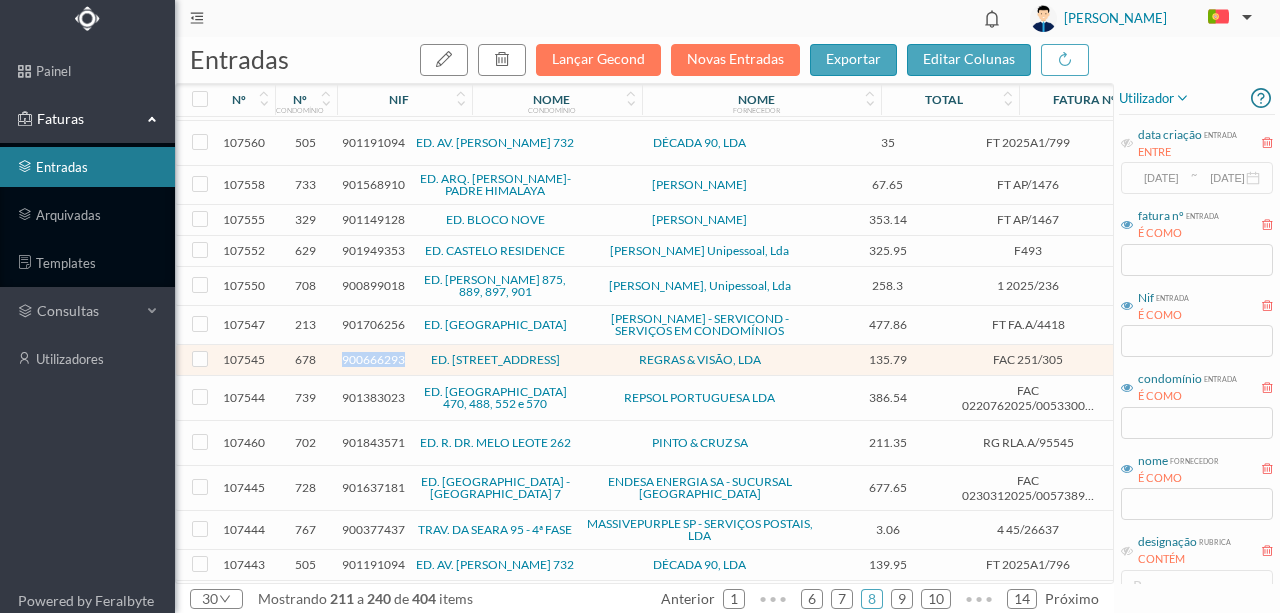 click on "900666293" at bounding box center [373, 359] 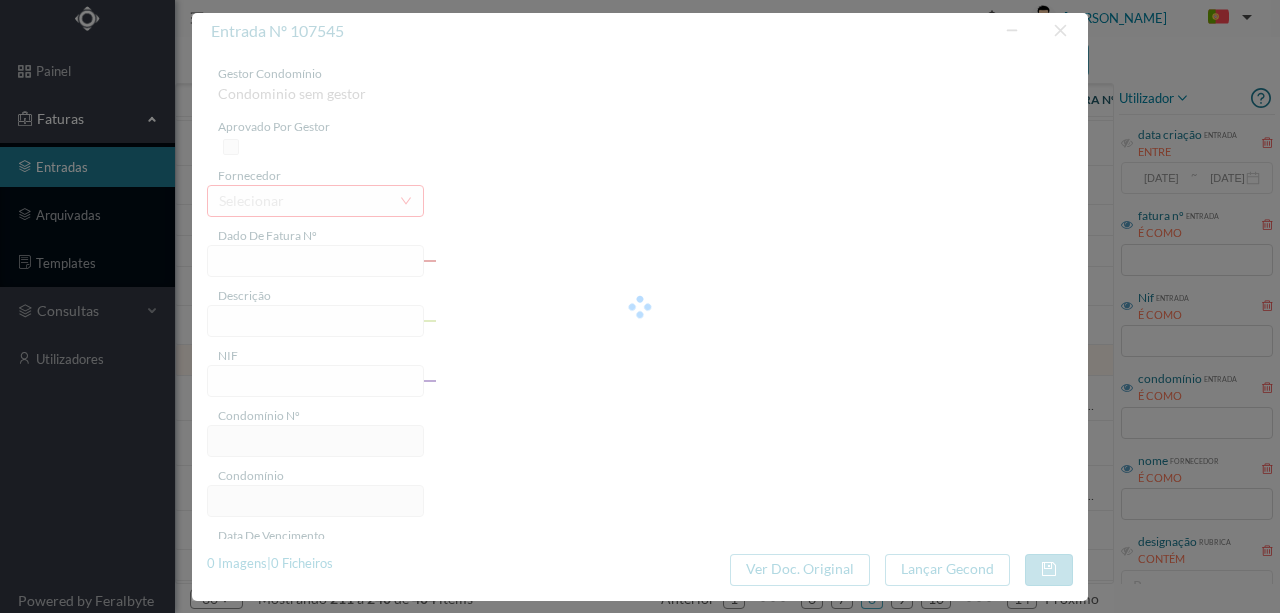 type on "FAC 251/305" 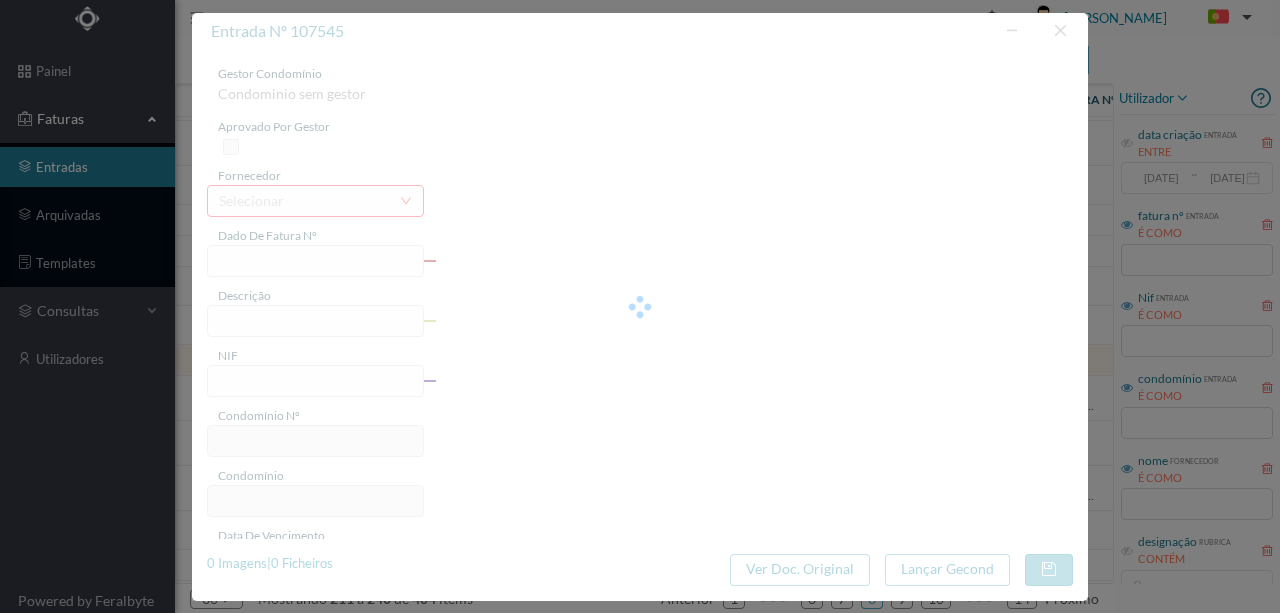 type on "900666293" 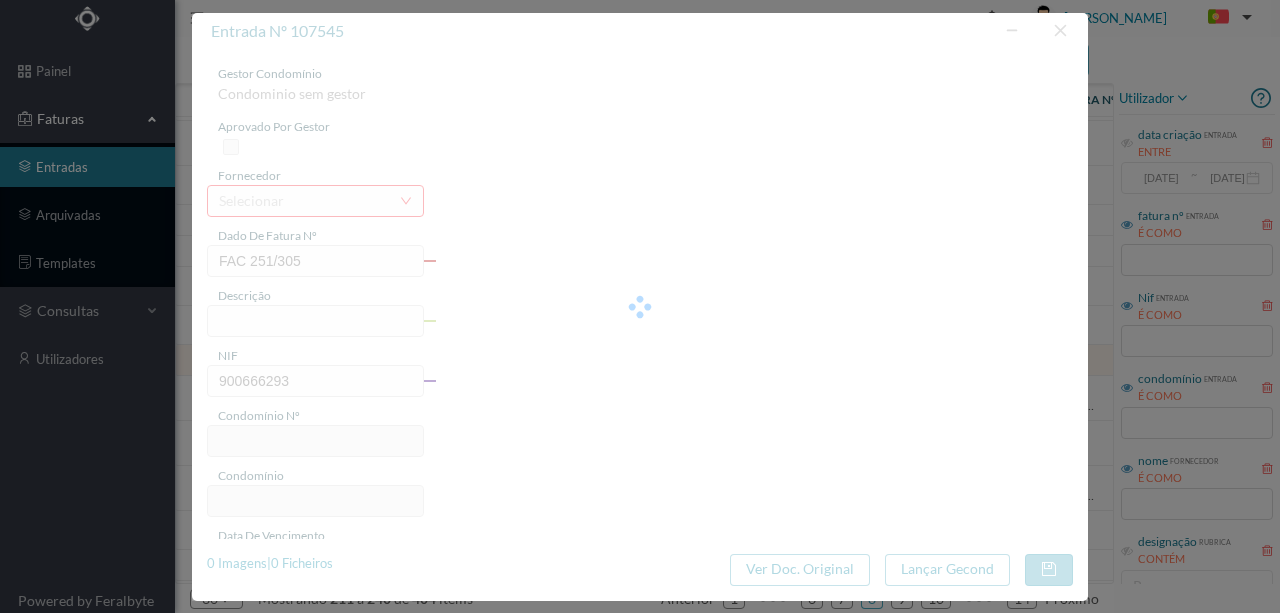 type on "678" 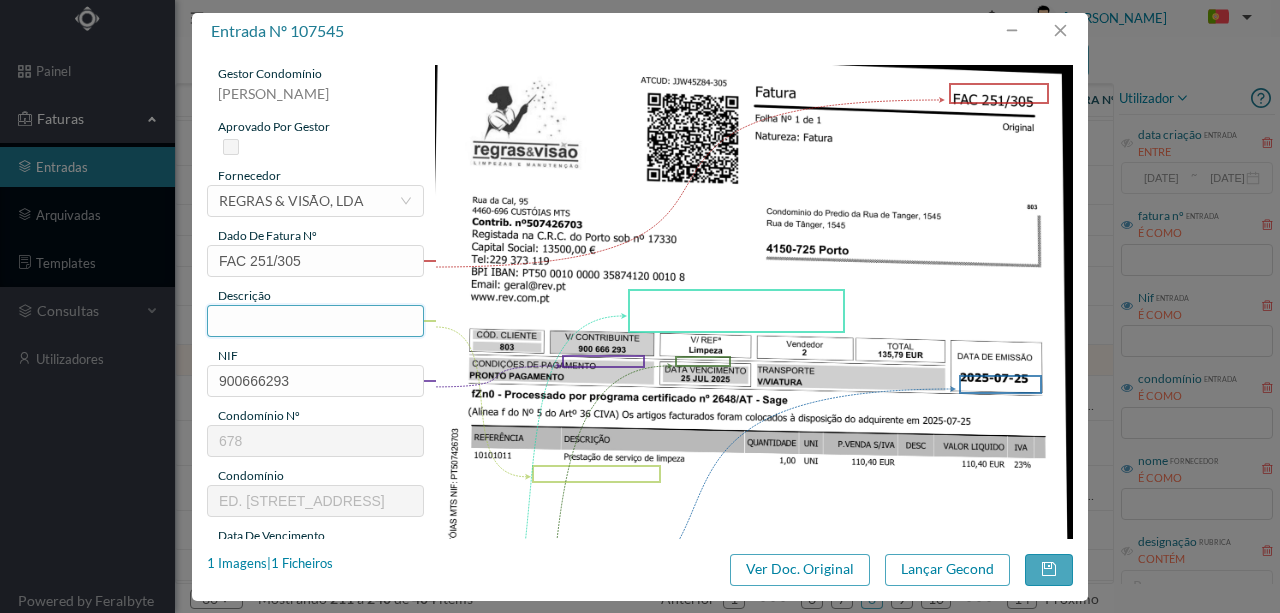 click at bounding box center [315, 321] 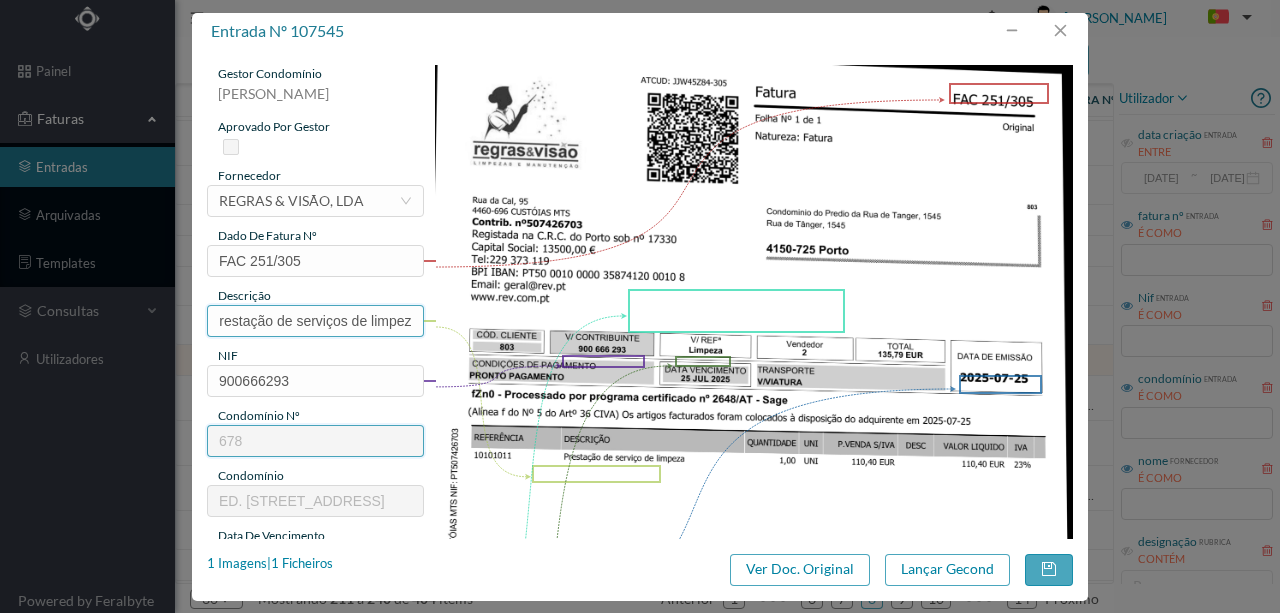 scroll, scrollTop: 0, scrollLeft: 17, axis: horizontal 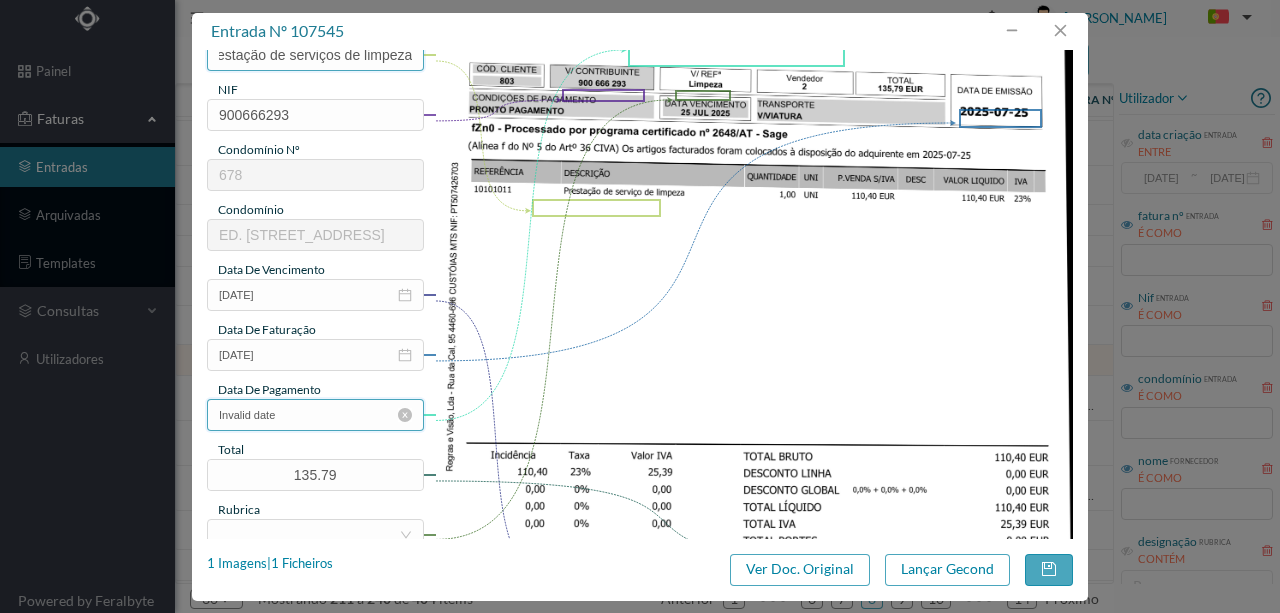 type on "Prestação de serviços de limpeza" 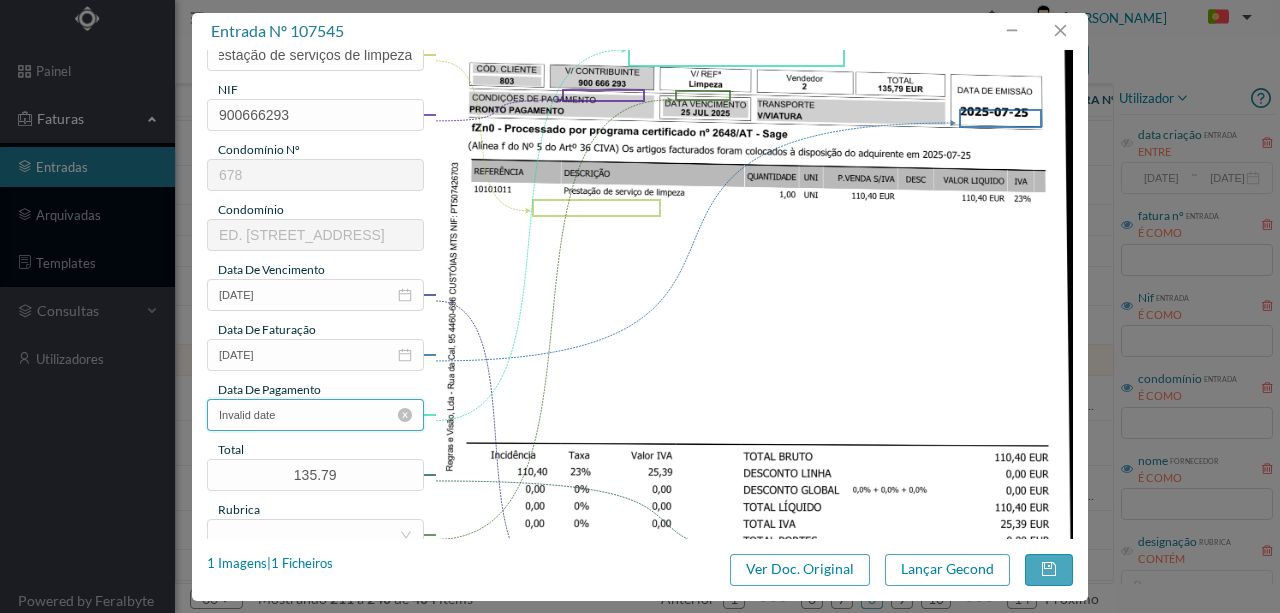 click on "Invalid date" at bounding box center (315, 415) 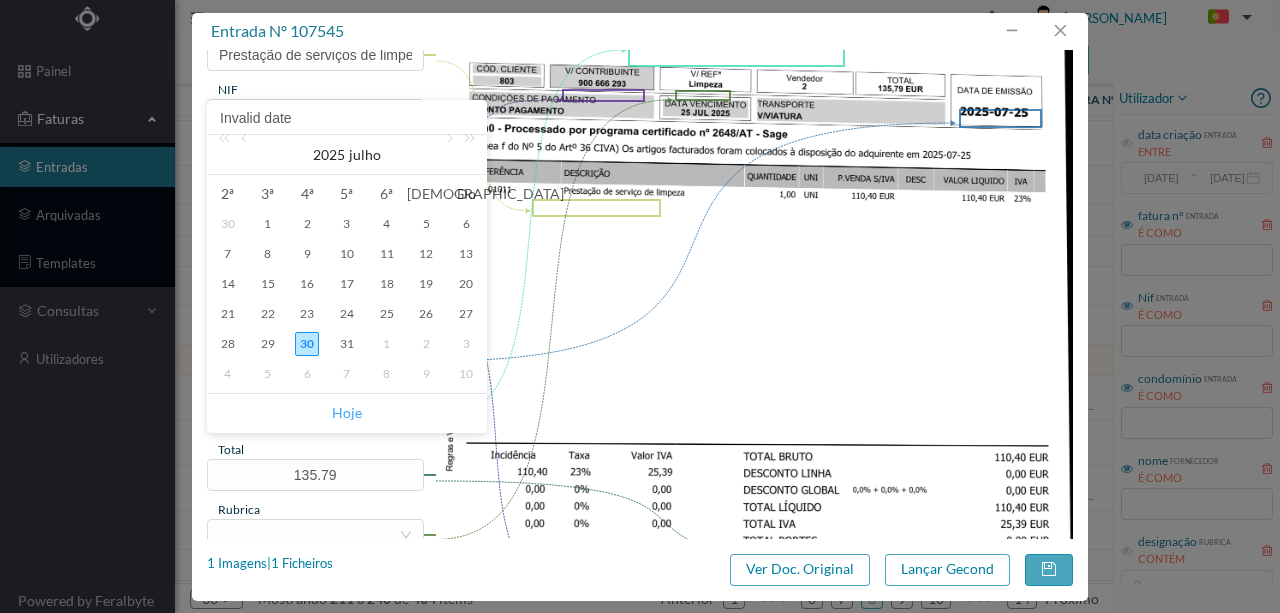 click on "Hoje" at bounding box center [347, 413] 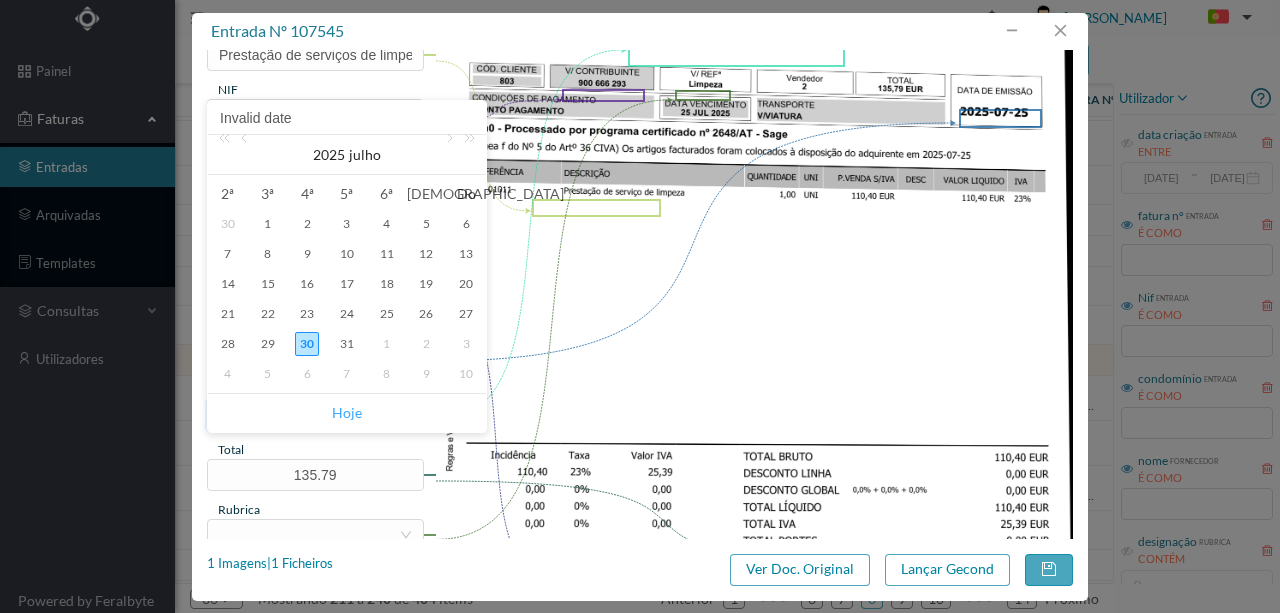 type on "[DATE]" 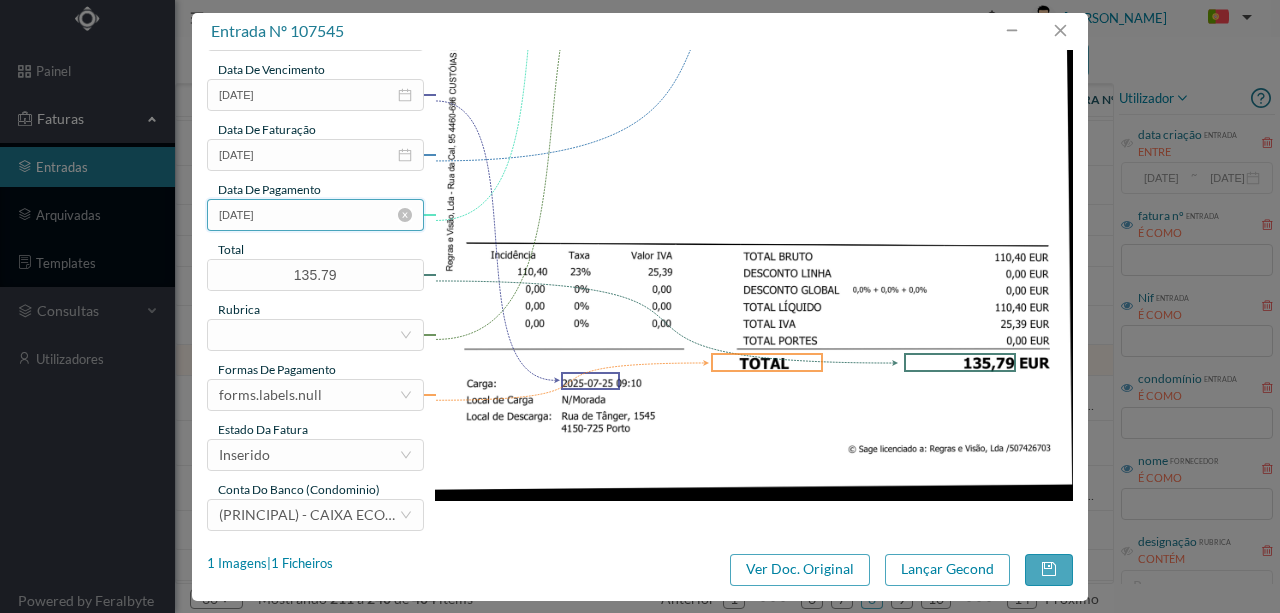 scroll, scrollTop: 466, scrollLeft: 0, axis: vertical 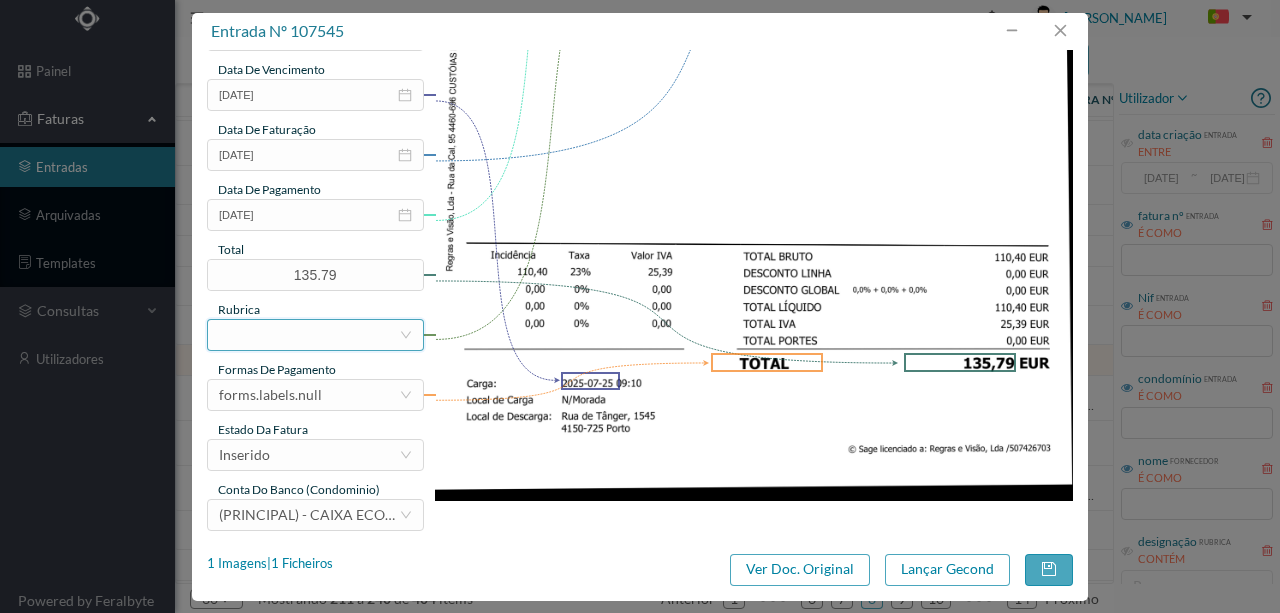 click at bounding box center [309, 335] 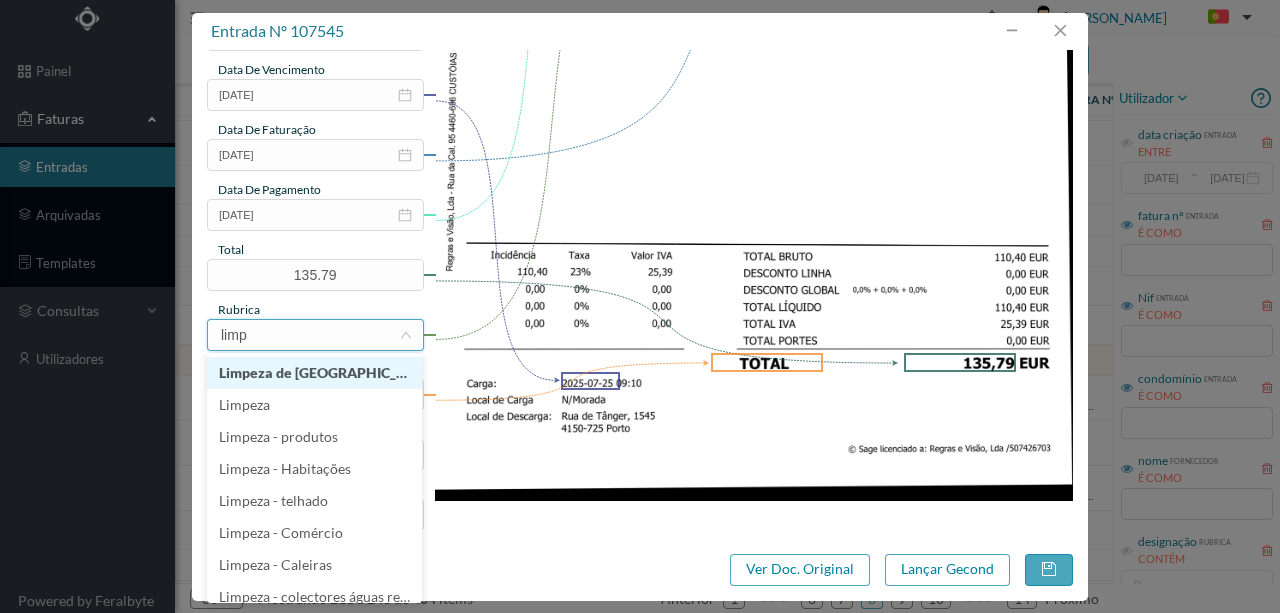 type on "limpe" 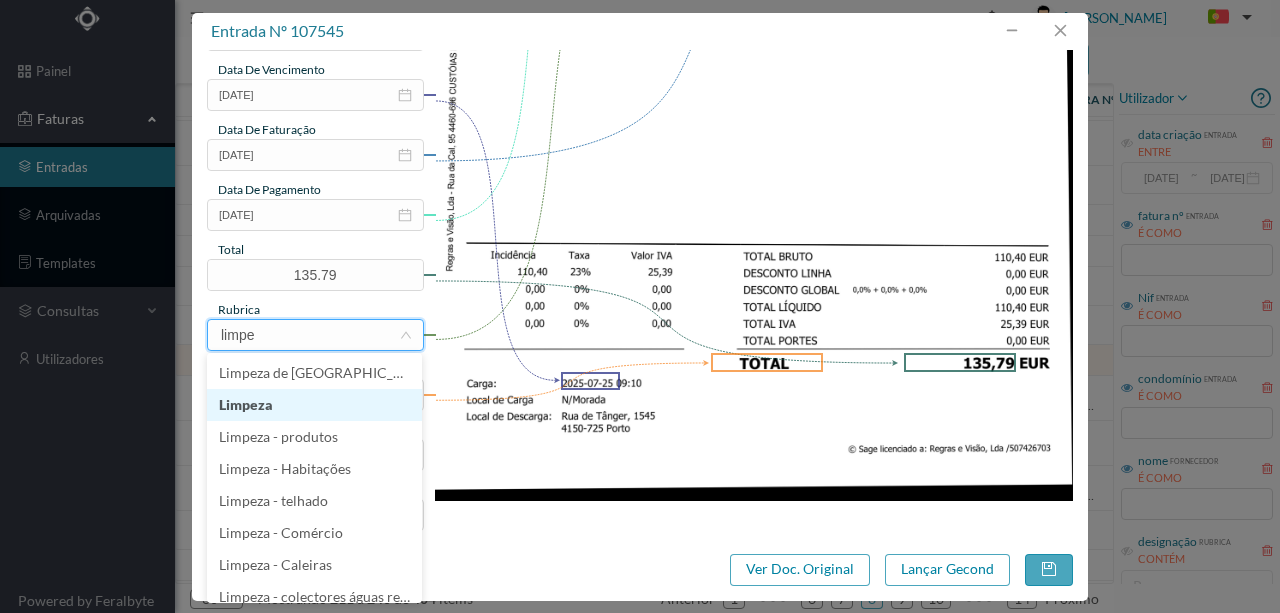 click on "Limpeza" at bounding box center [314, 405] 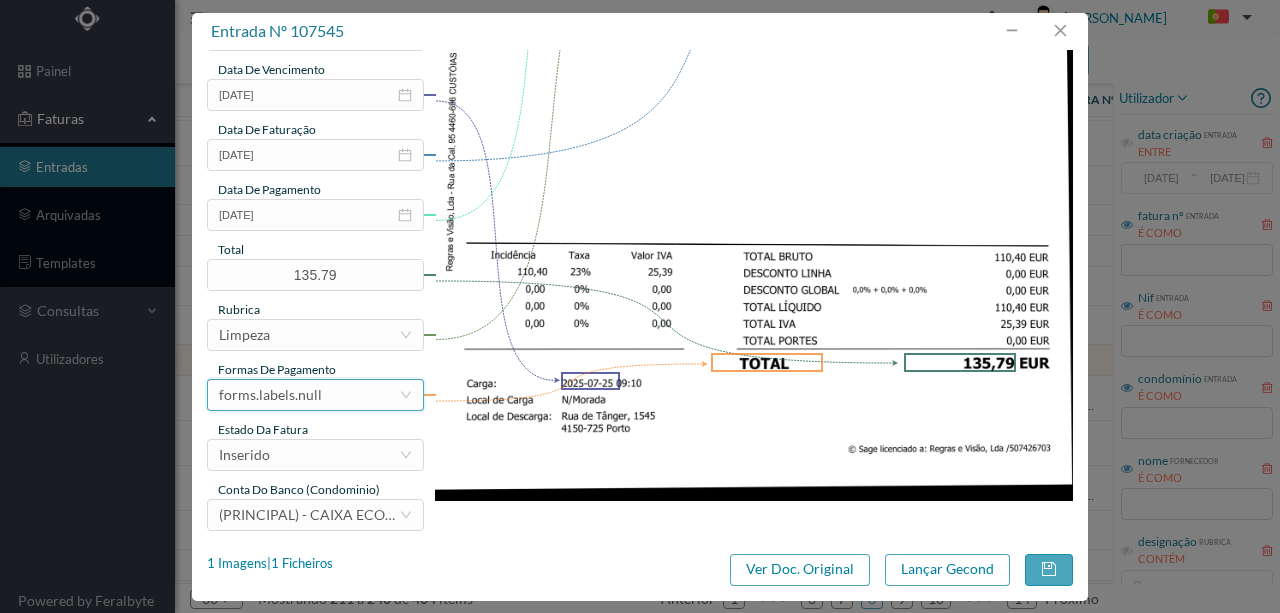 click on "forms.labels.null" at bounding box center [309, 395] 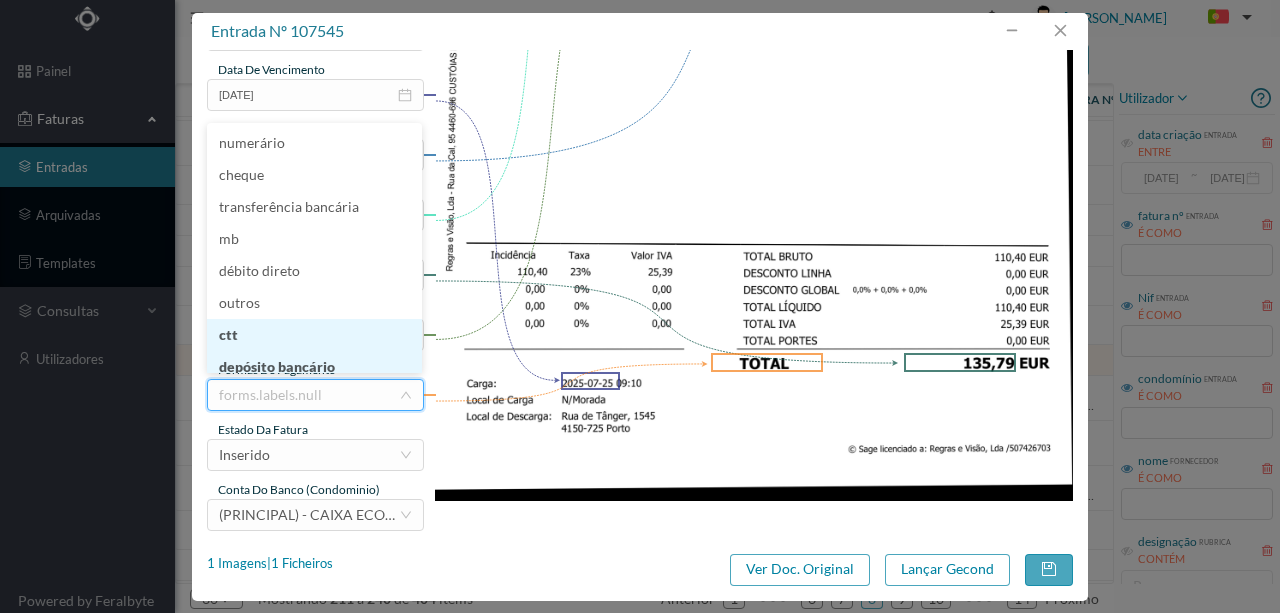 scroll, scrollTop: 4, scrollLeft: 0, axis: vertical 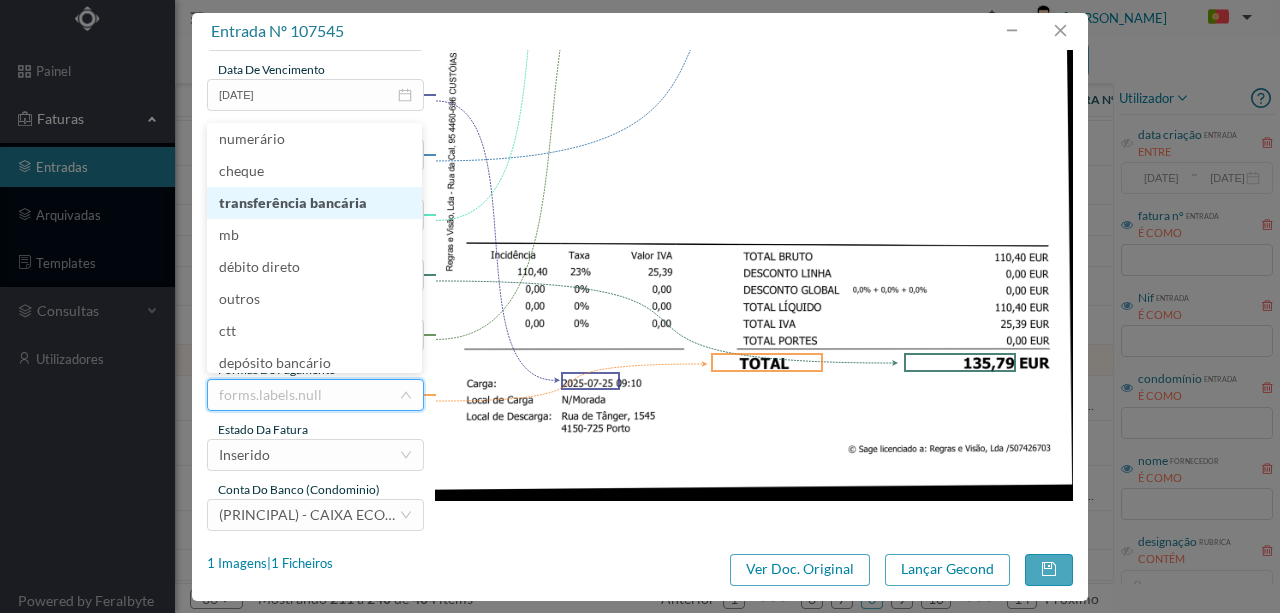 click on "transferência bancária" at bounding box center (314, 203) 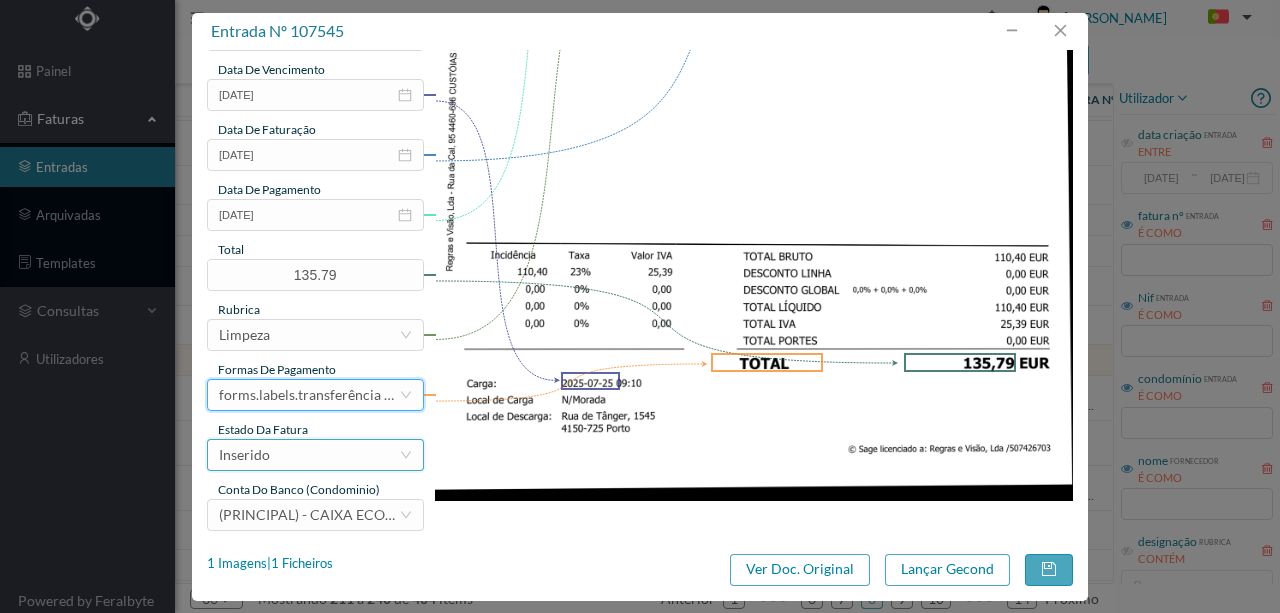click on "Inserido" at bounding box center (309, 455) 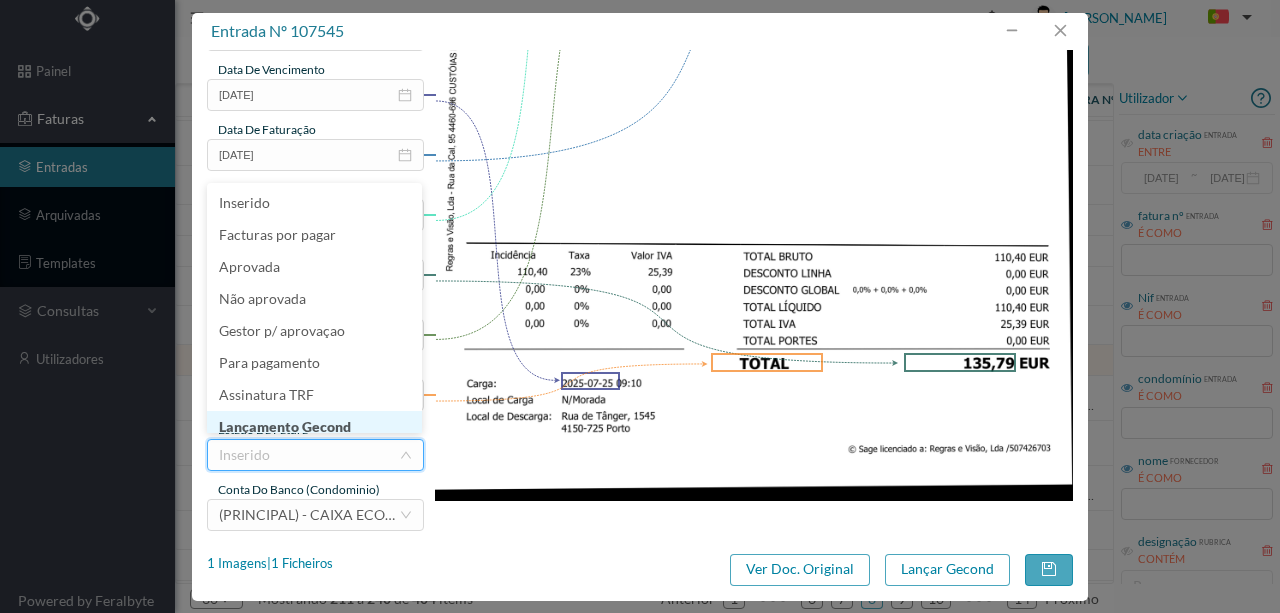 scroll, scrollTop: 10, scrollLeft: 0, axis: vertical 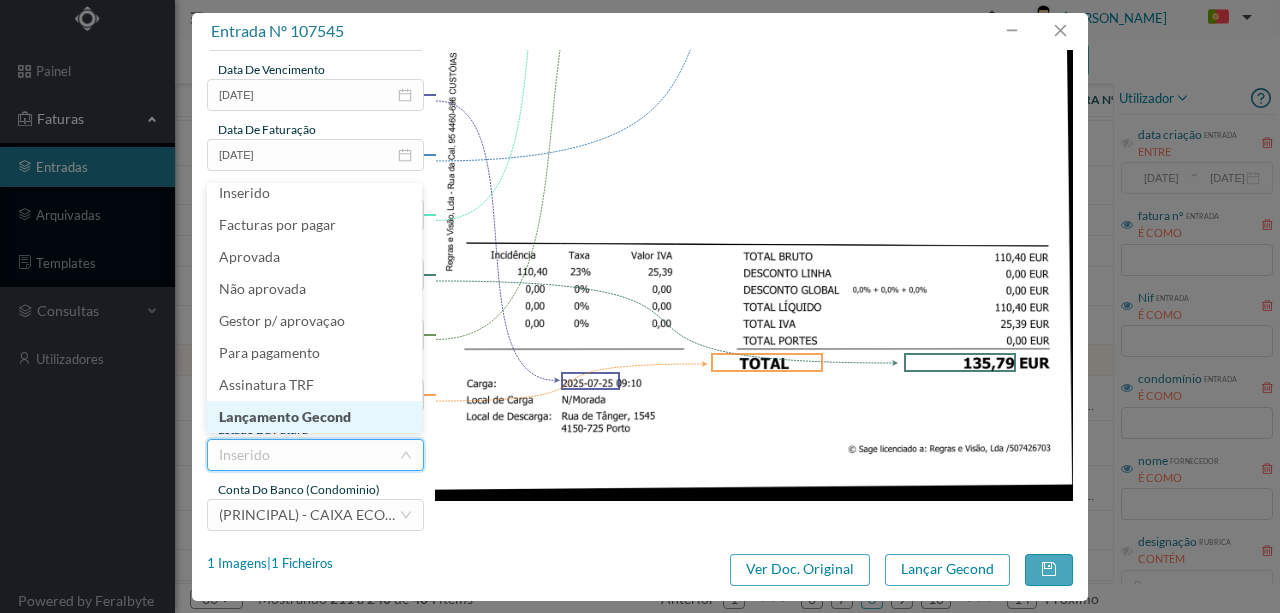 drag, startPoint x: 317, startPoint y: 416, endPoint x: 974, endPoint y: 567, distance: 674.1291 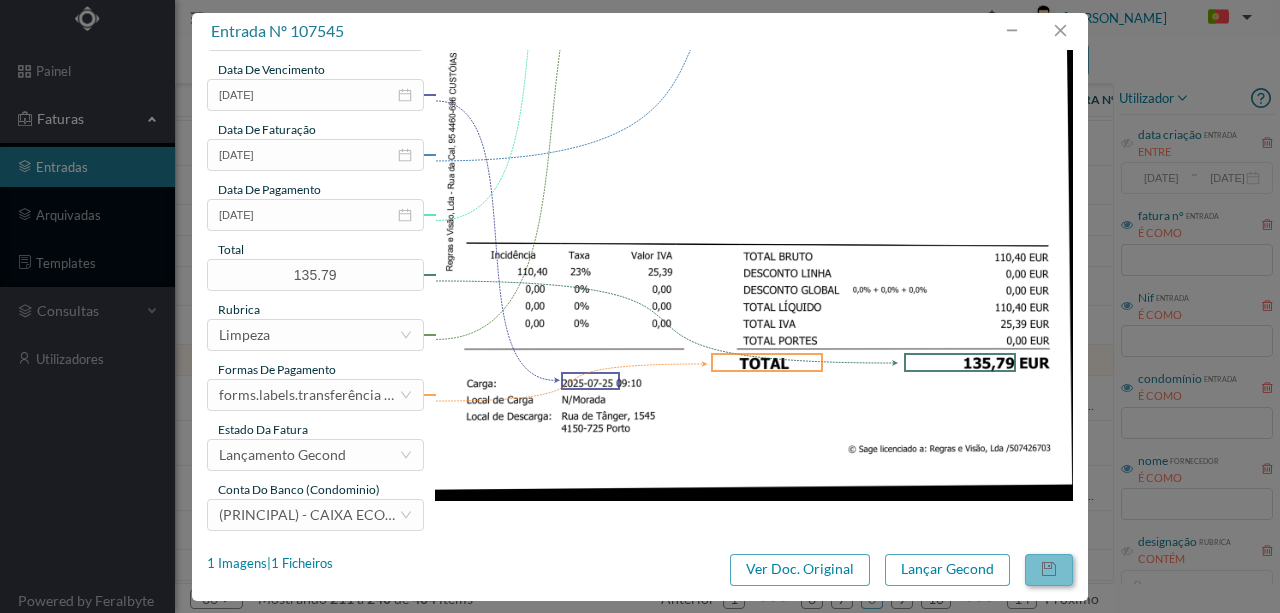 click at bounding box center (1049, 570) 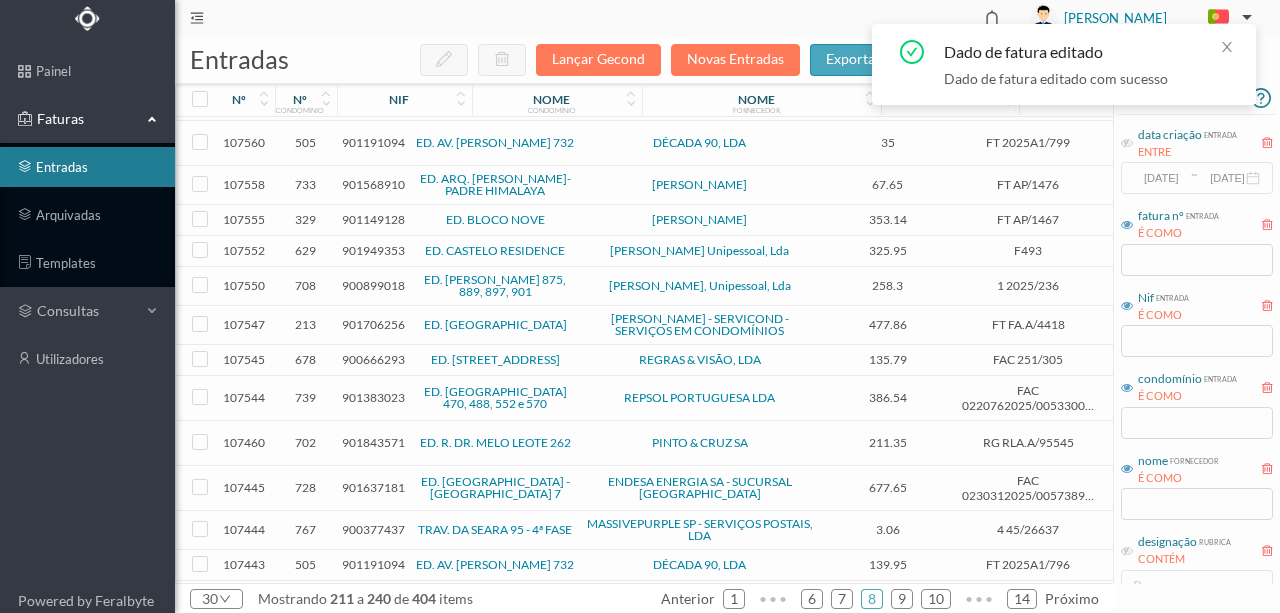 click on "901383023" at bounding box center [373, 397] 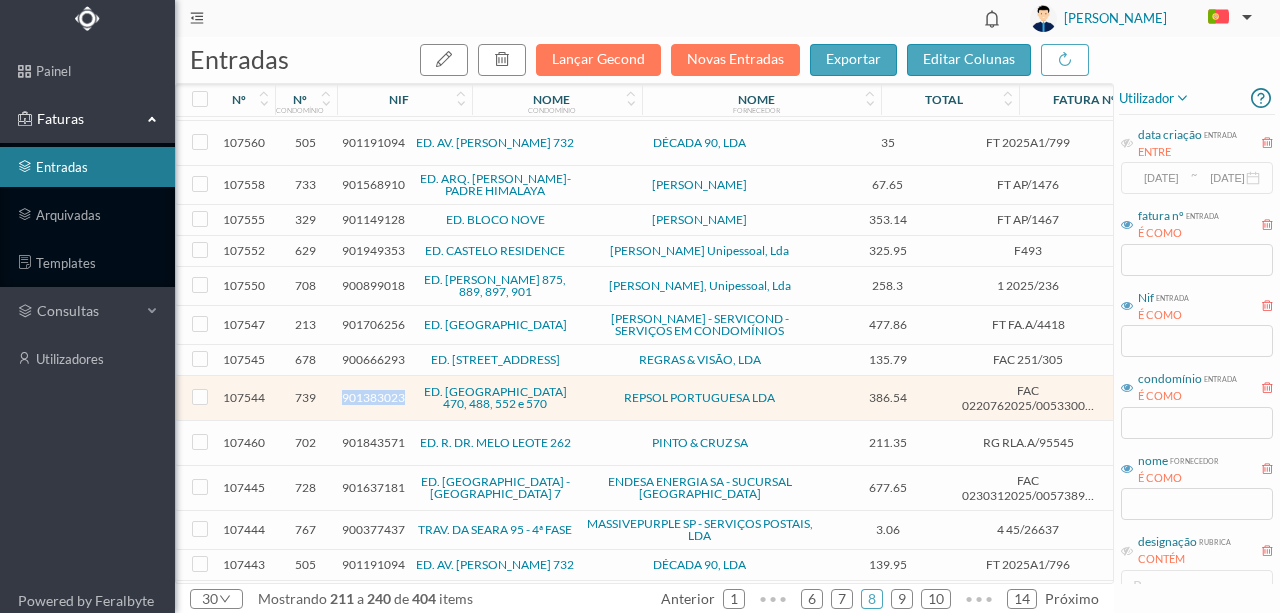 click on "901383023" at bounding box center [373, 397] 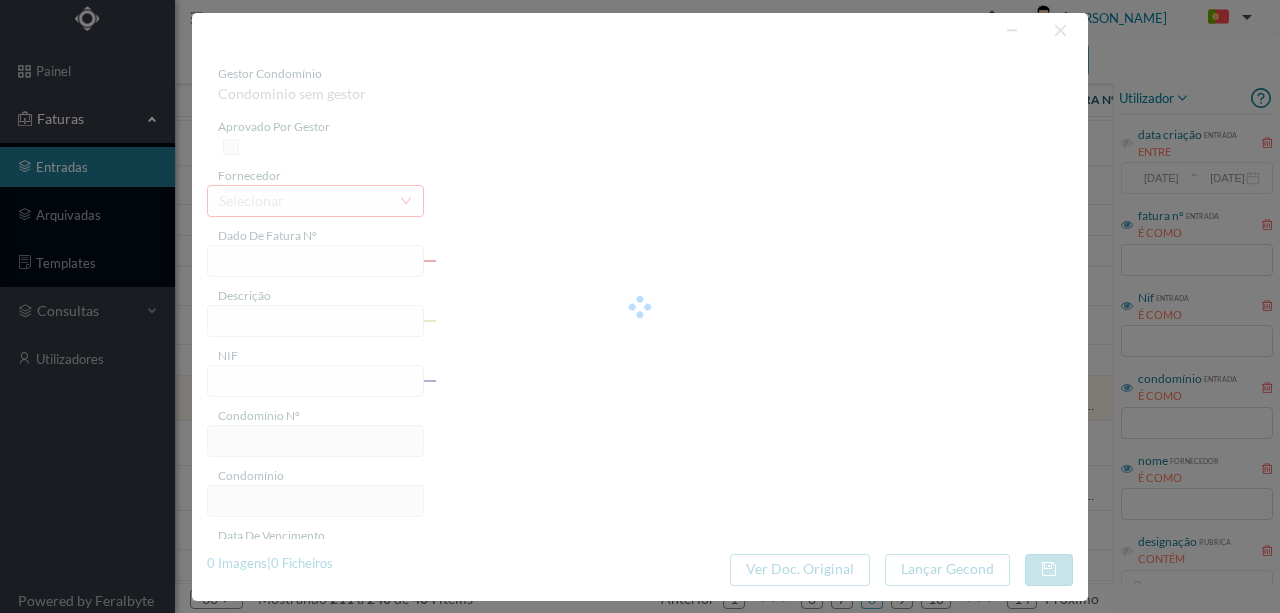 type on "FAC 0220762025/0053300759" 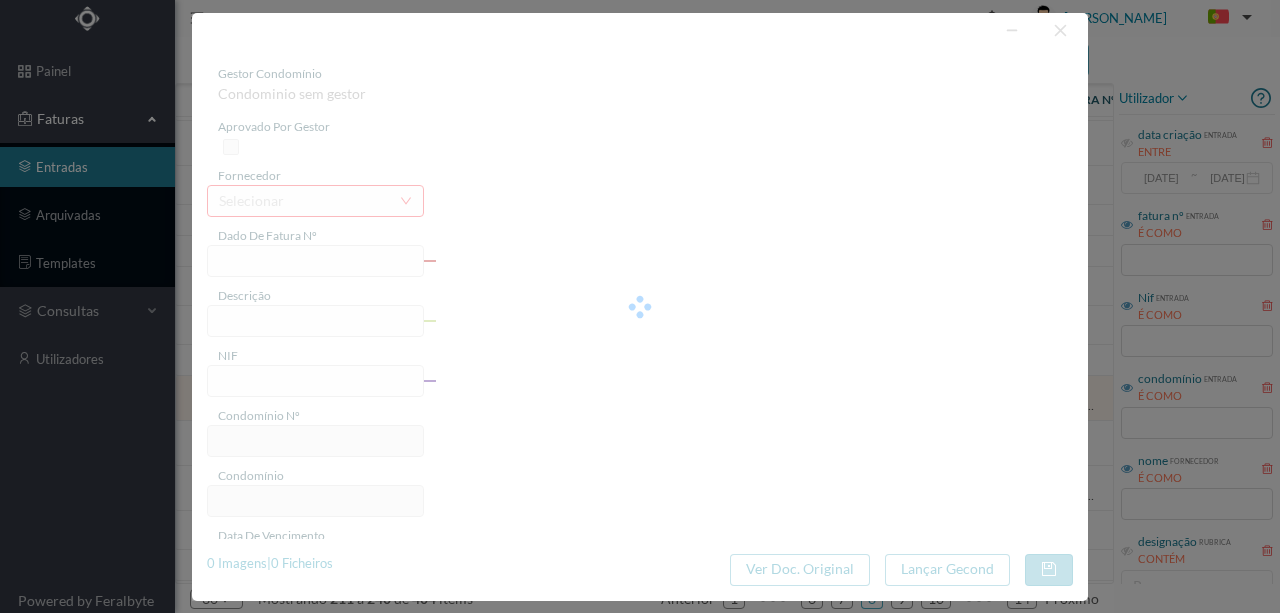 type on "Rua do Cabo Espichel 586 GAR" 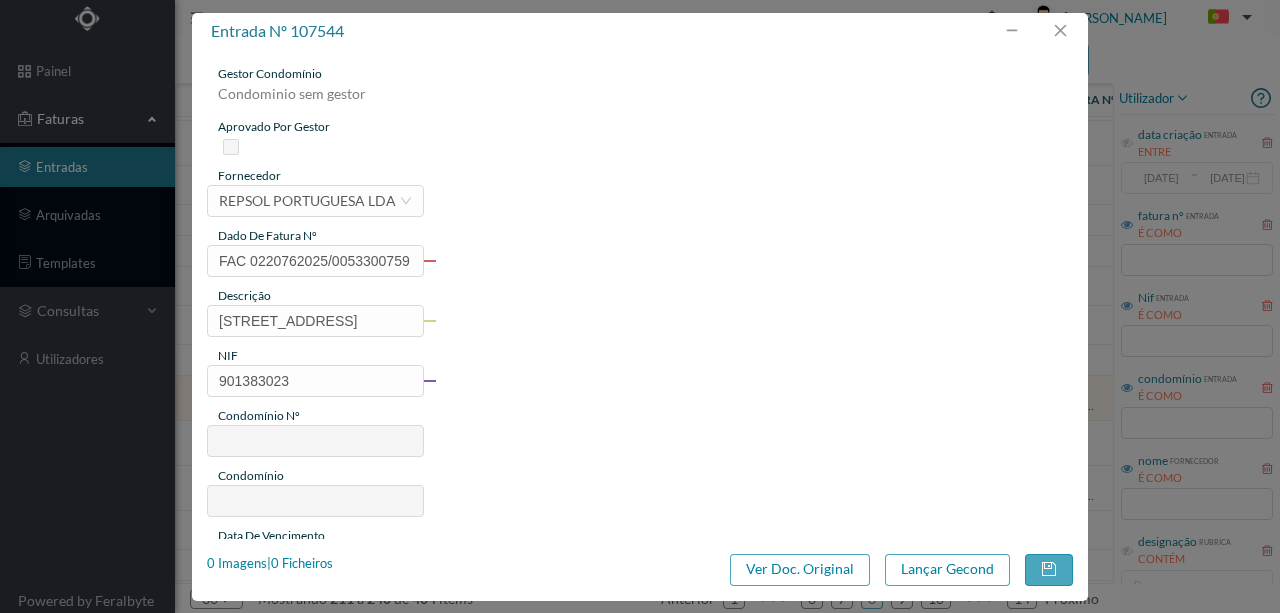type on "739" 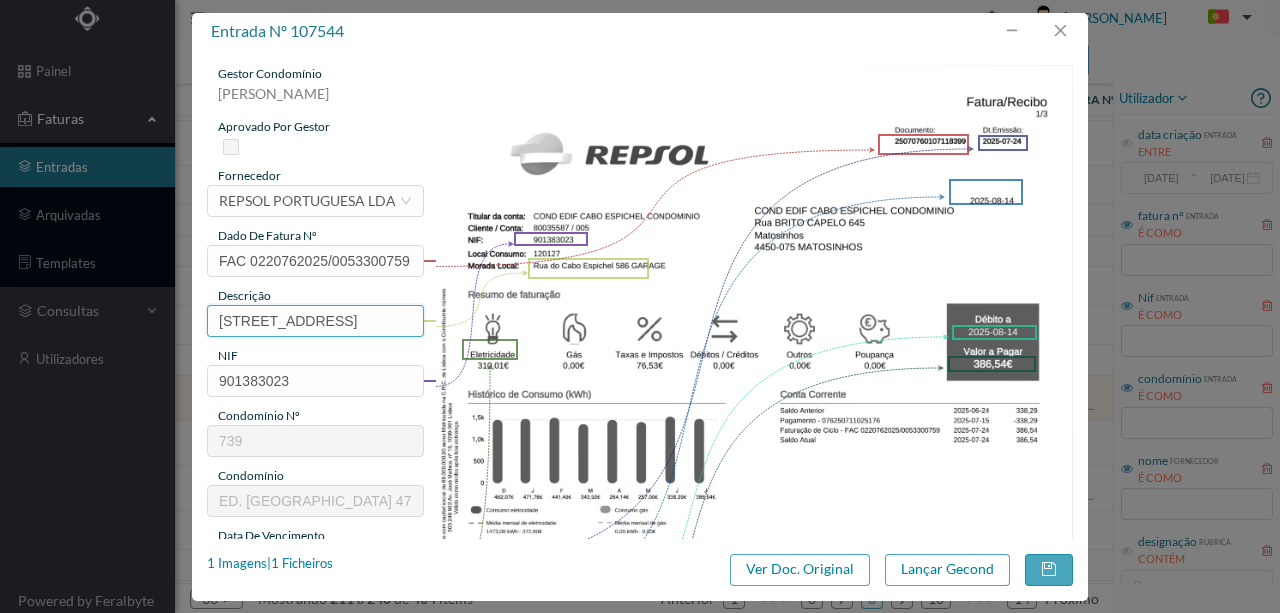 scroll, scrollTop: 0, scrollLeft: 8, axis: horizontal 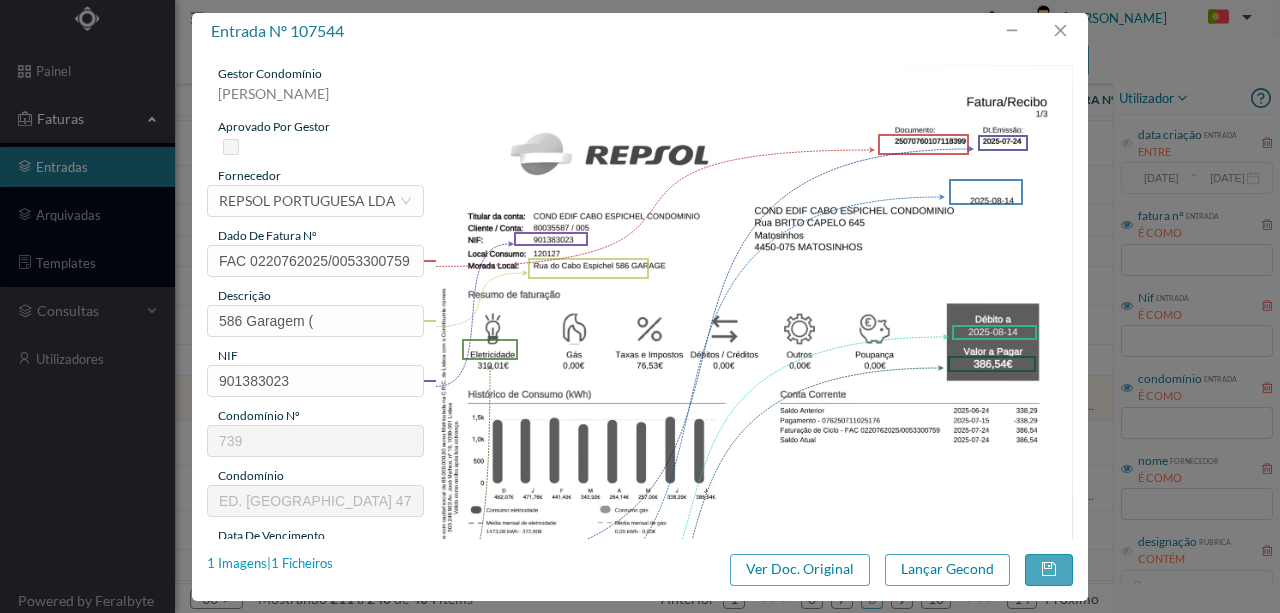 click on "1   Imagens  |  1   Ficheiros" at bounding box center (270, 564) 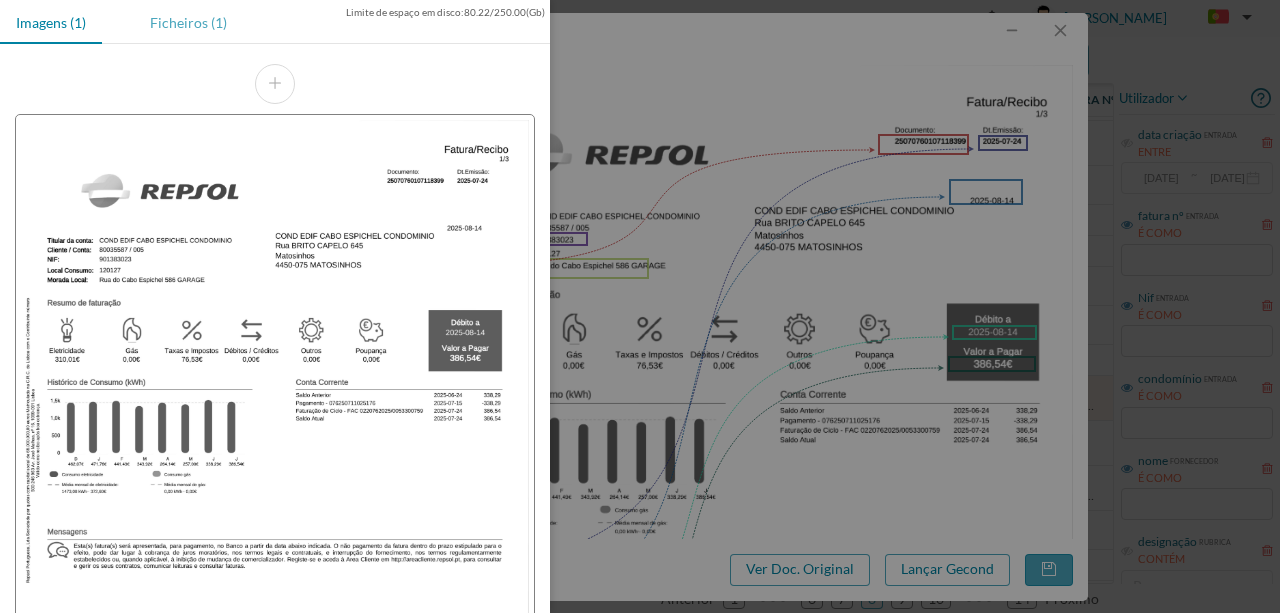 click on "Ficheiros (1)" at bounding box center [188, 22] 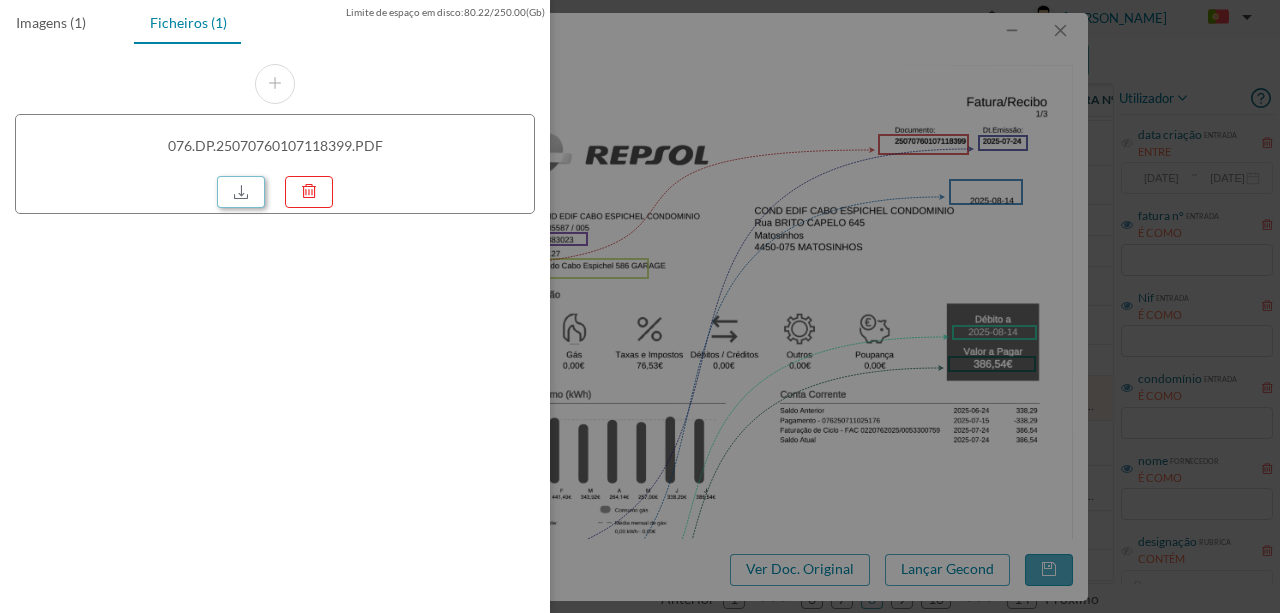 click at bounding box center [241, 192] 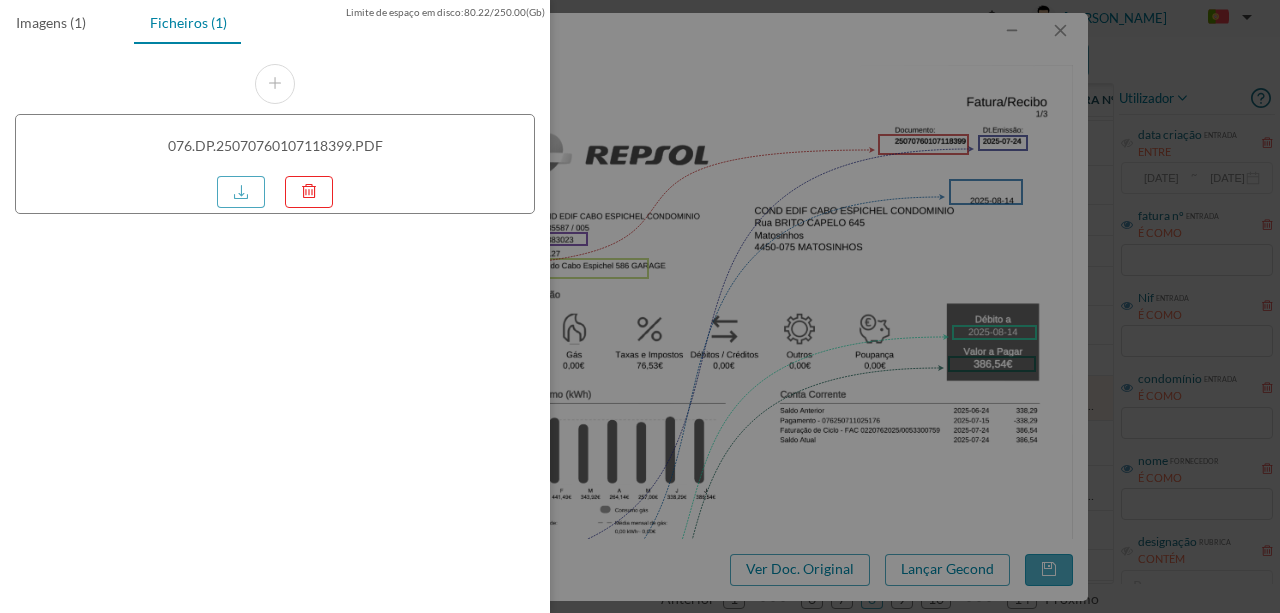 click at bounding box center (640, 306) 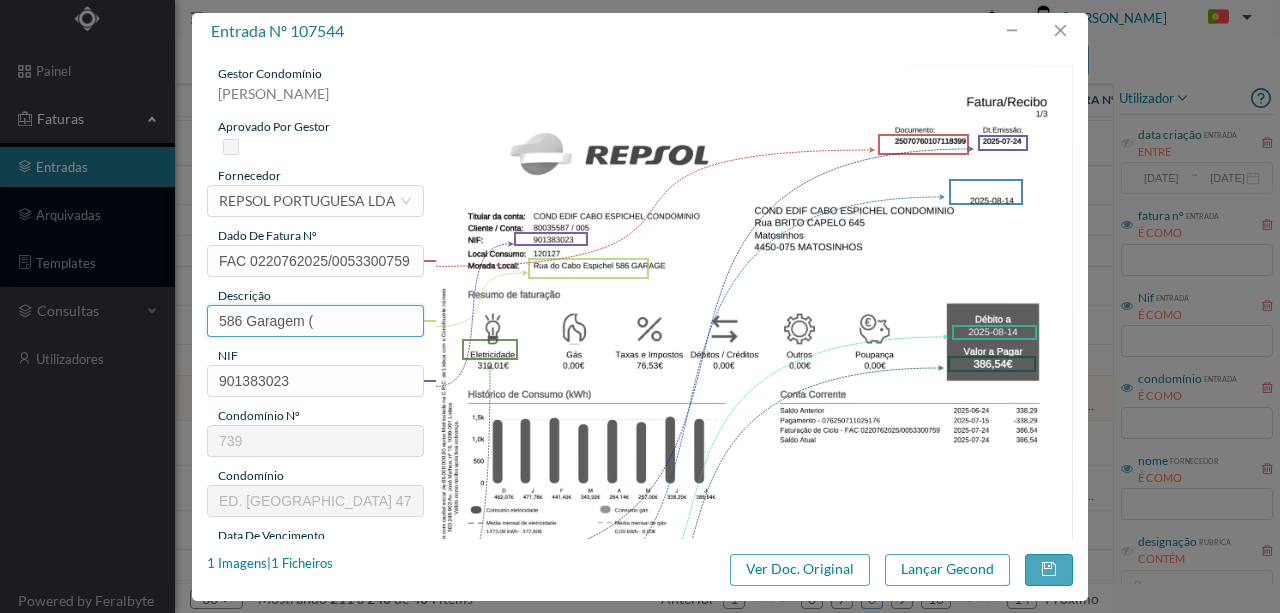 paste on "(22.06.2025 a 21.07.2025)" 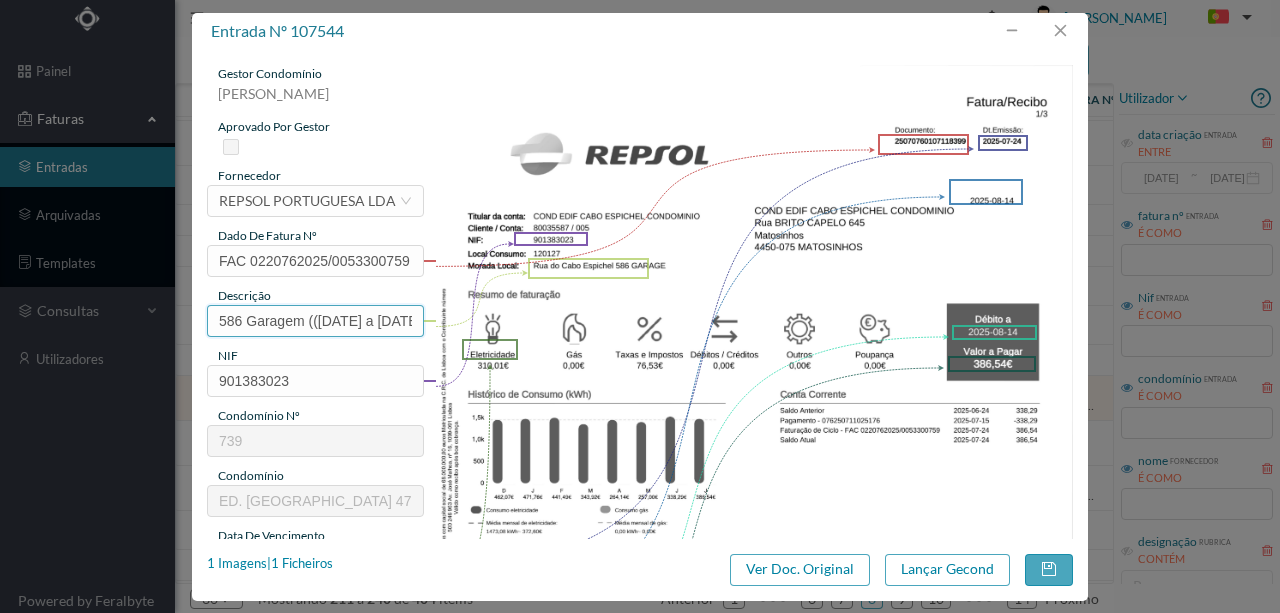 scroll, scrollTop: 0, scrollLeft: 67, axis: horizontal 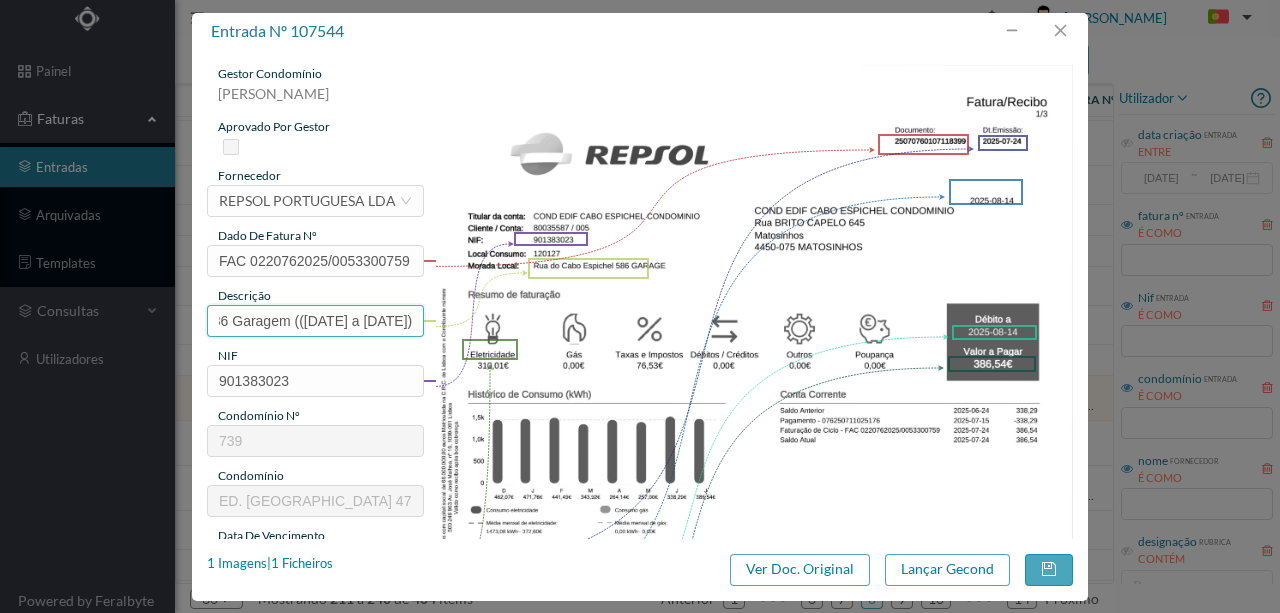 click on "586 Garagem ((22.06.2025 a 21.07.2025)" at bounding box center [315, 321] 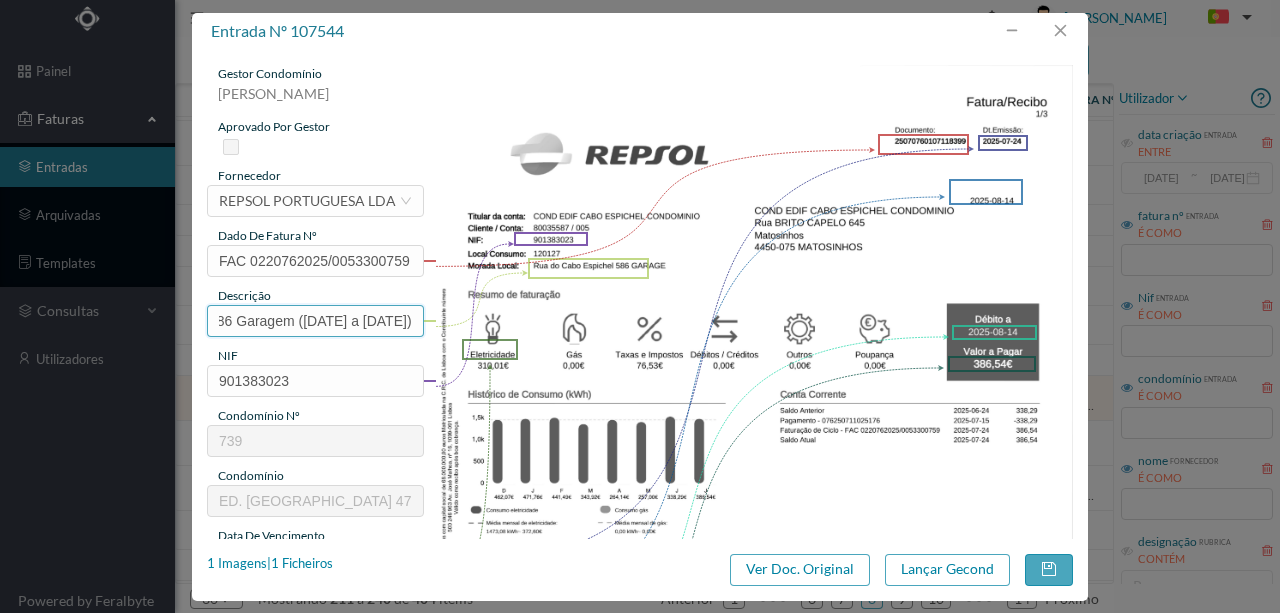 scroll, scrollTop: 0, scrollLeft: 62, axis: horizontal 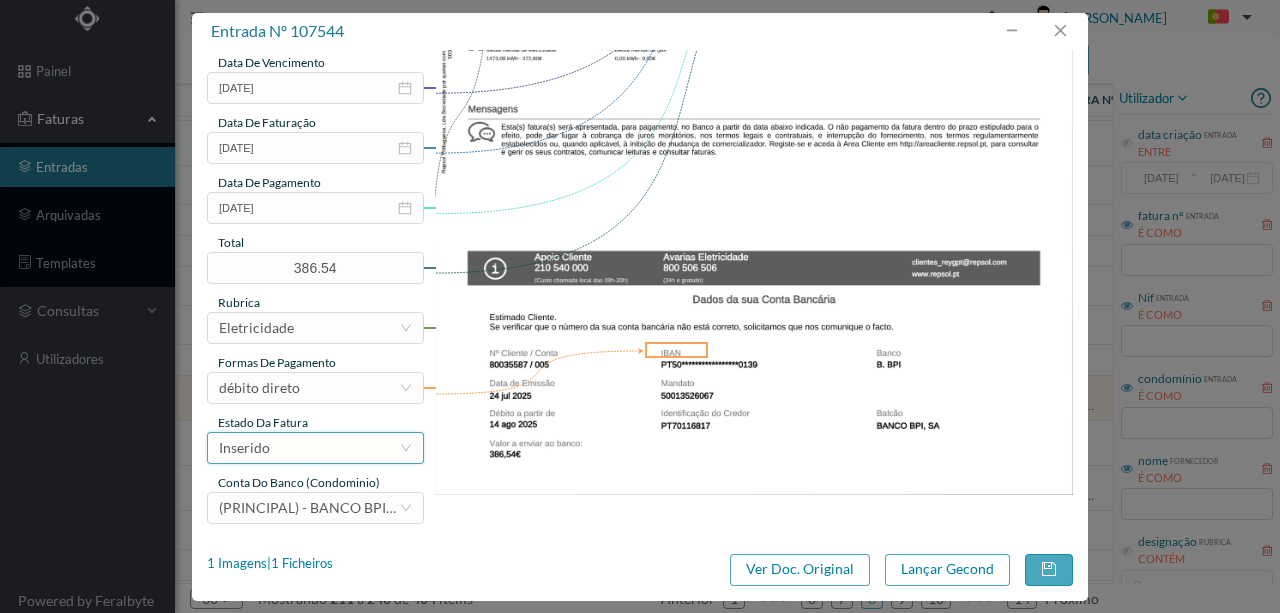 type on "586 Garagem (22.06.2025 a 21.07.2025)" 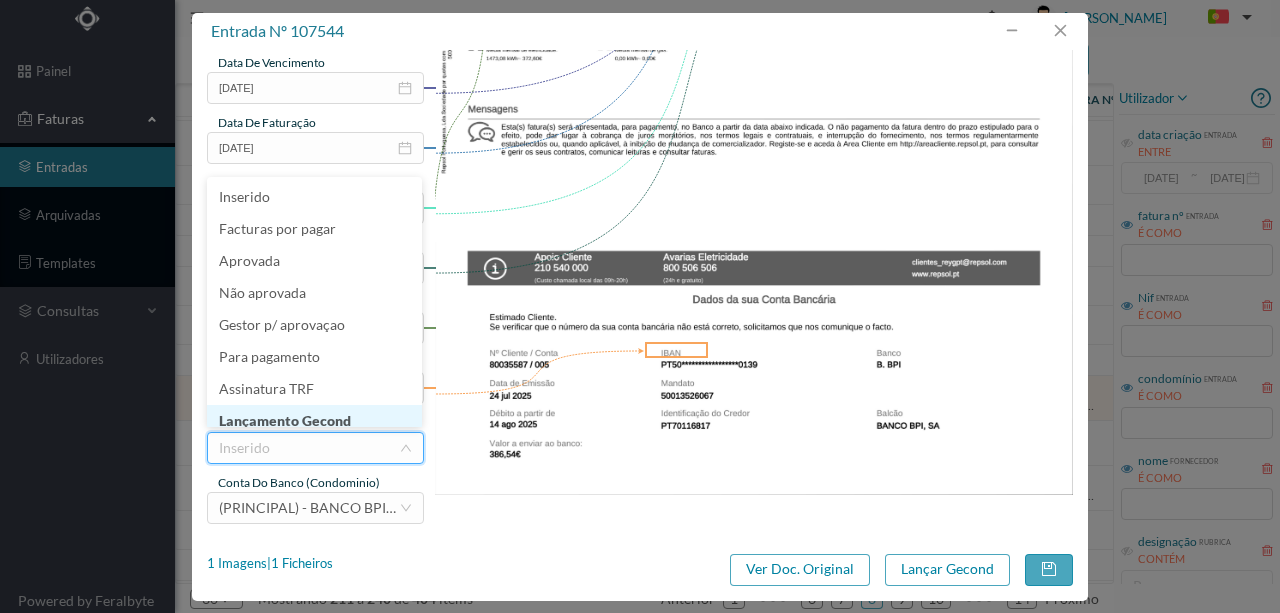 scroll, scrollTop: 10, scrollLeft: 0, axis: vertical 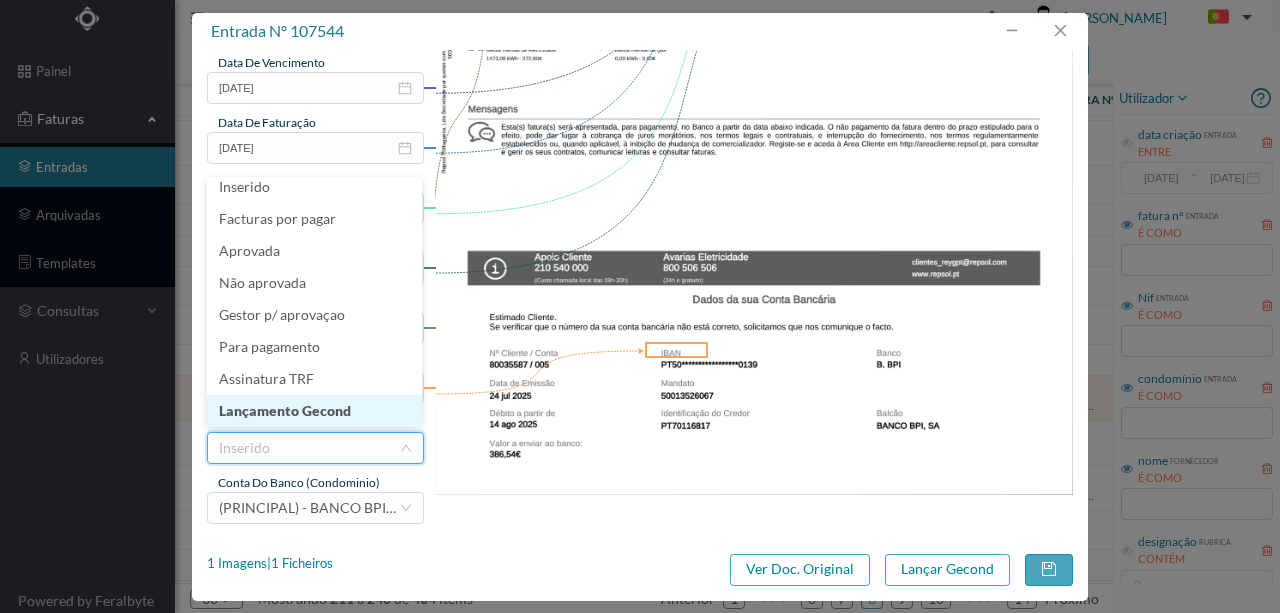 click on "Lançamento Gecond" at bounding box center (314, 411) 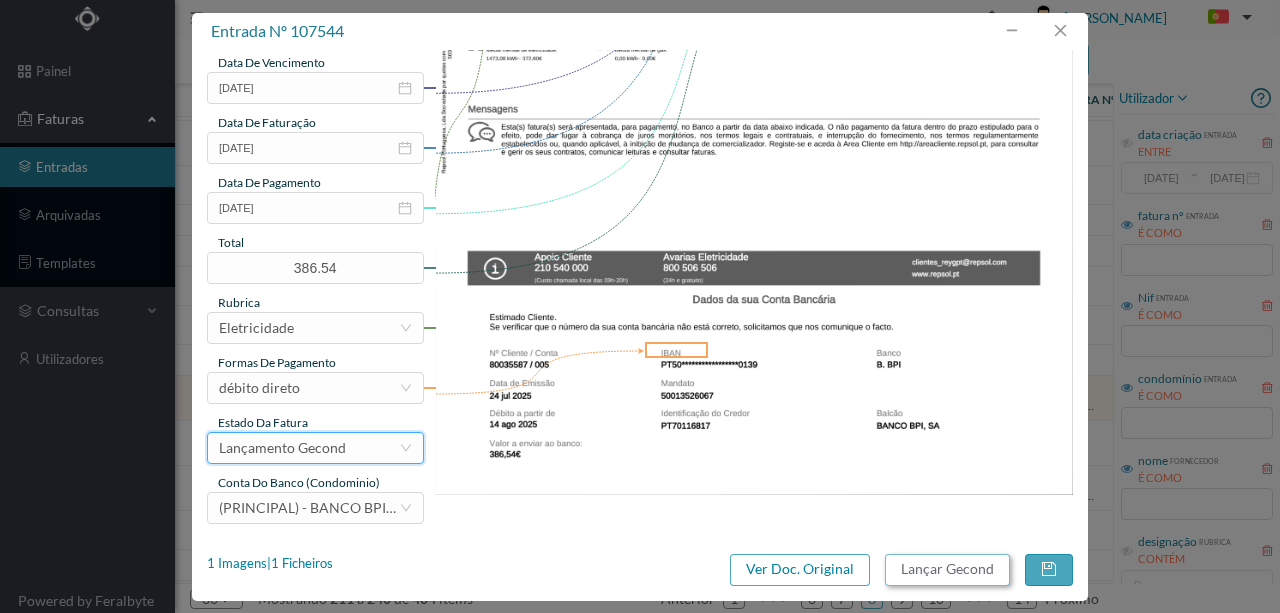 click on "Lançar Gecond" at bounding box center [947, 570] 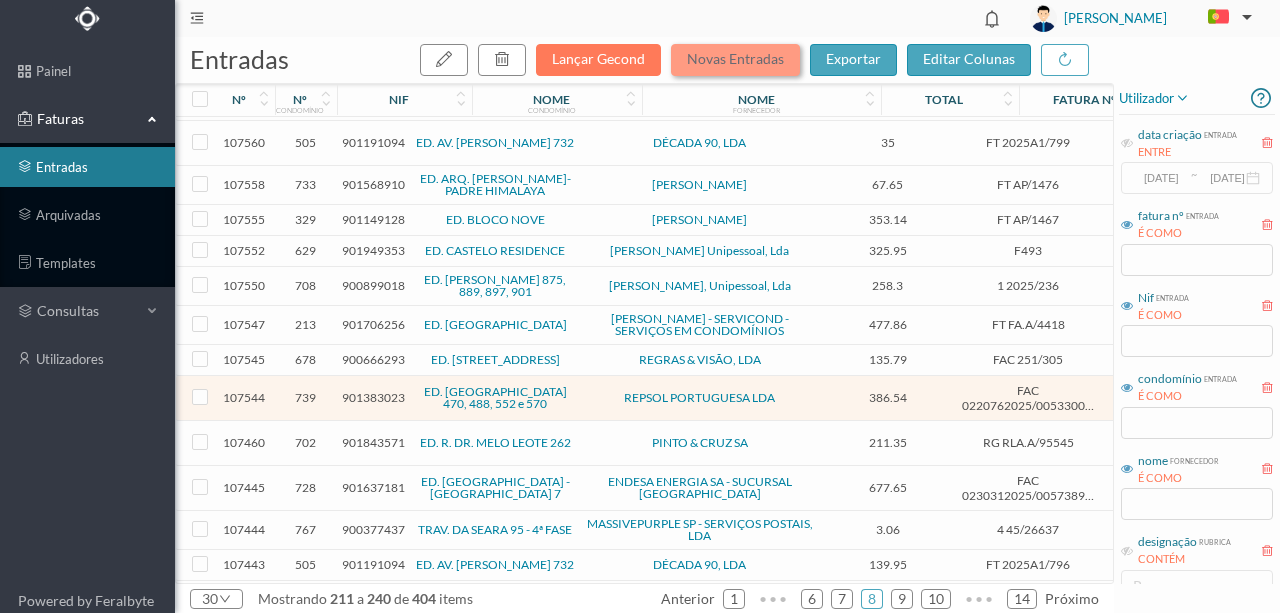click on "Novas Entradas" at bounding box center [735, 60] 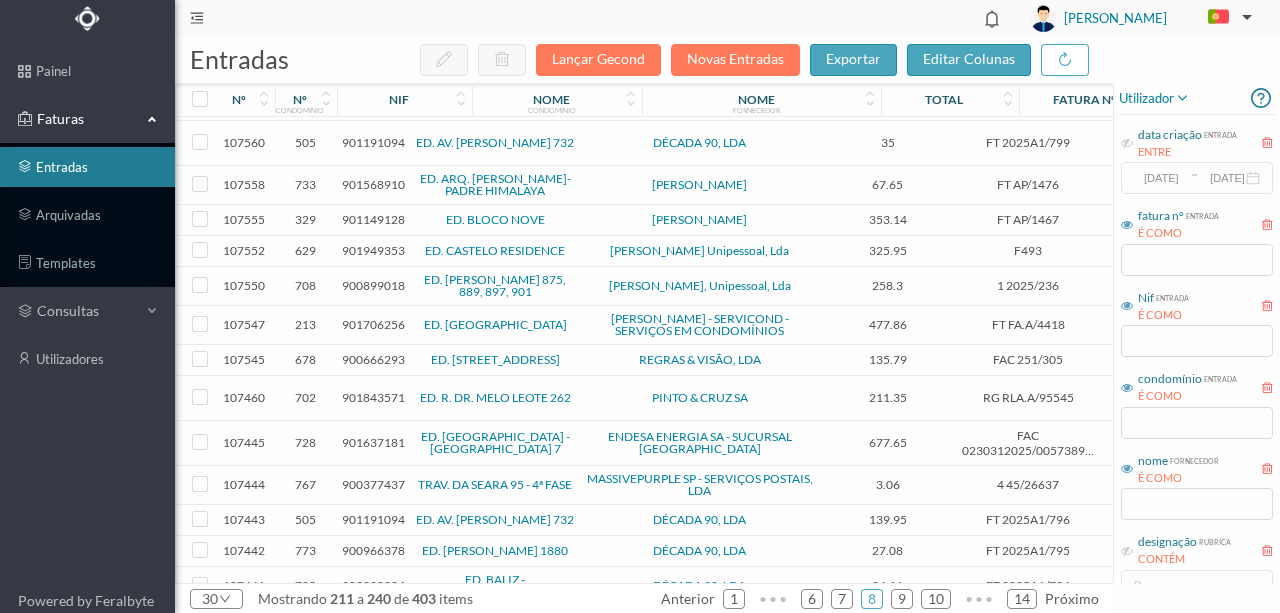 click on "901843571" at bounding box center [373, 397] 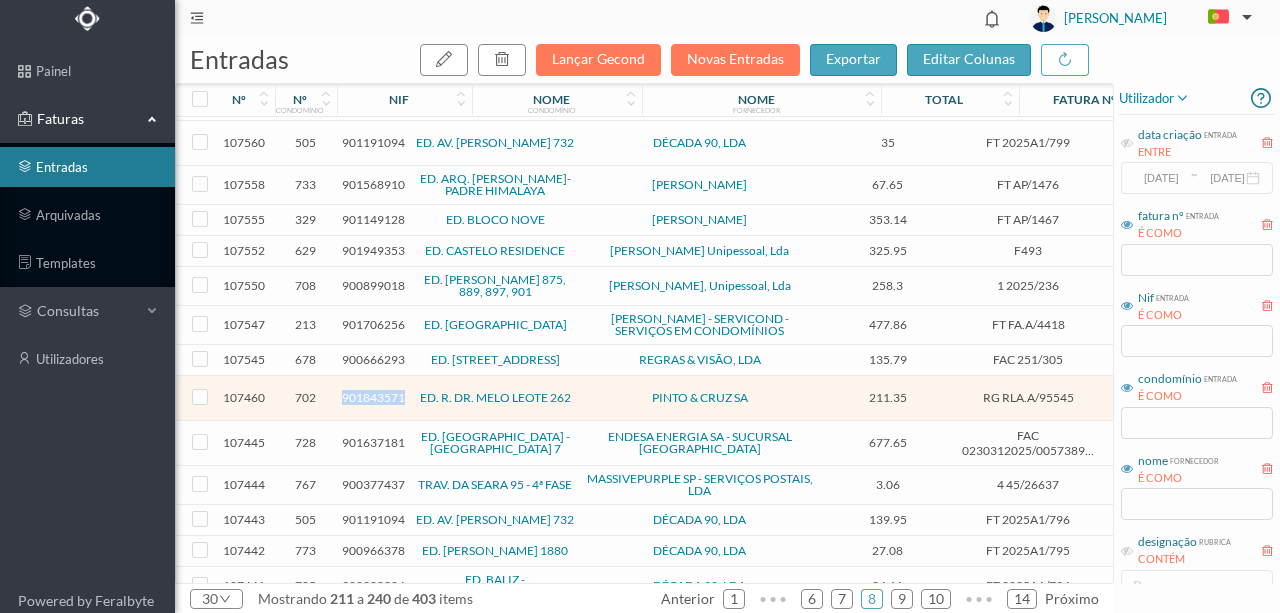 click on "901843571" at bounding box center [373, 397] 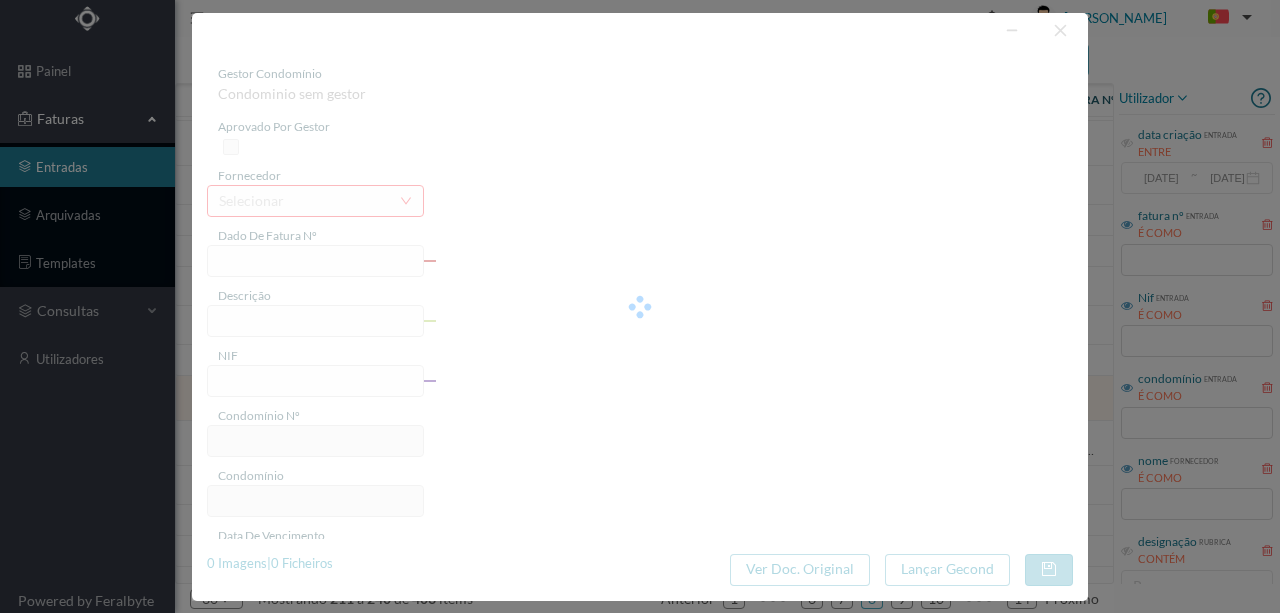 type on "RG RLA.A/95545" 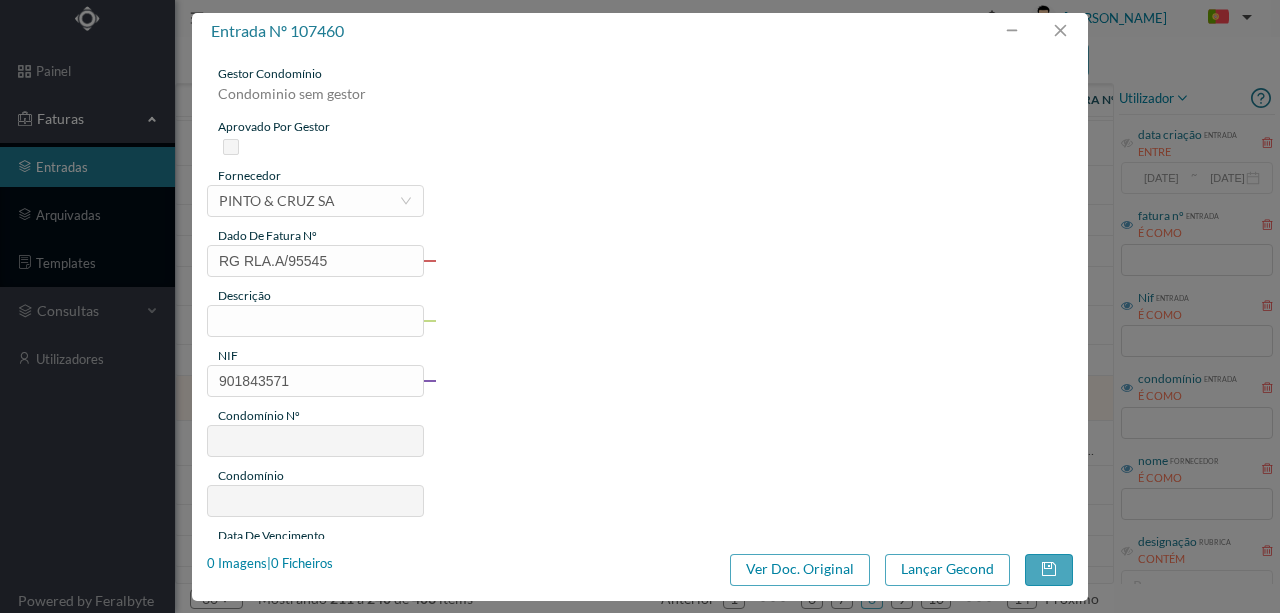 type on "702" 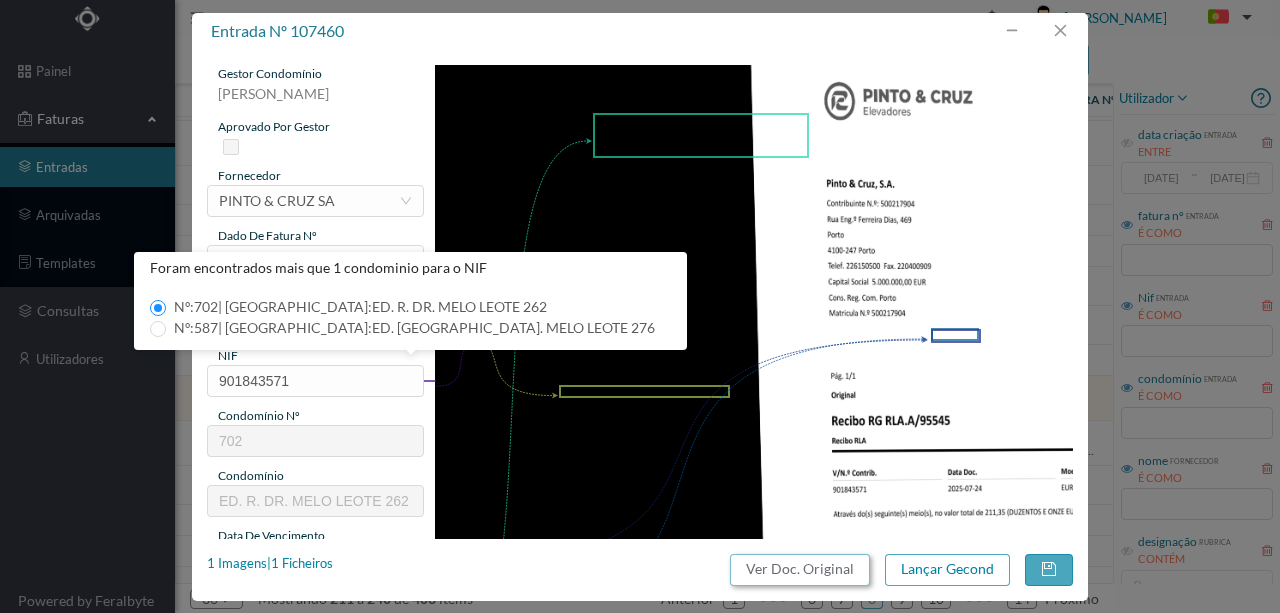 click on "Ver Doc. Original" at bounding box center [800, 570] 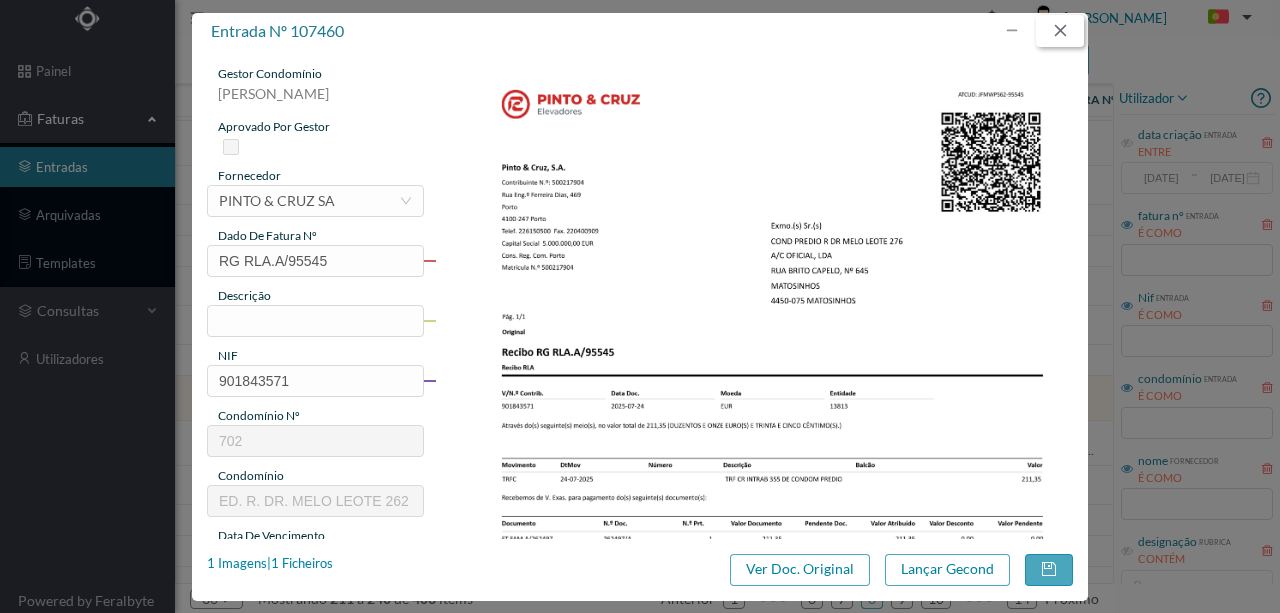click at bounding box center [1060, 31] 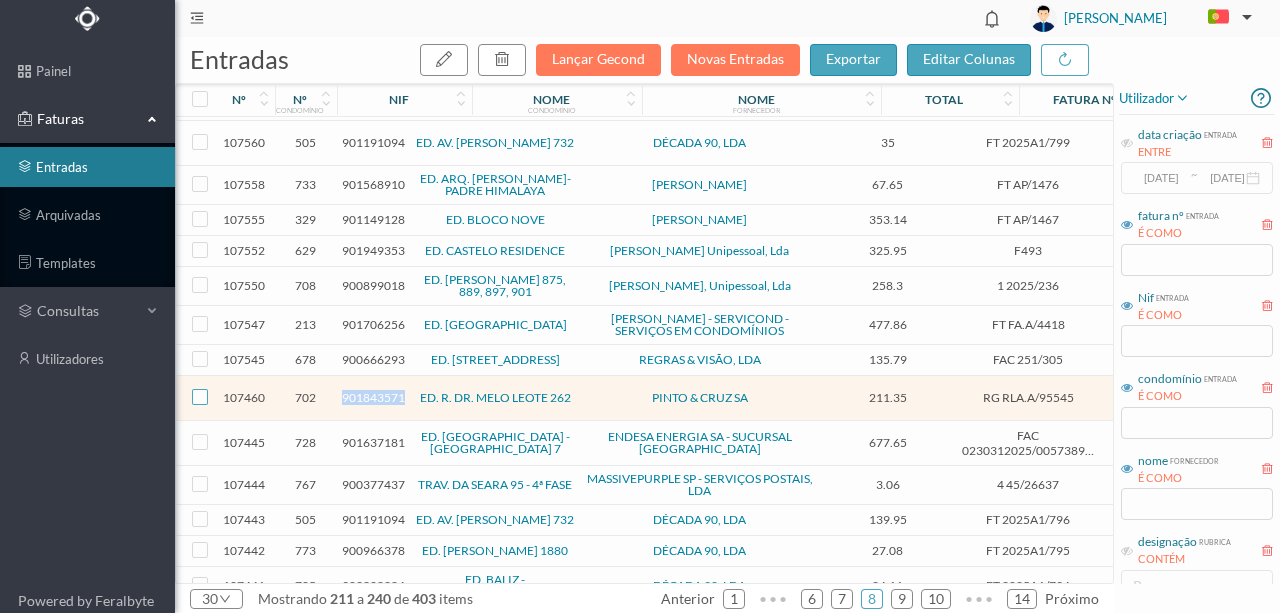 click at bounding box center (200, 397) 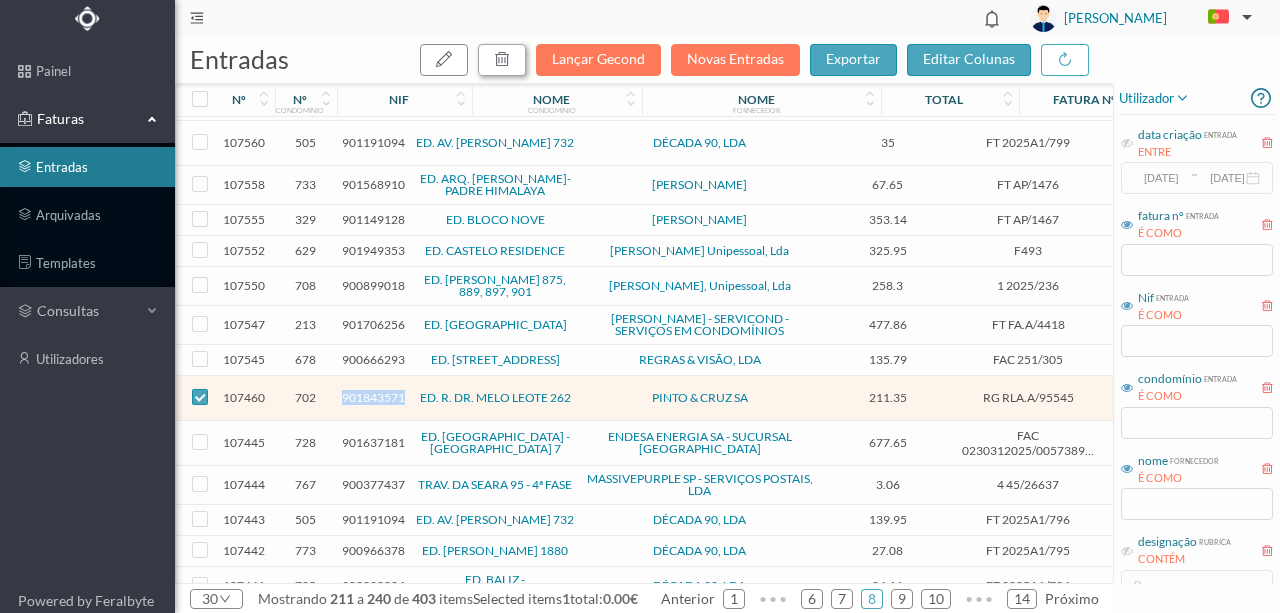 click at bounding box center [502, 59] 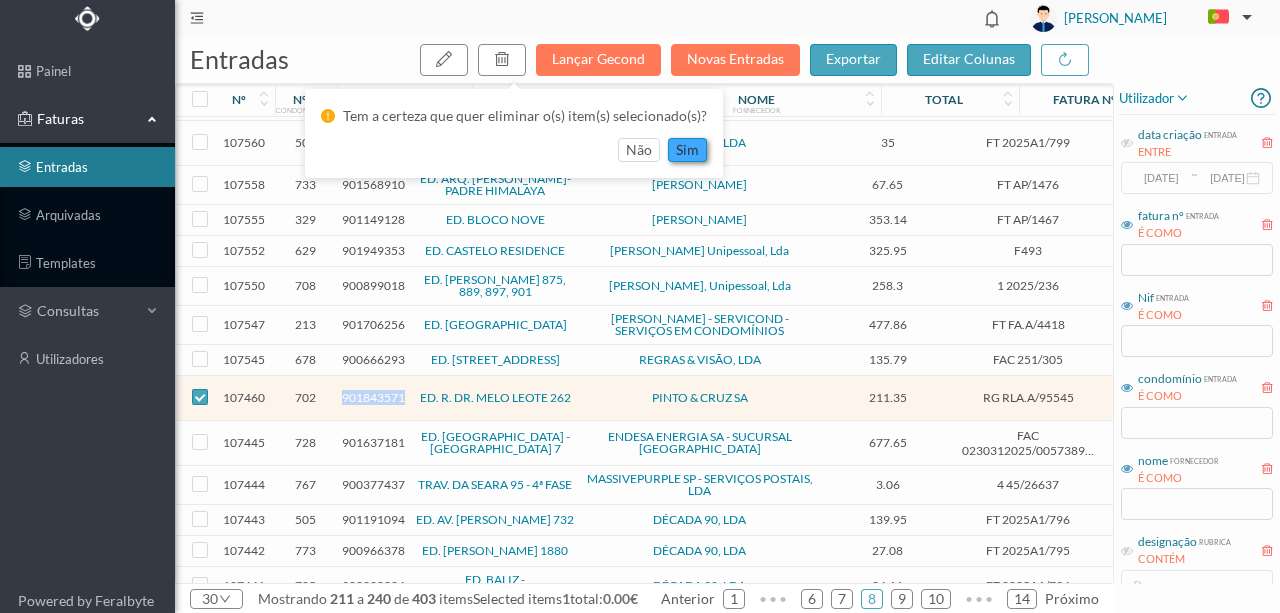click on "sim" at bounding box center [687, 150] 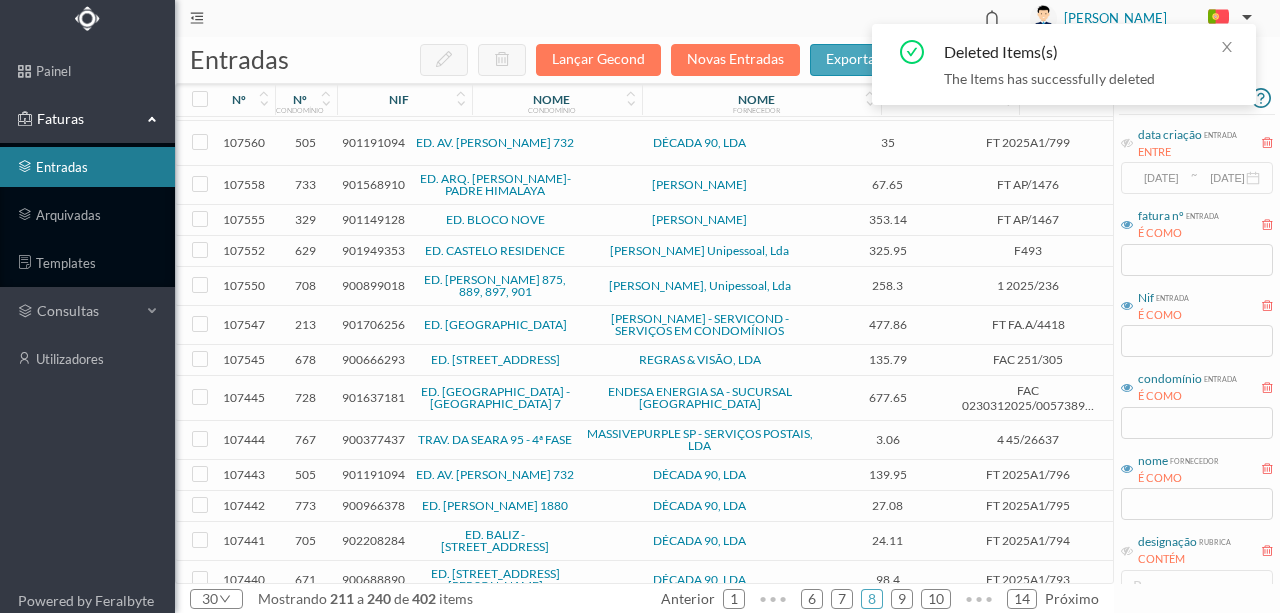 click on "900377437" at bounding box center [373, 439] 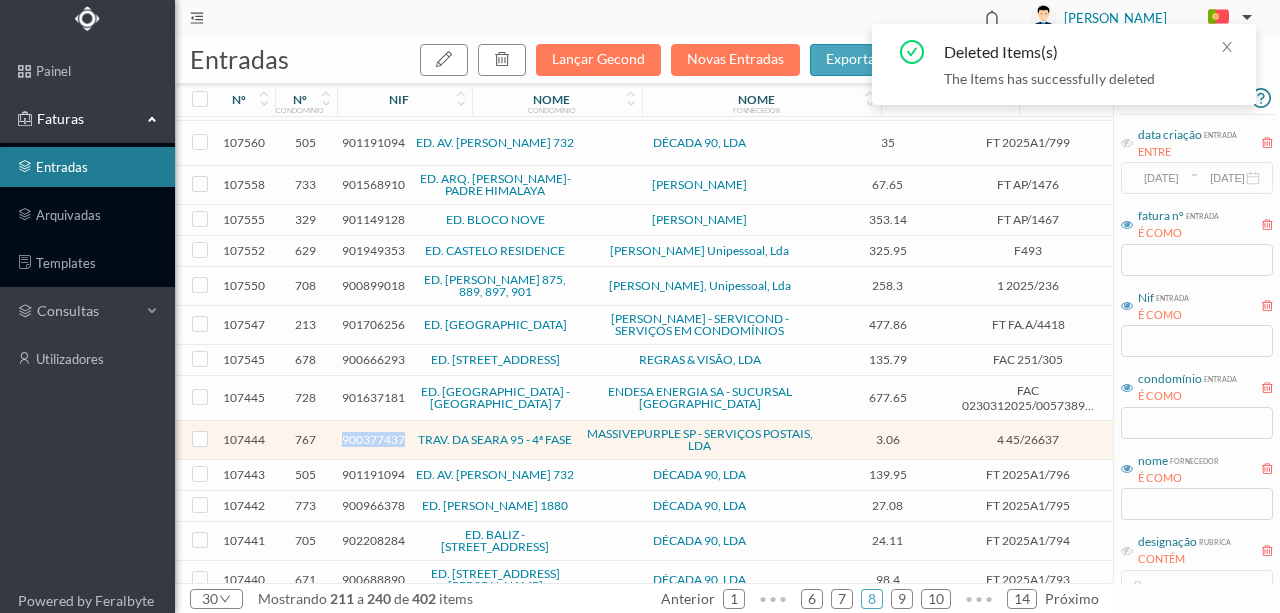 click on "900377437" at bounding box center (373, 439) 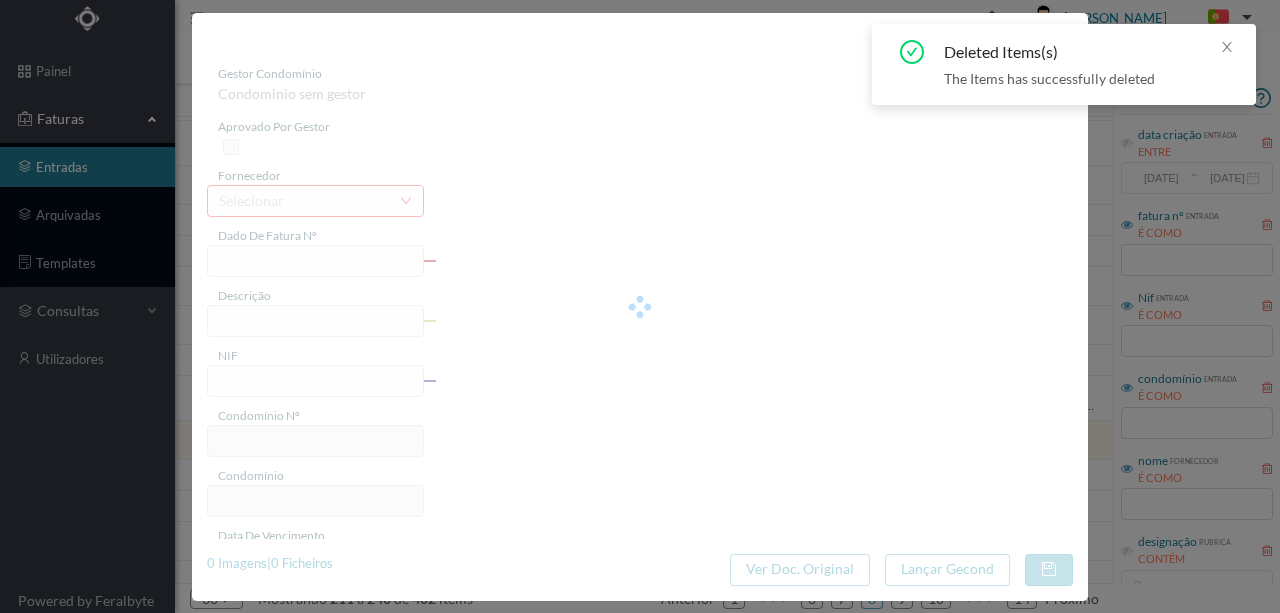 type on "4 45/26637" 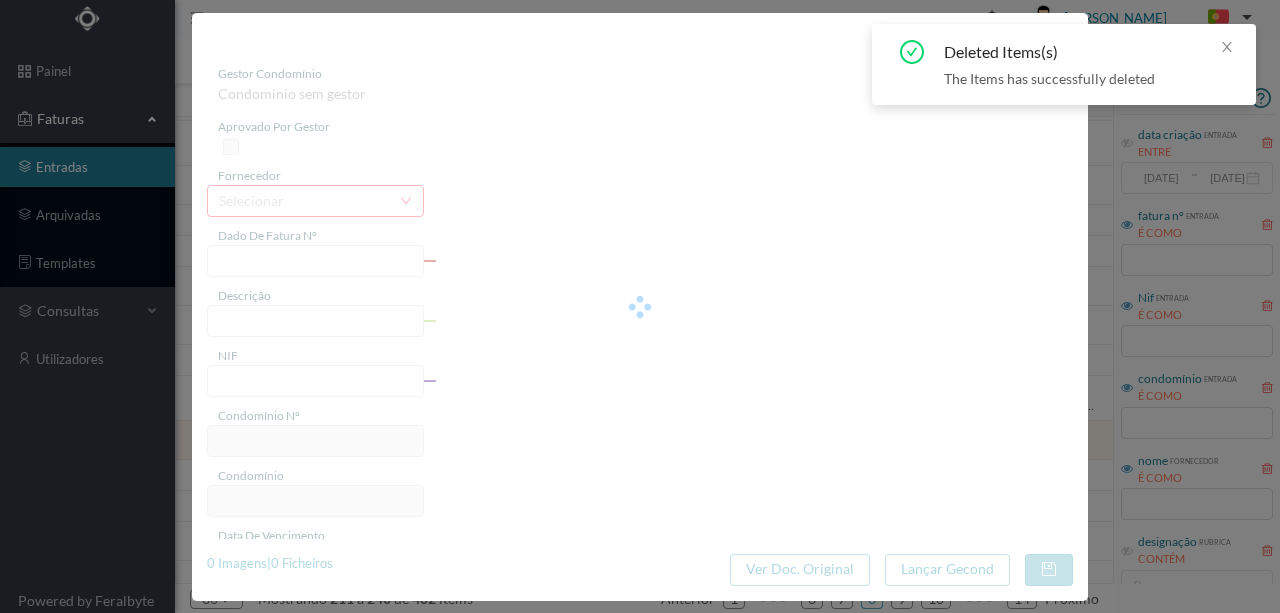 type on "Serviço Envio Correio" 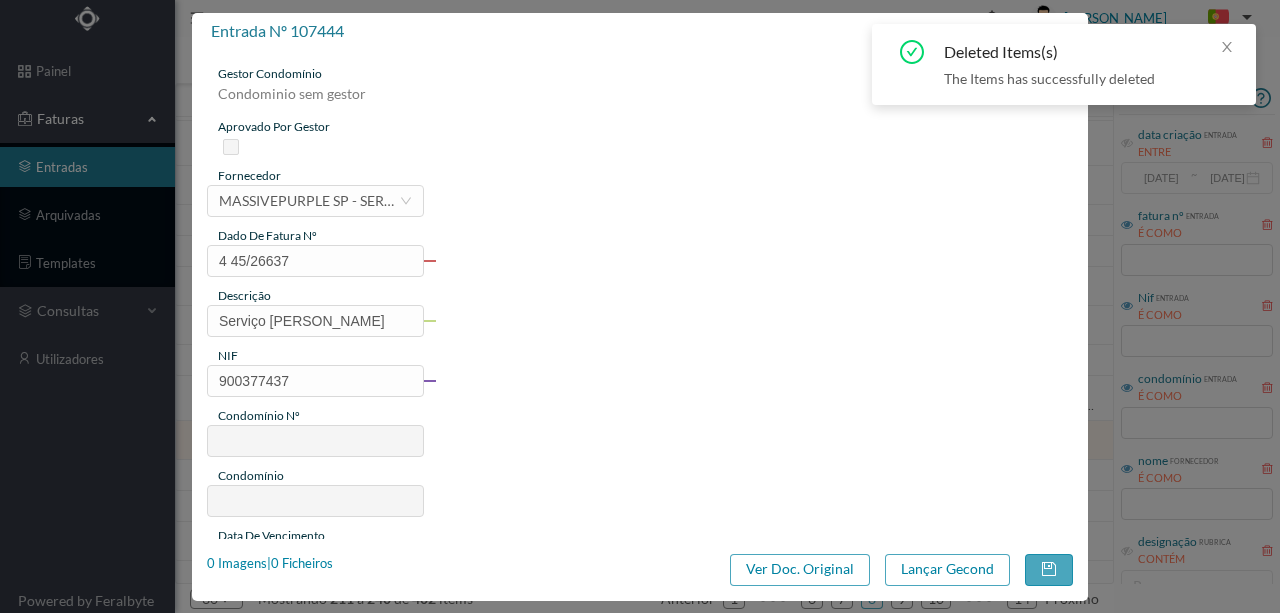 type on "767" 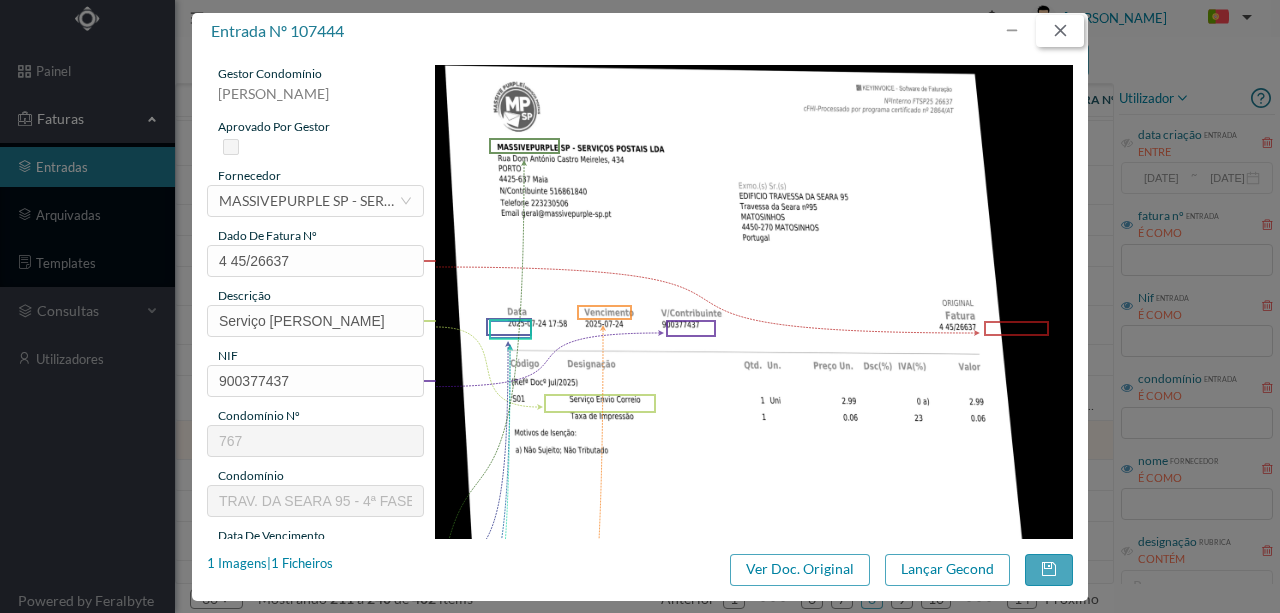 click at bounding box center [1060, 31] 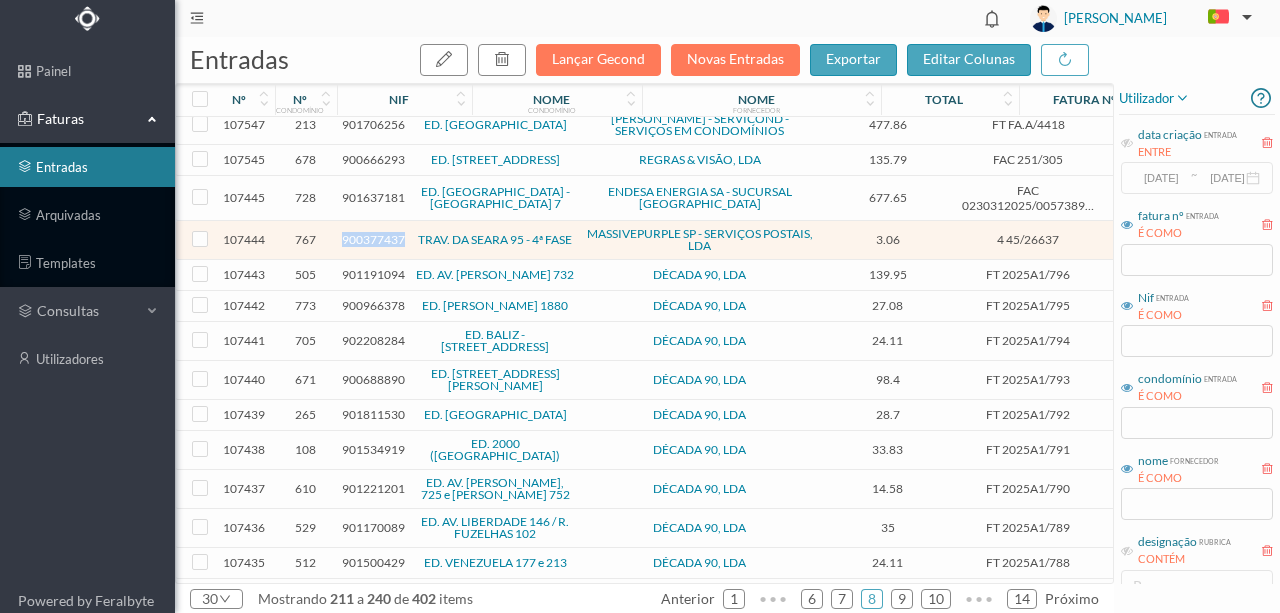 scroll, scrollTop: 644, scrollLeft: 0, axis: vertical 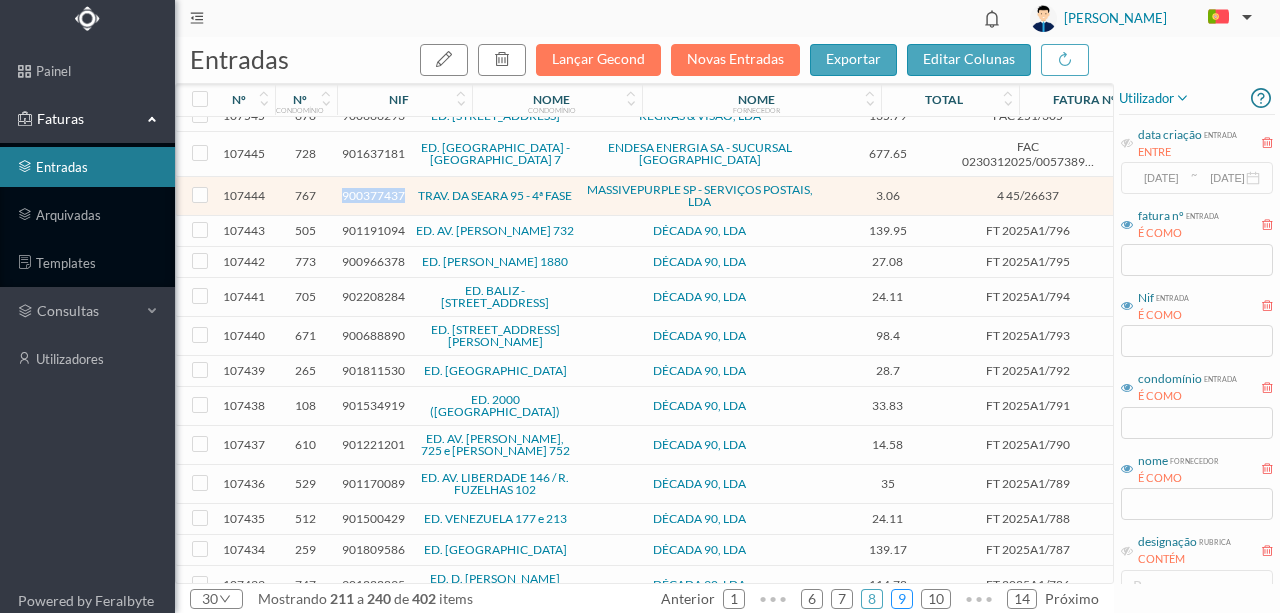click on "9" at bounding box center [902, 599] 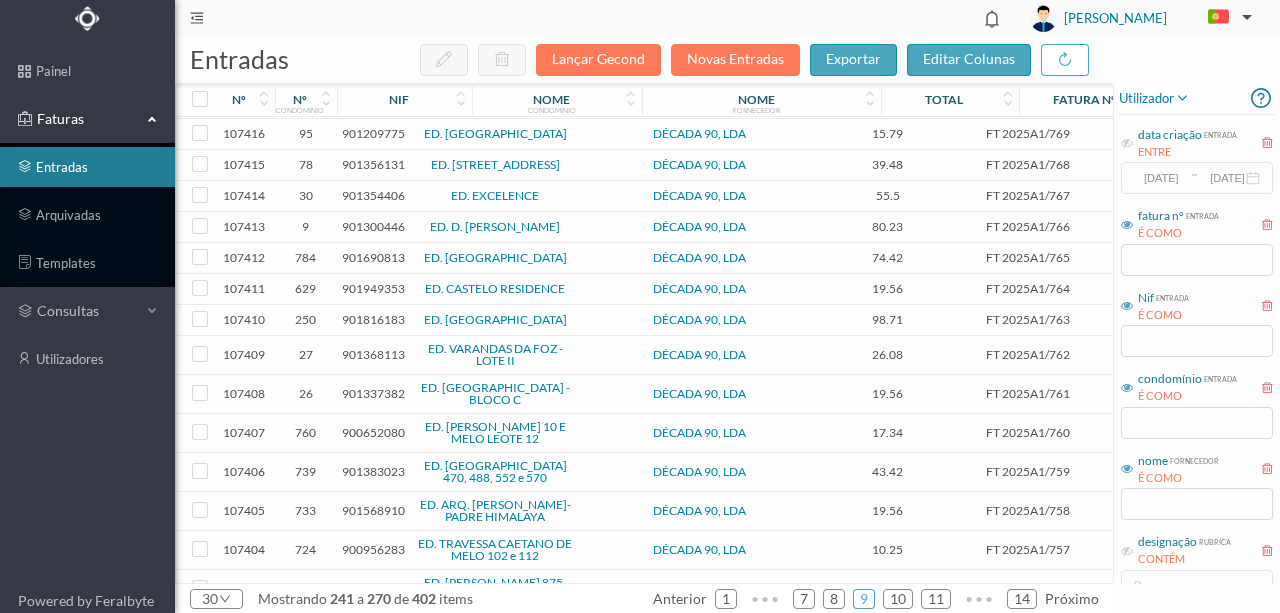 scroll, scrollTop: 587, scrollLeft: 0, axis: vertical 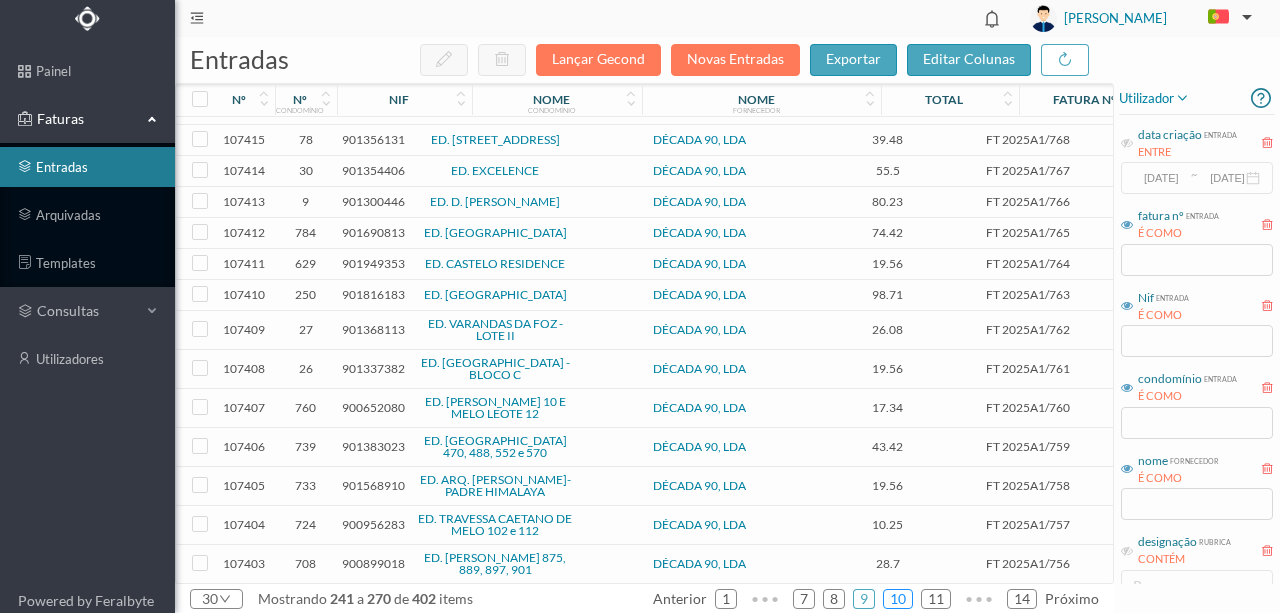 click on "10" at bounding box center (898, 599) 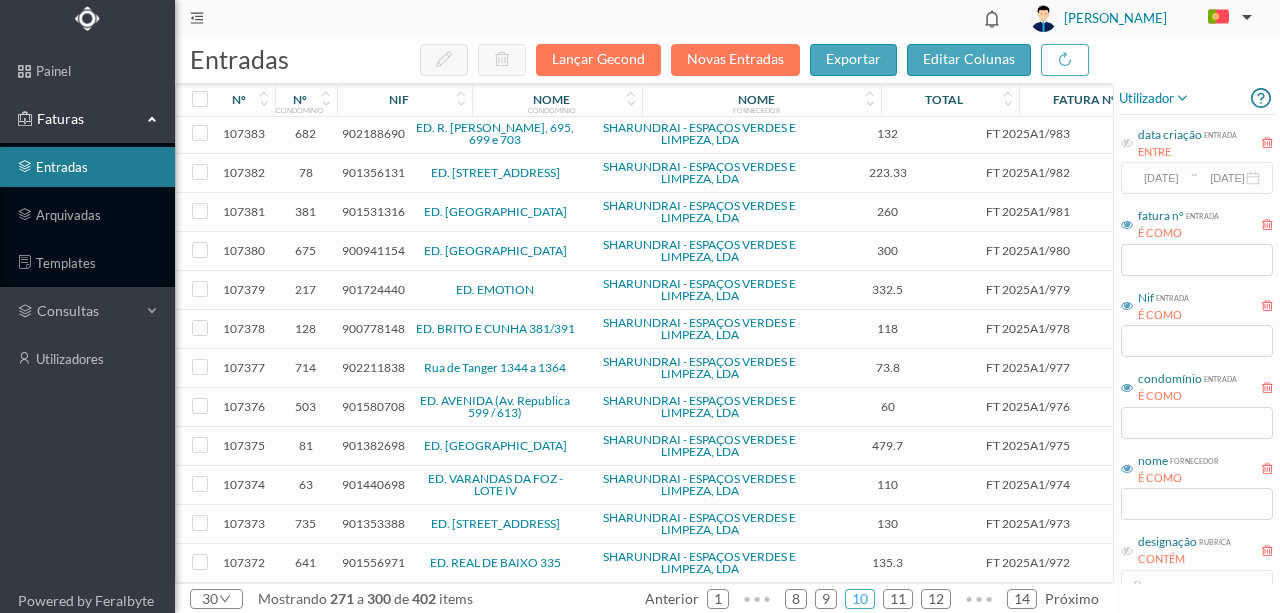 scroll, scrollTop: 624, scrollLeft: 0, axis: vertical 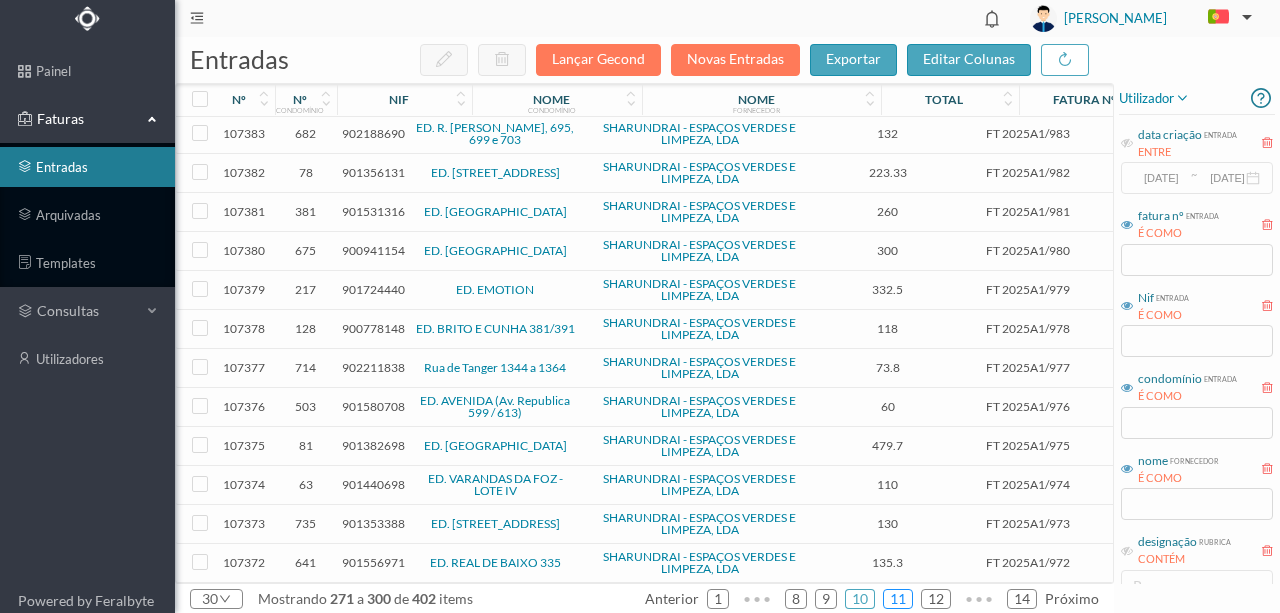 click on "11" at bounding box center [898, 599] 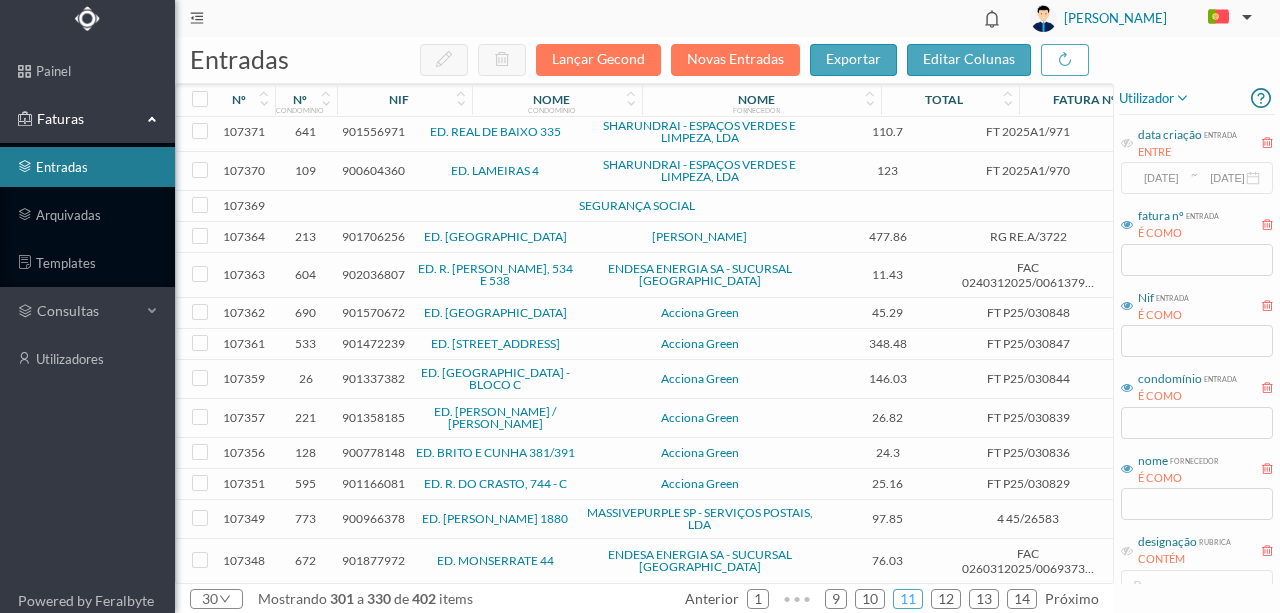 scroll, scrollTop: 0, scrollLeft: 0, axis: both 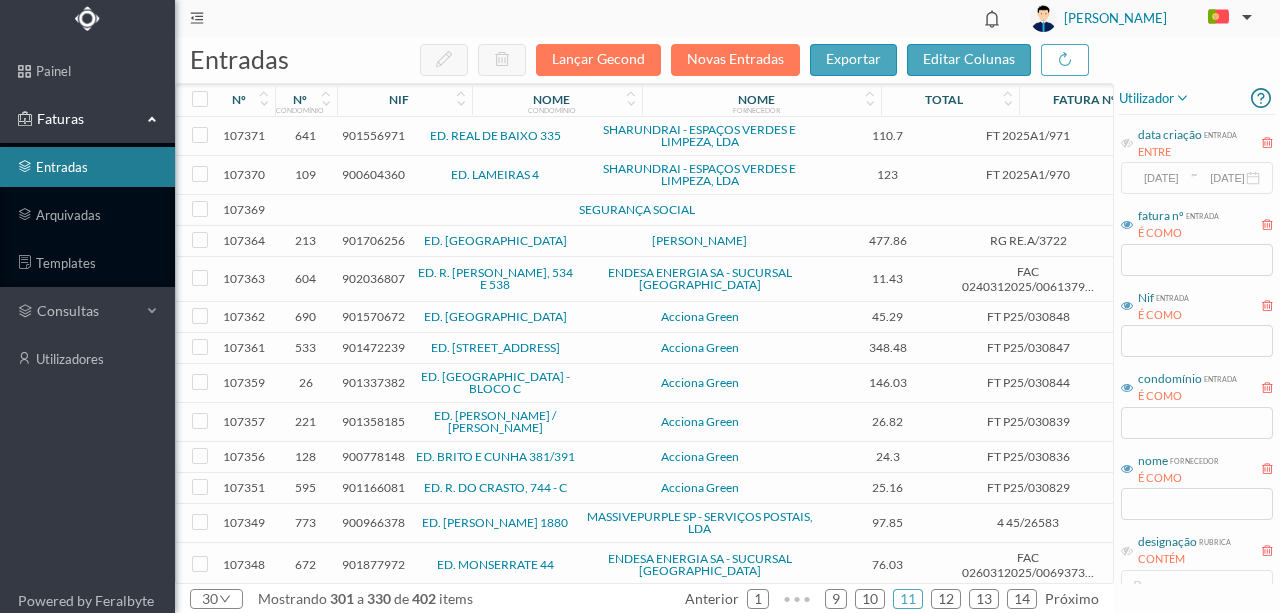 click at bounding box center [432, 210] 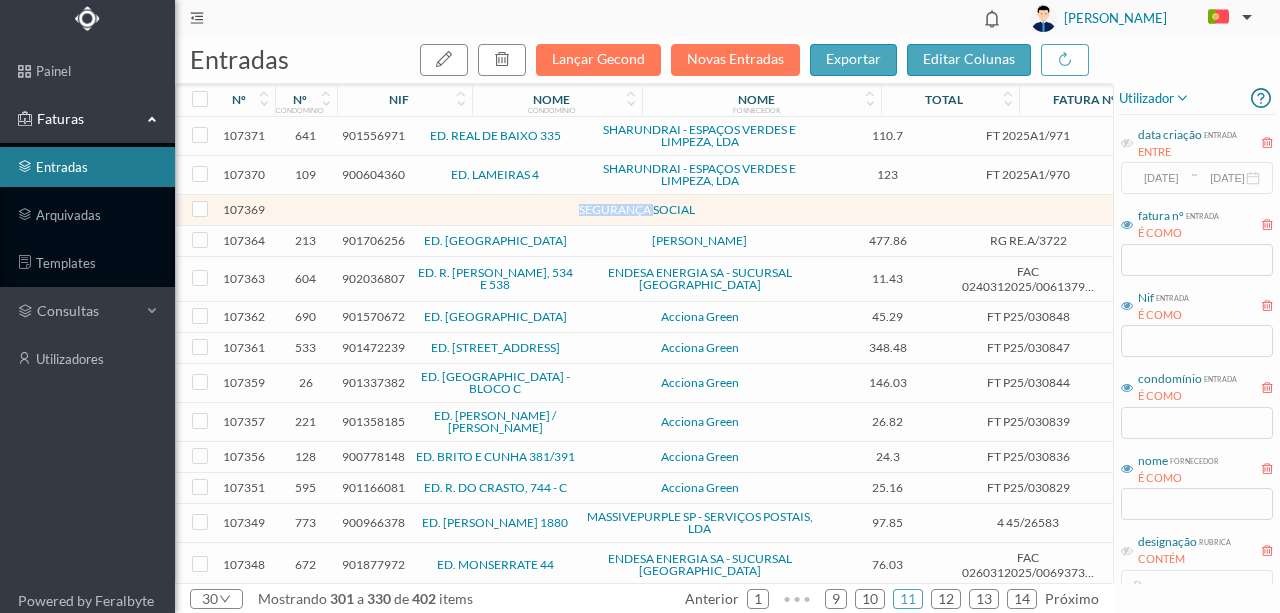 click at bounding box center [432, 210] 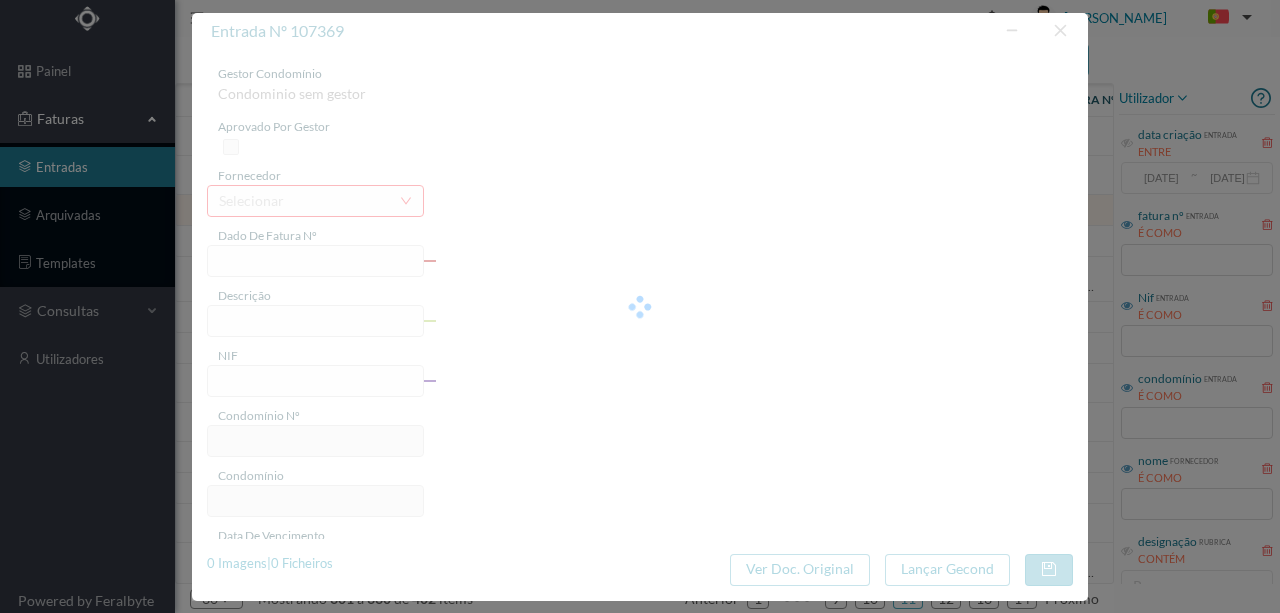 type on "0" 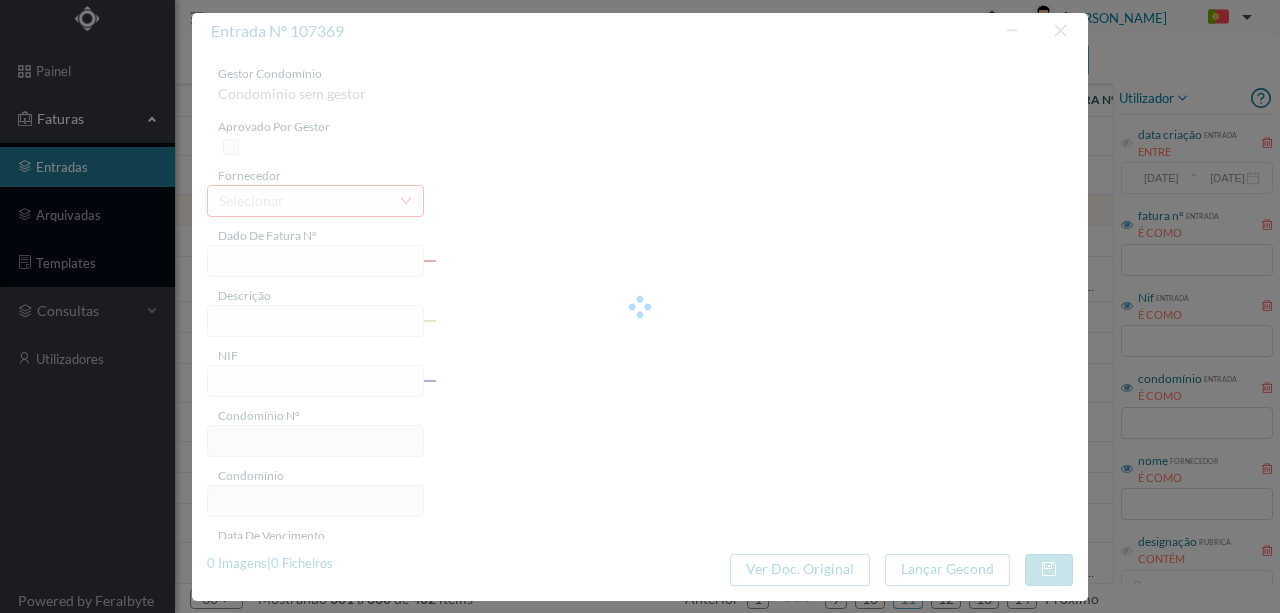 type on "Invalid date" 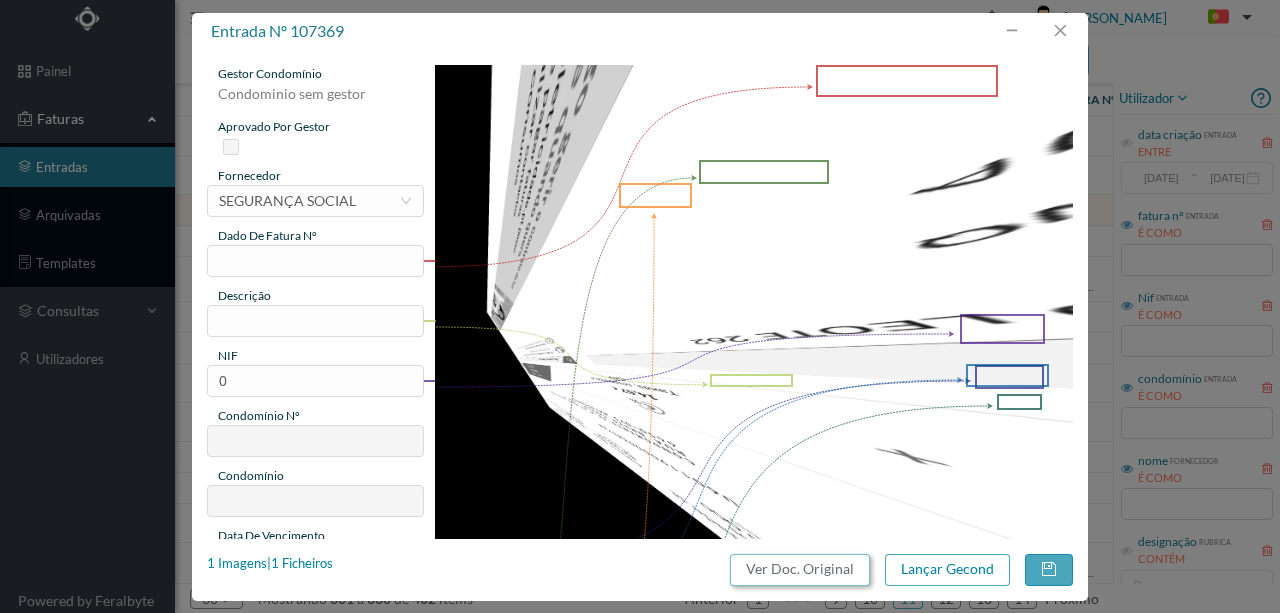 click on "Ver Doc. Original" at bounding box center (800, 570) 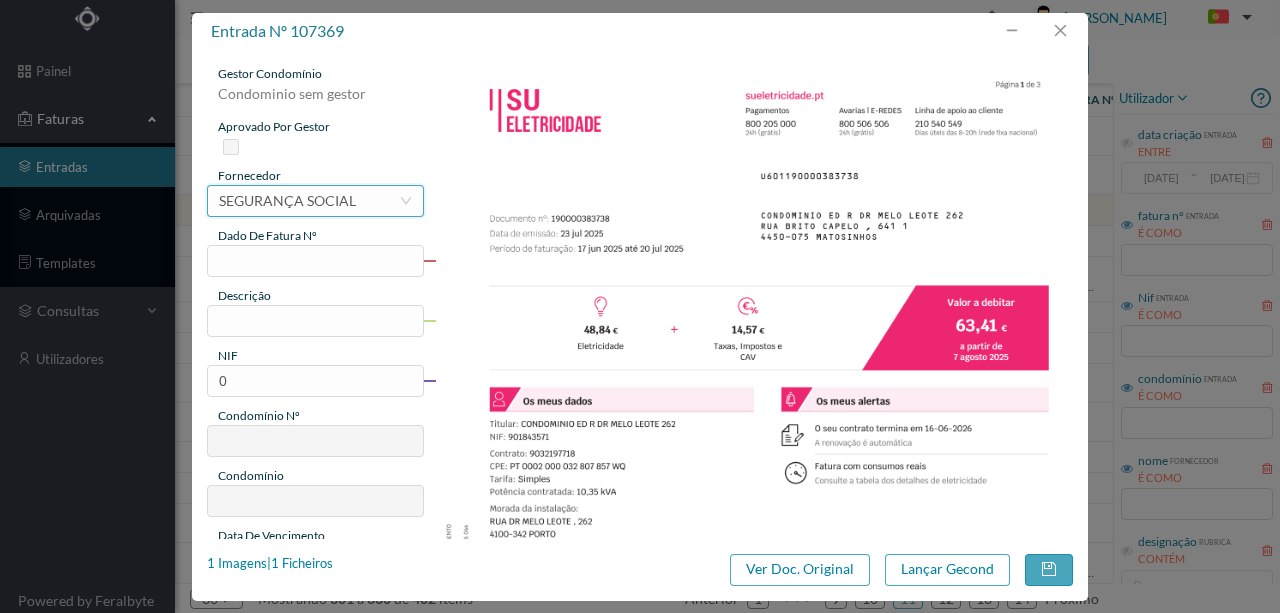 click on "SEGURANÇA SOCIAL" at bounding box center [287, 201] 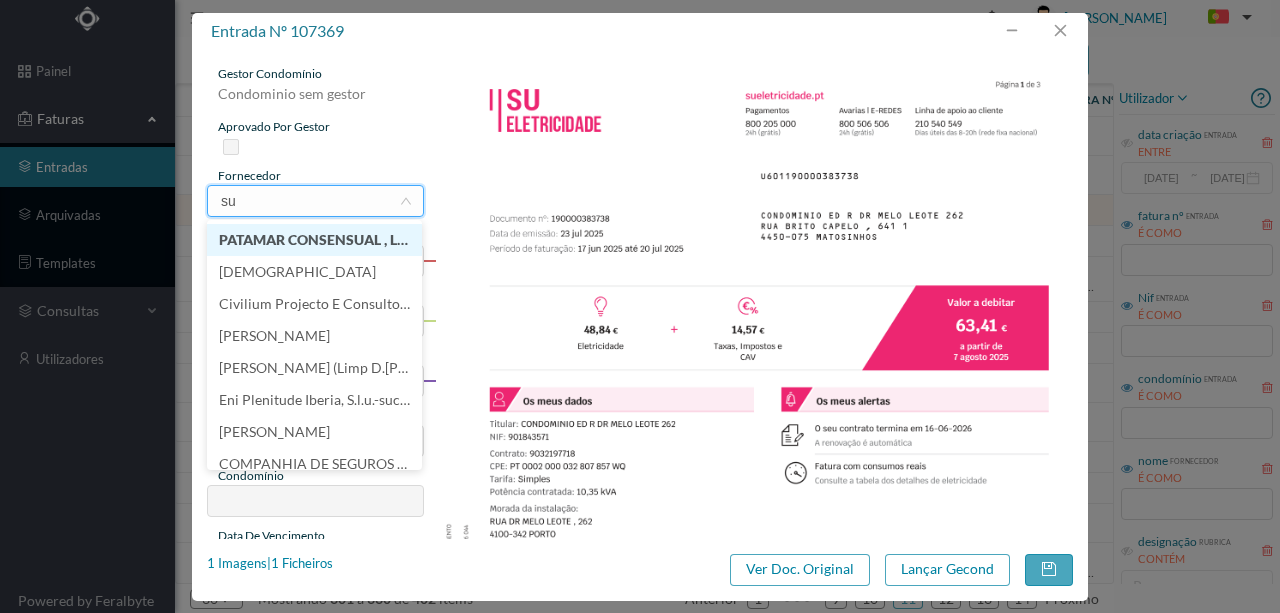 scroll, scrollTop: 4, scrollLeft: 0, axis: vertical 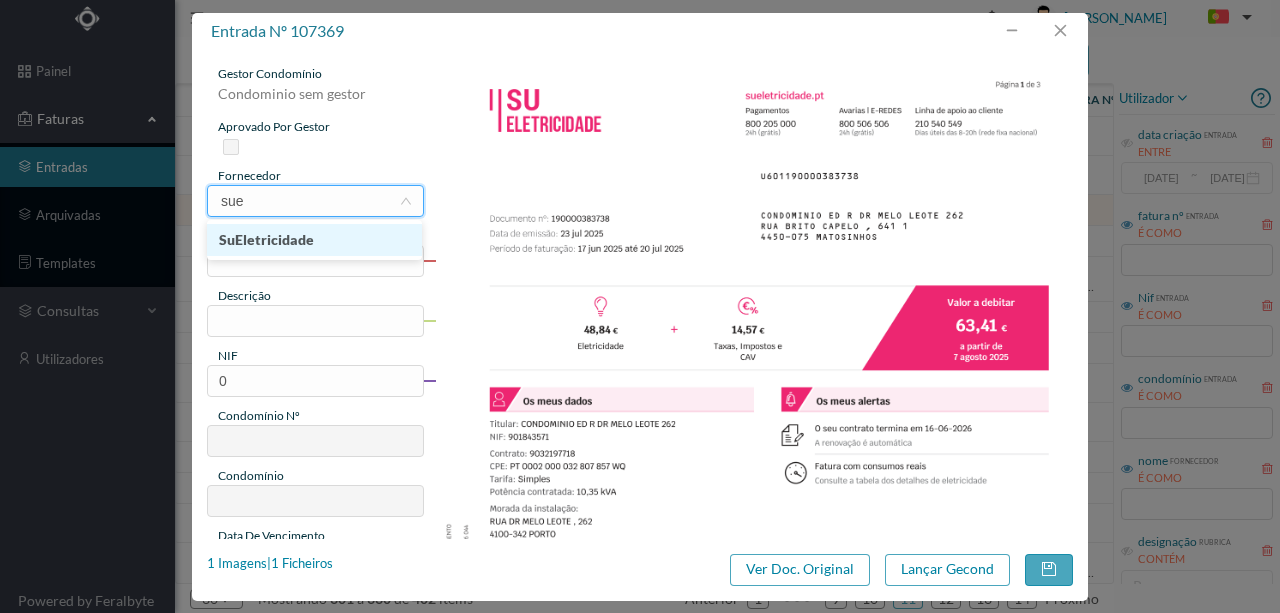 type on "suel" 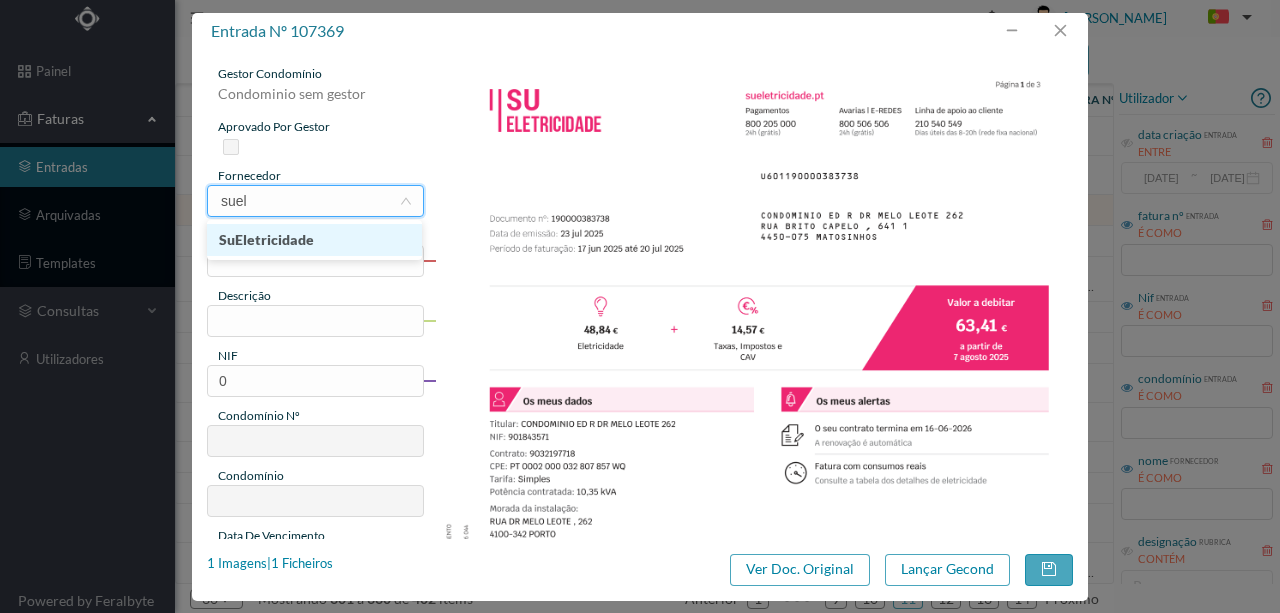 click on "SuEletricidade" at bounding box center [314, 240] 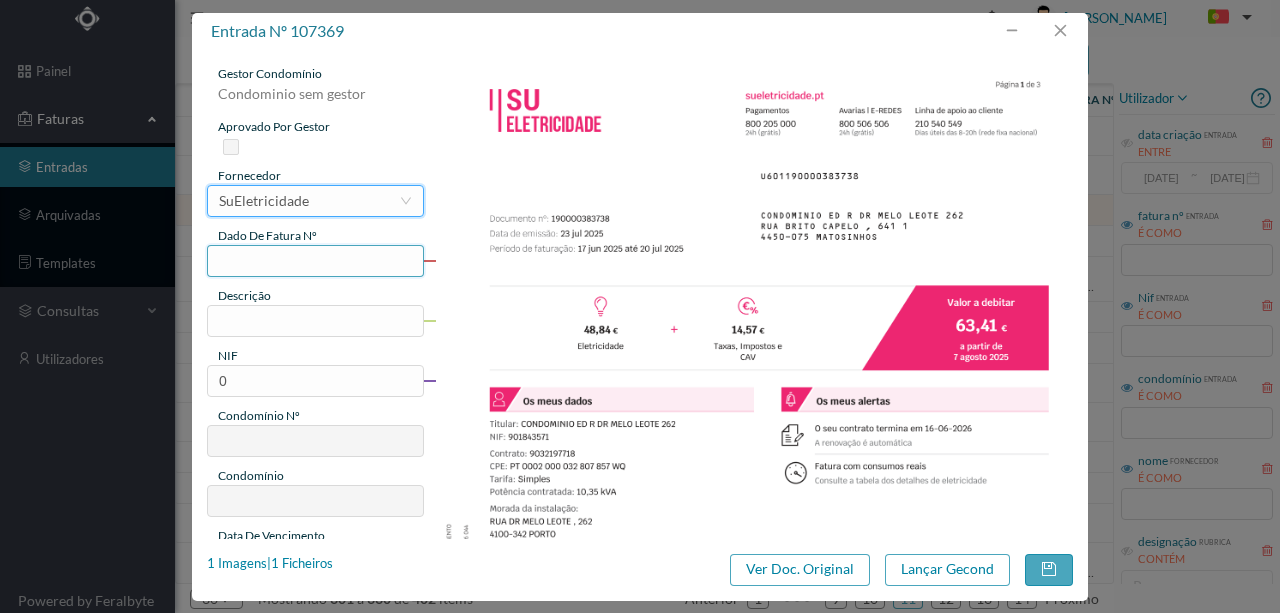 click at bounding box center [315, 261] 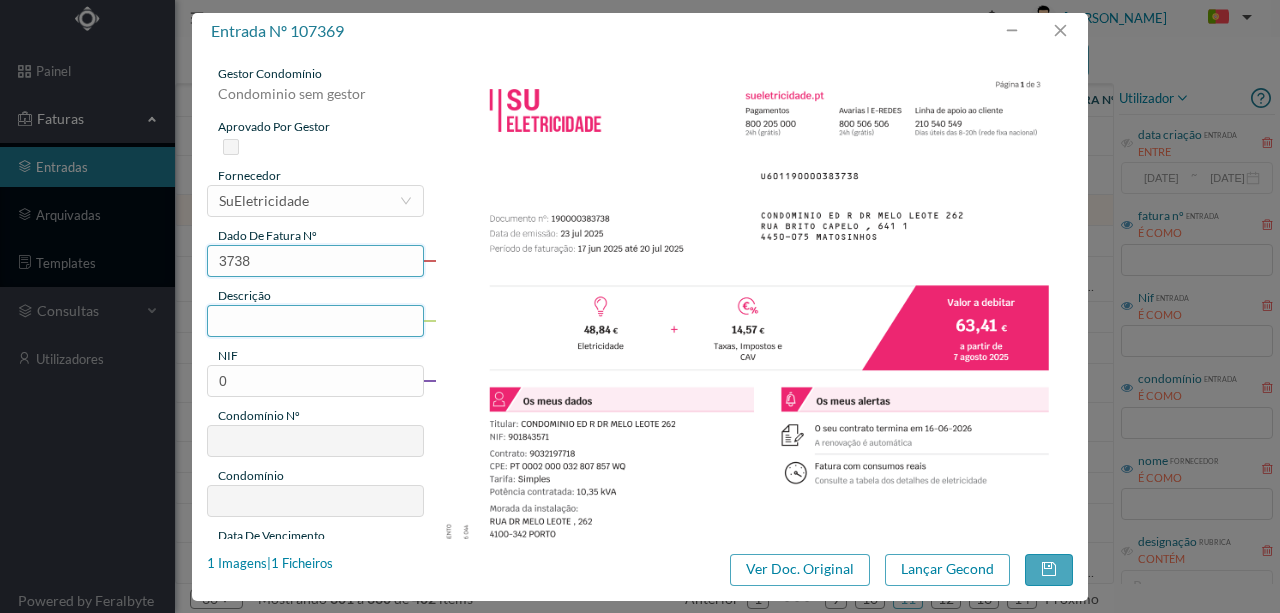 type on "3738" 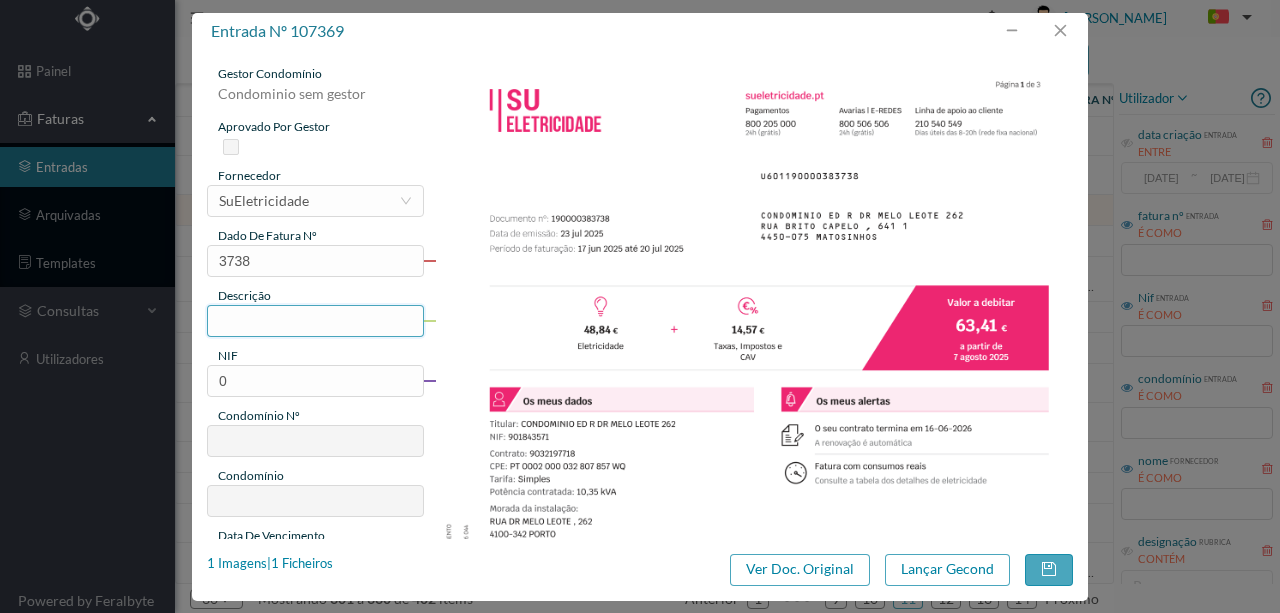 click at bounding box center (315, 321) 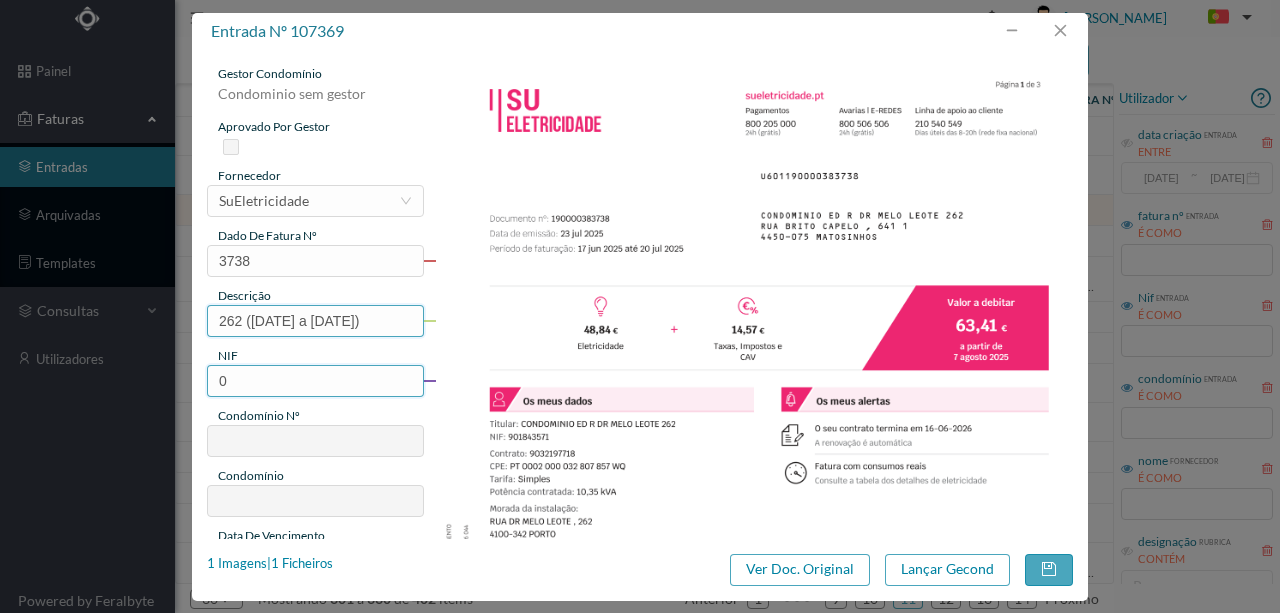 type on "262 (17.06.2025 a 20.07.2025)" 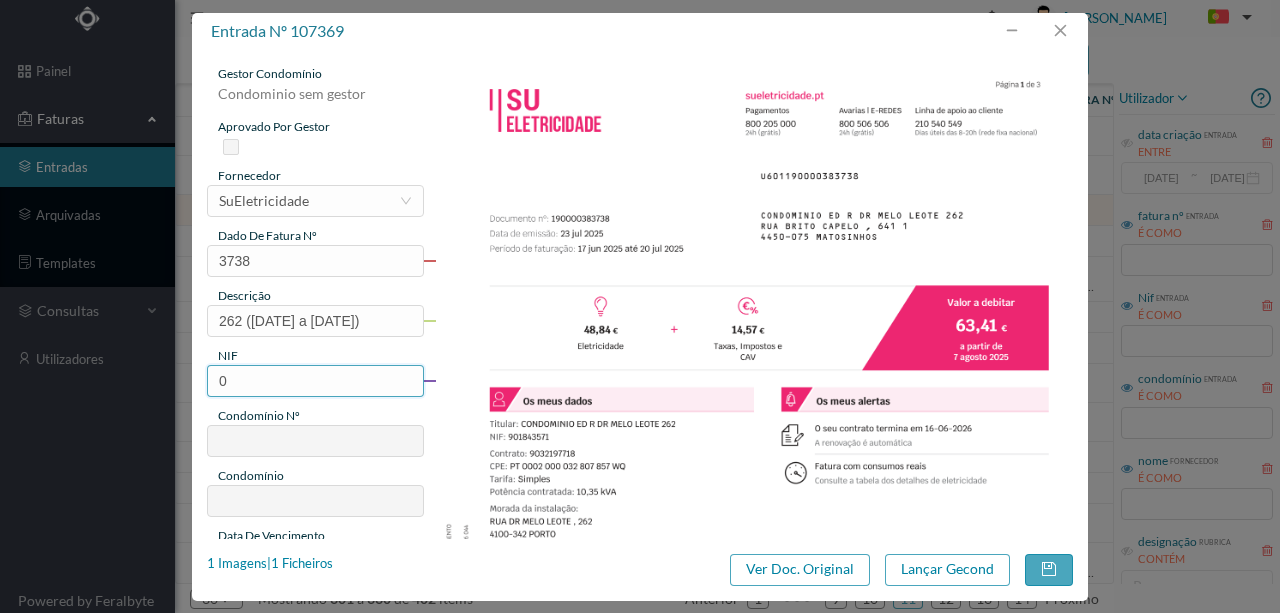 drag, startPoint x: 240, startPoint y: 384, endPoint x: 186, endPoint y: 380, distance: 54.147945 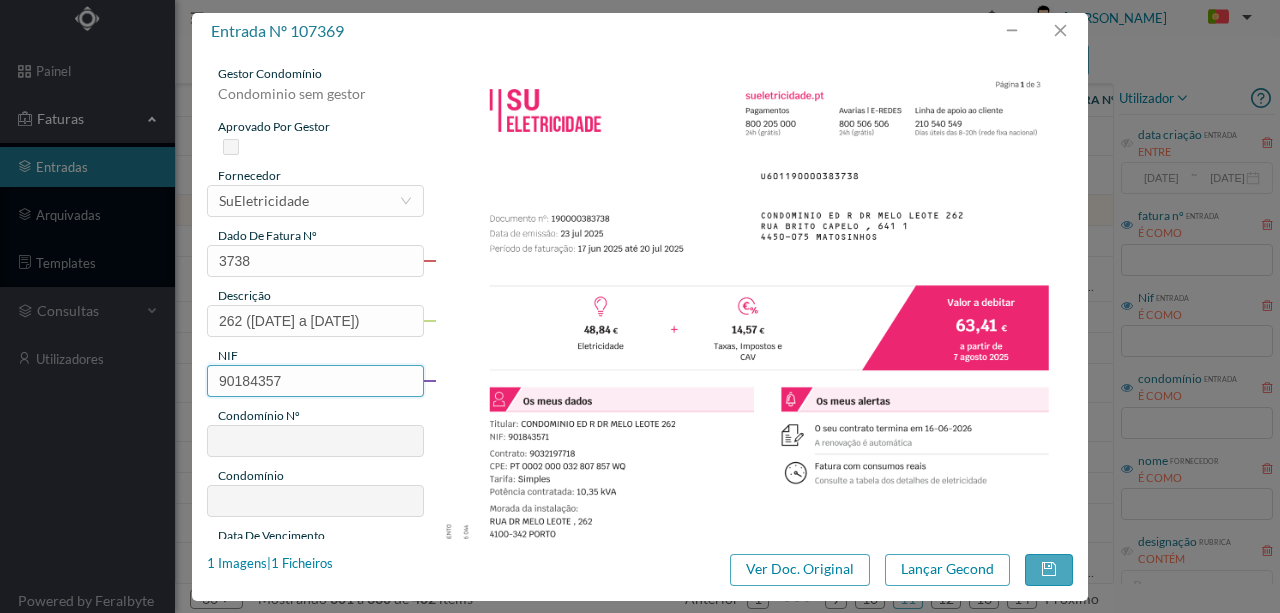 type on "901843571" 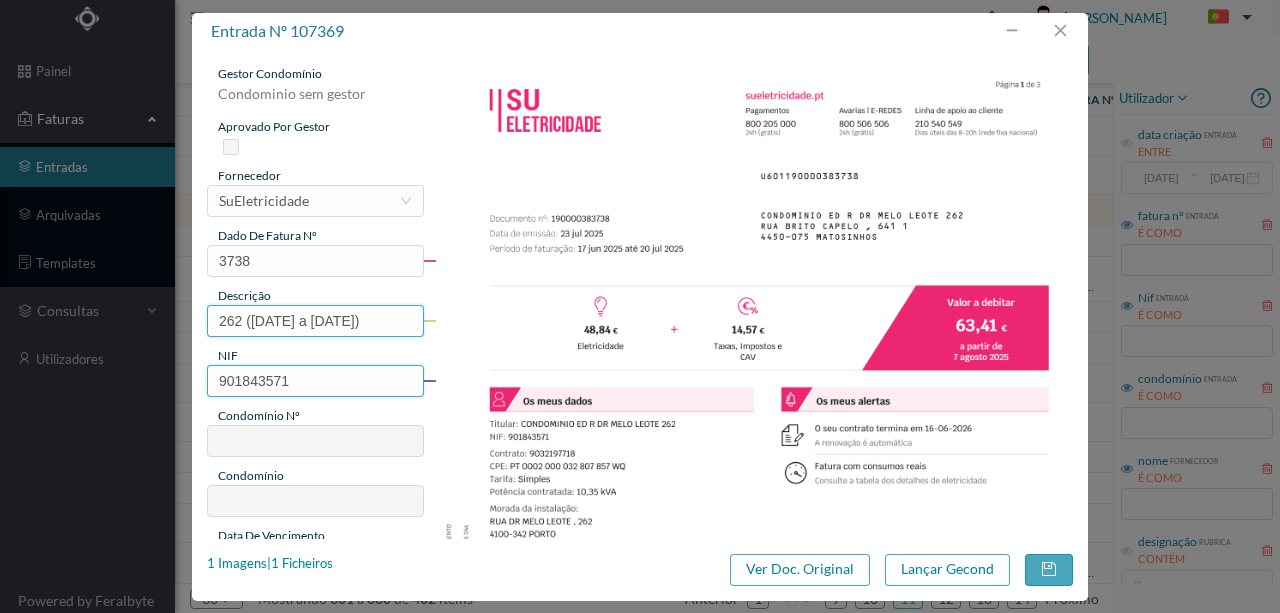 type on "702" 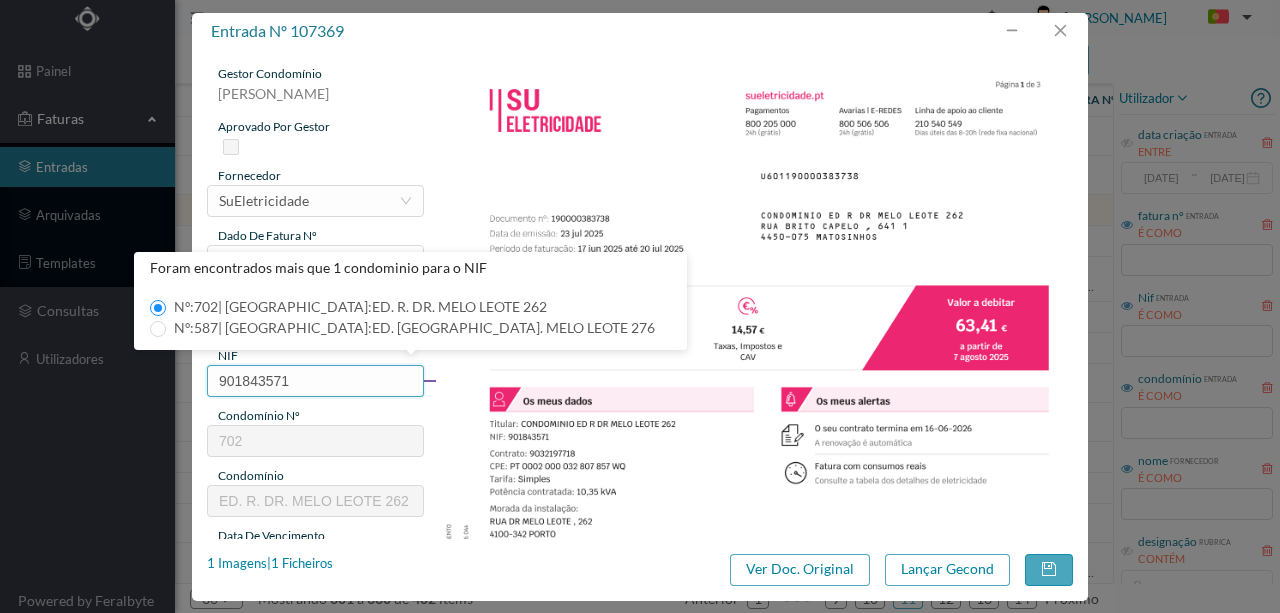 type on "901843571" 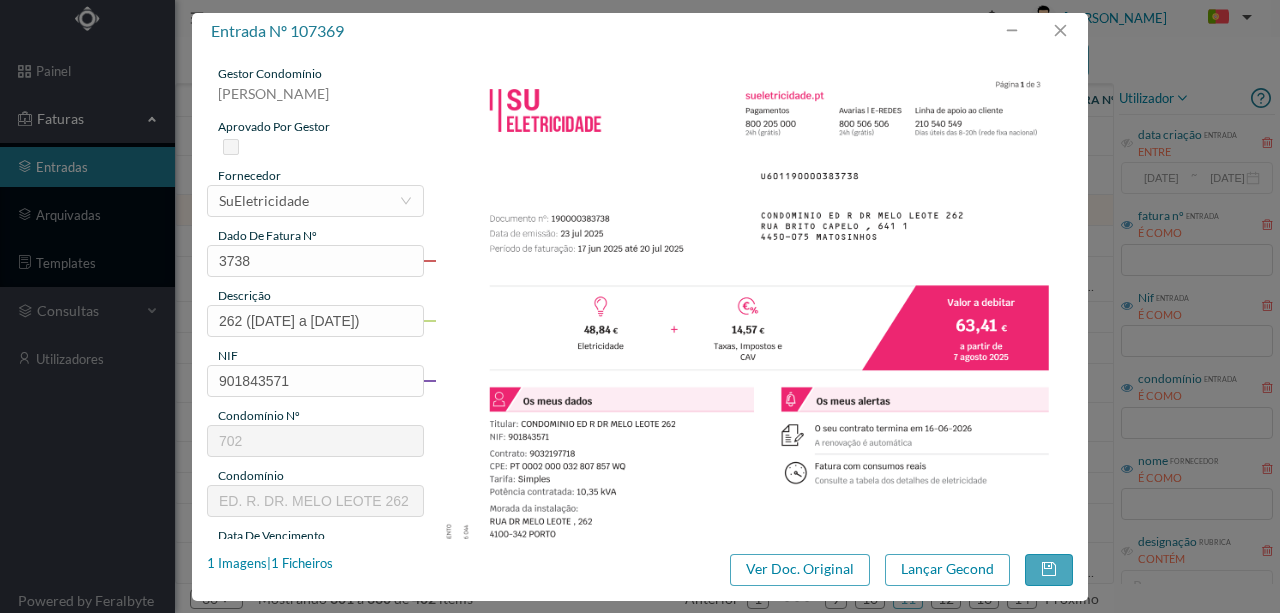 click at bounding box center [754, 516] 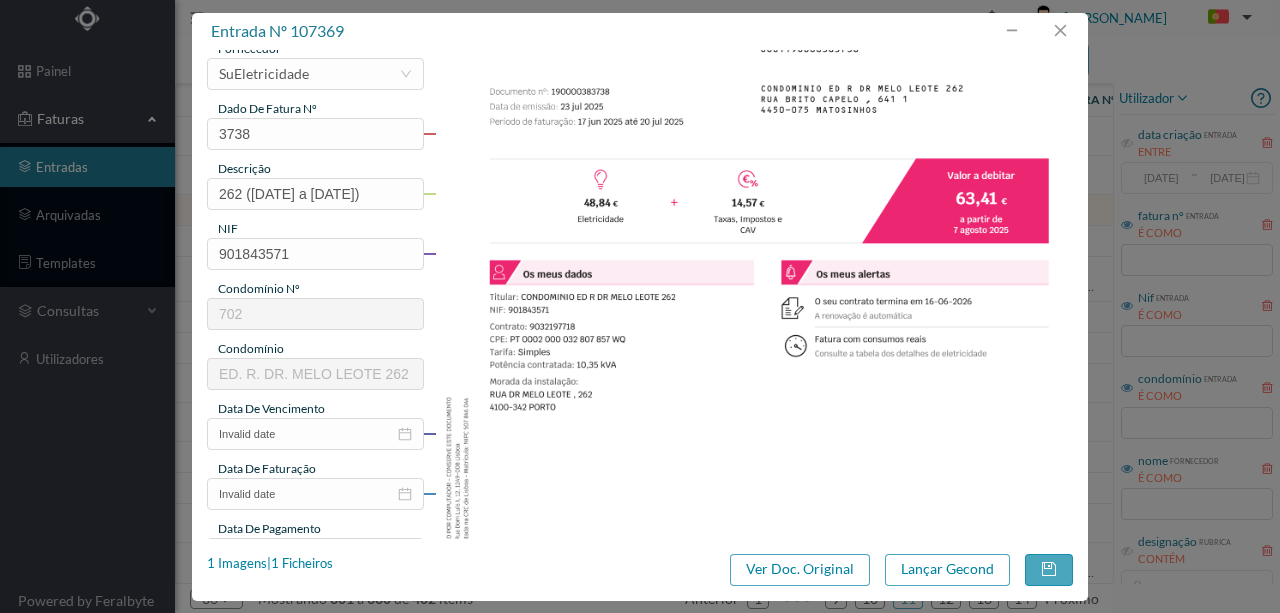 scroll, scrollTop: 133, scrollLeft: 0, axis: vertical 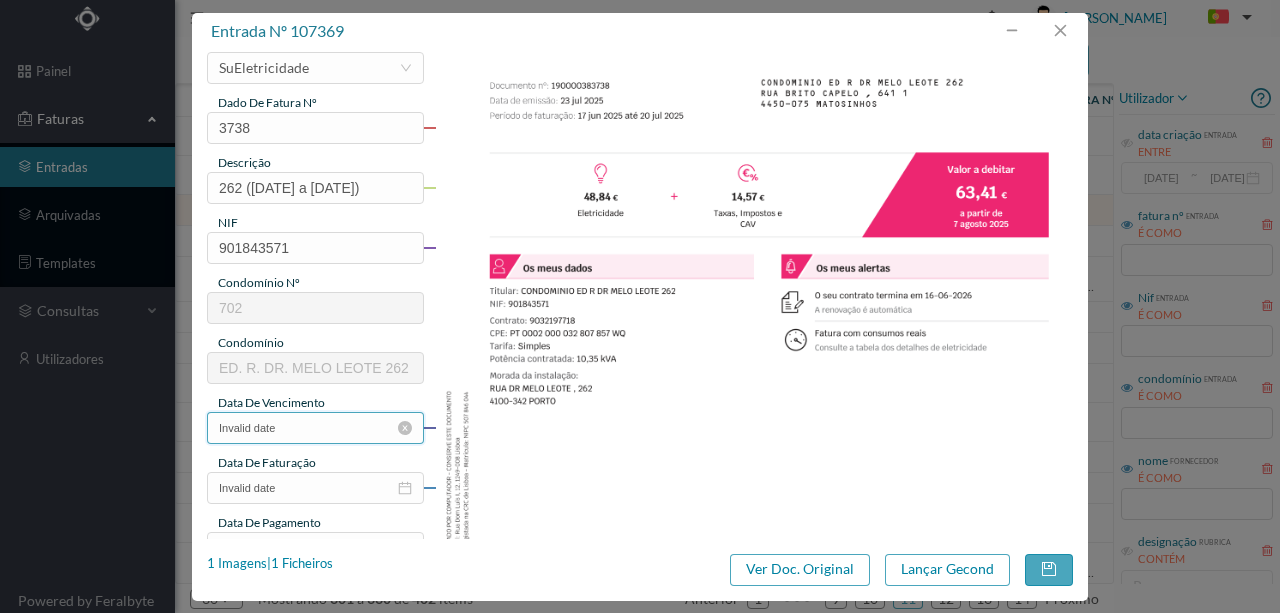 click on "Invalid date" at bounding box center (315, 428) 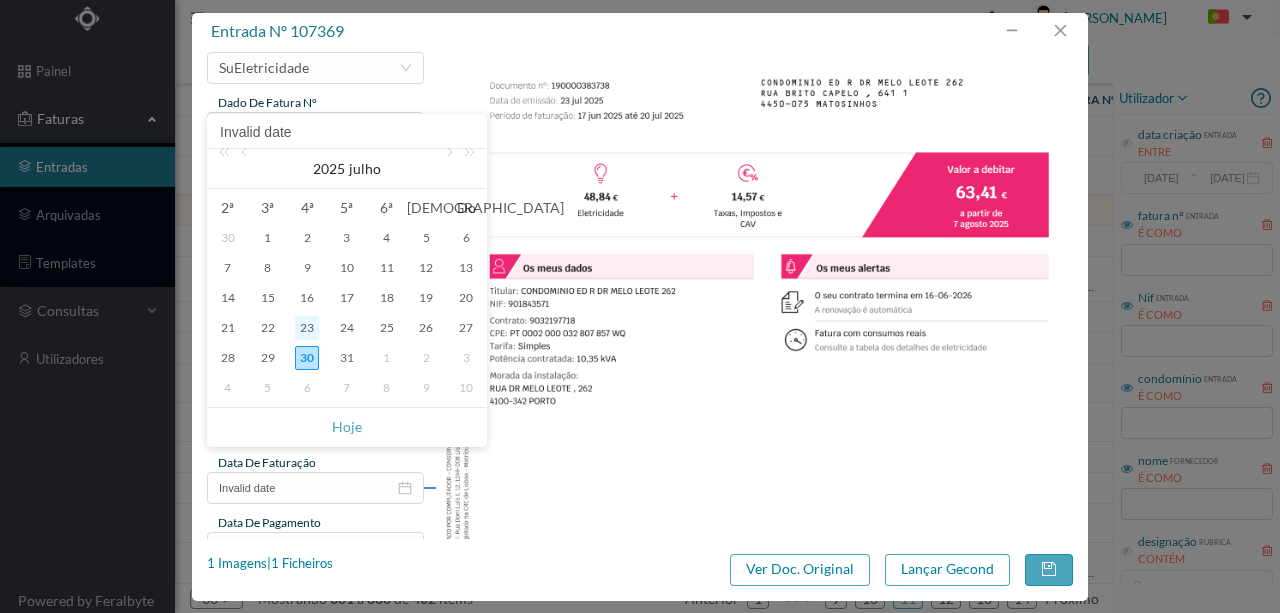 click on "23" at bounding box center (307, 328) 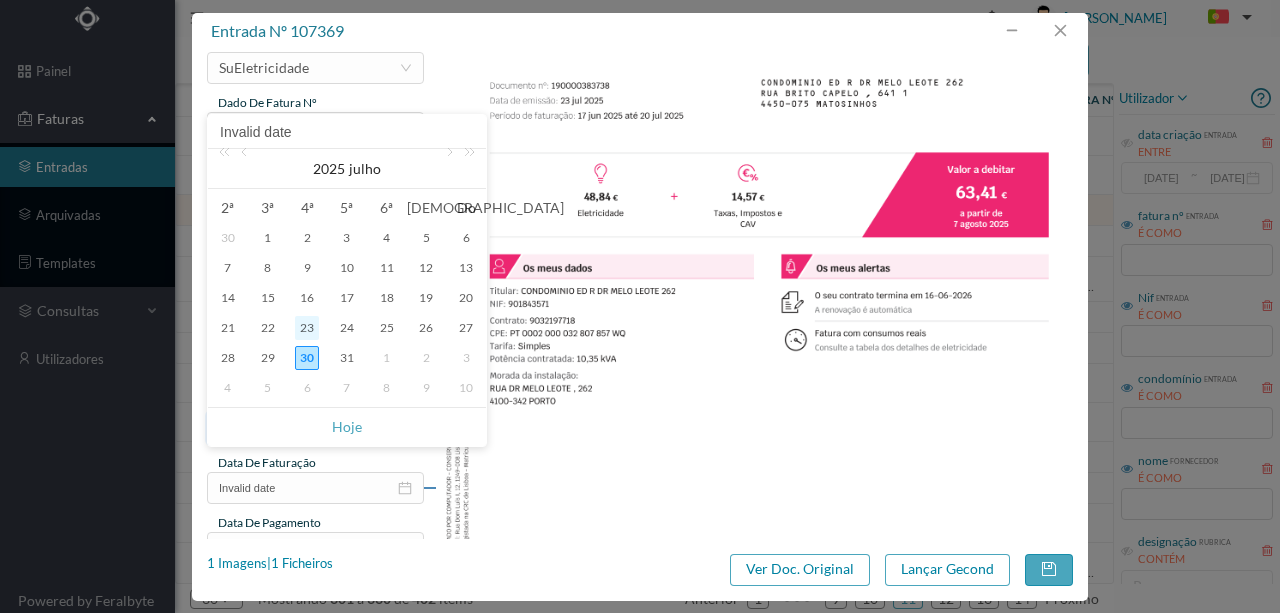 type on "2025-07-23" 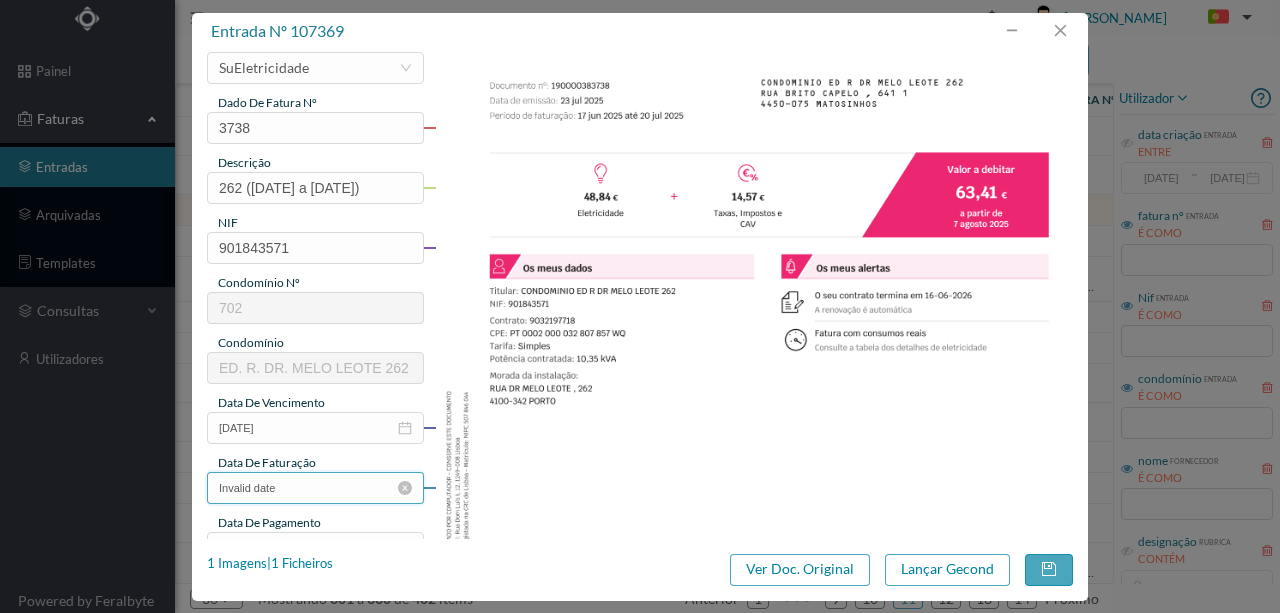 click on "Invalid date" at bounding box center [315, 488] 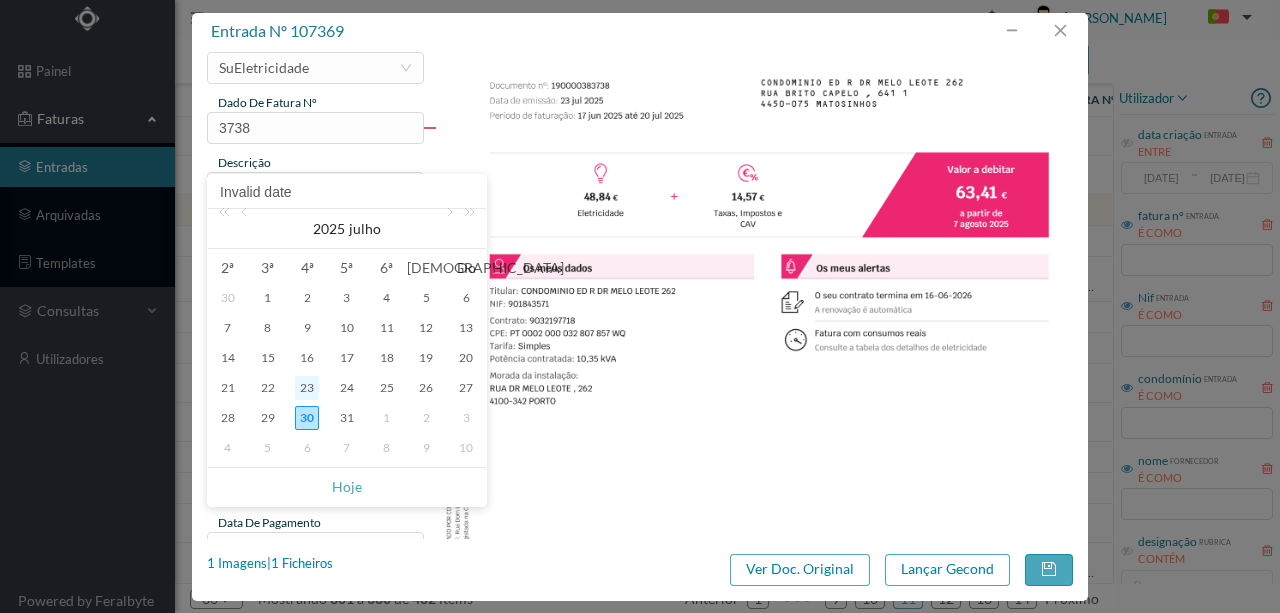 click on "23" at bounding box center (307, 388) 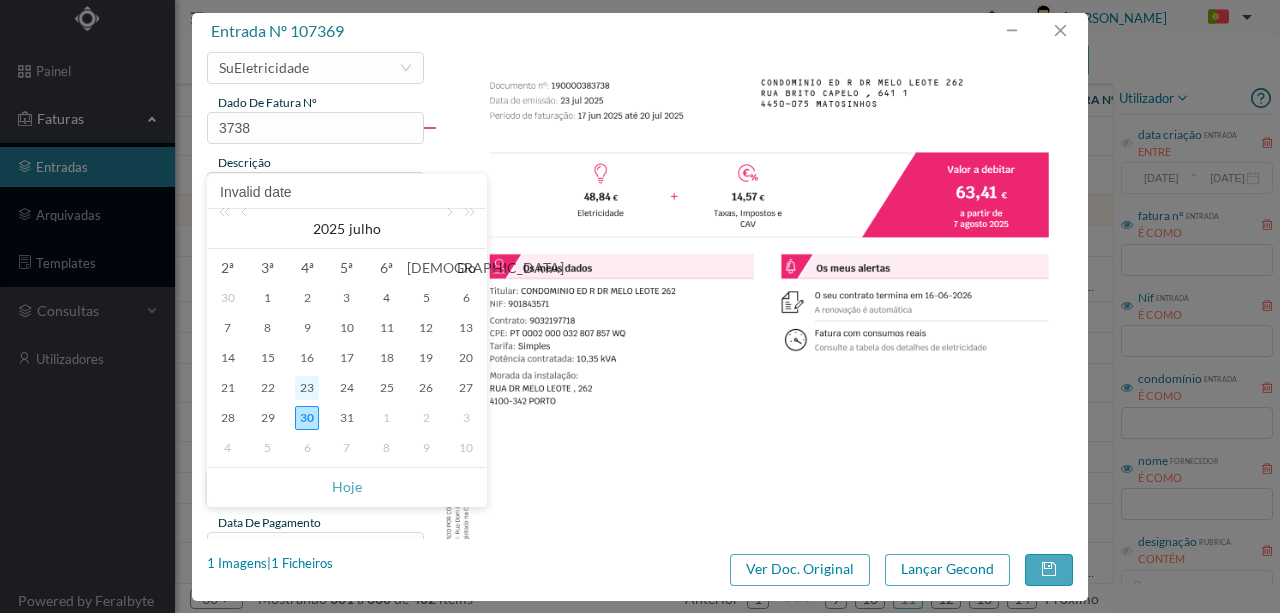 type on "2025-07-23" 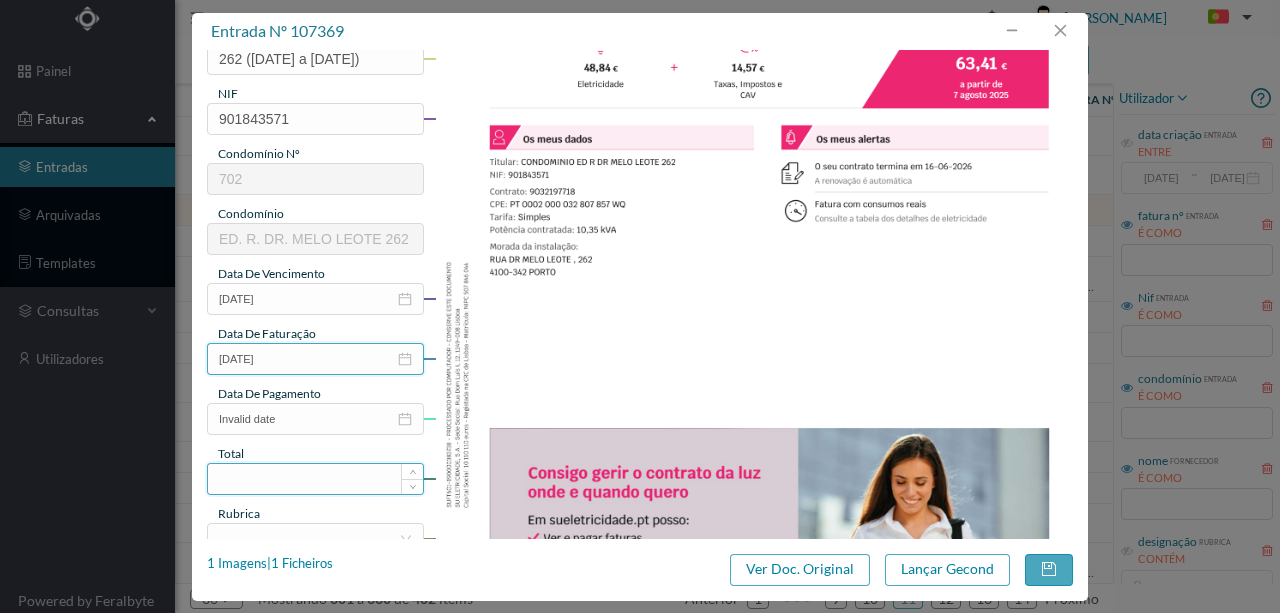 scroll, scrollTop: 333, scrollLeft: 0, axis: vertical 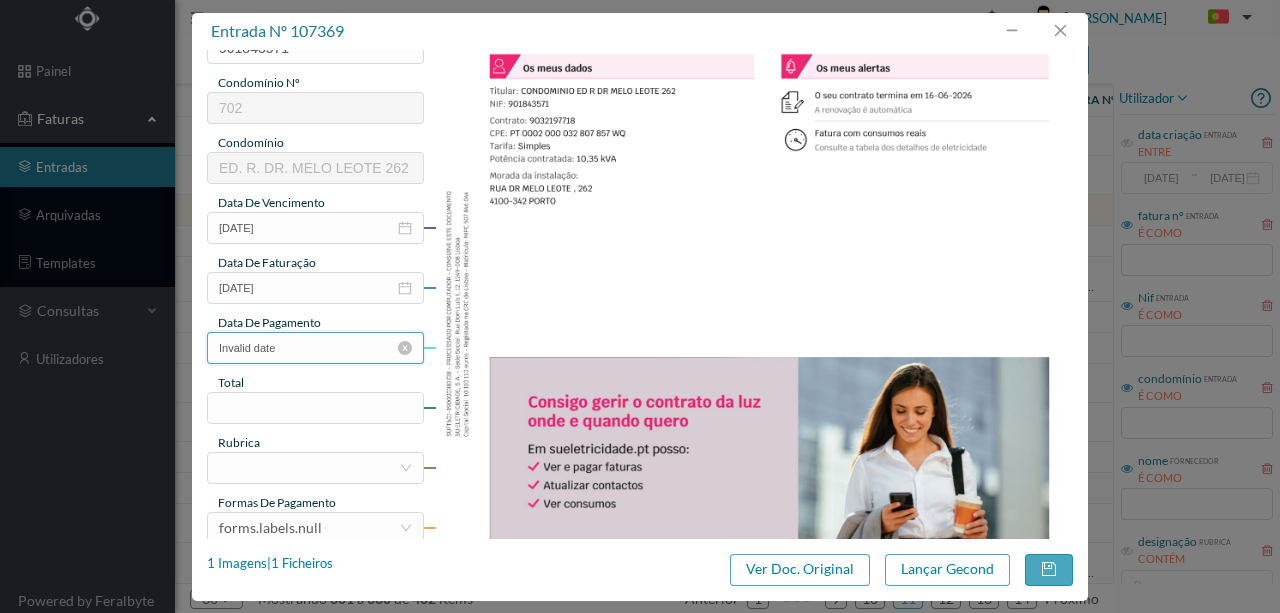 click on "Invalid date" at bounding box center [315, 348] 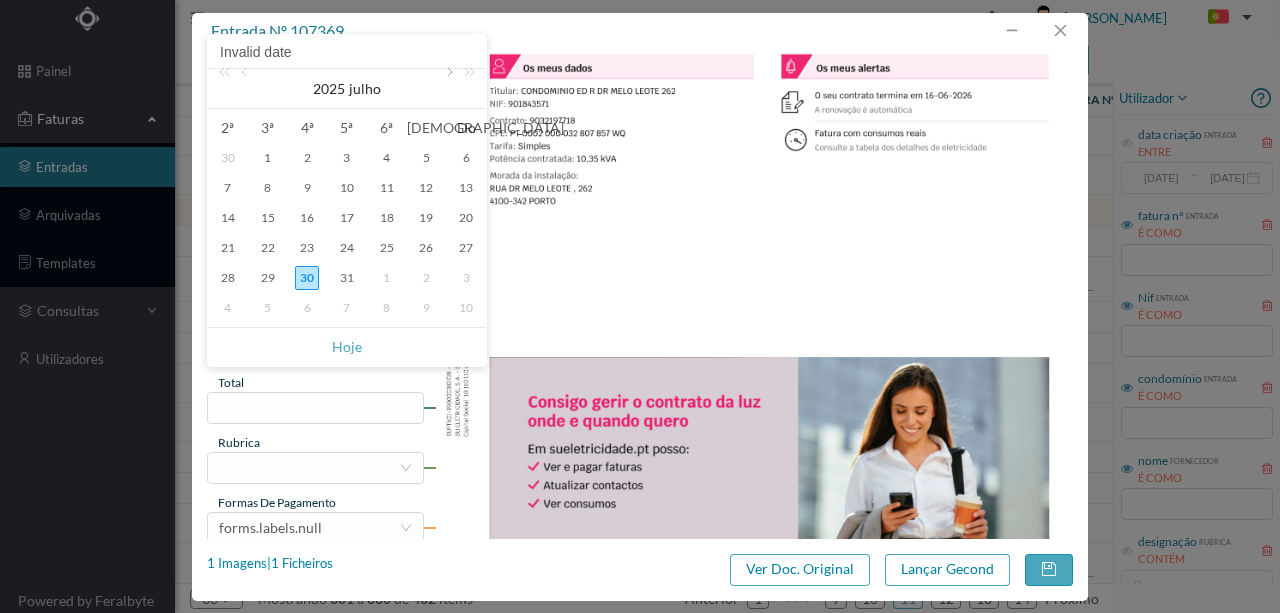 click at bounding box center (448, 89) 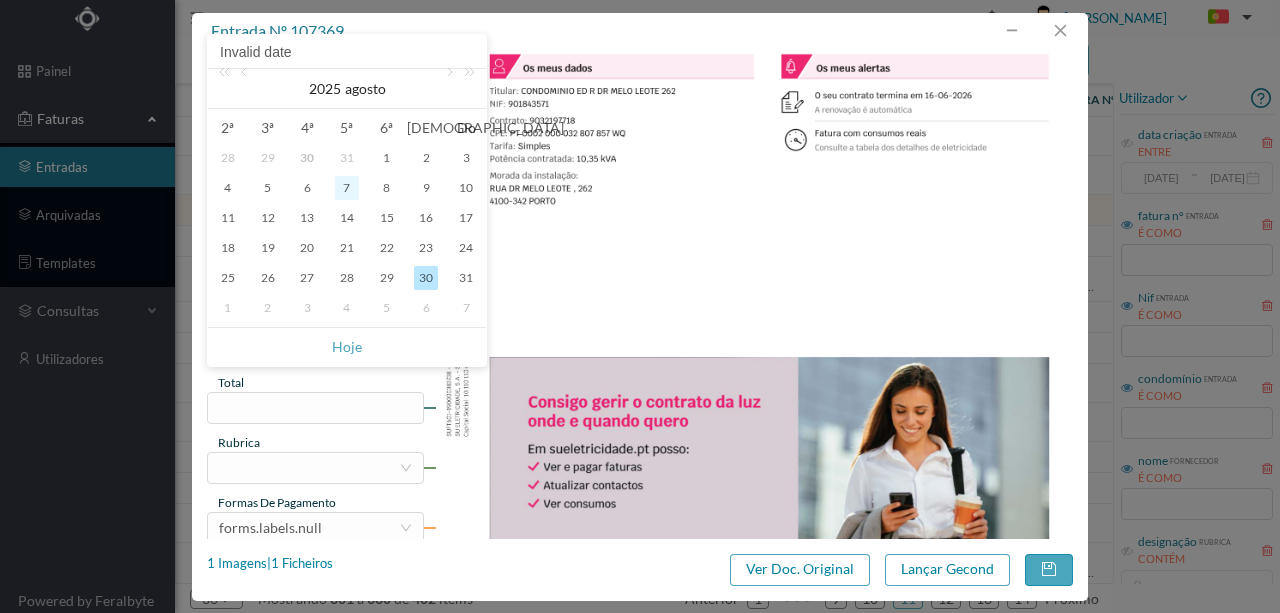 click on "7" at bounding box center (347, 188) 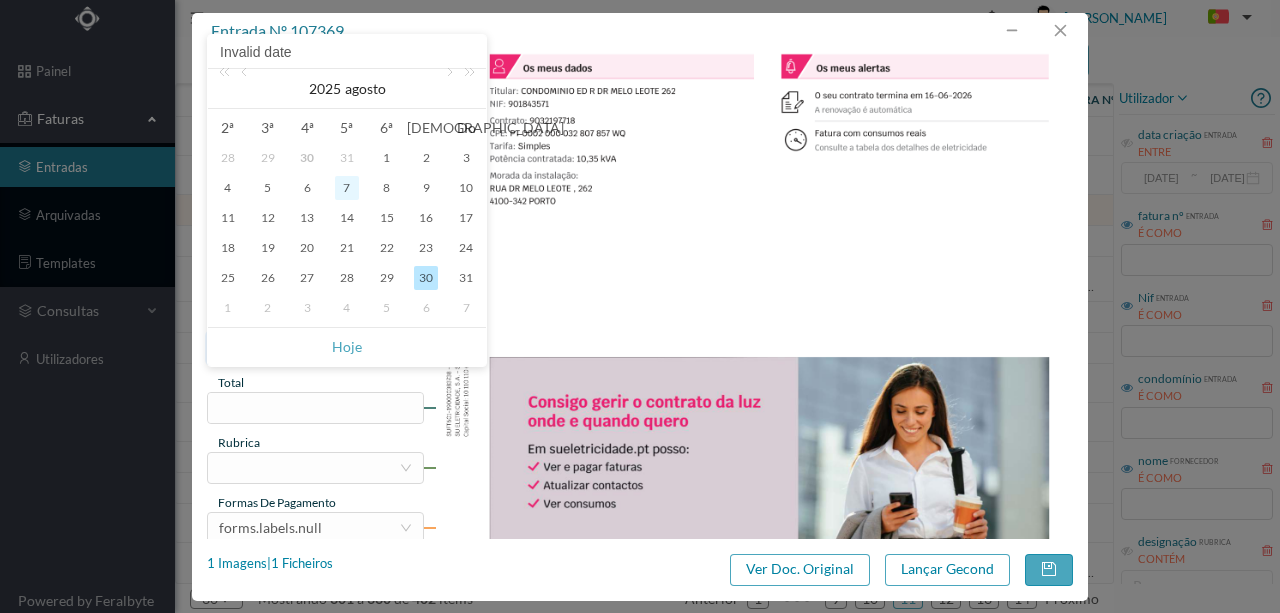 type on "2025-08-07" 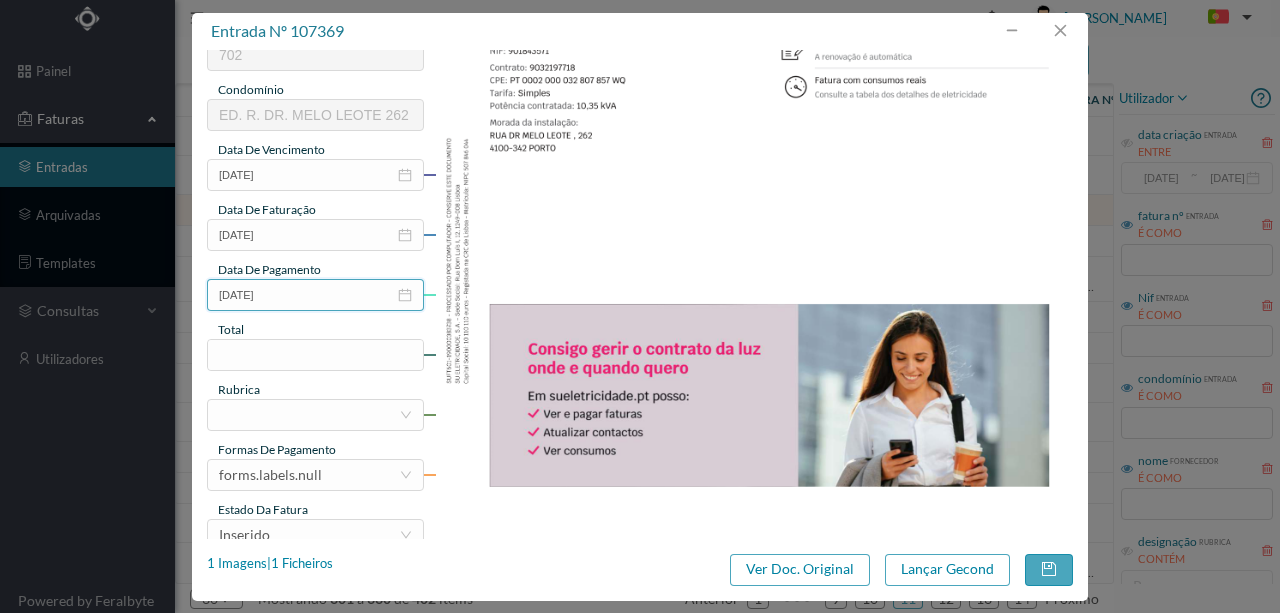 scroll, scrollTop: 400, scrollLeft: 0, axis: vertical 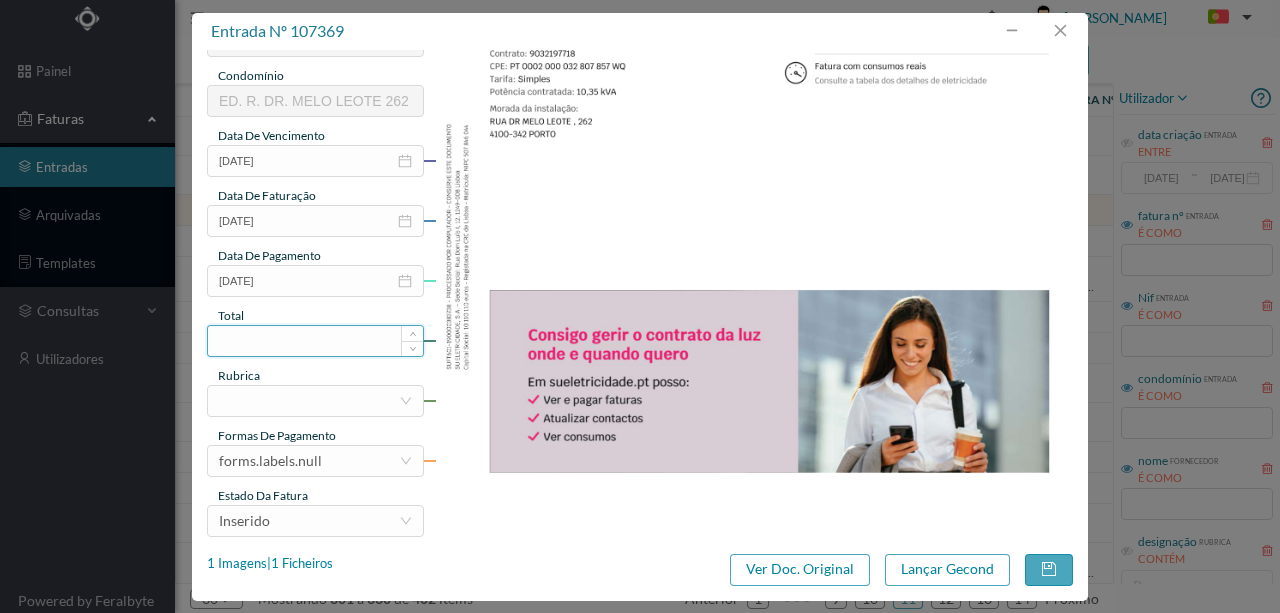 drag, startPoint x: 238, startPoint y: 338, endPoint x: 300, endPoint y: 342, distance: 62.1289 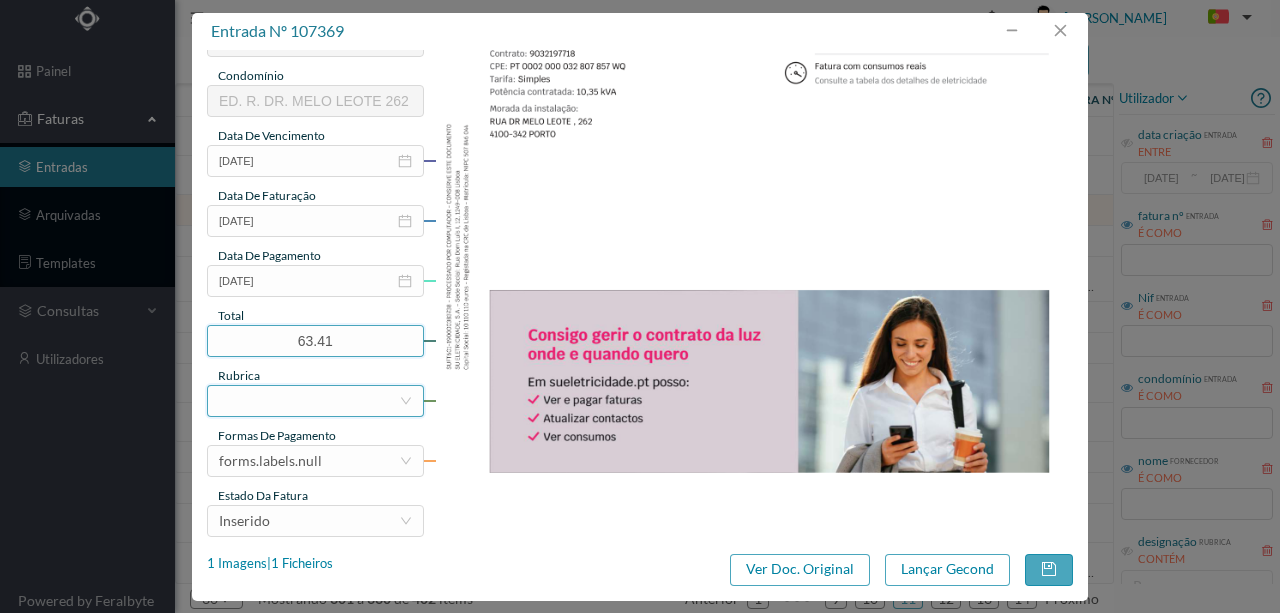type on "63.41" 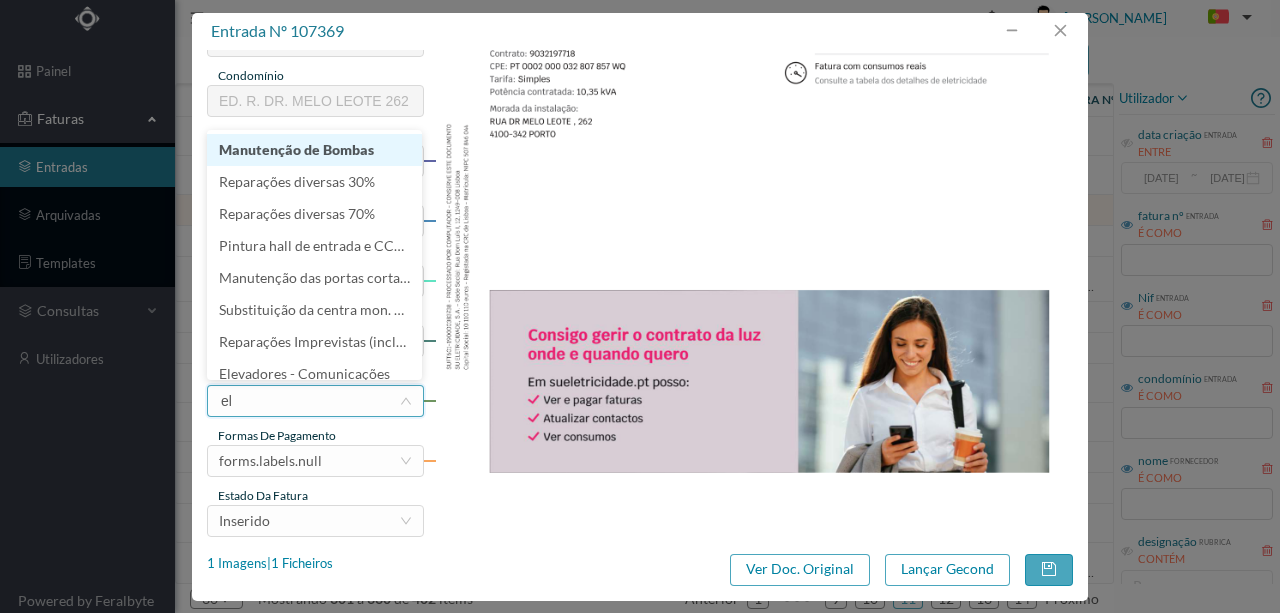 type on "ele" 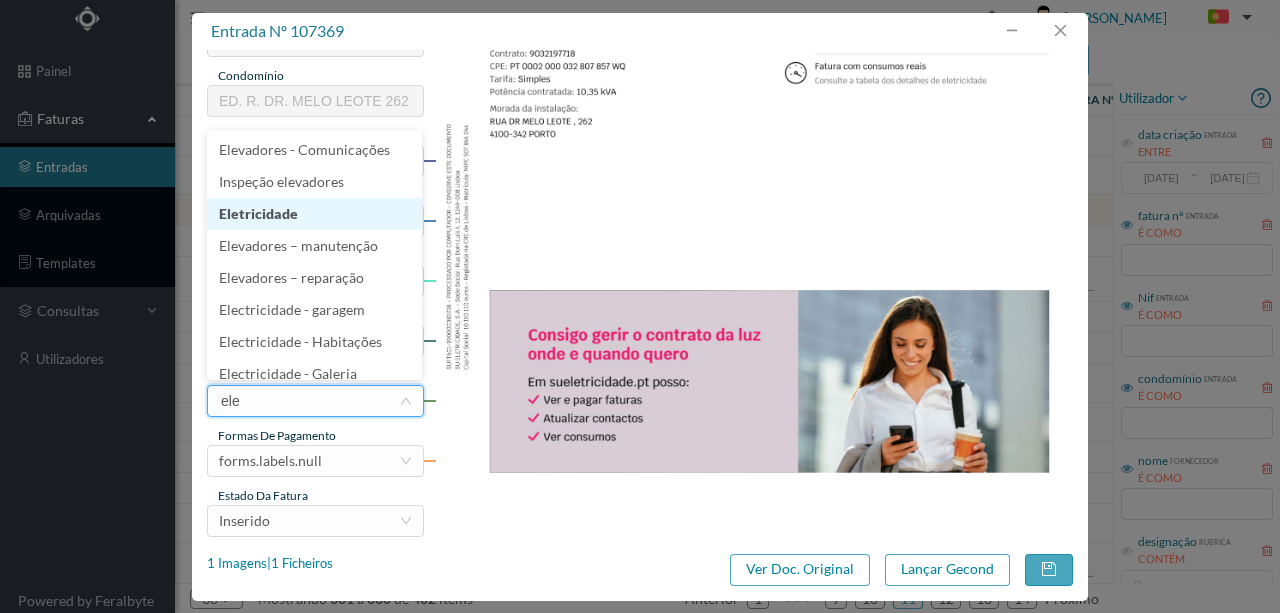 click on "Eletricidade" at bounding box center [314, 214] 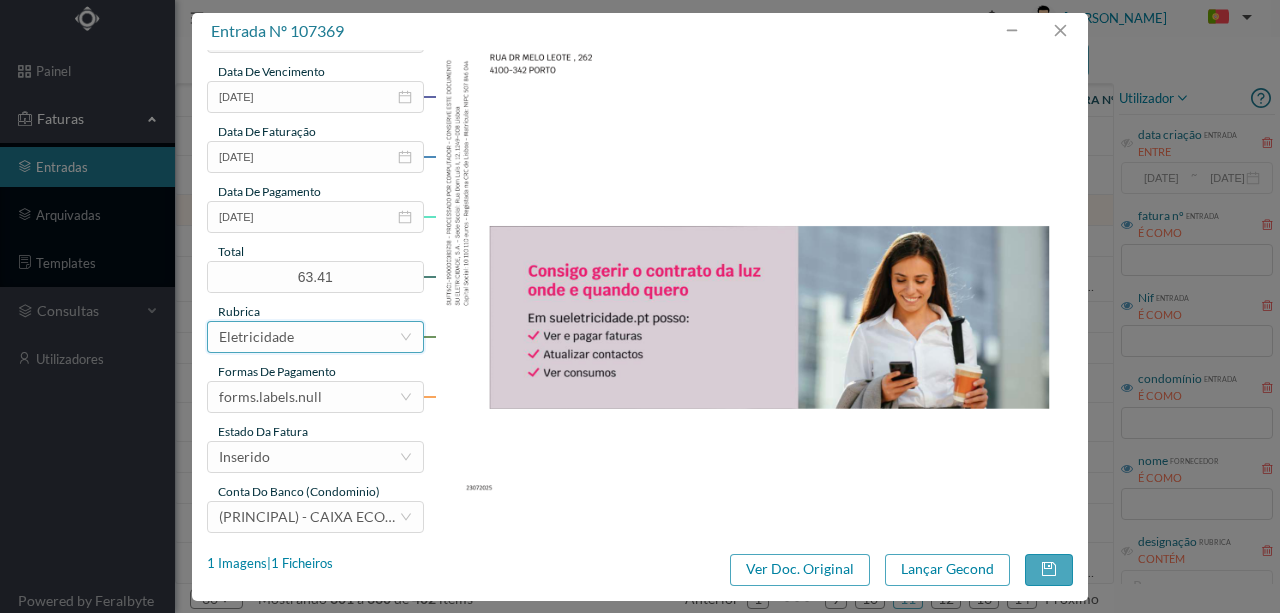 scroll, scrollTop: 473, scrollLeft: 0, axis: vertical 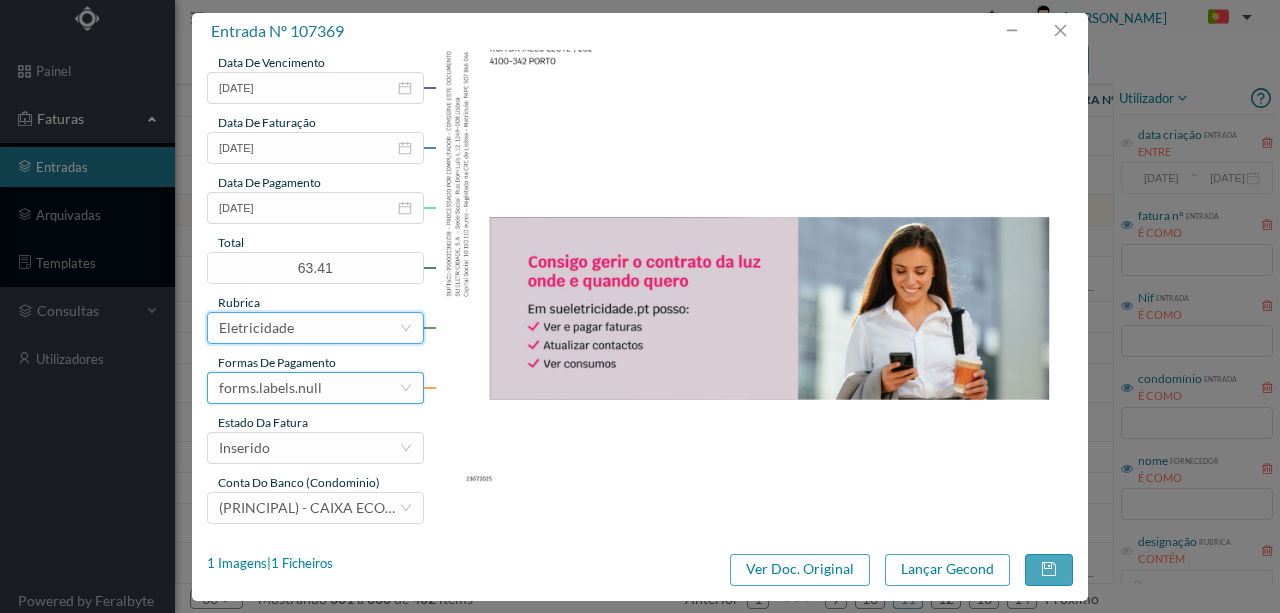 click on "forms.labels.null" at bounding box center (270, 388) 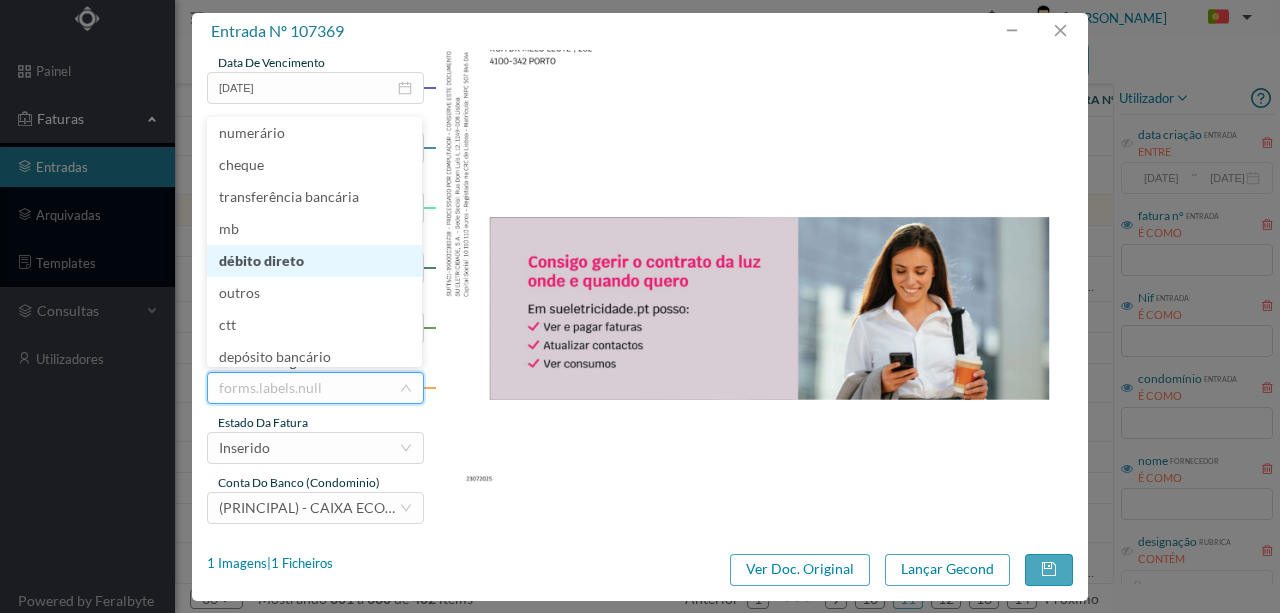 scroll, scrollTop: 10, scrollLeft: 0, axis: vertical 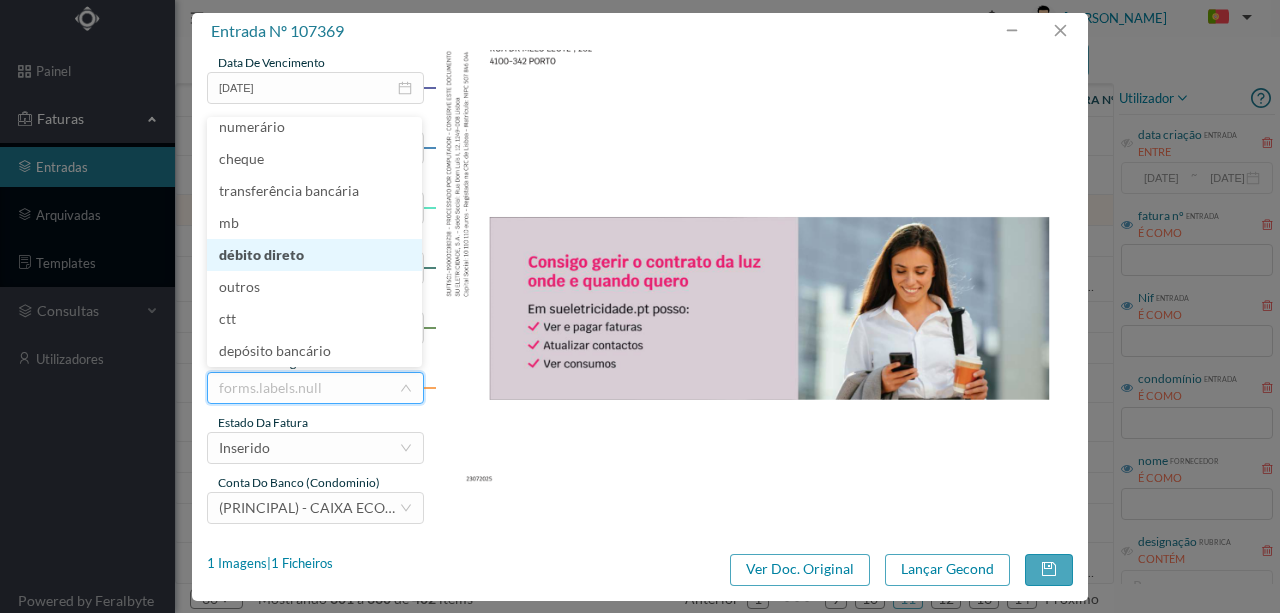 click on "débito direto" at bounding box center (314, 255) 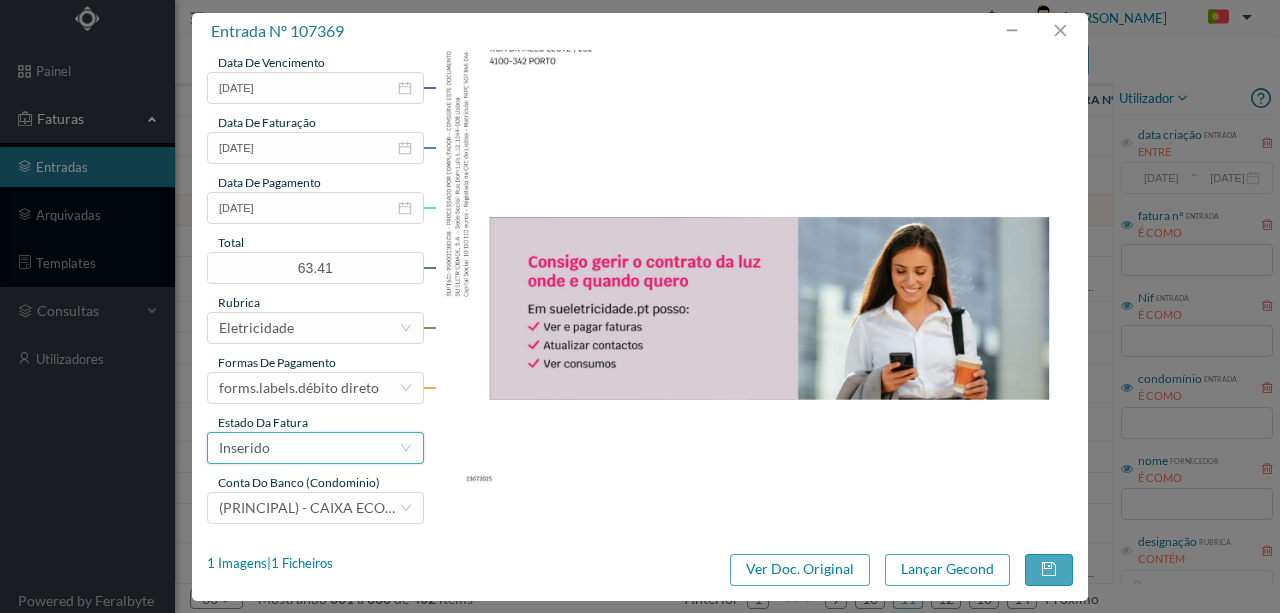 click on "Inserido" at bounding box center (309, 448) 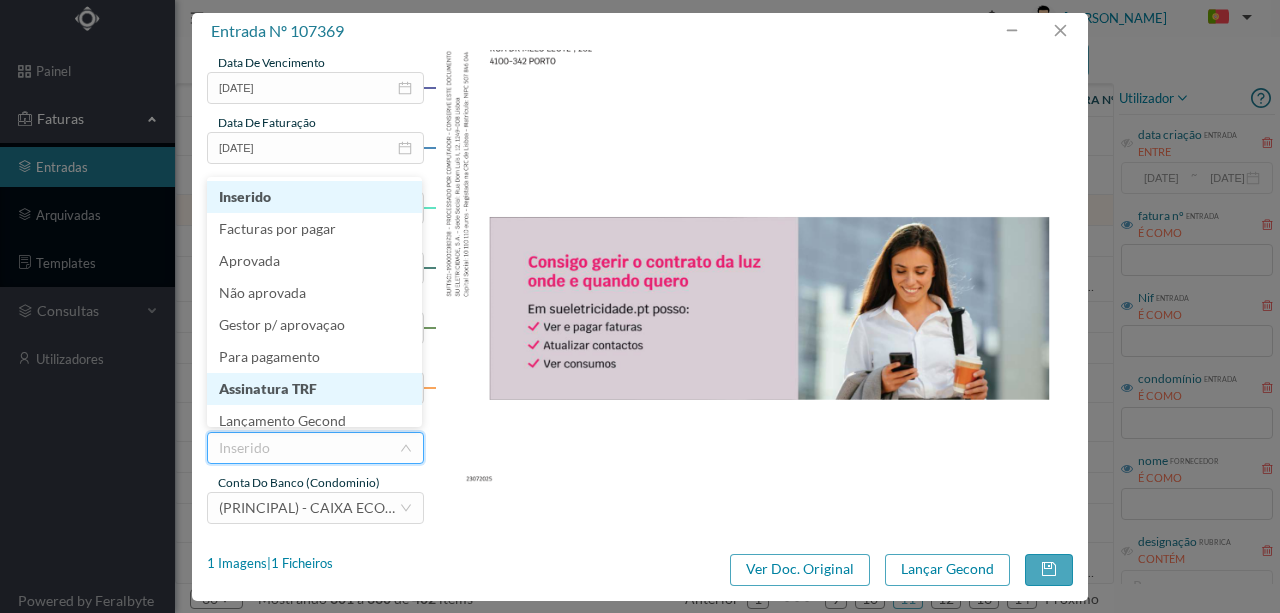 scroll, scrollTop: 10, scrollLeft: 0, axis: vertical 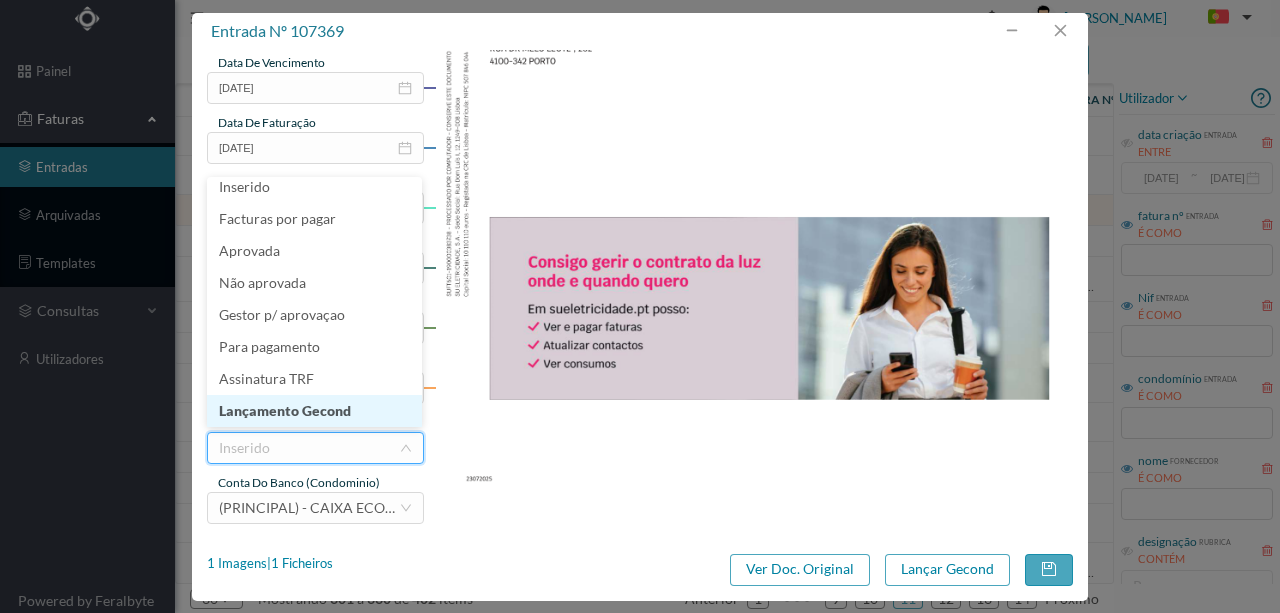 click on "Lançamento Gecond" at bounding box center (314, 411) 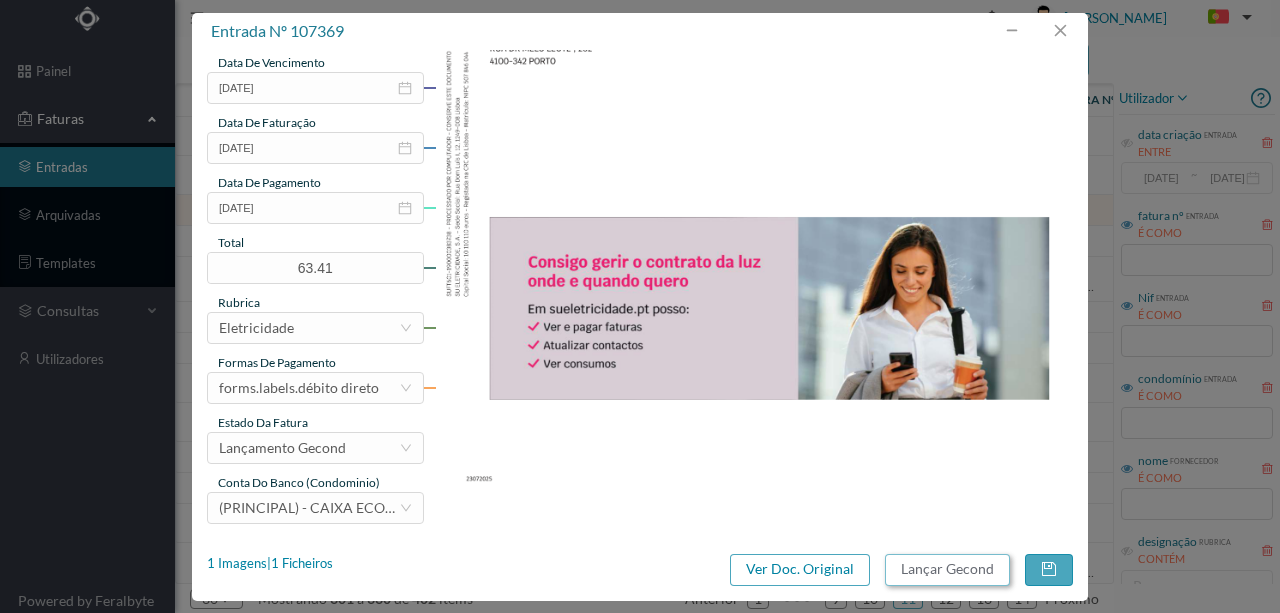 click on "Lançar Gecond" at bounding box center [947, 570] 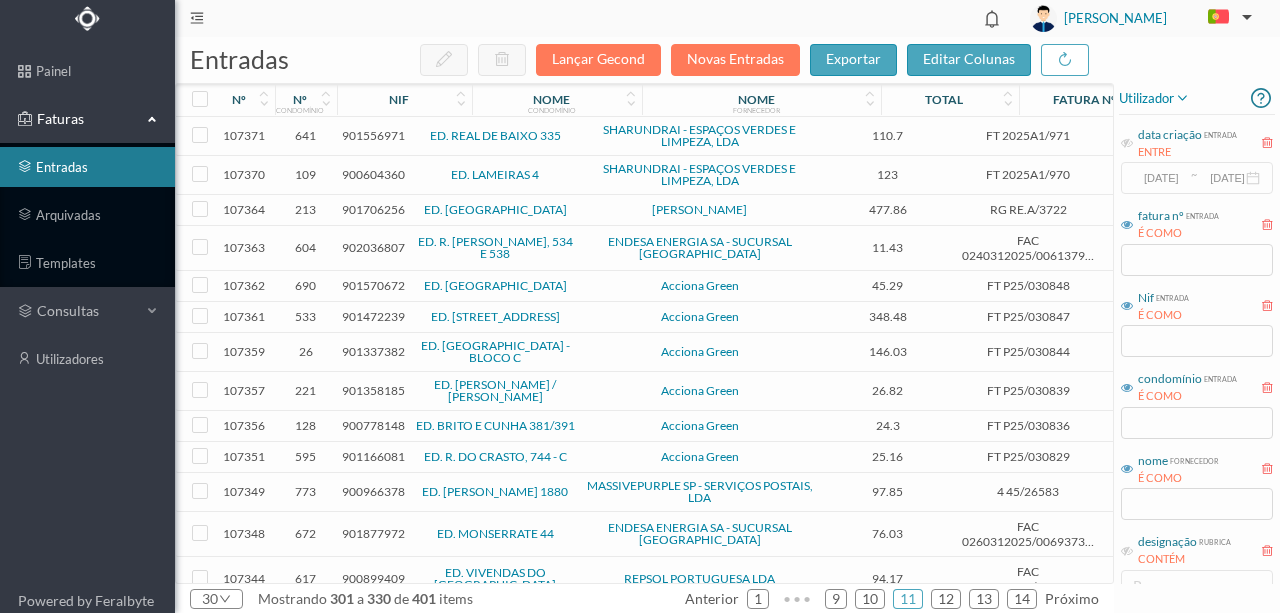 click on "902036807" at bounding box center [373, 247] 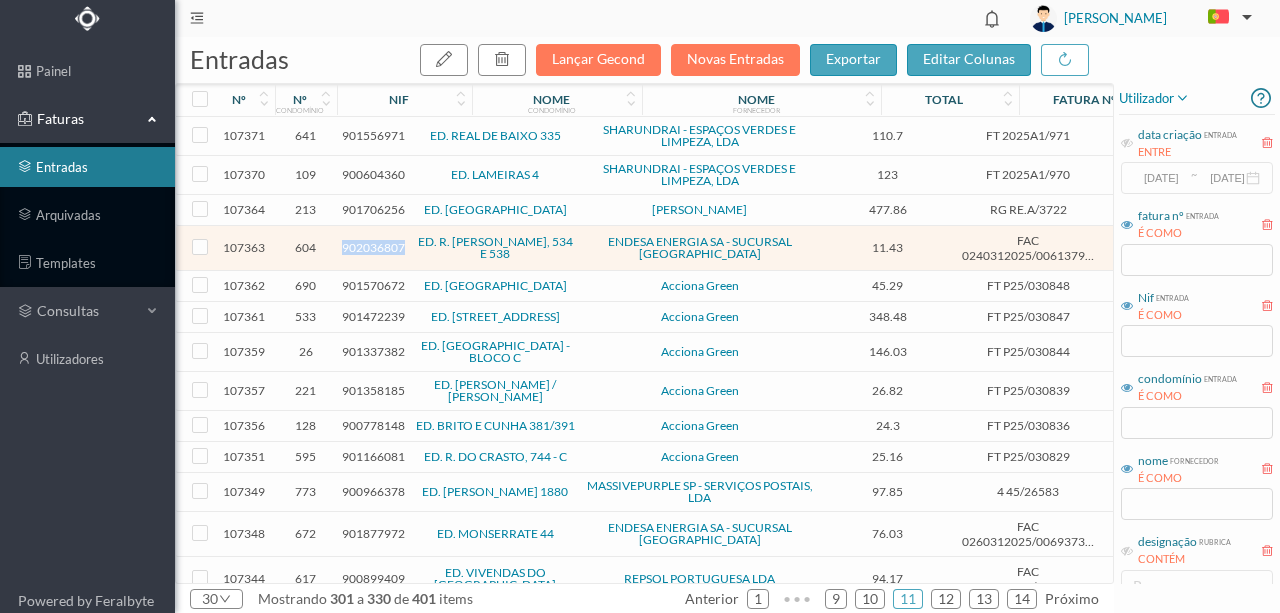 click on "902036807" at bounding box center [373, 247] 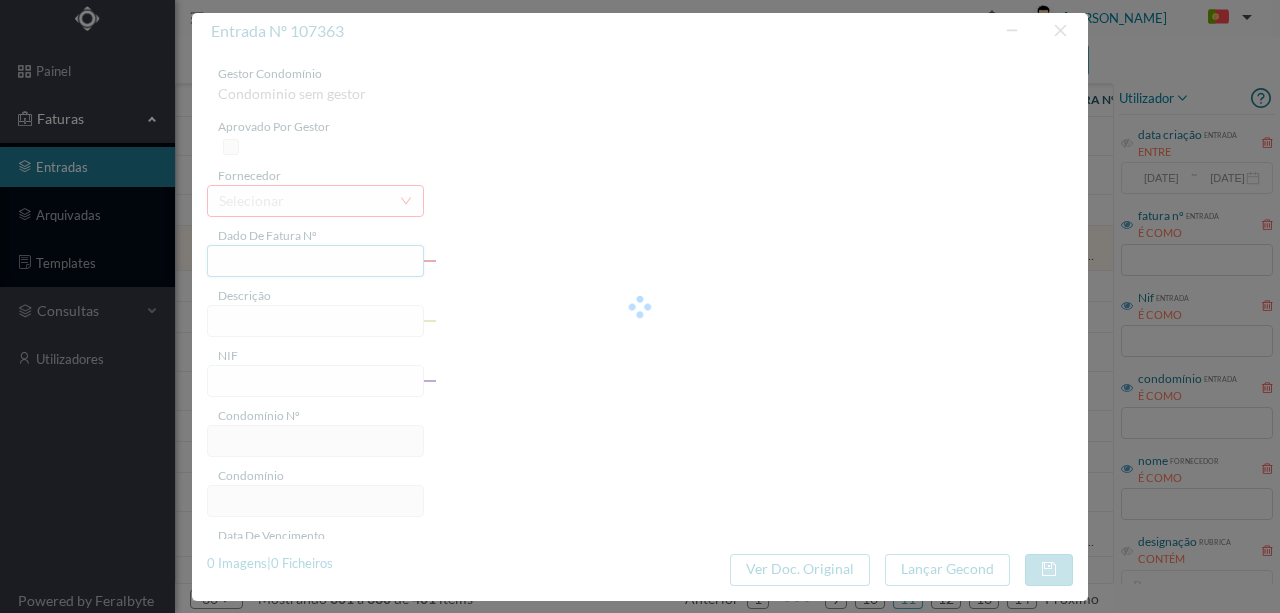 type on "FAC 0240312025/0061379565" 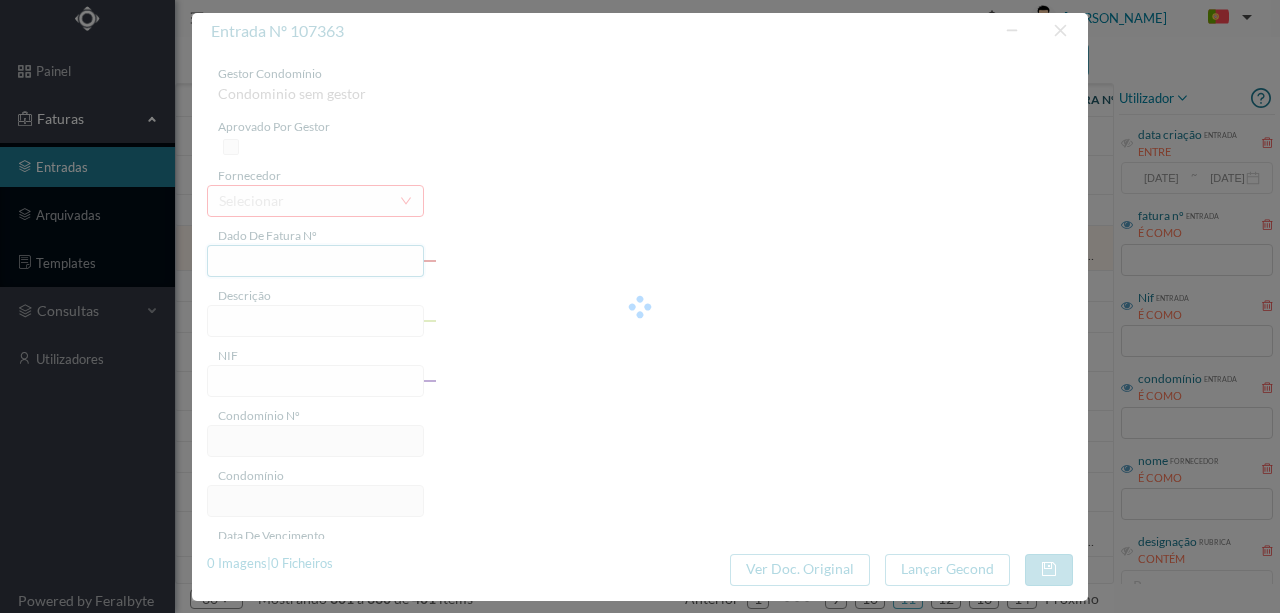 type on "Rua de Faria Guimarães 534" 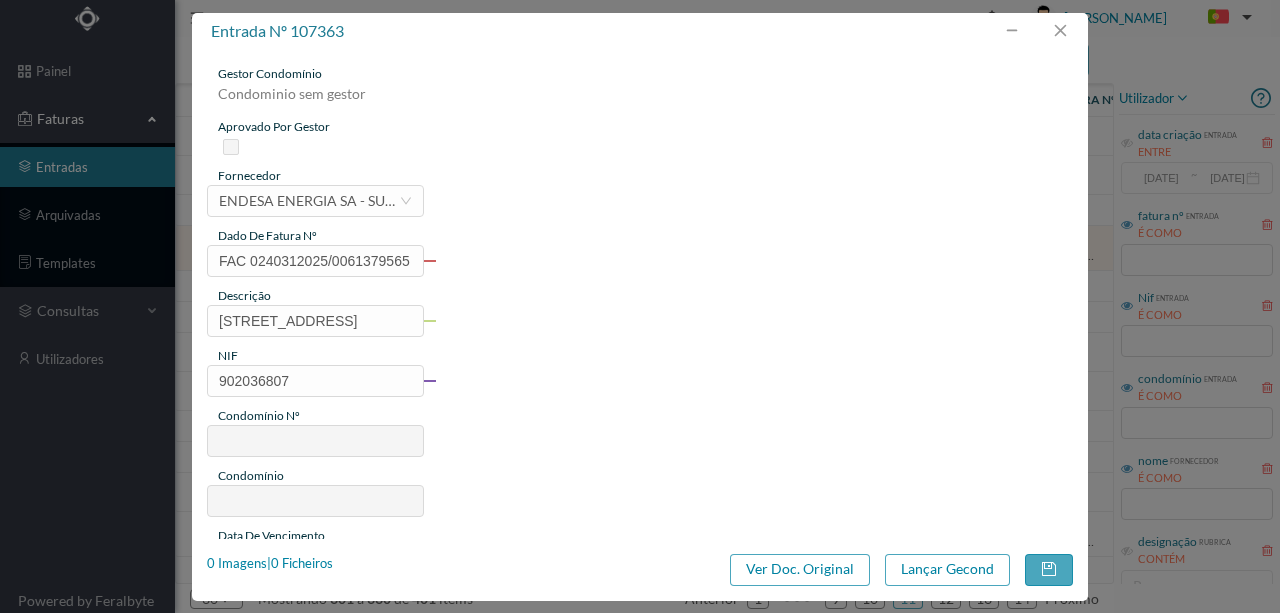 type on "604" 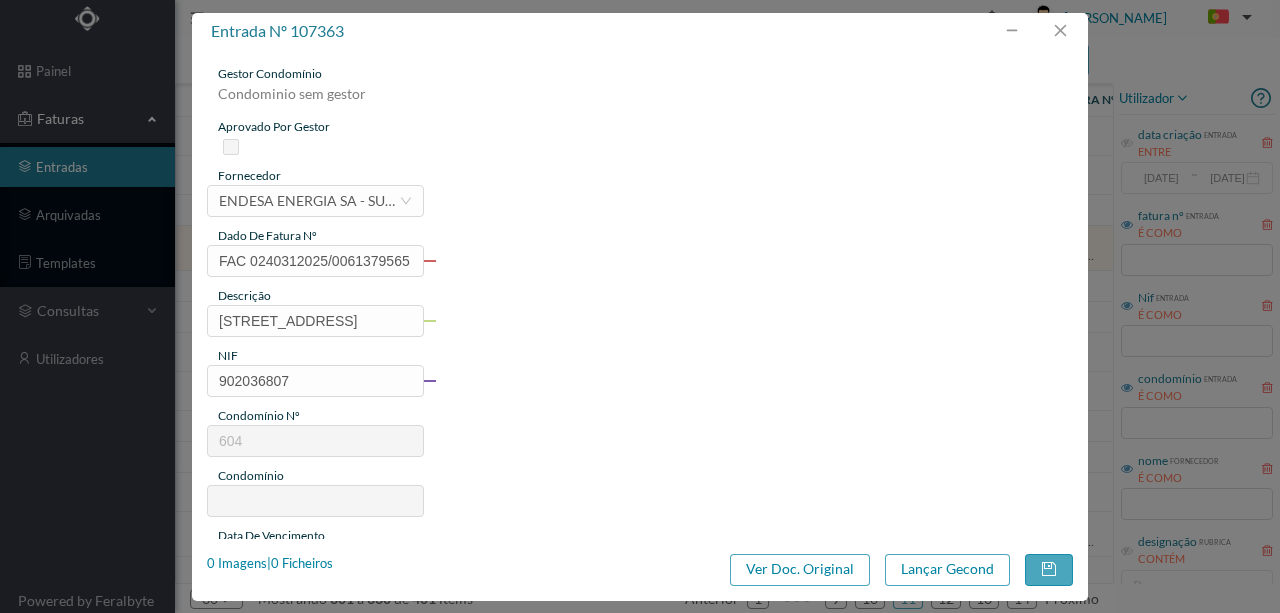 type on "ED. R. FARIA GUIMARÃES, 534 E 538" 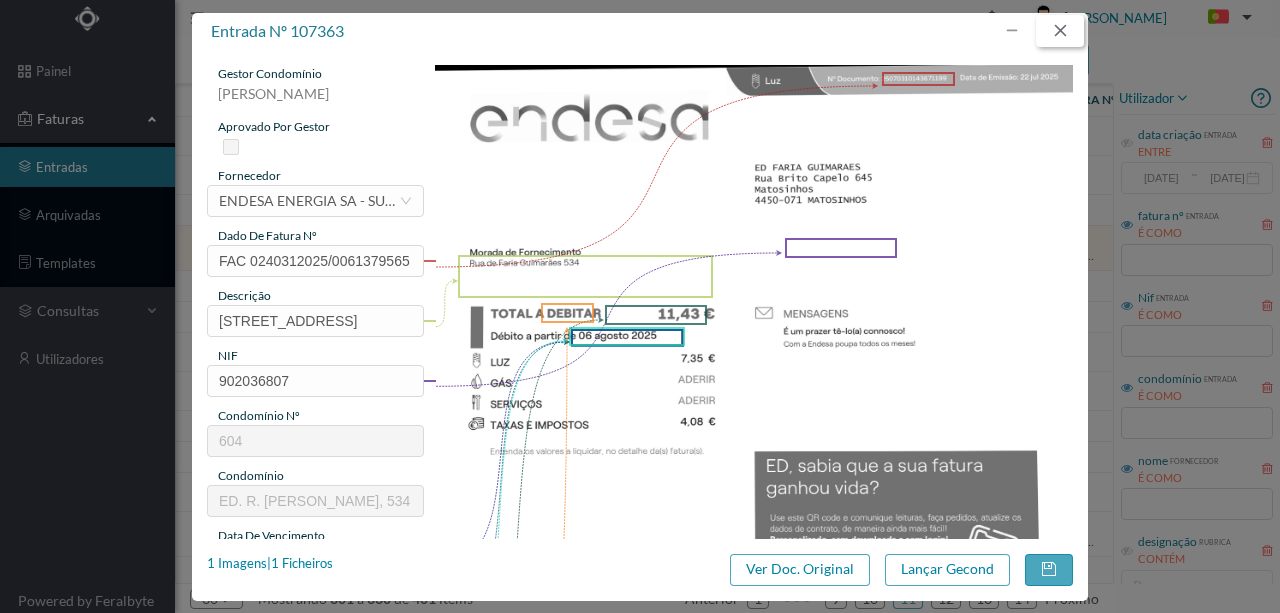 click at bounding box center [1060, 31] 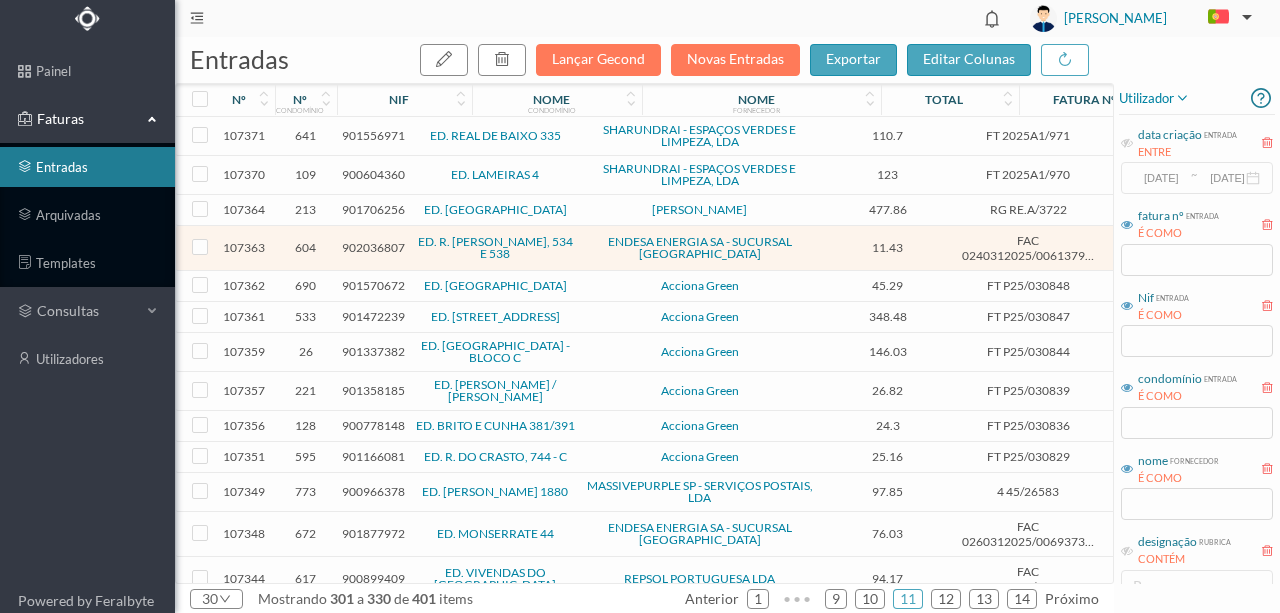 click on "901570672" at bounding box center [373, 285] 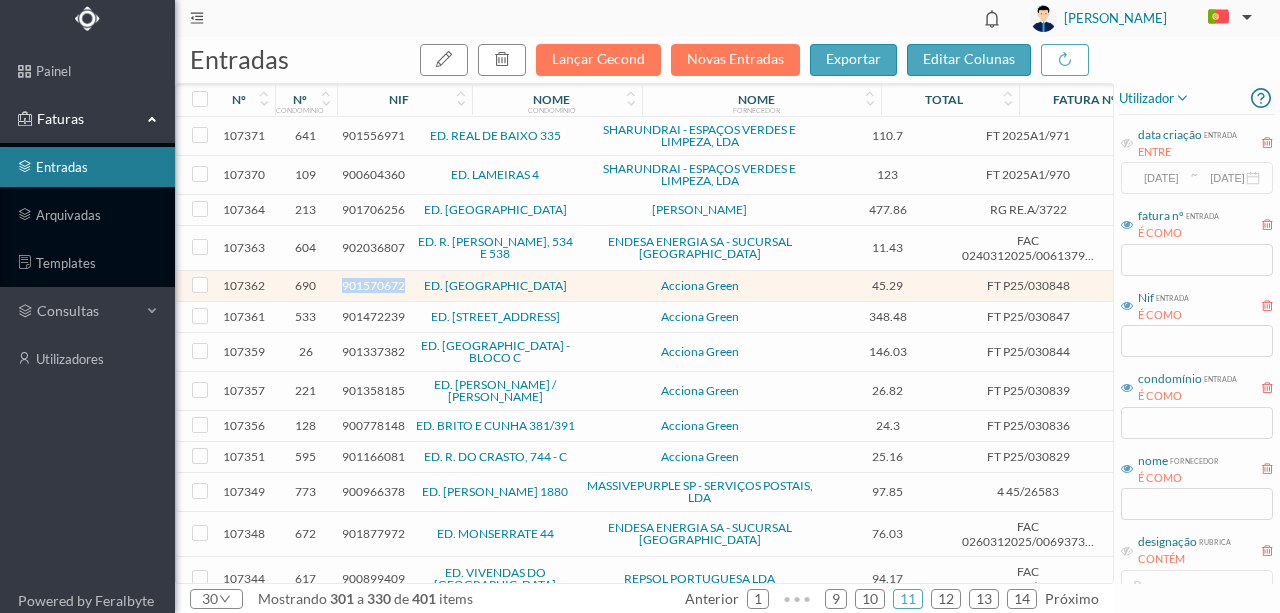 click on "901570672" at bounding box center [373, 285] 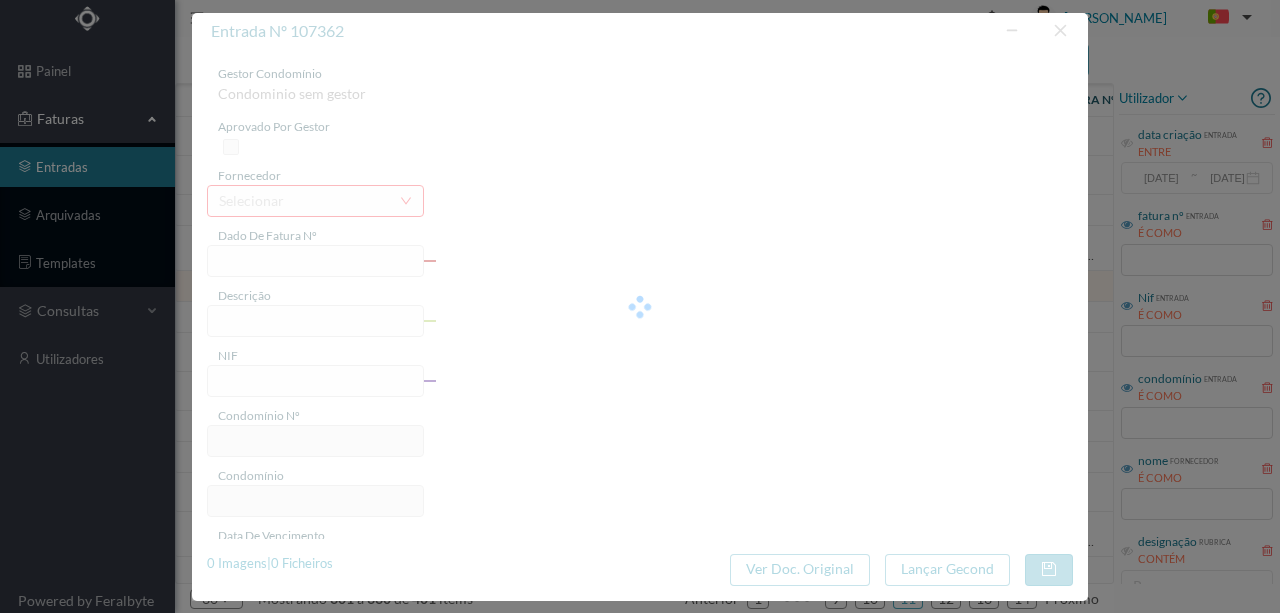 type on "FT P25/030848" 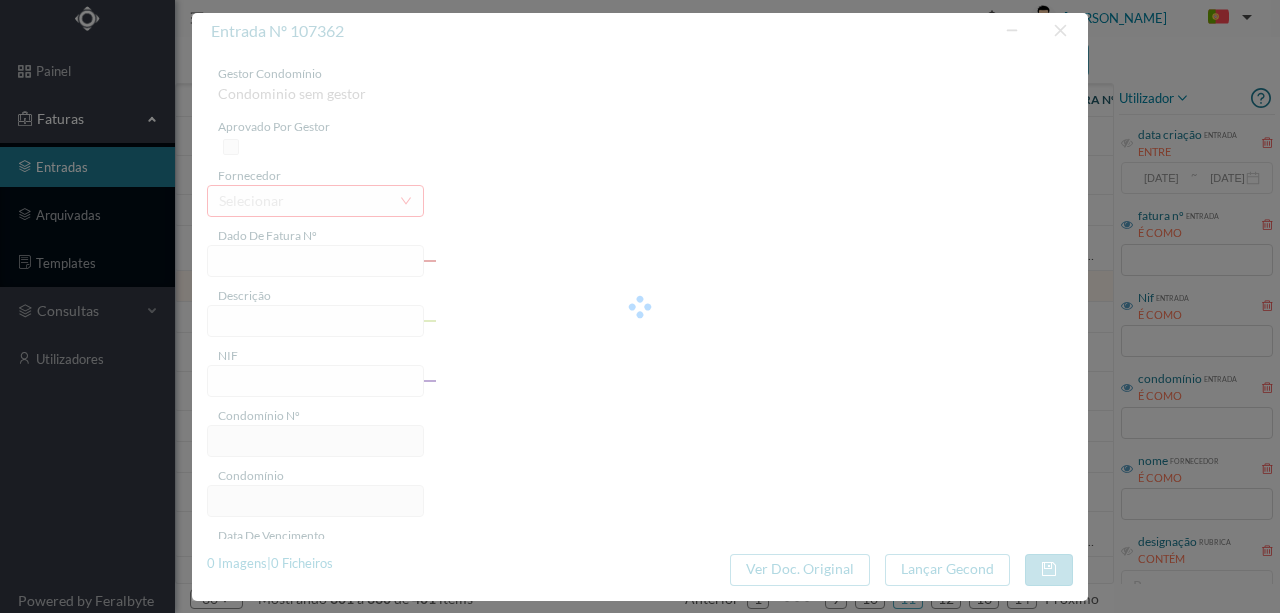 type on "RAINHA SANTA ISABEL 333 GARA" 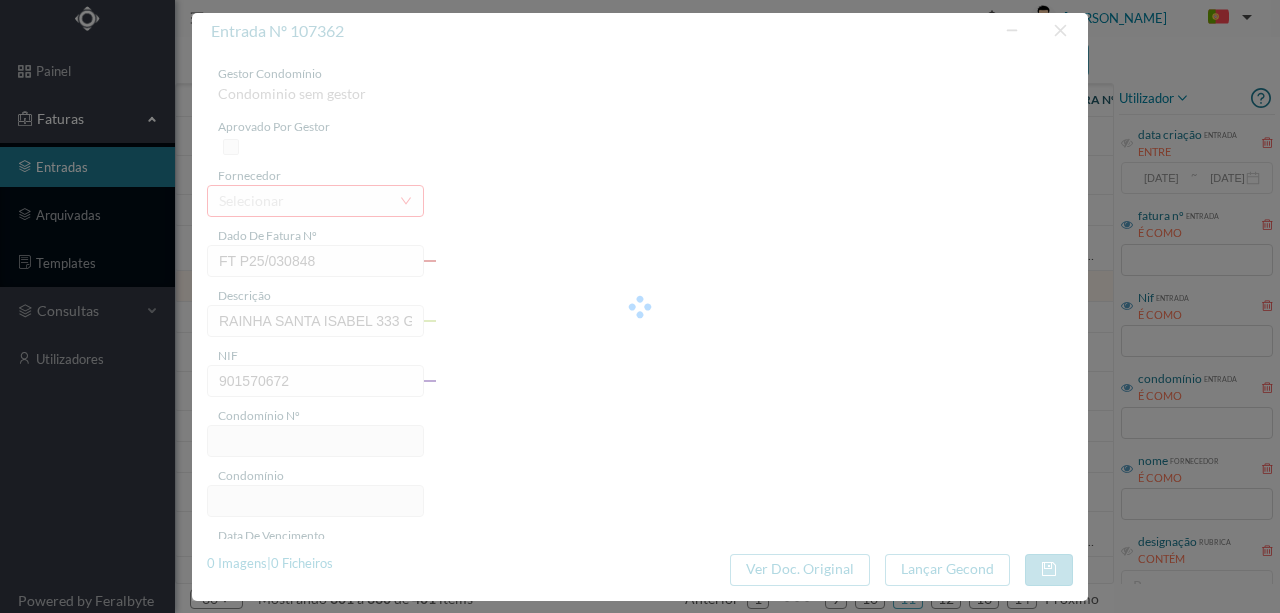 type on "690" 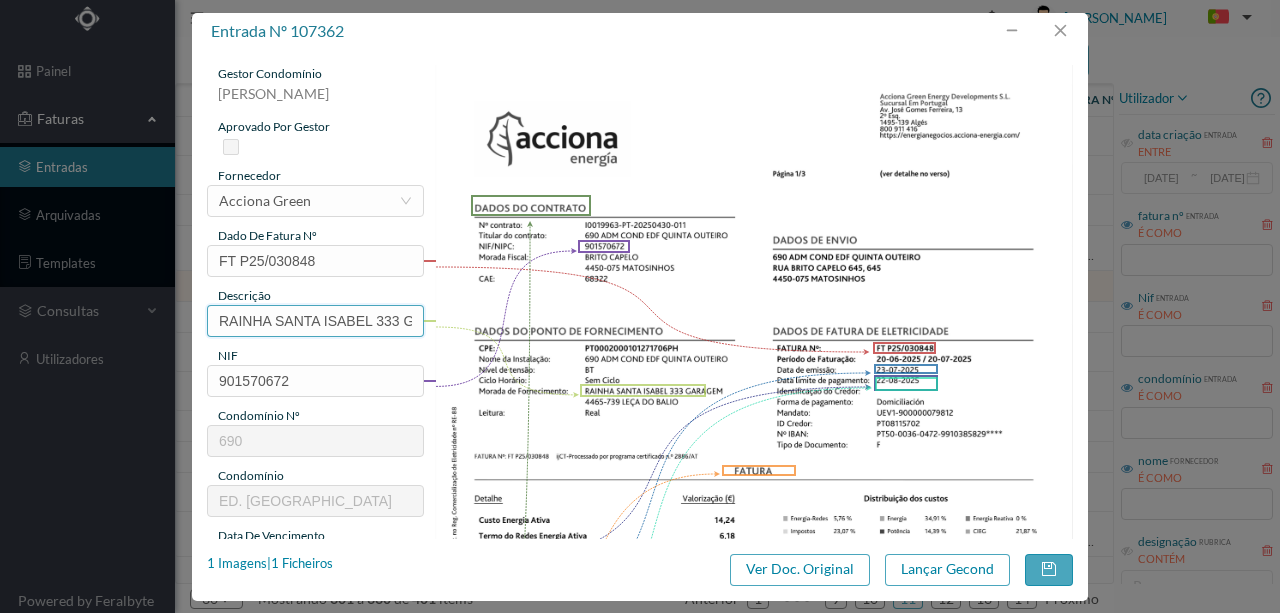 drag, startPoint x: 373, startPoint y: 320, endPoint x: 151, endPoint y: 306, distance: 222.44101 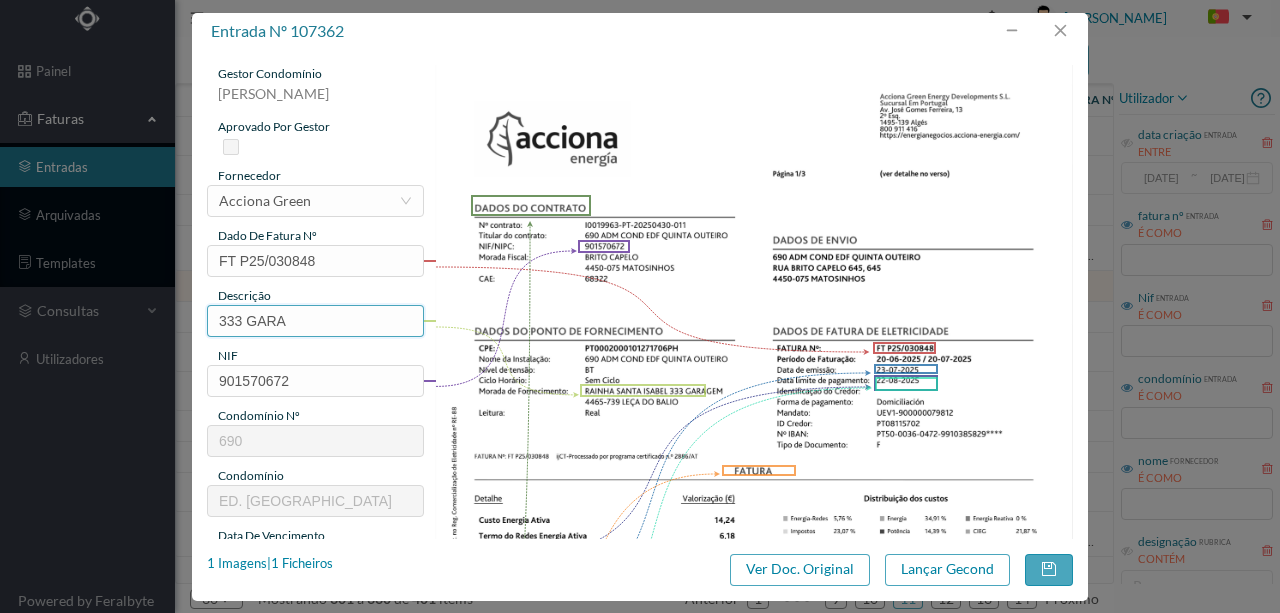 click on "333 GARA" at bounding box center (315, 321) 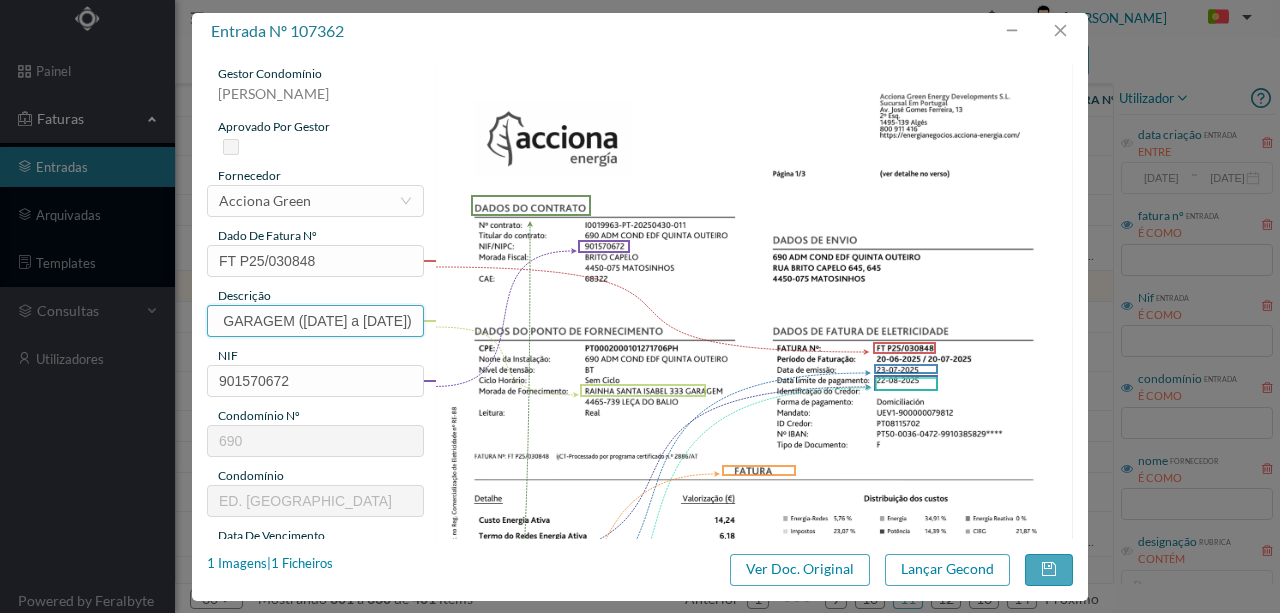 scroll, scrollTop: 0, scrollLeft: 79, axis: horizontal 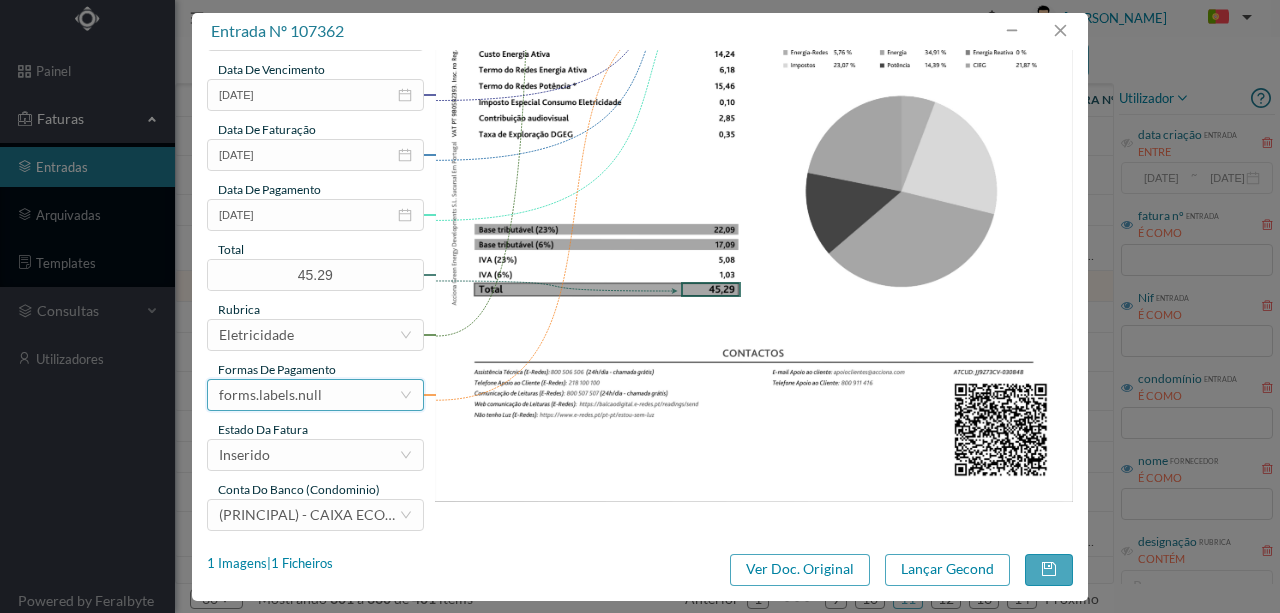 type on "333 GARAGEM (20.06.2025 a 20.07.2025)" 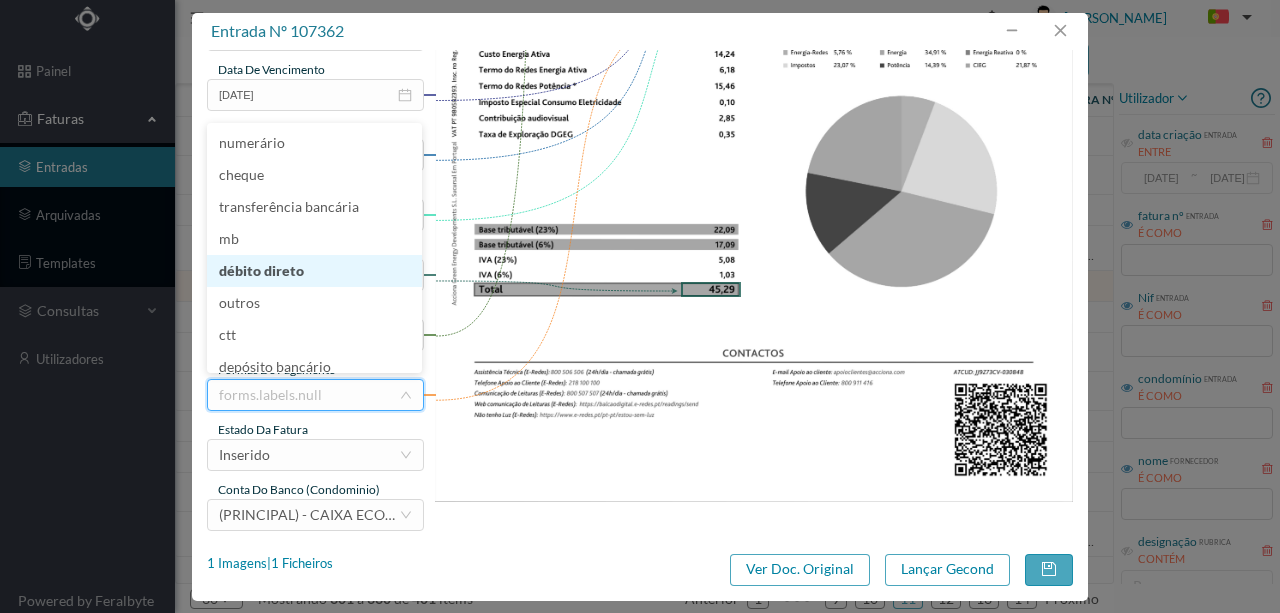 click on "débito direto" at bounding box center (314, 271) 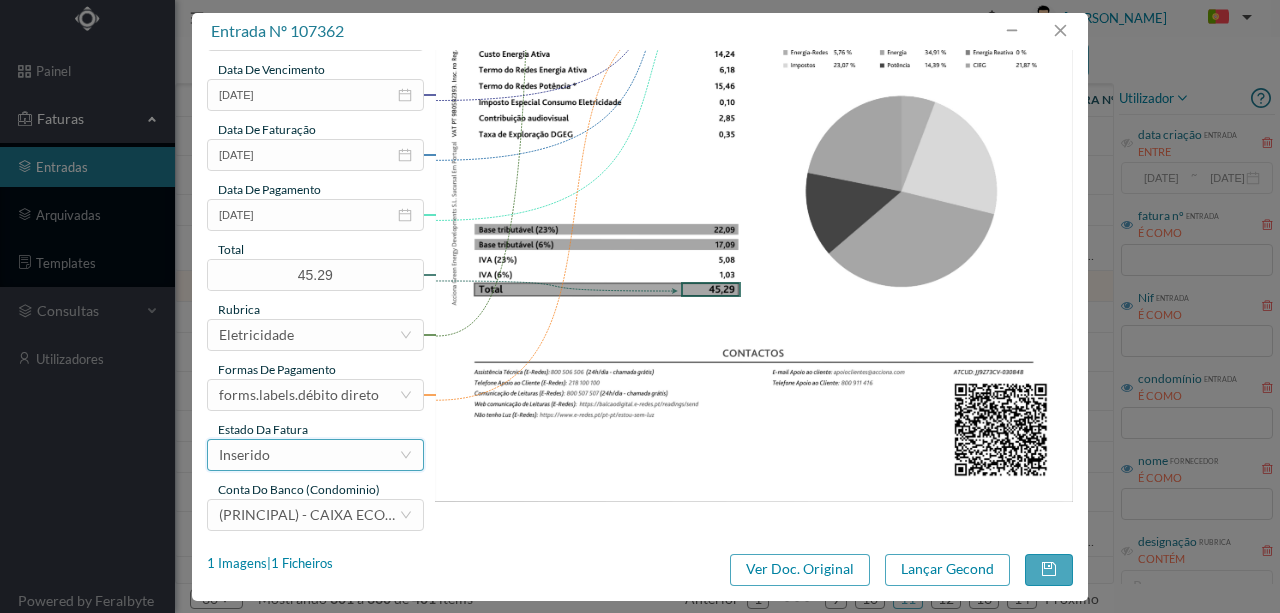 click on "Inserido" at bounding box center [309, 455] 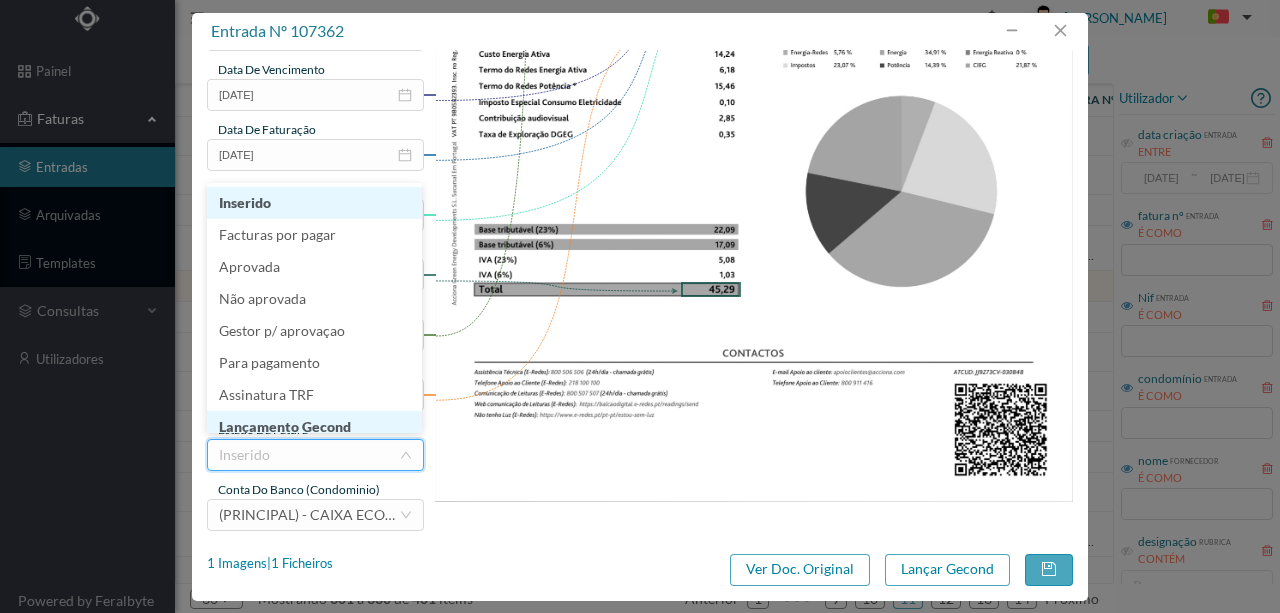 scroll, scrollTop: 10, scrollLeft: 0, axis: vertical 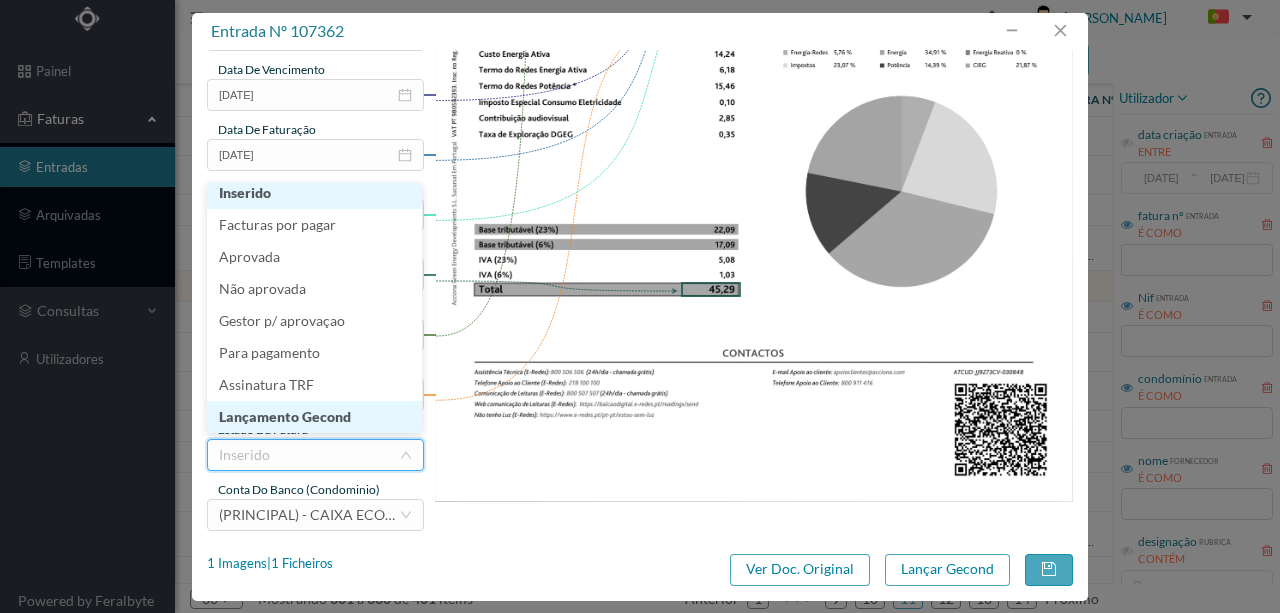 click on "Lançamento Gecond" at bounding box center [314, 417] 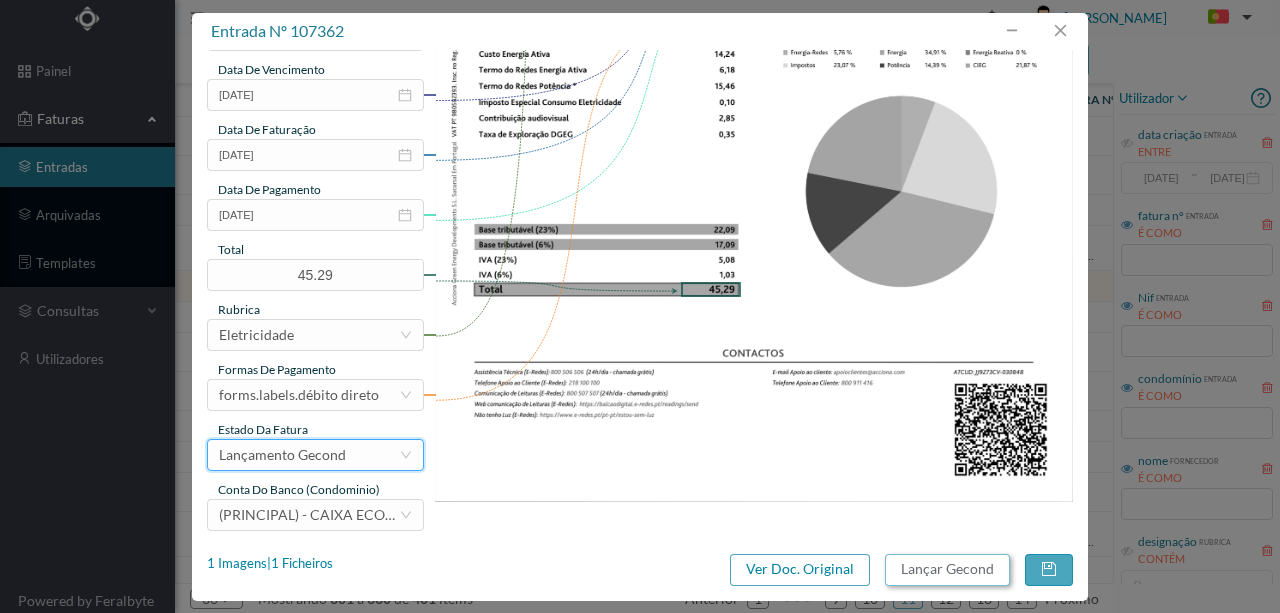 click on "Lançar Gecond" at bounding box center (947, 570) 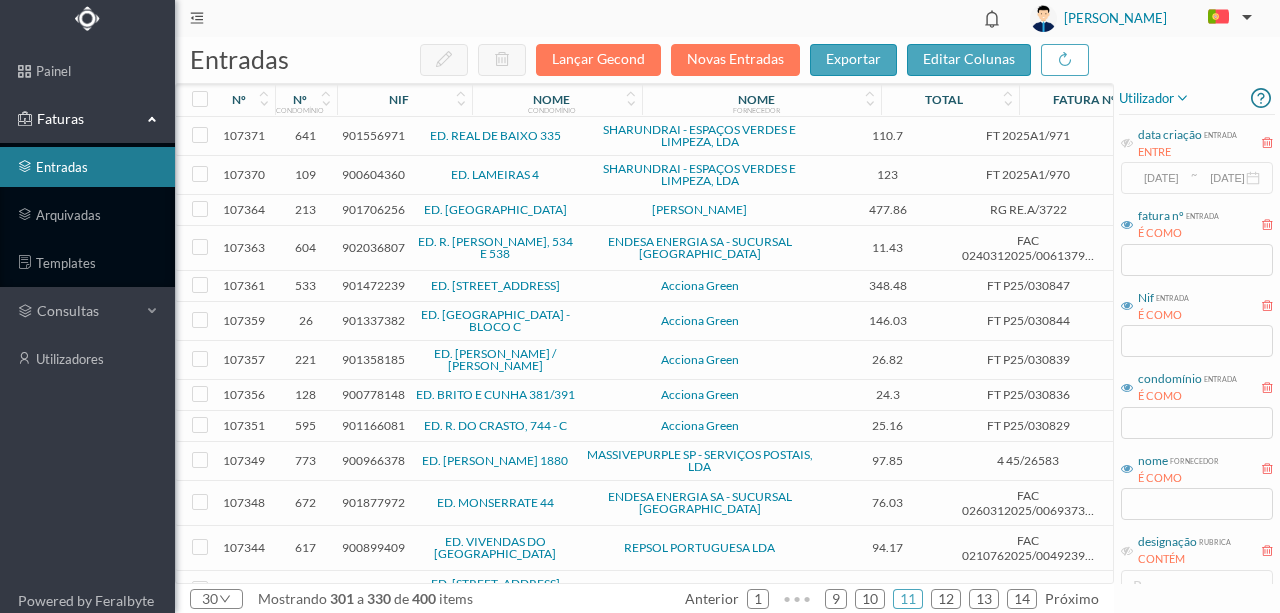 click on "901472239" at bounding box center [373, 285] 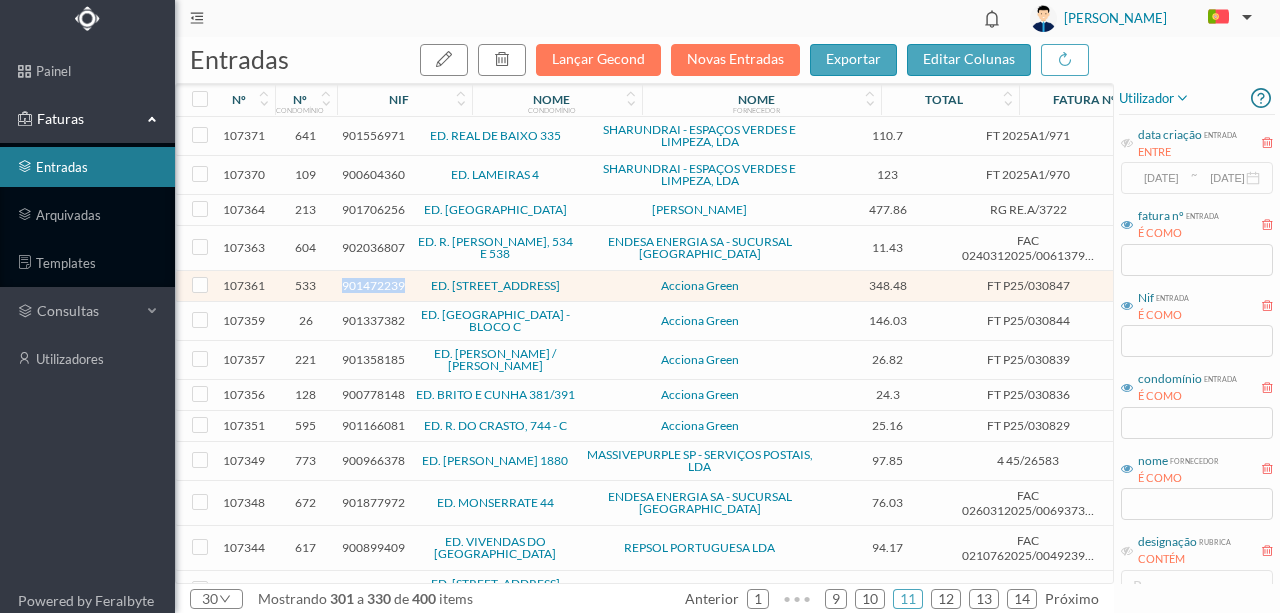 click on "901472239" at bounding box center [373, 285] 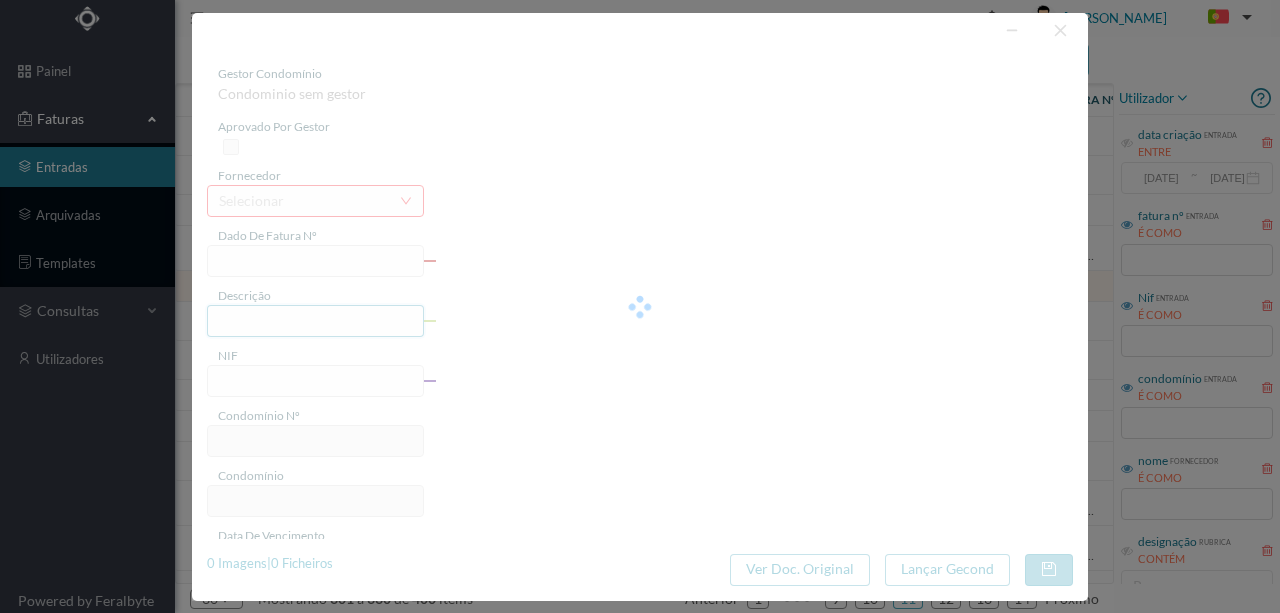 type on "FT P25/030847" 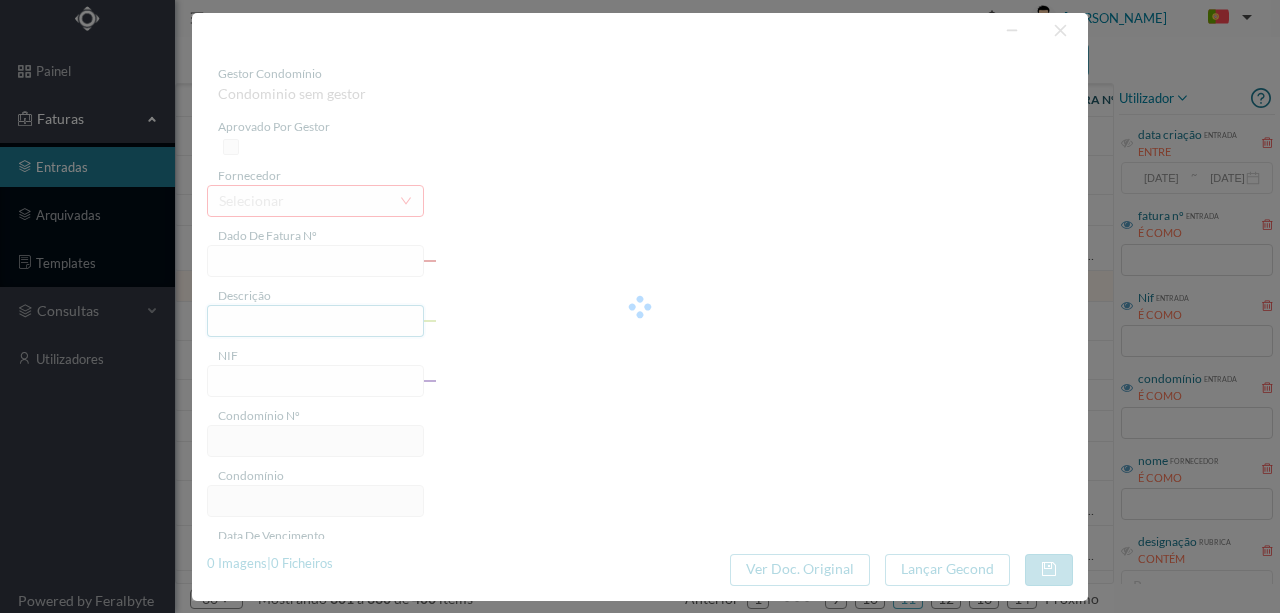 type on "DA CAVERNEIRA 39" 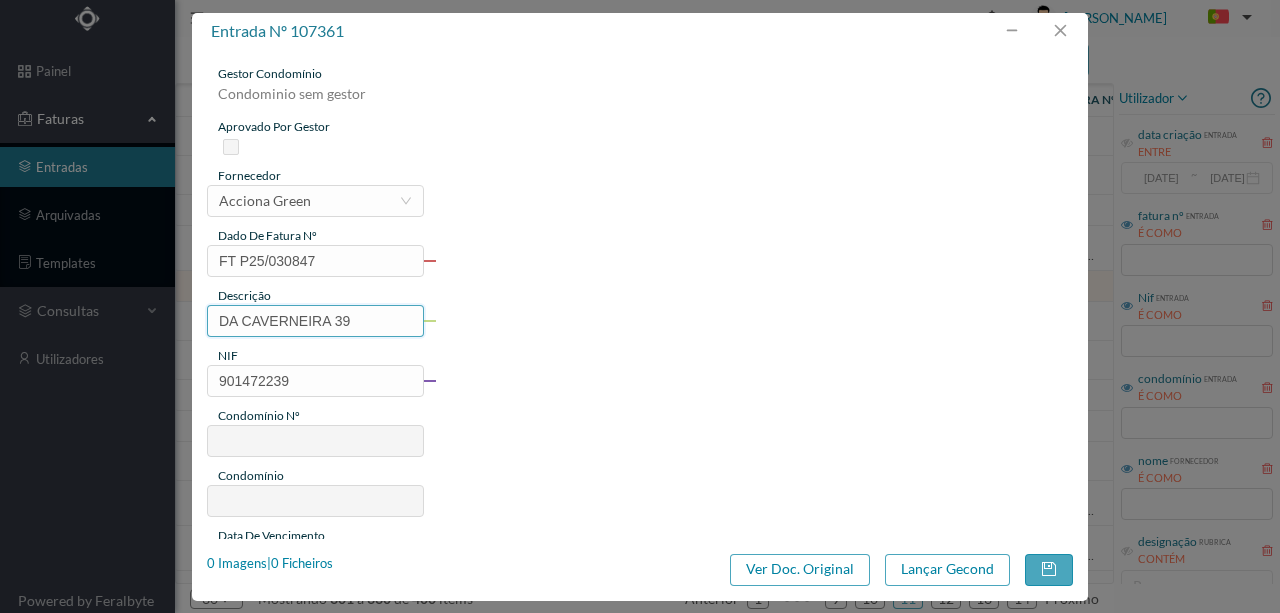 type on "533" 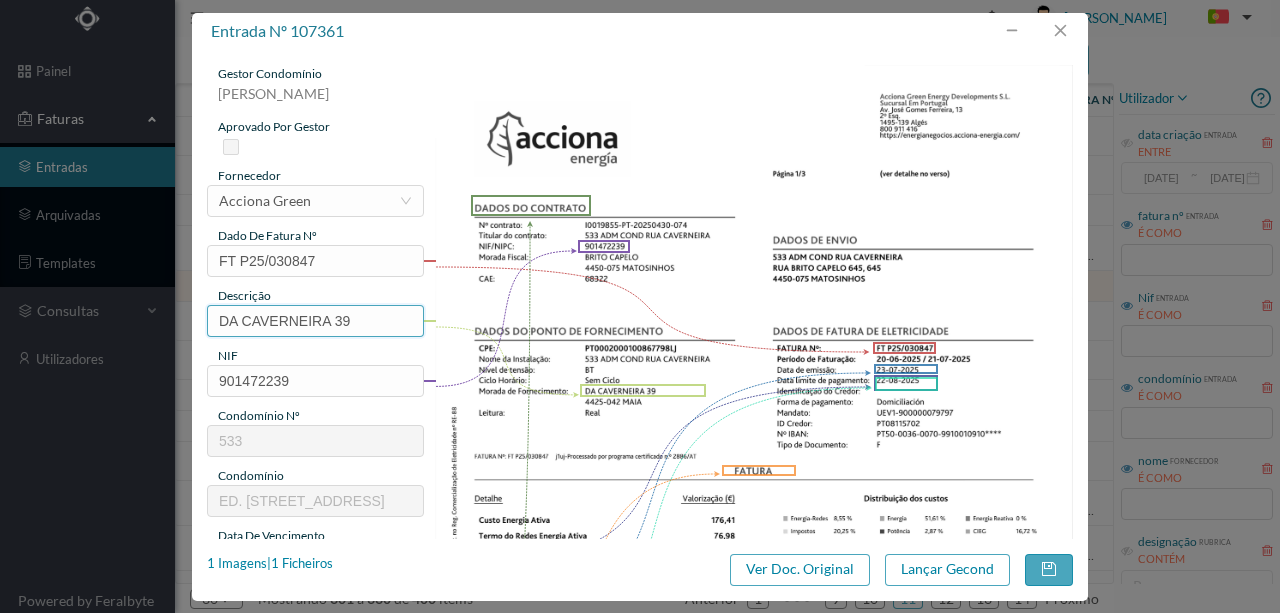 drag, startPoint x: 329, startPoint y: 319, endPoint x: 118, endPoint y: 322, distance: 211.02133 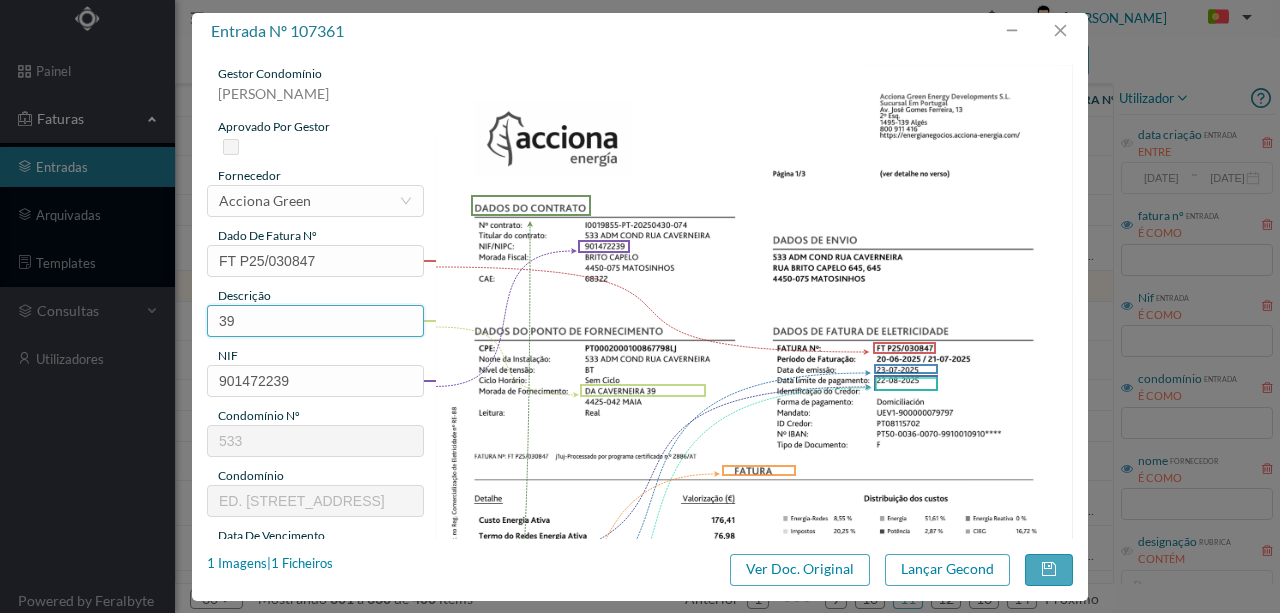 click on "39" at bounding box center [315, 321] 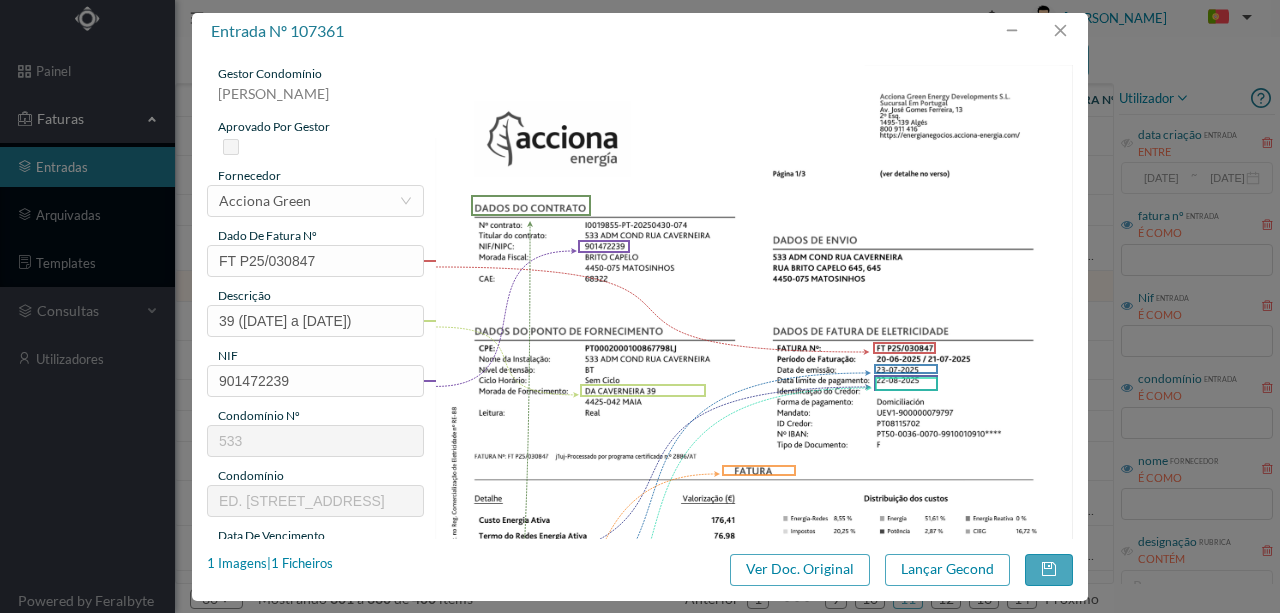 scroll, scrollTop: 0, scrollLeft: 0, axis: both 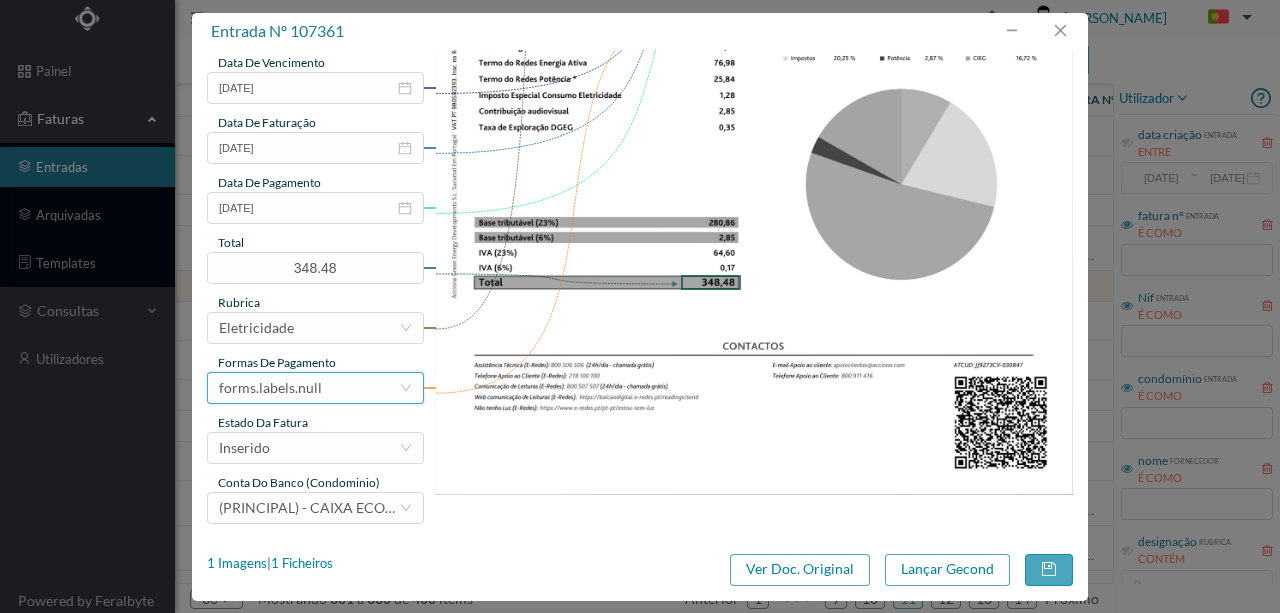 type on "39 ([DATE] a [DATE])" 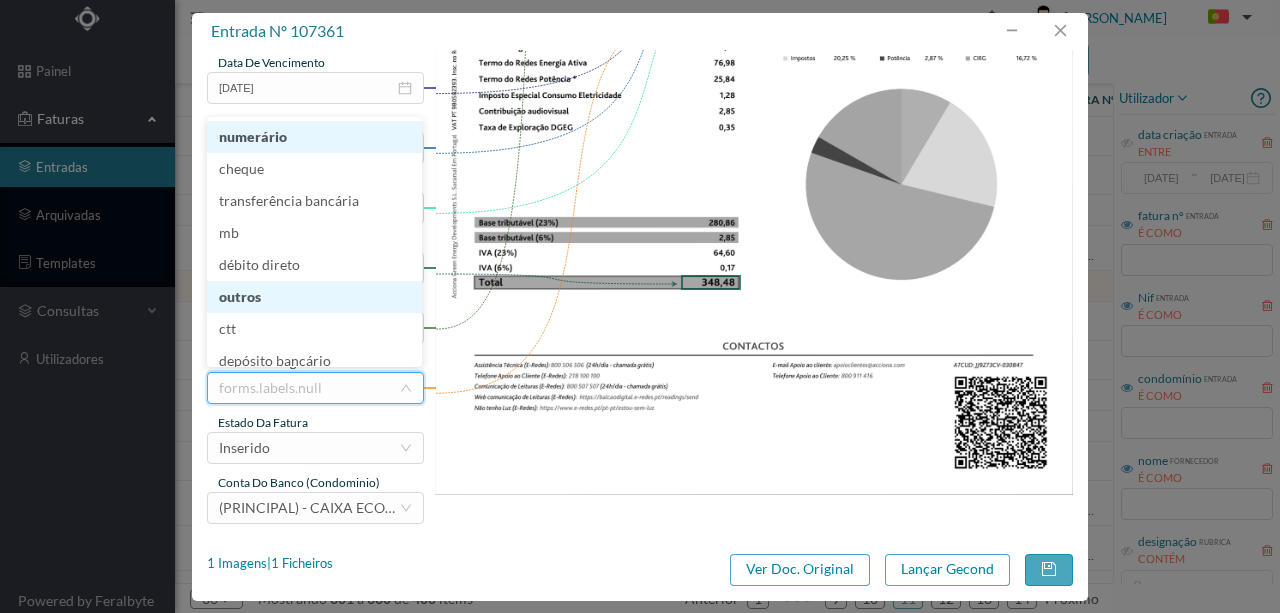 scroll, scrollTop: 8, scrollLeft: 0, axis: vertical 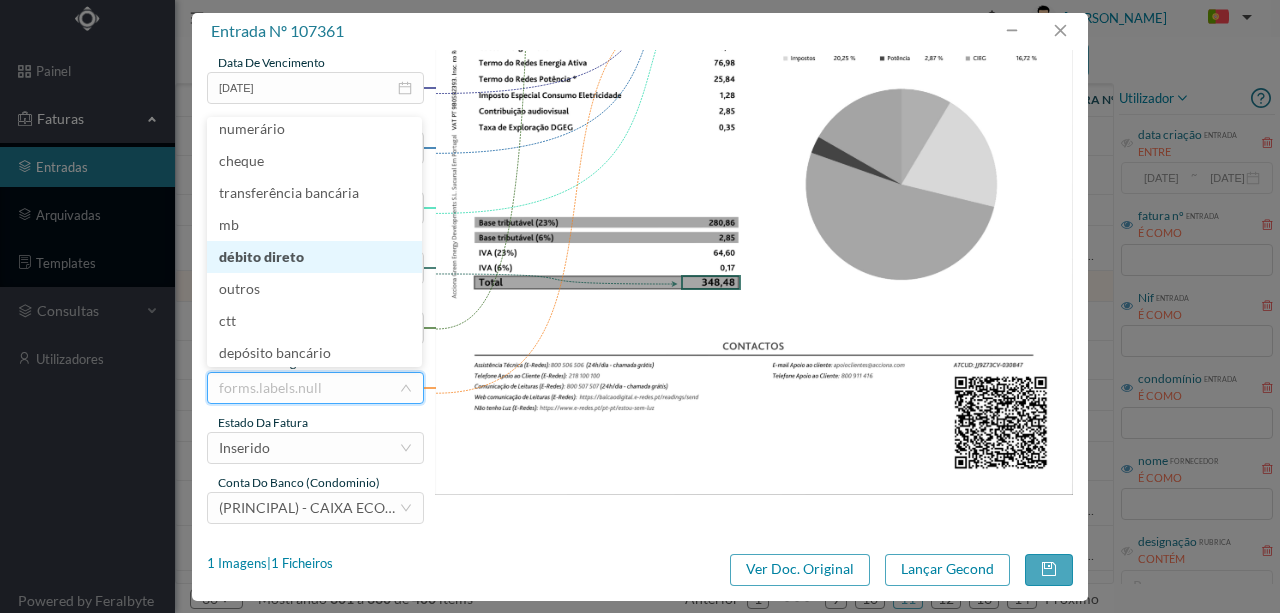 click on "débito direto" at bounding box center (314, 257) 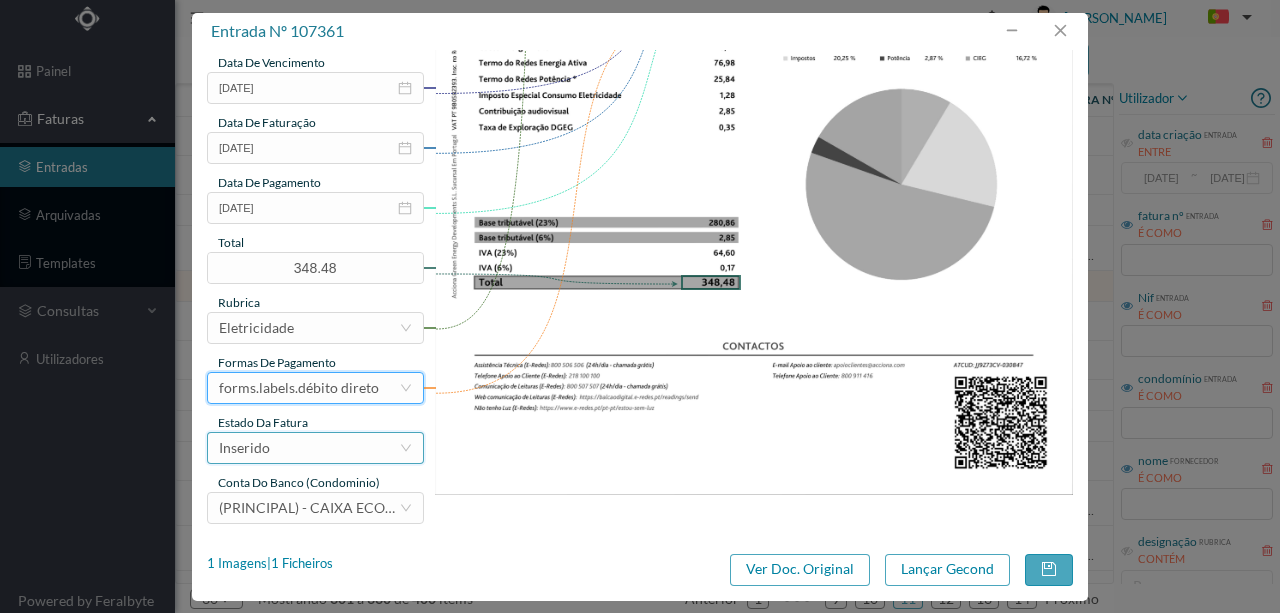 click on "Inserido" at bounding box center (309, 448) 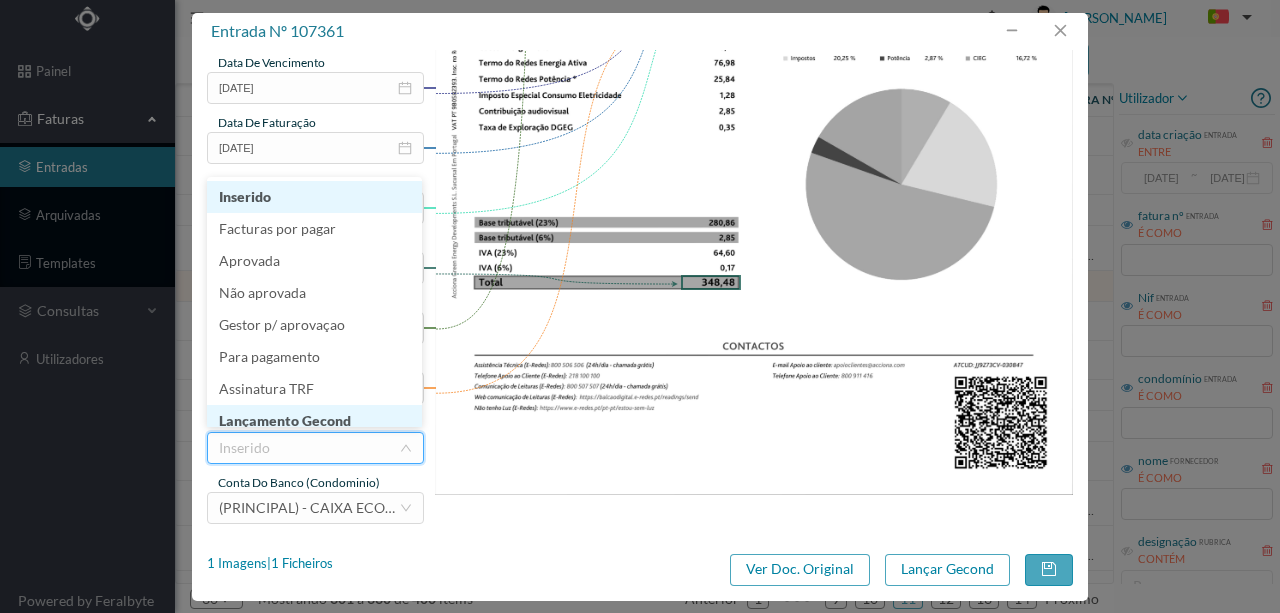 scroll, scrollTop: 10, scrollLeft: 0, axis: vertical 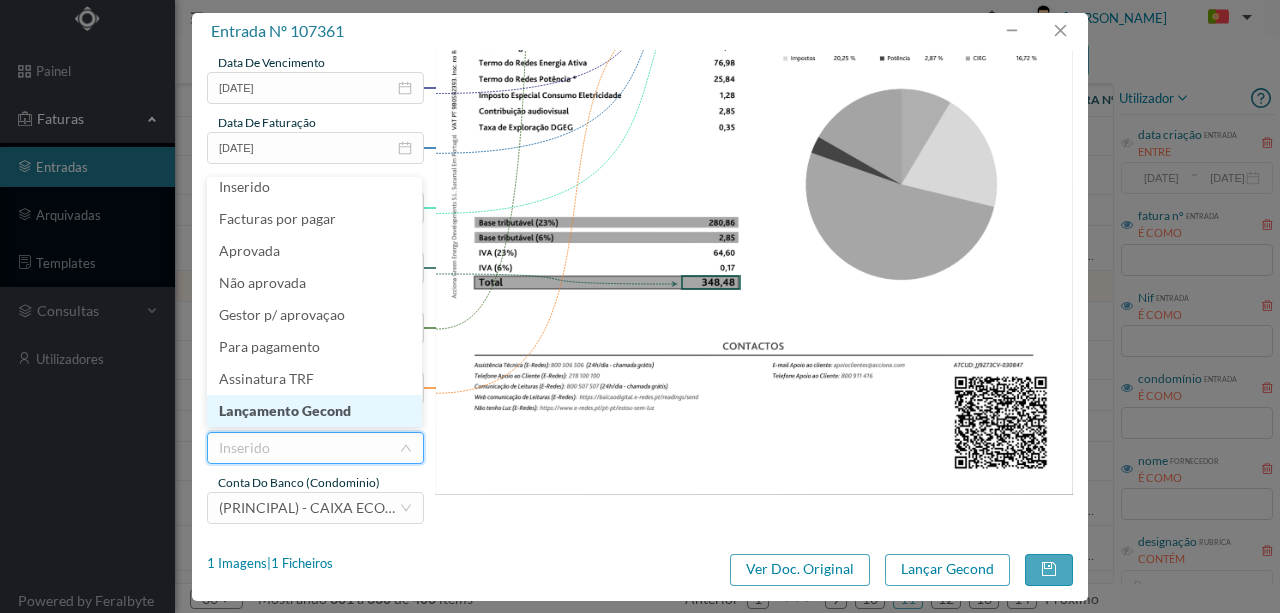 click on "Lançamento Gecond" at bounding box center [314, 411] 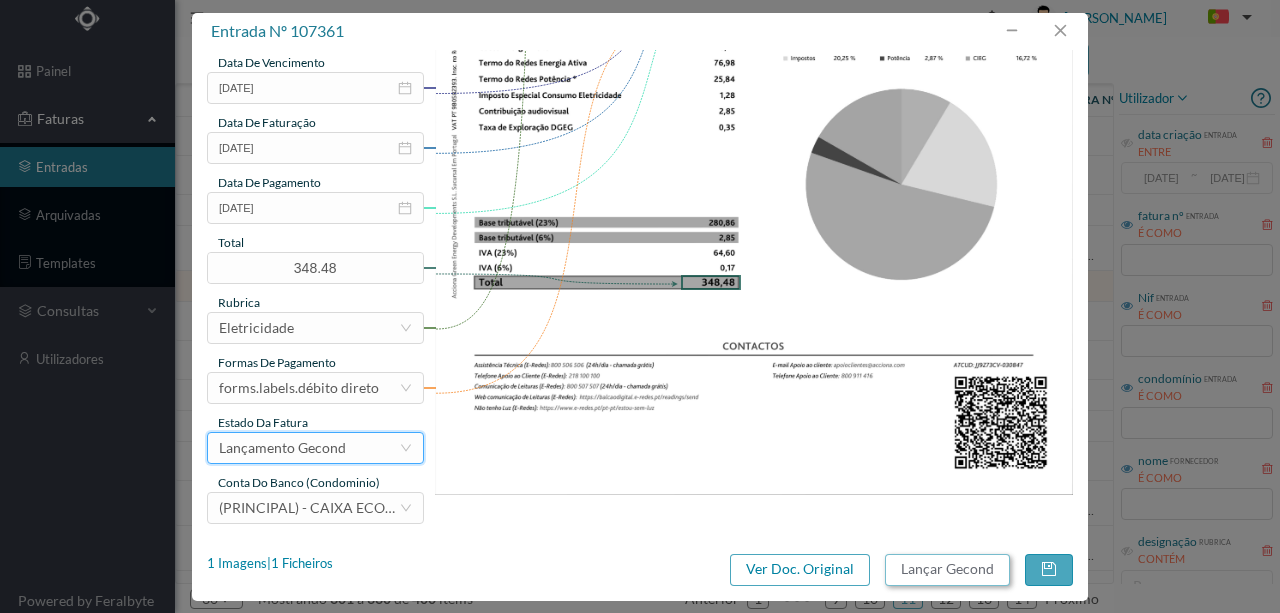 click on "Lançar Gecond" at bounding box center [947, 570] 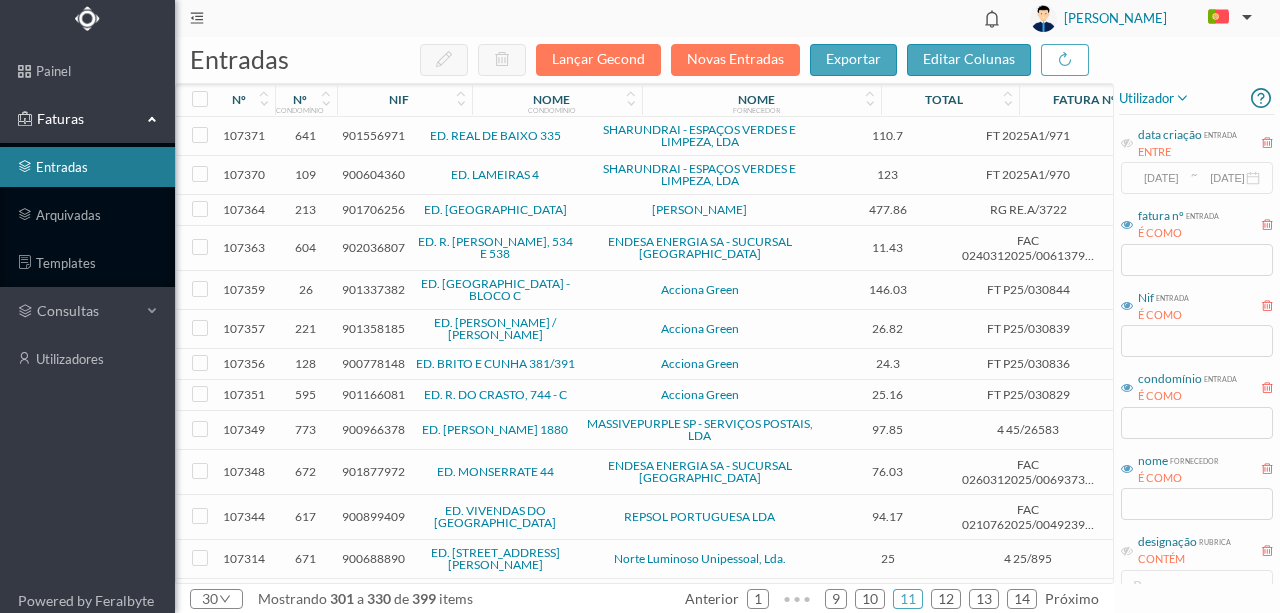 click on "901337382" at bounding box center [373, 289] 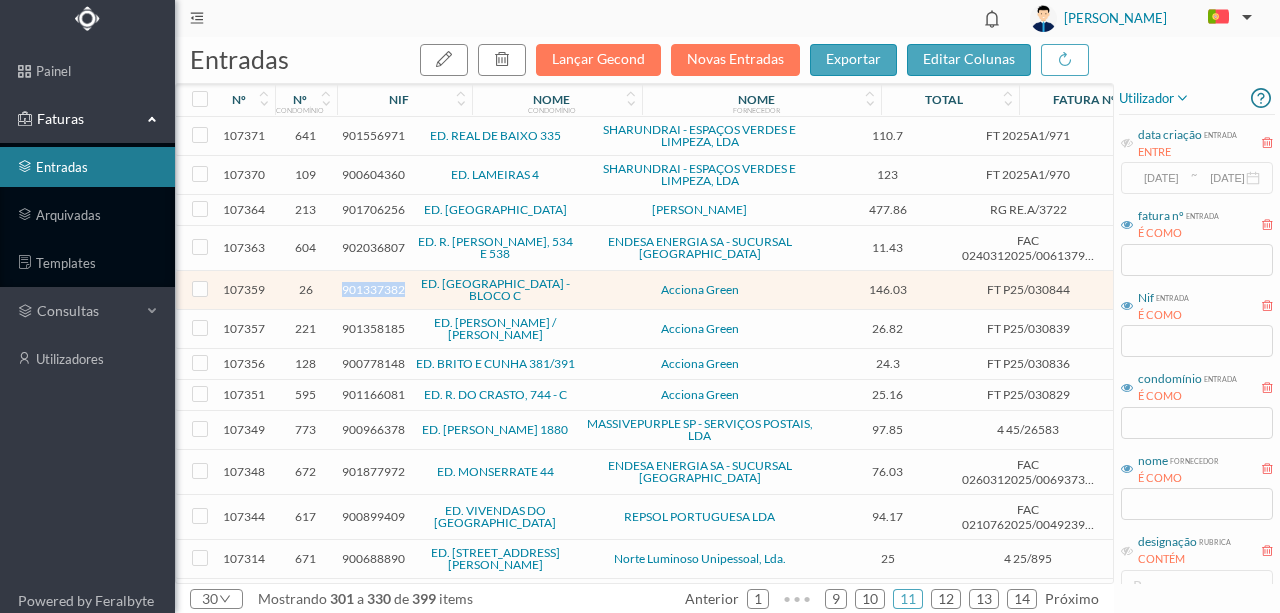 click on "901337382" at bounding box center (373, 289) 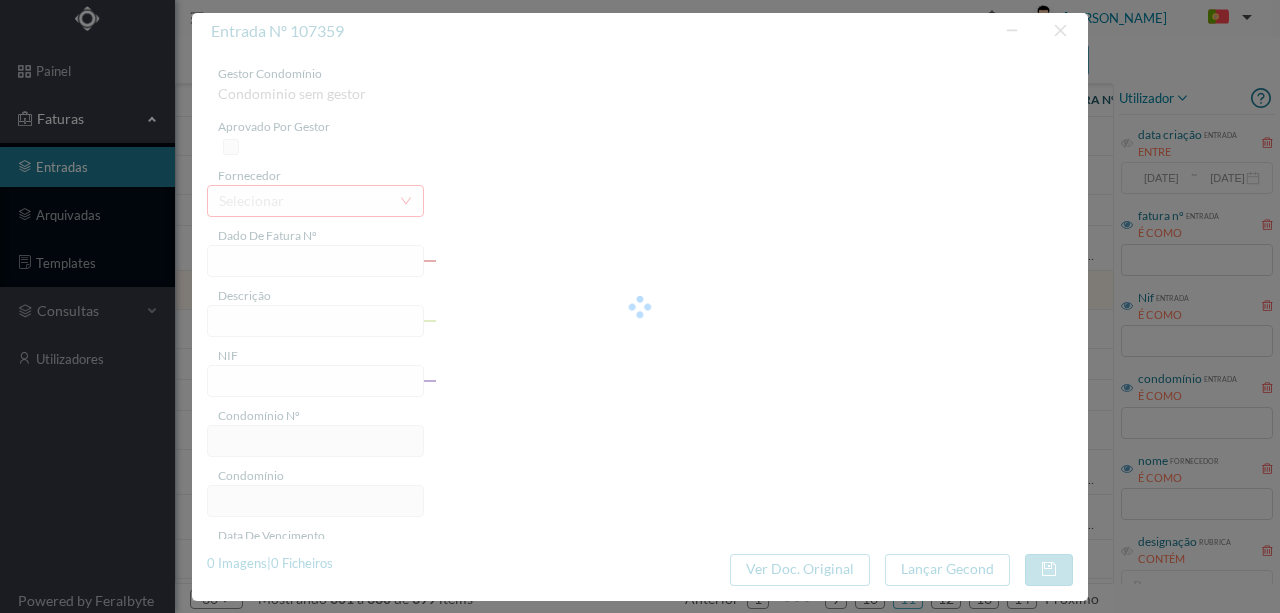 type on "FT P25/030844" 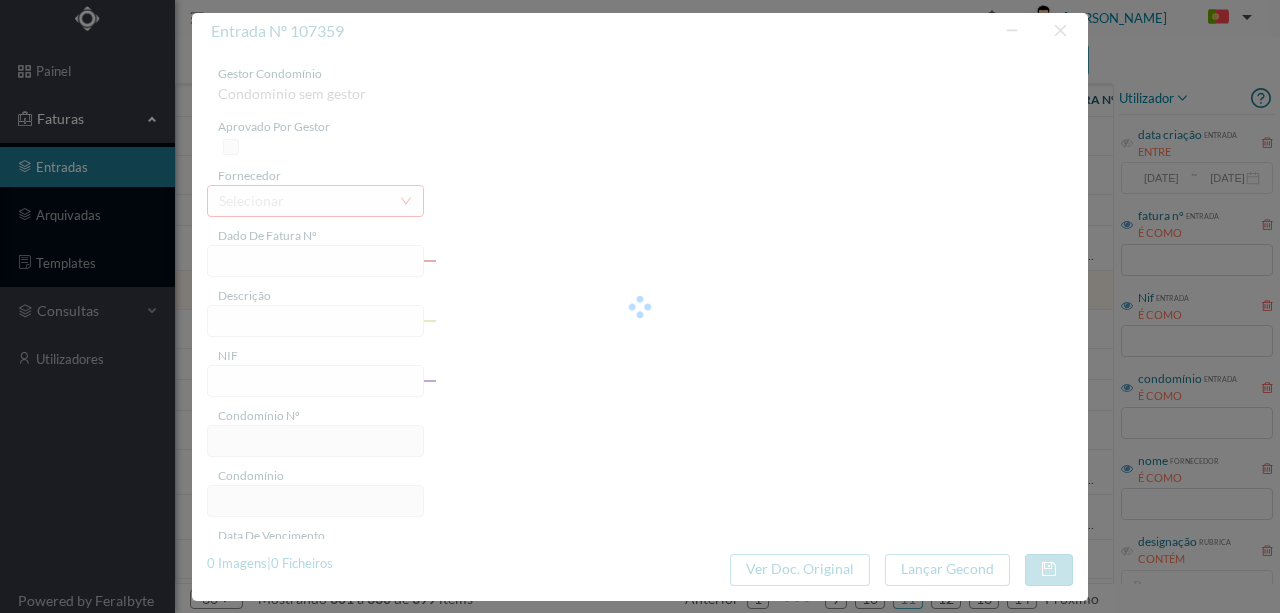 type on "ORFEAO DO PORTO 221 COM" 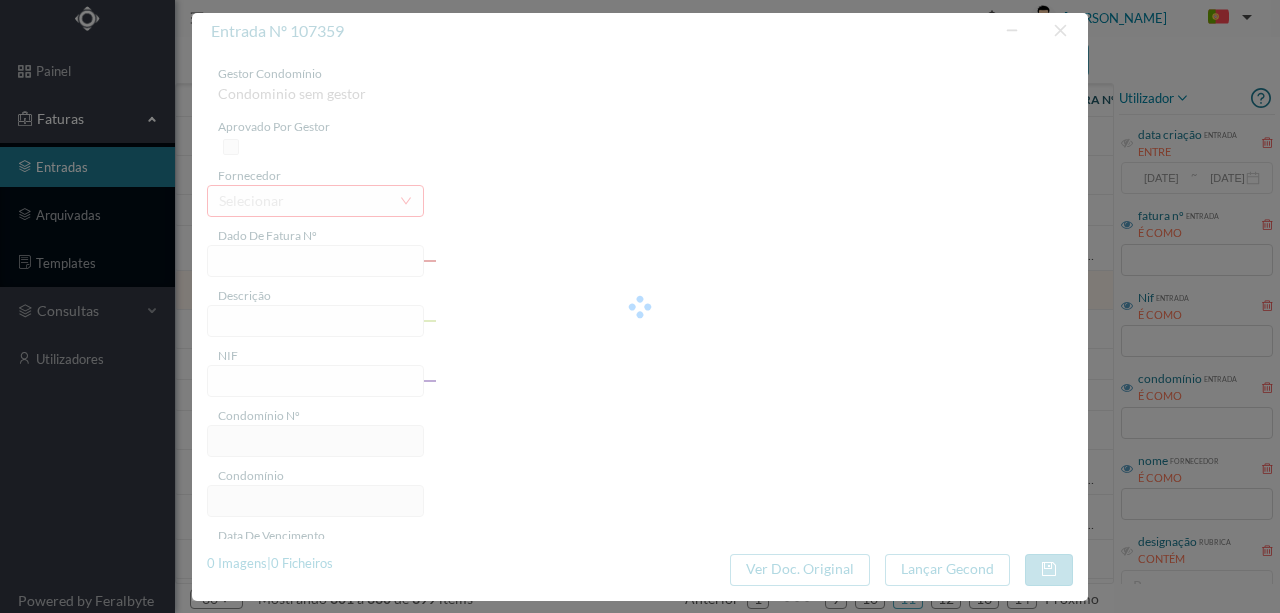 type on "23-07-2025" 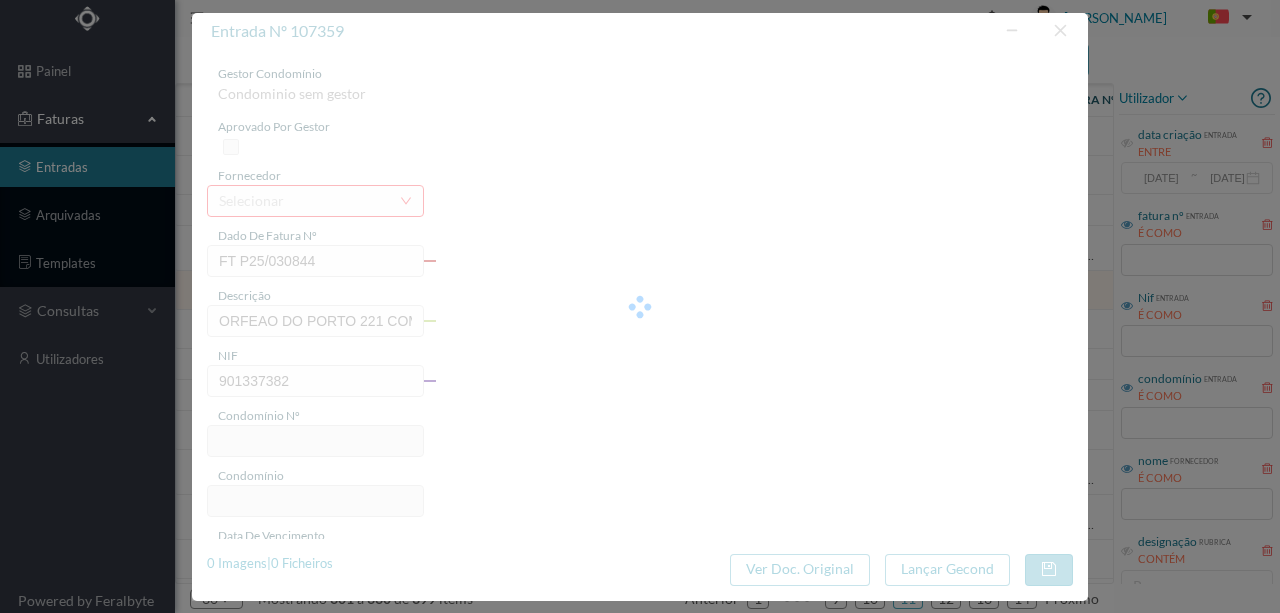 type on "26" 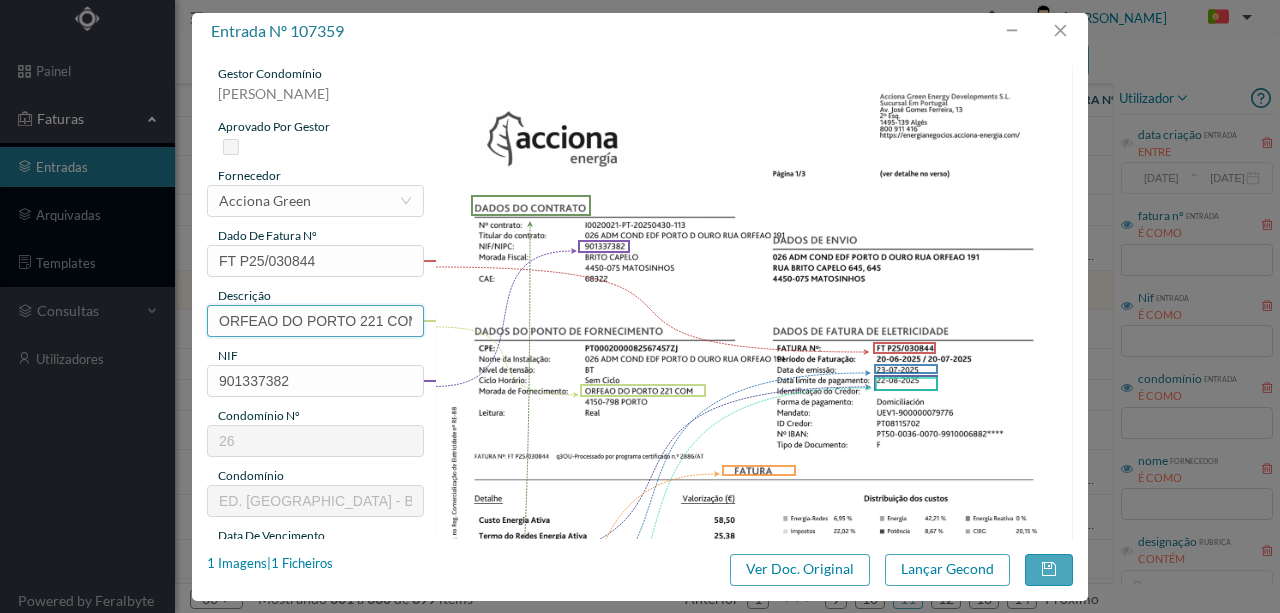 drag, startPoint x: 357, startPoint y: 318, endPoint x: 96, endPoint y: 327, distance: 261.15512 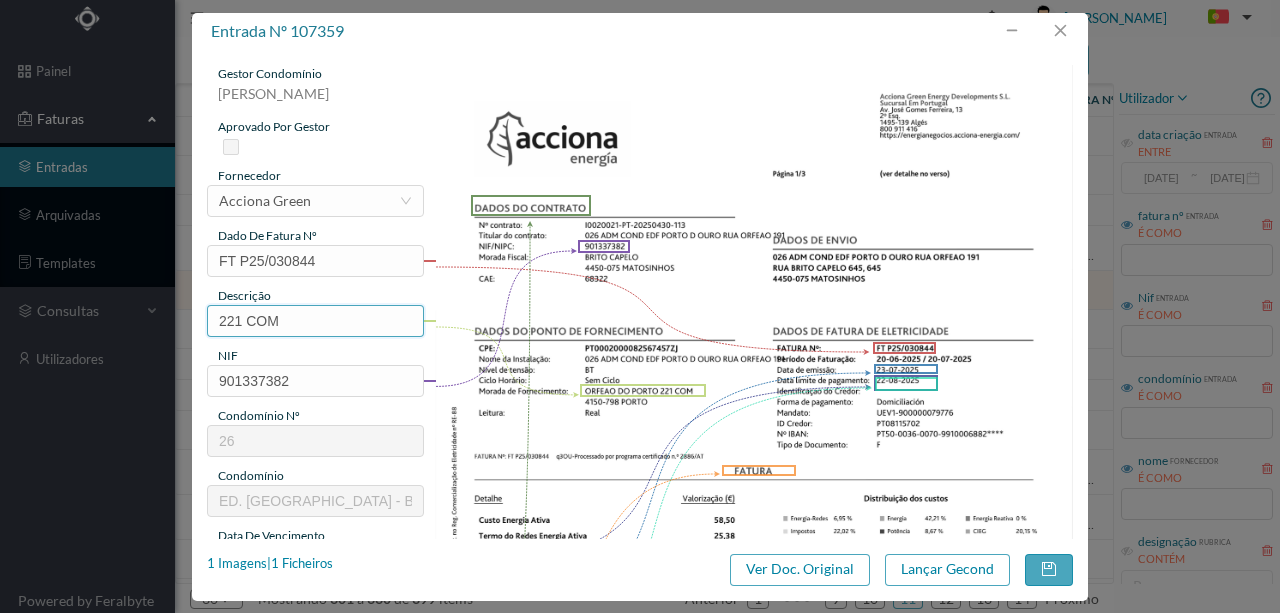 click on "221 COM" at bounding box center (315, 321) 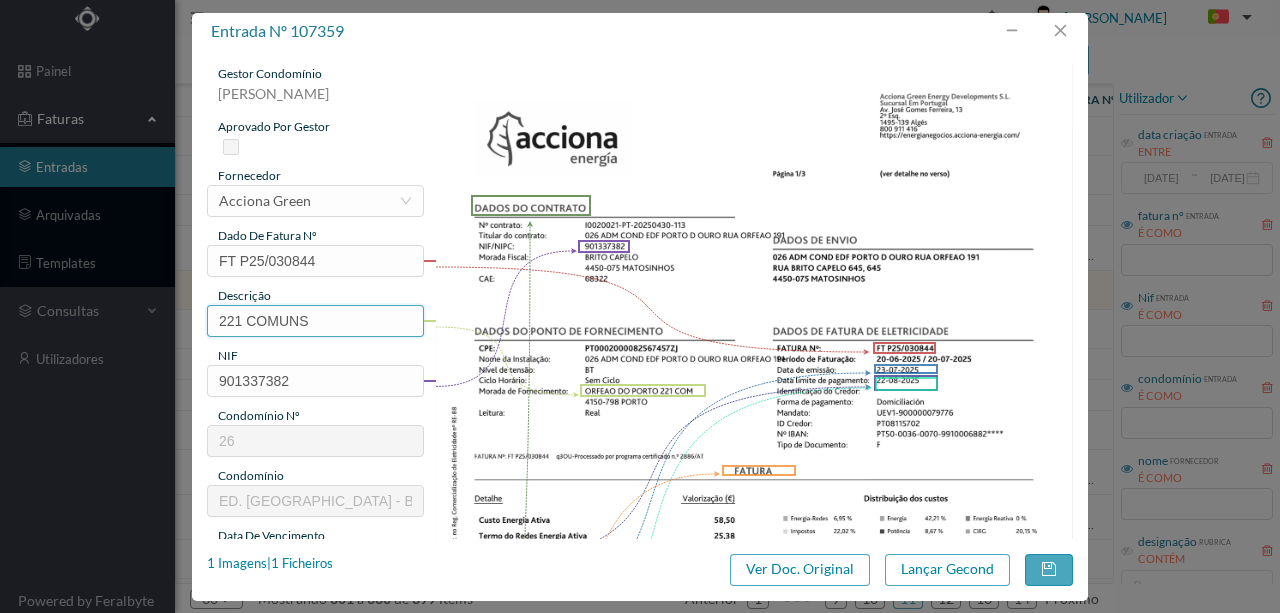 paste on "(20.06.2025 a 20.07.2025)" 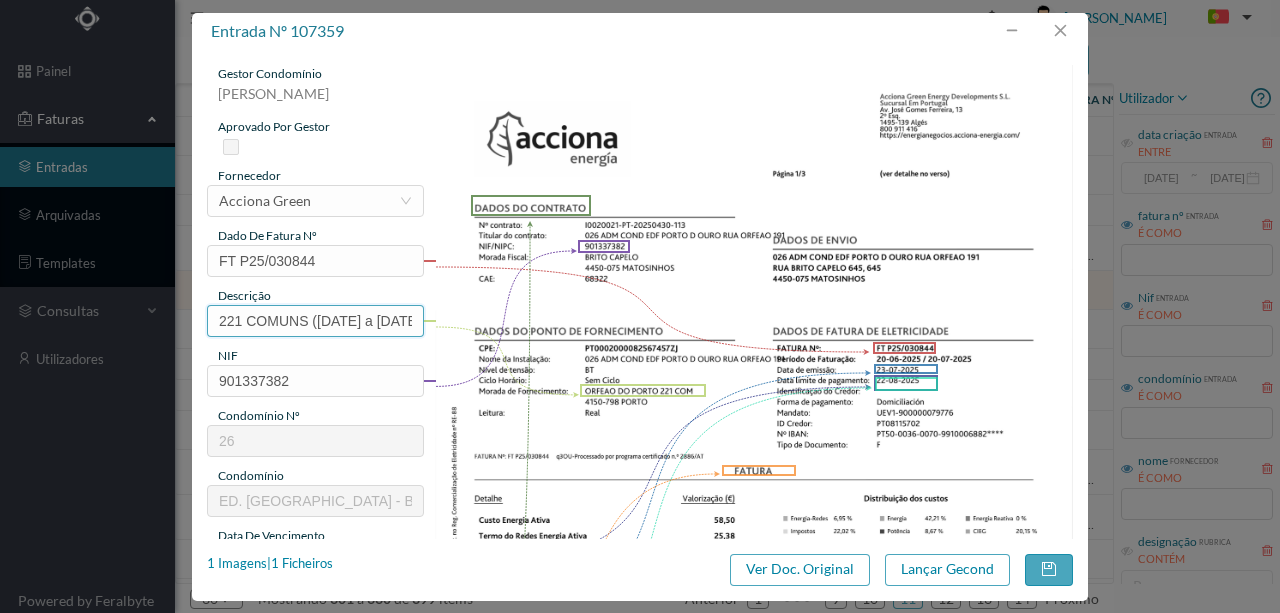 scroll, scrollTop: 0, scrollLeft: 70, axis: horizontal 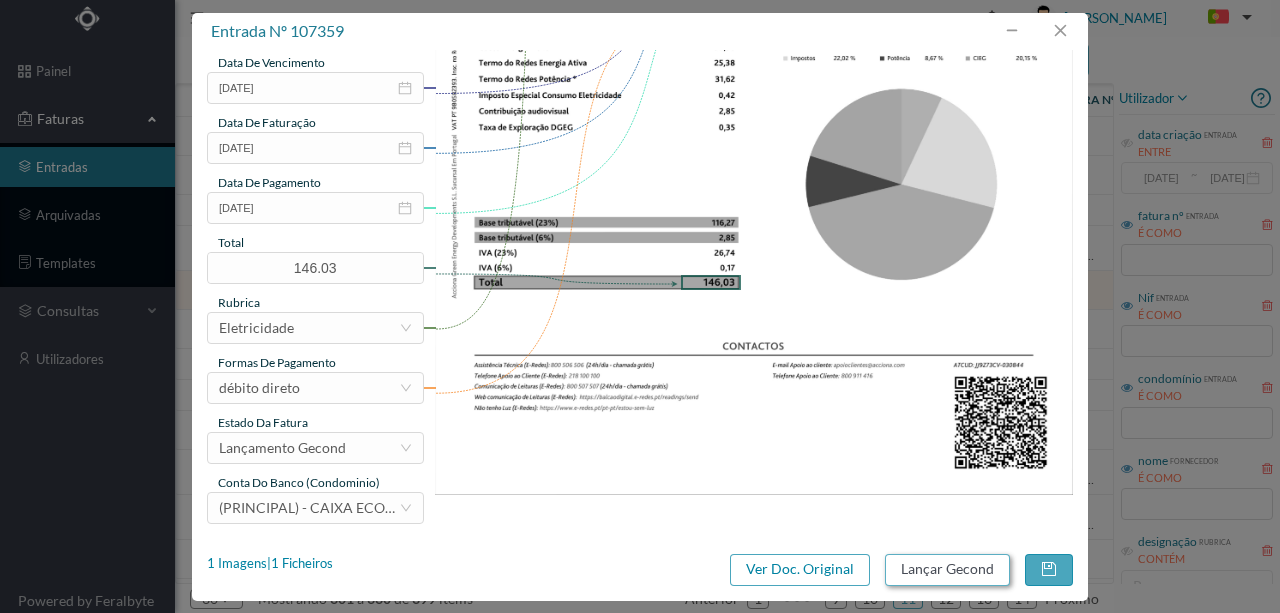 type on "221 COMUNS (20.06.2025 a 20.07.2025)" 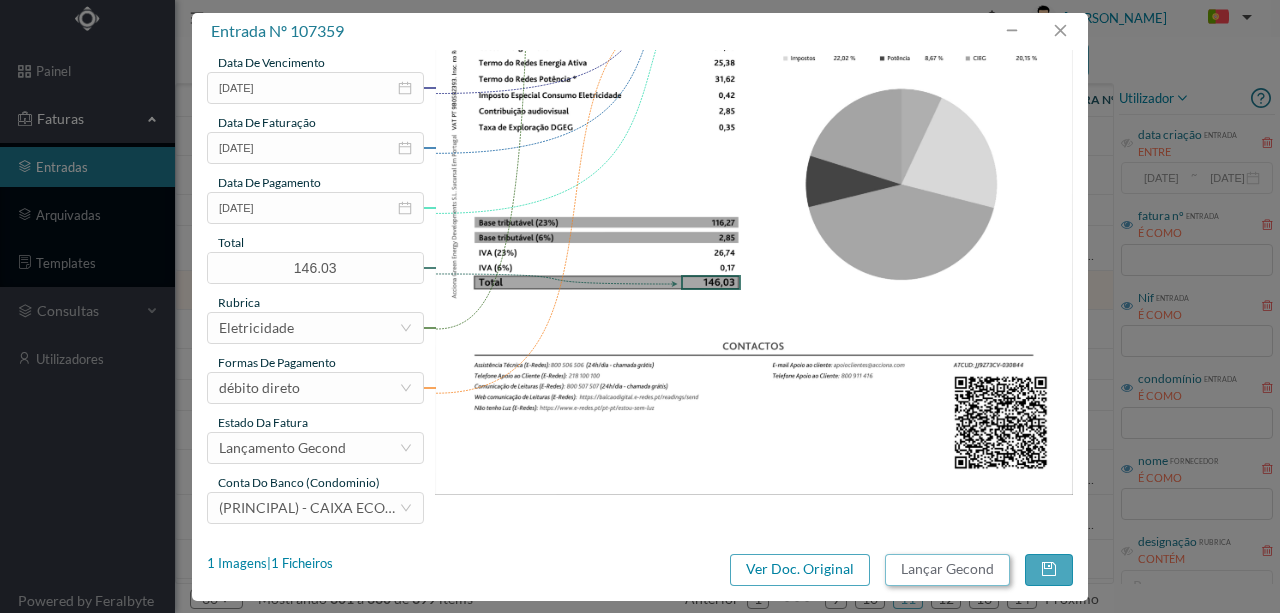 scroll, scrollTop: 0, scrollLeft: 0, axis: both 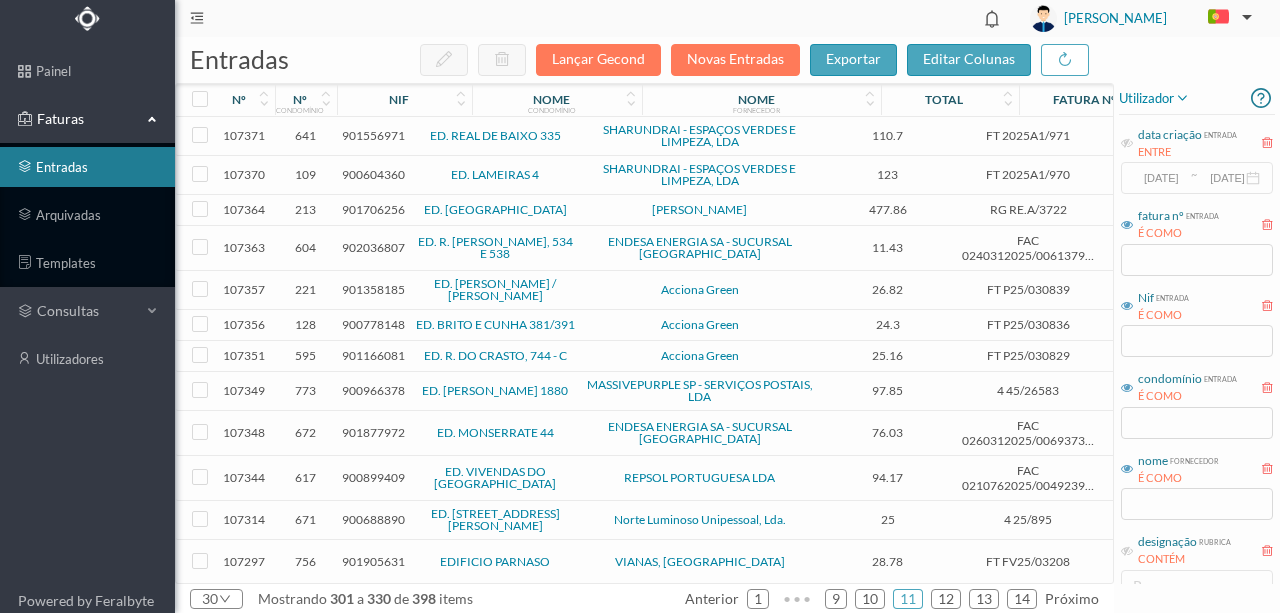 click on "901358185" at bounding box center (373, 289) 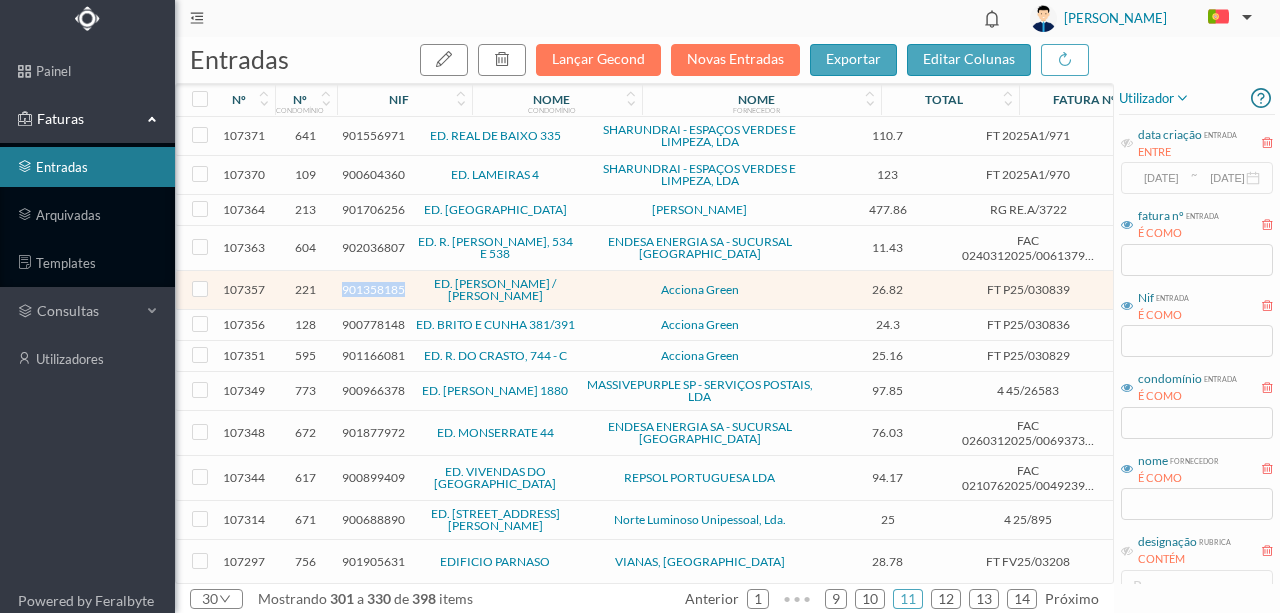 click on "901358185" at bounding box center (373, 289) 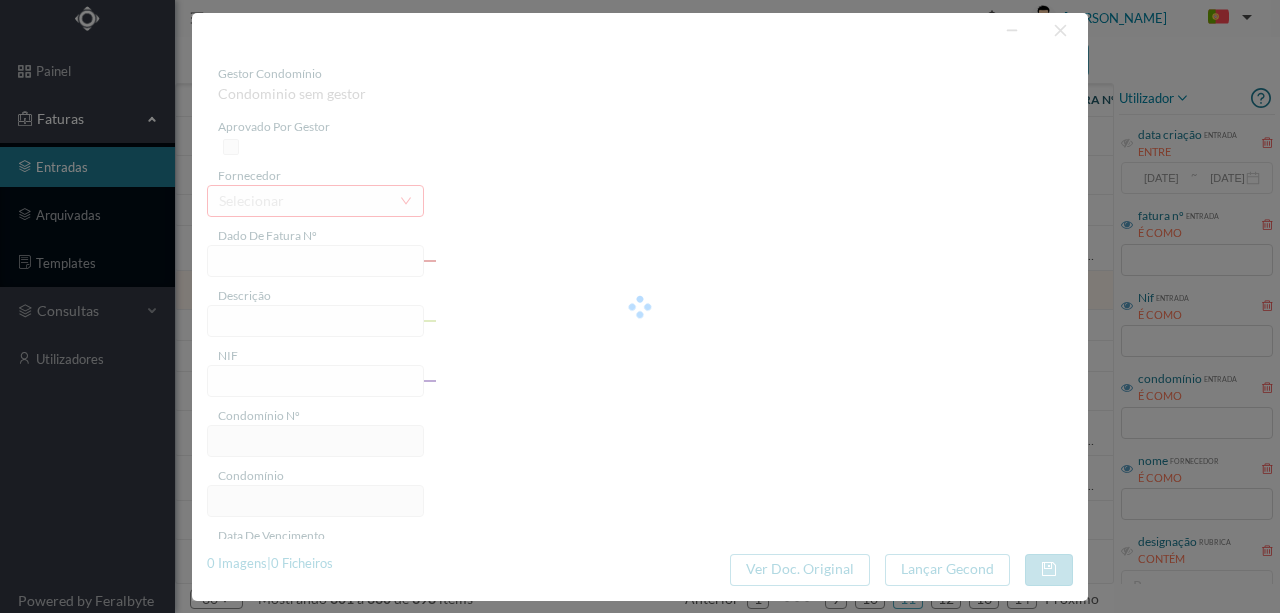 type on "FT P25/030839" 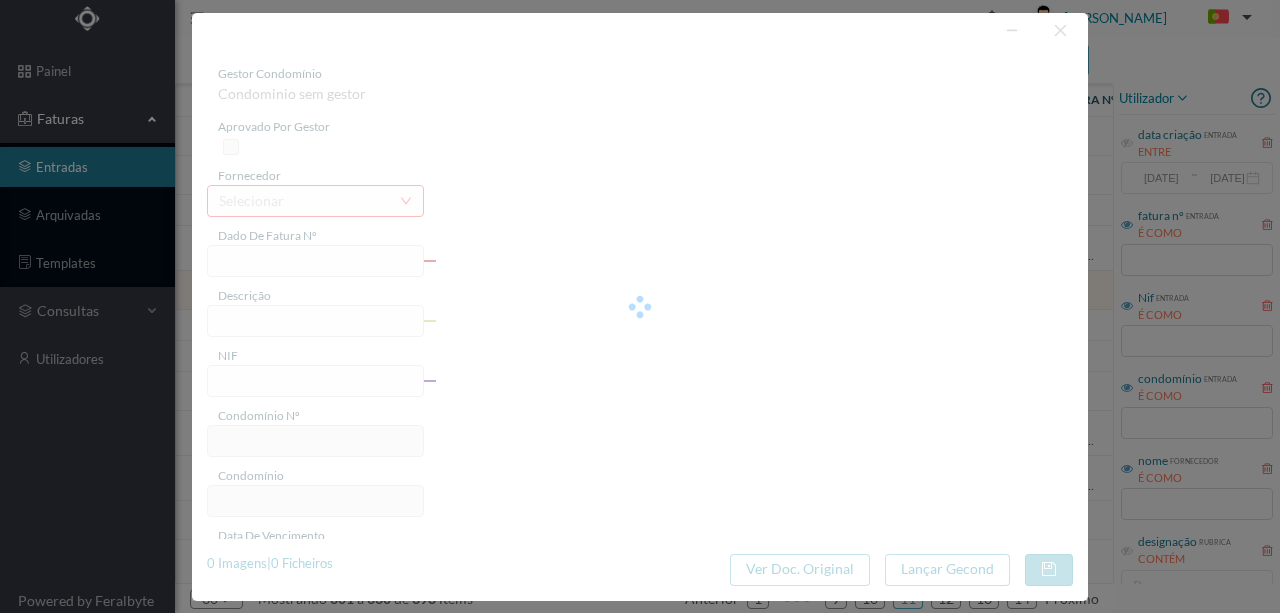 type on "TOMAZ RIBEIRO 409" 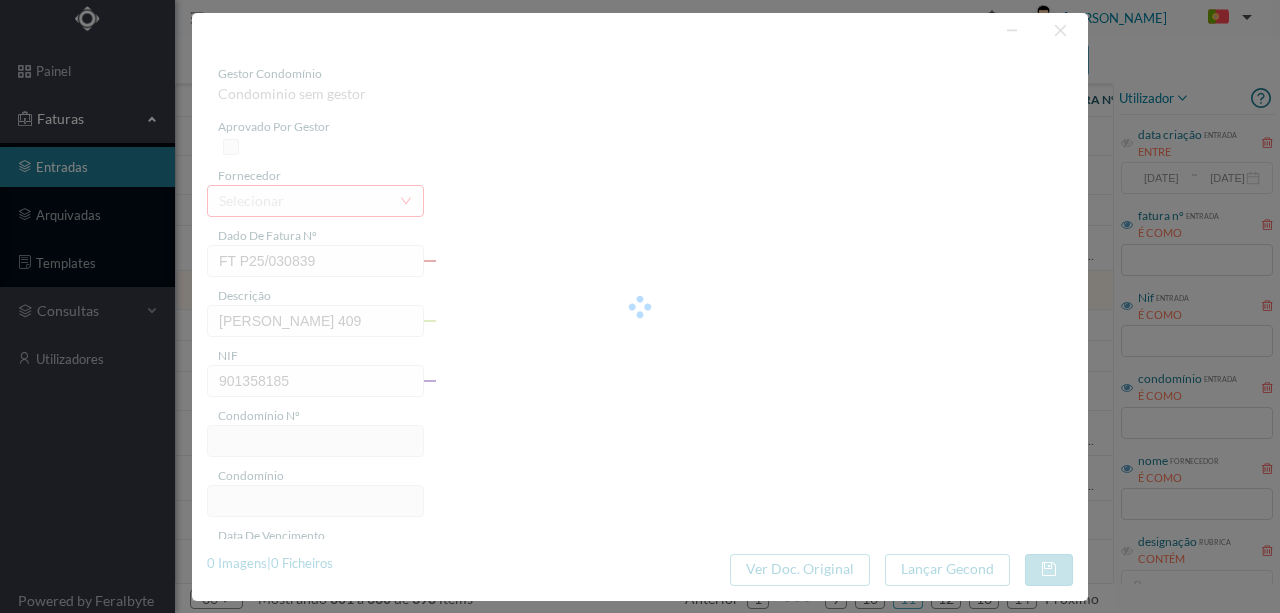 type on "221" 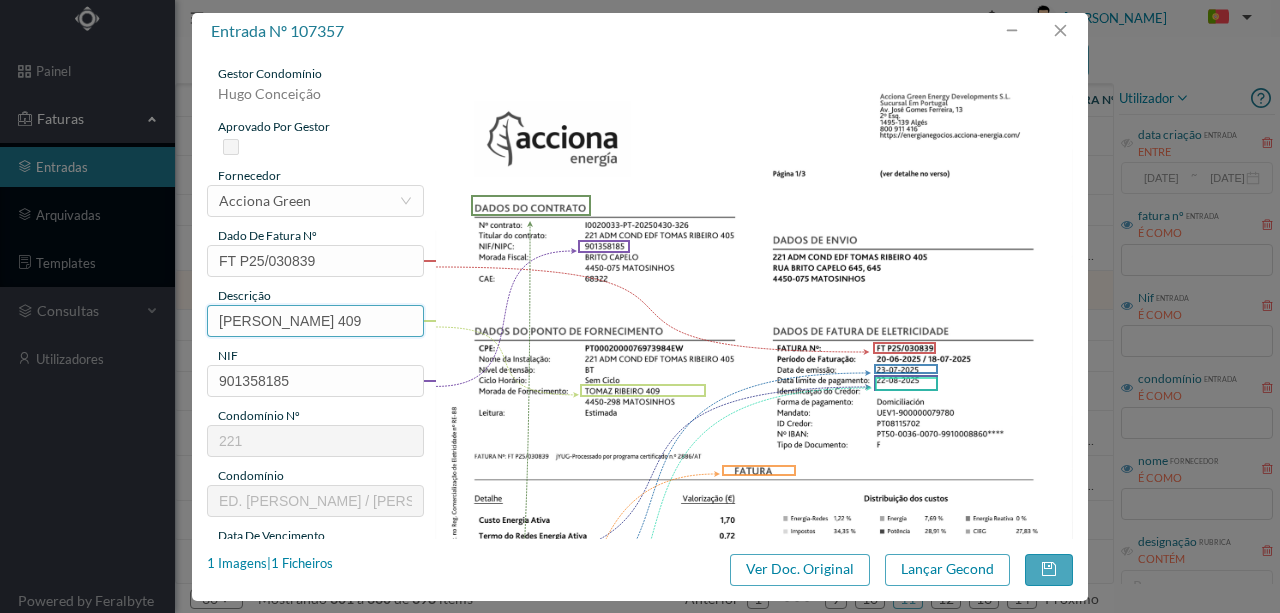 drag, startPoint x: 327, startPoint y: 328, endPoint x: 111, endPoint y: 298, distance: 218.07338 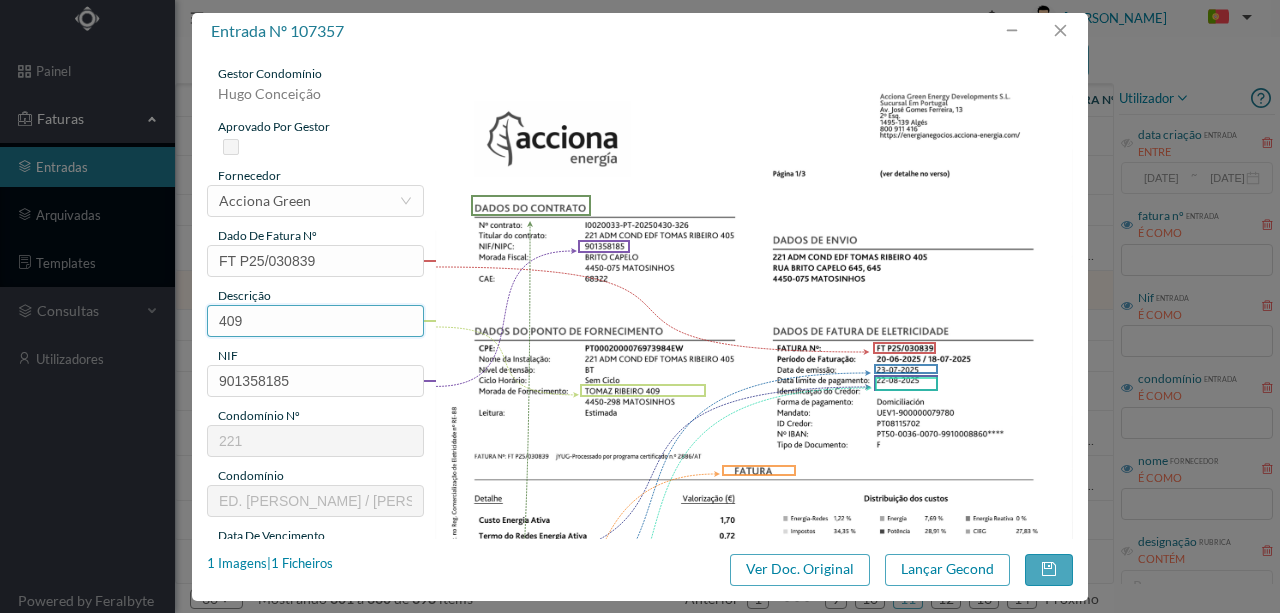 click on "409" at bounding box center (315, 321) 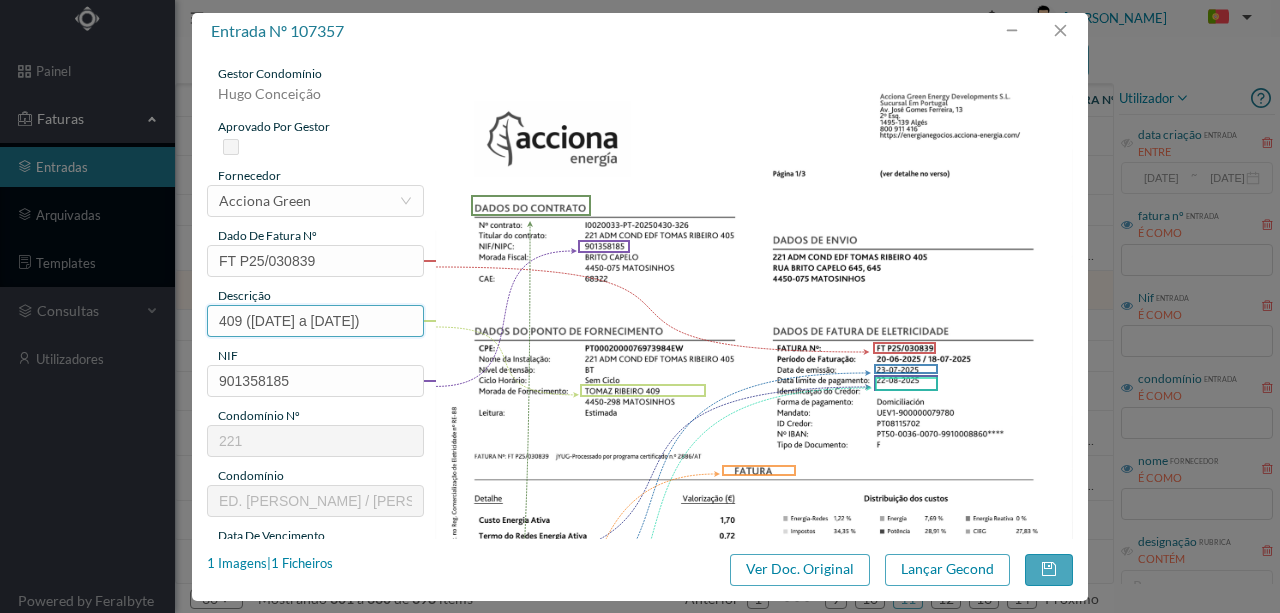 scroll, scrollTop: 0, scrollLeft: 4, axis: horizontal 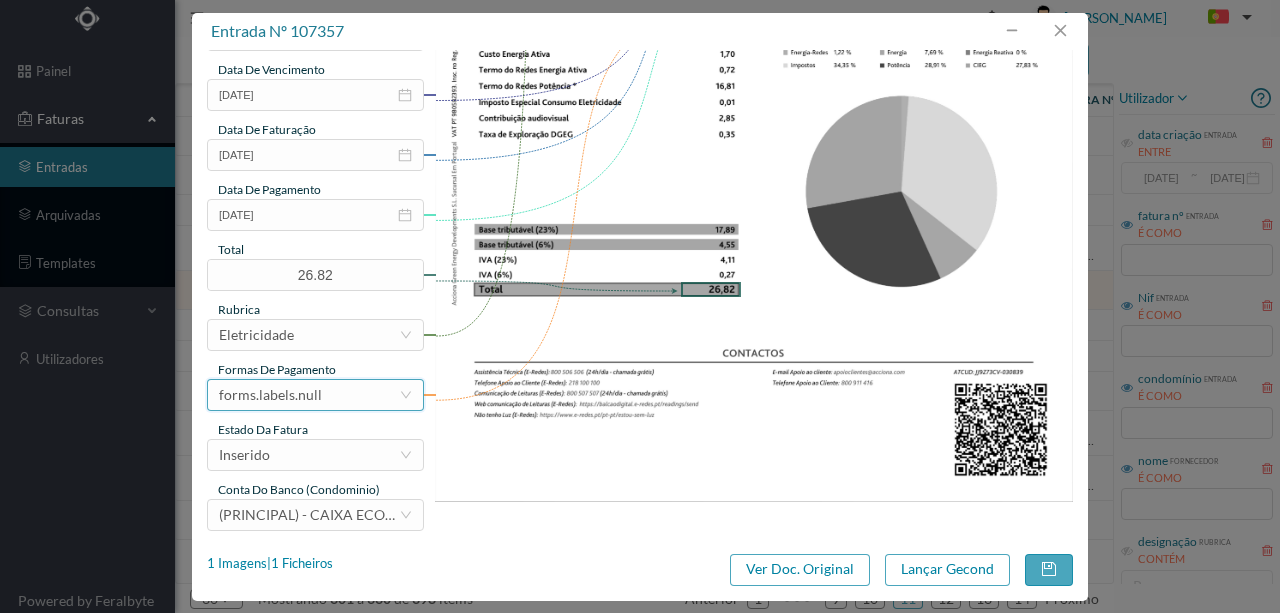 type on "409 (20.06.2025 a 20.07.2025)" 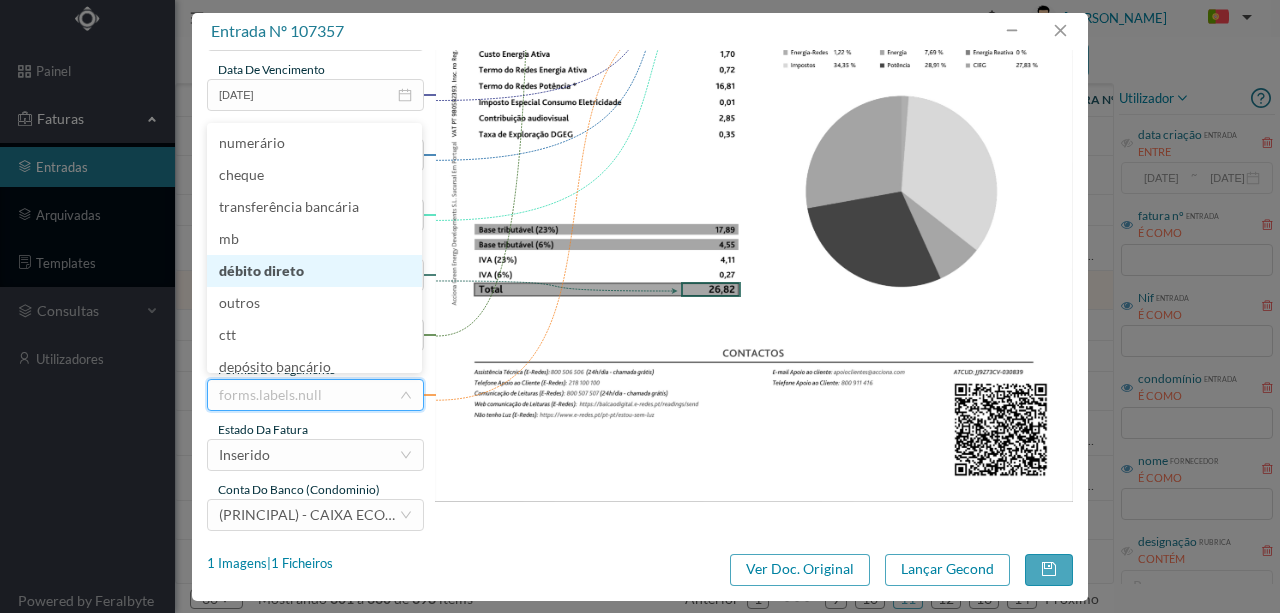 click on "débito direto" at bounding box center (314, 271) 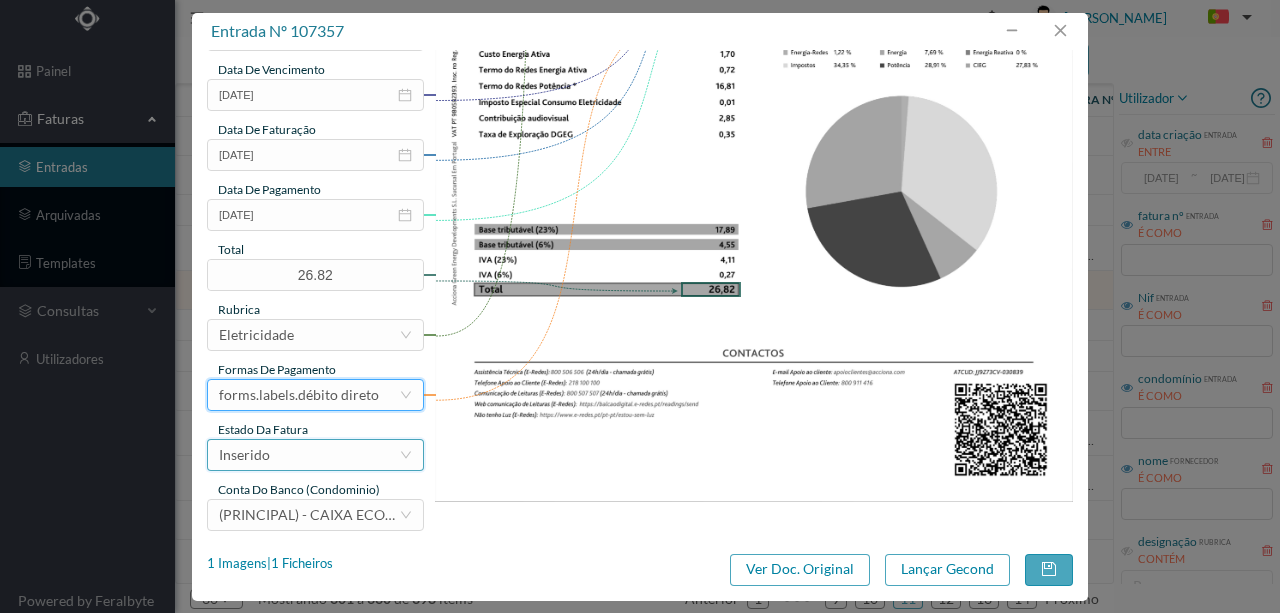 click on "Inserido" at bounding box center [309, 455] 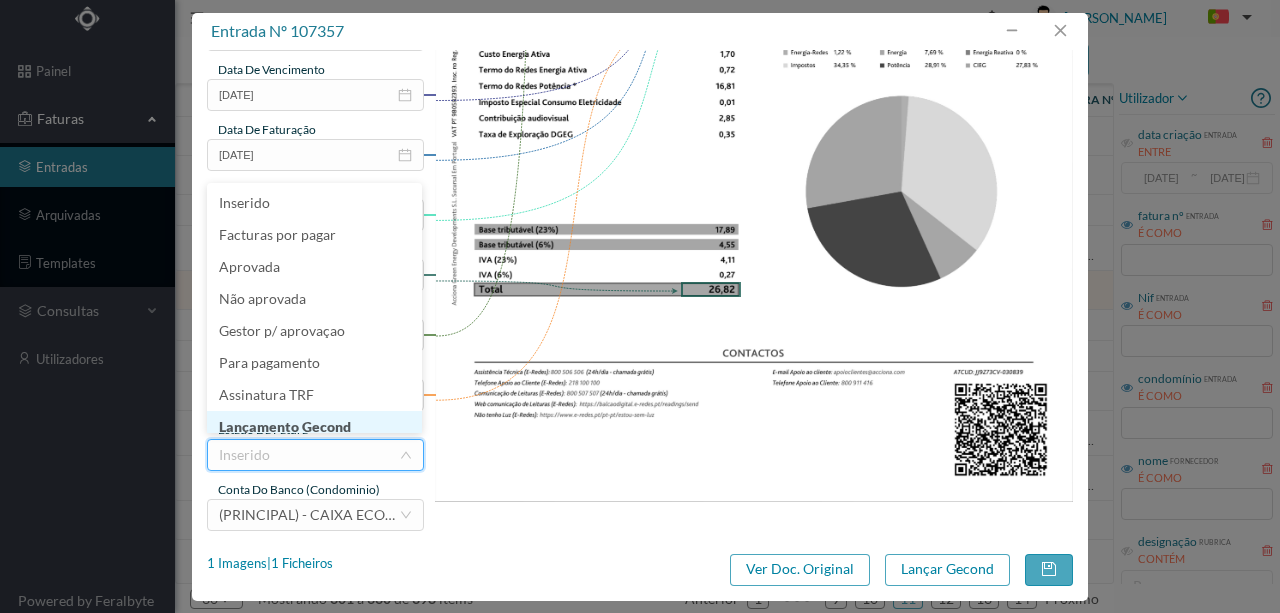 scroll, scrollTop: 10, scrollLeft: 0, axis: vertical 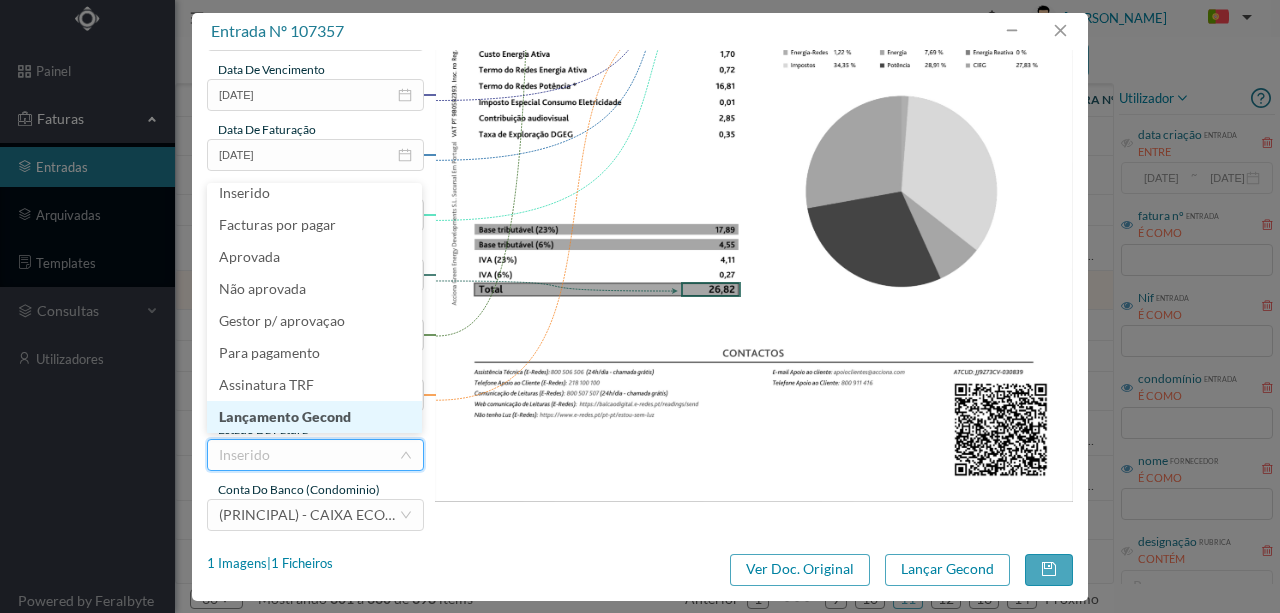 click on "Lançamento Gecond" at bounding box center (314, 417) 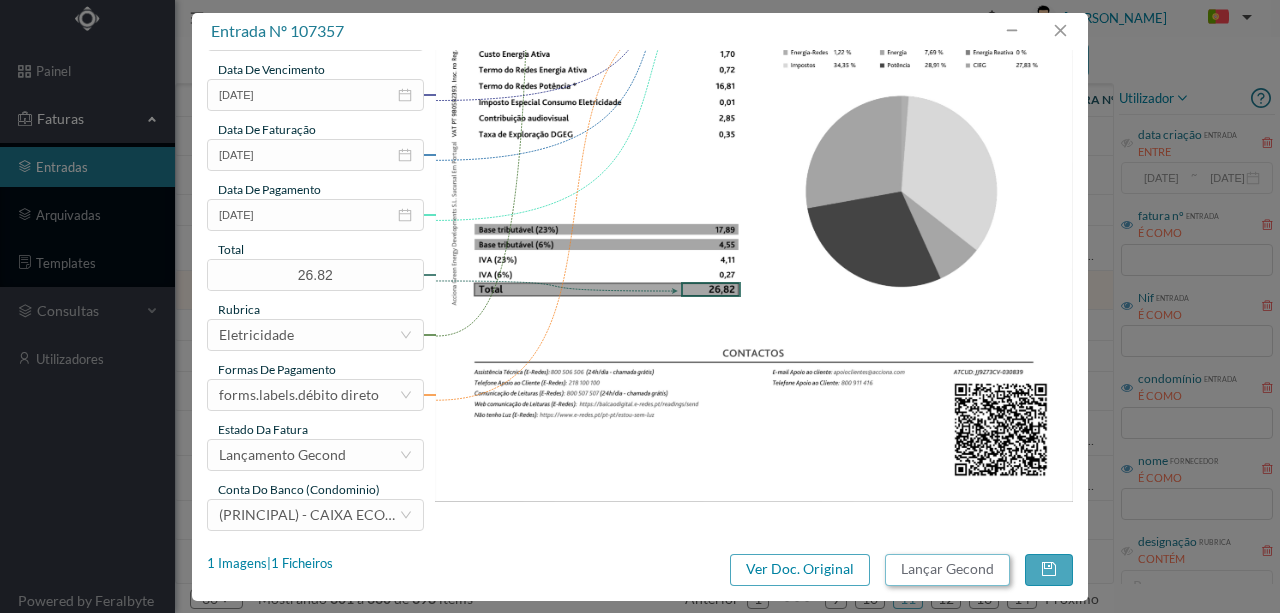 click on "Lançar Gecond" at bounding box center [947, 570] 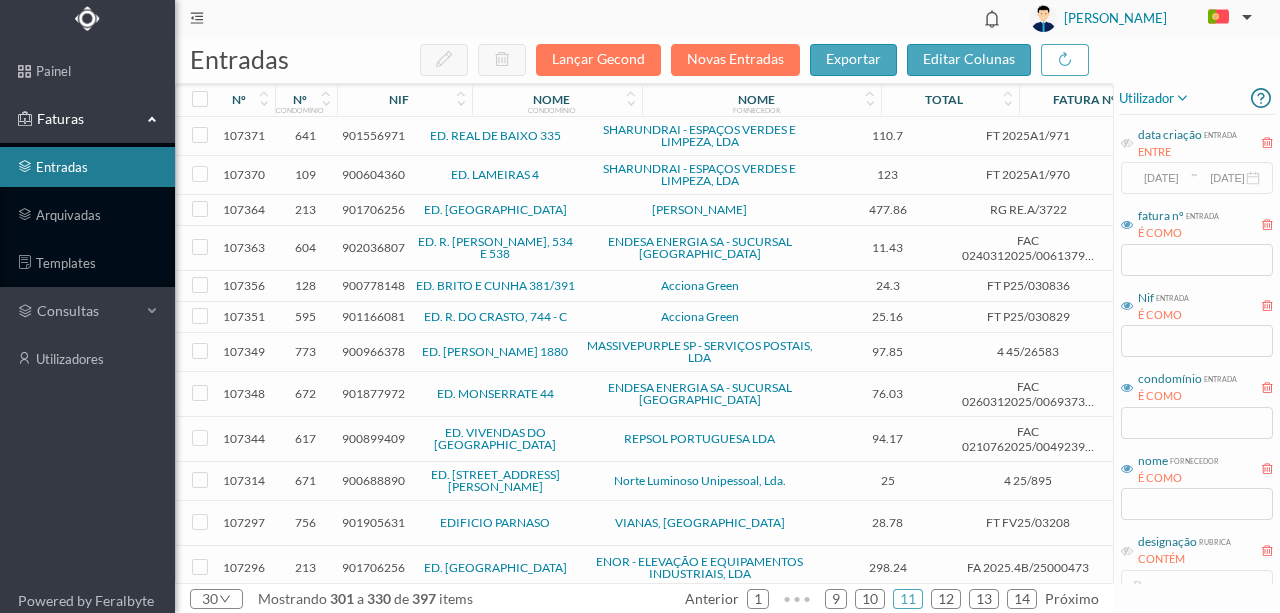 click on "900778148" at bounding box center [373, 285] 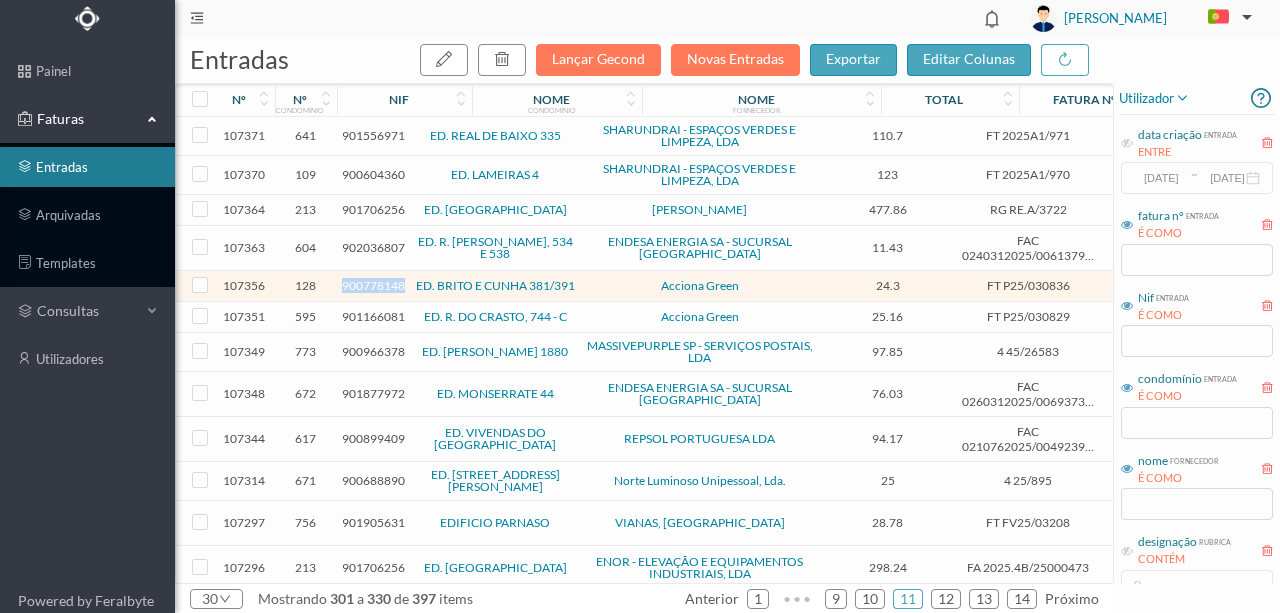 click on "900778148" at bounding box center (373, 285) 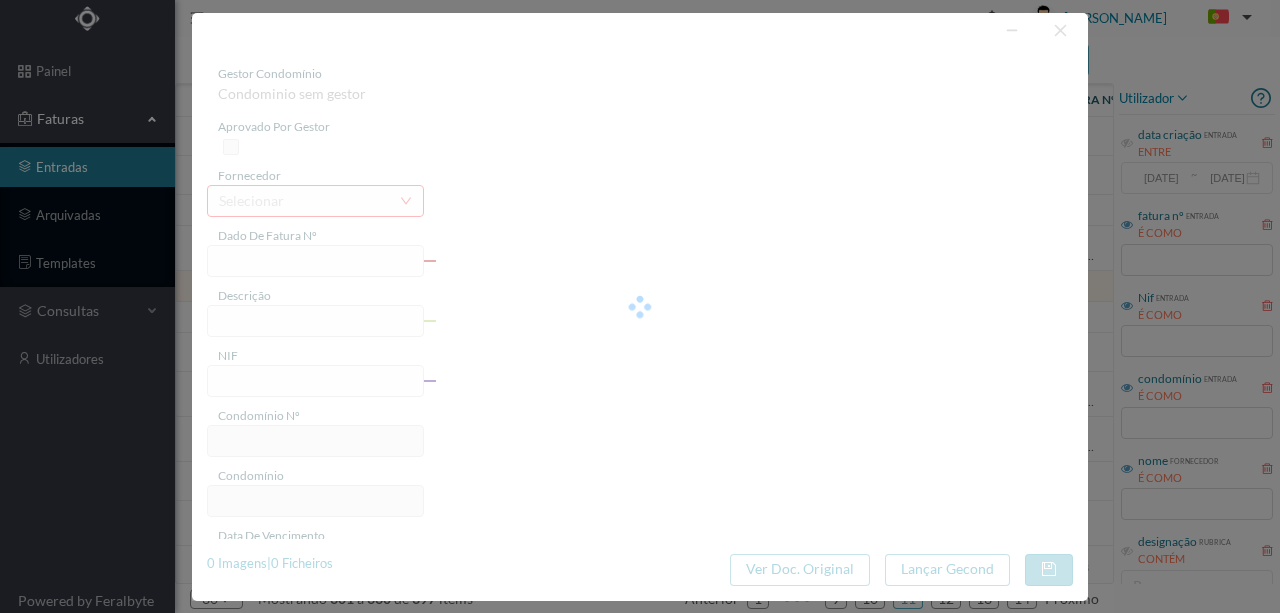 type on "FT P25/030836" 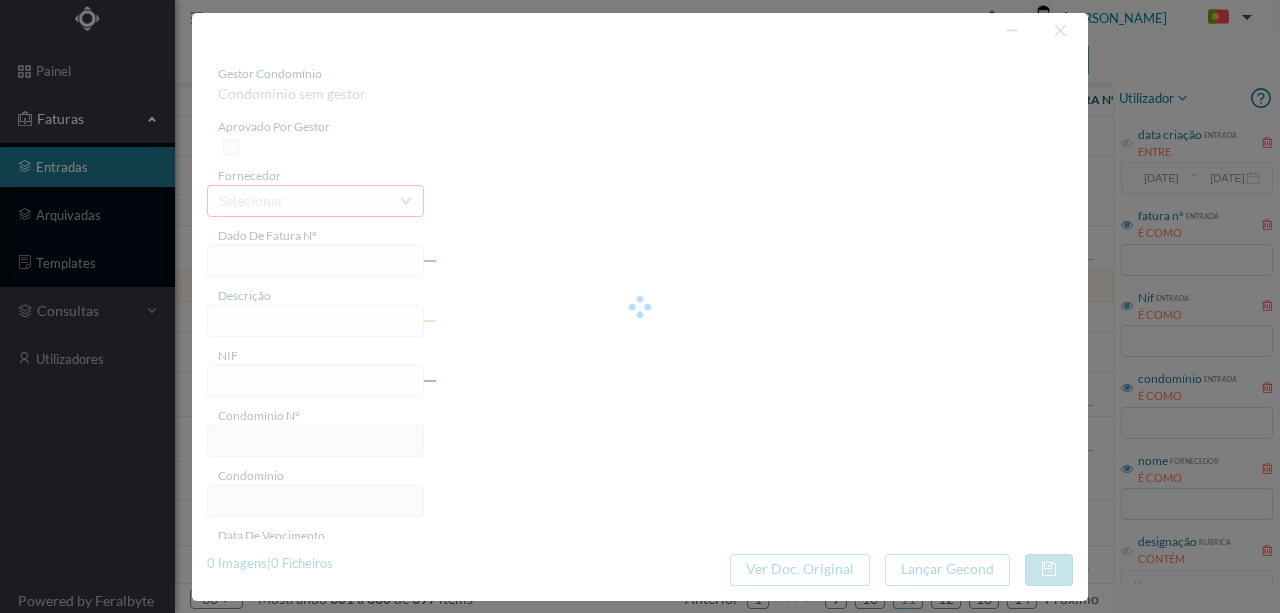 type on "BRITO E CUNHA 391" 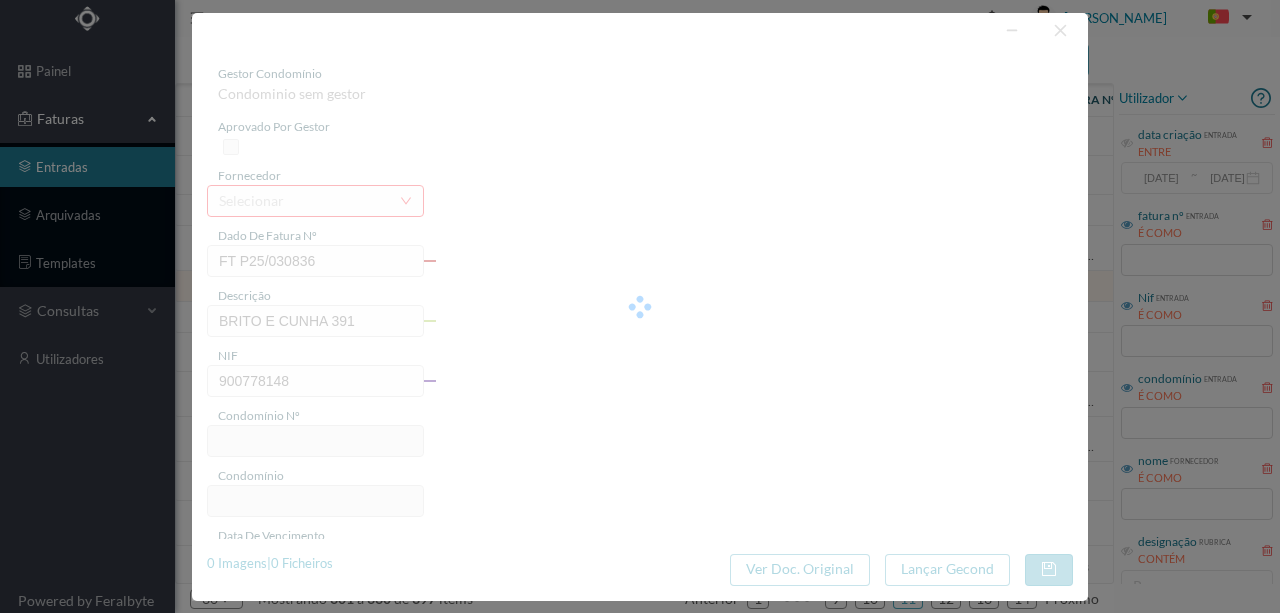 type on "128" 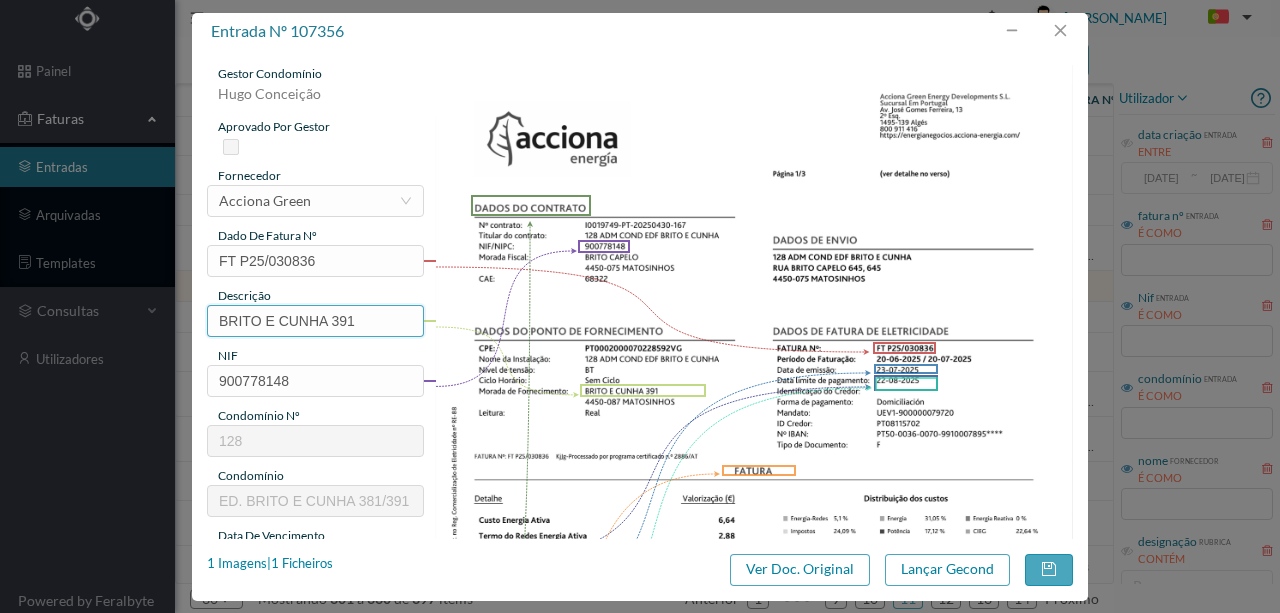 drag, startPoint x: 330, startPoint y: 321, endPoint x: 54, endPoint y: 293, distance: 277.41666 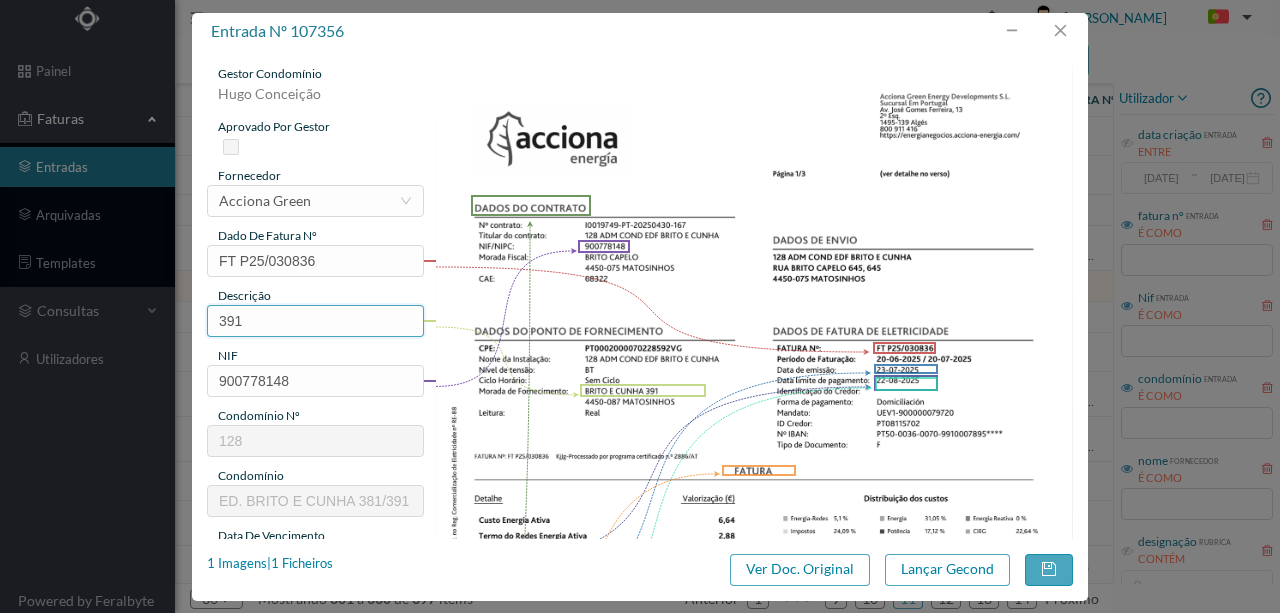 click on "391" at bounding box center (315, 321) 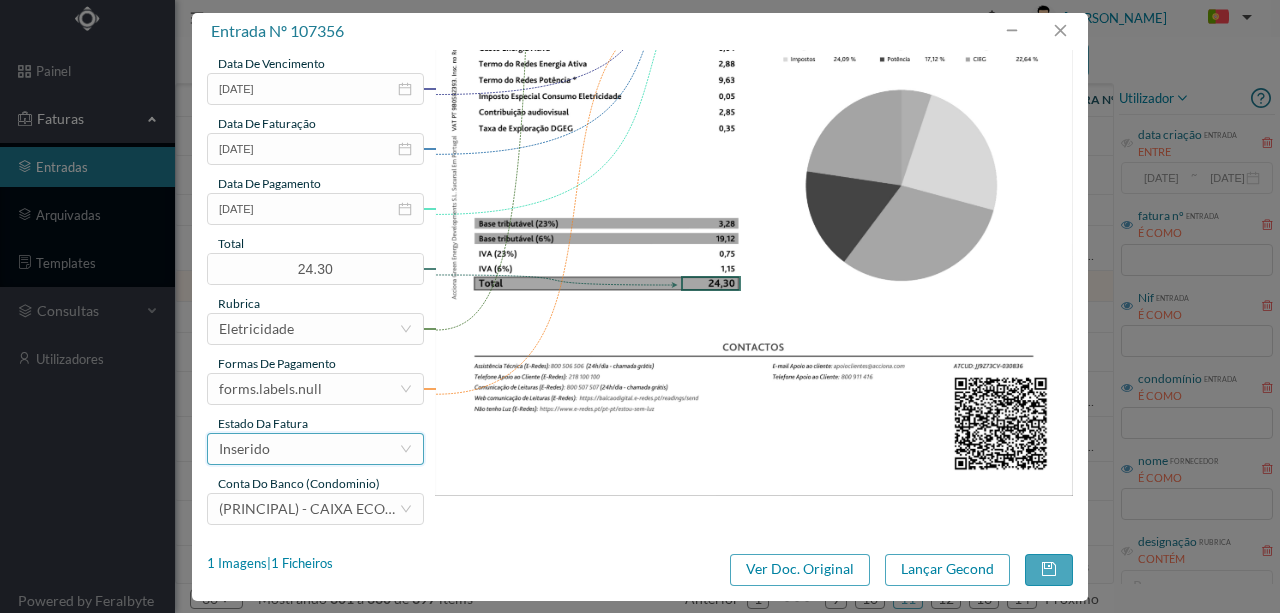 scroll, scrollTop: 473, scrollLeft: 0, axis: vertical 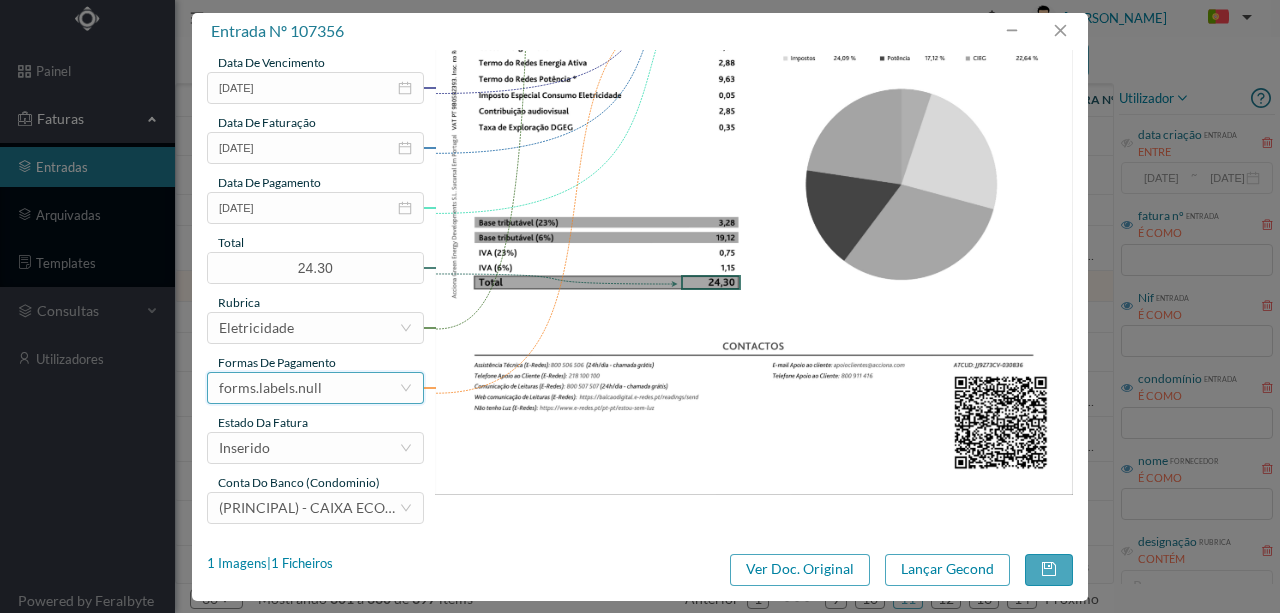type on "391 (20.06.2025 a 20.07.2025)" 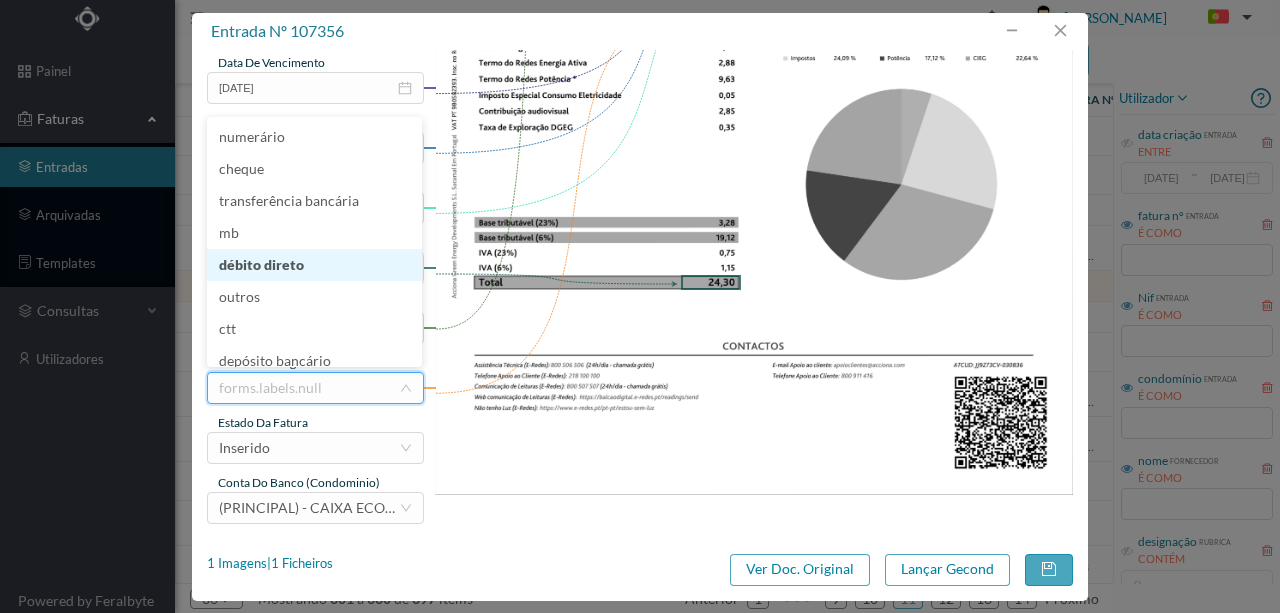 click on "débito direto" at bounding box center (314, 265) 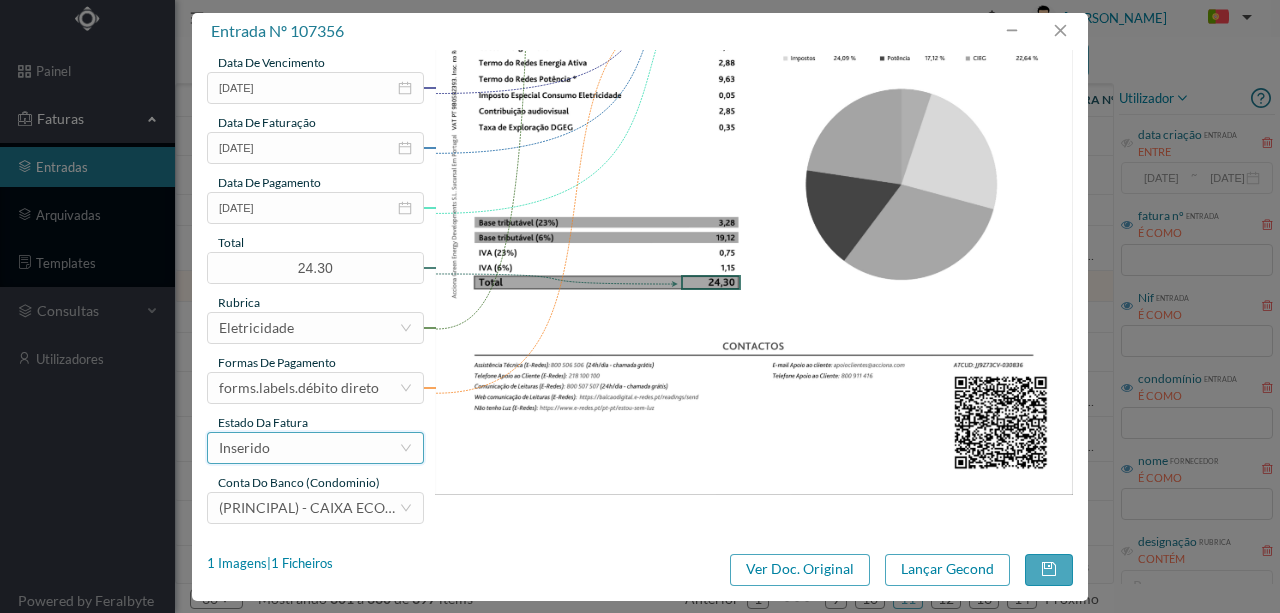 click on "Inserido" at bounding box center (309, 448) 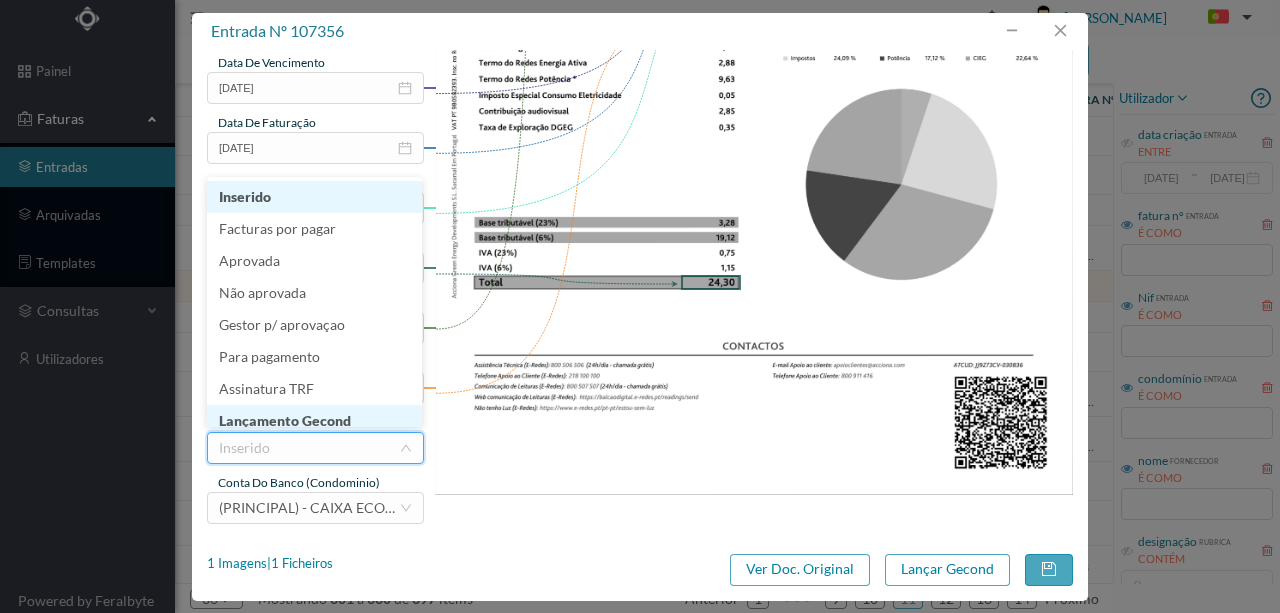 scroll, scrollTop: 10, scrollLeft: 0, axis: vertical 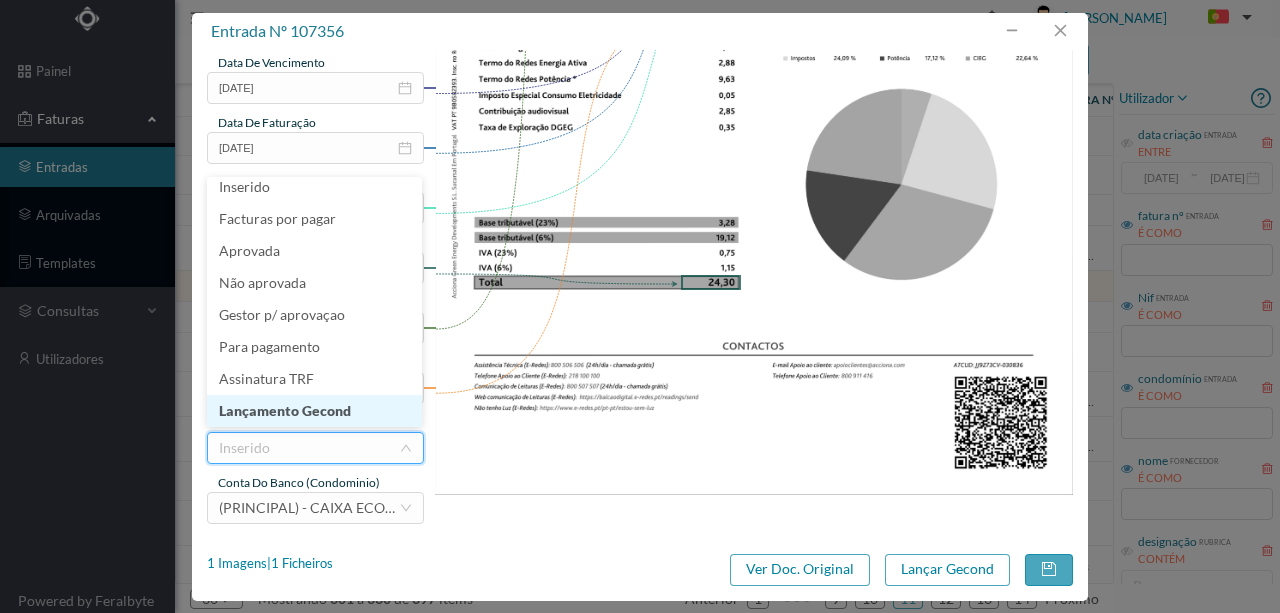 drag, startPoint x: 319, startPoint y: 409, endPoint x: 674, endPoint y: 500, distance: 366.47784 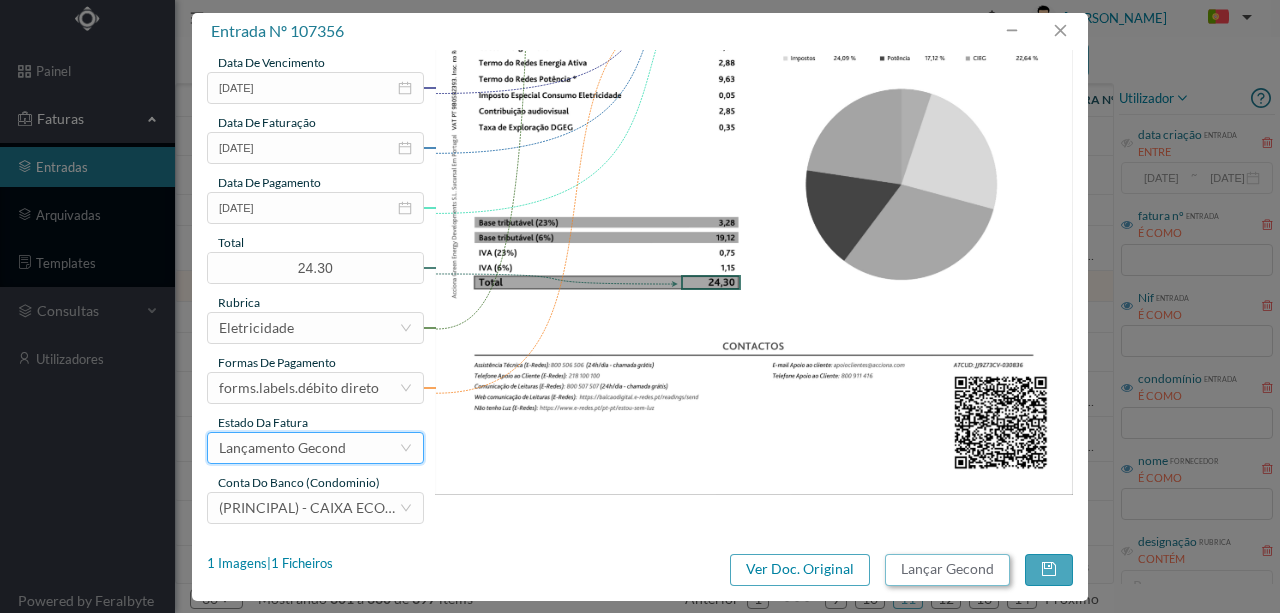 click on "Lançar Gecond" at bounding box center (947, 570) 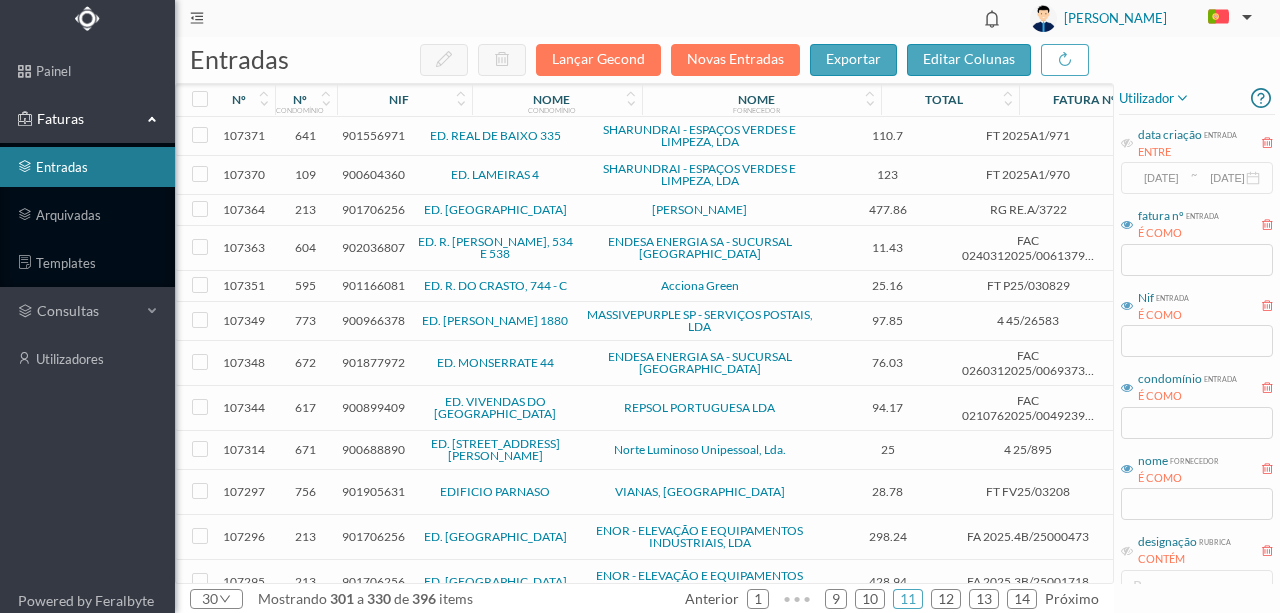 click on "901166081" at bounding box center [373, 285] 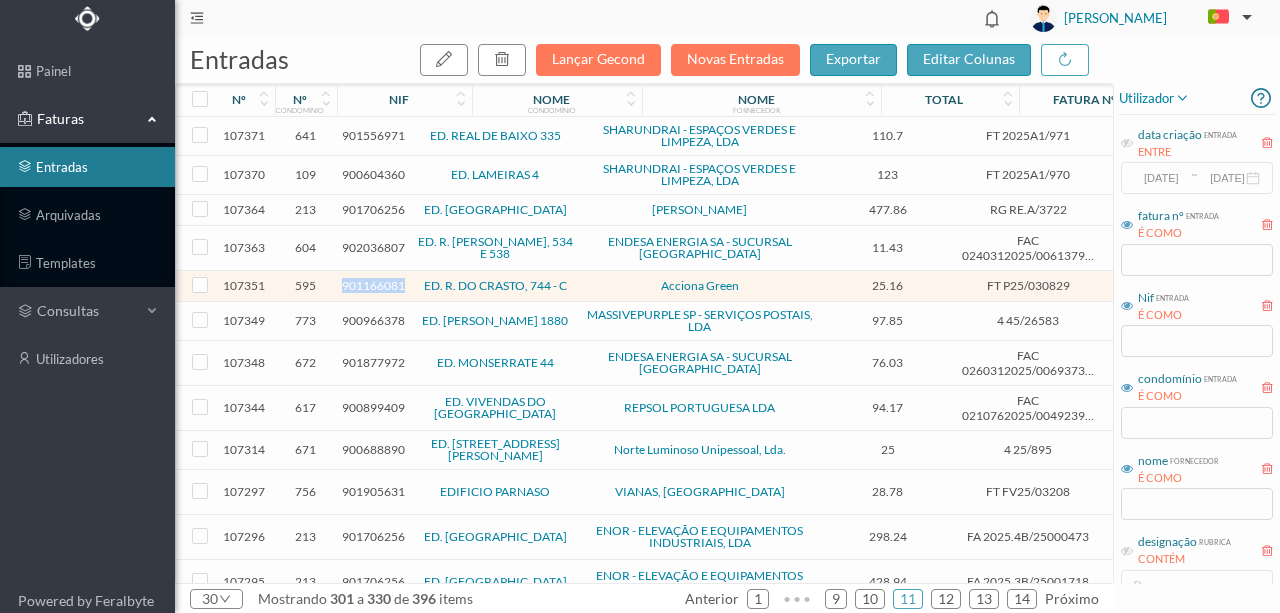 click on "901166081" at bounding box center (373, 285) 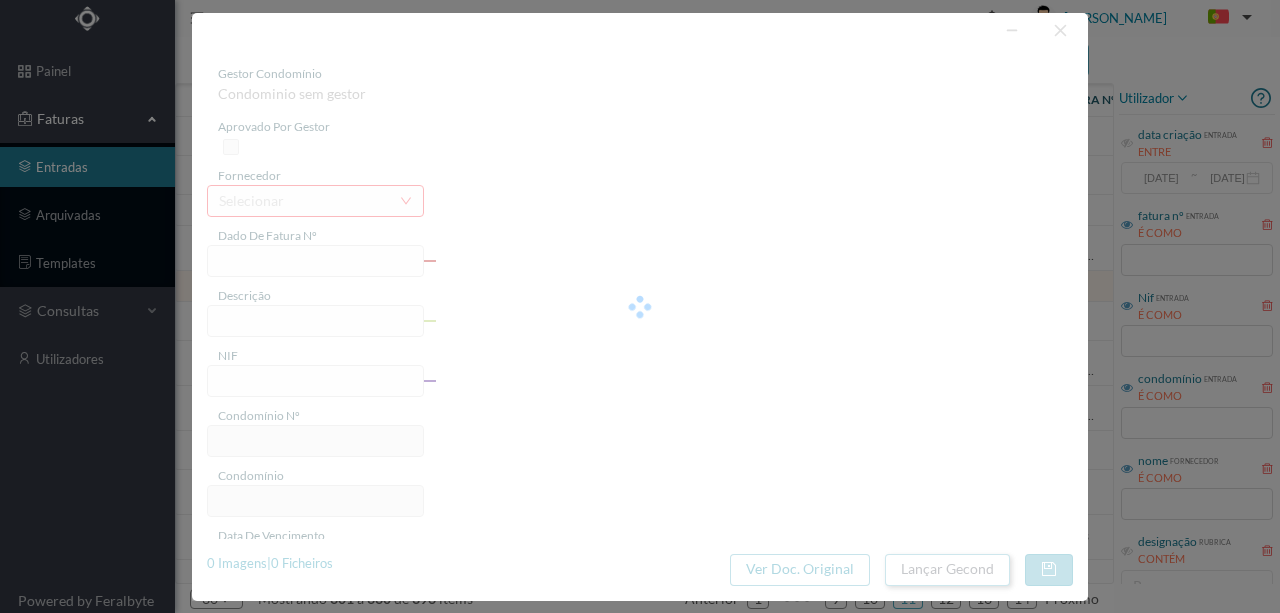 type on "FT P25/030829" 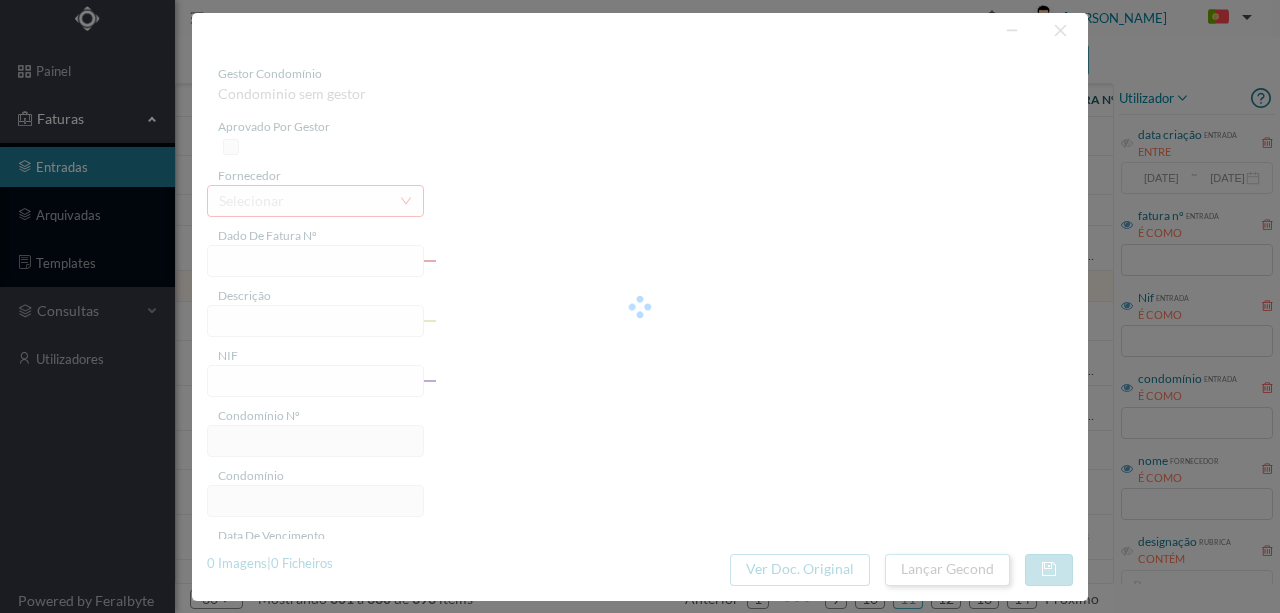 type on "DE CRASTO 744 A CV" 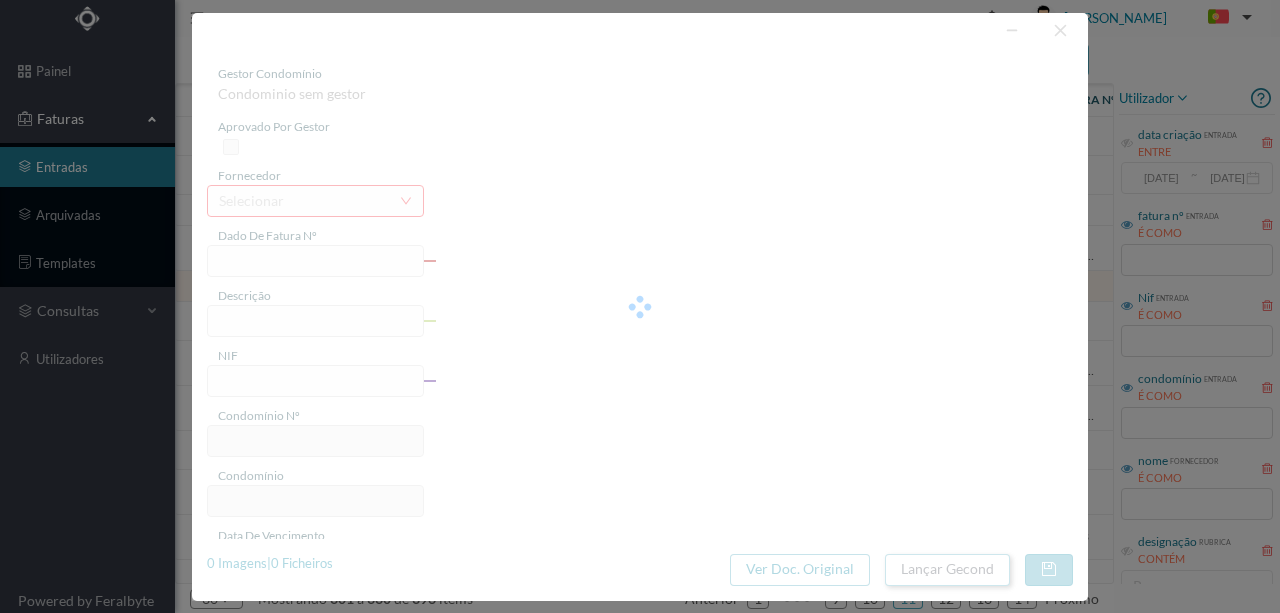type on "901166081" 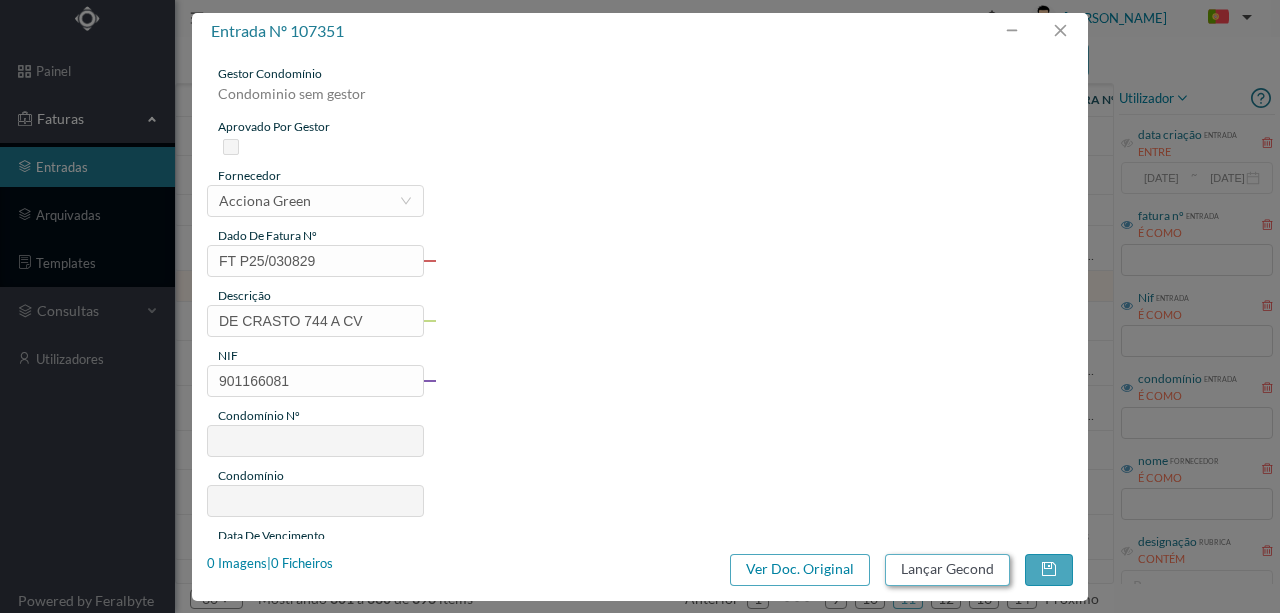 type on "595" 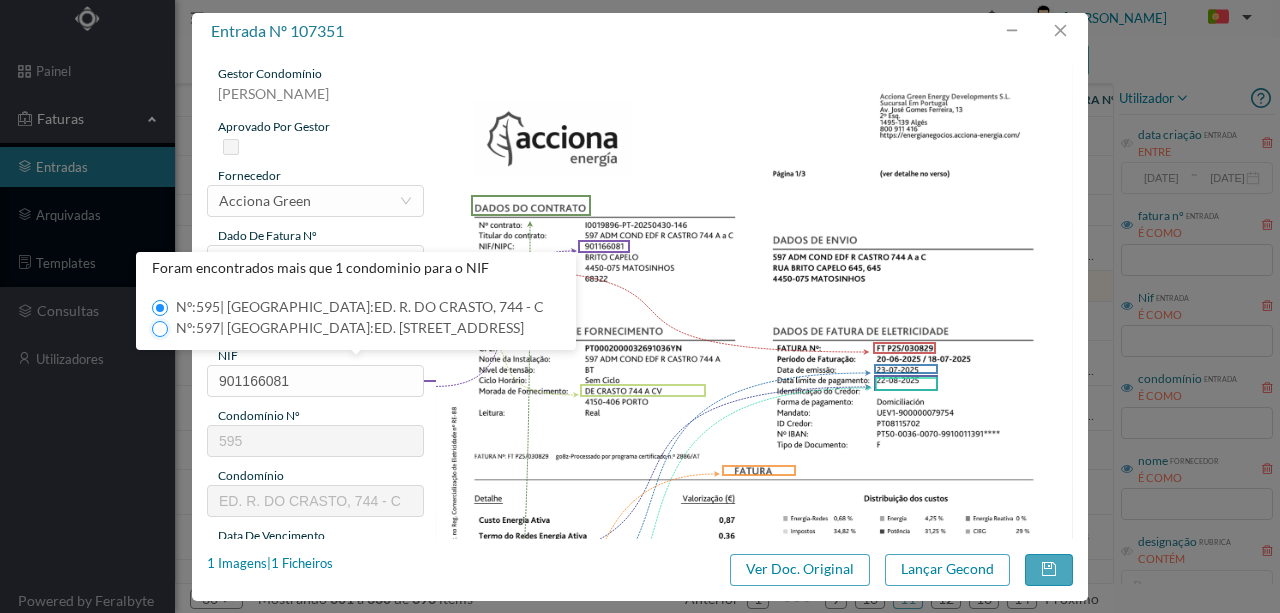 click on "Nº:  597  | Nome:  ED. RUA DE CRASTO, 744 - A" at bounding box center [160, 329] 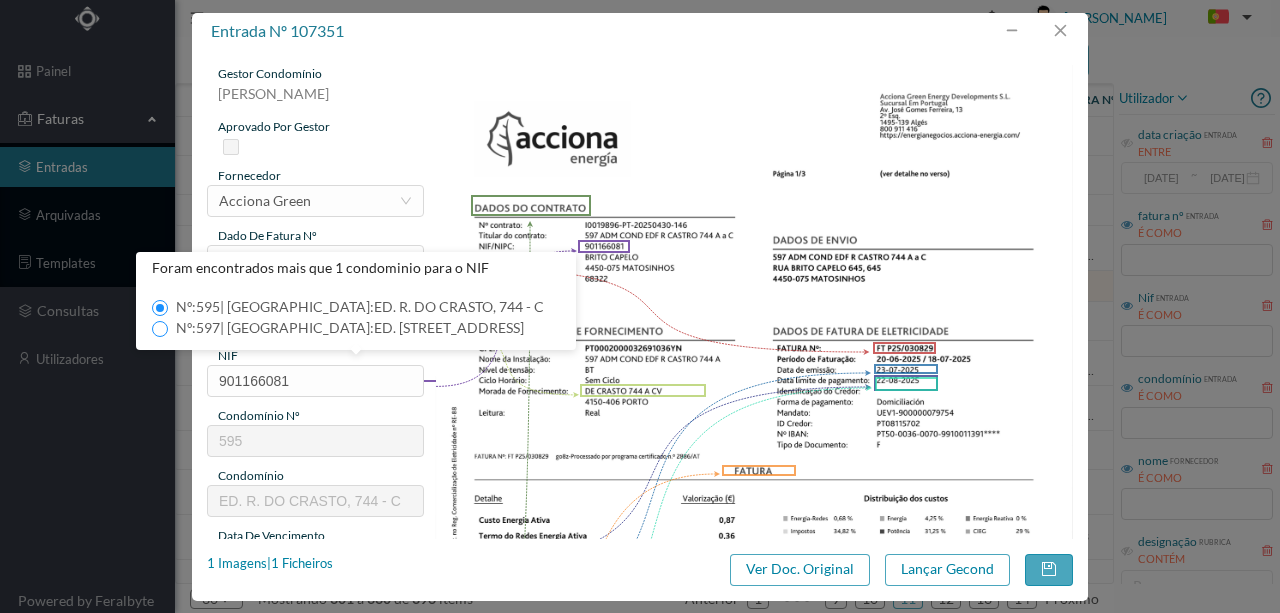 type on "597" 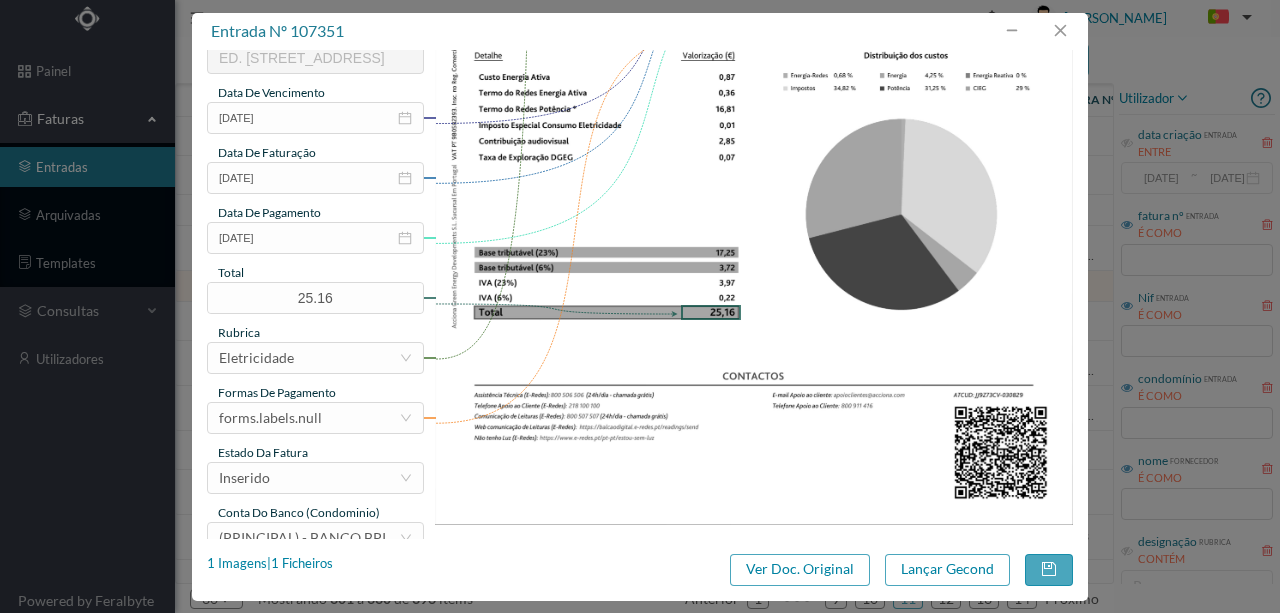 scroll, scrollTop: 466, scrollLeft: 0, axis: vertical 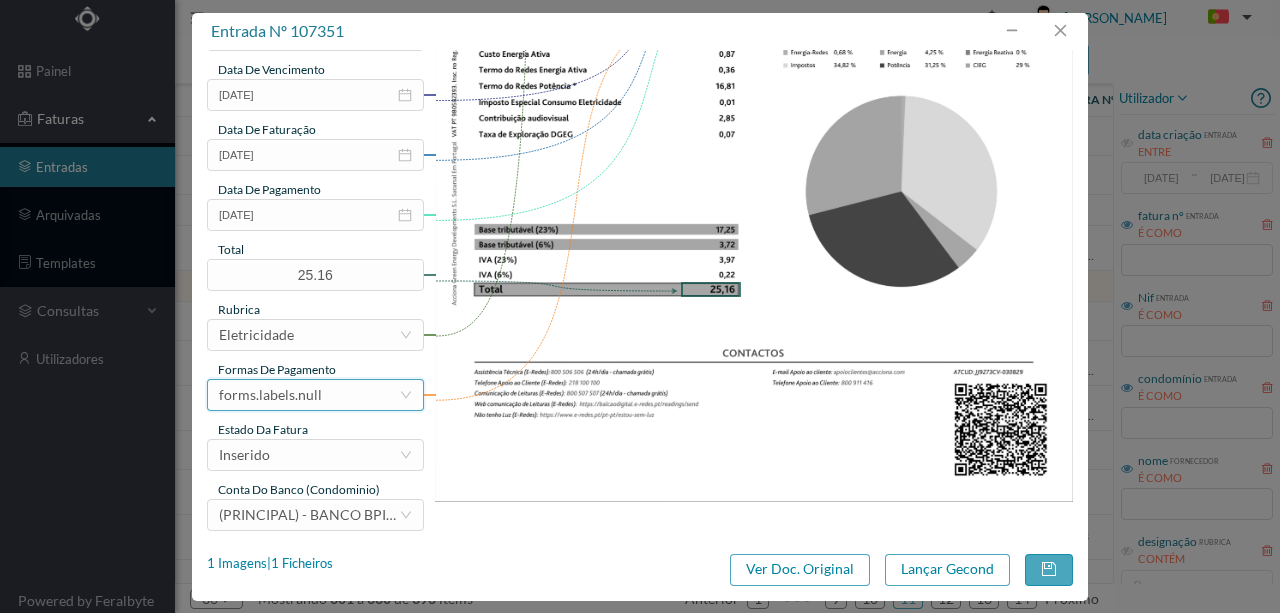 click on "forms.labels.null" at bounding box center [309, 395] 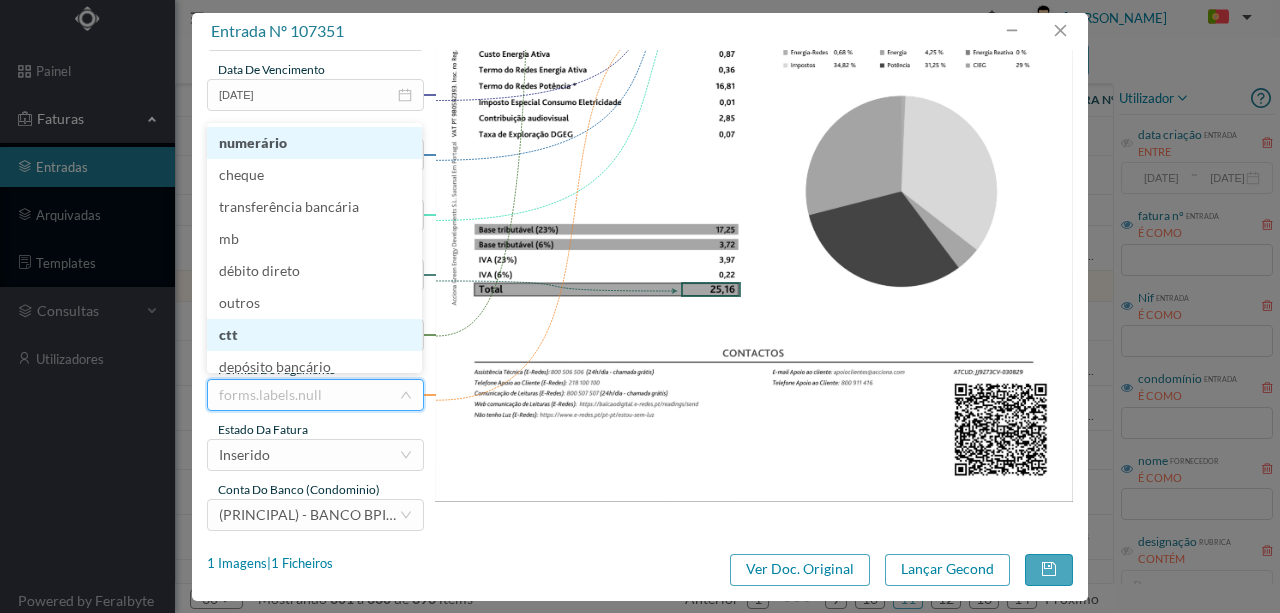 scroll, scrollTop: 10, scrollLeft: 0, axis: vertical 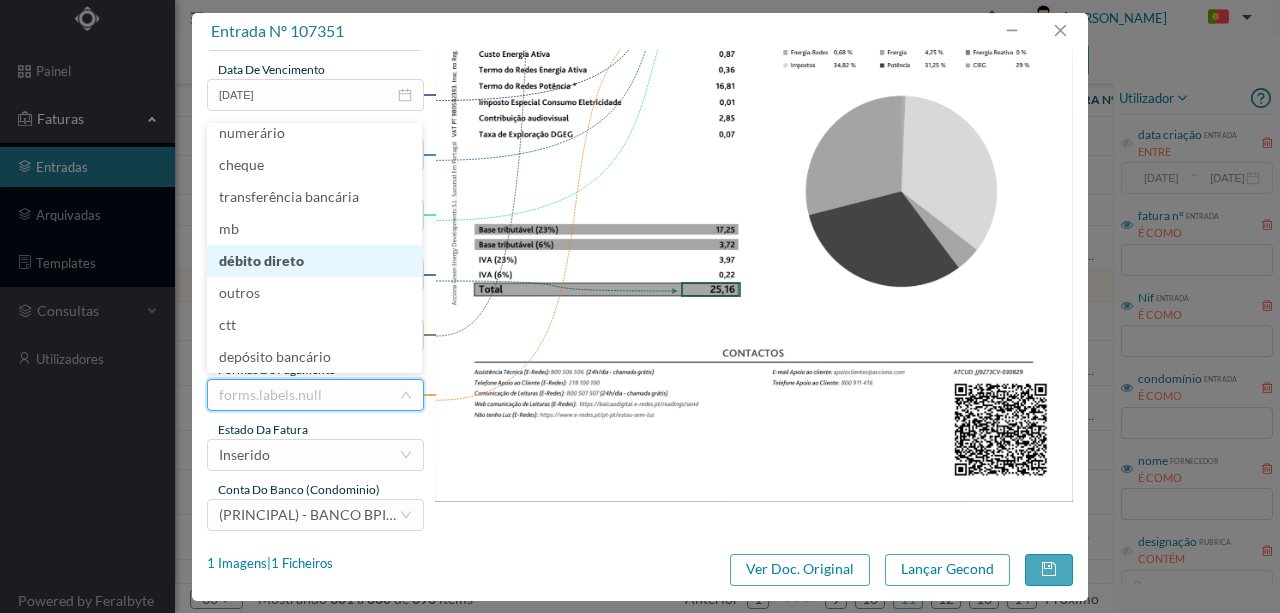 click on "débito direto" at bounding box center (314, 261) 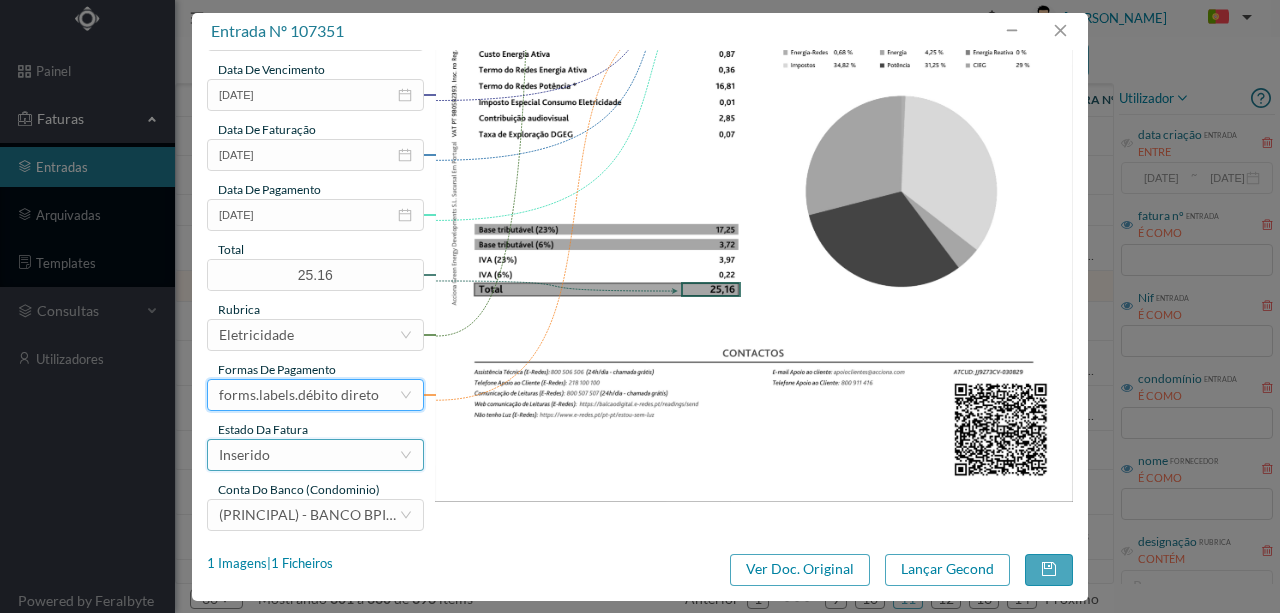click on "Inserido" at bounding box center [309, 455] 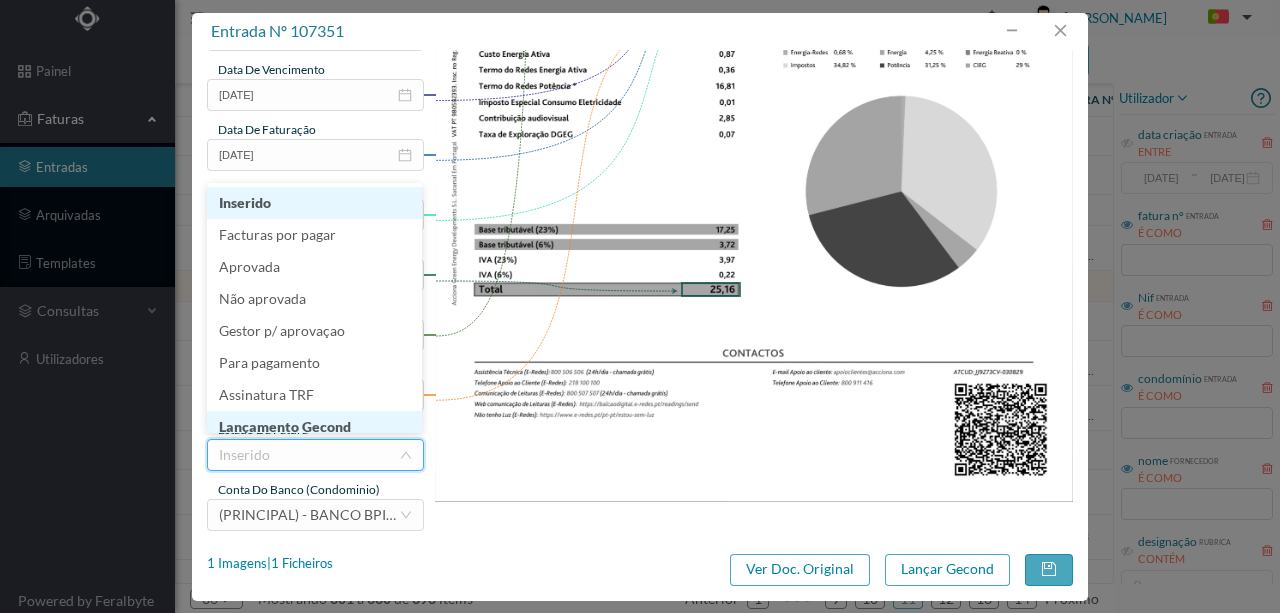 scroll, scrollTop: 10, scrollLeft: 0, axis: vertical 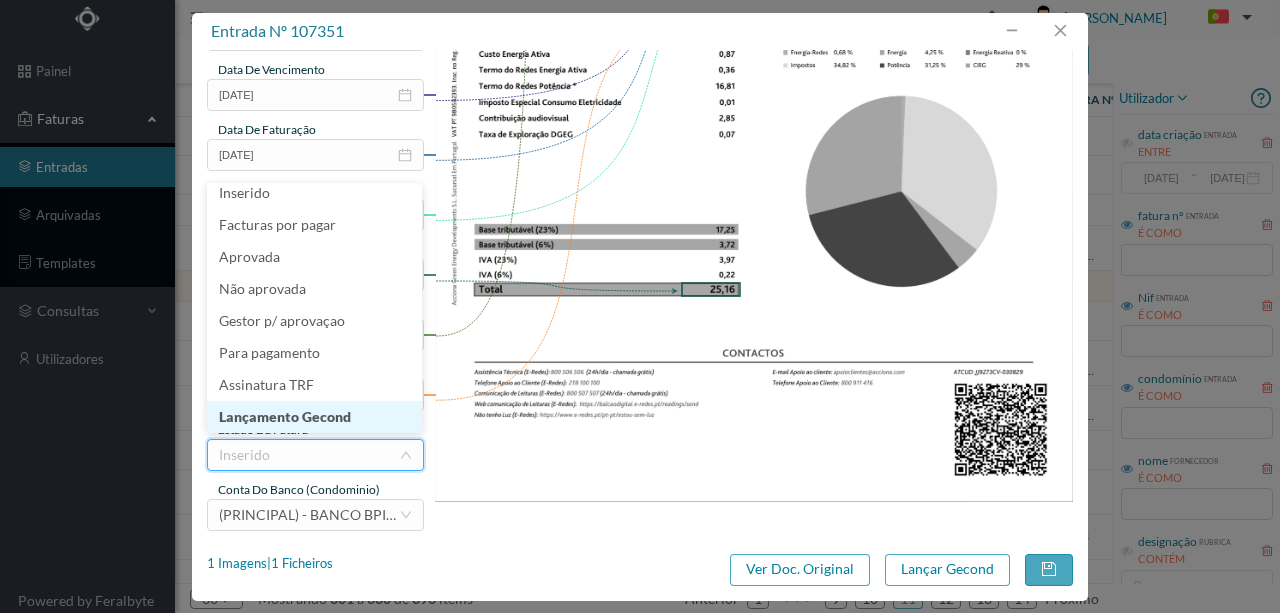 click on "Lançamento Gecond" at bounding box center (314, 417) 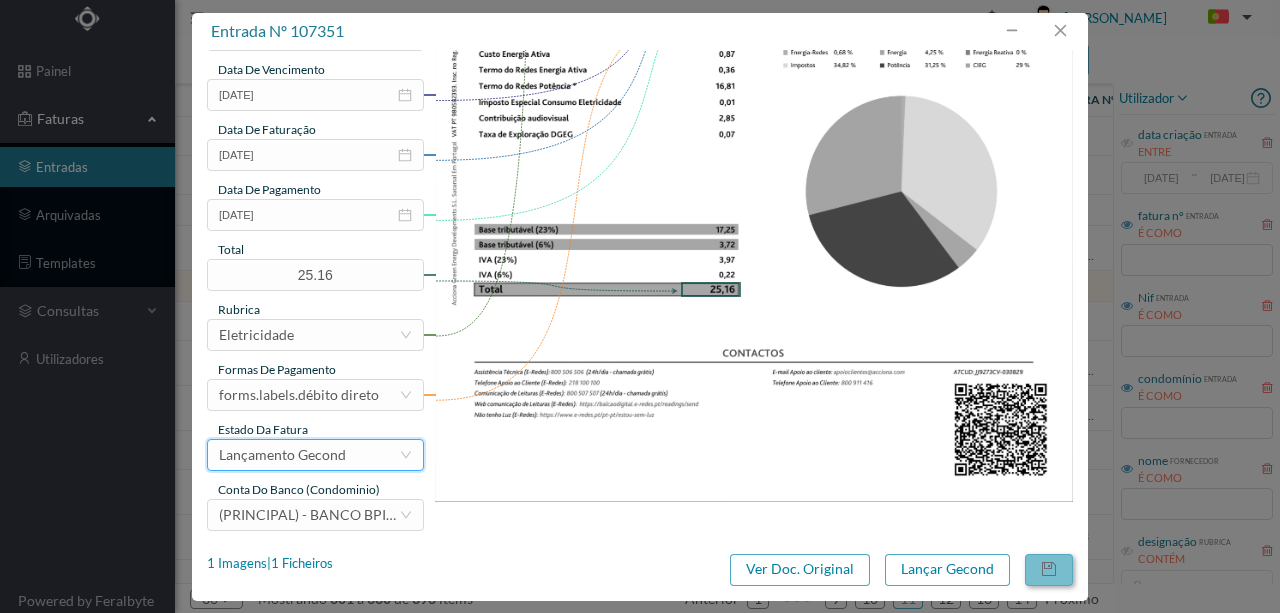 drag, startPoint x: 1052, startPoint y: 568, endPoint x: 1064, endPoint y: 567, distance: 12.0415945 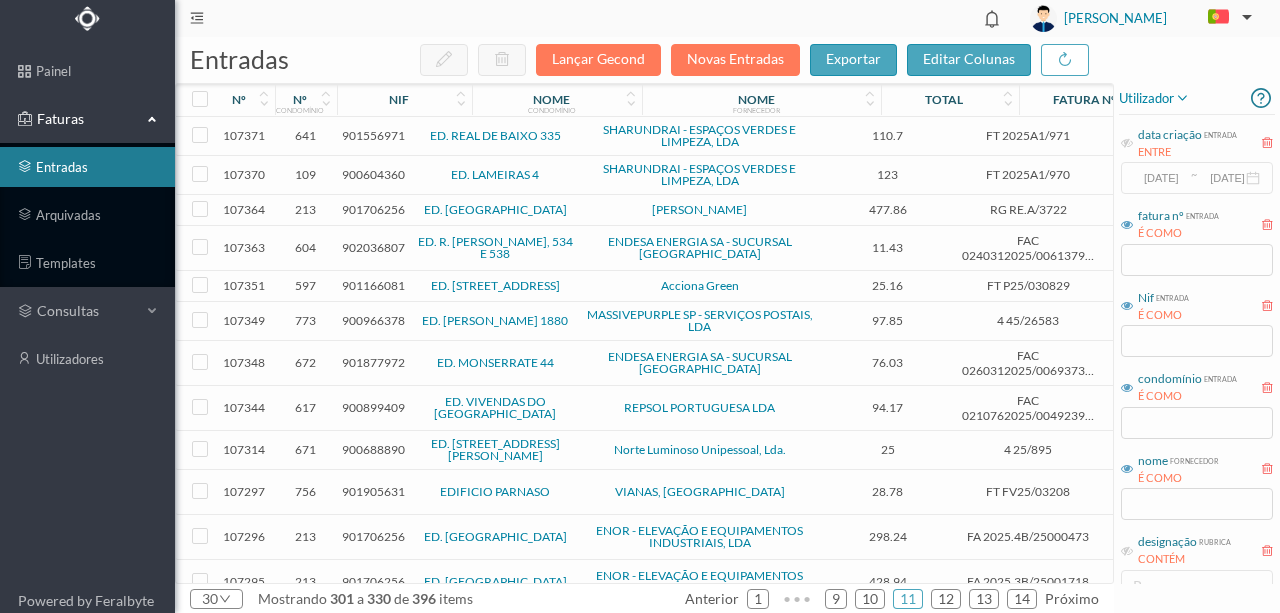 click on "901877972" at bounding box center [373, 362] 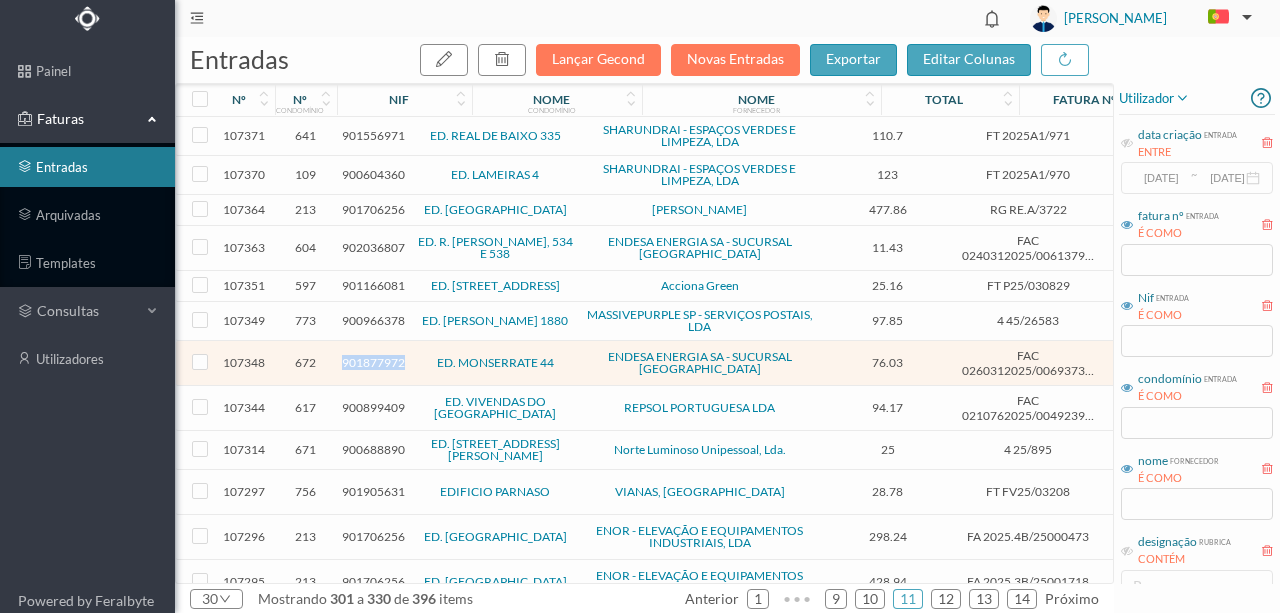 click on "901877972" at bounding box center (373, 362) 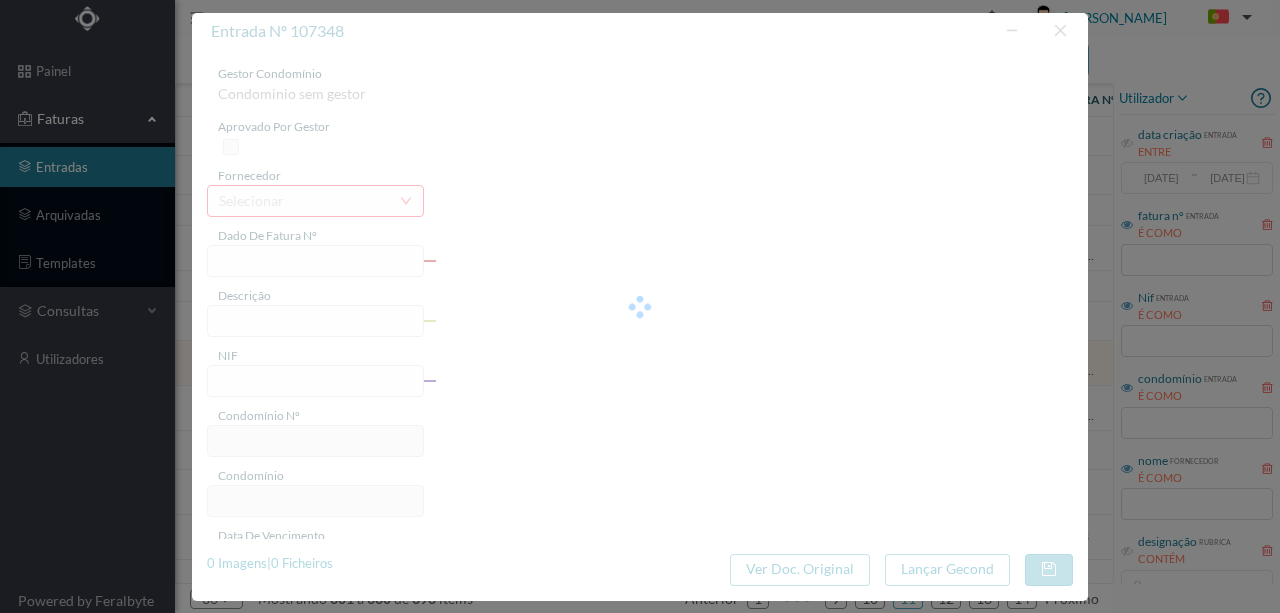 type on "FAC 0260312025/0069373970" 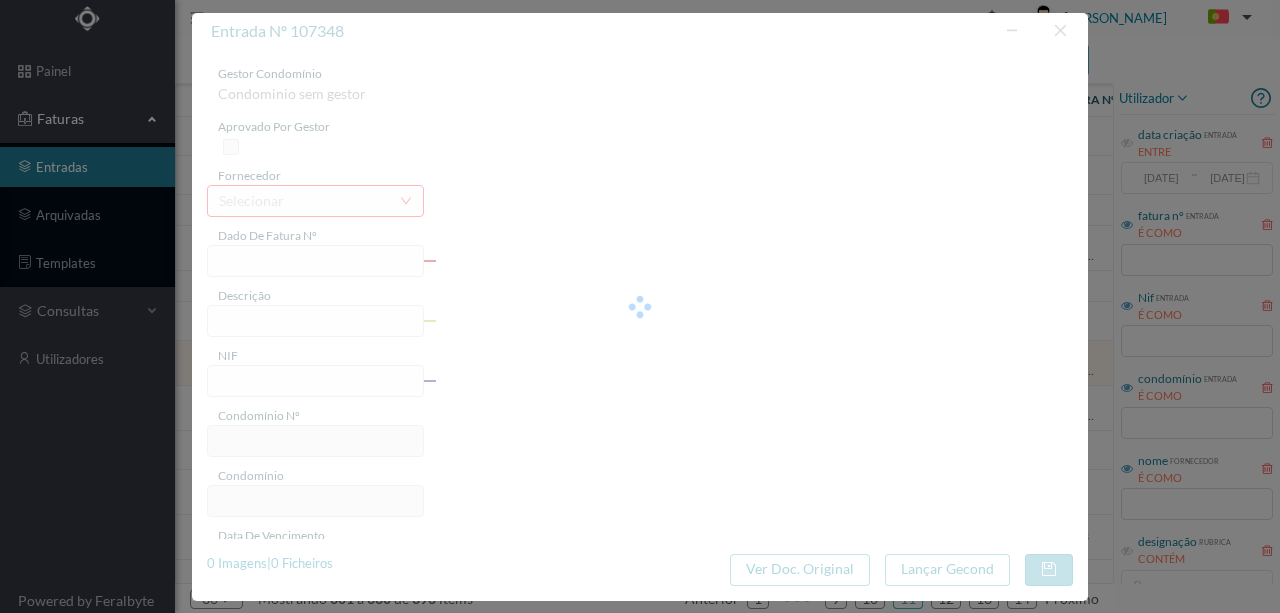 type on "Rua de Monserrate 44 B COMUNS" 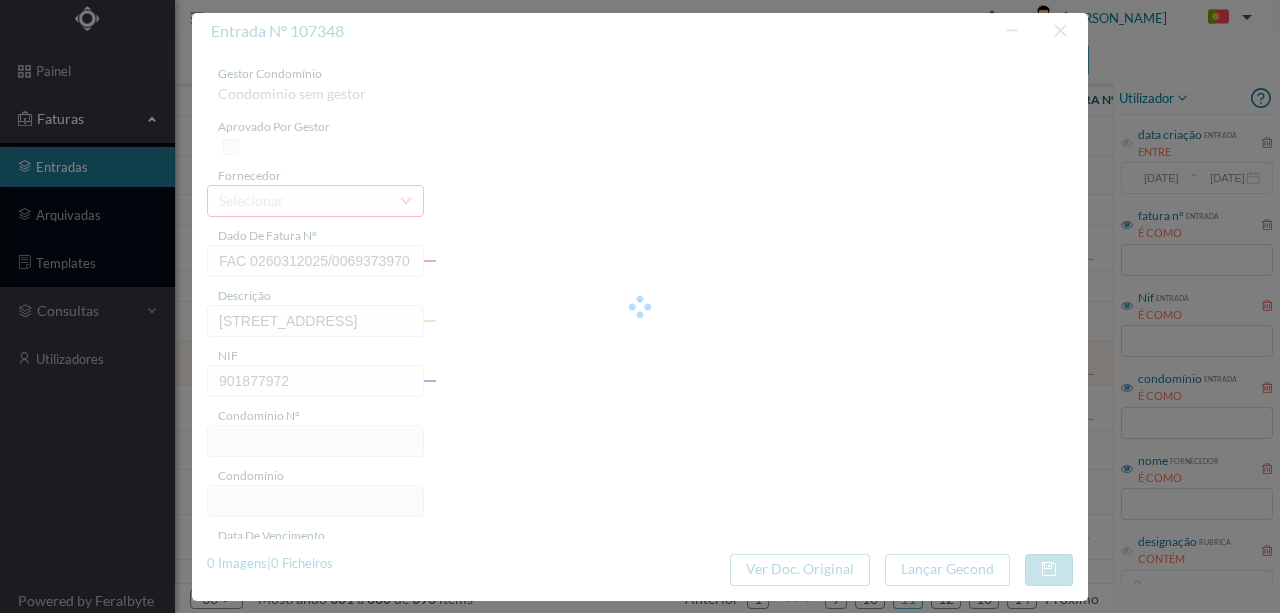 type on "672" 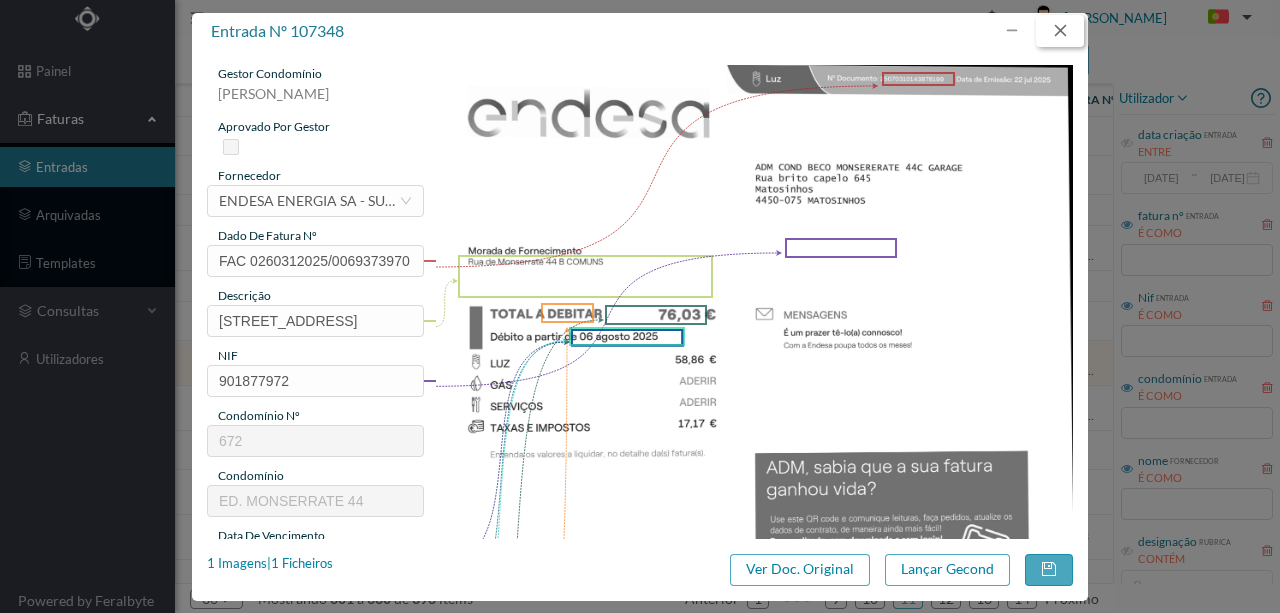 click at bounding box center (1060, 31) 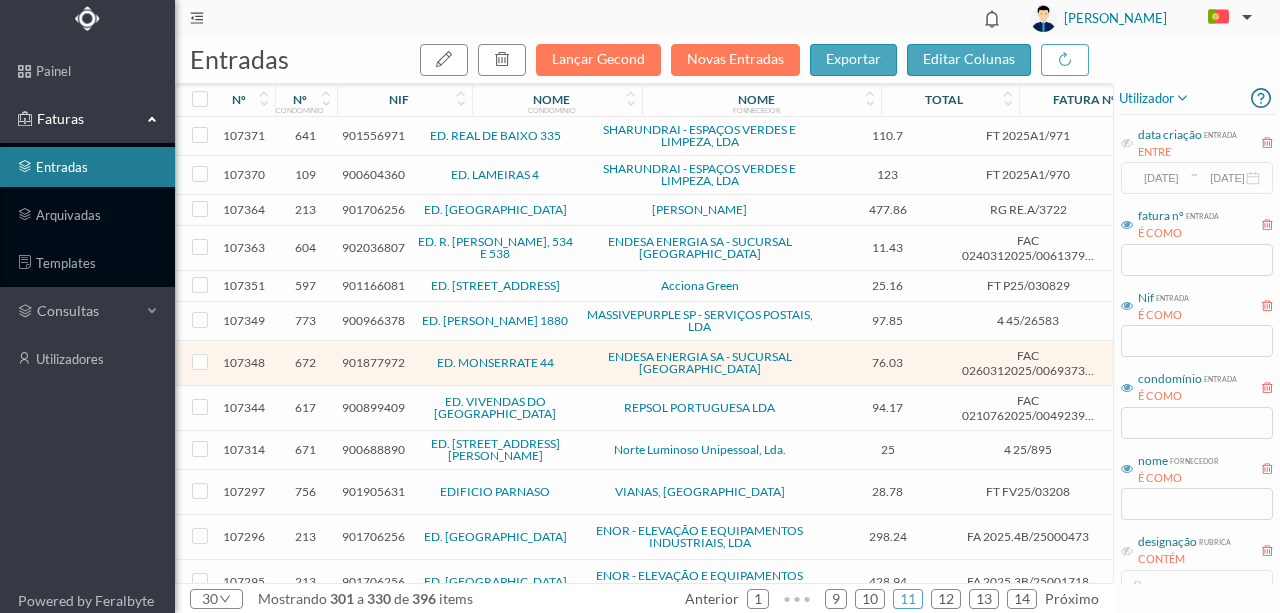click on "900899409" at bounding box center [373, 407] 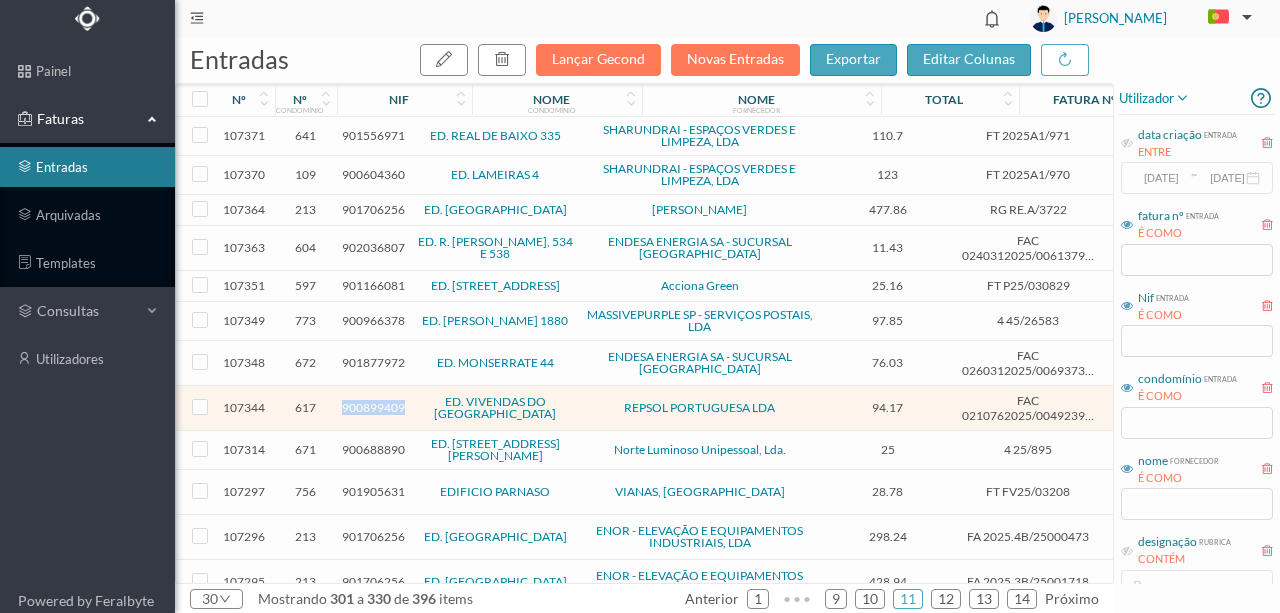 click on "900899409" at bounding box center (373, 407) 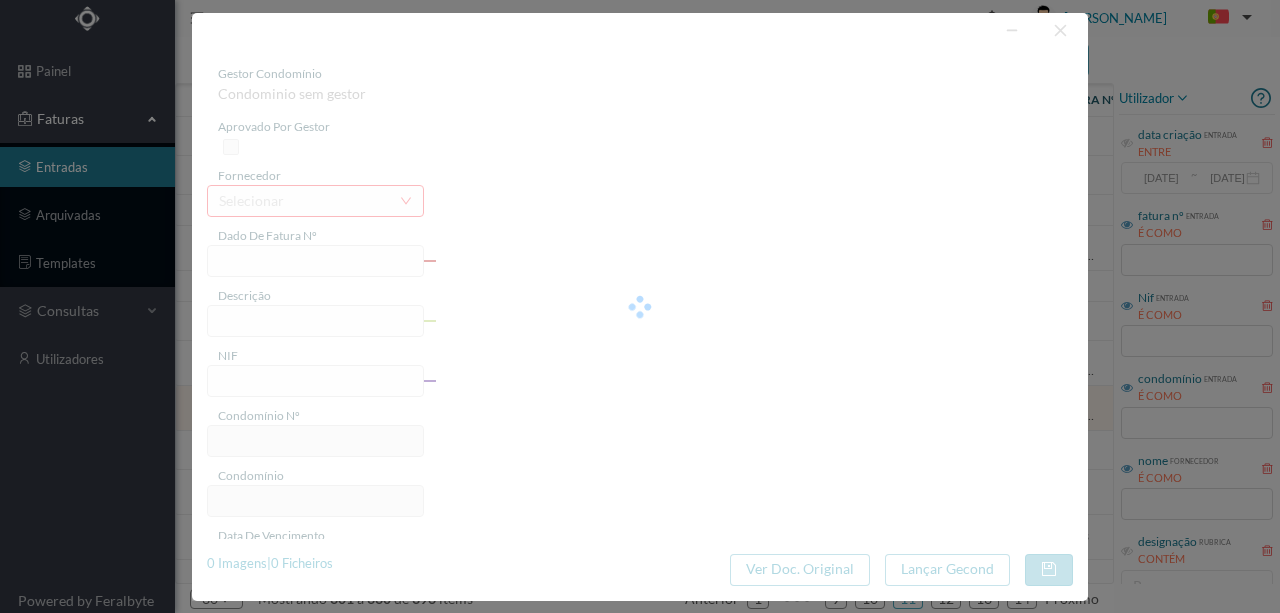 type on "FAC 0210762025/0049239464" 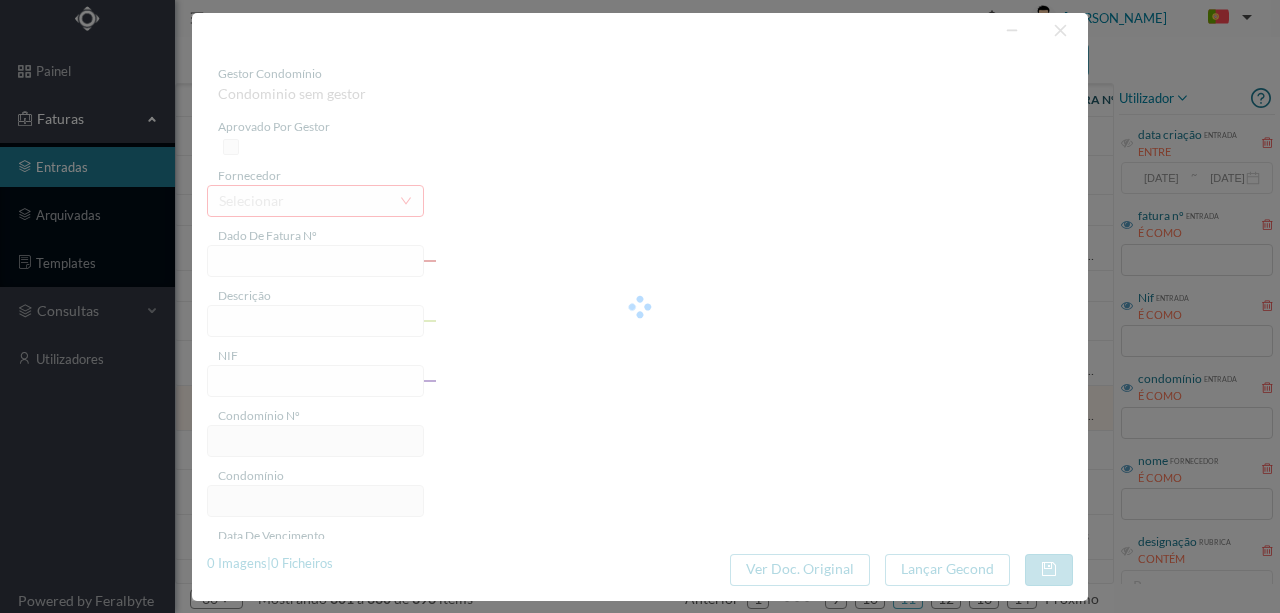type on "Rua das Areias 35 GARAGE" 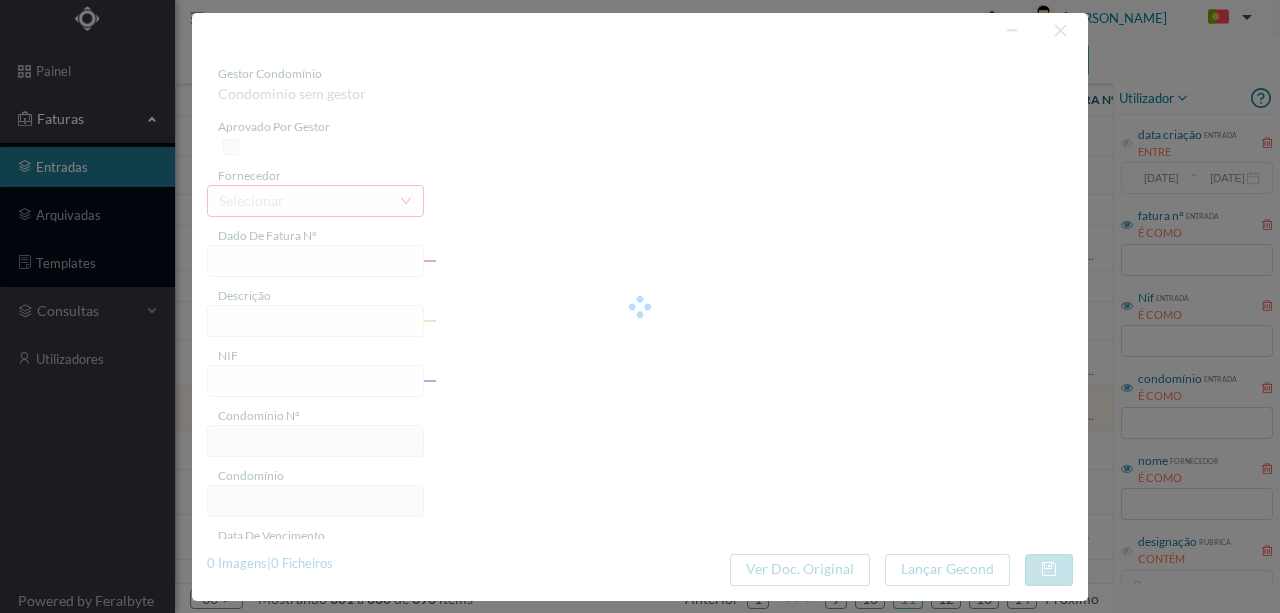 type on "[DATE]" 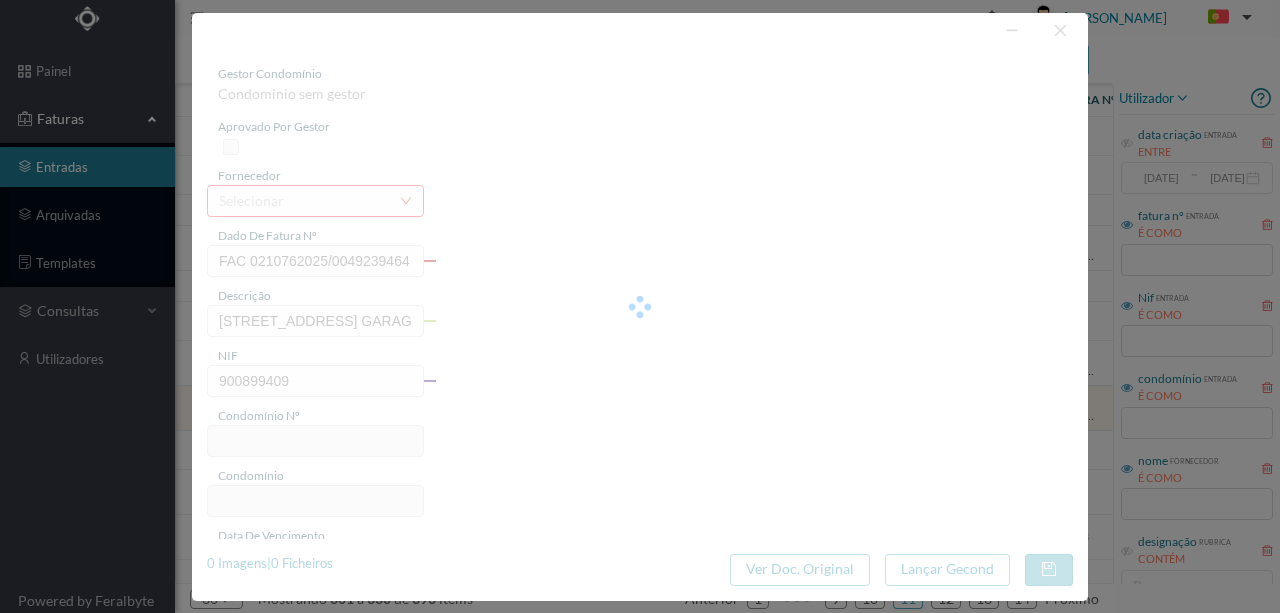 type on "617" 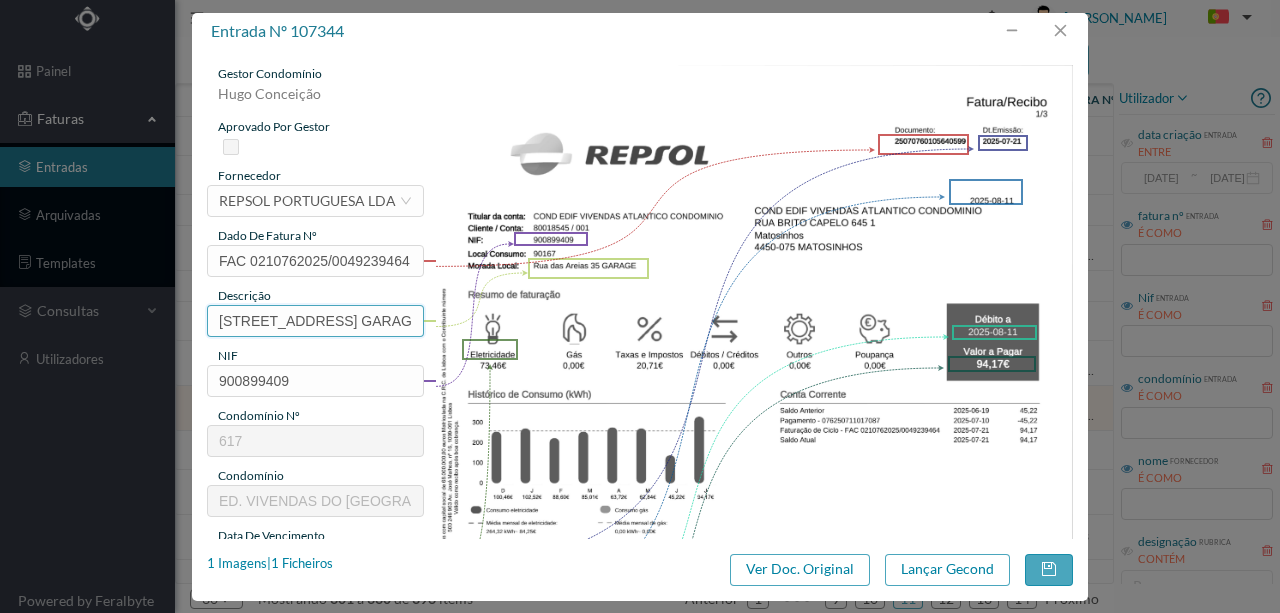 click on "Rua das Areias 35 GARAGE" at bounding box center [315, 321] 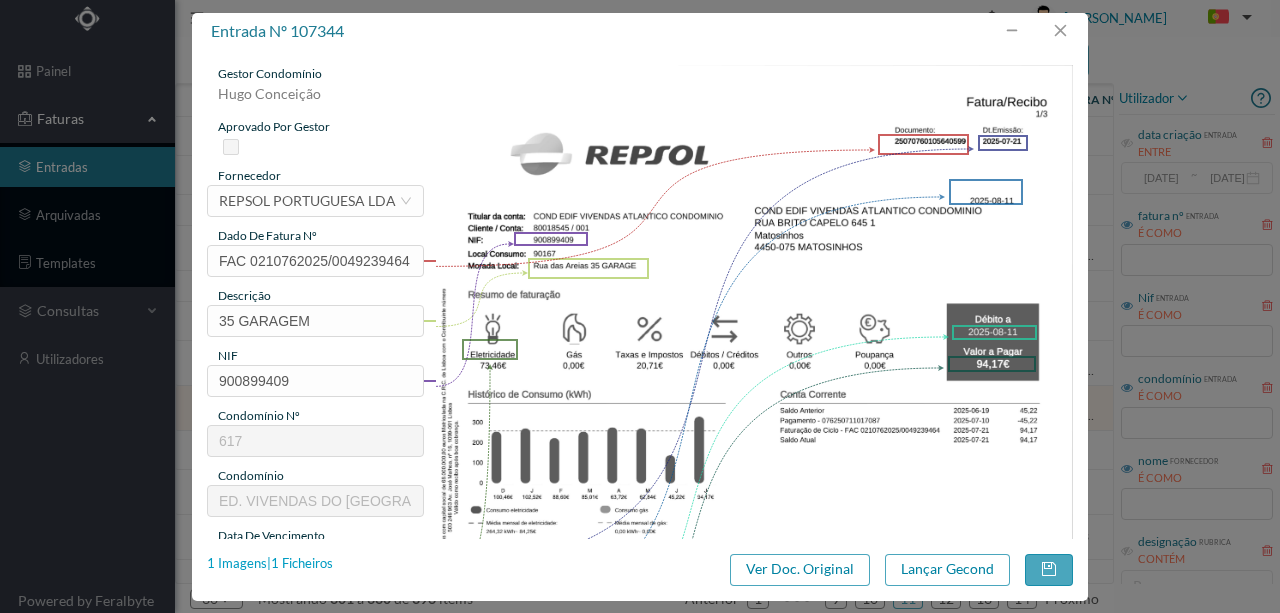 click on "1   Imagens  |  1   Ficheiros" at bounding box center [270, 564] 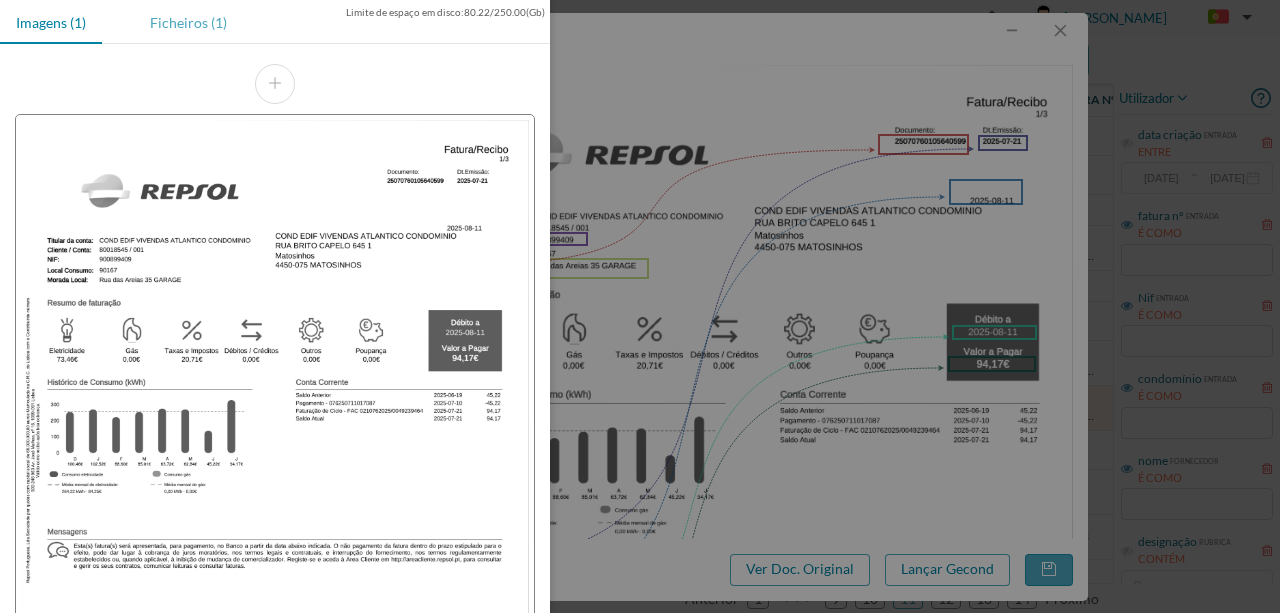 click on "Ficheiros (1)" at bounding box center (188, 22) 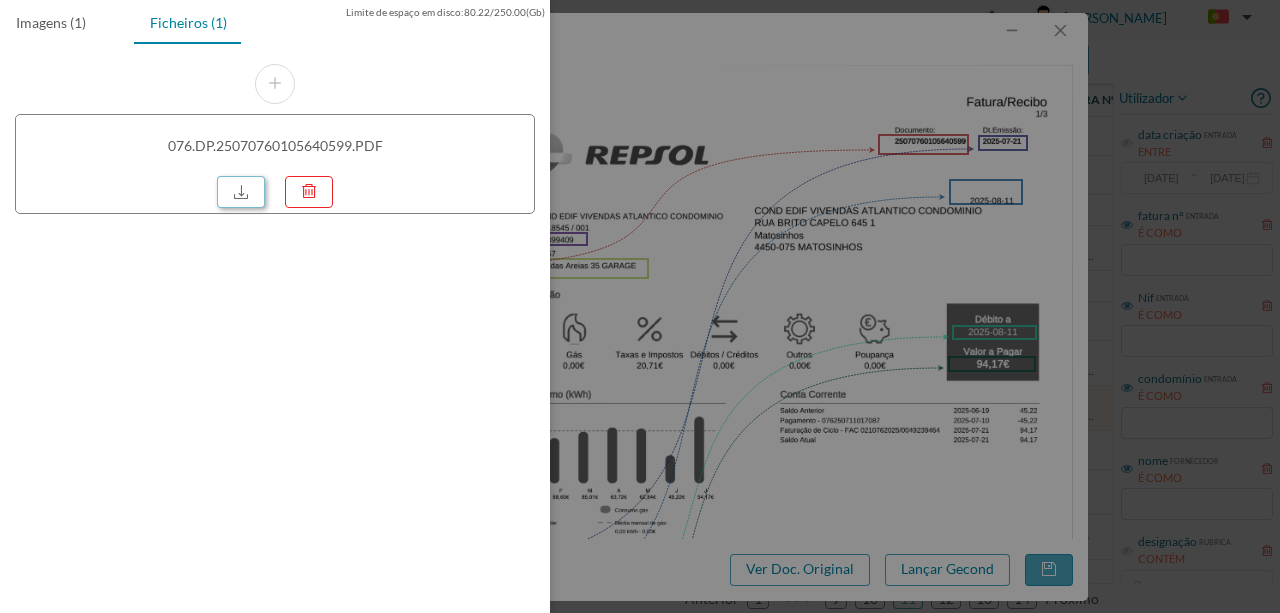 click at bounding box center [241, 192] 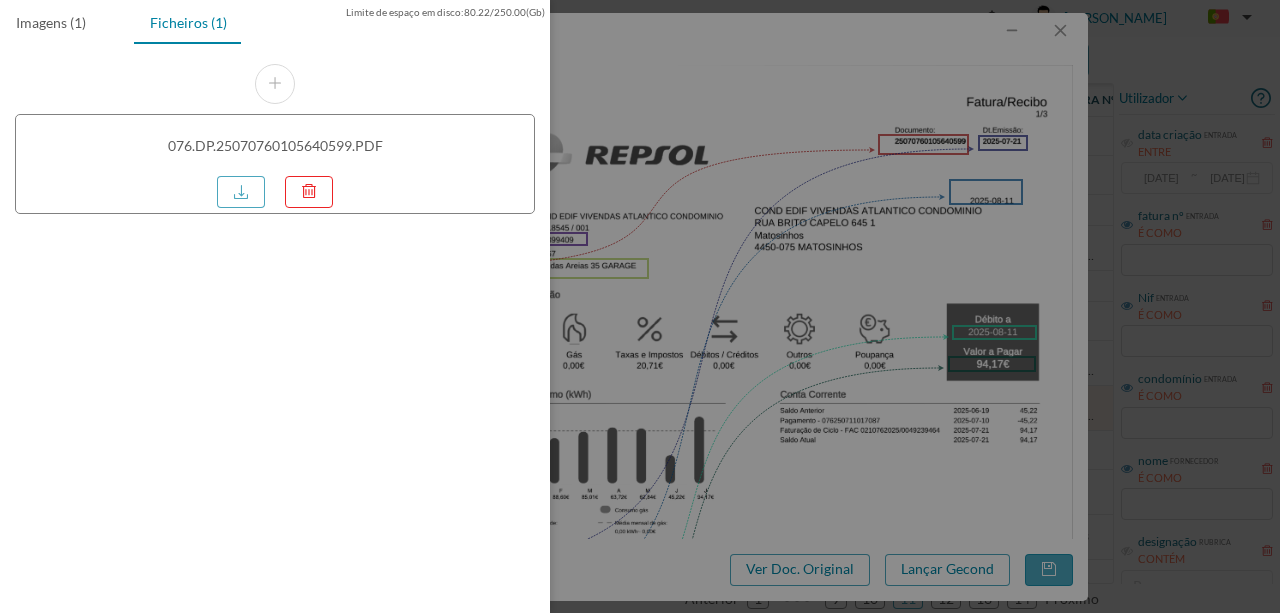 click at bounding box center [640, 306] 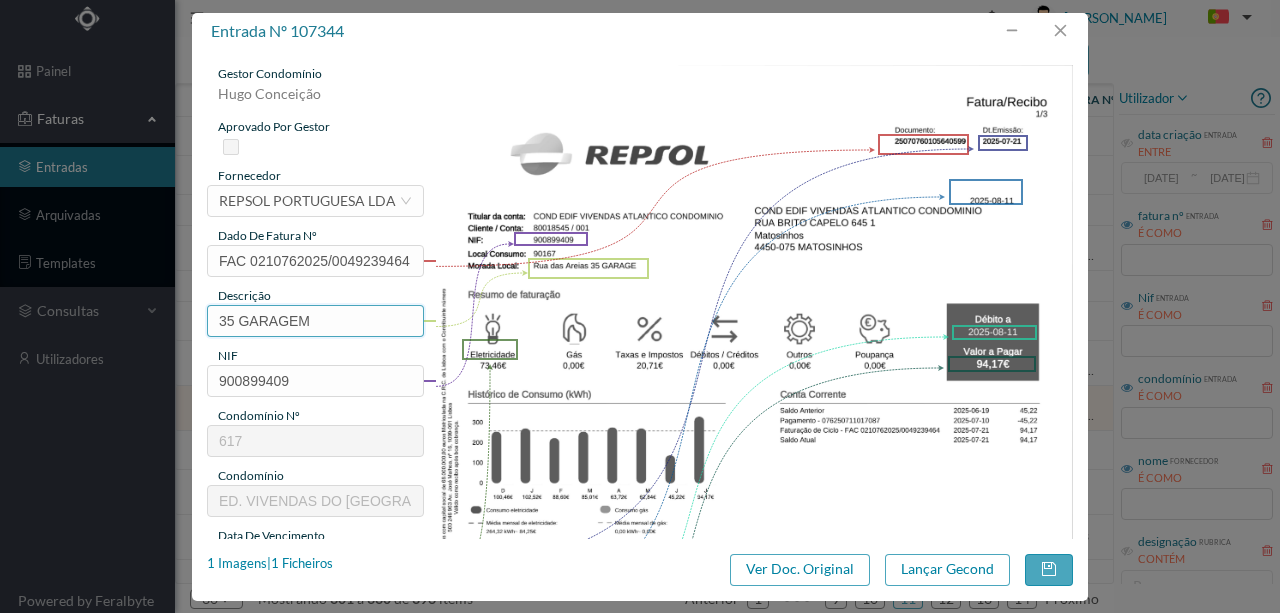 click on "35 GARAGEM" at bounding box center (315, 321) 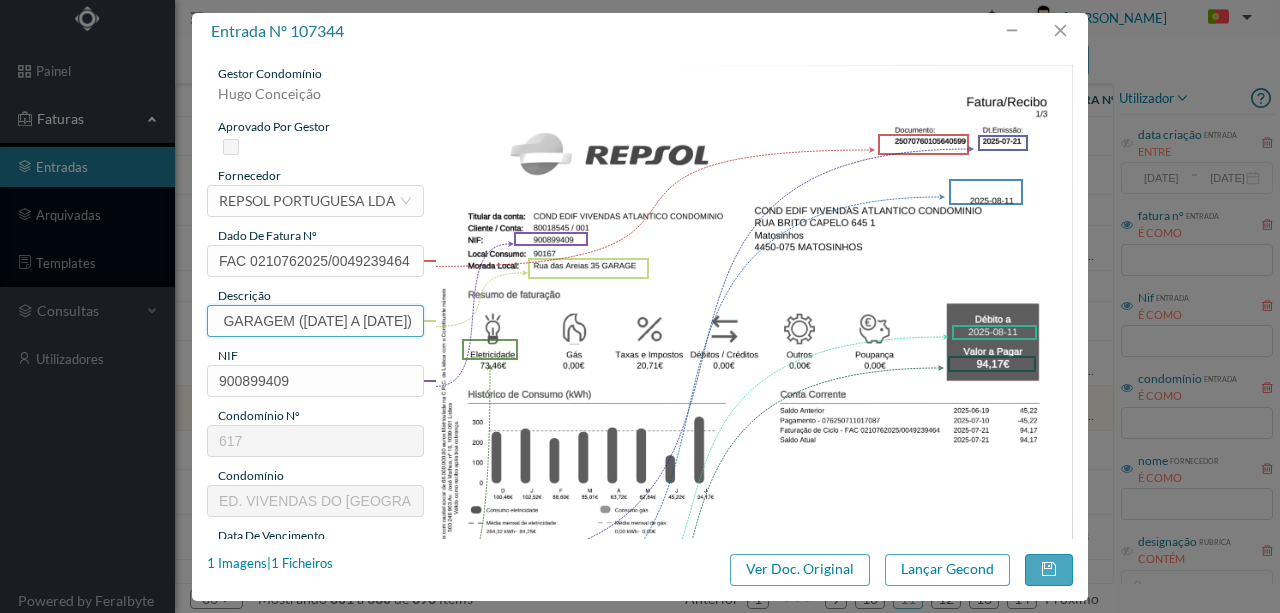 scroll, scrollTop: 0, scrollLeft: 72, axis: horizontal 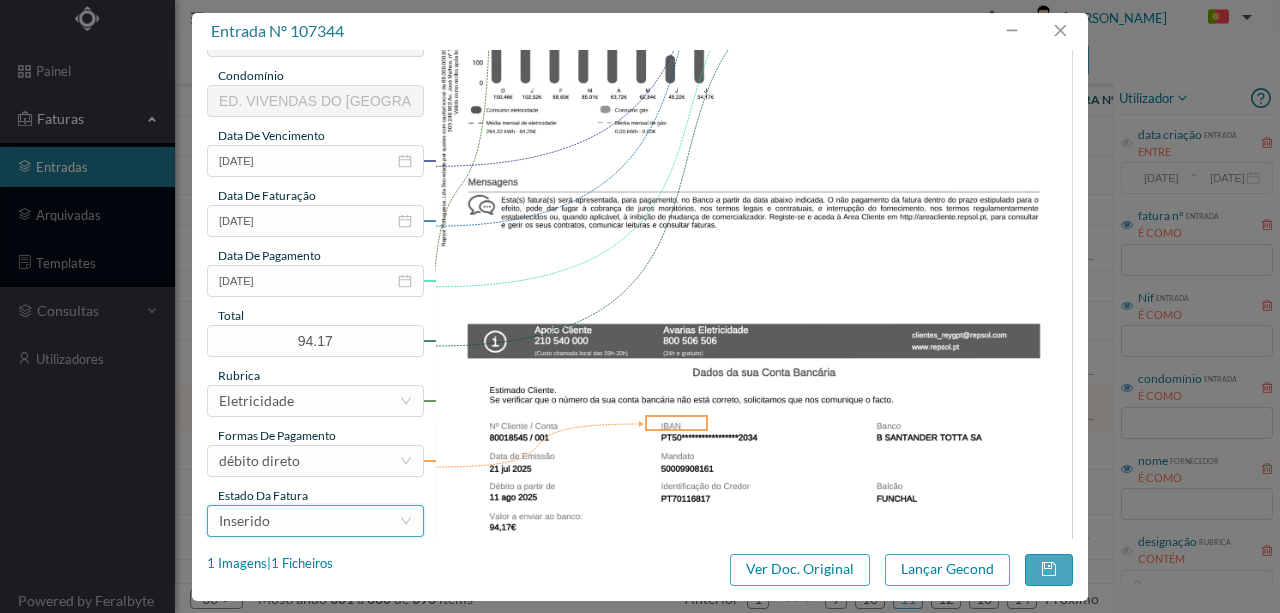 type on "35 GARAGEM (17.06.2025 a 18.07.2025)" 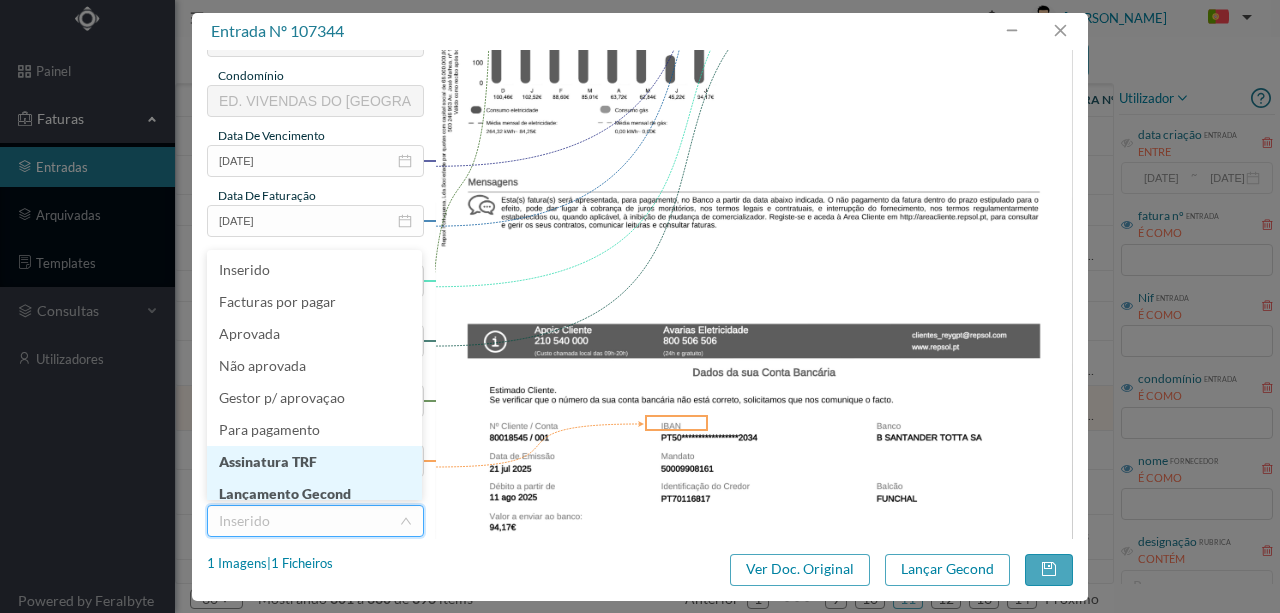 scroll, scrollTop: 10, scrollLeft: 0, axis: vertical 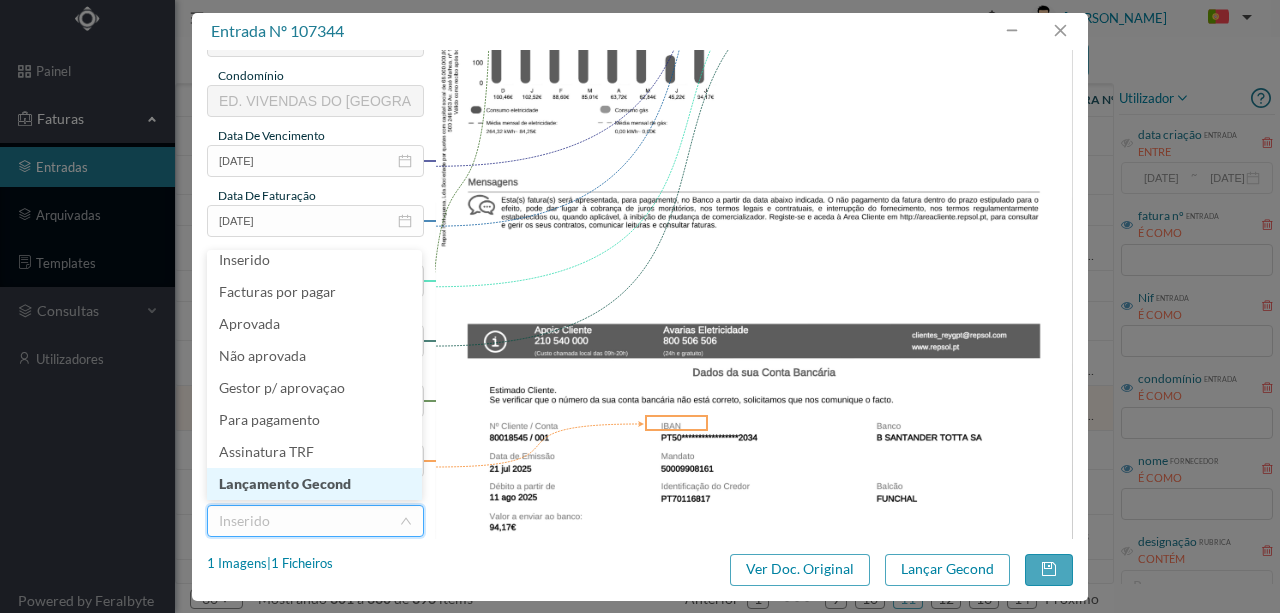 click on "Lançamento Gecond" at bounding box center [314, 484] 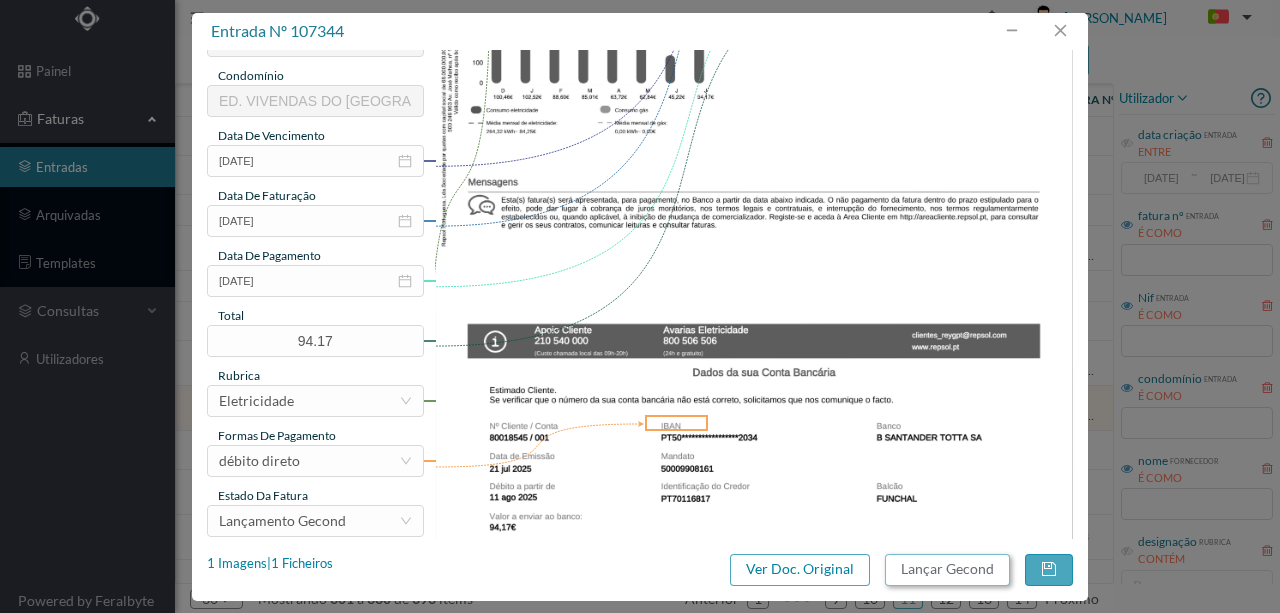 click on "Lançar Gecond" at bounding box center (947, 570) 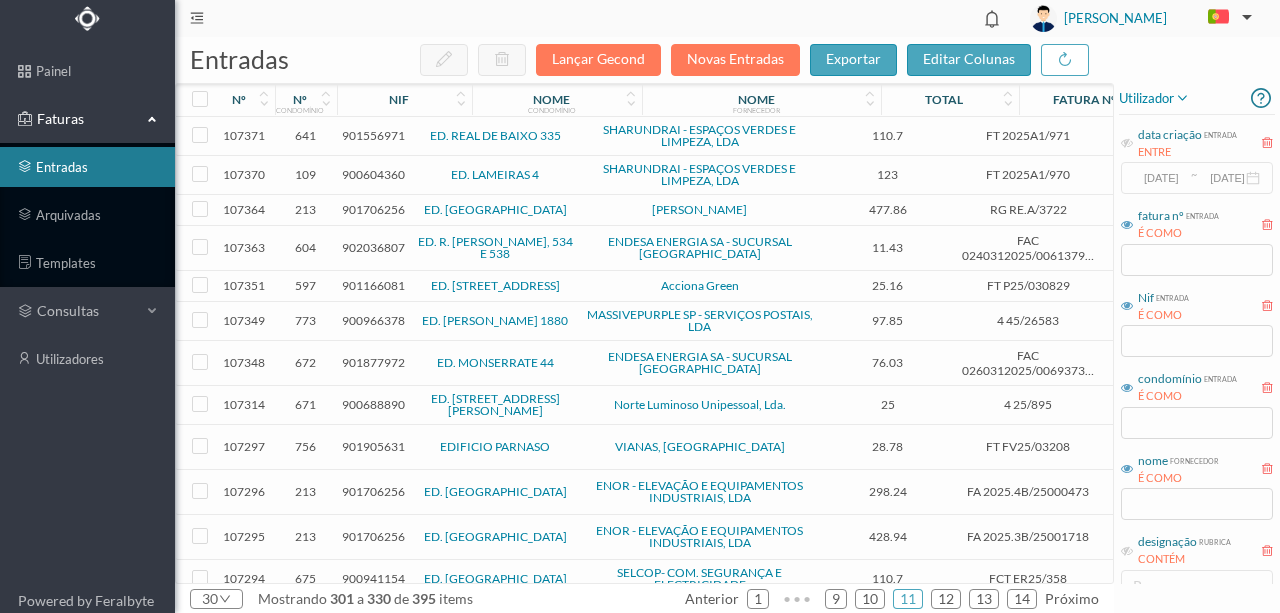 click on "900688890" at bounding box center [373, 404] 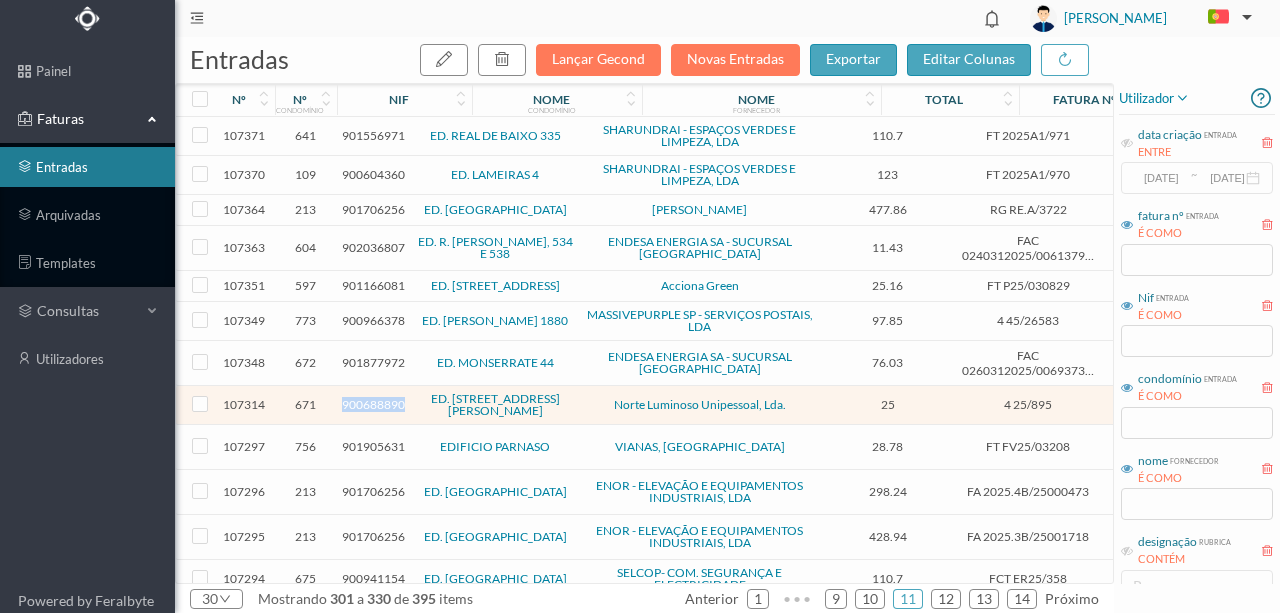 click on "900688890" at bounding box center (373, 404) 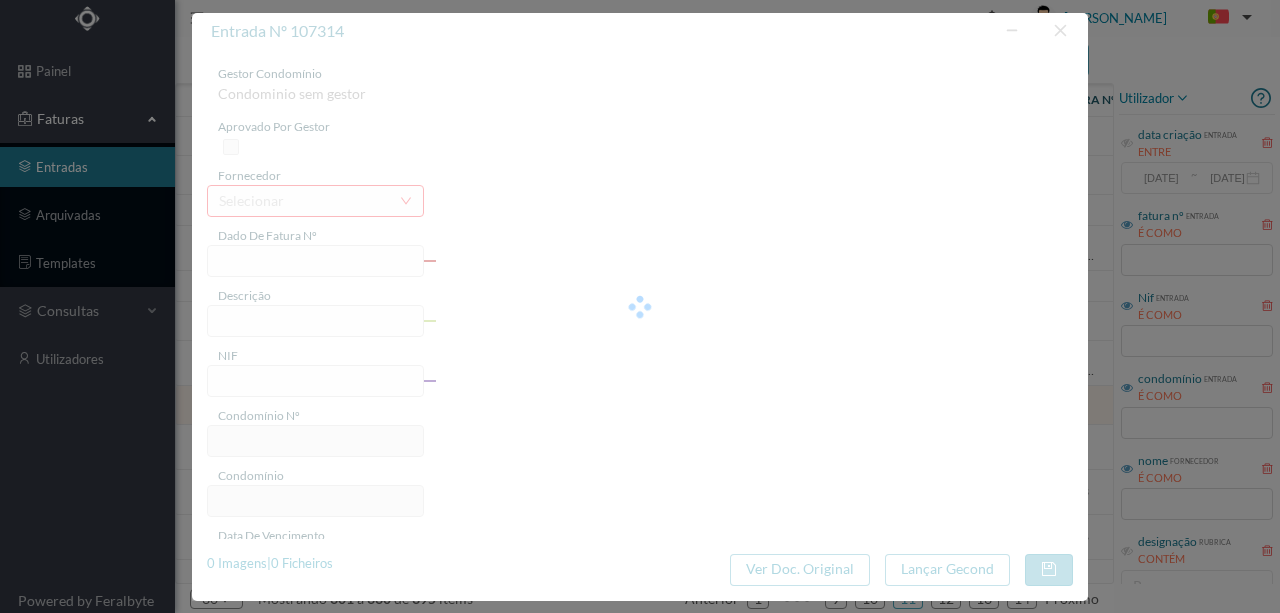 type on "4 25/895" 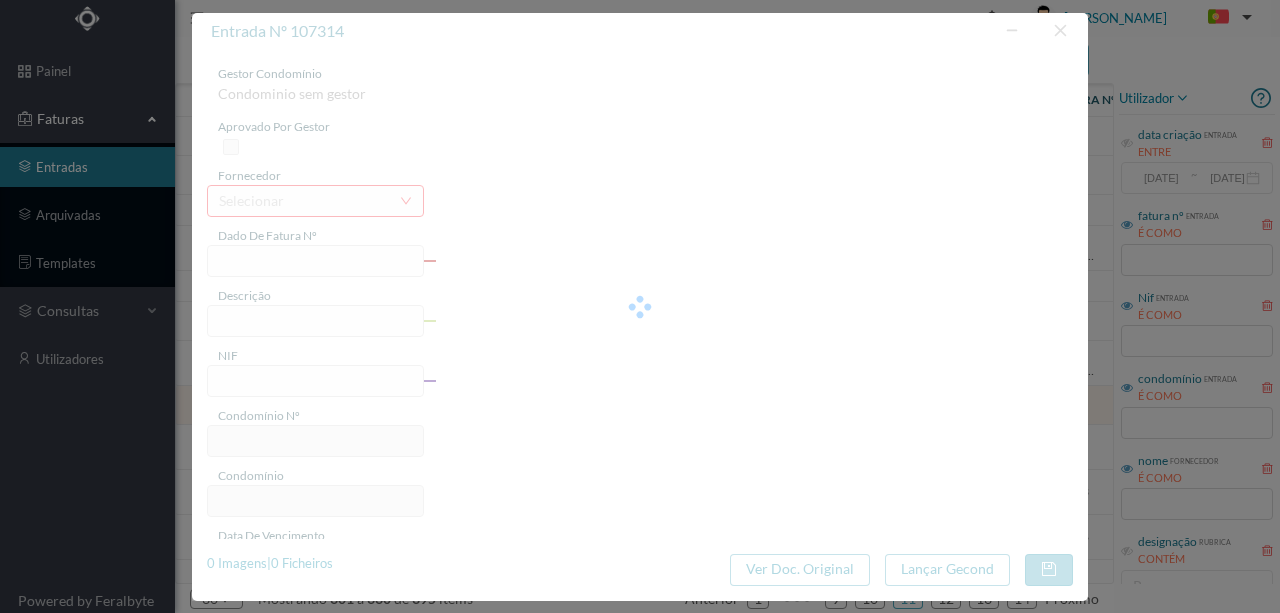 type on "6 chaves TAG" 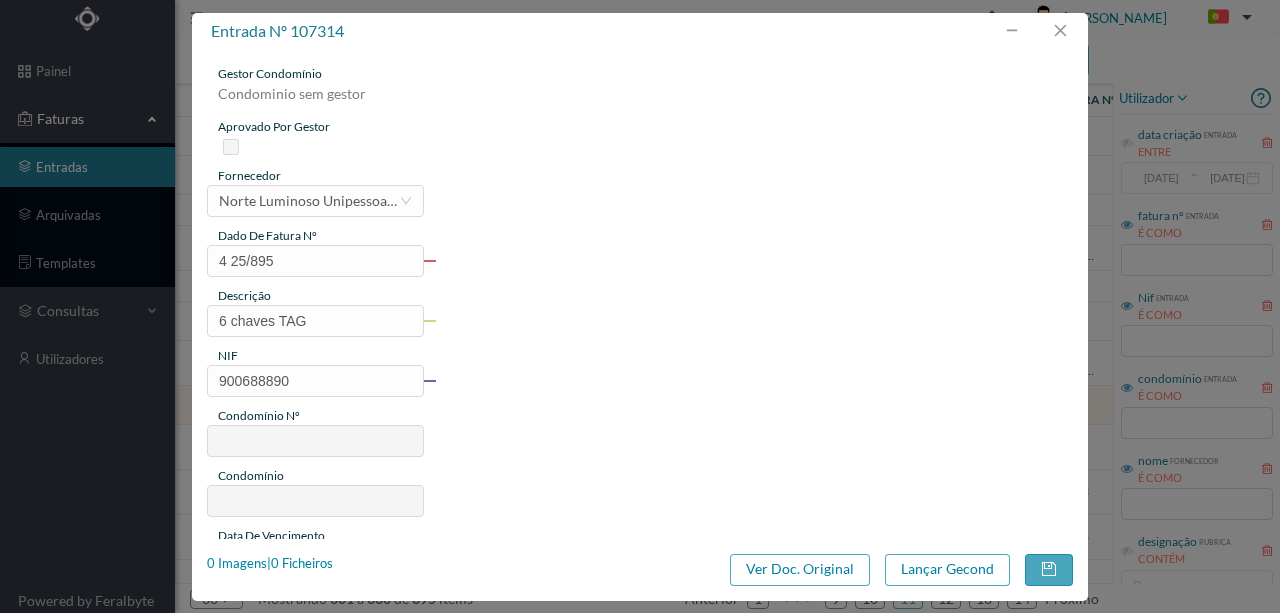 type on "671" 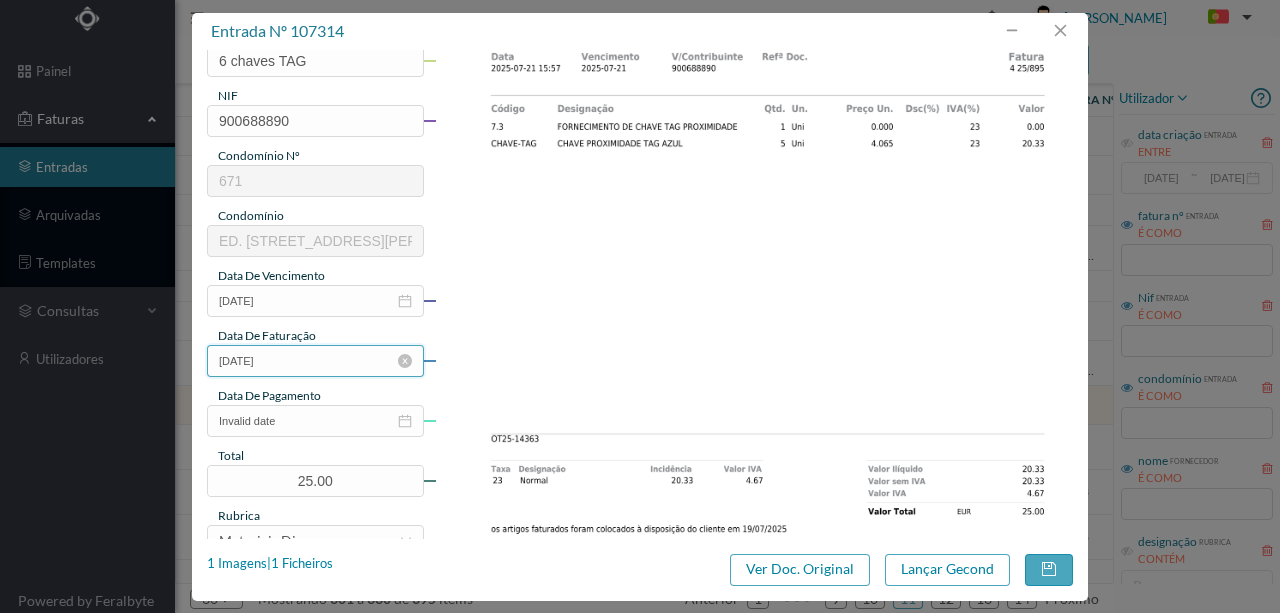 scroll, scrollTop: 333, scrollLeft: 0, axis: vertical 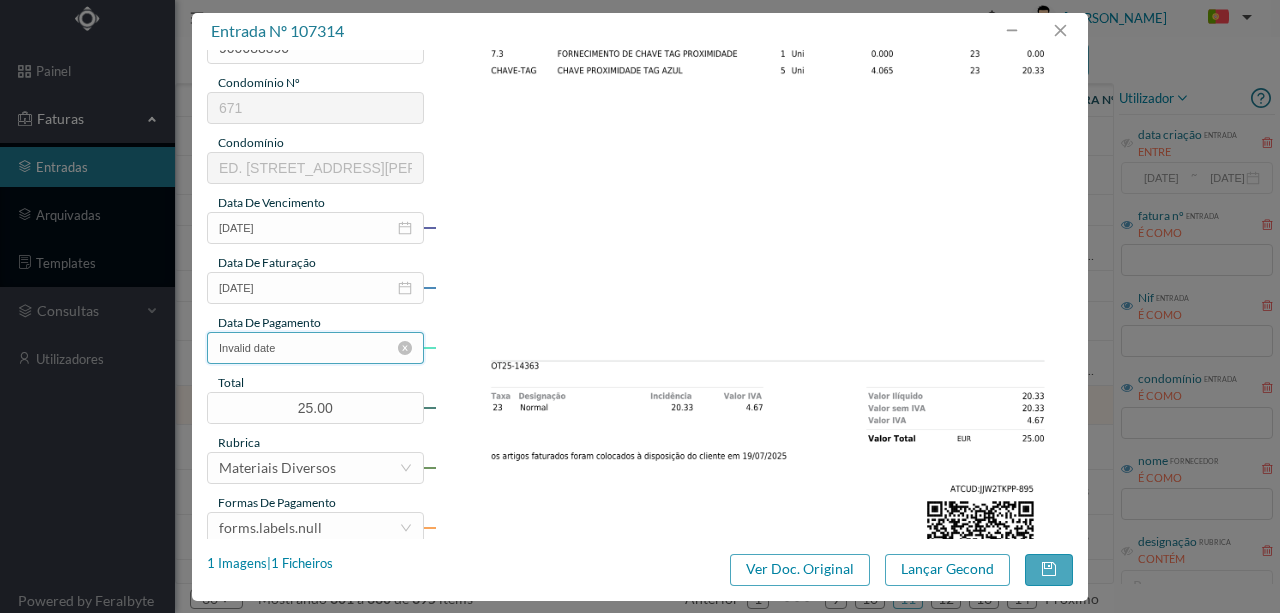 click on "Invalid date" at bounding box center [315, 348] 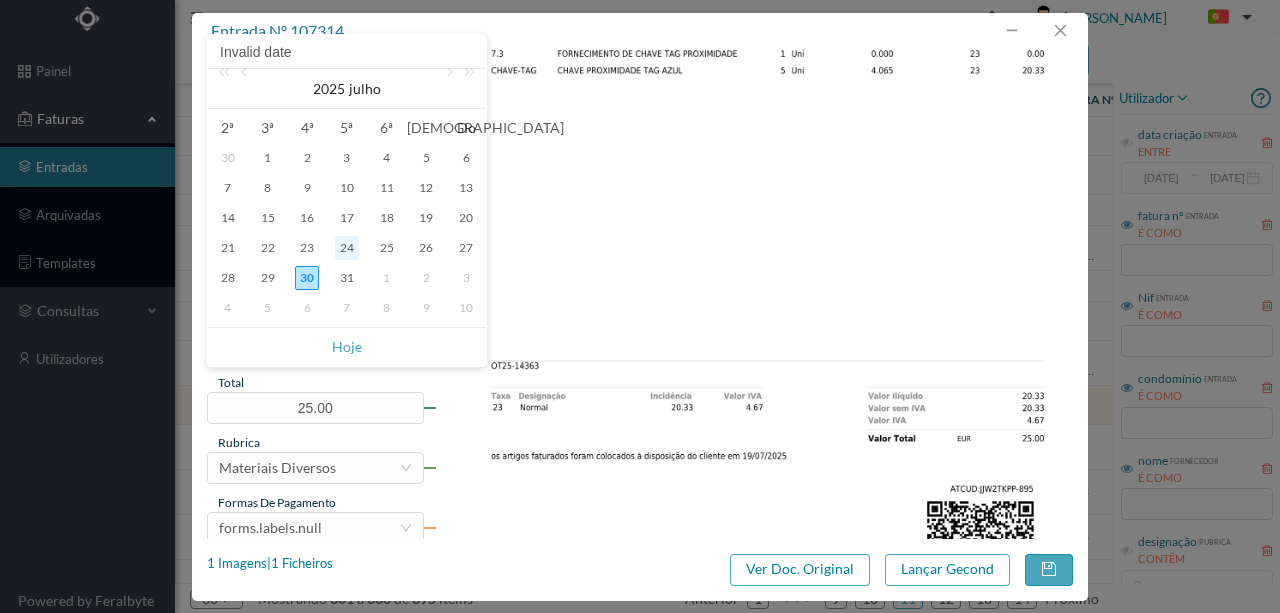 click on "24" at bounding box center [347, 248] 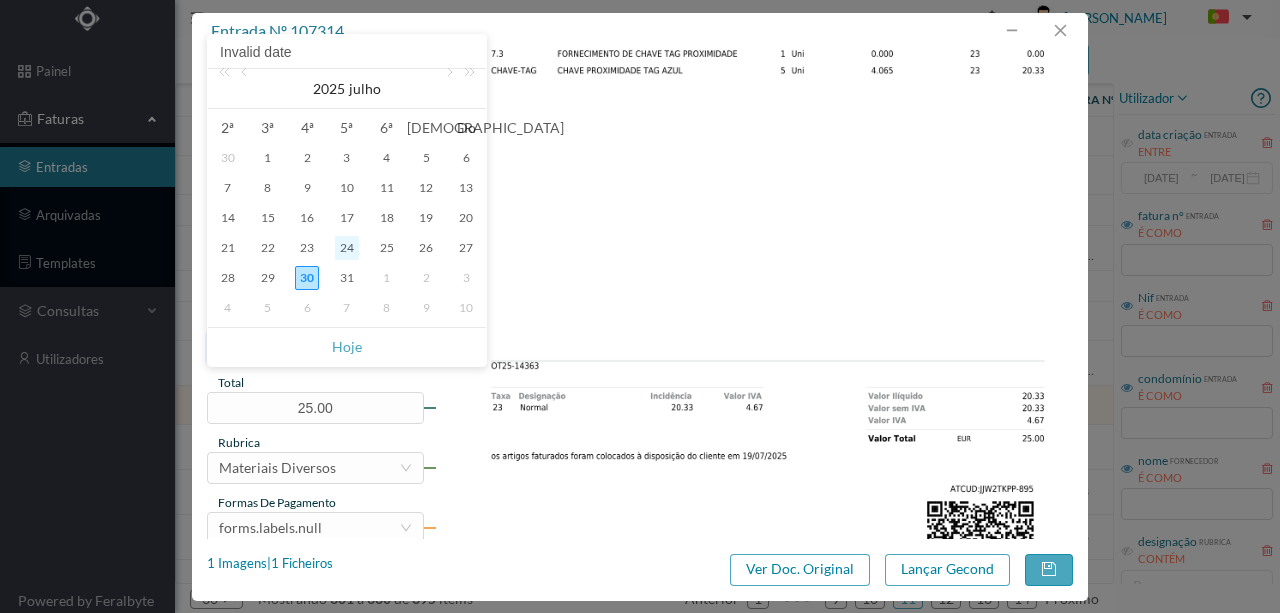 type on "24-07-2025" 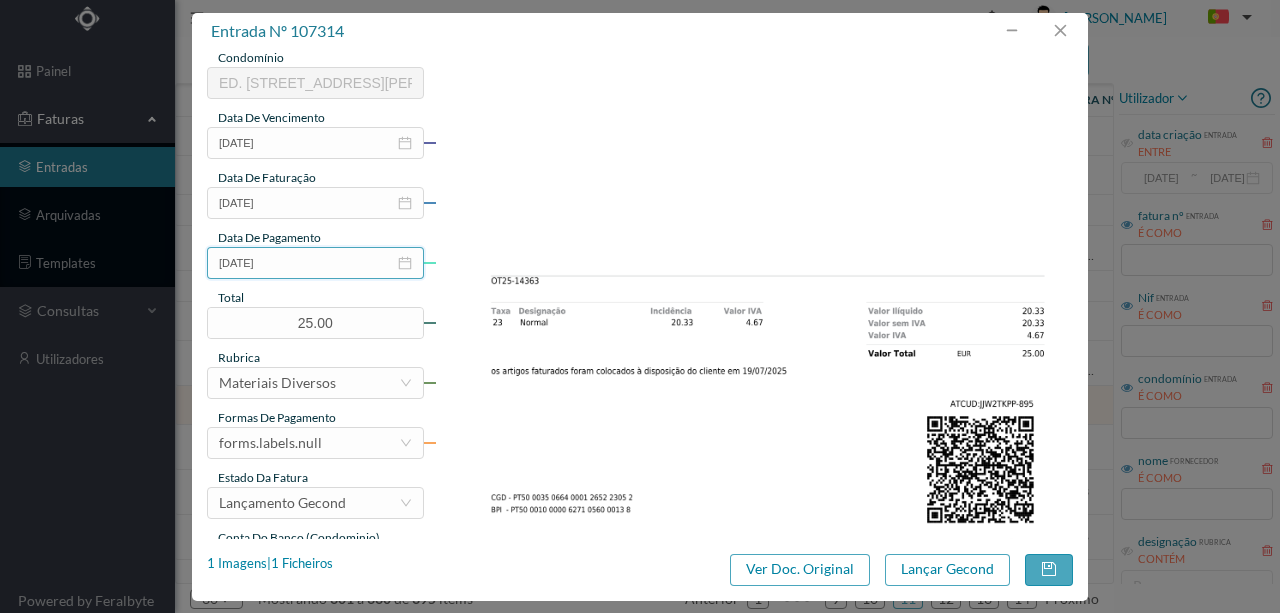 scroll, scrollTop: 466, scrollLeft: 0, axis: vertical 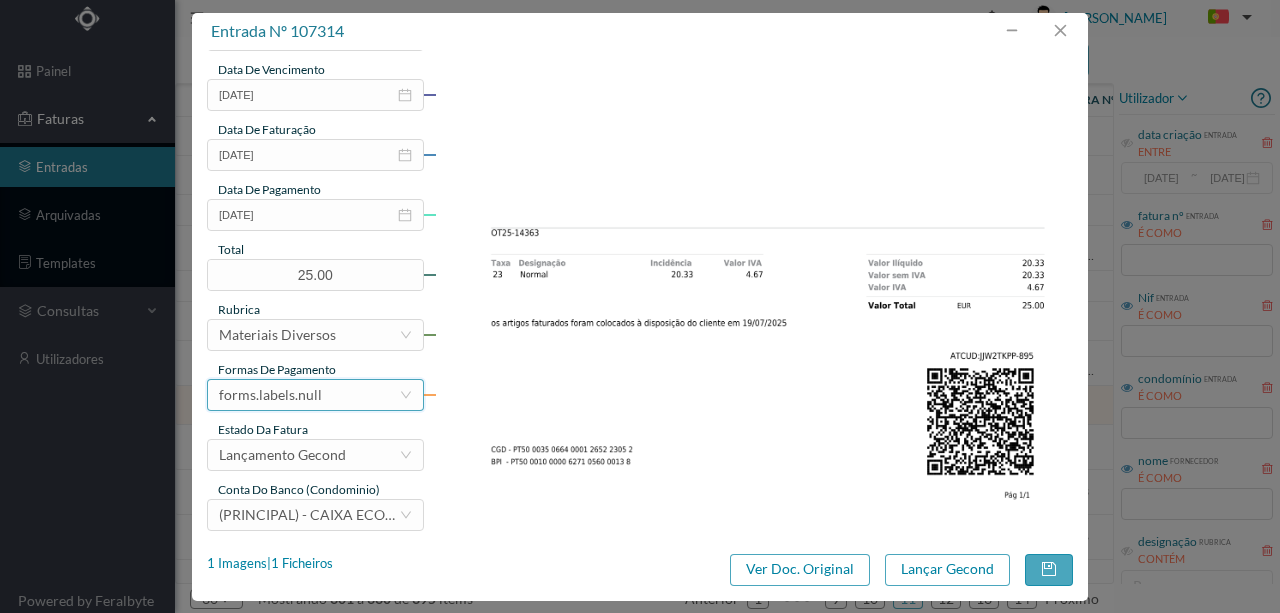 click on "forms.labels.null" at bounding box center (270, 395) 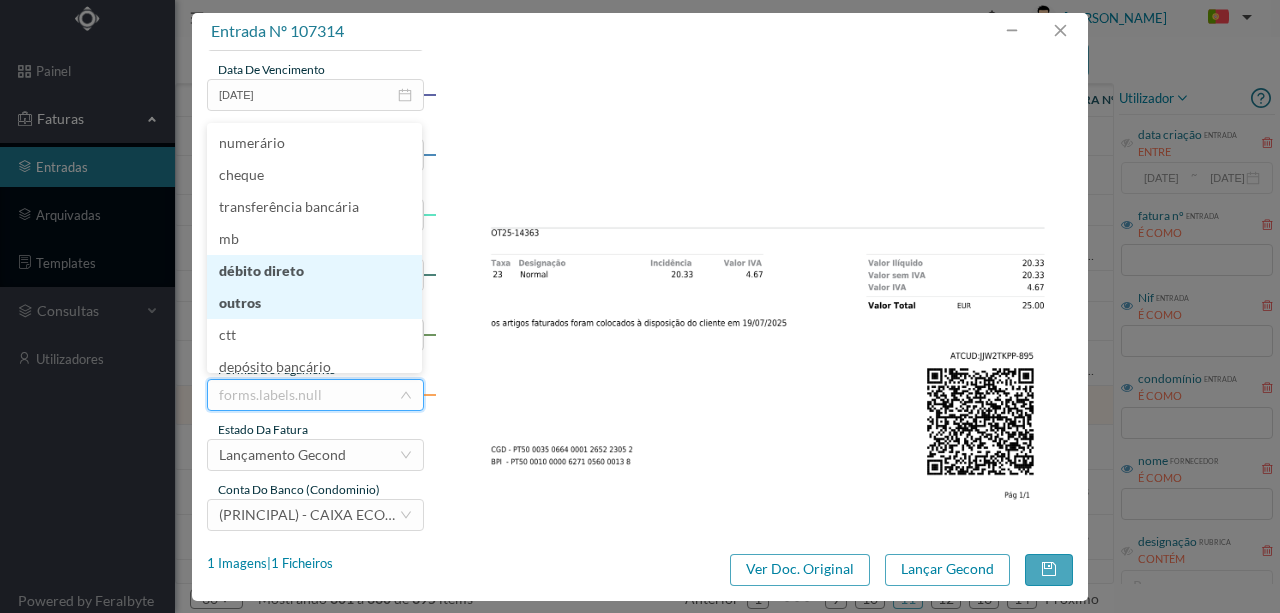 scroll, scrollTop: 8, scrollLeft: 0, axis: vertical 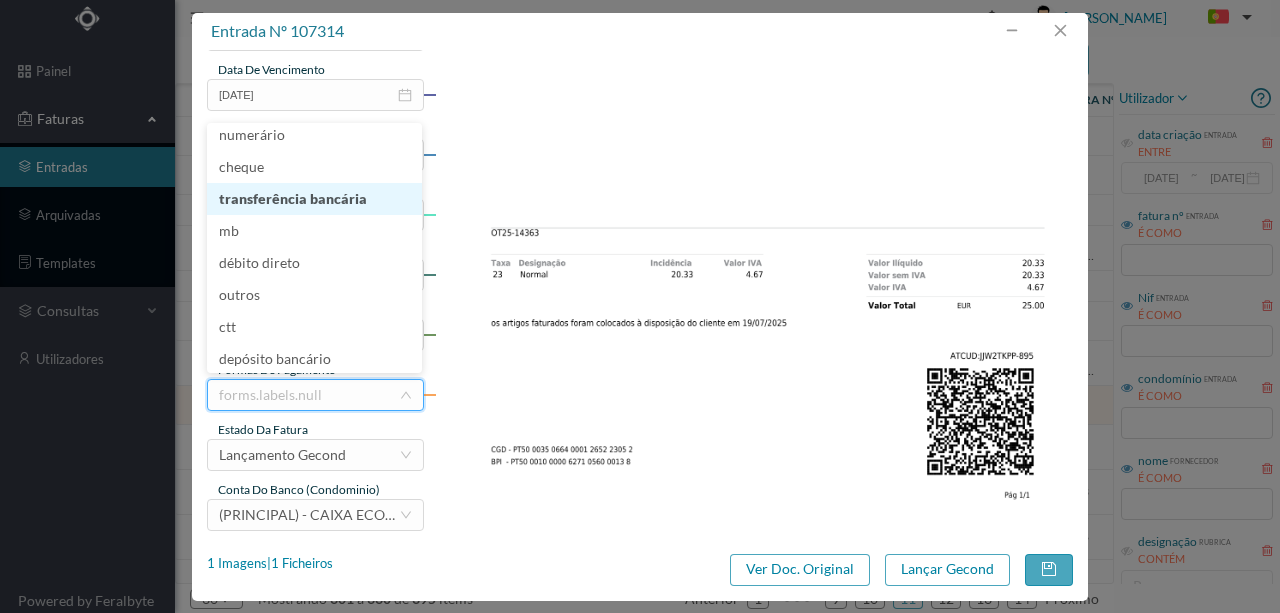 click on "transferência bancária" at bounding box center (314, 199) 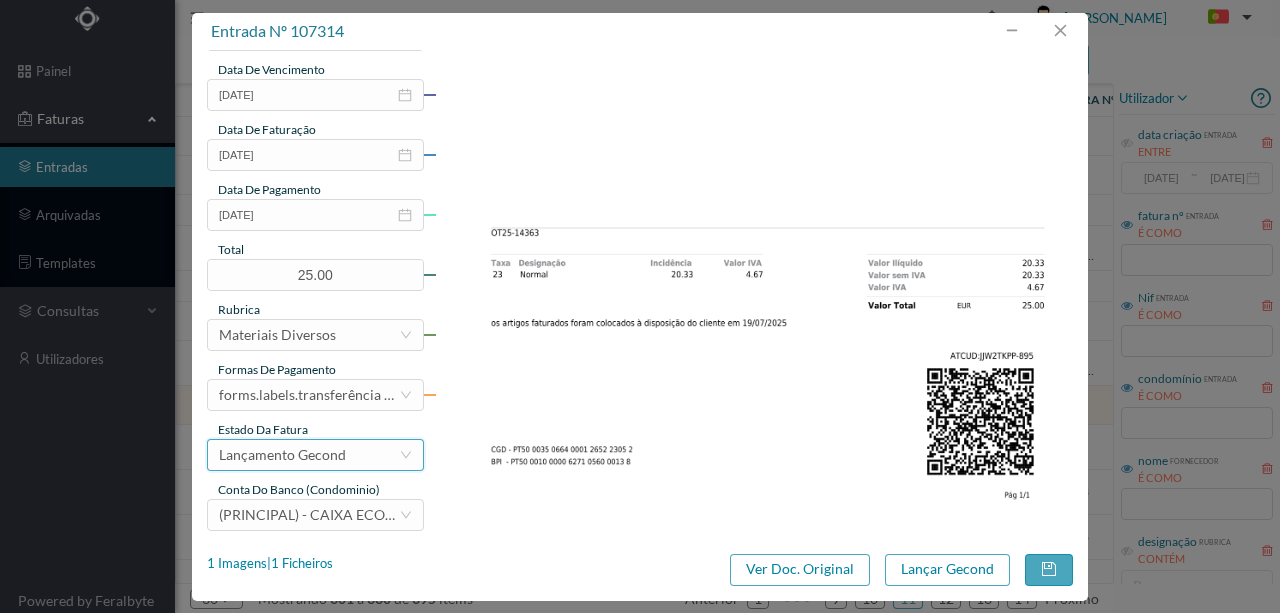click on "Lançamento Gecond" at bounding box center [282, 455] 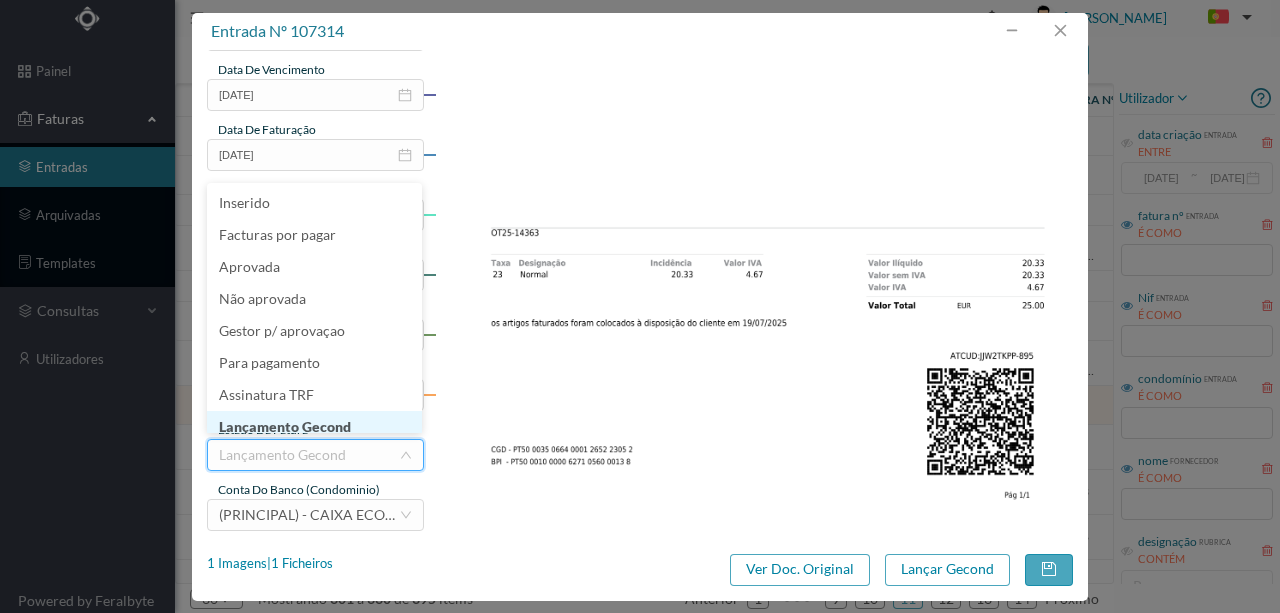 scroll, scrollTop: 10, scrollLeft: 0, axis: vertical 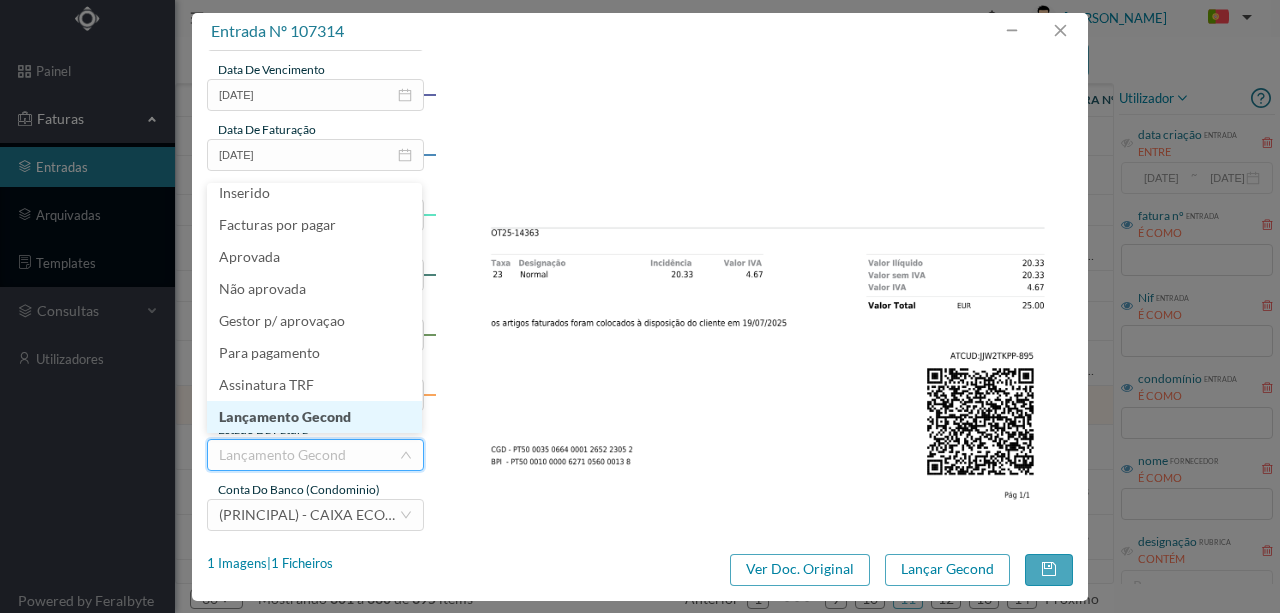 drag, startPoint x: 304, startPoint y: 415, endPoint x: 886, endPoint y: 580, distance: 604.9372 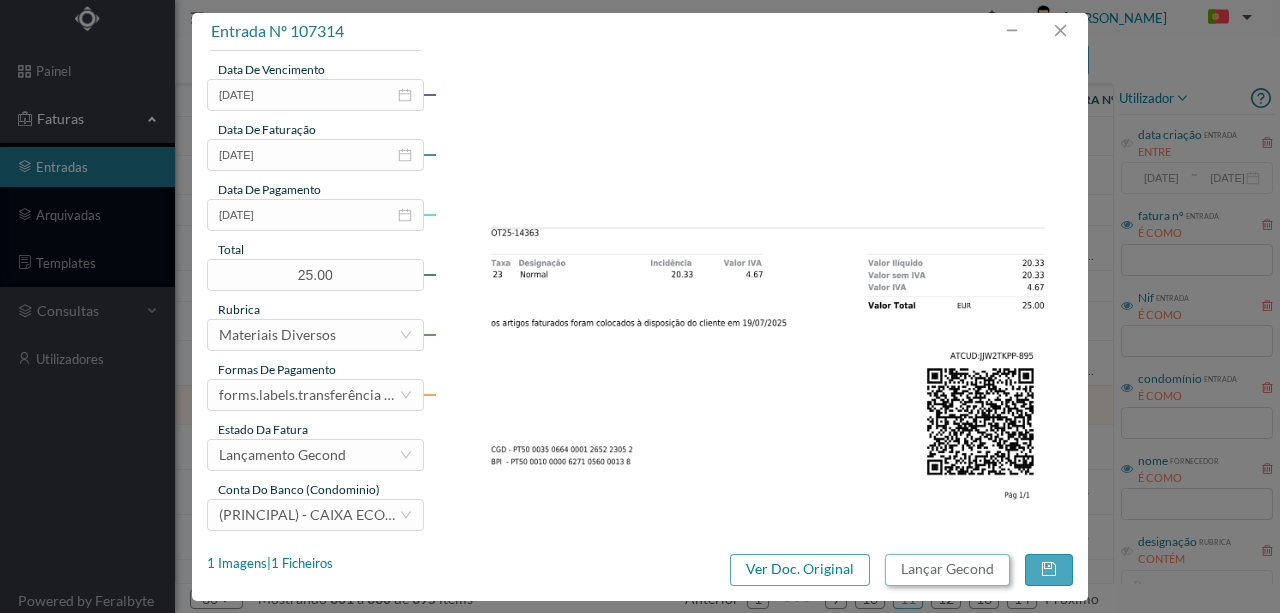 click on "Lançar Gecond" at bounding box center (947, 570) 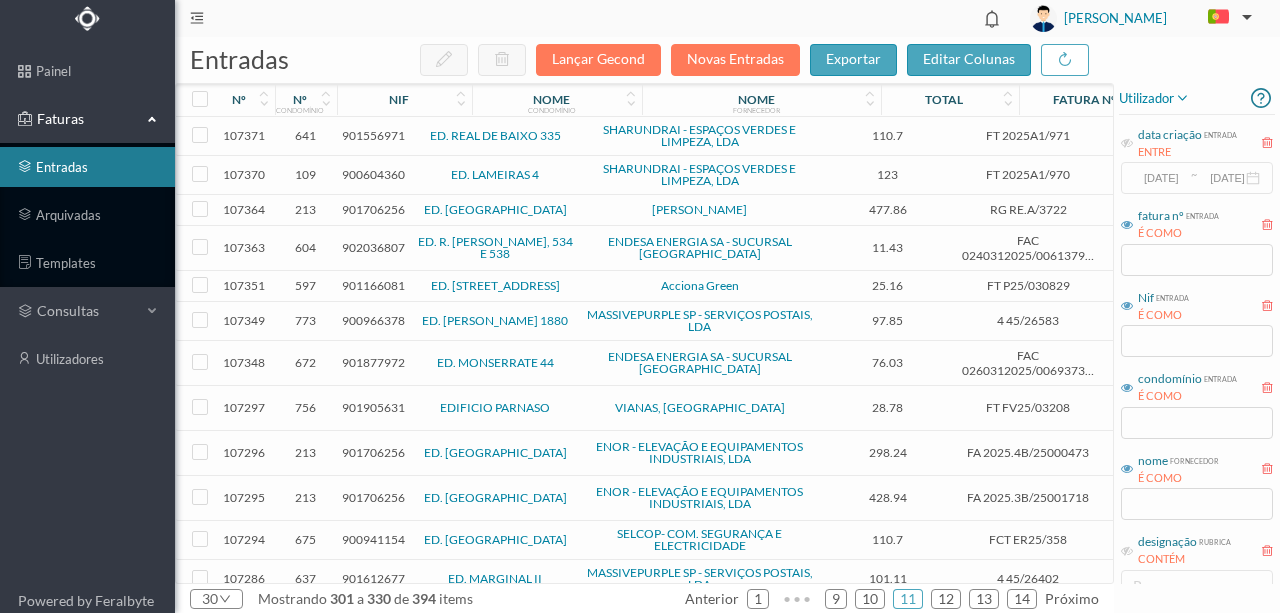 click on "901706256" at bounding box center (373, 452) 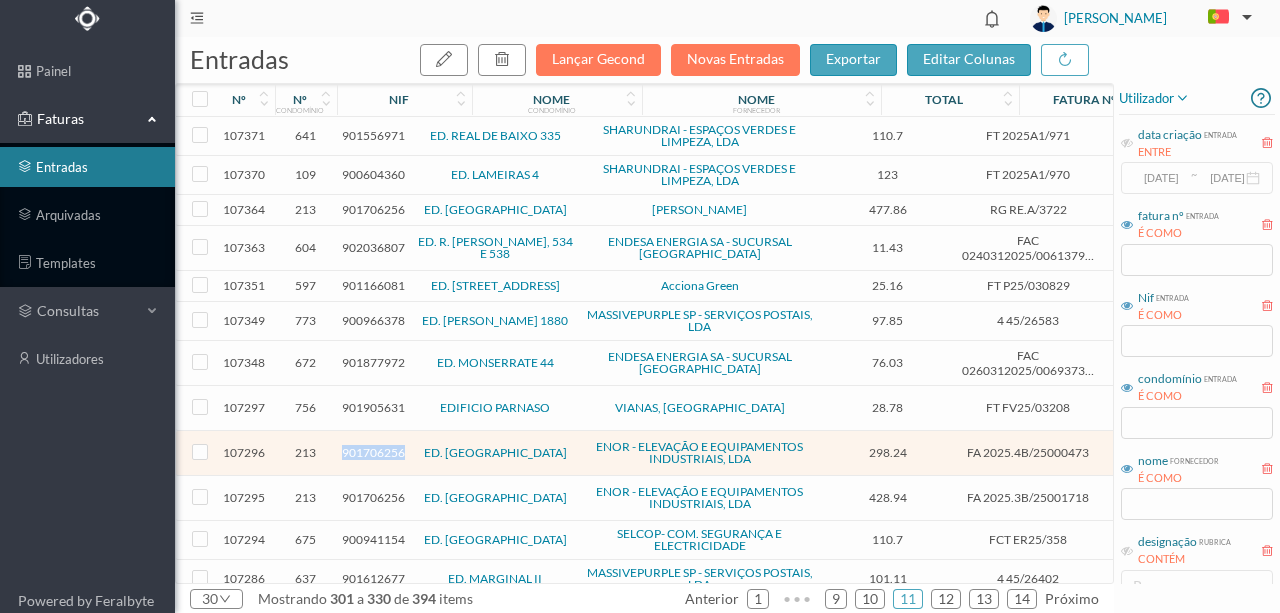 click on "901706256" at bounding box center [373, 452] 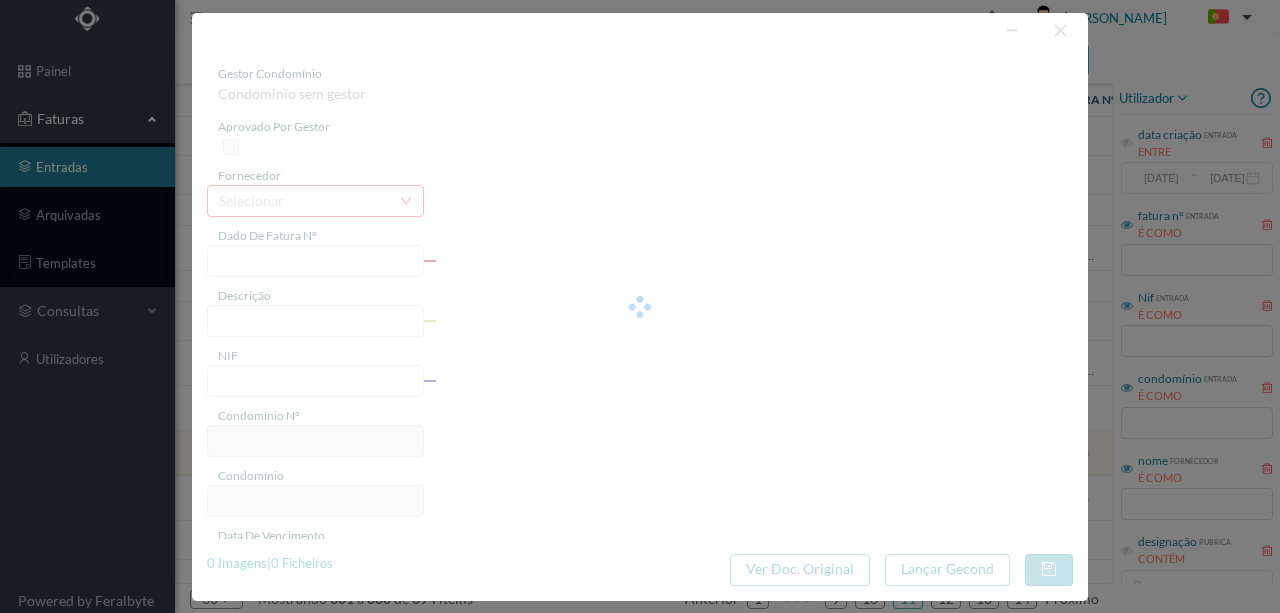 type on "FA 2025.4B/25000473" 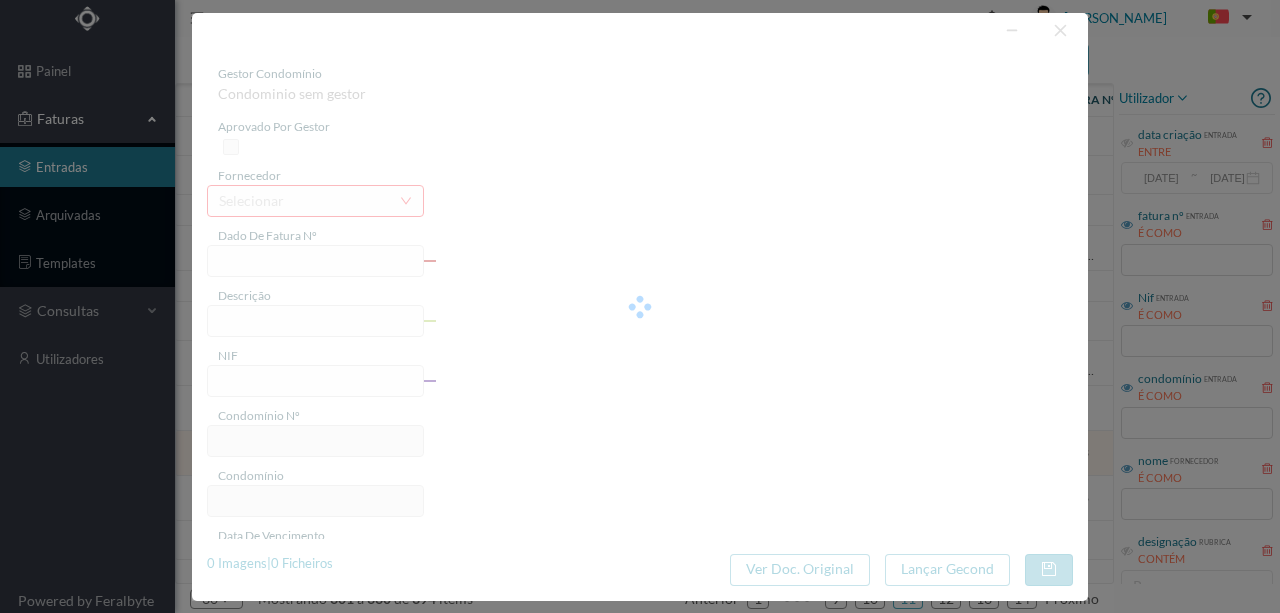 type on "AGRADECEMOS A LIQUIDACAO DA 06 PR" 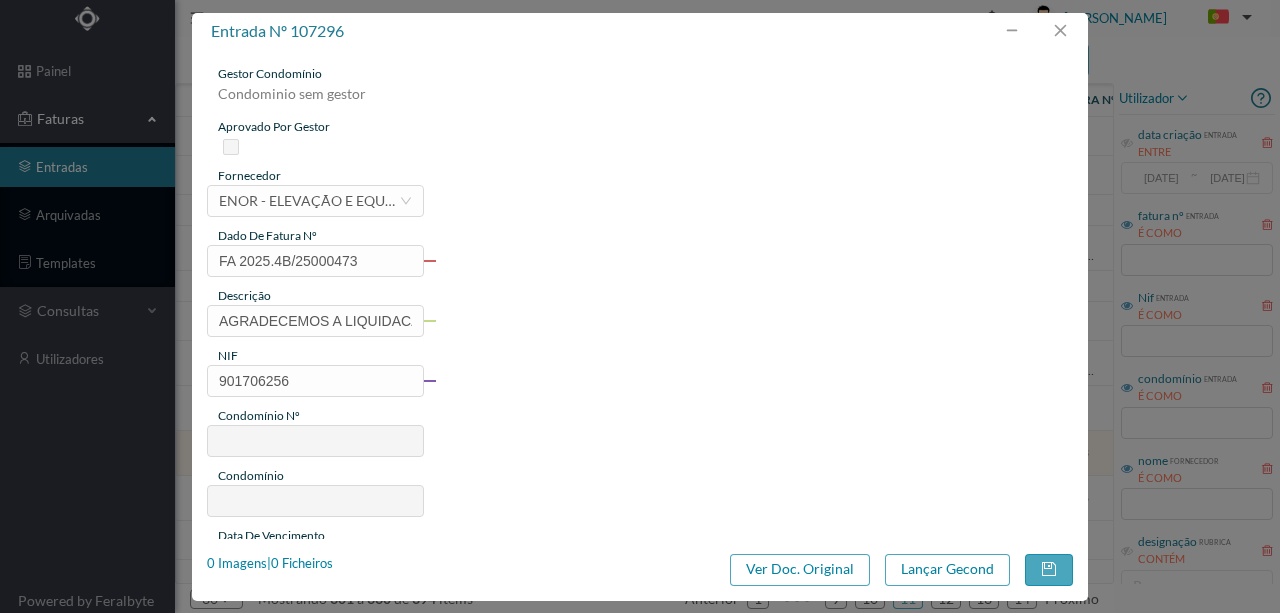 type on "213" 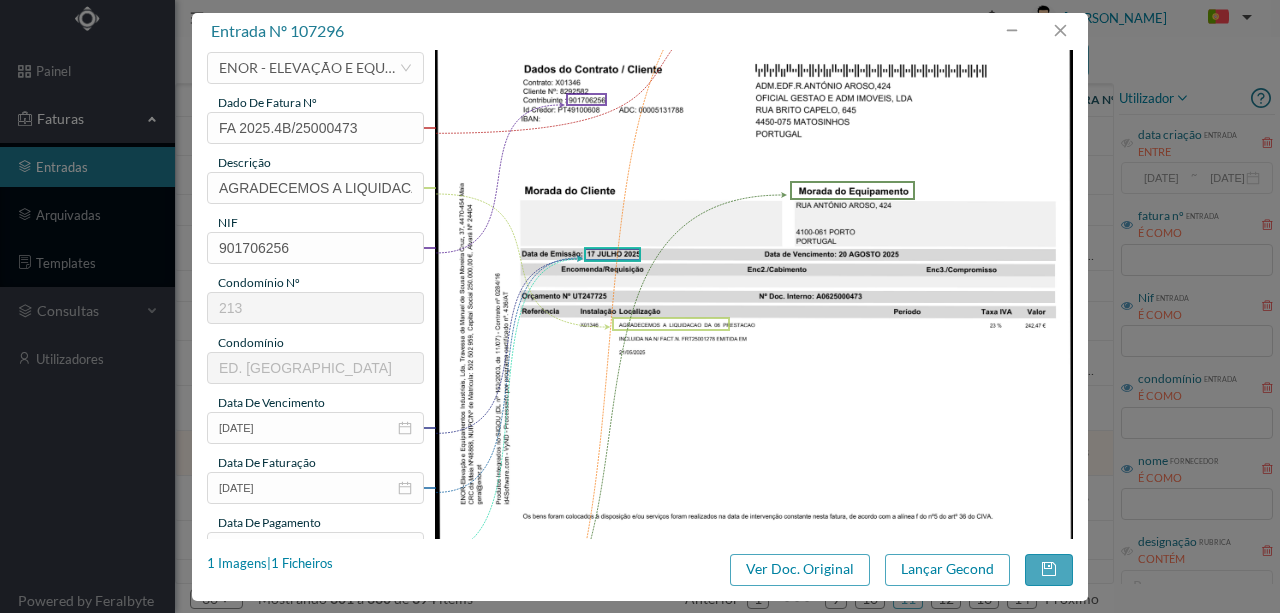 scroll, scrollTop: 0, scrollLeft: 0, axis: both 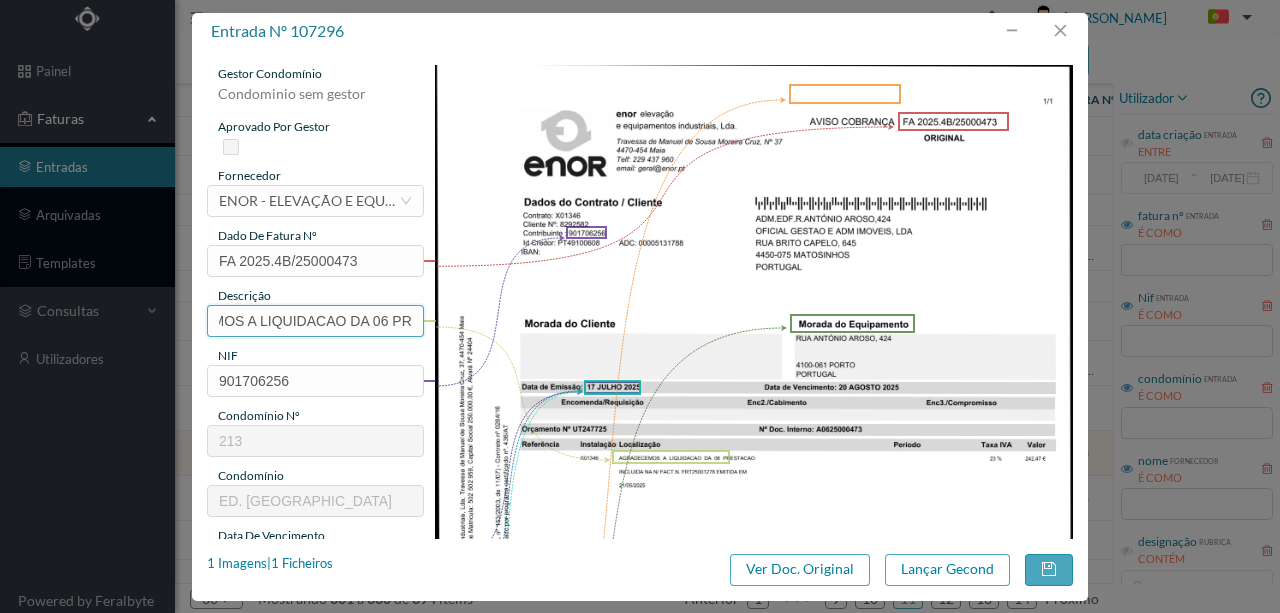drag, startPoint x: 215, startPoint y: 316, endPoint x: 861, endPoint y: 366, distance: 647.93207 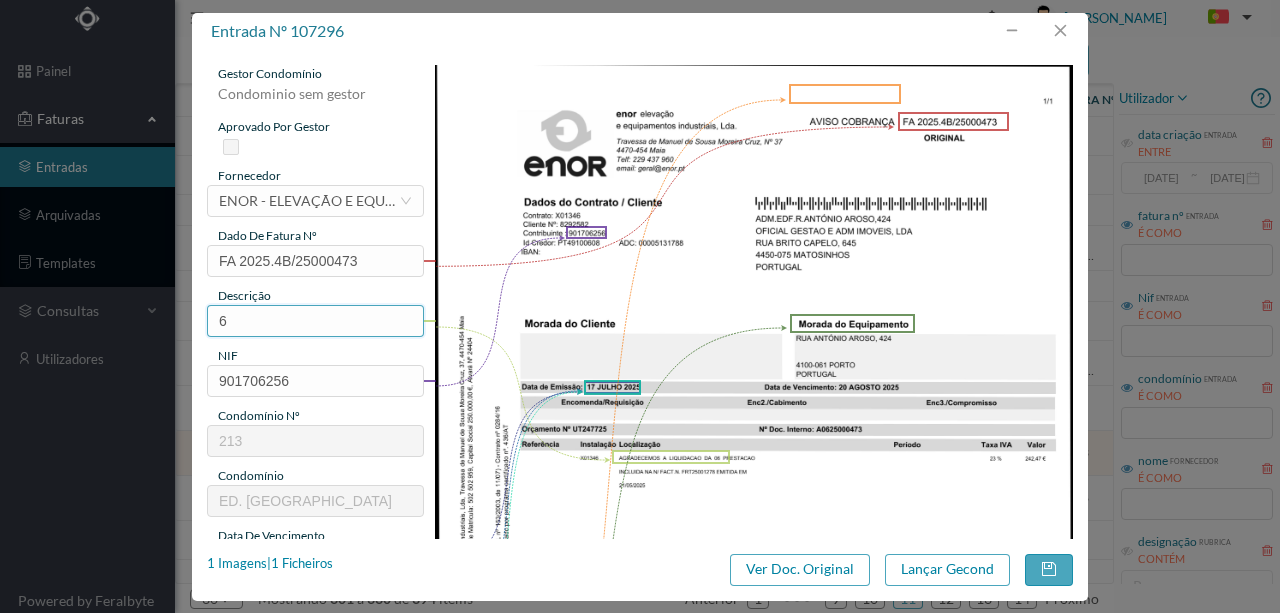scroll, scrollTop: 0, scrollLeft: 0, axis: both 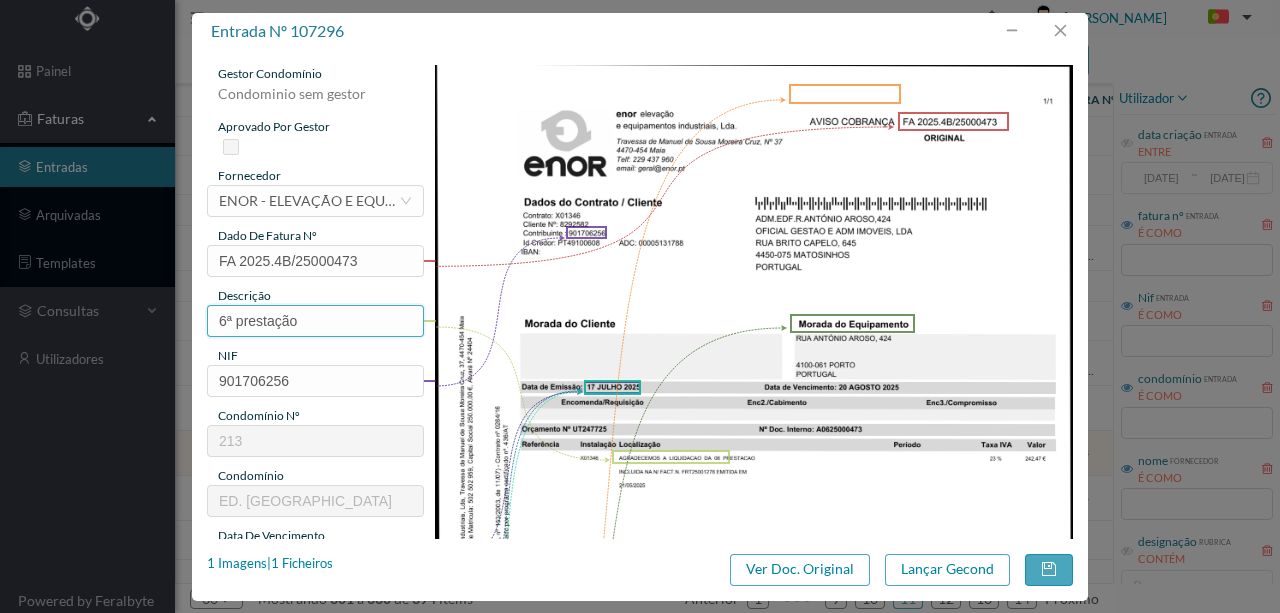 type on "6ª prestação" 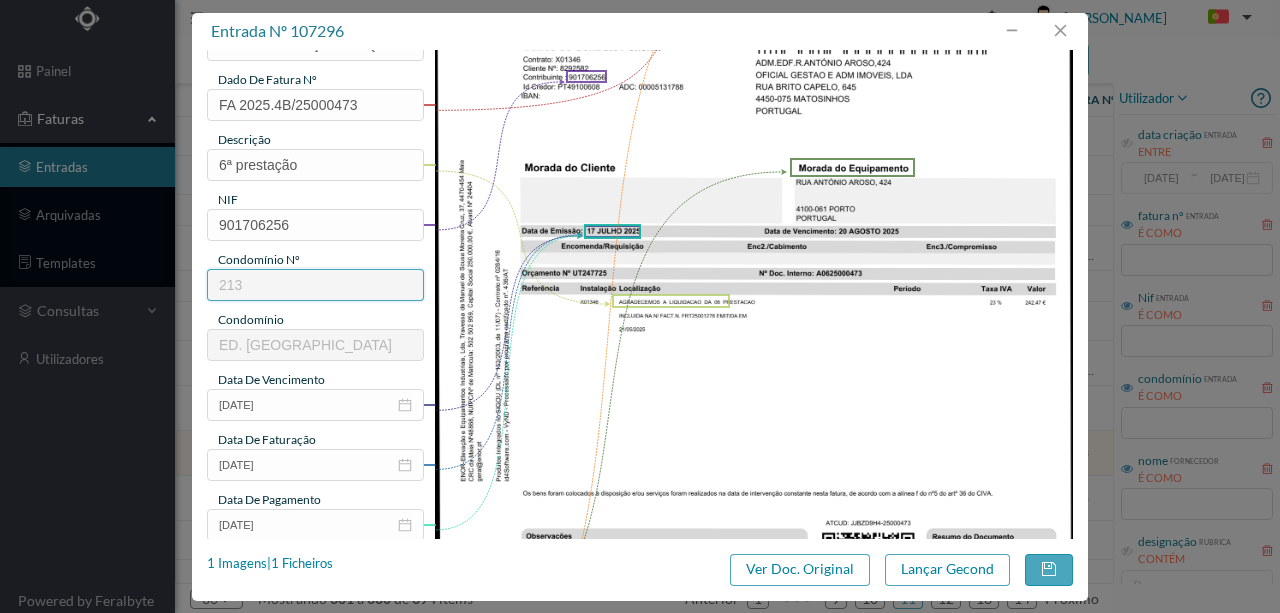 scroll, scrollTop: 200, scrollLeft: 0, axis: vertical 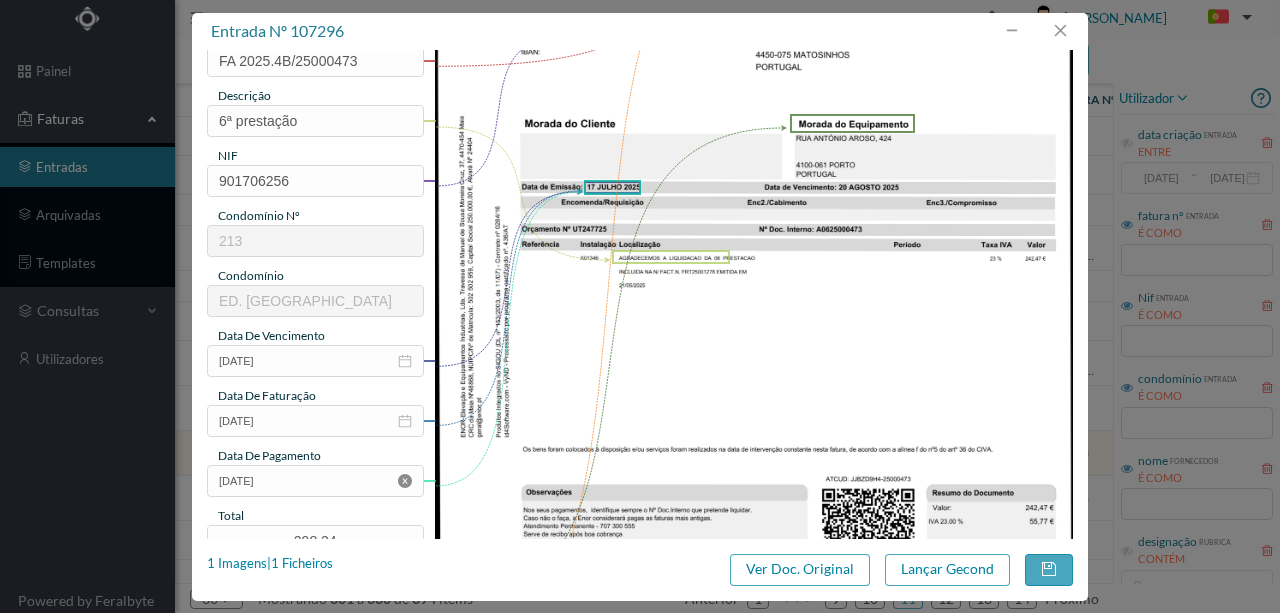 click 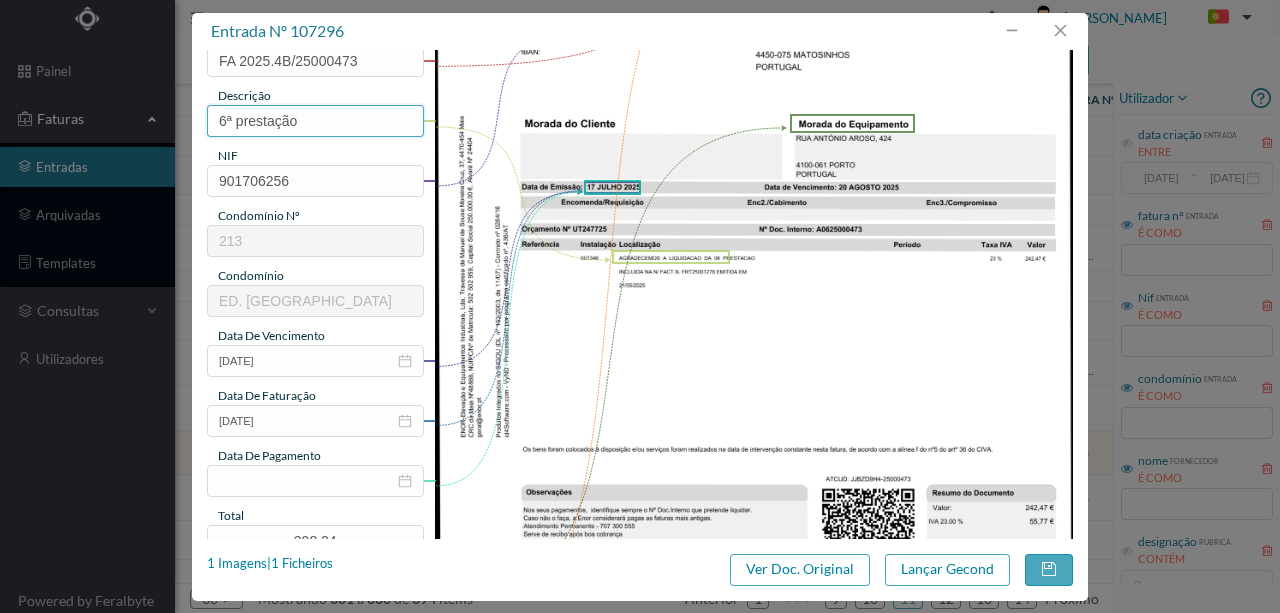 click on "6ª prestação" at bounding box center [315, 121] 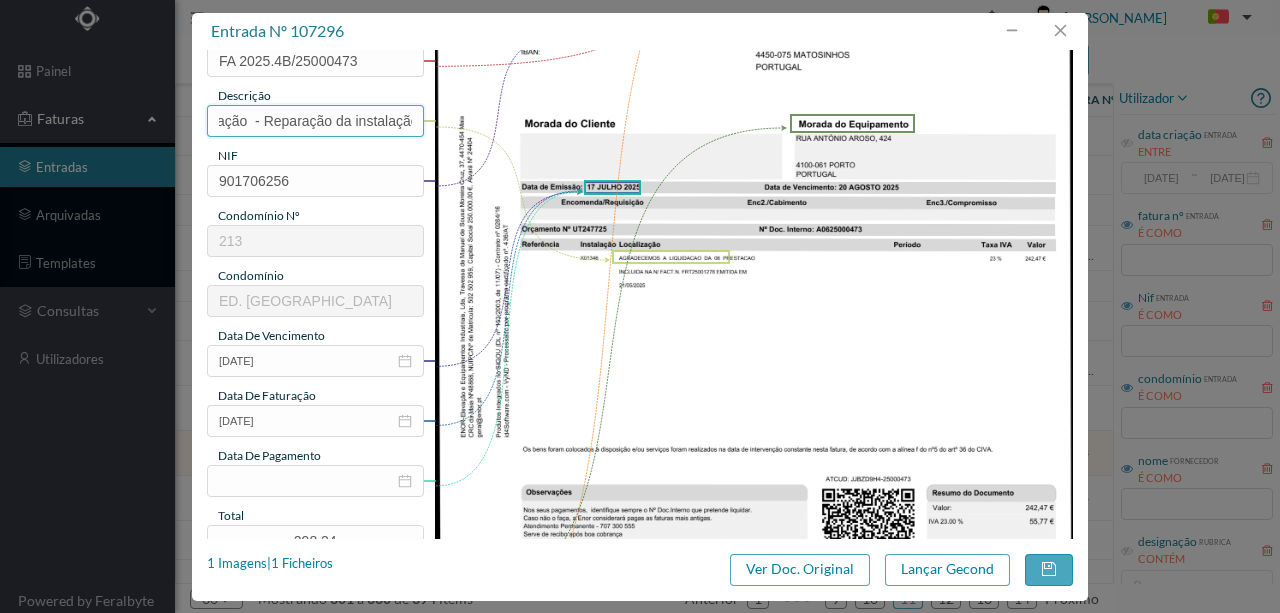 scroll, scrollTop: 0, scrollLeft: 57, axis: horizontal 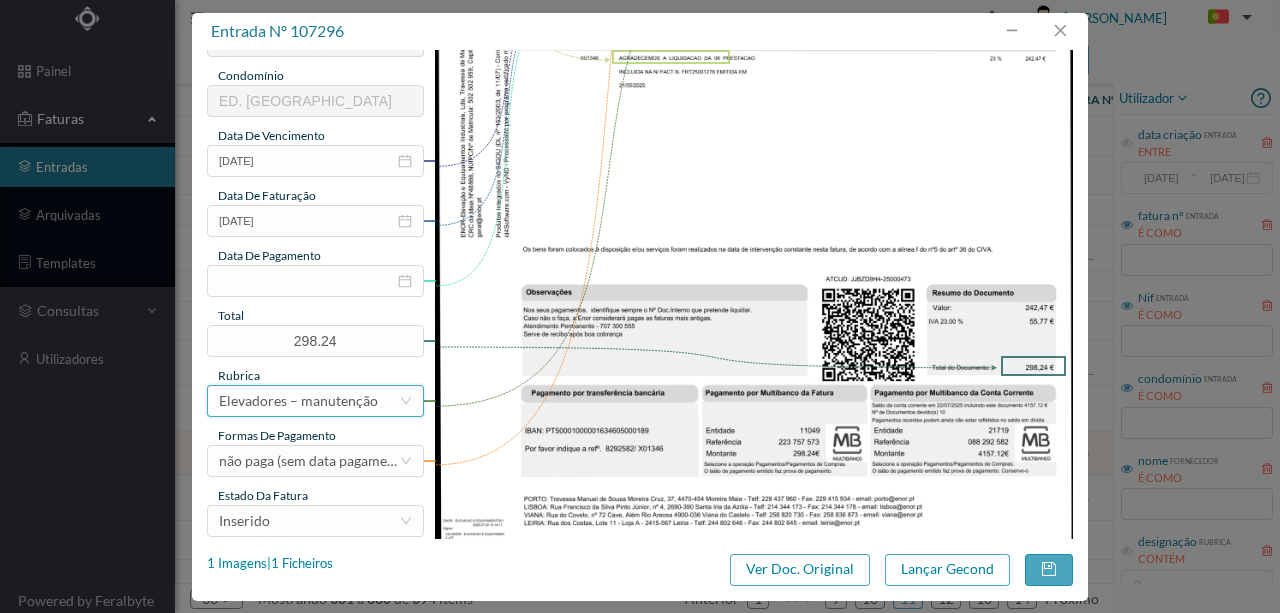 type on "6ª prestação  - Reparação da instalação" 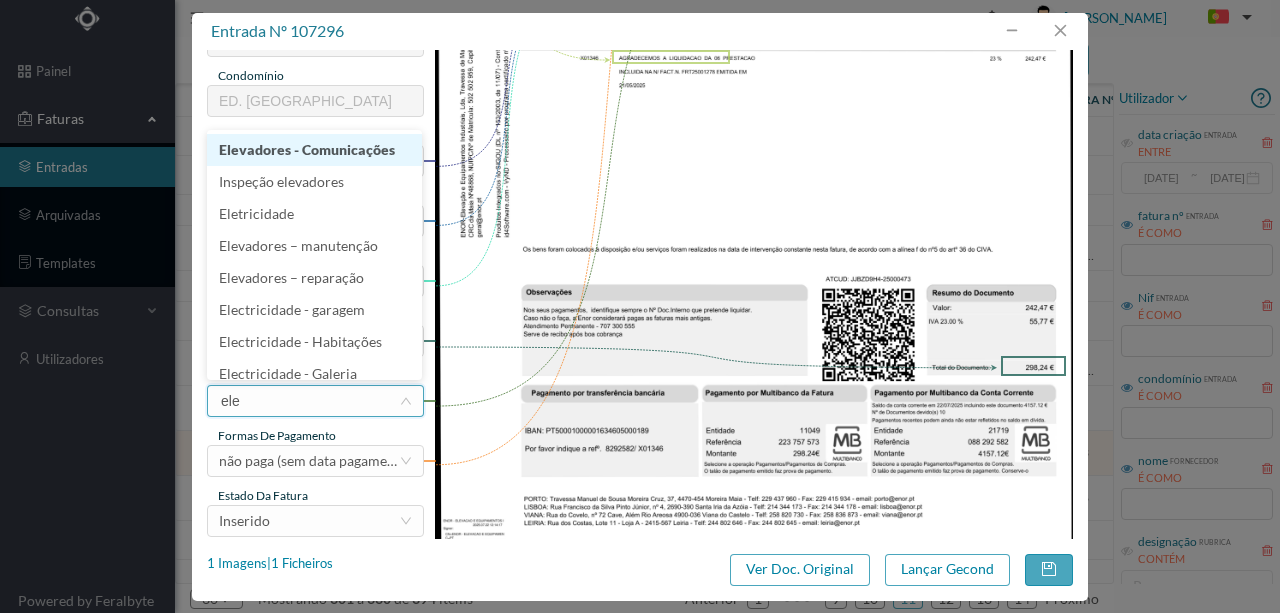 type on "elev" 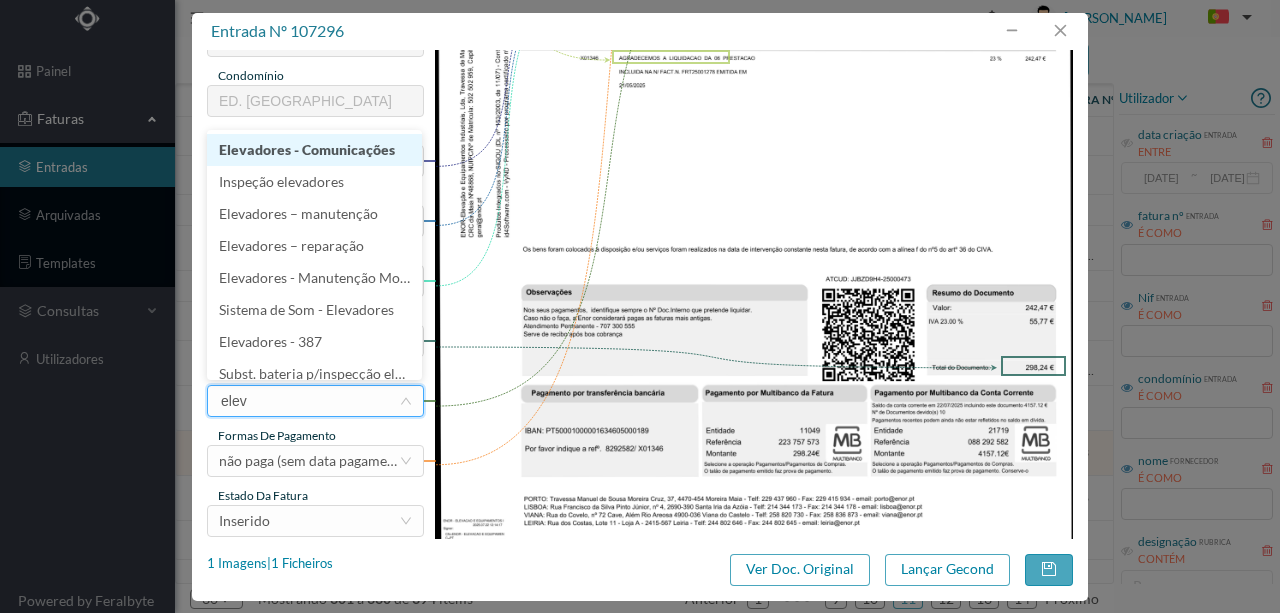 scroll, scrollTop: 10, scrollLeft: 0, axis: vertical 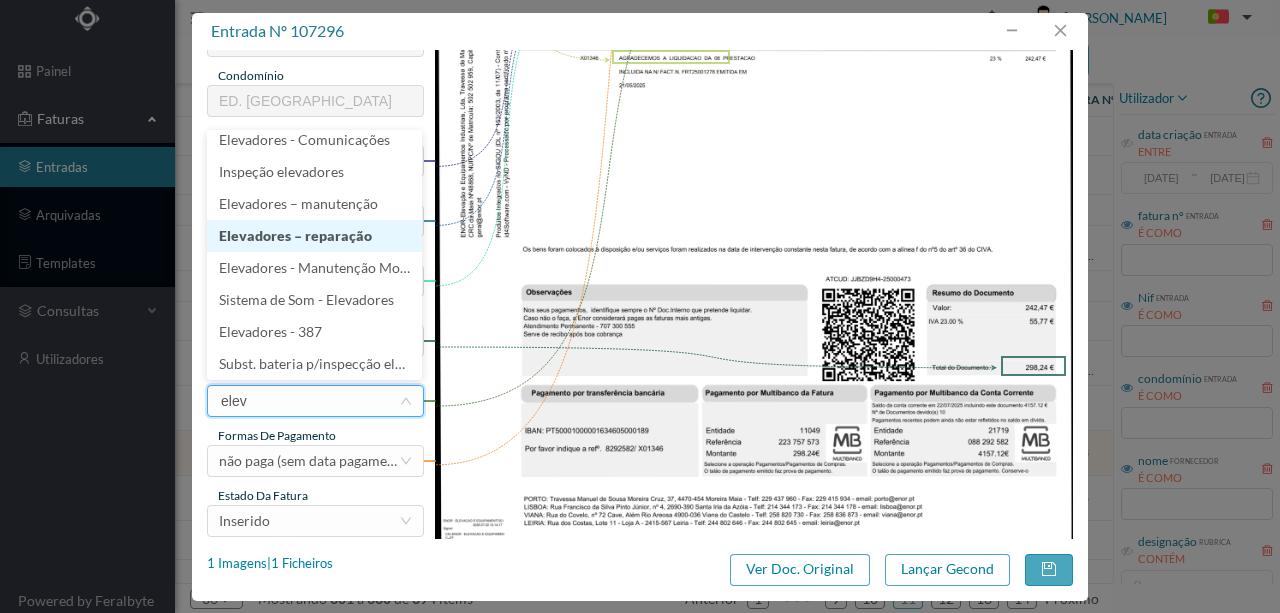 click on "Elevadores – reparação" at bounding box center (314, 236) 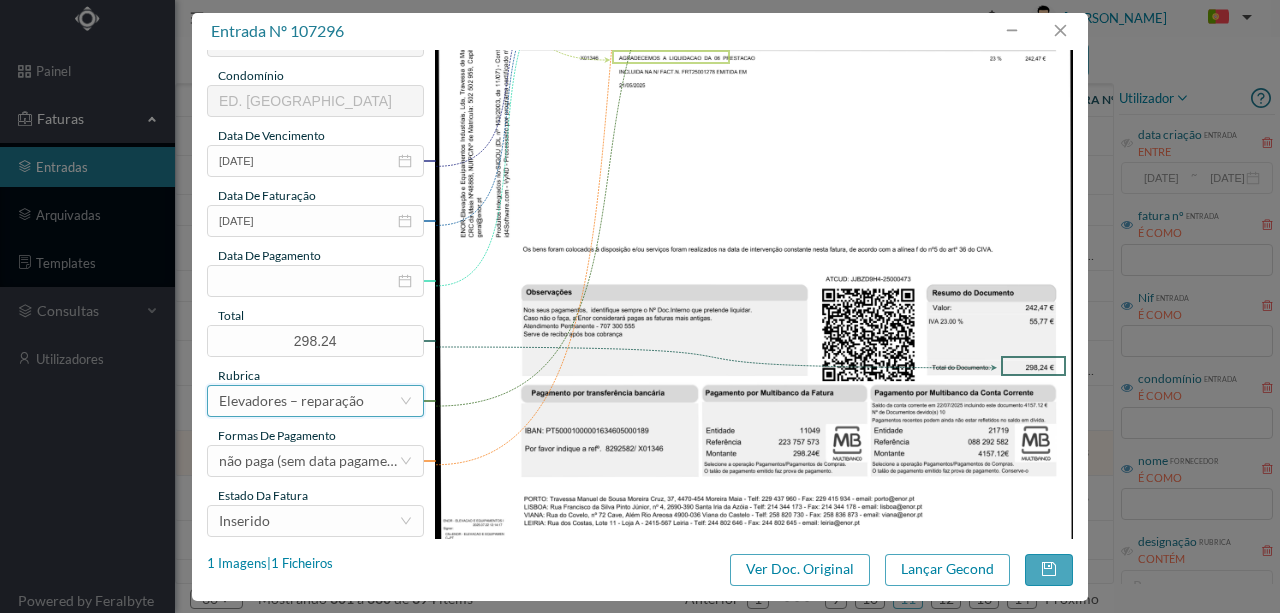 scroll, scrollTop: 4, scrollLeft: 0, axis: vertical 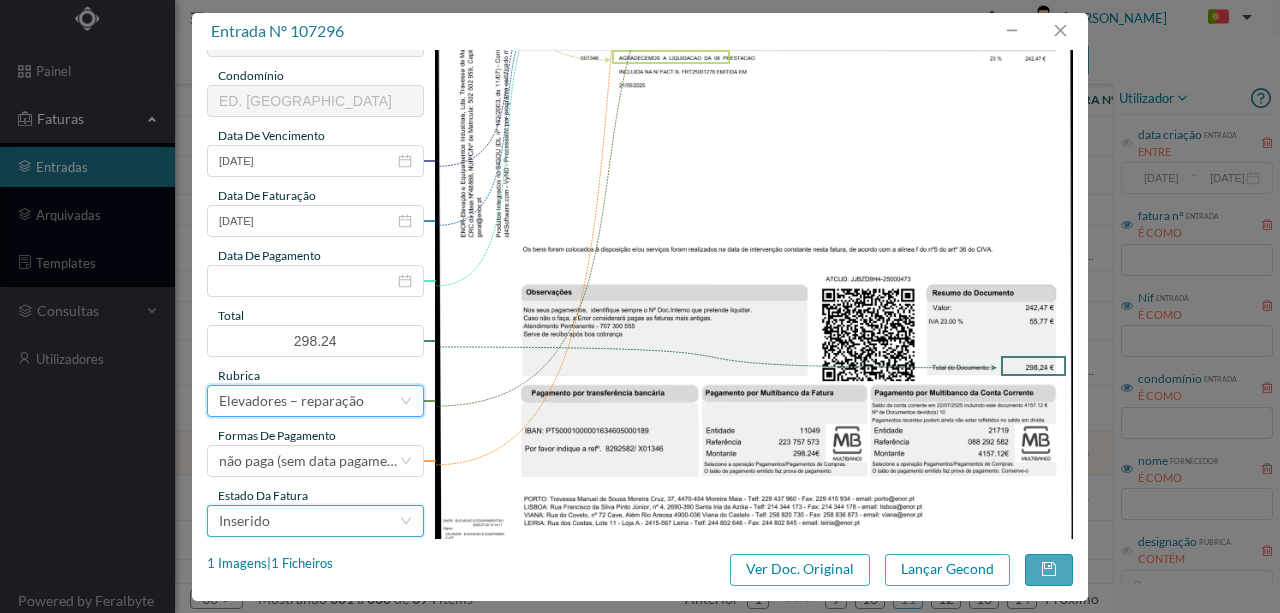 click on "Inserido" at bounding box center (309, 521) 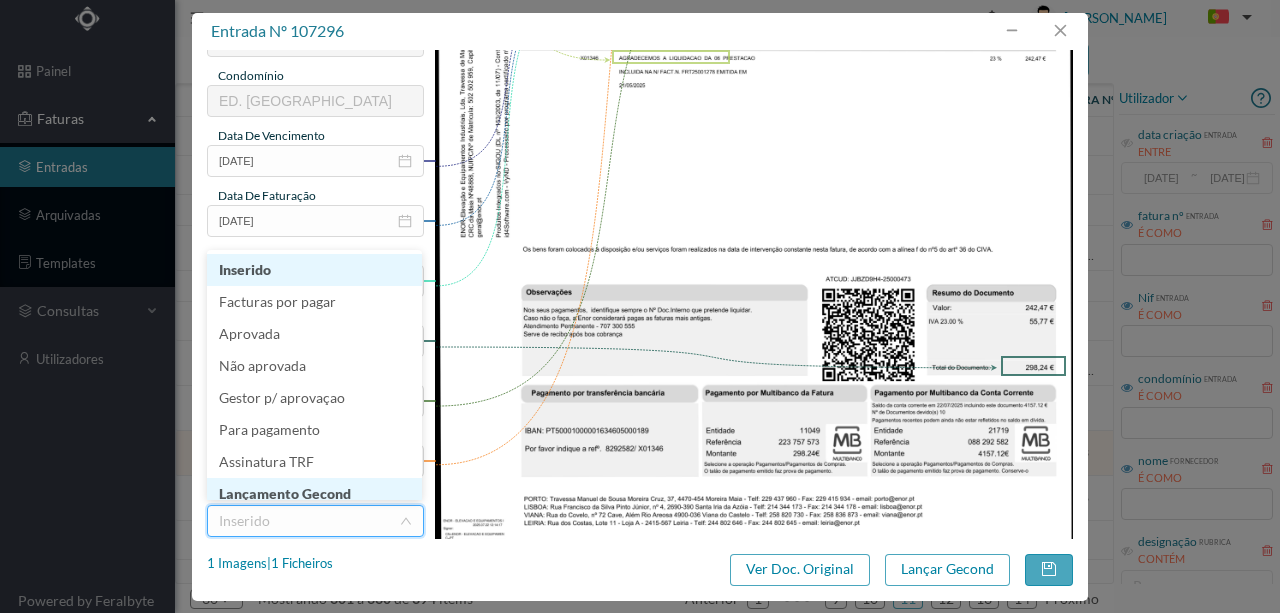 scroll, scrollTop: 10, scrollLeft: 0, axis: vertical 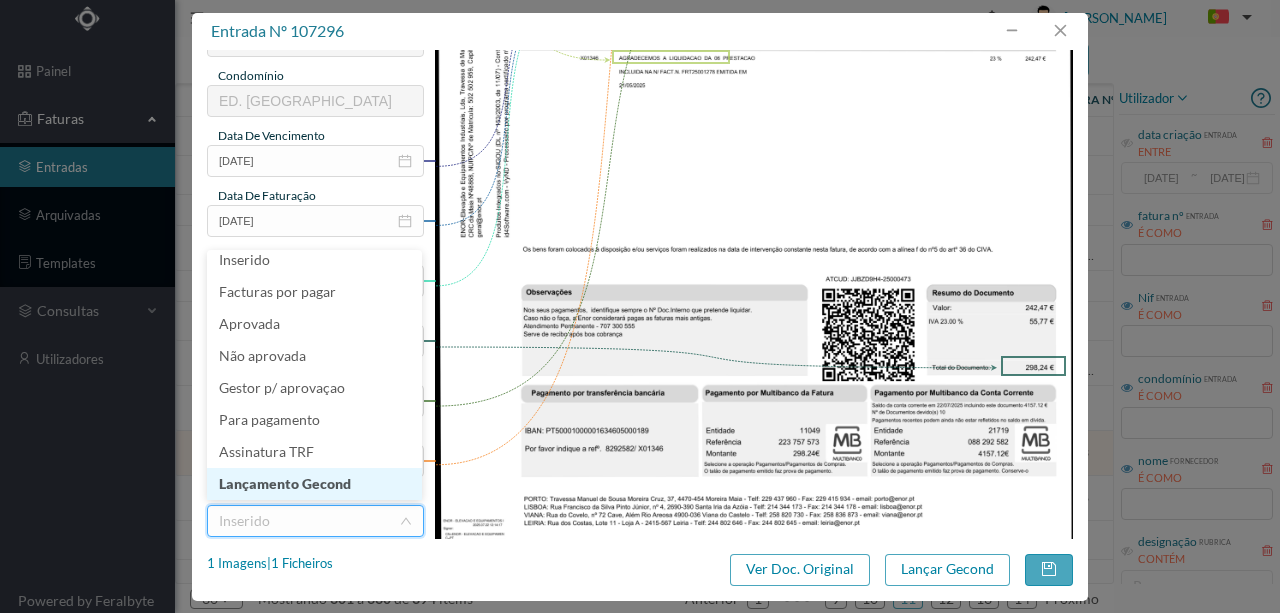 drag, startPoint x: 313, startPoint y: 481, endPoint x: 880, endPoint y: 529, distance: 569.02814 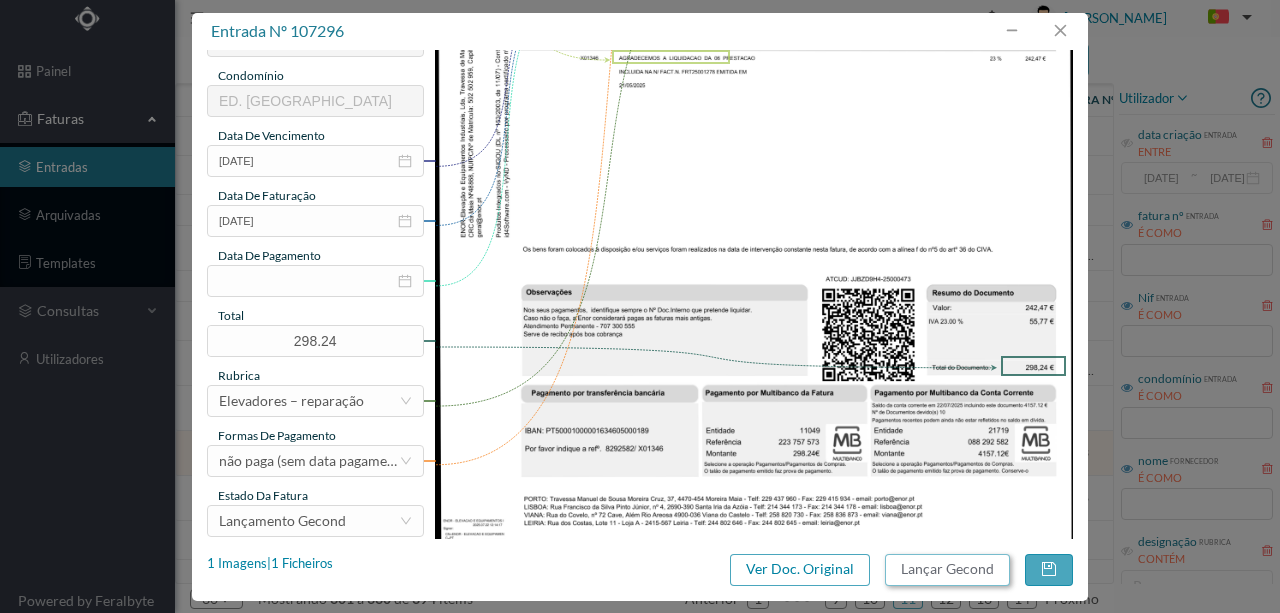 click on "Lançar Gecond" at bounding box center [947, 570] 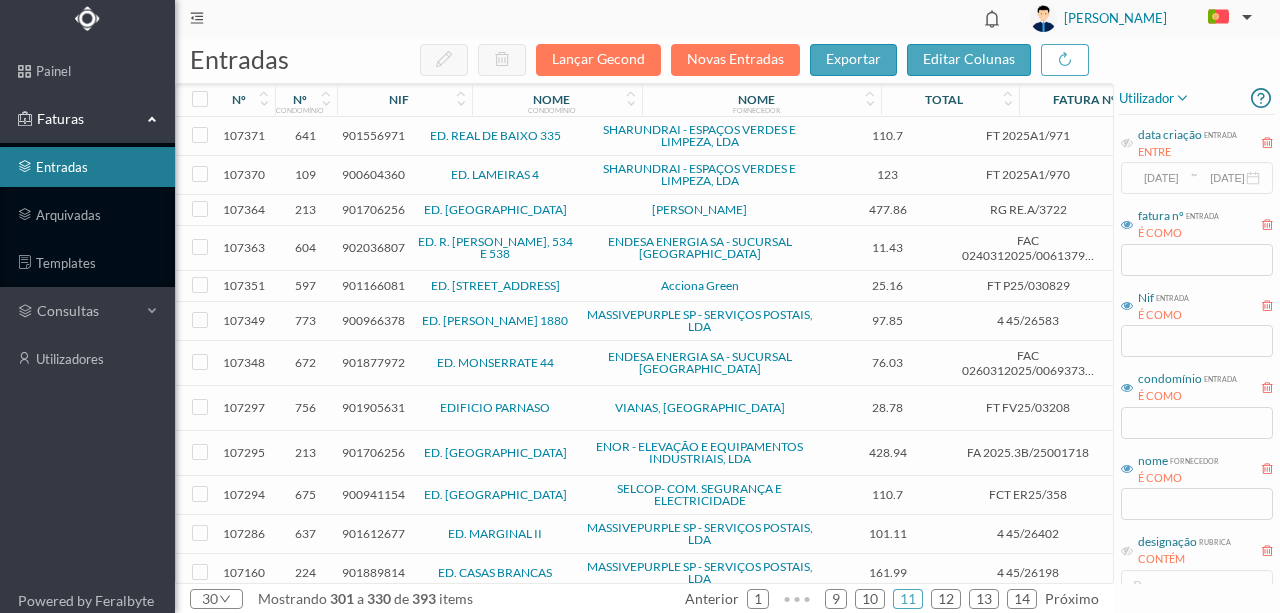 click on "901706256" at bounding box center (373, 452) 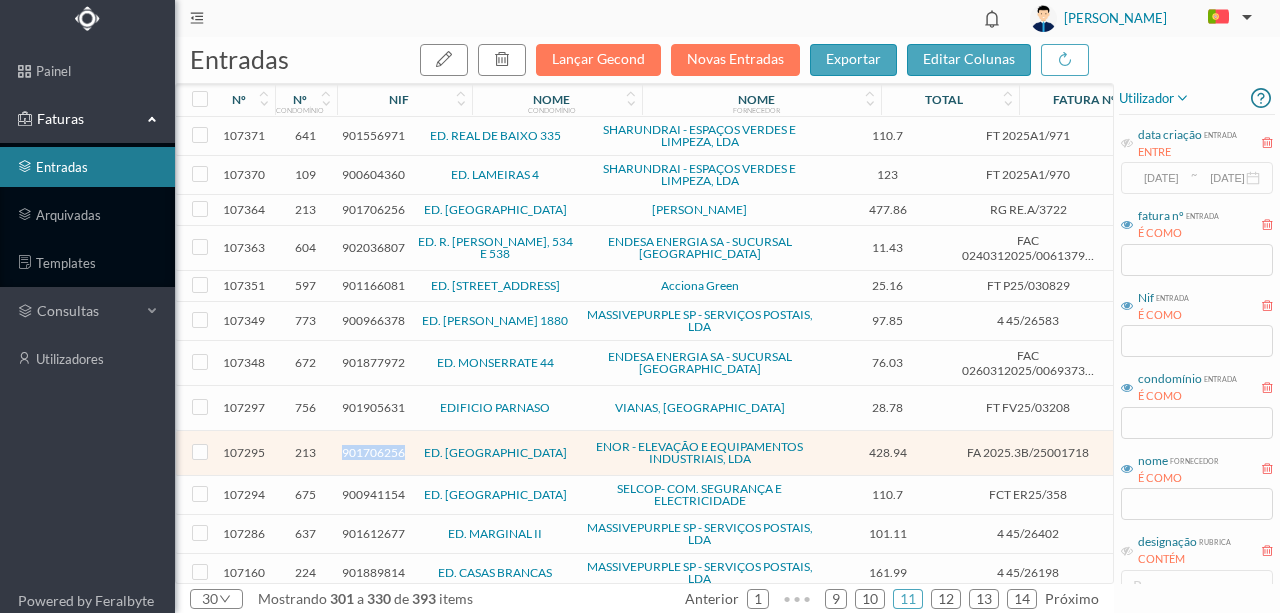 click on "901706256" at bounding box center (373, 452) 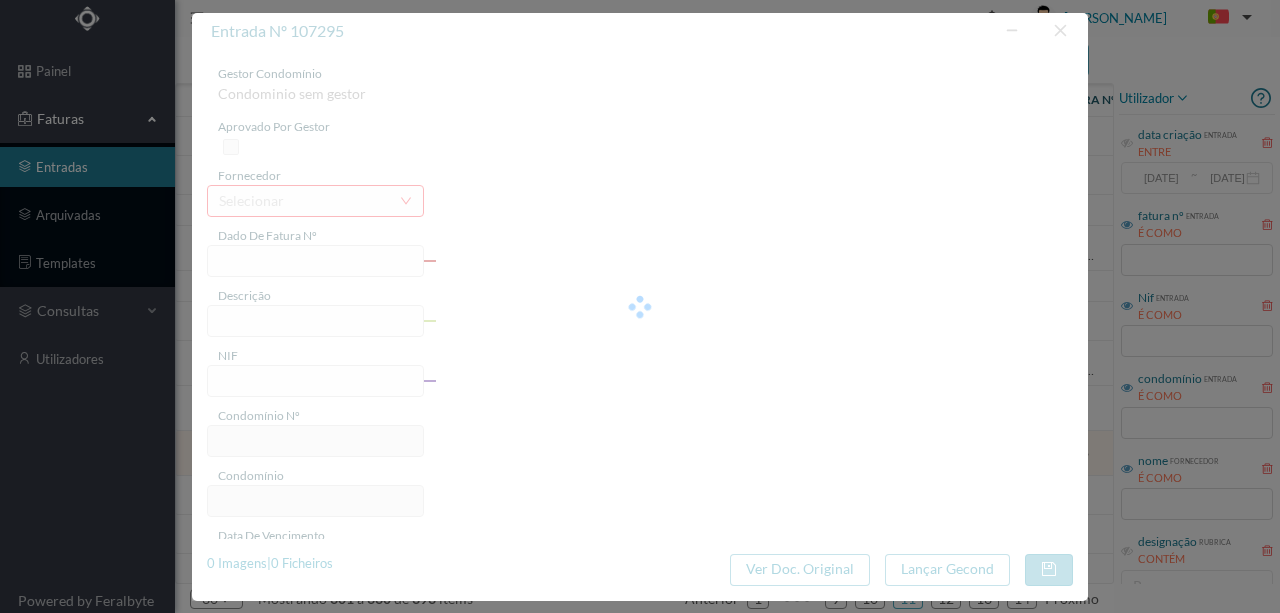 type on "FA 2025.3B/25001718" 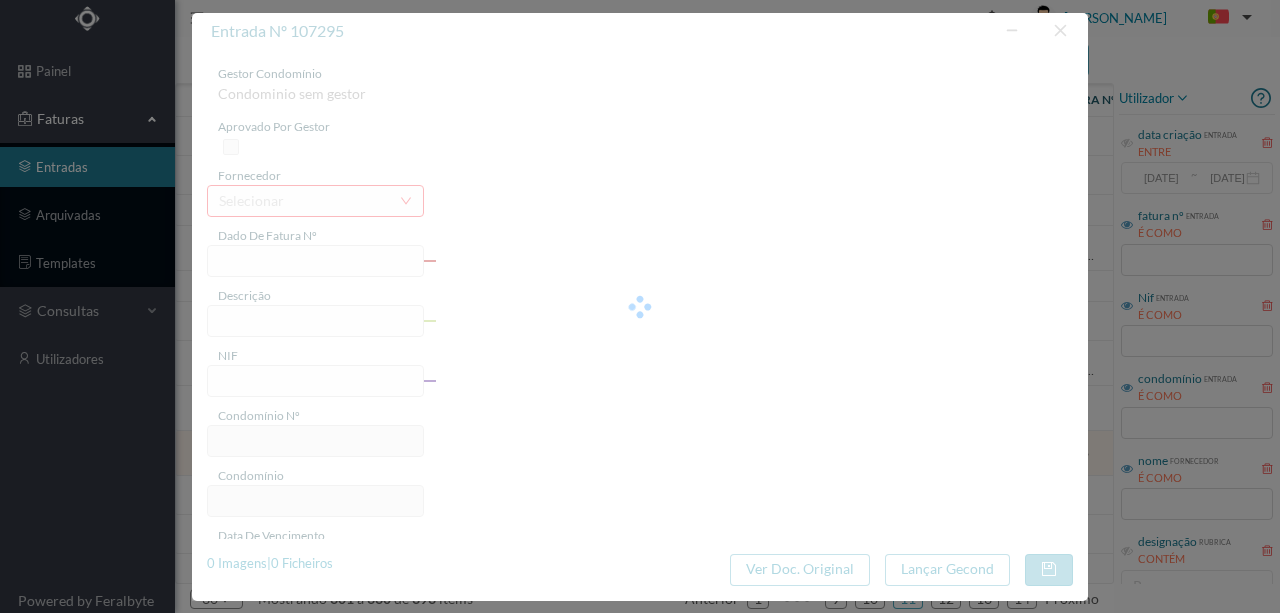 type on "6. PRESTACAO-REPARACAO DA INSTALACA" 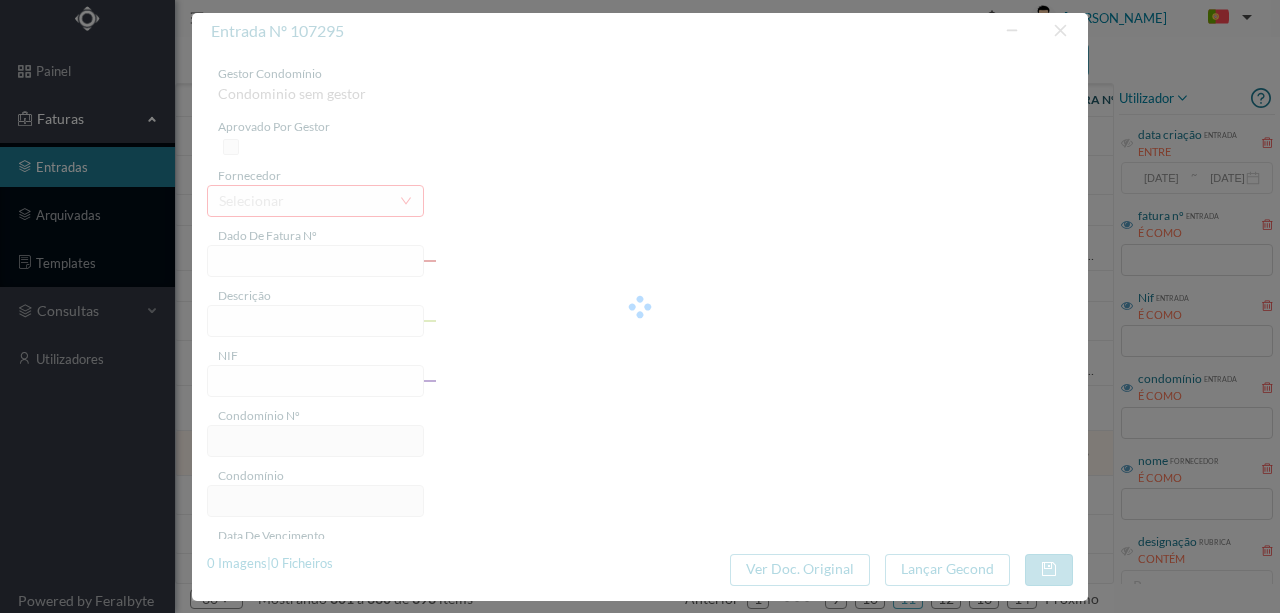 type on "901706256" 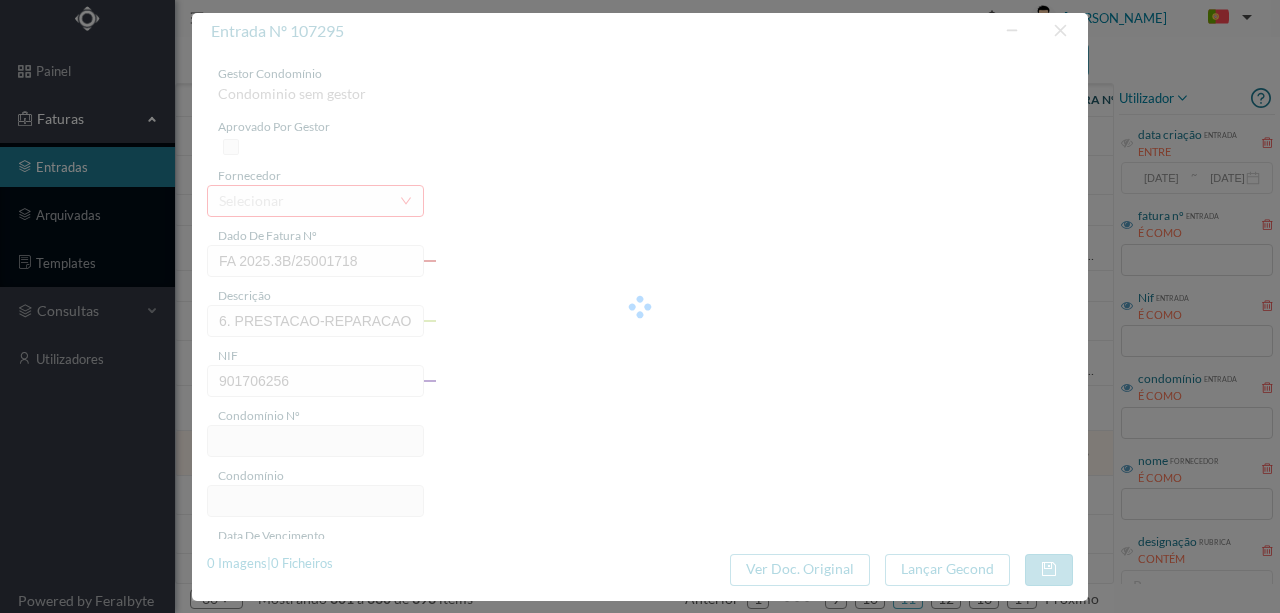 type on "213" 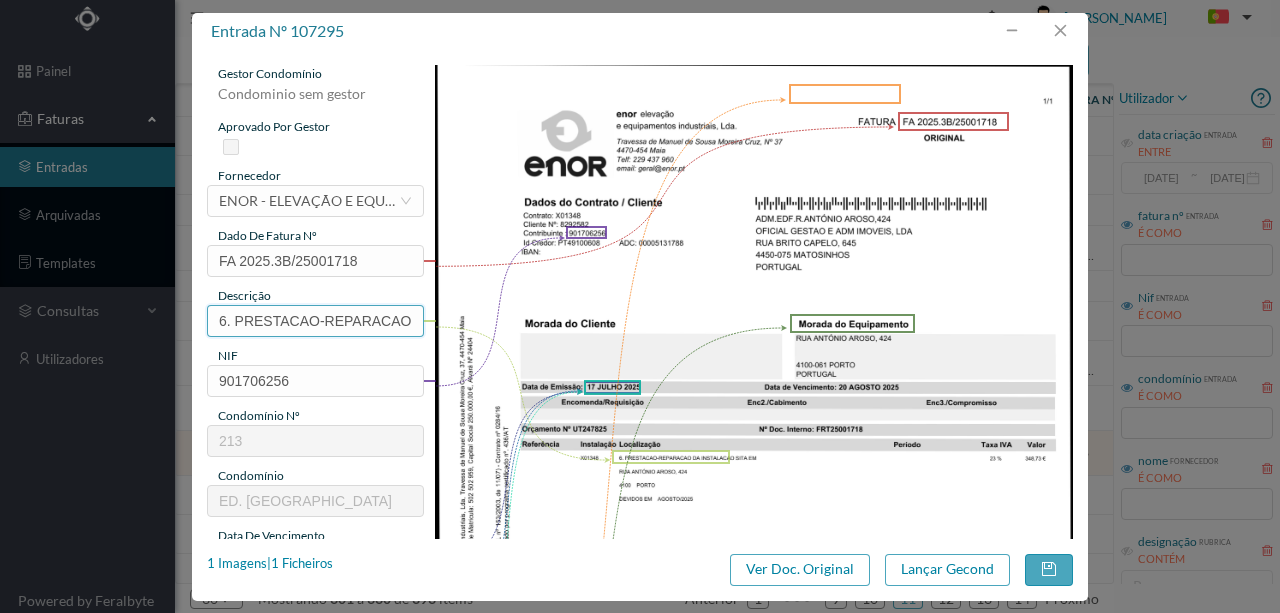 click on "6. PRESTACAO-REPARACAO DA INSTALACA" at bounding box center [315, 321] 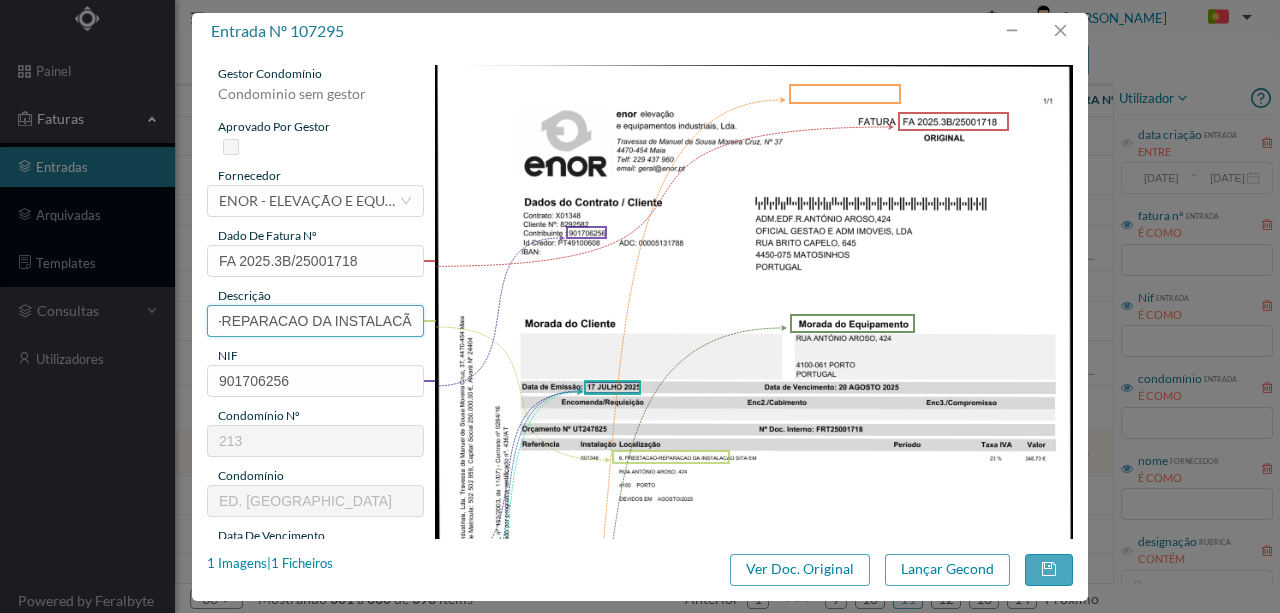 scroll, scrollTop: 0, scrollLeft: 114, axis: horizontal 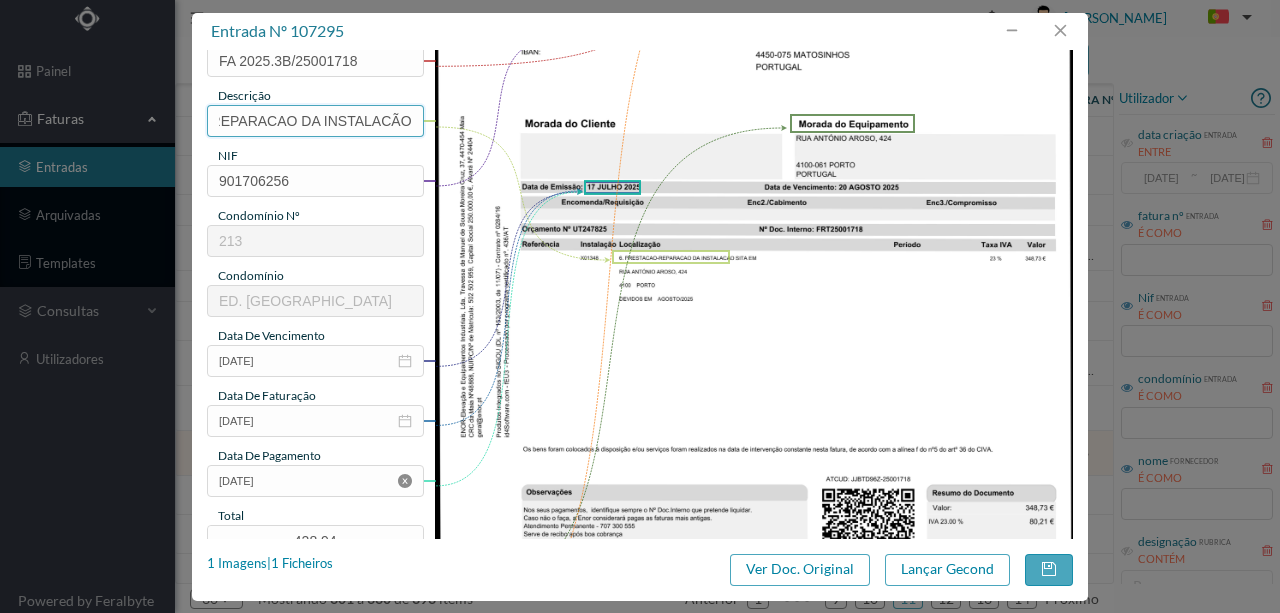 type on "6. PRESTACAO-REPARACAO DA INSTALACÃO" 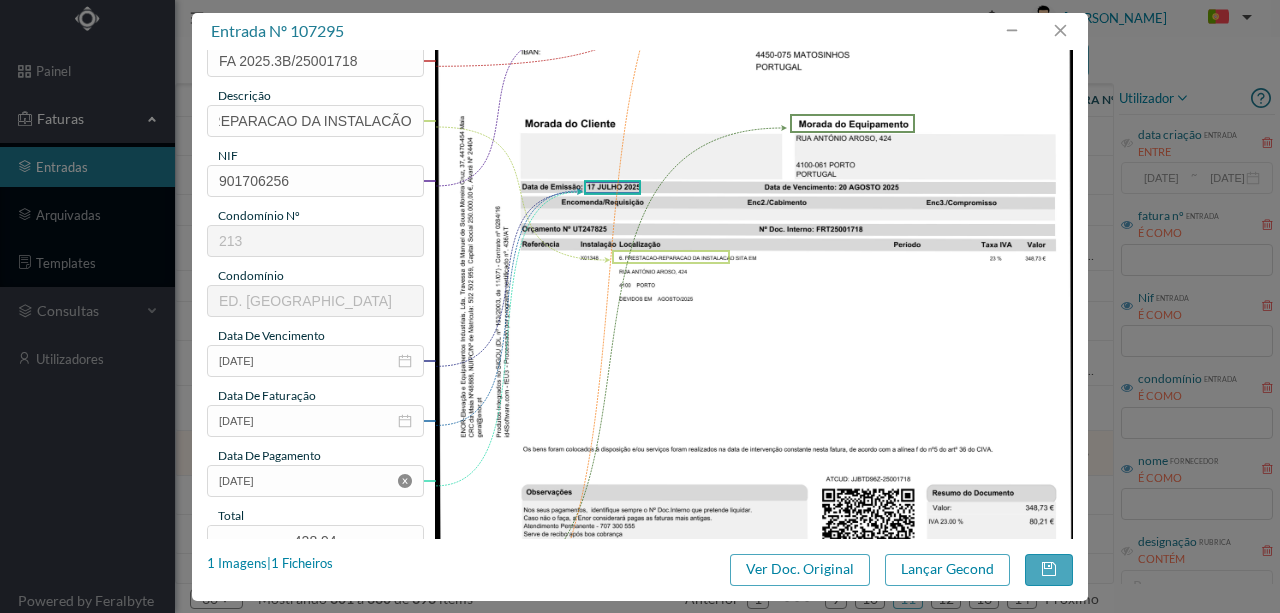 scroll, scrollTop: 0, scrollLeft: 0, axis: both 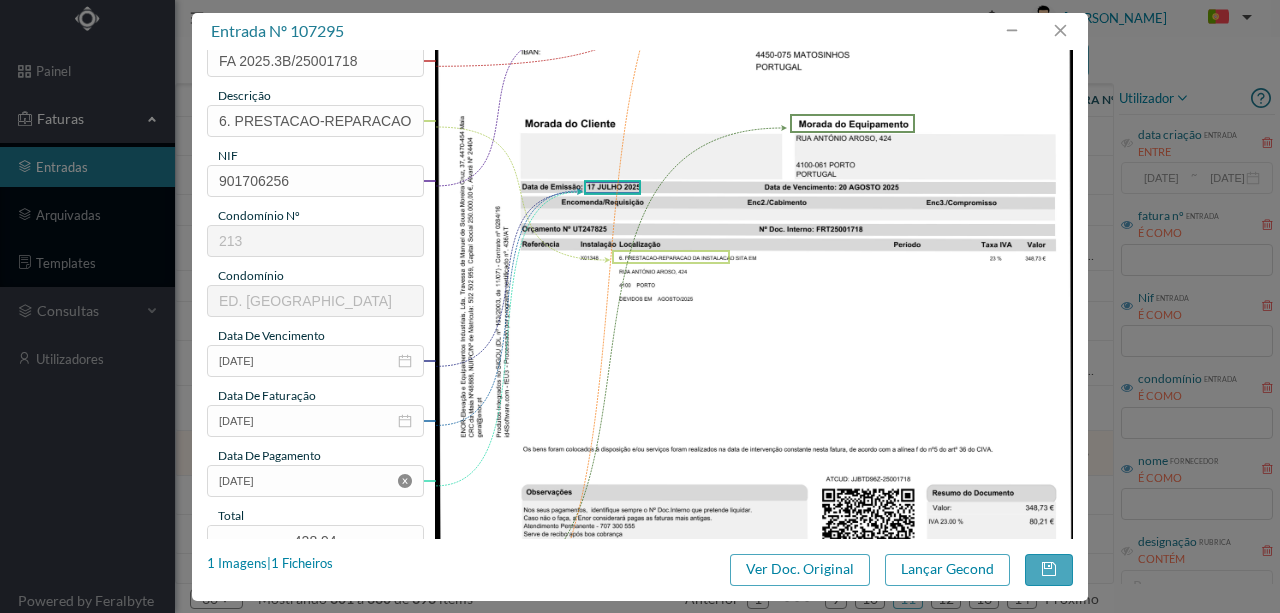 click 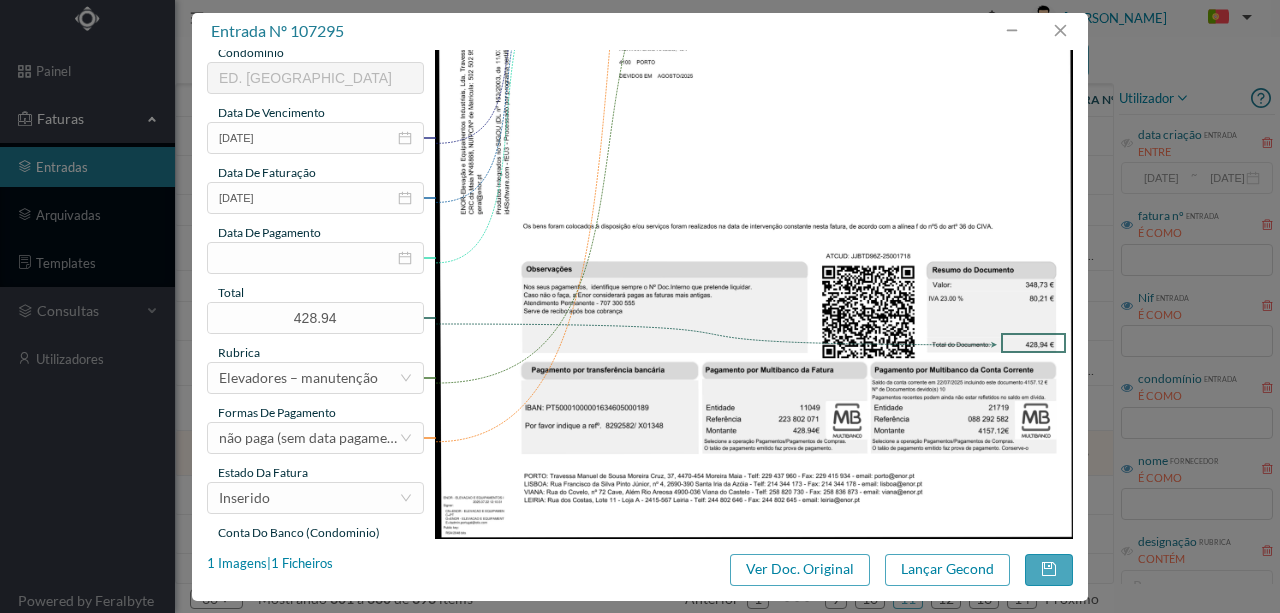 scroll, scrollTop: 466, scrollLeft: 0, axis: vertical 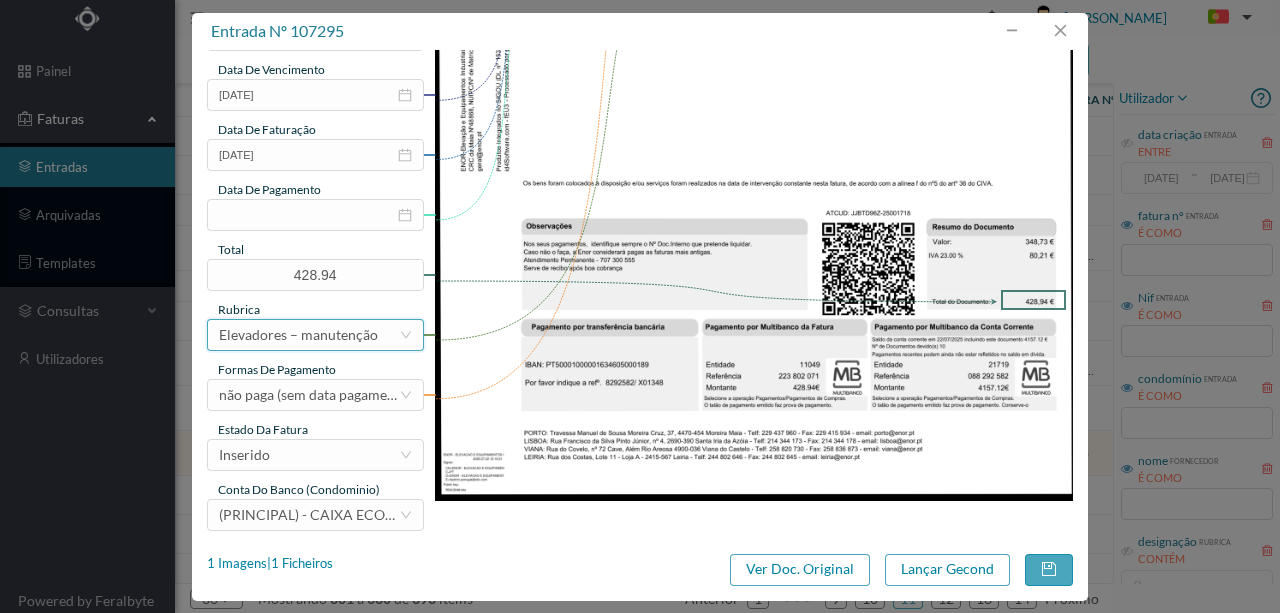 click on "Elevadores – manutenção" at bounding box center (298, 335) 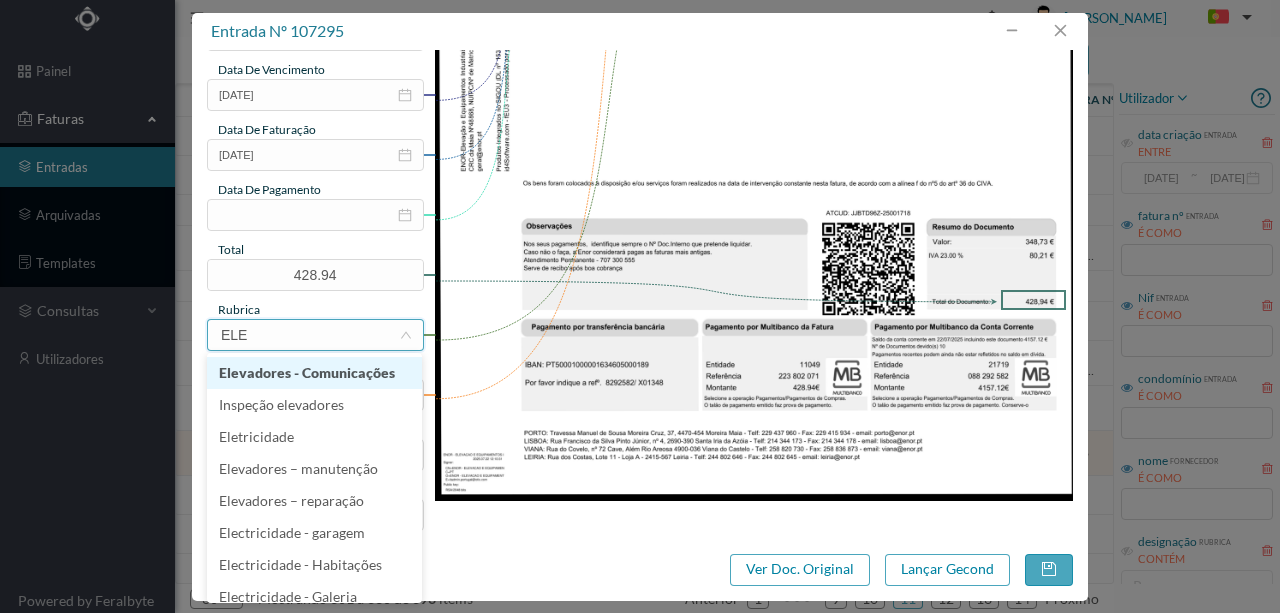 type on "ELEV" 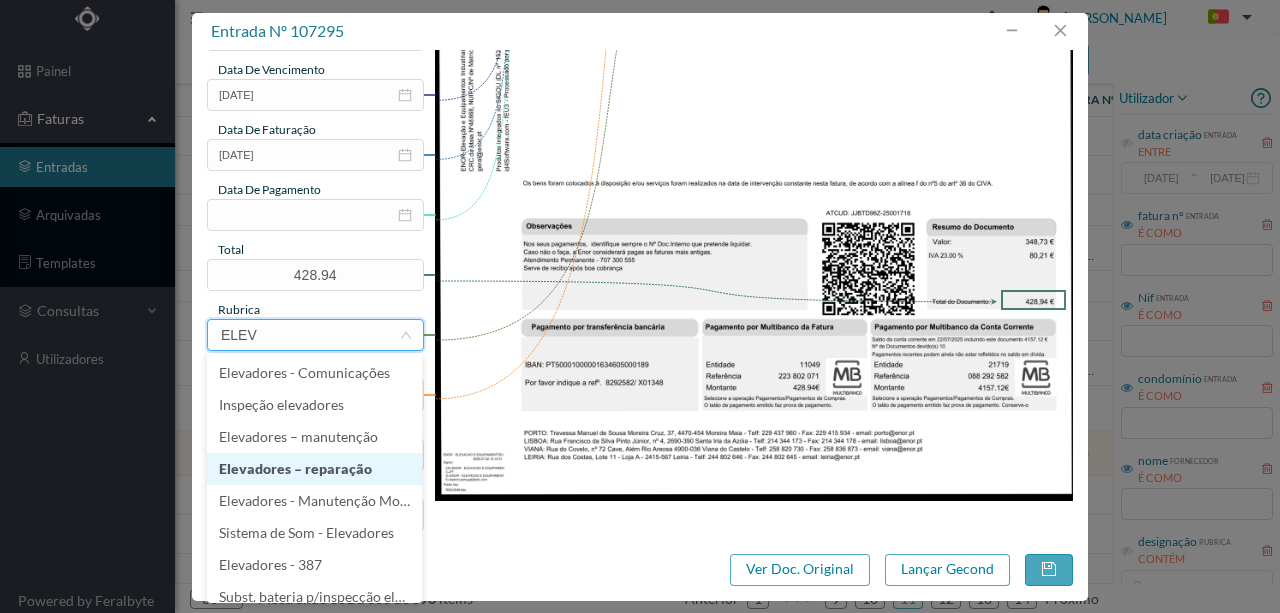 click on "Elevadores – reparação" at bounding box center (314, 469) 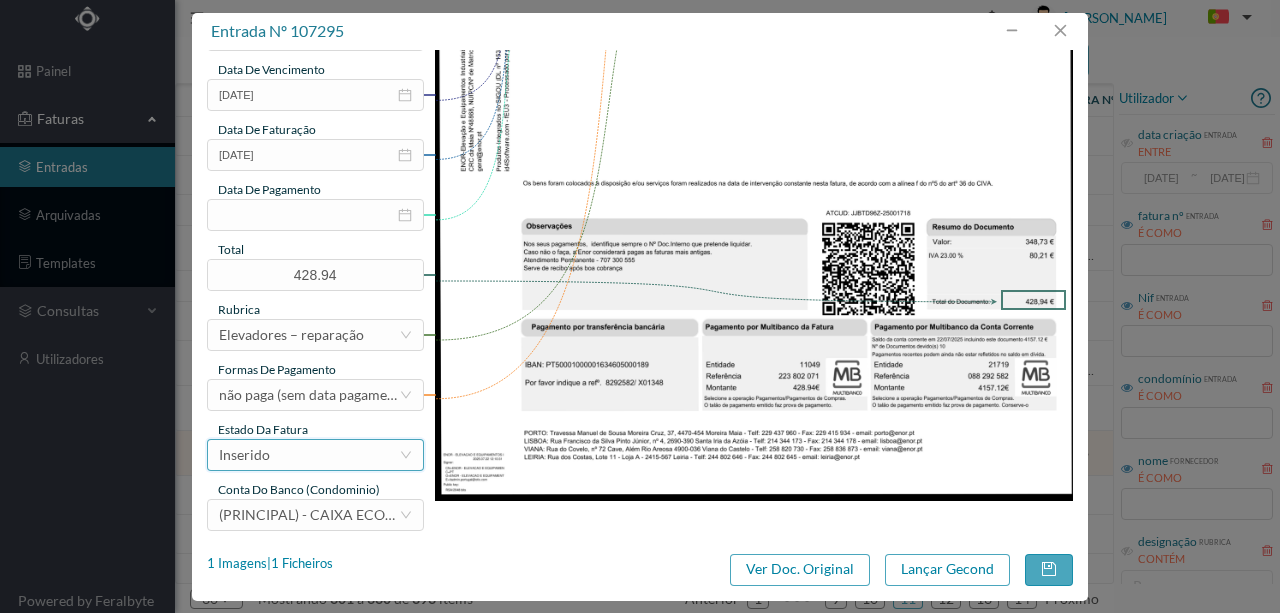 click on "Inserido" at bounding box center [309, 455] 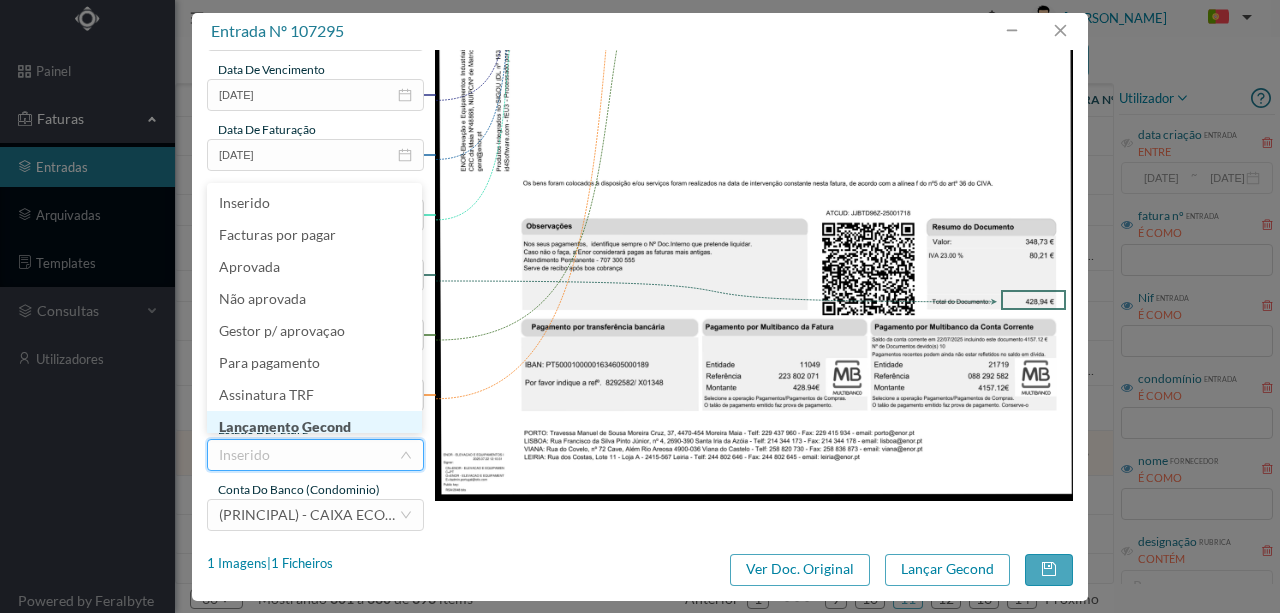 scroll, scrollTop: 10, scrollLeft: 0, axis: vertical 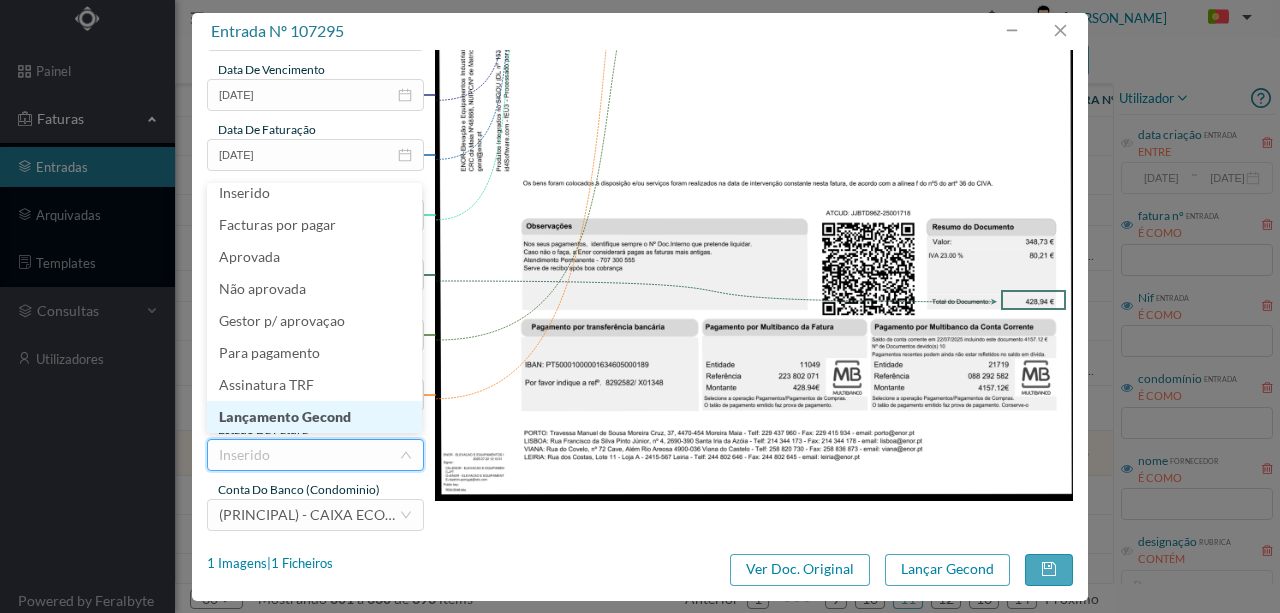 click on "Lançamento Gecond" at bounding box center [314, 417] 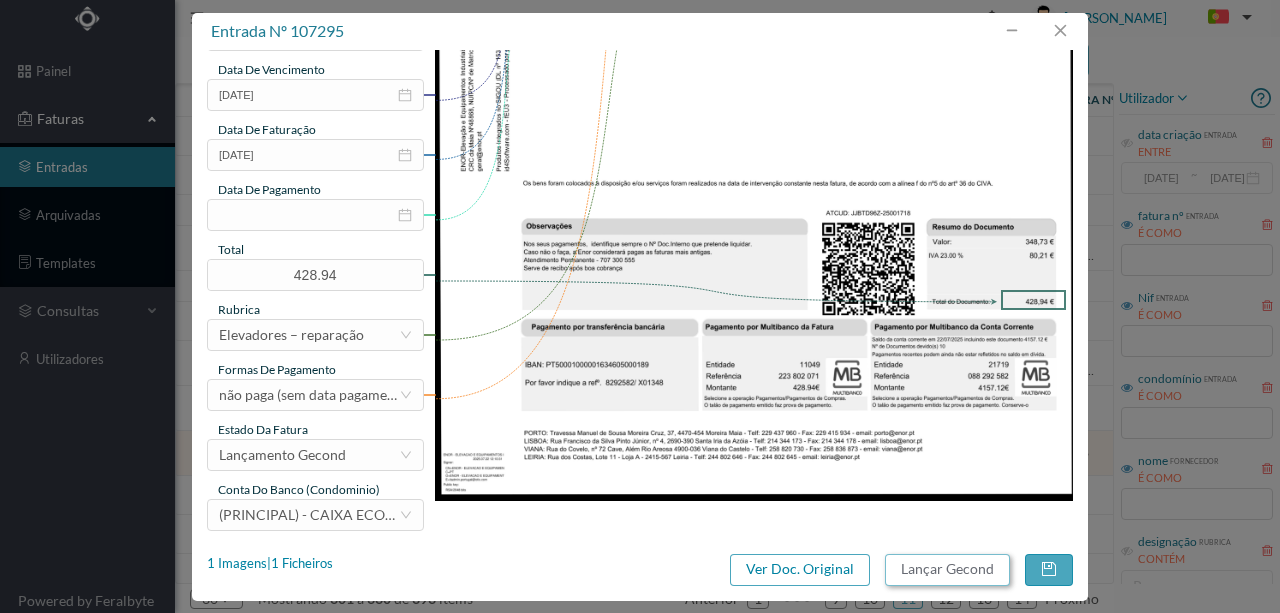 click on "Lançar Gecond" at bounding box center (947, 570) 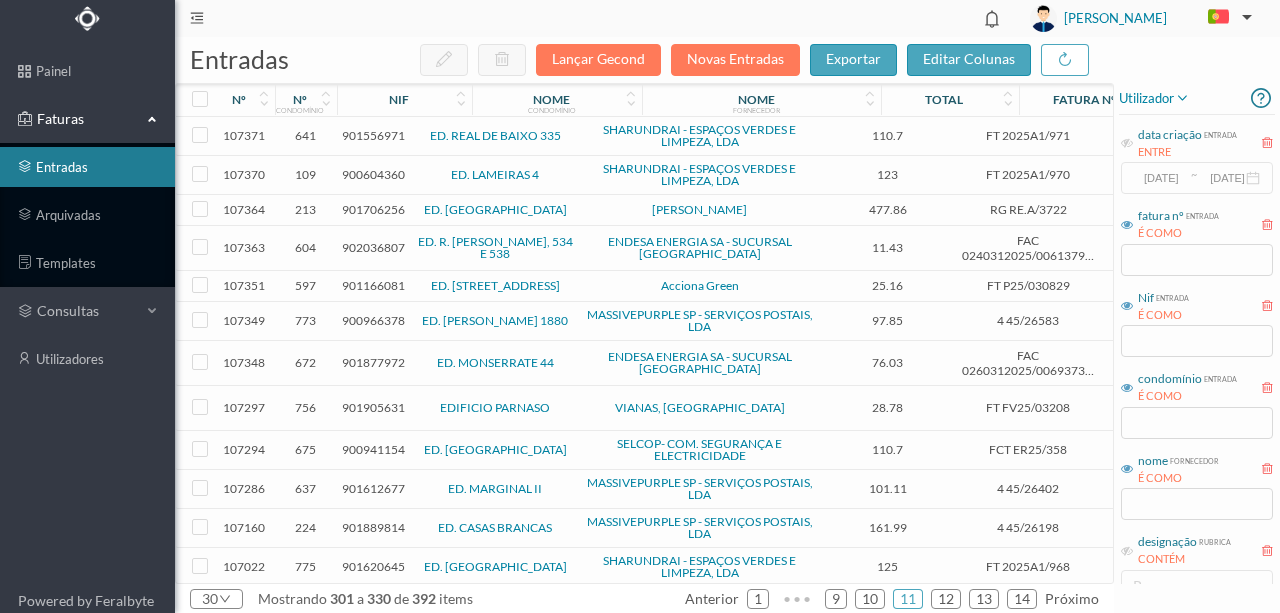 click on "901877972" at bounding box center [373, 362] 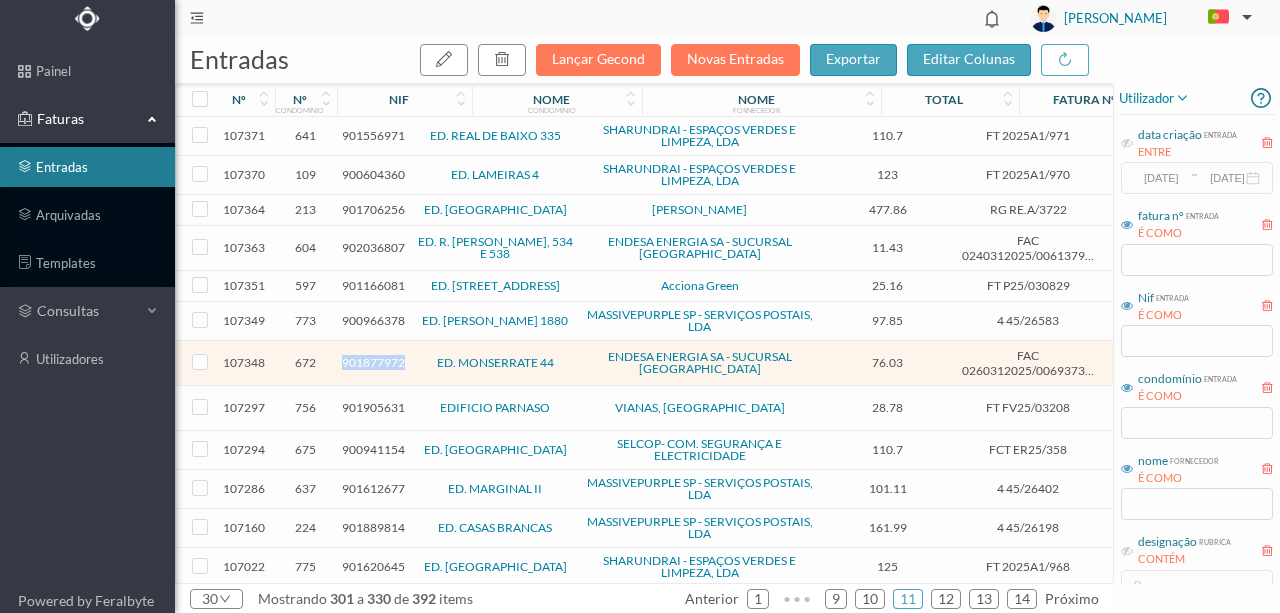 click on "901877972" at bounding box center [373, 362] 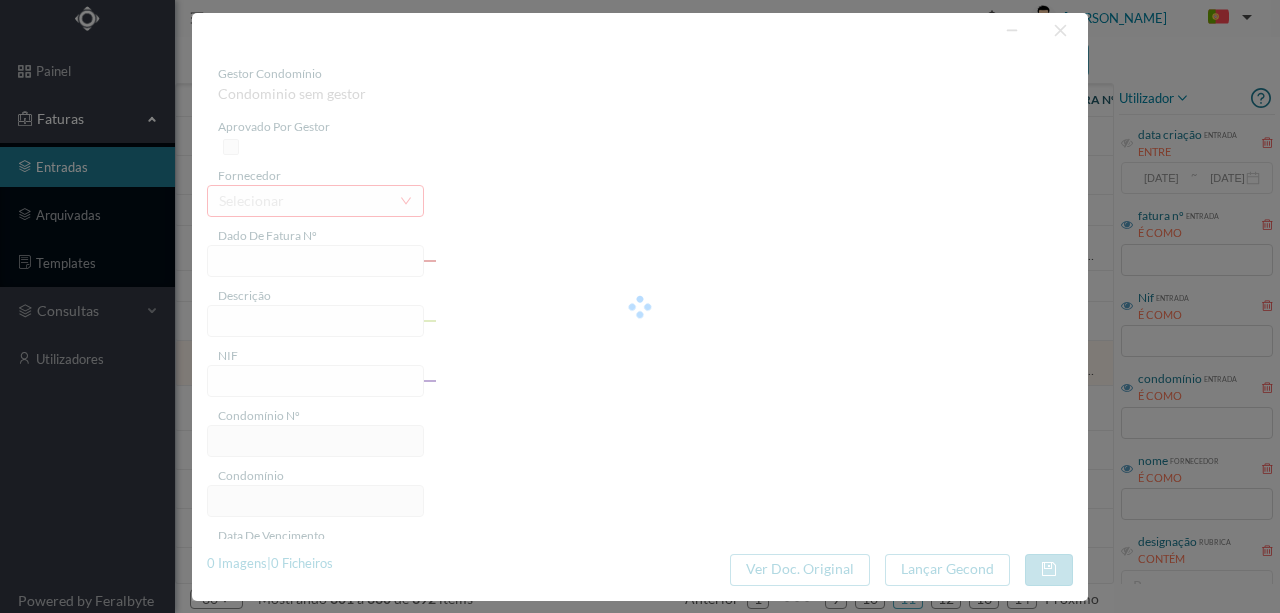 type on "FAC 0260312025/0069373970" 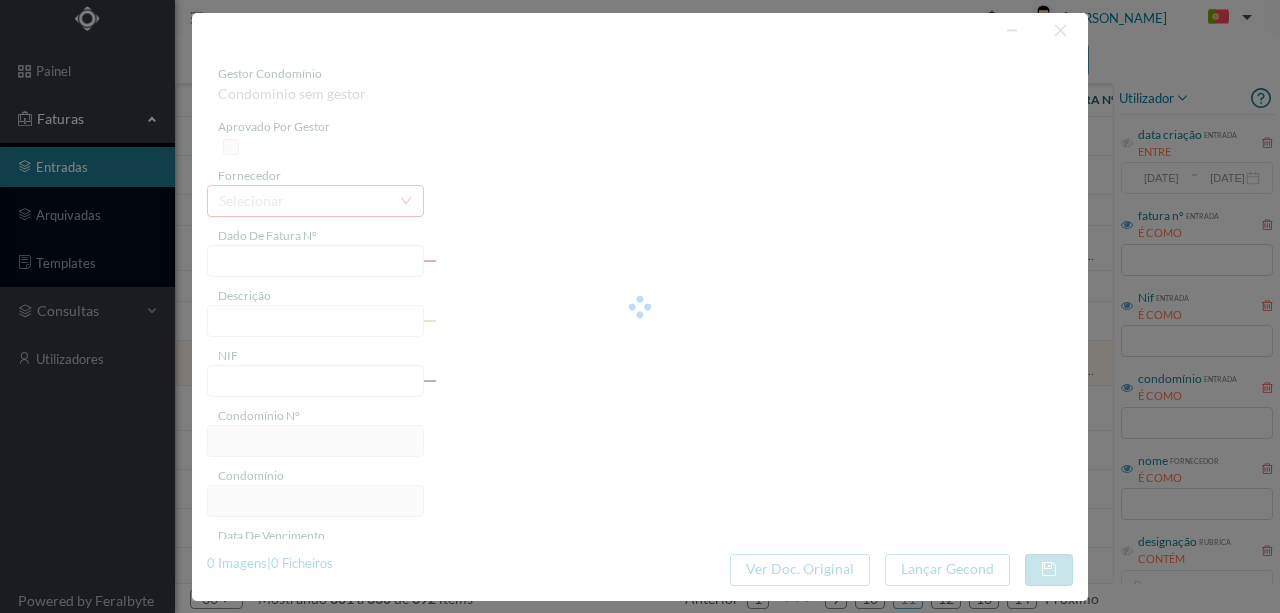 type on "Rua de Monserrate 44 B COMUNS" 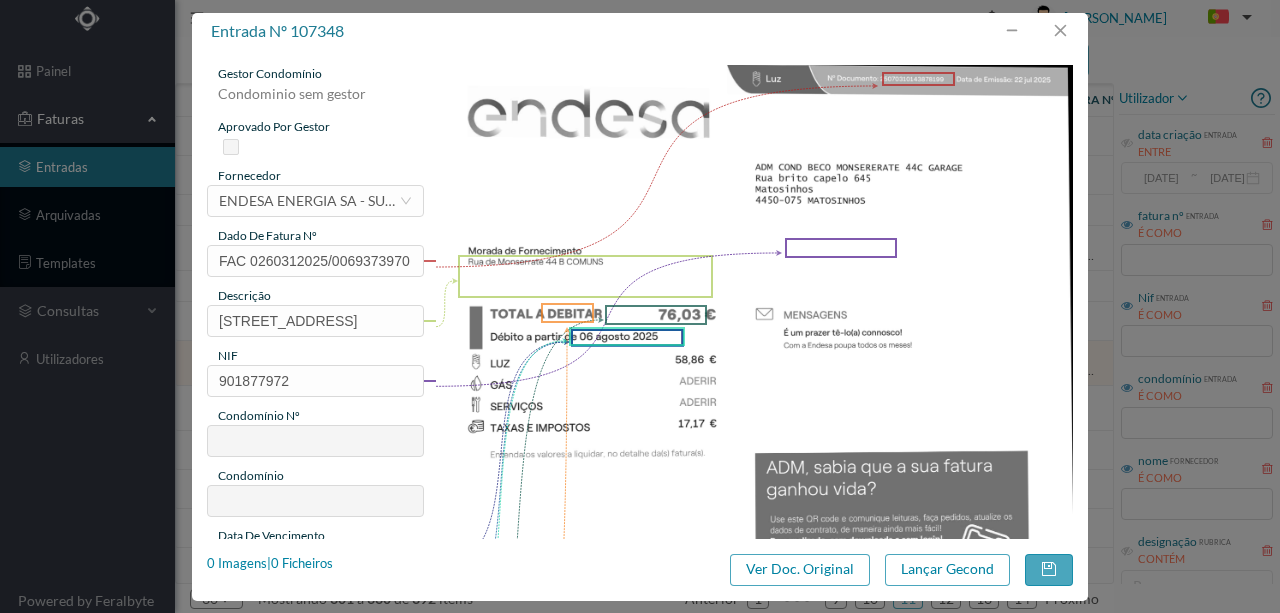 type on "672" 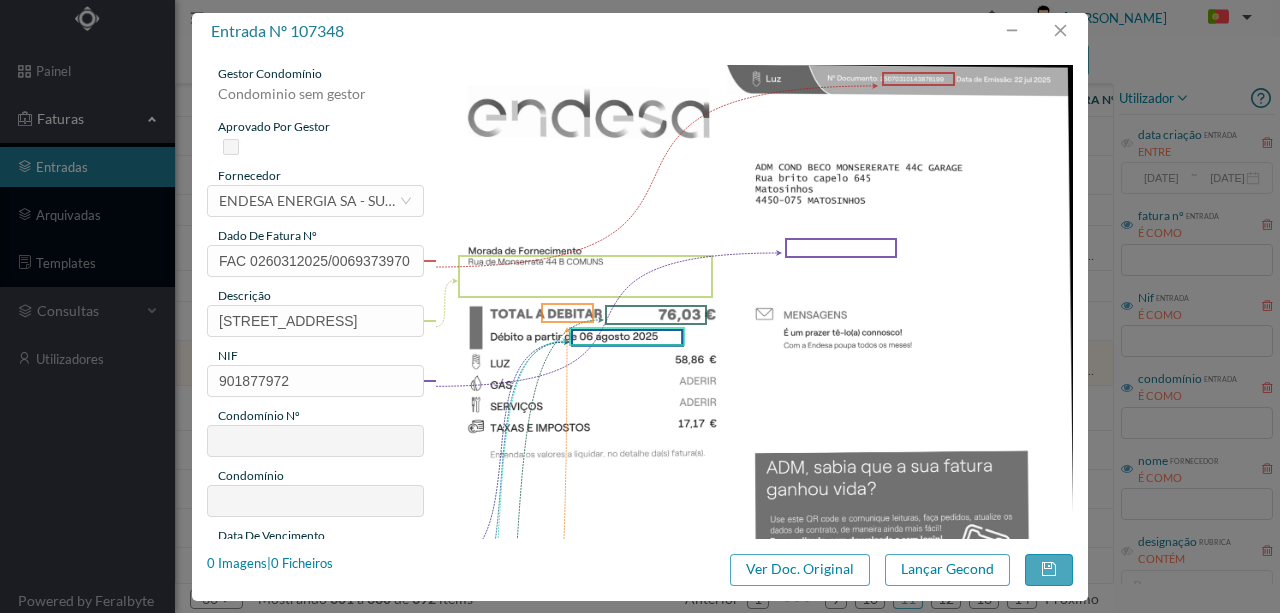 type on "ED. MONSERRATE 44" 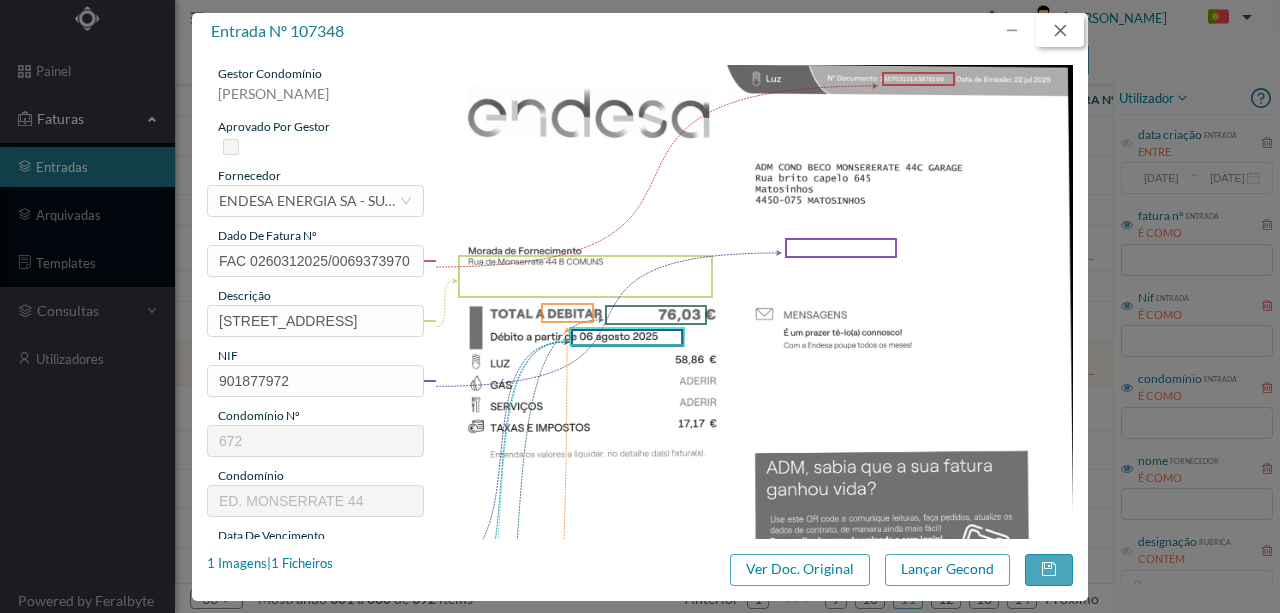 click at bounding box center [1060, 31] 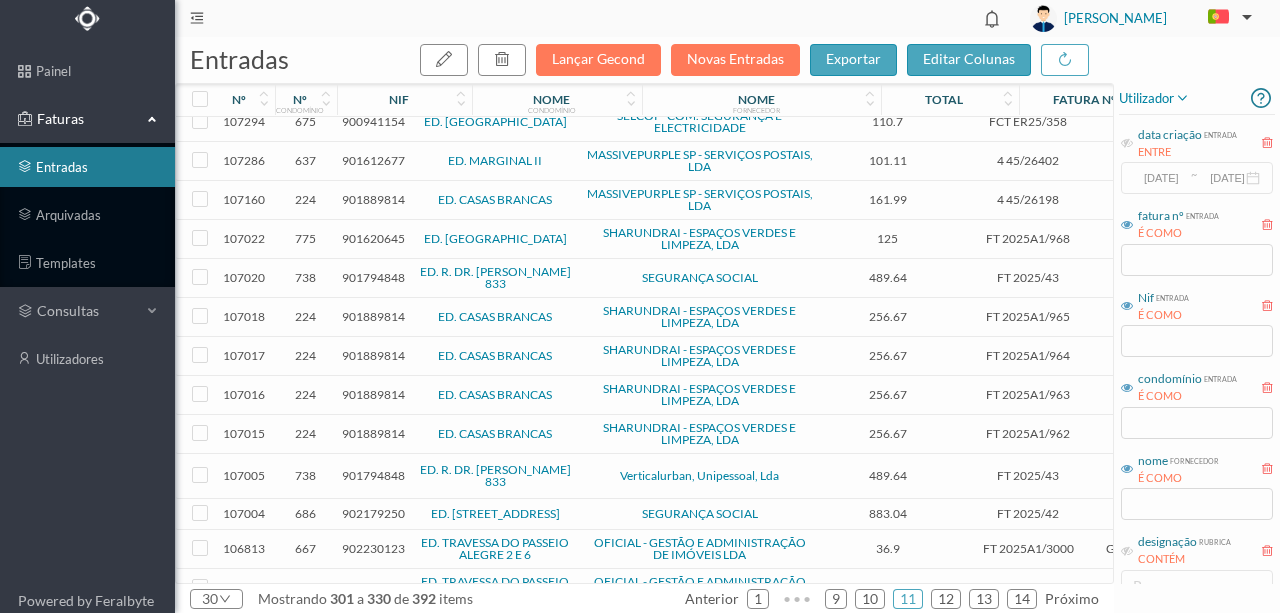 scroll, scrollTop: 333, scrollLeft: 0, axis: vertical 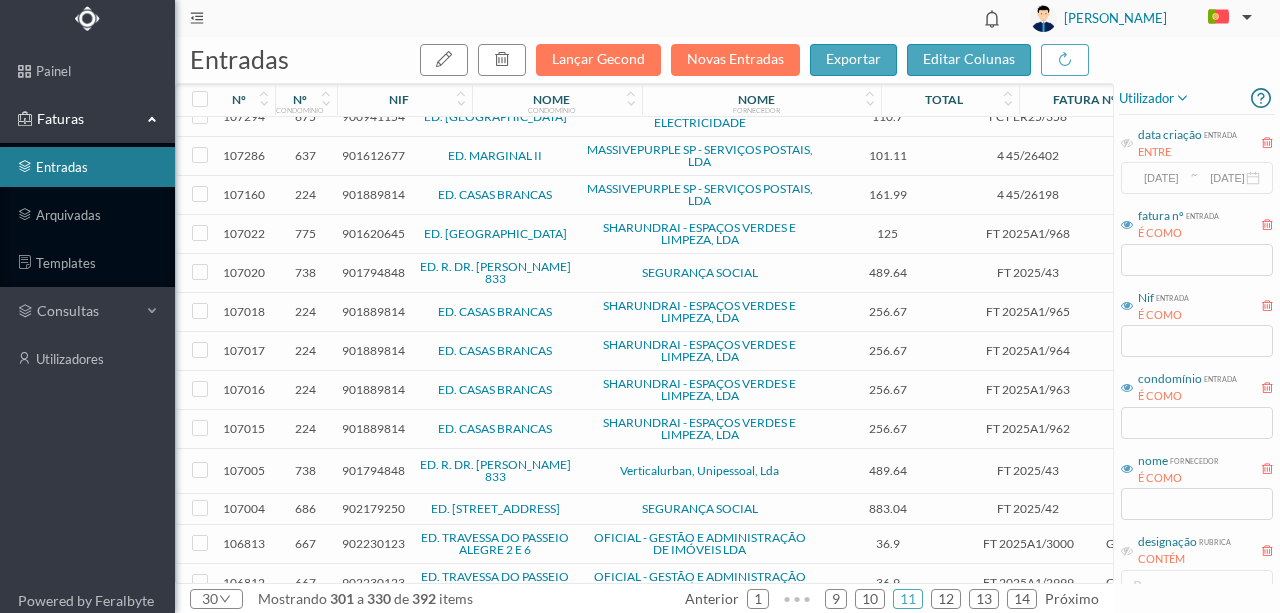 click on "901794848" at bounding box center (373, 272) 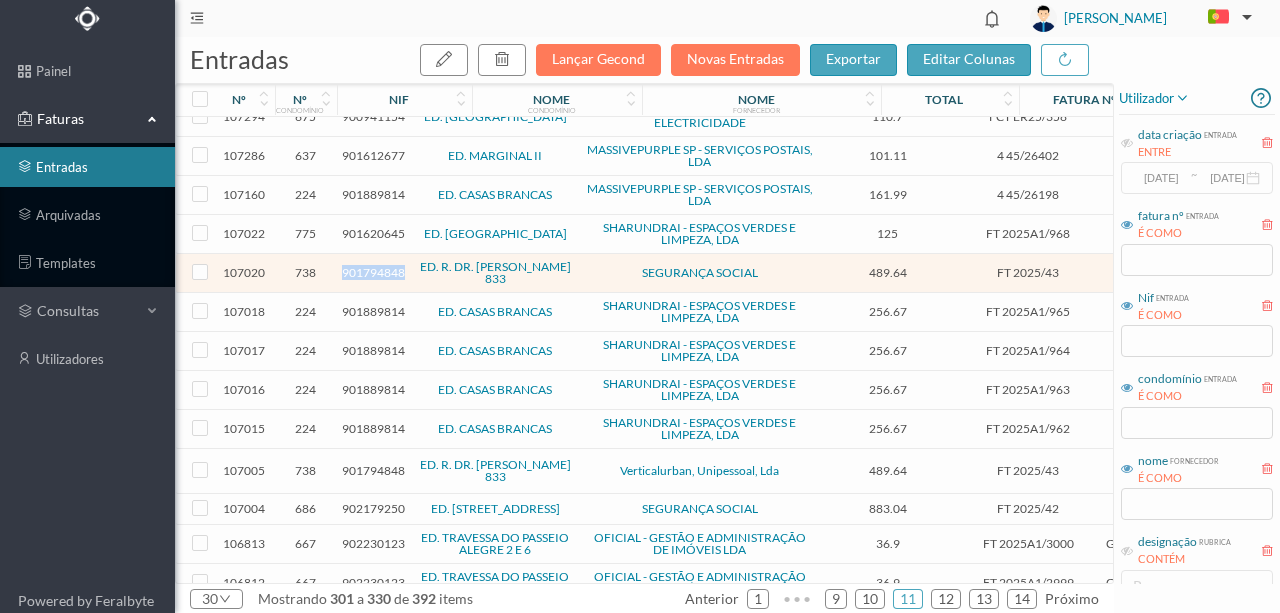 click on "901794848" at bounding box center [373, 272] 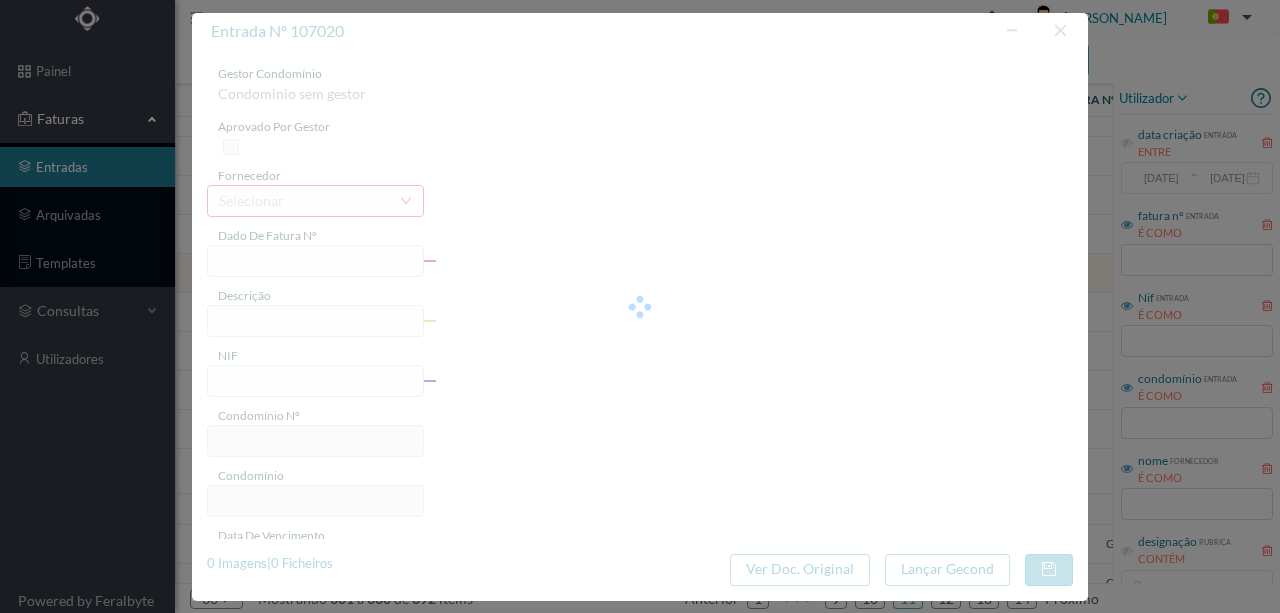 type on "FT 2025/43" 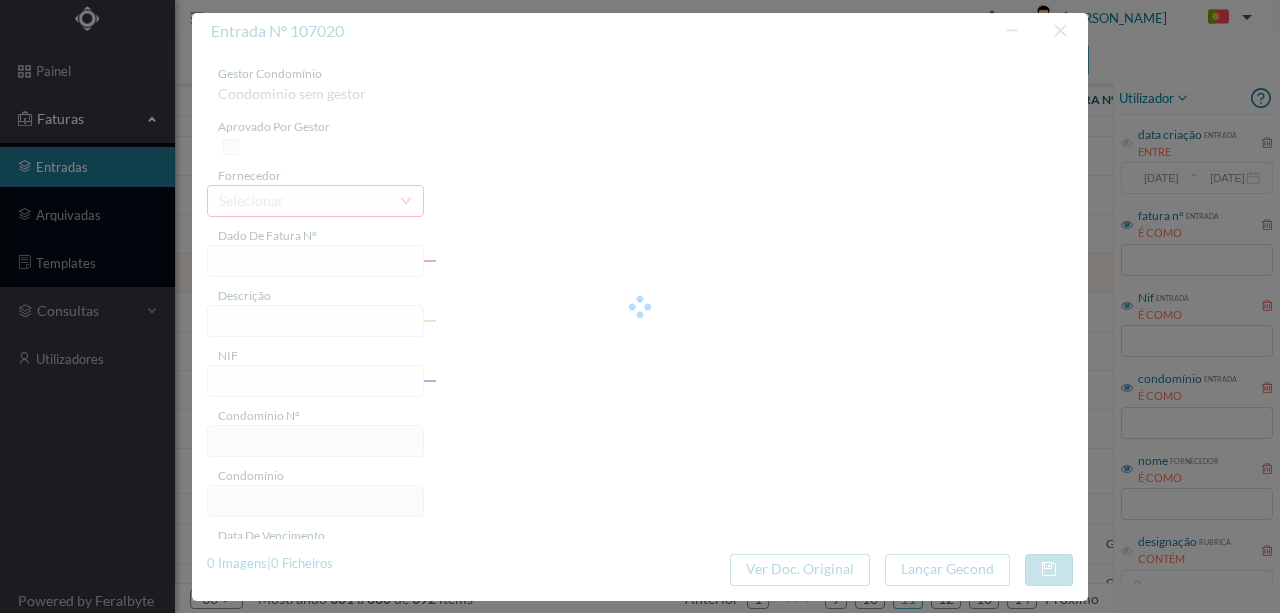 type on "901794848" 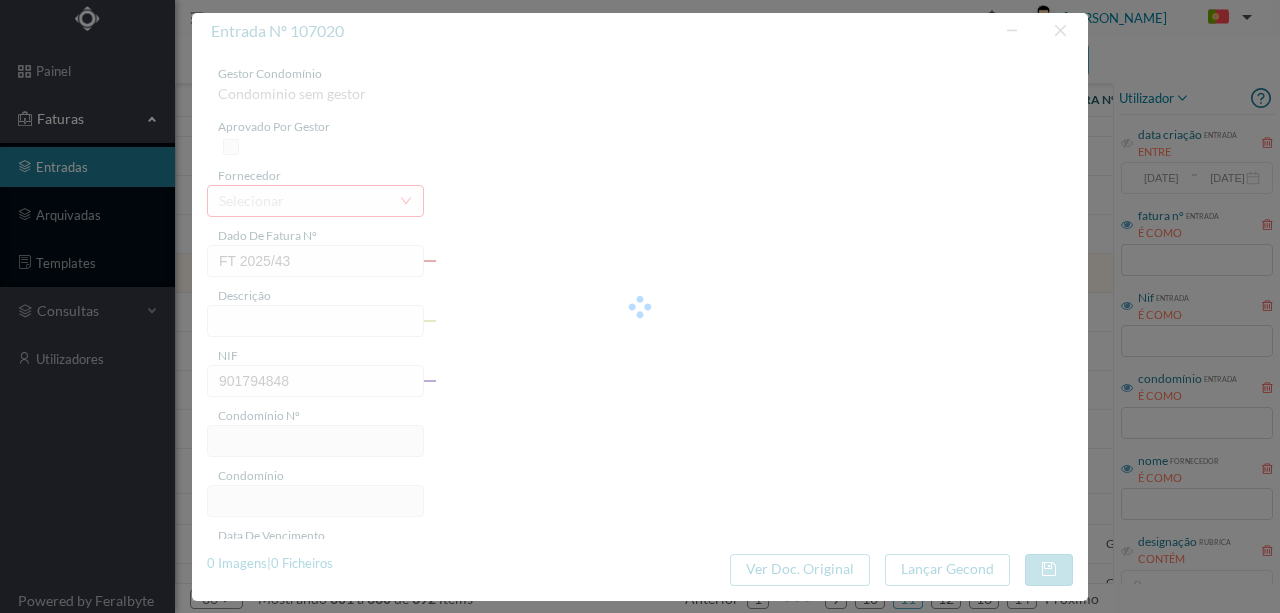 type on "738" 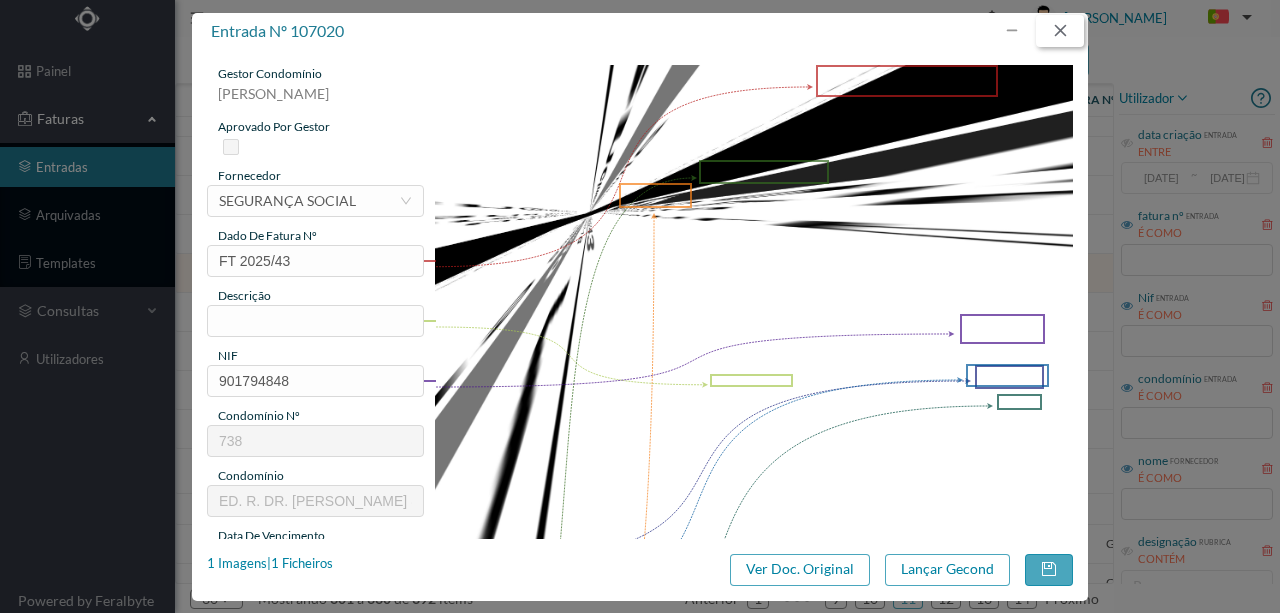 click at bounding box center [1060, 31] 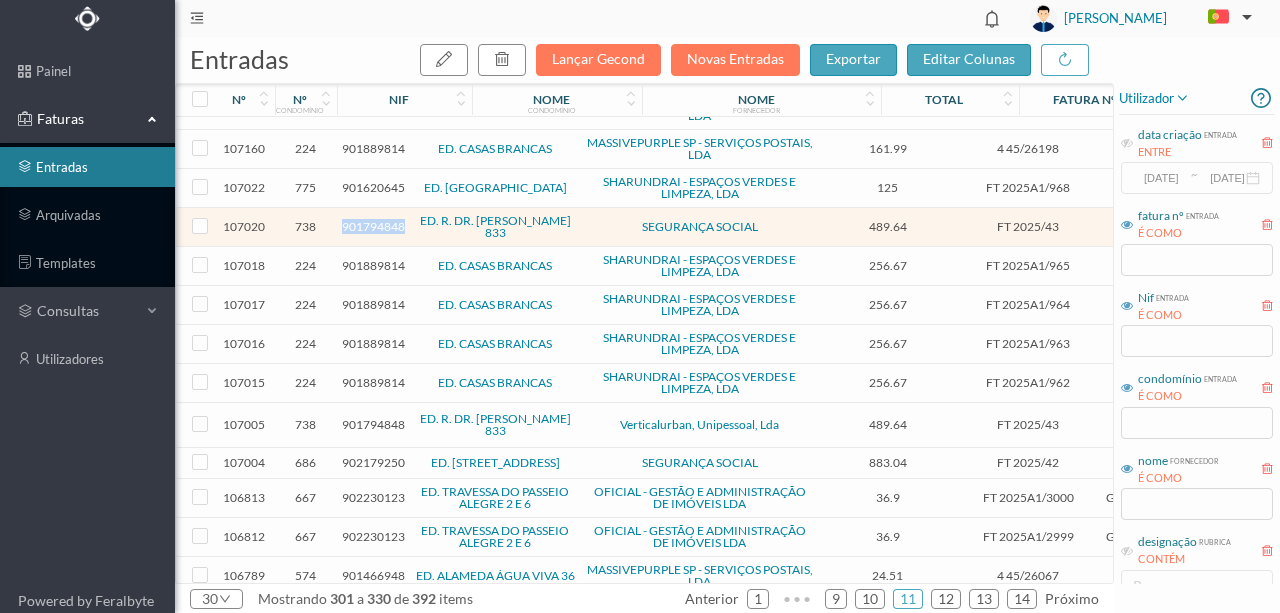 scroll, scrollTop: 466, scrollLeft: 0, axis: vertical 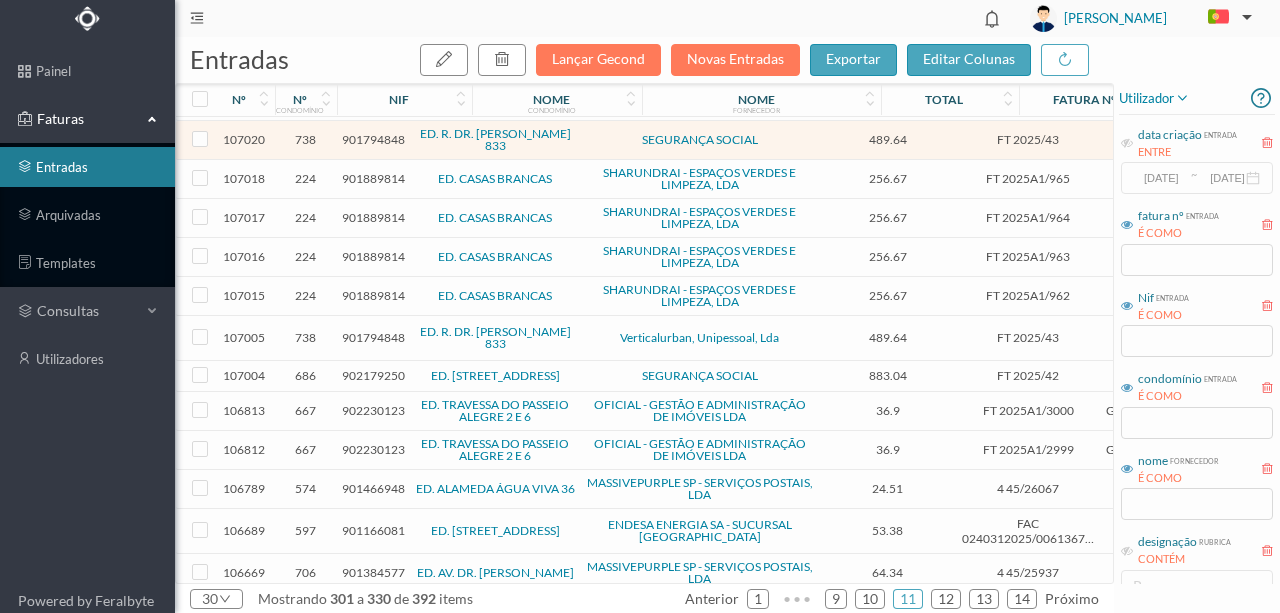 click on "901794848" at bounding box center [373, 337] 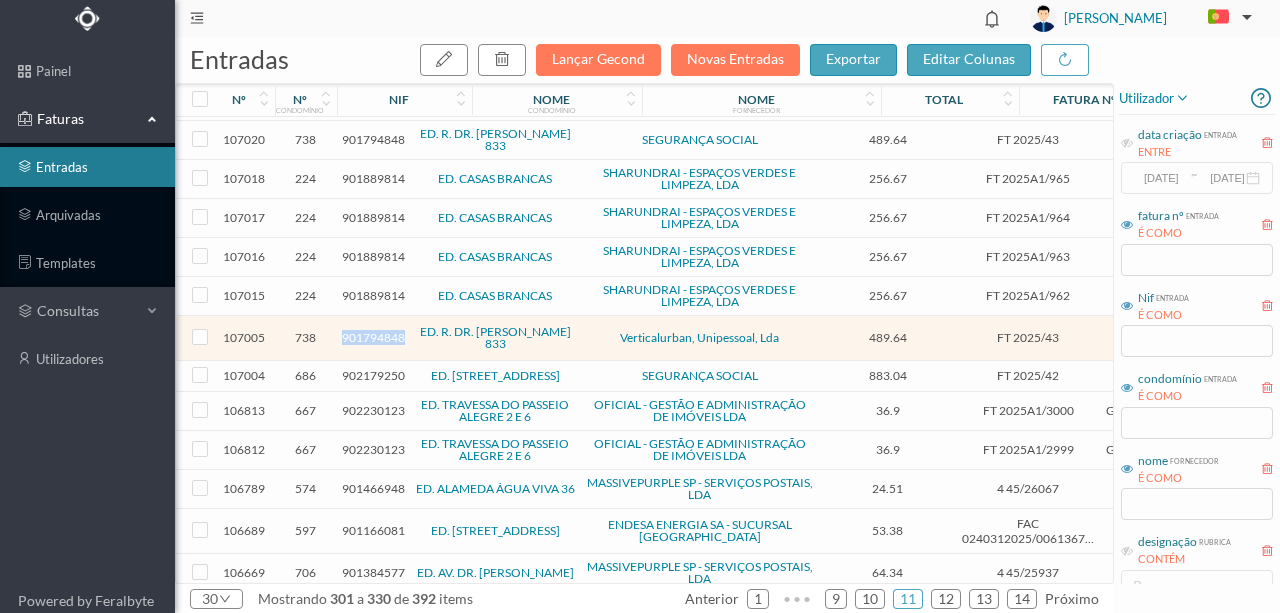 click on "901794848" at bounding box center (373, 337) 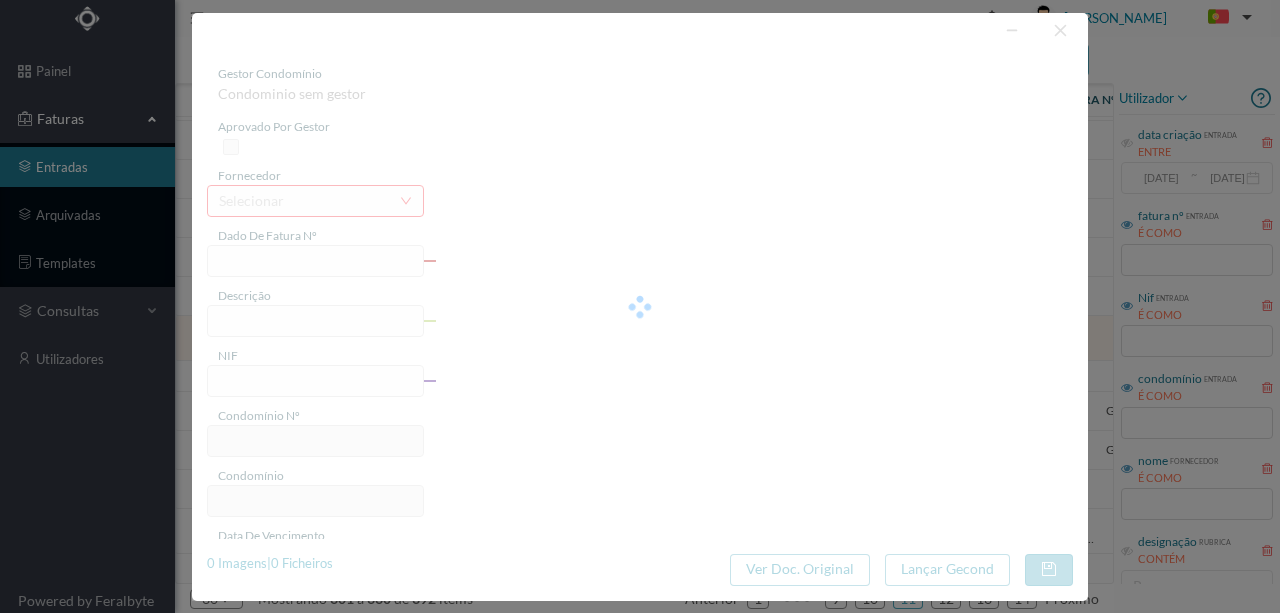 type on "FT 2025/43" 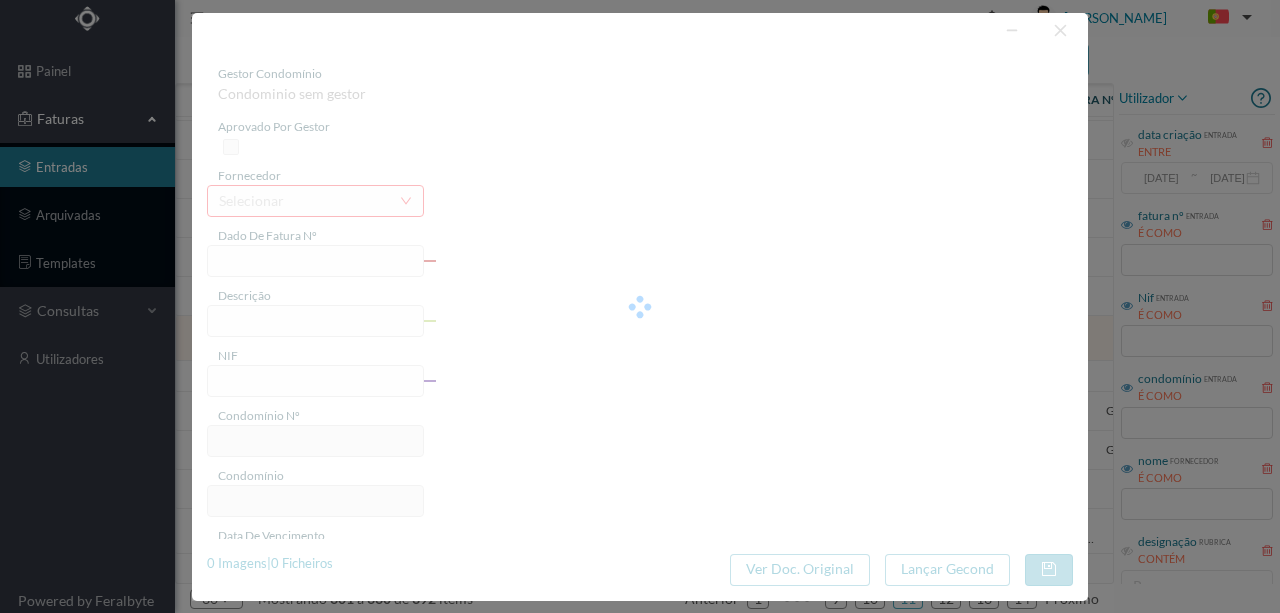 type on "Trabalhos em altura remoção de ervas e retificação de fissura" 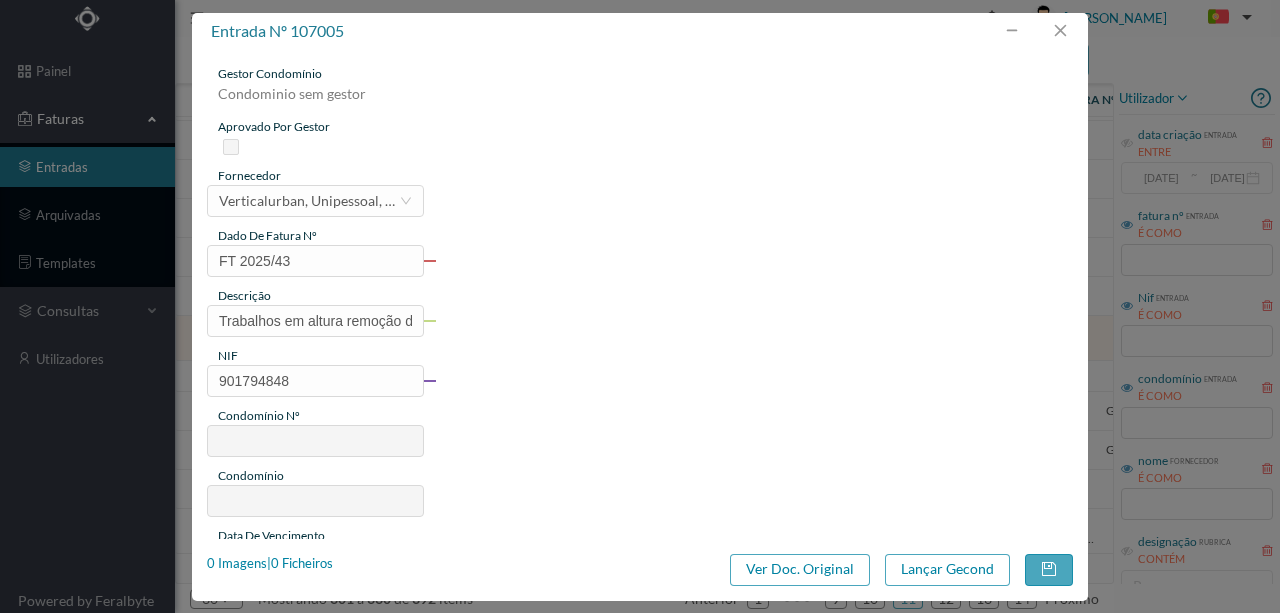 type on "738" 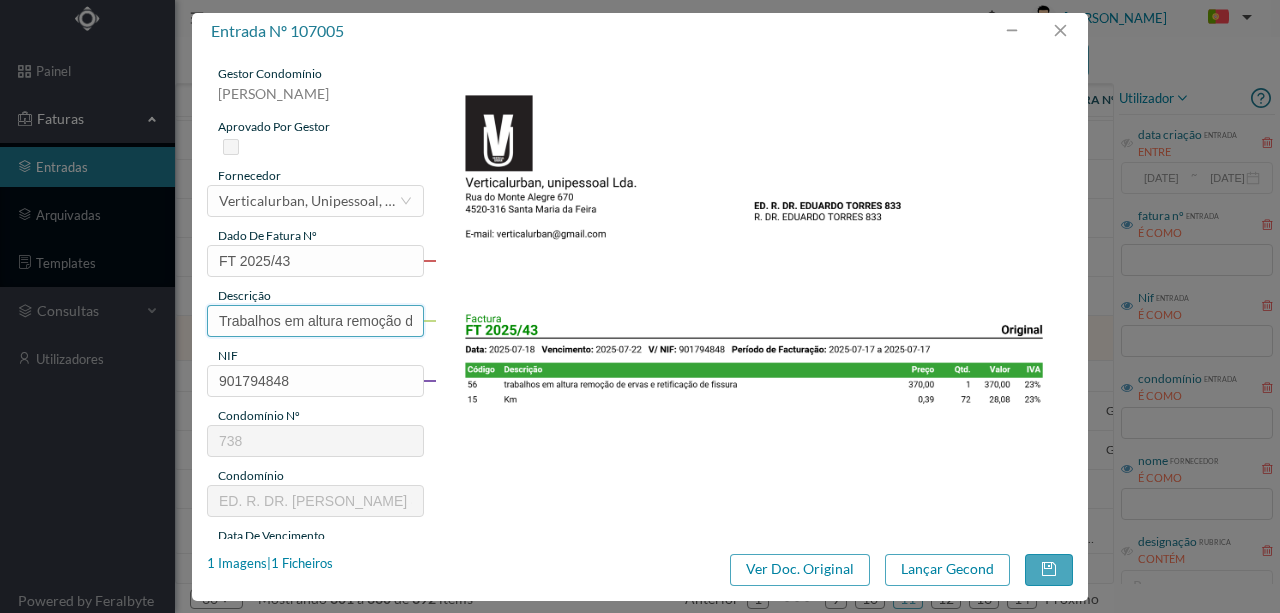 click on "Trabalhos em altura remoção de ervas e retificação de fissura" at bounding box center [315, 321] 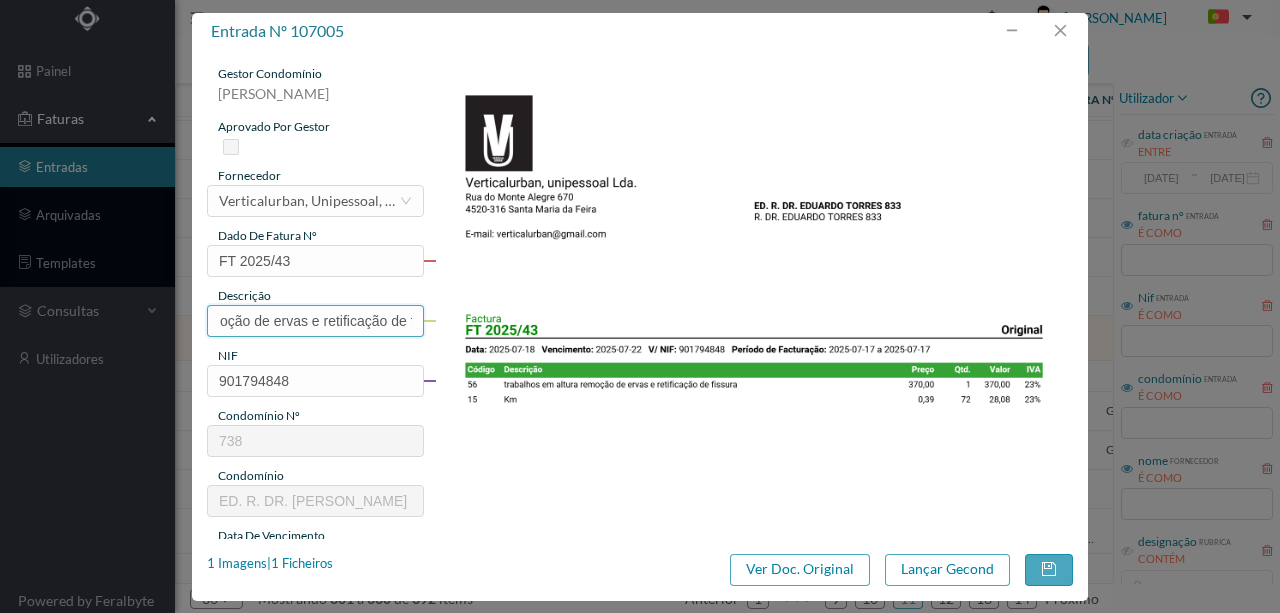 scroll, scrollTop: 0, scrollLeft: 192, axis: horizontal 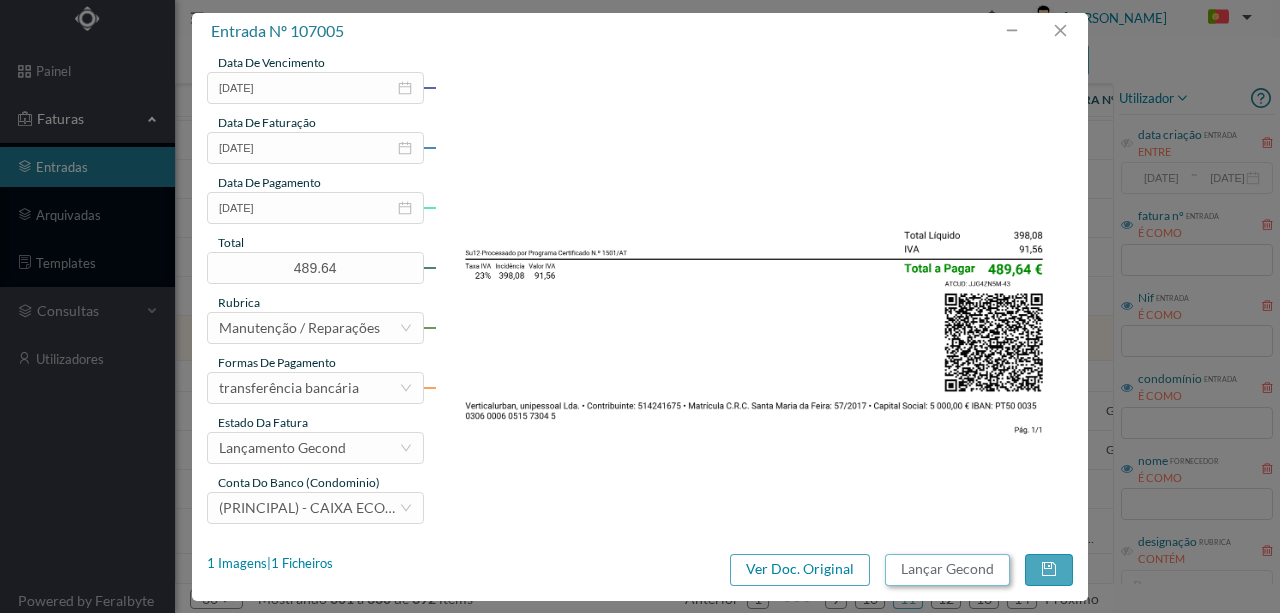 click on "Lançar Gecond" at bounding box center [947, 570] 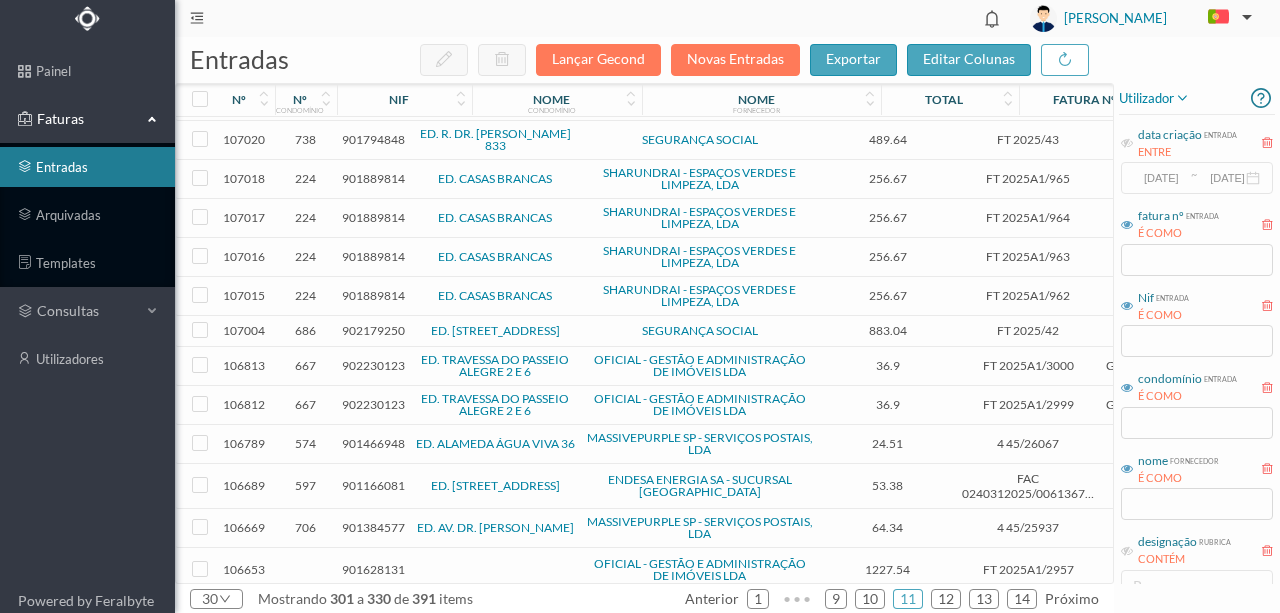 click on "901794848" at bounding box center [373, 139] 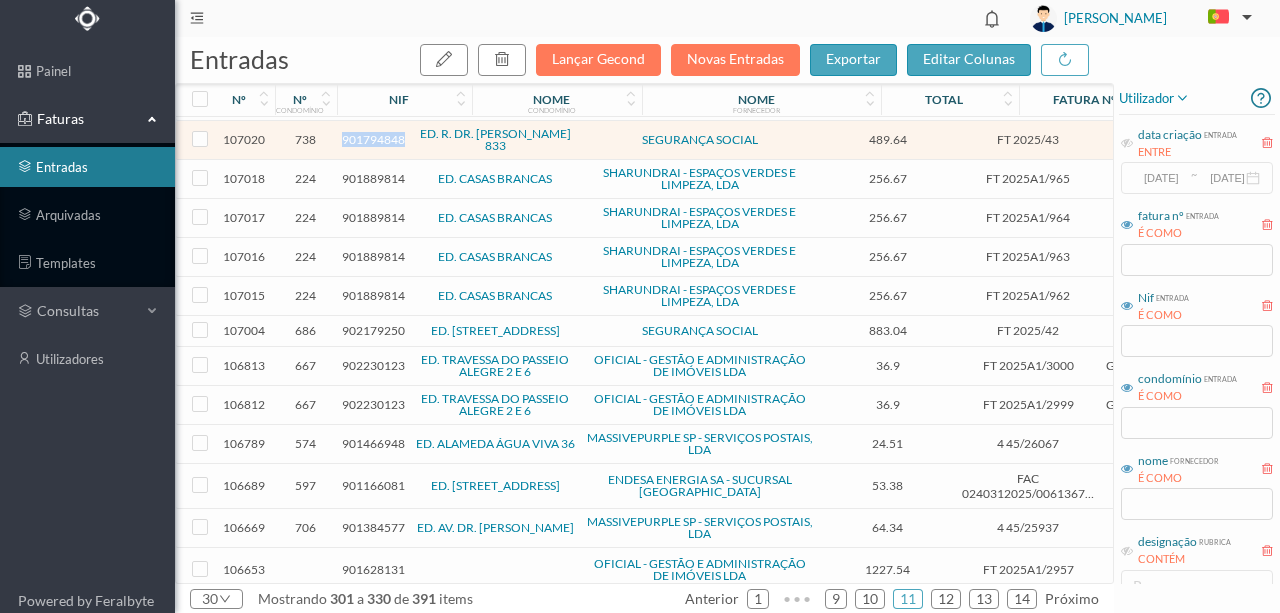 click on "901794848" at bounding box center [373, 139] 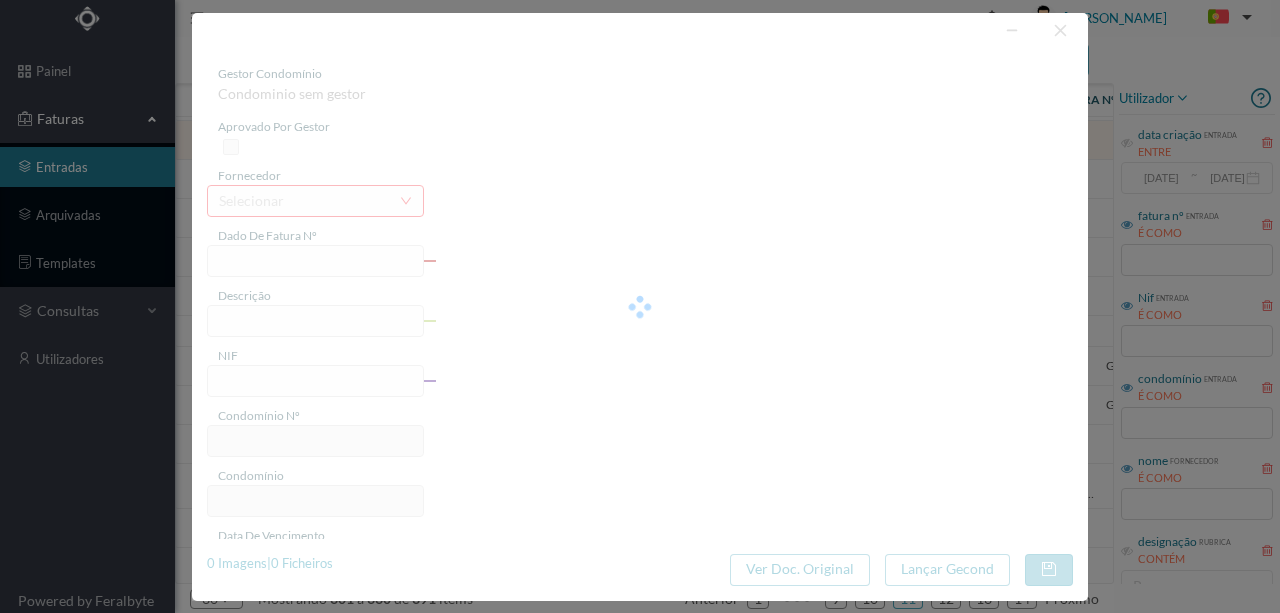 type on "FT 2025/43" 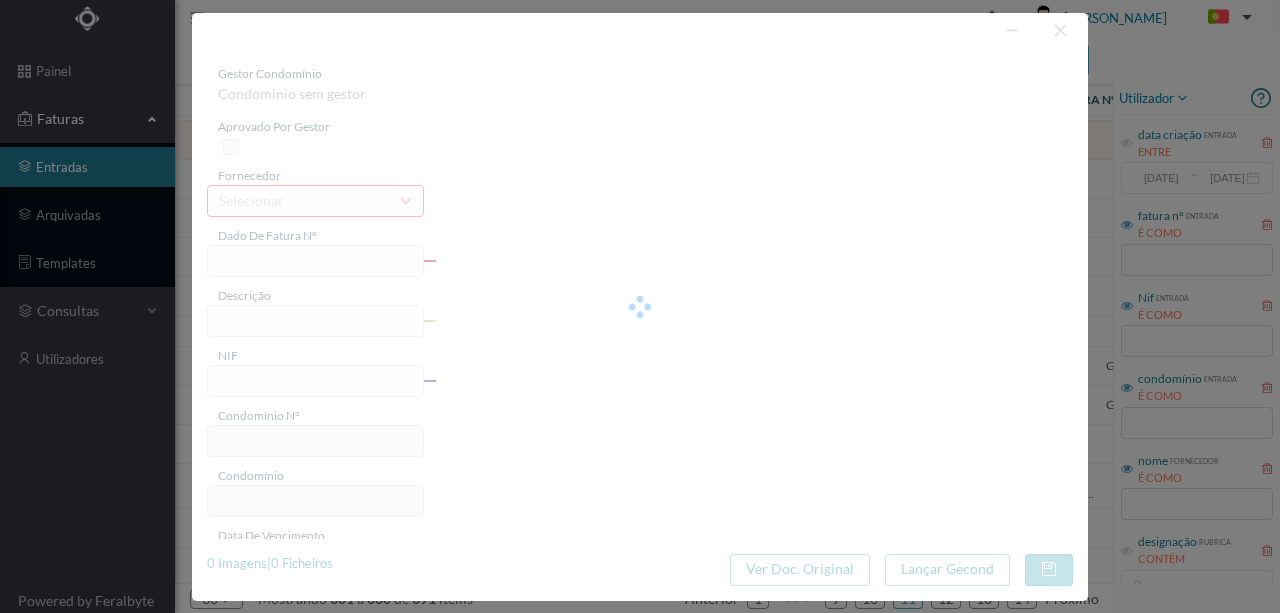 type on "901794848" 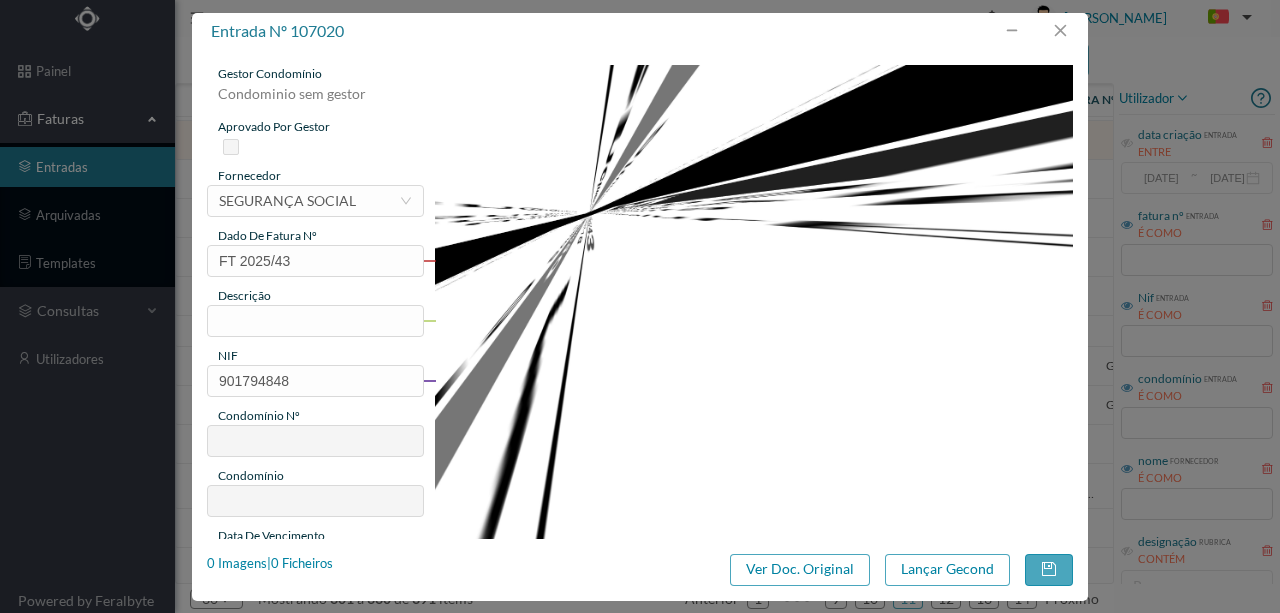 type on "738" 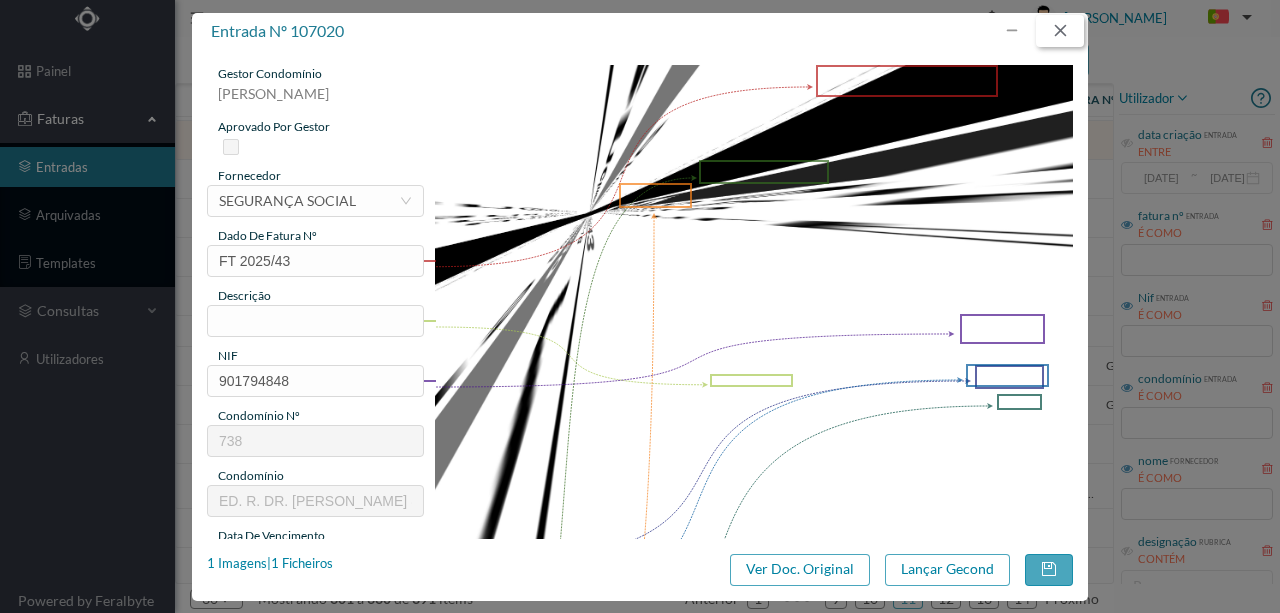 click at bounding box center [1060, 31] 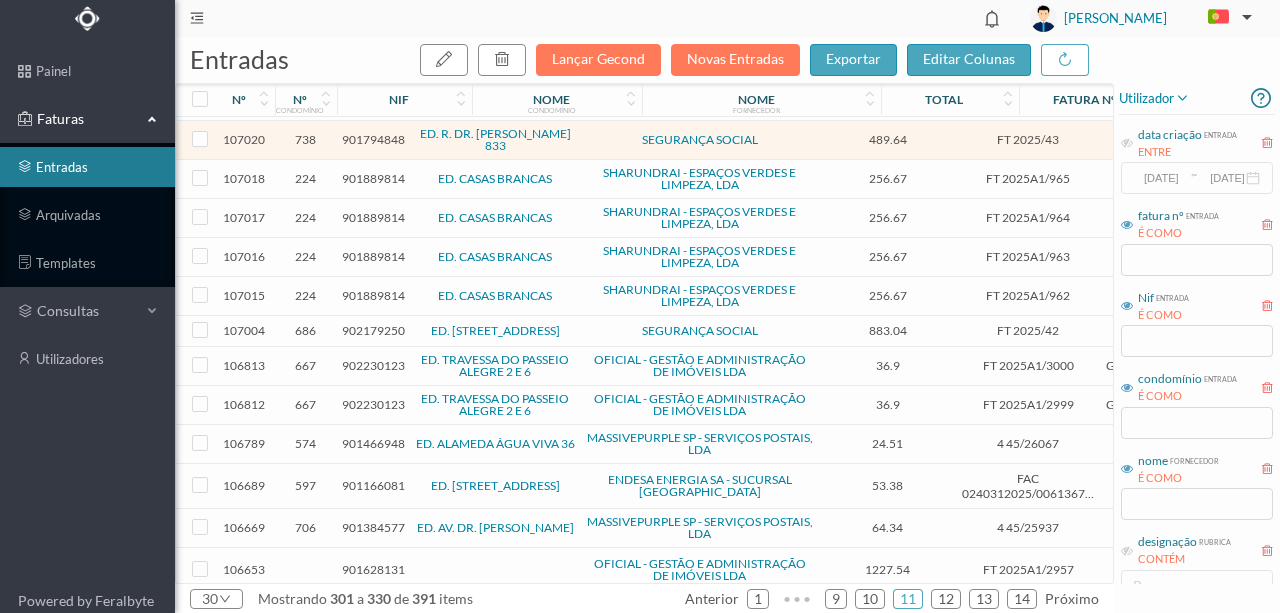 click on "902179250" at bounding box center (373, 330) 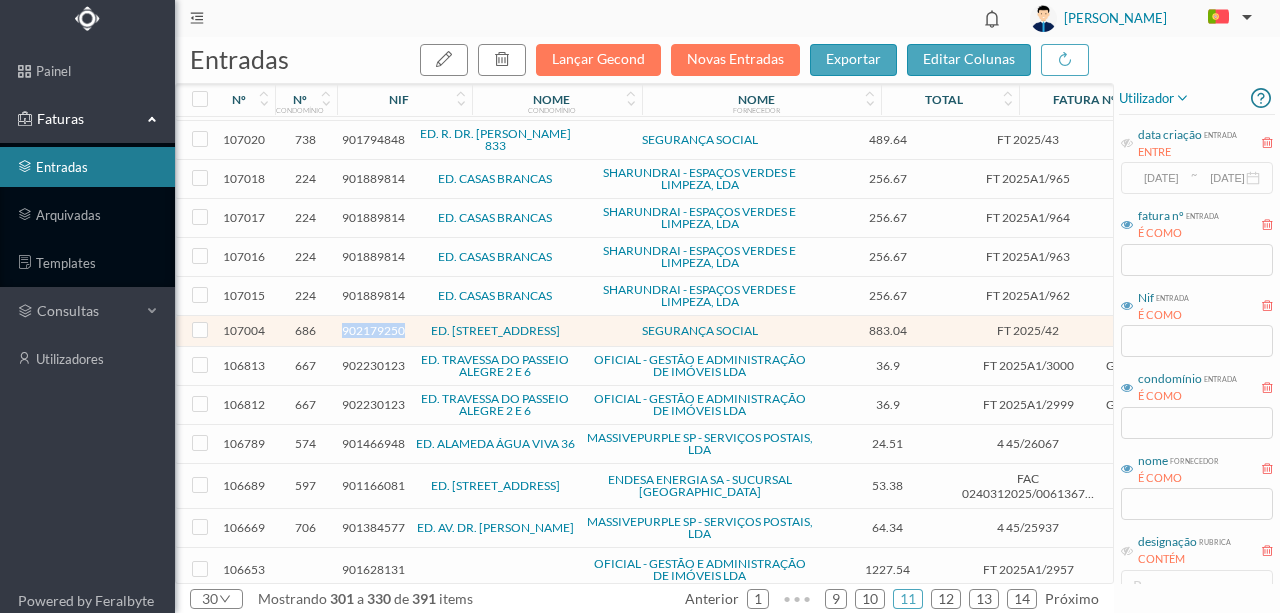 click on "902179250" at bounding box center (373, 330) 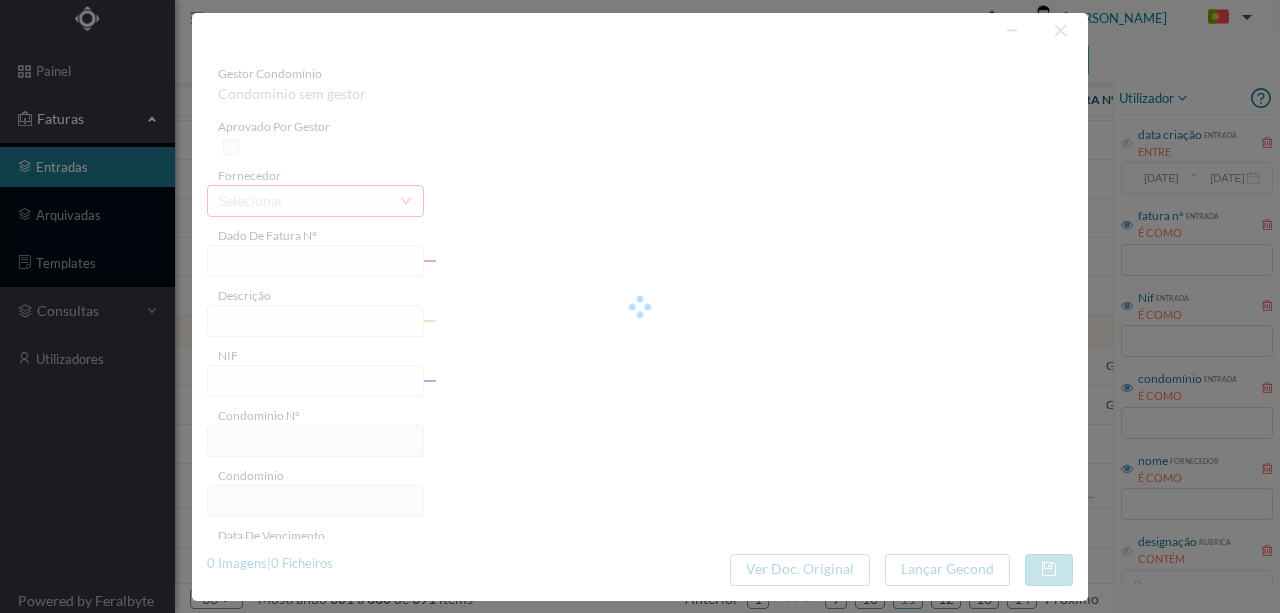 type on "FT 2025/42" 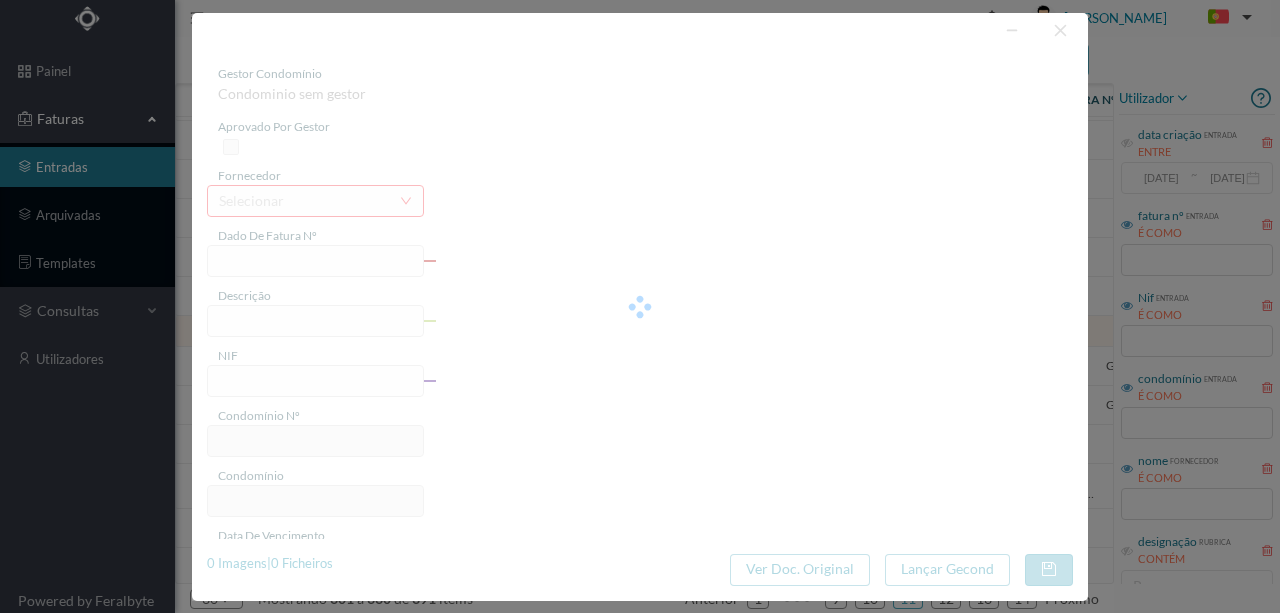 type on "902179250" 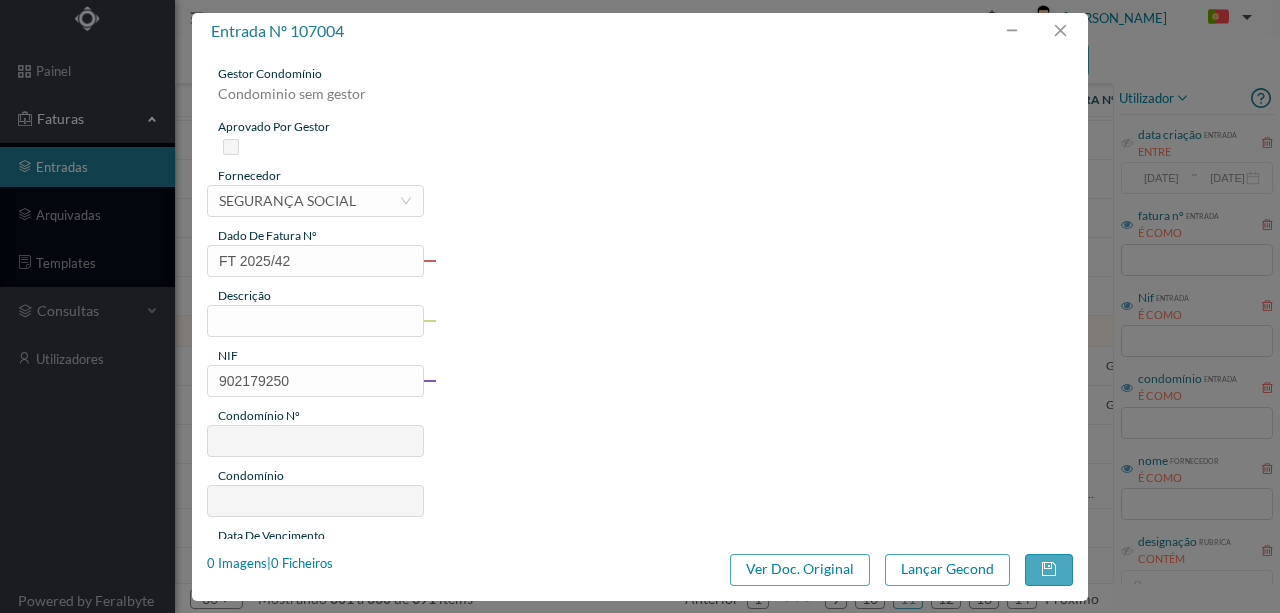 type on "686" 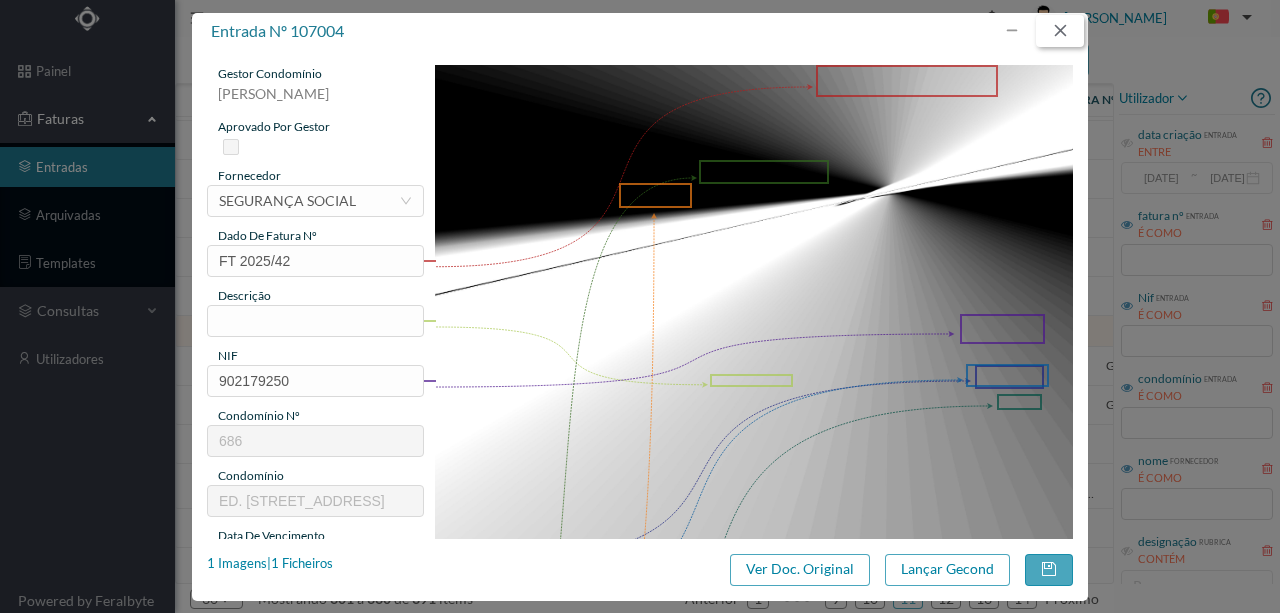 click at bounding box center [1060, 31] 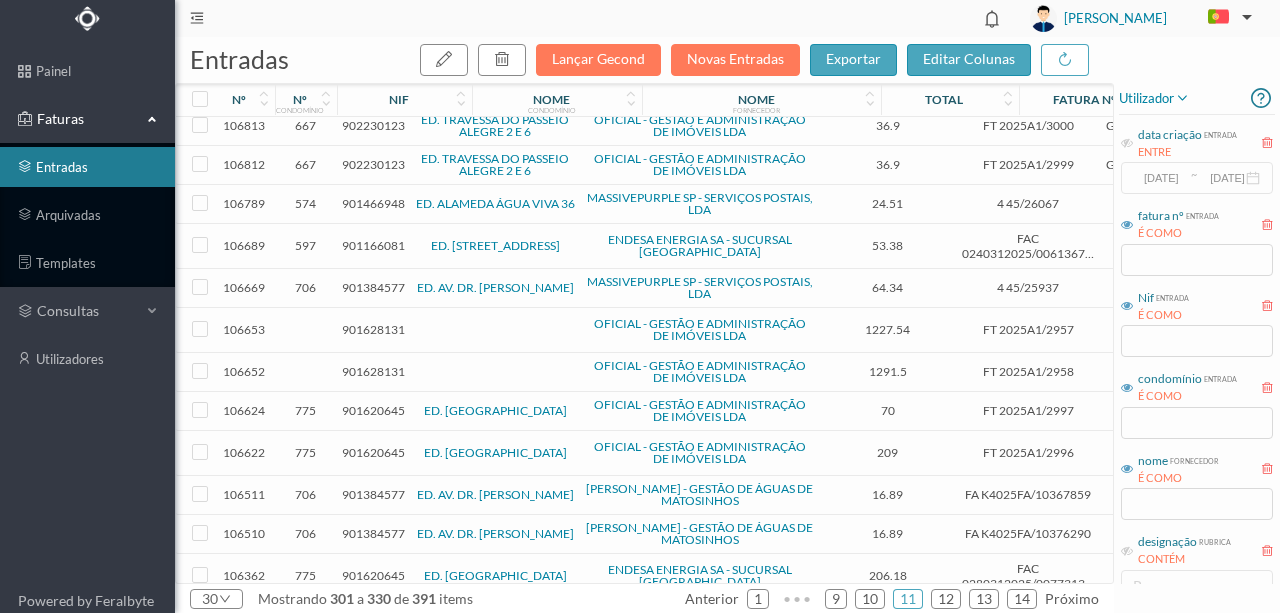 scroll, scrollTop: 728, scrollLeft: 0, axis: vertical 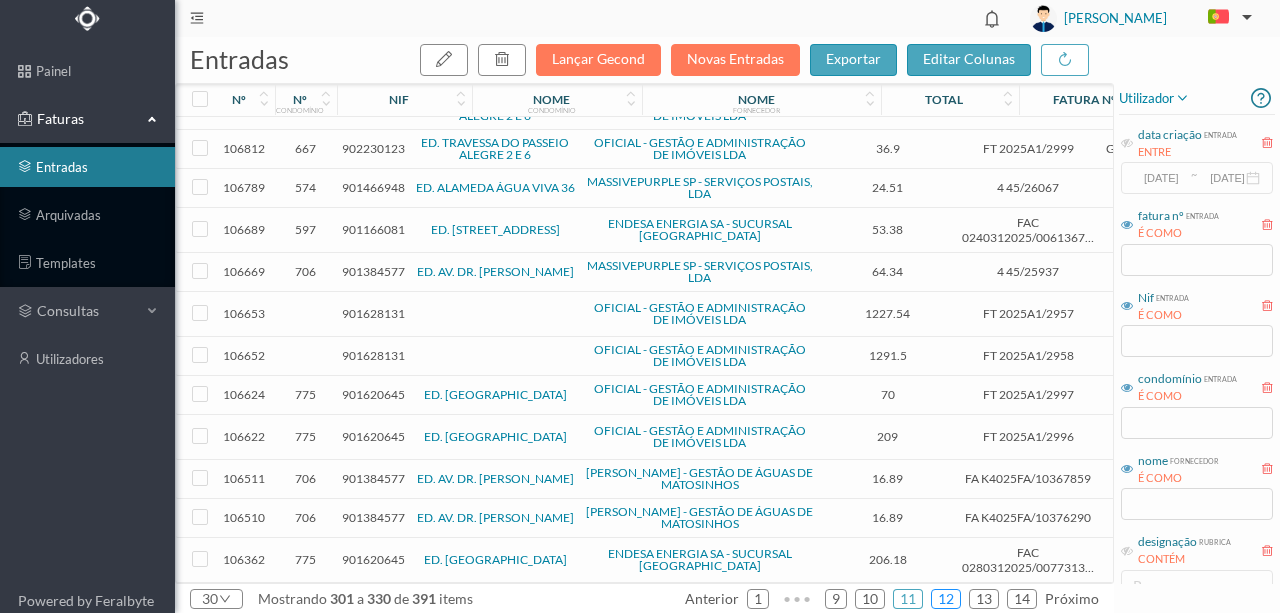 click on "12" at bounding box center (946, 599) 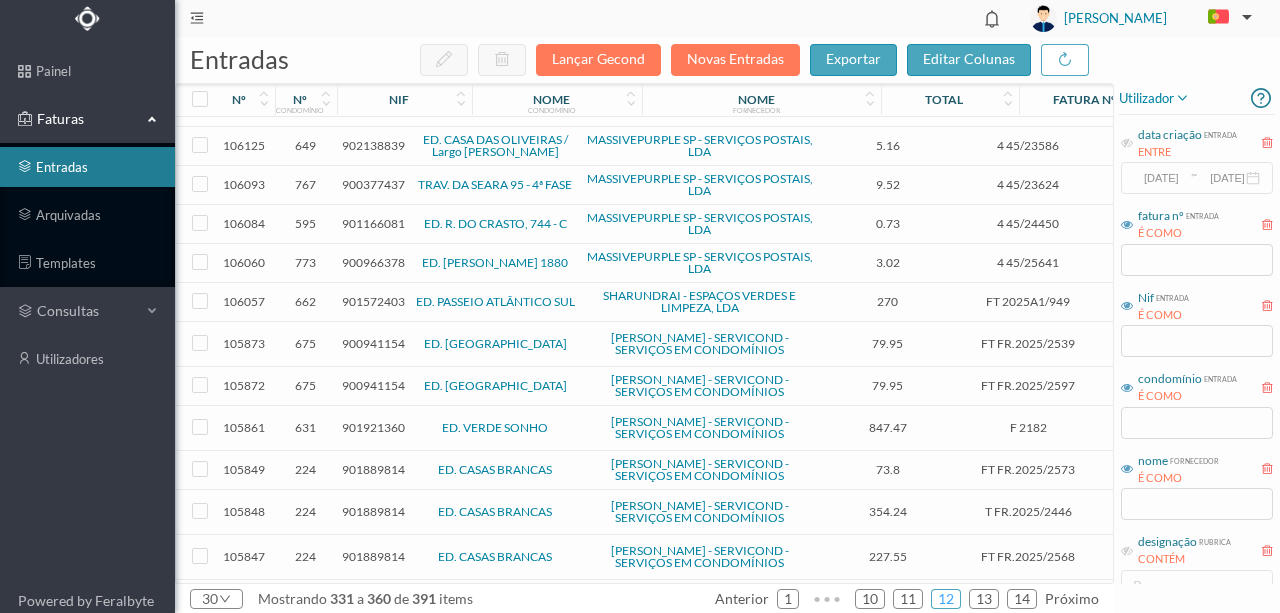 scroll, scrollTop: 66, scrollLeft: 0, axis: vertical 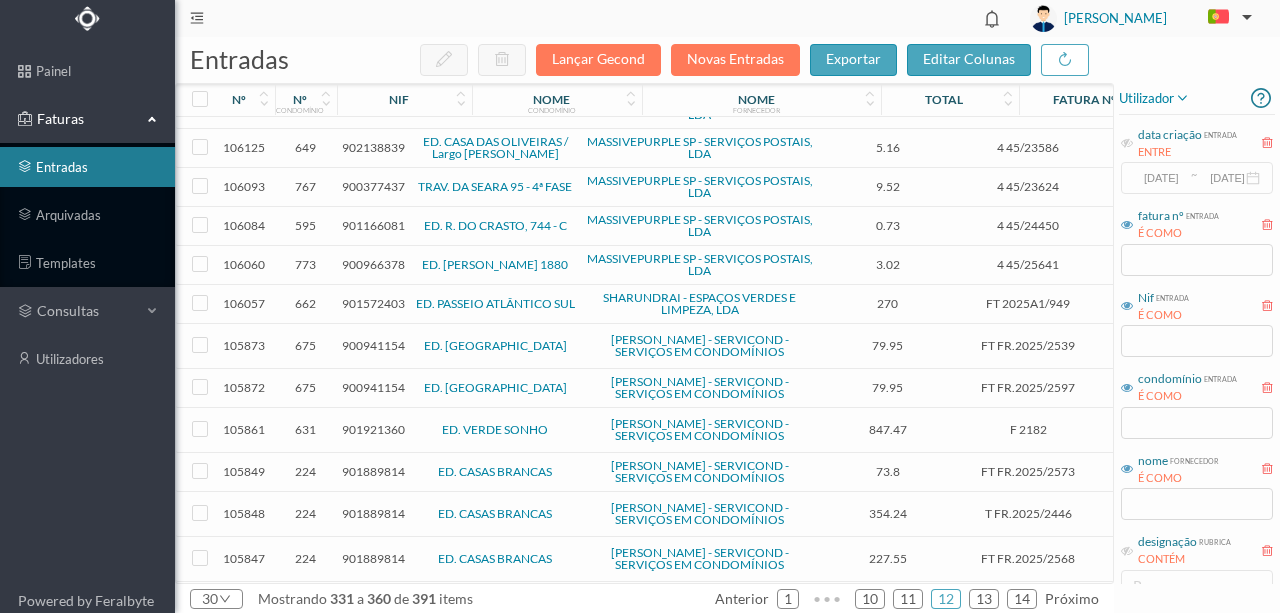 click on "ED. VERDE SONHO" at bounding box center (495, 430) 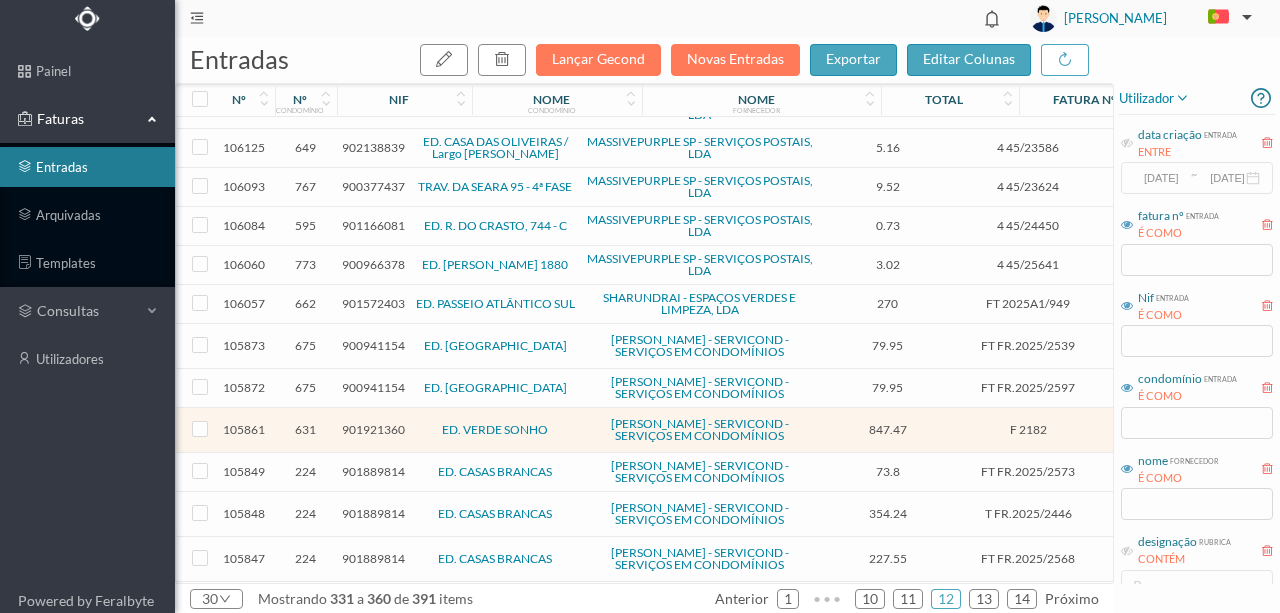 click on "ED. VERDE SONHO" at bounding box center (495, 430) 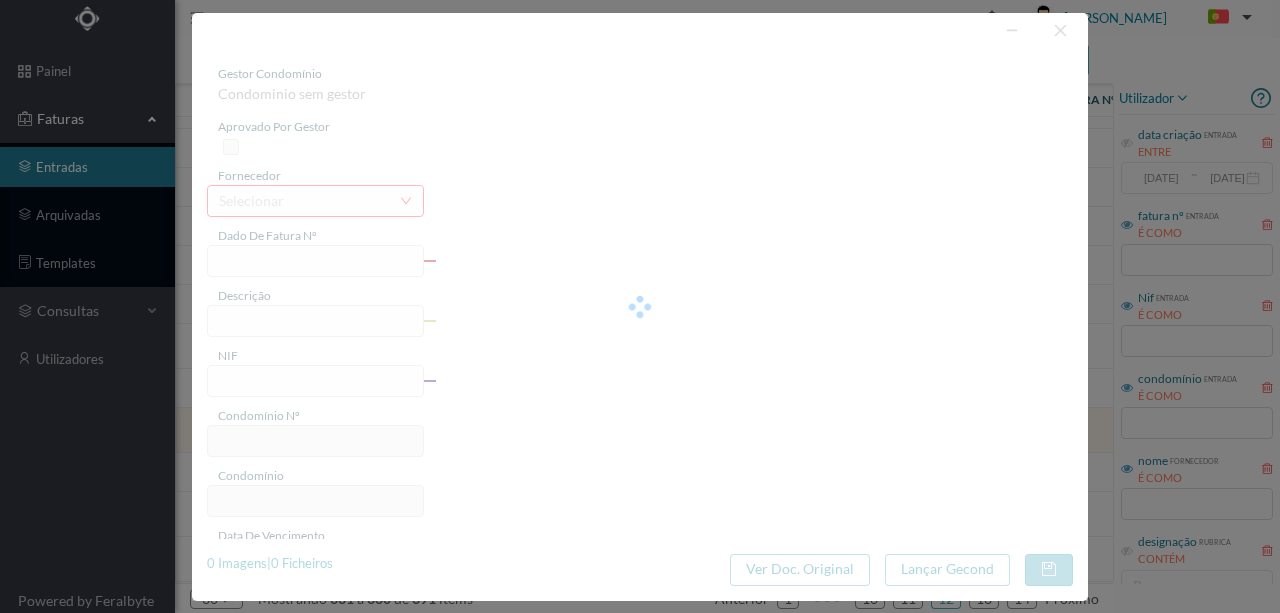 type on "F 2182" 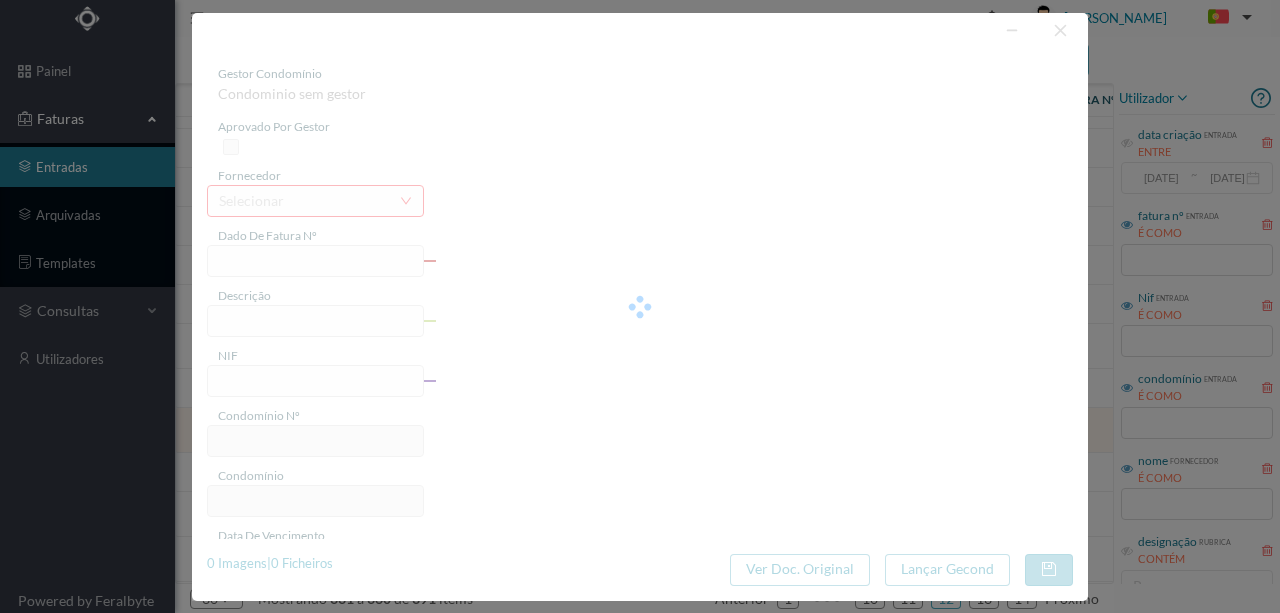 type on "Subs autoclave, valvula de retorno, casquilho" 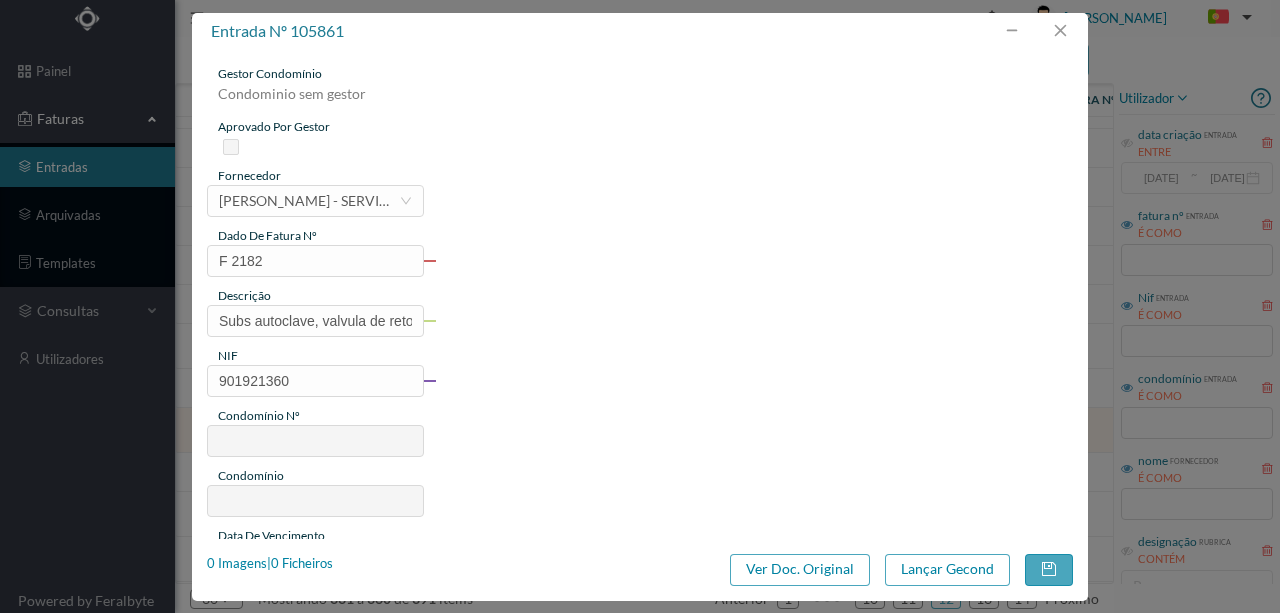 type on "631" 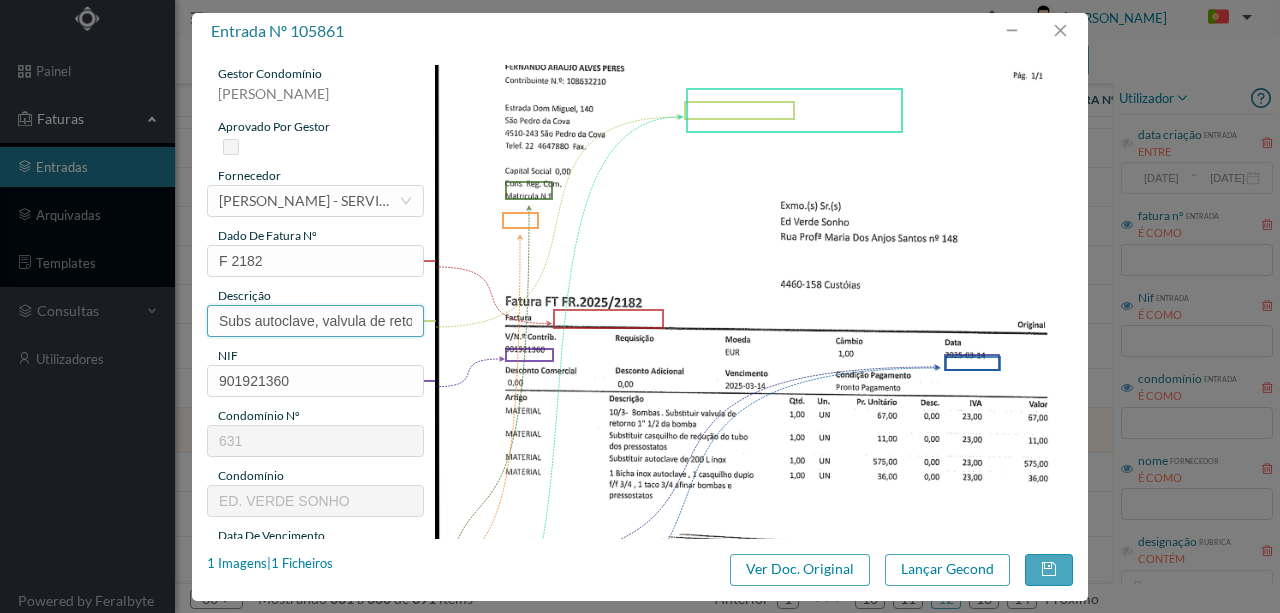 click on "Subs autoclave, valvula de retorno, casquilho" at bounding box center (315, 321) 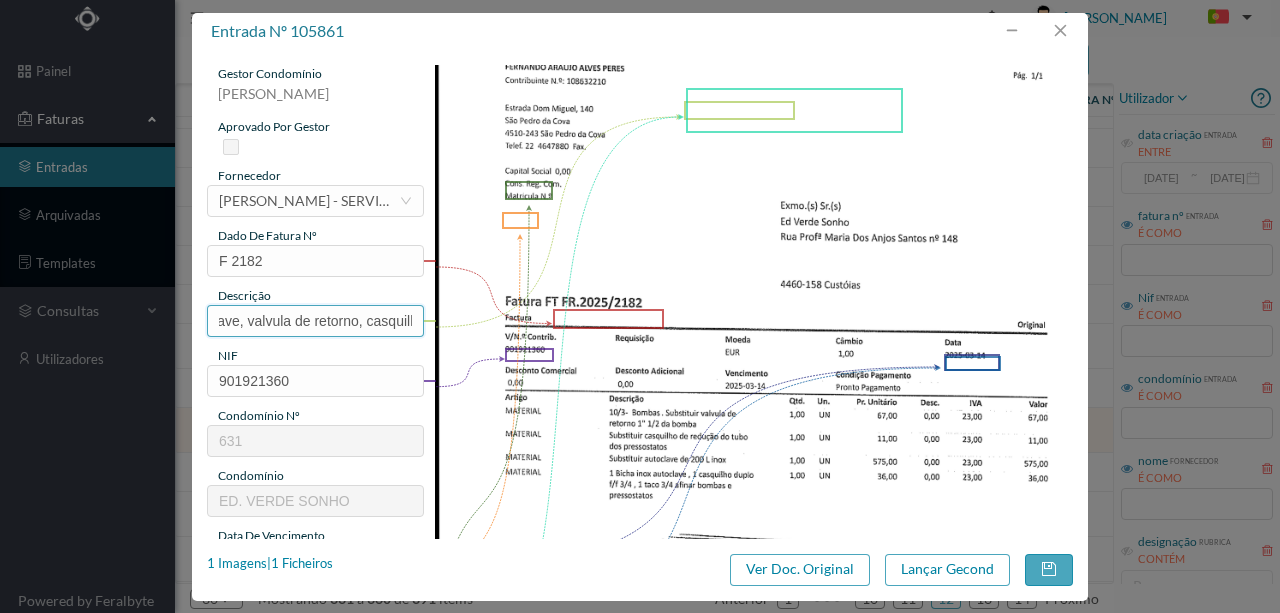 scroll, scrollTop: 0, scrollLeft: 90, axis: horizontal 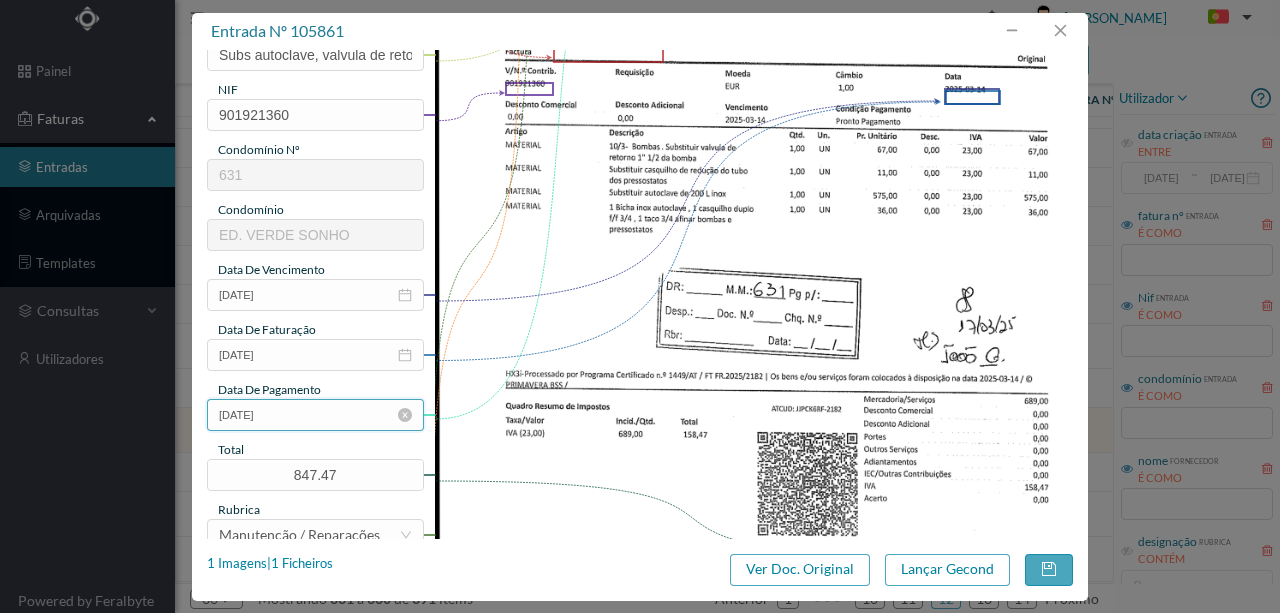 click on "2025-07-10" at bounding box center (315, 415) 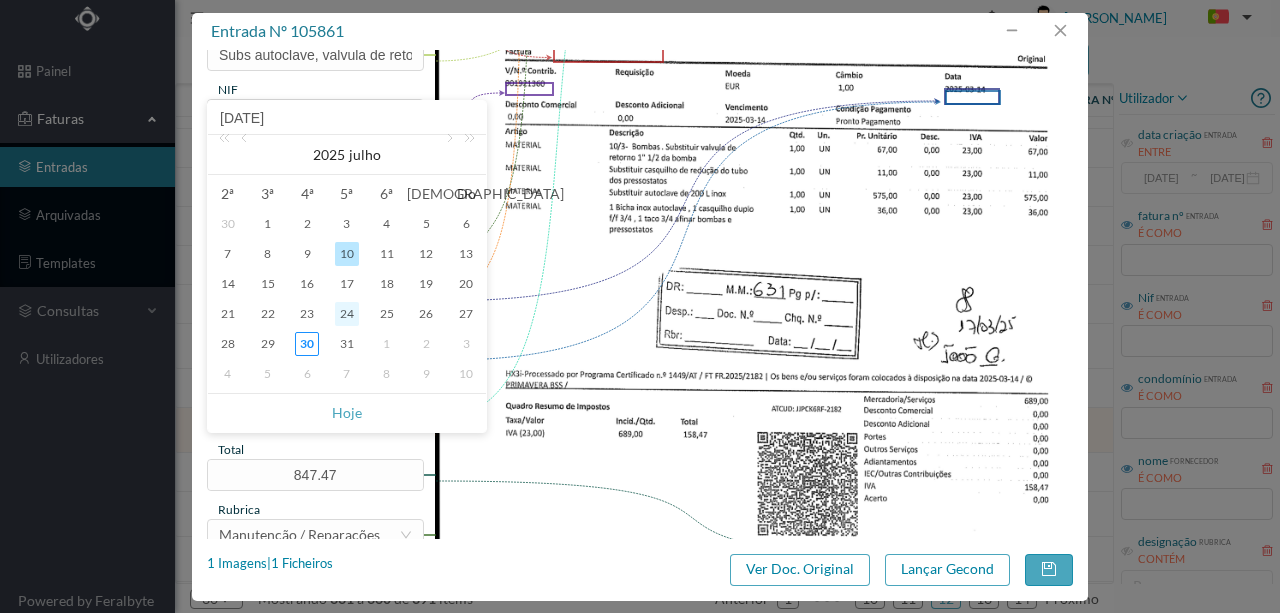 click on "24" at bounding box center (347, 314) 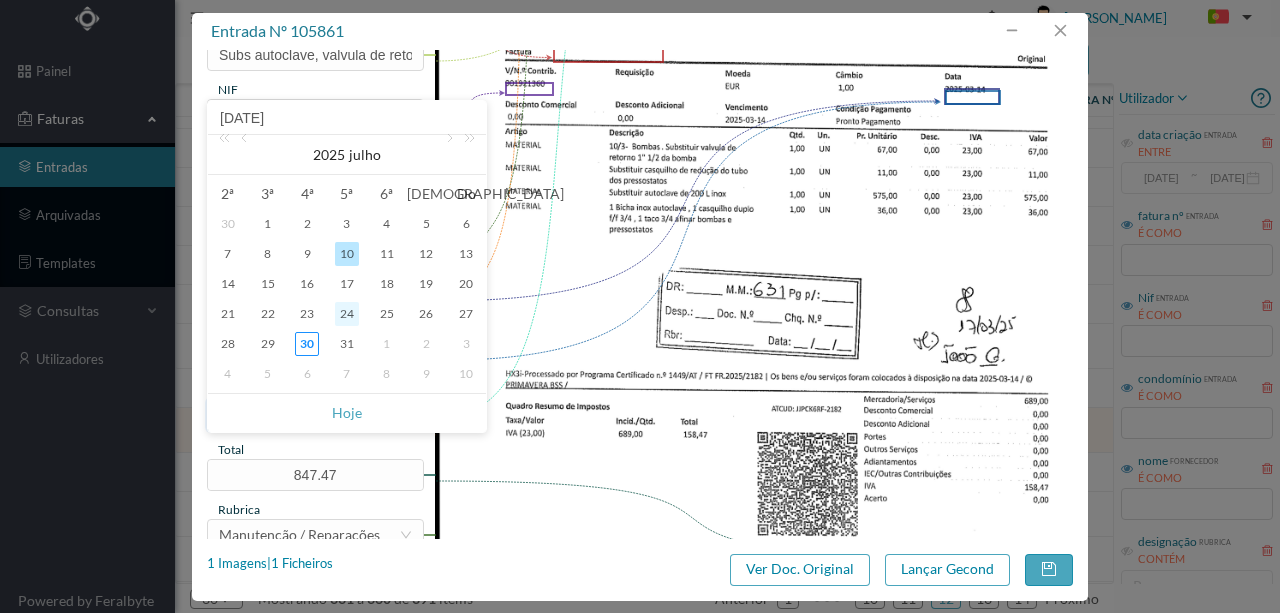 type on "[DATE]" 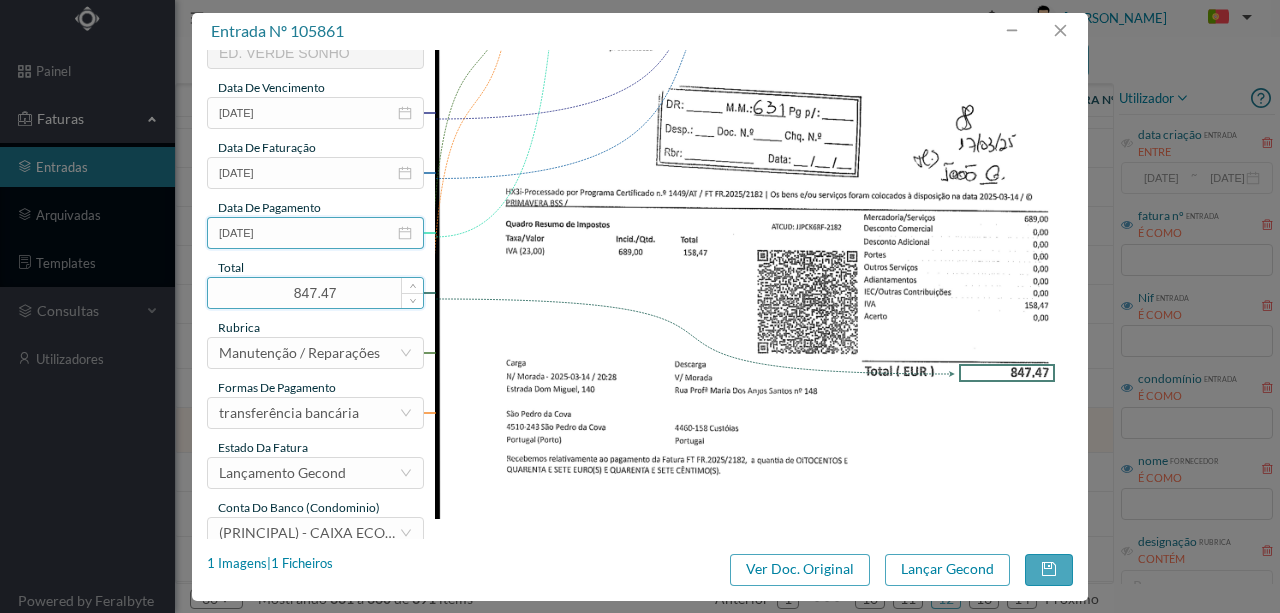scroll, scrollTop: 473, scrollLeft: 0, axis: vertical 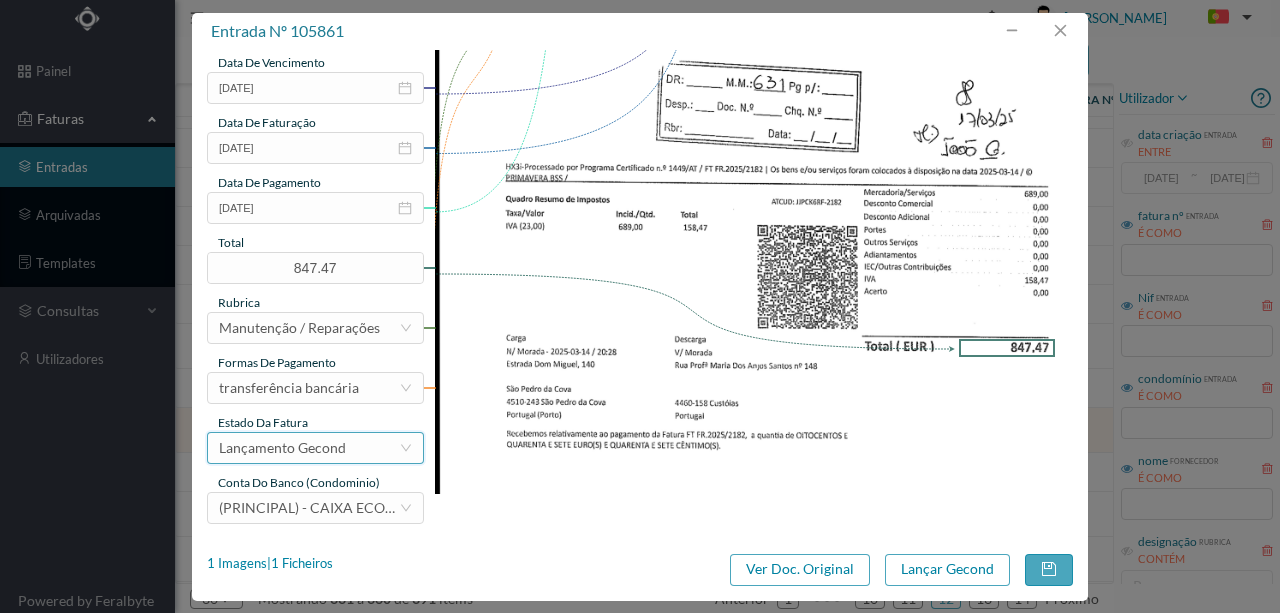 click on "Lançamento Gecond" at bounding box center (282, 448) 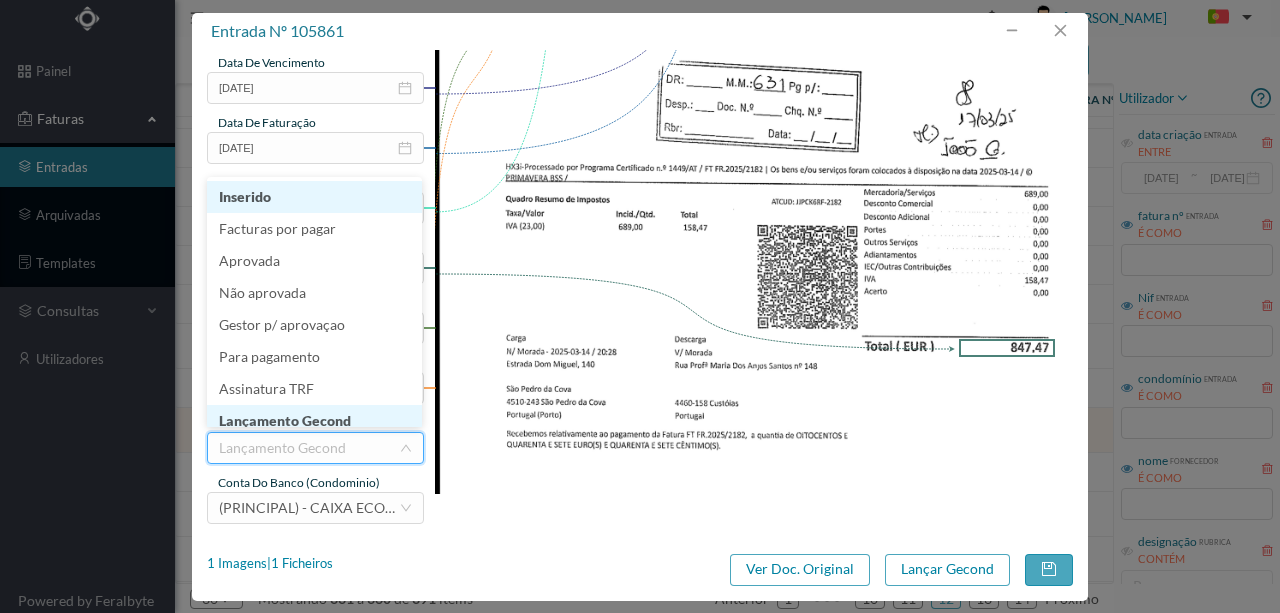 scroll, scrollTop: 10, scrollLeft: 0, axis: vertical 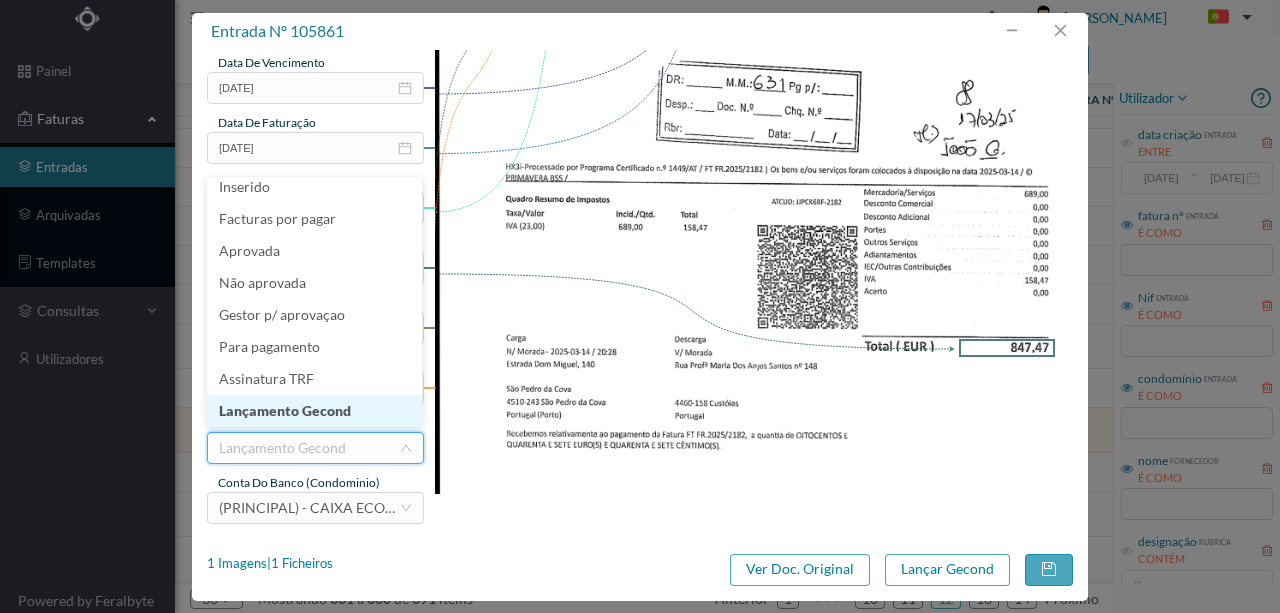 click on "Lançamento Gecond" at bounding box center (314, 411) 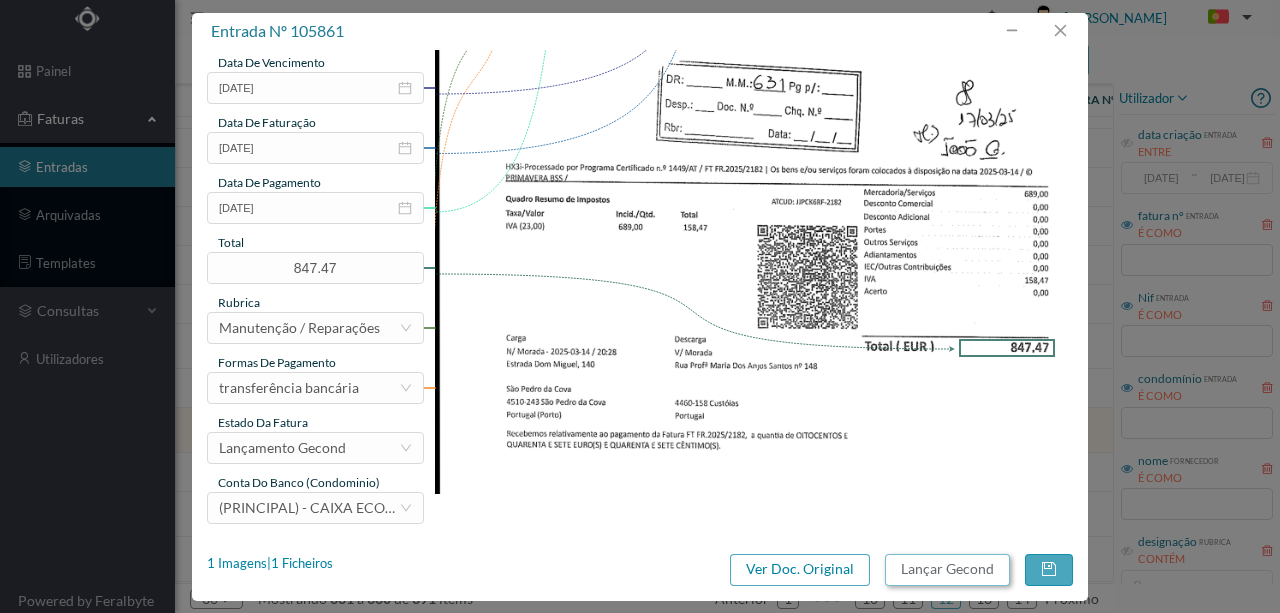 drag, startPoint x: 910, startPoint y: 576, endPoint x: 908, endPoint y: 560, distance: 16.124516 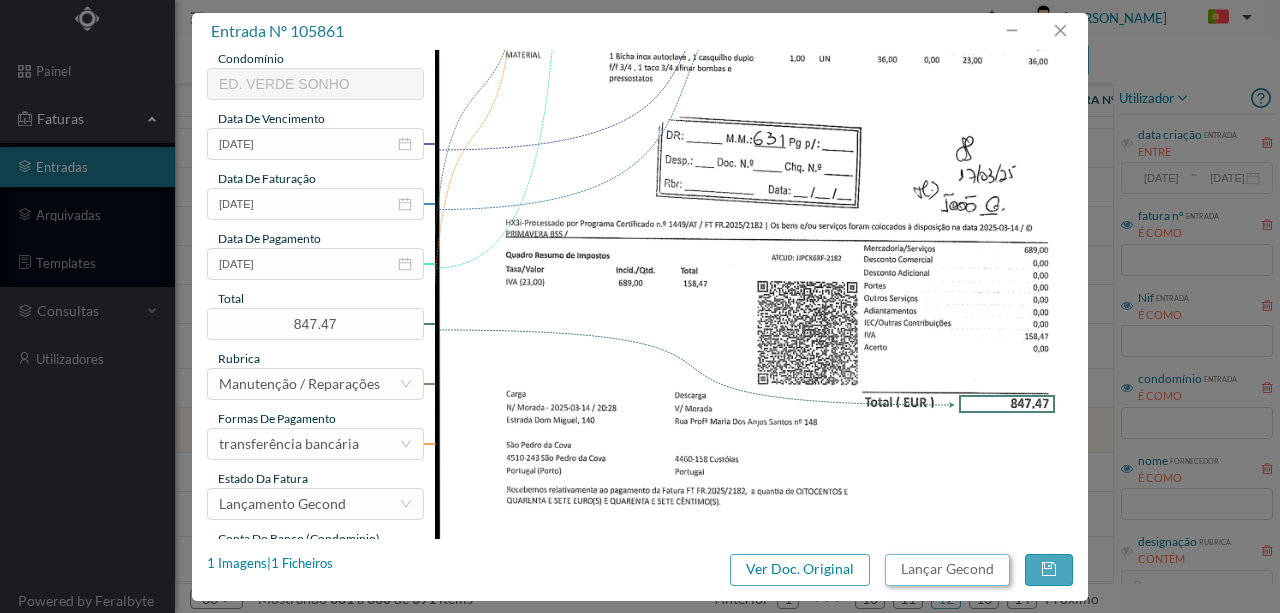 scroll, scrollTop: 473, scrollLeft: 0, axis: vertical 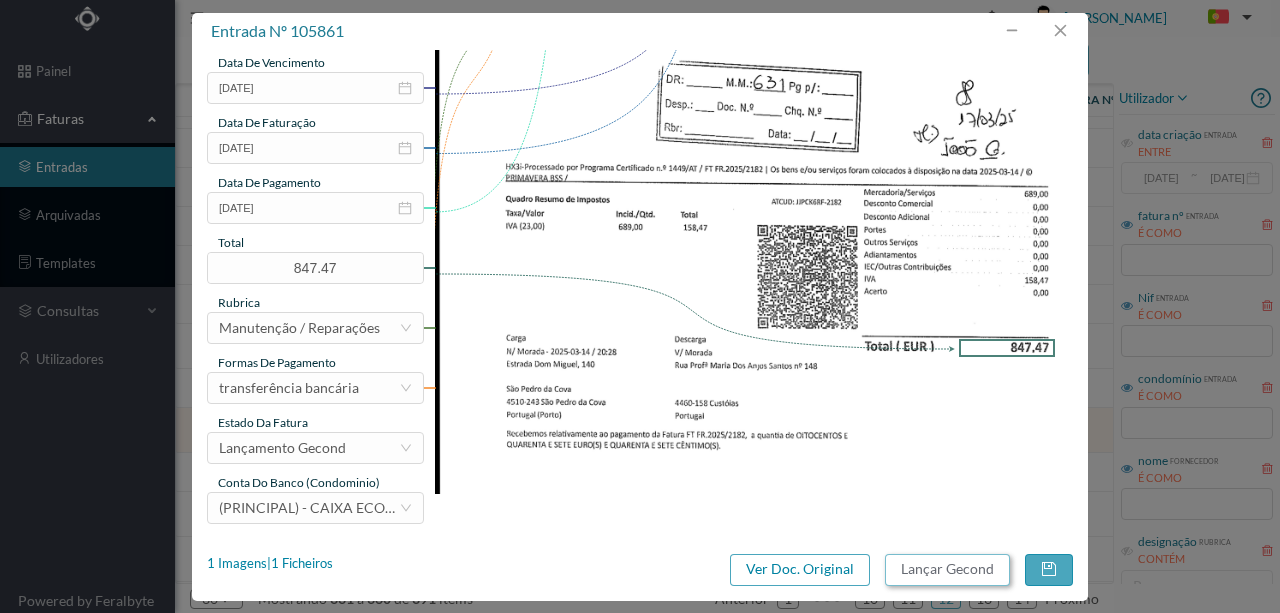 click on "Lançar Gecond" at bounding box center [947, 570] 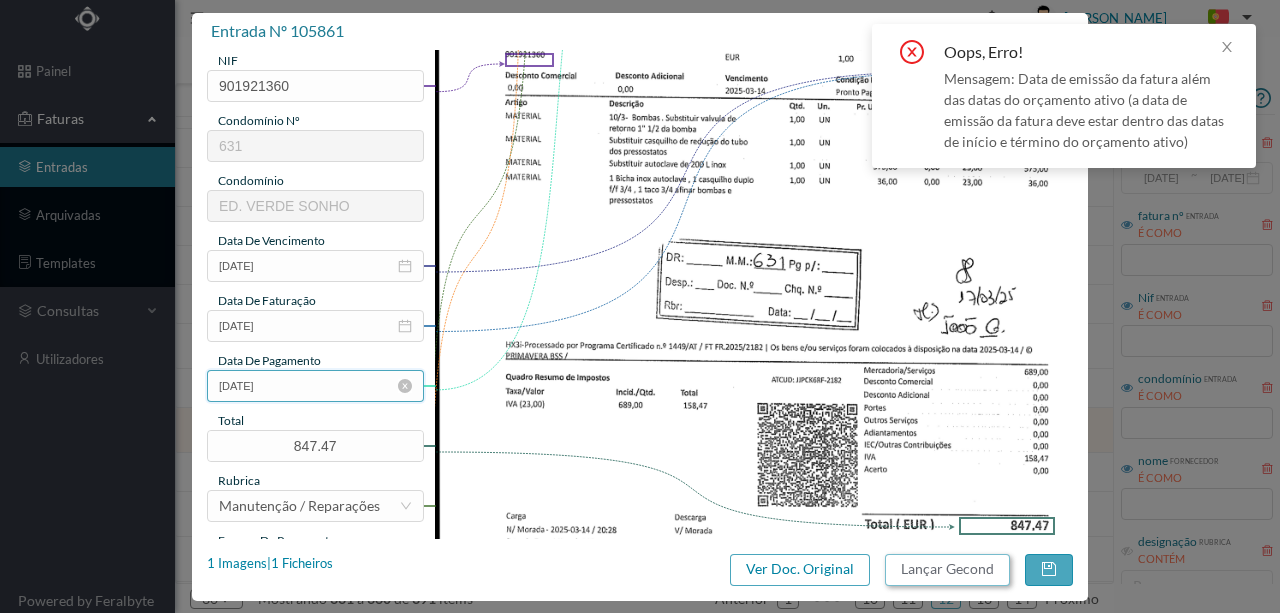 scroll, scrollTop: 273, scrollLeft: 0, axis: vertical 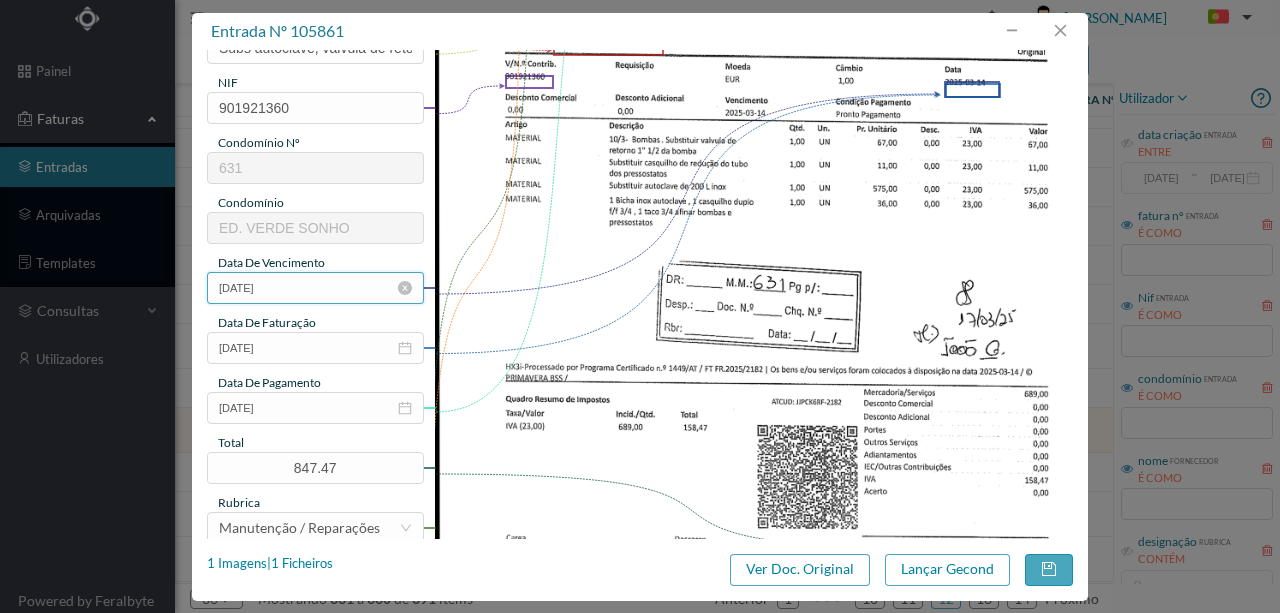 click on "2025-03-01" at bounding box center (315, 288) 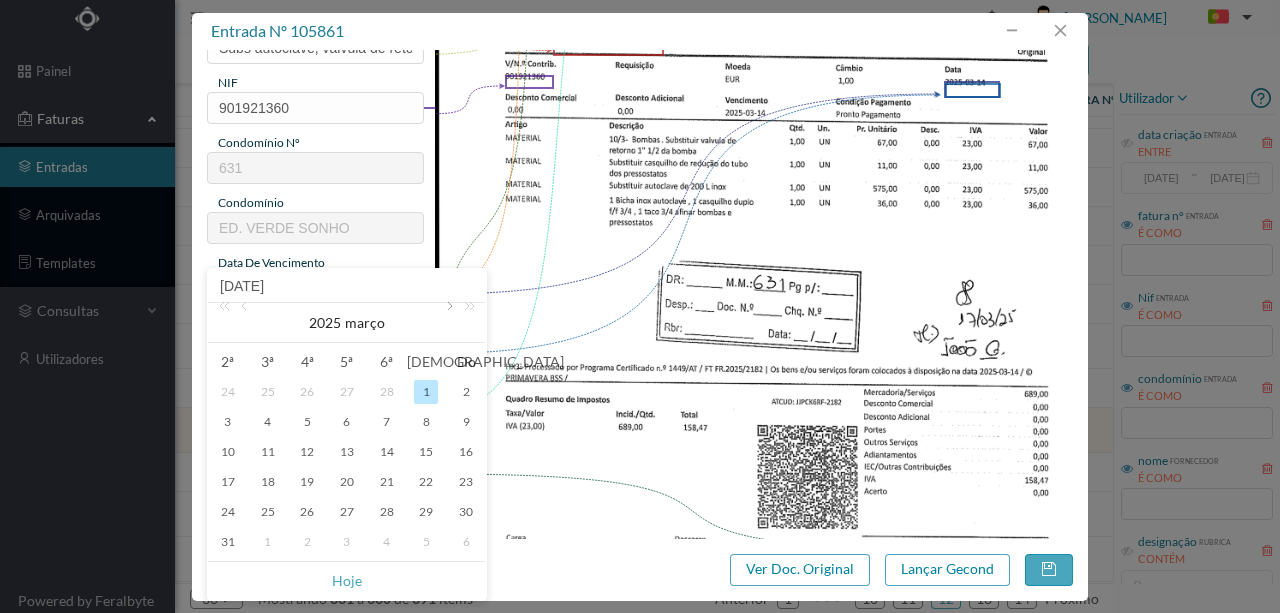 click at bounding box center [448, 323] 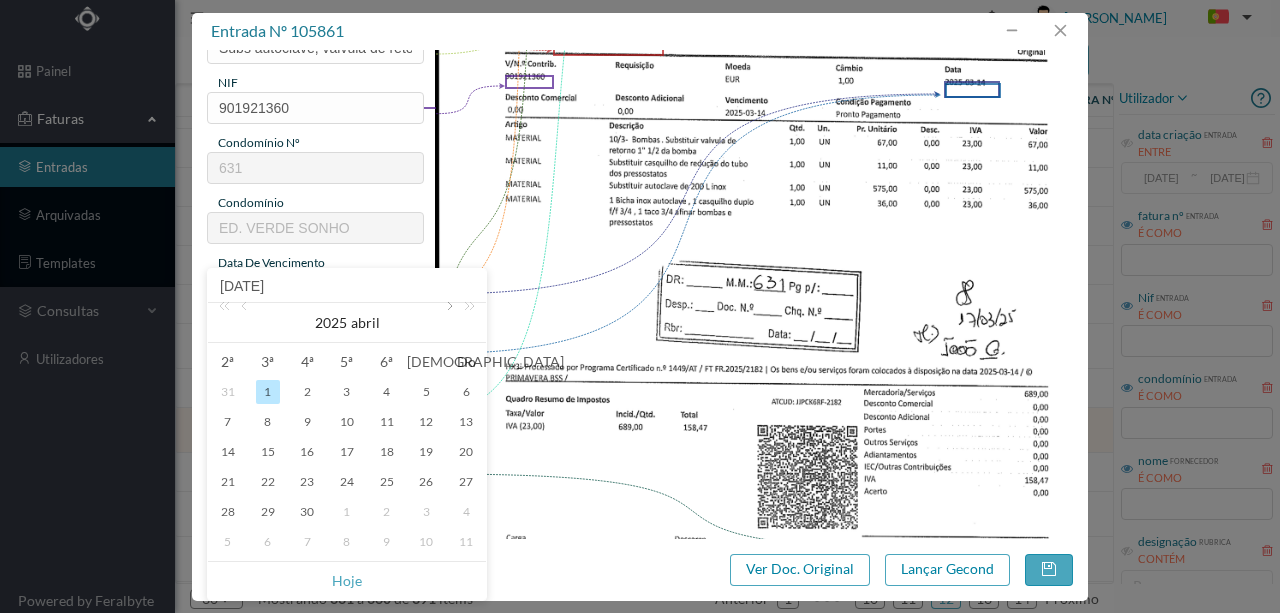click at bounding box center (448, 323) 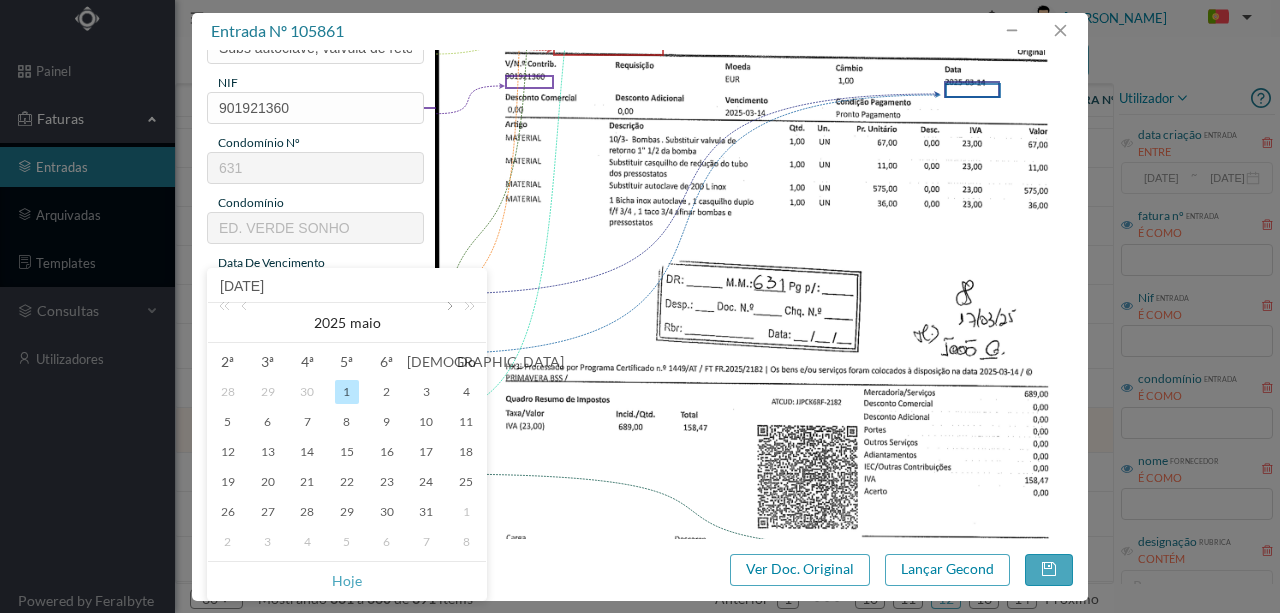 click at bounding box center (448, 323) 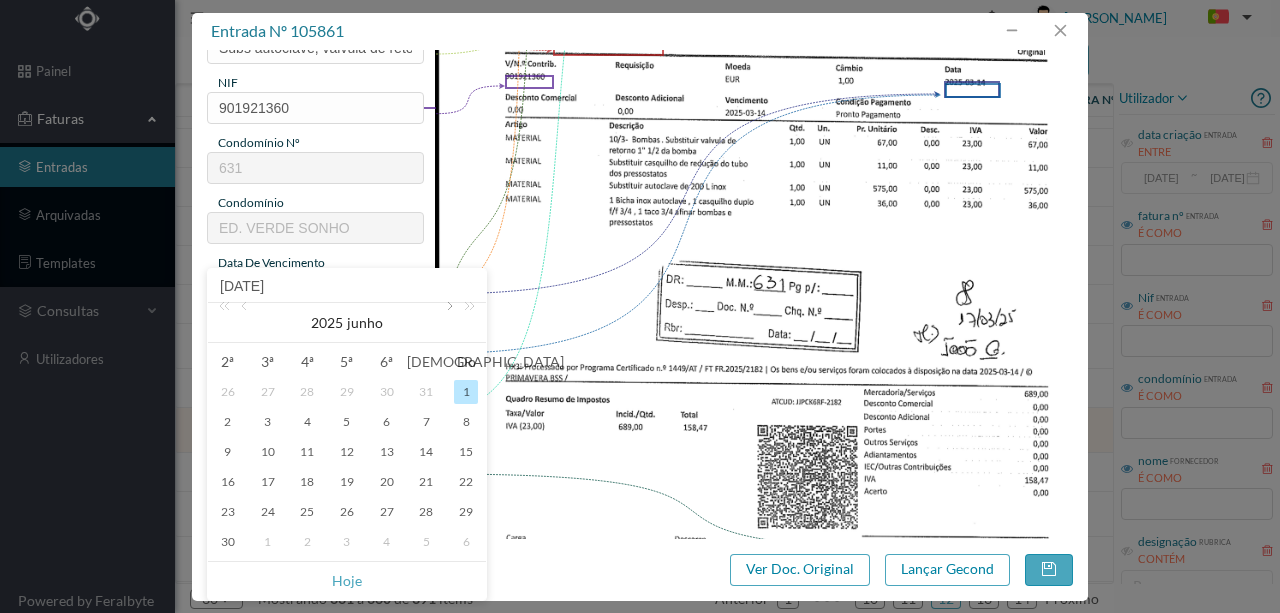 click at bounding box center (448, 323) 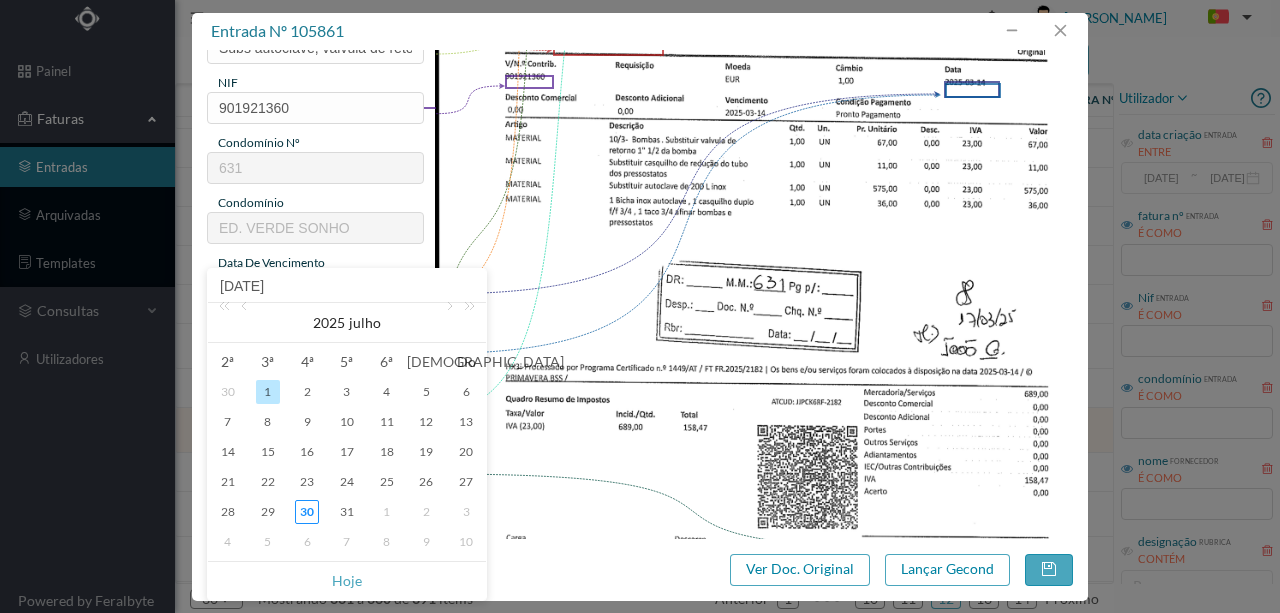 click on "1" at bounding box center [268, 392] 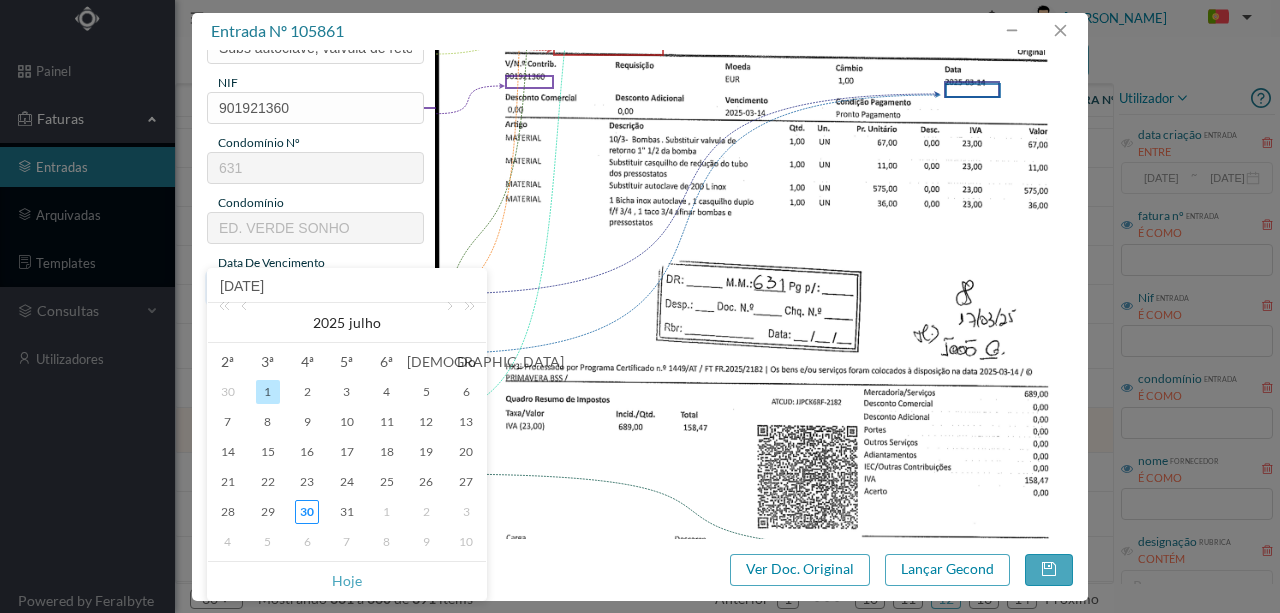 type on "[DATE]" 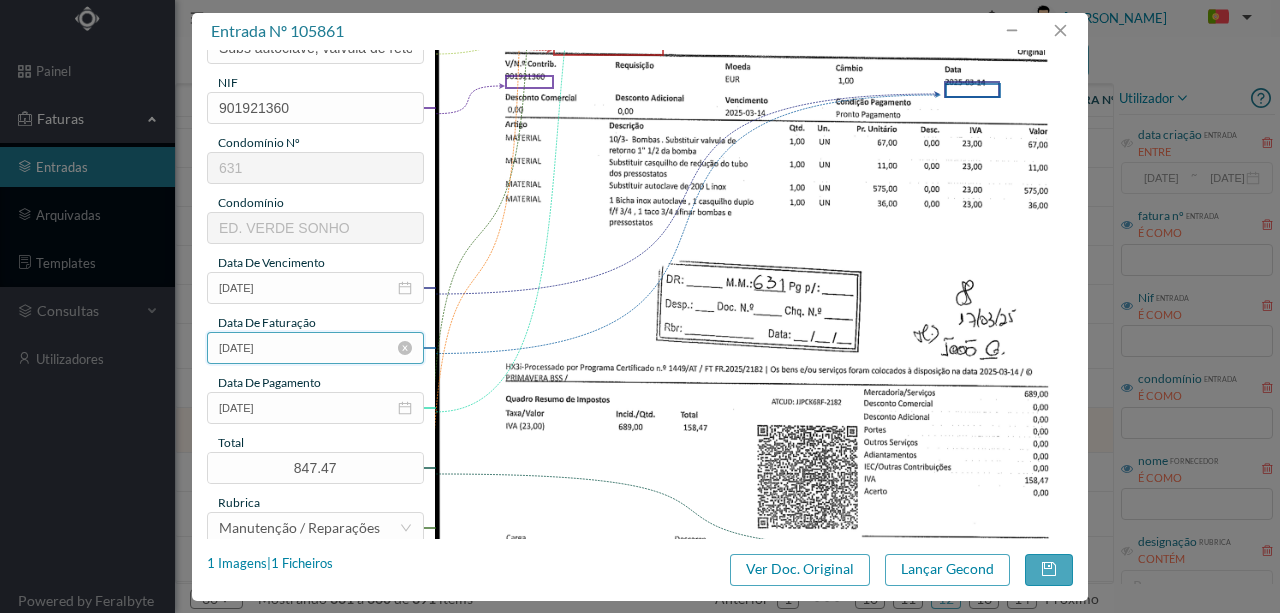 click on "2025-03-01" at bounding box center [315, 348] 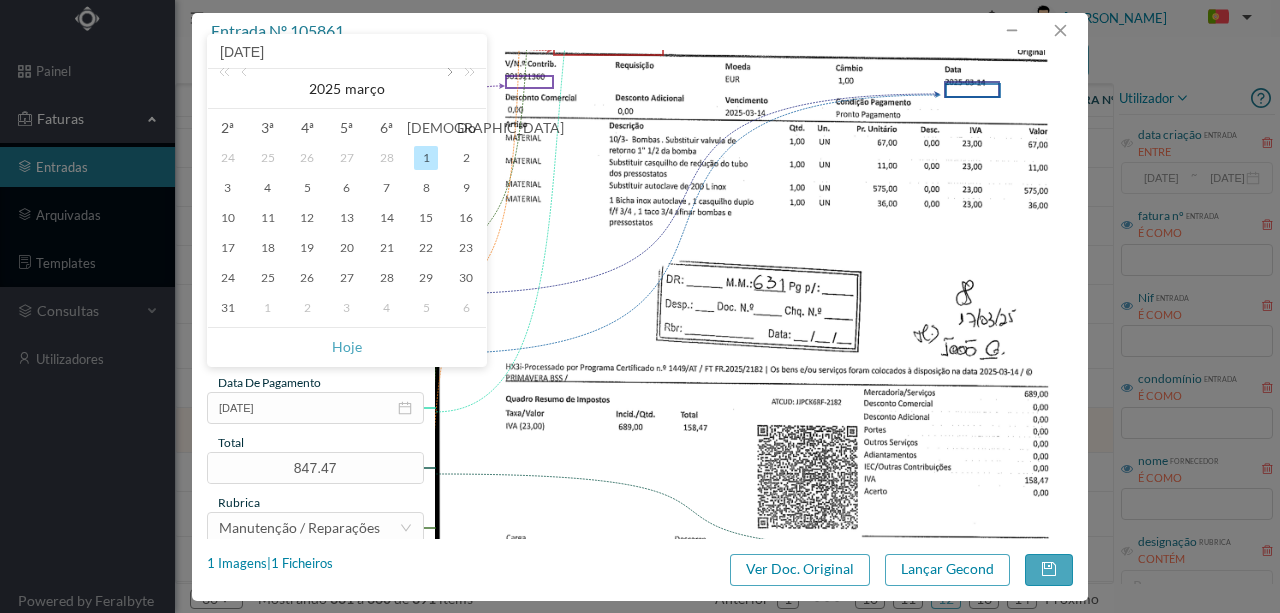 click at bounding box center (448, 89) 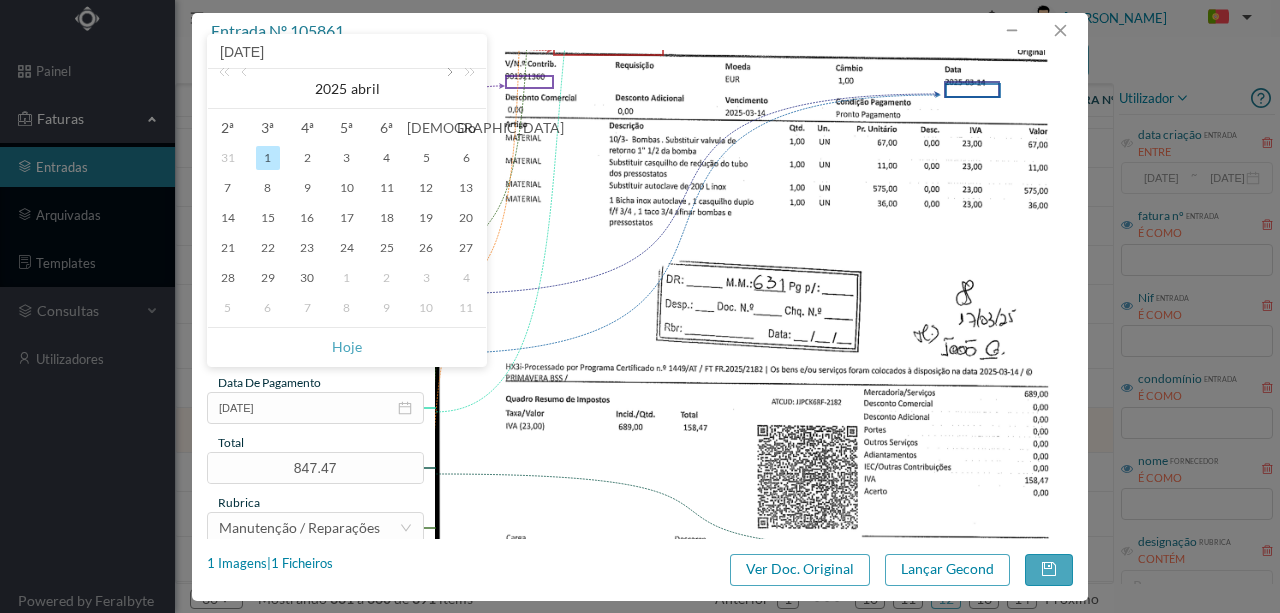 click at bounding box center (448, 89) 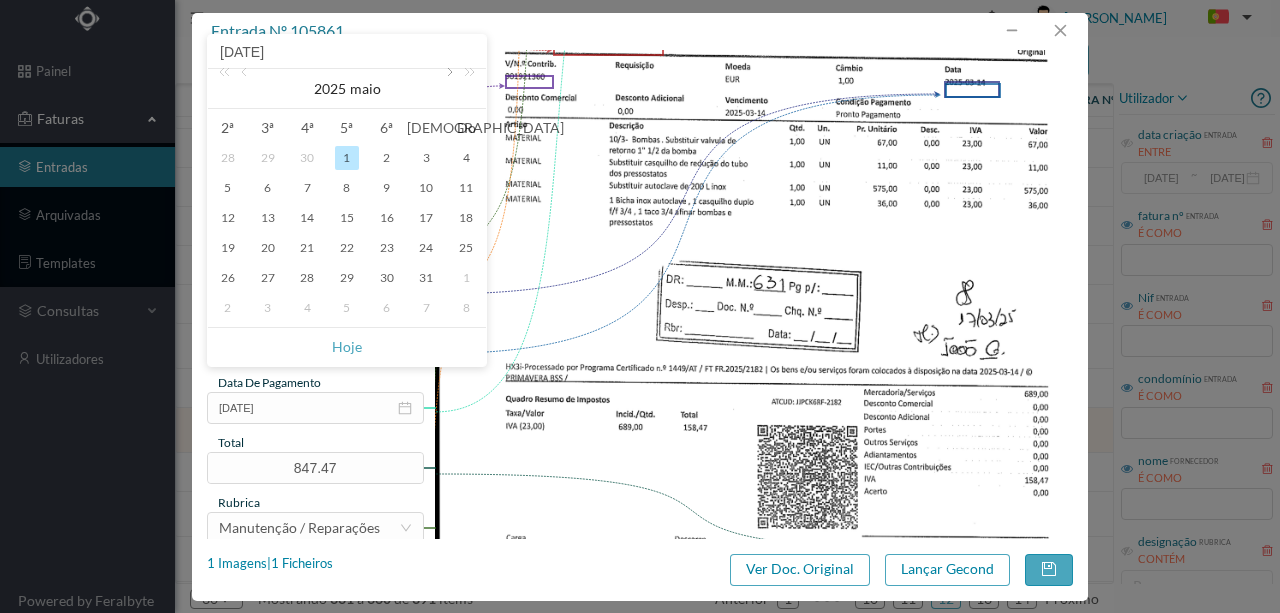 click at bounding box center [448, 89] 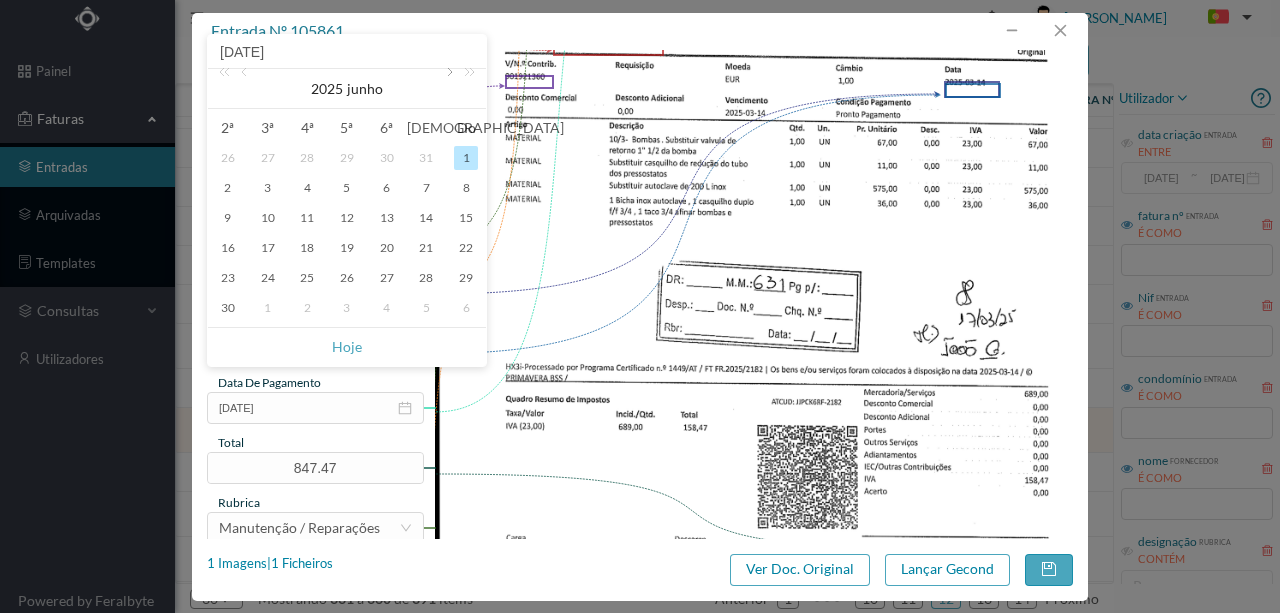click at bounding box center [448, 89] 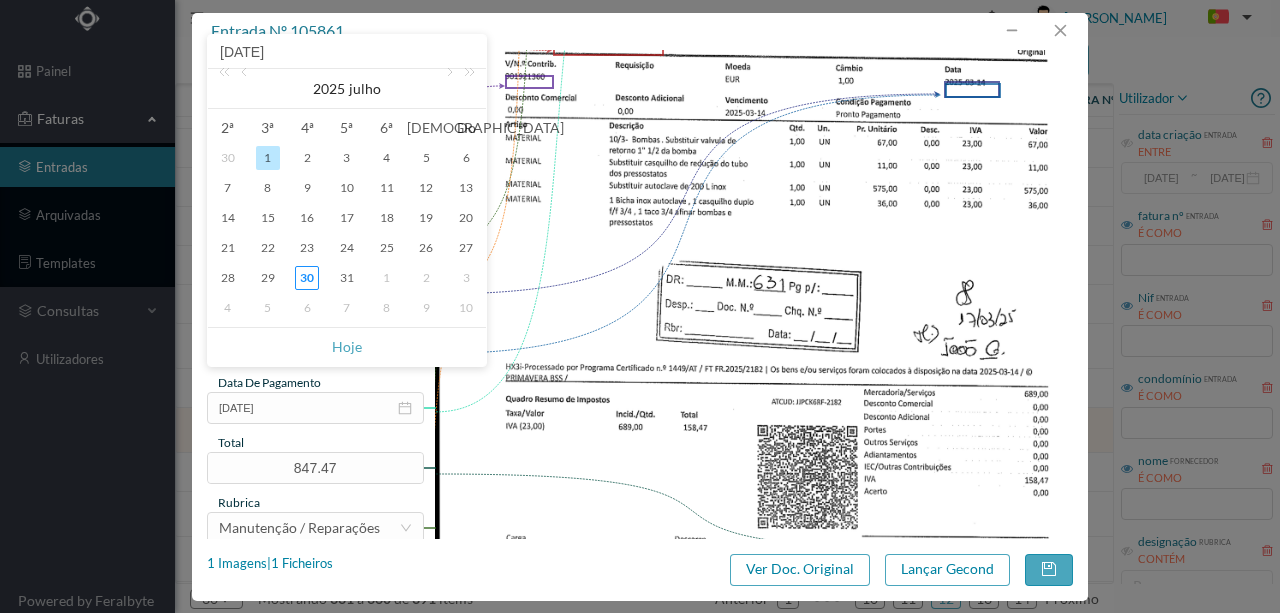 click on "1" at bounding box center (268, 158) 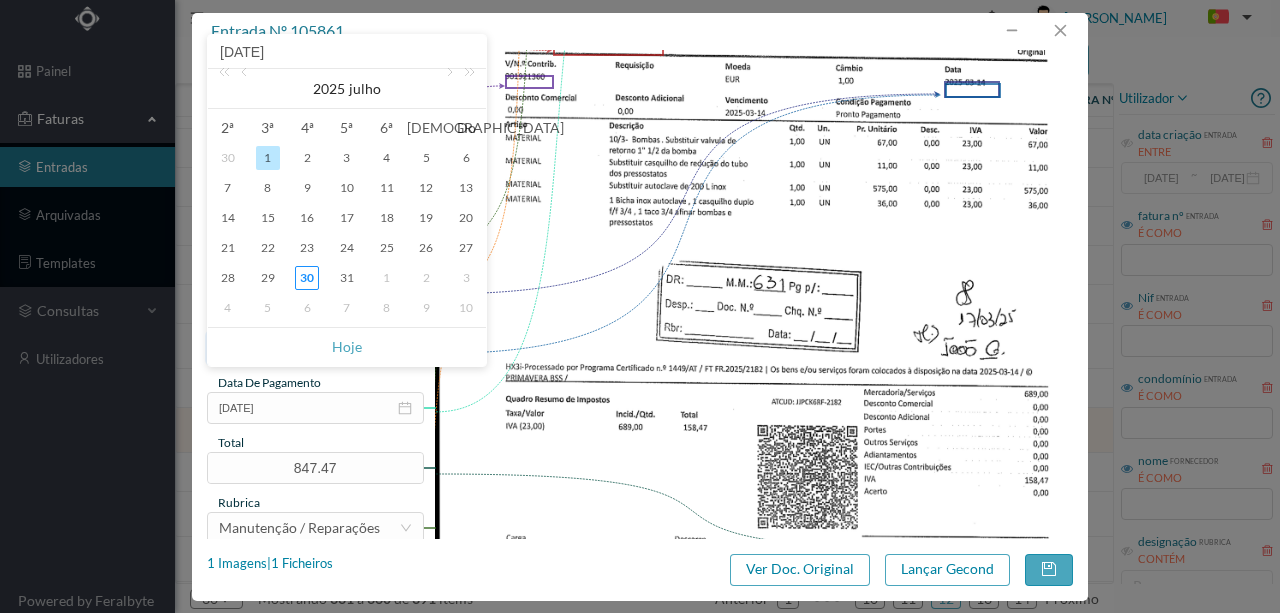 type on "[DATE]" 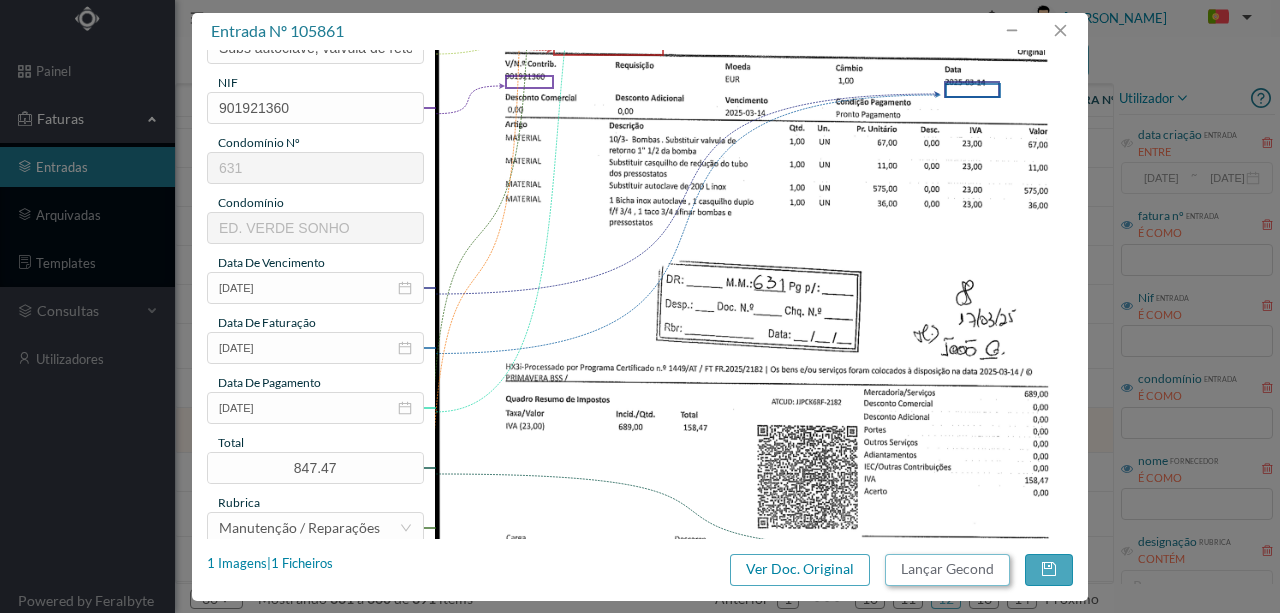 click on "Lançar Gecond" at bounding box center (947, 570) 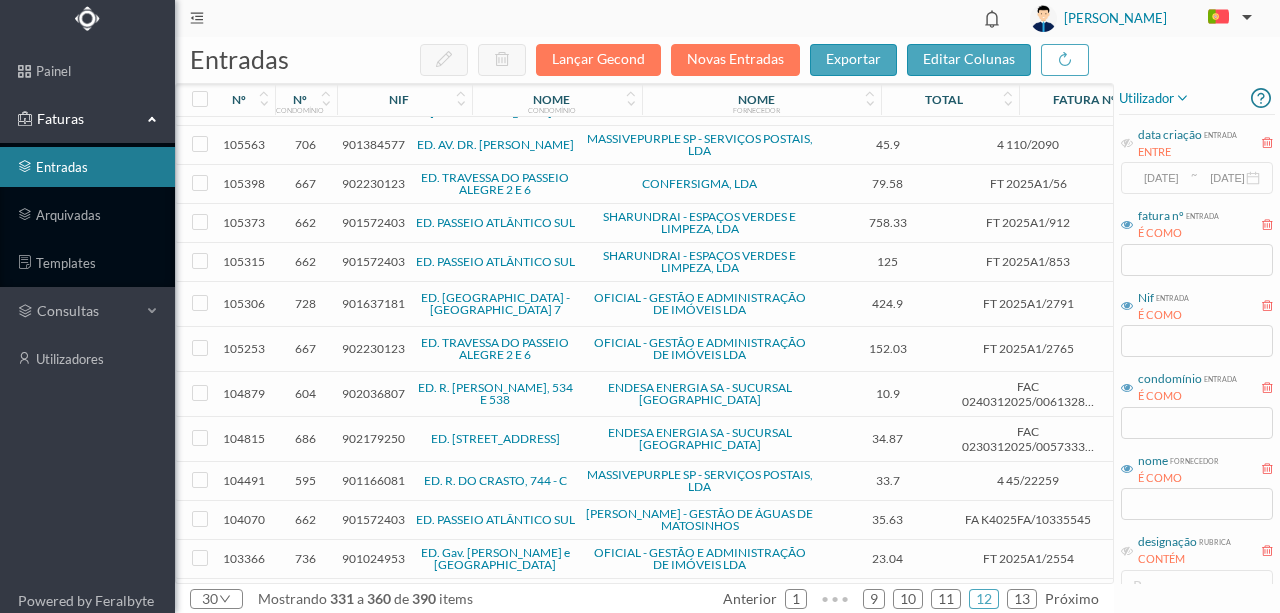 scroll, scrollTop: 666, scrollLeft: 0, axis: vertical 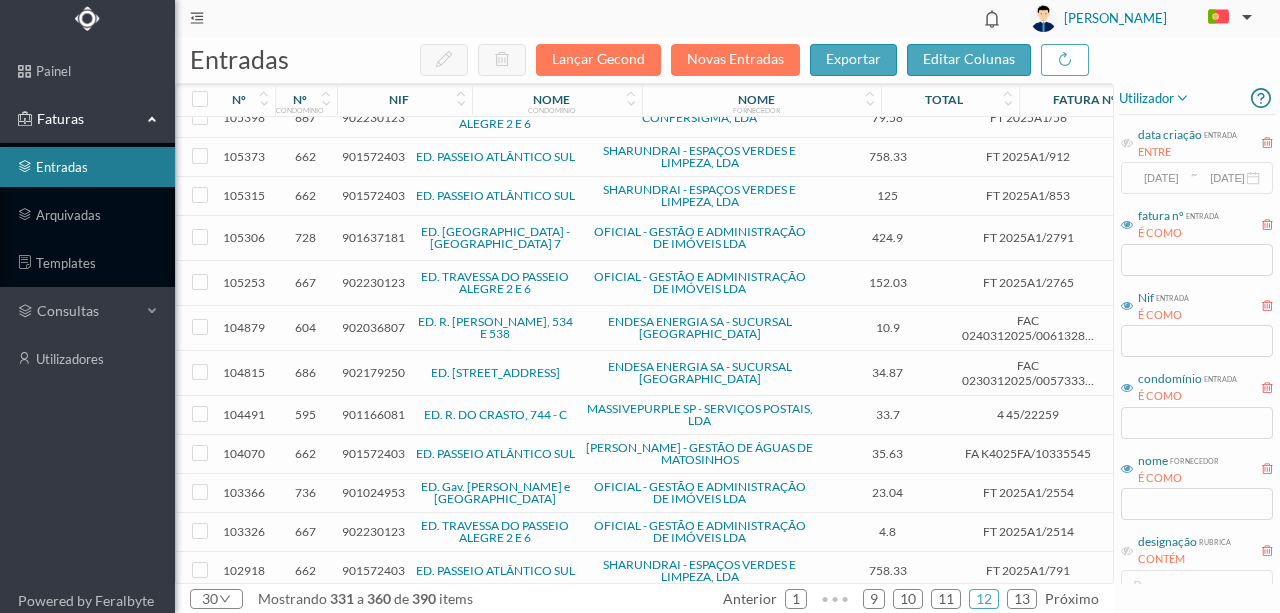 click on "902036807" at bounding box center (373, 327) 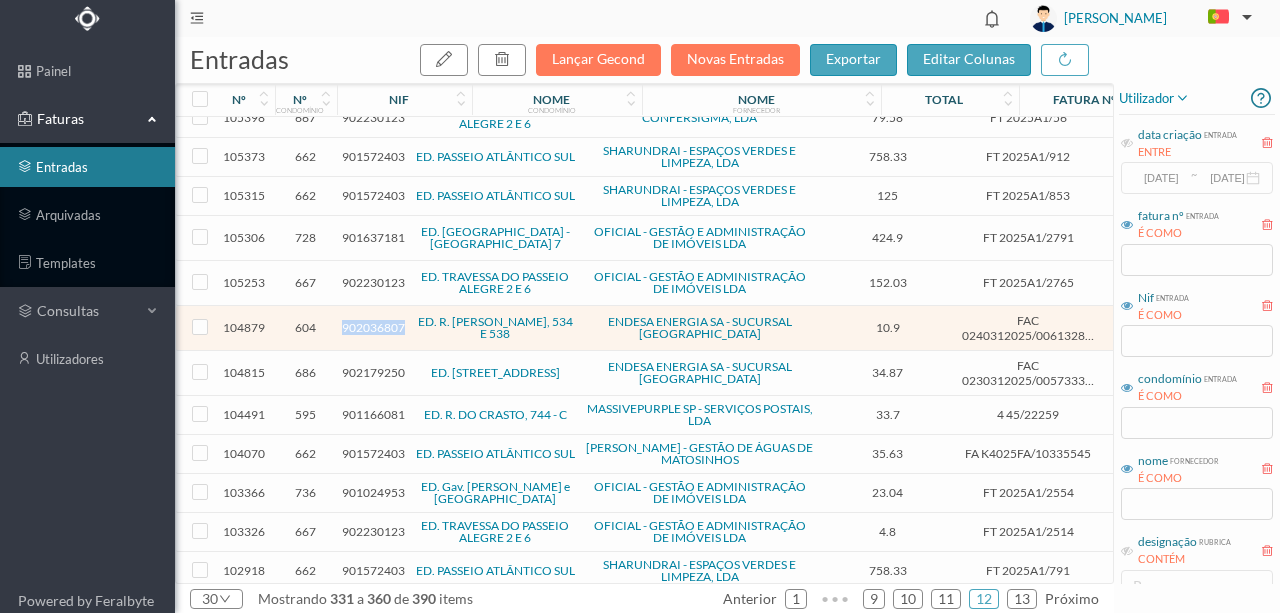 click on "902036807" at bounding box center [373, 327] 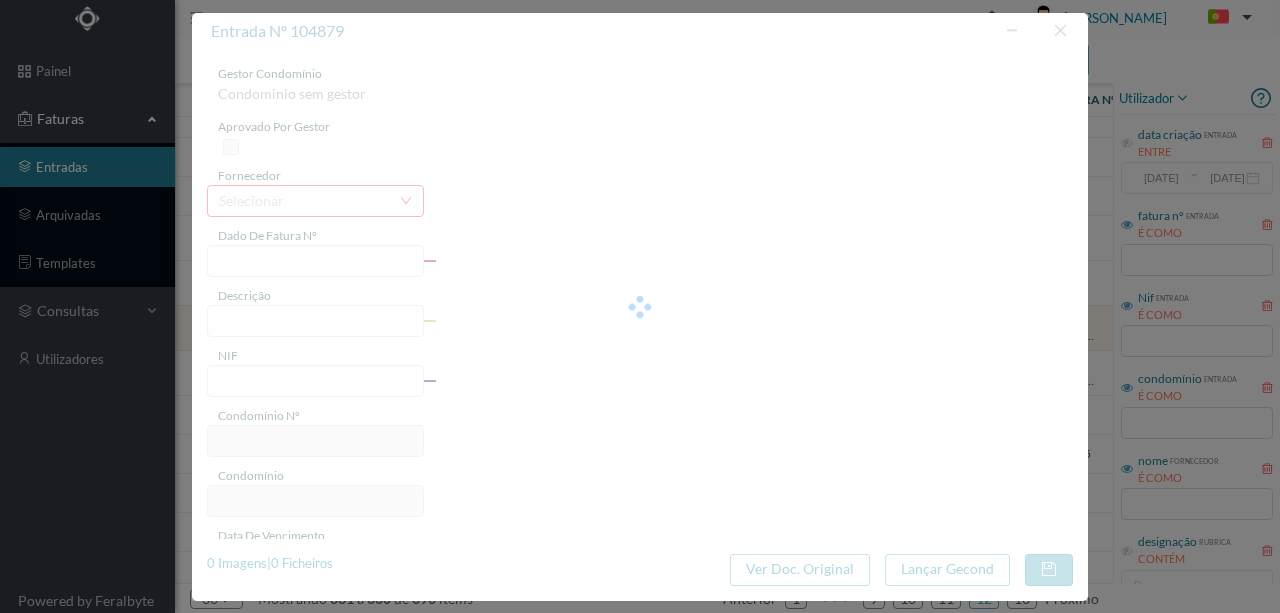 type on "FAC 0240312025/0061328552" 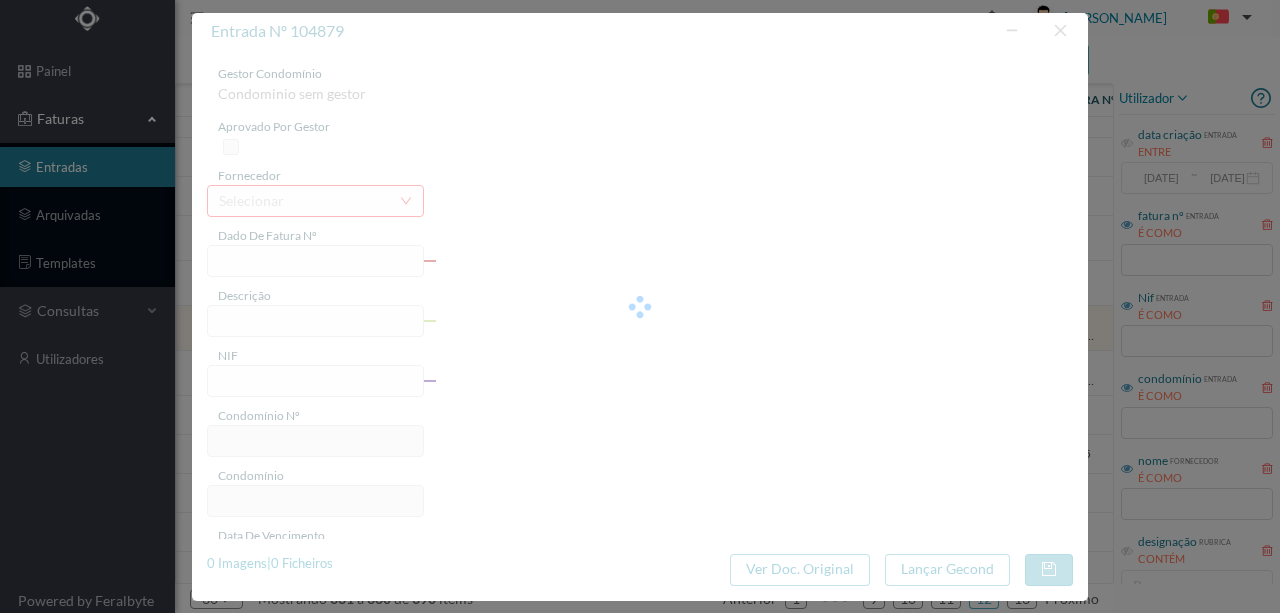 type on "Rua de Faria Guimarães 534" 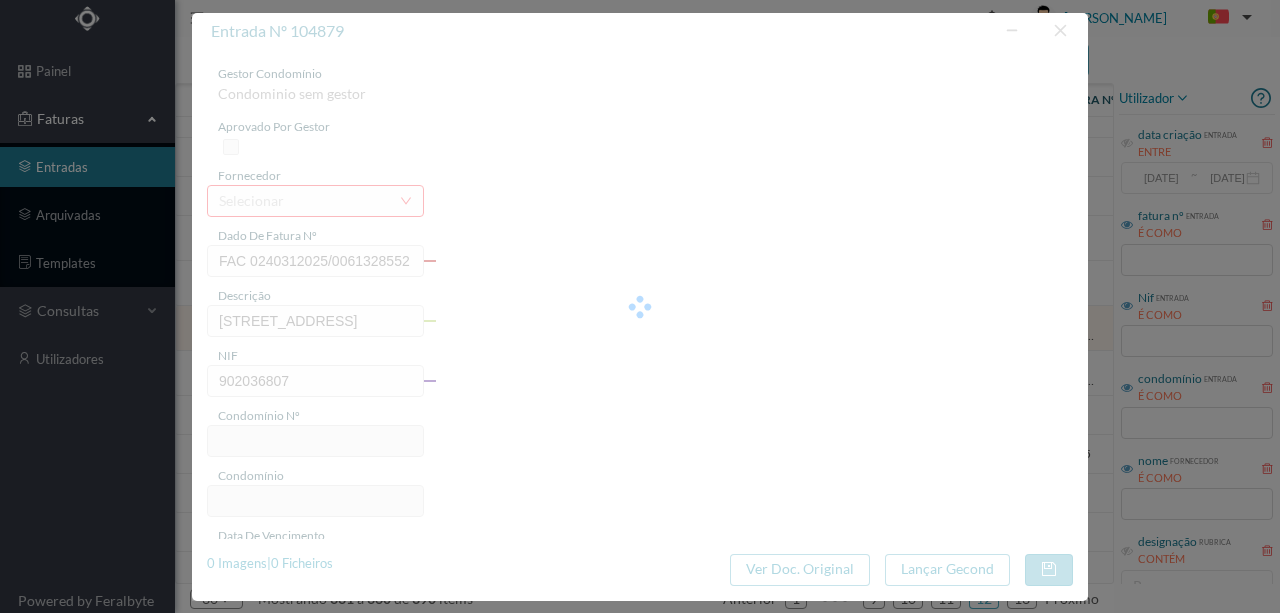 type on "604" 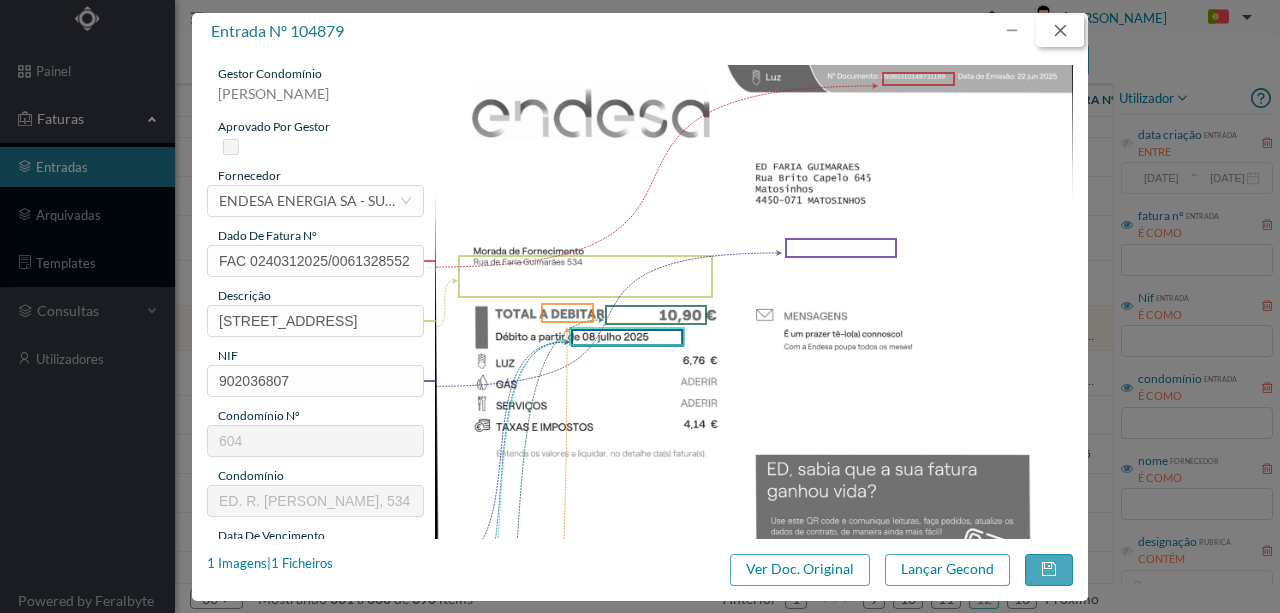 click at bounding box center [1060, 31] 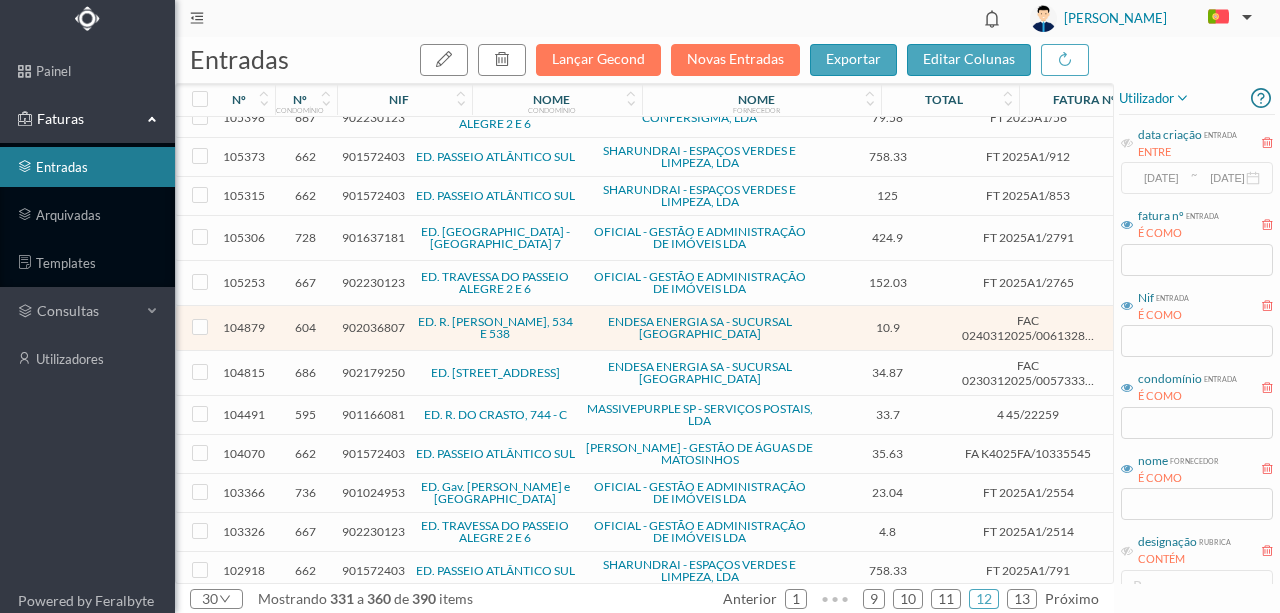 click on "902179250" at bounding box center [373, 372] 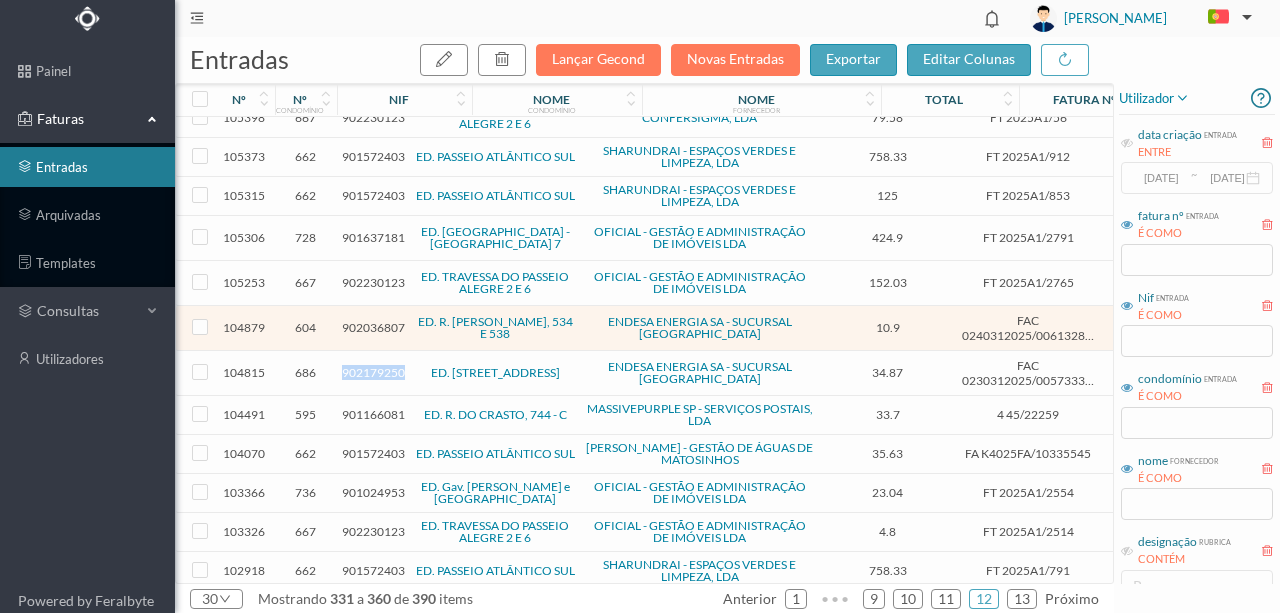 click on "902179250" at bounding box center [373, 372] 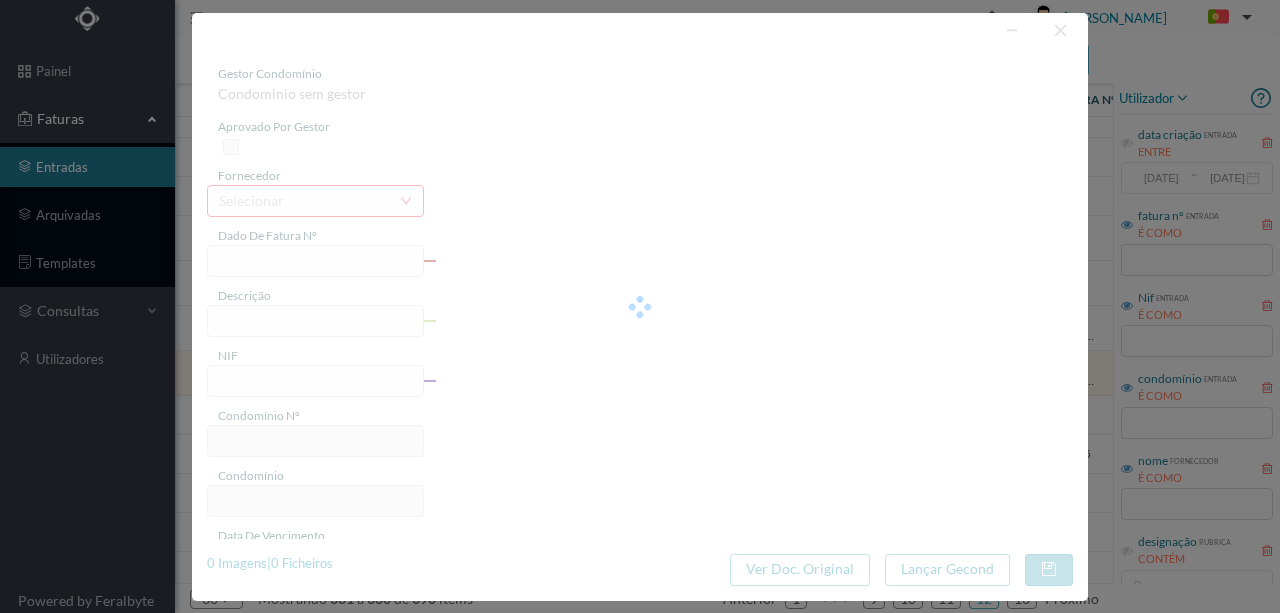 type on "FAC 0230312025/0057333193" 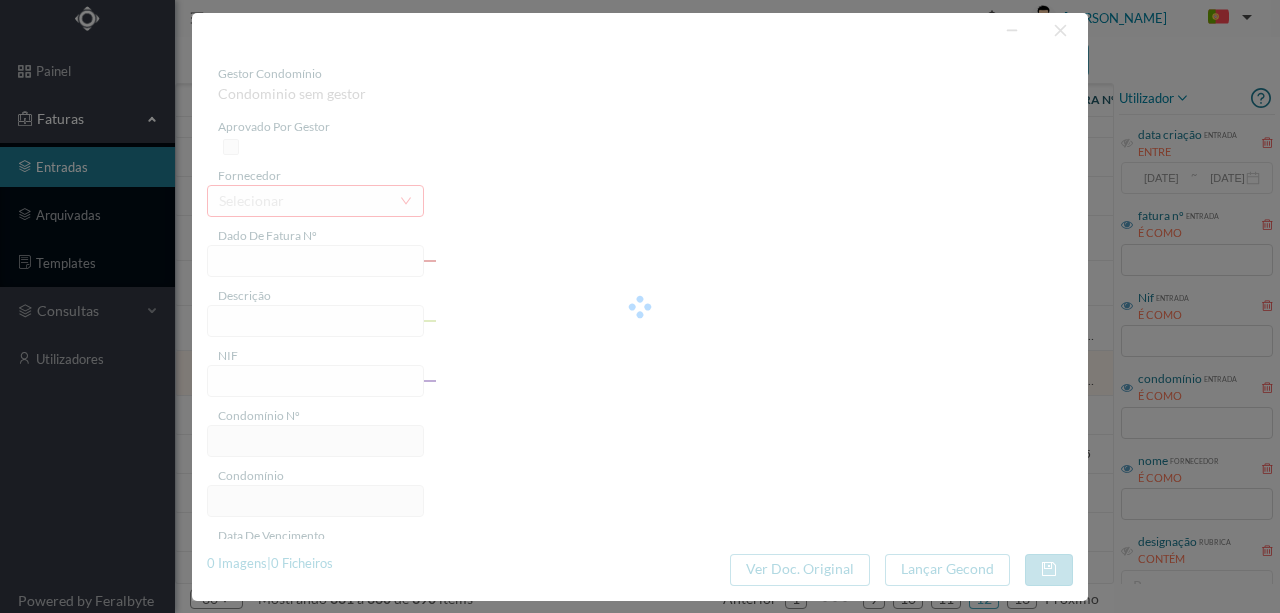 type on "Rua Heróis de França 331 COMUNS" 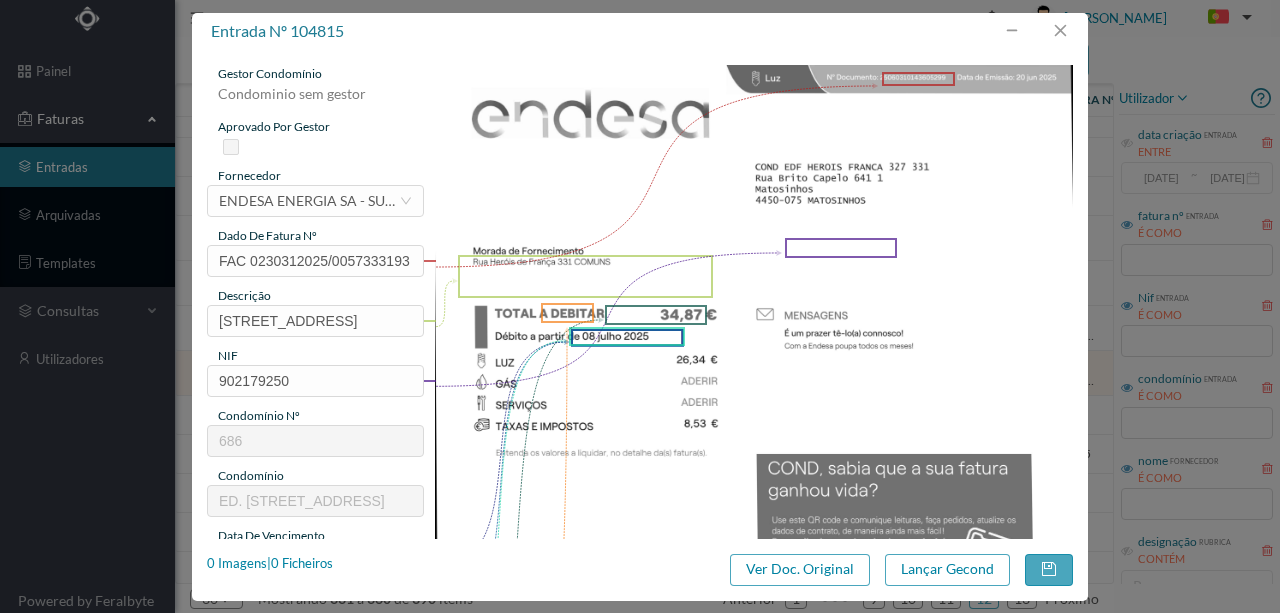 type on "686" 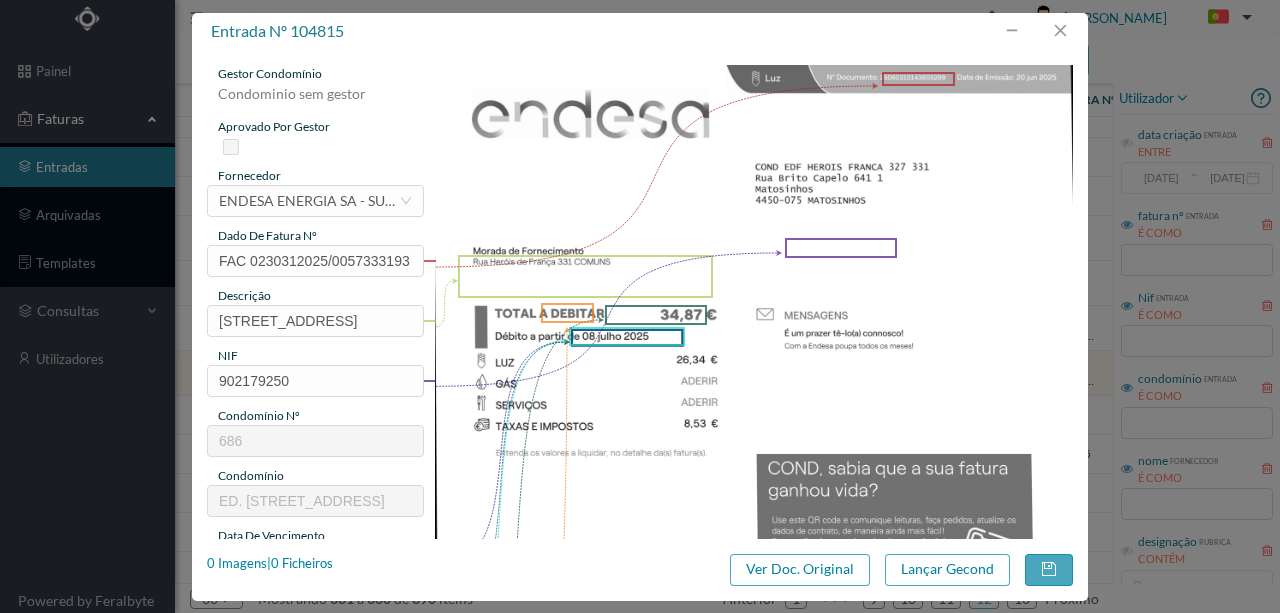 type on "ED. RUA HERÓIS DE FRANÇA, 327/331" 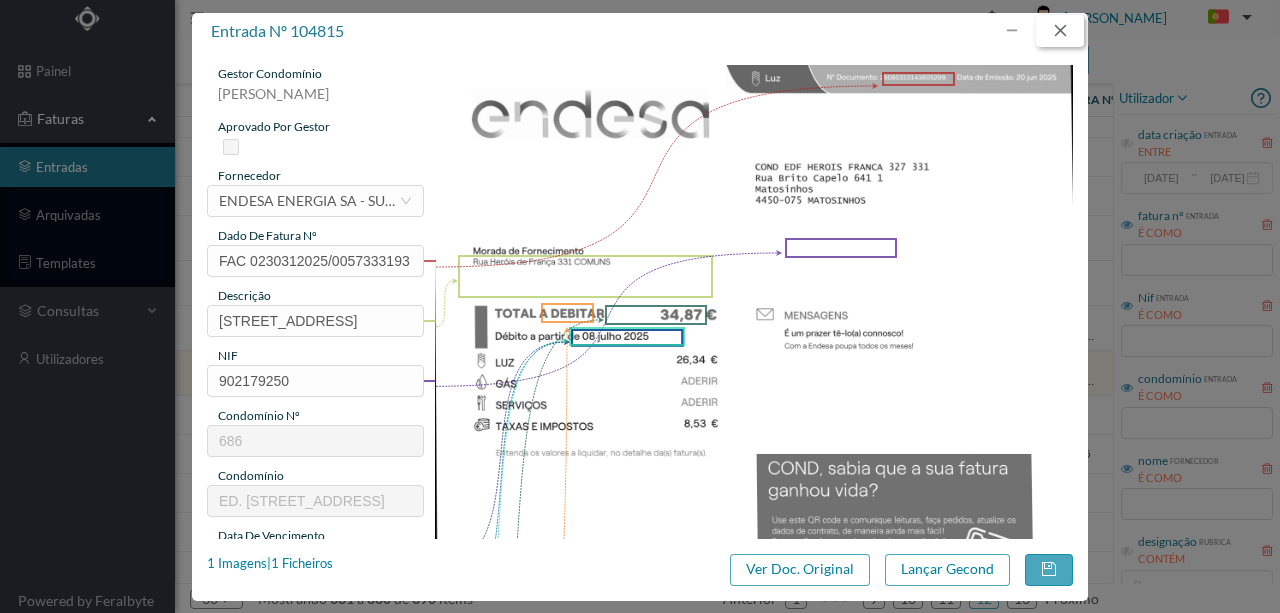 click at bounding box center (1060, 31) 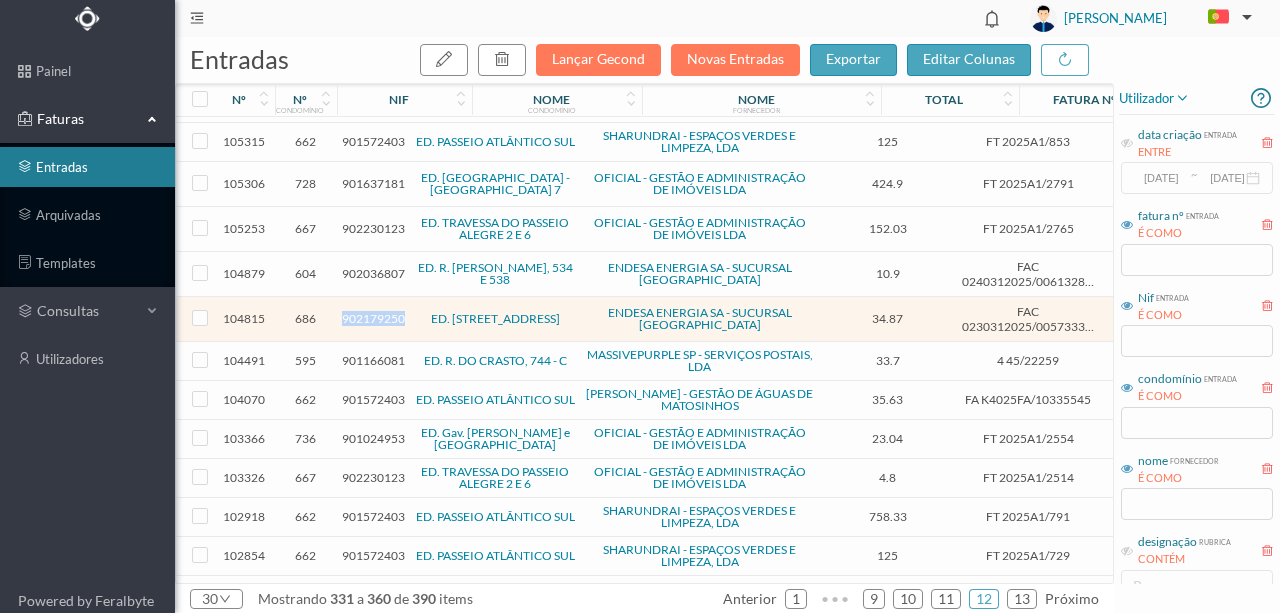 scroll, scrollTop: 792, scrollLeft: 0, axis: vertical 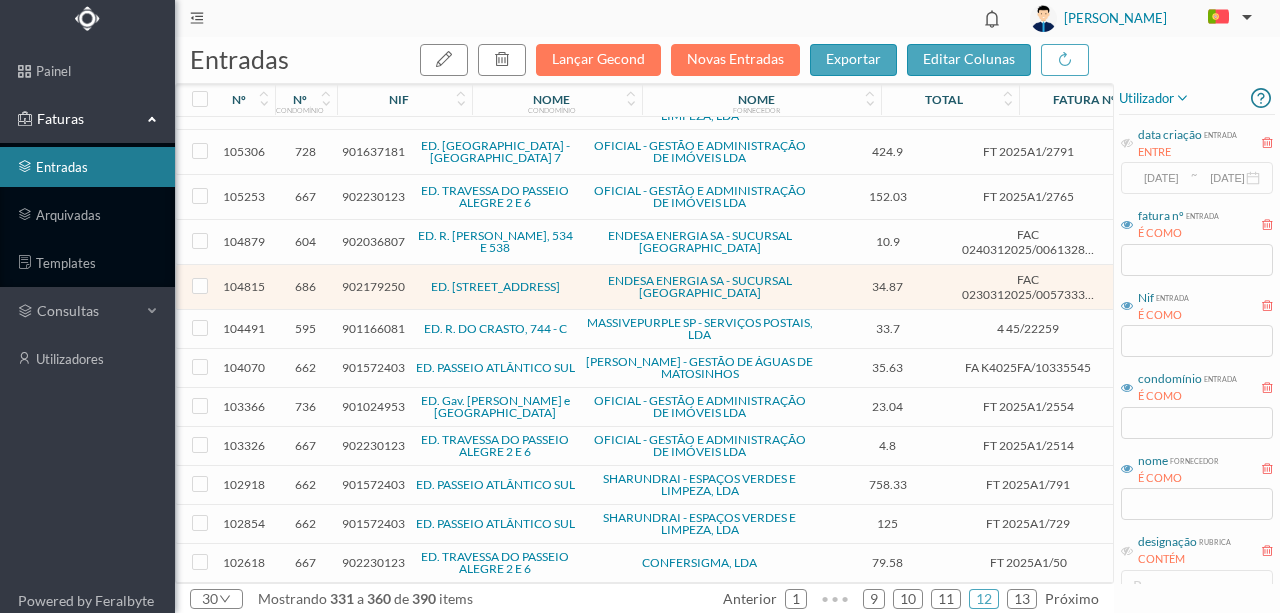 click on "901572403" at bounding box center (373, 367) 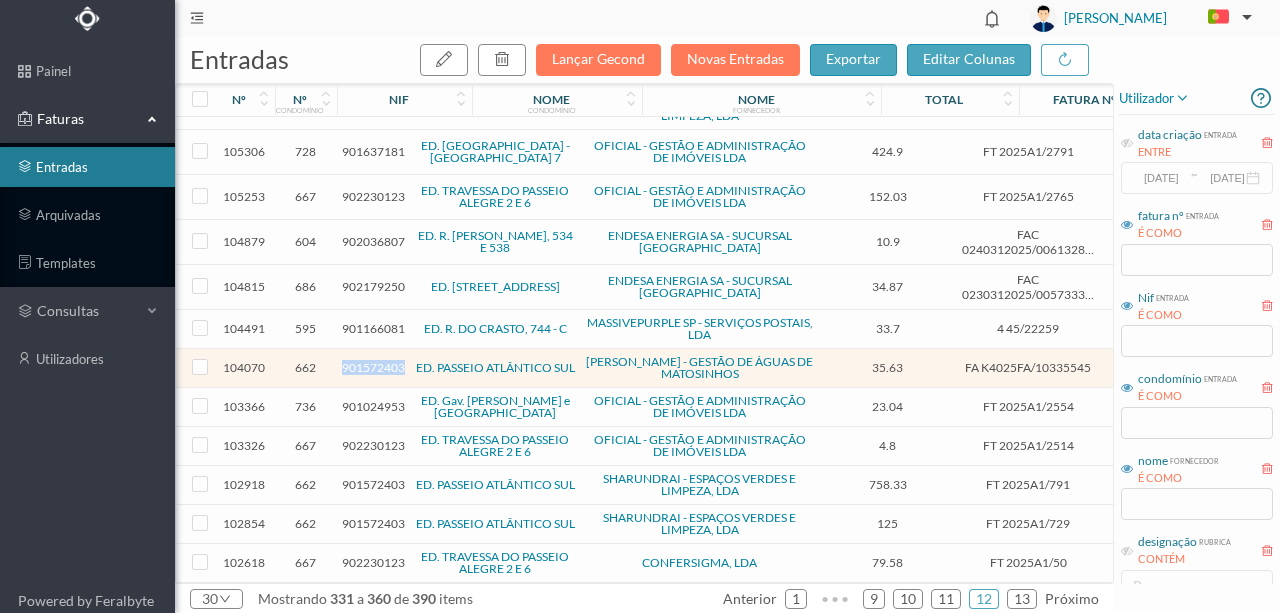 click on "901572403" at bounding box center (373, 367) 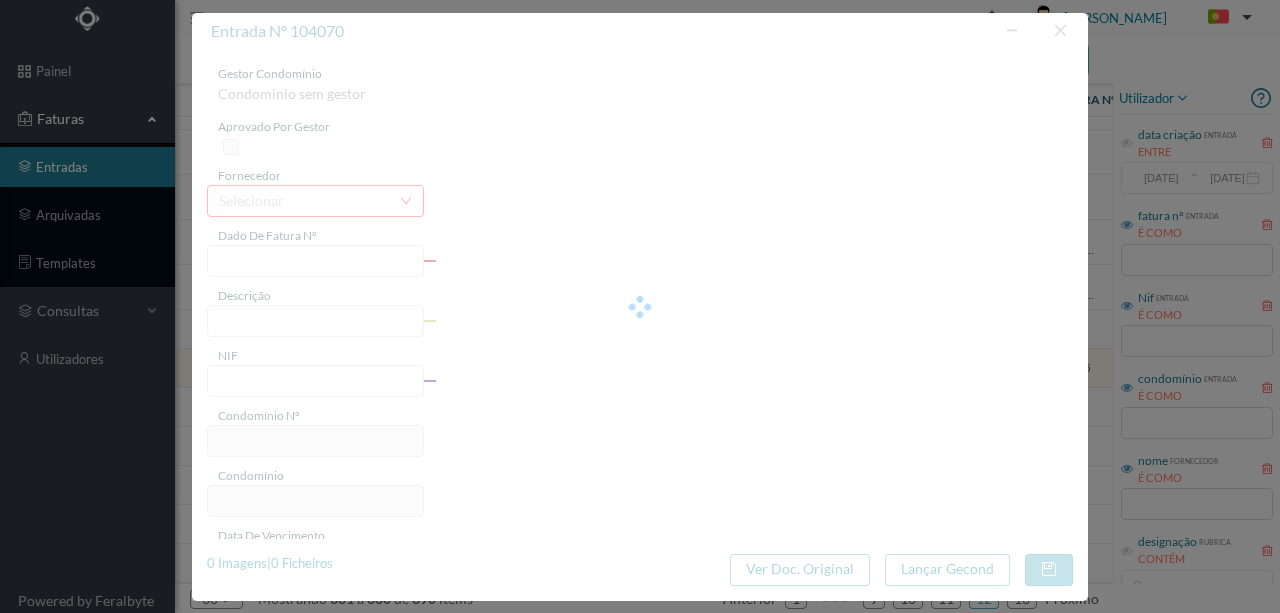 type on "FA K4025FA/10335545" 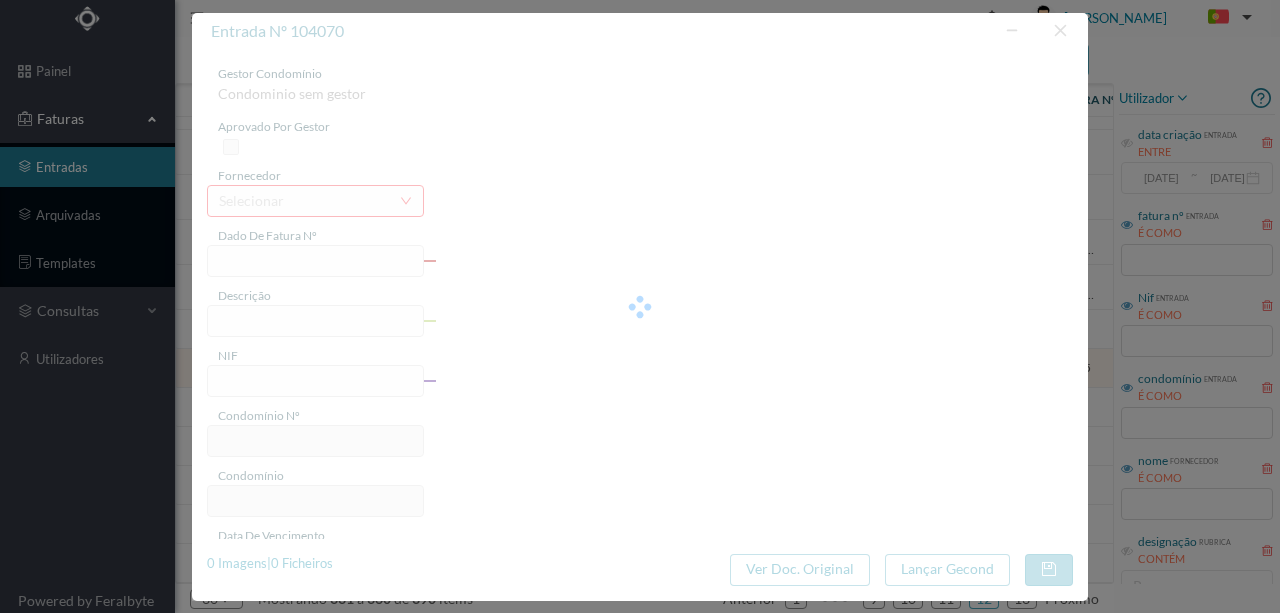 type on "55 Totalizador  A-105  (05.04.2025 a 05.06.2025)" 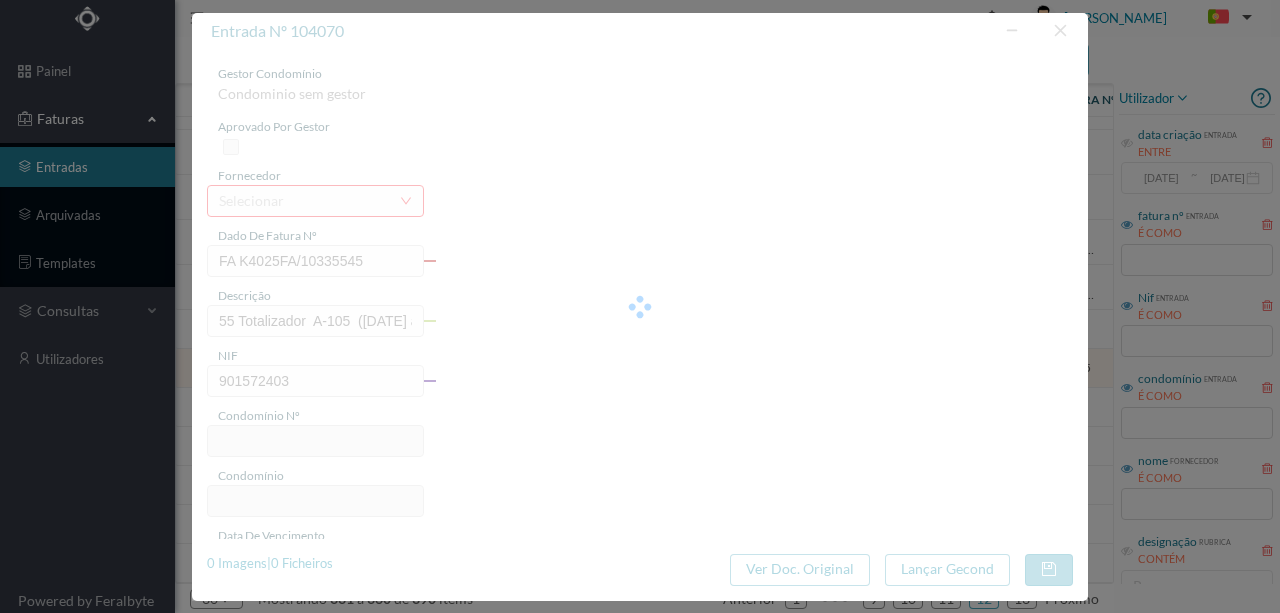 type on "662" 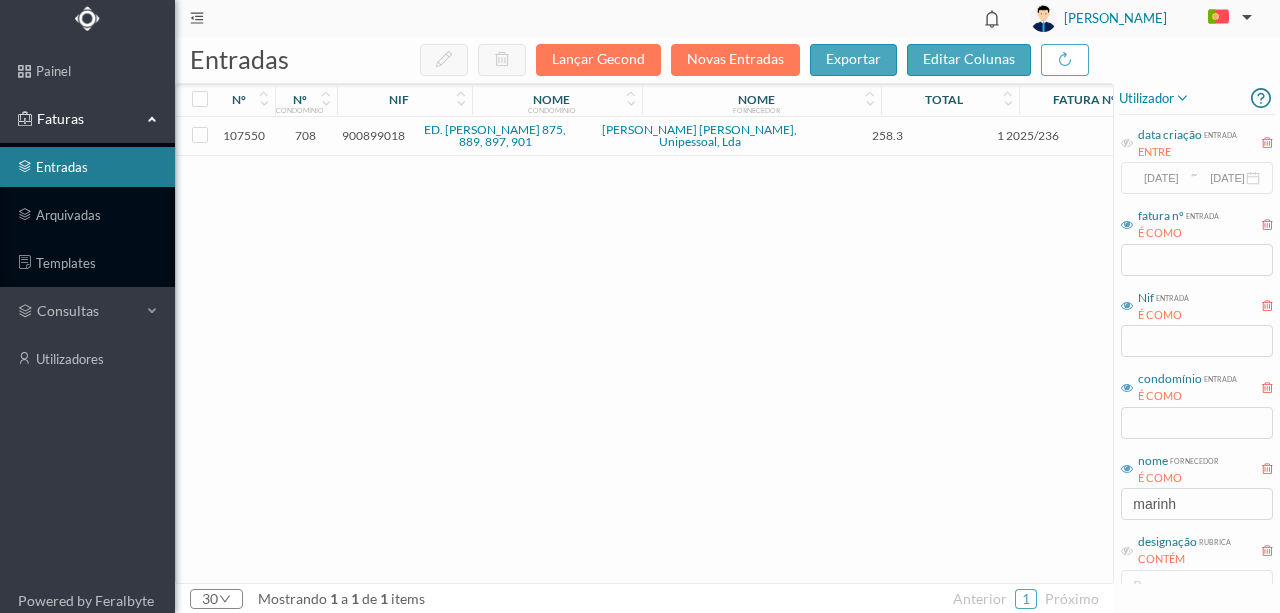scroll, scrollTop: 0, scrollLeft: 0, axis: both 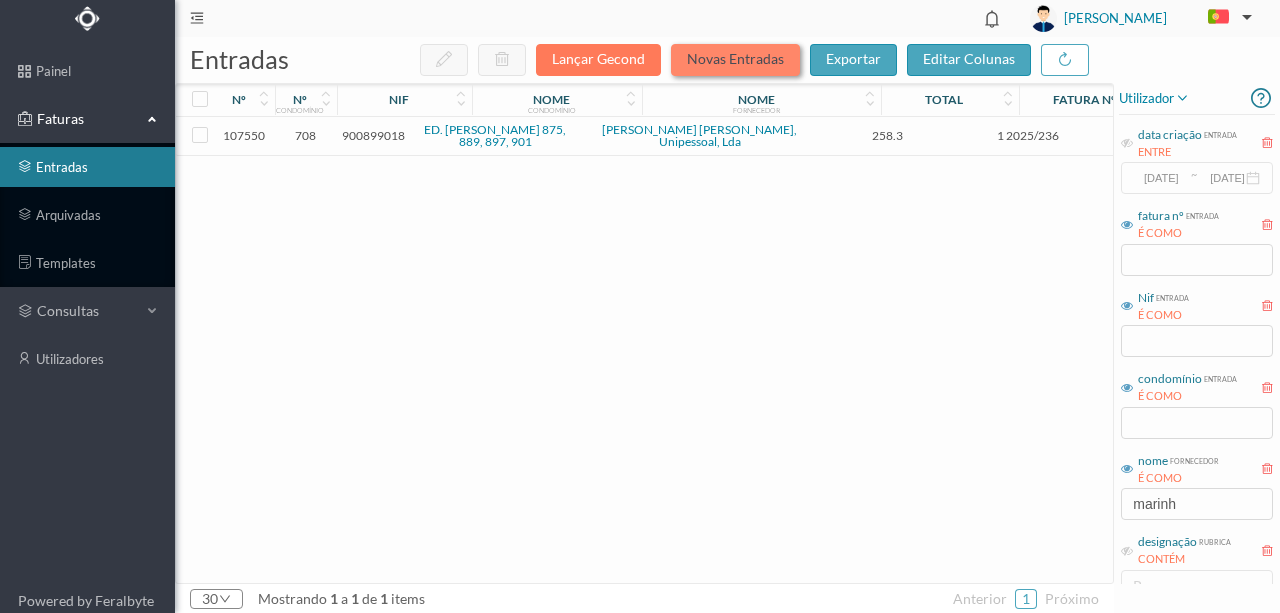 click on "Novas Entradas" at bounding box center [735, 60] 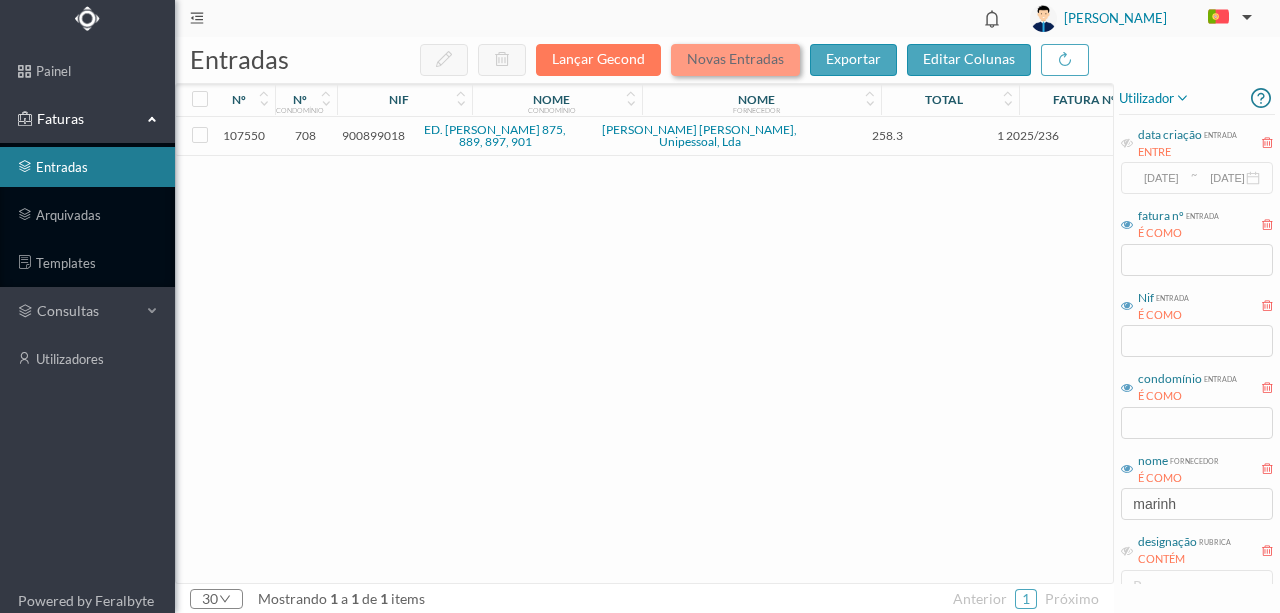 click on "Novas Entradas" at bounding box center [735, 60] 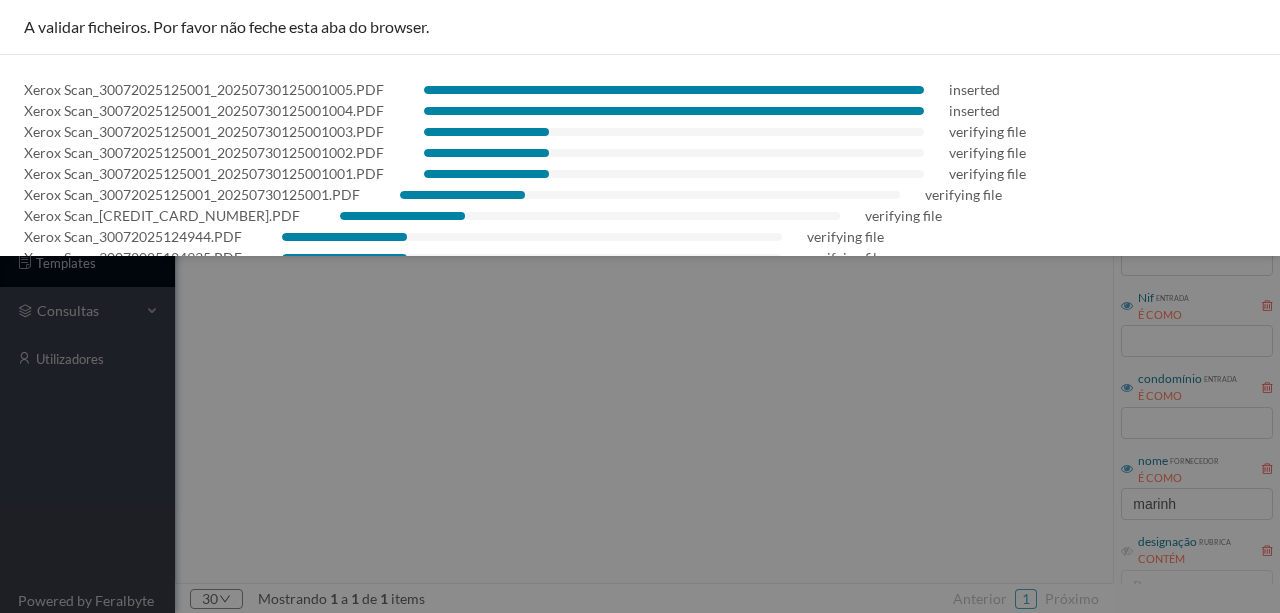 click on "Xerox Scan_30072025125001_20250730125001004.PDF inserted" at bounding box center (640, 110) 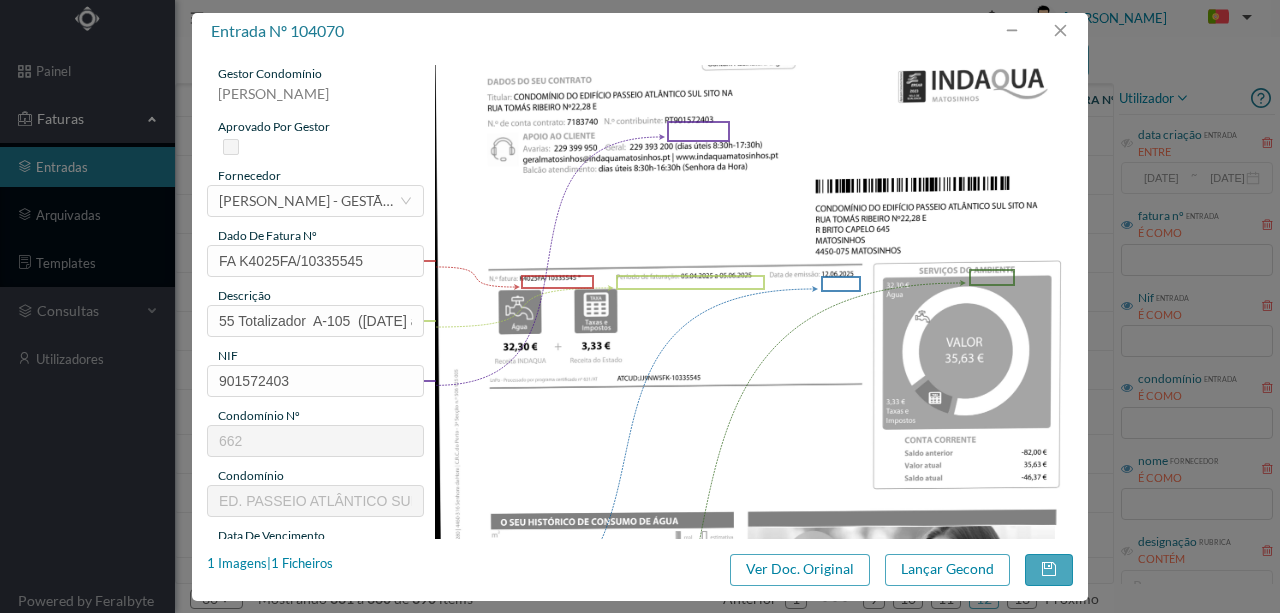 scroll, scrollTop: 0, scrollLeft: 0, axis: both 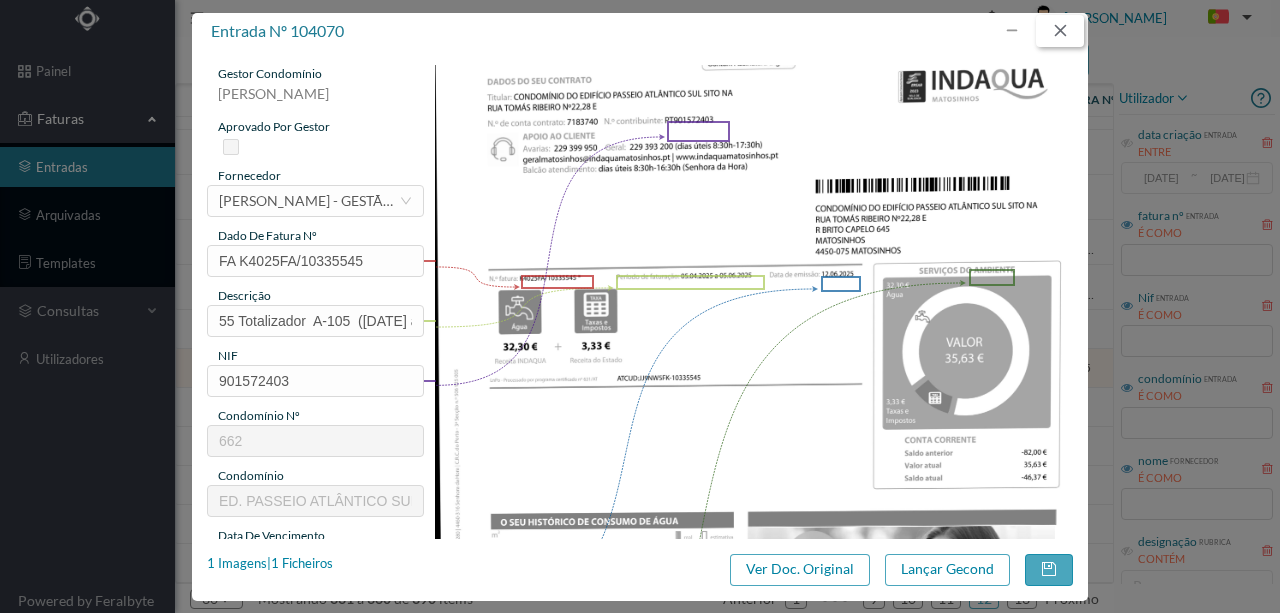 click at bounding box center [1060, 31] 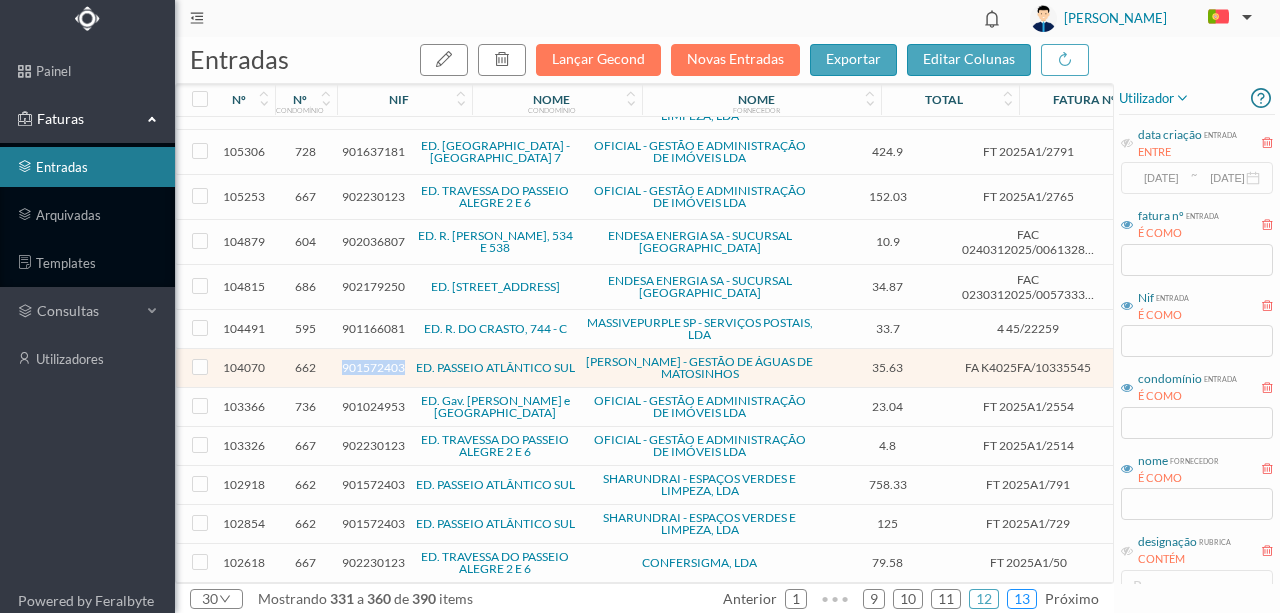click on "13" at bounding box center (1022, 599) 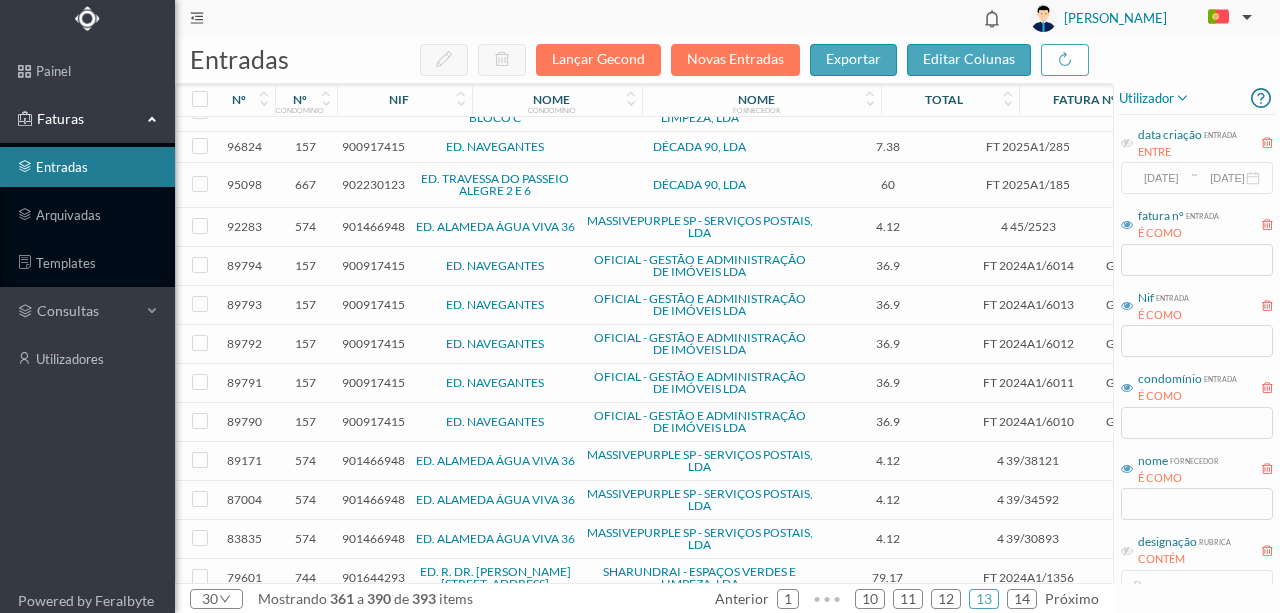 scroll, scrollTop: 740, scrollLeft: 0, axis: vertical 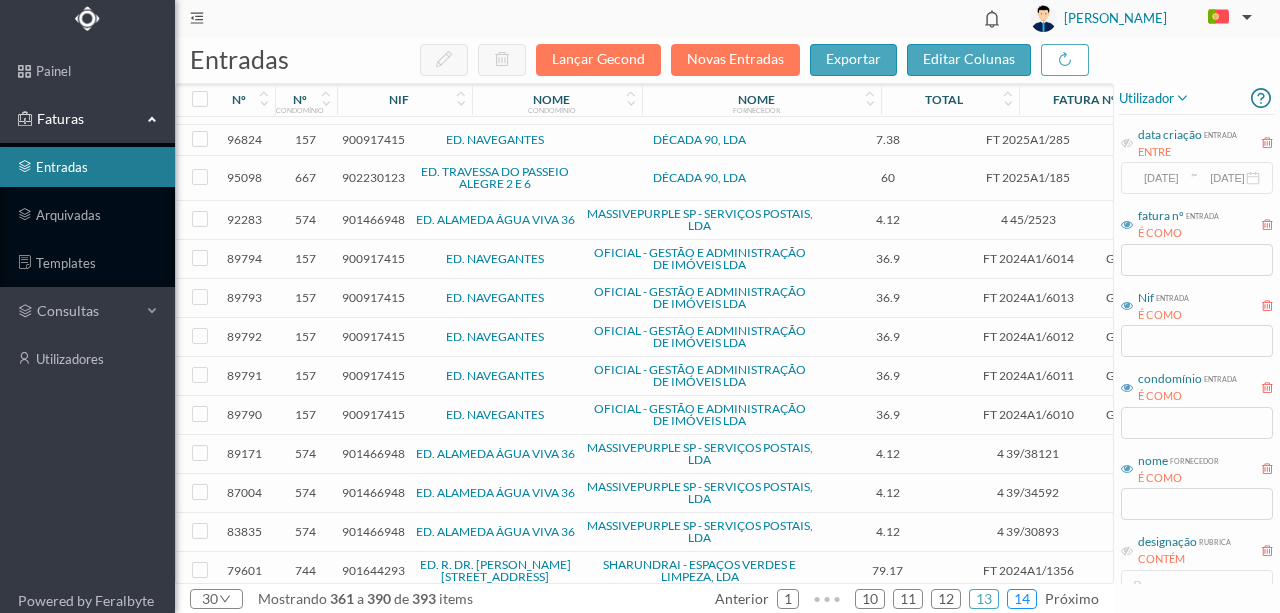 click on "14" at bounding box center [1022, 599] 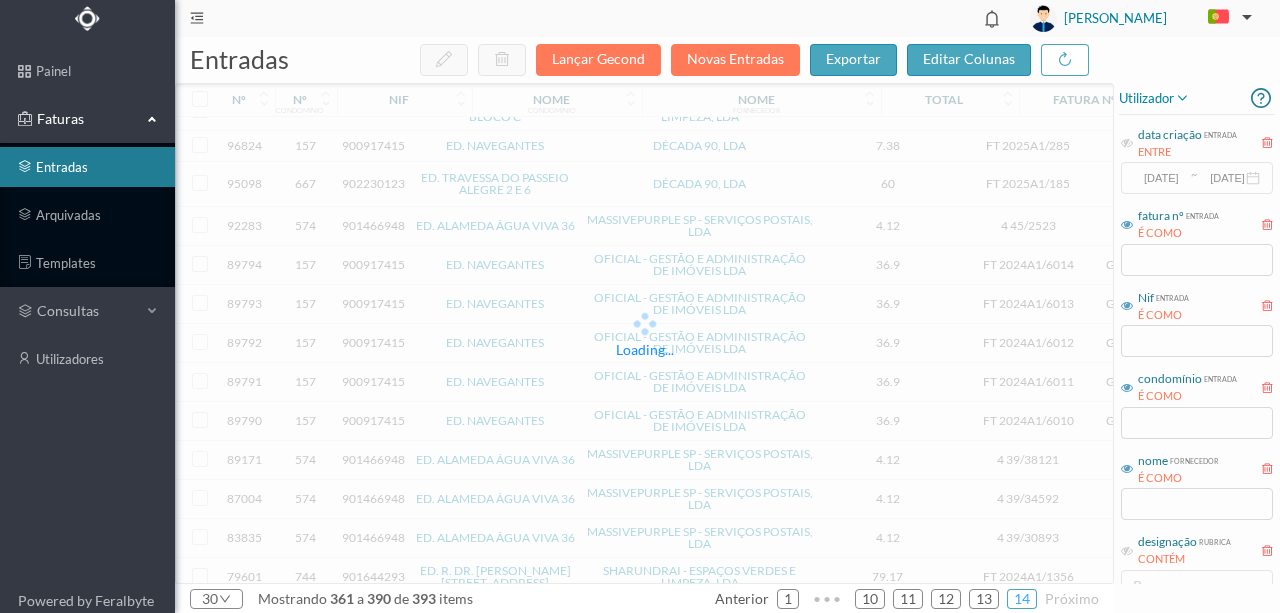 scroll, scrollTop: 0, scrollLeft: 0, axis: both 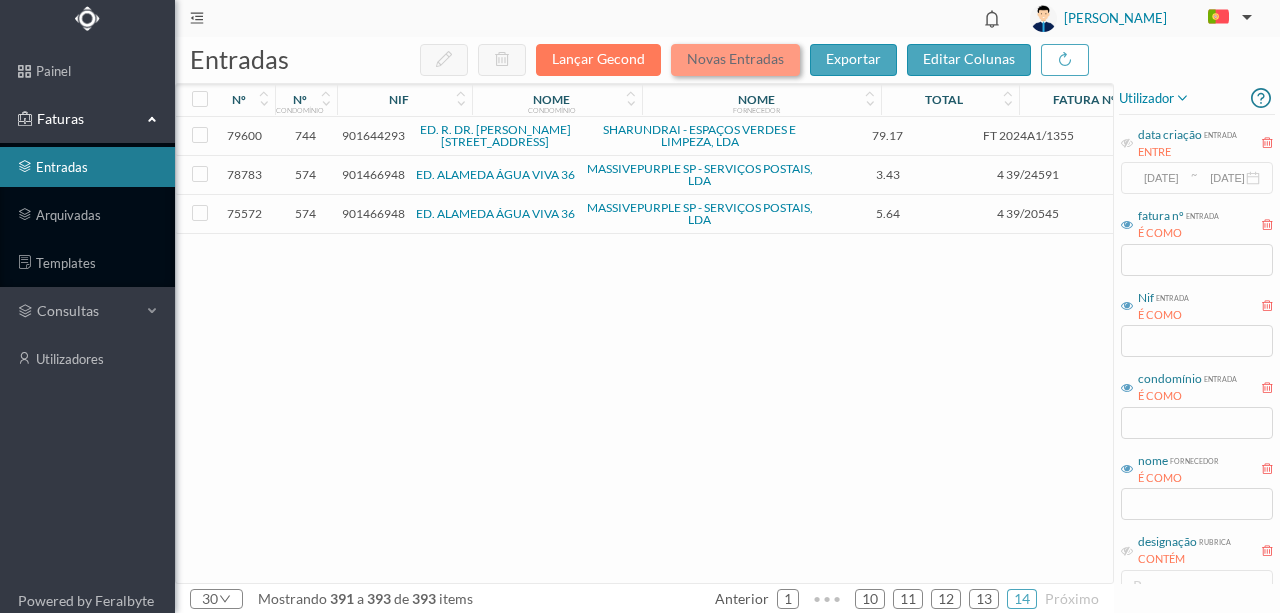 click on "Novas Entradas" at bounding box center (735, 60) 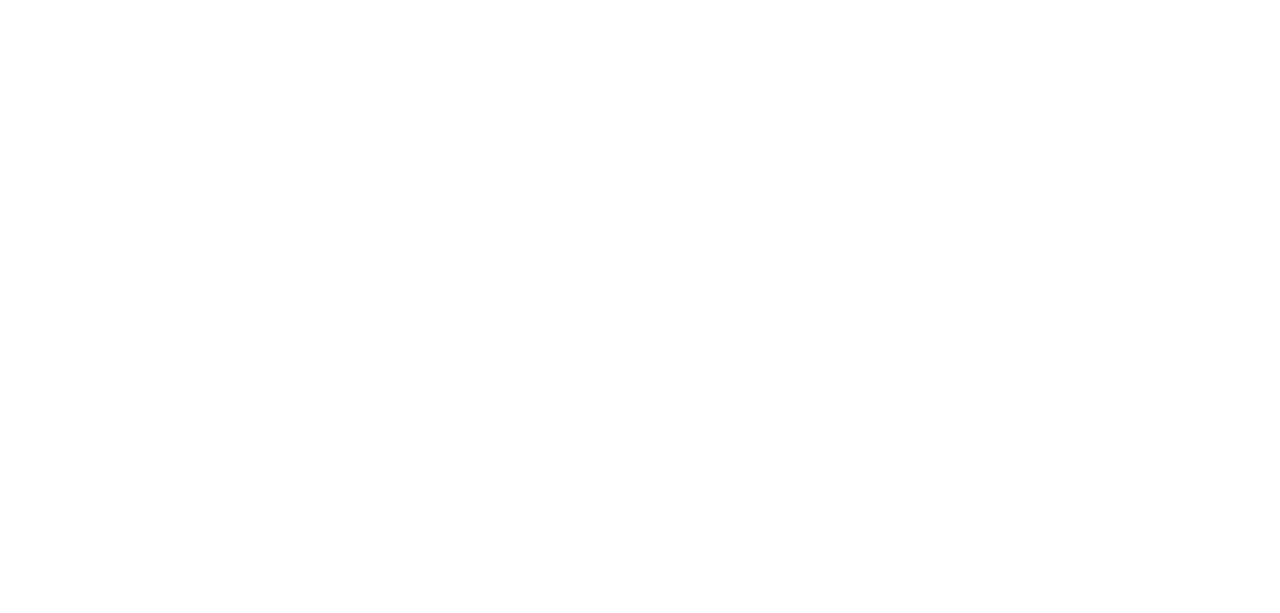 scroll, scrollTop: 0, scrollLeft: 0, axis: both 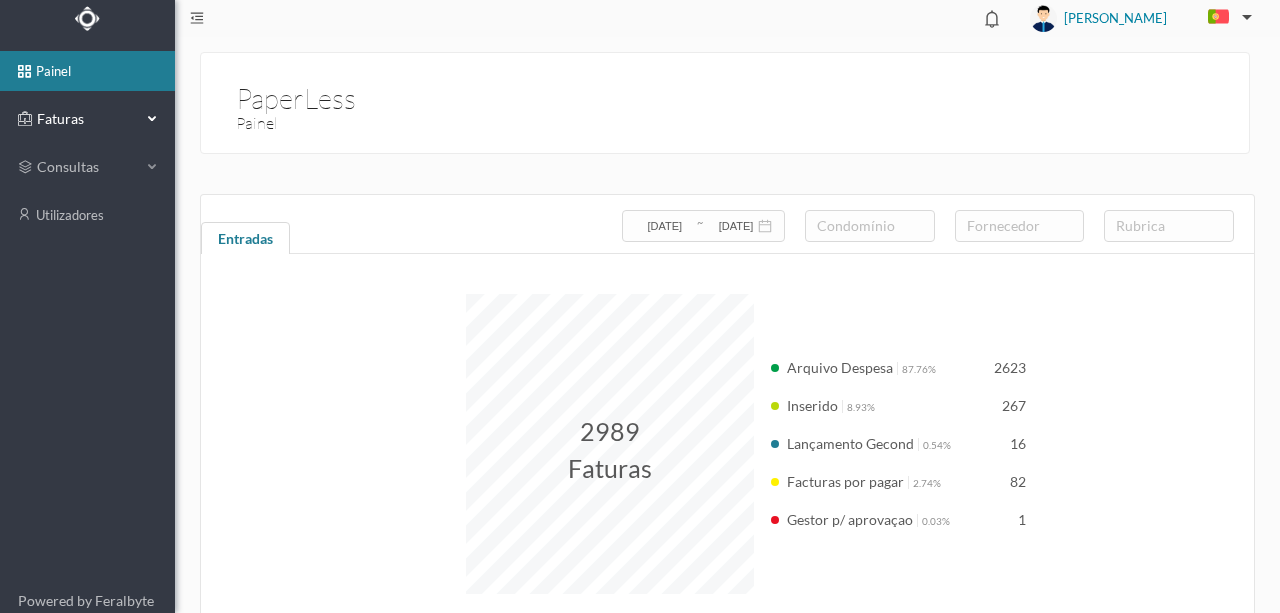 click on "Faturas" at bounding box center (87, 119) 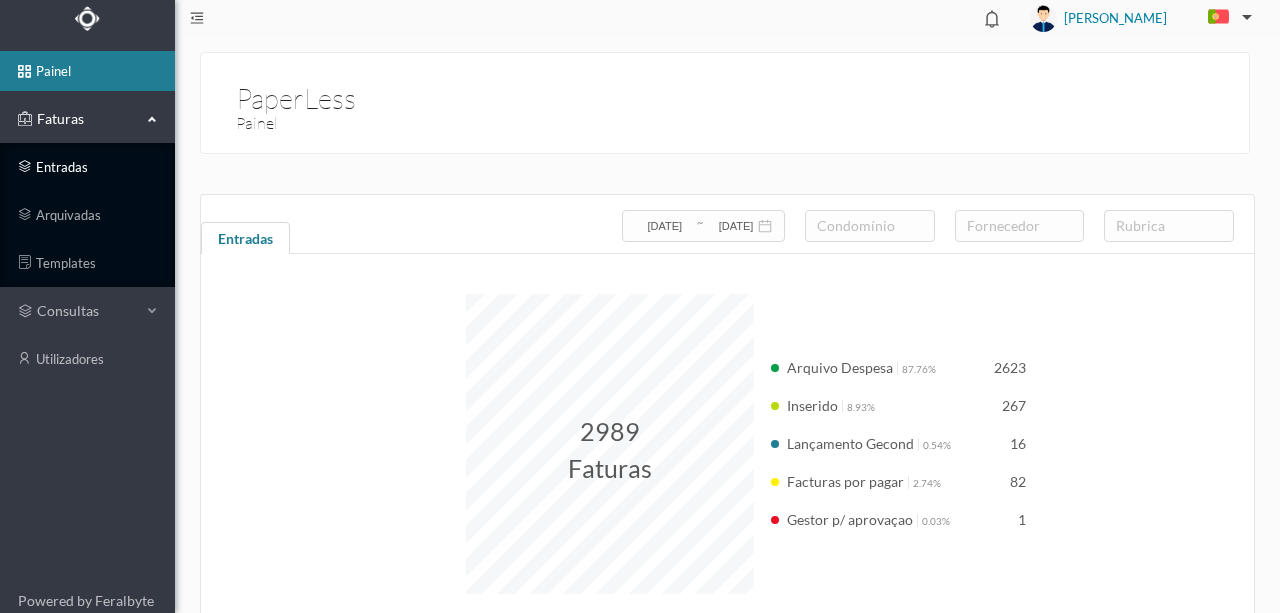 click on "entradas" at bounding box center (87, 167) 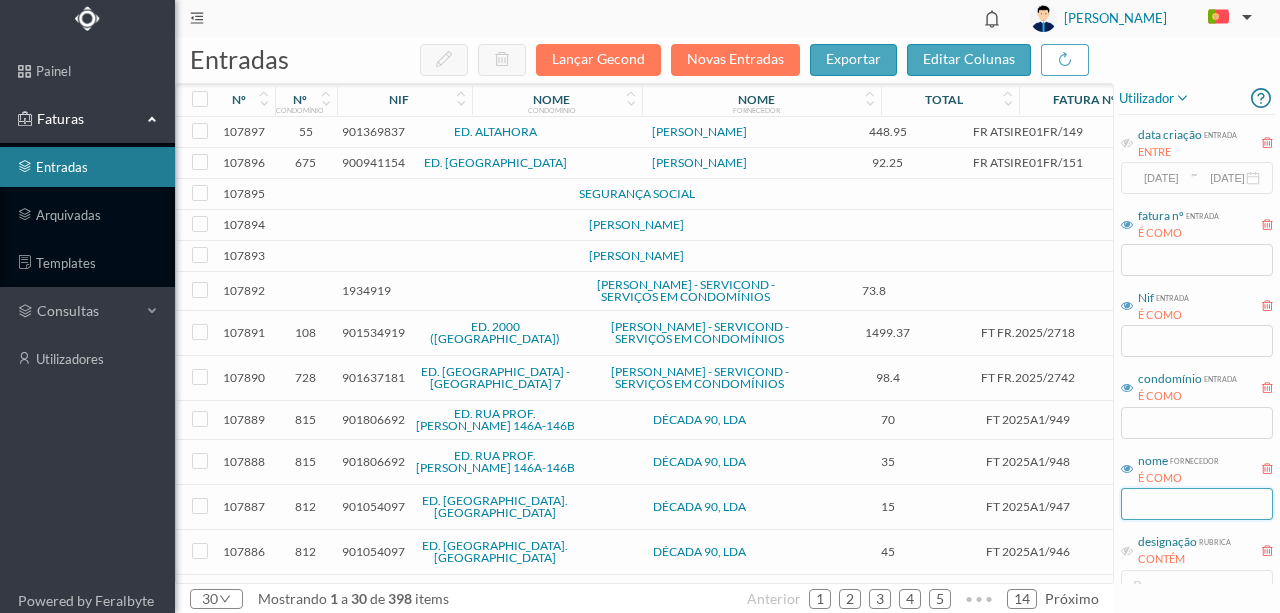 click at bounding box center (1197, 504) 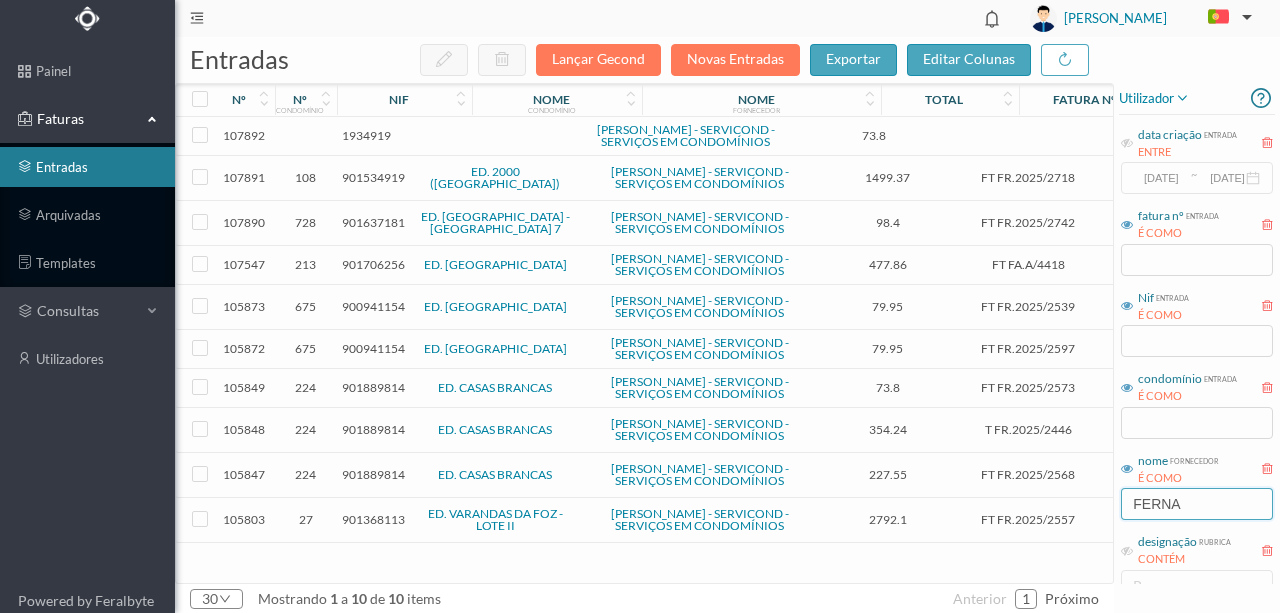 scroll, scrollTop: 46, scrollLeft: 0, axis: vertical 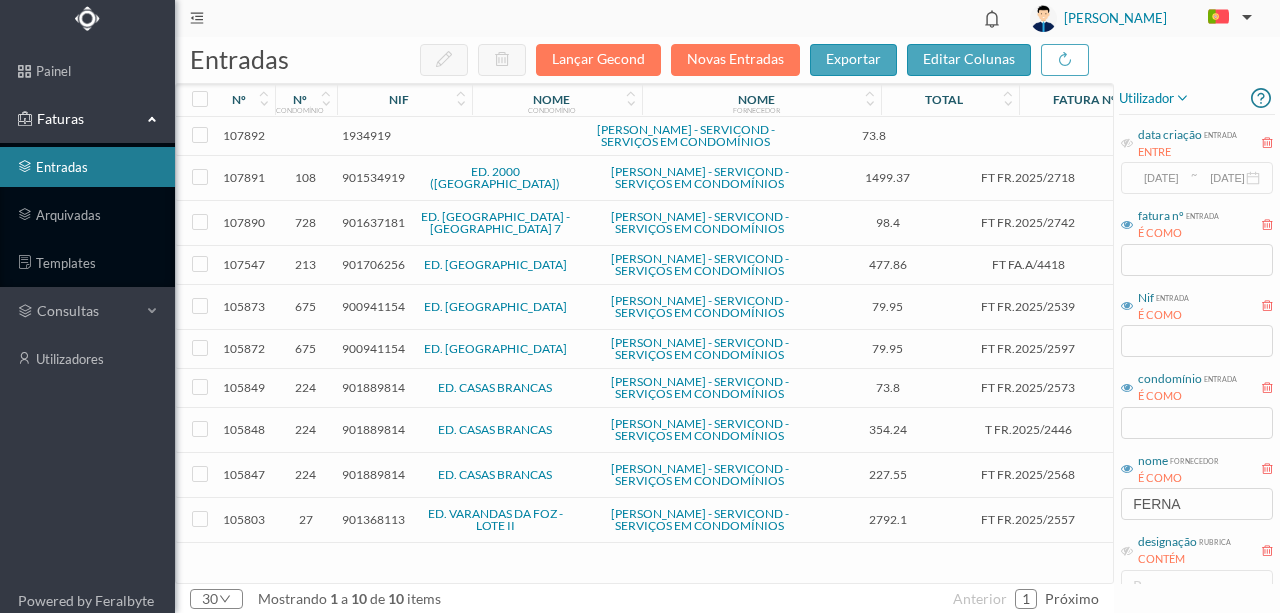 click on "901368113" at bounding box center [373, 519] 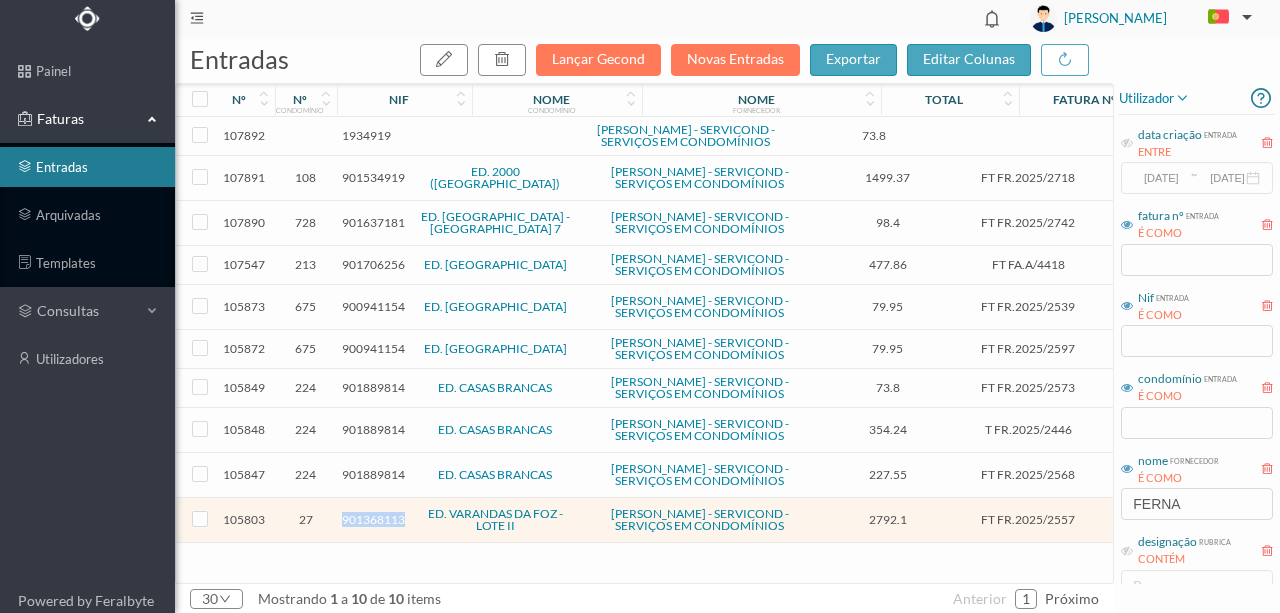 click on "901368113" at bounding box center (373, 519) 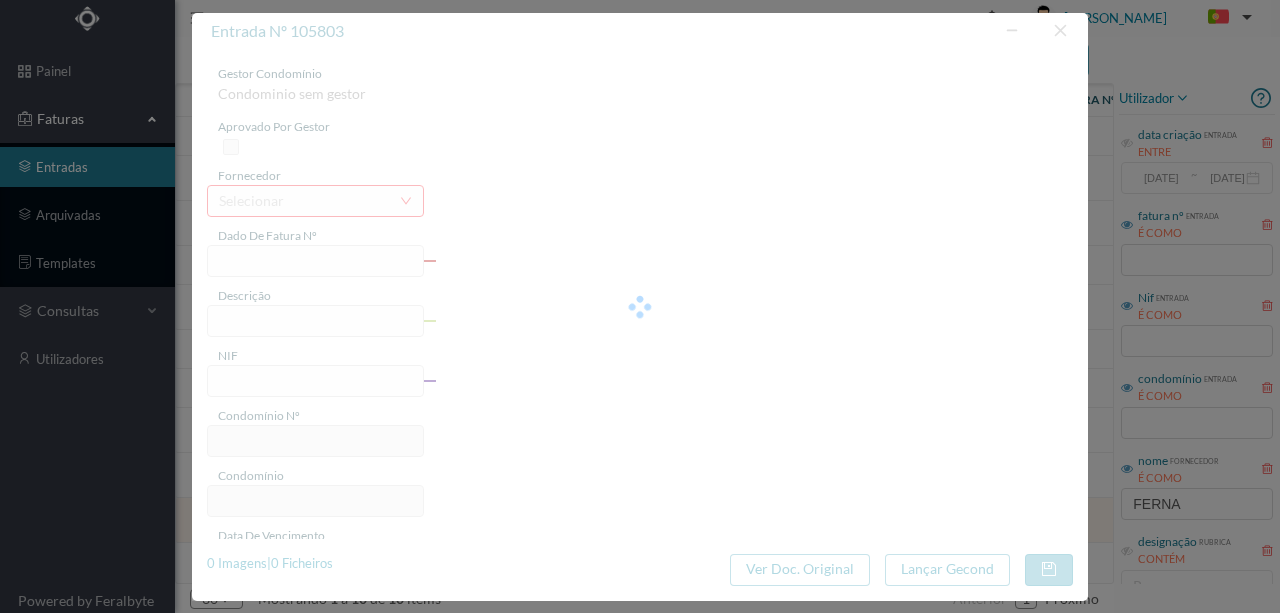 type on "FT FR.2025/2557" 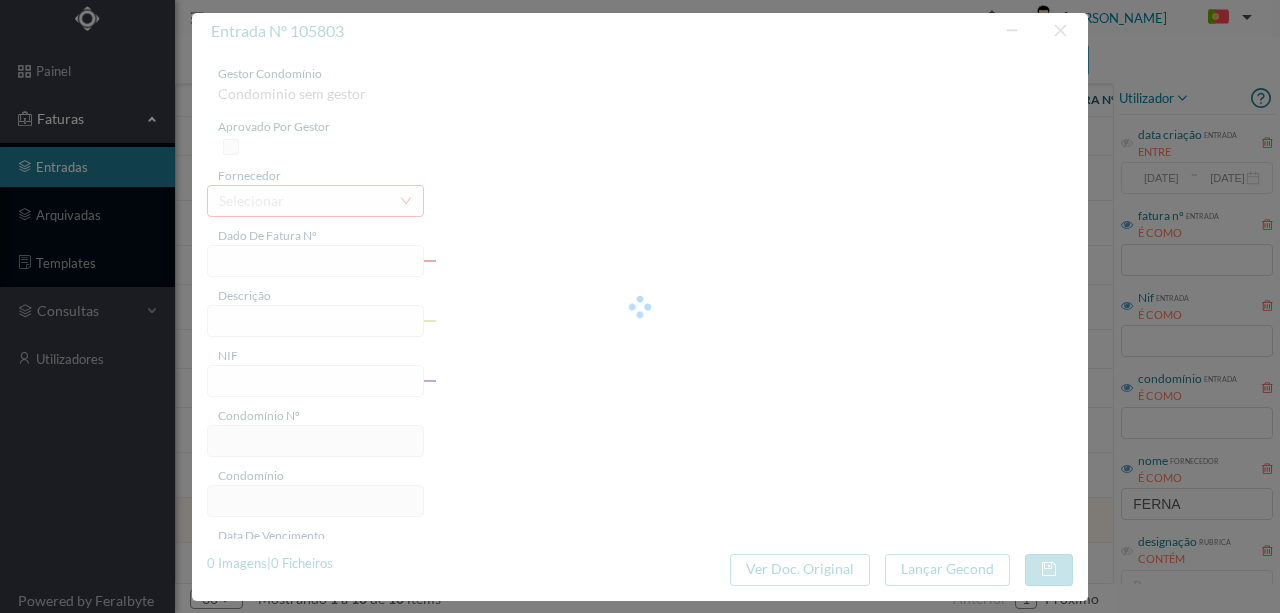 type on "Invalid date" 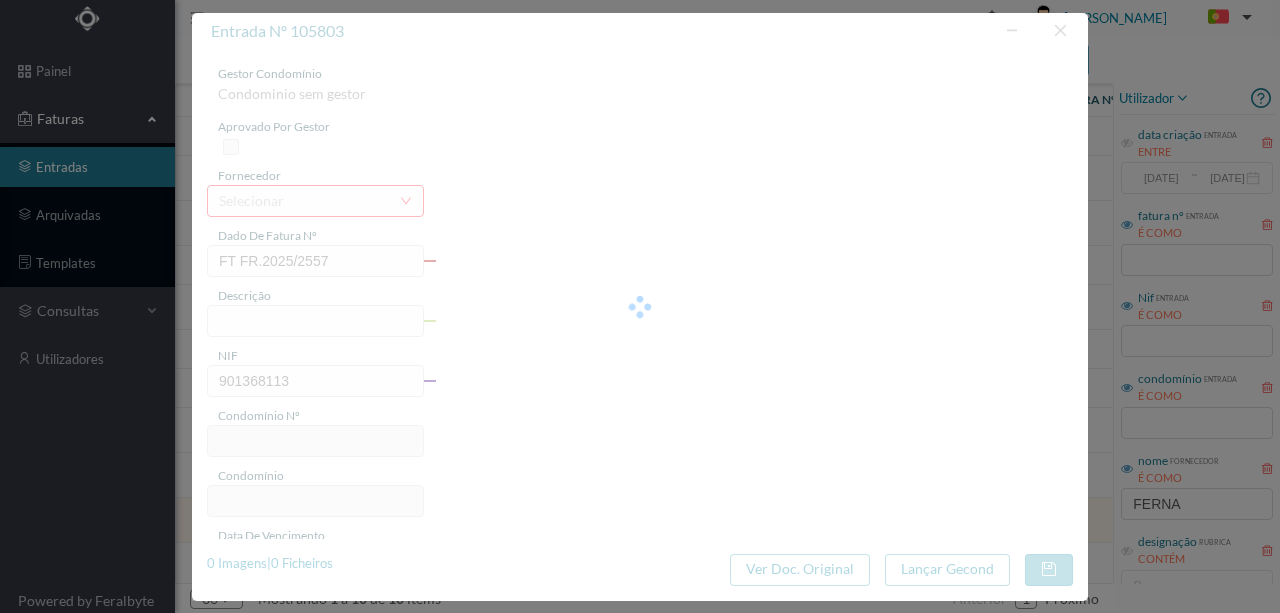 type on "27" 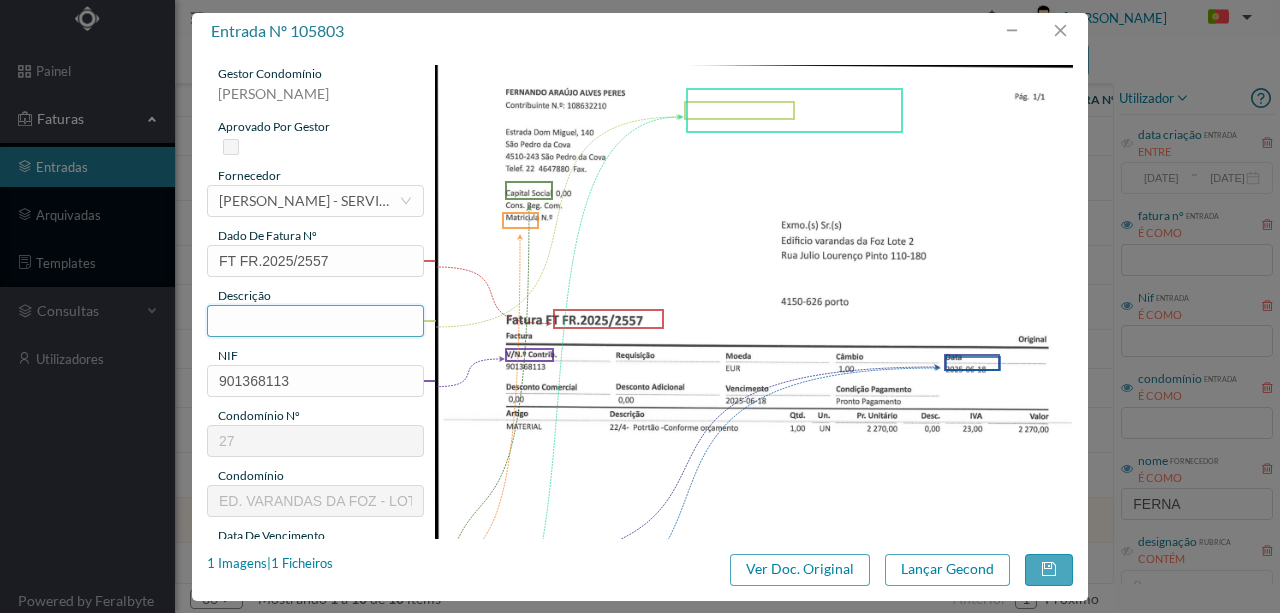 click at bounding box center (315, 321) 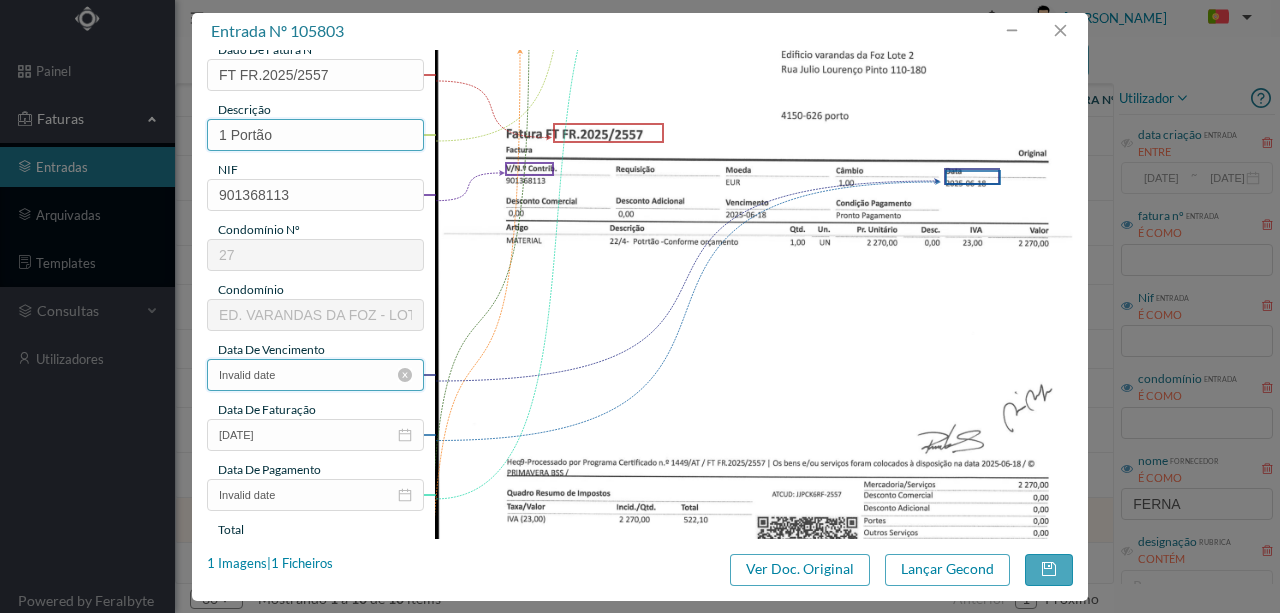 scroll, scrollTop: 266, scrollLeft: 0, axis: vertical 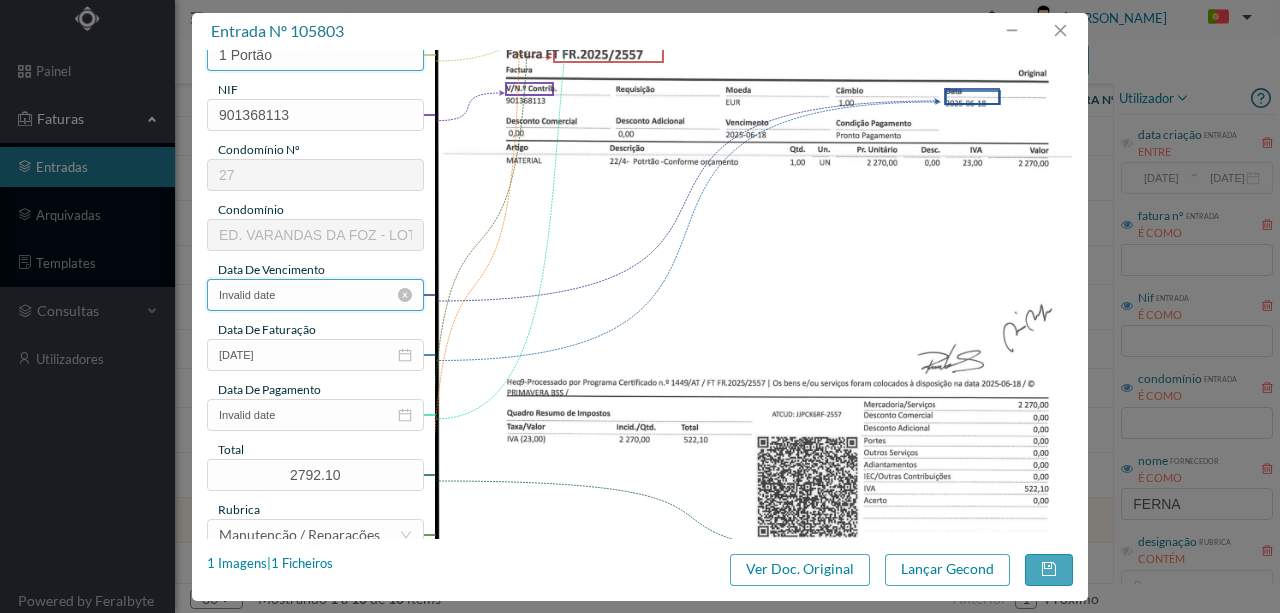 type on "1 Portão" 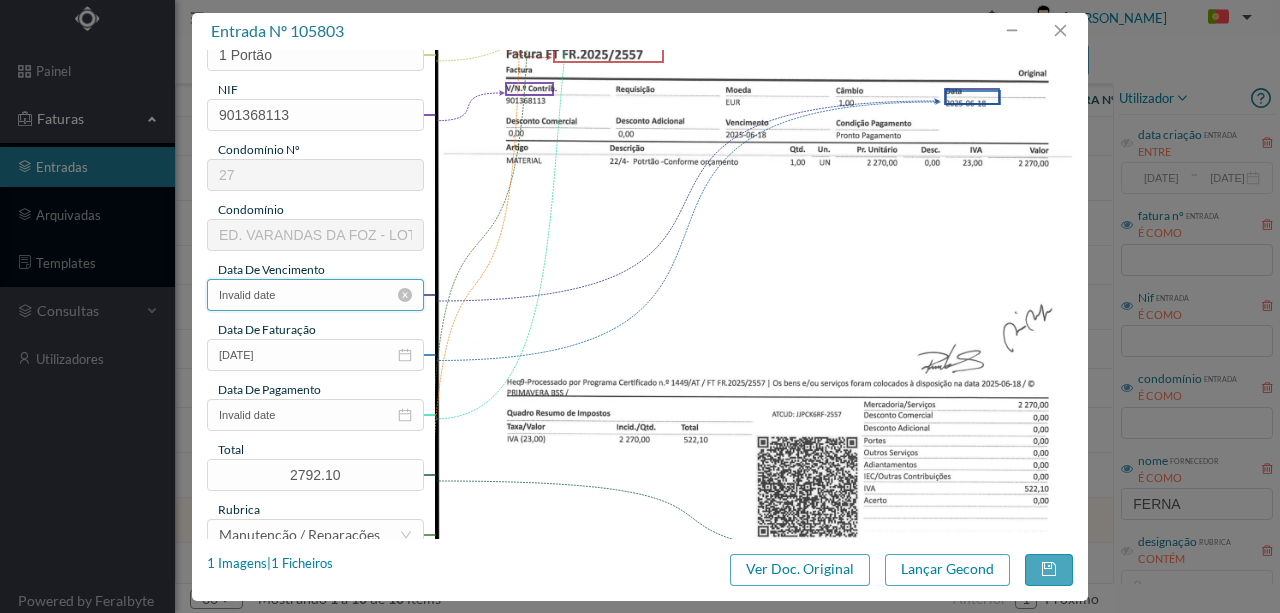click on "Invalid date" at bounding box center [315, 295] 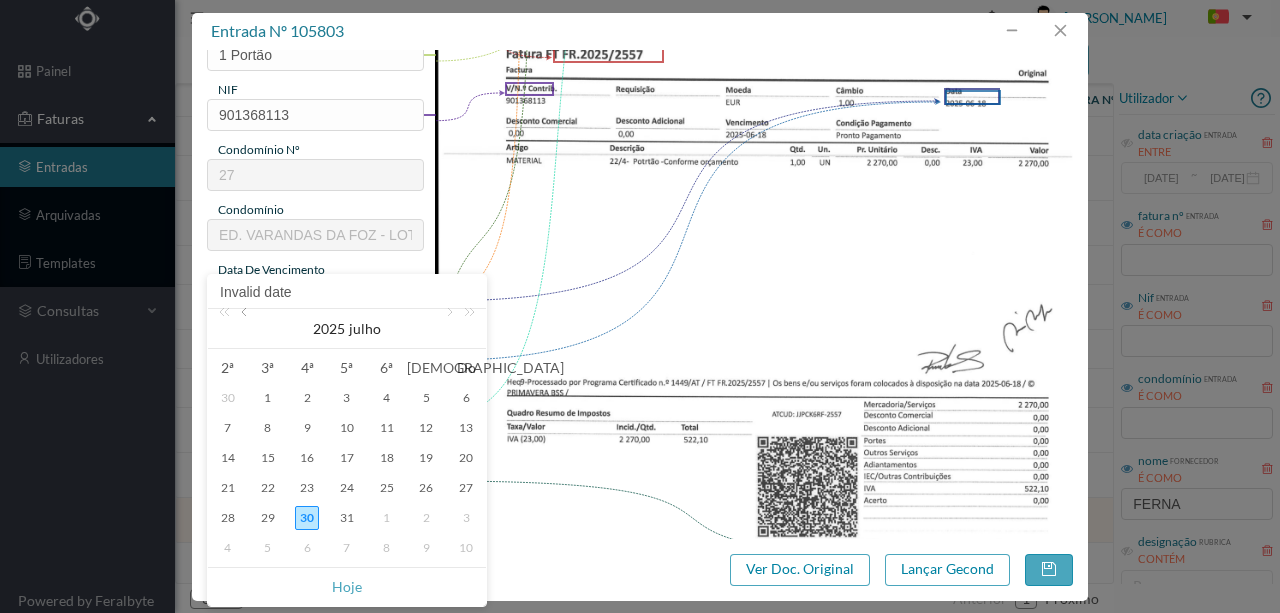click at bounding box center (246, 329) 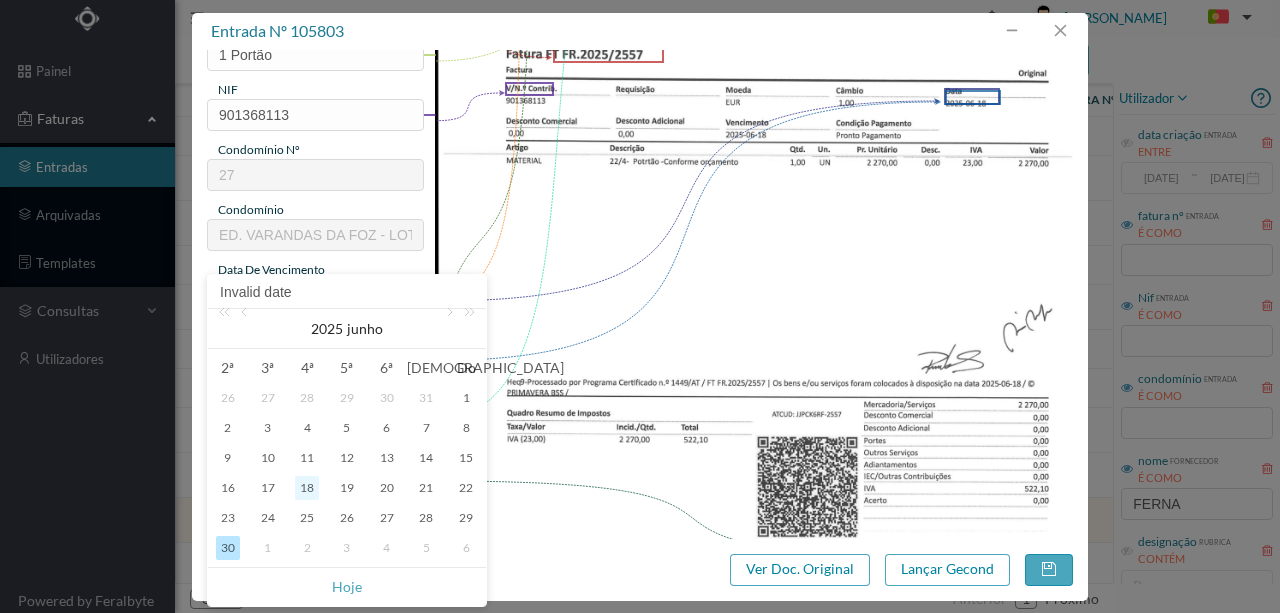 click on "18" at bounding box center [307, 488] 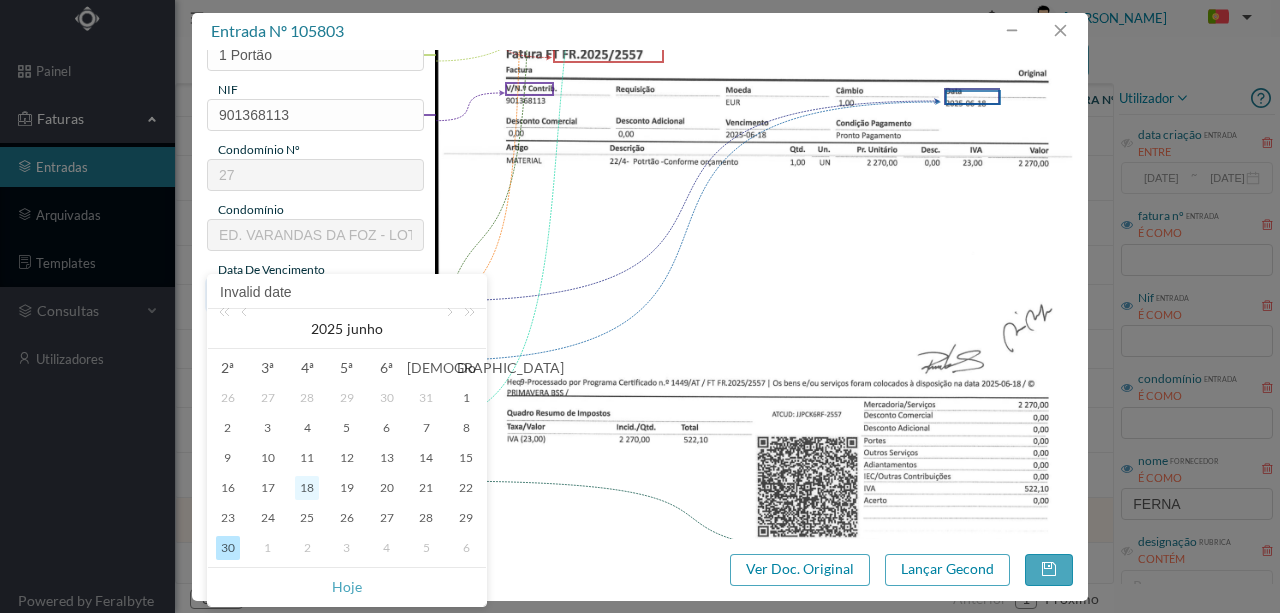 type on "[DATE]" 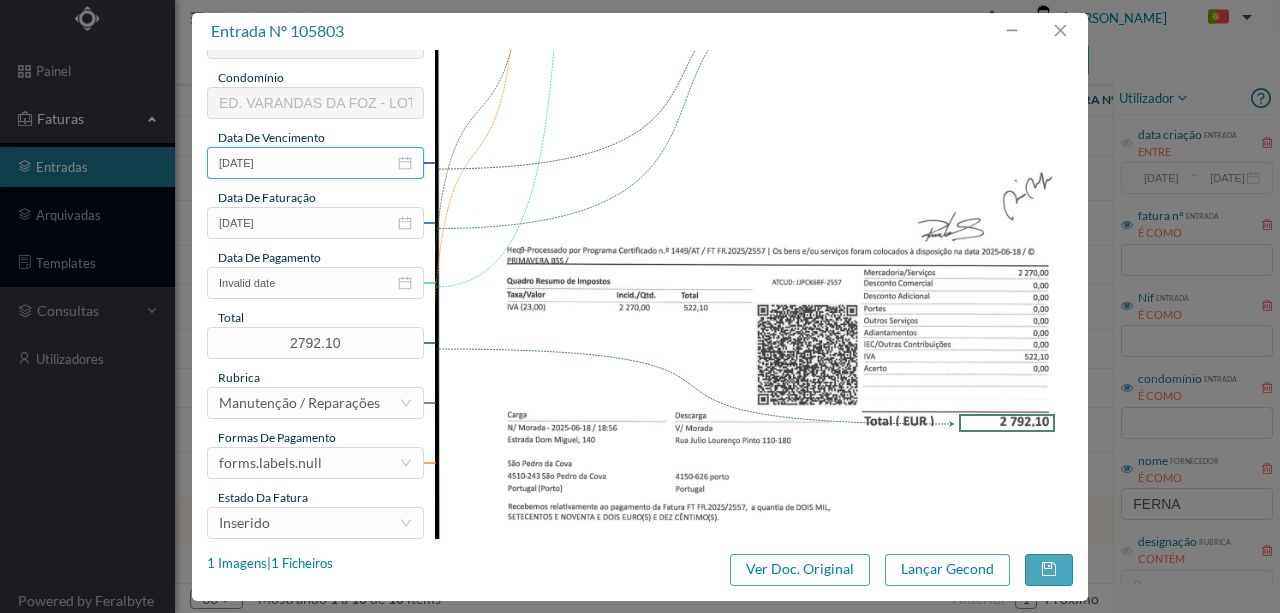 scroll, scrollTop: 400, scrollLeft: 0, axis: vertical 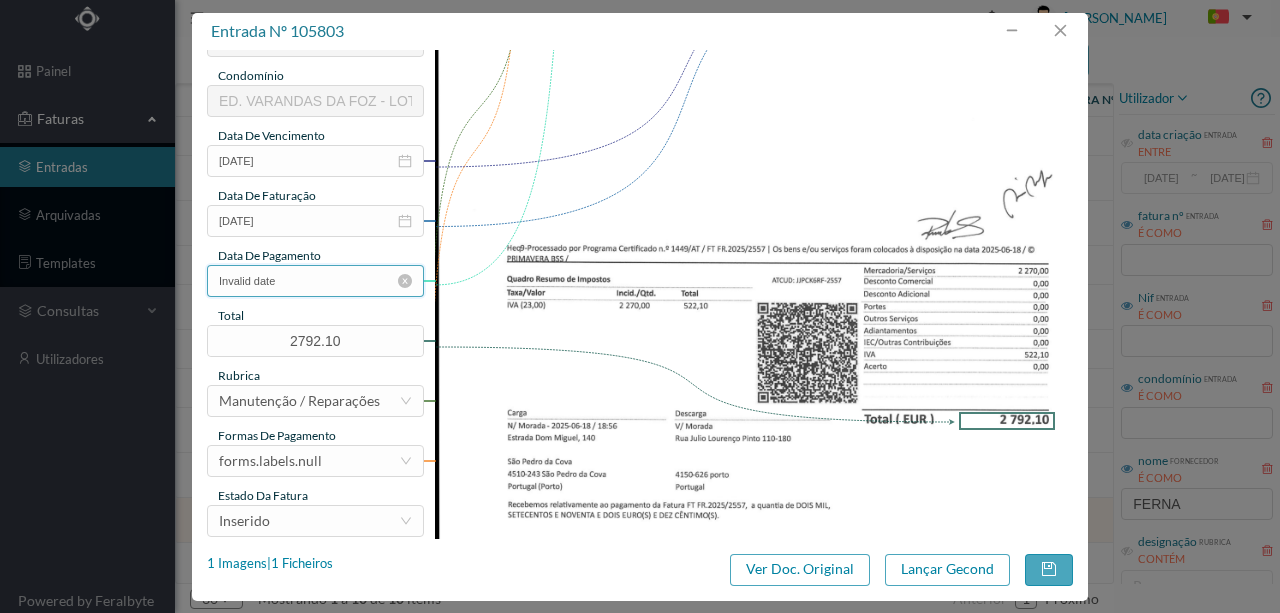 click on "Invalid date" at bounding box center (315, 281) 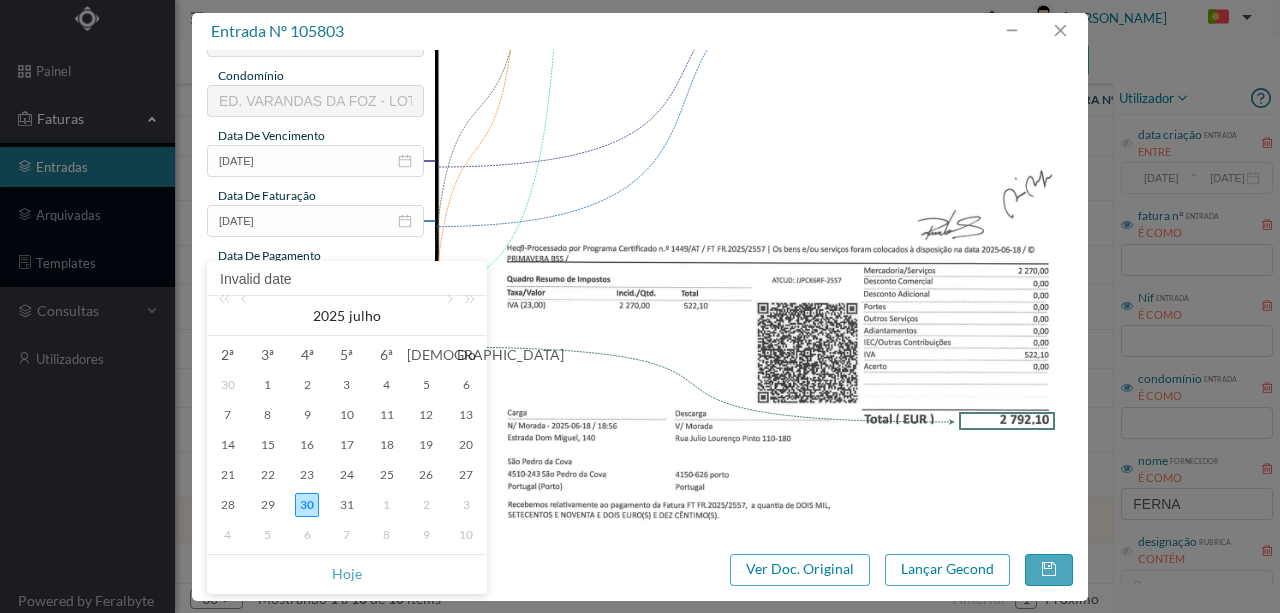 drag, startPoint x: 234, startPoint y: 471, endPoint x: 274, endPoint y: 458, distance: 42.059483 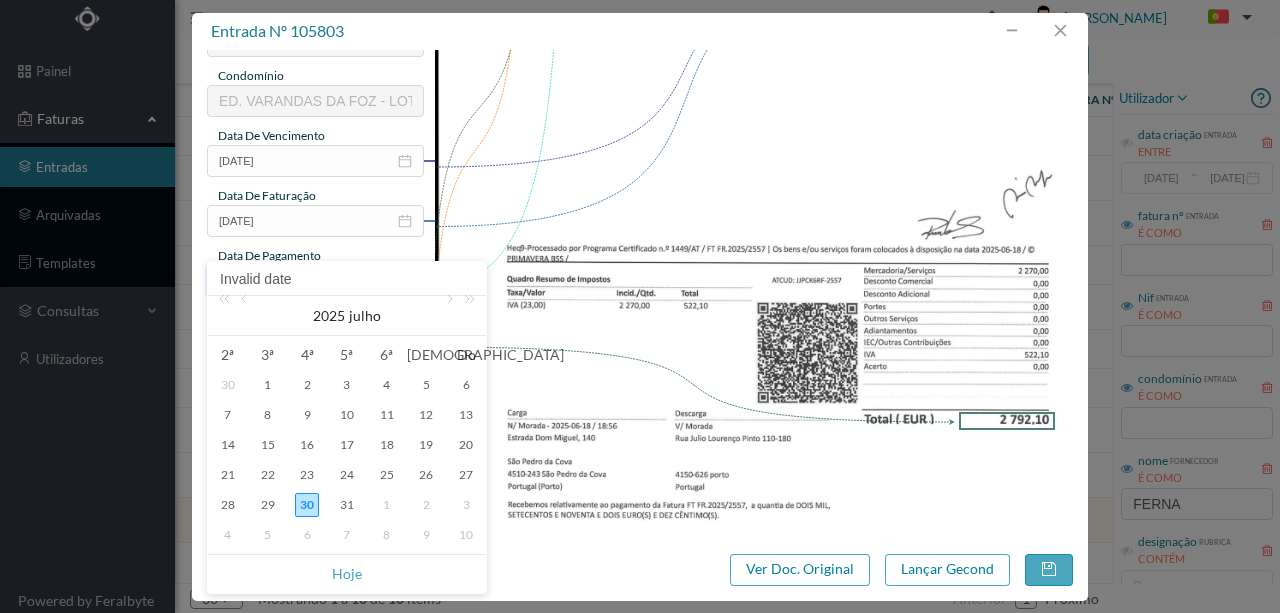 type on "[DATE]" 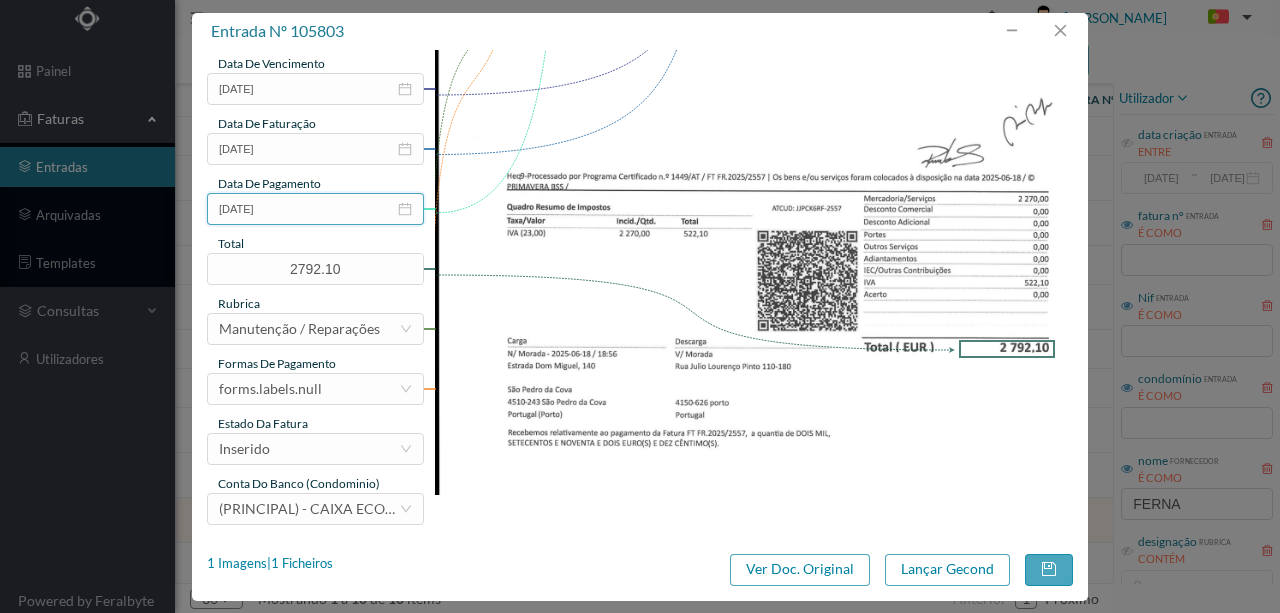 scroll, scrollTop: 473, scrollLeft: 0, axis: vertical 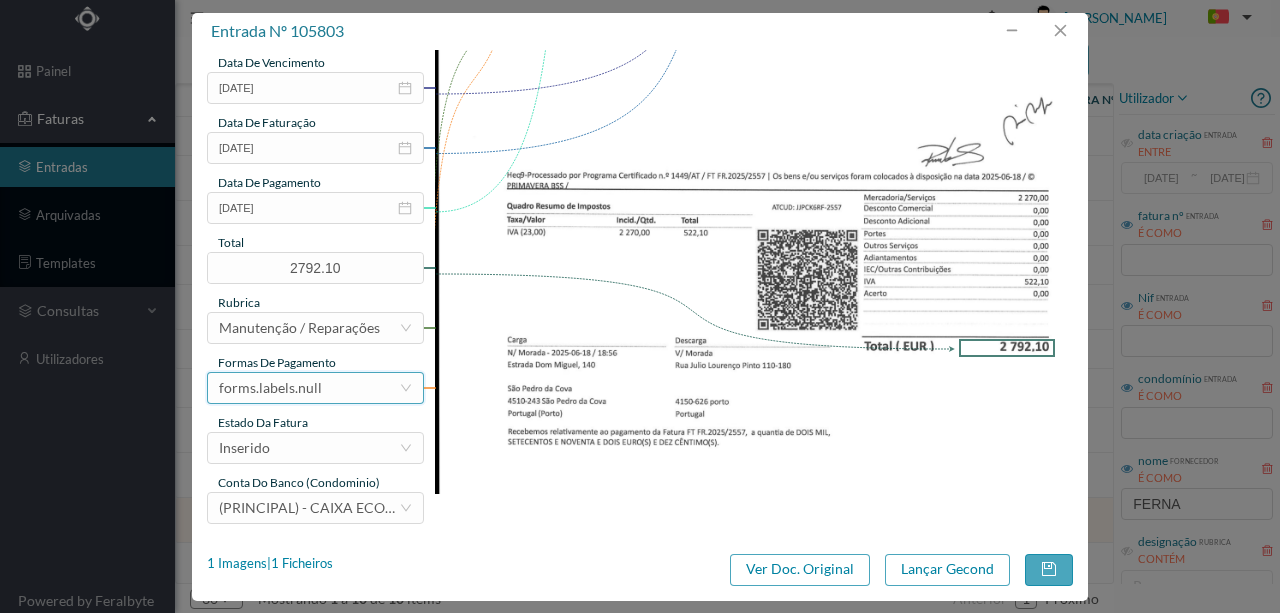 click on "forms.labels.null" at bounding box center [270, 388] 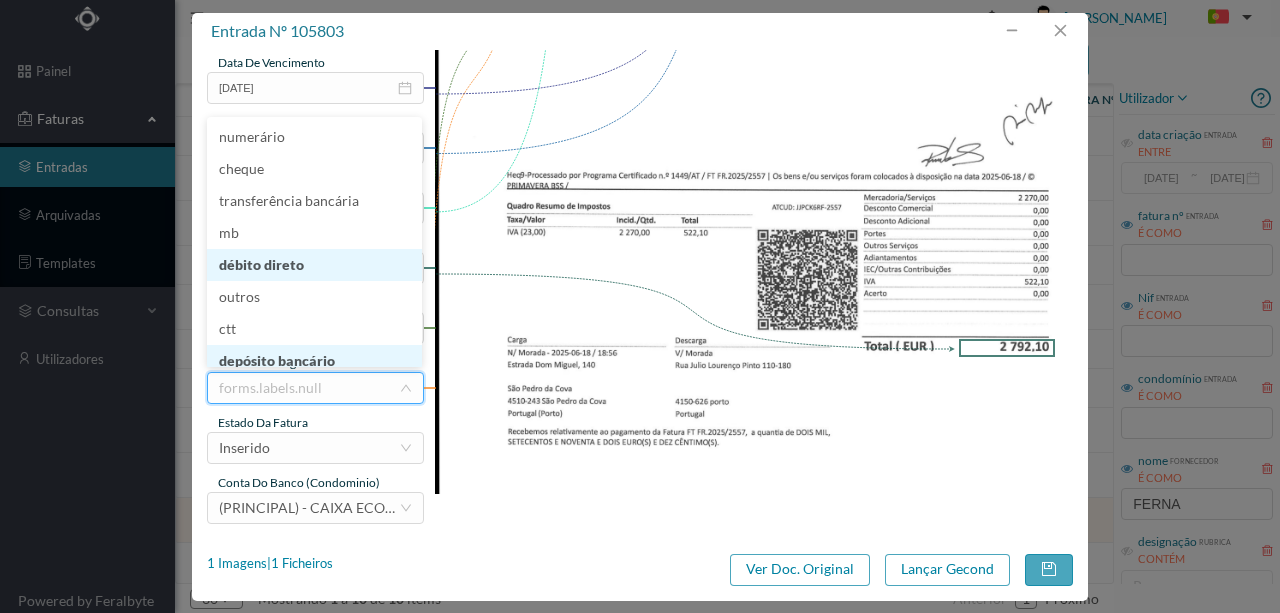 scroll, scrollTop: 4, scrollLeft: 0, axis: vertical 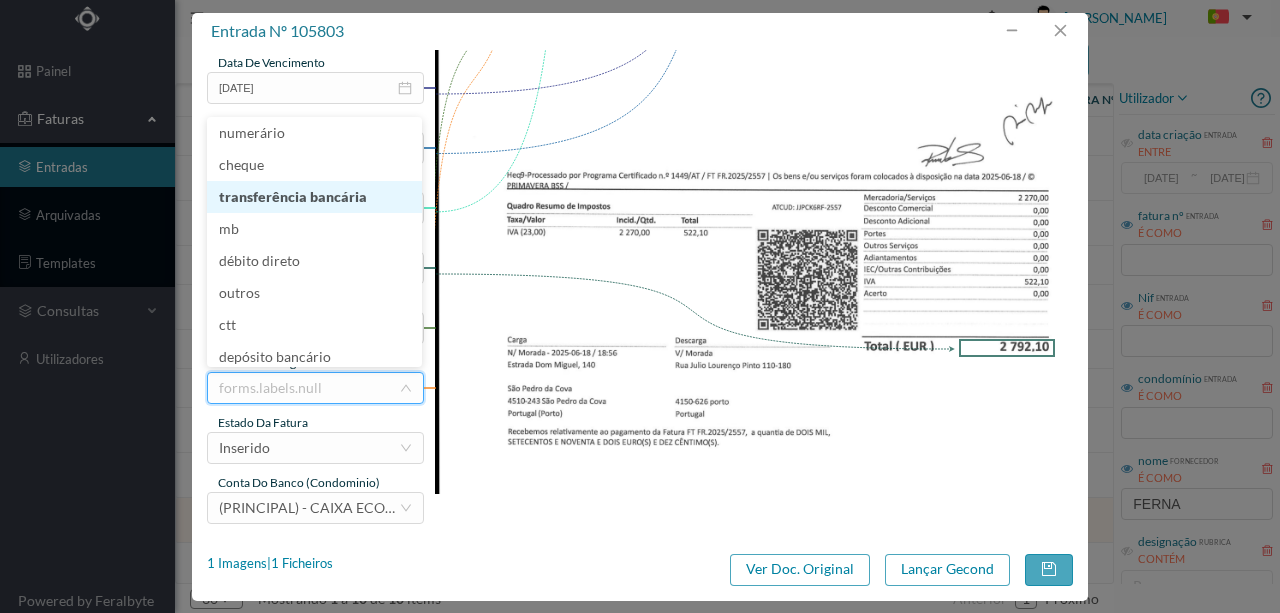 click on "transferência bancária" at bounding box center [314, 197] 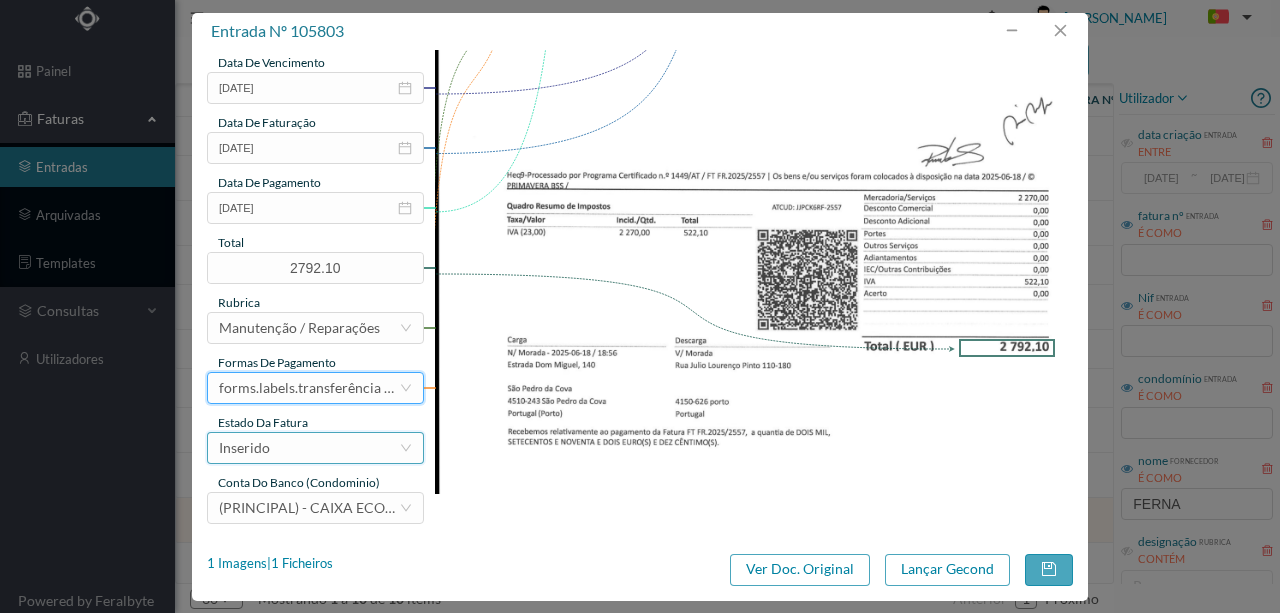 click on "Inserido" at bounding box center (244, 448) 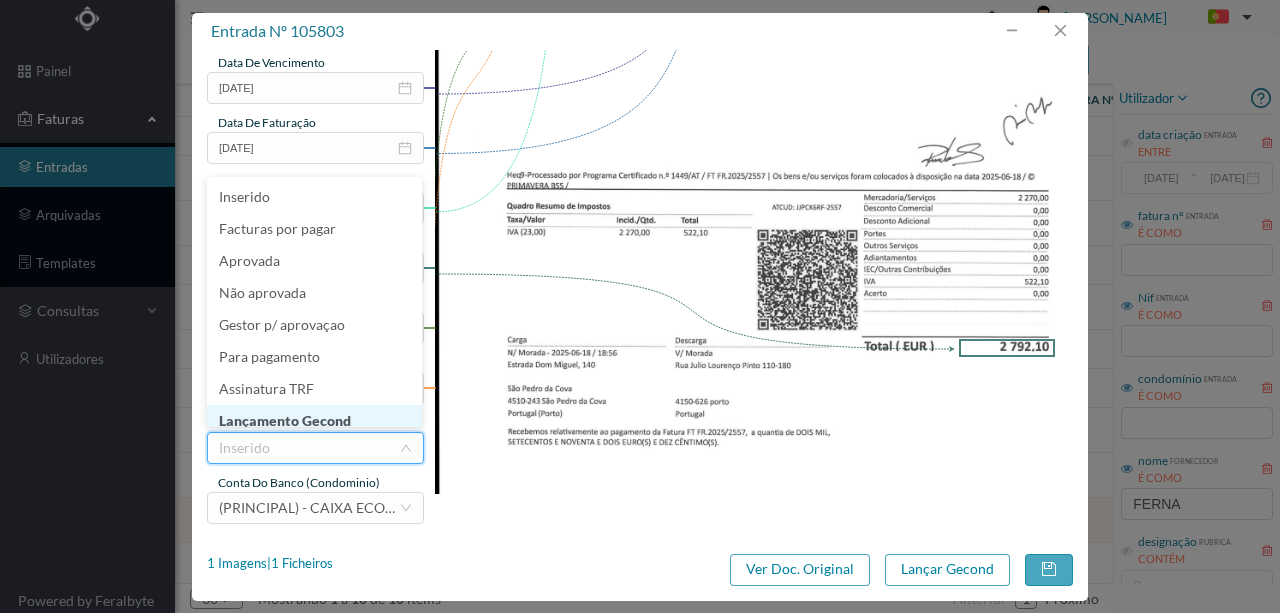 scroll, scrollTop: 10, scrollLeft: 0, axis: vertical 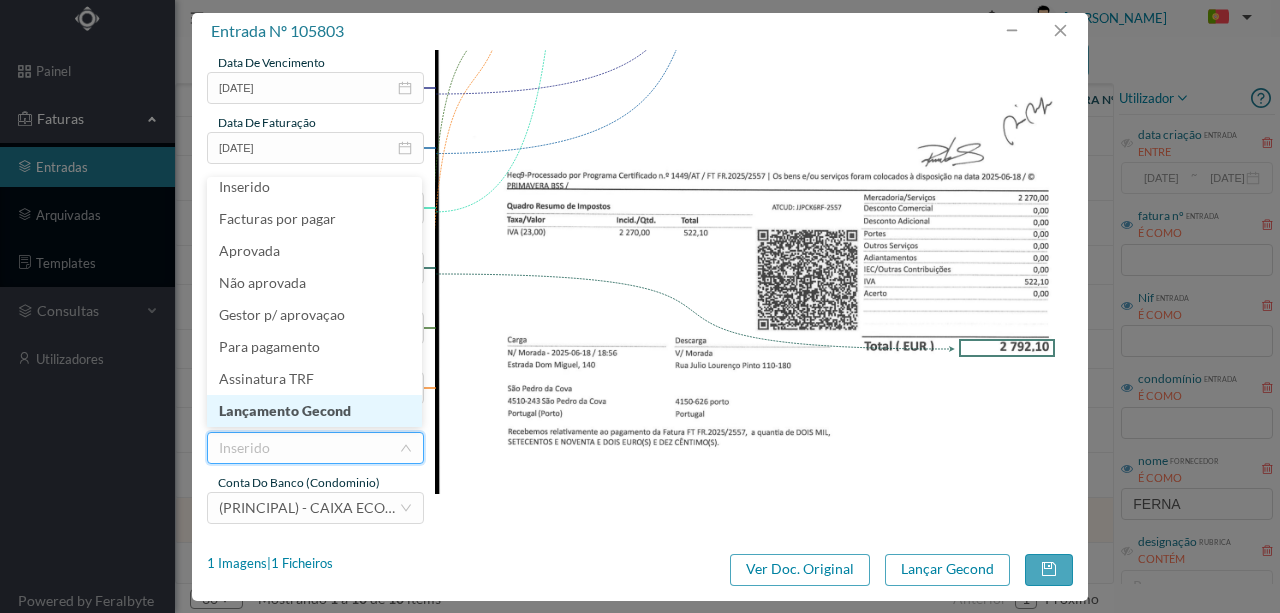 click on "Lançamento Gecond" at bounding box center (314, 411) 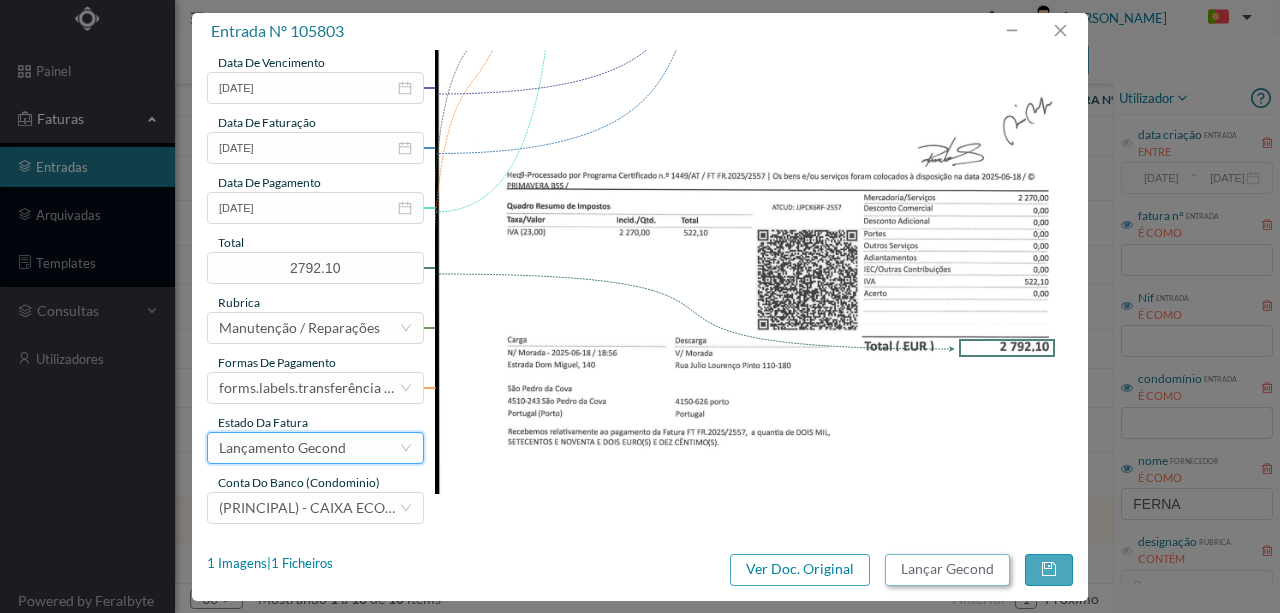 click on "Lançar Gecond" at bounding box center (947, 570) 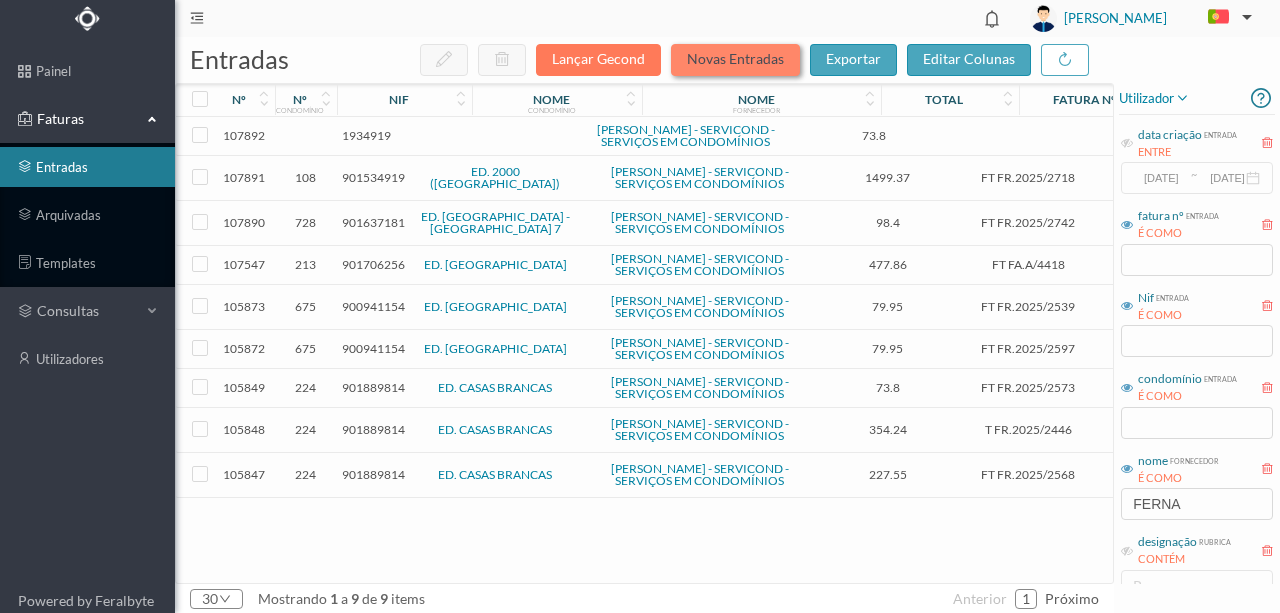 scroll, scrollTop: 0, scrollLeft: 0, axis: both 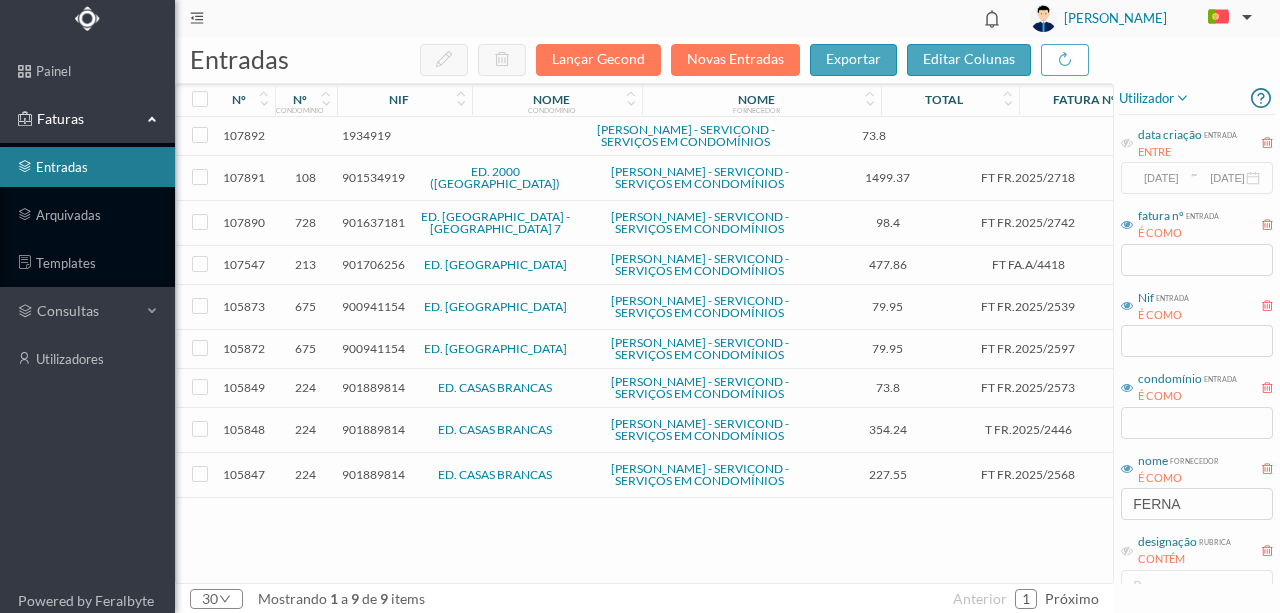 click on "1934919" at bounding box center [366, 135] 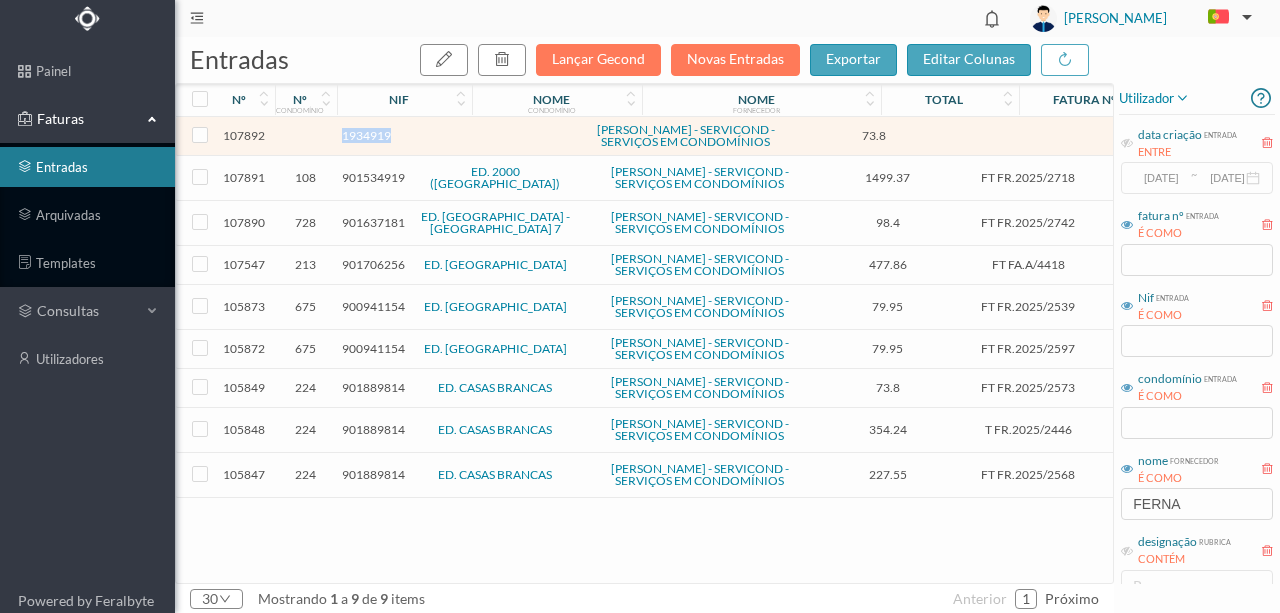click on "1934919" at bounding box center (366, 135) 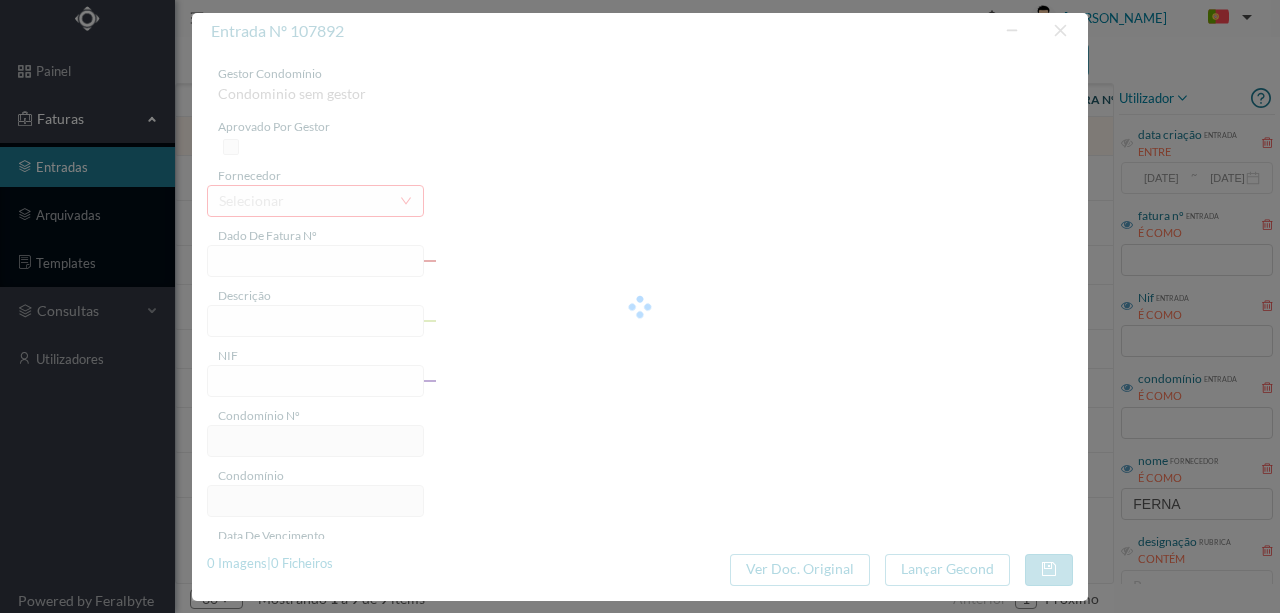 type on "1934919" 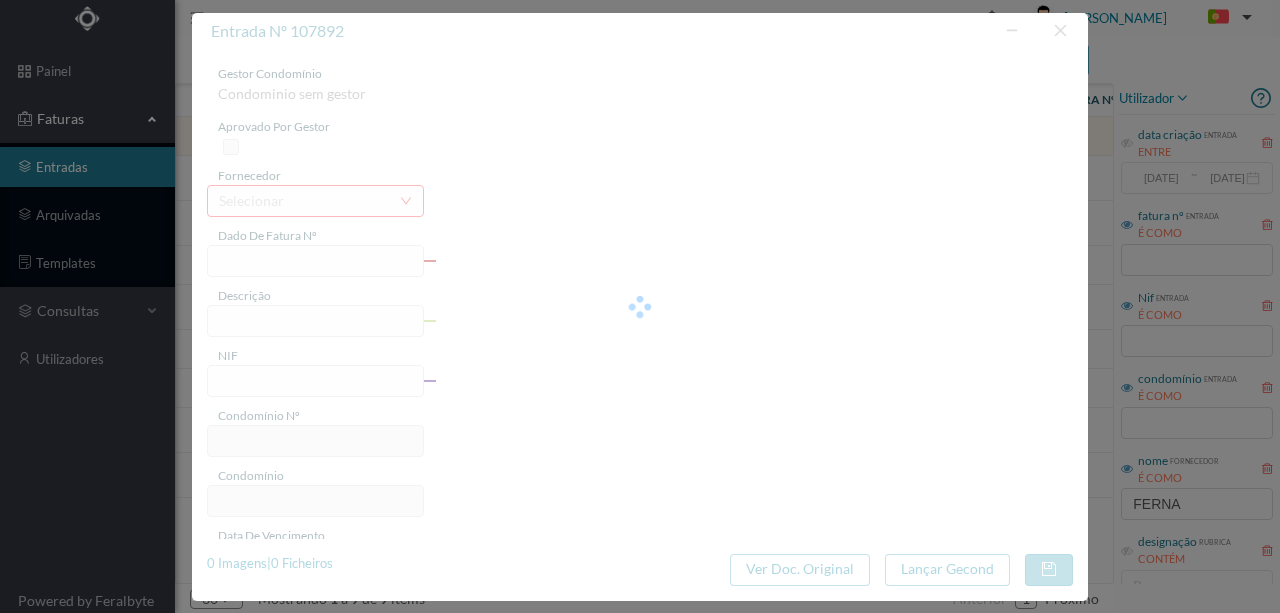 type on "Invalid date" 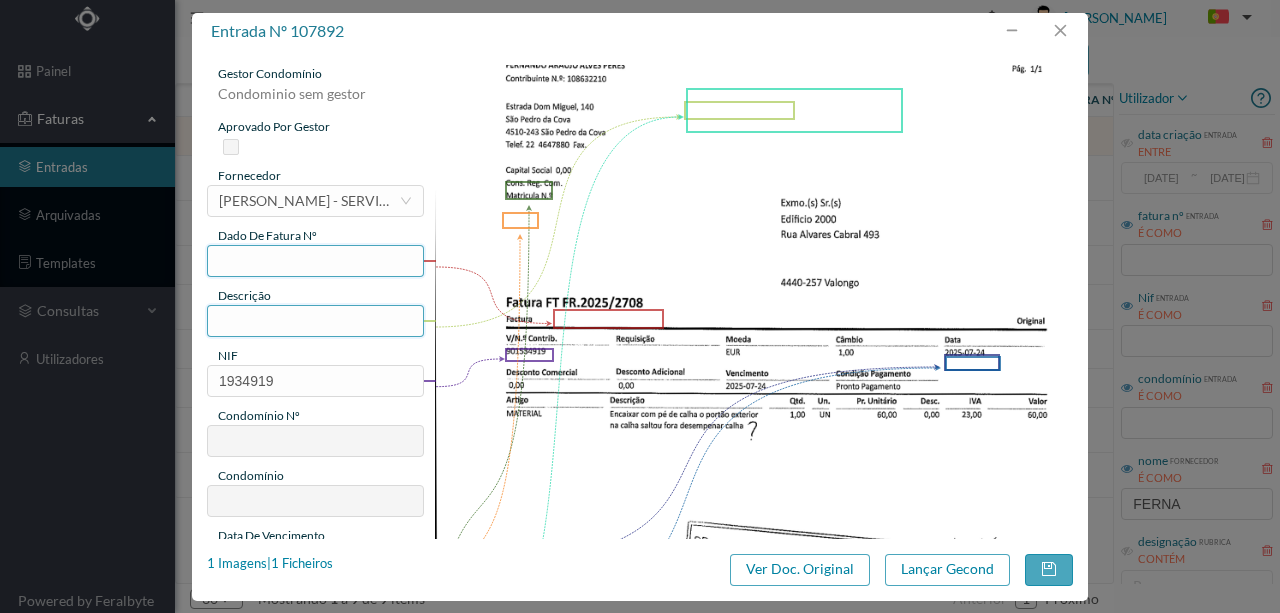 drag, startPoint x: 232, startPoint y: 264, endPoint x: 225, endPoint y: 306, distance: 42.579338 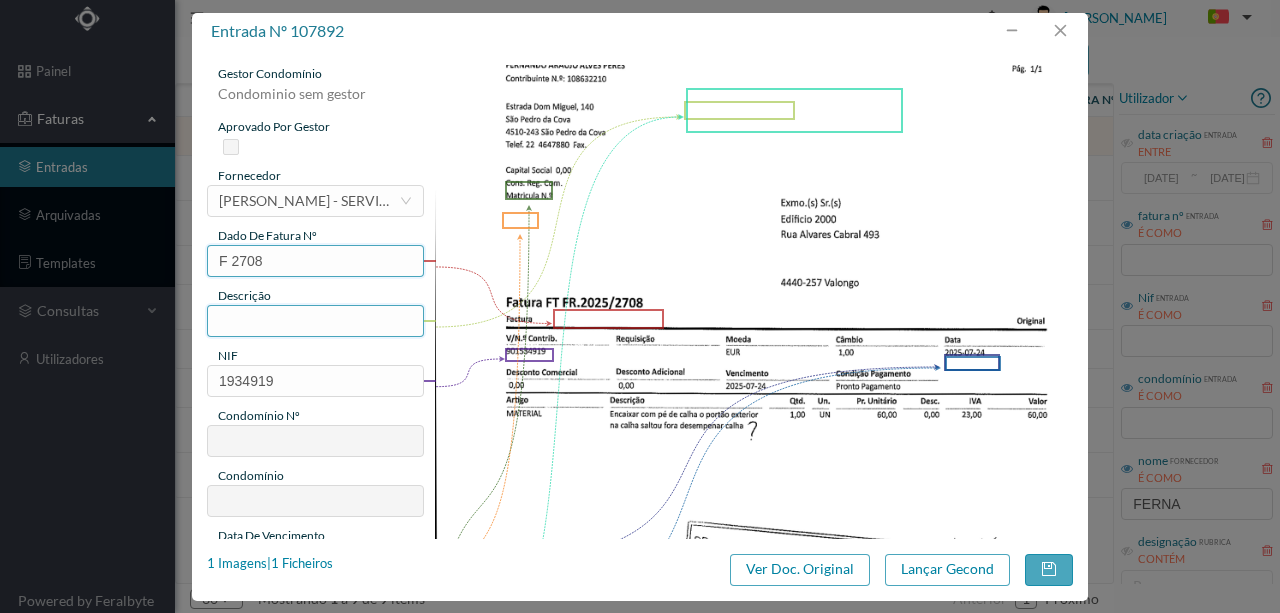 type on "F 2708" 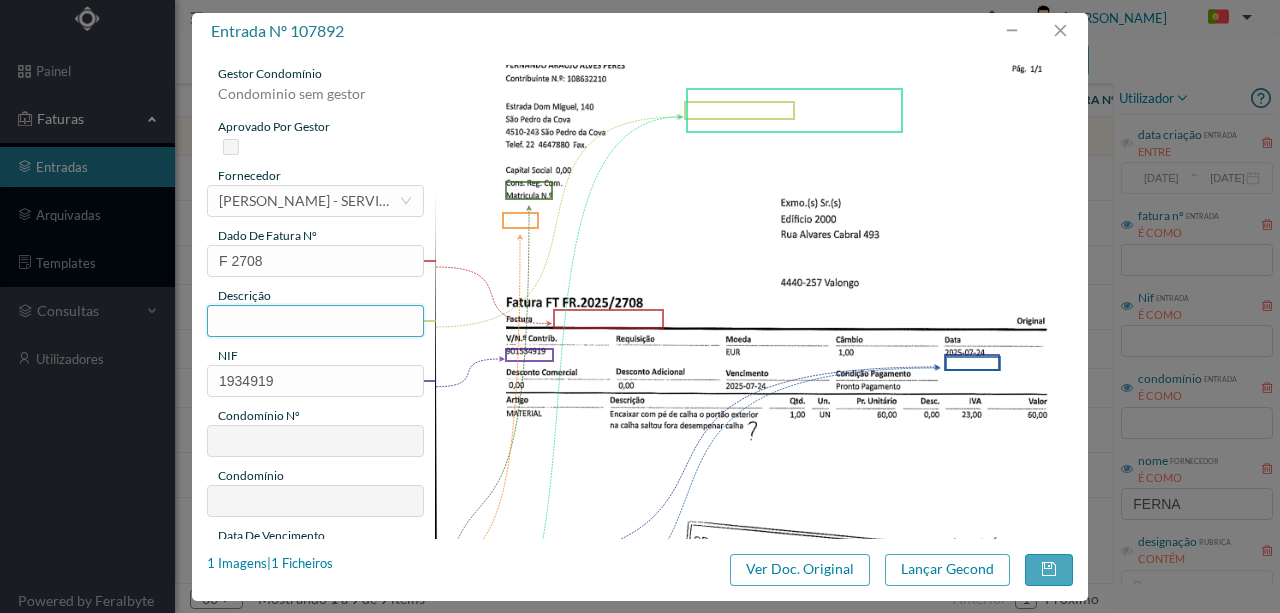 click at bounding box center (315, 321) 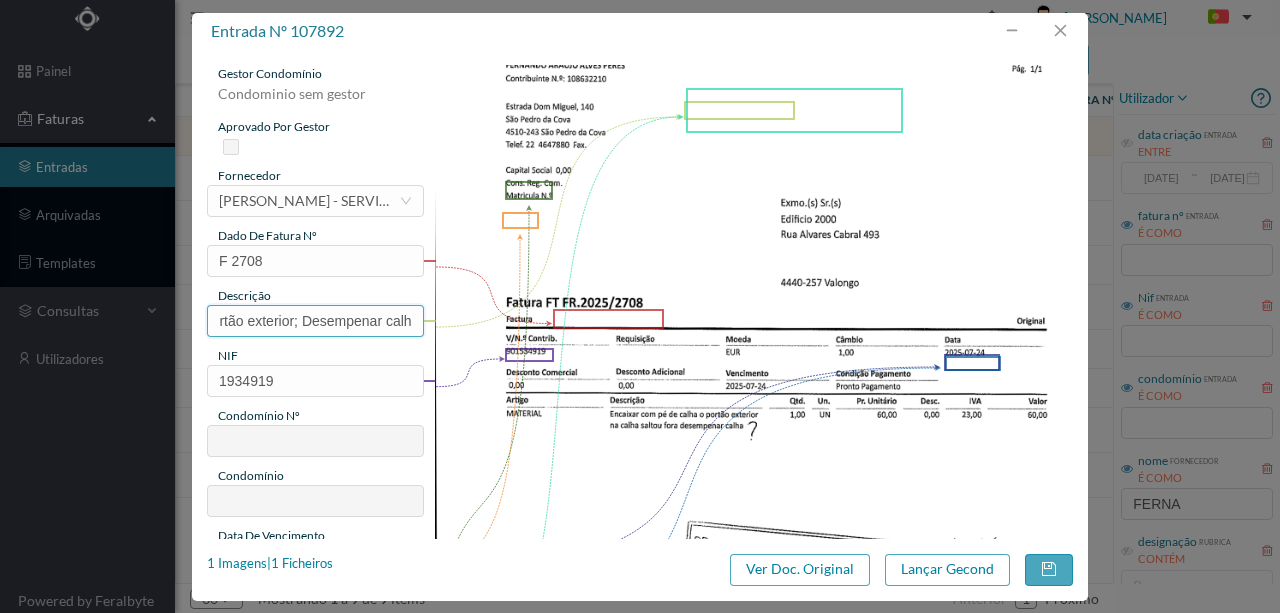 scroll, scrollTop: 0, scrollLeft: 115, axis: horizontal 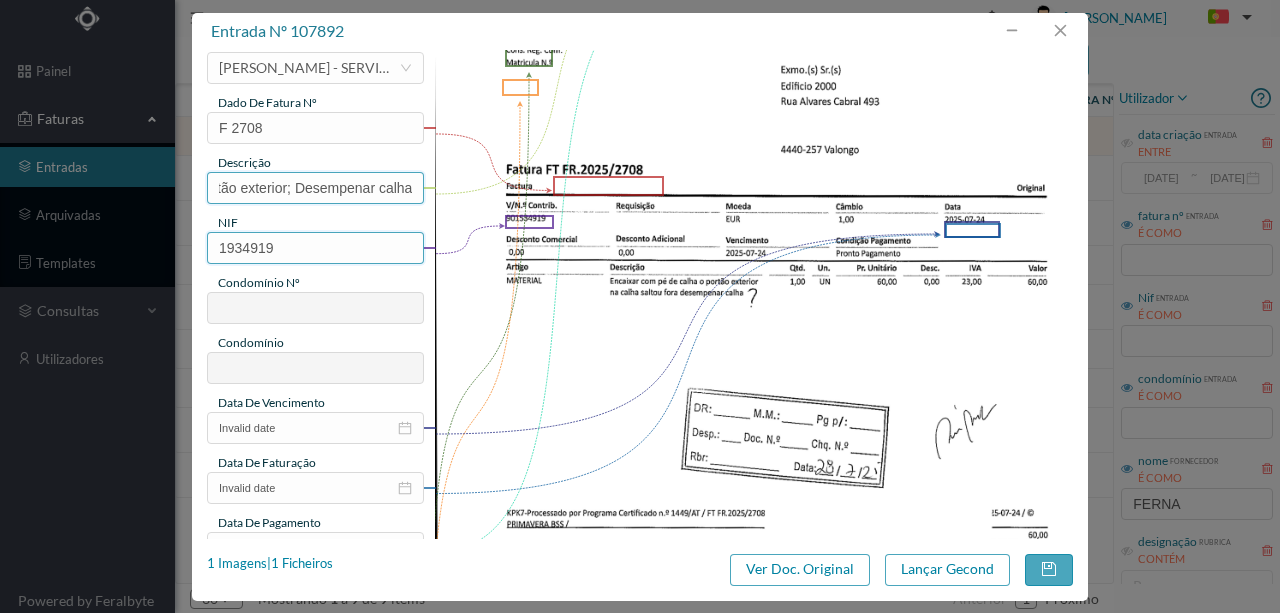 type on "Reparação do portão exterior; Desempenar calha" 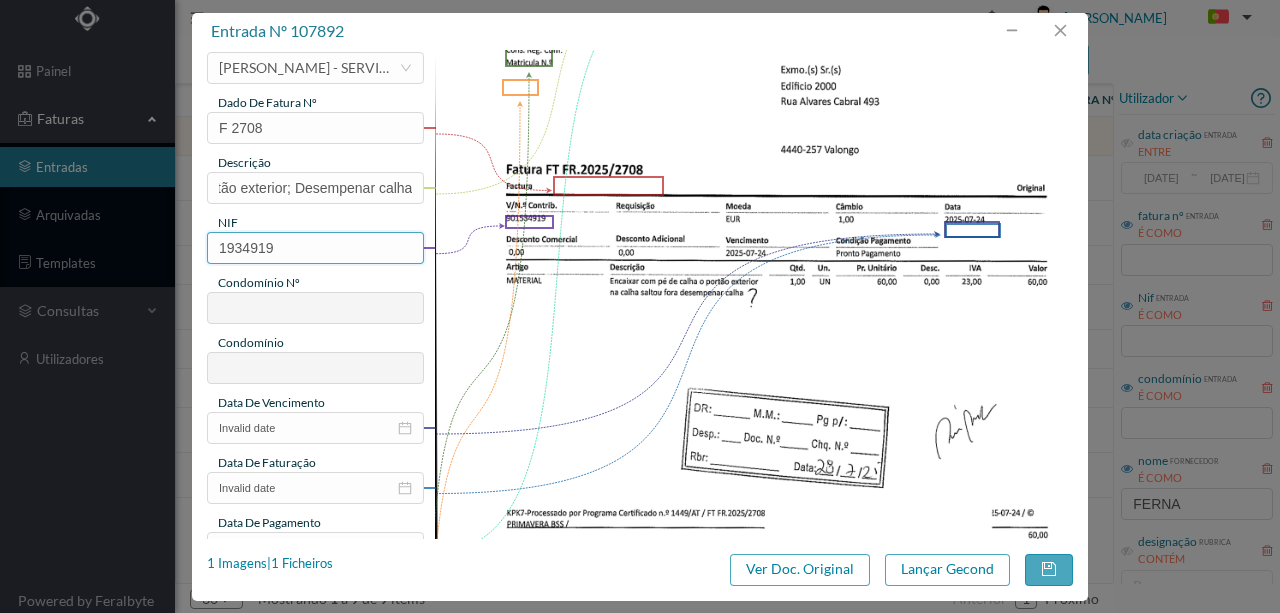 scroll, scrollTop: 0, scrollLeft: 0, axis: both 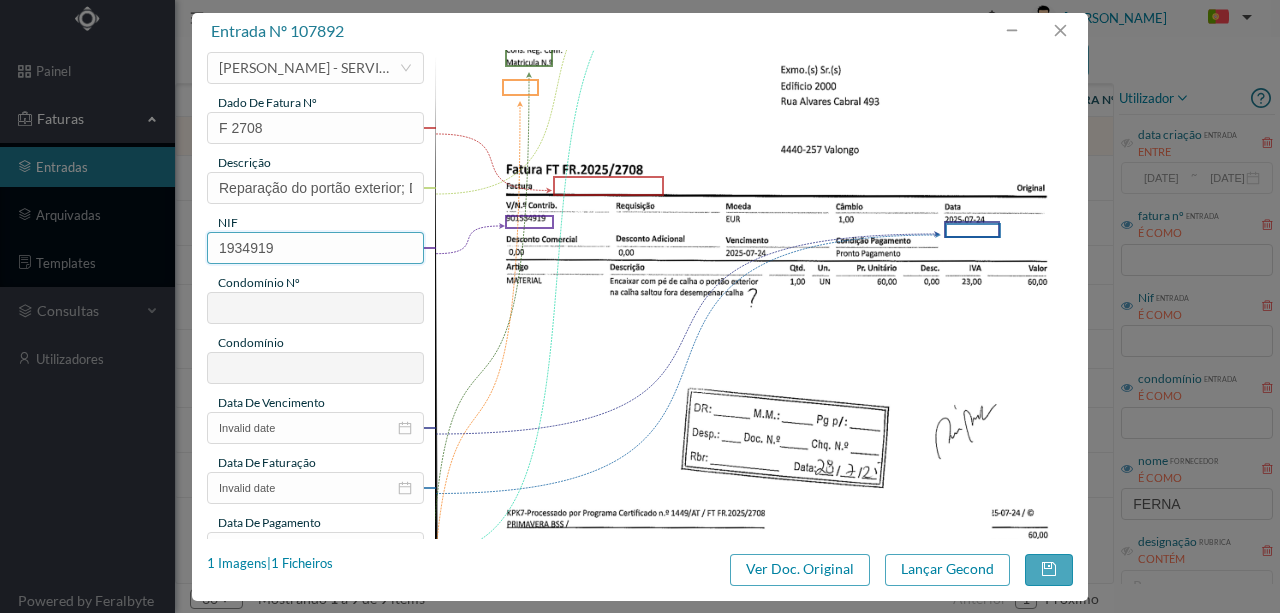 drag, startPoint x: 301, startPoint y: 247, endPoint x: 49, endPoint y: 240, distance: 252.0972 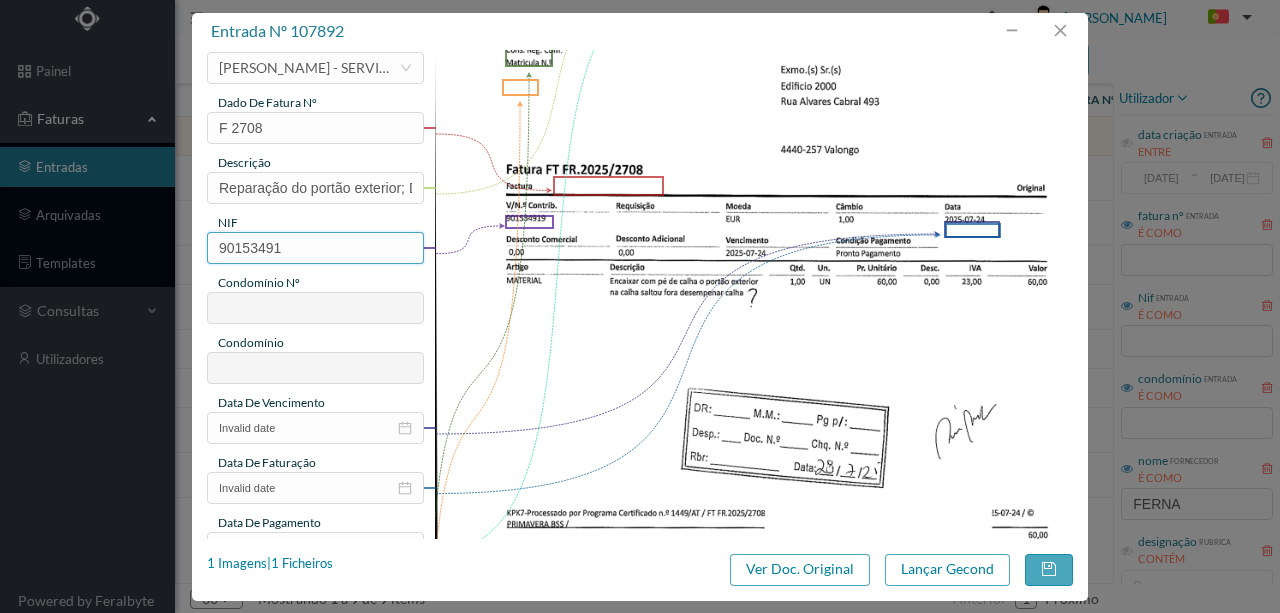 type on "901534919" 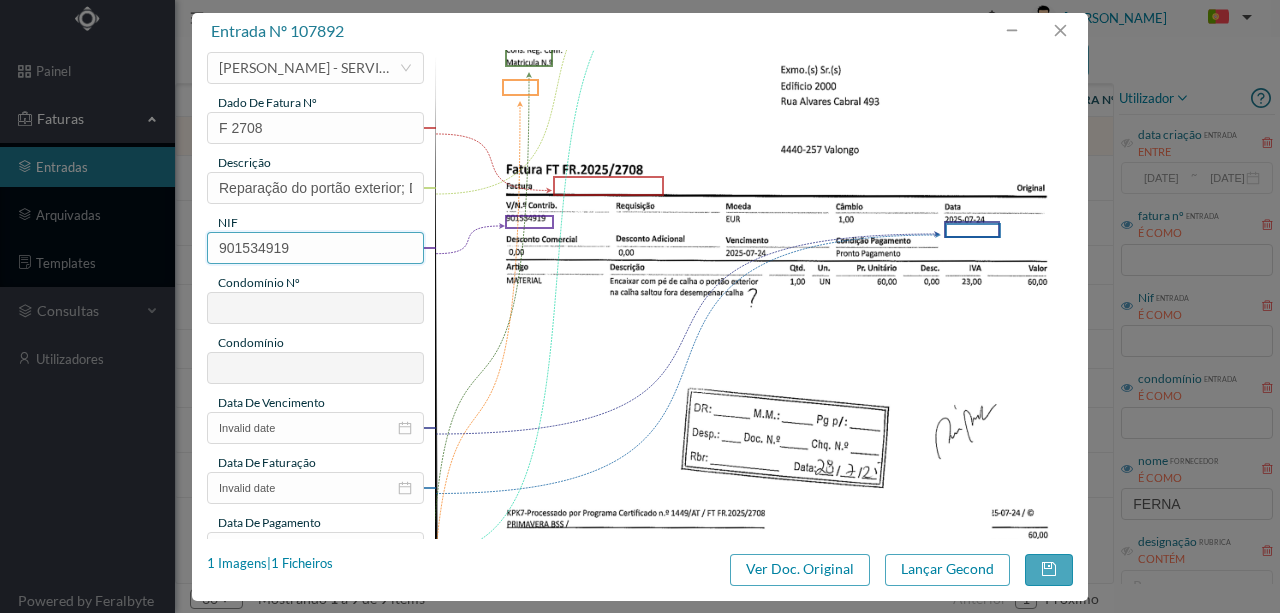 type on "108" 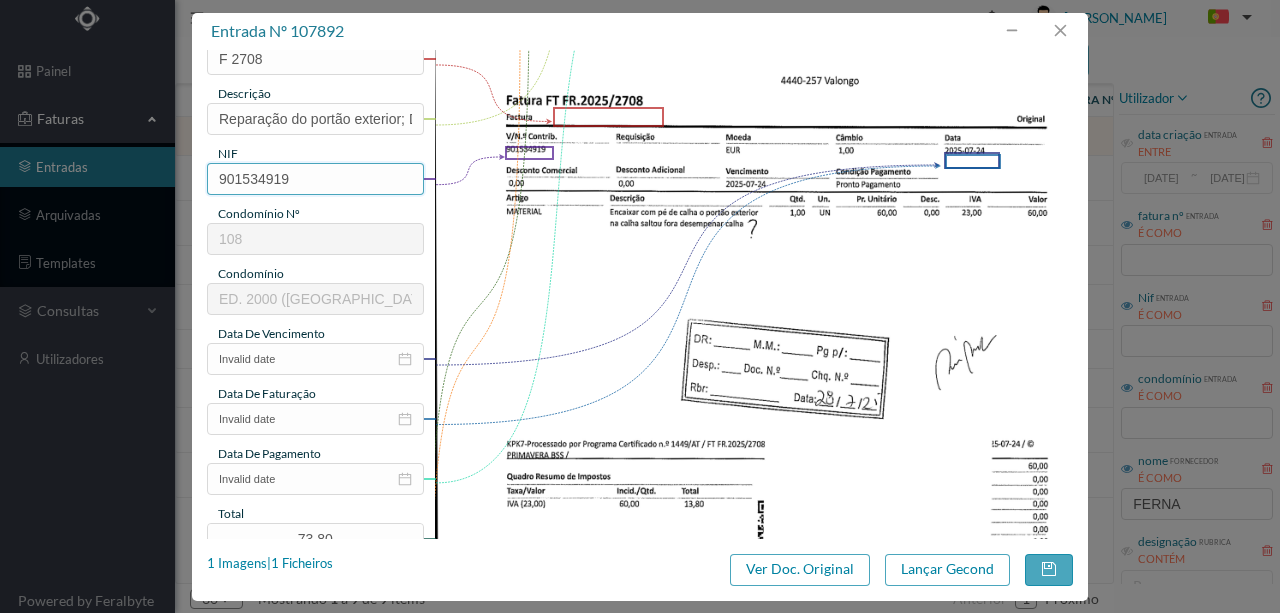 scroll, scrollTop: 266, scrollLeft: 0, axis: vertical 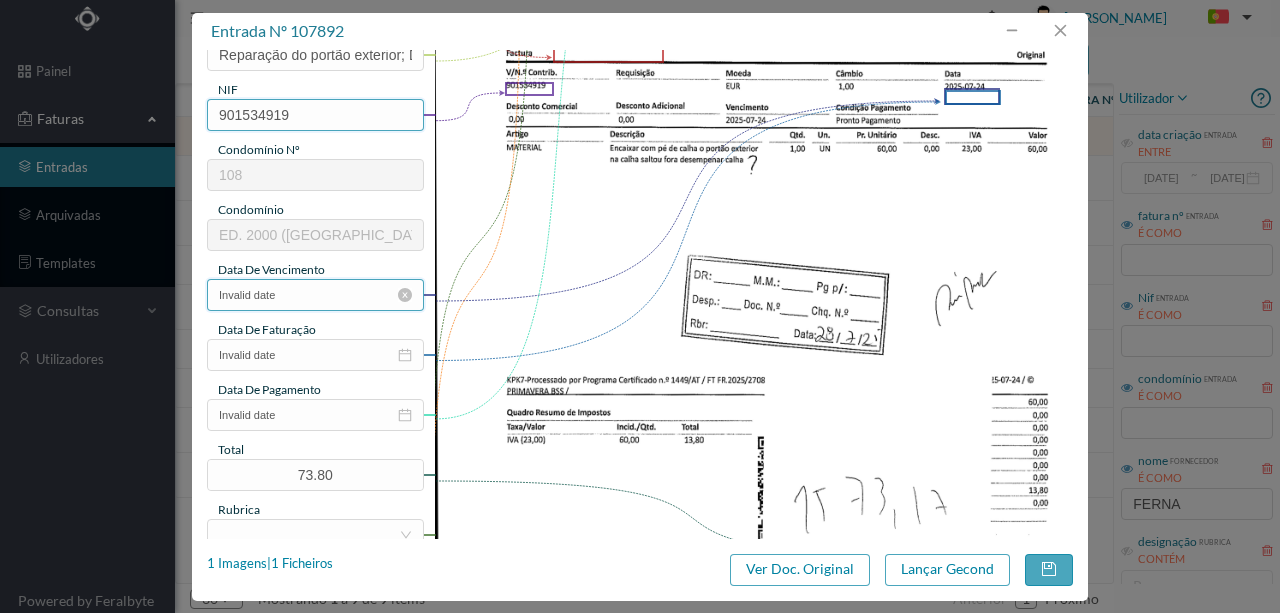 type on "901534919" 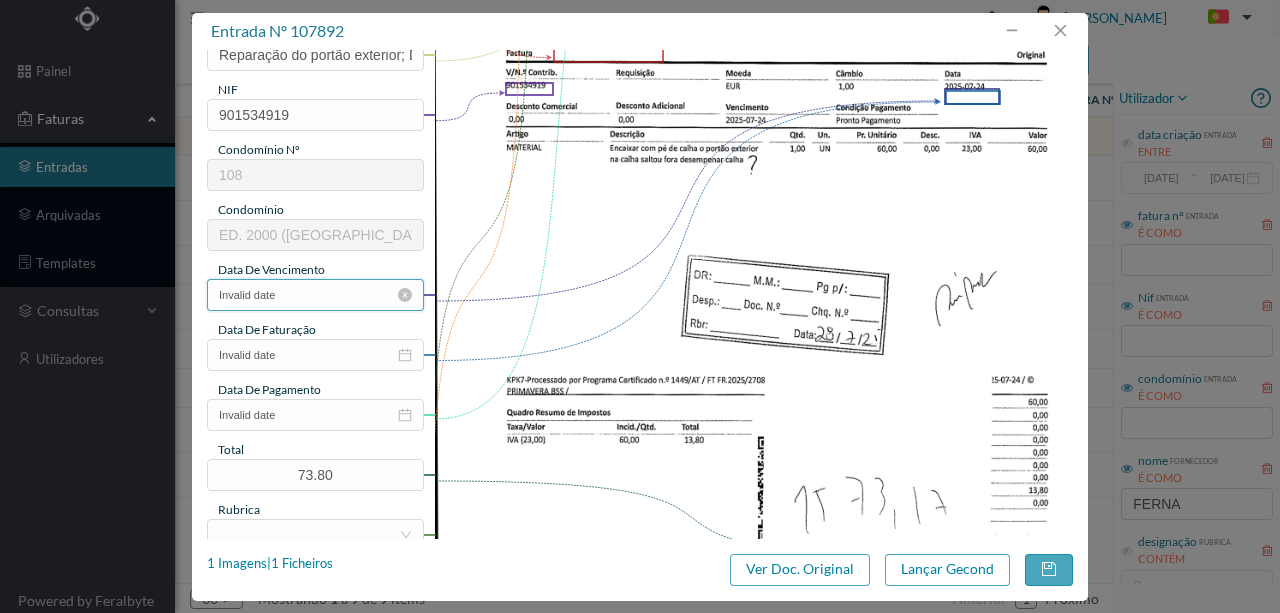 click on "Invalid date" at bounding box center (315, 295) 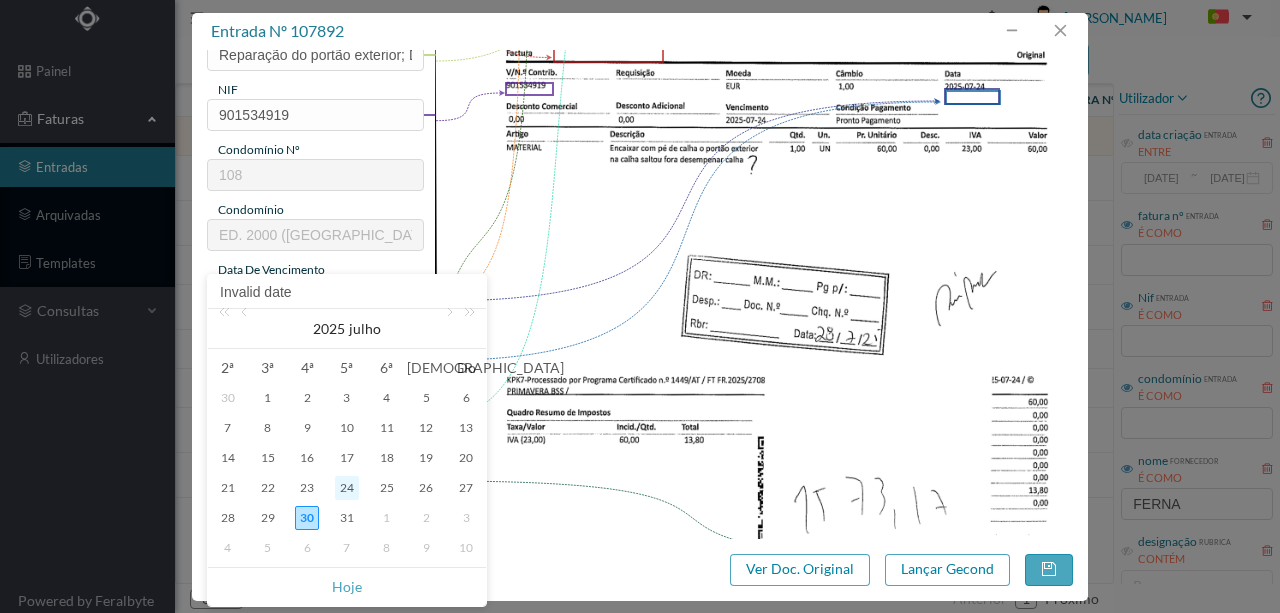 click on "24" at bounding box center [347, 488] 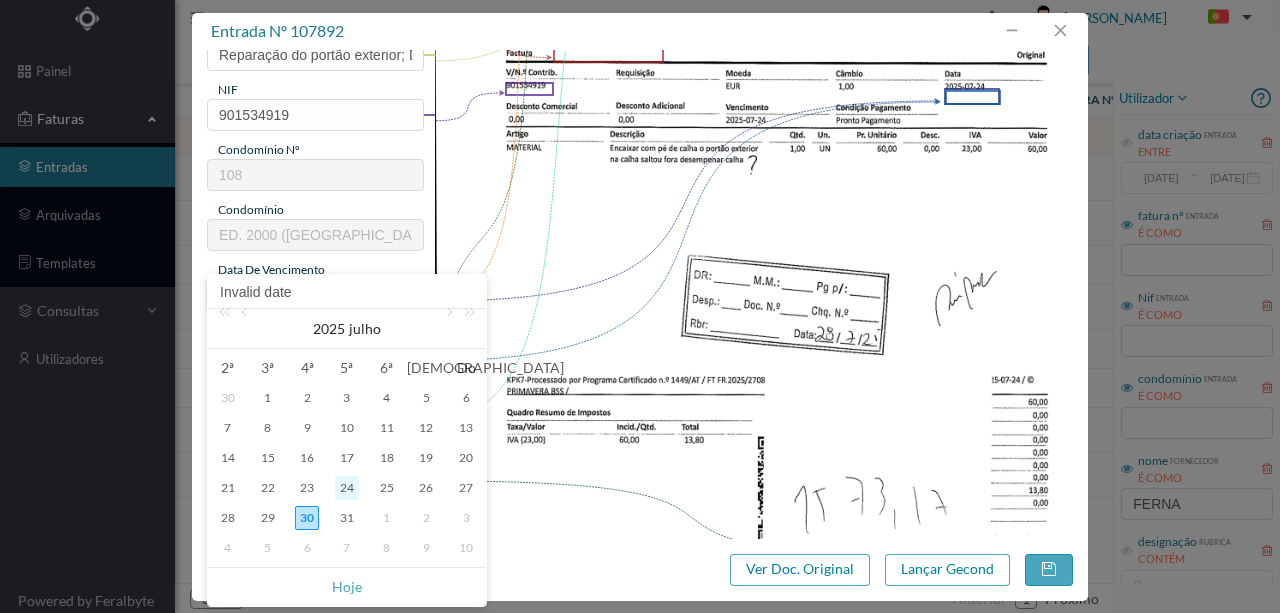 type on "[DATE]" 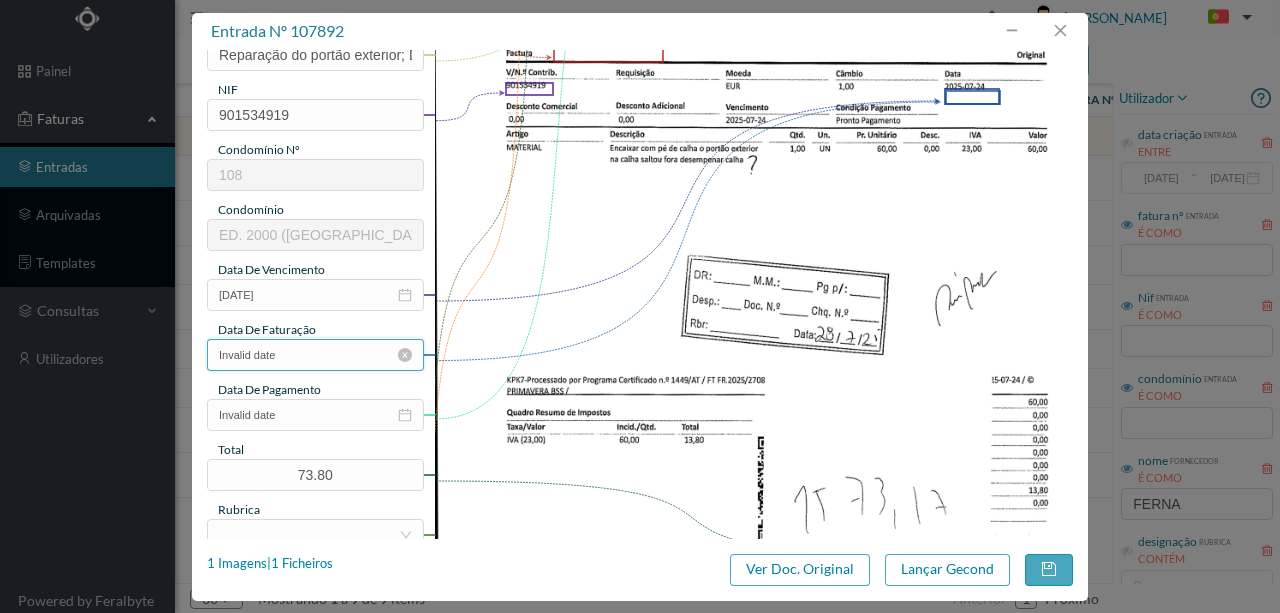 click on "Invalid date" at bounding box center (315, 355) 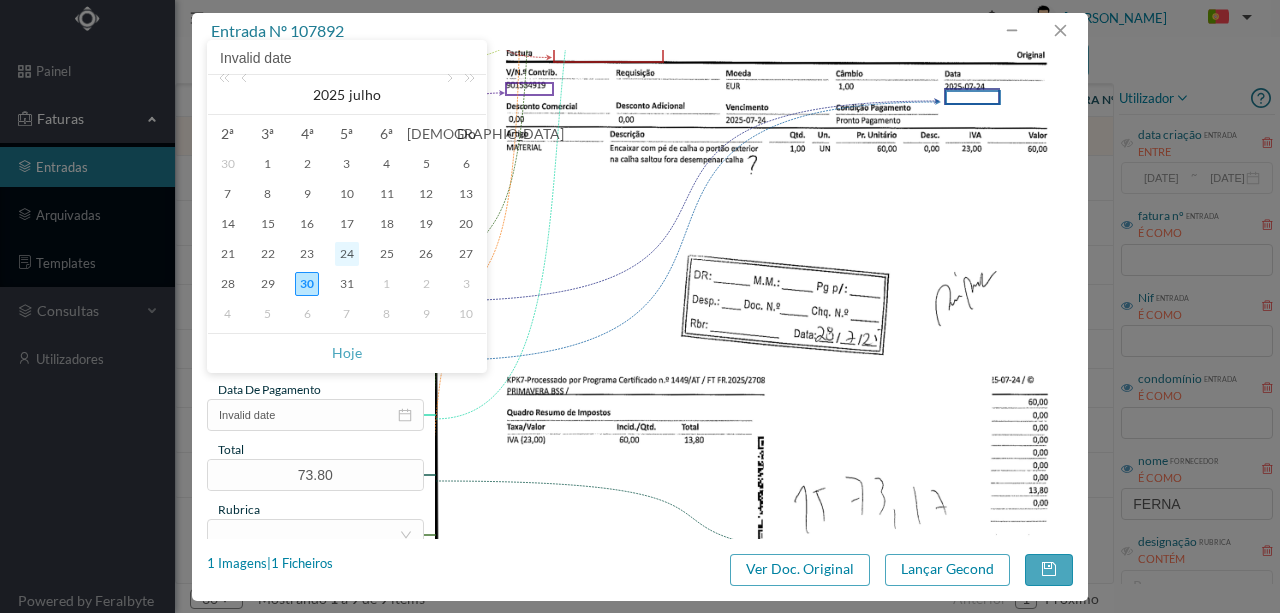 click on "24" at bounding box center (347, 254) 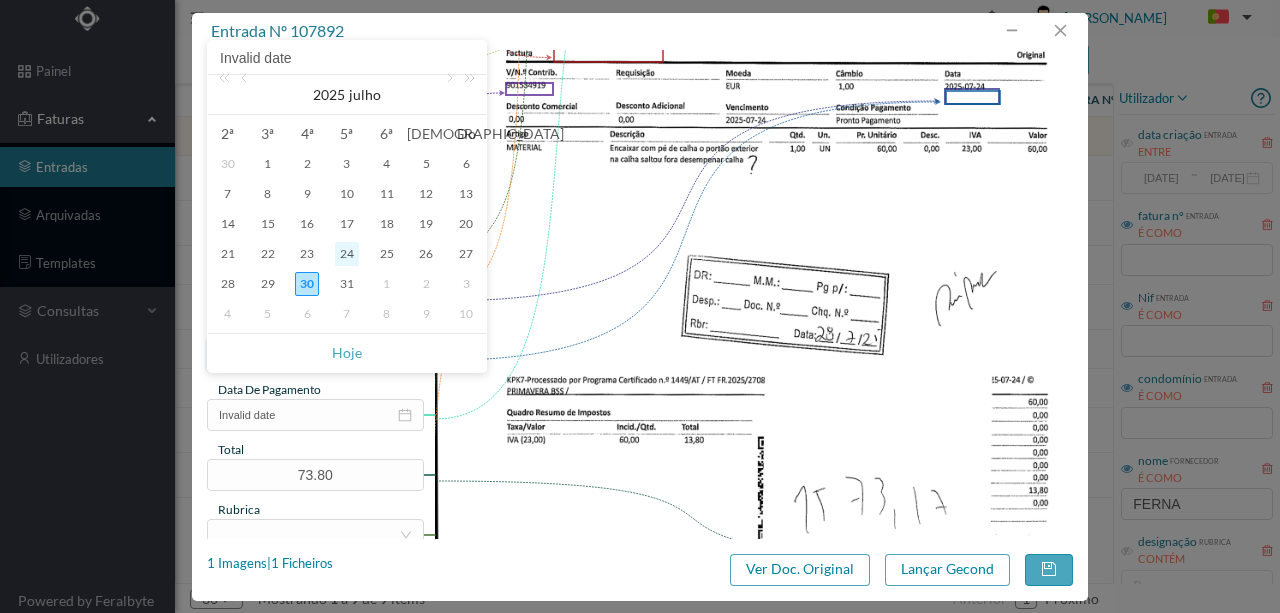 type on "[DATE]" 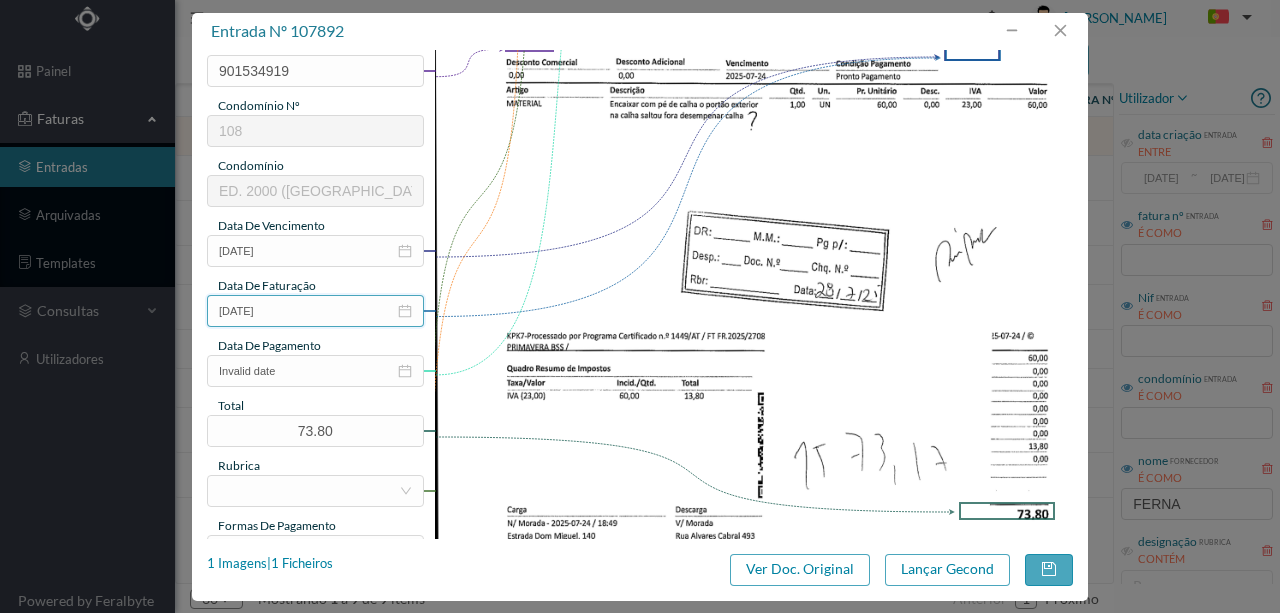 scroll, scrollTop: 333, scrollLeft: 0, axis: vertical 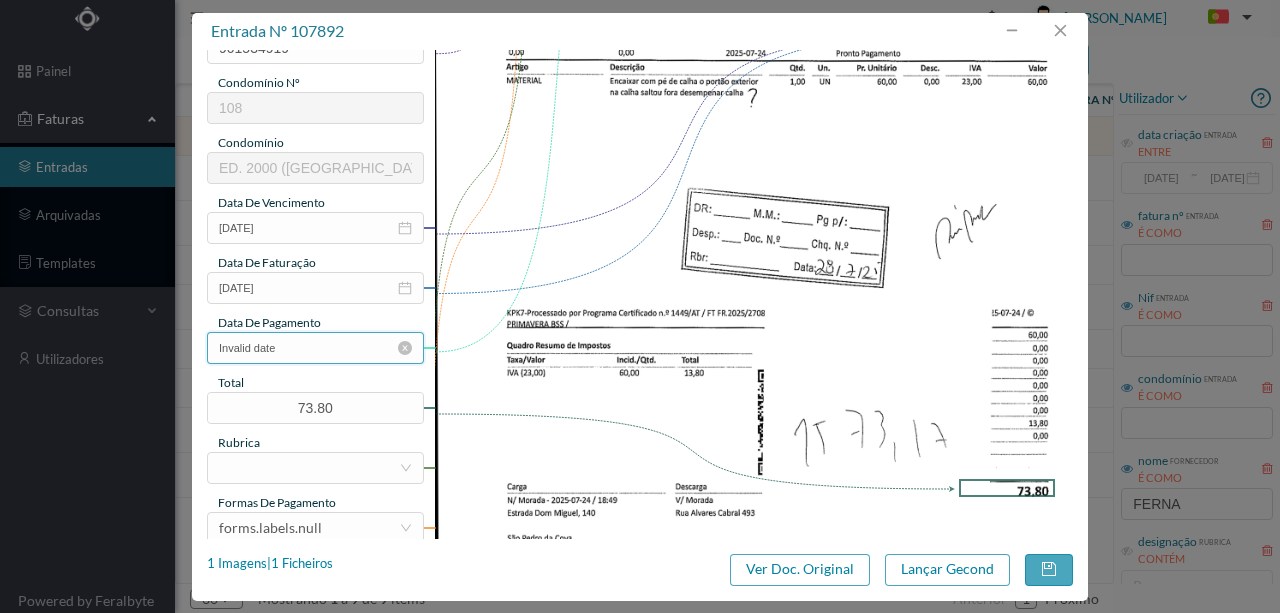 click on "Invalid date" at bounding box center [315, 348] 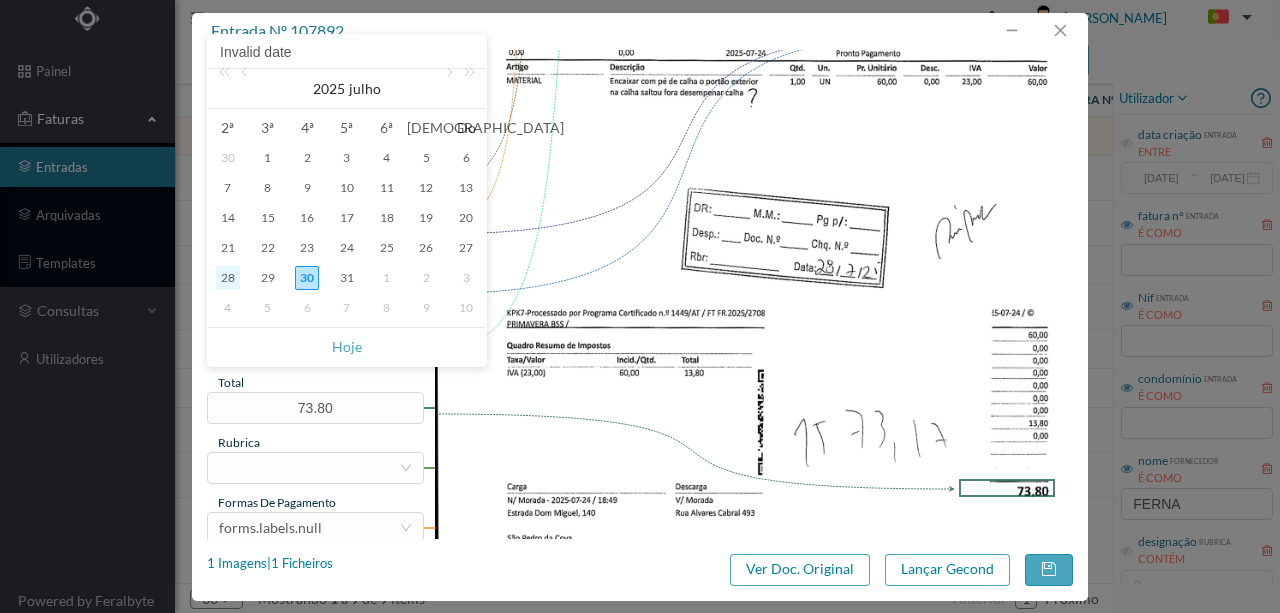 click on "28" at bounding box center (228, 278) 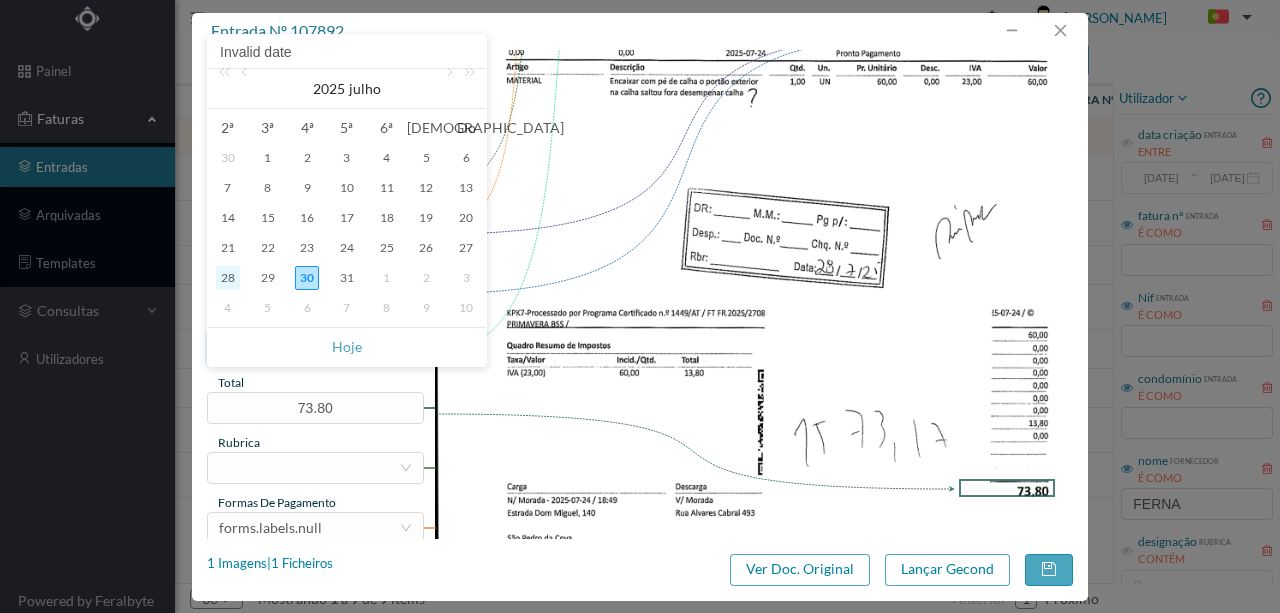 type on "[DATE]" 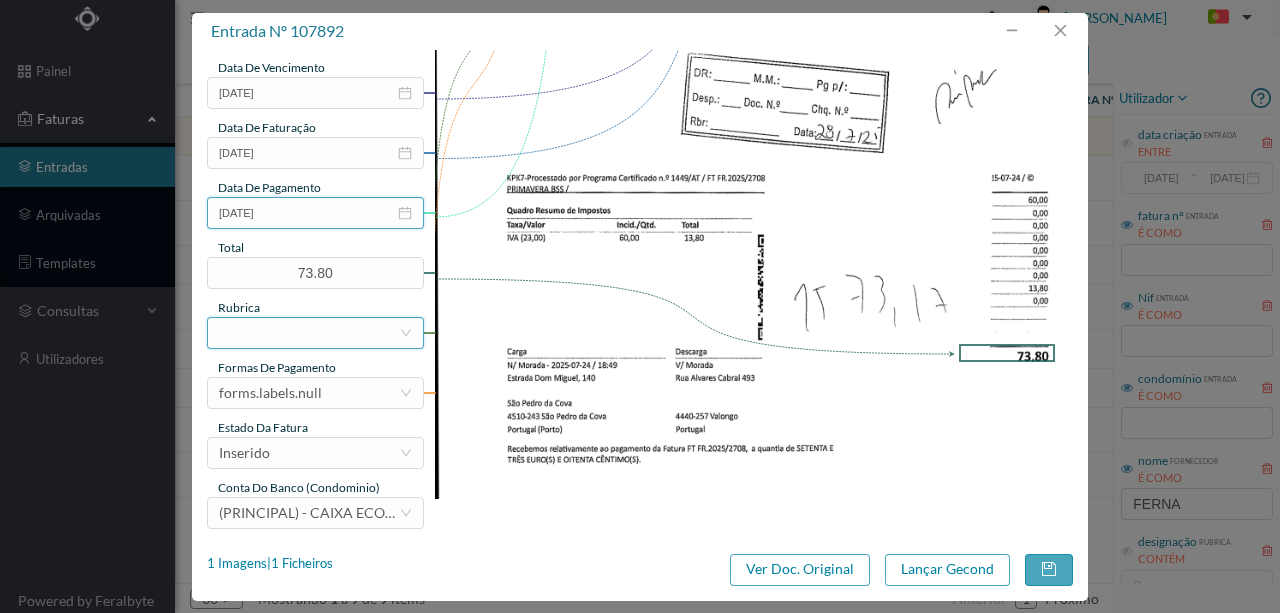 scroll, scrollTop: 473, scrollLeft: 0, axis: vertical 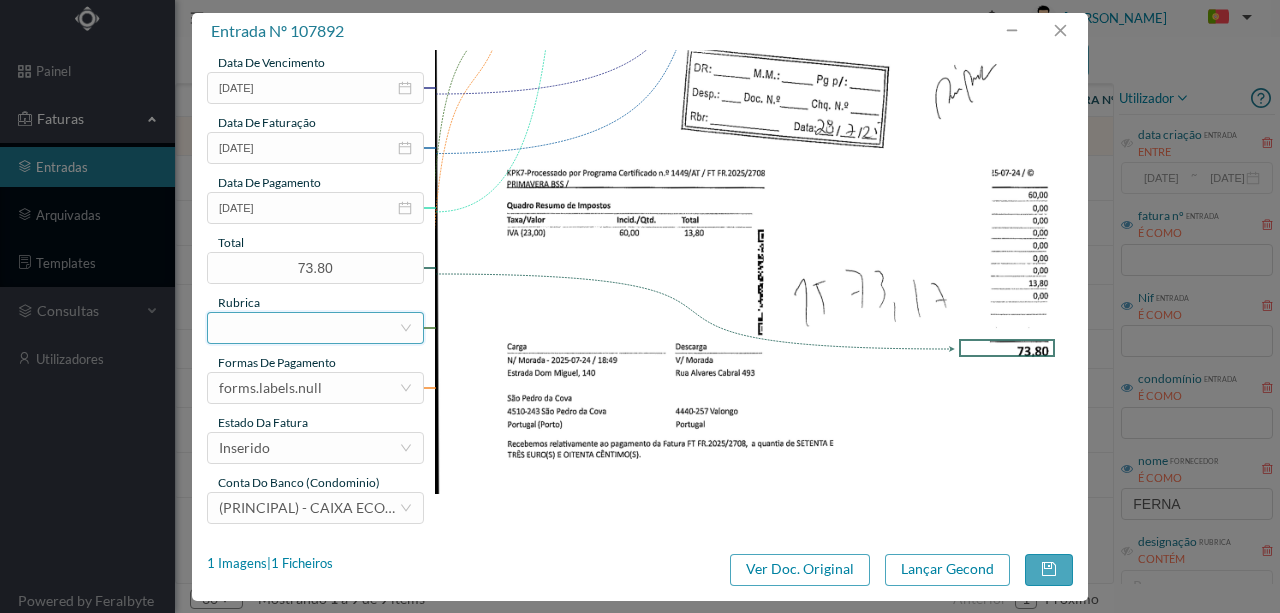 click at bounding box center [309, 328] 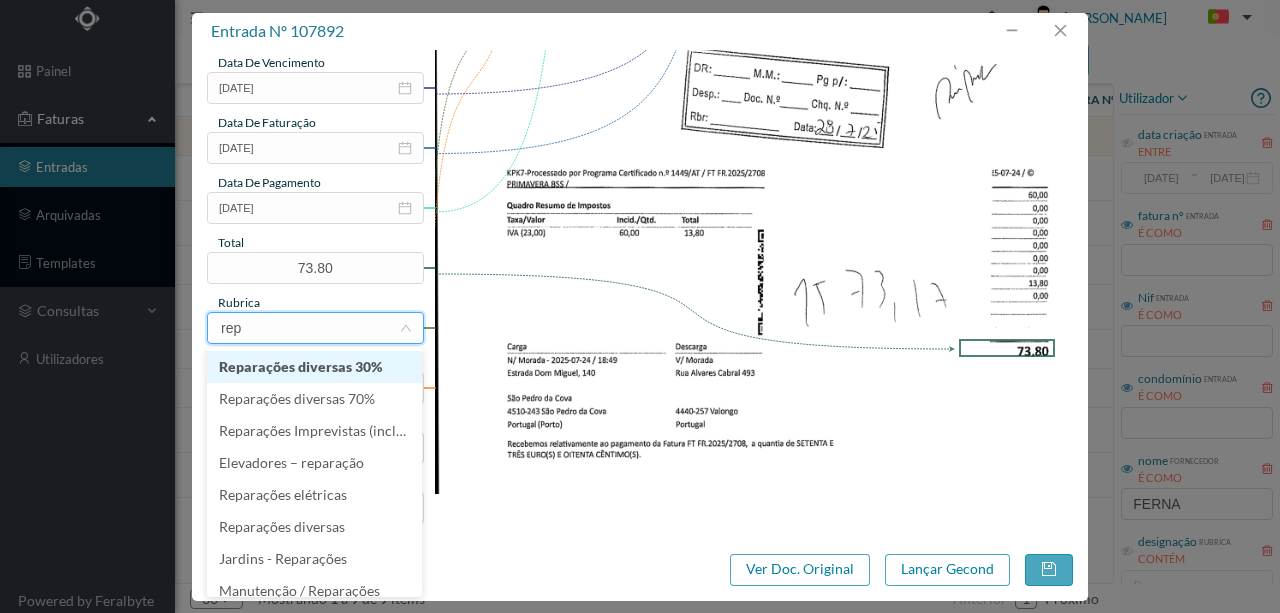 type on "repa" 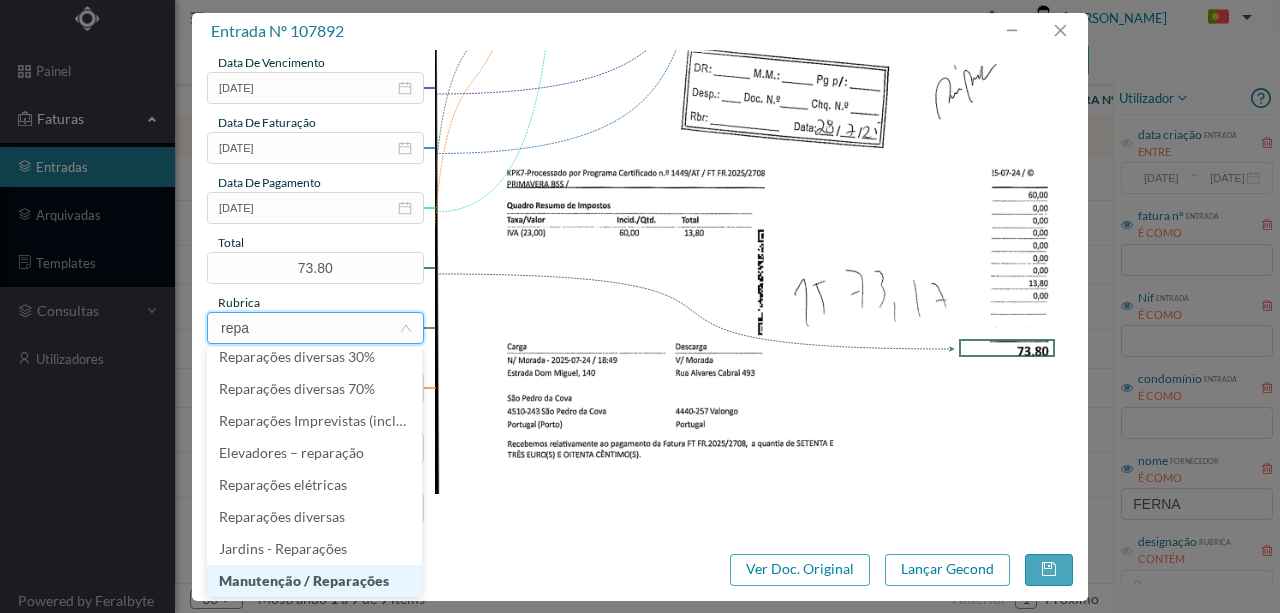 click on "Manutenção / Reparações" at bounding box center [314, 581] 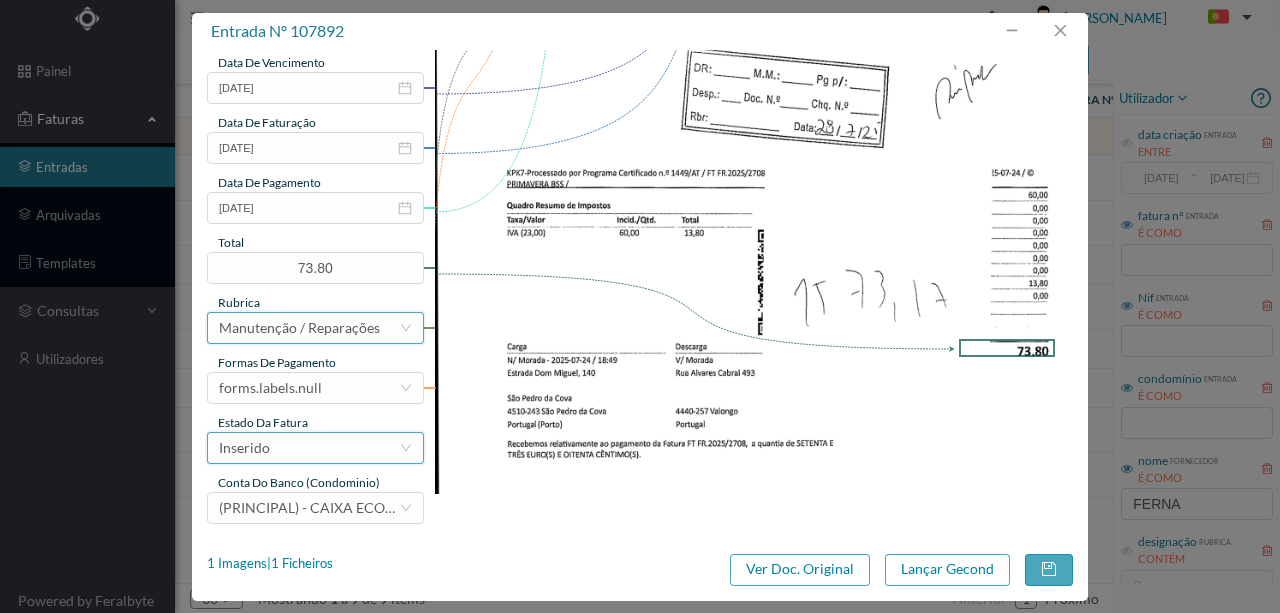 scroll, scrollTop: 4, scrollLeft: 0, axis: vertical 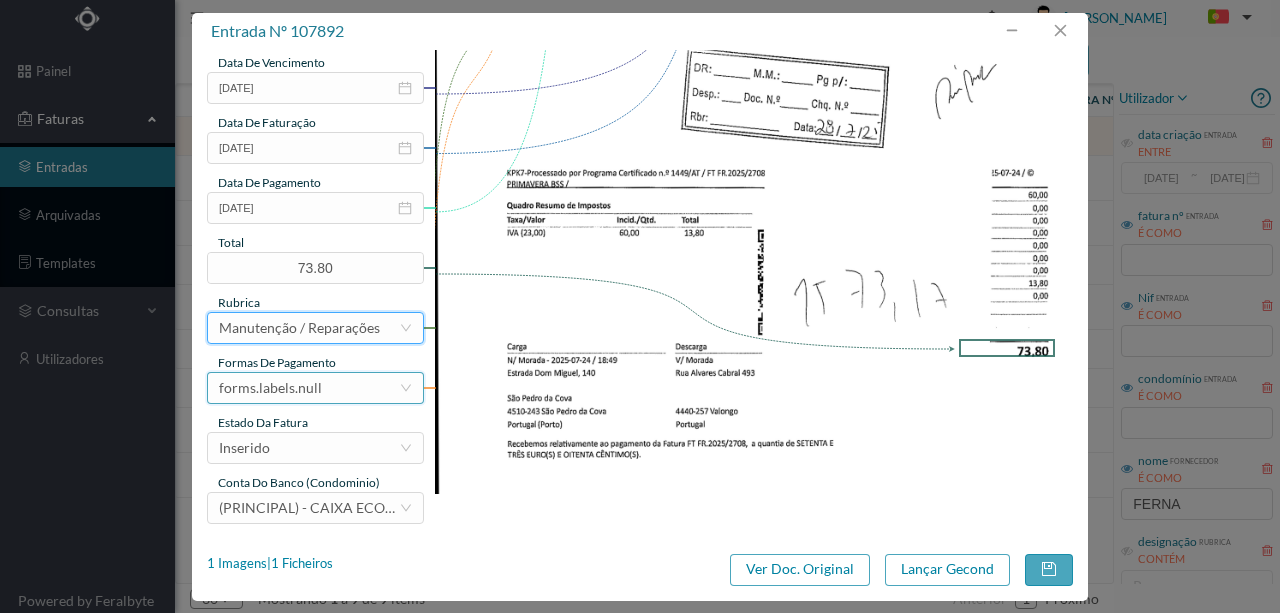click on "forms.labels.null" at bounding box center [270, 388] 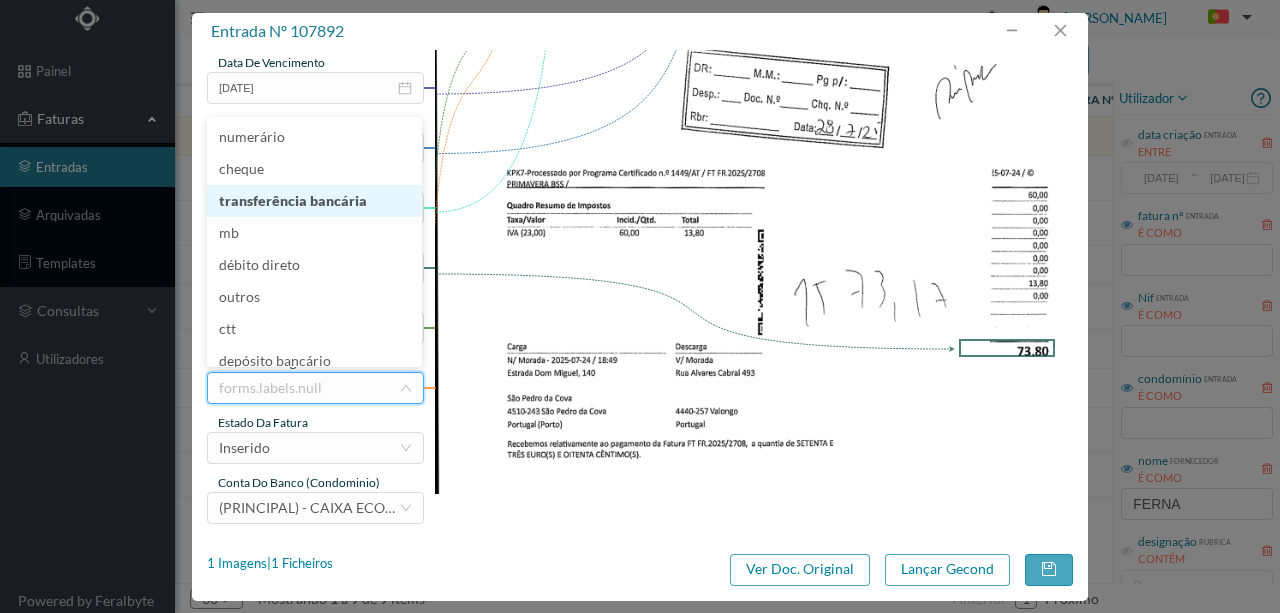 click on "transferência bancária" at bounding box center (314, 201) 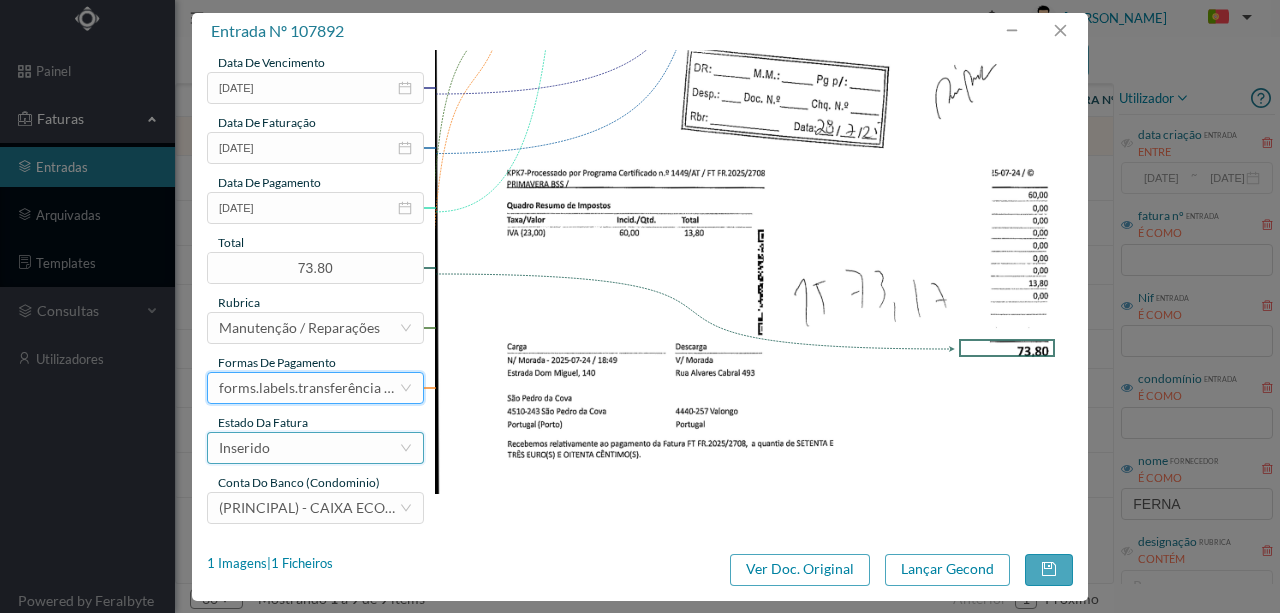 click on "Inserido" at bounding box center (309, 448) 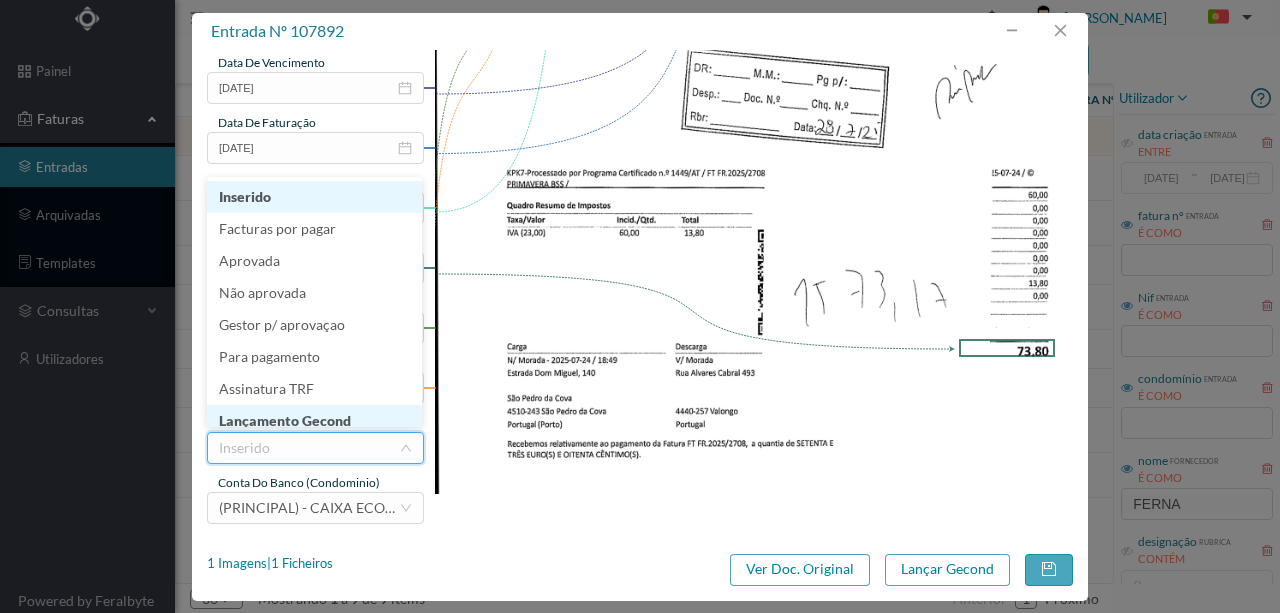 scroll, scrollTop: 10, scrollLeft: 0, axis: vertical 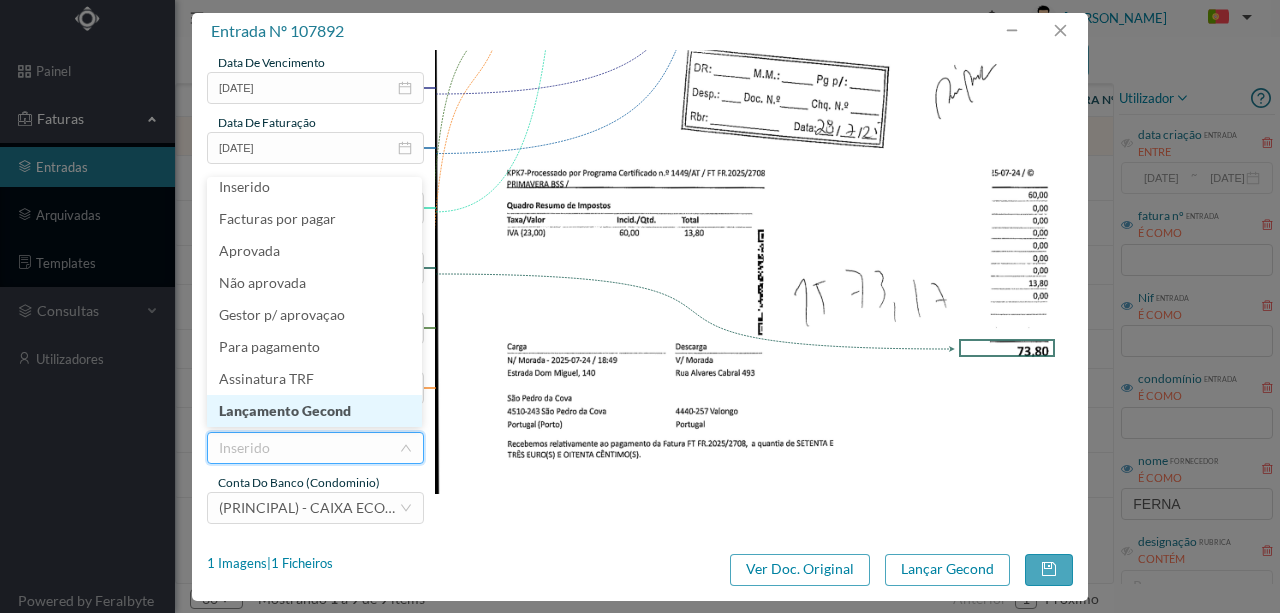 click on "Lançamento Gecond" at bounding box center [314, 411] 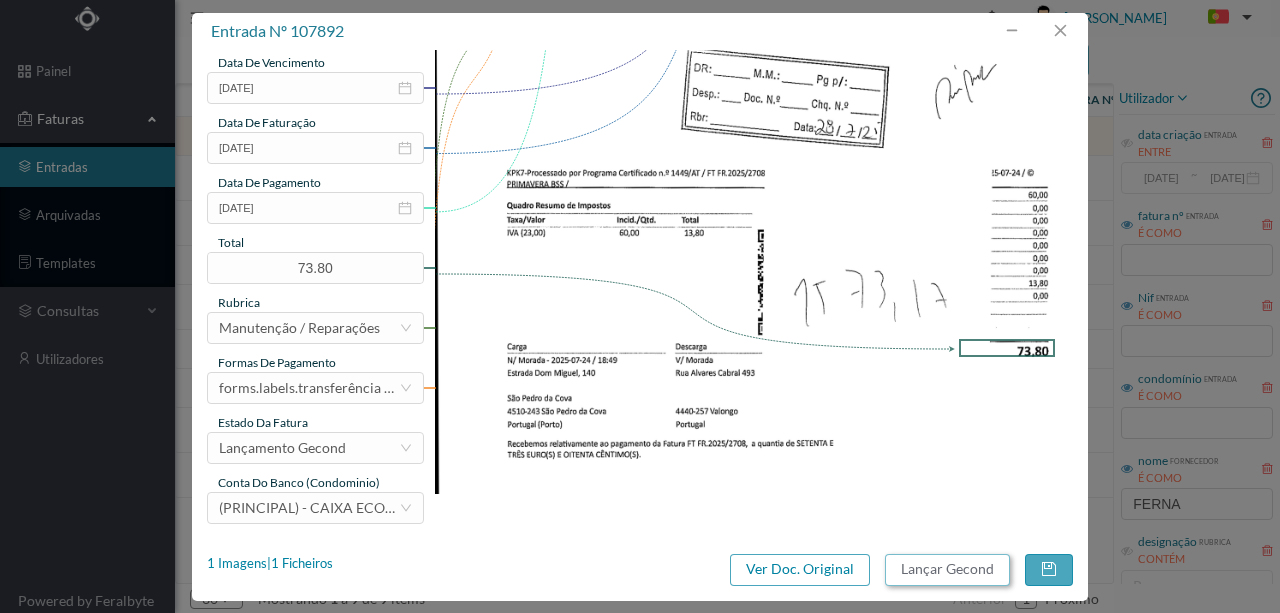 click on "Lançar Gecond" at bounding box center [947, 570] 